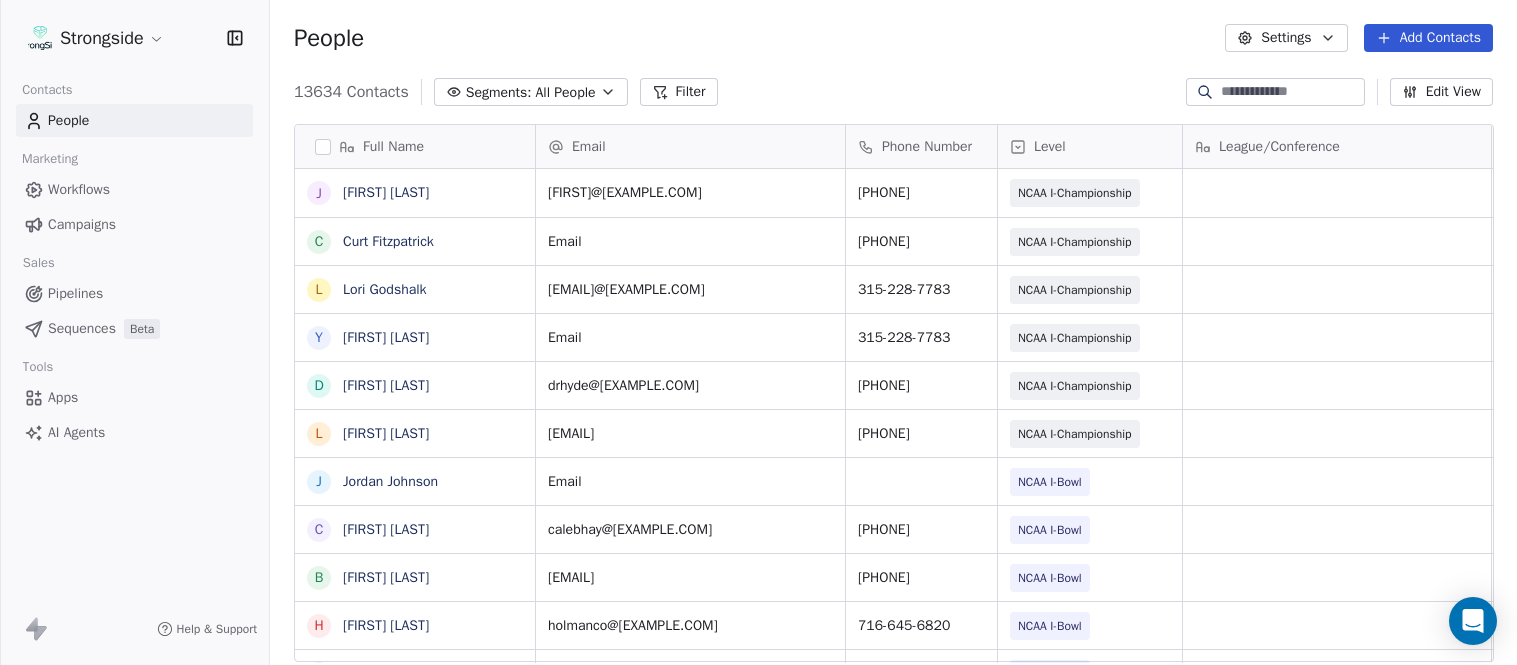 scroll, scrollTop: 0, scrollLeft: 0, axis: both 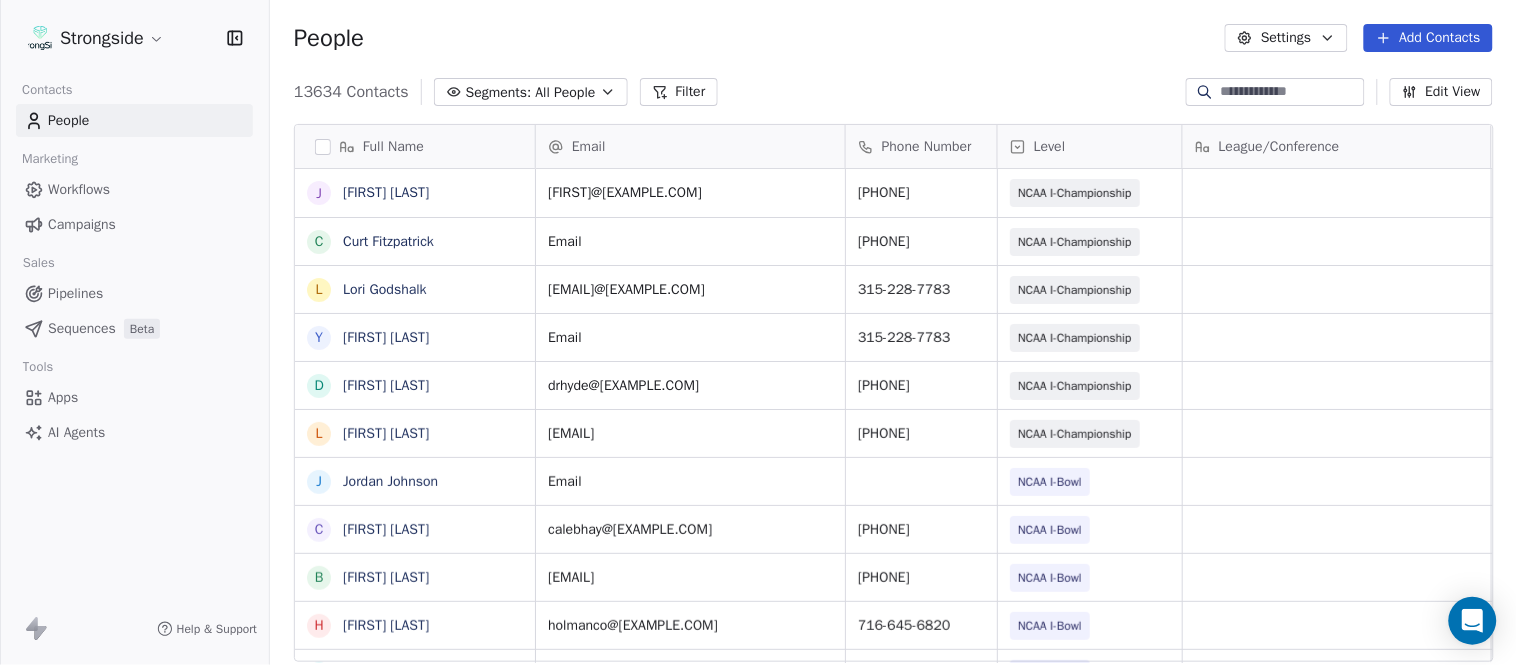 click on "Add Contacts" at bounding box center [1428, 38] 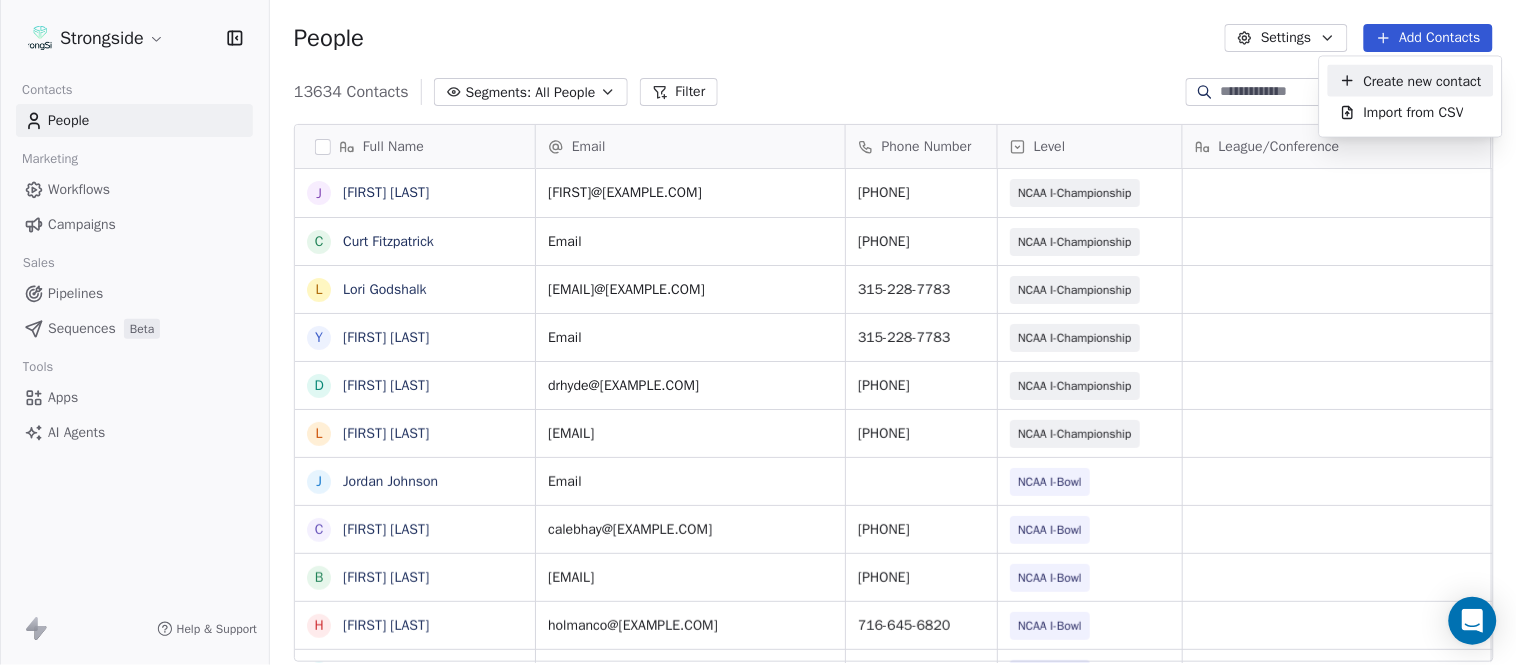 click on "Create new contact" at bounding box center (1423, 80) 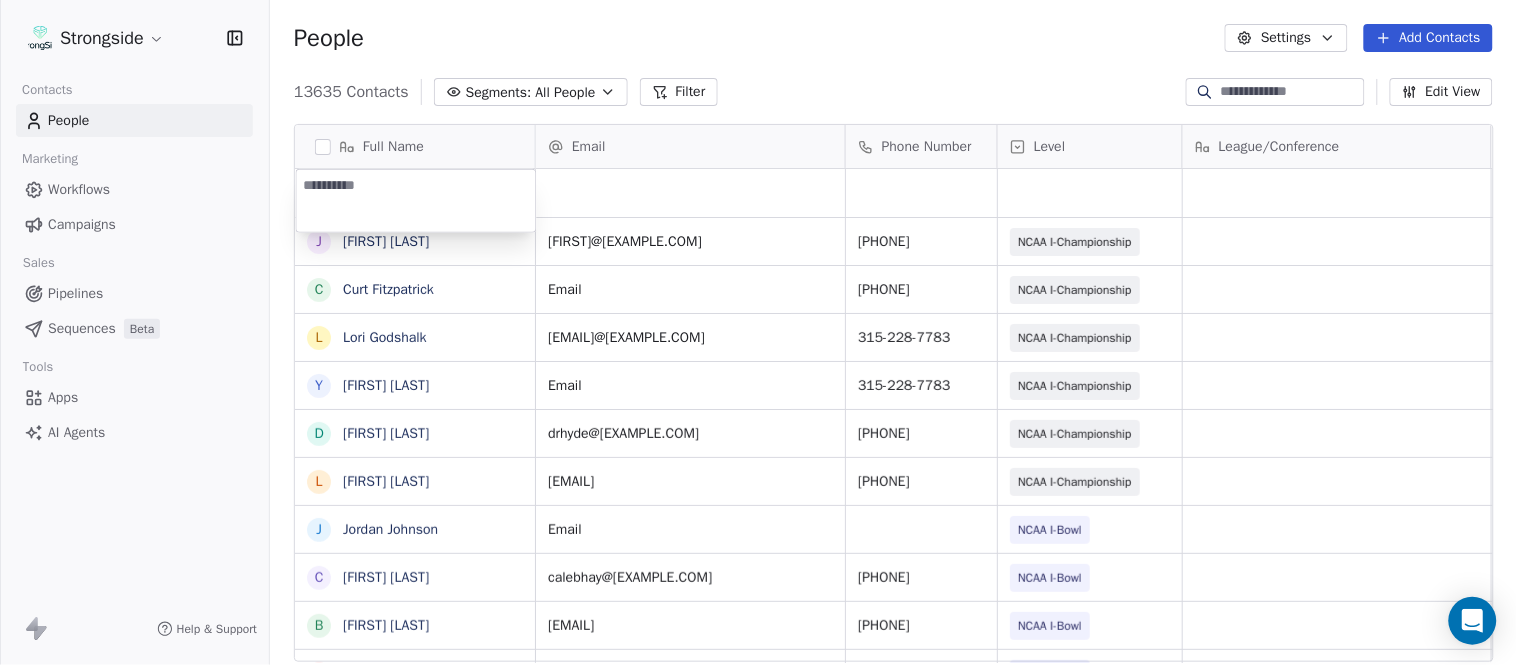 type on "**********" 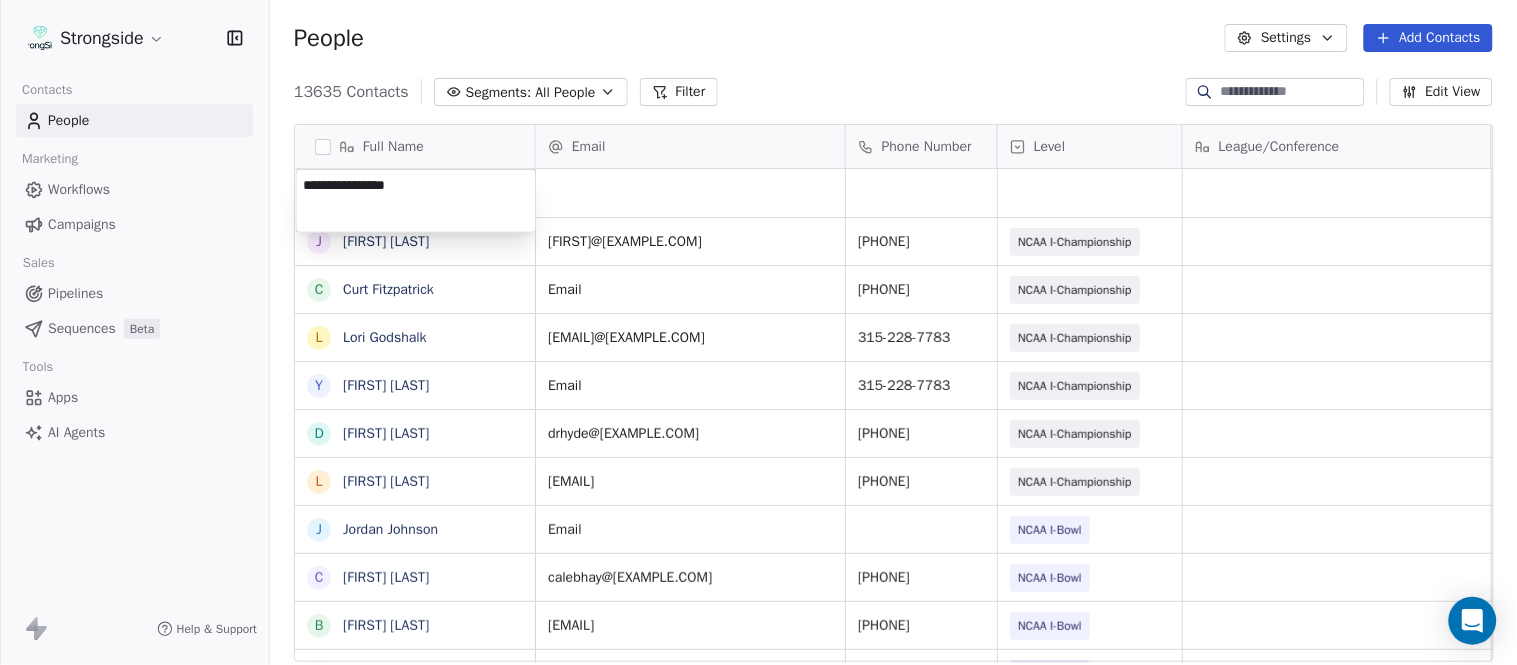 click on "Strongside Contacts People Marketing Workflows Campaigns Sales Pipelines Sequences Beta Tools Apps AI Agents Help & Support People Settings Add Contacts 13635 Contacts Segments: All People Filter Edit View Tag Add to Sequence Export Full Name J [FIRST] [LAST] C [FIRST] [LAST] L [FIRST] [LAST] Y [FIRST] [LAST] D [FIRST] [LAST] L [FIRST] [LAST] J [FIRST] [LAST] C [FIRST] [LAST] B [FIRST] [LAST] H [FIRST] [LAST] M [FIRST] [LAST] I [FIRST] [LAST] R [FIRST] [LAST] J [FIRST] [LAST] C [FIRST] [LAST] D [FIRST] [LAST] A [FIRST] [LAST] R [FIRST] [LAST] B [FIRST] [LAST] S [FIRST] [LAST] I [FIRST] [LAST] J [FIRST] [LAST] M [FIRST] [LAST] A [FIRST] [LAST] B [FIRST] [LAST] M [FIRST] [LAST] J [FIRST] [LAST] L [FIRST] [LAST] D [FIRST] [LAST] J [FIRST] [LAST] Email Phone Number Level League/Conference Organization Job Title Tags Created Date BST Aug 06, 2025 09:26 PM [EMAIL] [PHONE] NCAA I-Championship COLGATE UNIV Athletic Trainer Aug 06, 2025 06:49 PM [EMAIL] [PHONE] NCAA I-Championship COLGATE UNIV SID" at bounding box center (758, 332) 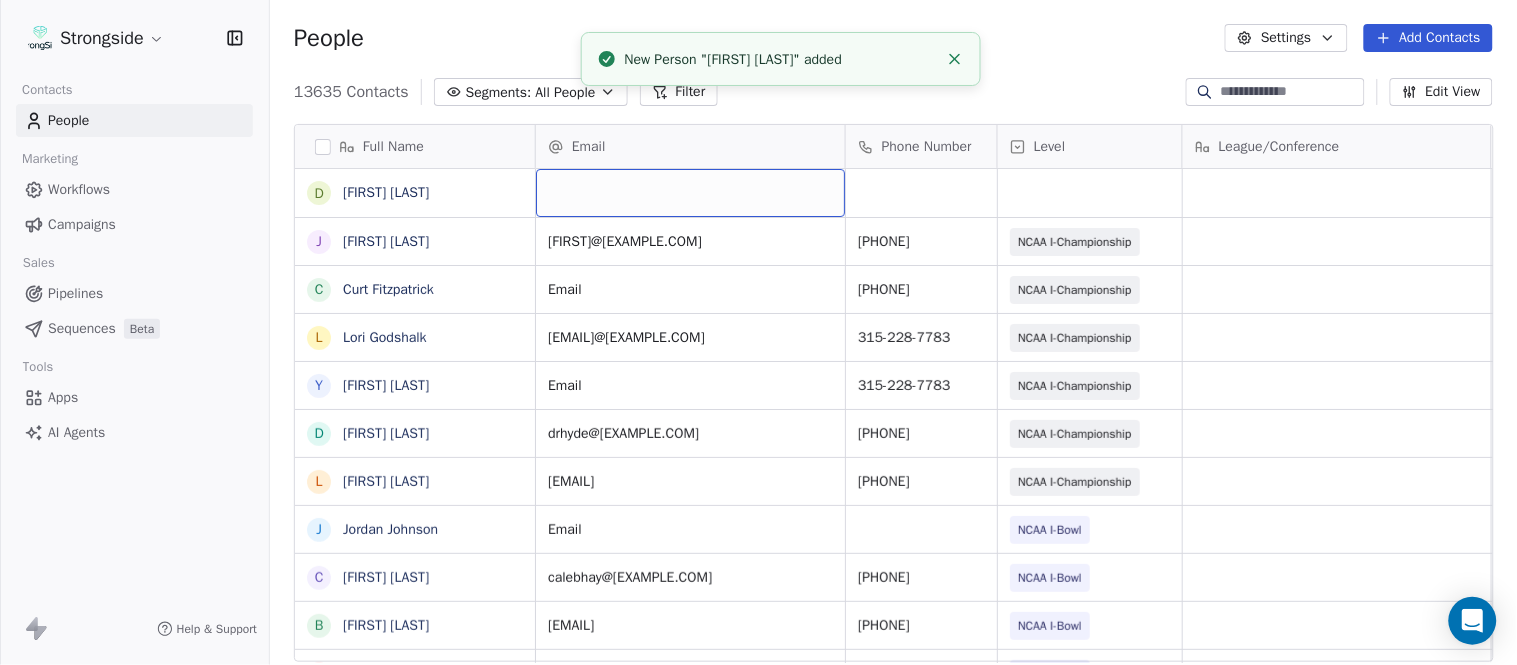 click at bounding box center [690, 193] 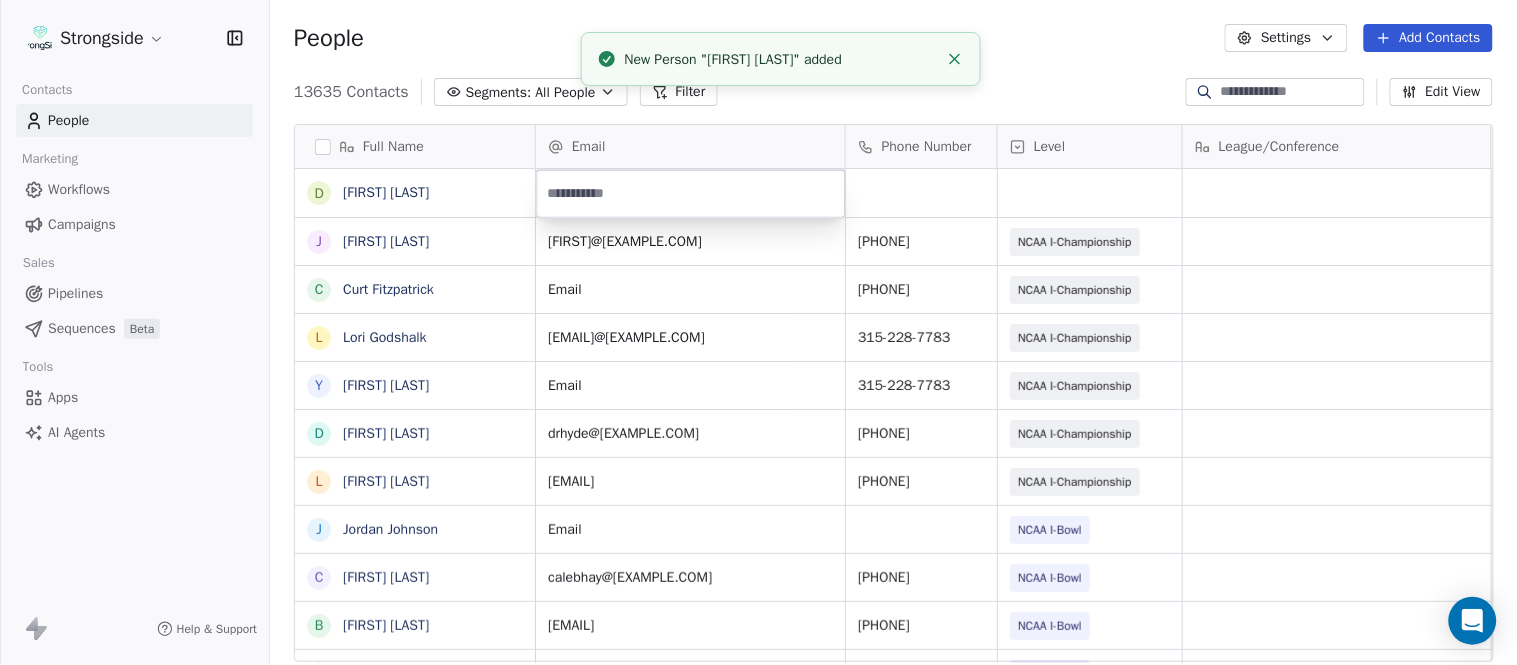 type on "**********" 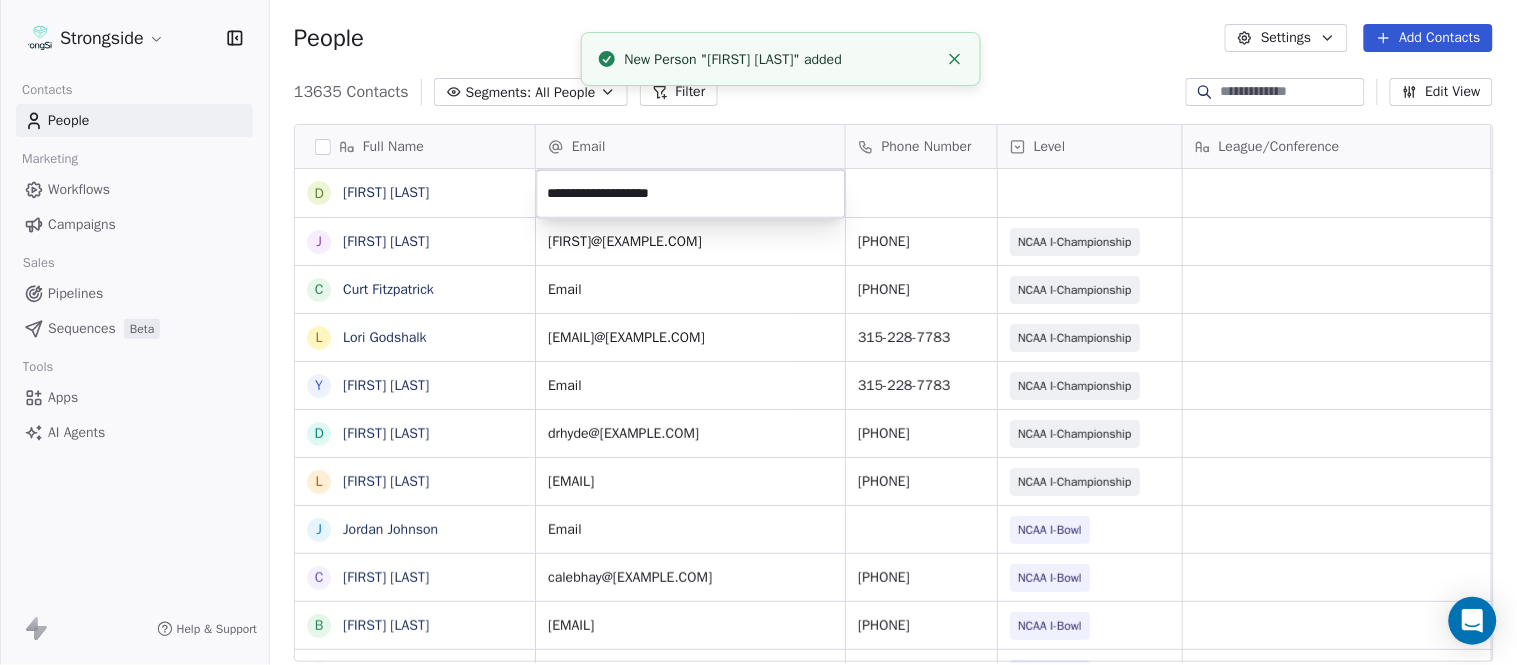 click on "Strongside Contacts People Marketing Workflows Campaigns Sales Pipelines Sequences Beta Tools Apps AI Agents Help & Support People Settings Add Contacts 13635 Contacts Segments: All People Filter Edit View Tag Add to Sequence Export Full Name D [FIRST] [LAST] J [FIRST] [LAST] C [FIRST] [LAST] L [FIRST] [LAST] Y [FIRST] [LAST] D [FIRST] [LAST] L [FIRST] [LAST] J [FIRST] [LAST] C [FIRST] [LAST] B [FIRST] [LAST] H [FIRST] [LAST] M [FIRST] [LAST] I [FIRST] [LAST] R [FIRST] [LAST] J [FIRST] [LAST] C [FIRST] [LAST] D [FIRST] [LAST] A [FIRST] [LAST] R [FIRST] [LAST] B [FIRST] [LAST] S [FIRST] [LAST] I [FIRST] [LAST] J [FIRST] [LAST] M [FIRST] [LAST] A [FIRST] [LAST] B [FIRST] [LAST] M [FIRST] [LAST] J [FIRST] [LAST] L [FIRST] [LAST] D [FIRST] [LAST] J [FIRST] [LAST] Email Phone Number Level League/Conference Organization Job Title Tags Created Date BST Aug 06, 2025 09:26 PM jaustin@[EXAMPLE.COM] [PHONE] NCAA I-Championship COLGATE UNIV Athletic Trainer Aug 06, 2025 06:49 PM colgatefootball@[EXAMPLE.COM] 	[PHONE] NCAA I-Championship" at bounding box center [758, 332] 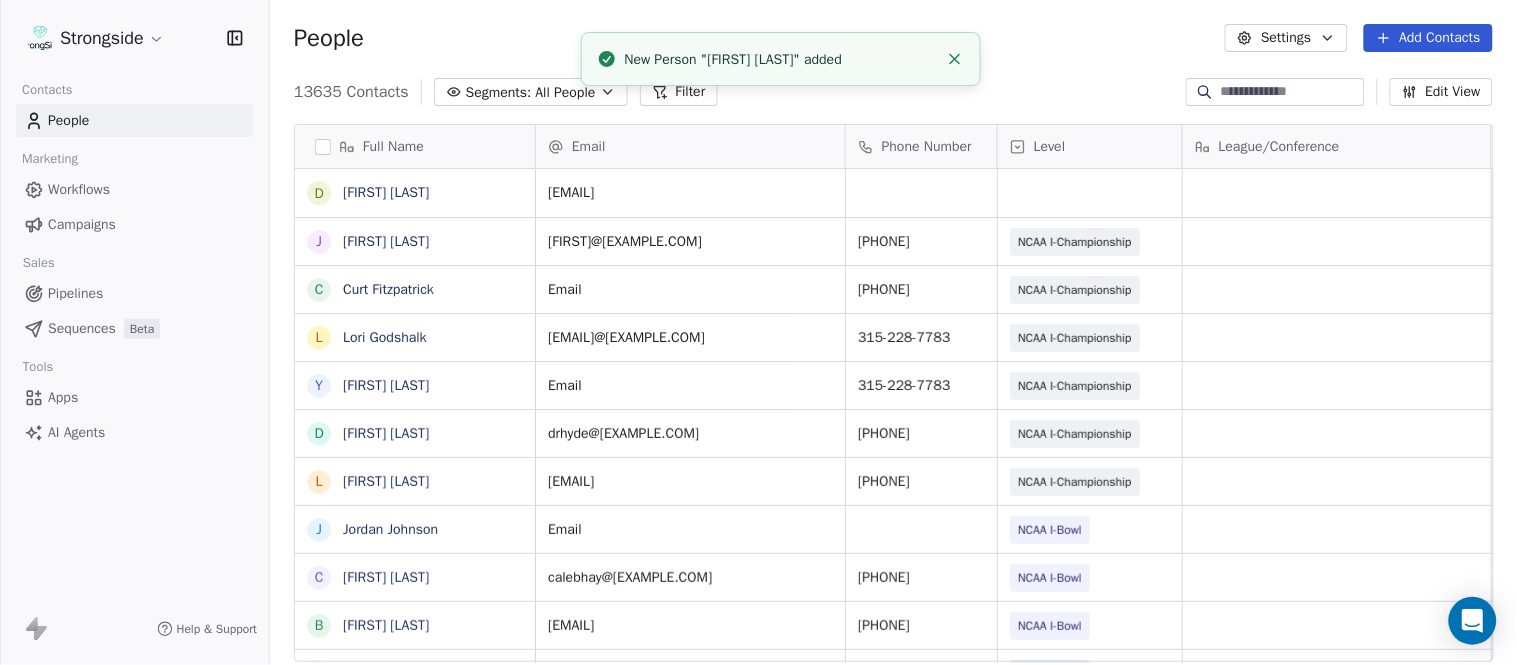 click 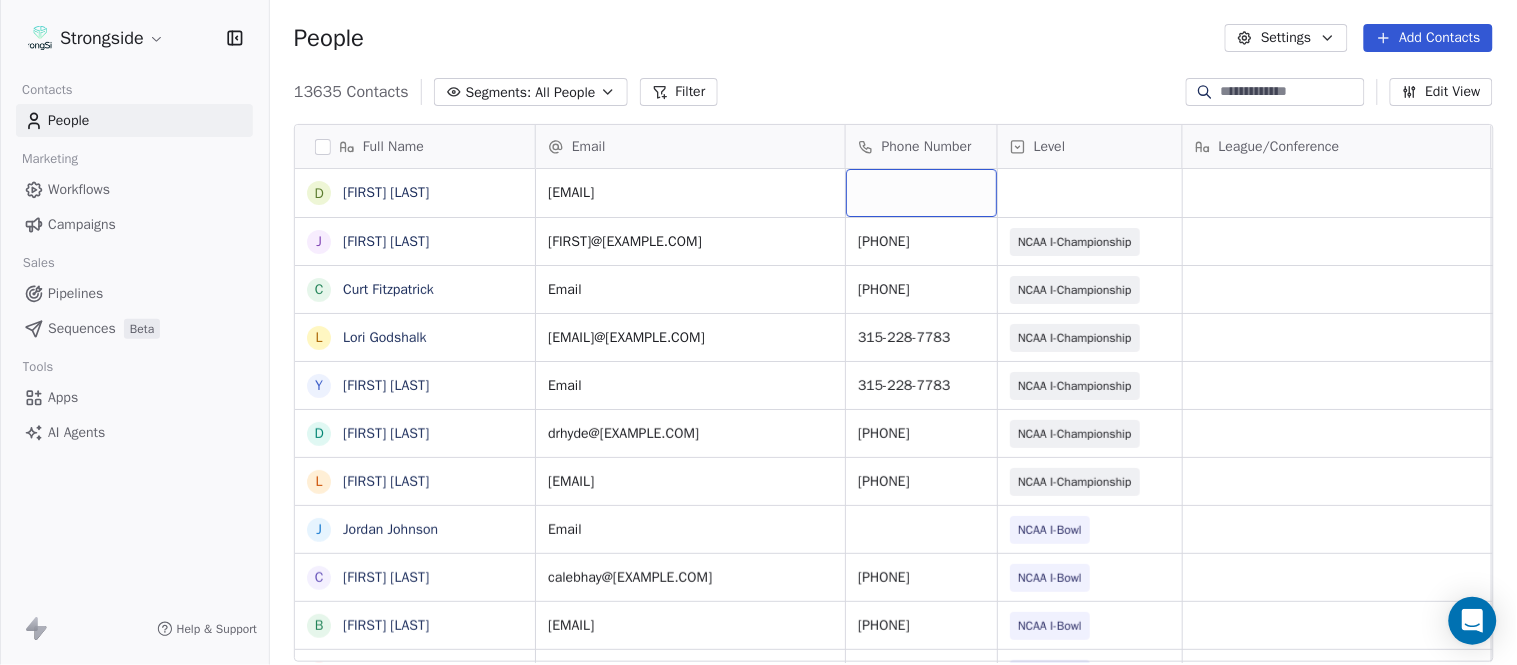 click at bounding box center (921, 193) 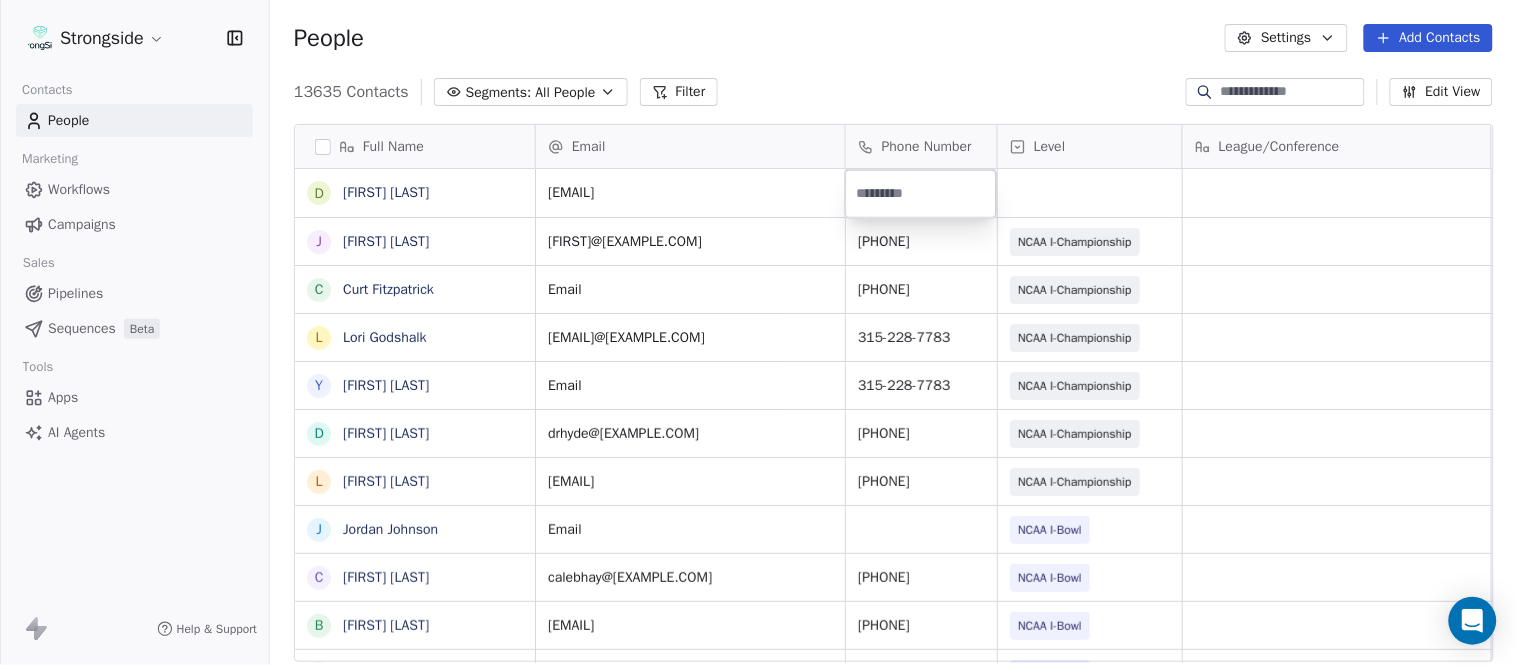 type on "**********" 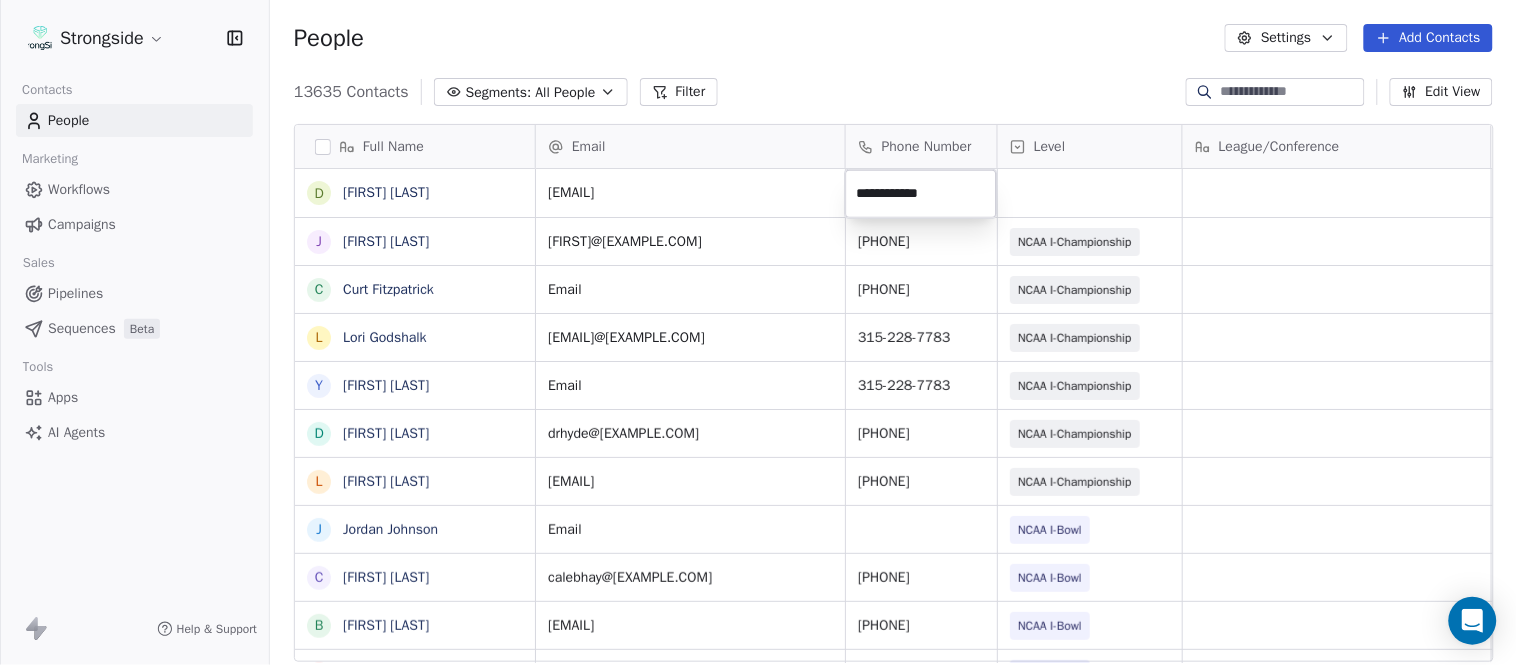 click on "Strongside Contacts People Marketing Workflows Campaigns Sales Pipelines Sequences Beta Tools Apps AI Agents Help & Support People Settings  Add Contacts 13635 Contacts Segments: All People Filter  Edit View Tag Add to Sequence Export Full Name D [FIRST] [LAST] J [FIRST] [LAST] C [FIRST] [LAST] L [FIRST] [LAST] Y [FIRST] [LAST] D [FIRST] [LAST] L [FIRST] [LAST] J [FIRST] [LAST] C [FIRST] [LAST] B [FIRST] [LAST] H [FIRST] [LAST] M [FIRST] [LAST] I [FIRST] [LAST] R [FIRST] [LAST] J [FIRST] [LAST] C [FIRST] [LAST] D [FIRST] [LAST] A [FIRST] [LAST] R [FIRST] [LAST] B [FIRST] [LAST] S [FIRST] [LAST] I [FIRST] [LAST] J [FIRST] [LAST] M [FIRST] [LAST] A [FIRST] [LAST] B [FIRST] [LAST] M [FIRST] [LAST] J [FIRST] [LAST] L [FIRST] [LAST] D [FIRST] [LAST] J [FIRST] [LAST] Email Phone Number Level League/Conference Organization Job Title Tags Created Date BST dcalhoun@[EXAMPLE.COM] Aug 06, 2025 09:26 PM jaustin@[EXAMPLE.COM] [PHONE] NCAA I-Championship COLGATE UNIV Athletic Trainer Aug 06, 2025 06:49 PM colgatefootball@[EXAMPLE.COM] 	[PHONE]" at bounding box center [758, 332] 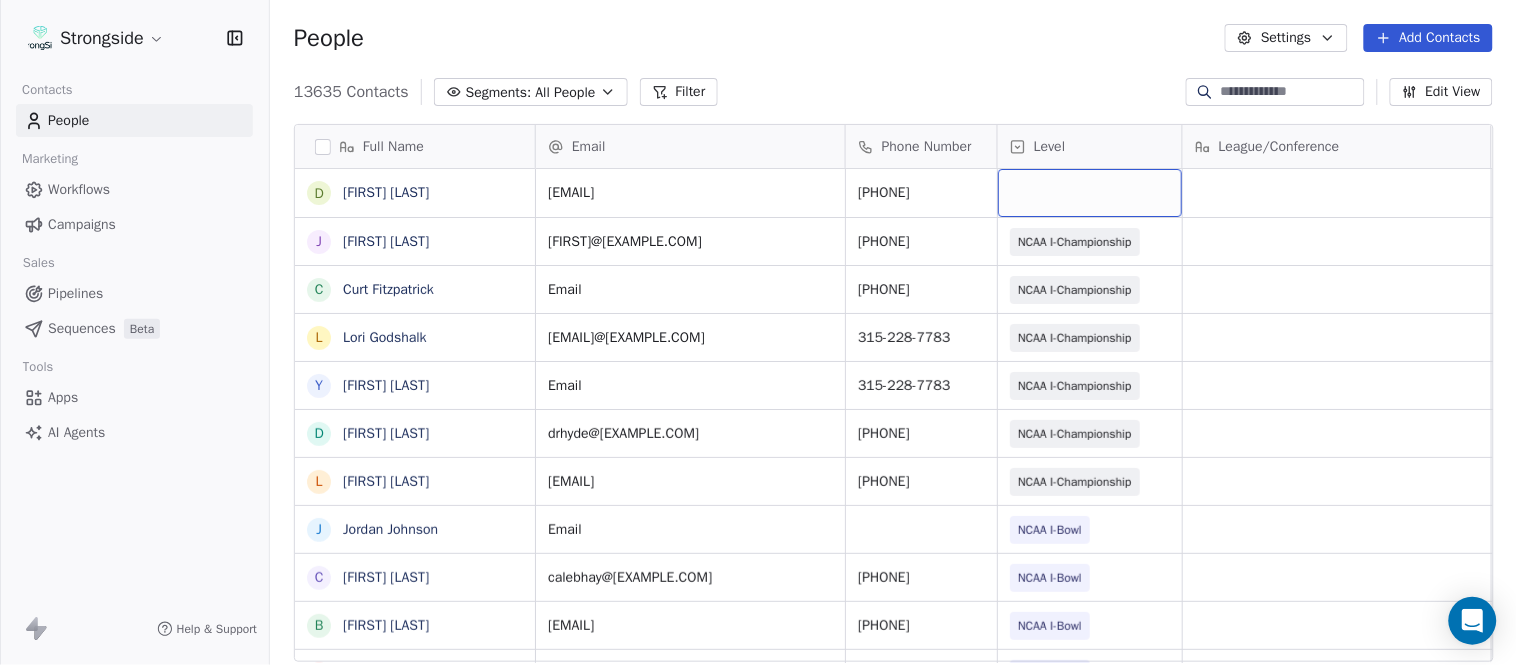 click at bounding box center [1090, 193] 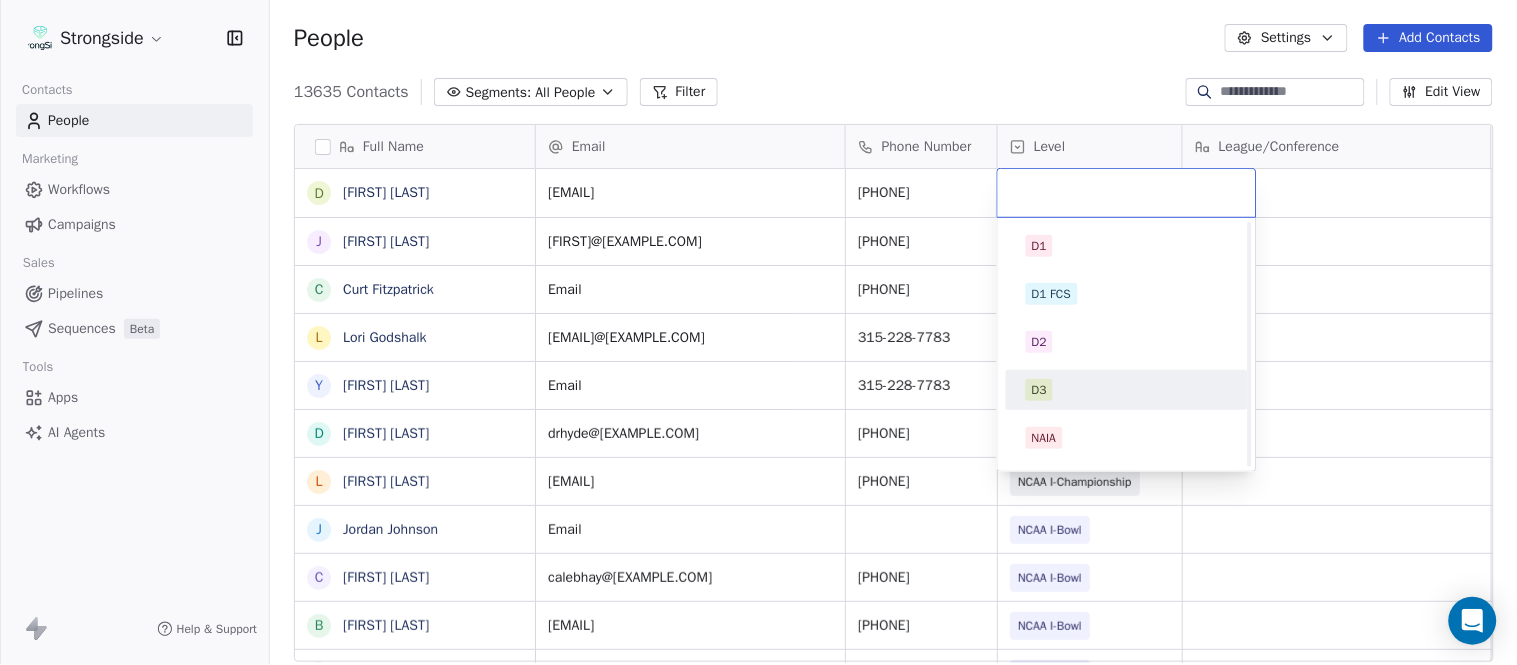 scroll, scrollTop: 378, scrollLeft: 0, axis: vertical 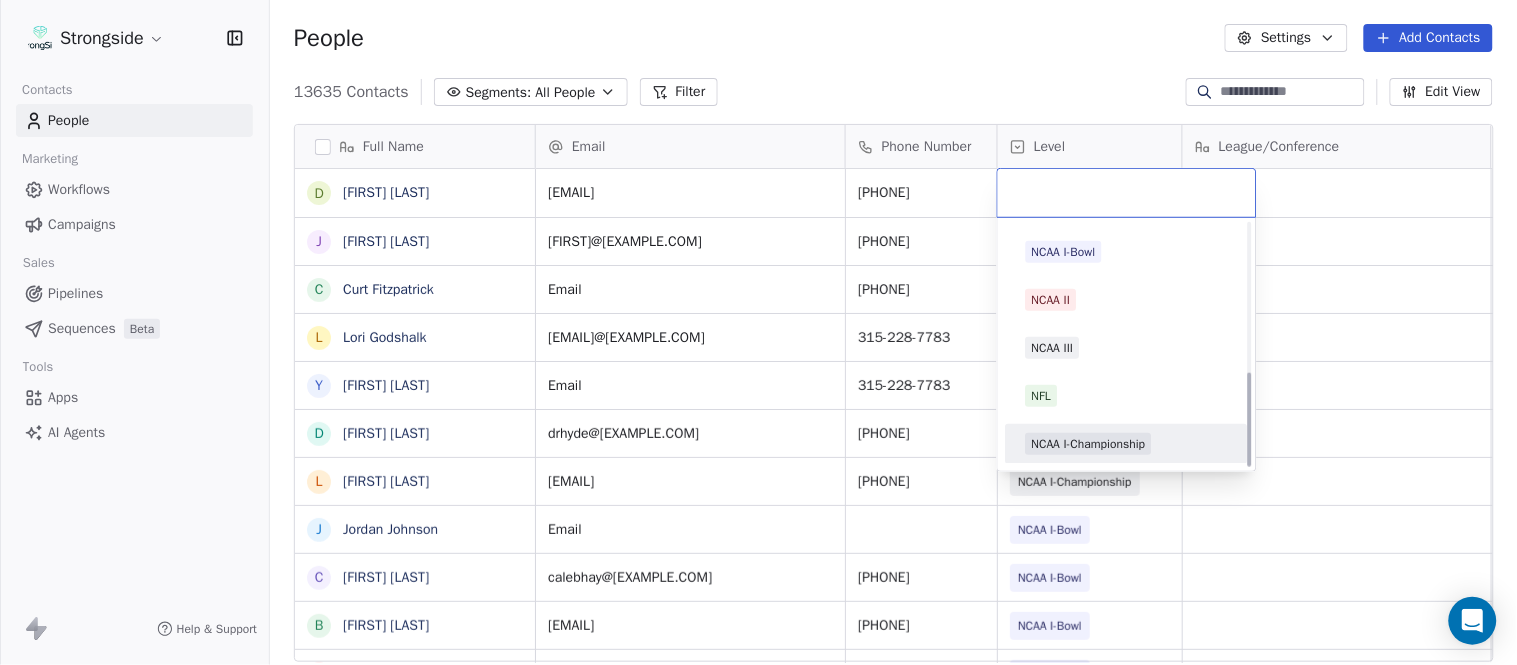 click on "NCAA I-Championship" at bounding box center (1089, 444) 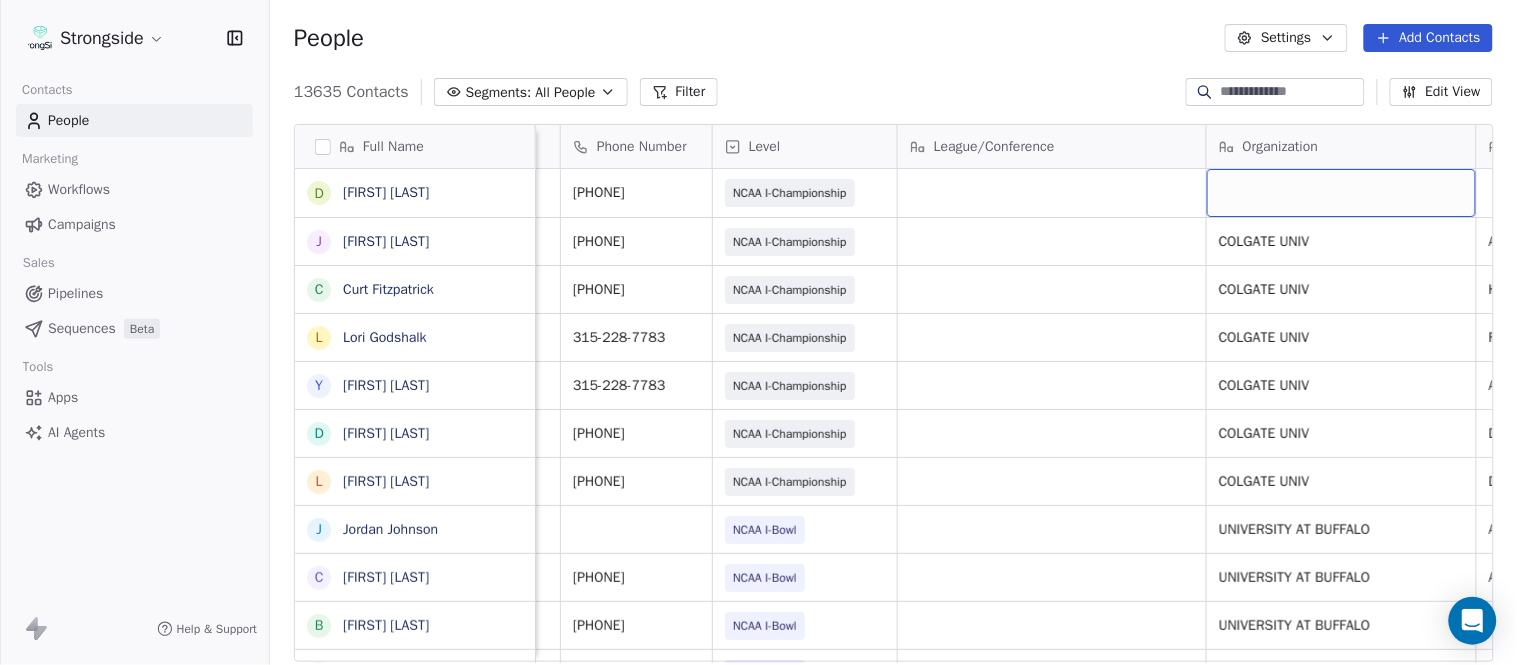scroll, scrollTop: 0, scrollLeft: 553, axis: horizontal 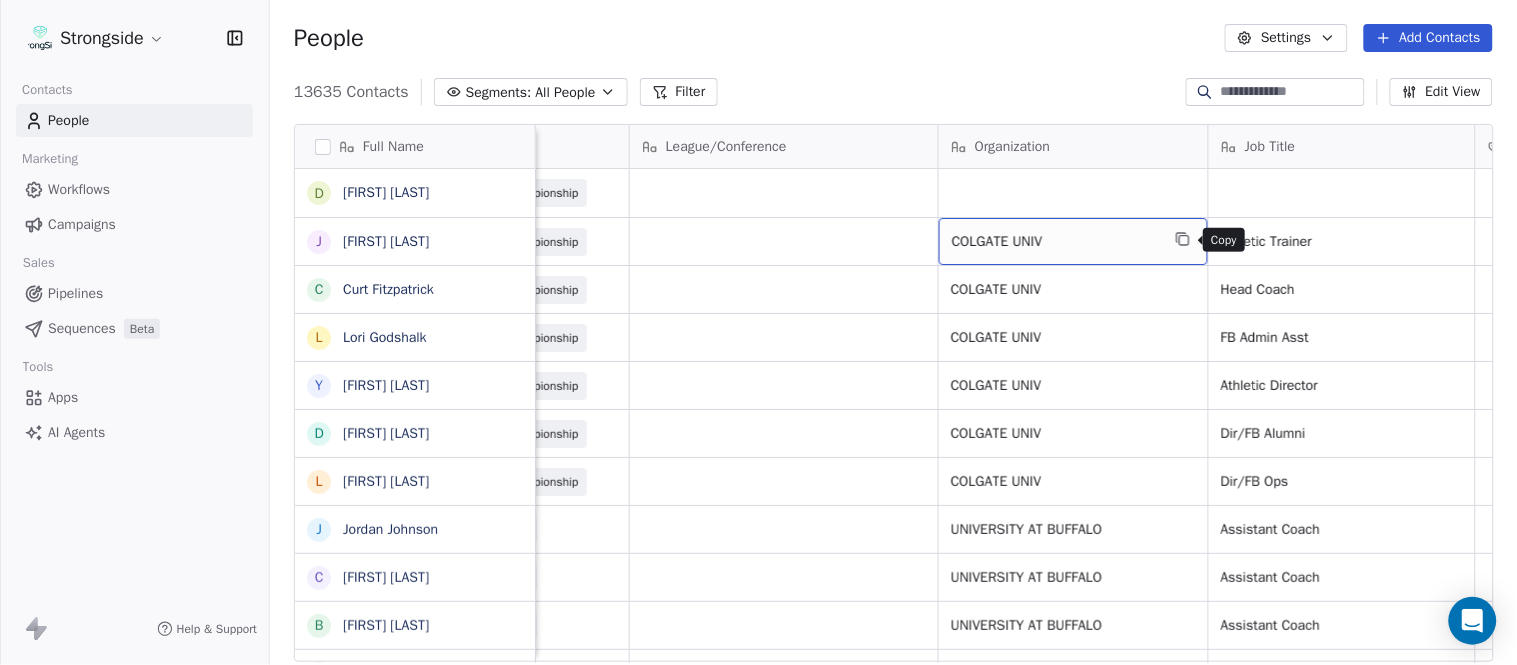 click 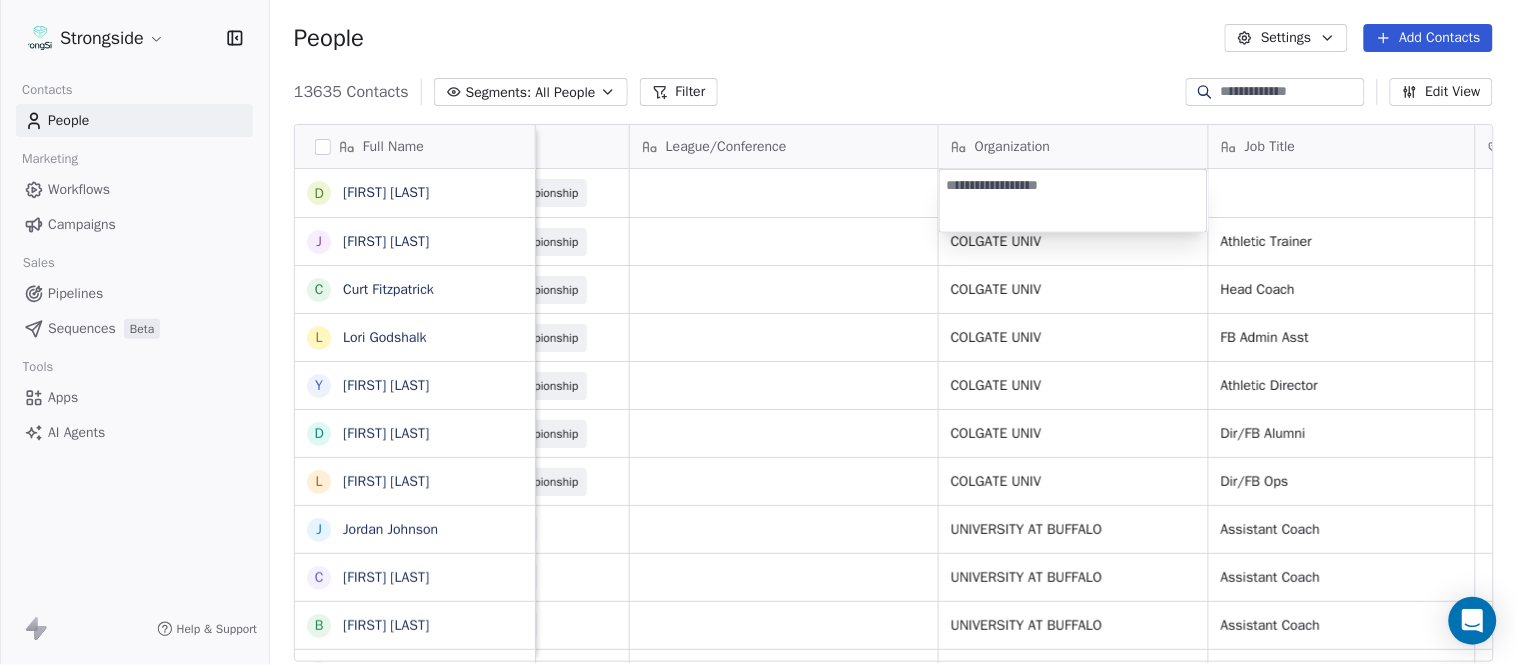 type on "**********" 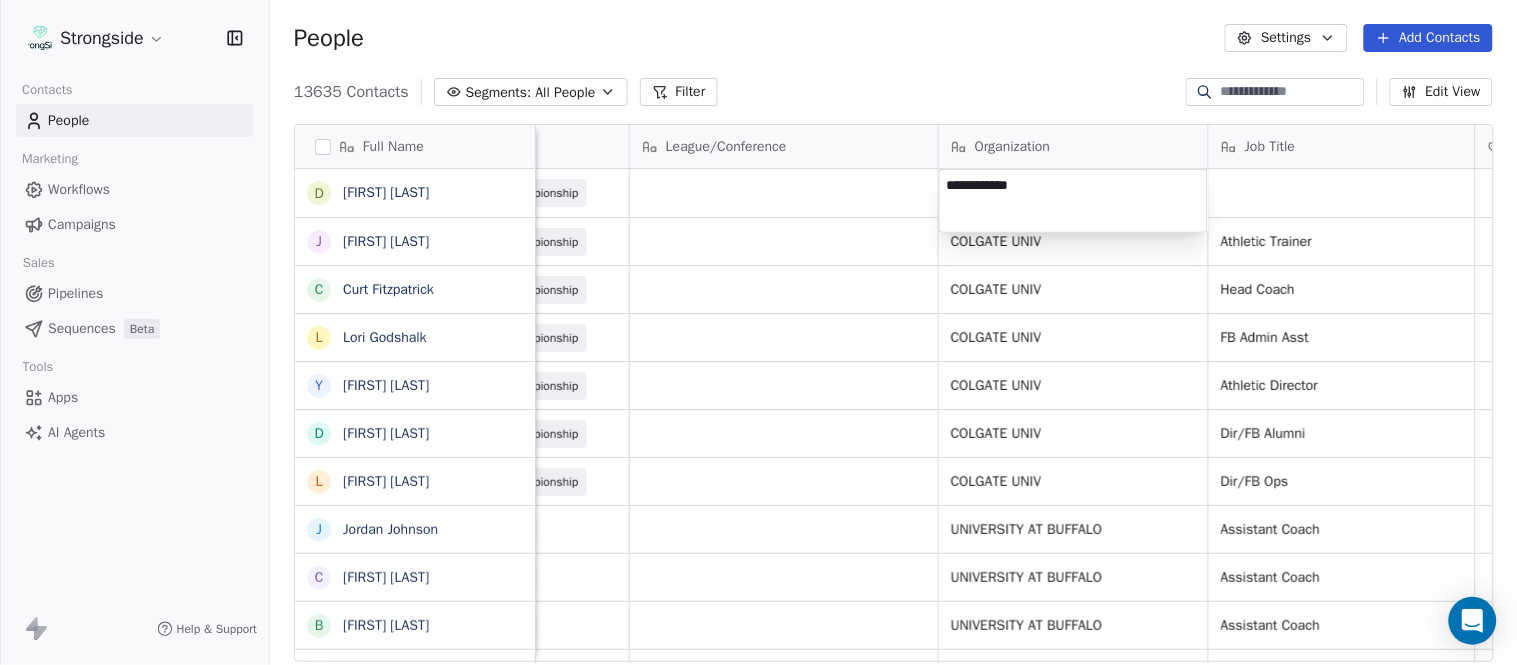 click on "Strongside Contacts People Marketing Workflows Campaigns Sales Pipelines Sequences Beta Tools Apps AI Agents Help & Support People Settings  Add Contacts 13635 Contacts Segments: All People Filter  Edit View Tag Add to Sequence Export Full Name D [FIRST] [LAST] J [FIRST] [LAST] C [FIRST] [LAST] L [FIRST] [LAST] Y [FIRST] [LAST] D [FIRST] [LAST] L [FIRST] [LAST] J [FIRST] [LAST] C [FIRST] [LAST] B [FIRST] [LAST] H [FIRST] [LAST] M [FIRST] [LAST] I [FIRST] [LAST] R [FIRST] [LAST] J [FIRST] [LAST] C [FIRST] [LAST] D [FIRST] [LAST] A [FIRST] [LAST] R [FIRST] [LAST] B [FIRST] [LAST] S [FIRST] [LAST] I [FIRST] [LAST] J [FIRST] [LAST] M [FIRST] [LAST] A [FIRST] [LAST] B [FIRST] [LAST] M [FIRST] [LAST] J [FIRST] [LAST] L [FIRST] [LAST] D [FIRST] [LAST] J [FIRST] [LAST] Email Phone Number Level League/Conference Organization Job Title Tags Created Date BST Status Priority dcalhoun@[EXAMPLE.COM] [PHONE] NCAA I-Championship Aug 06, 2025 09:26 PM jaustin@[EXAMPLE.COM] [PHONE] NCAA I-Championship COLGATE UNIV Athletic Trainer 	[PHONE]" at bounding box center (758, 332) 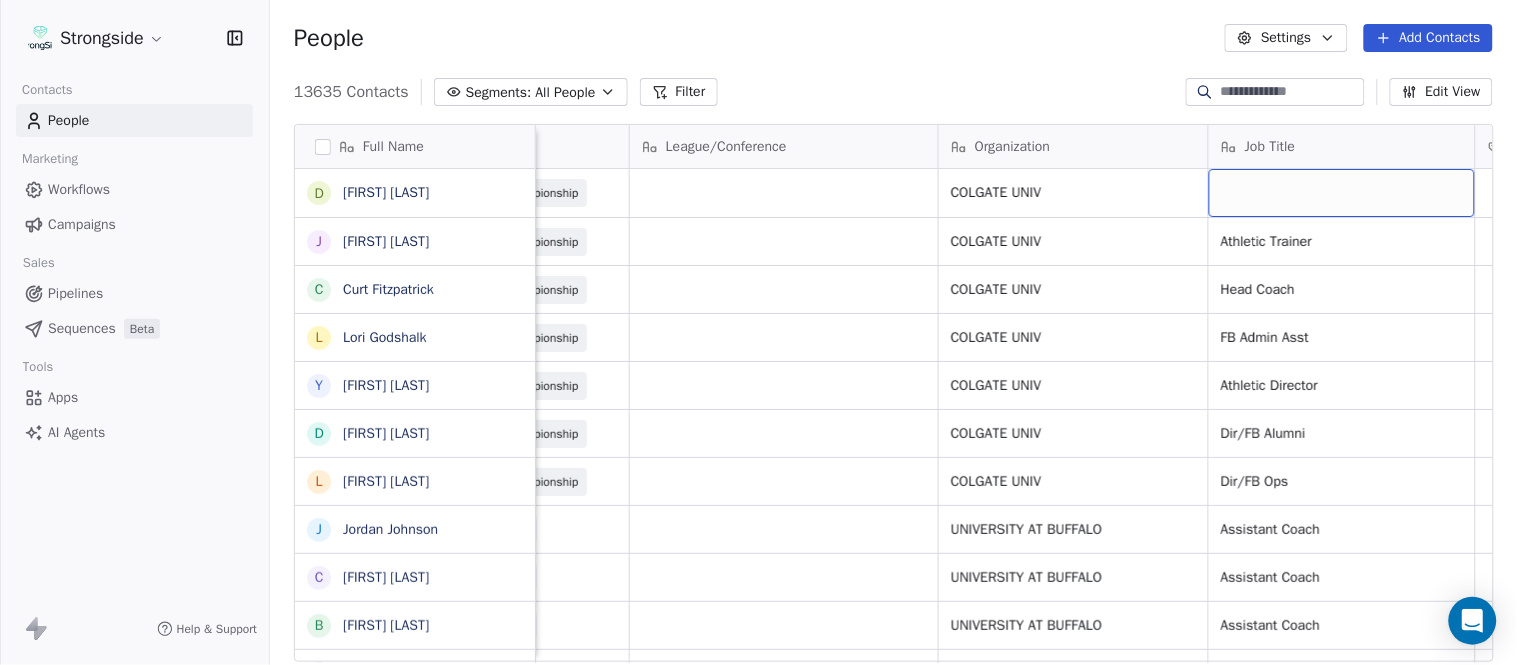 click at bounding box center [1342, 193] 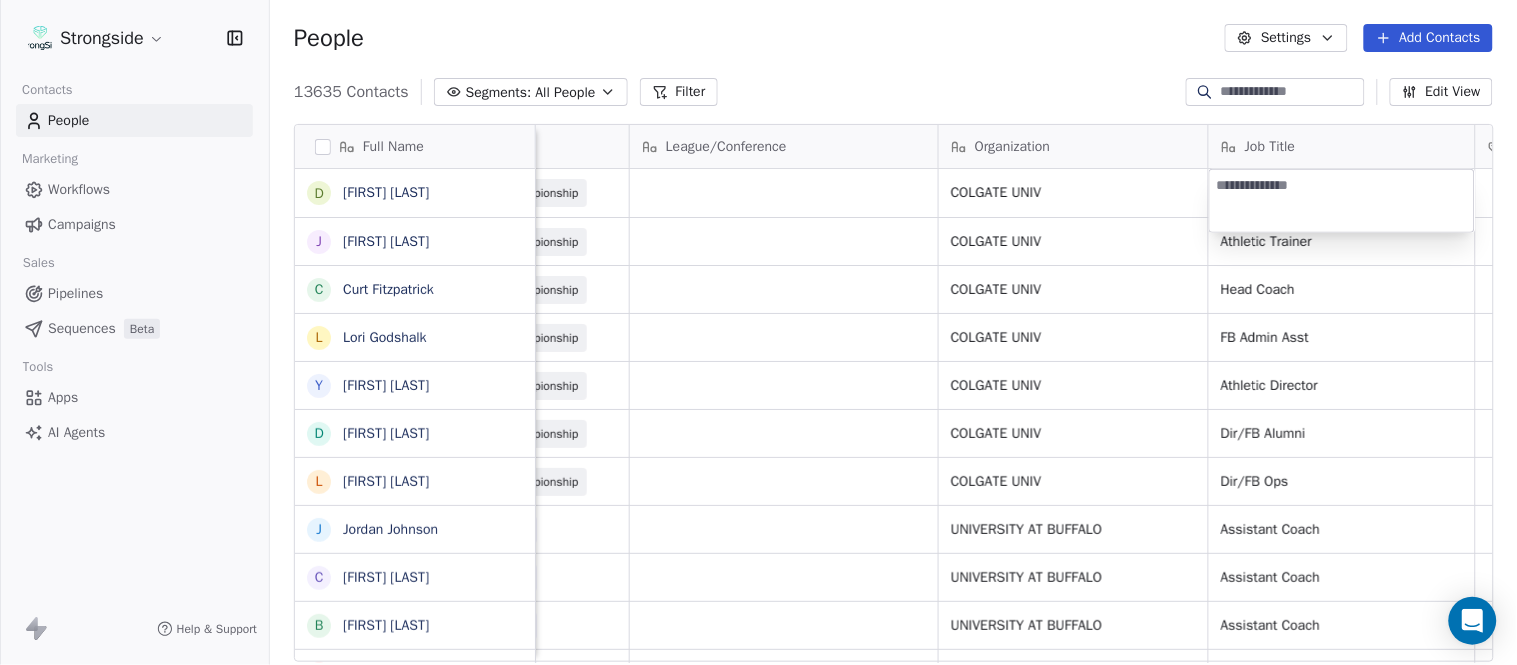 type on "**********" 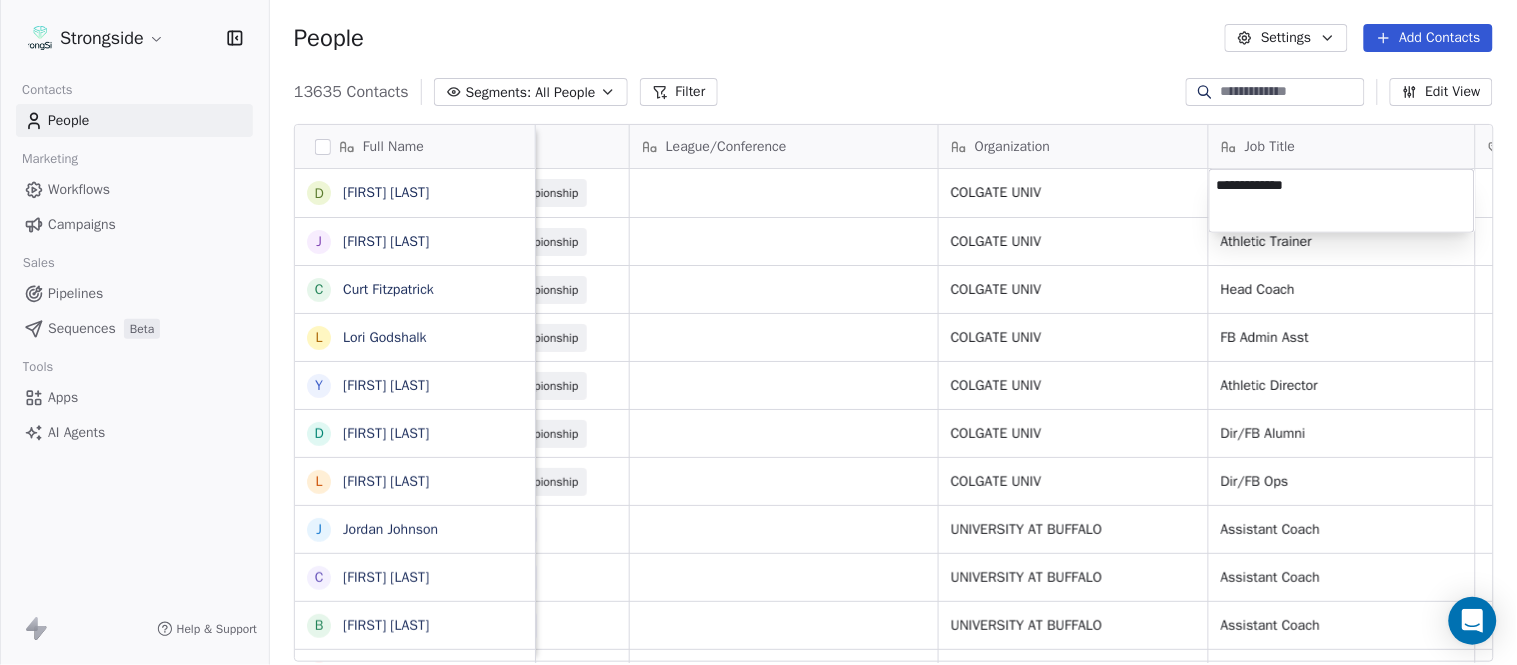 click on "Strongside Contacts People Marketing Workflows Campaigns Sales Pipelines Sequences Beta Tools Apps AI Agents Help & Support People Settings  Add Contacts 13635 Contacts Segments: All People Filter  Edit View Tag Add to Sequence Export Full Name D [FIRST] J [FIRST] C [FIRST] L [FIRST] Y [FIRST] D [FIRST] L [FIRST] J [FIRST] C [FIRST] B [FIRST] H [FIRST] M [FIRST] I [FIRST] R [FIRST] J [FIRST] C [FIRST] D [FIRST] A [FIRST] R [FIRST] B [FIRST] S [FIRST] I [FIRST] J [FIRST] M [FIRST] A [FIRST] B [FIRST] Email Phone Number Level League/Conference Organization Job Title Tags Created Date BST Status Priority [EMAIL] [PHONE] NCAA I-Championship COLGATE UNIV Athletic Trainer" at bounding box center (758, 332) 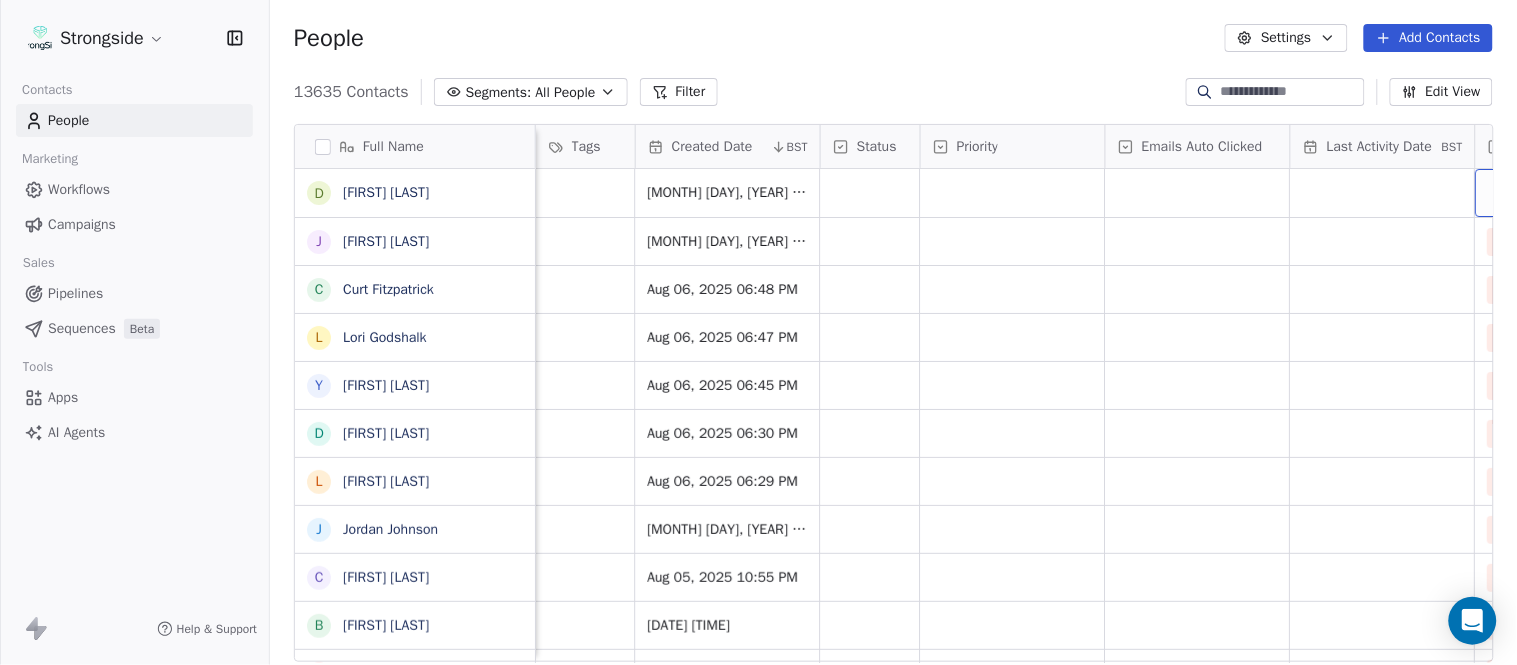 scroll, scrollTop: 0, scrollLeft: 1677, axis: horizontal 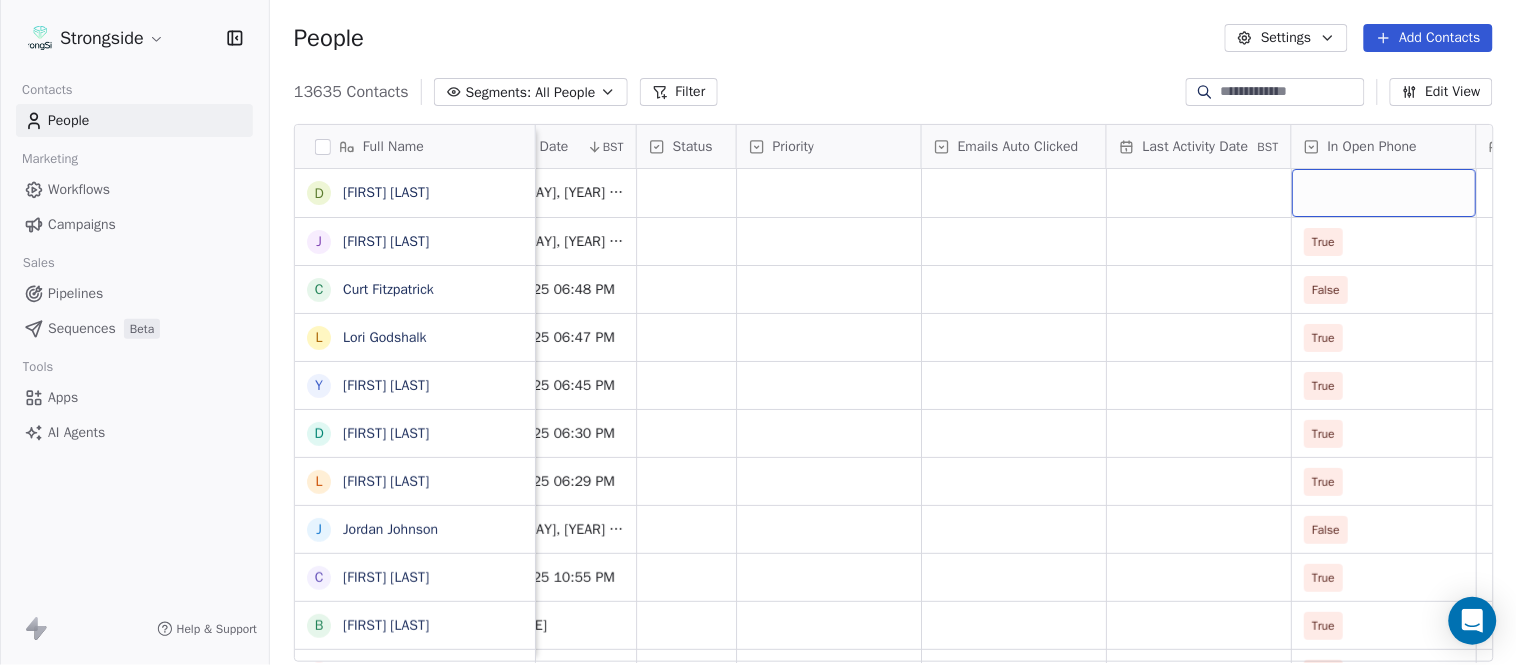 click at bounding box center (1384, 193) 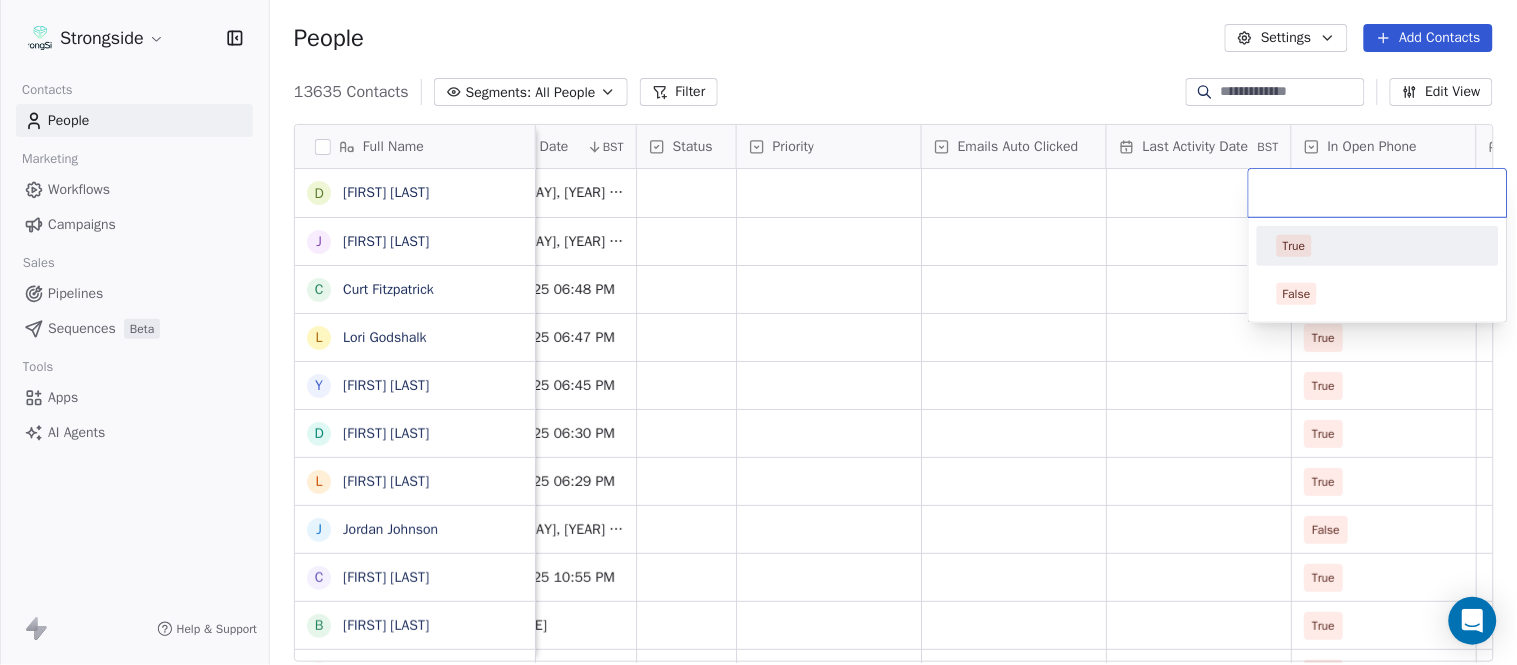 click on "True" at bounding box center (1378, 246) 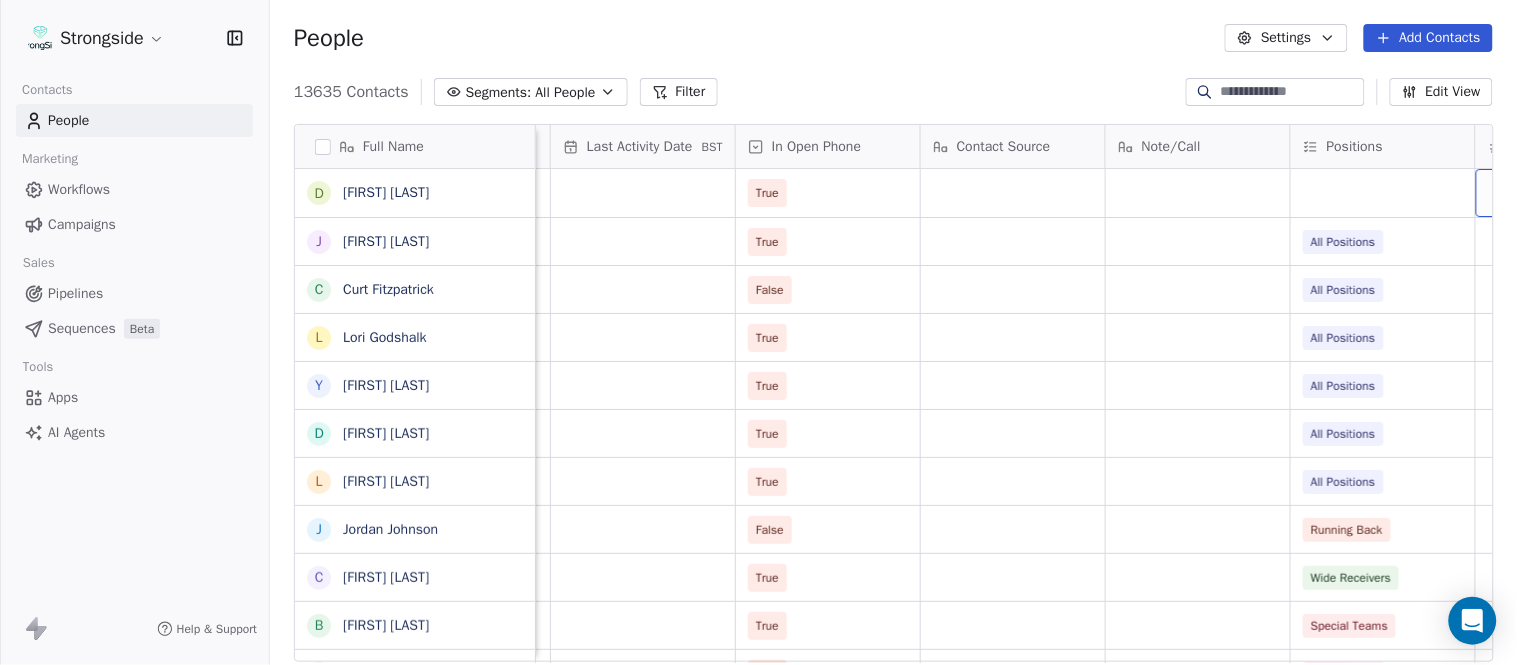 scroll, scrollTop: 0, scrollLeft: 2417, axis: horizontal 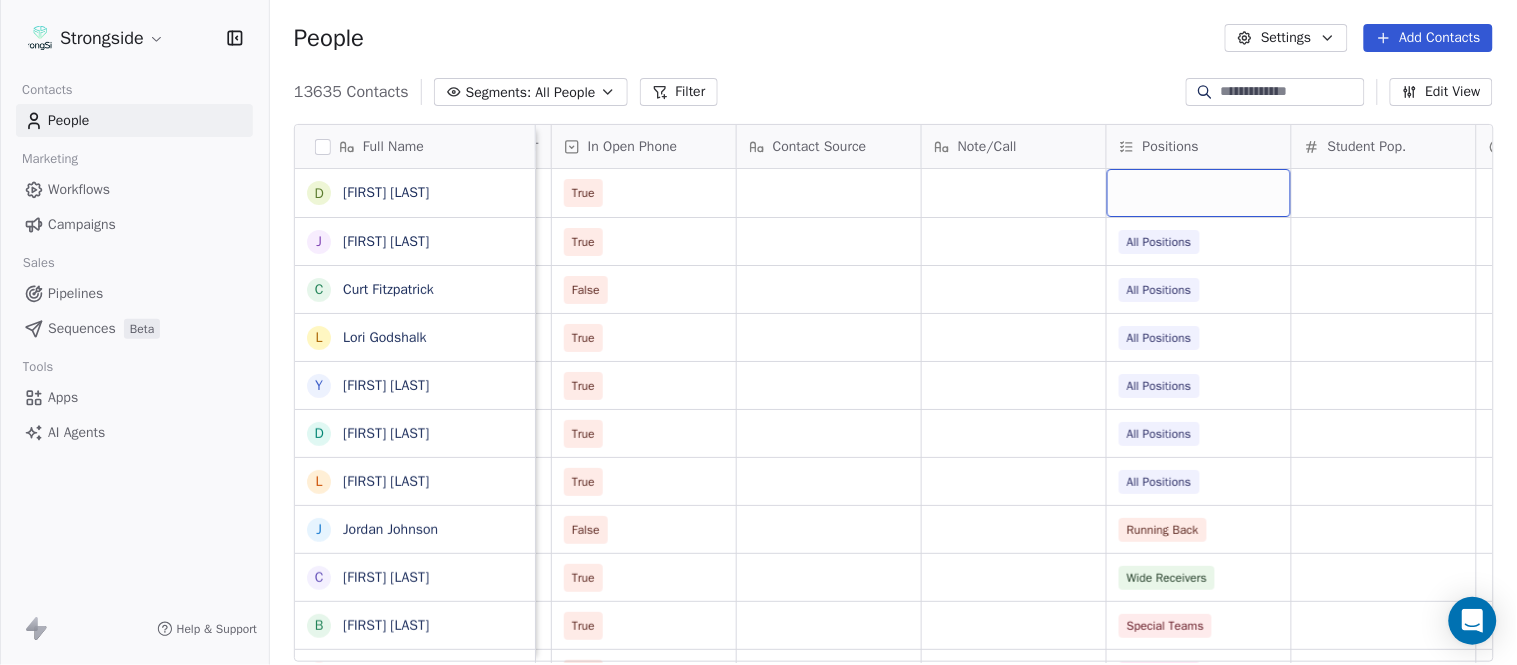 click at bounding box center [1199, 193] 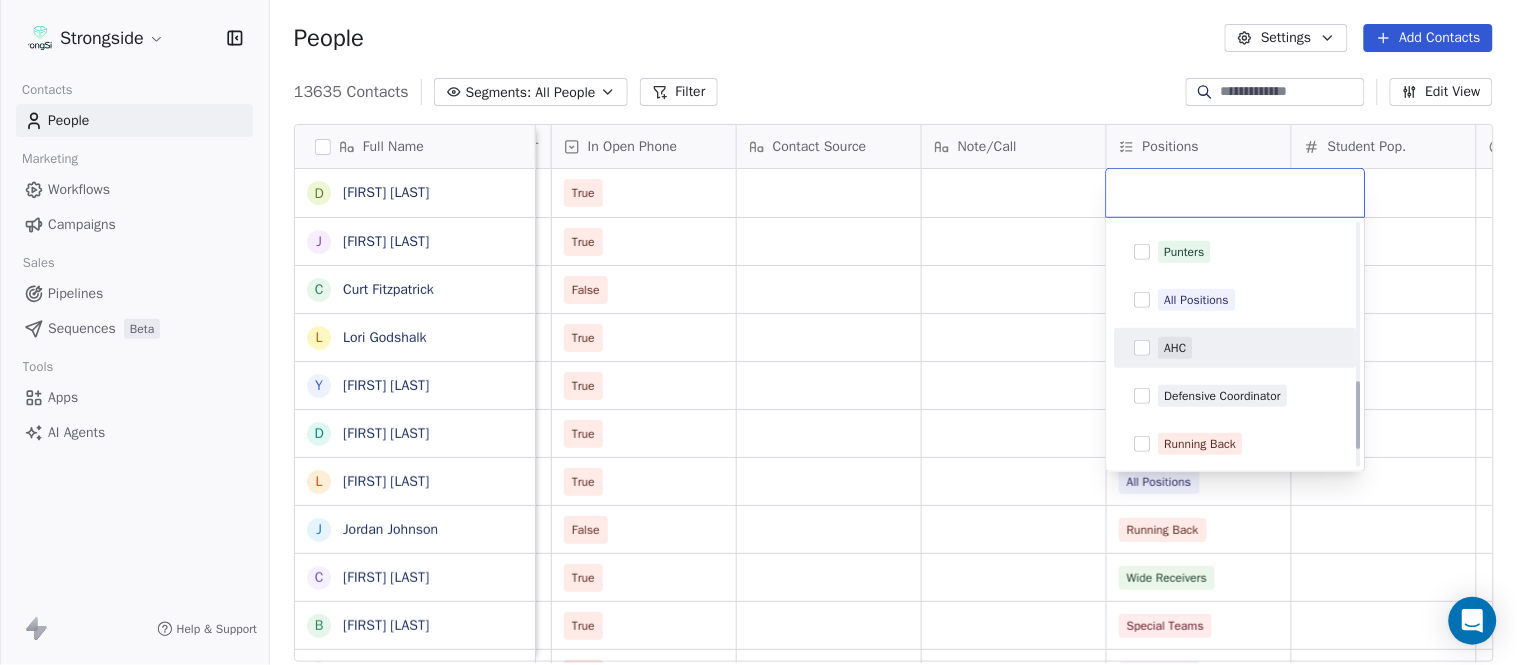 scroll, scrollTop: 444, scrollLeft: 0, axis: vertical 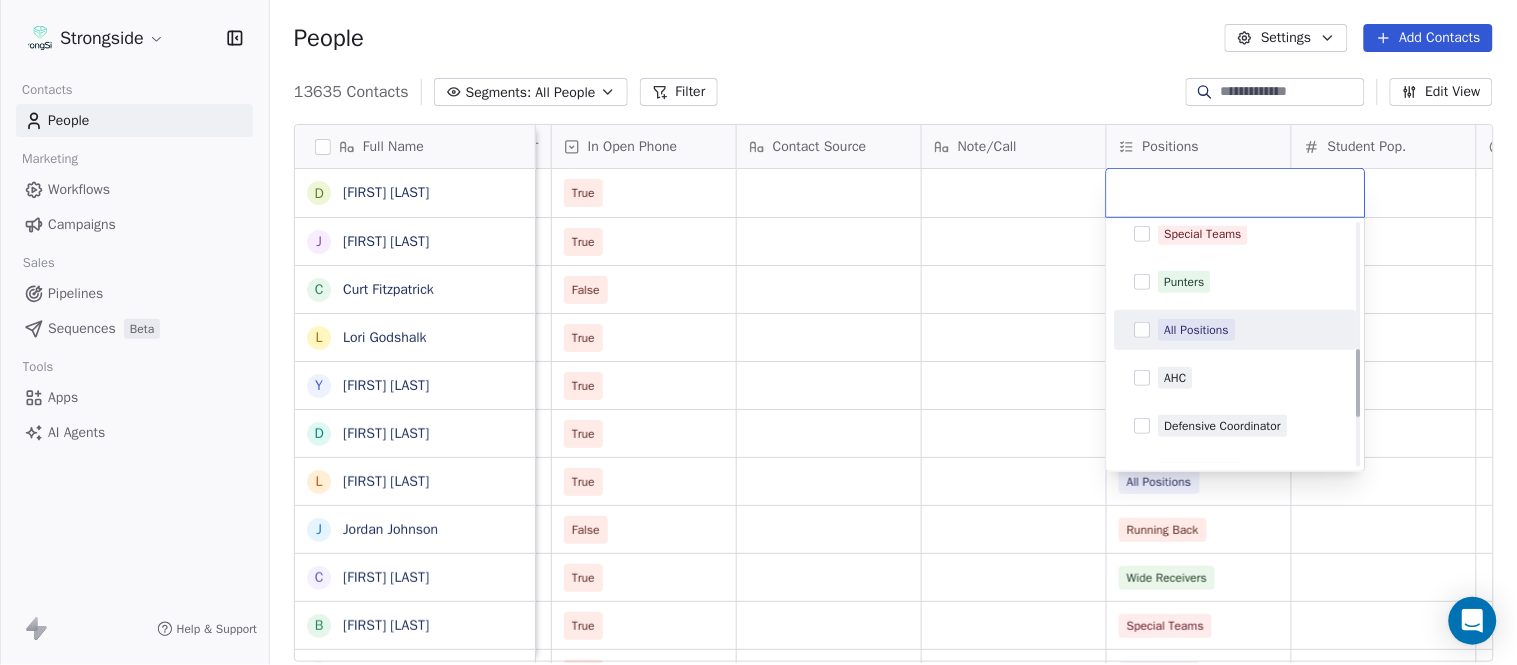 click on "All Positions" at bounding box center [1197, 330] 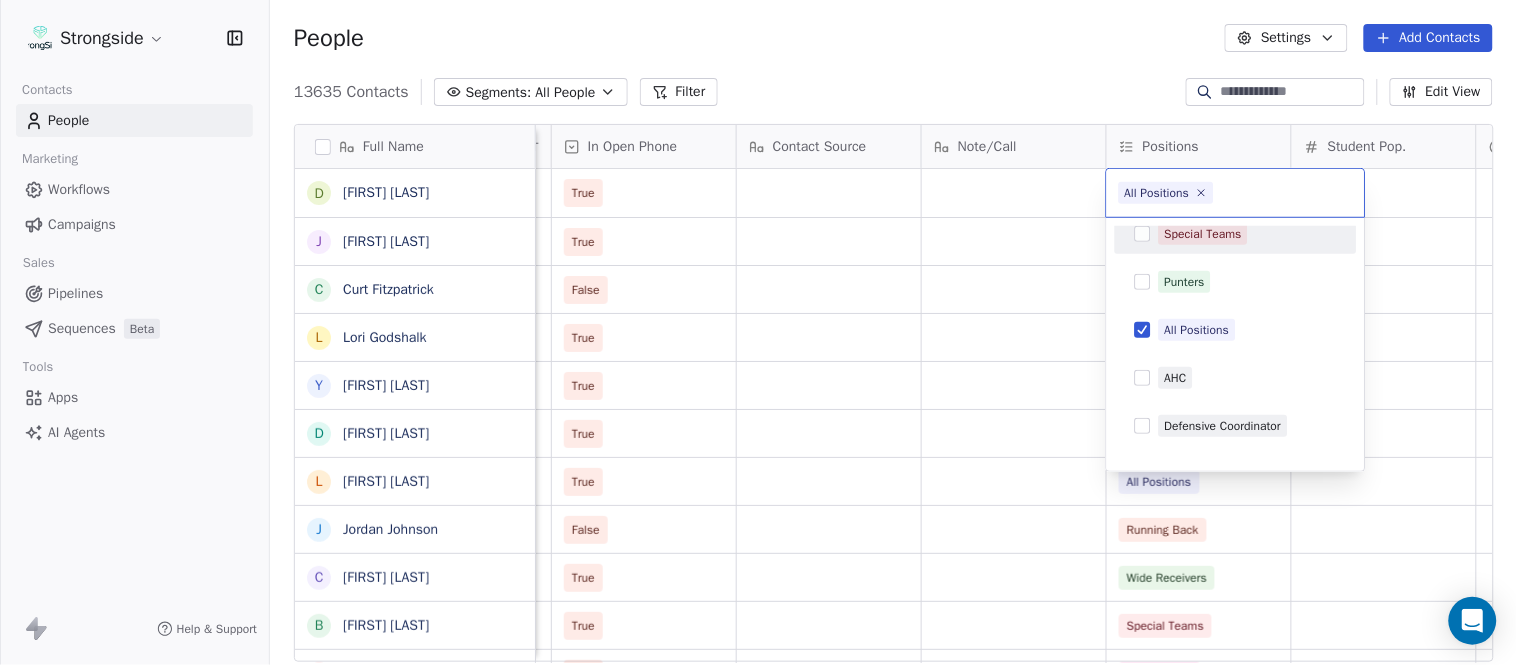 click on "Strongside Contacts People Marketing Workflows Campaigns Sales Pipelines Sequences Beta Tools Apps AI Agents Help & Support People Settings  Add Contacts 13635 Contacts Segments: All People Filter  Edit View Tag Add to Sequence Export Full Name D [LAST] [LAST] J [LAST] [LAST] C [LAST] [LAST] L [LAST] [LAST] Y [LAST] [LAST] D [LAST] [LAST] L [LAST] [LAST] J [LAST] [LAST] C [LAST] [LAST] B [LAST] [LAST] H [LAST] [LAST] M [LAST] [LAST] I [LAST] [LAST] R [LAST] [LAST] J [LAST] [LAST] C [LAST] [LAST] D [LAST] [LAST] A [LAST] [LAST] R [LAST] [LAST] B [LAST] [LAST] S [LAST] [LAST] I [LAST] [LAST] J [LAST] [LAST] M [LAST] [LAST] A [LAST] [LAST] J [LAST] [LAST] L [LAST] [LAST] D [LAST] [LAST] Status Priority Emails Auto Clicked Last Activity Date BST In Open Phone Contact Source Note/Call Positions Student Pop. Lead Account   True   True All Positions   False All Positions   True All Positions   True All Positions   True All Positions   False" at bounding box center [758, 332] 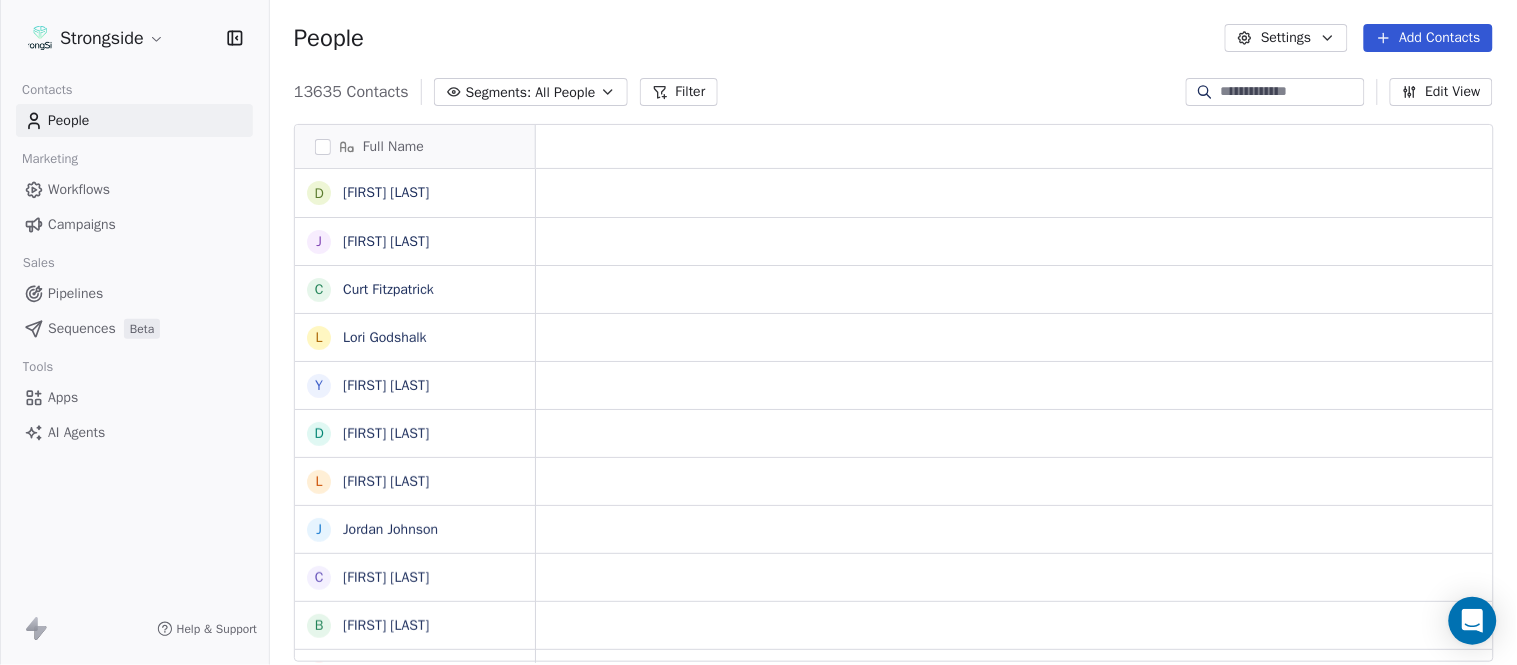 scroll, scrollTop: 0, scrollLeft: 0, axis: both 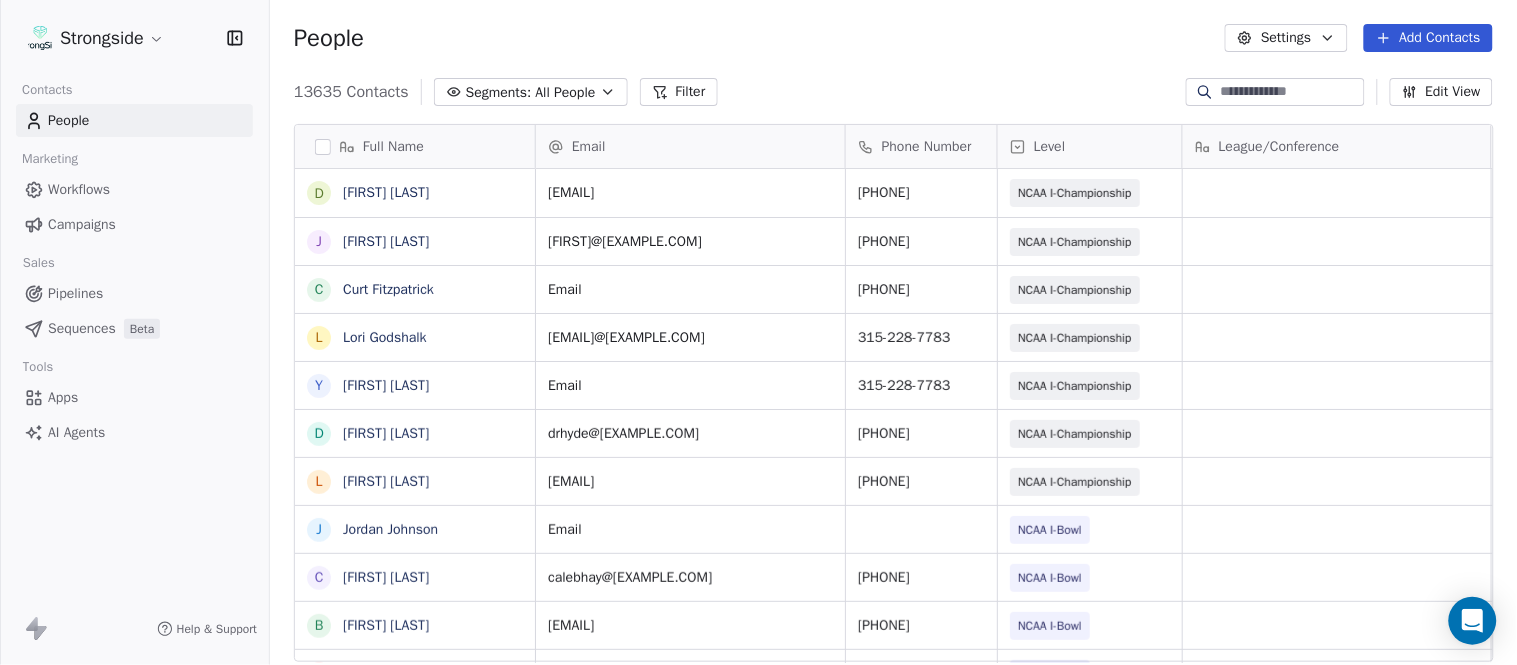 click on "Add Contacts" at bounding box center (1428, 38) 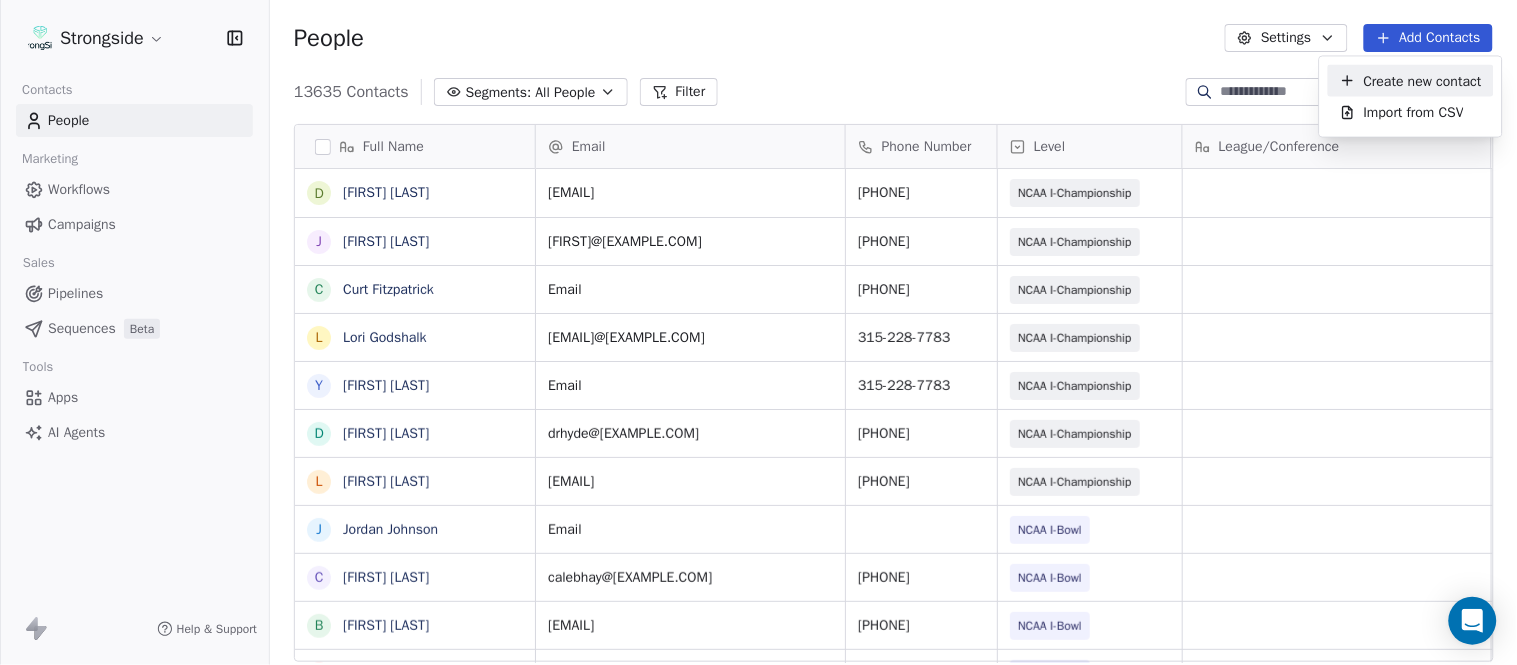 click on "Create new contact" at bounding box center (1423, 80) 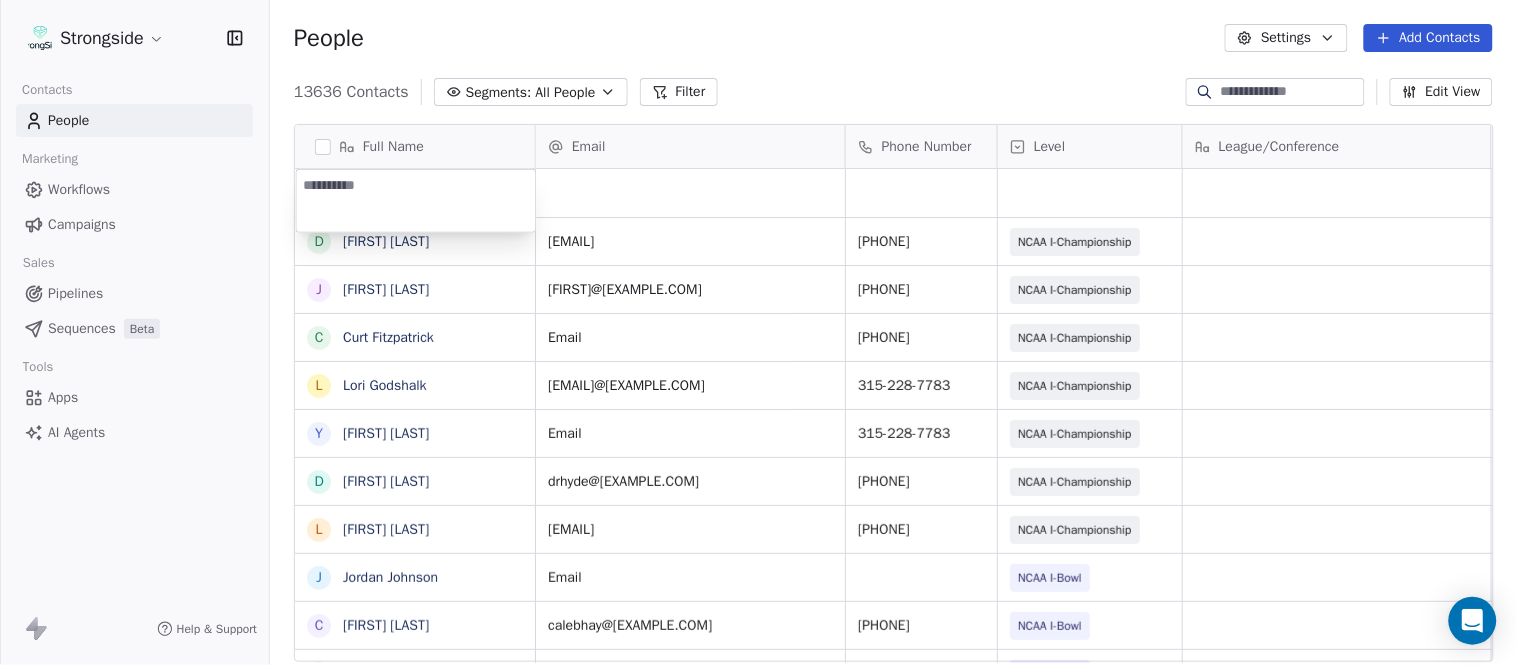 type on "**********" 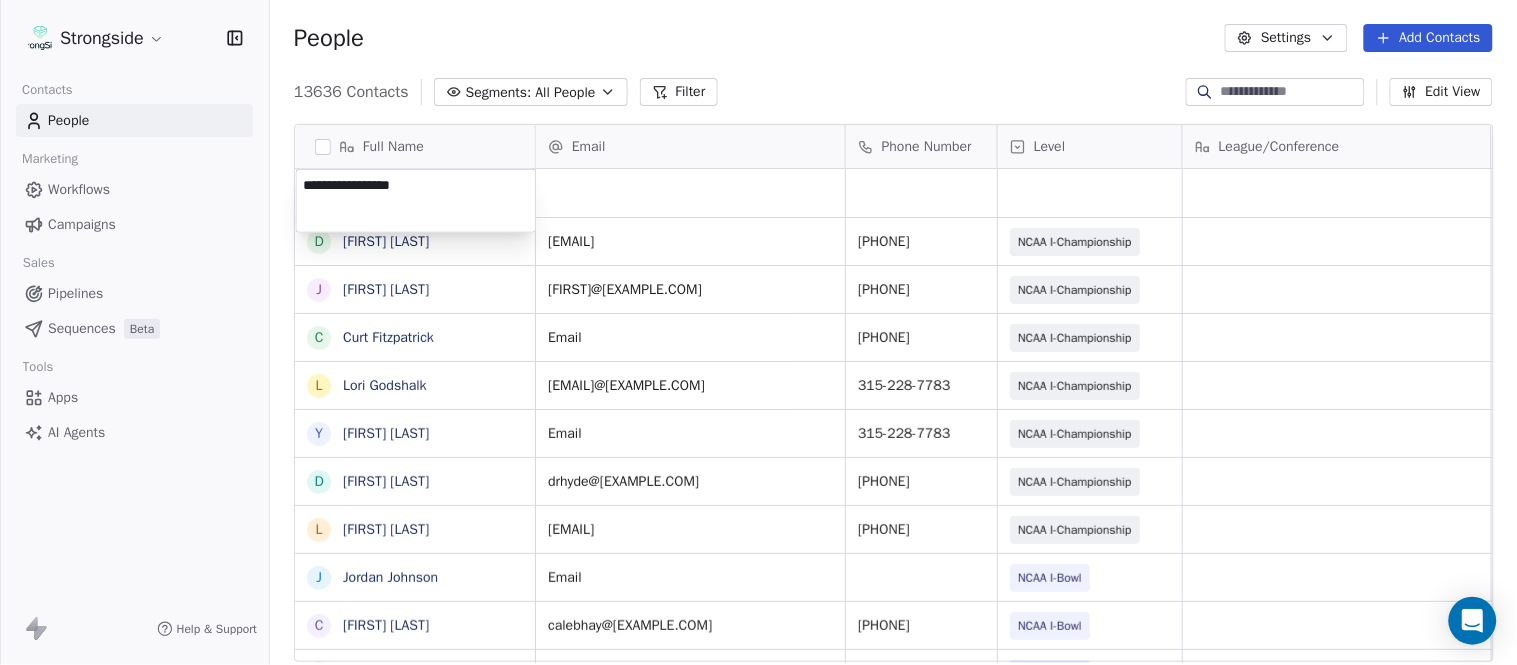 click on "Full Name D [LAST] J [LAST] C [LAST] L [LAST] Y [LAST] D [LAST] L [LAST] J [LAST] C [LAST] B [LAST] H [LAST] M [LAST] I [LAST] R [LAST] J [LAST] C [LAST] D [LAST] A [LAST] R [LAST] B [LAST] S [LAST] I [LAST] J [LAST] M [LAST] A [LAST] B [LAST] M [LAST] J [LAST] L [LAST] D [LAST] [LAST] Email Phone Number Level League/Conference Organization Job Title Tags Created Date BST Aug 06, 2025 09:27 PM [EMAIL] [PHONE] NCAA I-Championship COLGATE UNIV Equipment Mgr Aug 06, 2025 09:26 PM [EMAIL] [PHONE] NCAA I-Championship COLGATE UNIV 	[PHONE]" at bounding box center [758, 332] 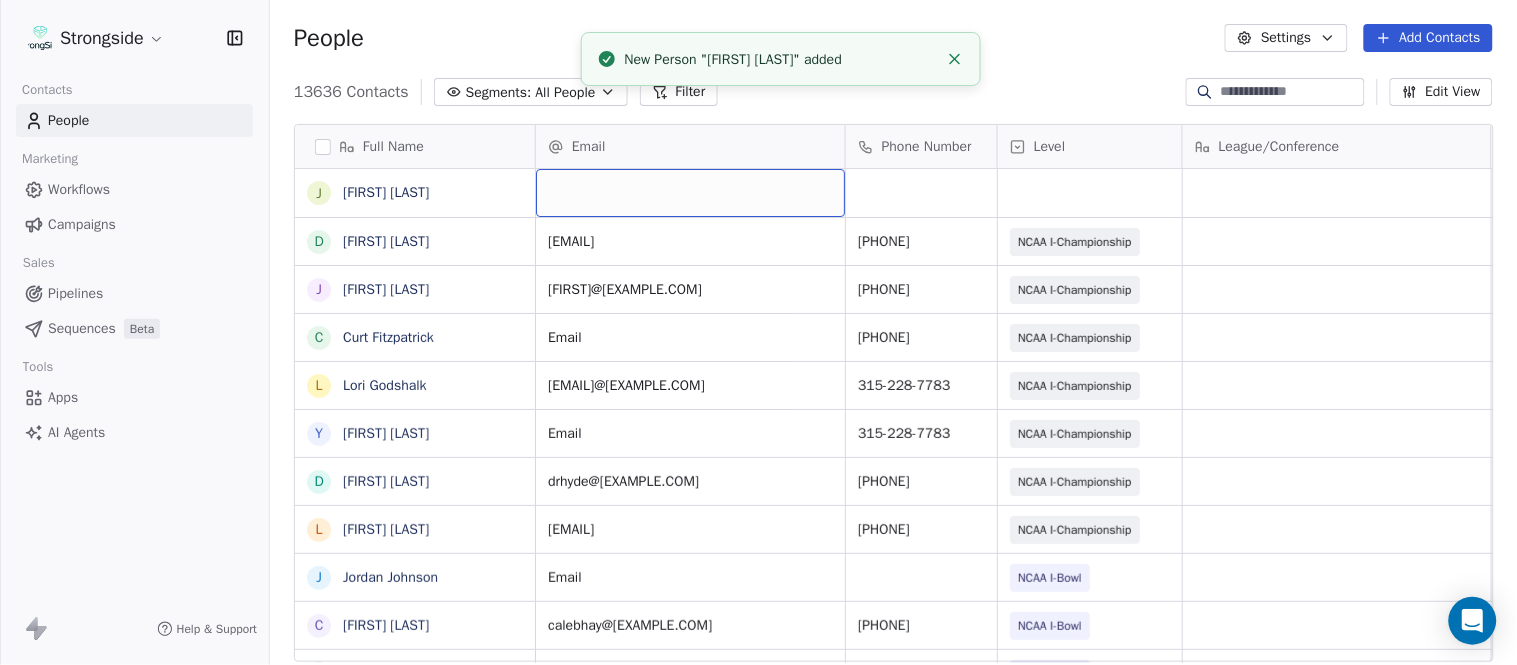 click at bounding box center [690, 193] 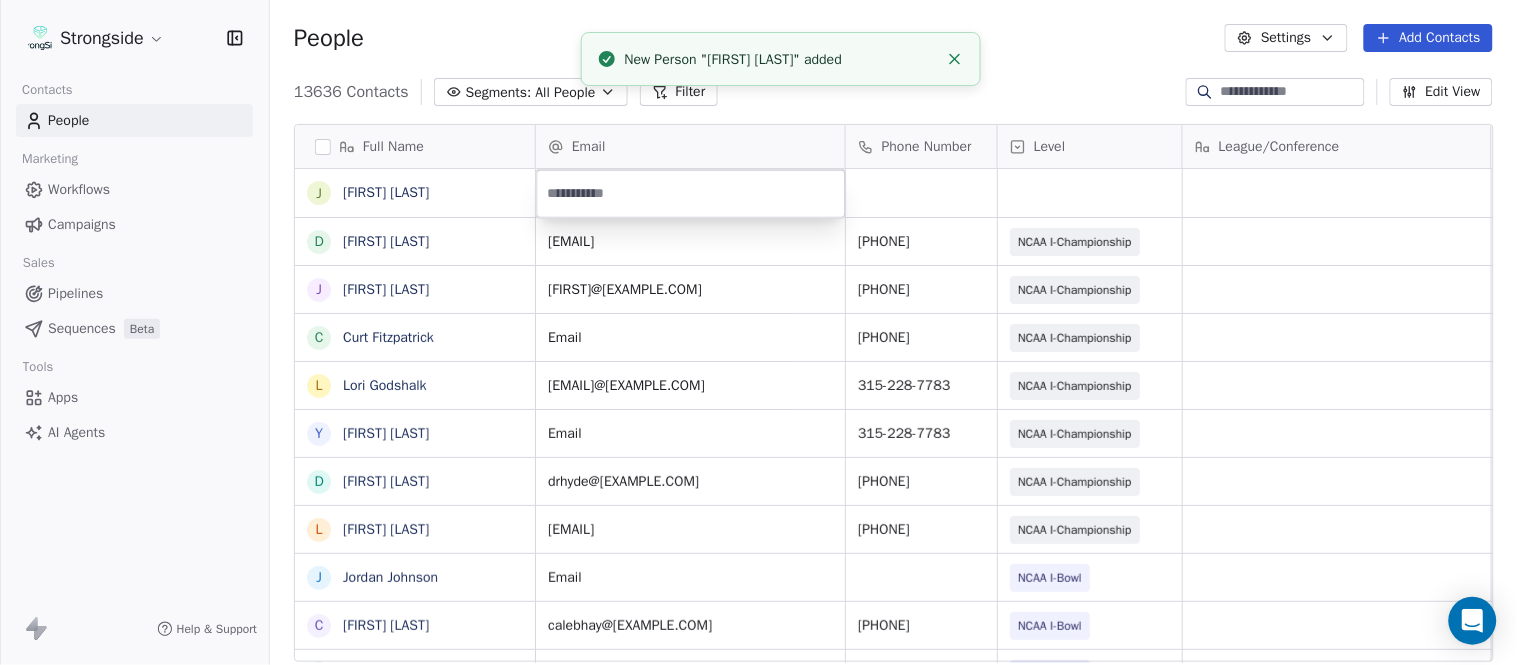 type on "**********" 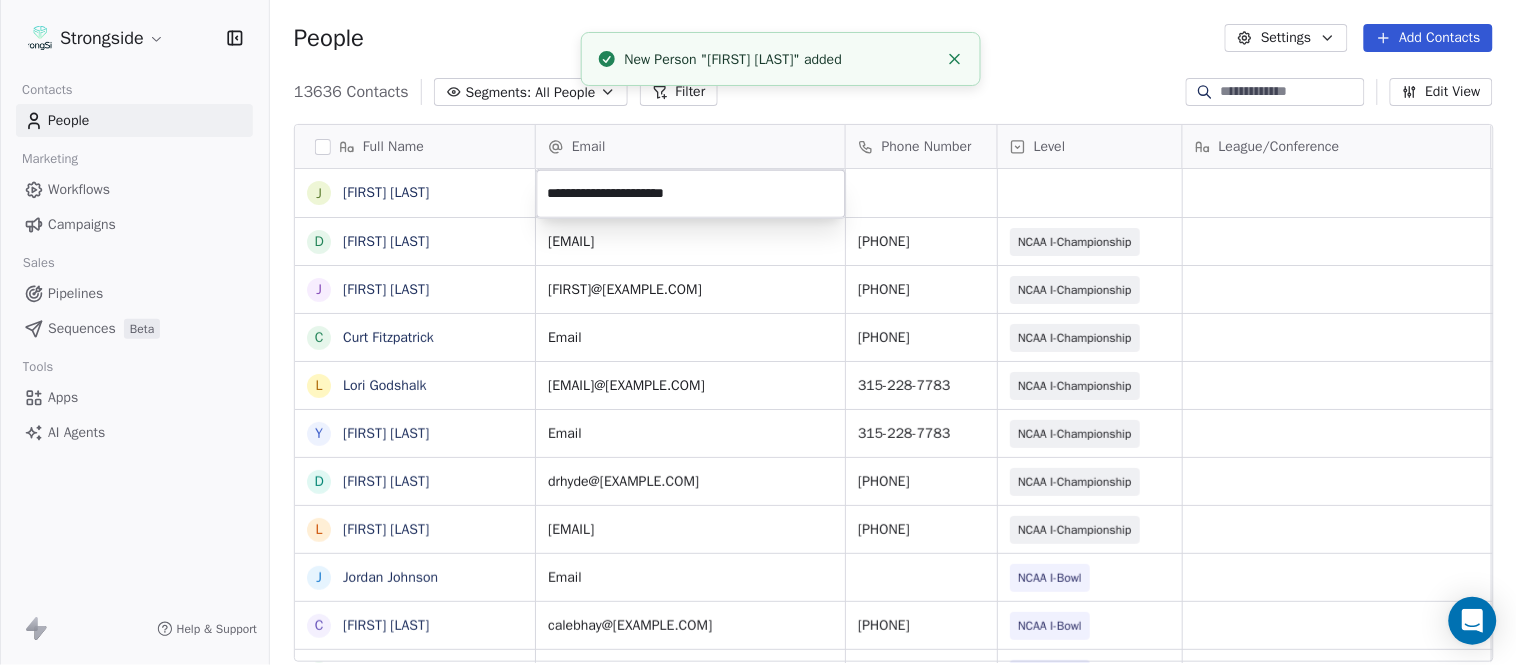 click on "Strongside Contacts People Marketing Workflows Campaigns Sales Pipelines Sequences Beta Tools Apps AI Agents Help & Support People Settings Add Contacts 13636 Contacts Segments: All People Filter Edit View Tag Add to Sequence Export Full Name J [FIRST] [LAST] D [FIRST] [LAST] J [FIRST] [LAST] C [FIRST] [LAST] L [FIRST] [LAST] Y [FIRST] [LAST] D [FIRST] [LAST] L [FIRST] [LAST] J [FIRST] [LAST] C [FIRST] [LAST] B [FIRST] [LAST] H [FIRST] [LAST] M [FIRST] [LAST] I [FIRST] [LAST] R [FIRST] [LAST] J [FIRST] [LAST] C [FIRST] [LAST] D [FIRST] [LAST] A [FIRST] [LAST] R [FIRST] [LAST] B [FIRST] [LAST] S [FIRST] [LAST] I [FIRST] [LAST] J [FIRST] [LAST] M [FIRST] [LAST] A [FIRST] [LAST] B [FIRST] [LAST] M [FIRST] [LAST] J [FIRST] [LAST] L [FIRST] [LAST] D [FIRST] [LAST] Email Phone Number Level League/Conference Organization Job Title Tags Created Date BST [EMAIL] [PHONE] NCAA I-Championship COLGATE UNIV Equipment Mgr Aug 06, 2025 09:26 PM [EMAIL] [PHONE]" at bounding box center (758, 332) 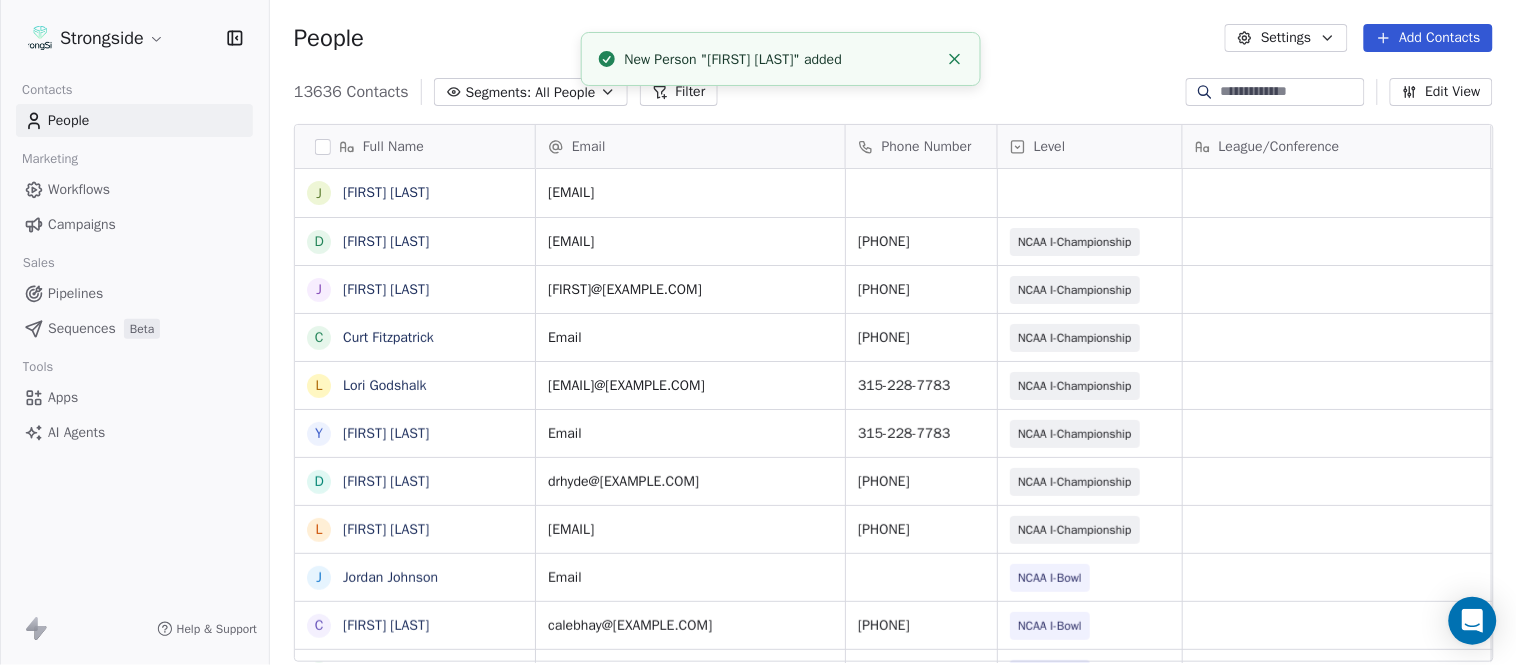 click 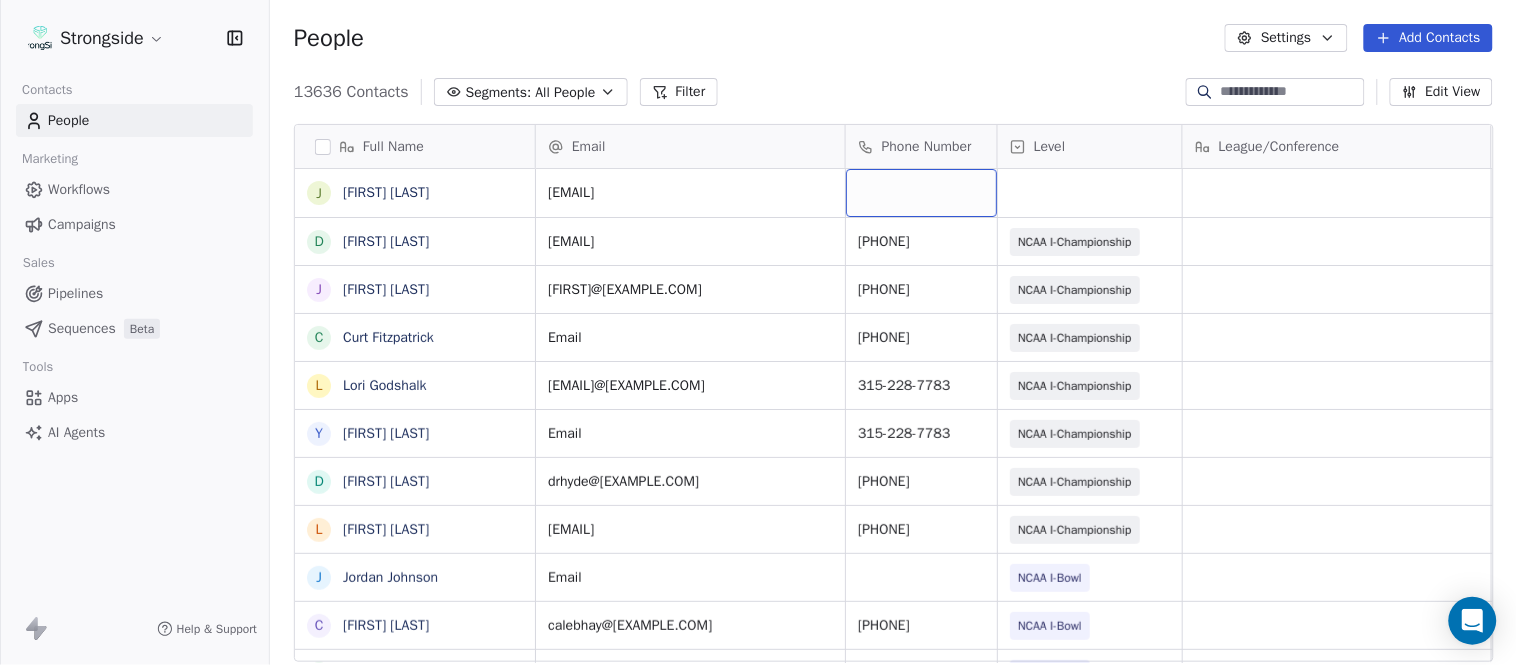 click at bounding box center [921, 193] 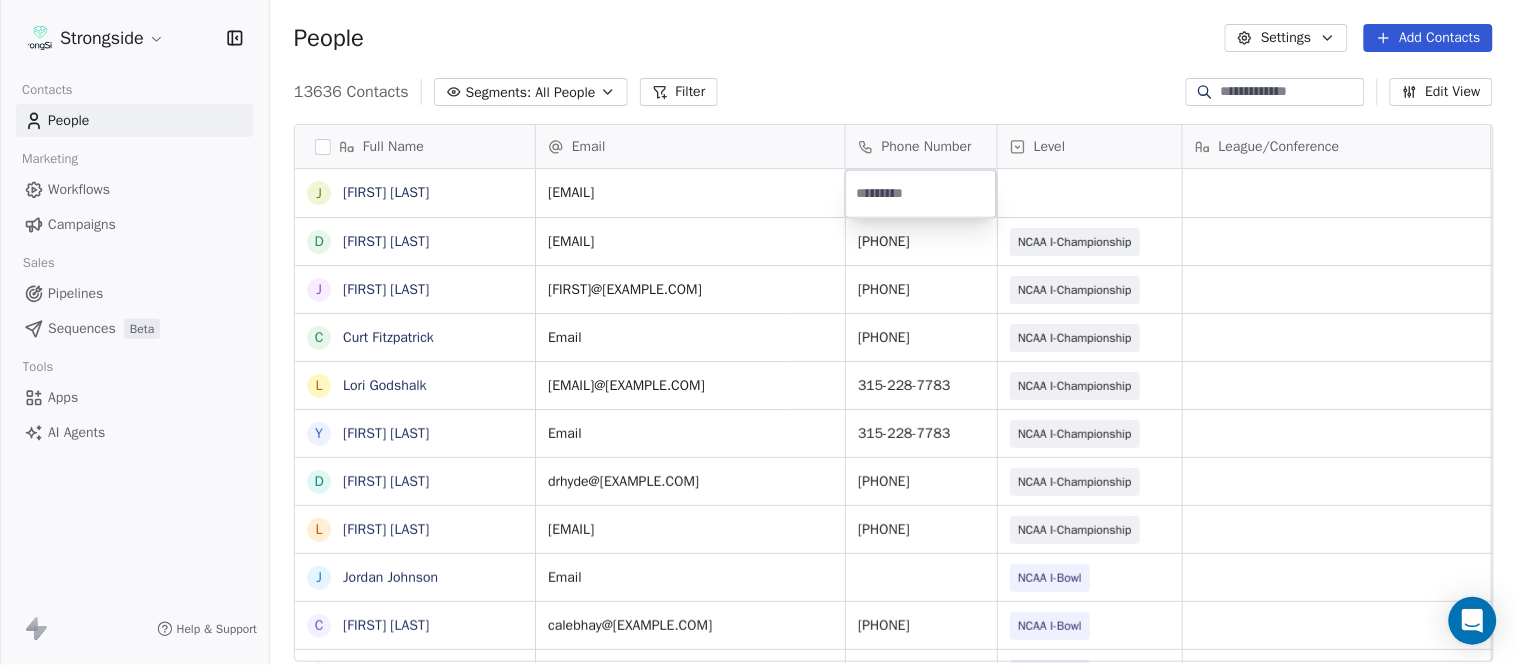 type on "**********" 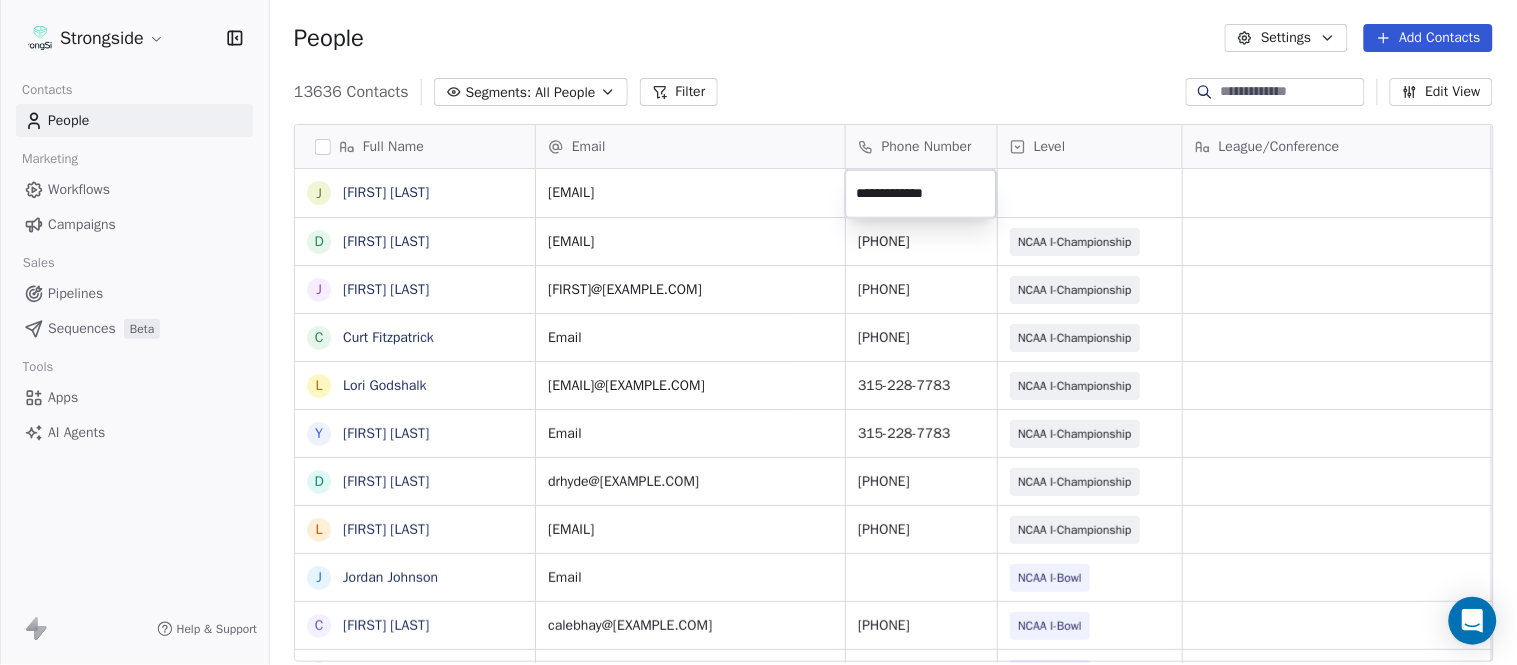 click on "Strongside Contacts People Marketing Workflows Campaigns Sales Pipelines Sequences Beta Tools Apps AI Agents Help & Support People Settings Add Contacts 13636 Contacts Segments: All People Filter Edit View Tag Add to Sequence Export Full Name J [FIRST] [LAST] D [FIRST] [LAST] J [FIRST] [LAST] C [FIRST] [LAST] L [FIRST] [LAST] Y [FIRST] [LAST] D [FIRST] [LAST] L [FIRST] [LAST] J [FIRST] [LAST] C [FIRST] [LAST] B [FIRST] [LAST] H [FIRST] [LAST] M [FIRST] [LAST] I [FIRST] [LAST] R [FIRST] [LAST] J [FIRST] [LAST] C [FIRST] [LAST] D [FIRST] [LAST] A [FIRST] [LAST] R [FIRST] [LAST] B [FIRST] [LAST] S [FIRST] [LAST] I [FIRST] [LAST] J [FIRST] [LAST] M [FIRST] [LAST] A [FIRST] [LAST] B [FIRST] [LAST] M [FIRST] [LAST] J [FIRST] [LAST] L [FIRST] [LAST] D [FIRST] [LAST] Email Phone Number Level League/Conference Organization Job Title Tags Created Date BST [EMAIL] Aug 06, 2025 09:27 PM [EMAIL] [PHONE] NCAA I-Championship COLGATE UNIV Equipment Mgr Aug 06, 2025 09:26 PM [EMAIL] [PHONE]" at bounding box center (758, 332) 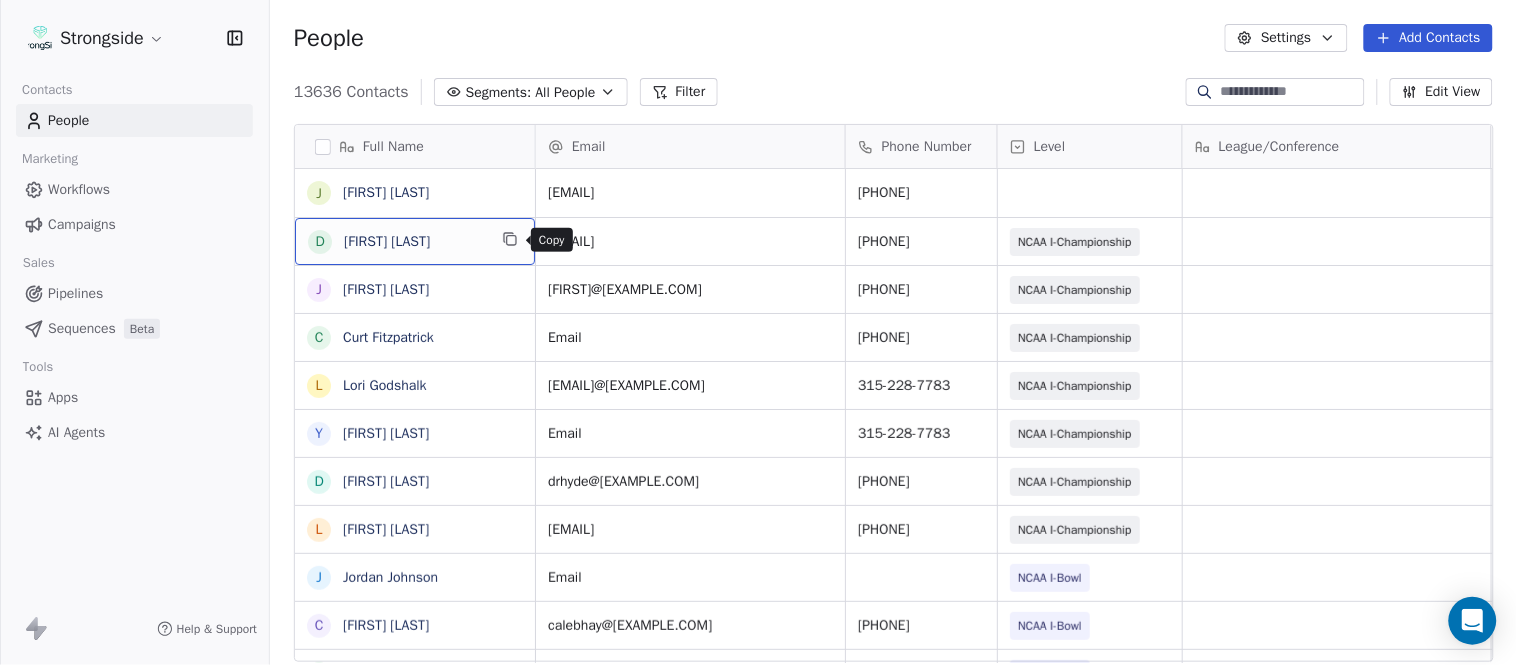 click at bounding box center [510, 239] 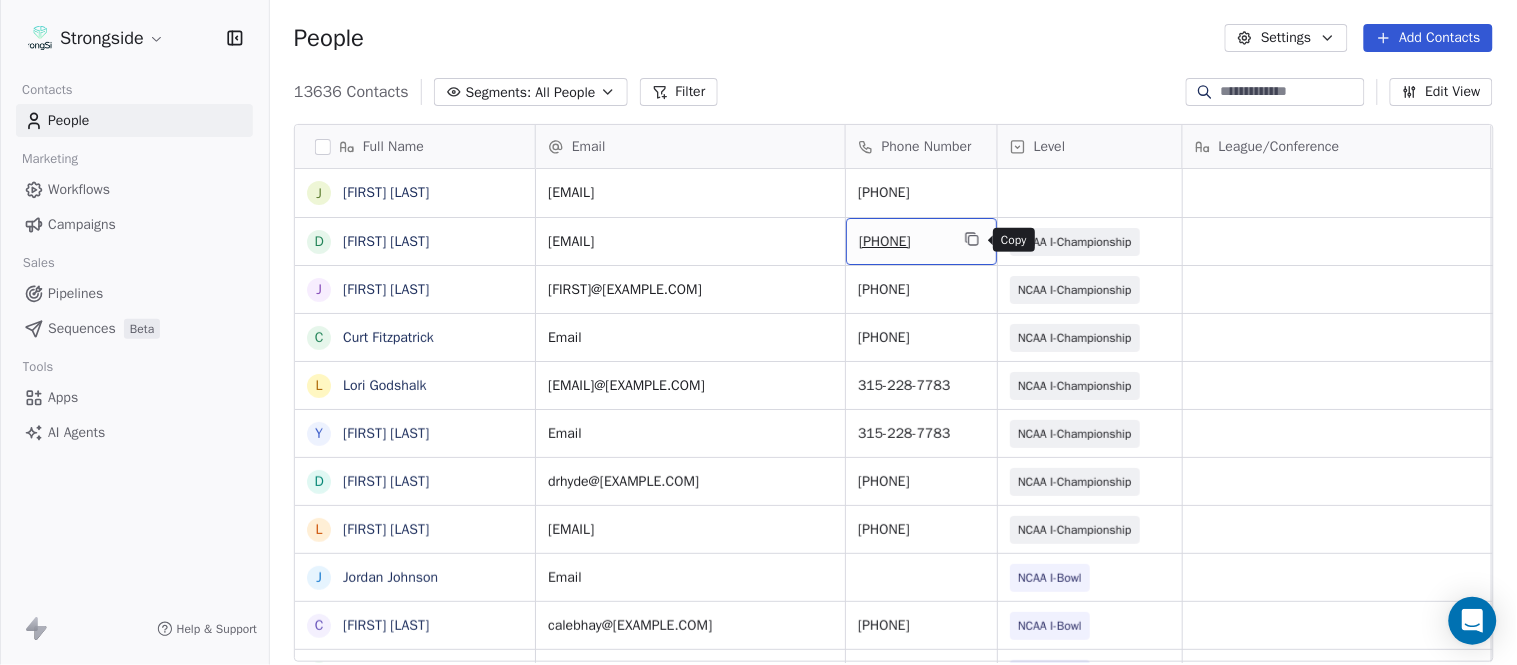 click 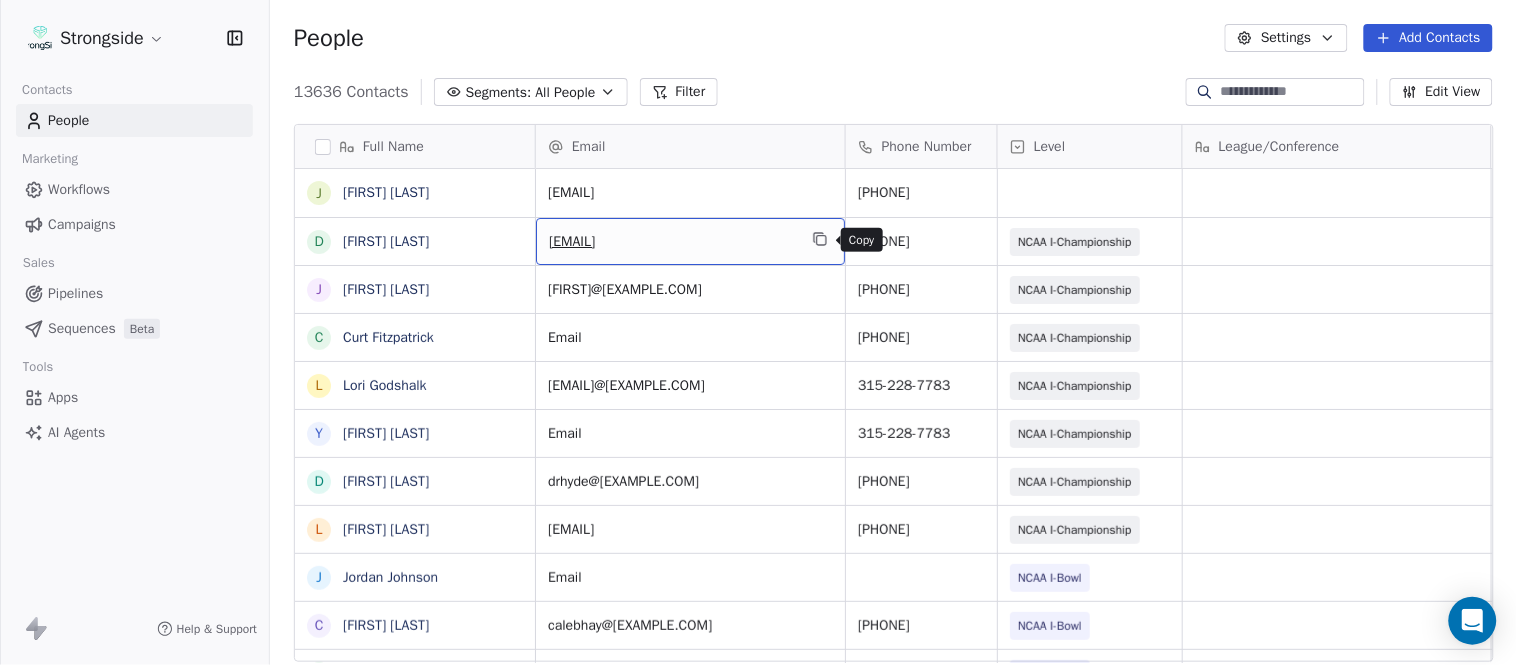 click at bounding box center [820, 239] 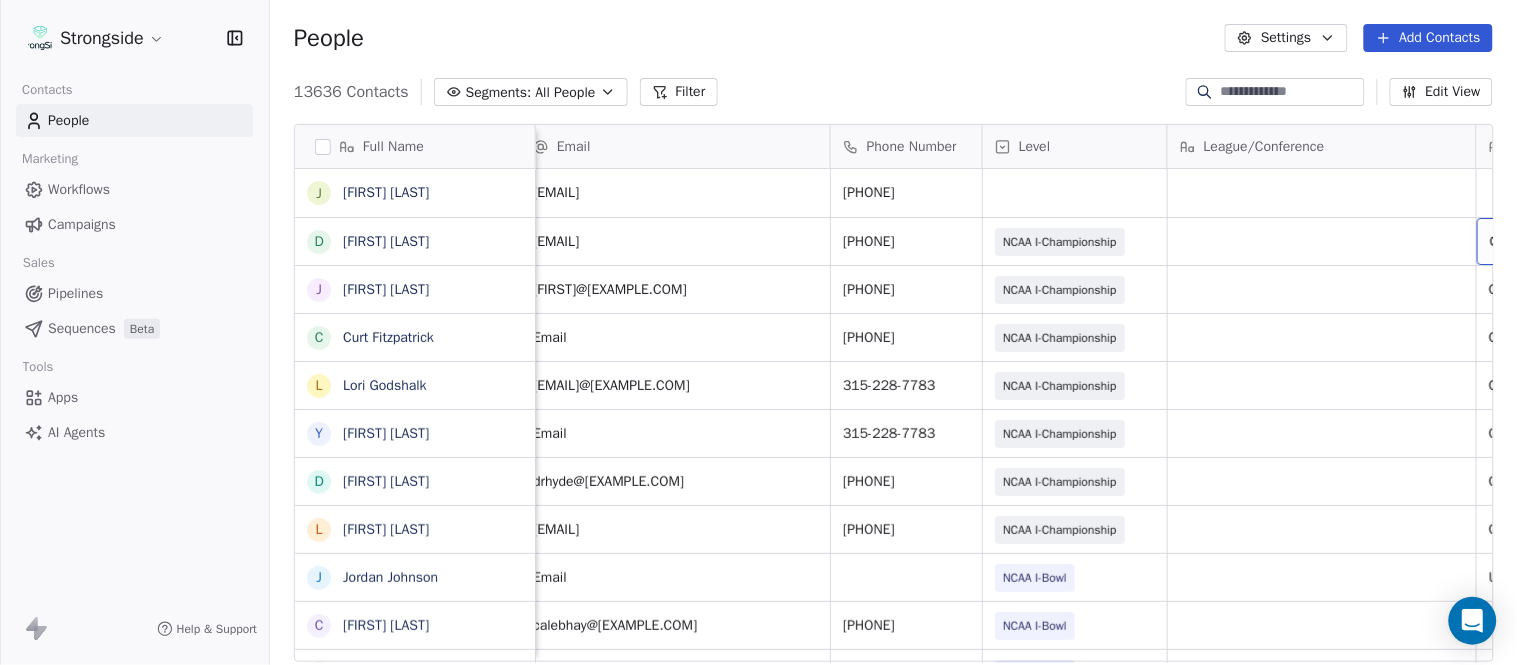 scroll, scrollTop: 0, scrollLeft: 553, axis: horizontal 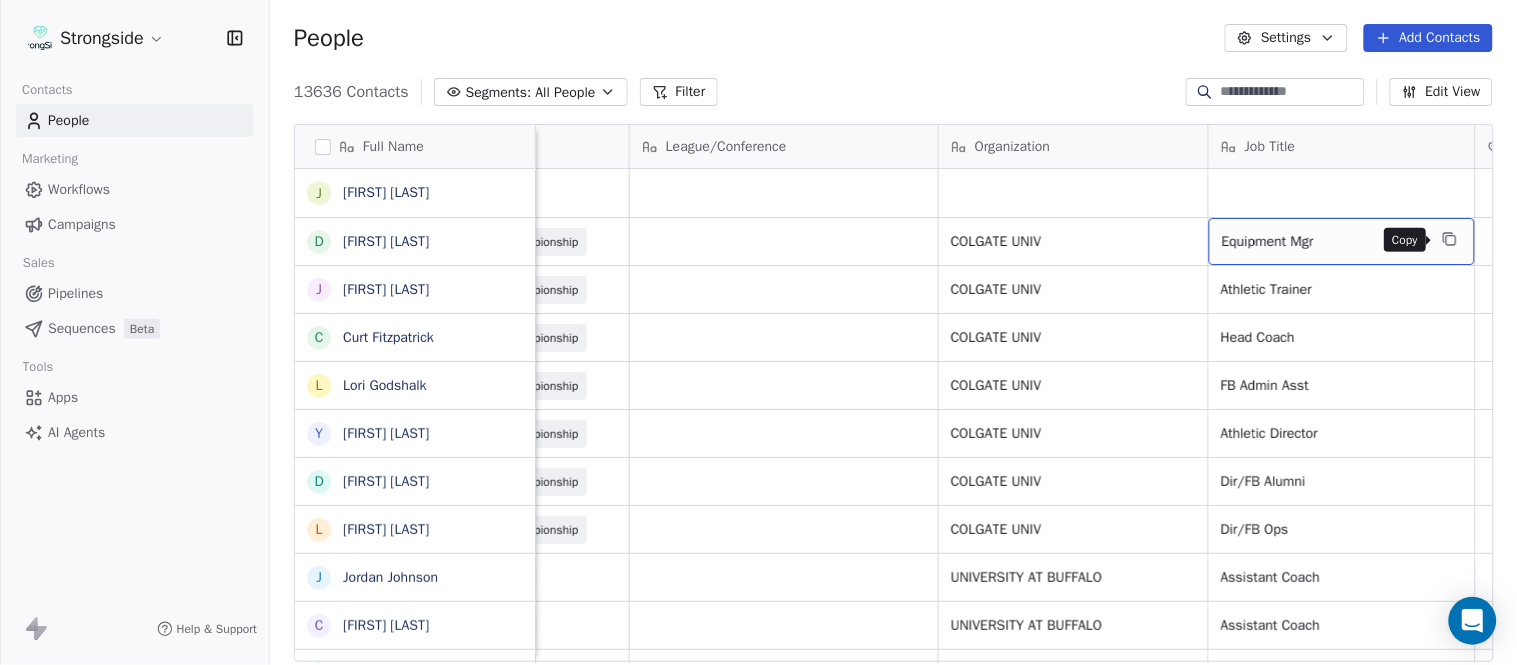 click 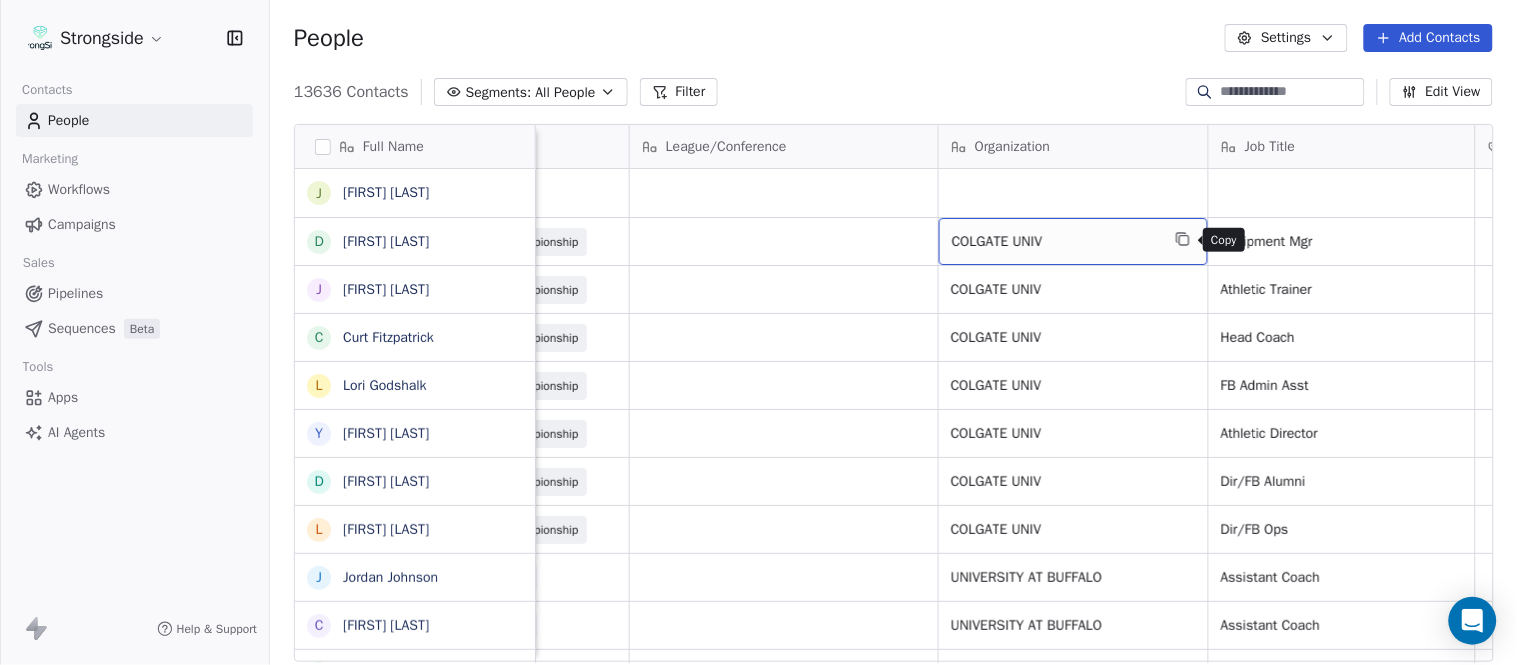 click 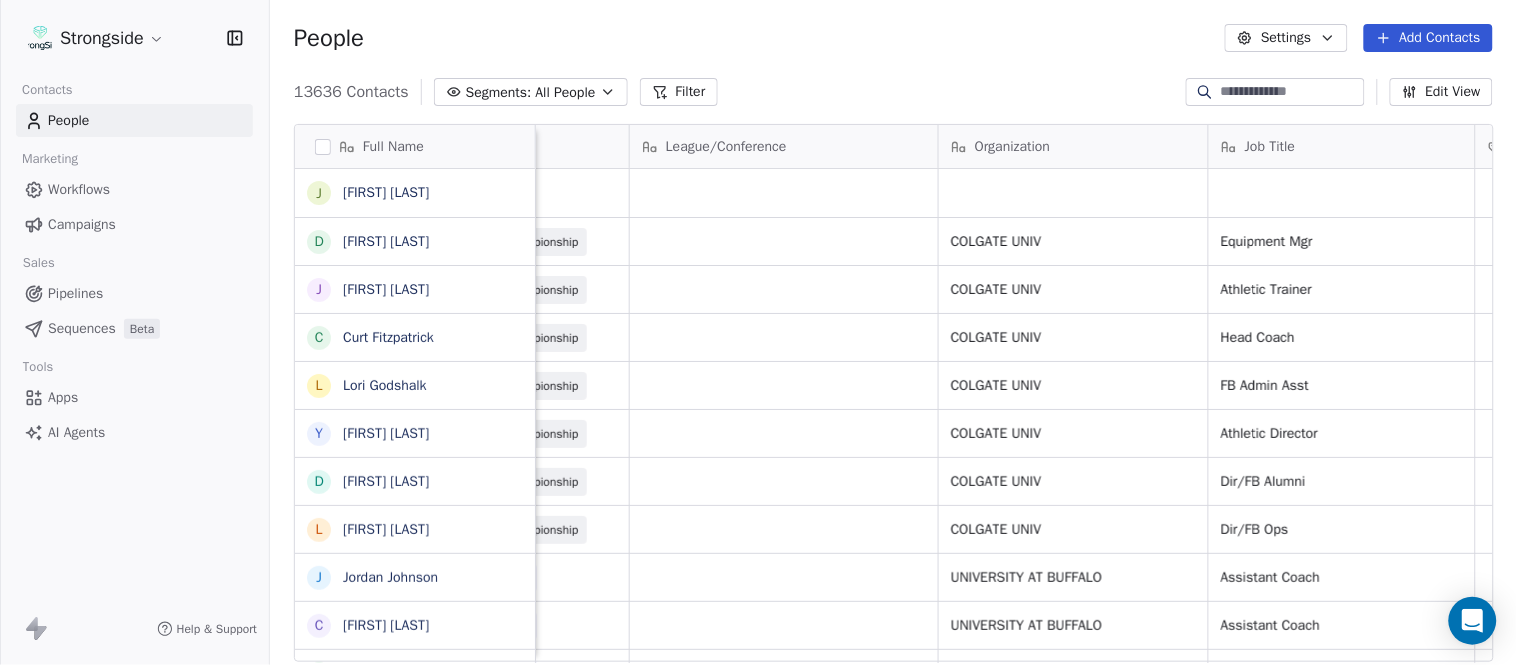 scroll, scrollTop: 0, scrollLeft: 0, axis: both 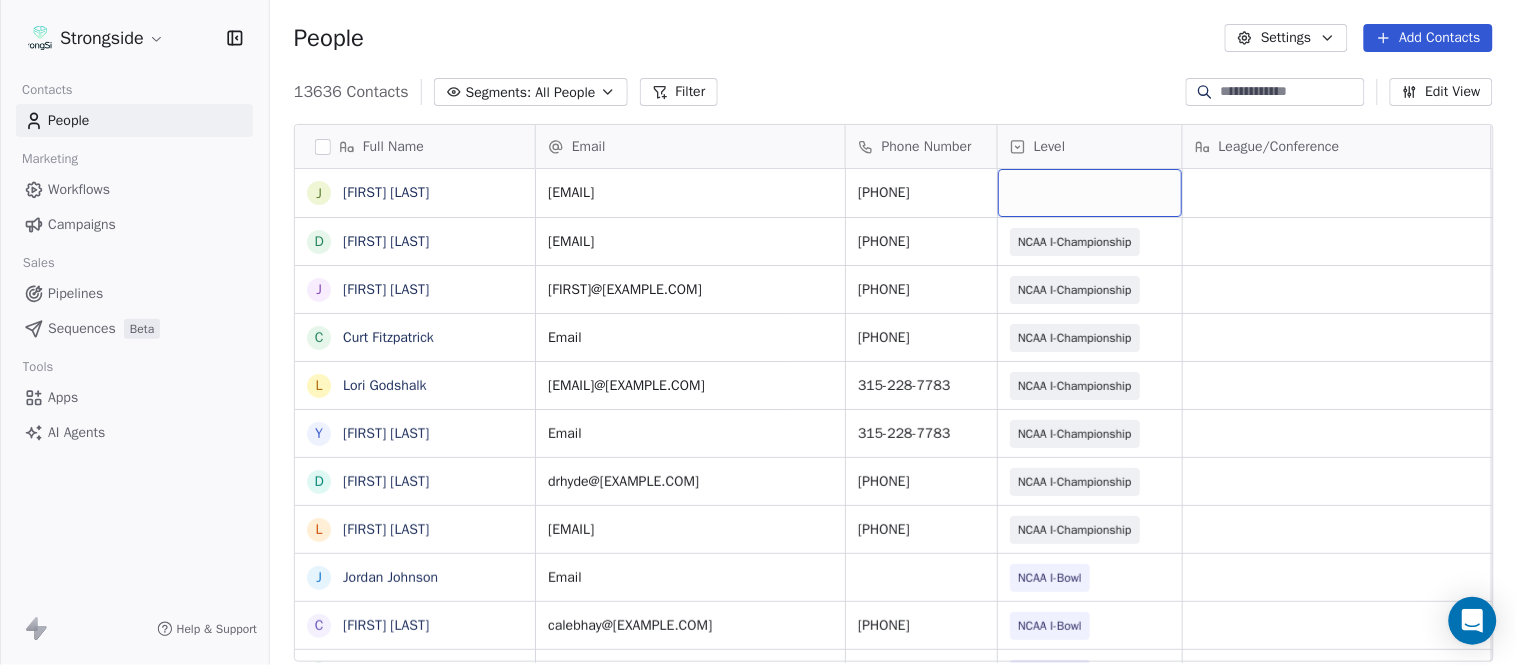 click at bounding box center (1090, 193) 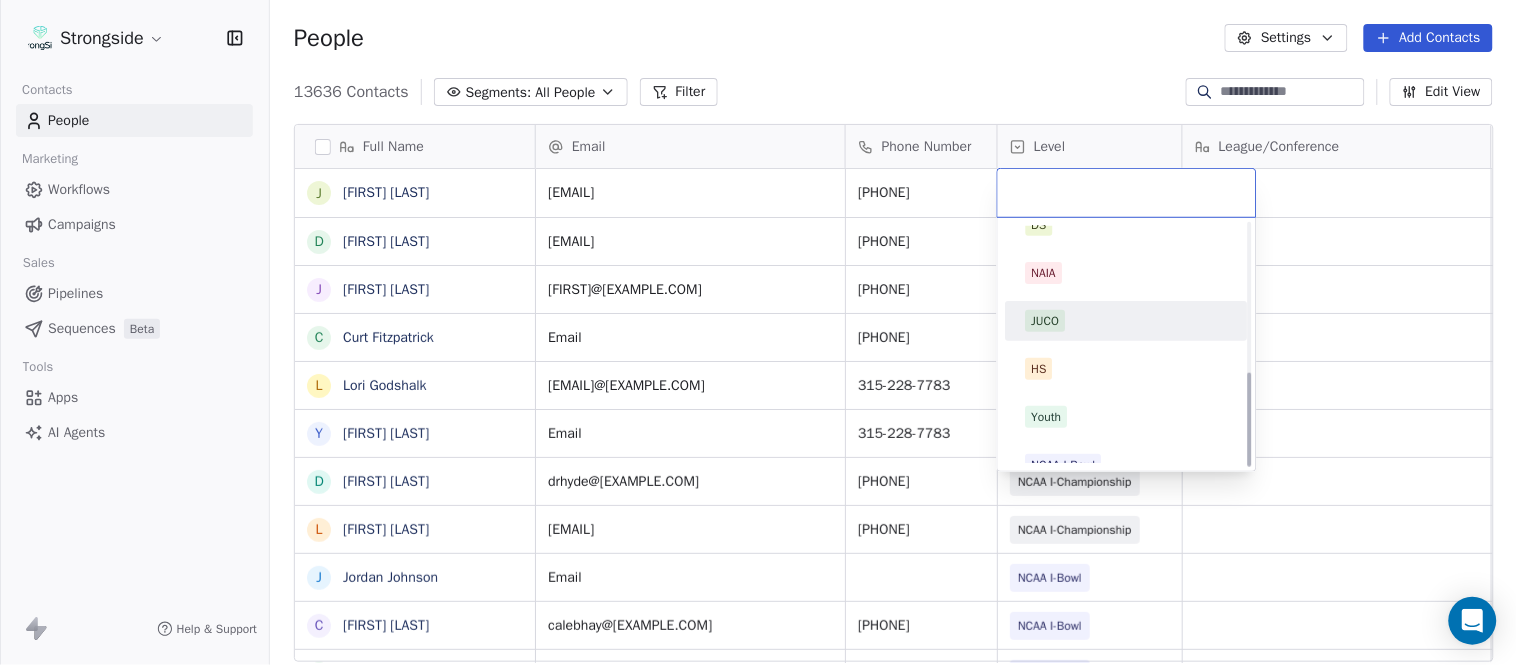 scroll, scrollTop: 378, scrollLeft: 0, axis: vertical 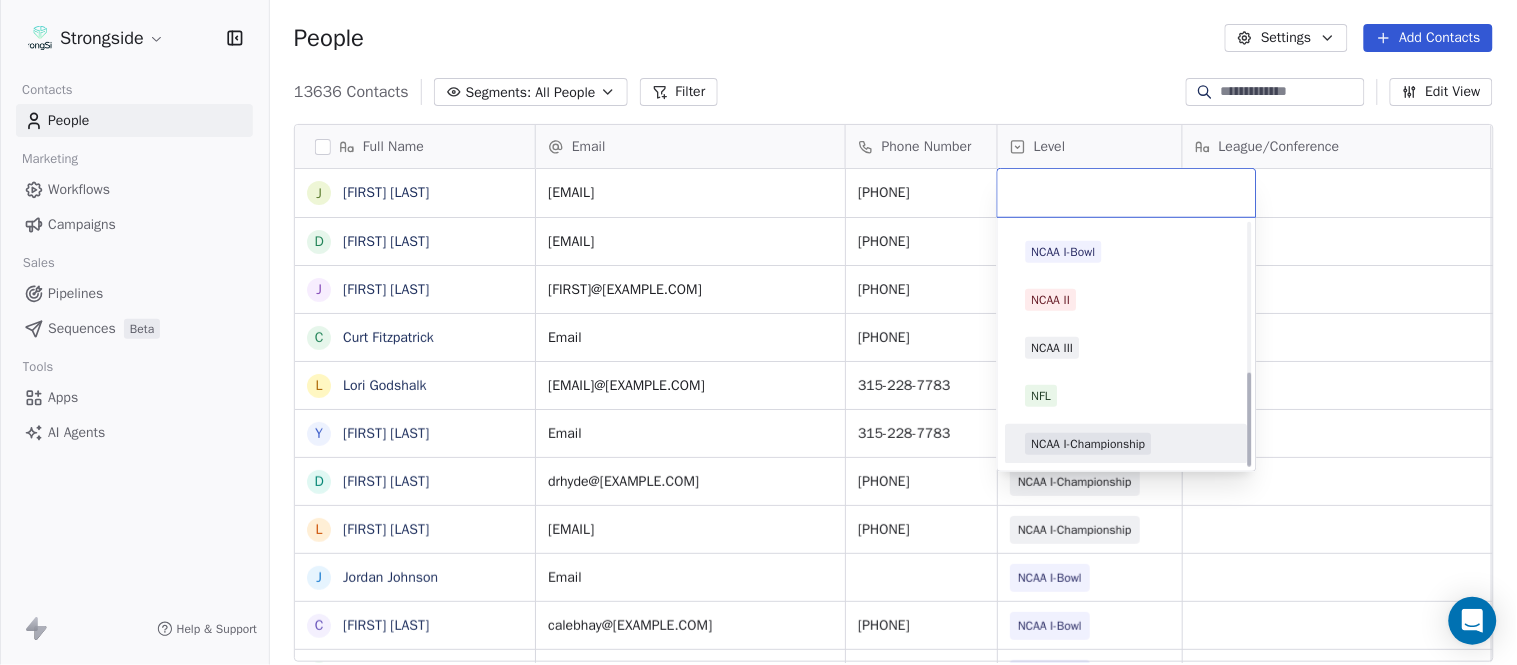 click on "NCAA I-Championship" at bounding box center [1127, 444] 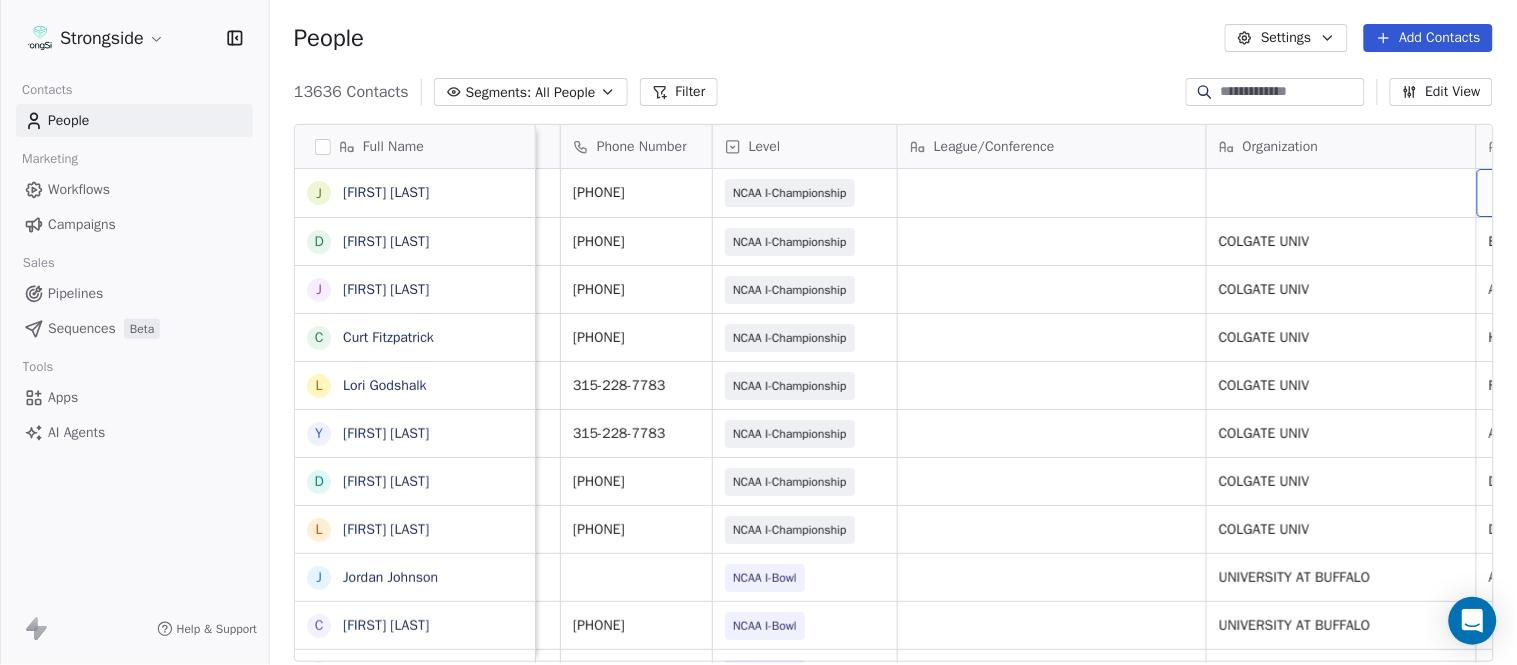 scroll, scrollTop: 0, scrollLeft: 553, axis: horizontal 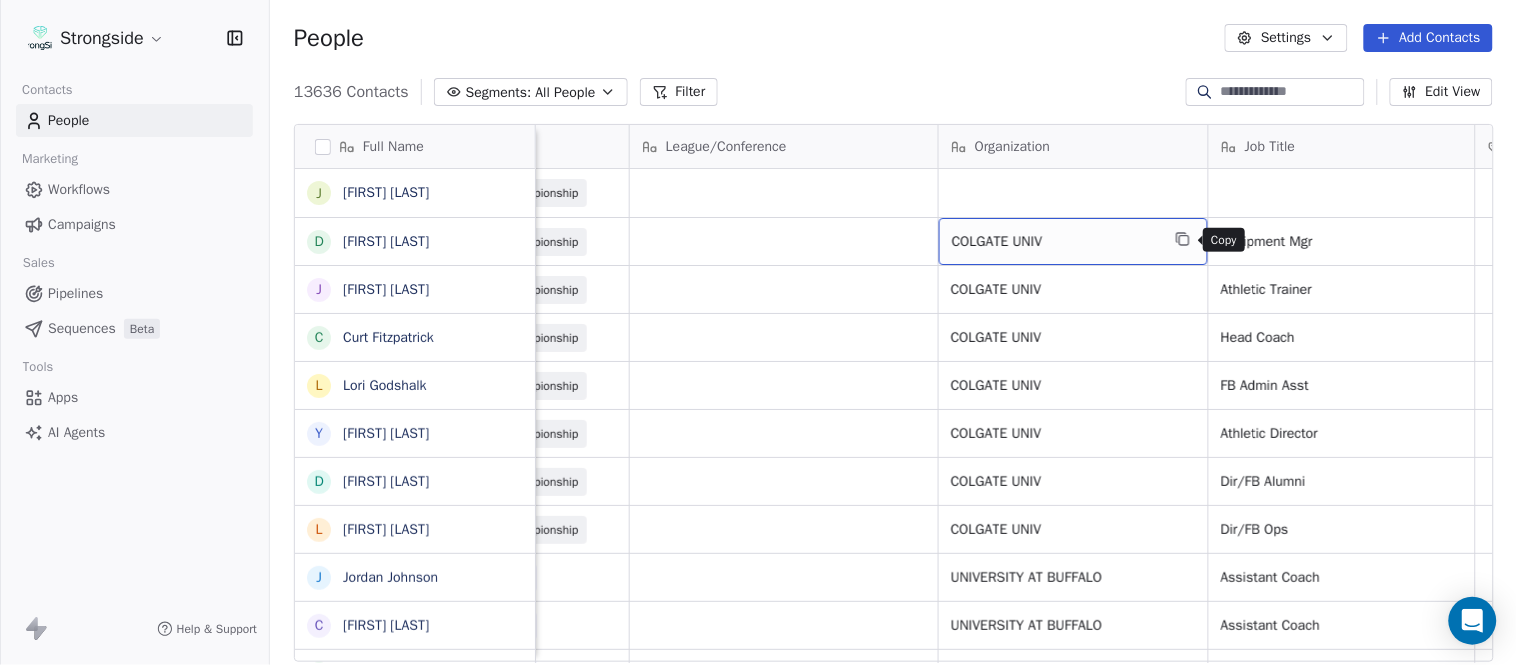 click 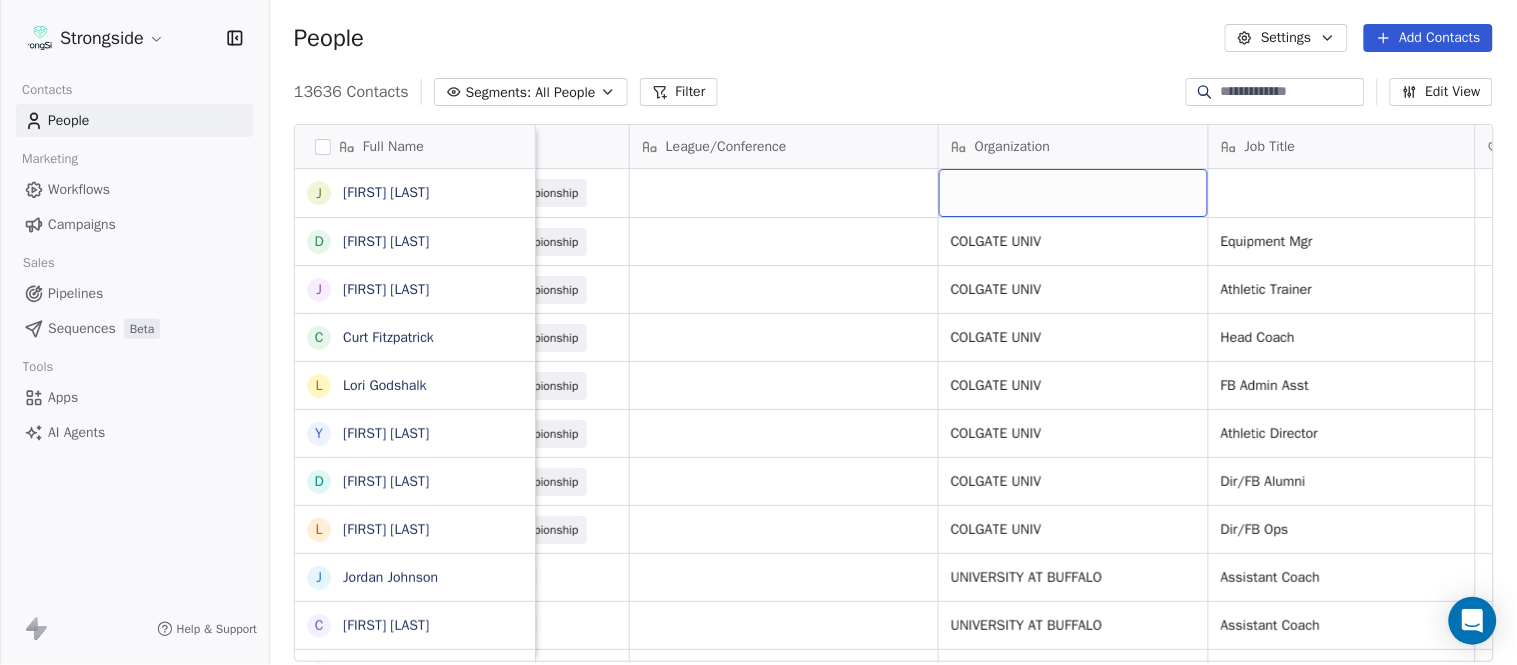 click at bounding box center [1073, 193] 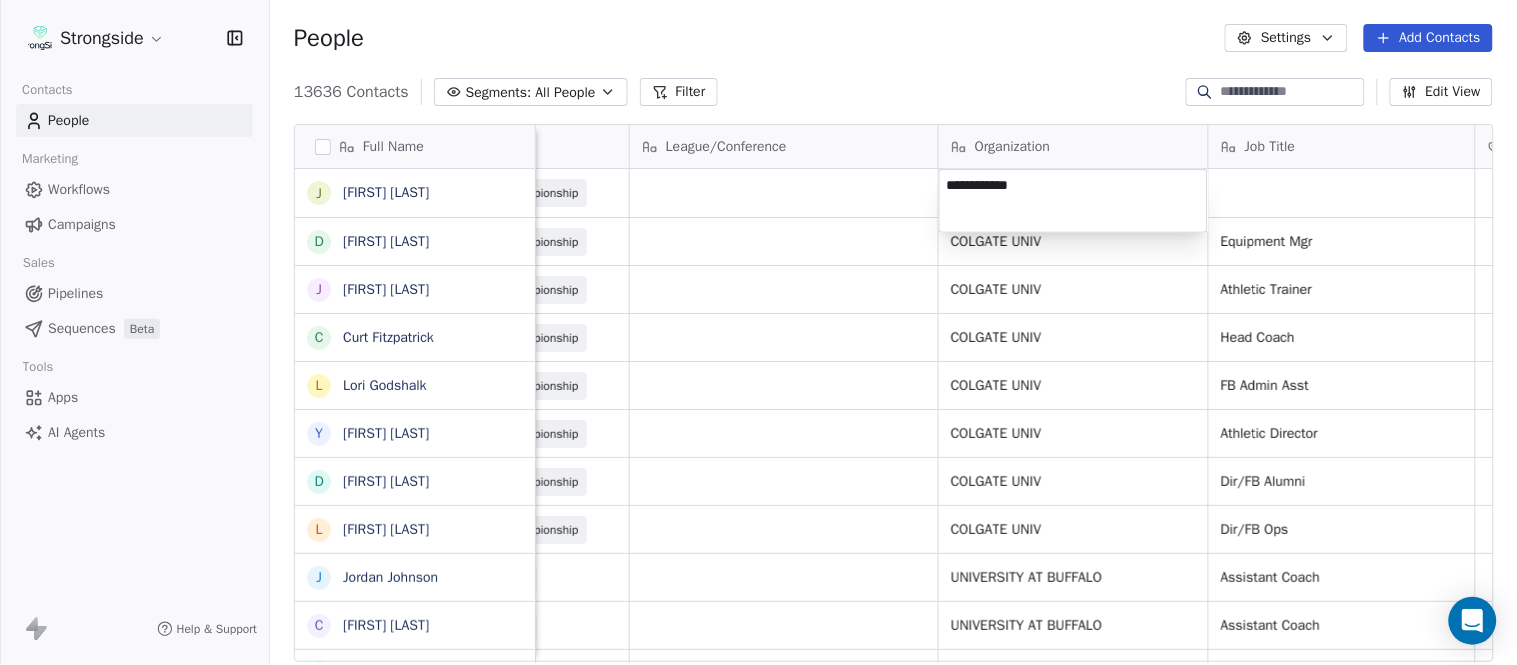 type on "**********" 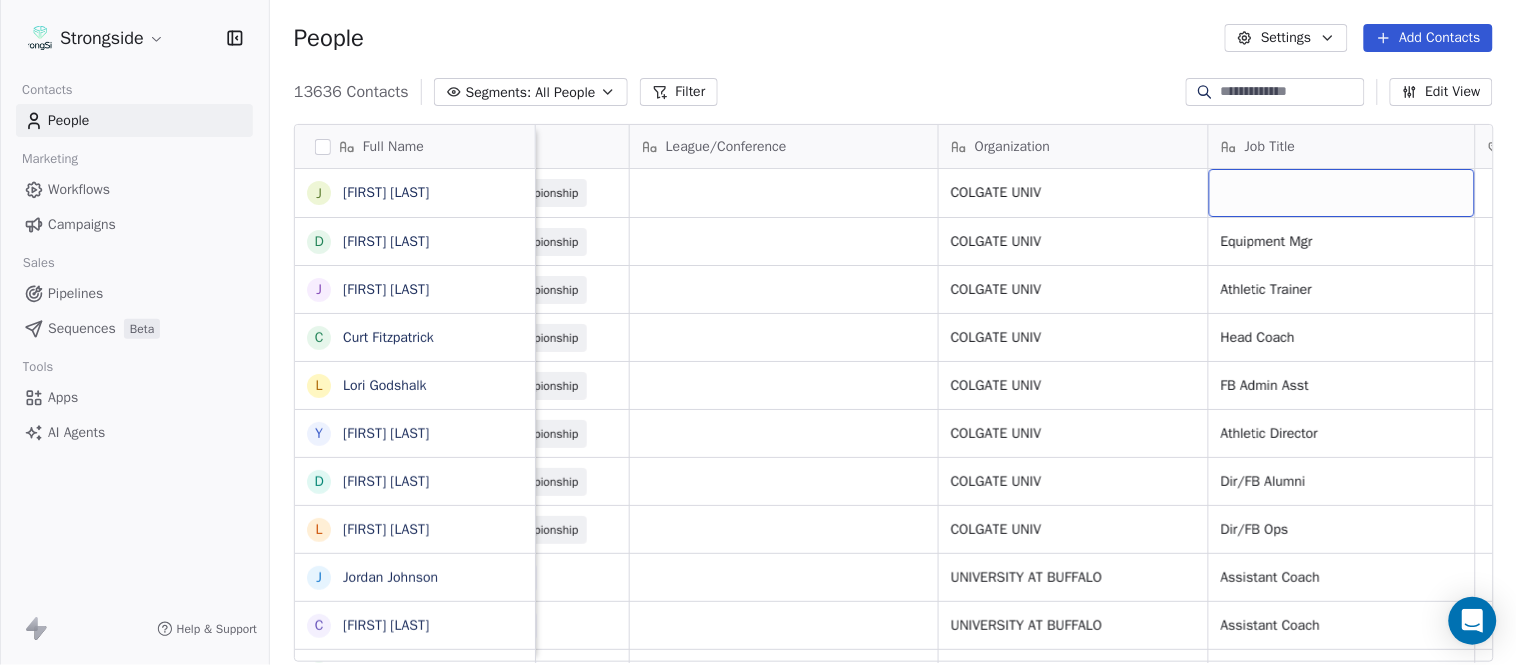 click at bounding box center (1342, 193) 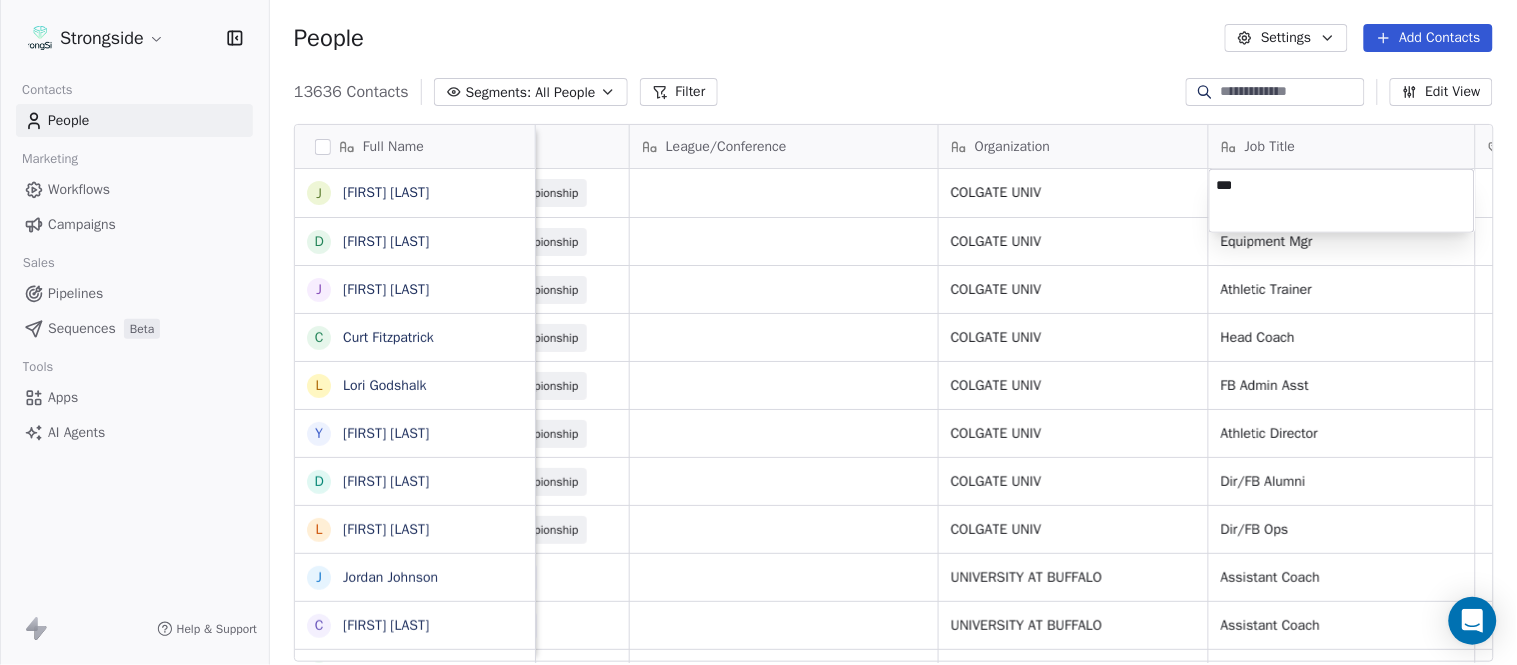 click on "Email Phone Number Level League/Conference Organization Job Title Tags Created Date BST [EMAIL] 	[PHONE] NCAA I-Championship COLGATE UNIV Aug 06, 2025 09:27 PM [EMAIL] [PHONE] NCAA I-Championship COLGATE UNIV SID" at bounding box center (758, 332) 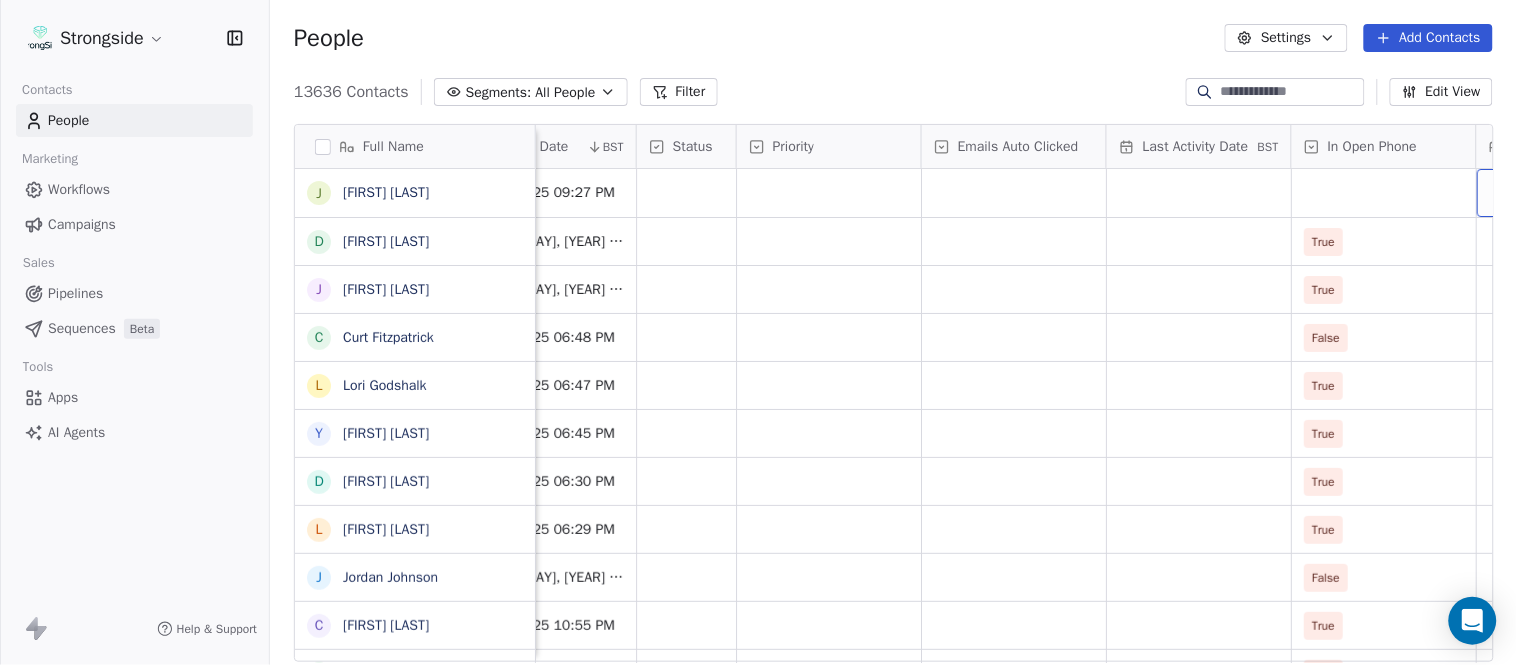 scroll, scrollTop: 0, scrollLeft: 1863, axis: horizontal 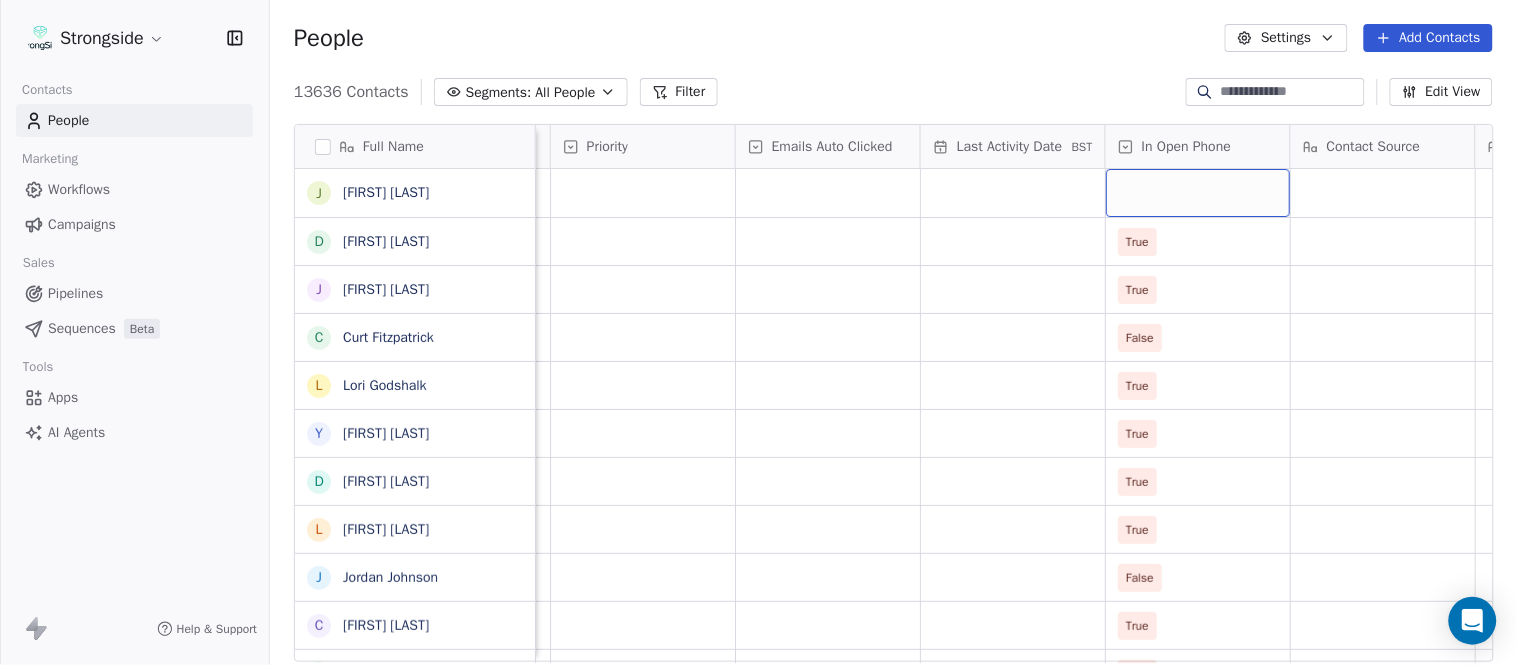 click at bounding box center (1198, 193) 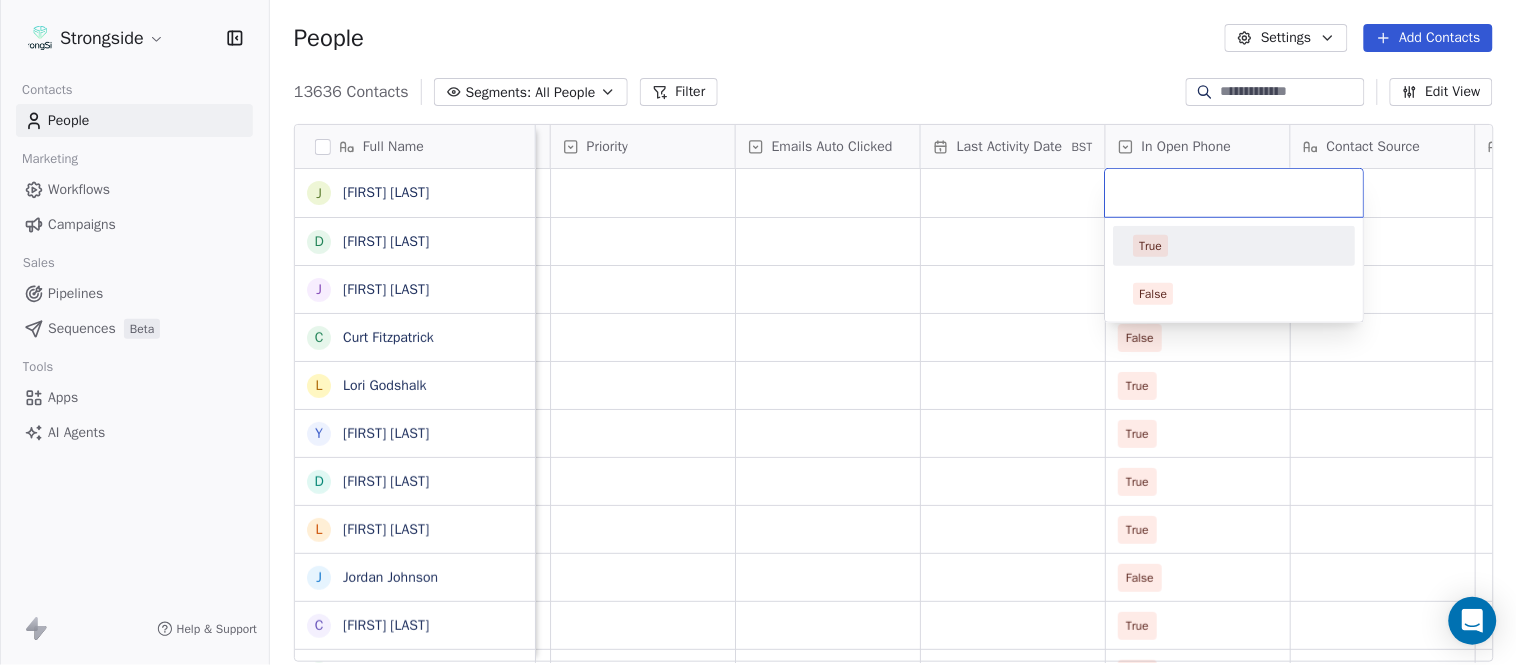 click on "True" at bounding box center [1235, 246] 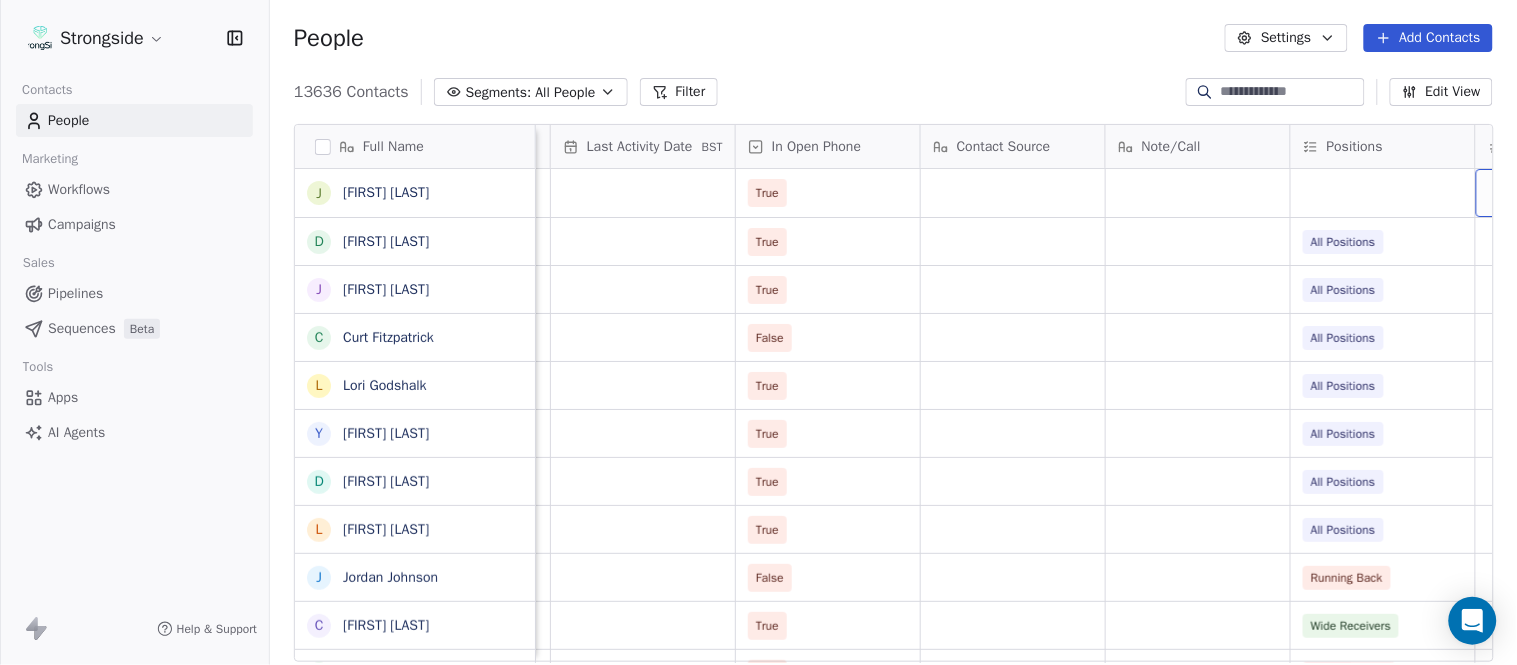 scroll, scrollTop: 0, scrollLeft: 2417, axis: horizontal 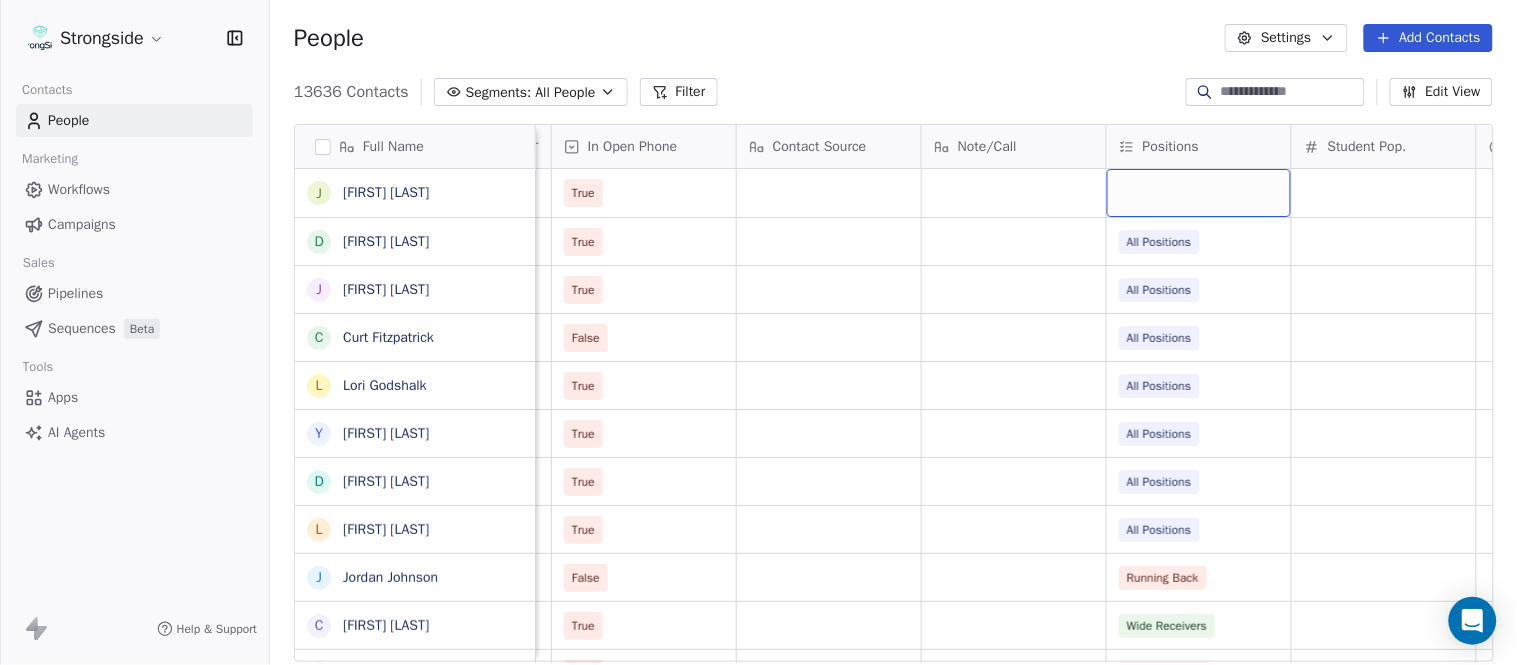 click at bounding box center [1199, 193] 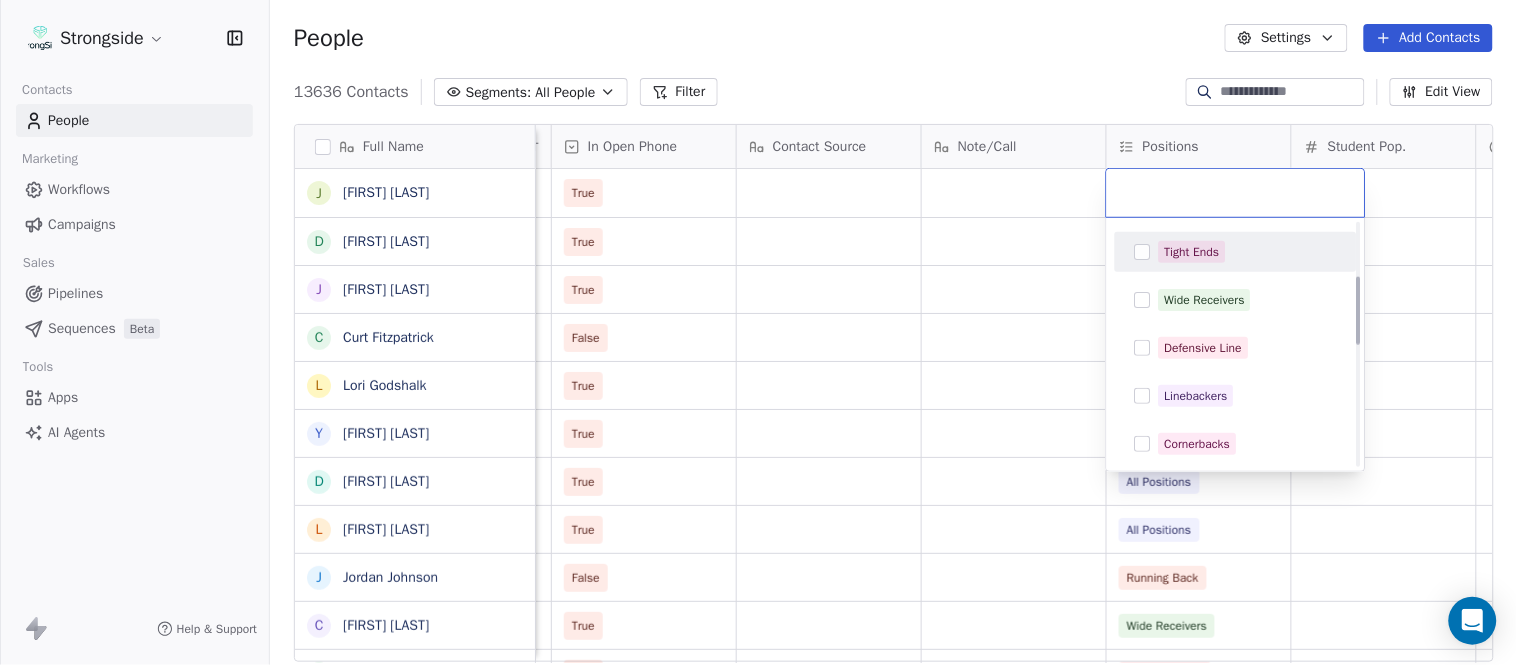 scroll, scrollTop: 444, scrollLeft: 0, axis: vertical 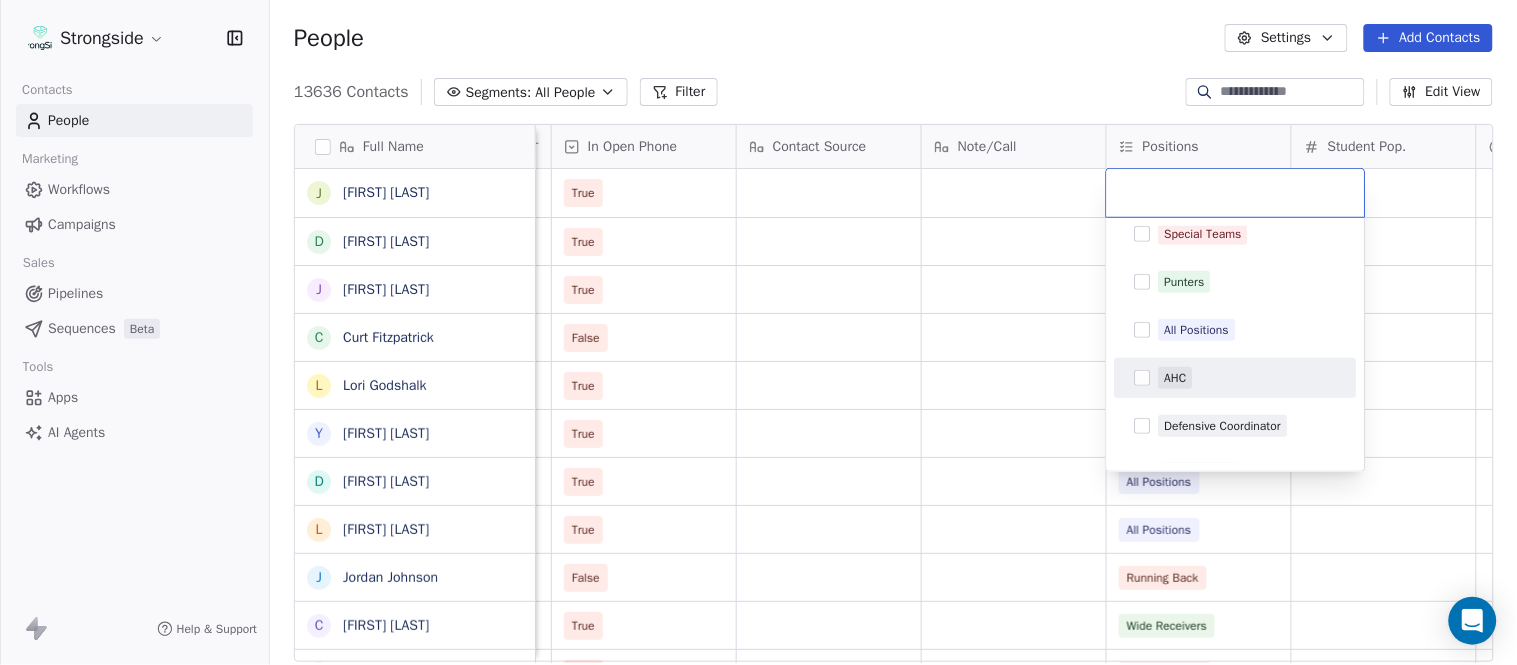 click on "All Positions" at bounding box center (1236, 330) 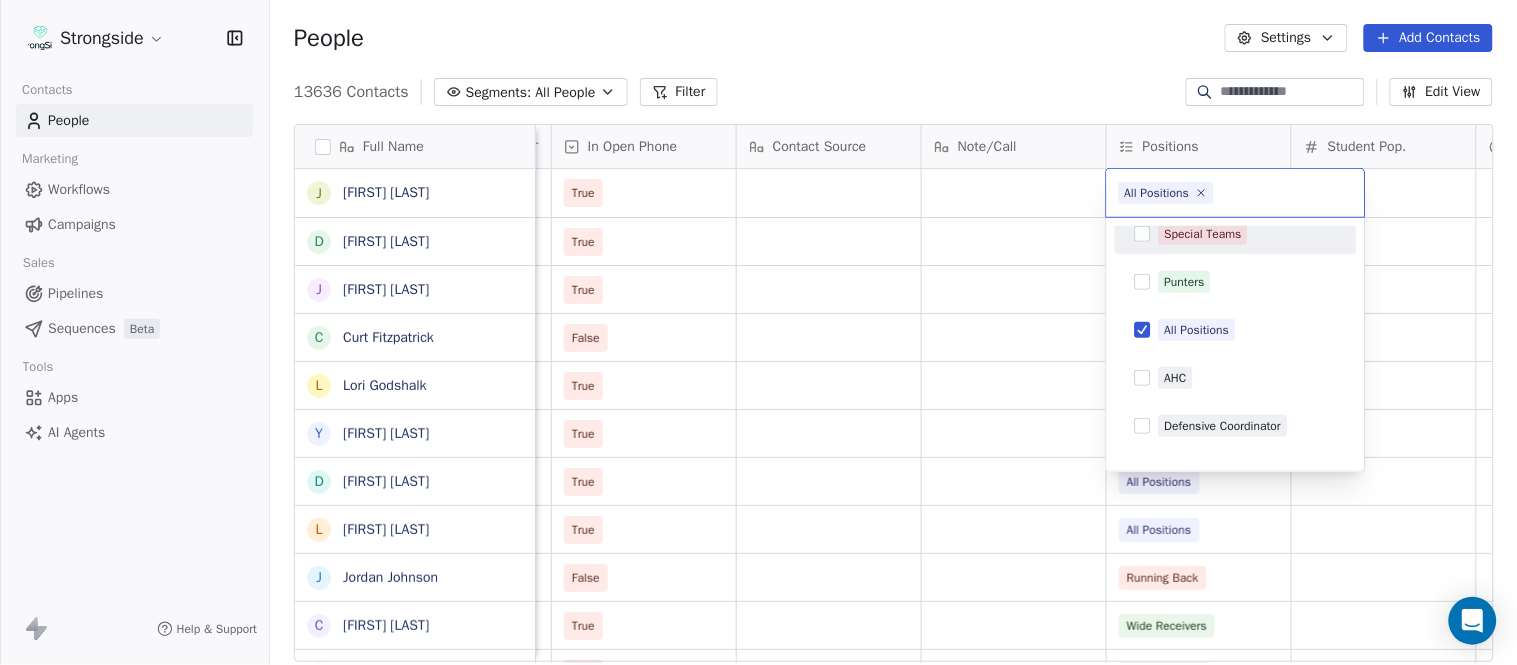 click on "Strongside Contacts People Marketing Workflows Campaigns Sales Pipelines Sequences Beta Tools Apps AI Agents Help & Support People Settings  Add Contacts 13636 Contacts Segments: All People Filter  Edit View Tag Add to Sequence Export Full Name J [LAST] D [LAST] J [LAST] C [LAST] L [LAST] Y [LAST] D [LAST] L [LAST] J [LAST] C [LAST] B [LAST] H [LAST] M [LAST] I [LAST] R [LAST] J [LAST] C [LAST] D [LAST] A [LAST] R [LAST] B [LAST] S [LAST] I [LAST] J [LAST] M [LAST] A [LAST] B [LAST] M [LAST] J [LAST] L [LAST] D [LAST] Status Priority Emails Auto Clicked Last Activity Date BST In Open Phone Contact Source Note/Call Positions Student Pop. Lead Account   True   True All Positions   True All Positions   False All Positions   True All Positions   True All Positions   True All Positions" at bounding box center (758, 332) 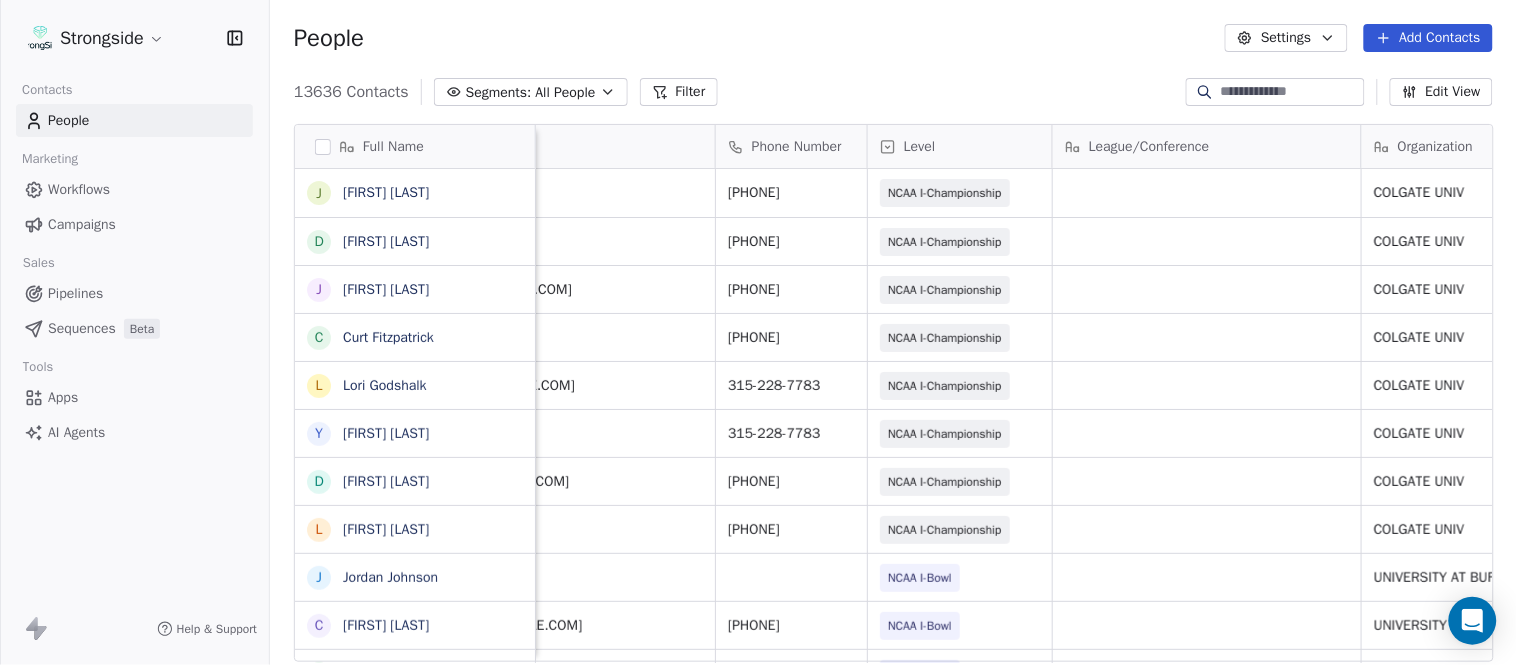 scroll, scrollTop: 0, scrollLeft: 0, axis: both 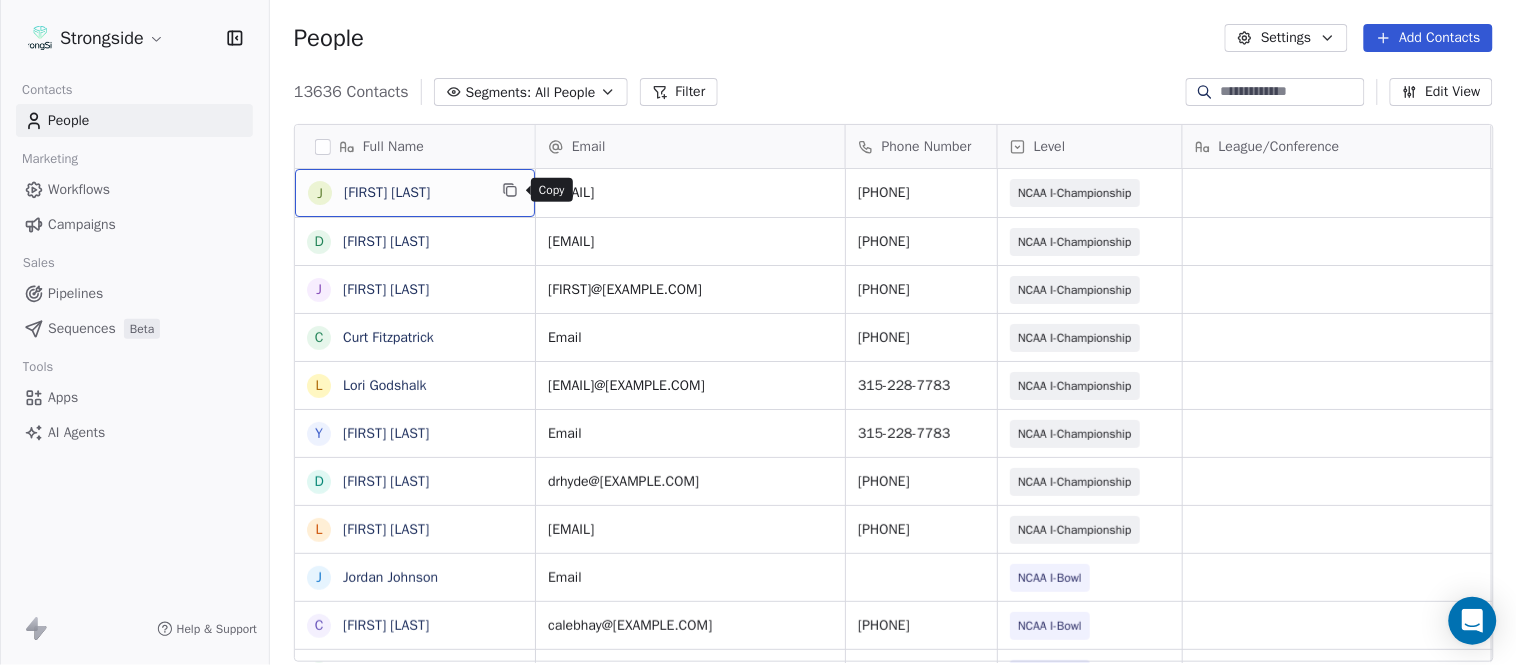 click 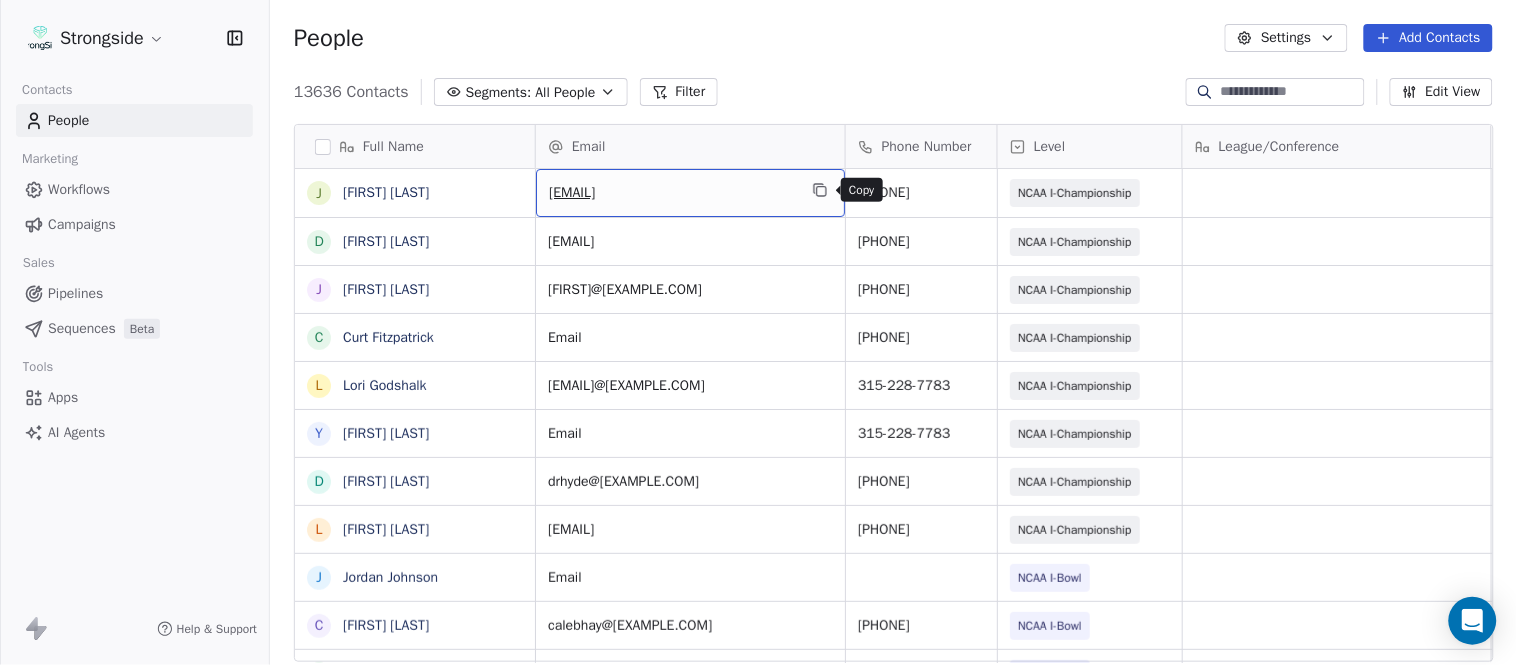 click 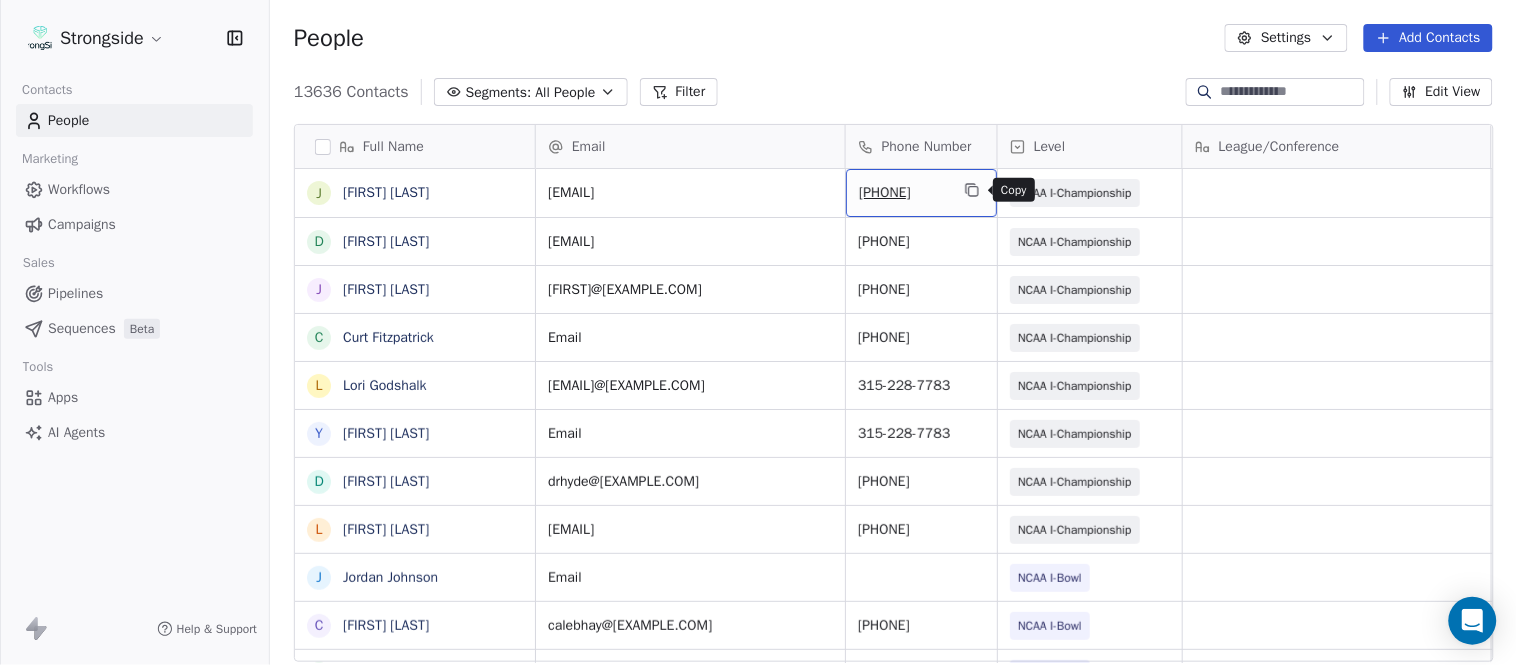 click at bounding box center (972, 190) 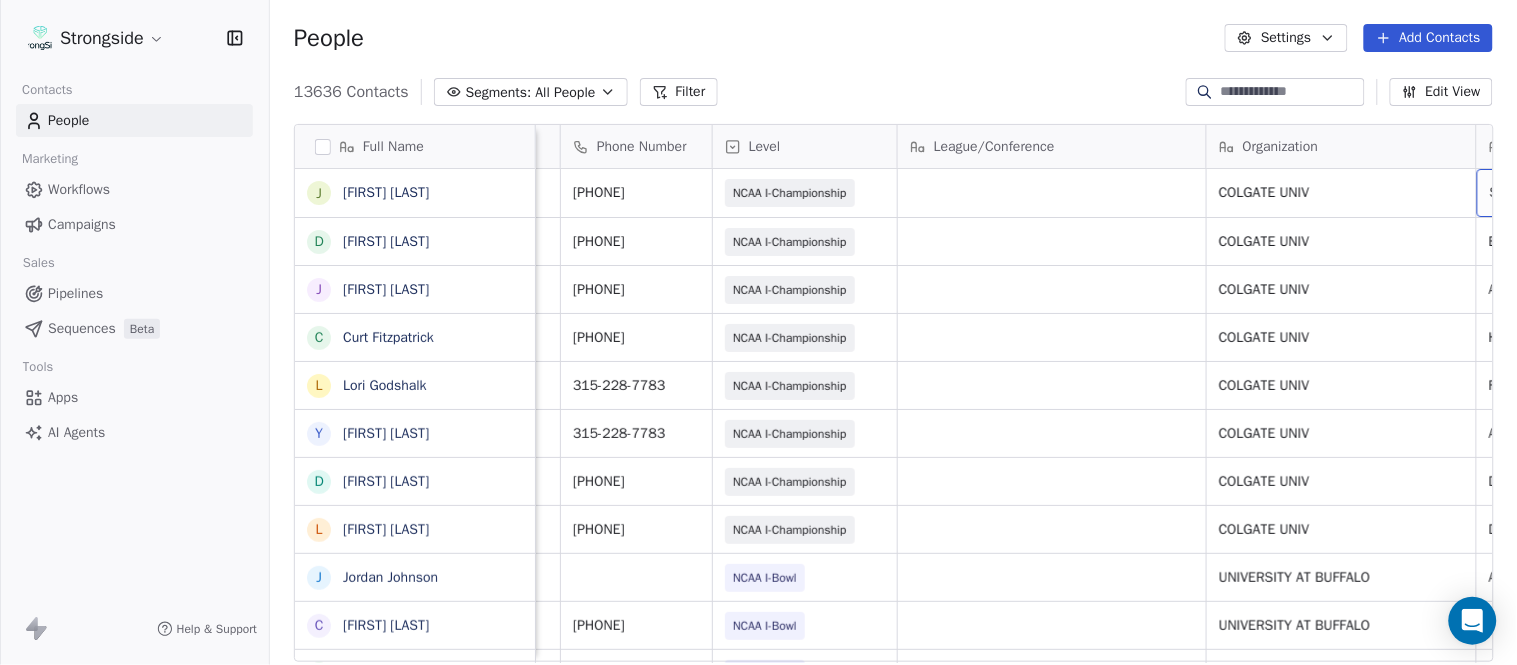 scroll, scrollTop: 0, scrollLeft: 553, axis: horizontal 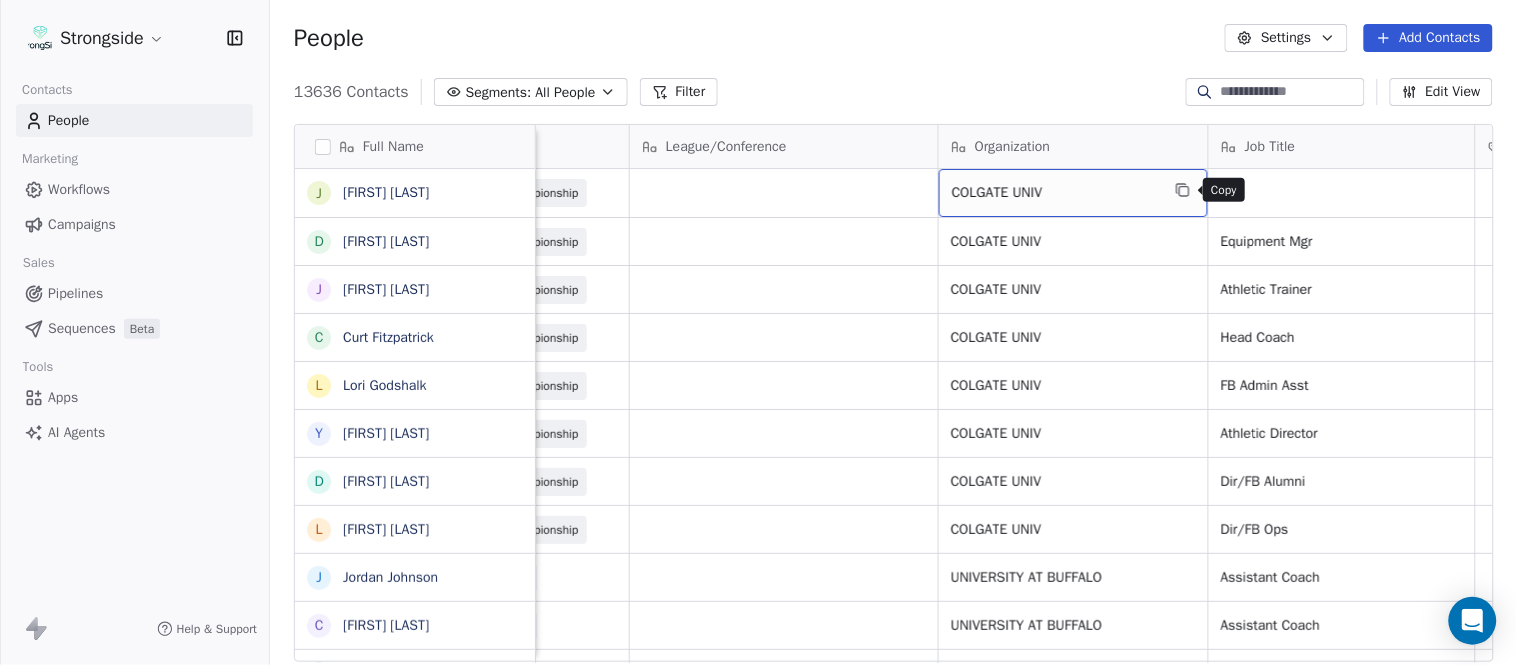 click 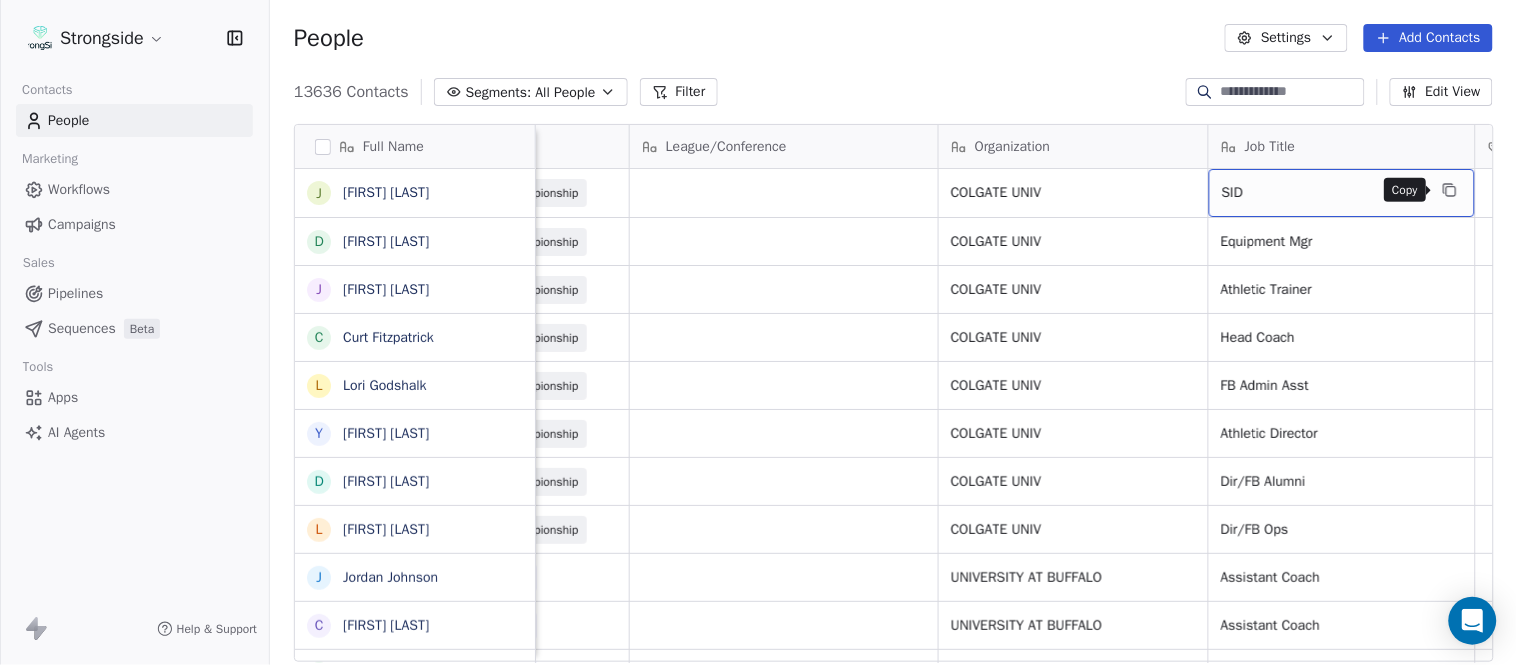 click 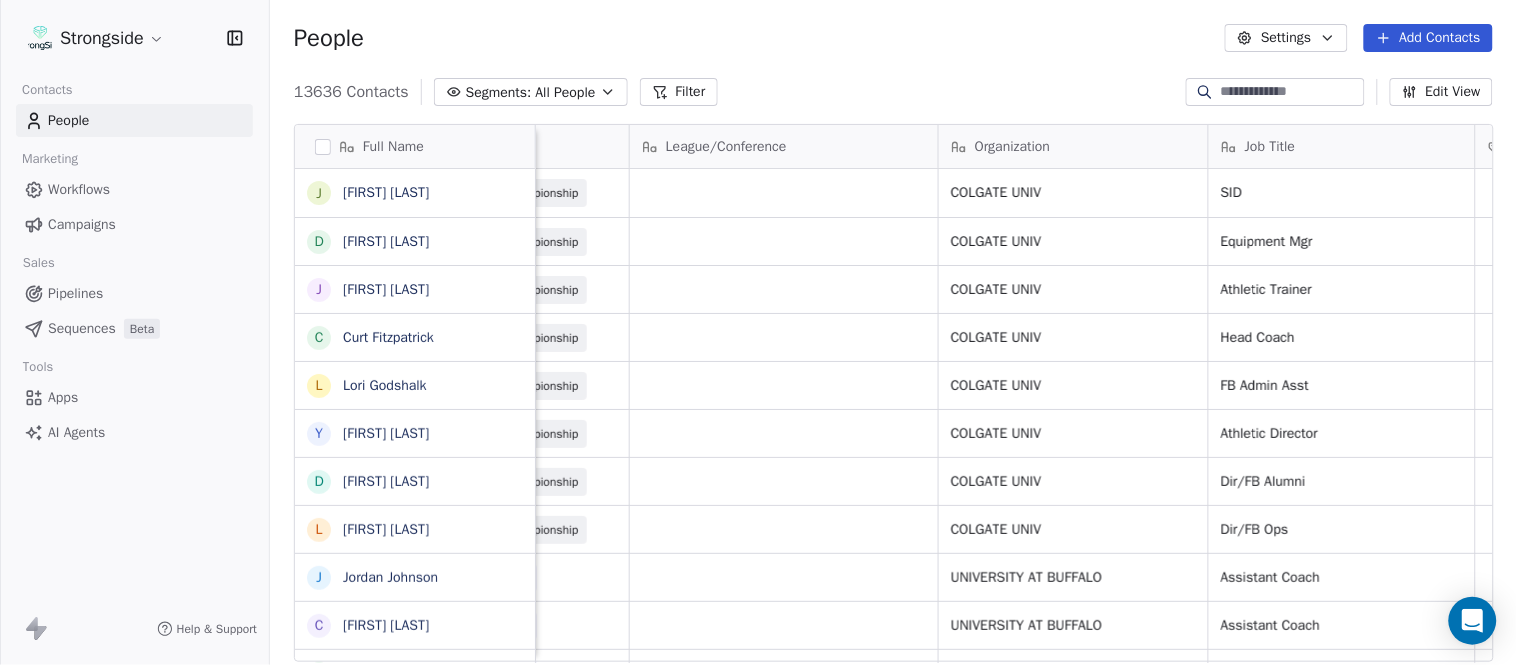 scroll, scrollTop: 0, scrollLeft: 0, axis: both 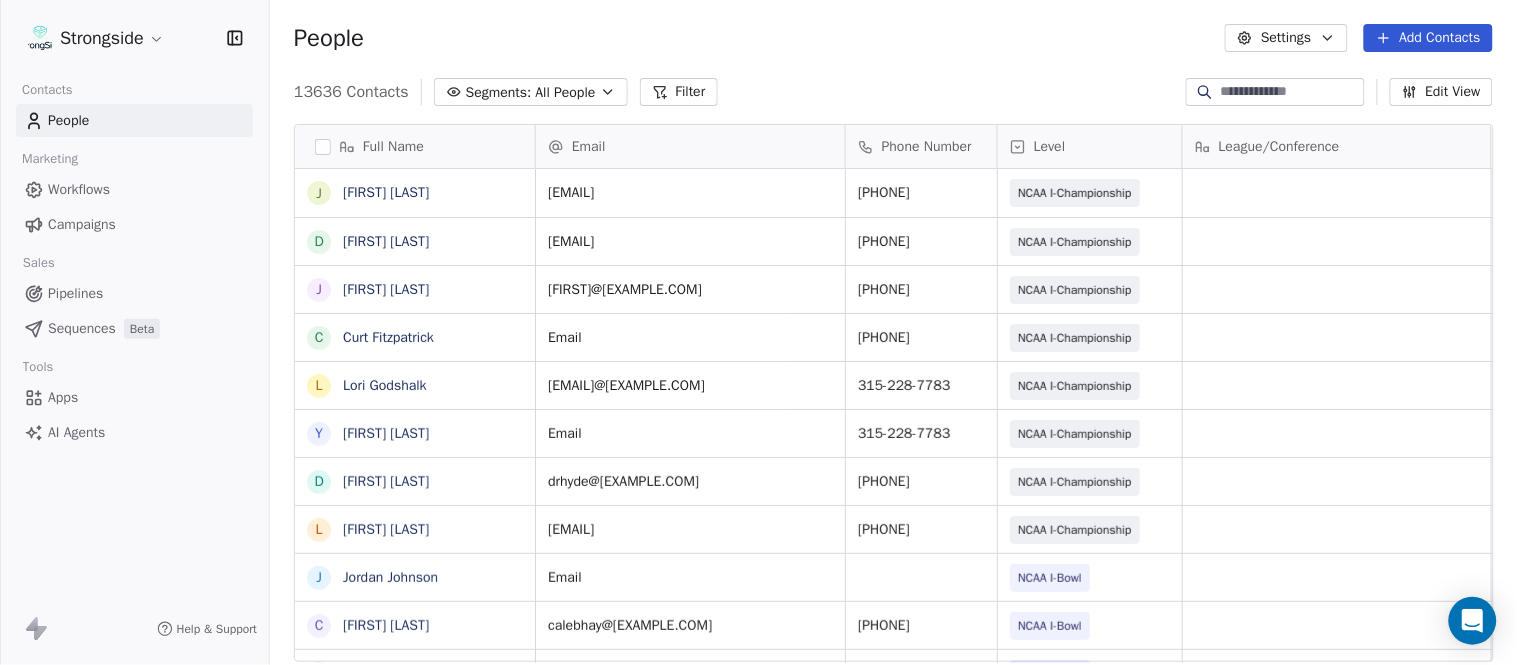 click on "Add Contacts" at bounding box center (1428, 38) 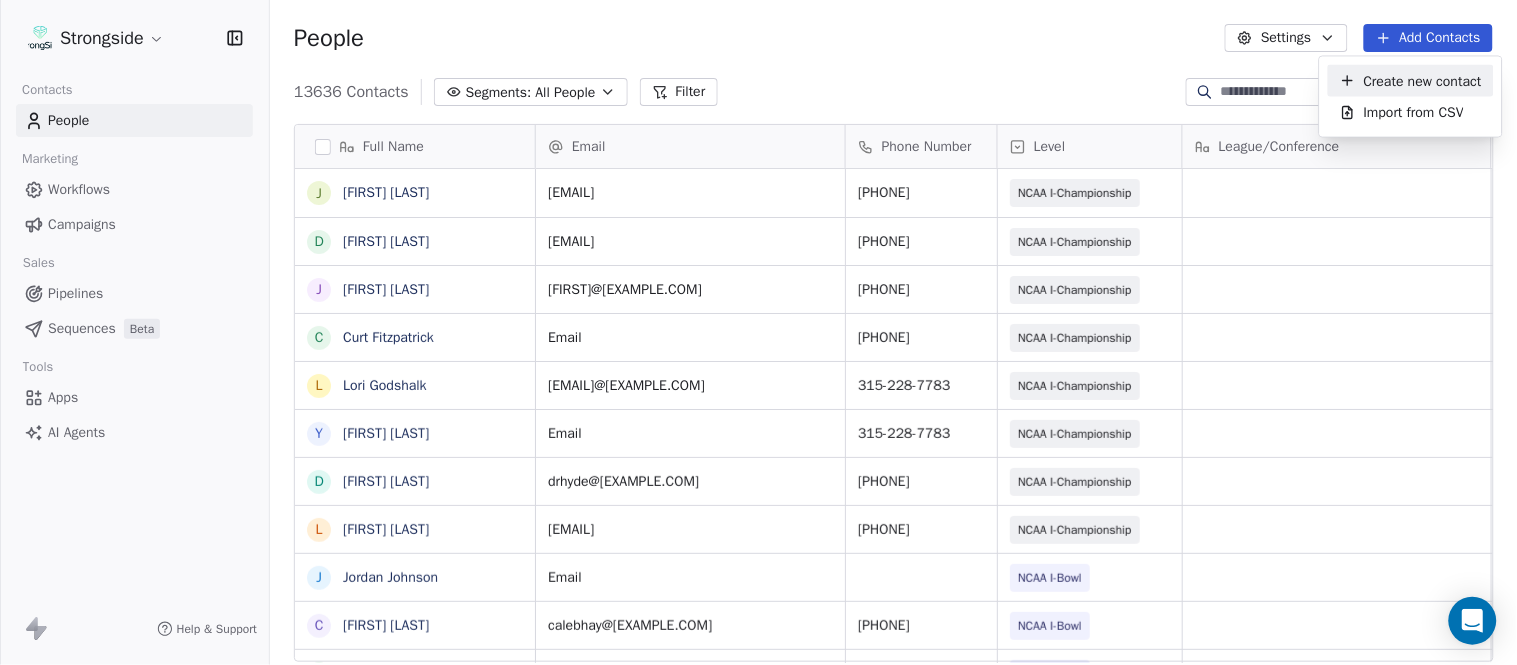 click on "Create new contact" at bounding box center [1423, 80] 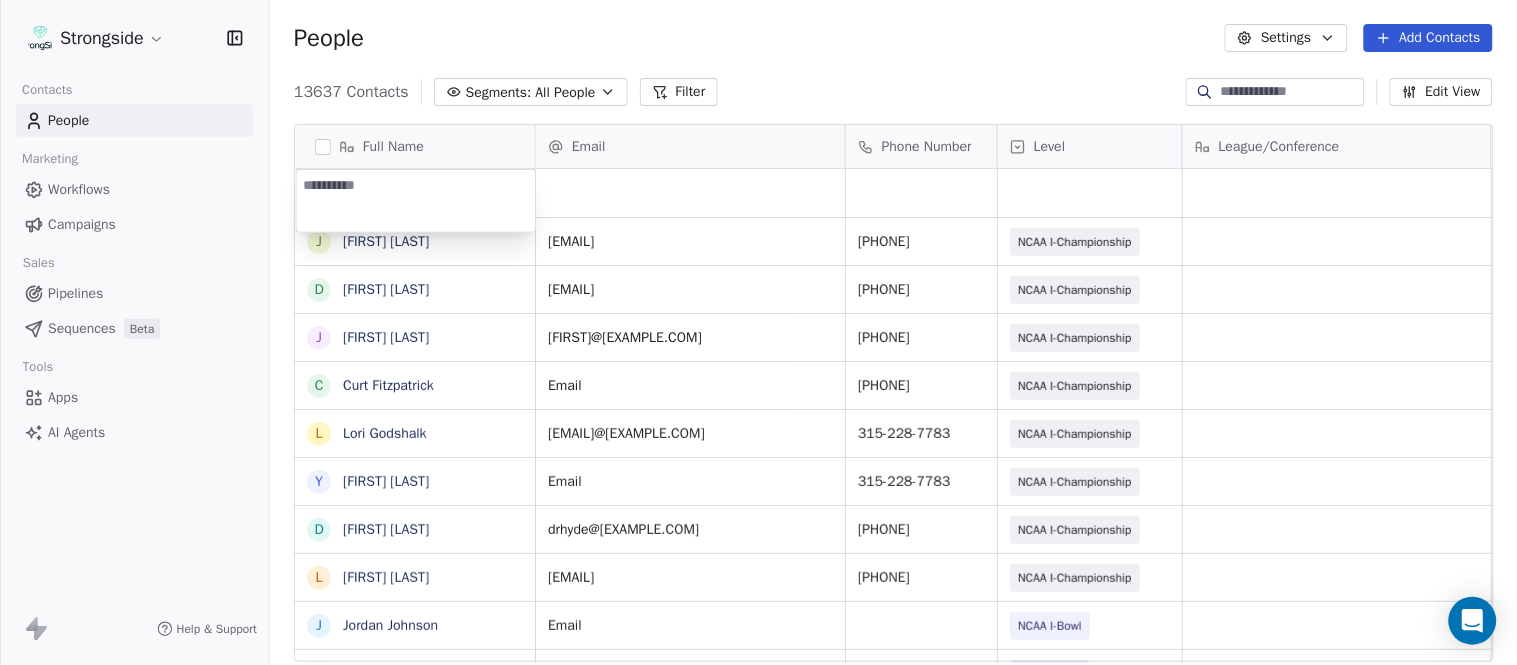 type on "**********" 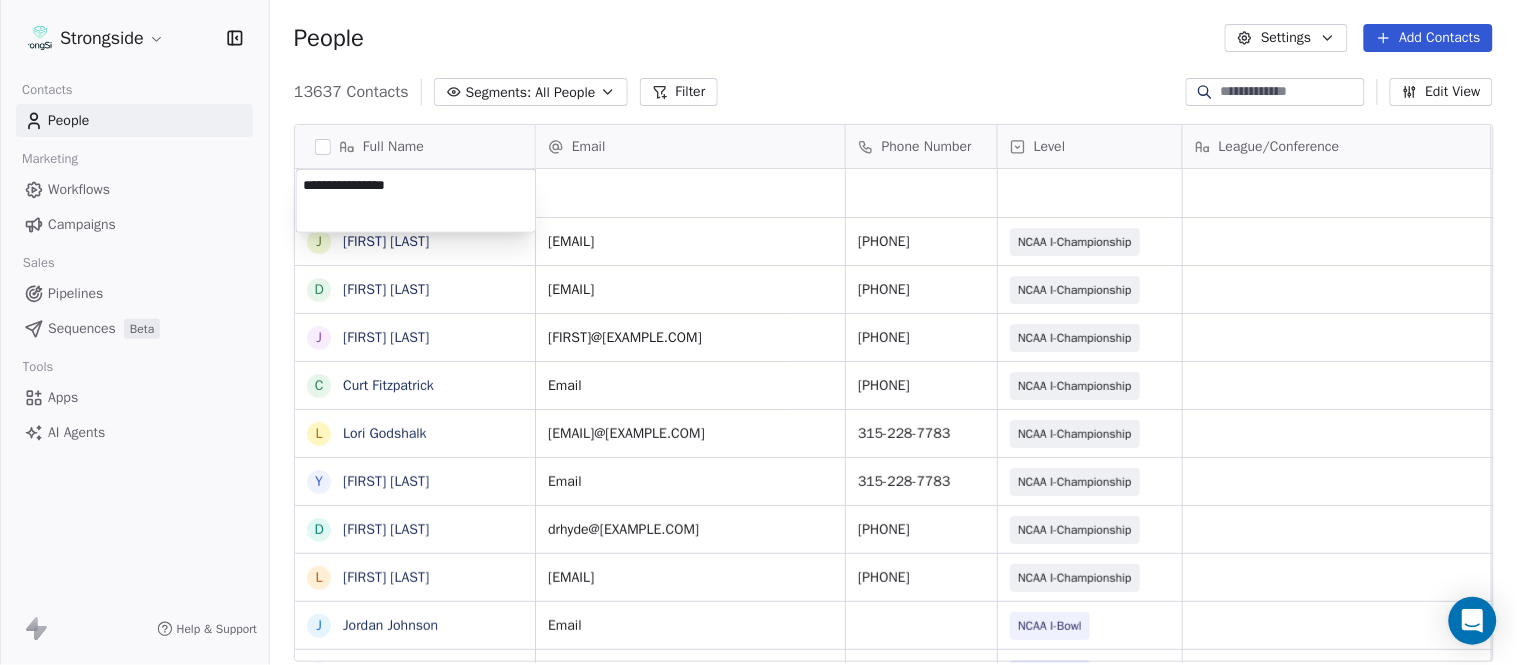 click on "jdoroshenko@[EXAMPLE.COM] 	[PHONE] NCAA I-Championship COLGATE UNIV SID Aug 06, 2025 09:27 PM dcalhoun@[EXAMPLE.COM] [PHONE] NCAA I-Championship COLGATE UNIV Equipment Mgr" at bounding box center [758, 332] 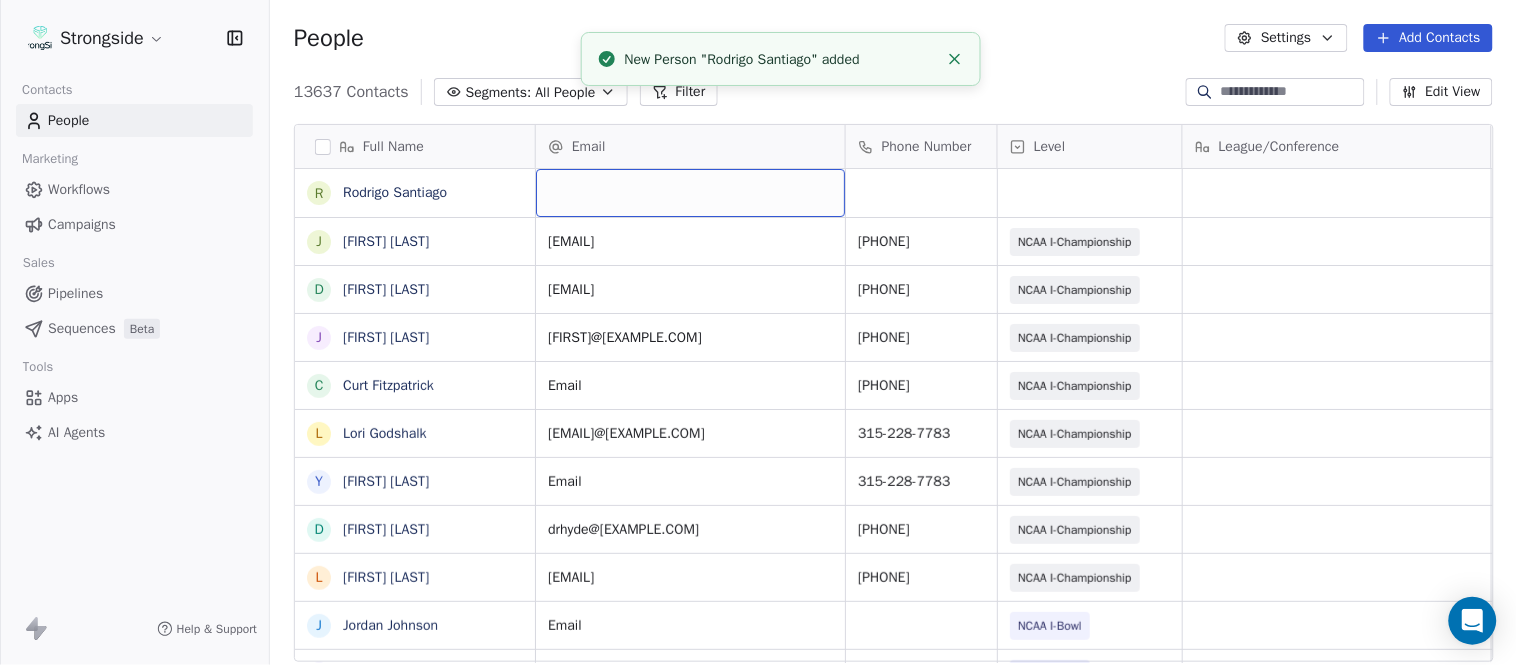 click at bounding box center [690, 193] 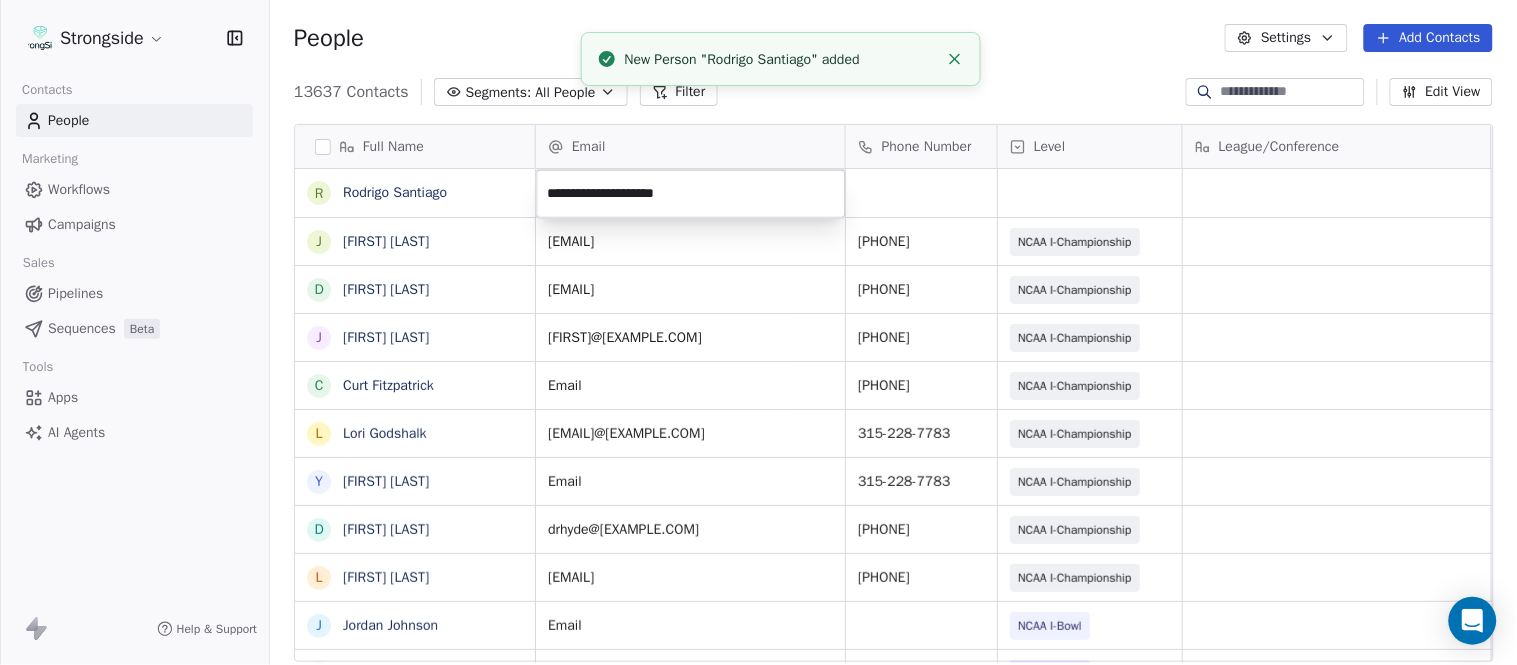click on "Full Name R [LAST] J [LAST] D [LAST] J [LAST] C [LAST] L [LAST] Y [LAST] D [LAST] L [LAST] J [LAST] C [LAST] B [LAST] H [LAST] M [LAST] I [LAST] R [LAST] J [LAST] C [LAST] D [LAST] A [LAST] R [LAST] B [LAST] S [LAST] I [LAST] J [LAST] M [LAST] A [LAST] B [LAST] M [LAST] J [LAST] L [LAST] Email Phone Number Level League/Conference Organization Job Title Tags Created Date BST Aug 06, 2025 09:29 PM [EMAIL] 	[PHONE] NCAA I-Championship COLGATE UNIV SID Aug 06, 2025 09:27 PM [EMAIL] [PHONE] NCAA I-Championship SID" at bounding box center (758, 332) 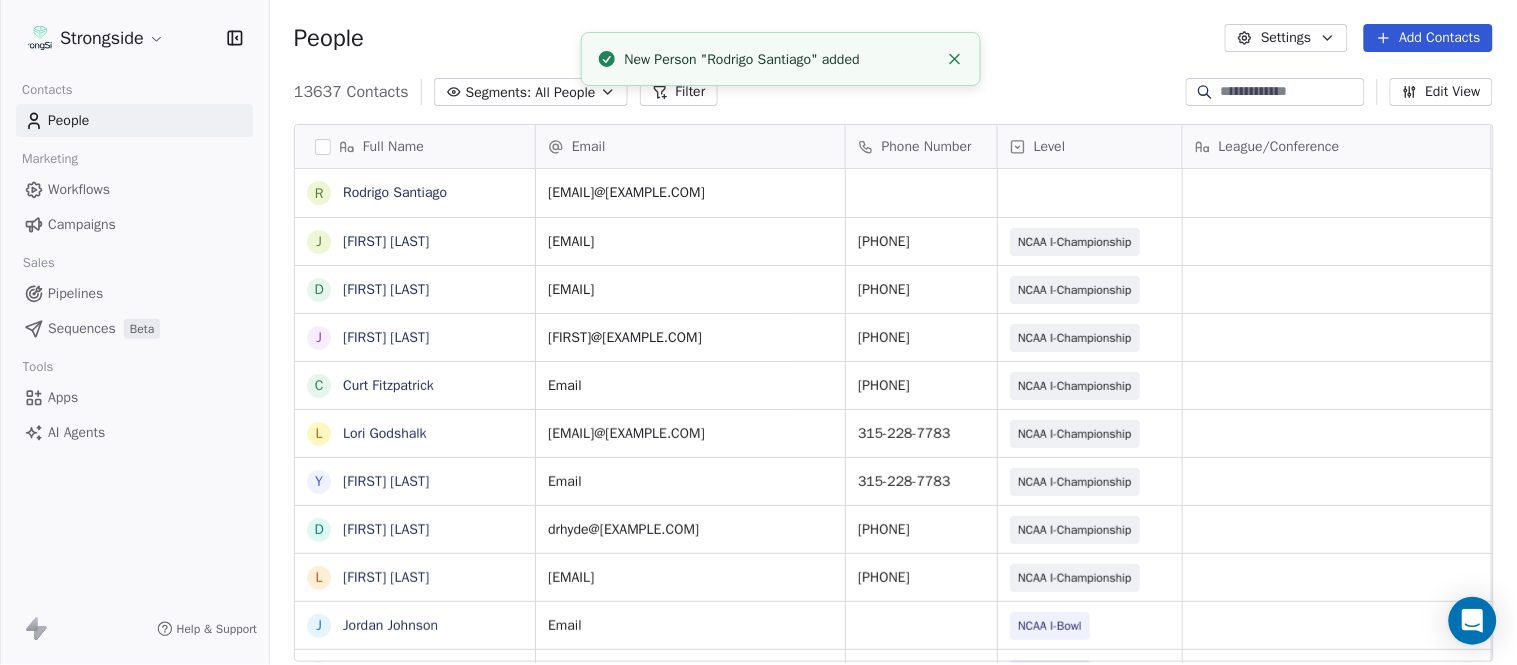 click 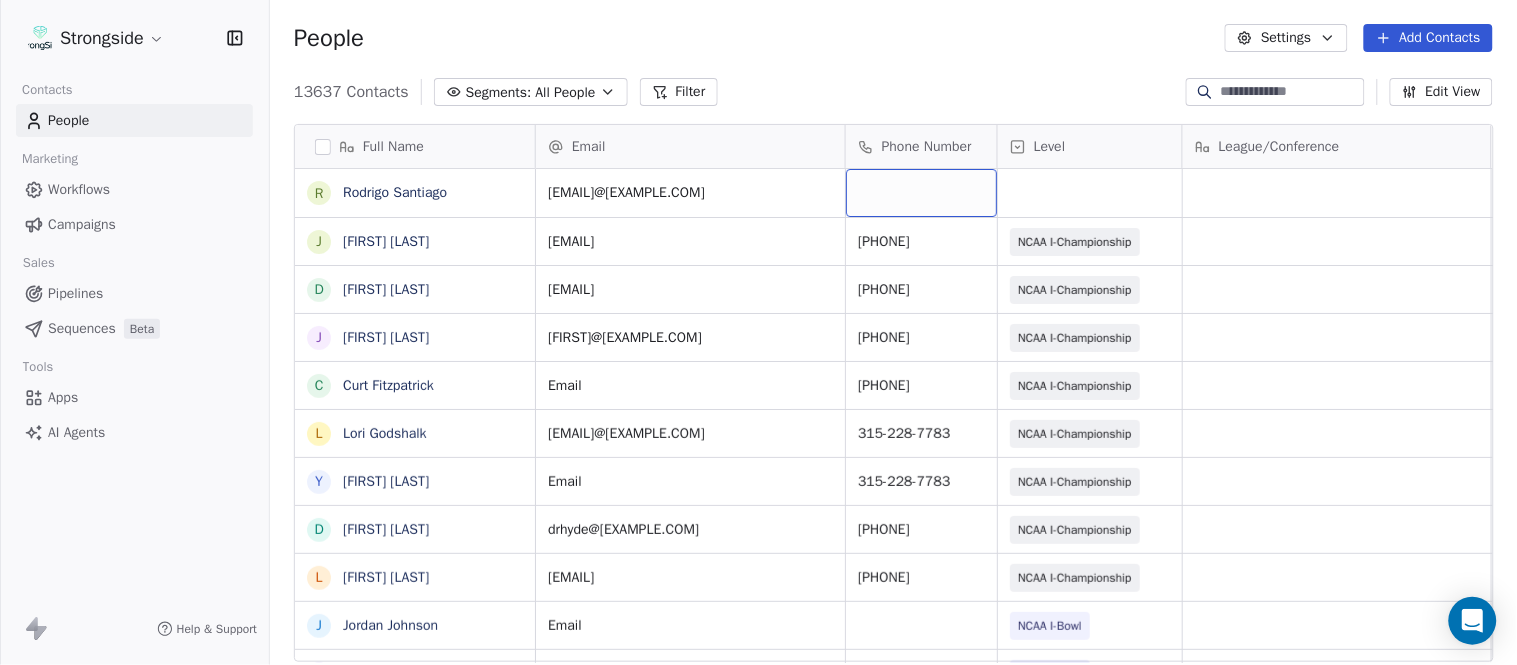click at bounding box center [921, 193] 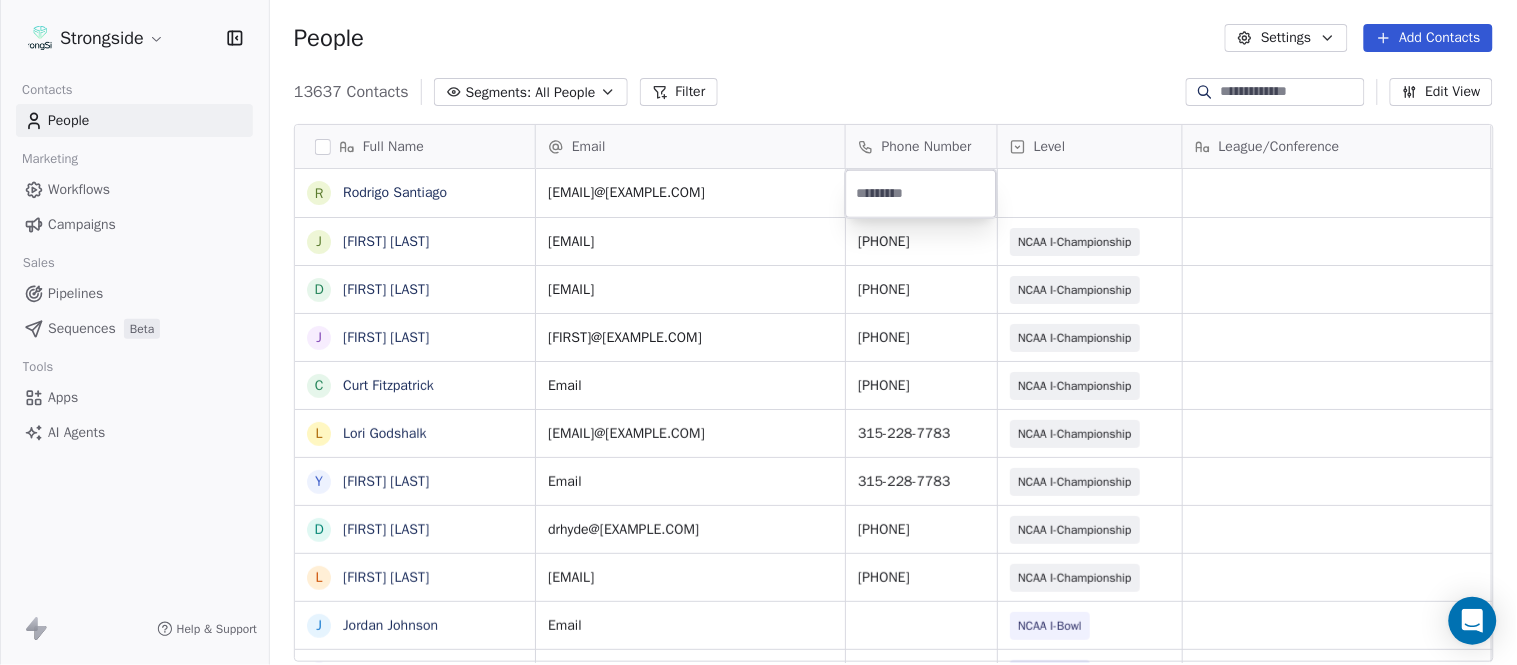 type on "**********" 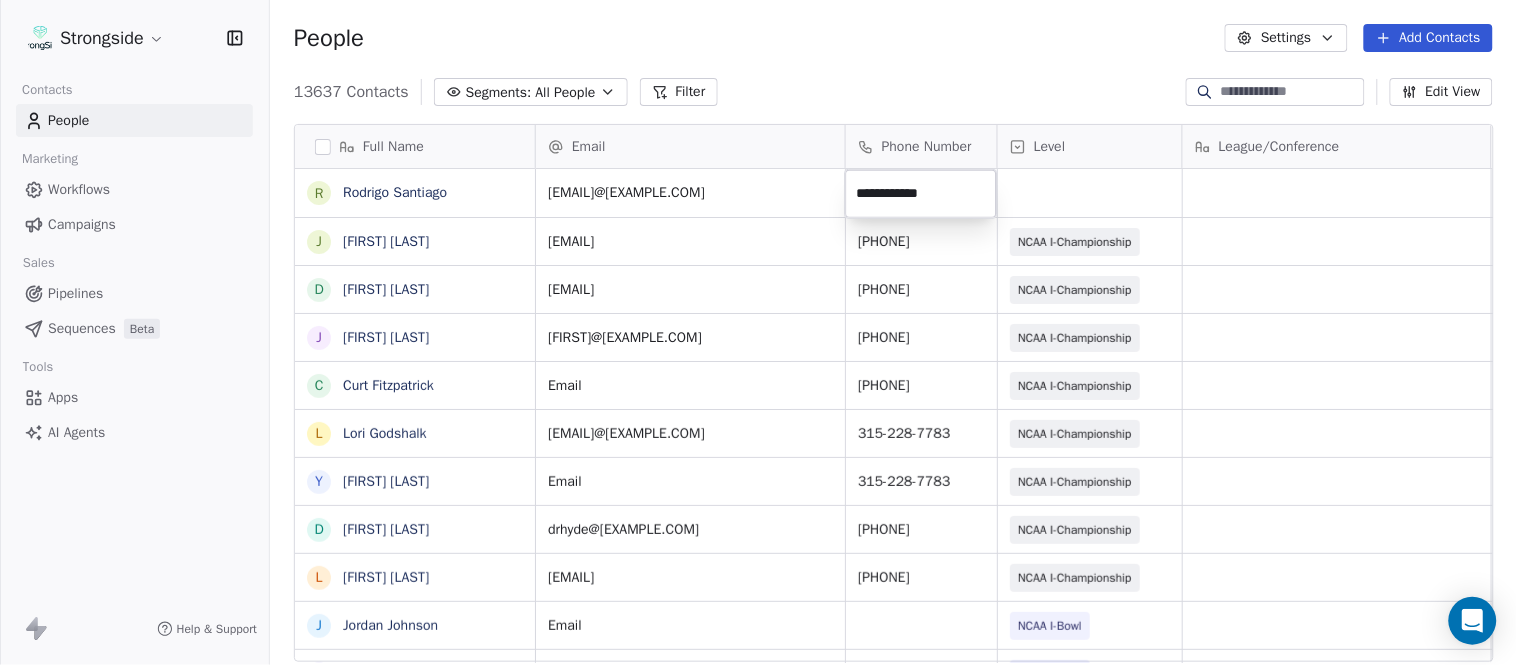 click on "Full Name R [FIRST] [LAST] J [FIRST] [LAST] D [FIRST] [LAST] J [FIRST] [LAST] C [FIRST] [LAST] L [FIRST] [LAST] Y [FIRST] [LAST] D [FIRST] [LAST] L [FIRST] [LAST] J [FIRST] [LAST] C [FIRST] [LAST] B [FIRST] [LAST] H [FIRST] [LAST] M [FIRST] [LAST] I [FIRST] [LAST] R [FIRST] [LAST] J [FIRST] [LAST] C [FIRST] [LAST] D [FIRST] [LAST] A [FIRST] [LAST] R [FIRST] [LAST] B [FIRST] [LAST] S [FIRST] [LAST] I [FIRST] [LAST] J [FIRST] [LAST] M [FIRST] [LAST] A [FIRST] [LAST] B [FIRST] [LAST] M [FIRST] [LAST] J [FIRST] [LAST] L [FIRST] [LAST] Email [PHONE] NCAA I-Championship COLGATE UNIV SID [MONTH] [DAY], [YEAR] [HOUR]:[MINUTE] [AM/PM] [PHONE] SID" at bounding box center [758, 332] 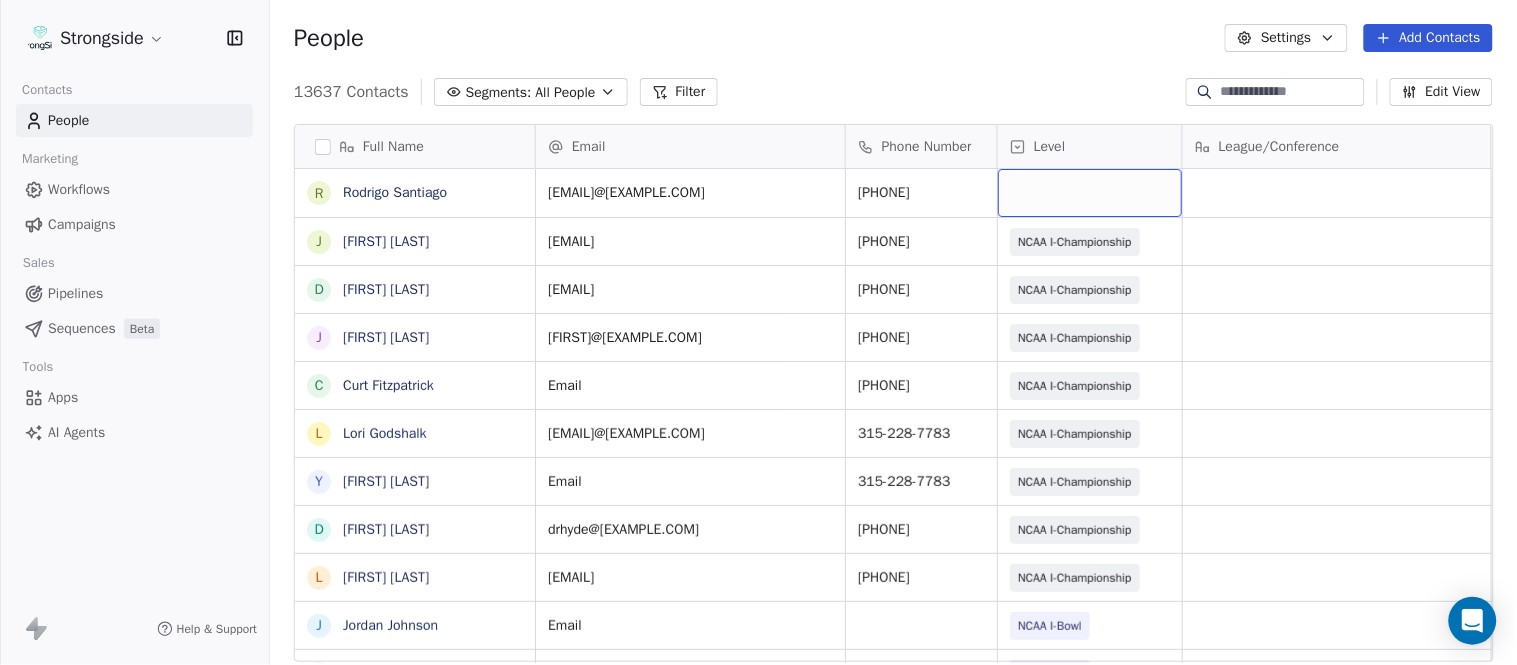 click at bounding box center (1090, 193) 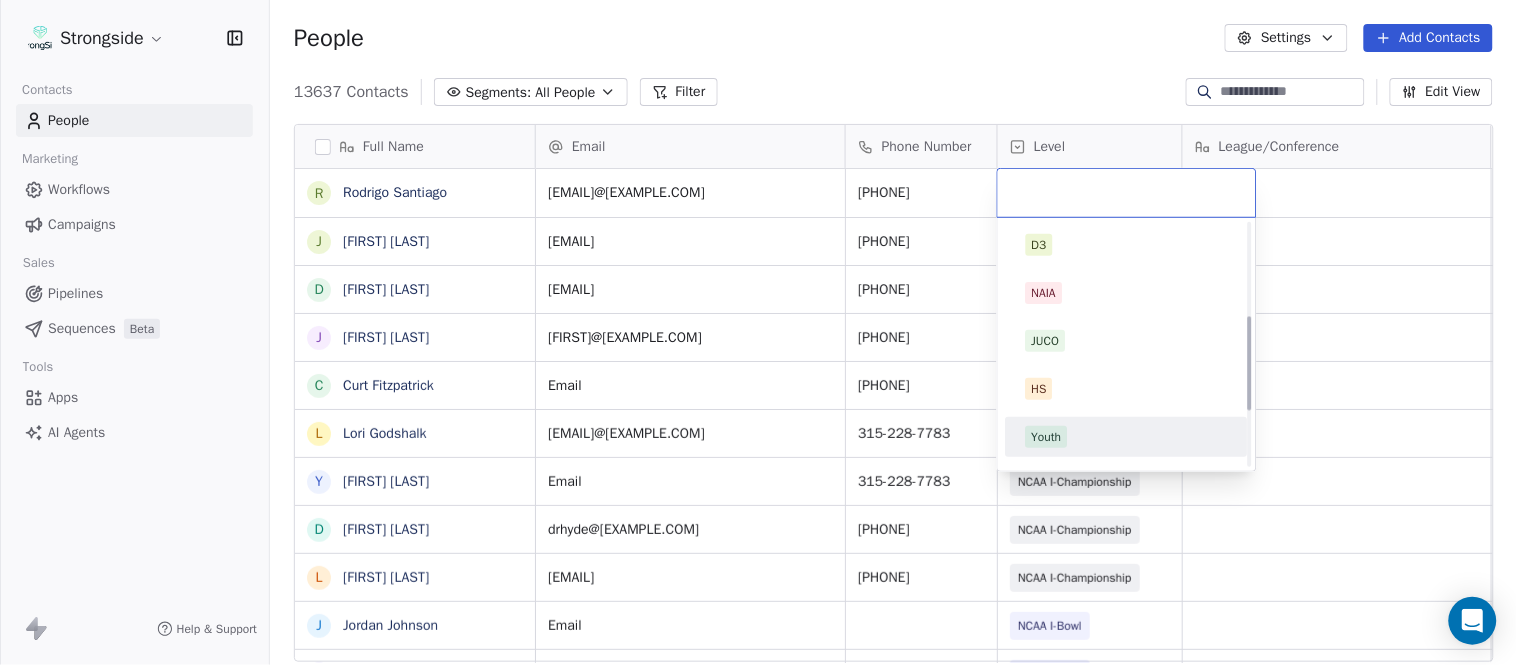 scroll, scrollTop: 378, scrollLeft: 0, axis: vertical 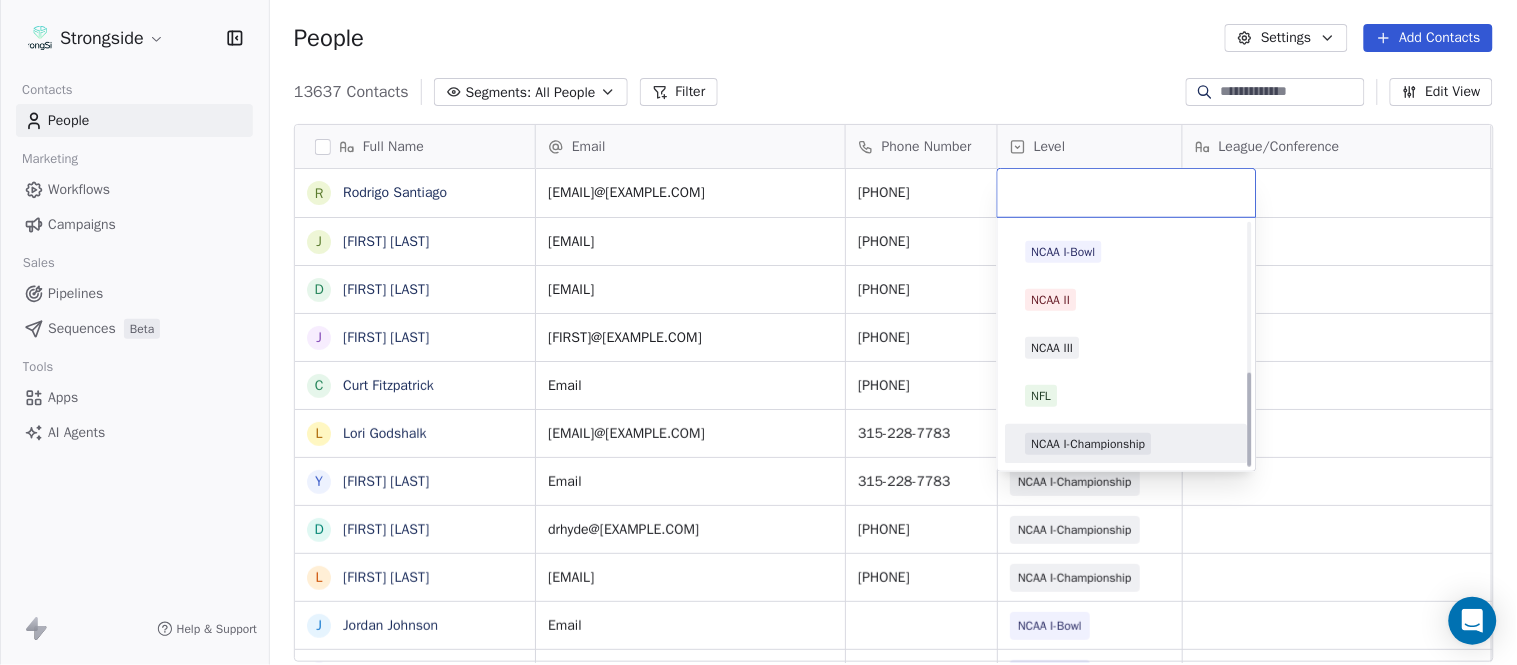 click on "NCAA I-Championship" at bounding box center [1127, 444] 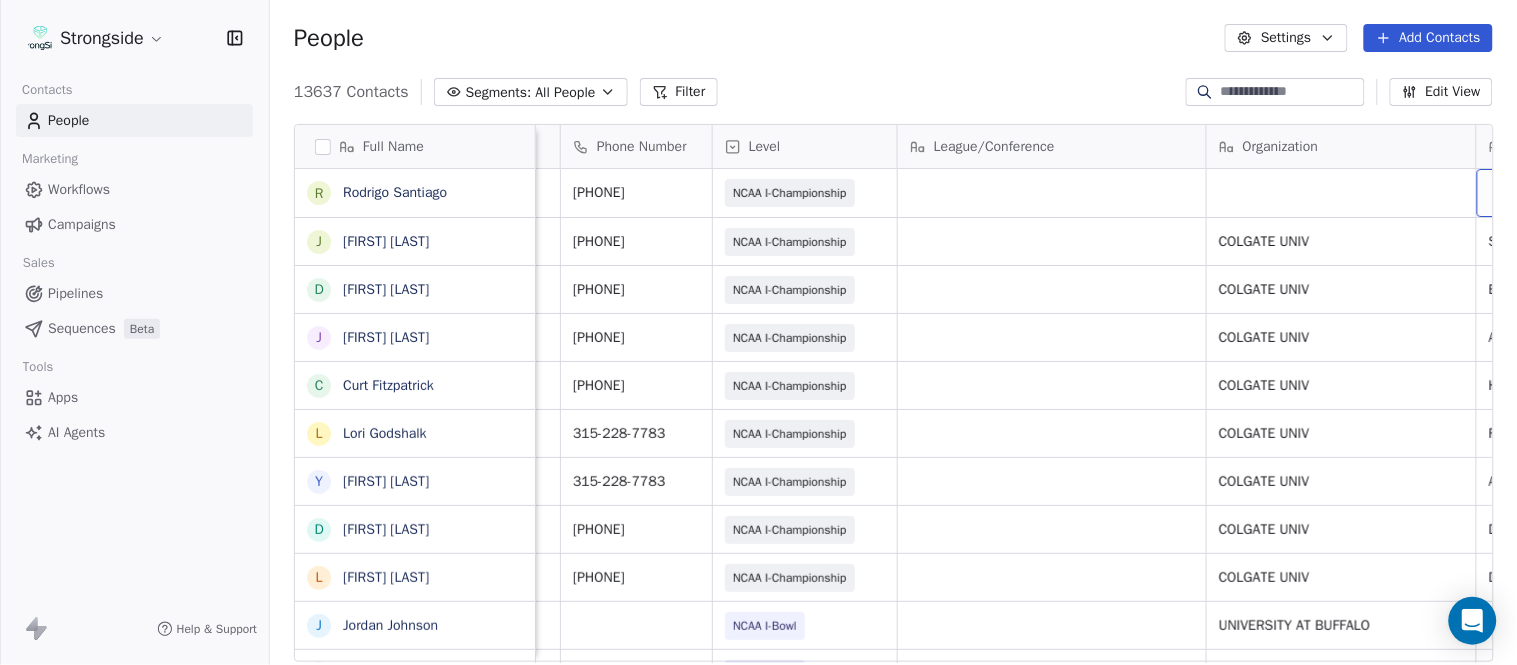 scroll, scrollTop: 0, scrollLeft: 553, axis: horizontal 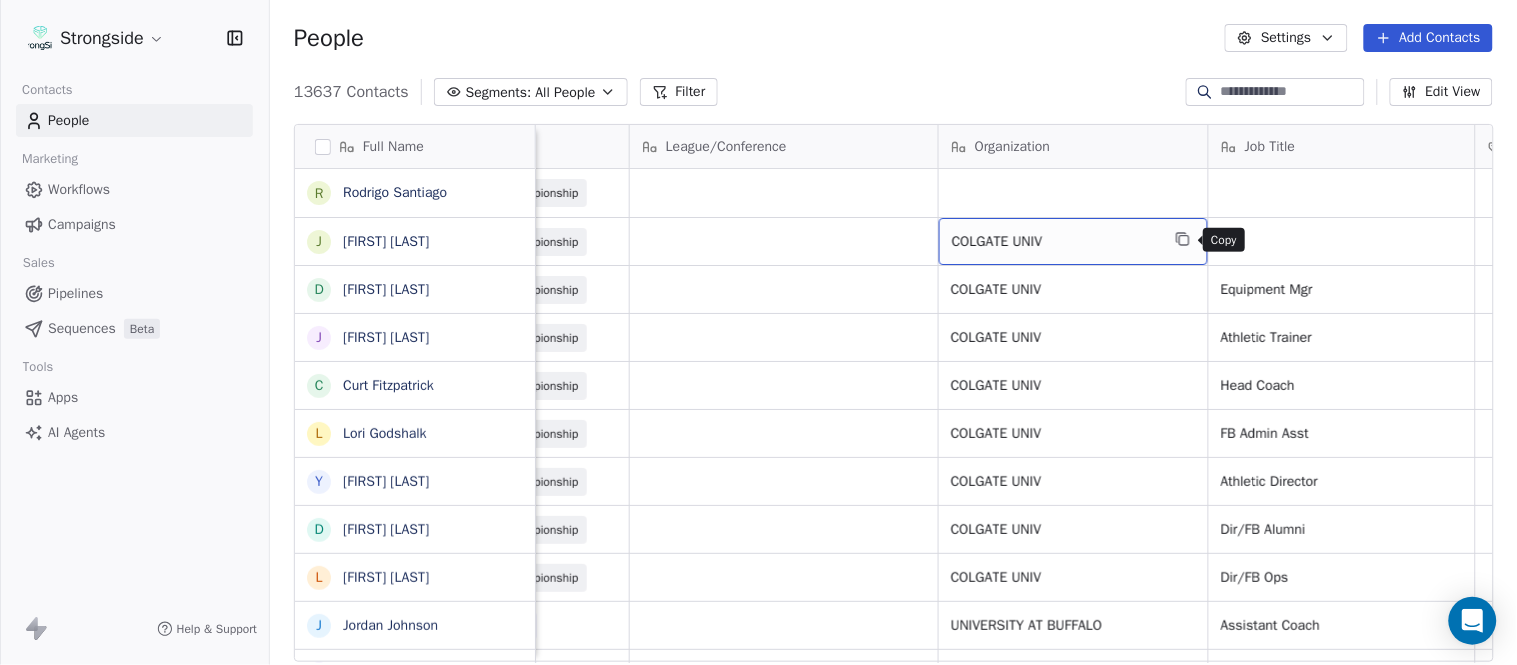 click at bounding box center [1183, 239] 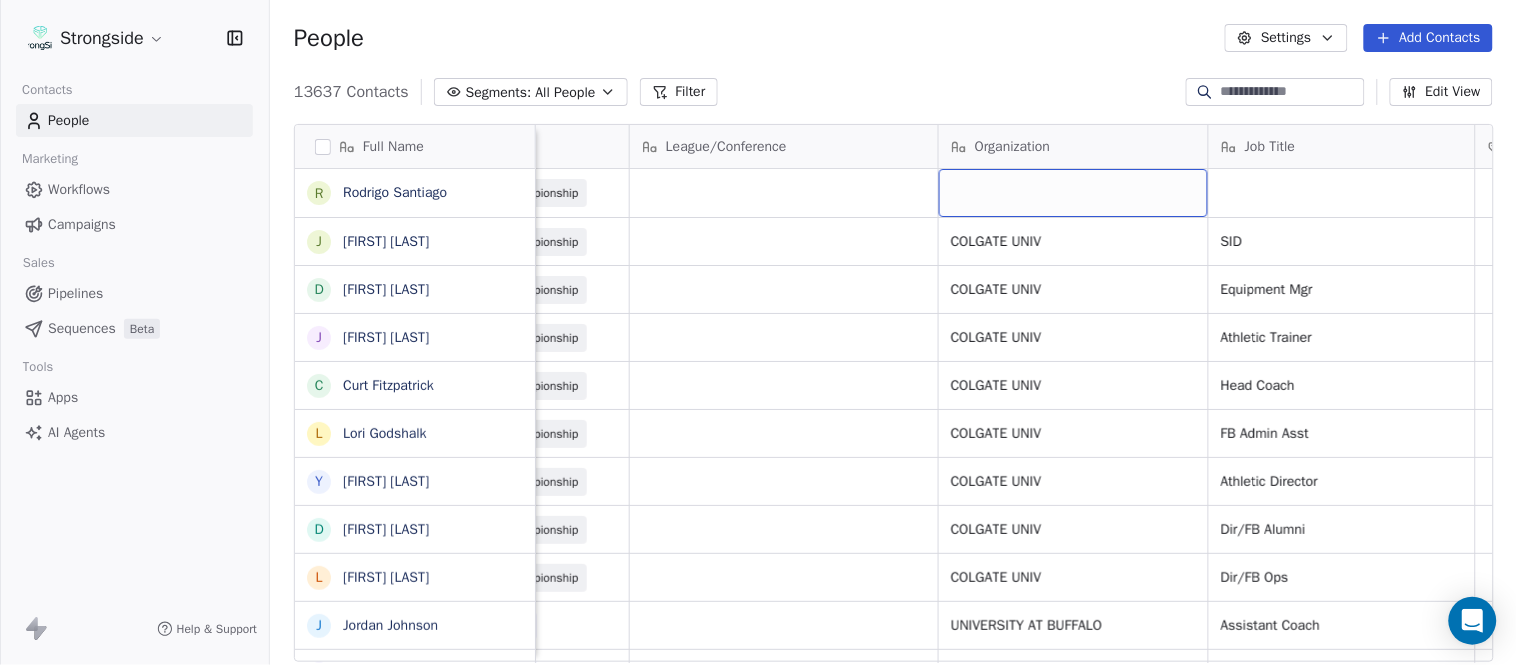 click at bounding box center [1073, 193] 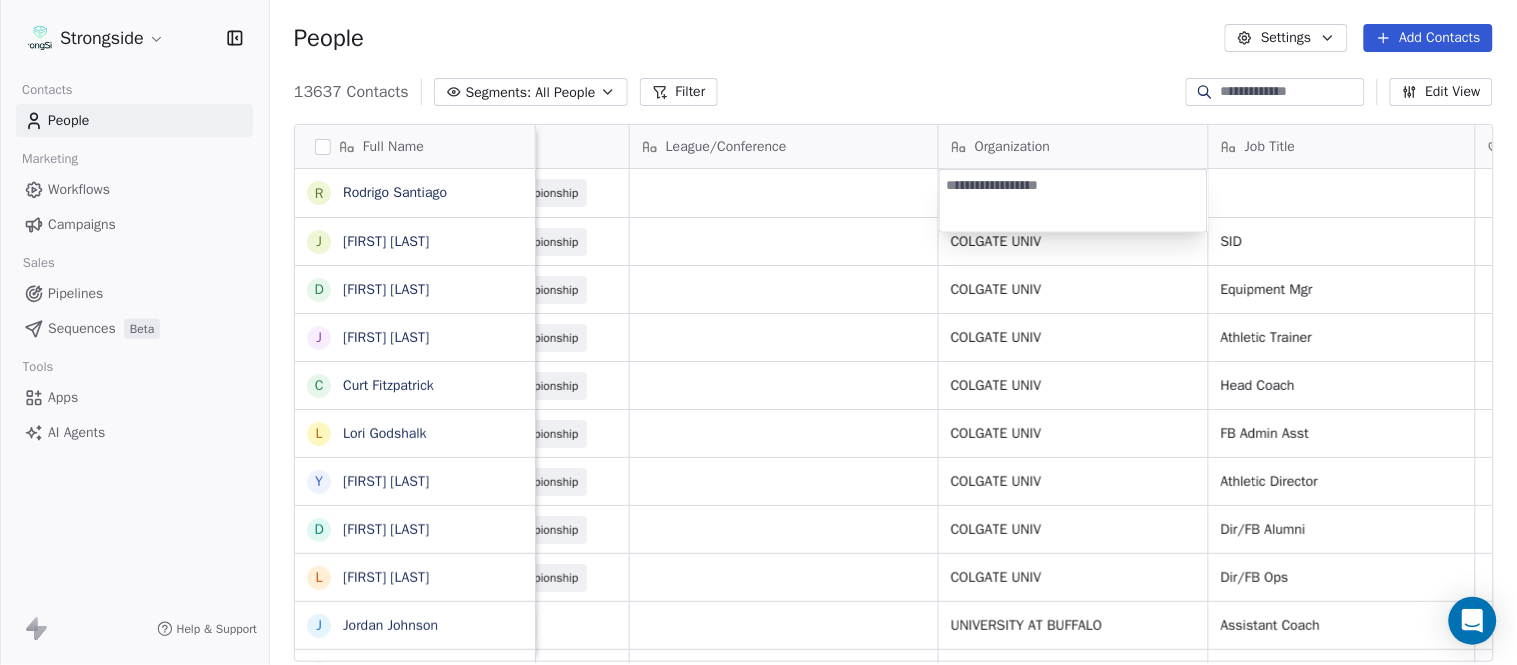 type on "**********" 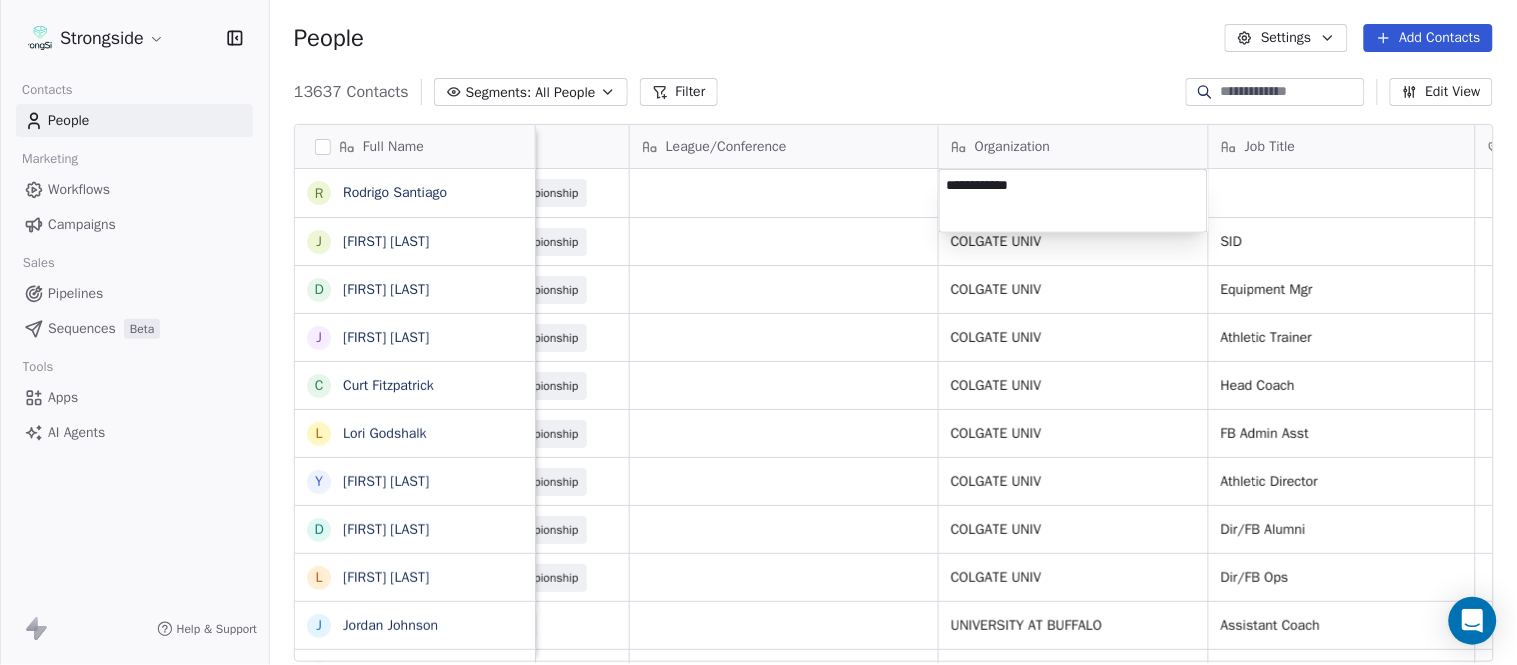 click on "Strongside Contacts People Marketing Workflows Campaigns Sales Pipelines Sequences Beta Tools Apps AI Agents Help & Support People Settings  Add Contacts 13637 Contacts Segments: All People Filter  Edit View Tag Add to Sequence Export Full Name R [LAST] J [LAST] D [LAST] J [LAST] C [LAST] L [LAST] Y [LAST] D [LAST] L [LAST] J [LAST] C [LAST] B [LAST] H [LAST] M [LAST] I [LAST] R [LAST] J [LAST] C [LAST] D [LAST] A [LAST] R [LAST] B [LAST] S [LAST] I [LAST] J [LAST] M [LAST] A [LAST] B [LAST] M [LAST] J [LAST] L [LAST] Email Phone Number Level League/Conference Organization Job Title Tags Created Date BST Status Priority [EMAIL] [PHONE] NCAA I-Championship Aug 06, 2025 09:29 PM [EMAIL] 	[PHONE] NCAA I-Championship COLGATE UNIV SID [PHONE]" at bounding box center [758, 332] 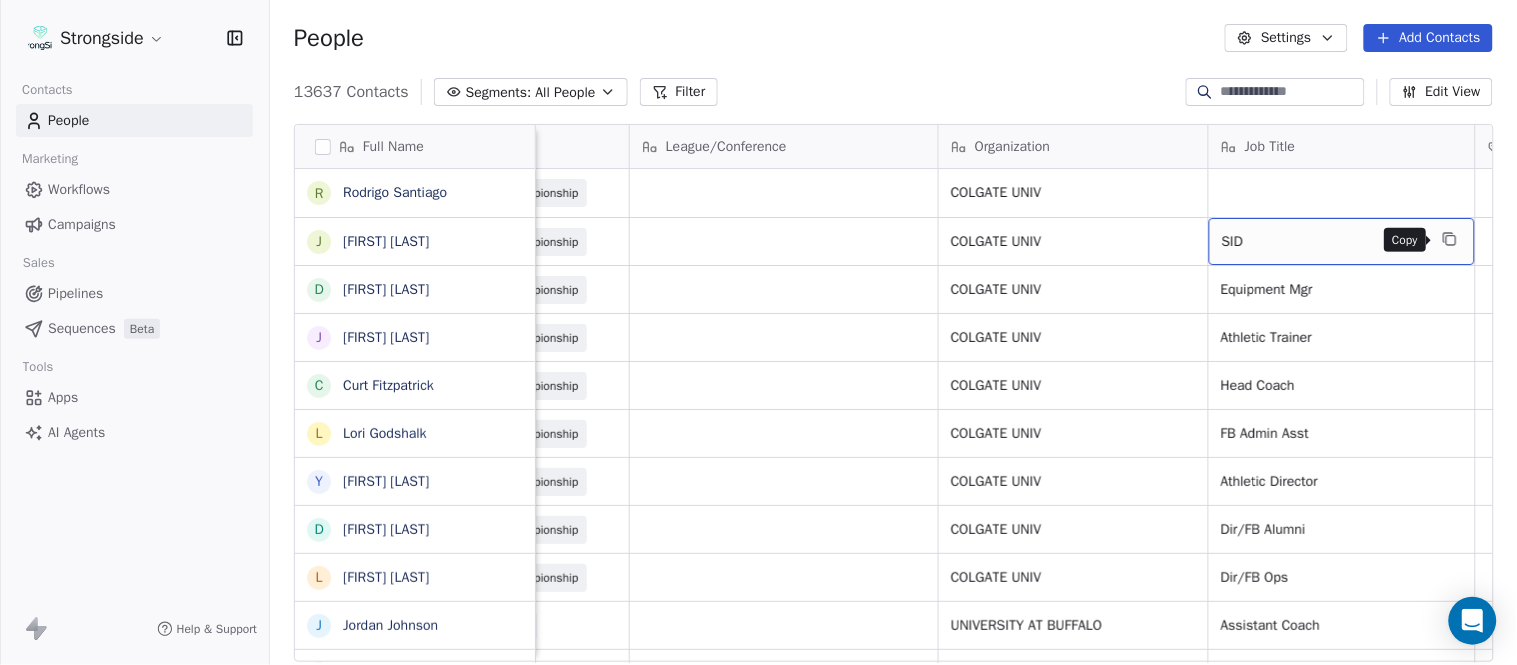 click 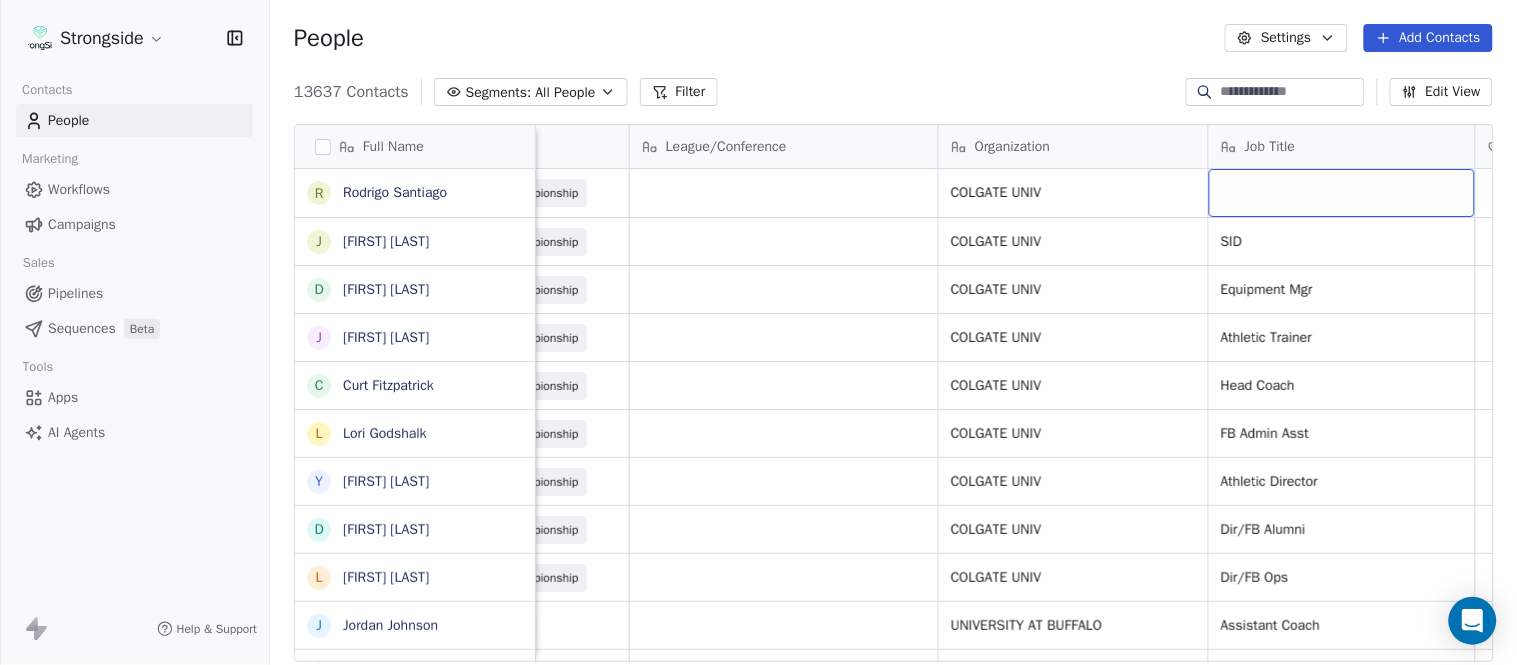 click at bounding box center [1342, 193] 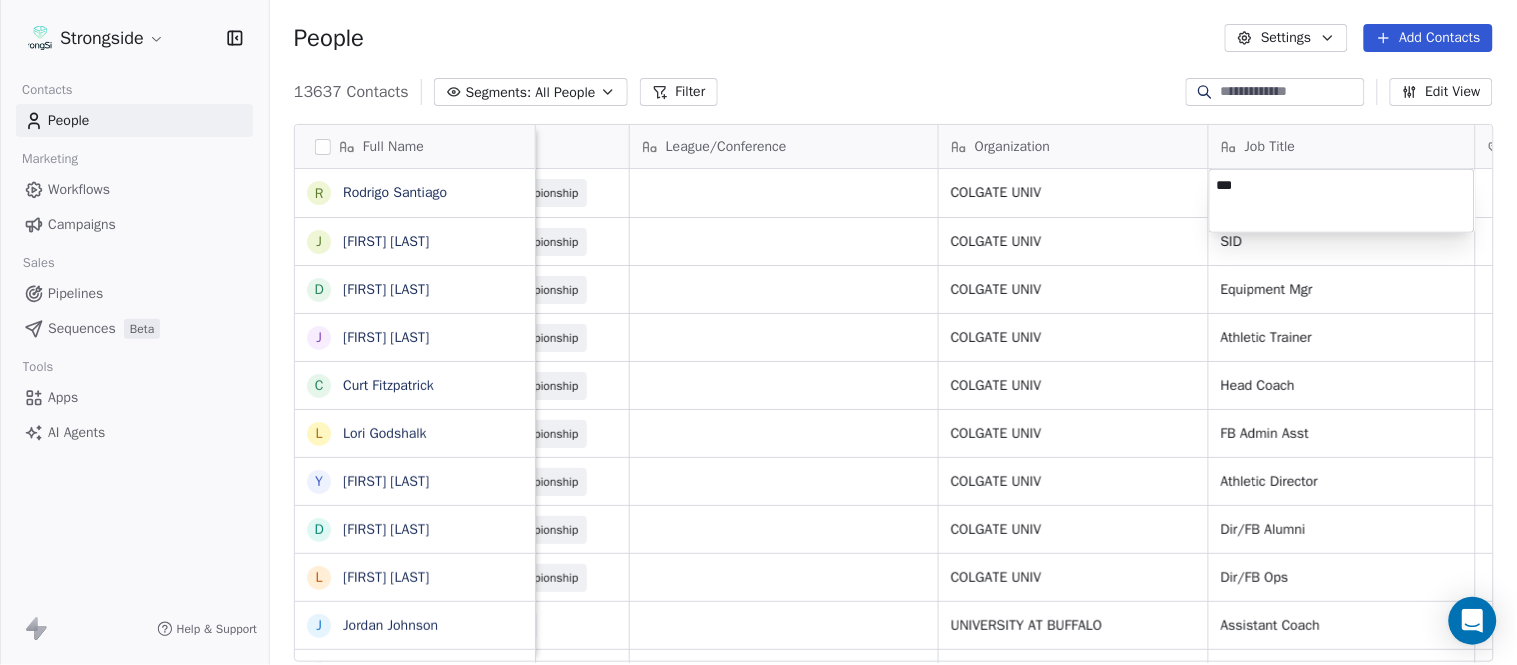 click on "Strongside Contacts People Marketing Workflows Campaigns Sales Pipelines Sequences Beta Tools Apps AI Agents Help & Support People Settings  Add Contacts 13637 Contacts Segments: All People Filter  Edit View Tag Add to Sequence Export Full Name R [FIRST] [LAST] J [FIRST] [LAST] D [FIRST] [LAST] J [FIRST] [LAST] C [FIRST] [LAST] L [FIRST] [LAST] Y [FIRST] [LAST] D [FIRST] [LAST] L [FIRST] [LAST] J [FIRST] [LAST] C [FIRST] [LAST] B [FIRST] [LAST] H [FIRST] [LAST] M [FIRST] [LAST] I [FIRST] [LAST] R [FIRST] [LAST] J [FIRST] [LAST] C [FIRST] [LAST] D [FIRST] [LAST] A [FIRST] [LAST] R [FIRST] [LAST] B [FIRST] [LAST] S [FIRST] [LAST] Email Phone Number Level League/Conference Organization Job Title Tags Created Date BST Status Priority rsantiago@[EXAMPLE.COM] [PHONE] NCAA I-Championship COLGATE UNIV Aug 06, 2025 09:29 PM jdoroshenko@[EXAMPLE.COM] 	[PHONE] NCAA I-Championship COLGATE UNIV SID" at bounding box center [758, 332] 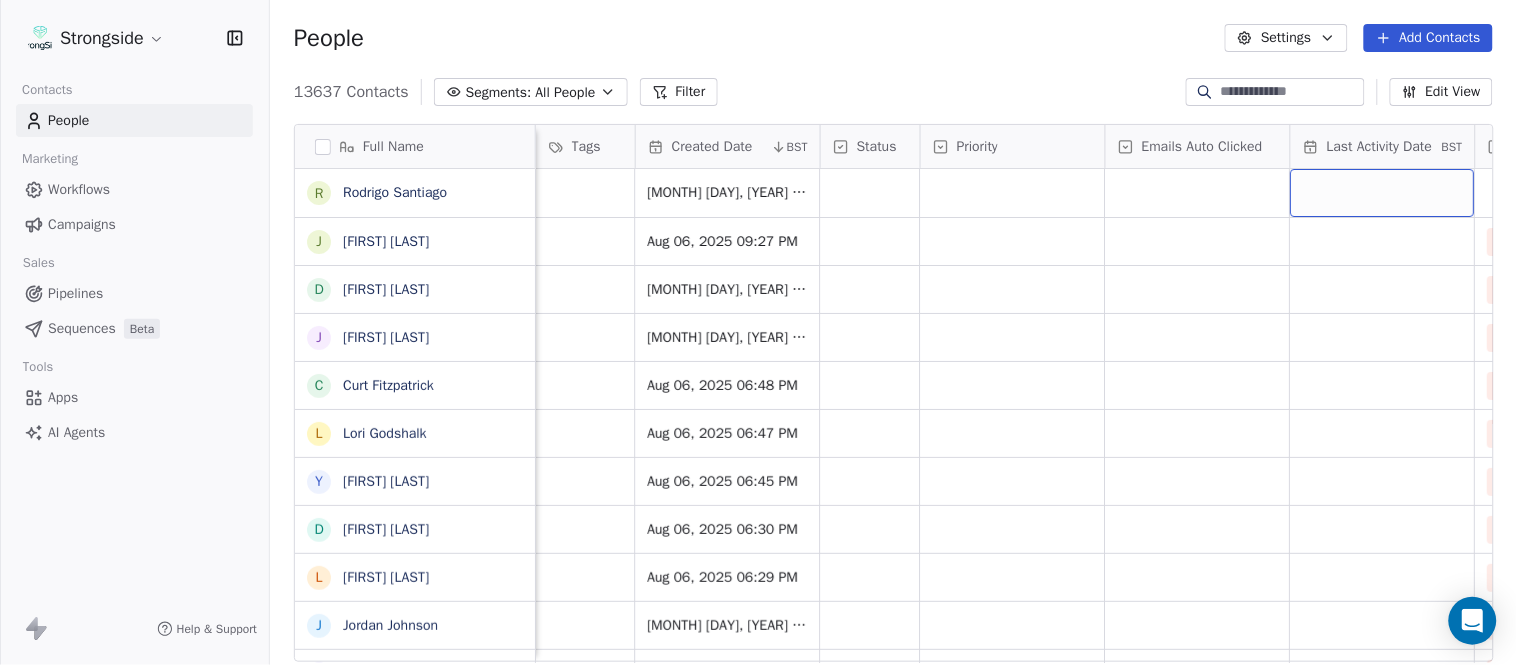 scroll, scrollTop: 0, scrollLeft: 1677, axis: horizontal 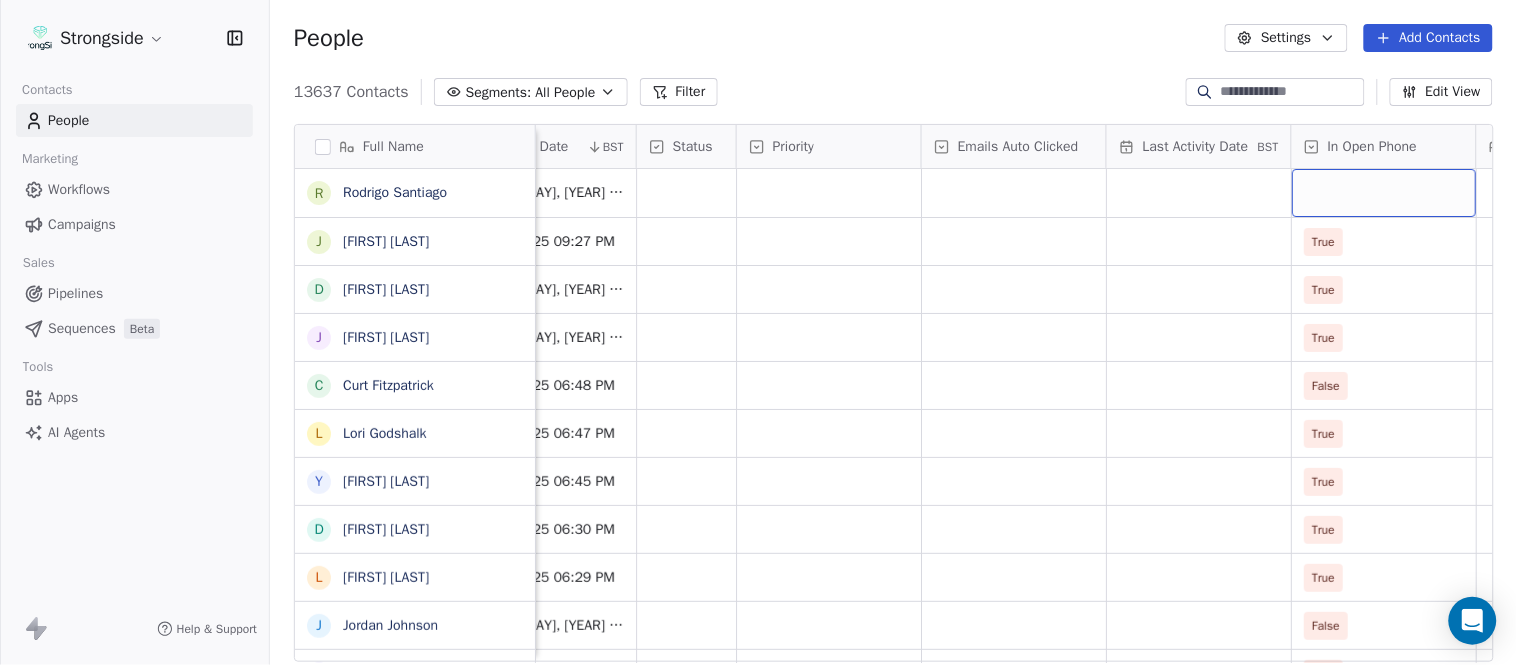 click at bounding box center [1384, 193] 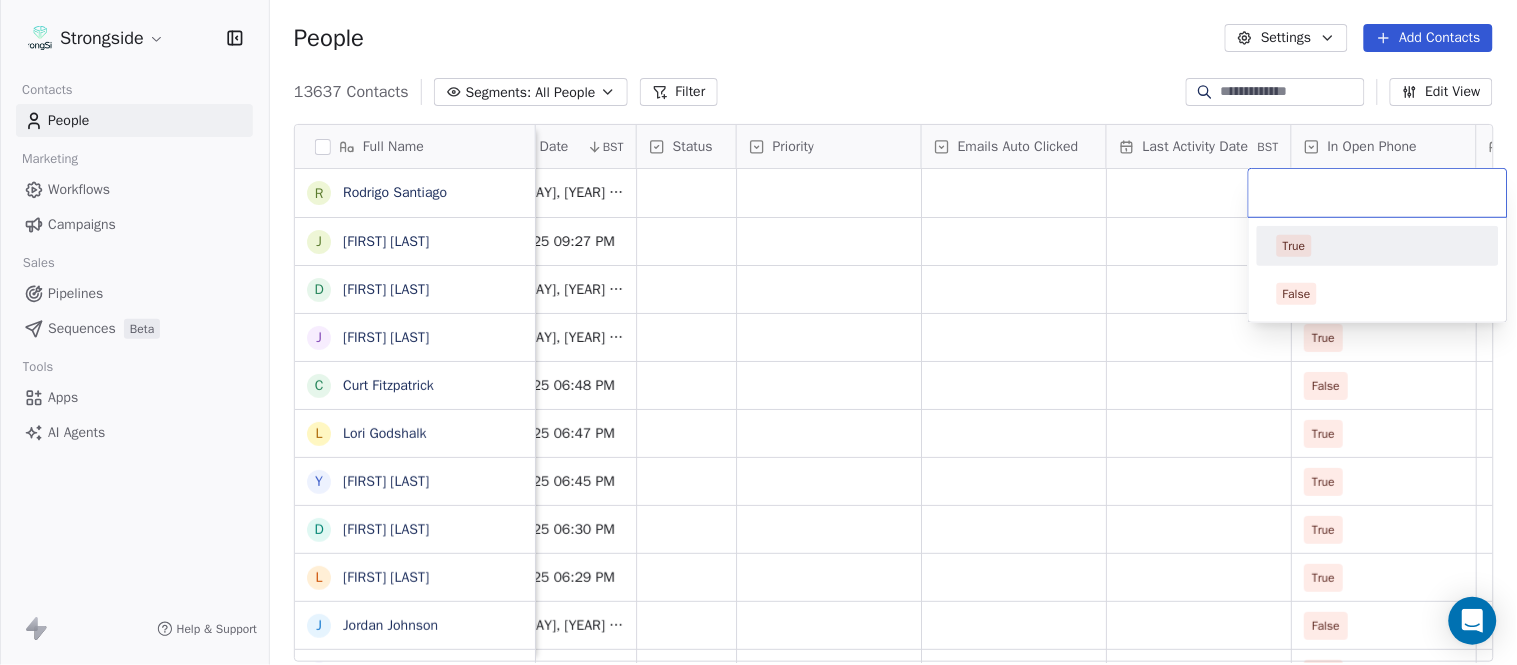 click on "True" at bounding box center [1378, 246] 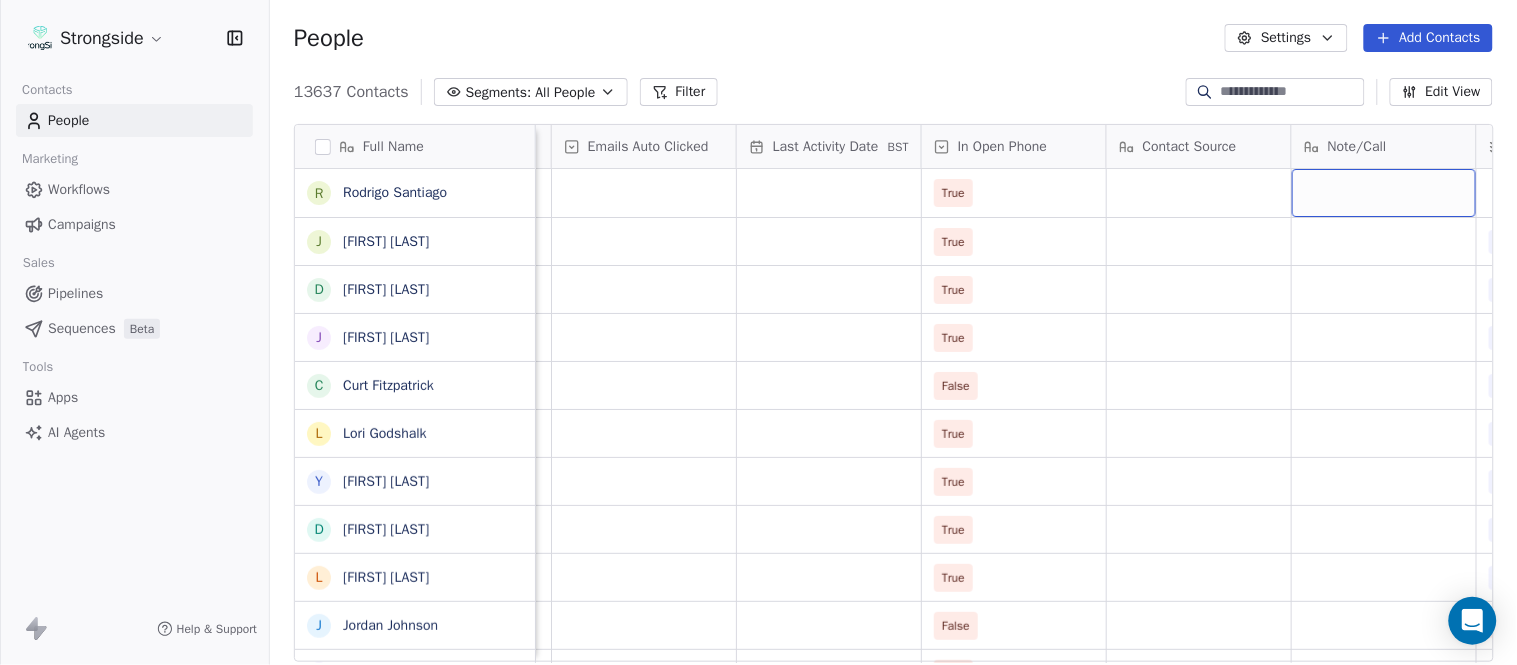 scroll, scrollTop: 0, scrollLeft: 2233, axis: horizontal 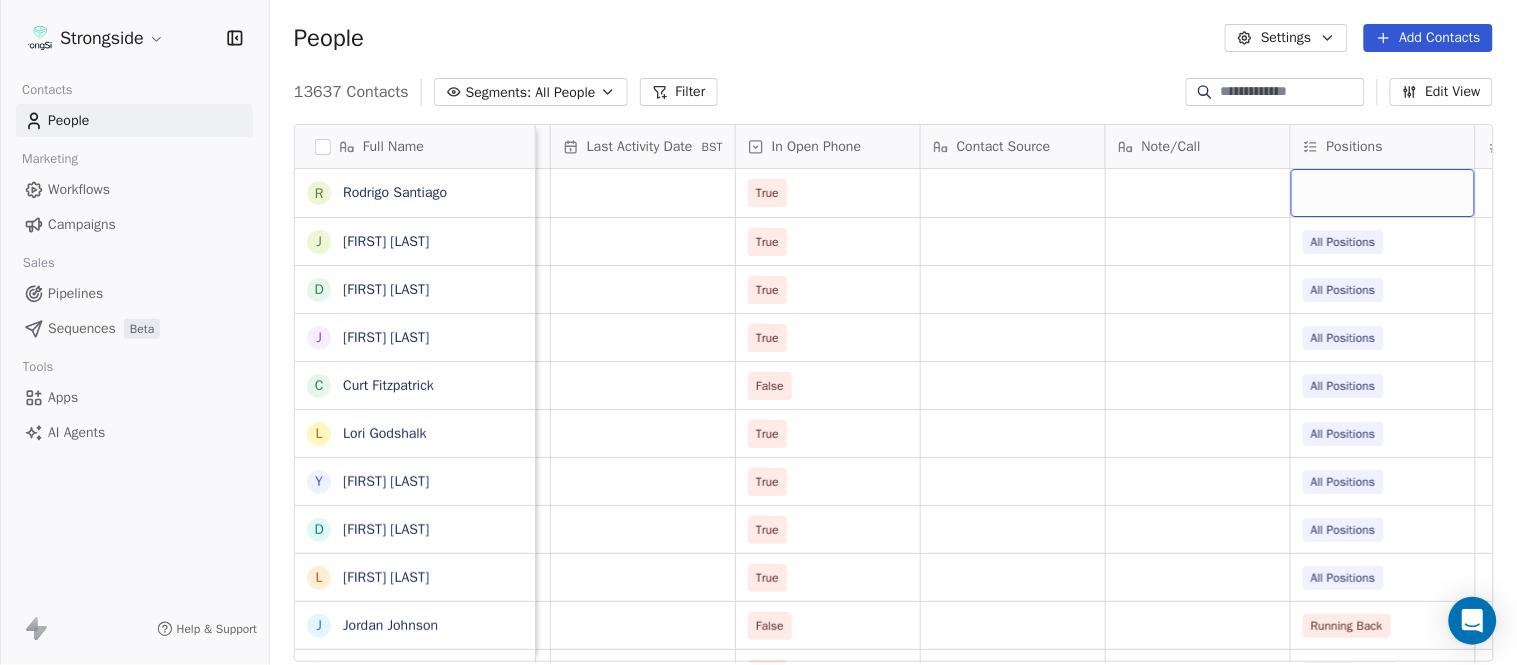 click at bounding box center [1383, 193] 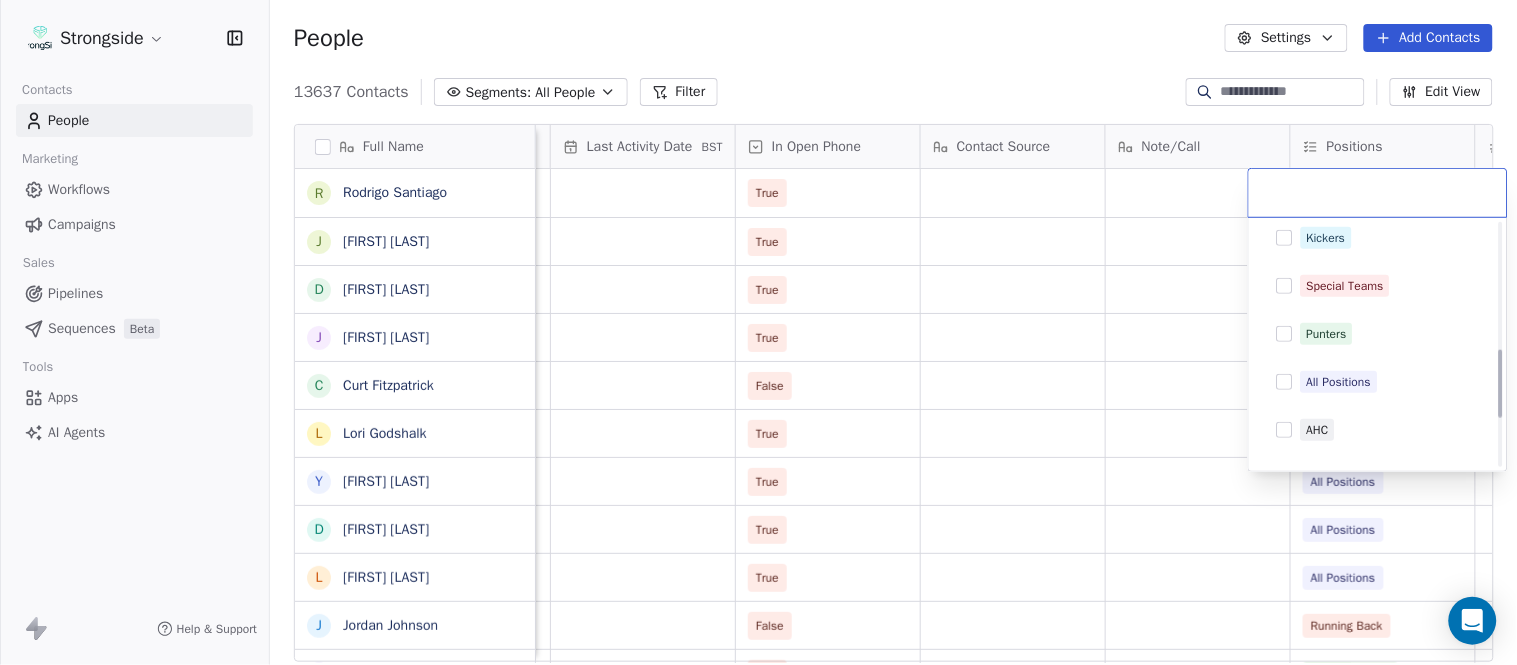 scroll, scrollTop: 333, scrollLeft: 0, axis: vertical 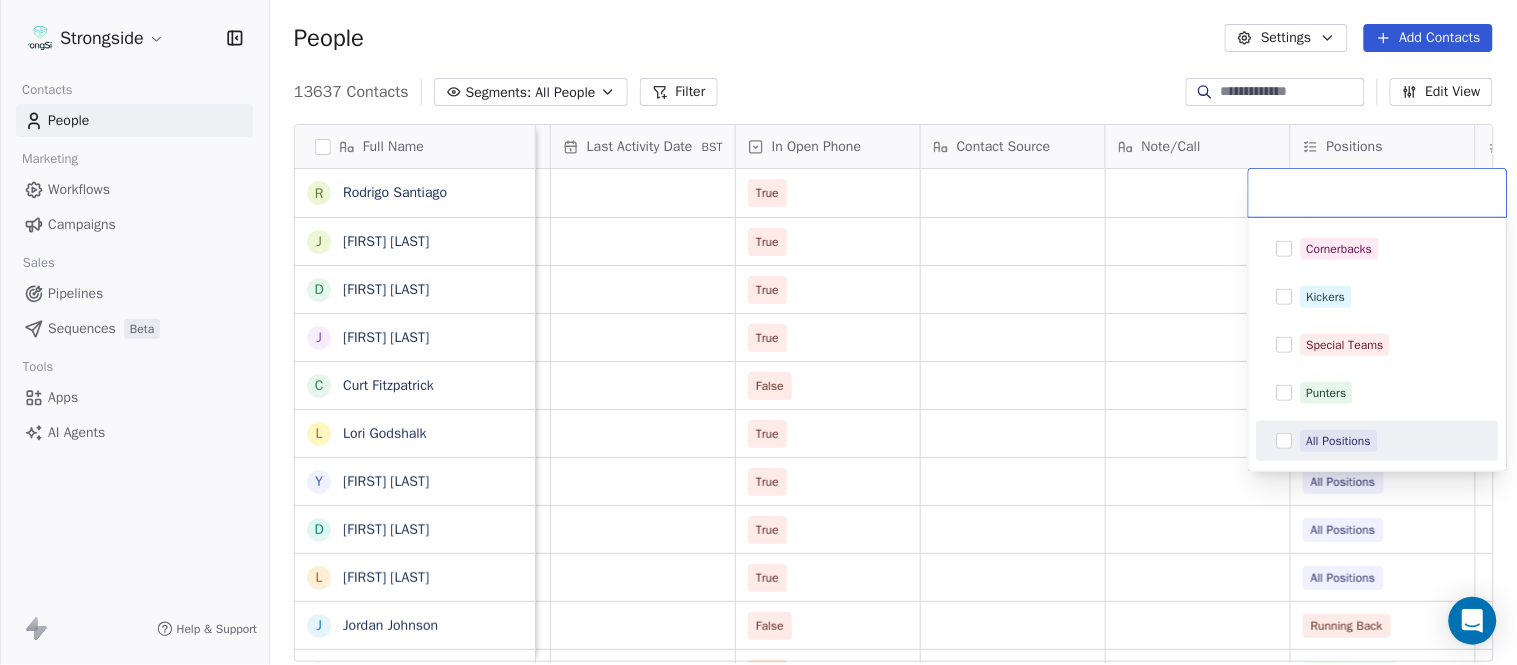 click on "All Positions" at bounding box center [1378, 441] 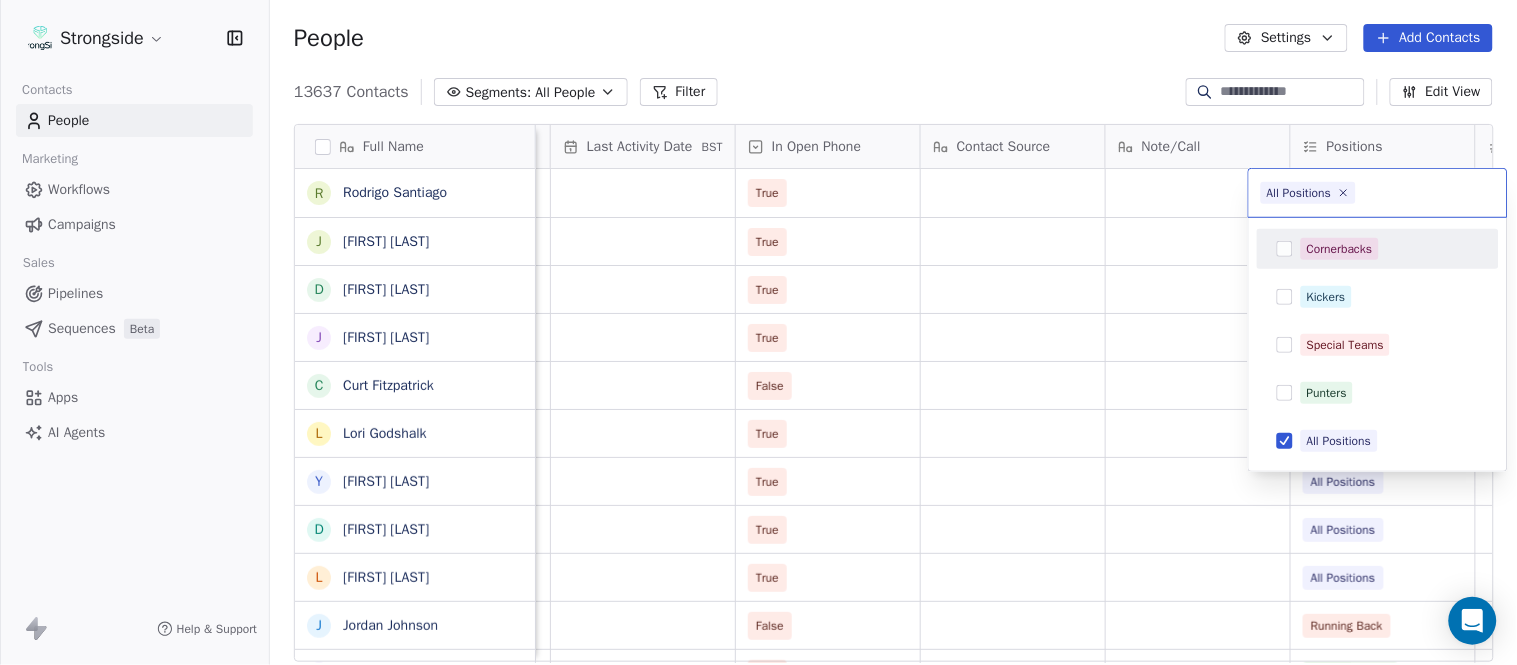 click on "Strongside Contacts People Marketing Workflows Campaigns Sales Pipelines Sequences Beta Tools Apps AI Agents Help & Support People Settings Add Contacts 13637 Contacts Segments: All People Filter Edit View Tag Add to Sequence Export Full Name [FIRST] [LAST] [FIRST] [LAST] [FIRST] [LAST] [FIRST] [LAST] [FIRST] [LAST] [FIRST] [LAST] [FIRST] [LAST] [FIRST] [LAST] [FIRST] [LAST] [FIRST] [LAST] [FIRST] [LAST] [FIRST] [LAST] [FIRST] [LAST] [FIRST] [LAST] [FIRST] [LAST] [FIRST] [LAST] [FIRST] [LAST] [FIRST] [LAST] [FIRST] [LAST] [FIRST] [LAST] [FIRST] [LAST] [FIRST] [LAST] [FIRST] [LAST] [FIRST] [LAST] [FIRST] [LAST] [FIRST] [LAST] [FIRST] [LAST] [FIRST] [LAST] [FIRST] [LAST] Status Priority Emails Auto Clicked Last Activity Date BST In Open Phone Contact Source Note/Call Positions Student Pop. Lead Account   Aug 06, 2025 09:29 PM True   Aug 06, 2025 09:27 PM True All Positions   Aug 06, 2025 09:26 PM True All Positions" at bounding box center [758, 332] 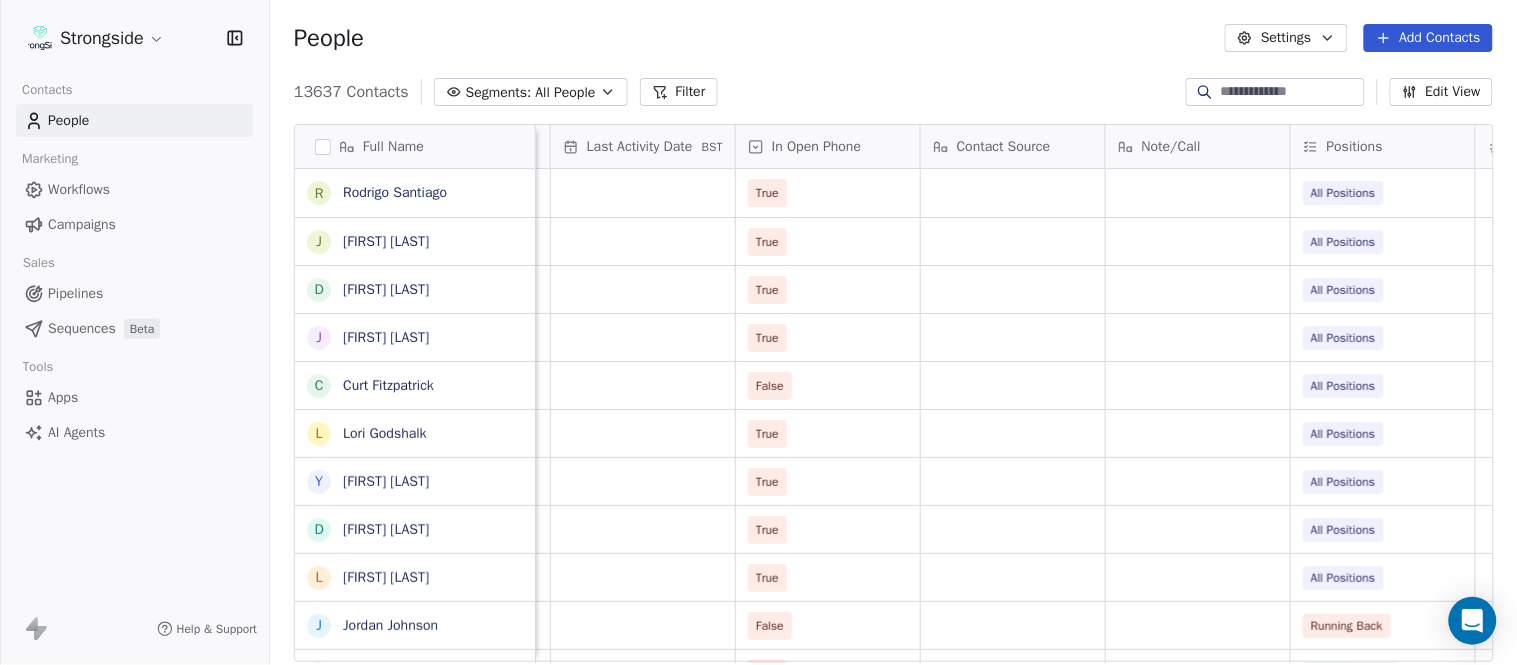 scroll, scrollTop: 0, scrollLeft: 0, axis: both 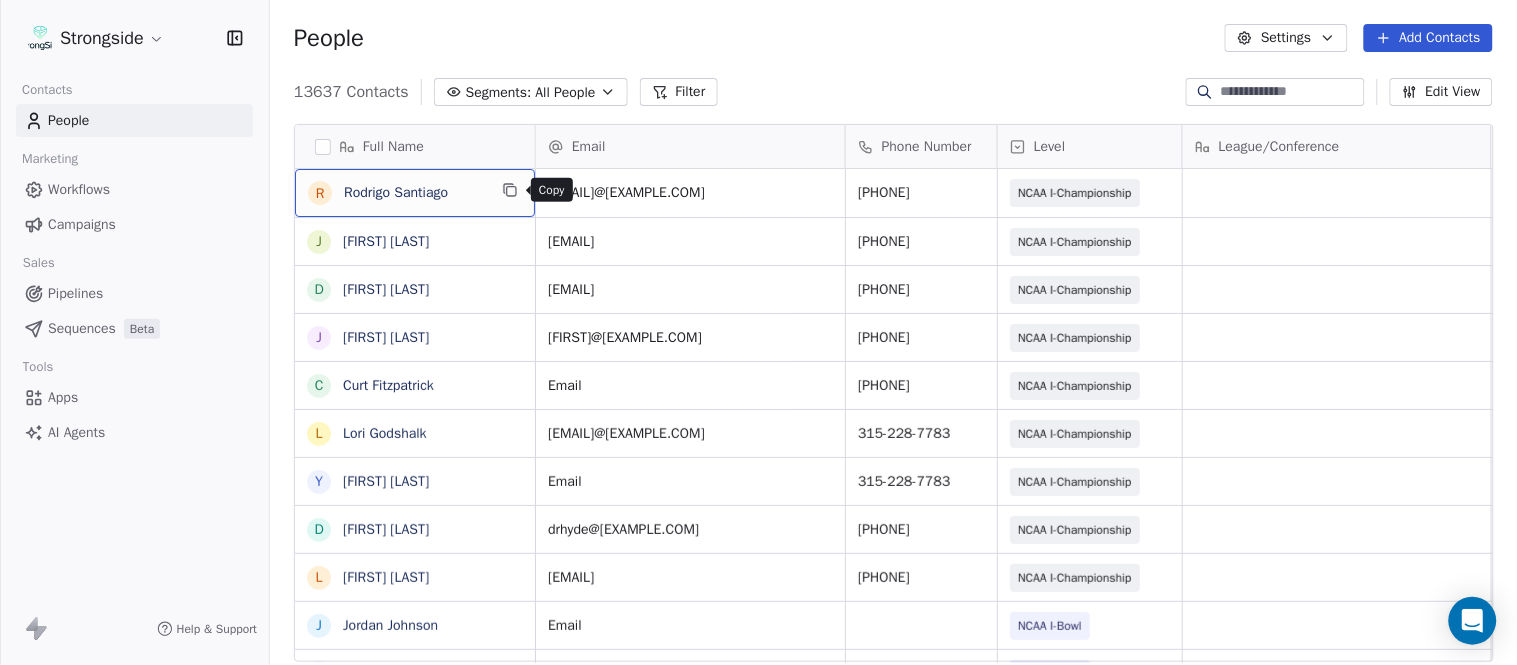 click 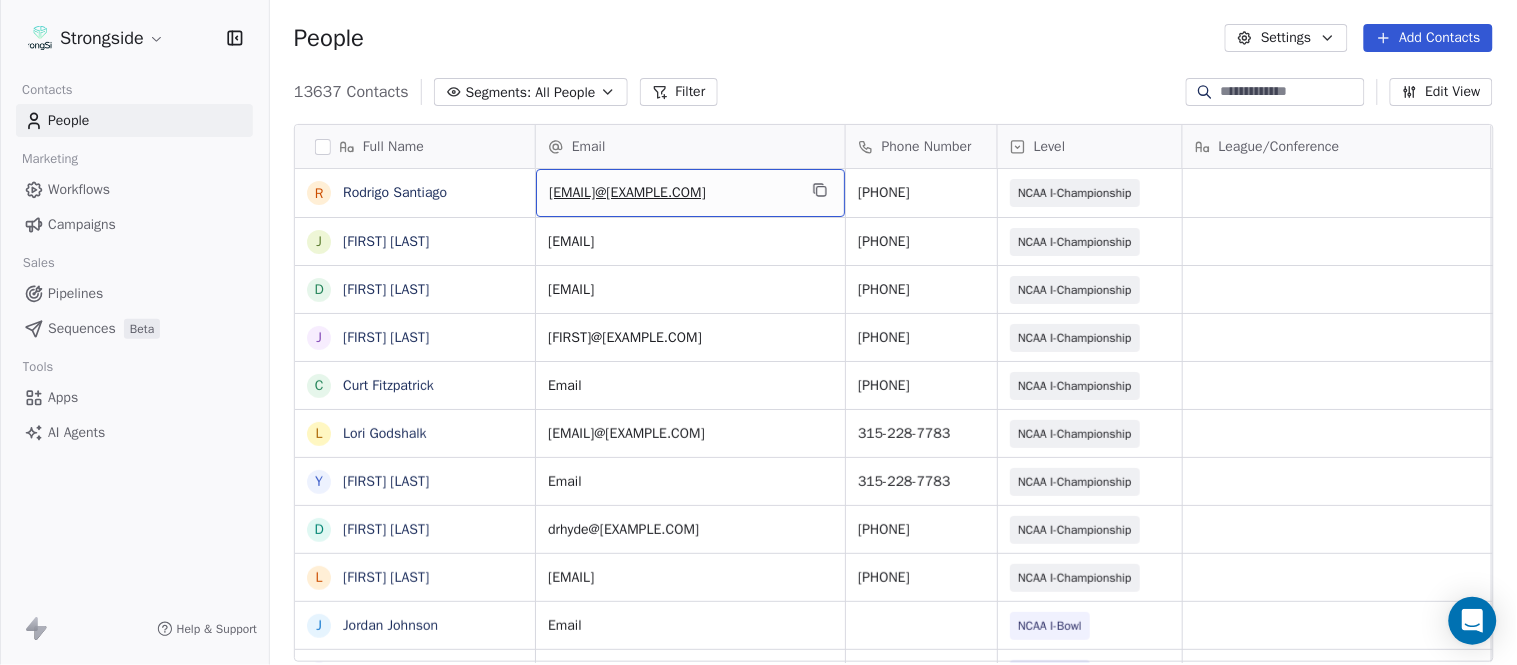 click on "[EMAIL]@[EXAMPLE.COM]" at bounding box center [690, 193] 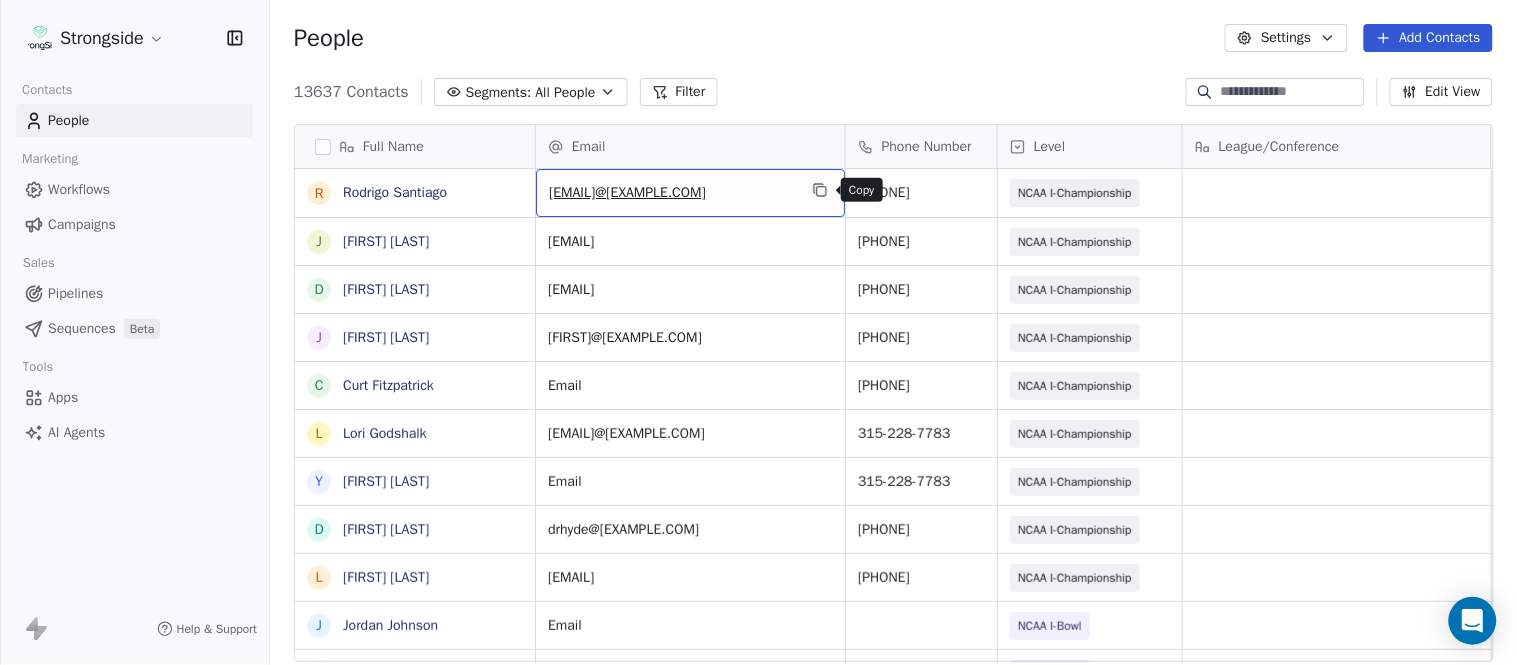click at bounding box center (820, 190) 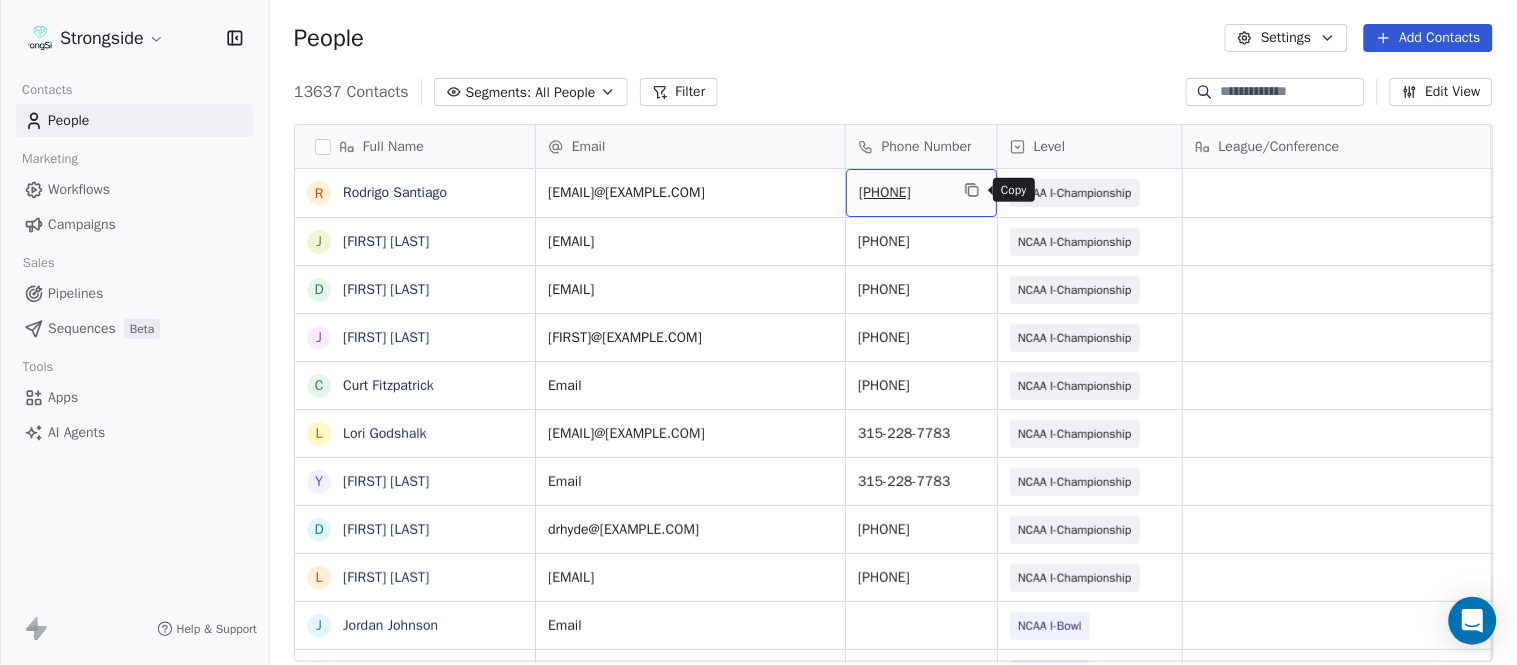 click 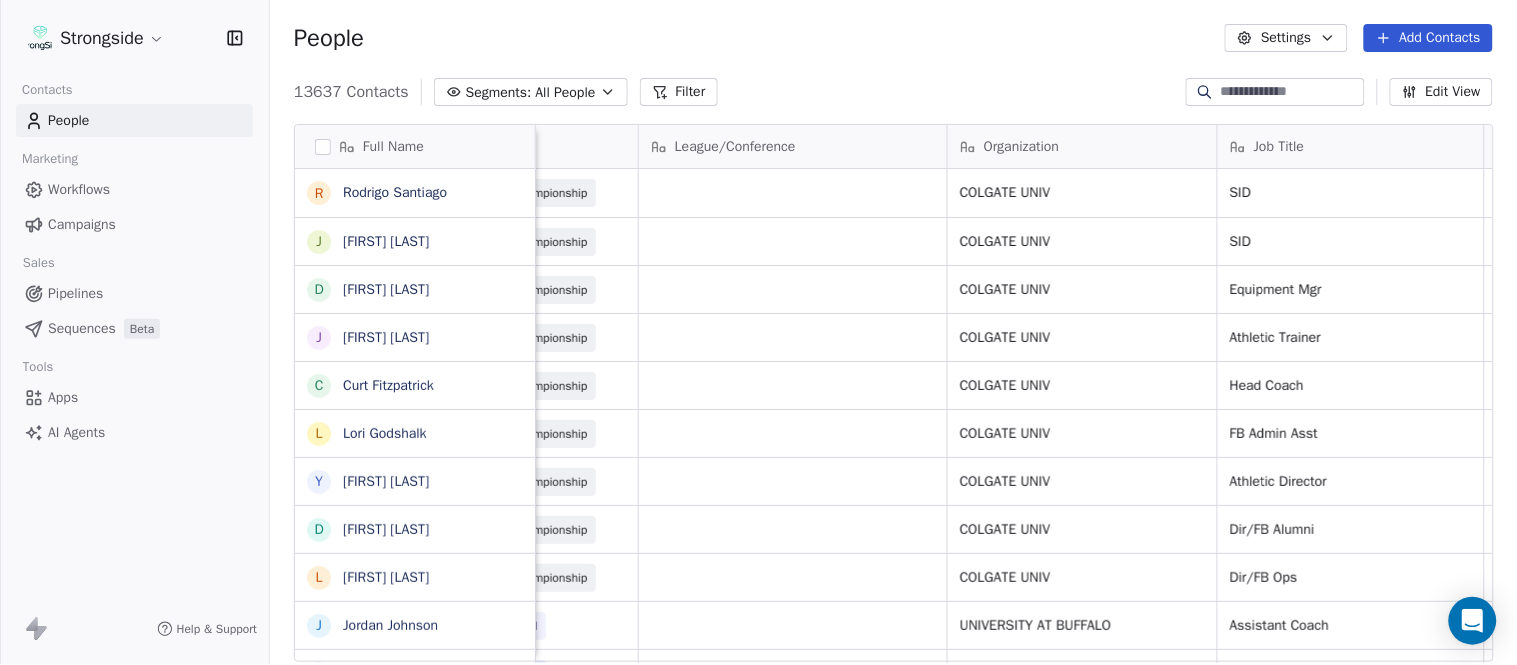 scroll, scrollTop: 0, scrollLeft: 575, axis: horizontal 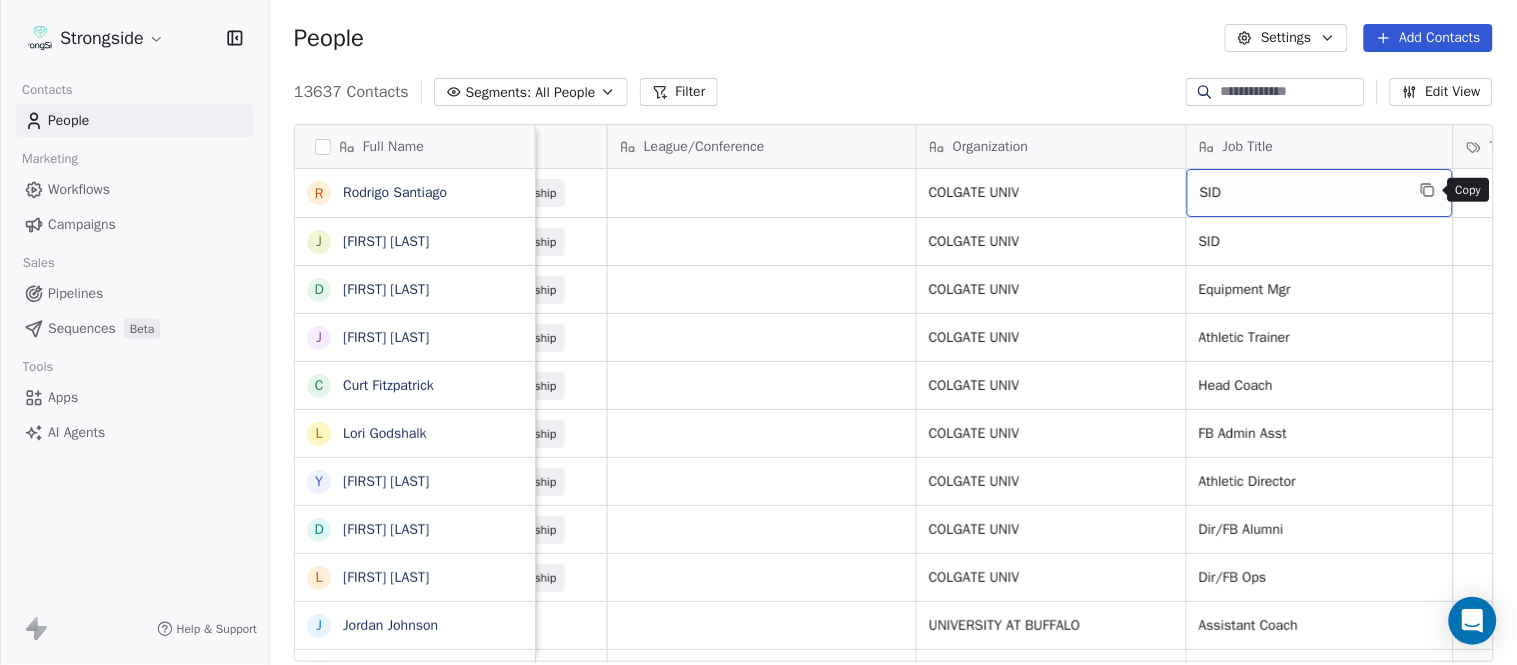 click 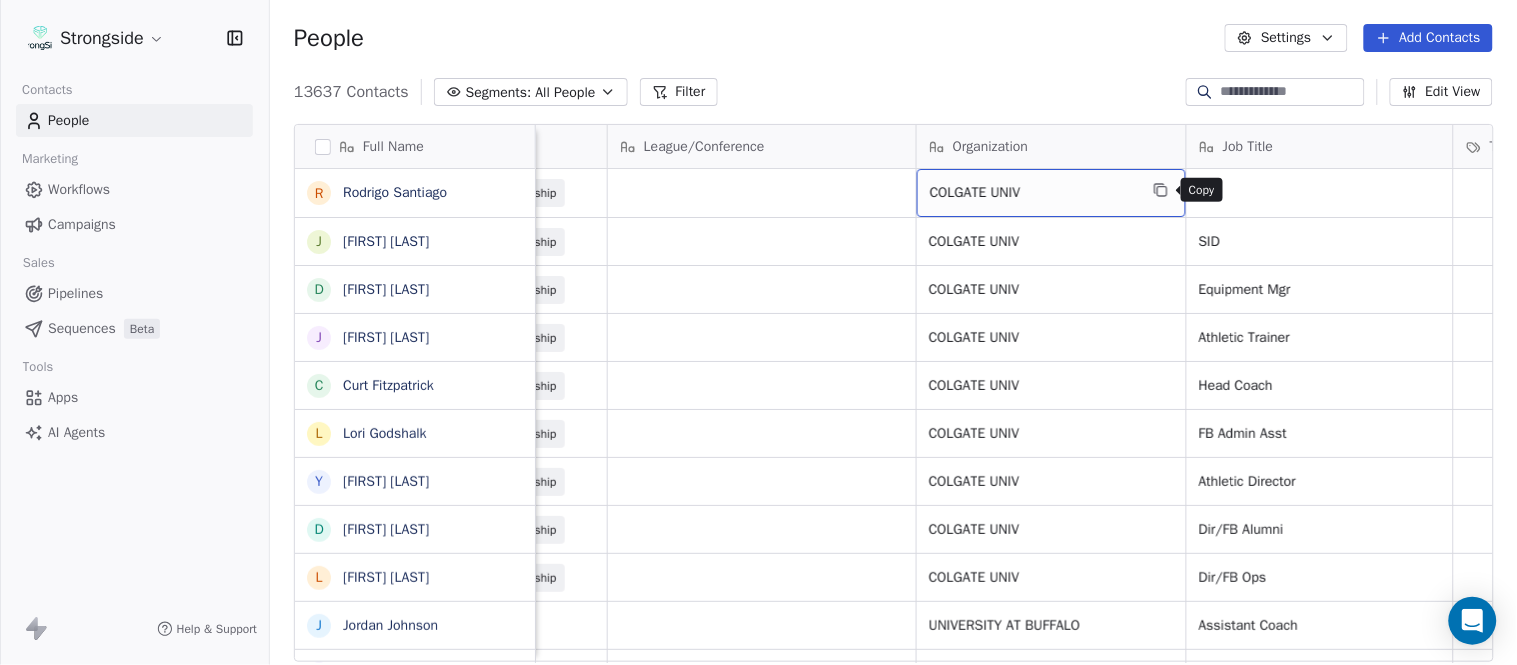 click 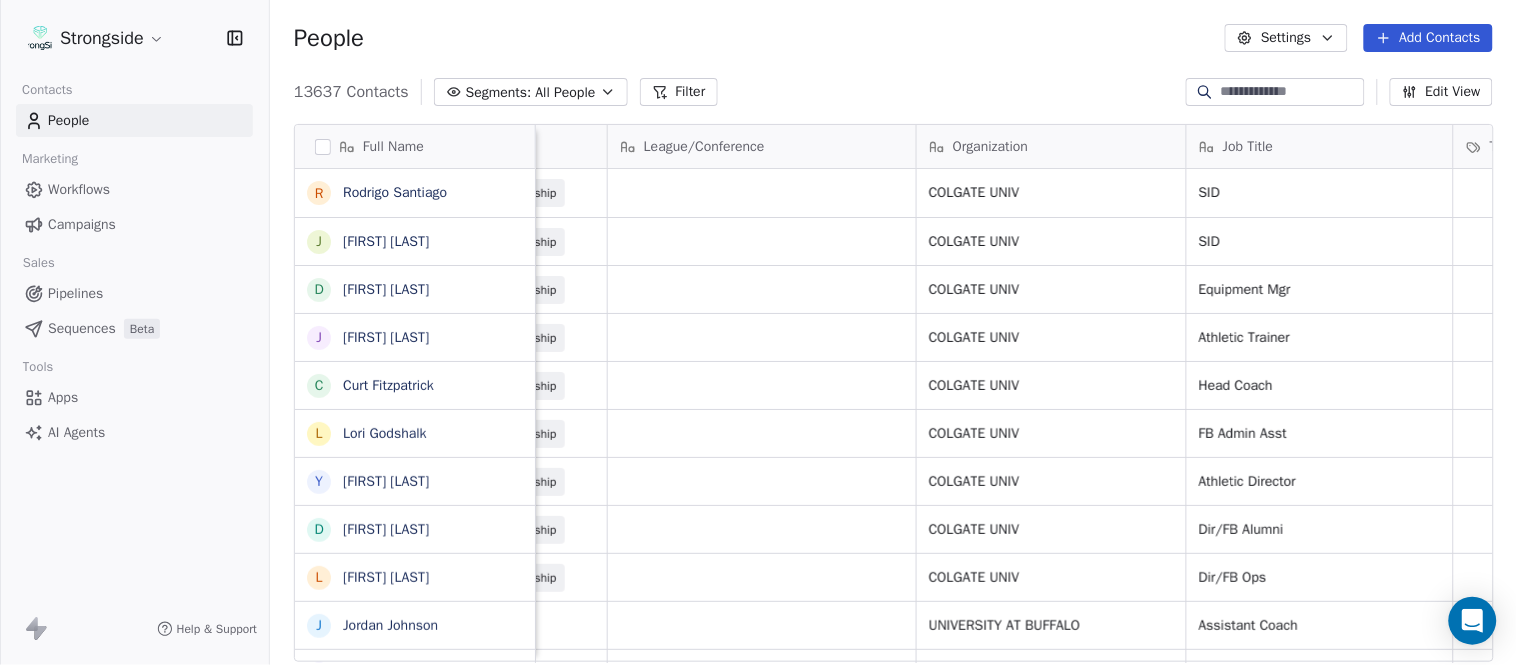 scroll, scrollTop: 0, scrollLeft: 0, axis: both 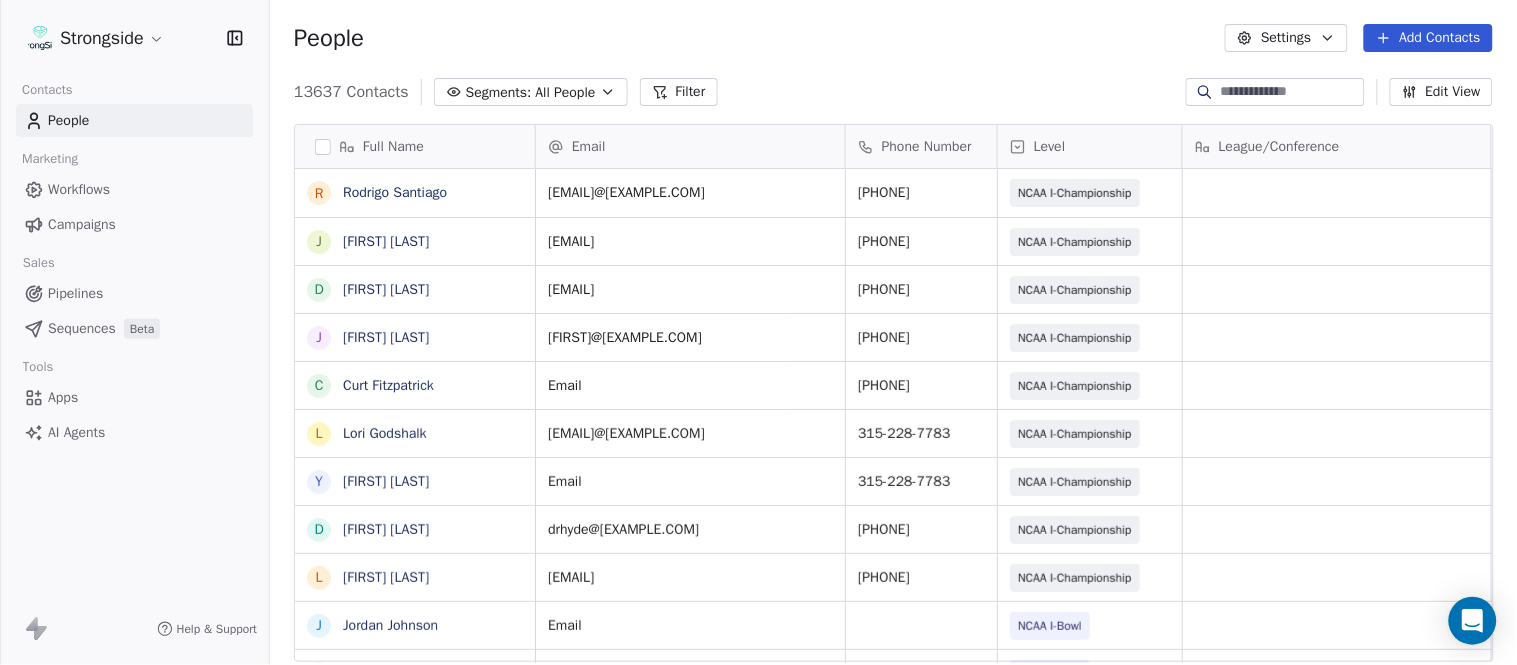 click on "Add Contacts" at bounding box center [1428, 38] 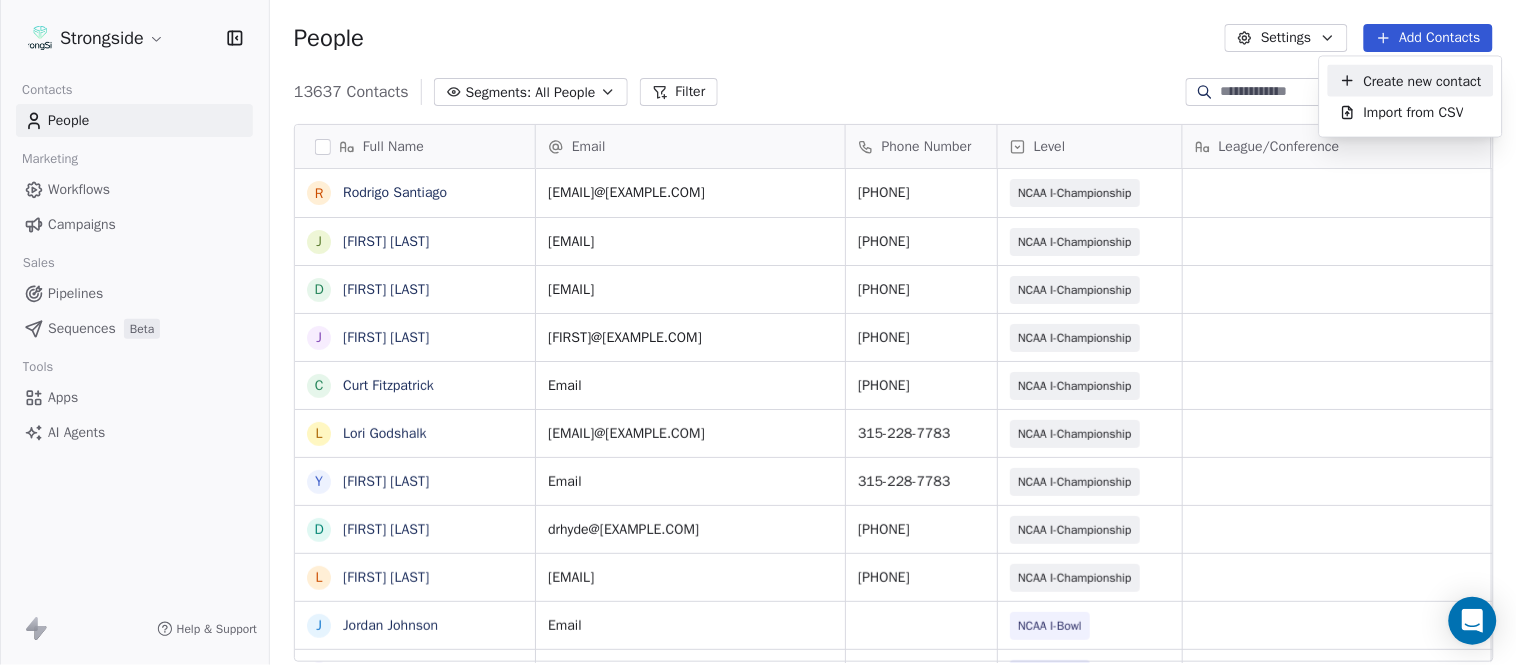 click on "Create new contact" at bounding box center (1423, 80) 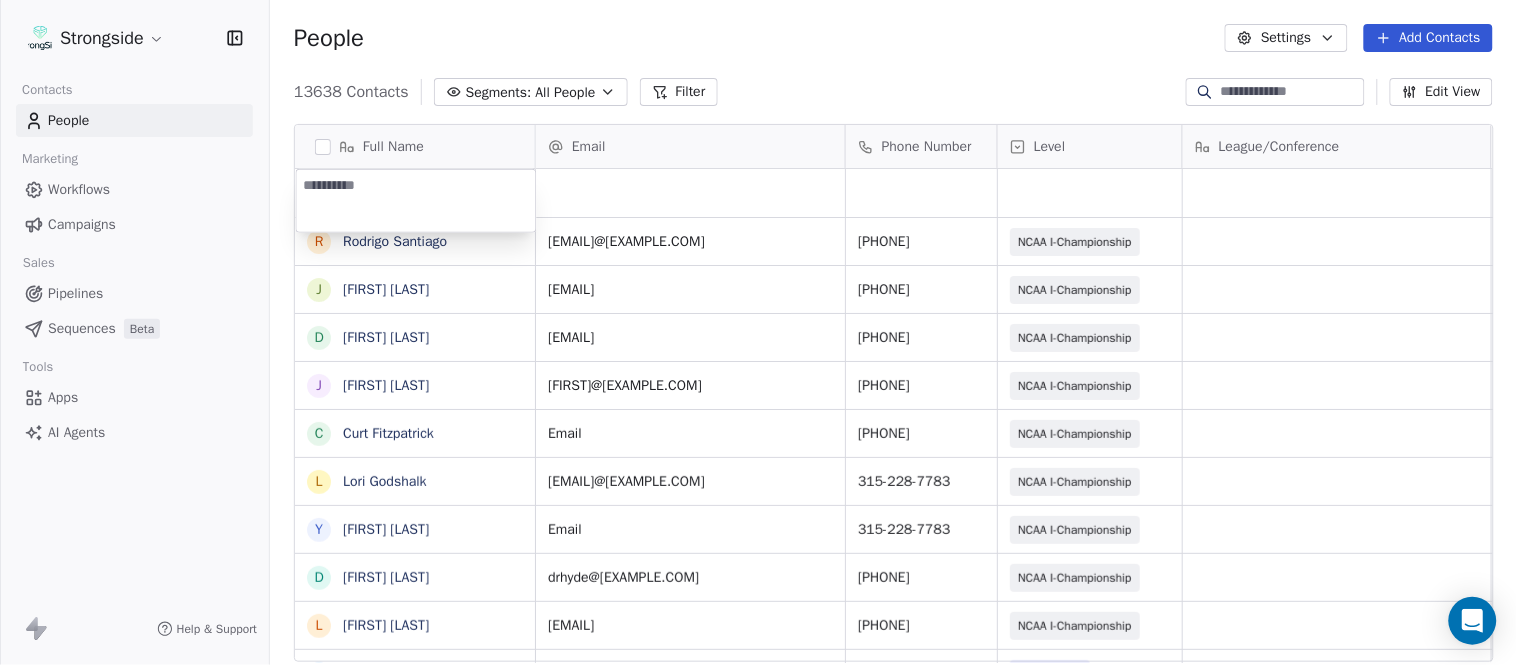 type on "**********" 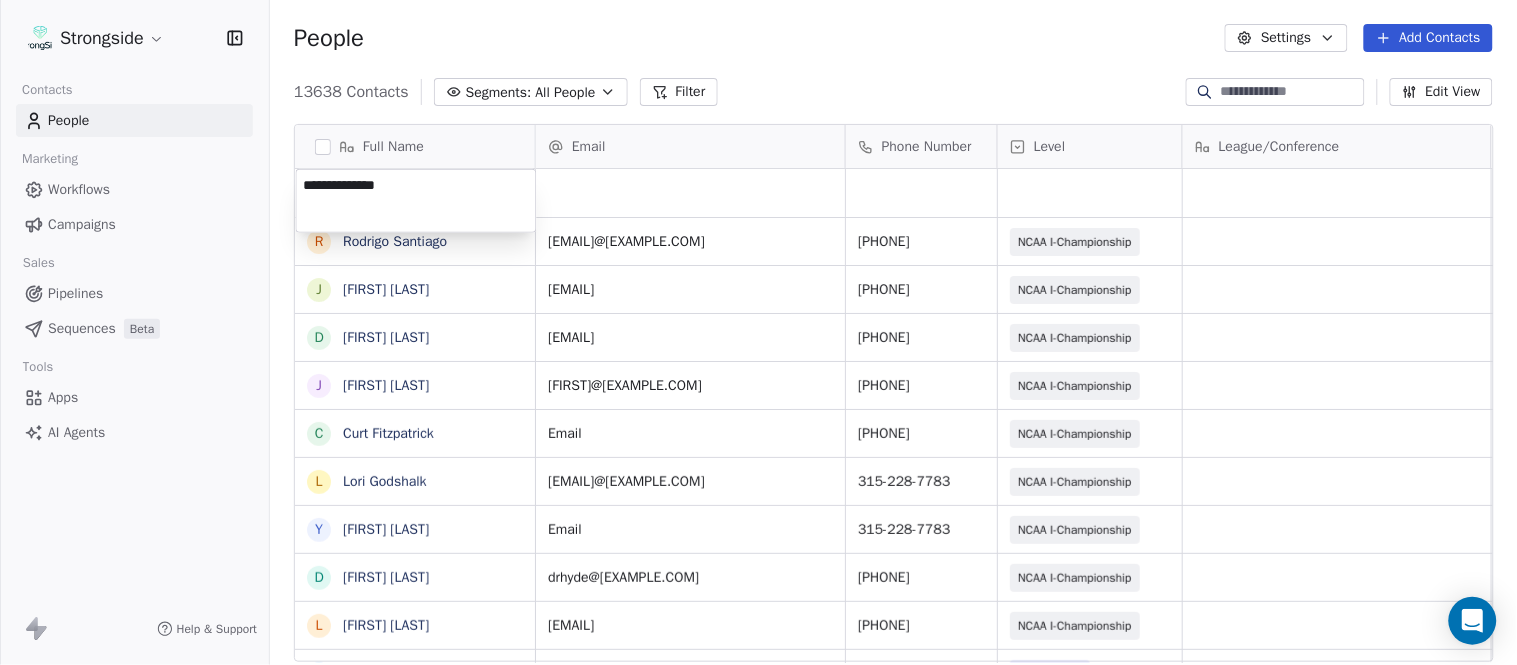 click on "Strongside Contacts People Marketing Workflows Campaigns Sales Pipelines Sequences Beta Tools Apps AI Agents Help & Support People Settings Add Contacts 13638 Contacts Segments: All People Filter Edit View Tag Add to Sequence Export Full Name R [FIRST] [LAST] J [FIRST] [LAST] D [FIRST] [LAST] J [FIRST] [LAST] C [FIRST] [LAST] L [FIRST] [LAST] Y [FIRST] [LAST] D [FIRST] [LAST] L [FIRST] [LAST] J [FIRST] [LAST] C [FIRST] [LAST] B [FIRST] [LAST] H [FIRST] [LAST] M [FIRST] [LAST] I [FIRST] [LAST] R [FIRST] [LAST] J [FIRST] [LAST] C [FIRST] [LAST] D [FIRST] [LAST] A [FIRST] [LAST] R [FIRST] [LAST] B [FIRST] [LAST] S [FIRST] [LAST] I [FIRST] [LAST] J [FIRST] [LAST] M [FIRST] [LAST] A [FIRST] [LAST] B [FIRST] [LAST] M [FIRST] [LAST] J [FIRST] [LAST] Email Phone Number Level League/Conference Organization Job Title Tags Created Date BST Aug 06, 2025 09:32 PM rsantiago@[EXAMPLE.COM] [PHONE] NCAA I-Championship COLGATE UNIV SID Aug 06, 2025 09:29 PM jdoroshenko@[EXAMPLE.COM] 	[PHONE] NCAA I-Championship COLGATE UNIV SID SID" at bounding box center (758, 332) 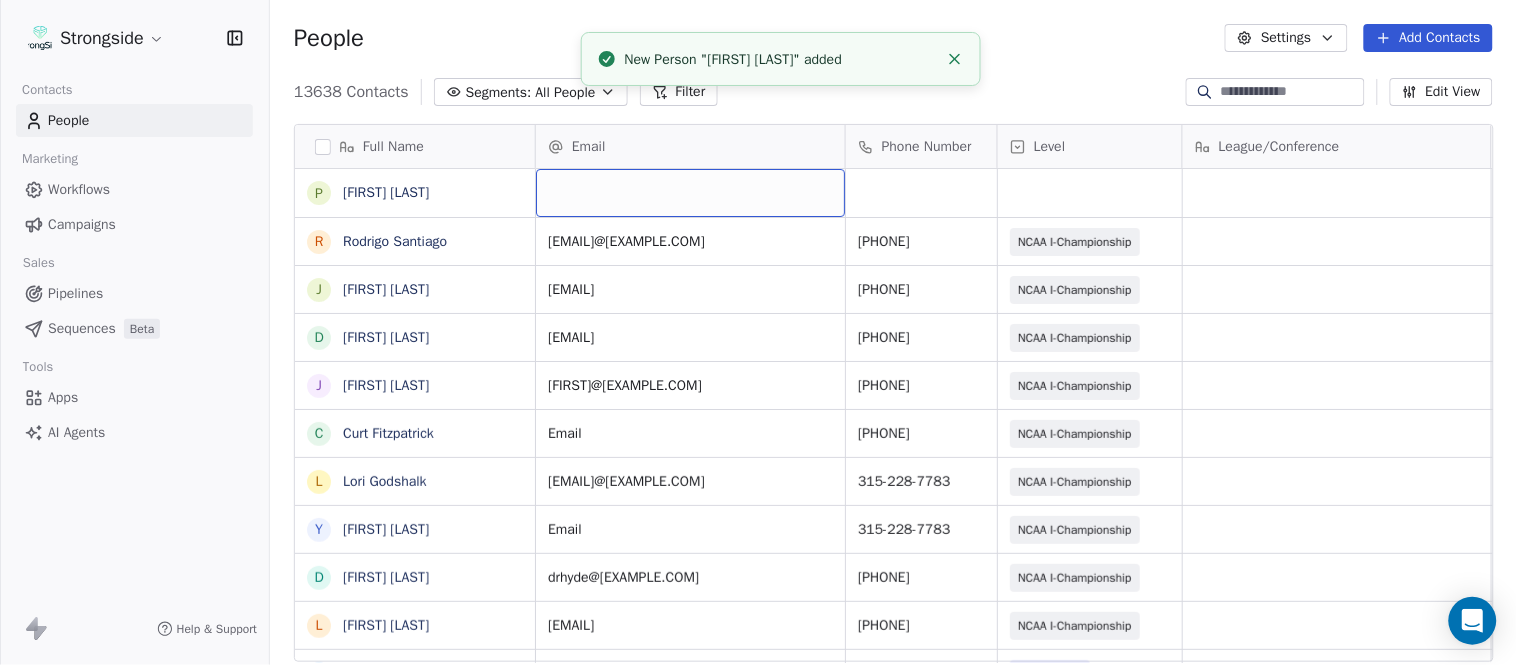 click at bounding box center (690, 193) 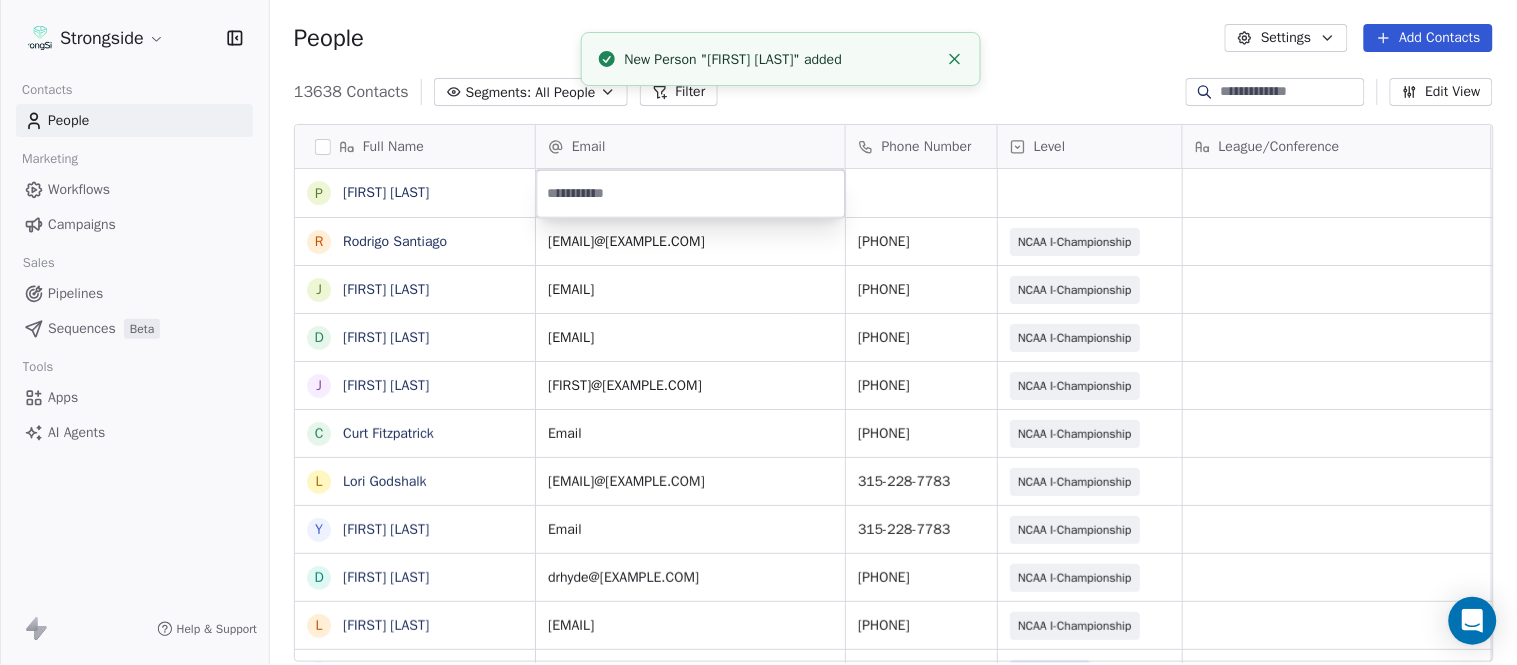 type on "**********" 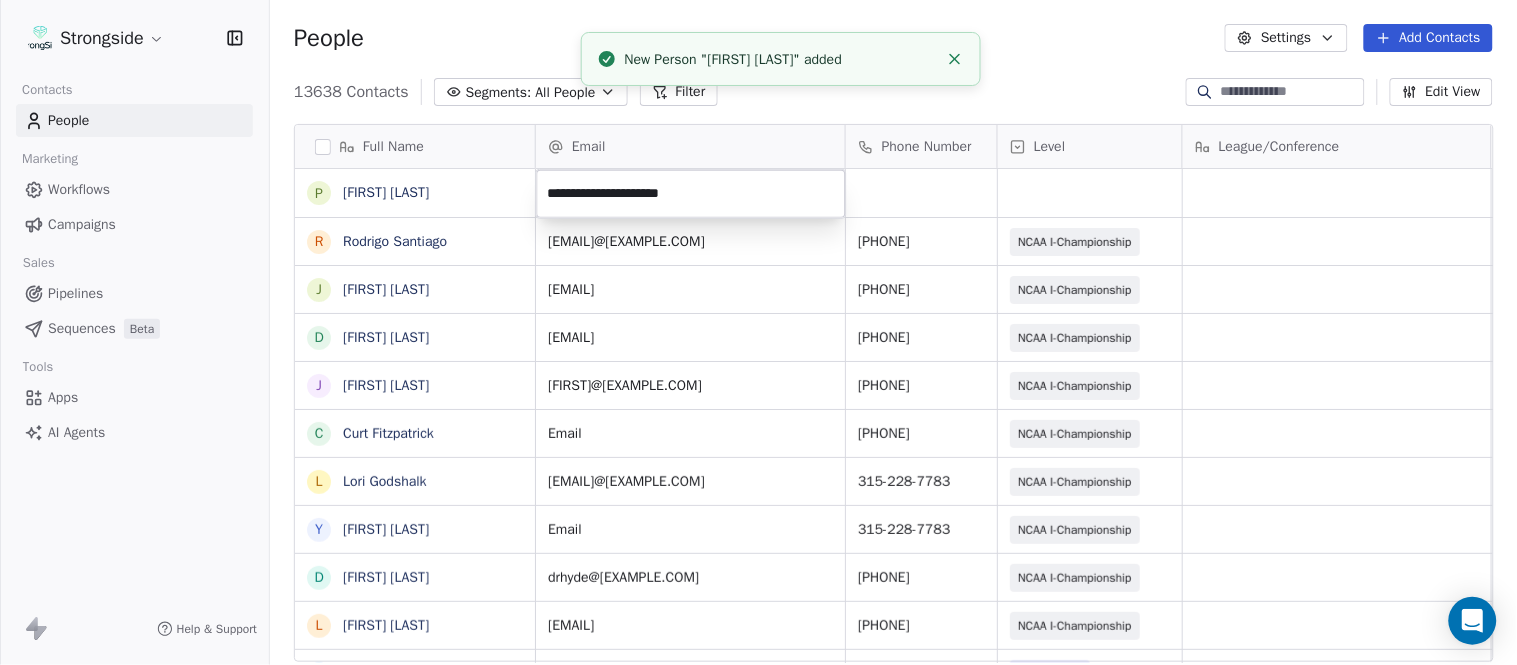 click on "Strongside Contacts People Marketing Workflows Campaigns Sales Pipelines Sequences Beta Tools Apps AI Agents Help & Support People Settings Add Contacts 13638 Contacts Segments: All People Filter Edit View Tag Add to Sequence Export Full Name P [FIRST] [LAST] R [FIRST] [LAST] J [FIRST] [LAST] D [FIRST] [LAST] J [FIRST] [LAST] C [FIRST] [LAST] L [FIRST] [LAST] Y [FIRST] [LAST] D [FIRST] [LAST] L [FIRST] [LAST] J [FIRST] [LAST] C [FIRST] [LAST] B [FIRST] [LAST] H [FIRST] [LAST] M [FIRST] [LAST] I [FIRST] [LAST] R [FIRST] [LAST] J [FIRST] [LAST] C [FIRST] [LAST] D [FIRST] [LAST] A [FIRST] [LAST] R [FIRST] [LAST] B [FIRST] [LAST] S [FIRST] [LAST] I [FIRST] [LAST] J [FIRST] [LAST] M [FIRST] [LAST] A [FIRST] [LAST] J [FIRST] [LAST] Email Phone Number Level League/Conference Organization Job Title Tags Created Date BST jison@[EXAMPLE.COM] Aug 06, 2025 09:42 PM twarner@[EXAMPLE.COM] NCAA I-Championship COLGATE UNIV Assistant Coach Aug 06, 2025 09:41 PM ddailey@[EXAMPLE.COM] [PHONE] NCAA I-Championship" at bounding box center [758, 332] 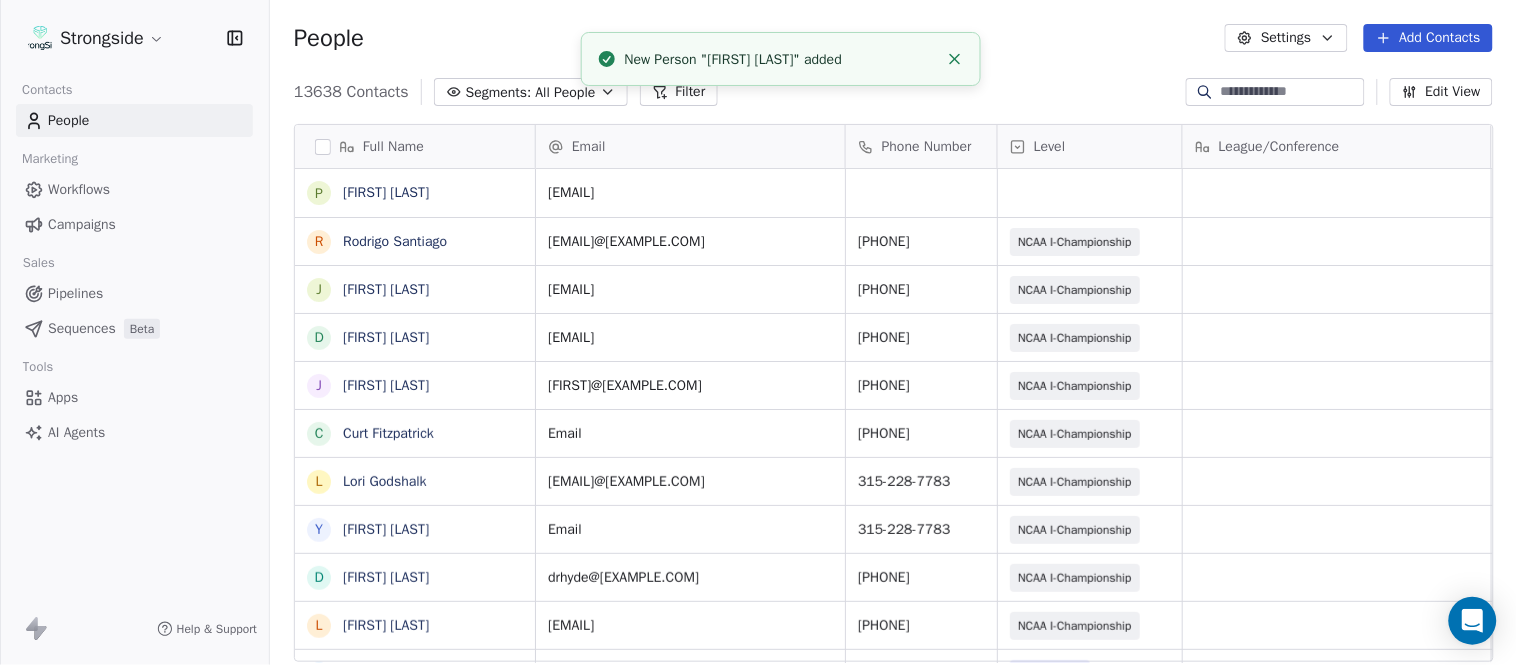 click 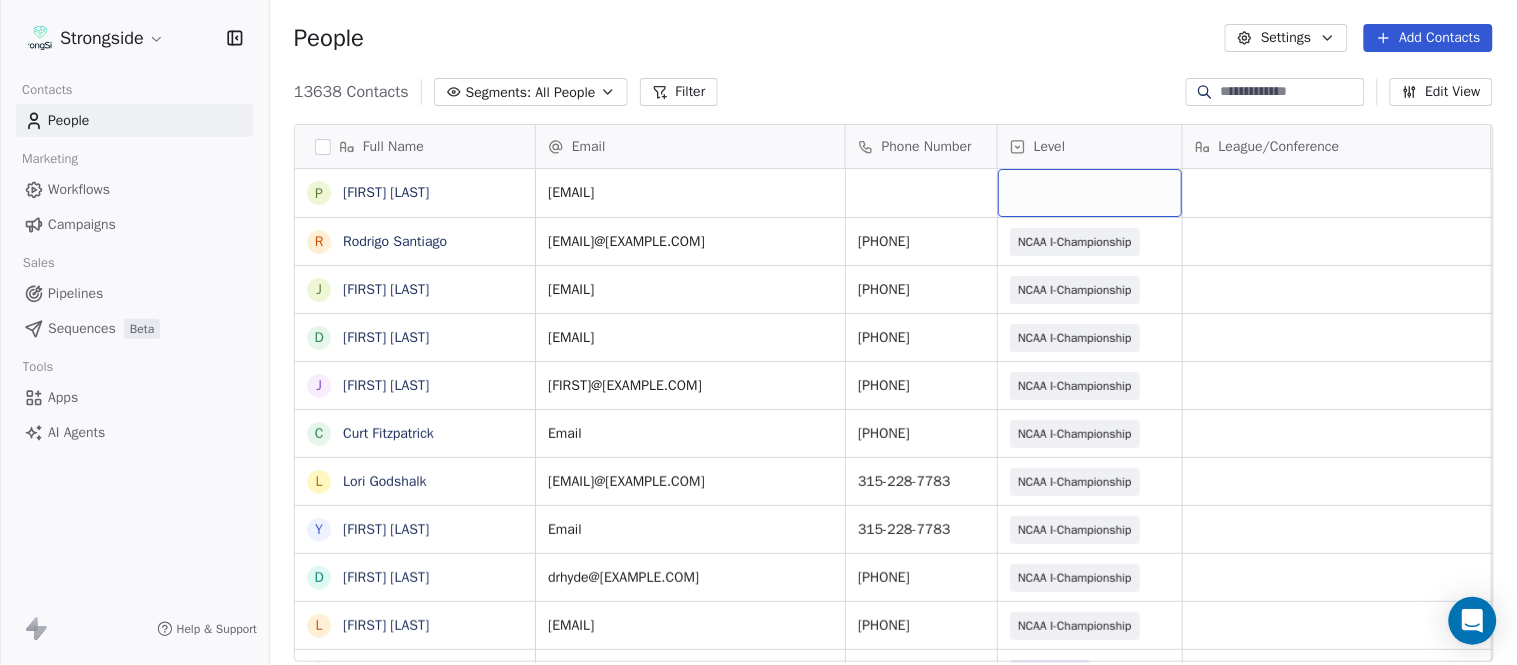 click at bounding box center [1090, 193] 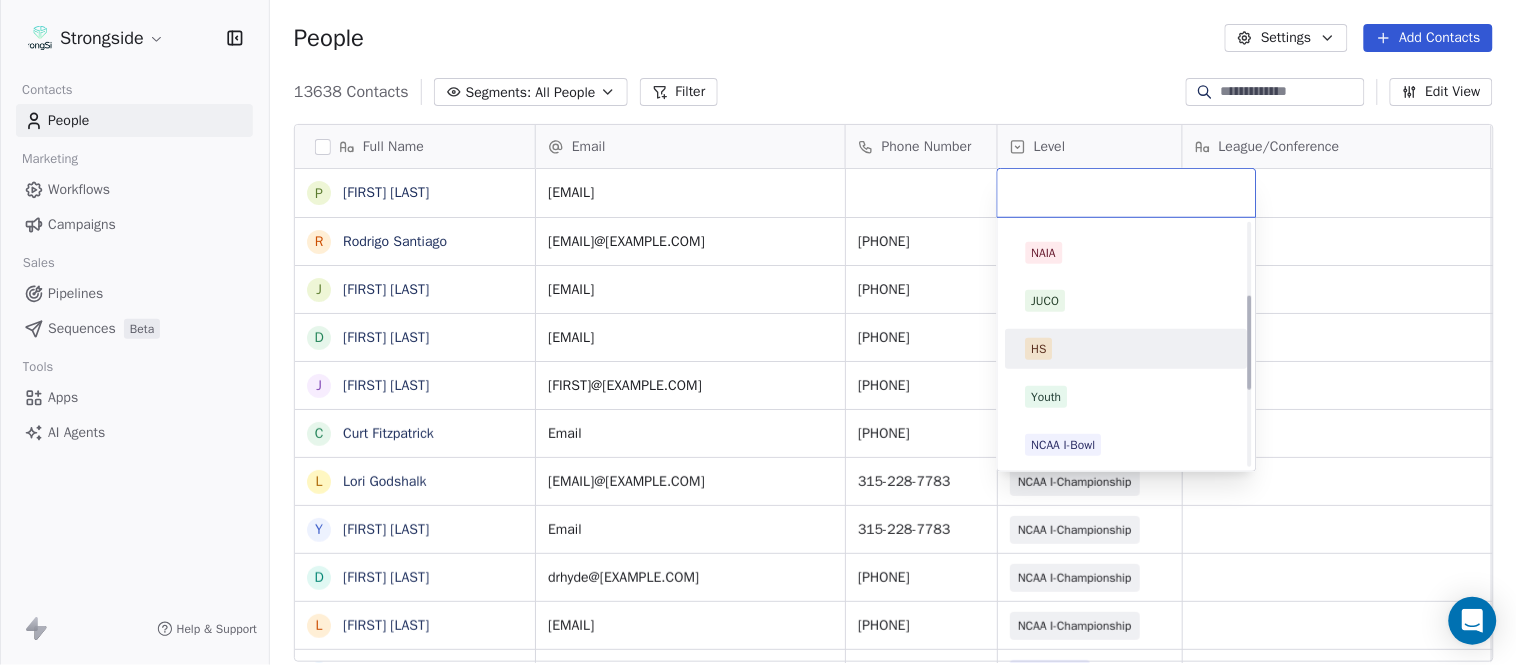 scroll, scrollTop: 378, scrollLeft: 0, axis: vertical 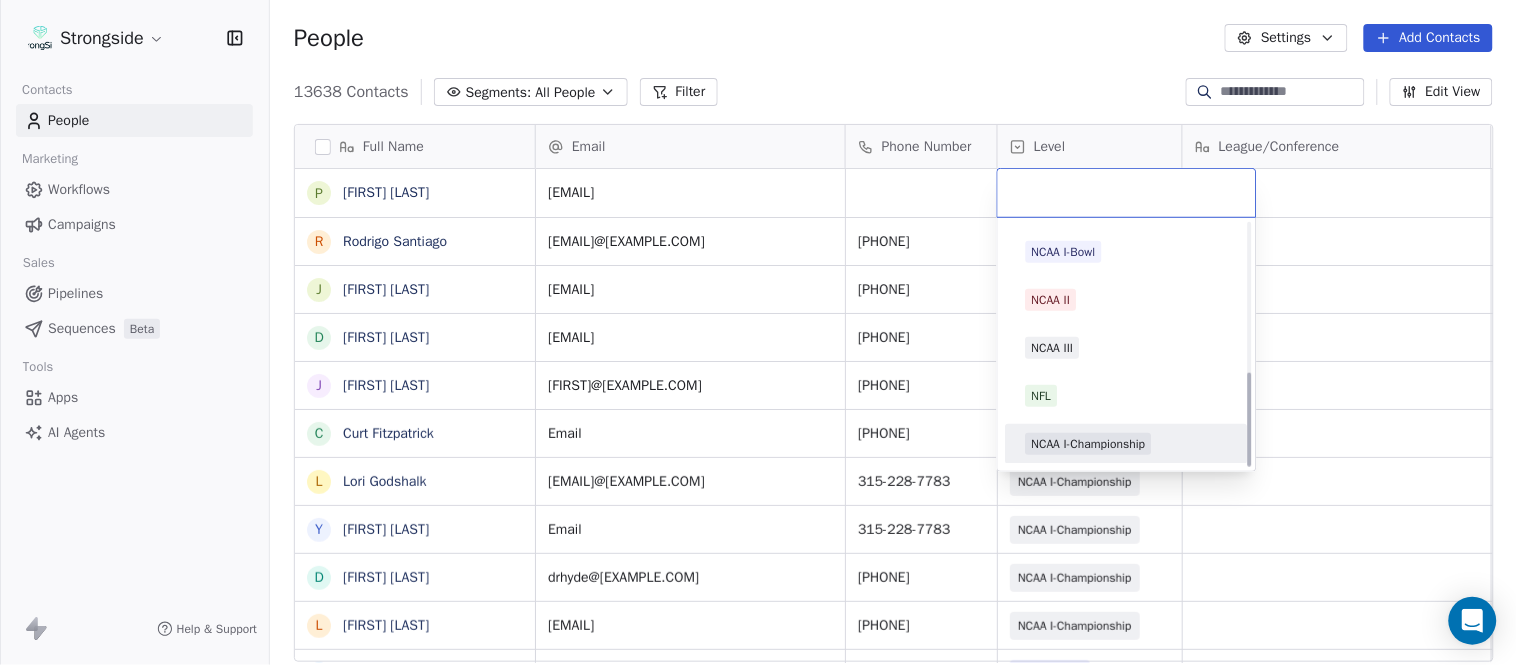 click on "NCAA I-Championship" at bounding box center (1089, 444) 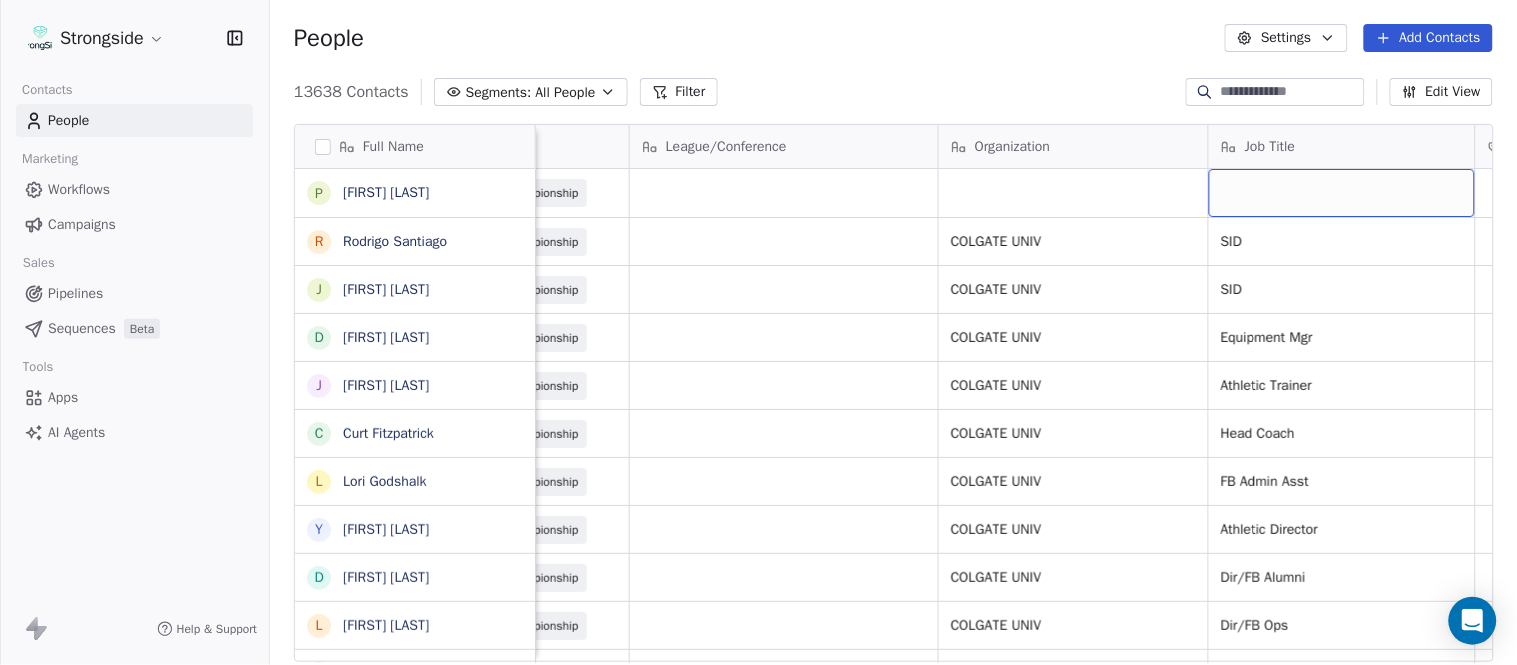 scroll, scrollTop: 0, scrollLeft: 653, axis: horizontal 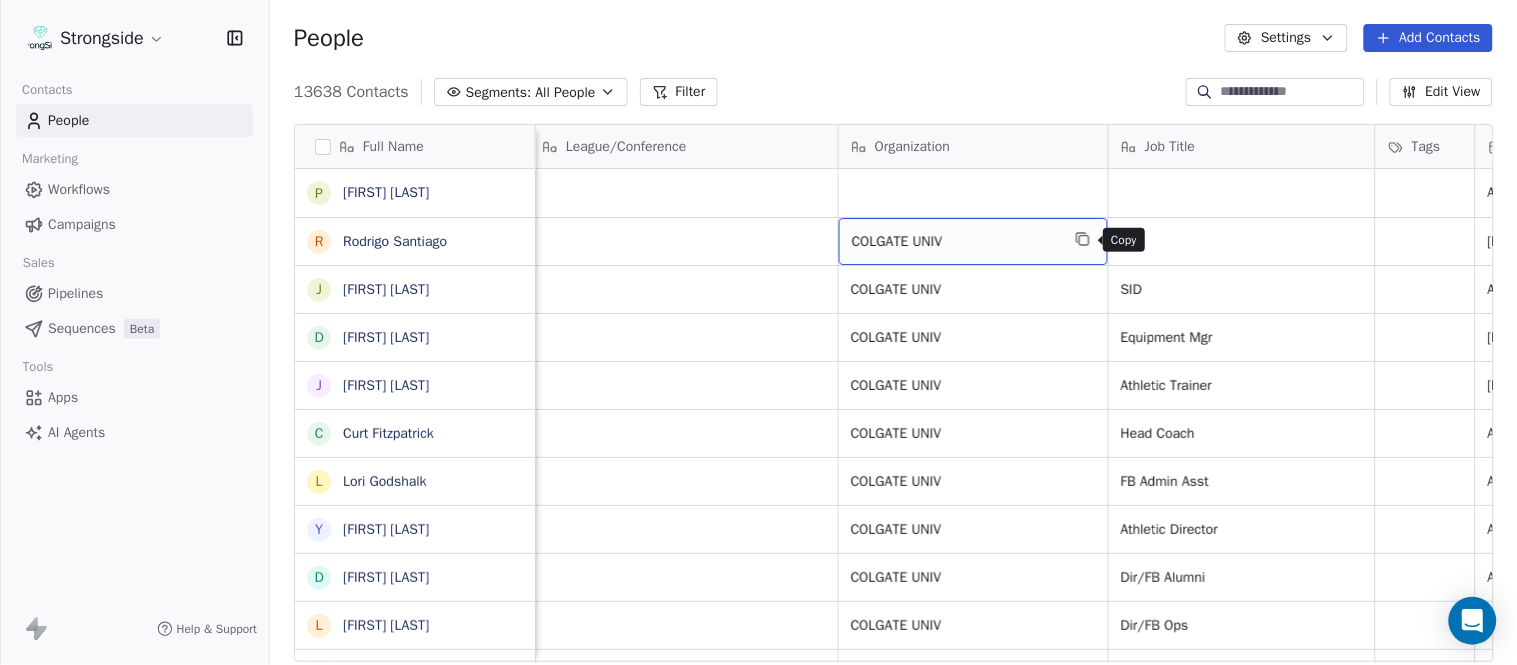 click 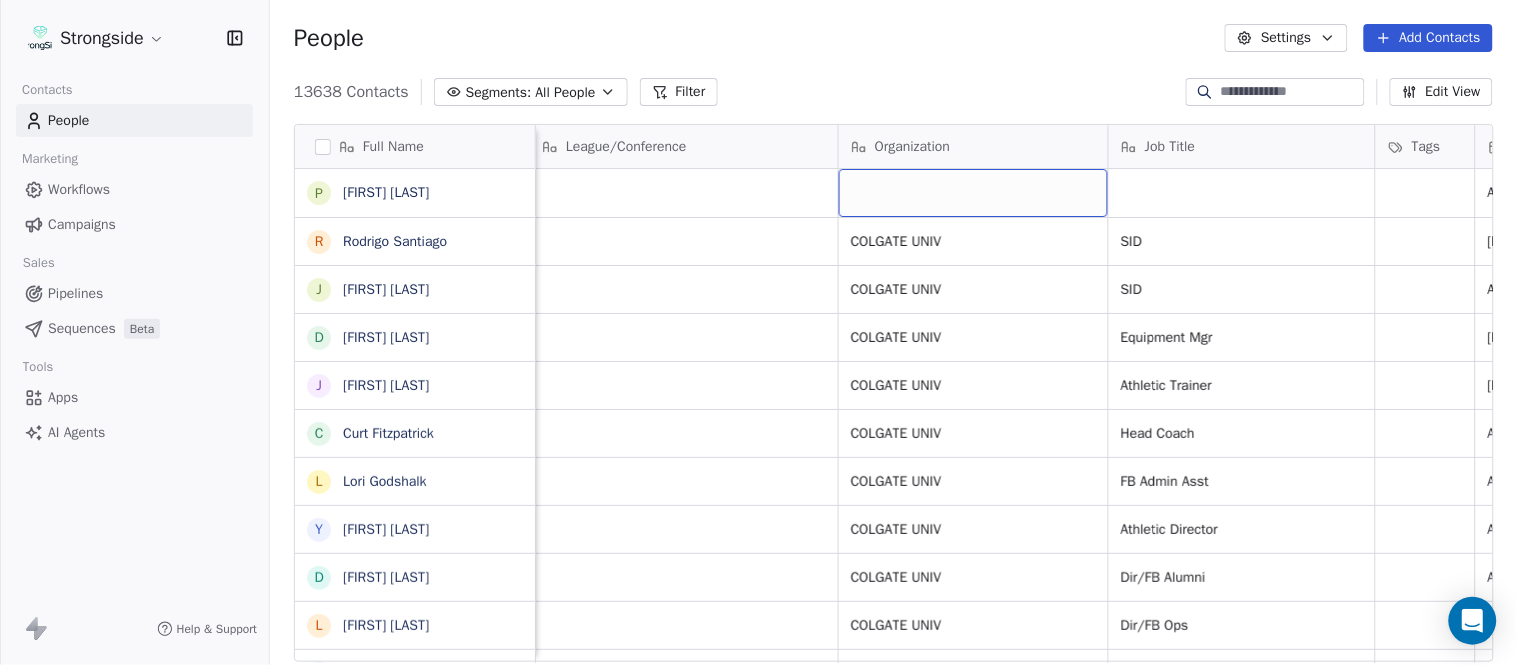 click at bounding box center (973, 193) 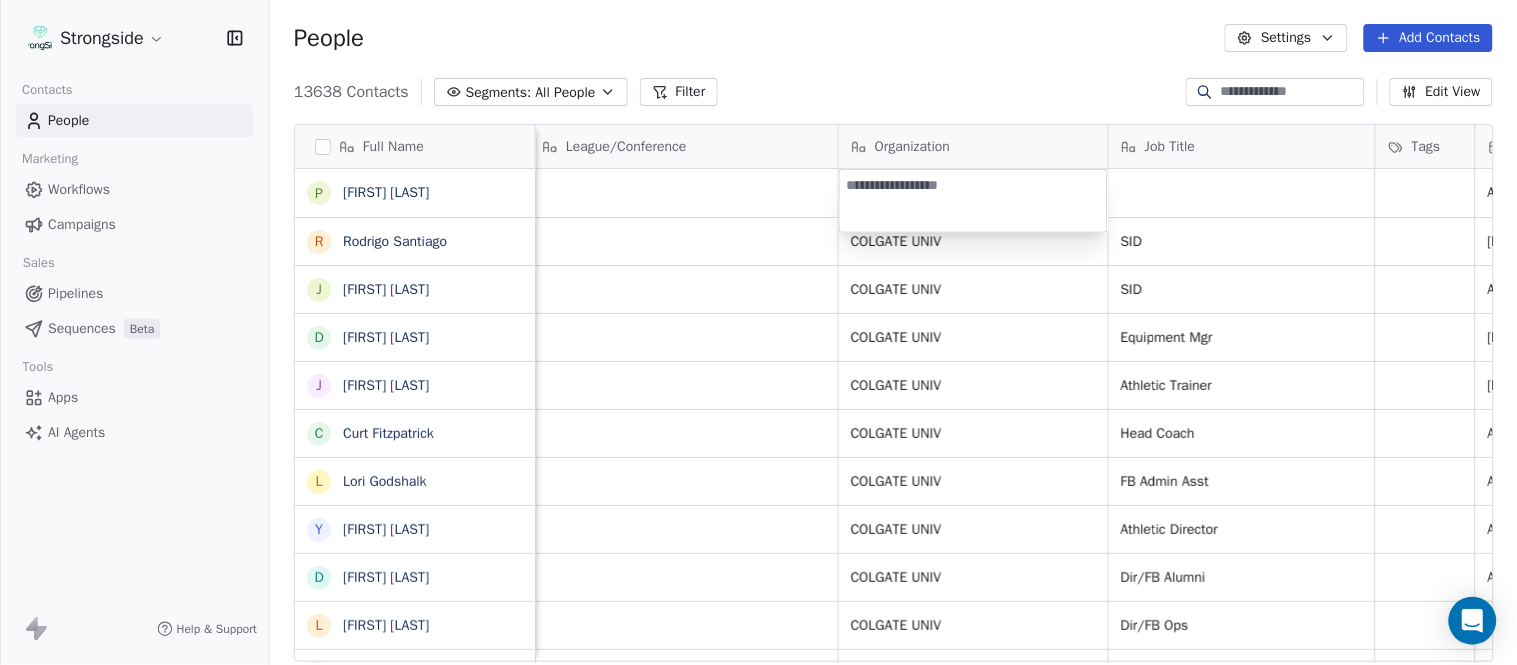 type on "**********" 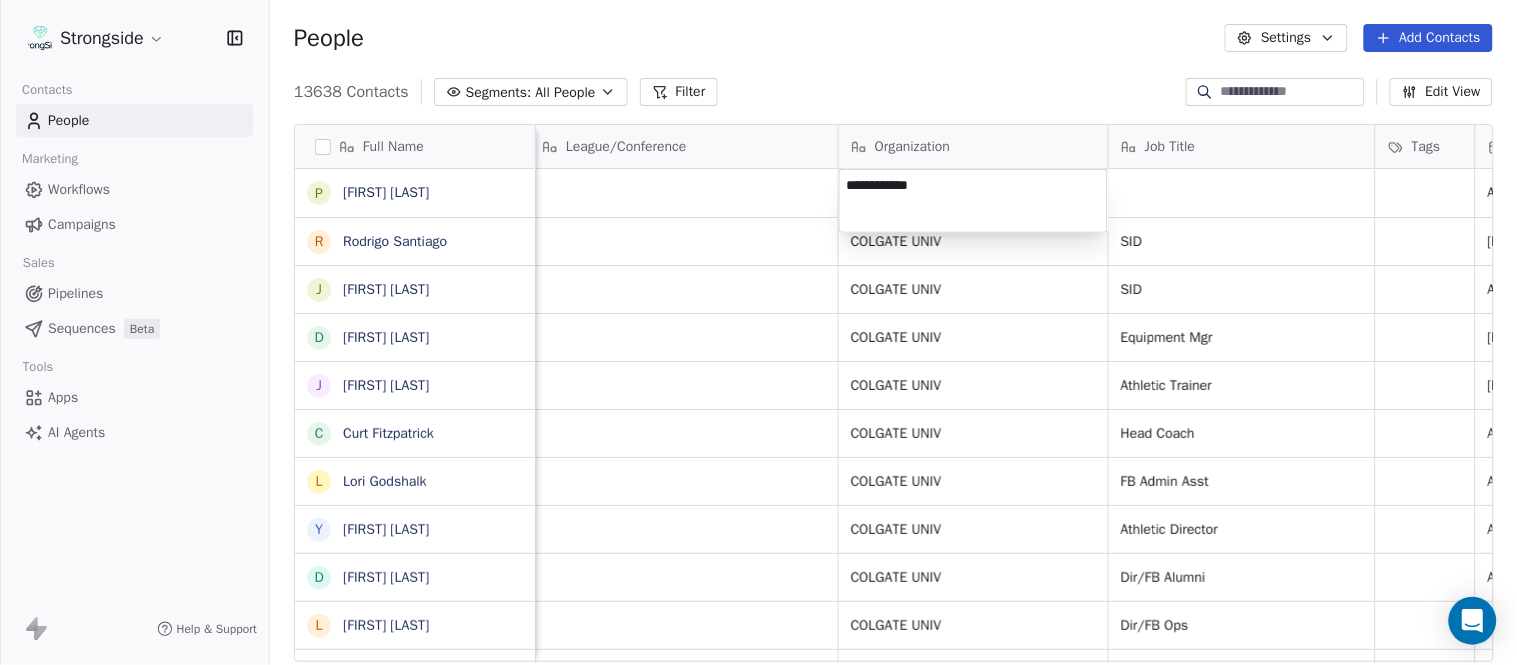 click on "pverbitsky@[EXAMPLE.COM] NCAA I-Championship Aug 06, 2025 09:32 PM rsantiago@[EXAMPLE.COM] [PHONE] NCAA I-Championship COLGATE UNIV SID SID" at bounding box center [758, 332] 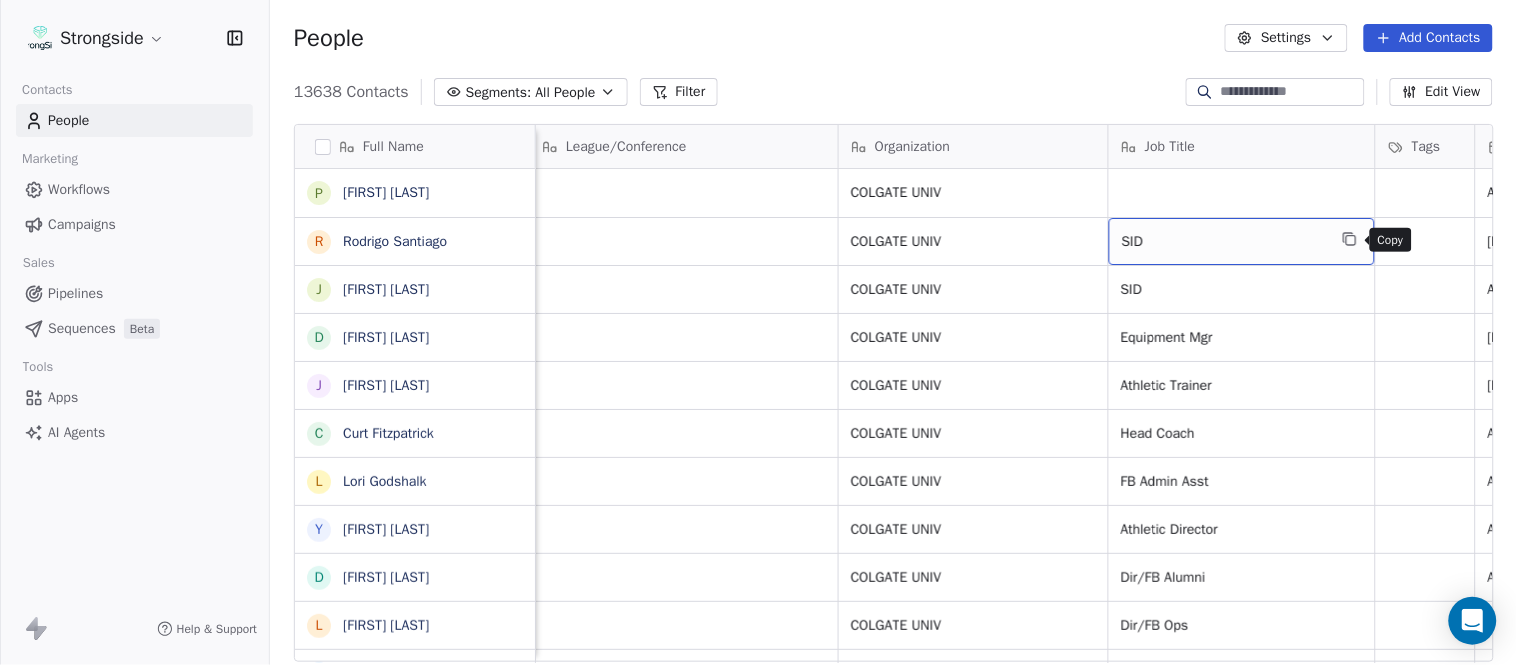 click at bounding box center (1350, 239) 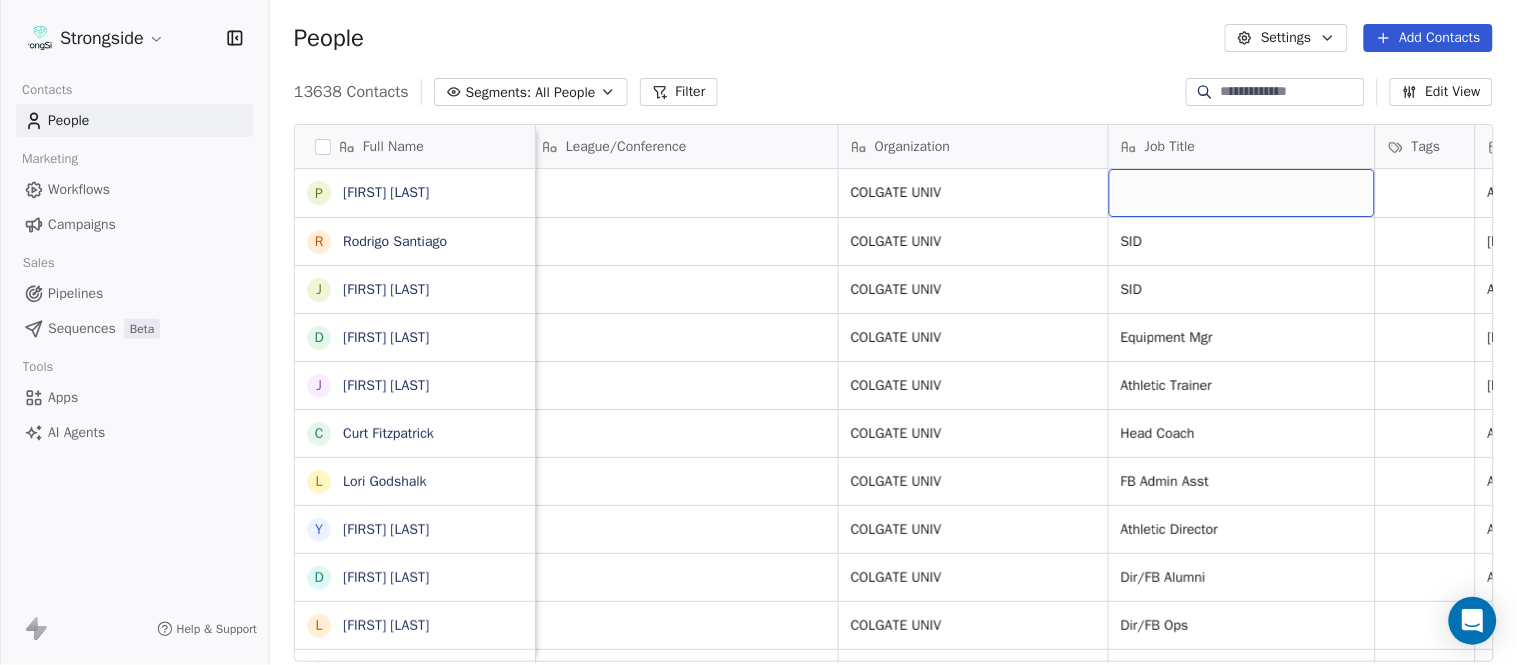 click at bounding box center [1242, 193] 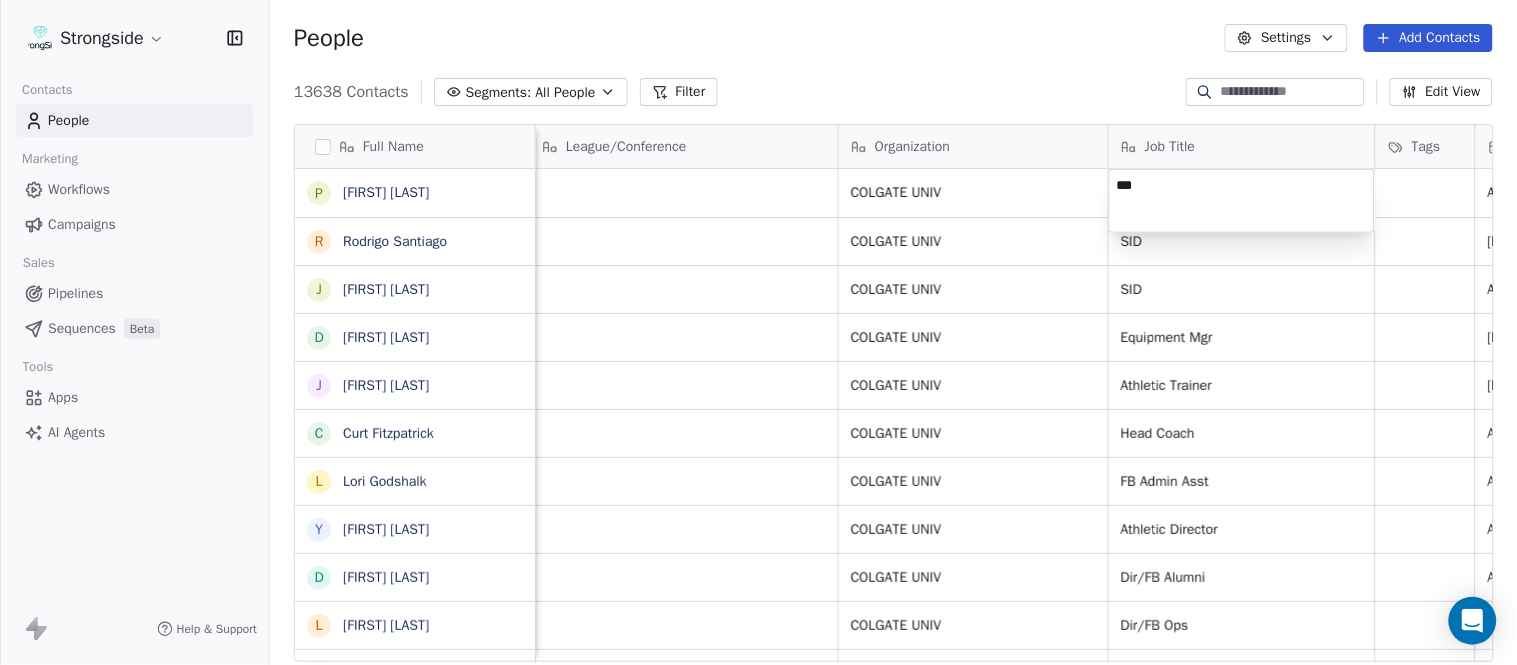 click on "Strongside Contacts People Marketing Workflows Campaigns Sales Pipelines Sequences Beta Tools Apps AI Agents Help & Support People Settings Add Contacts 13638 Contacts Segments: All People Filter Edit View Tag Add to Sequence Export Full Name P [FIRST] [LAST] R [FIRST] [LAST] J [FIRST] [LAST] D [FIRST] [LAST] J [FIRST] [LAST] C [FIRST] [LAST] L [FIRST] [LAST] Y [FIRST] [LAST] D [FIRST] [LAST] L [FIRST] [LAST] J [FIRST] [LAST] C [FIRST] [LAST] B [FIRST] [LAST] H [FIRST] [LAST] M [FIRST] [LAST] I [FIRST] [LAST] R [FIRST] [LAST] J [FIRST] [LAST] C [FIRST] [LAST] D [FIRST] [LAST] A [FIRST] [LAST] R [FIRST] [LAST] B [FIRST] [LAST] S [FIRST] [LAST] I [FIRST] [LAST] J [FIRST] [LAST] M [FIRST] [LAST] A [FIRST] [LAST] B [FIRST] [LAST] M [FIRST] [LAST] J [FIRST] [LAST] Email Phone Number Level League/Conference Organization Job Title Tags Created Date BST Status Priority Emails Auto Clicked pverbitsky@[EXAMPLE.COM] NCAA I-Championship COLGATE UNIV Aug 06, 2025 09:32 PM rsantiago@[EXAMPLE.COM] [PHONE] NCAA I-Championship SID SID" at bounding box center (758, 332) 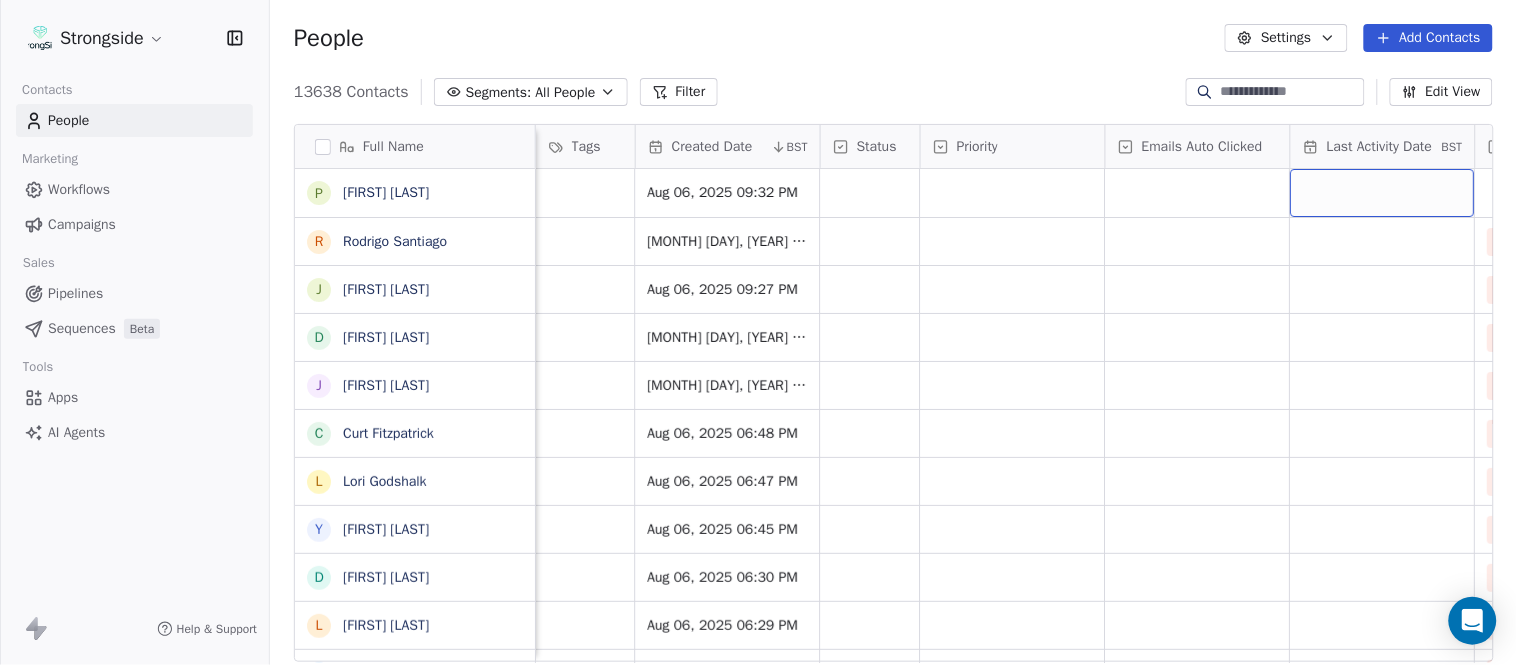 scroll, scrollTop: 0, scrollLeft: 1677, axis: horizontal 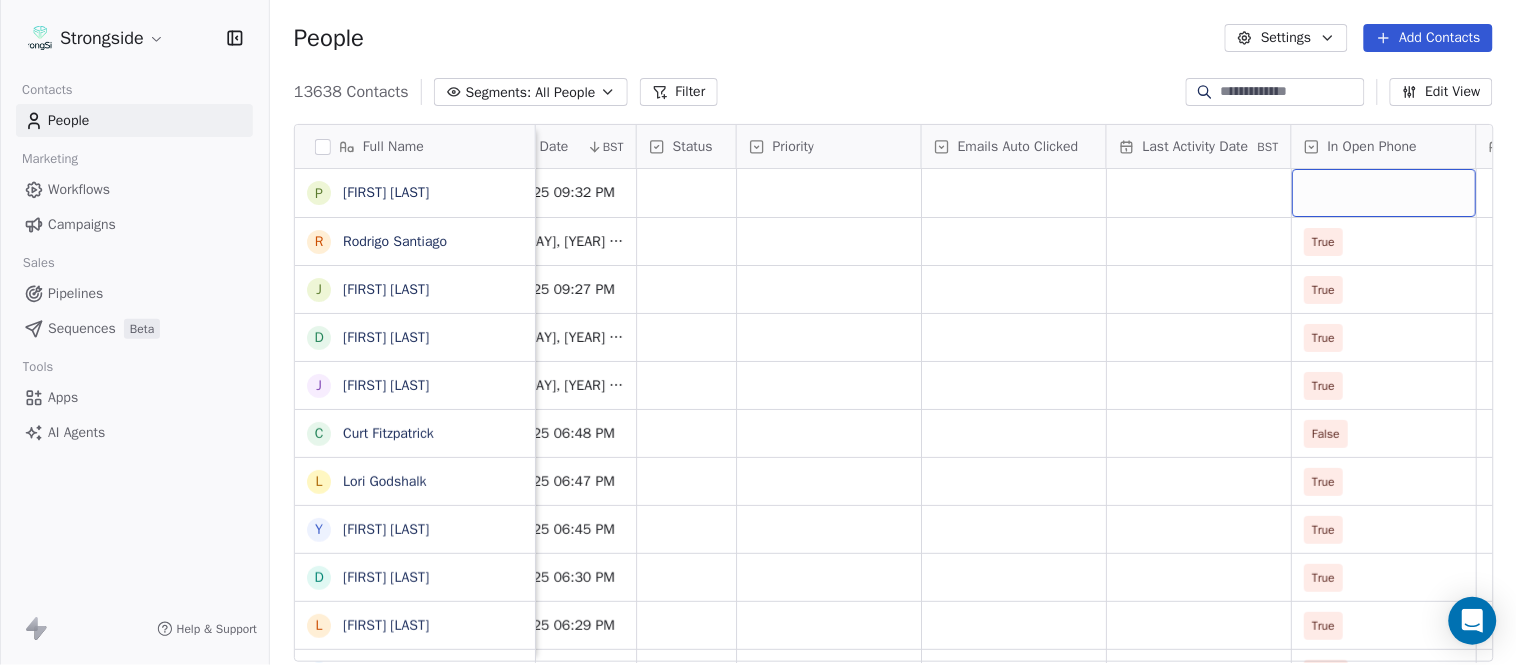 click at bounding box center (1384, 193) 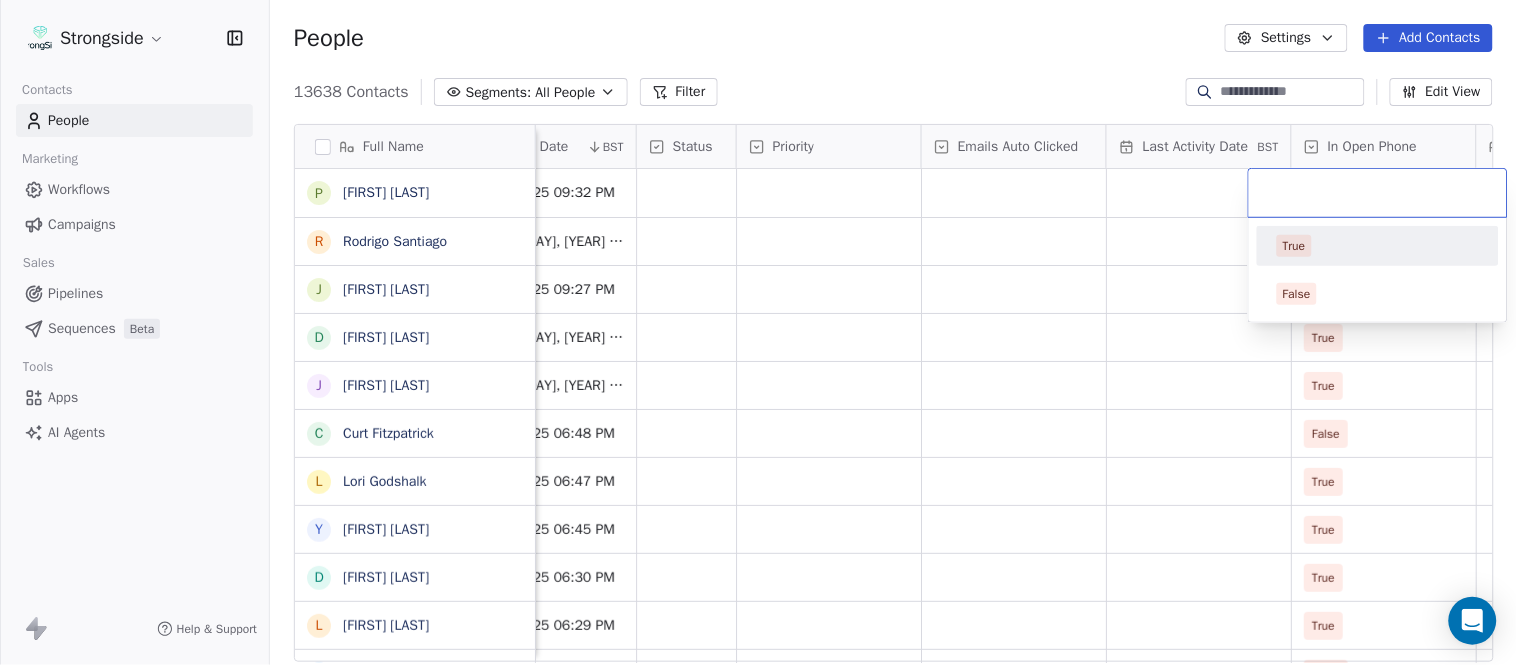 click on "True" at bounding box center [1378, 246] 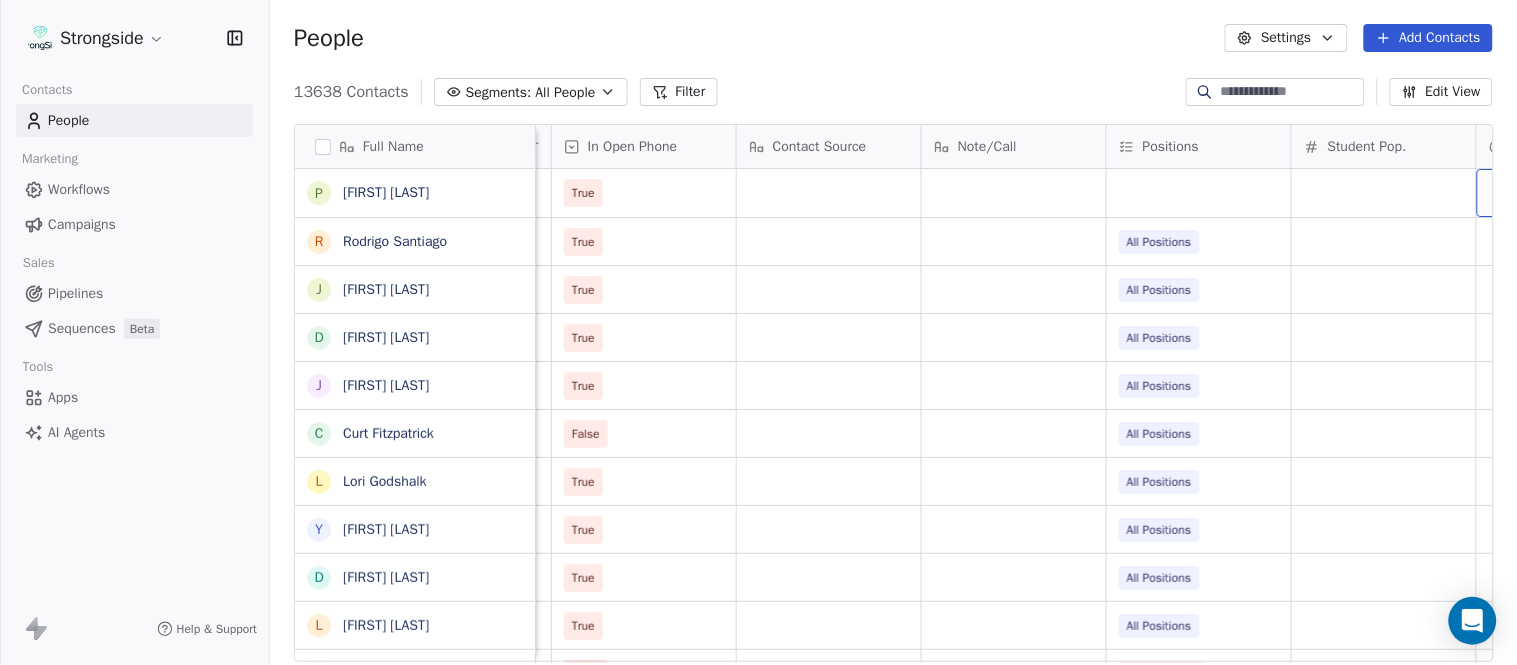 scroll, scrollTop: 0, scrollLeft: 2603, axis: horizontal 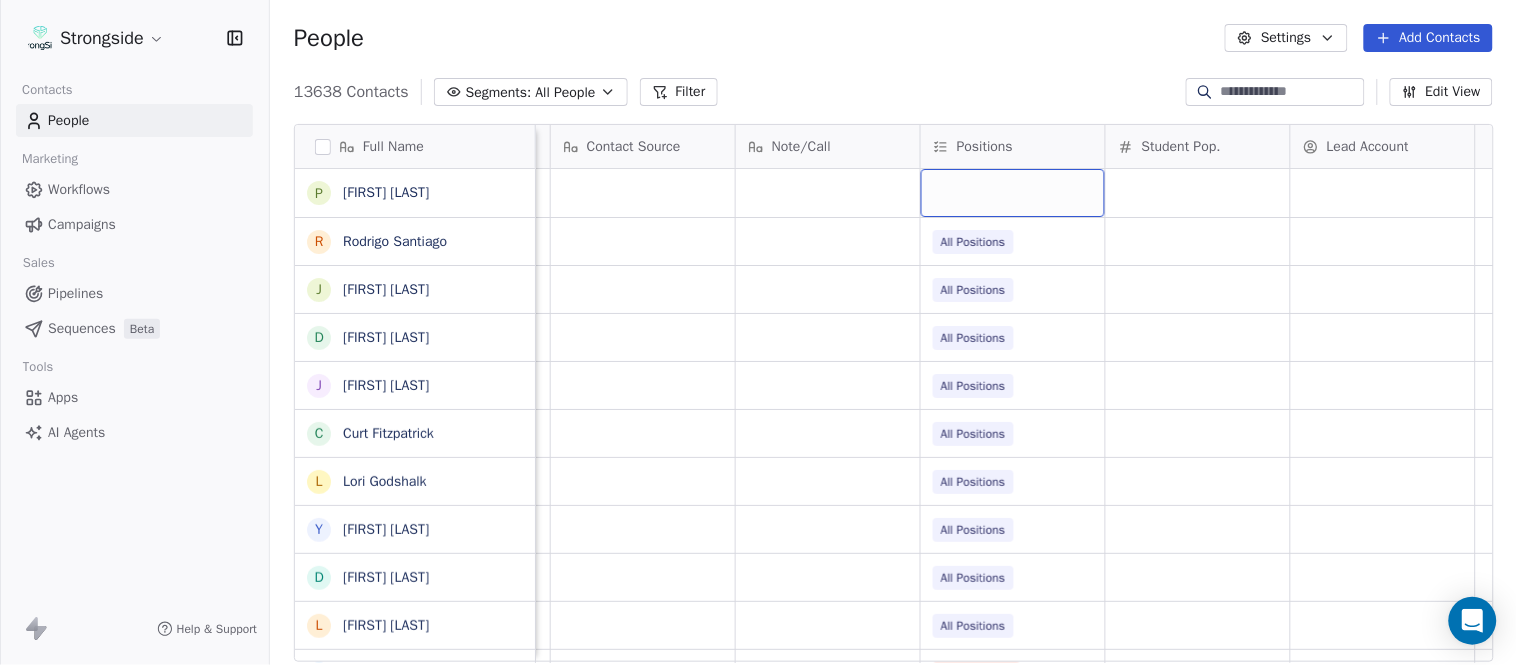 click at bounding box center (1013, 193) 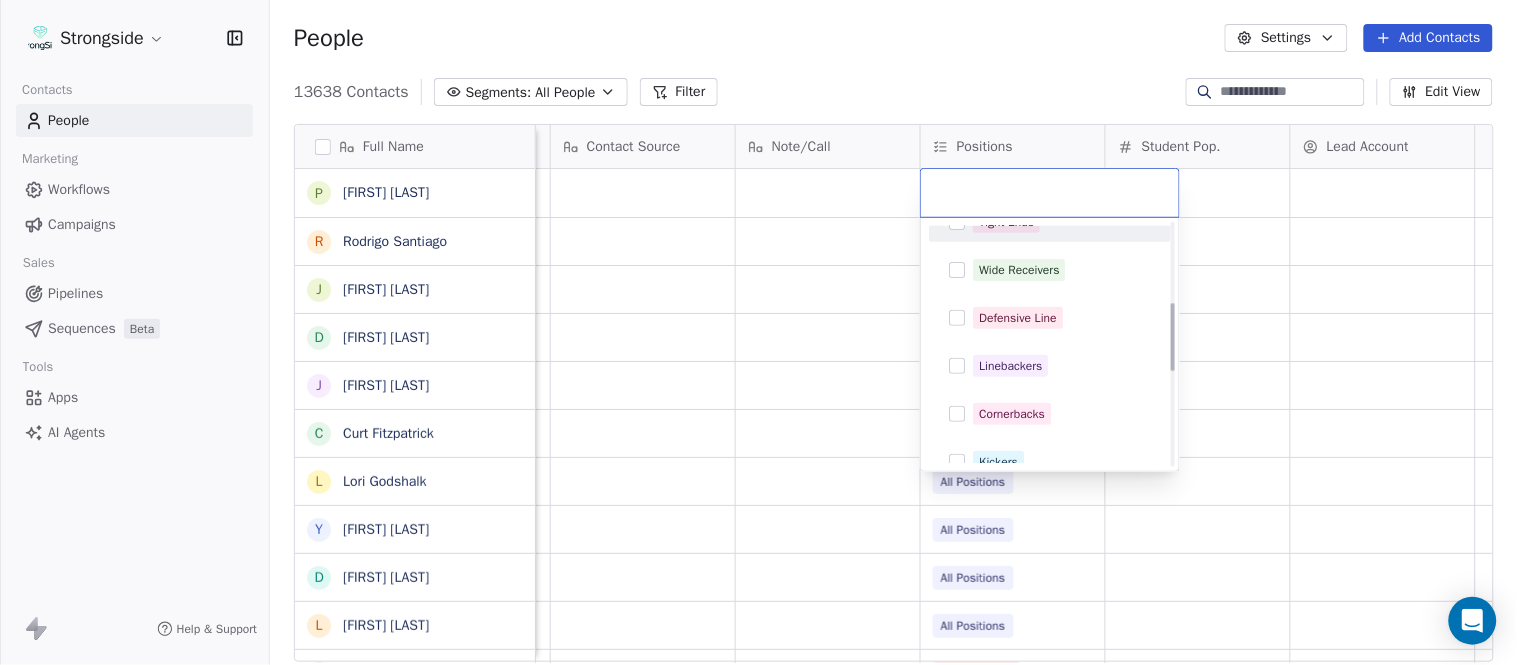 scroll, scrollTop: 333, scrollLeft: 0, axis: vertical 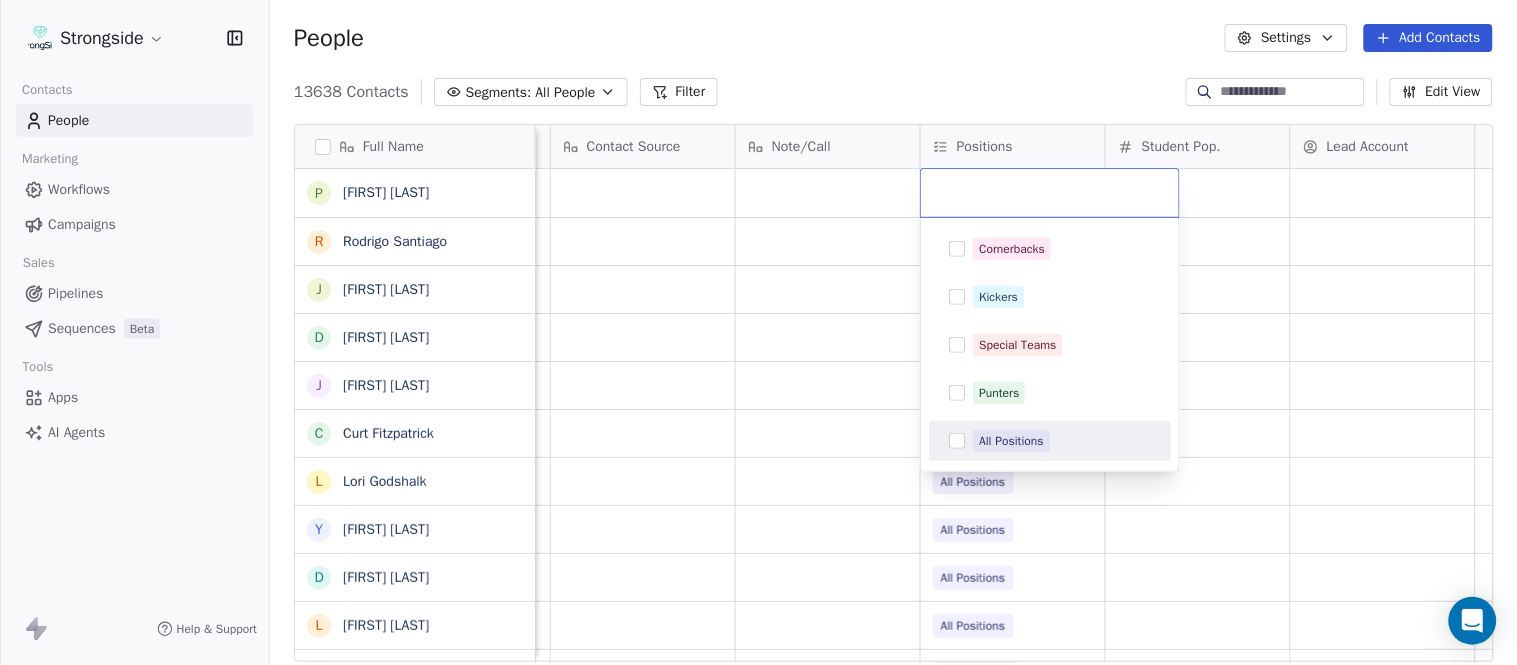 click on "All Positions" at bounding box center (1062, 441) 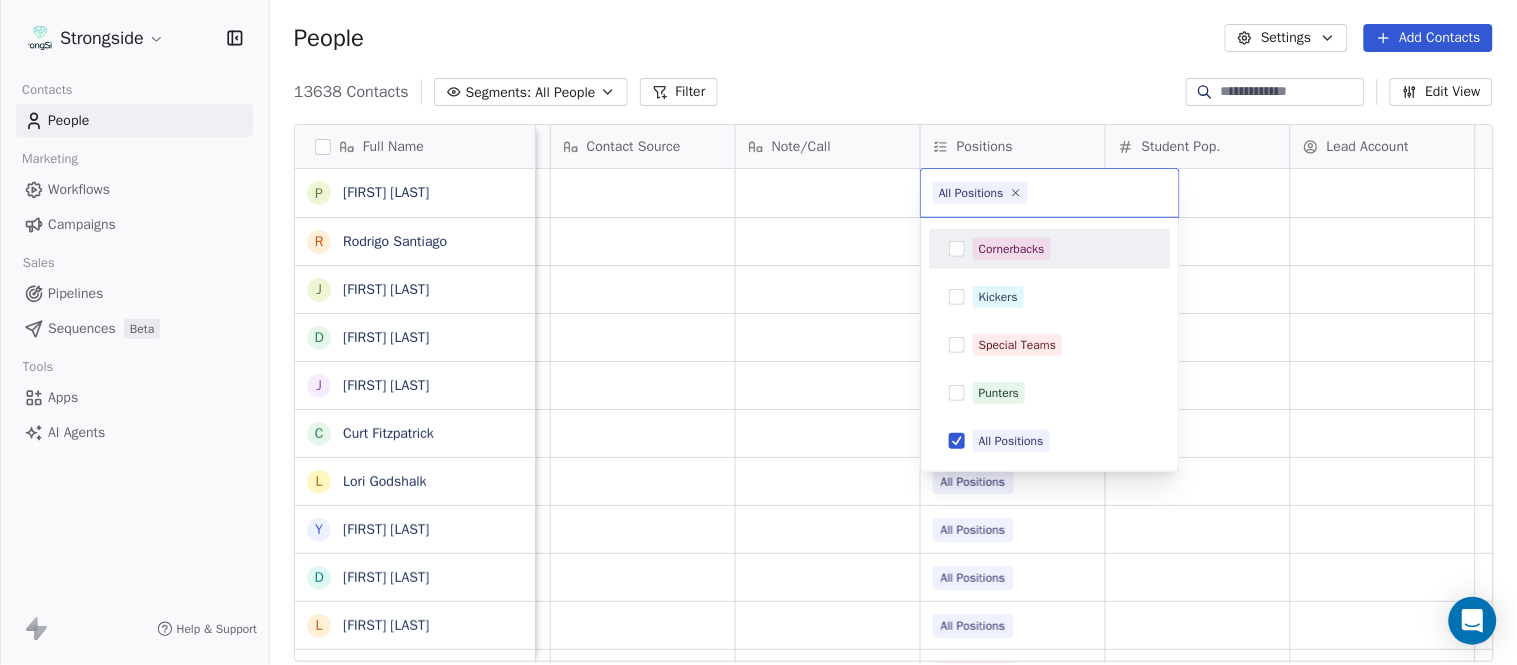 click on "Strongside Contacts People Marketing Workflows Campaigns Sales Pipelines Sequences Beta Tools Apps AI Agents Help & Support People Settings Add Contacts 13638 Contacts Segments: All People Filter Edit View Tag Add to Sequence Export Full Name P [FIRST] [LAST] R [FIRST] [LAST] J [FIRST] [LAST] D [FIRST] [LAST] J [FIRST] [LAST] C [FIRST] [LAST] L [FIRST] [LAST] Y [FIRST] [LAST] D [FIRST] [LAST] L [FIRST] [LAST] J [FIRST] [LAST] C [FIRST] [LAST] B [FIRST] [LAST] H [FIRST] [LAST] M [FIRST] [LAST] I [FIRST] [LAST] R [FIRST] [LAST] J [FIRST] [LAST] C [FIRST] [LAST] D [FIRST] [LAST] A [FIRST] [LAST] R [FIRST] [LAST] B [FIRST] [LAST] S [FIRST] [LAST] I [FIRST] [LAST] J [FIRST] [LAST] M [FIRST] [LAST] A [FIRST] [LAST] B [FIRST] [LAST] M [FIRST] [LAST] J [FIRST] [LAST] Priority Emails Auto Clicked Last Activity Date BST In Open Phone Contact Source Note/Call Positions Student Pop. Lead Account True True All Positions True All Positions True All Positions True All Positions False All Positions True All Positions True" at bounding box center (758, 332) 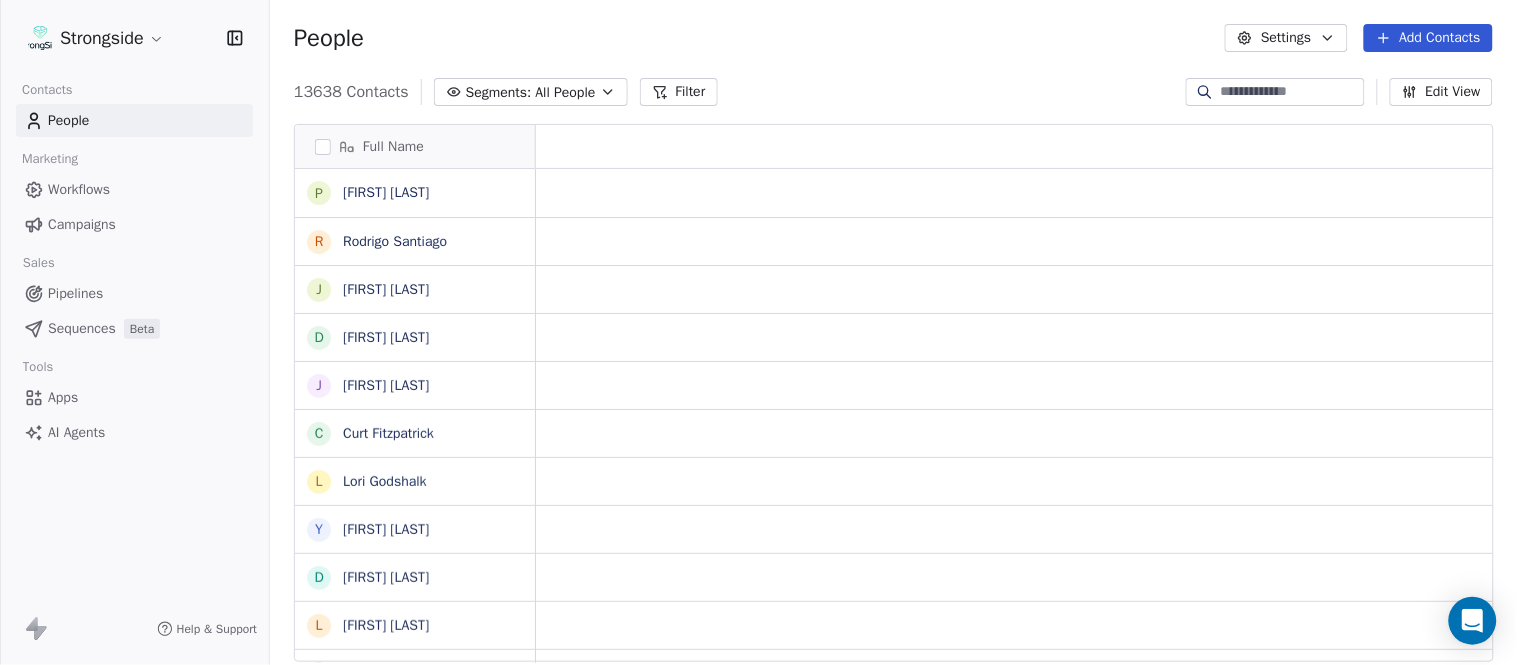scroll, scrollTop: 0, scrollLeft: 0, axis: both 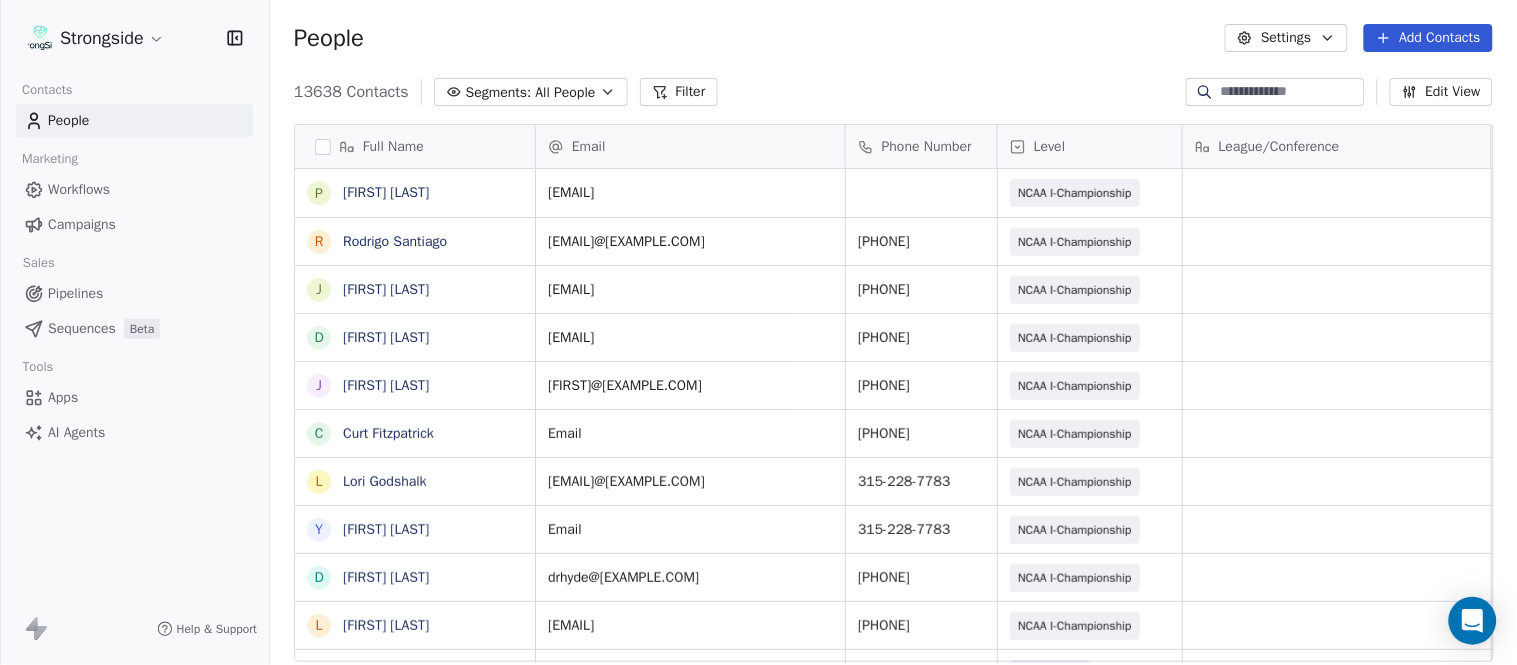 click on "Add Contacts" at bounding box center [1428, 38] 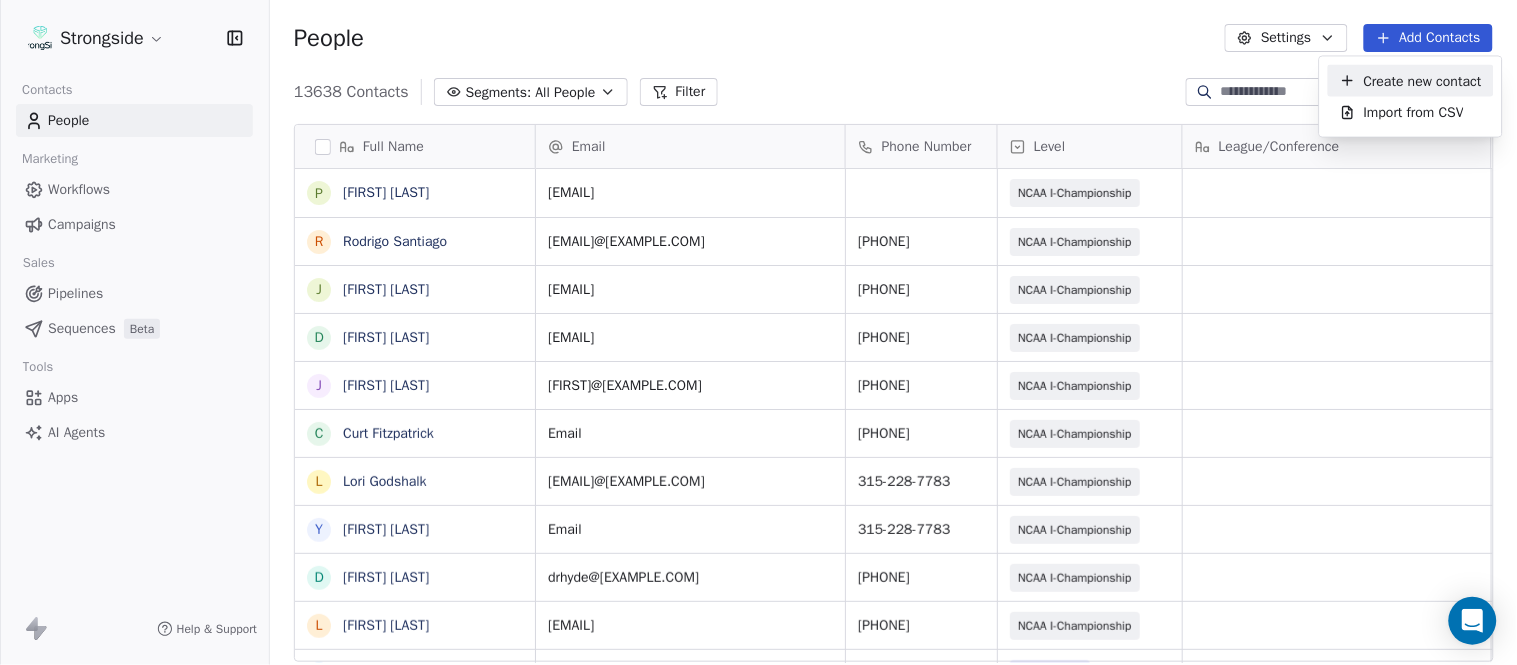 click on "Create new contact" at bounding box center [1423, 80] 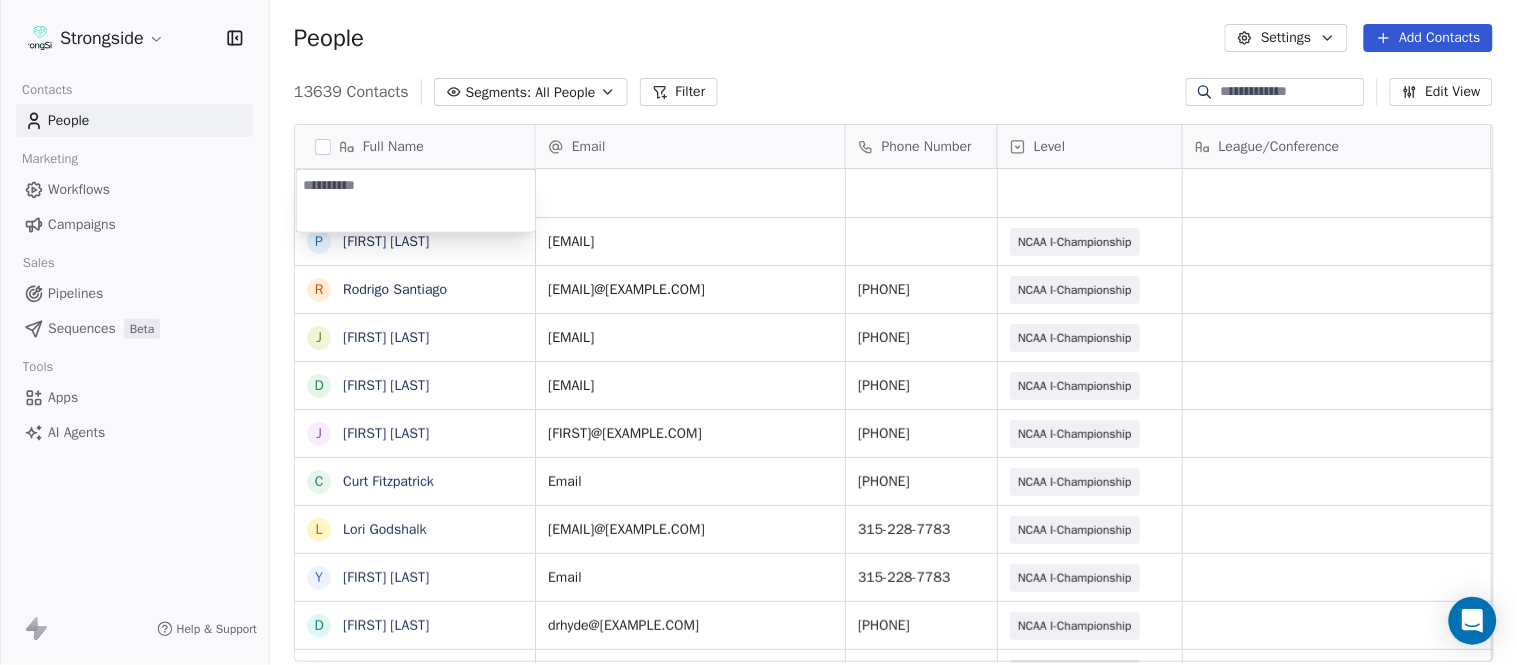 type on "**********" 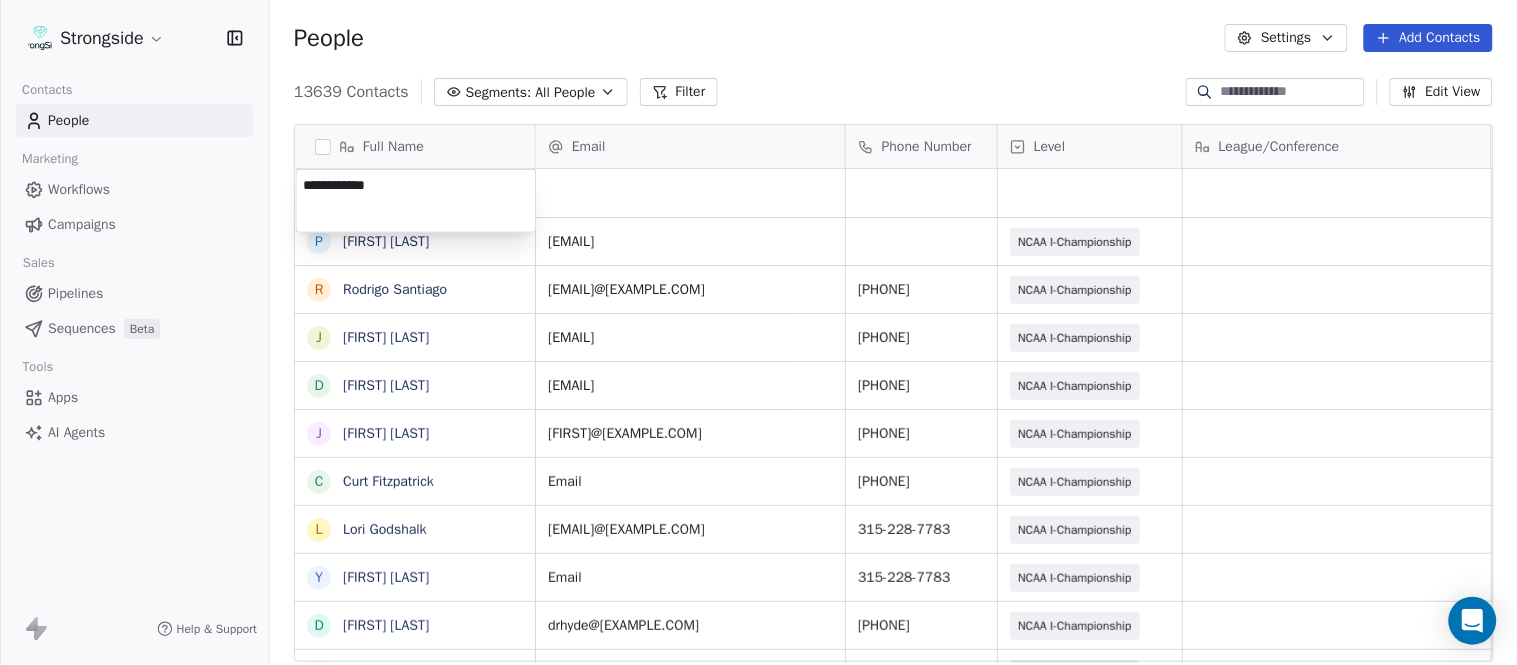 click on "Strongside Contacts People Marketing Workflows Campaigns Sales Pipelines Sequences Beta Tools Apps AI Agents Help & Support People Settings Add Contacts 13639 Contacts Segments: All People Filter Edit View Tag Add to Sequence Export Full Name [FIRST] [LAST] [FIRST] [LAST] [FIRST] [LAST] [FIRST] [LAST] [FIRST] [LAST] [FIRST] [LAST] [FIRST] [LAST] [FIRST] [LAST] [FIRST] [LAST] [FIRST] [LAST] [FIRST] [LAST] [FIRST] [LAST] [FIRST] [LAST] [FIRST] [LAST] [FIRST] [LAST] [FIRST] [LAST] [FIRST] [LAST] [FIRST] [LAST] [FIRST] [LAST] Email Phone Number Level League/Conference Organization Job Title Tags Created Date BST Aug 06, 2025 09:33 PM [EMAIL] NCAA I-Championship COLGATE UNIV SID Aug 06, 2025 09:32 PM [EMAIL] [PHONE] NCAA I-Championship COLGATE UNIV SID Aug 06, 2025 09:29 PM" at bounding box center (758, 332) 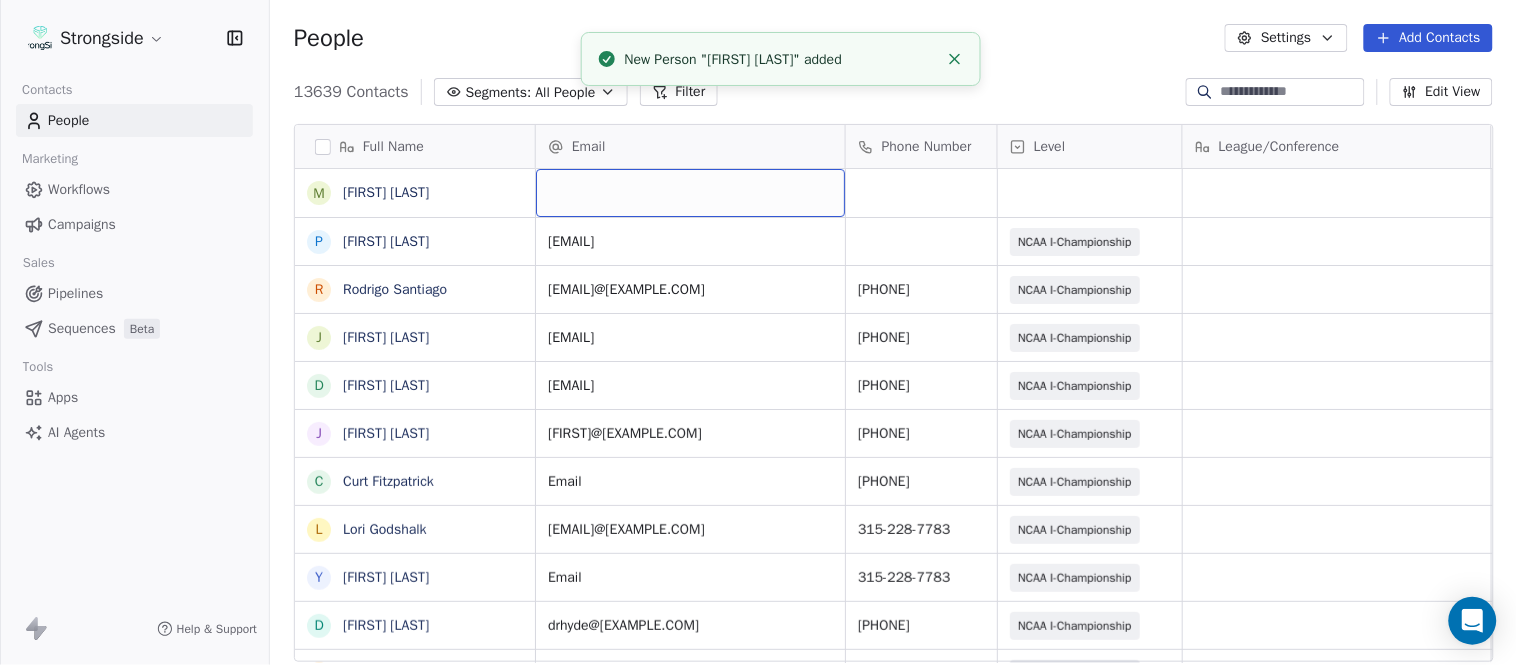 click at bounding box center (690, 193) 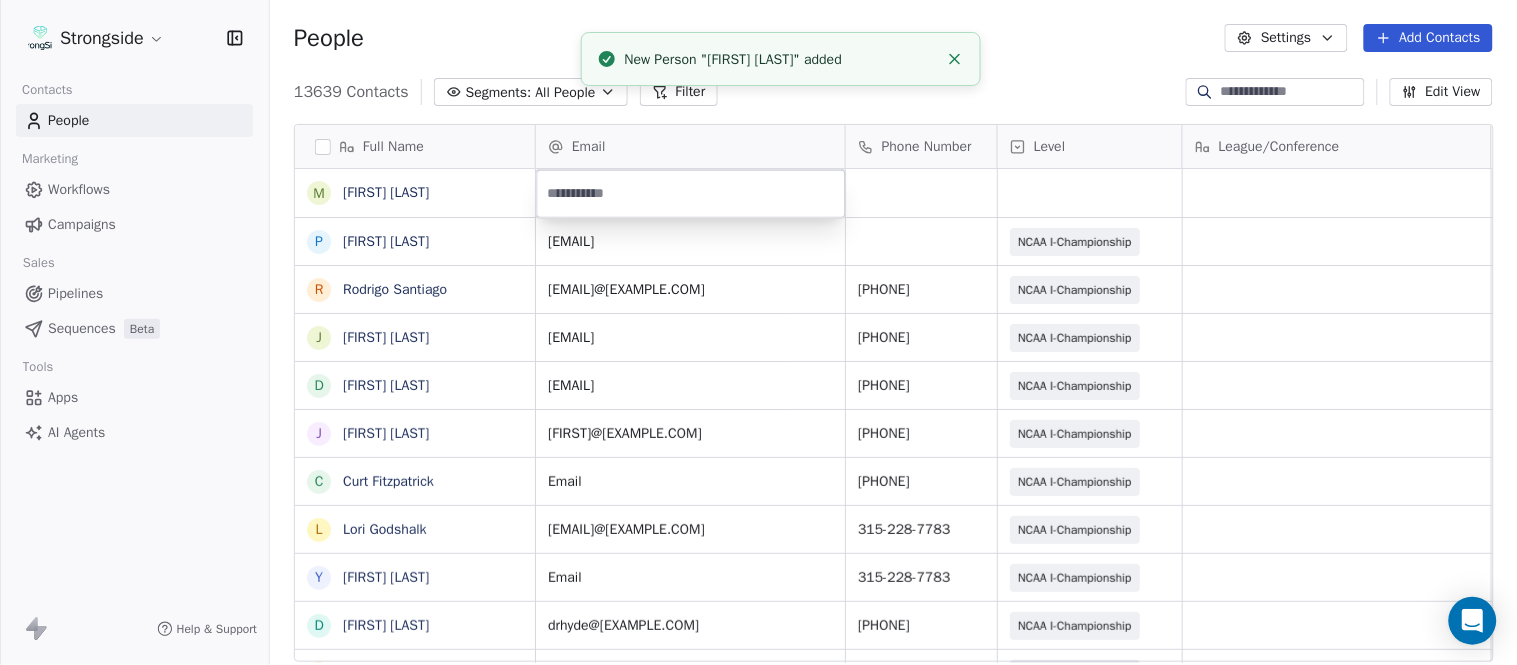 type on "**********" 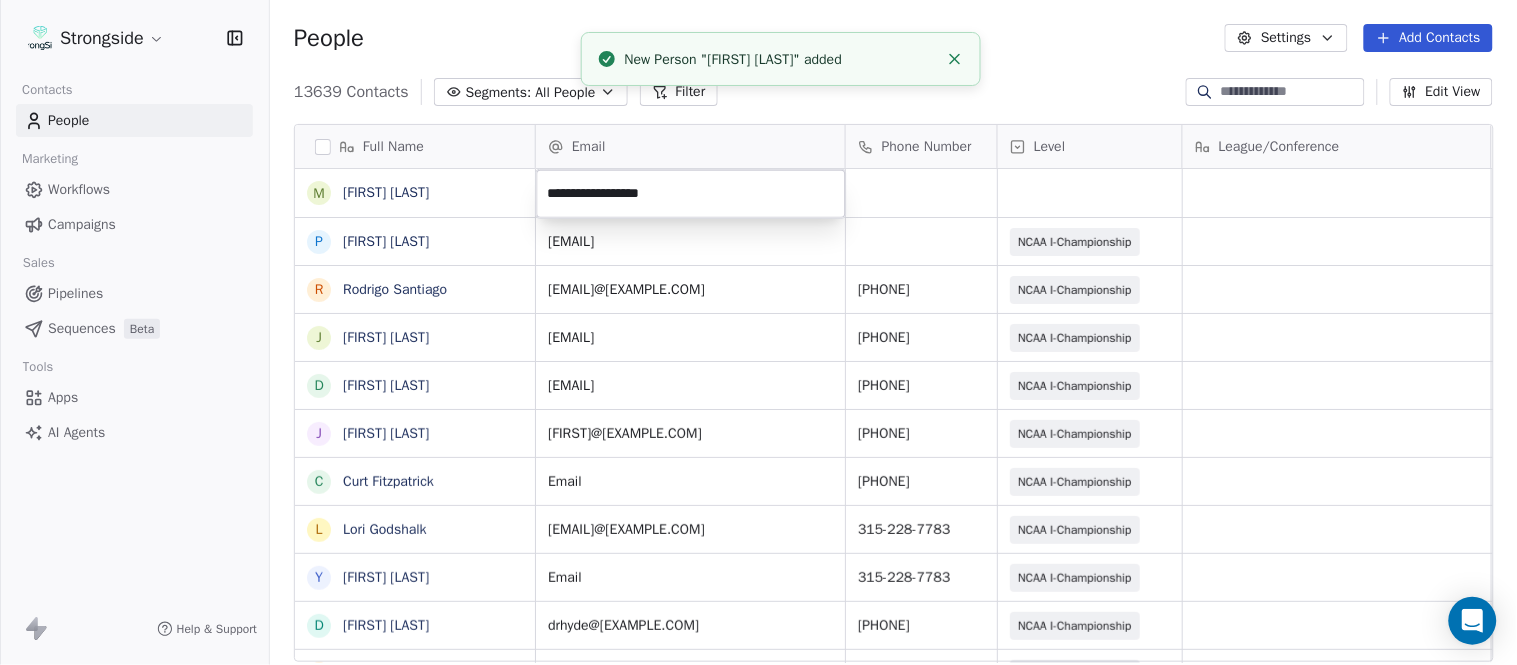 click 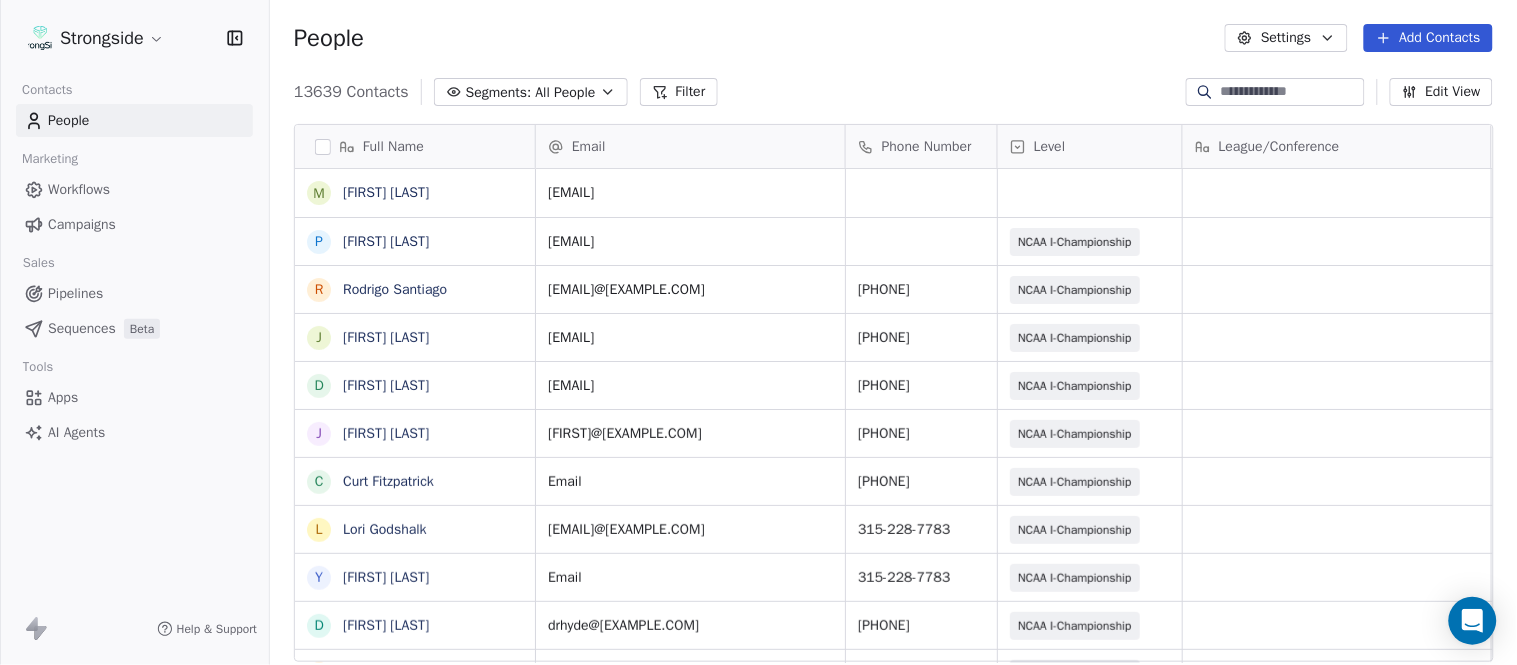 click on "People Settings  Add Contacts" at bounding box center (893, 38) 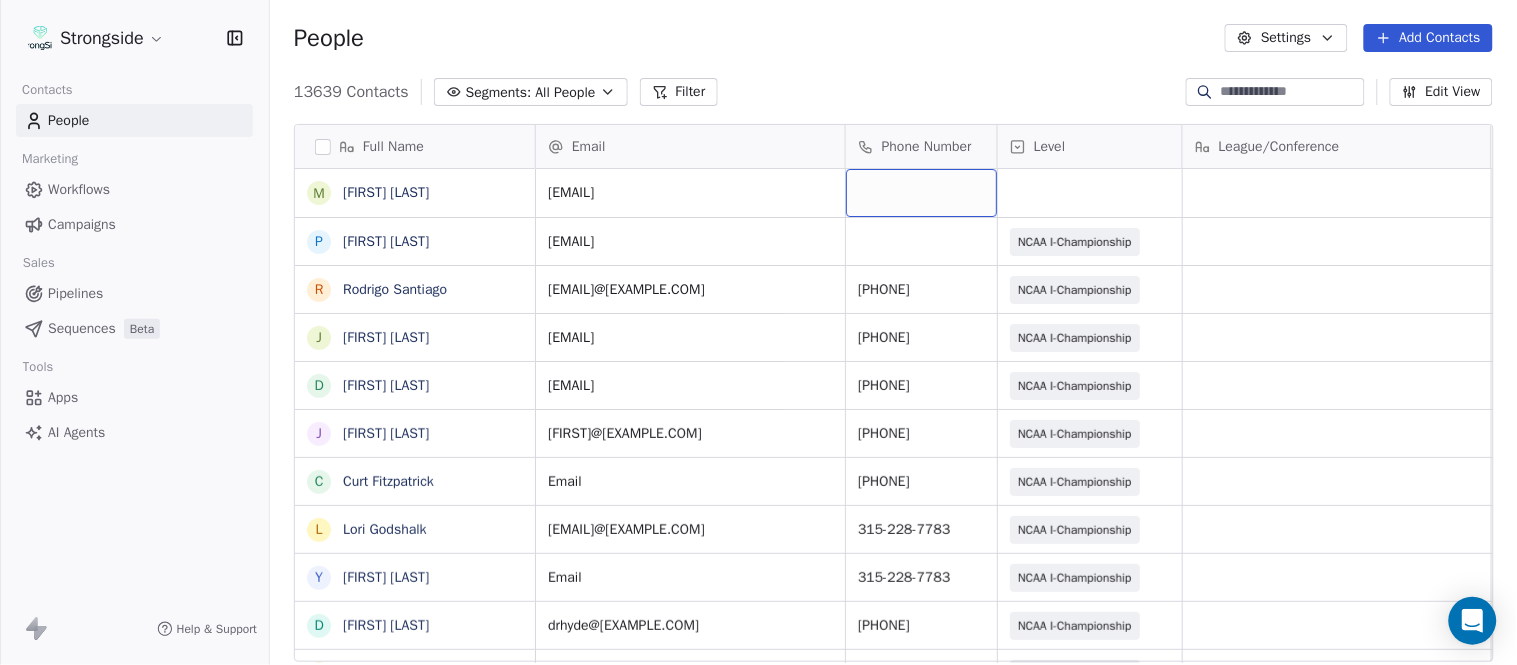 click at bounding box center (921, 193) 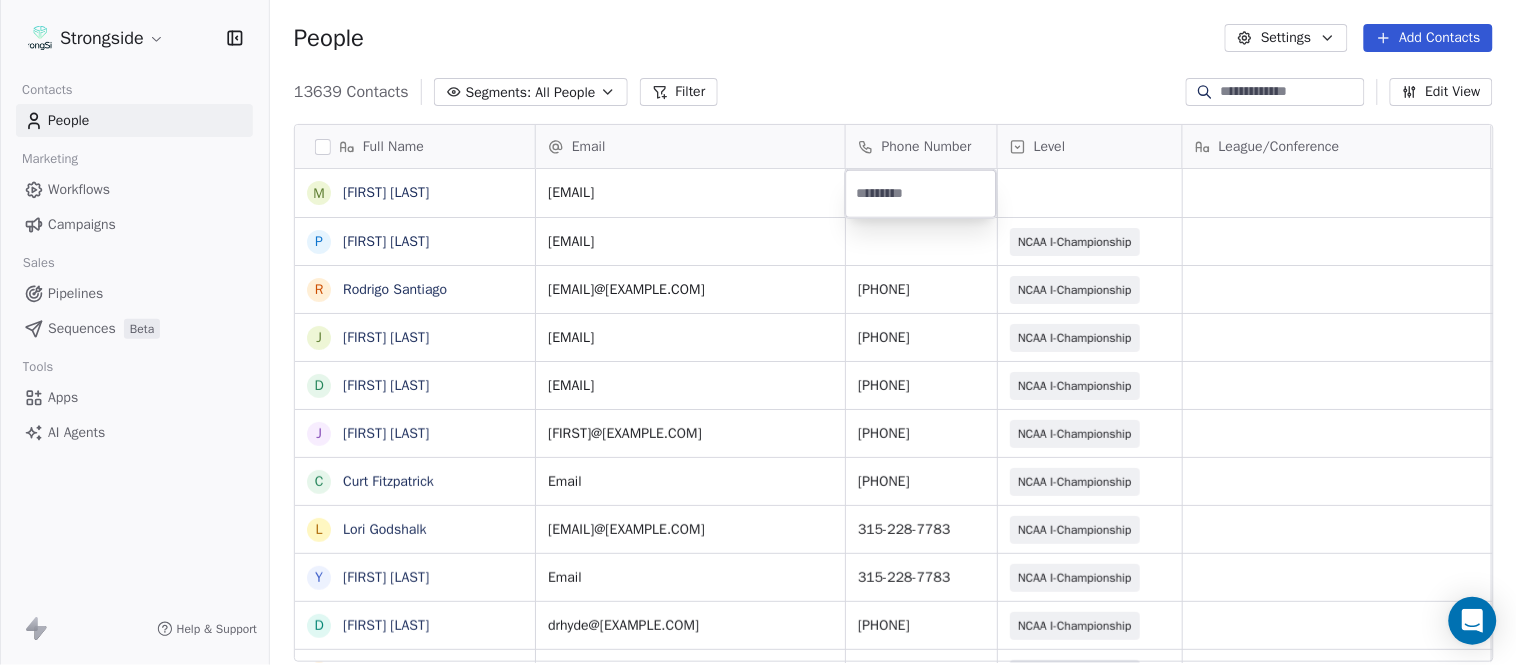 type on "**********" 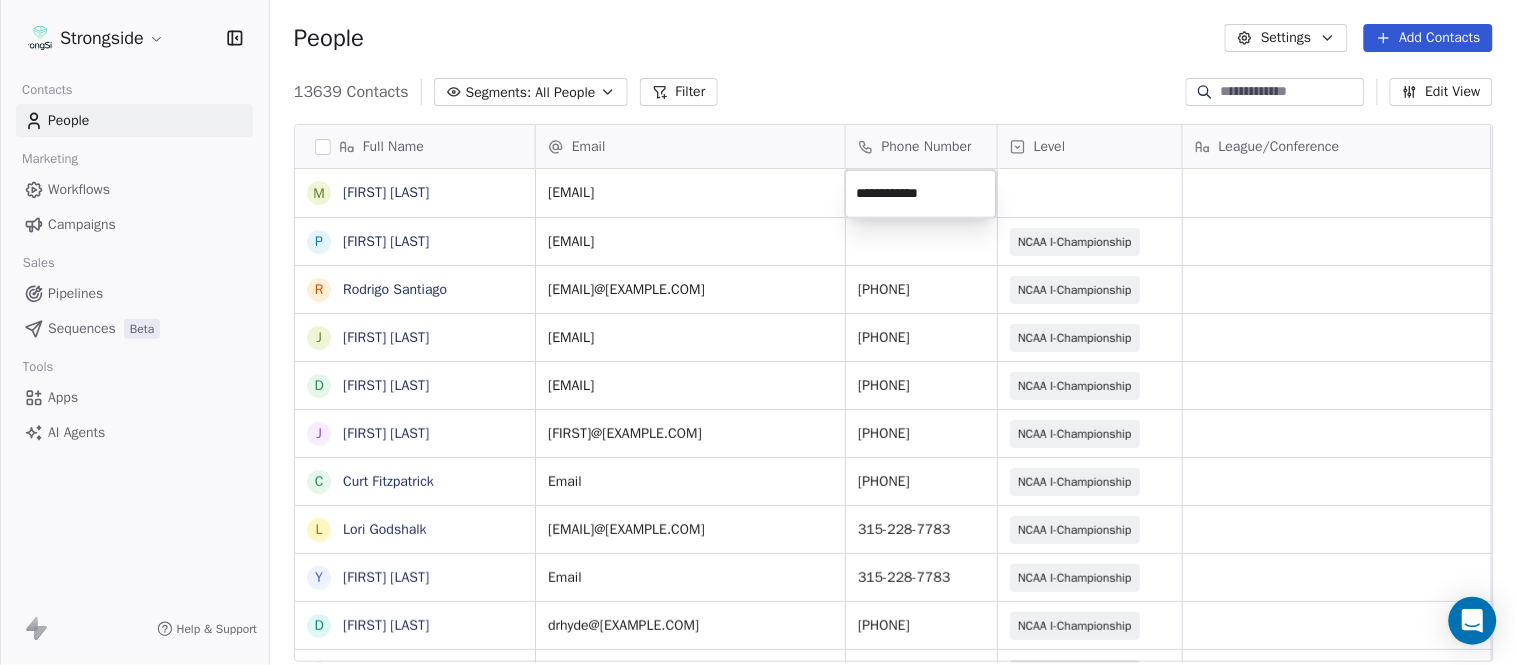 click on "Strongside Contacts People Marketing Workflows Campaigns Sales Pipelines Sequences Beta Tools Apps AI Agents Help & Support People Settings Add Contacts 13639 Contacts Segments: All People Filter Edit View Tag Add to Sequence Export Full Name M [FIRST] [LAST] P [FIRST] [LAST] R [FIRST] [LAST] J [FIRST] [LAST] D [FIRST] [LAST] J [FIRST] [LAST] C [FIRST] [LAST] L [FIRST] [LAST] Y [FIRST] [LAST] D [FIRST] [LAST] L [FIRST] [LAST] J [FIRST] [LAST] C [FIRST] [LAST] B [FIRST] [LAST] H [FIRST] [LAST] M [FIRST] [LAST] I [FIRST] [LAST] R [FIRST] [LAST] J [FIRST] [LAST] C [FIRST] [LAST] D [FIRST] [LAST] A [FIRST] [LAST] R [FIRST] [LAST] B [FIRST] [LAST] S [FIRST] [LAST] I [FIRST] [LAST] J [FIRST] [LAST] M [FIRST] [LAST] A [FIRST] [LAST] Email Phone Number Level League/Conference Organization Job Title Tags Created Date BST mkovac@[EXAMPLE.COM] Aug 06, 2025 09:33 PM pverbitsky@[EXAMPLE.COM] NCAA I-Championship COLGATE UNIV SID Aug 06, 2025 09:32 PM rsantiago@[EXAMPLE.COM] [PHONE] NCAA I-Championship SID" at bounding box center [758, 332] 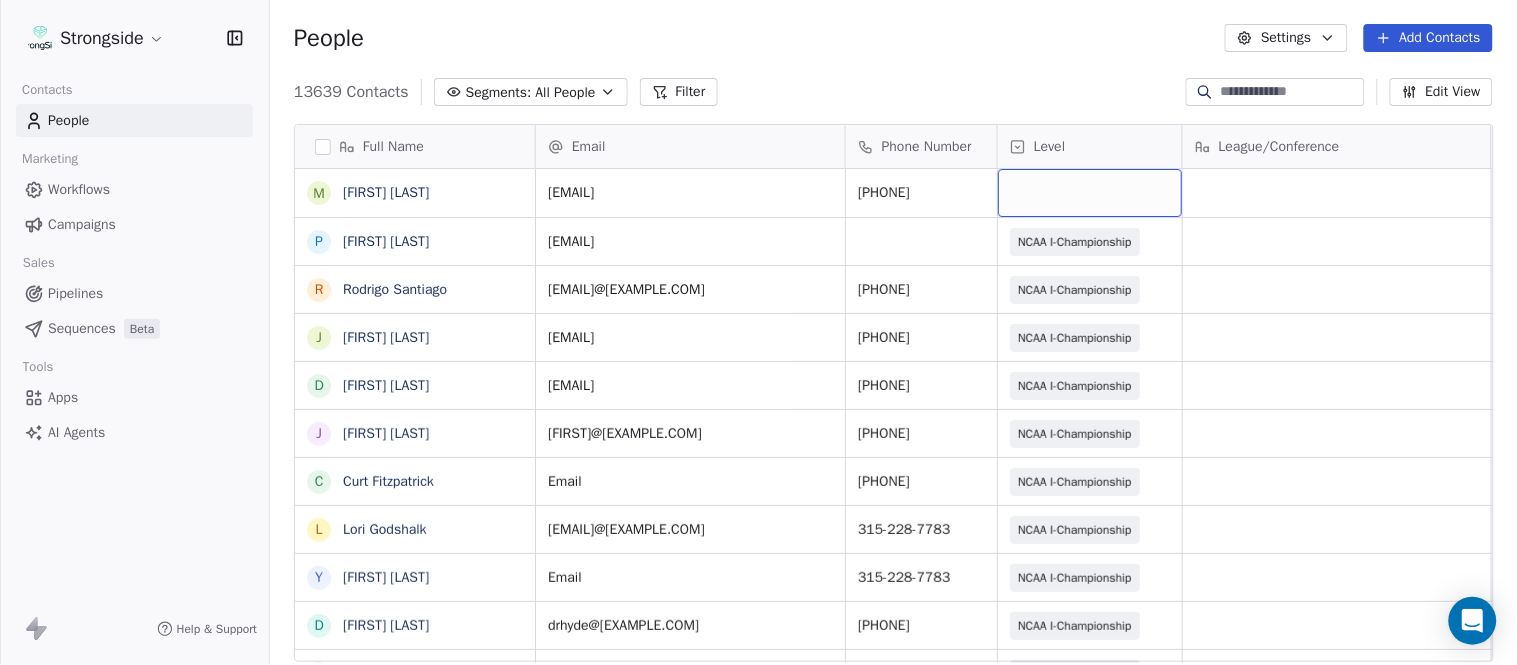 click at bounding box center (1090, 193) 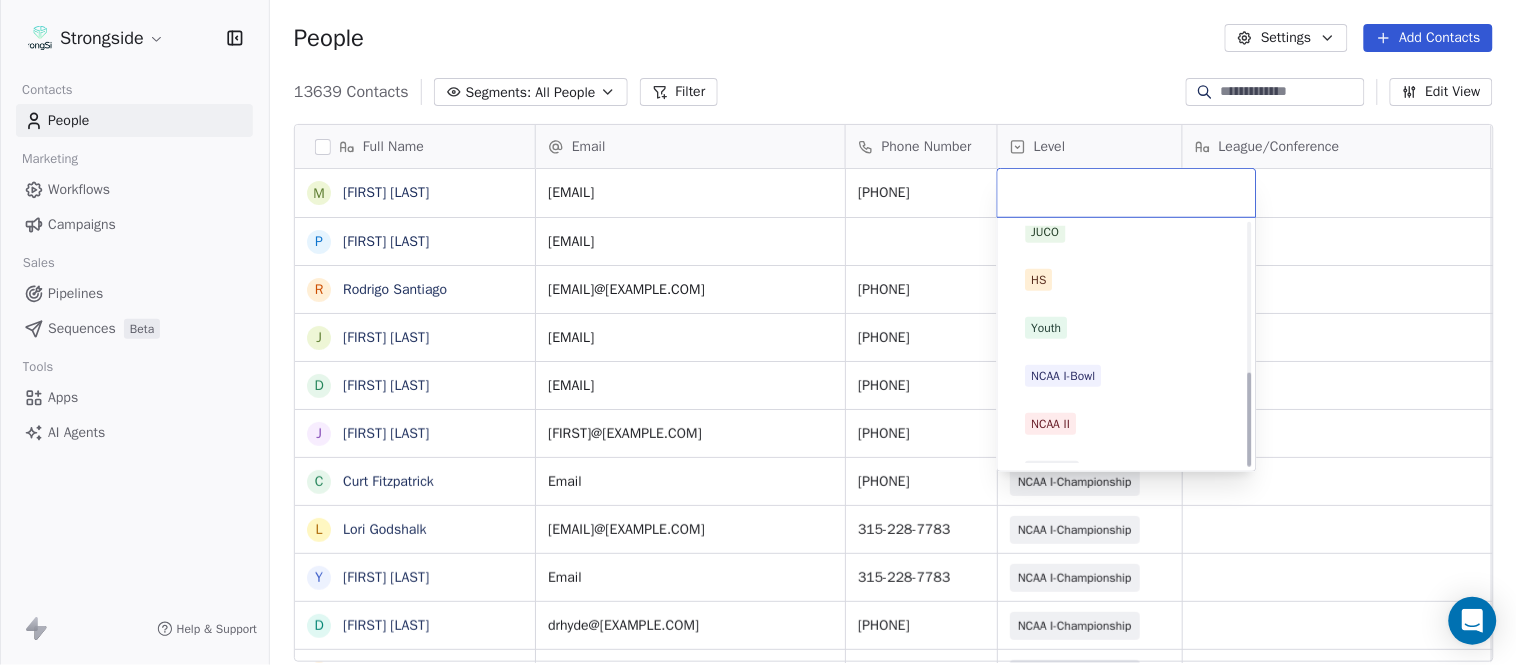 scroll, scrollTop: 378, scrollLeft: 0, axis: vertical 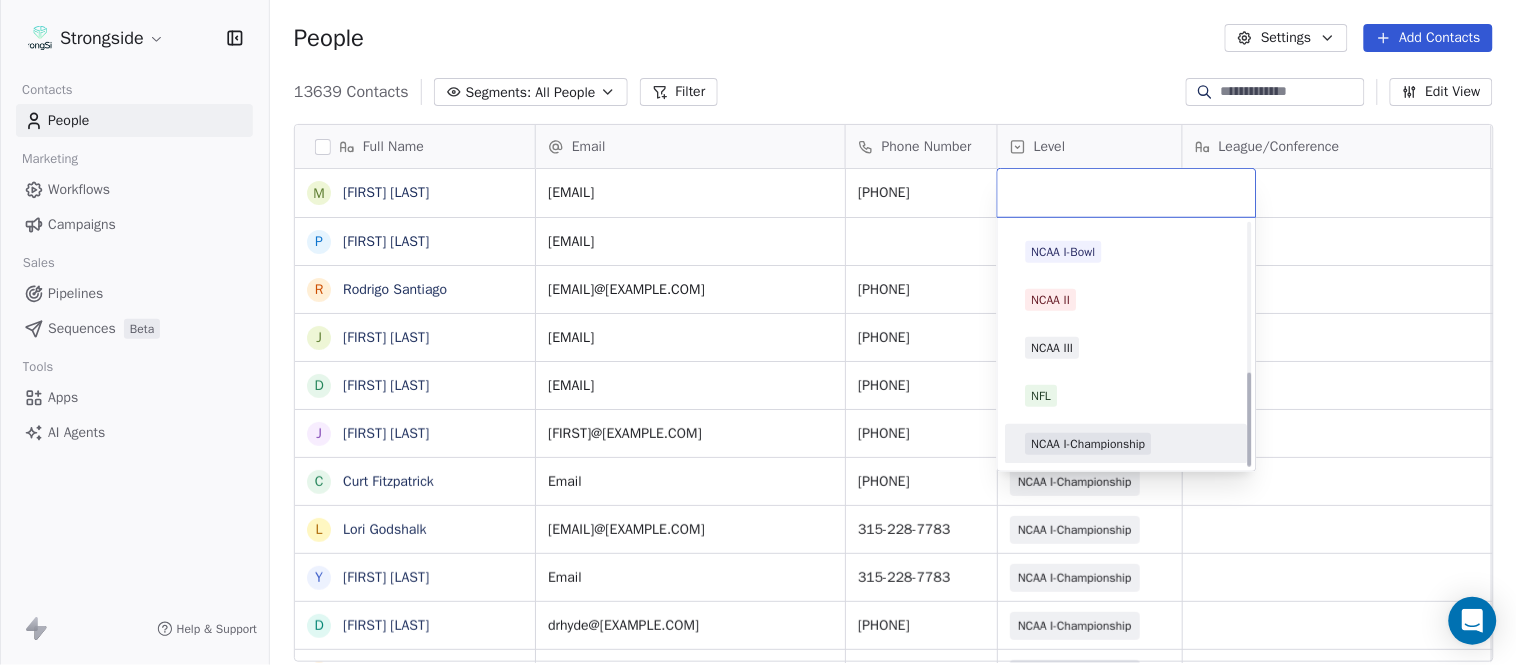 click on "NCAA I-Championship" at bounding box center [1089, 444] 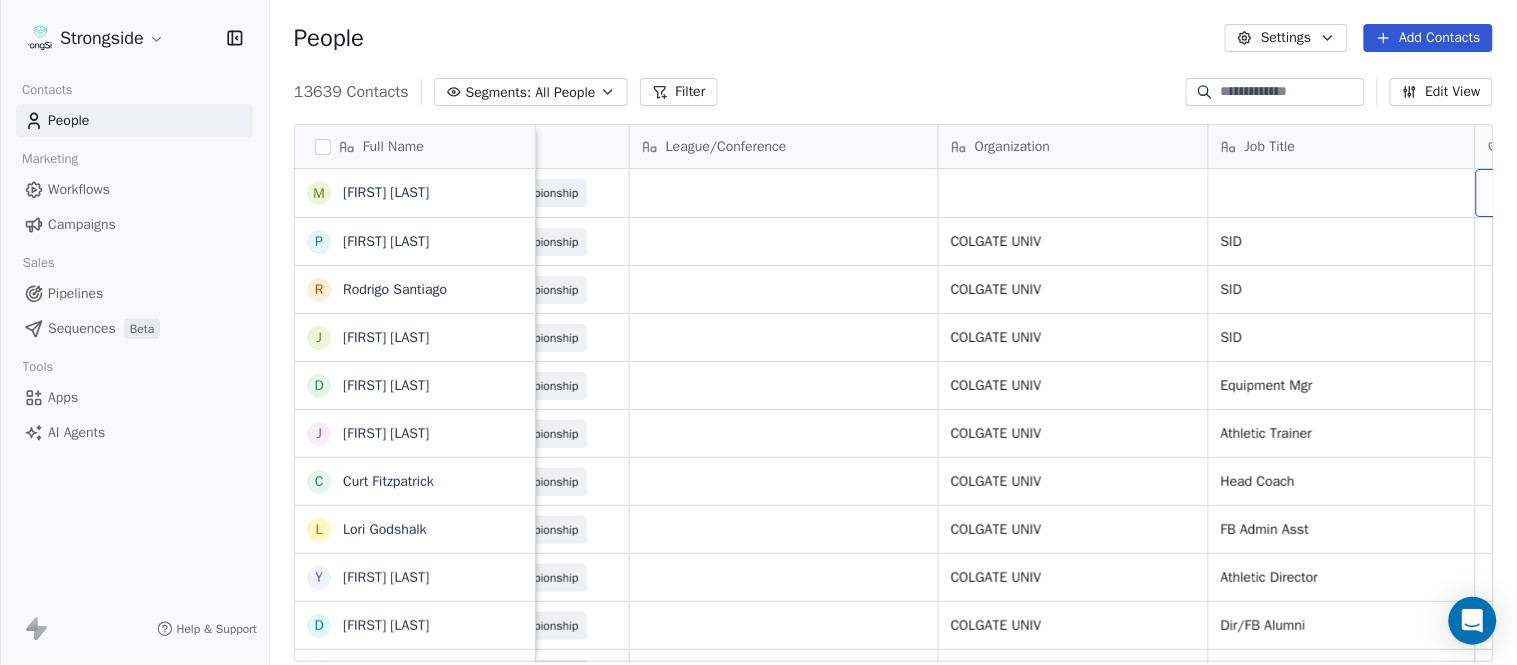 scroll, scrollTop: 0, scrollLeft: 653, axis: horizontal 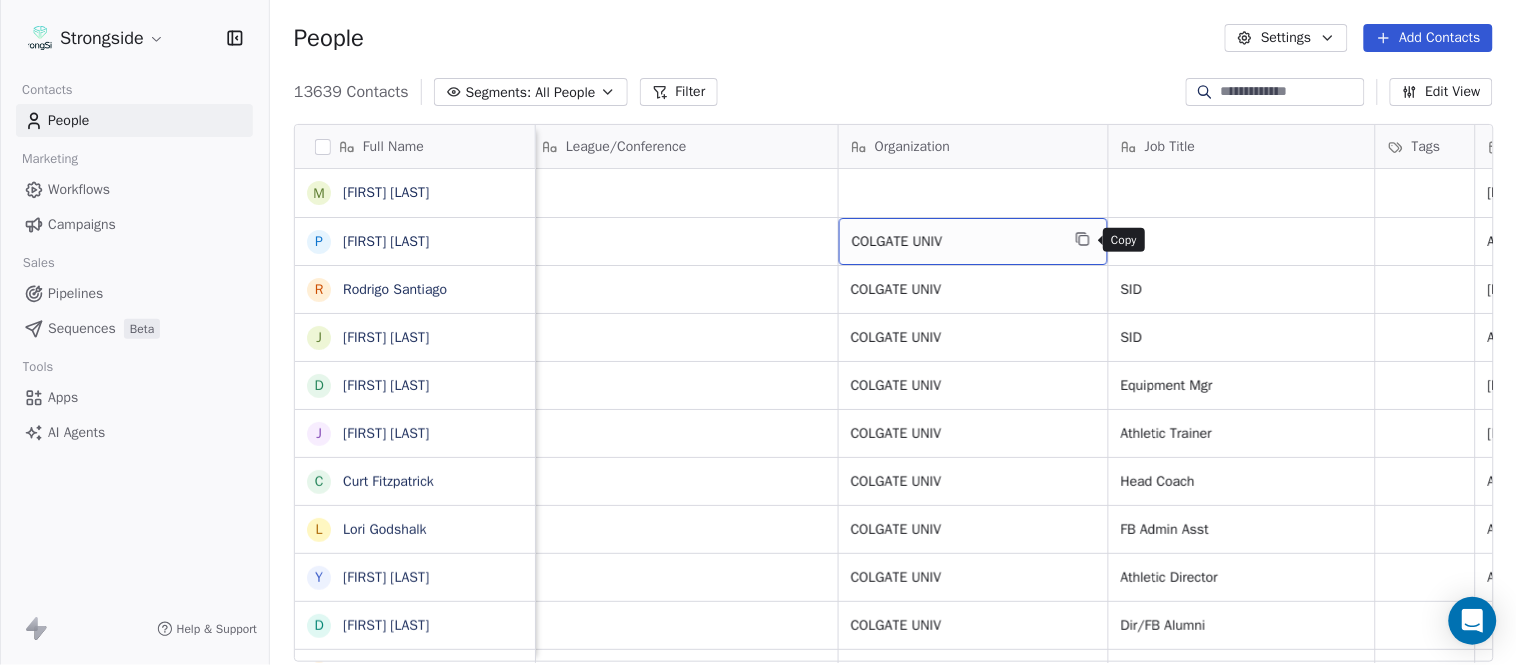 click 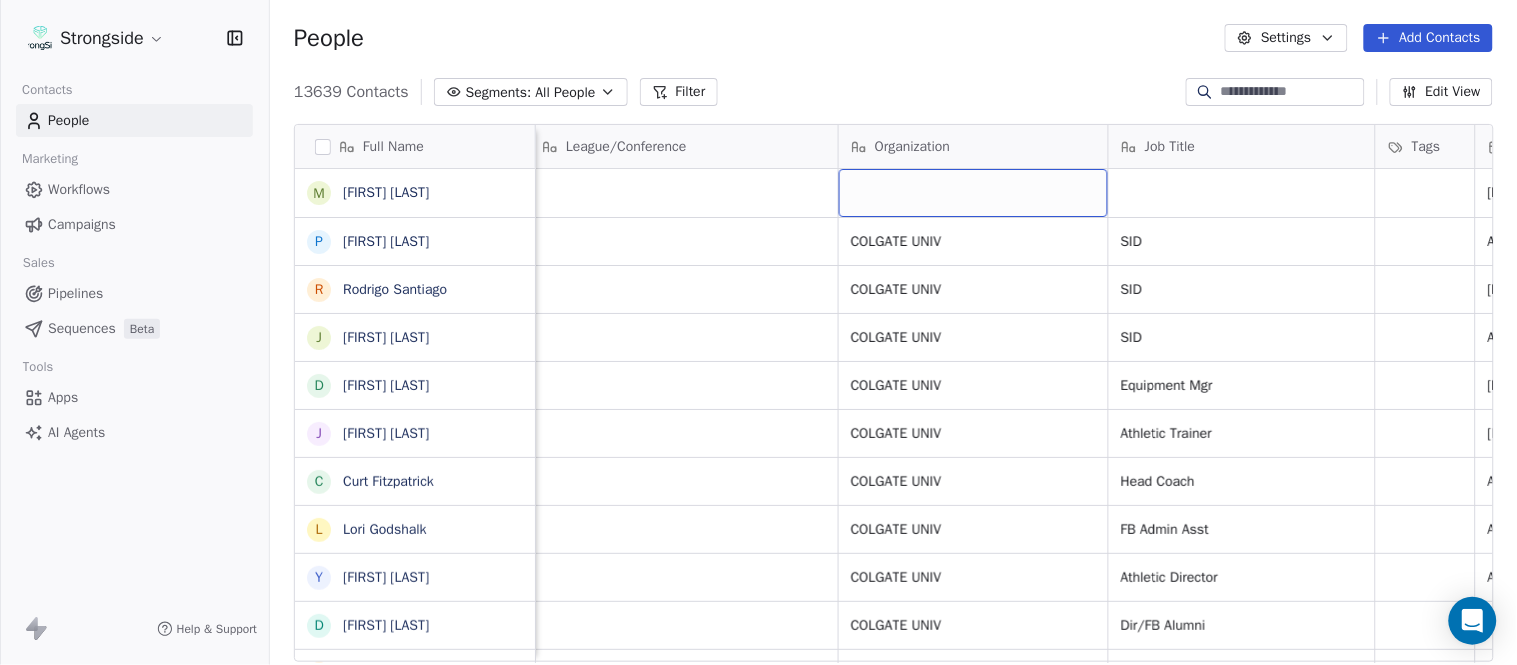 click at bounding box center (973, 193) 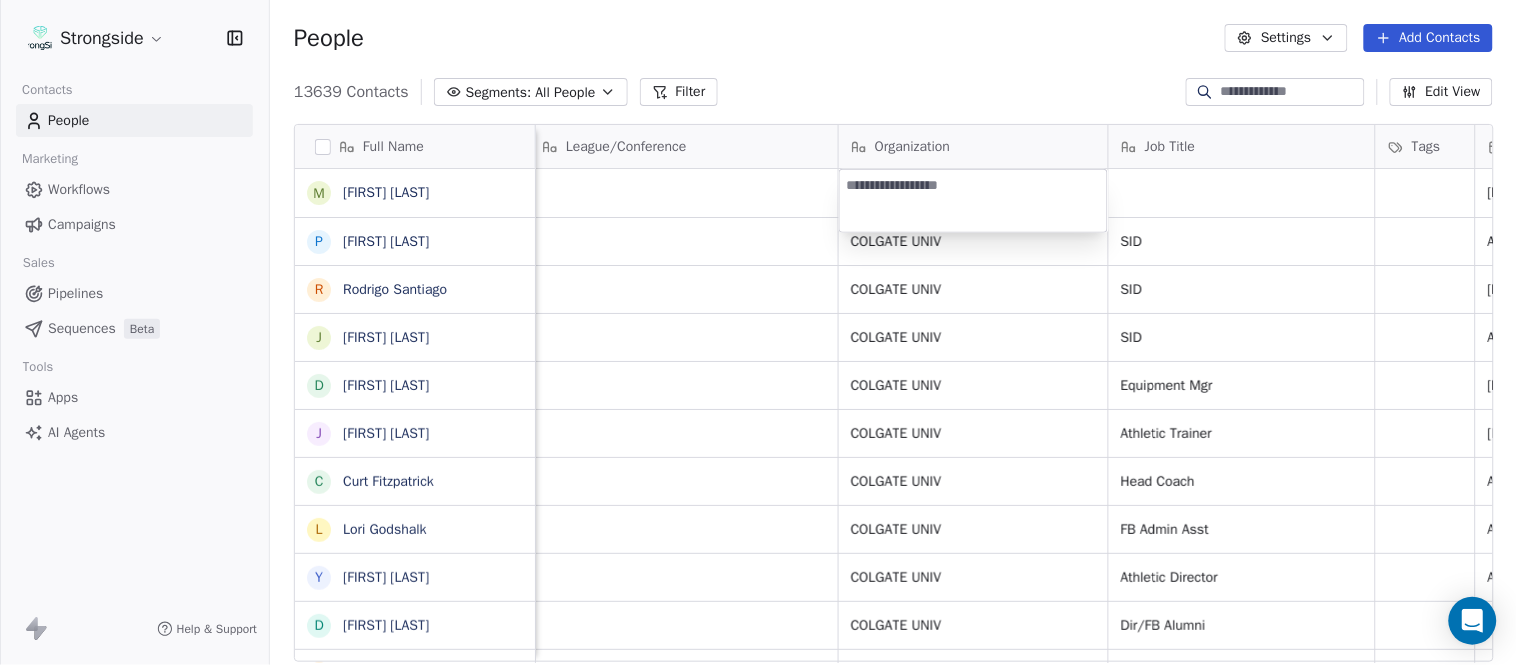 type on "**********" 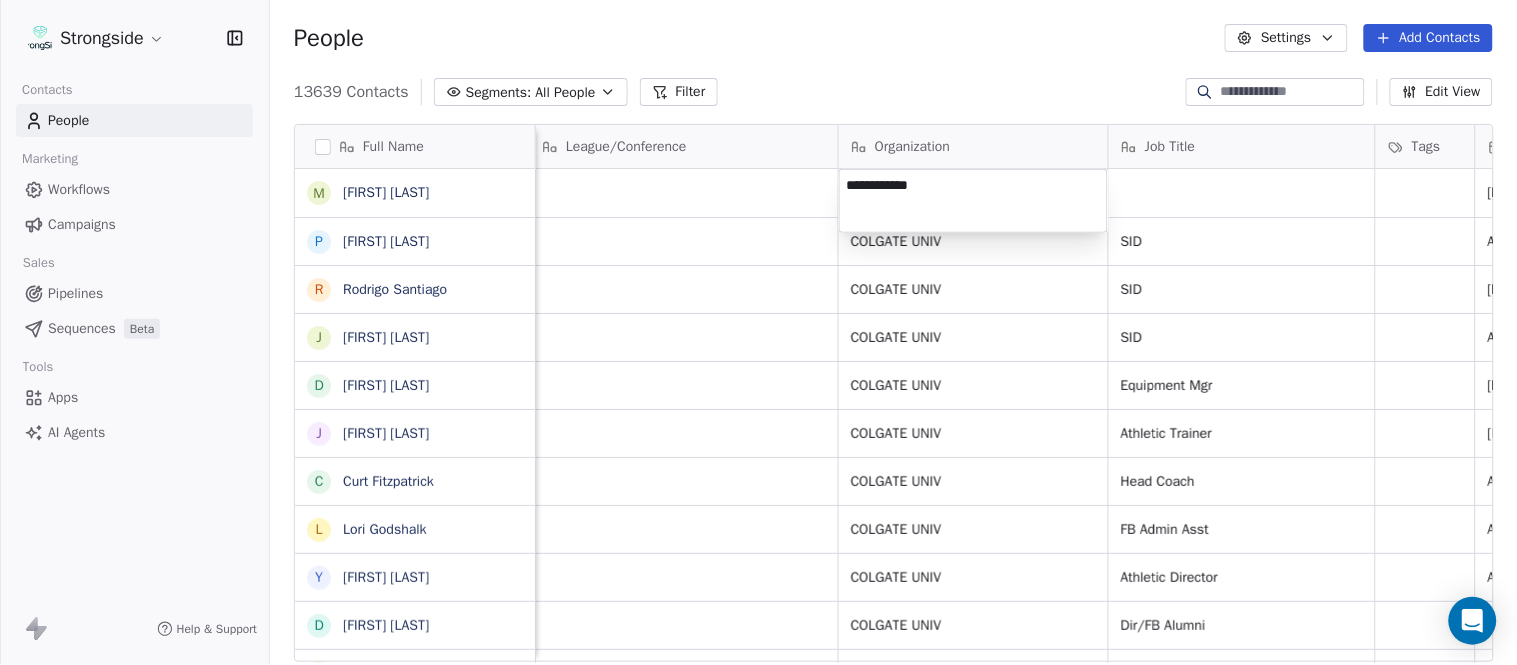 click on "Full Name M [LAST] P [LAST] R [LAST] J [LAST] D [LAST] J [LAST] C [LAST] L [LAST] Y [LAST] D [LAST] L [LAST] J [LAST] C [LAST] B [LAST] H [LAST] M [LAST] I [LAST] R [LAST] J [LAST] C [LAST] D [LAST] A [LAST] R [LAST] B [LAST] S [LAST] I [LAST] J [LAST] M [LAST] A [LAST] B [LAST] M [LAST] J [LAST] Email Phone Number Level League/Conference Organization Job Title Tags Created Date BST Status Priority Emails Auto Clicked [EMAIL] [PHONE] NCAA I-Championship Aug 06, 2025 09:33 PM [EMAIL] NCAA I-Championship COLGATE UNIV SID [PHONE]" at bounding box center [758, 332] 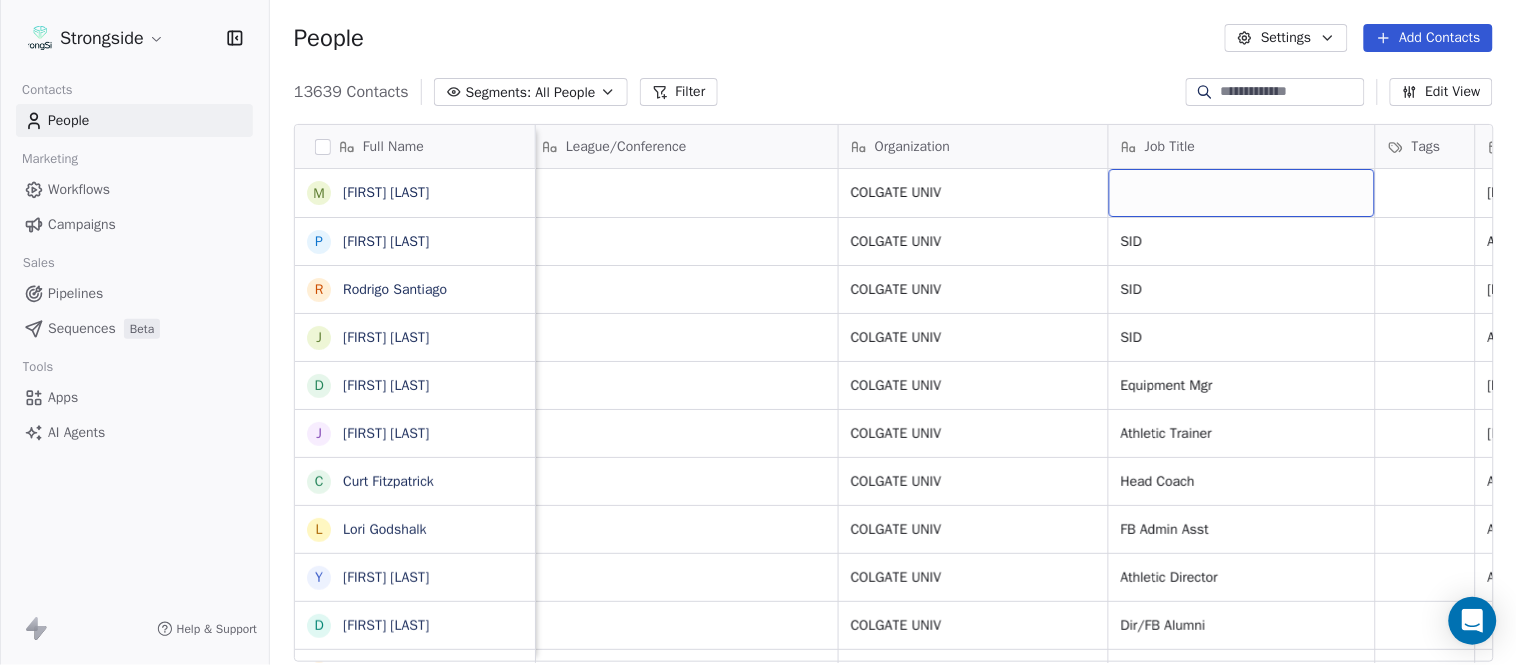 click at bounding box center (1242, 193) 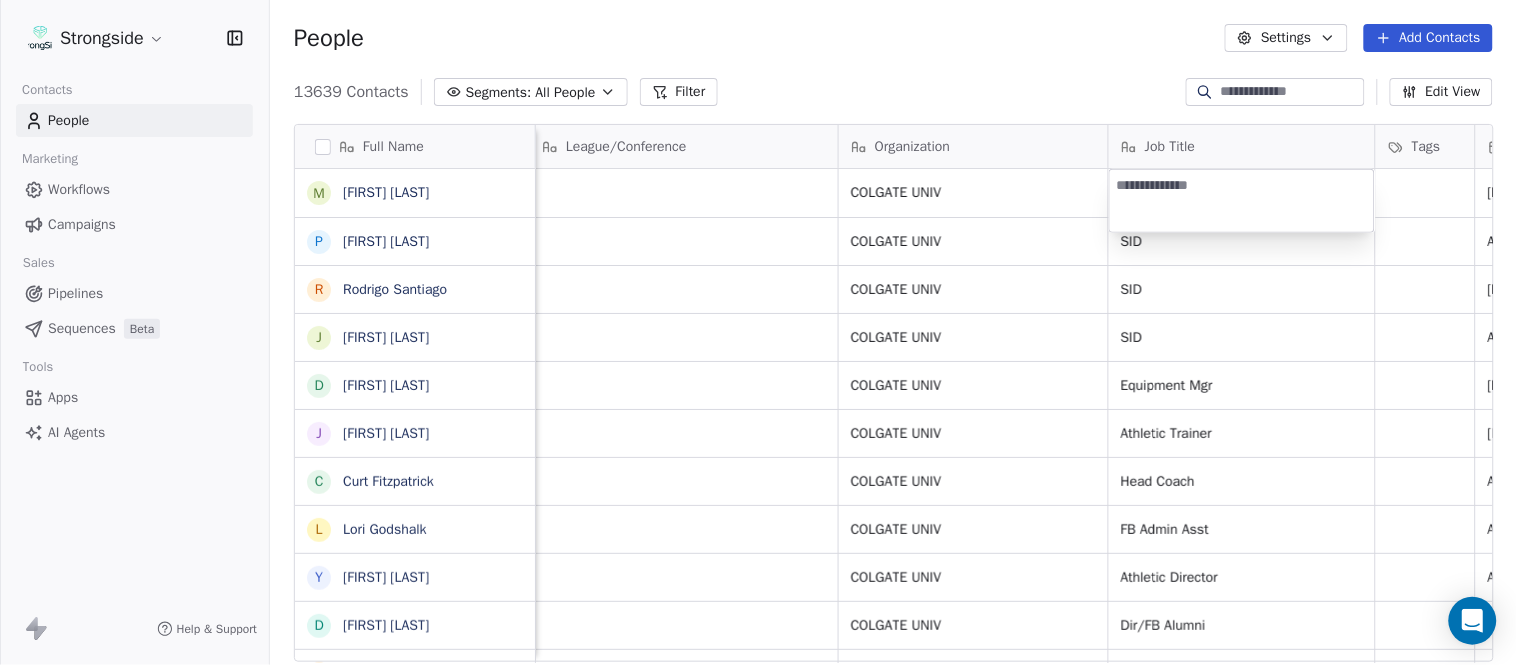 type on "**********" 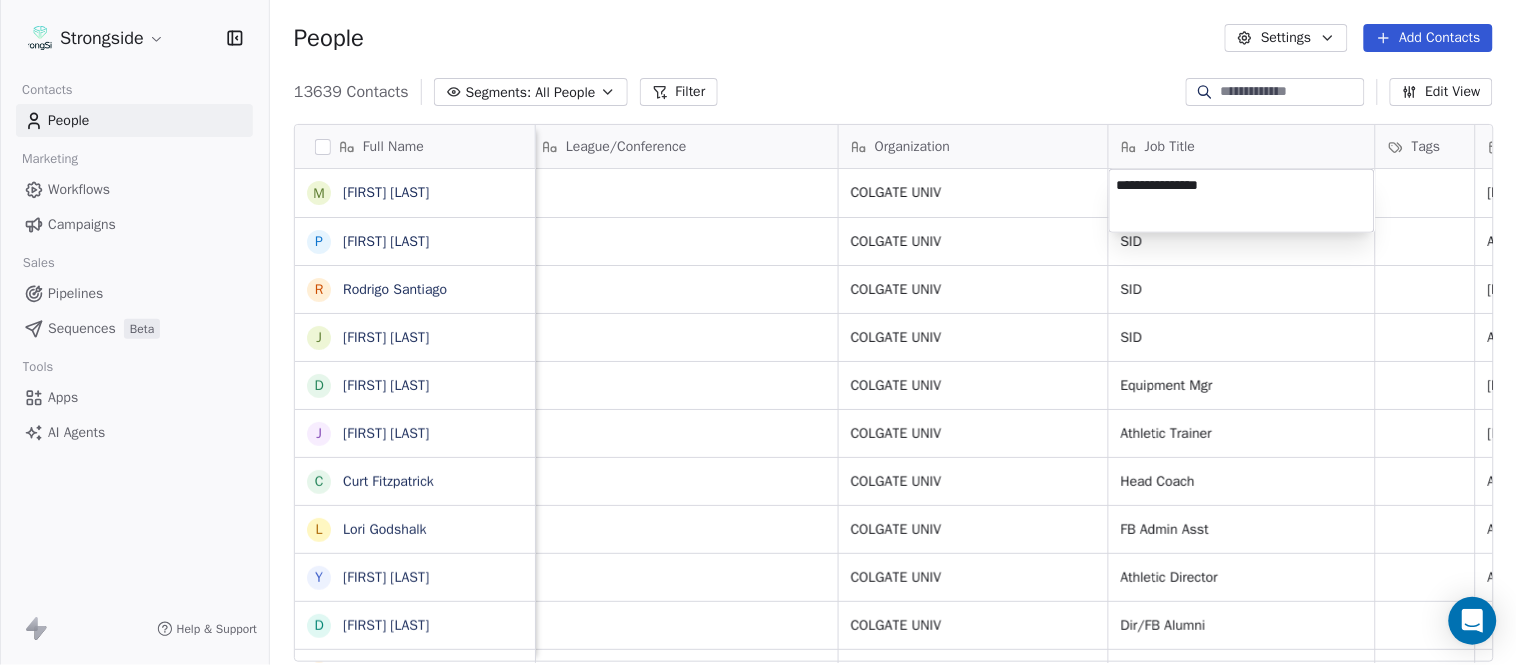 click on "Strongside Contacts People Marketing Workflows Campaigns Sales Pipelines Sequences Beta Tools Apps AI Agents Help & Support People Settings  Add Contacts 13639 Contacts Segments: All People Filter  Edit View Tag Add to Sequence Export Full Name J [FIRST] [LAST] T [FIRST] [LAST] D [FIRST] [LAST] L [FIRST] [LAST] M [FIRST] [LAST] P [FIRST] [LAST] R [FIRST] [LAST] J [FIRST] [LAST] D [FIRST] [LAST] J [FIRST] [LAST] C [FIRST] [LAST] L [FIRST] [LAST] Y [FIRST] [LAST] D [FIRST] [LAST] L [FIRST] [LAST] J [FIRST] [LAST] C [FIRST] [LAST] B [FIRST] [LAST] H [FIRST] [LAST] M [FIRST] [LAST] I [FIRST] [LAST] R [FIRST] [LAST] J [FIRST] [LAST] C [FIRST] [LAST] D [FIRST] [LAST] A [FIRST] [LAST] R [FIRST] [LAST] B [FIRST] [LAST] S [FIRST] [LAST] I [FIRST] [LAST] J [FIRST] [LAST] M [FIRST] [LAST] A [FIRST] [LAST] B [FIRST] [LAST] M [FIRST] [LAST] Email Phone Number Level League/Conference Organization Job Title Tags Created Date BST Status Priority Emails Auto Clicked [EMAIL] [PHONE] NCAA I-Championship COLGATE UNIV Aug 06, 2025 09:33 PM [EMAIL] NCAA I-Championship COLGATE UNIV SID" at bounding box center (758, 332) 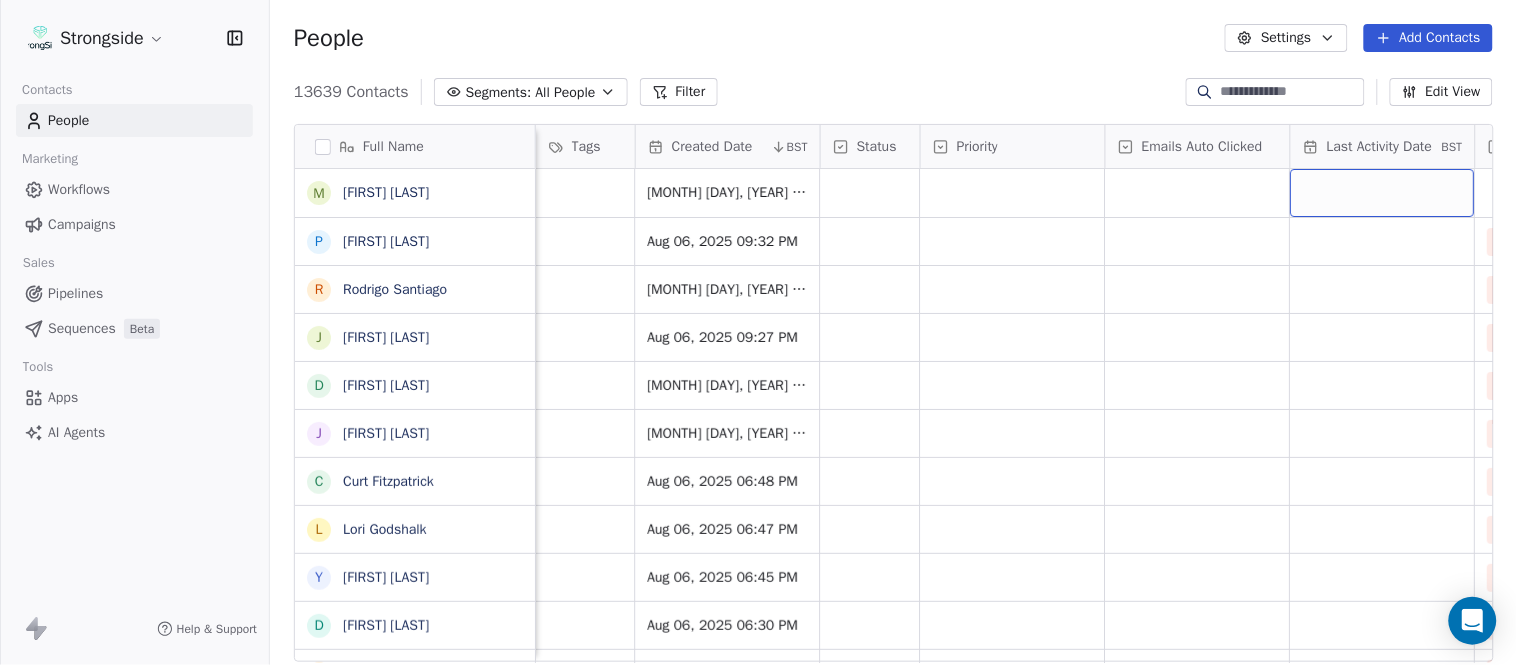 scroll, scrollTop: 0, scrollLeft: 1677, axis: horizontal 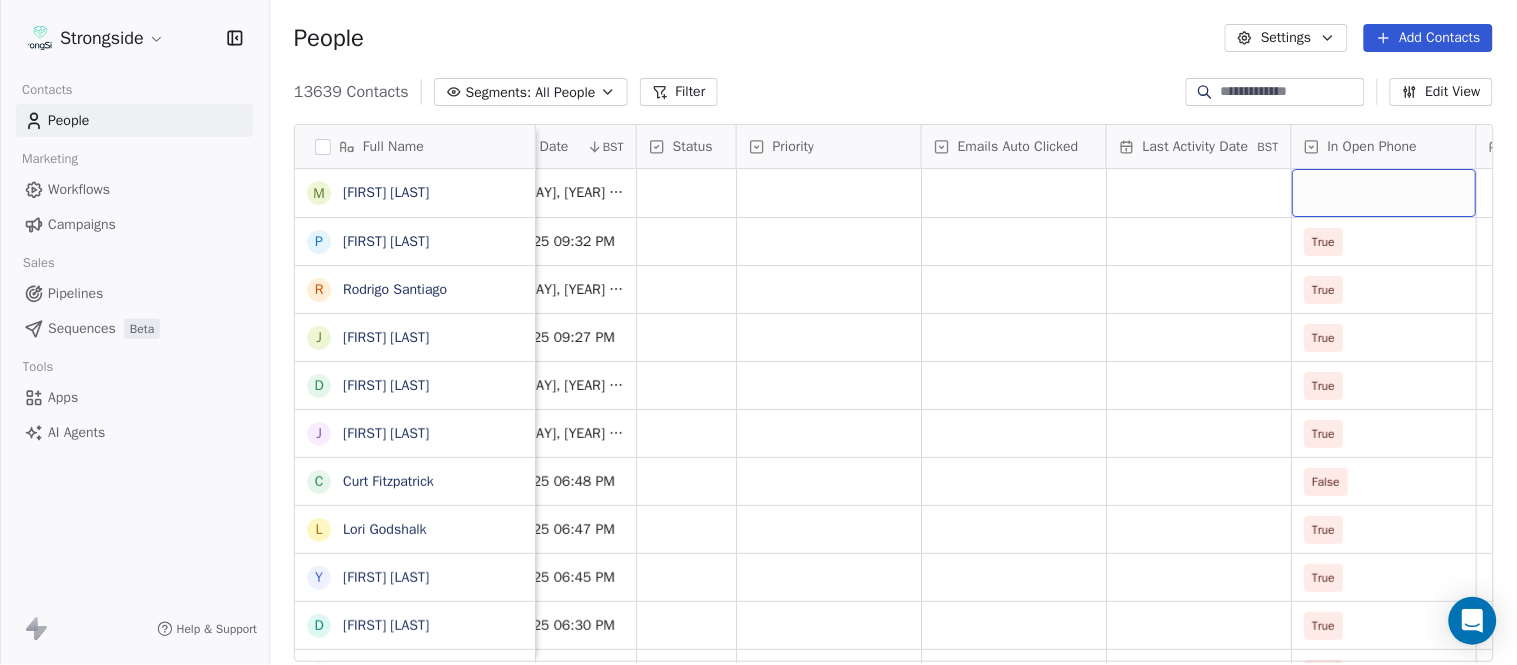 click at bounding box center (1384, 193) 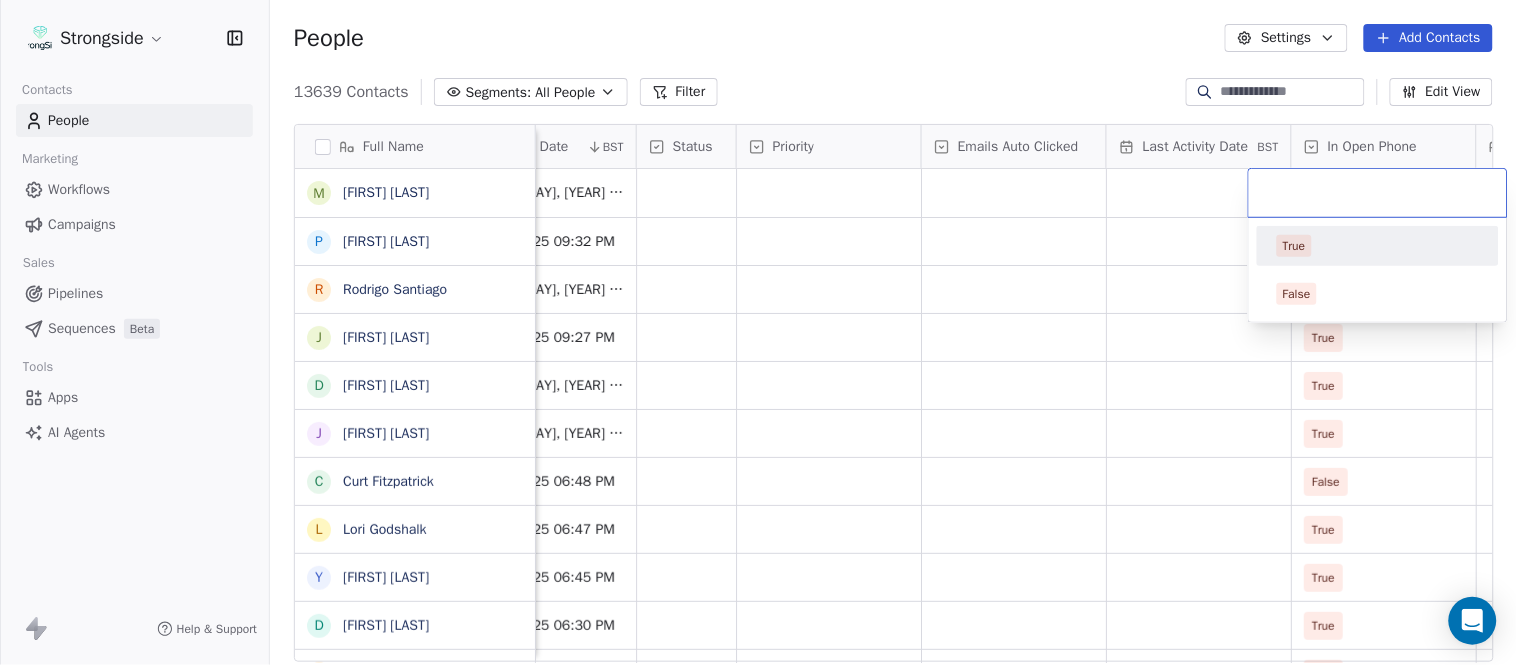 click on "True" at bounding box center (1378, 246) 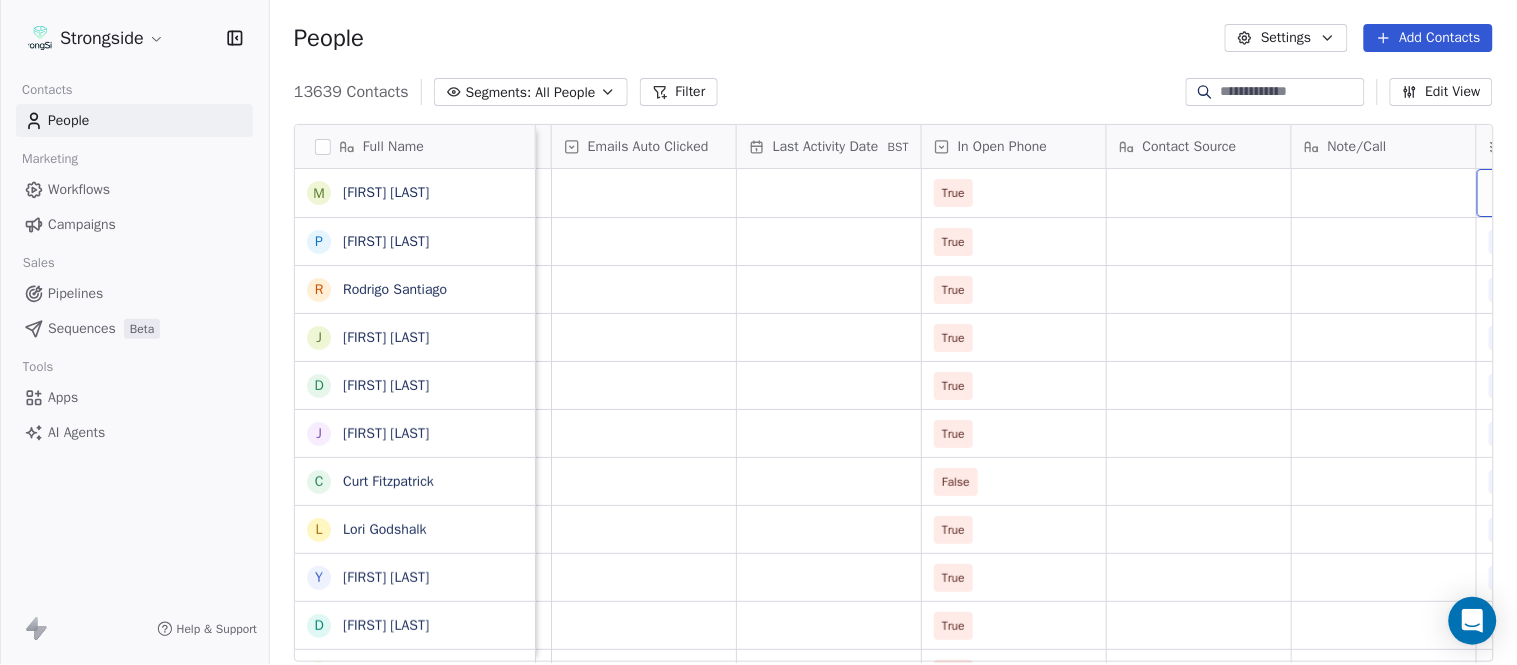 scroll, scrollTop: 0, scrollLeft: 2233, axis: horizontal 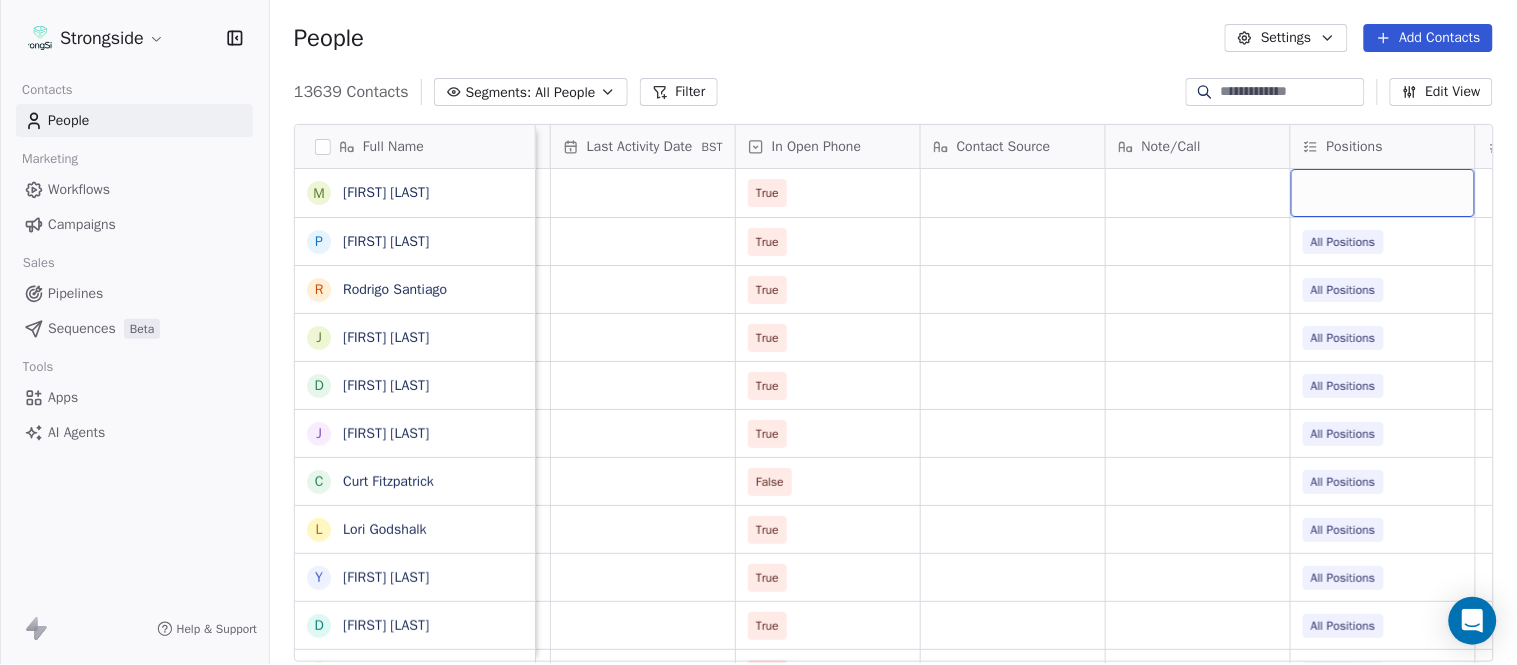 click at bounding box center [1383, 193] 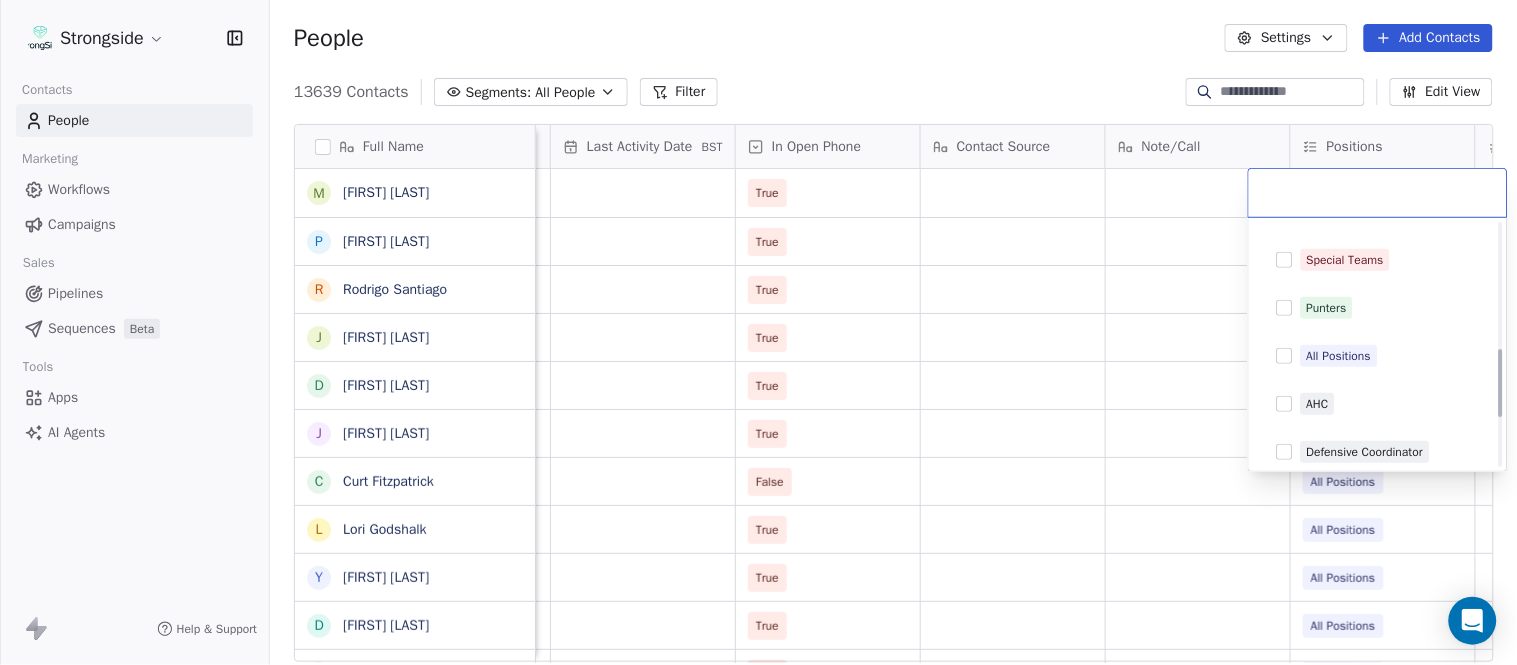scroll, scrollTop: 444, scrollLeft: 0, axis: vertical 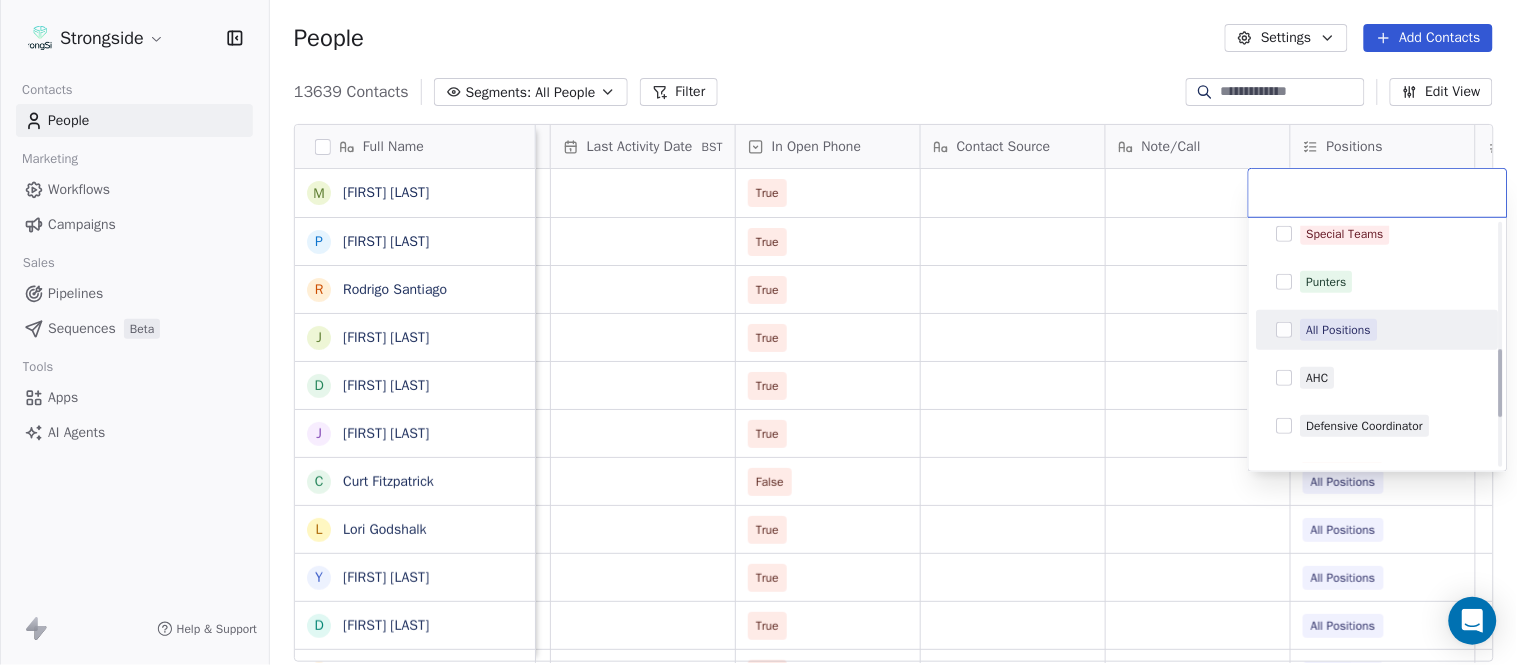 click on "All Positions" at bounding box center (1339, 330) 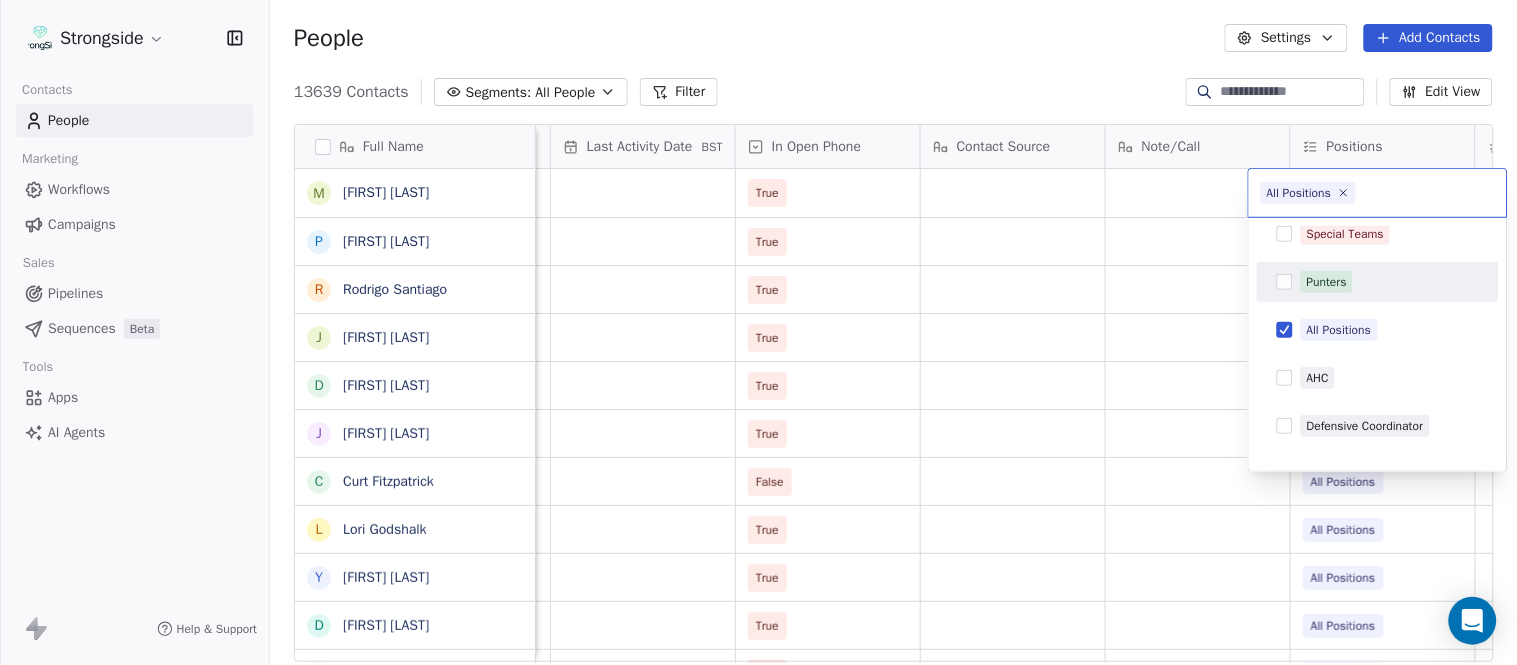 click on "Full Name M [FIRST] [LAST] P [FIRST] [LAST] R [FIRST] [LAST] J [FIRST] [LAST] D [FIRST] [LAST] J [FIRST] [LAST] C [FIRST] [LAST] L [FIRST] [LAST] Y [FIRST] [LAST] D [FIRST] [LAST] L [FIRST] [LAST] J [FIRST] [LAST] C [FIRST] [LAST] B [FIRST] [LAST] H [FIRST] [LAST] M [FIRST] [LAST] I [FIRST] [LAST] R [FIRST] [LAST] J [FIRST] [LAST] C [FIRST] [LAST] D [FIRST] [LAST] A [FIRST] [LAST] R [FIRST] [LAST] B [FIRST] [LAST] S [FIRST] [LAST] I [FIRST] [LAST] J [FIRST] [LAST] M [FIRST] [LAST] A [FIRST] [LAST] B [FIRST] [LAST] M [FIRST] [LAST] J [FIRST] [LAST] L [FIRST] [LAST] Email [PHONE] NCAA I-Championship COLGATE UNIV [JOB TITLE] [MONTH] [DAY], [YEAR] [HOUR]:[MINUTE] [AM/PM] True All Positions [MONTH] [DAY], [YEAR] [HOUR]:[MINUTE] [AM/PM] True All Positions [MONTH] [DAY], [YEAR] [HOUR]:[MINUTE] [AM/PM] True All Positions True" at bounding box center (758, 332) 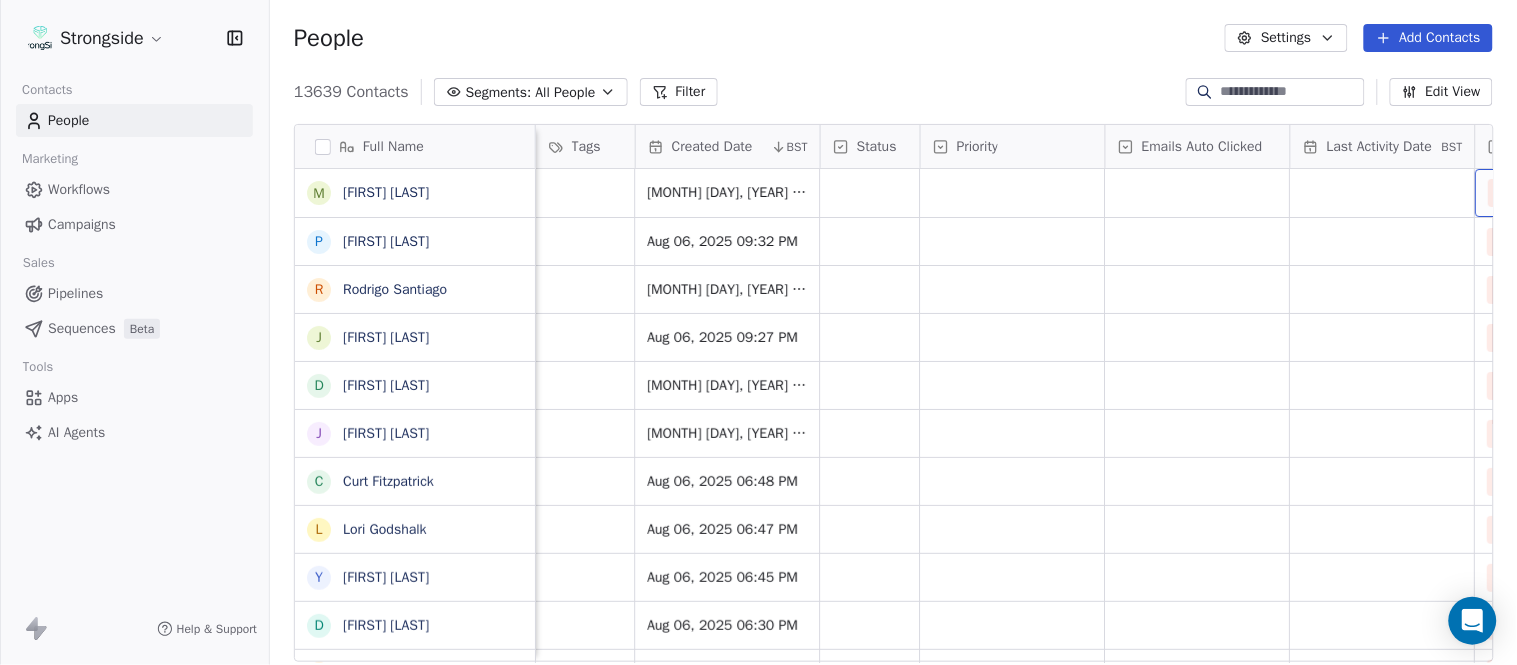 scroll, scrollTop: 0, scrollLeft: 1677, axis: horizontal 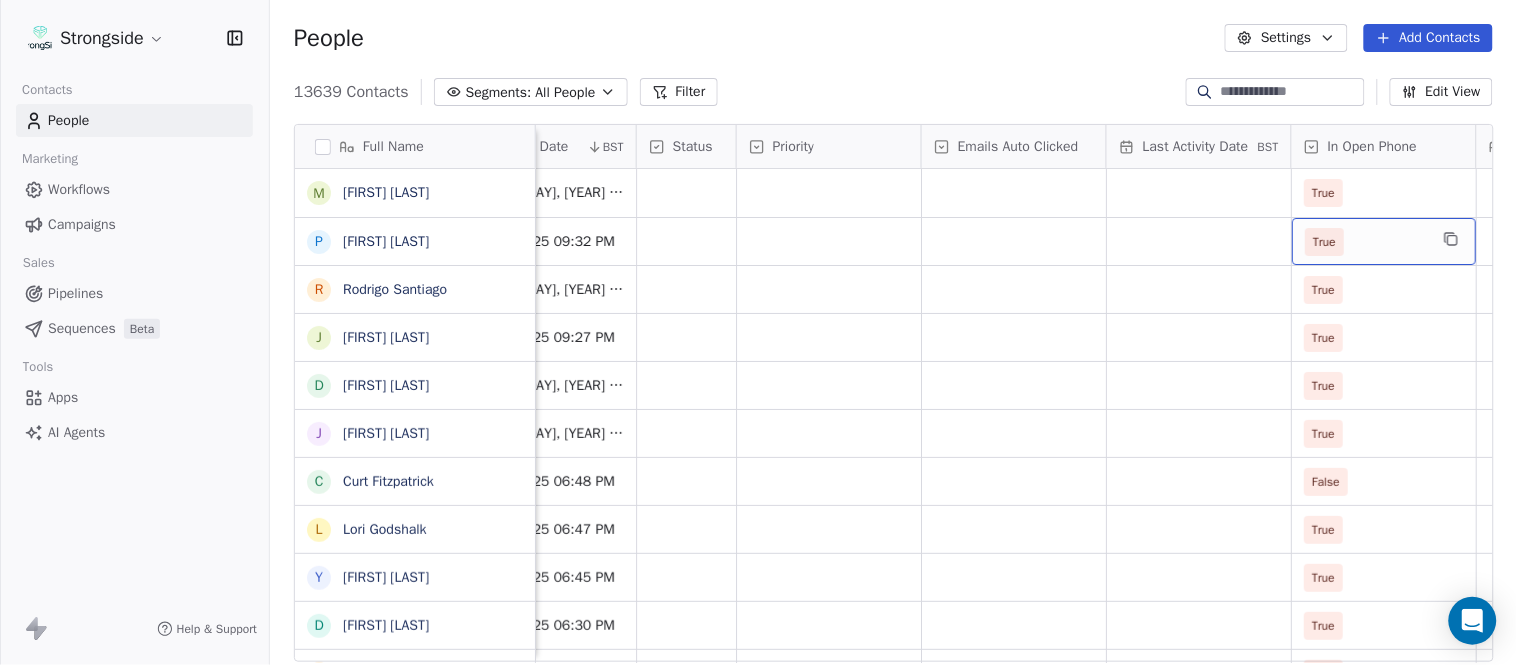 click on "True" at bounding box center (1324, 242) 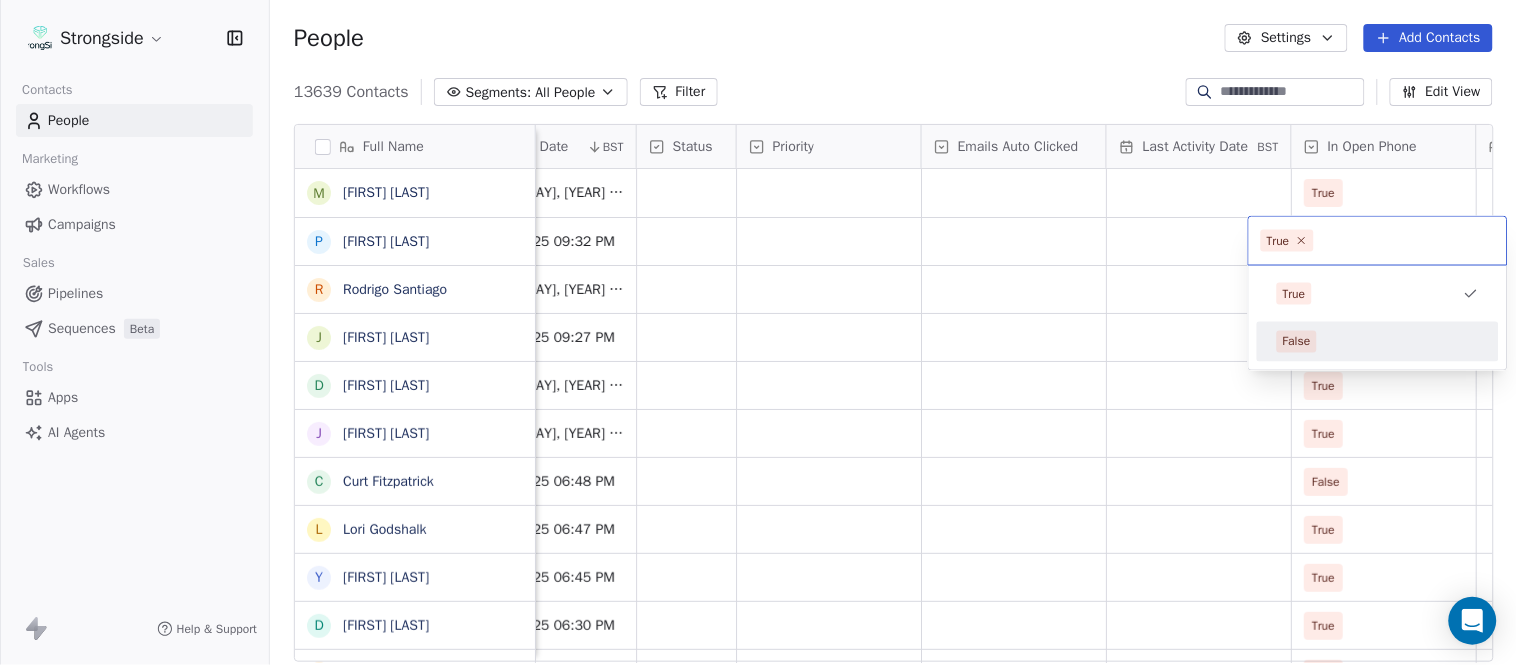 click on "False" at bounding box center (1378, 342) 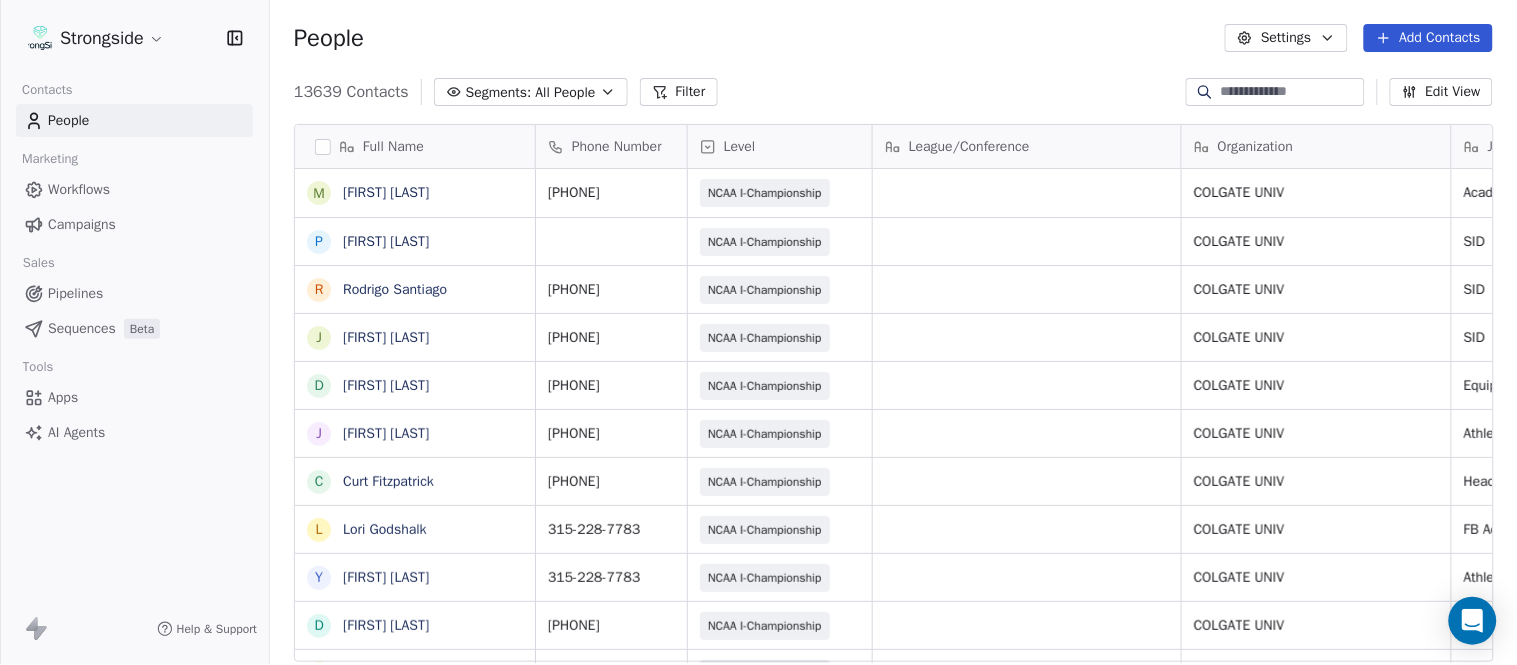 scroll, scrollTop: 0, scrollLeft: 0, axis: both 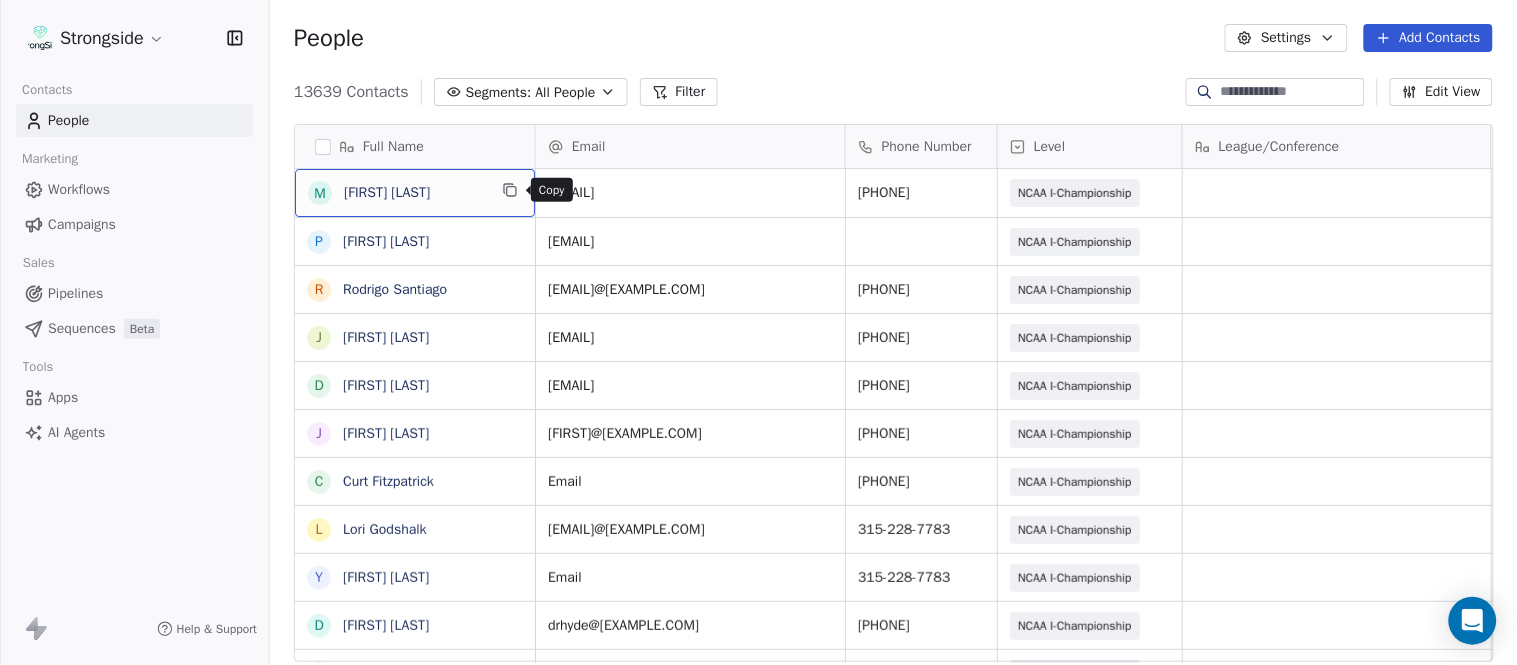 click 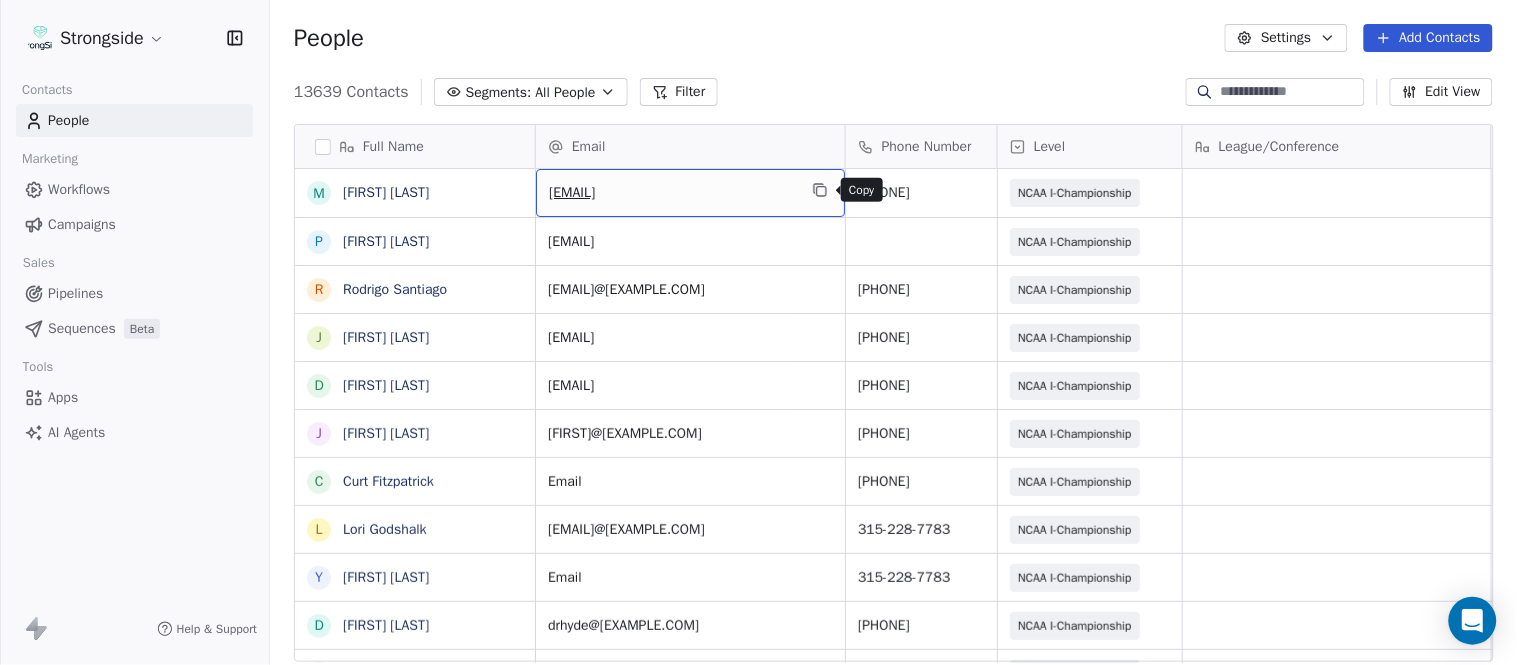 click 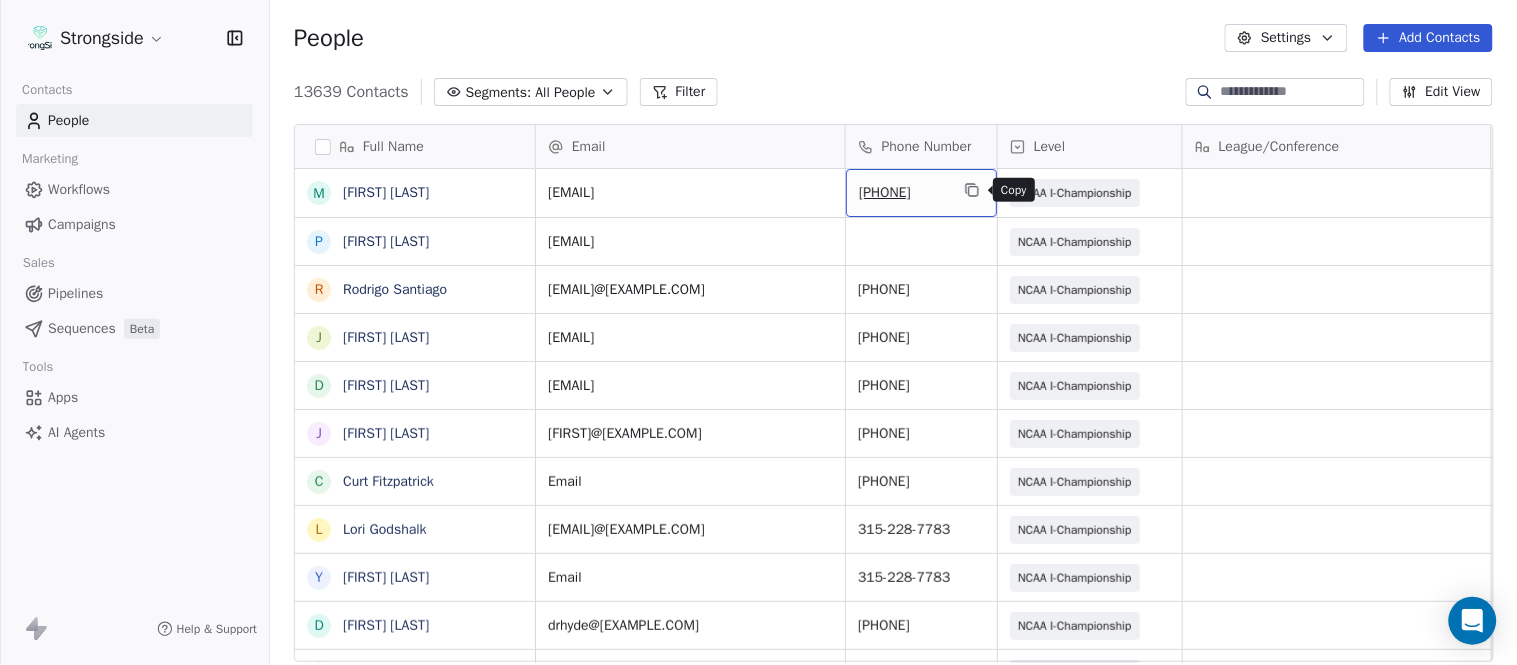click 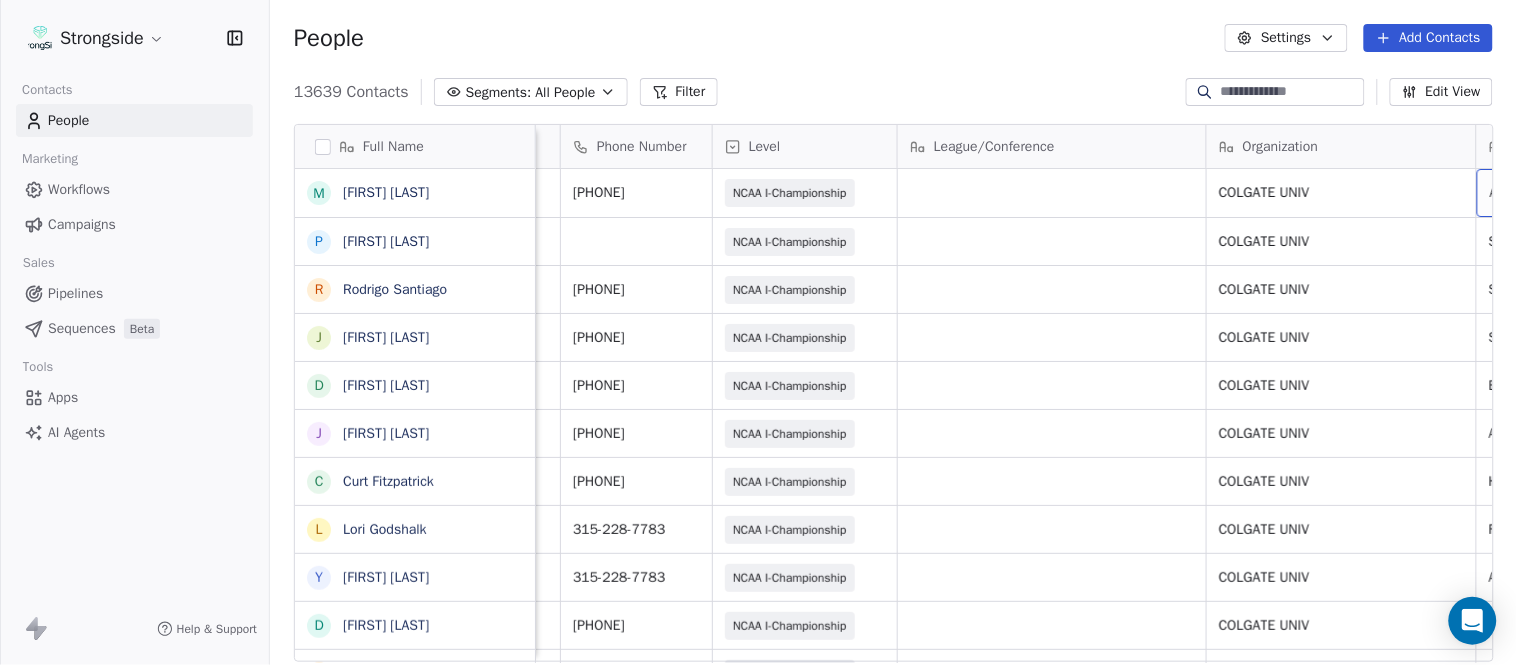 scroll, scrollTop: 0, scrollLeft: 553, axis: horizontal 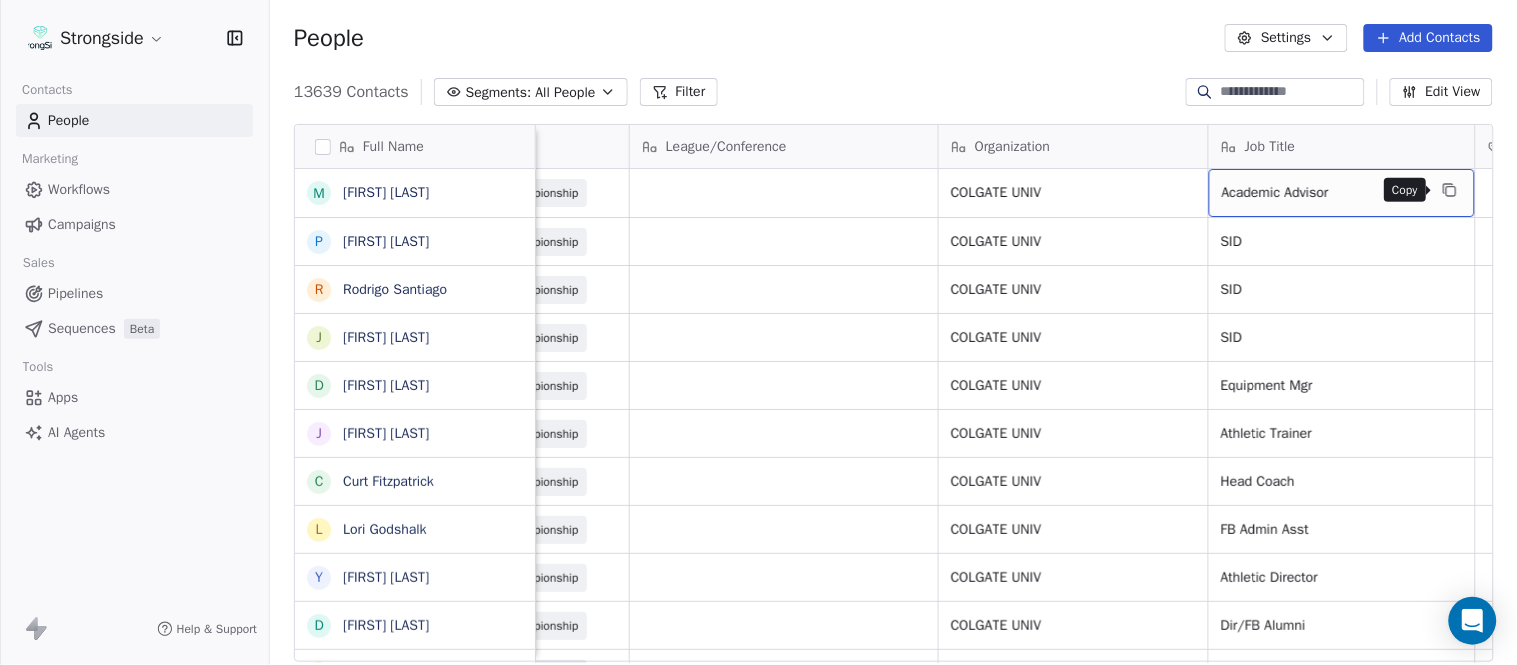 click 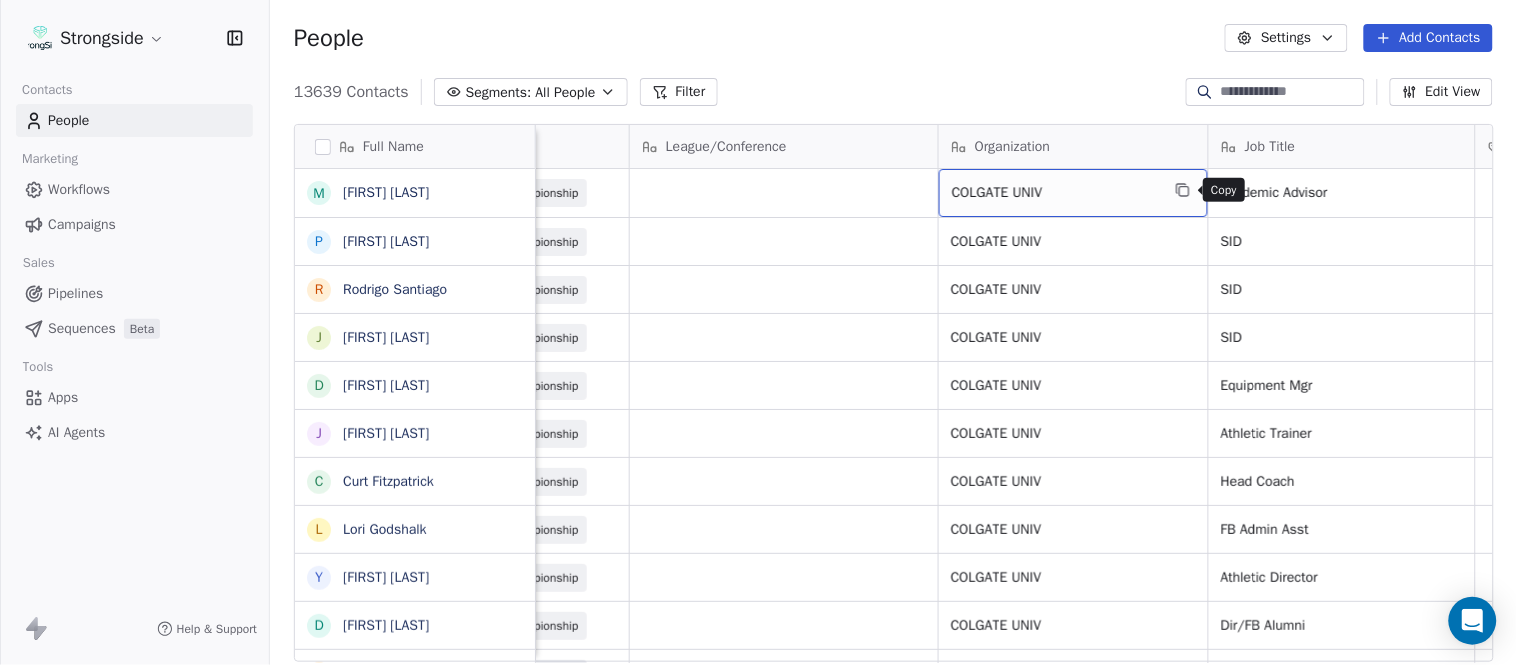 click 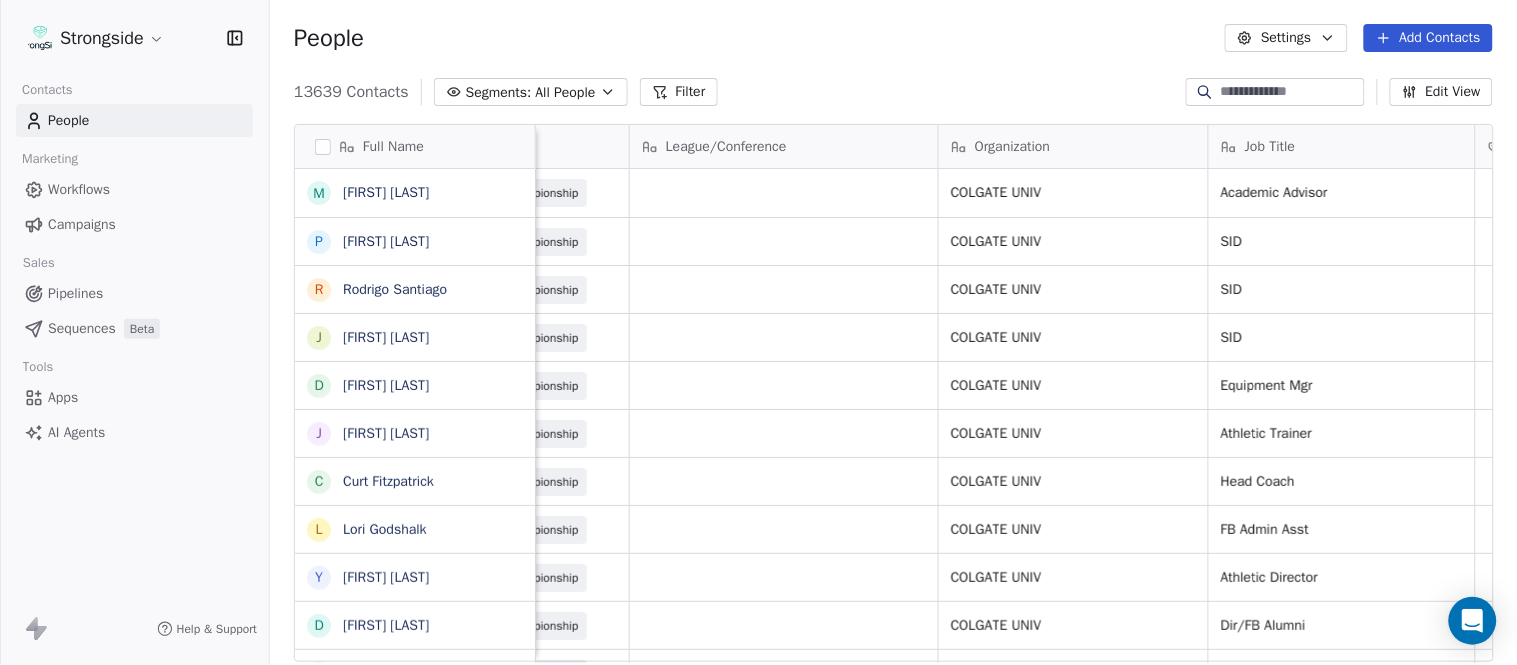 scroll, scrollTop: 0, scrollLeft: 0, axis: both 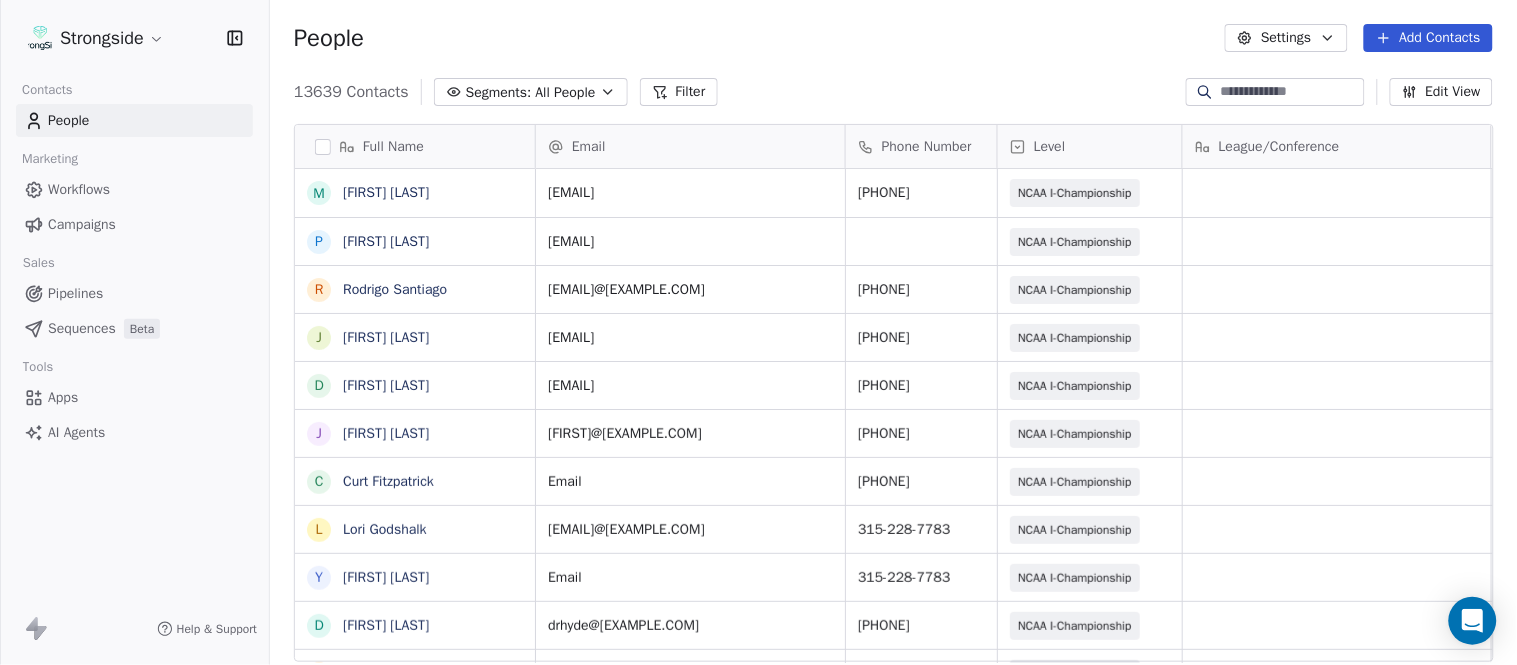 click 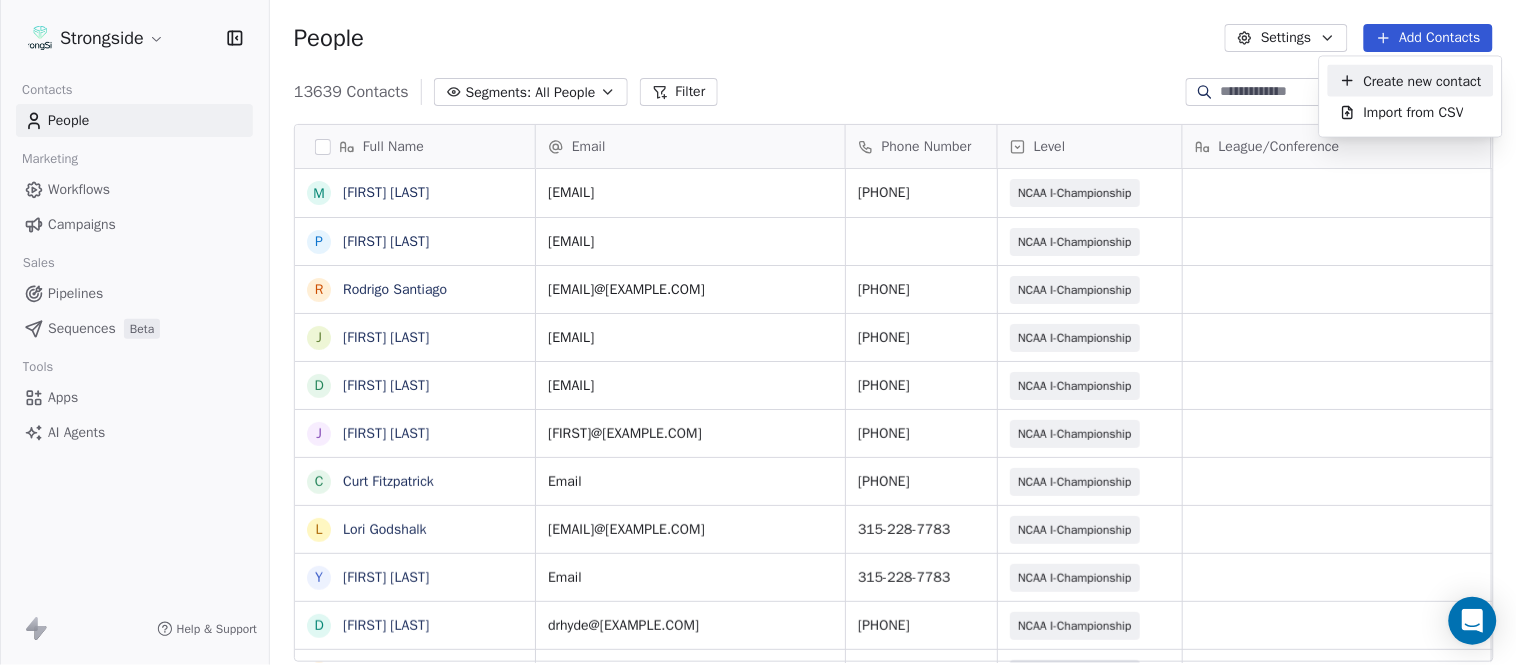click on "Create new contact" at bounding box center (1423, 80) 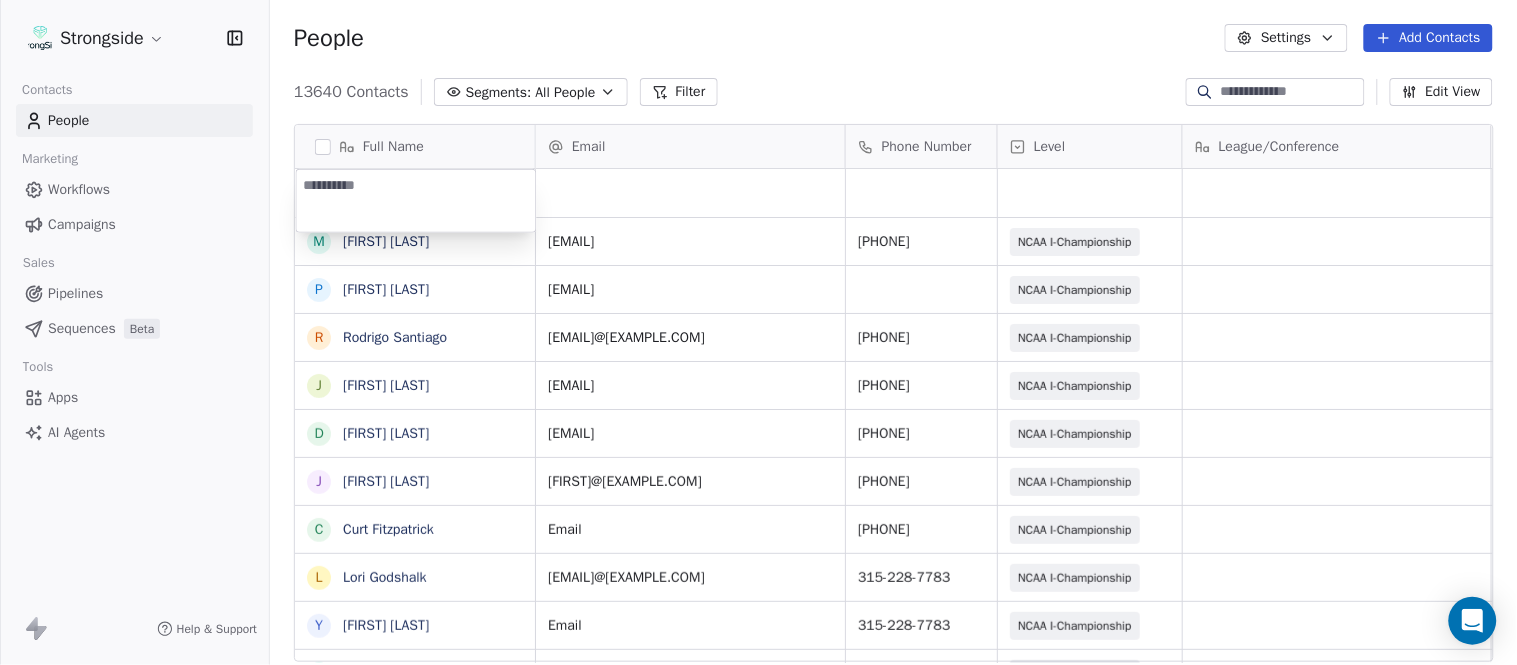 type on "**********" 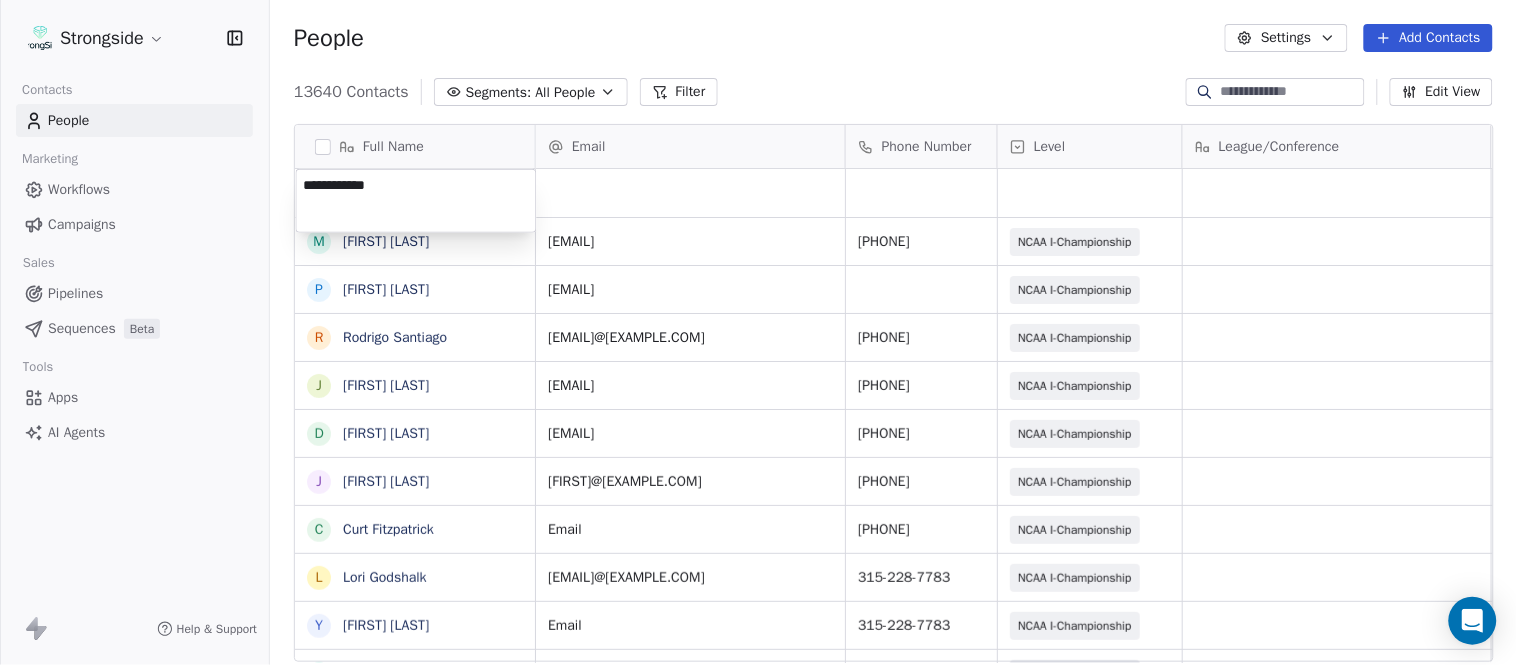 click on "Strongside Contacts People Marketing Workflows Campaigns Sales Pipelines Sequences Beta Tools Apps AI Agents Help & Support People Settings  Add Contacts 13640 Contacts Segments: All People Filter  Edit View Tag Add to Sequence Export Full Name M [LAST] P [LAST] R [LAST] J [LAST] D [LAST] J [LAST] C [LAST] L [LAST] Y [LAST] D [LAST] L [LAST] J [LAST] C [LAST] B [LAST] H [LAST] M [LAST] I [LAST] R [LAST] J [LAST] C [LAST] D [LAST] A [LAST] R [LAST] B [LAST] S [LAST] I [LAST] J [LAST] M [LAST] A [LAST] B [LAST] Email Phone Number Level League/Conference Organization Job Title Tags Created Date BST Aug 06, 2025 09:35 PM [EMAIL] [PHONE] NCAA I-Championship COLGATE UNIV Academic Advisor Aug 06, 2025 09:33 PM [EMAIL] NCAA I-Championship COLGATE UNIV SID [PHONE]" at bounding box center (758, 332) 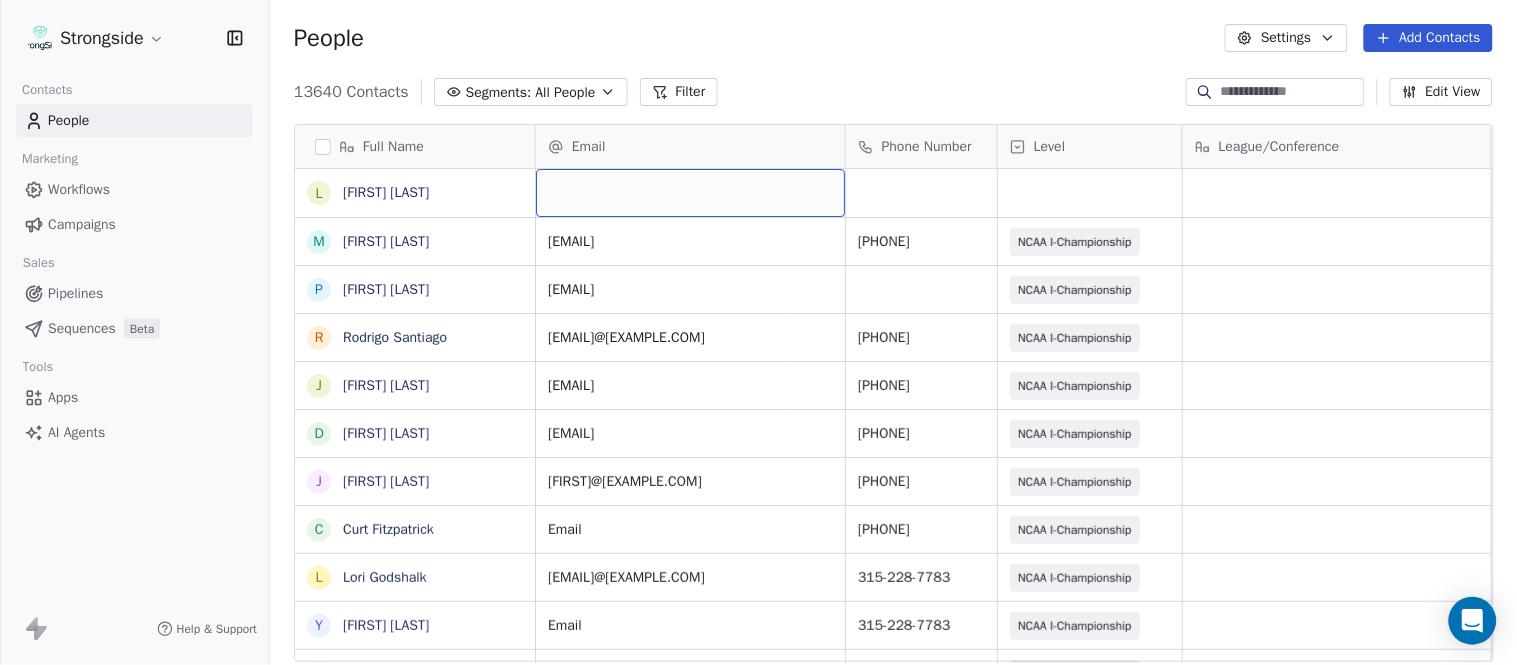 click at bounding box center (690, 193) 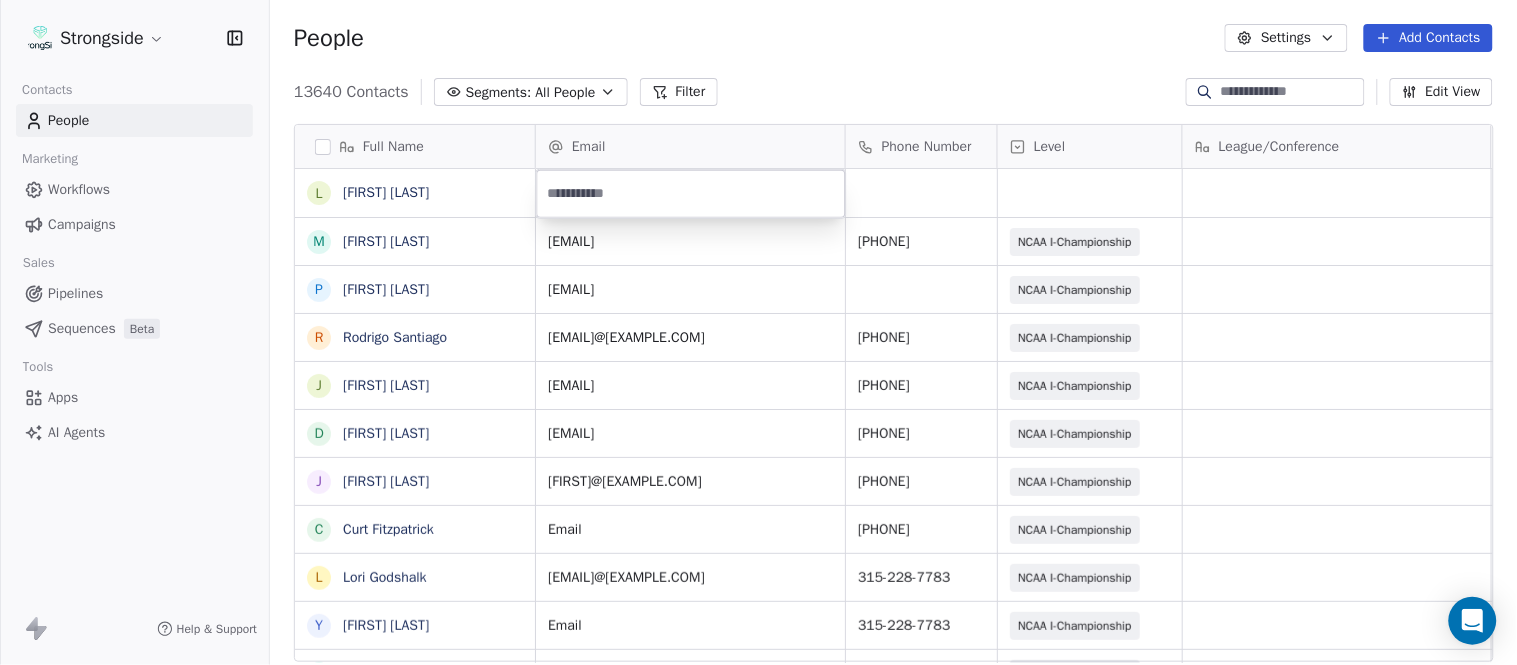 type on "**********" 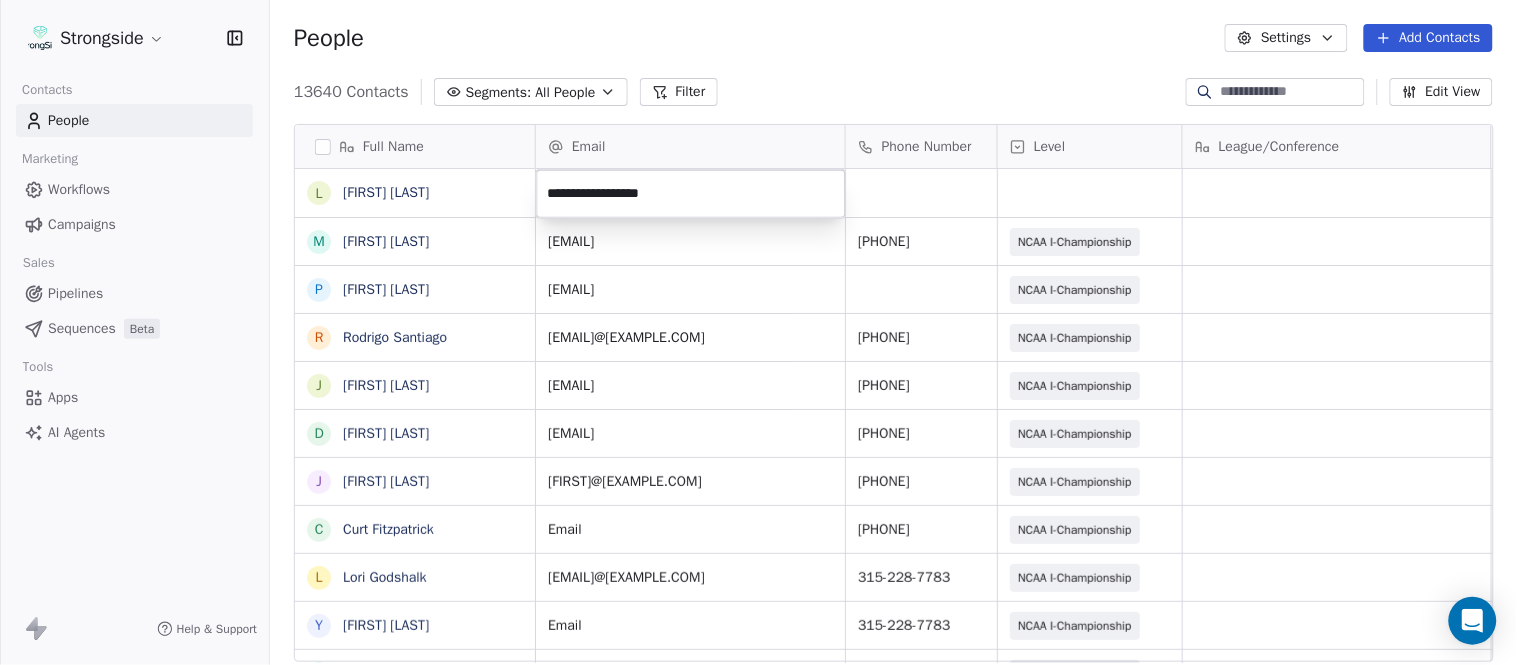 click on "Strongside Contacts People Marketing Workflows Campaigns Sales Pipelines Sequences Beta Tools Apps AI Agents Help & Support People Settings Add Contacts 13640 Contacts Segments: All People Filter Edit View Tag Add to Sequence Export Full Name L [FIRST] [LAST] M [FIRST] [LAST] P [FIRST] [LAST] R [FIRST] [LAST] J [FIRST] [LAST] D [FIRST] [LAST] J [FIRST] [LAST] C [FIRST] [LAST] L [FIRST] [LAST] Y [FIRST] [LAST] D [FIRST] [LAST] L [FIRST] [LAST] J [FIRST] [LAST] C [FIRST] [LAST] B [FIRST] [LAST] H [FIRST] [LAST] M [FIRST] [LAST] I [FIRST] [LAST] R [FIRST] [LAST] J [FIRST] [LAST] C [FIRST] [LAST] D [FIRST] [LAST] A [FIRST] [LAST] R [FIRST] [LAST] B [FIRST] [LAST] S [FIRST] [LAST] I [FIRST] [LAST] J [FIRST] [LAST] M [FIRST] [LAST] A [FIRST] [LAST] B [FIRST] [LAST] Email Phone Number Level League/Conference Organization Job Title Tags Created Date BST mkovac@[EXAMPLE.COM] [PHONE] NCAA I-Championship COLGATE UNIV Academic Advisor Aug 06, 2025 09:33 PM pverbitsky@[EXAMPLE.COM] NCAA I-Championship COLGATE UNIV" at bounding box center [758, 332] 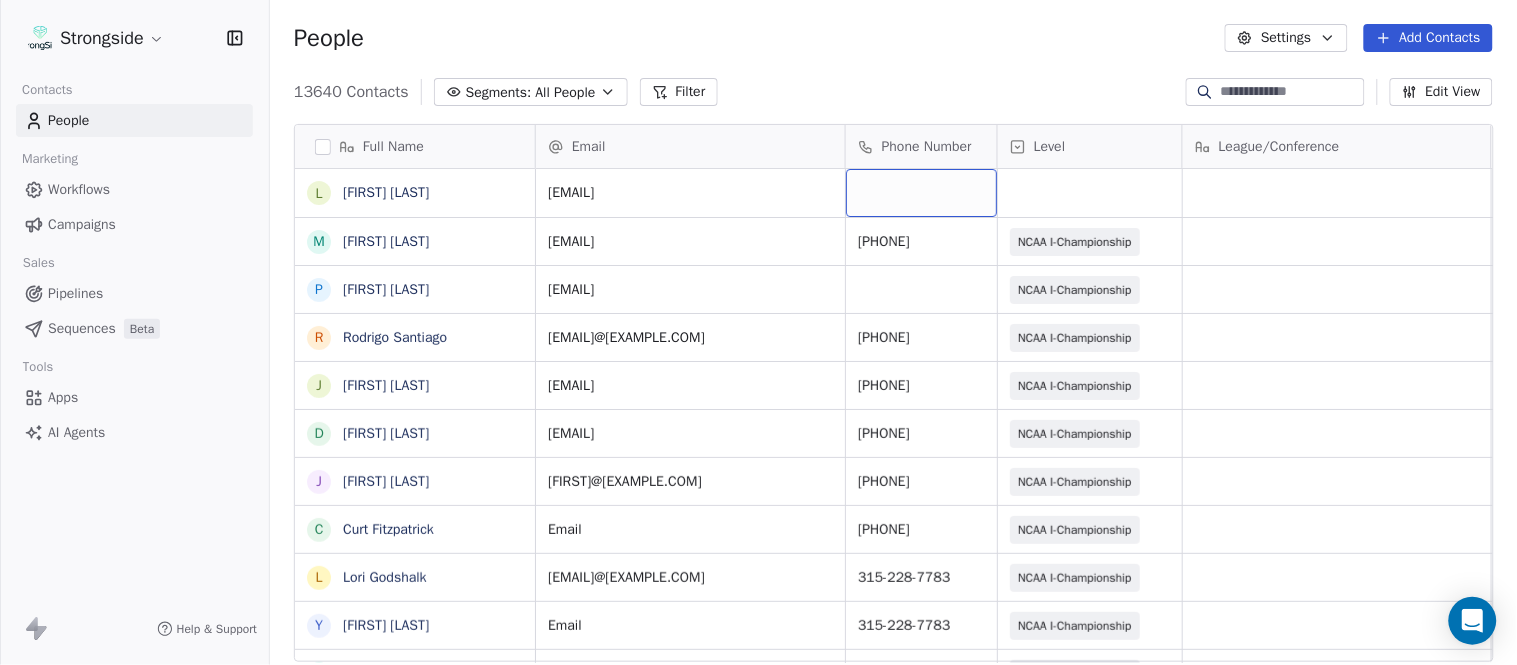 click at bounding box center [921, 193] 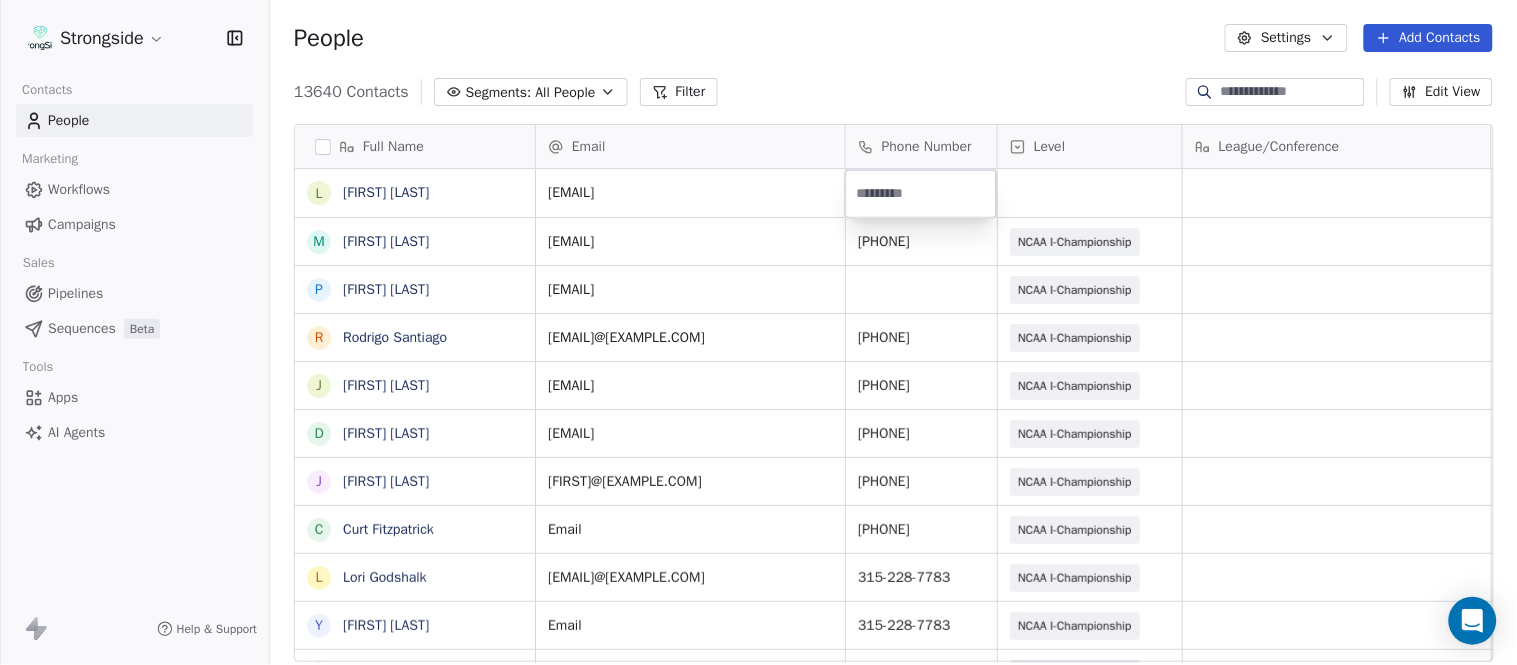 type on "**********" 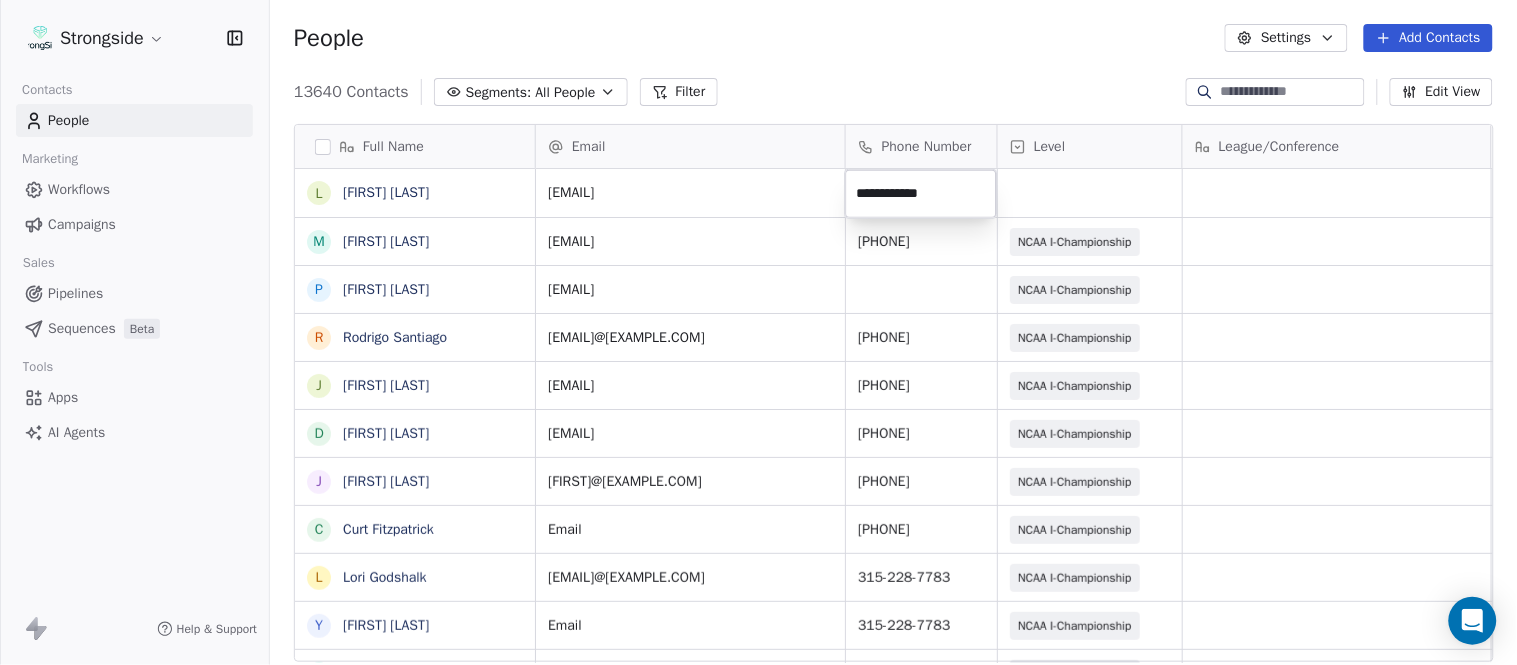 click on "Strongside Contacts People Marketing Workflows Campaigns Sales Pipelines Sequences Beta Tools Apps AI Agents Help & Support People Settings  Add Contacts 13640 Contacts Segments: All People Filter  Edit View Tag Add to Sequence Export Full Name L [LAST] M [LAST] P [LAST] R [LAST] J [LAST] D [LAST] J [LAST] C [LAST] L [LAST] Y [LAST] D [LAST] L [LAST] J [LAST] C [LAST] B [LAST] H [LAST] M [LAST] I [LAST] R [LAST] J [LAST] C [LAST] D [LAST] A [LAST] R [LAST] B [LAST] S [LAST] I [LAST] J [LAST] M [LAST] A [LAST] B [LAST] Email Phone Number Level League/Conference Organization Job Title Tags Created Date BST Aug 06, 2025 09:35 PM [EMAIL] [PHONE] NCAA I-Championship COLGATE UNIV Academic Advisor Aug 06, 2025 09:33 PM [EMAIL] NCAA I-Championship COLGATE UNIV SID [PHONE]" at bounding box center [758, 332] 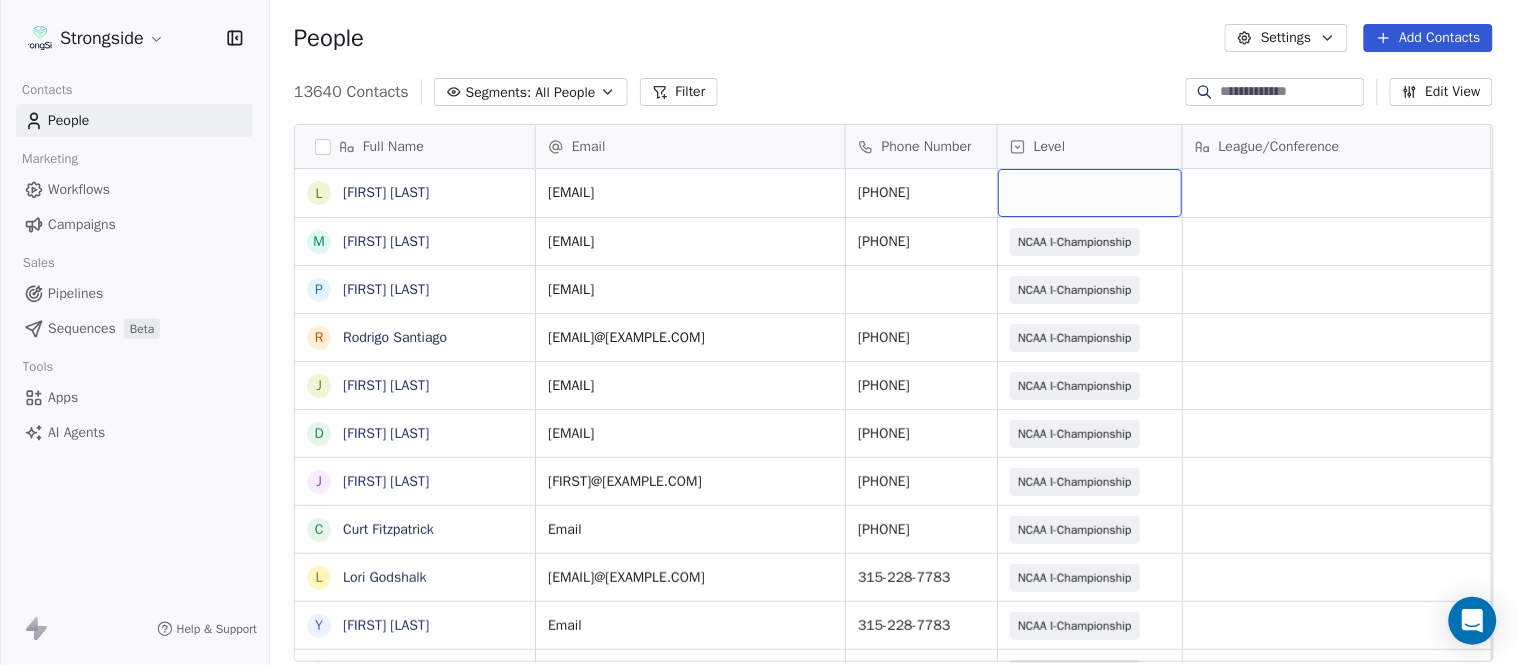 click at bounding box center (1090, 193) 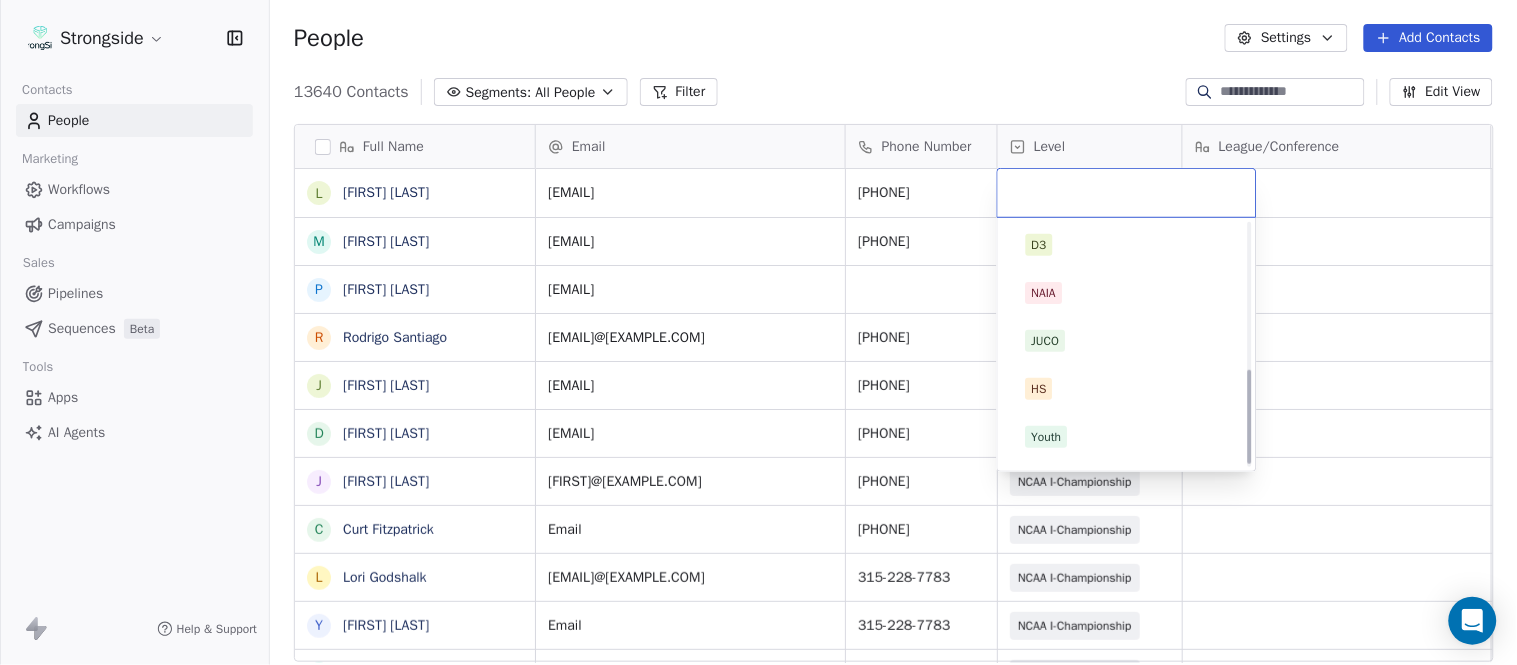 scroll, scrollTop: 378, scrollLeft: 0, axis: vertical 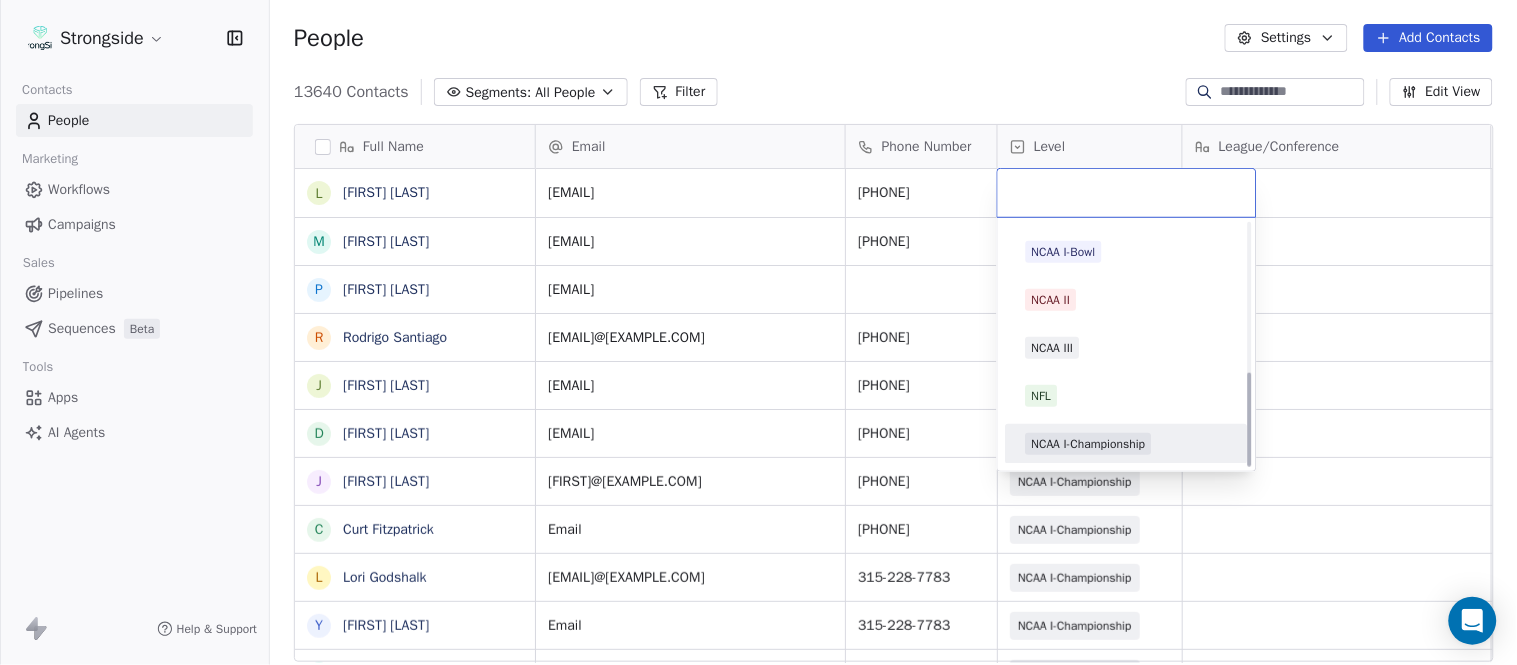 click on "NCAA I-Championship" at bounding box center [1127, 444] 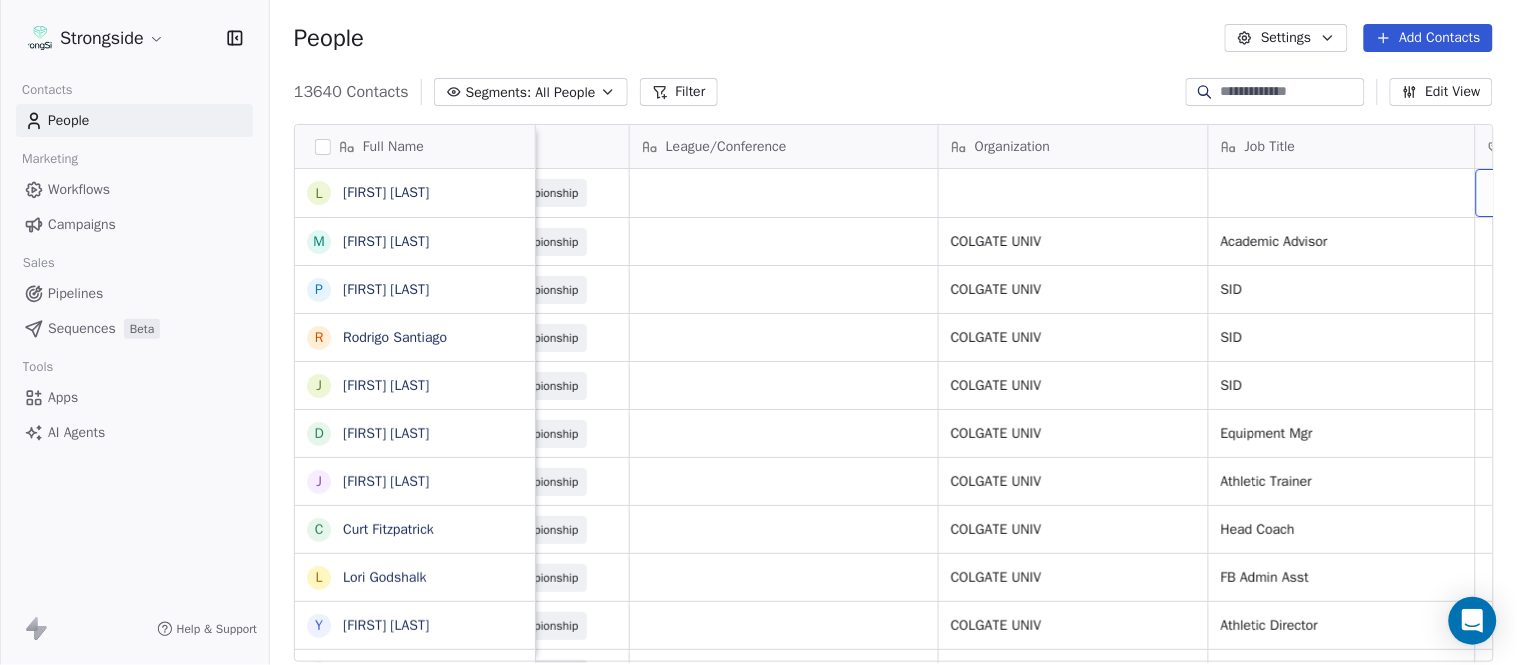 scroll, scrollTop: 0, scrollLeft: 653, axis: horizontal 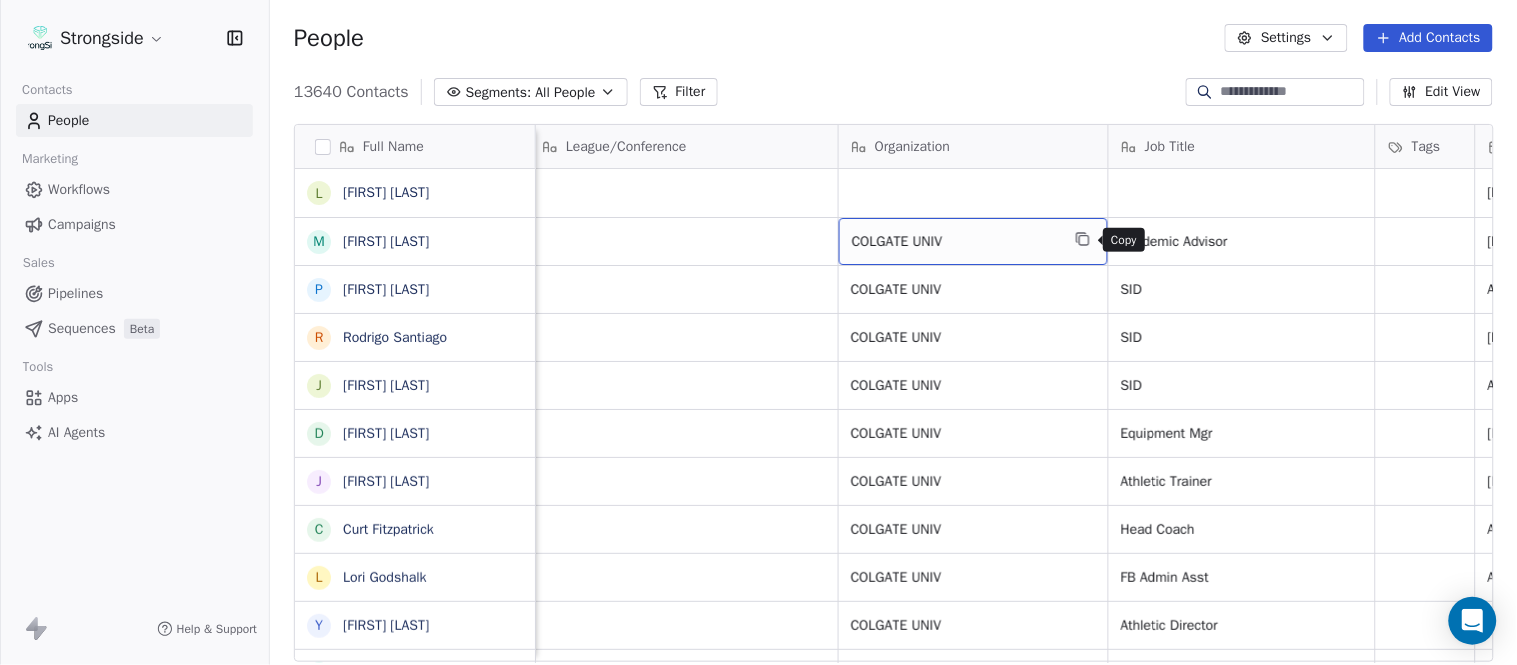 click 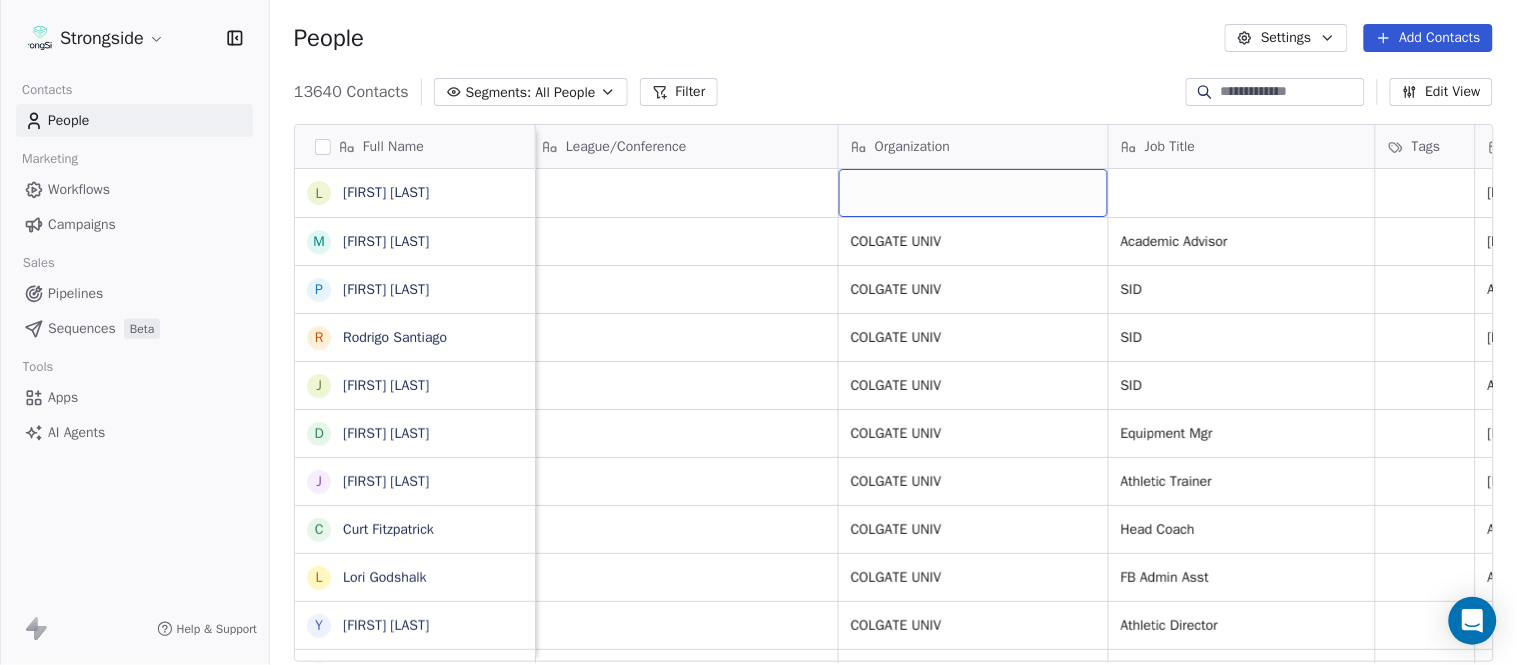 click at bounding box center (973, 193) 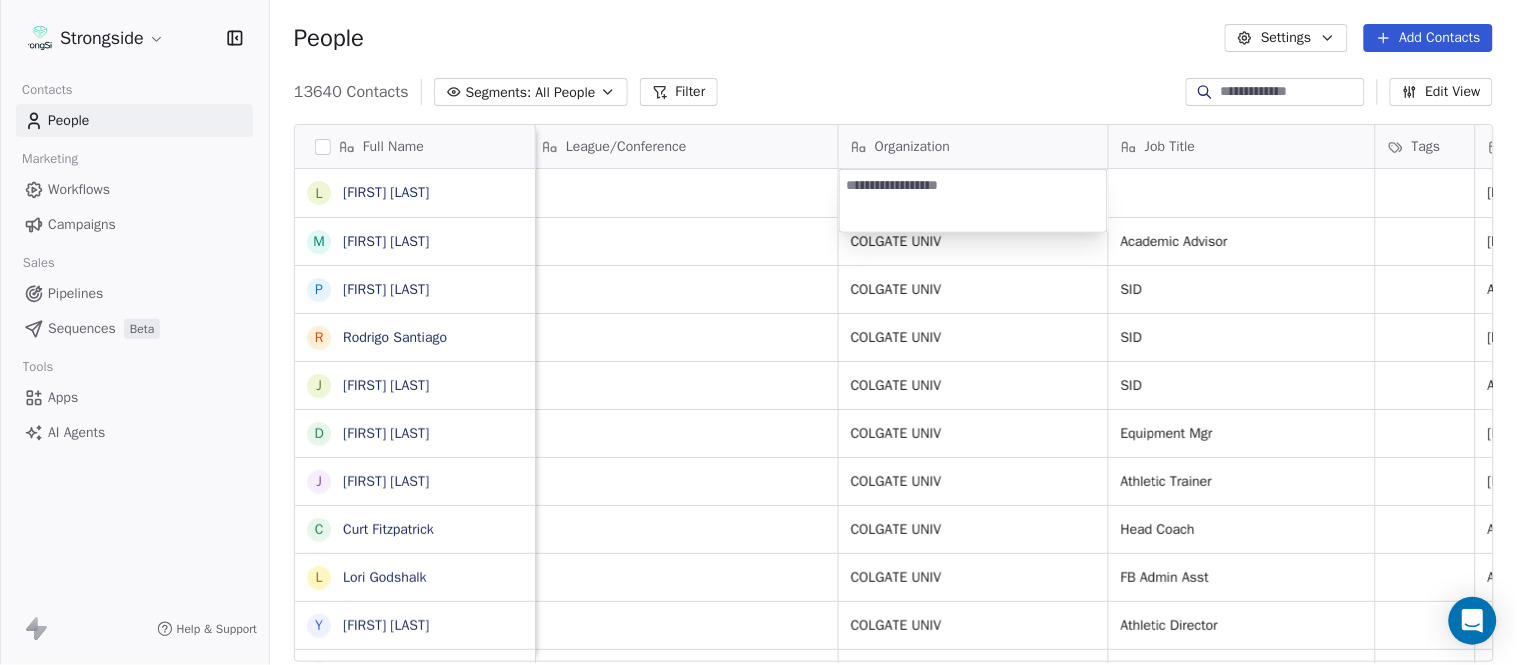 type on "**********" 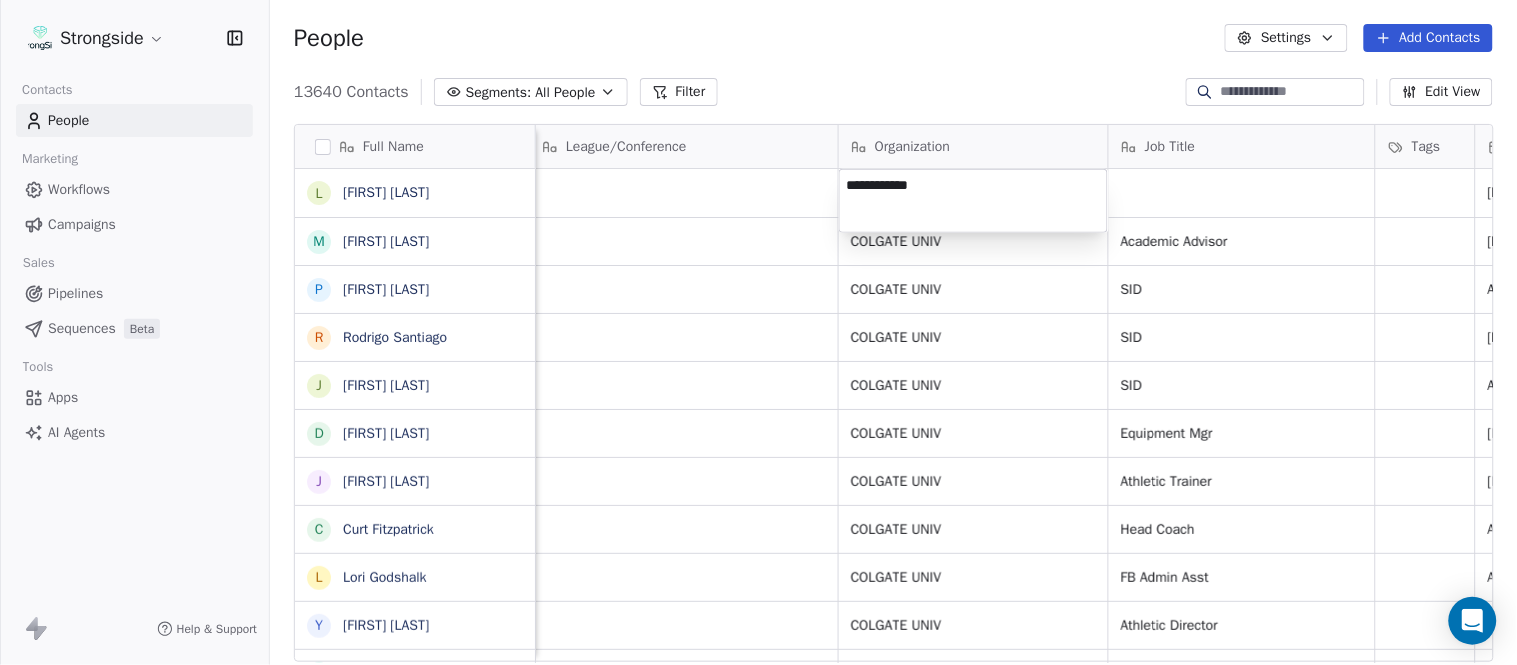 click on "Strongside Contacts People Marketing Workflows Campaigns Sales Pipelines Sequences Beta Tools Apps AI Agents Help & Support People Settings  Add Contacts 13640 Contacts Segments: All People Filter  Edit View Tag Add to Sequence Export Full Name L [LAST] [FIRST] M [LAST] [FIRST] P [LAST] [FIRST] R [LAST] [FIRST] J [LAST] [FIRST] D [LAST] [FIRST] J [LAST] [FIRST] C [LAST] [FIRST] L [LAST] [FIRST] Y [LAST] [FIRST] D [LAST] [FIRST] L [LAST] [FIRST] J [LAST] [FIRST] C [LAST] [FIRST] B [LAST] [FIRST] H [LAST] [FIRST] M [LAST] [FIRST] I [LAST] [FIRST] R [LAST] [FIRST] J [LAST] [FIRST] C [LAST] [FIRST] D [LAST] [FIRST] A [LAST] [FIRST] R [LAST] [FIRST] B [LAST] [FIRST] S [LAST] [FIRST] I [LAST] [FIRST] J [LAST] [FIRST] M [LAST] [FIRST] A [LAST] [FIRST] B [LAST] [FIRST] Email Phone Number Level League/Conference Organization Job Title Tags Created Date BST Status Priority lcowen@colgate.edu [PHONE] NCAA I-Championship Aug 06, 2025 09:35 PM mkovac@colgate.edu [PHONE] NCAA I-Championship COLGATE UNIV SID SID" at bounding box center [758, 332] 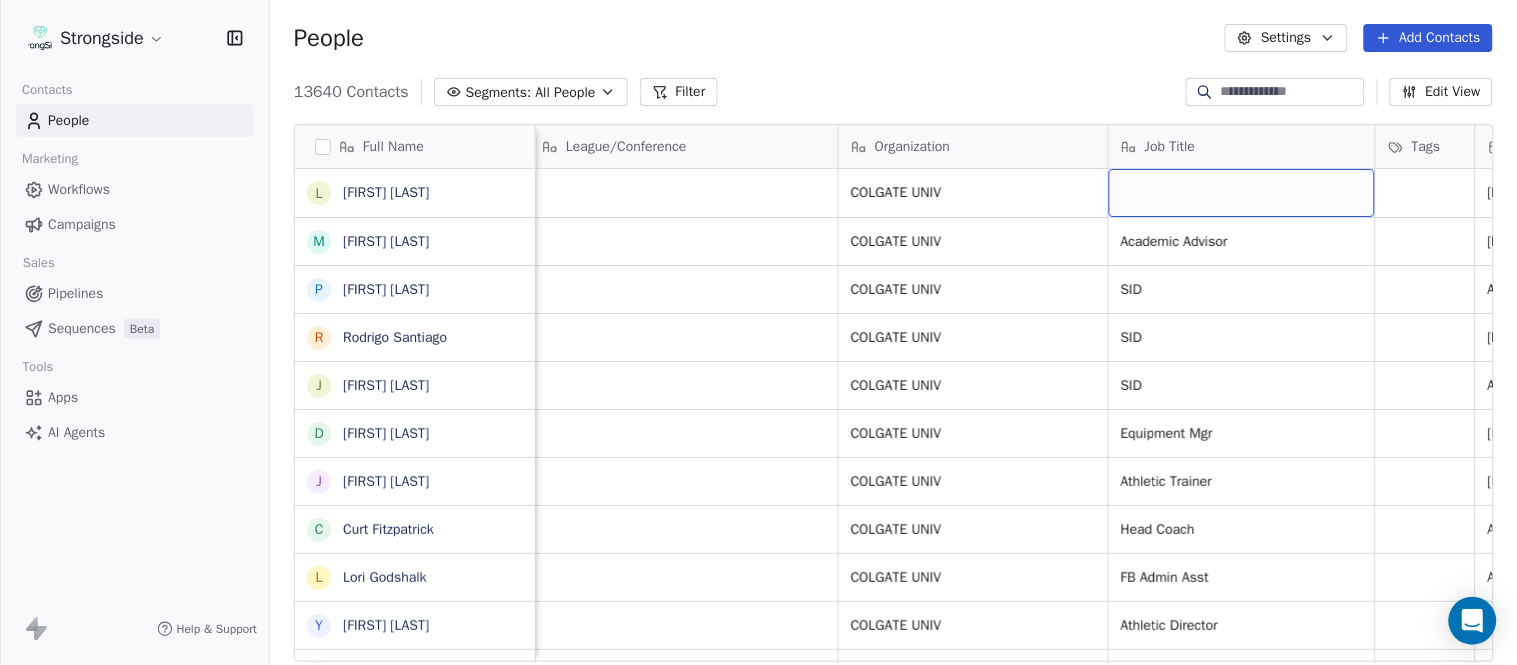 click at bounding box center (1242, 193) 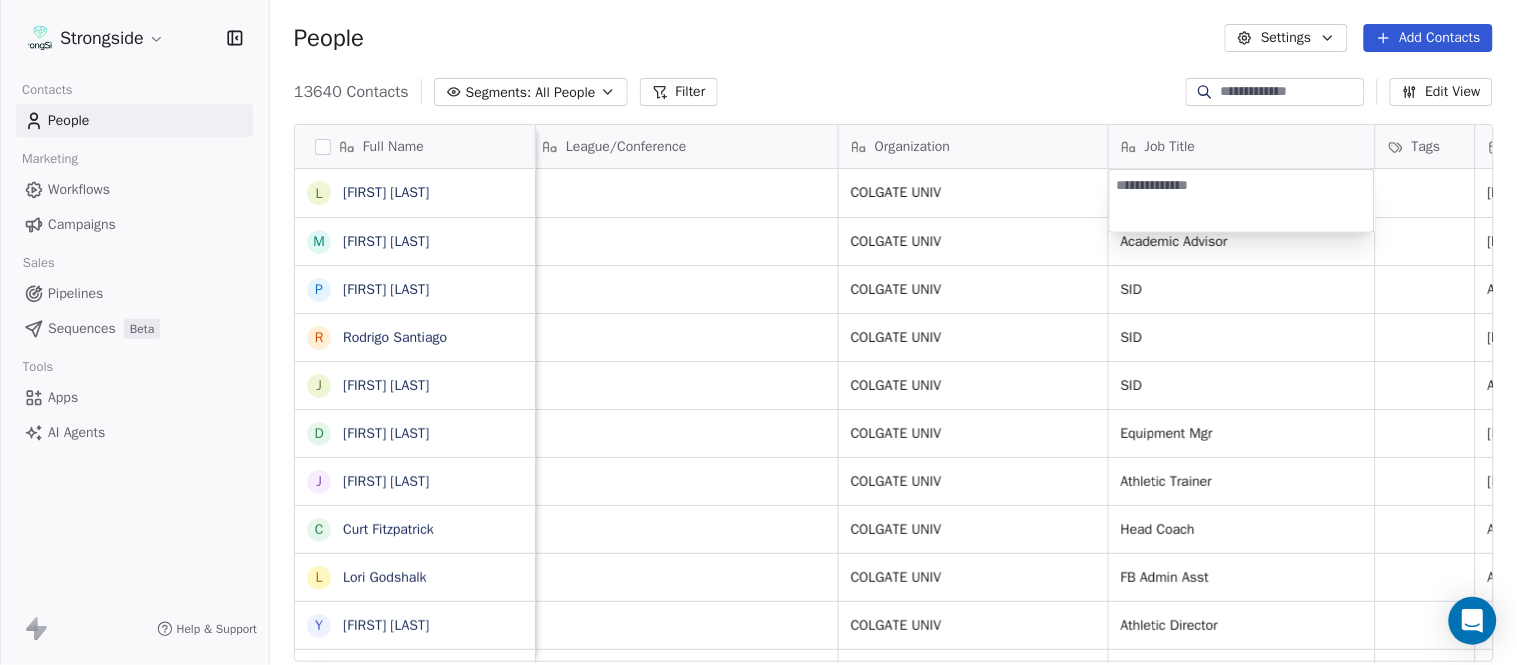 type on "**********" 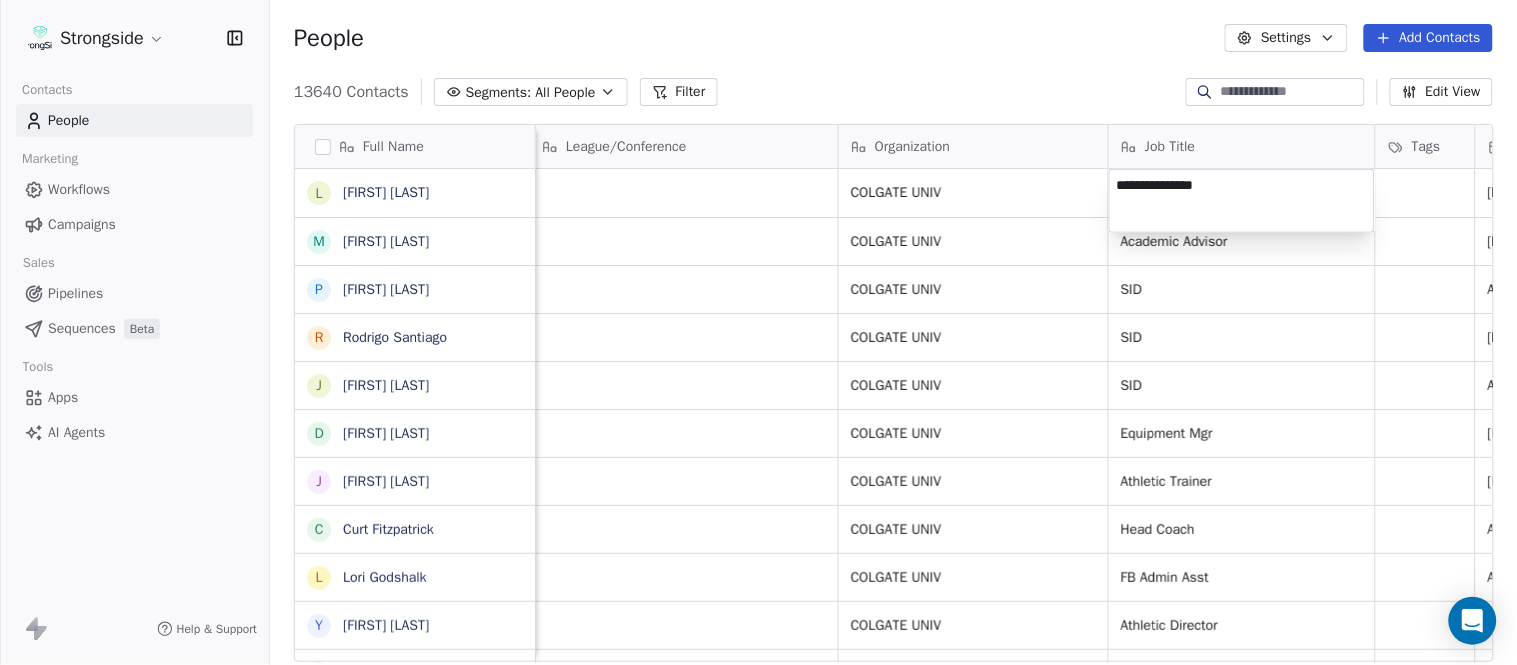 click on "lcowen@[EXAMPLE.COM] [PHONE] NCAA I-Championship COLGATE UNIV Aug 06, 2025 09:35 PM mkovac@[EXAMPLE.COM] [PHONE] NCAA I-Championship SID SID" at bounding box center (758, 332) 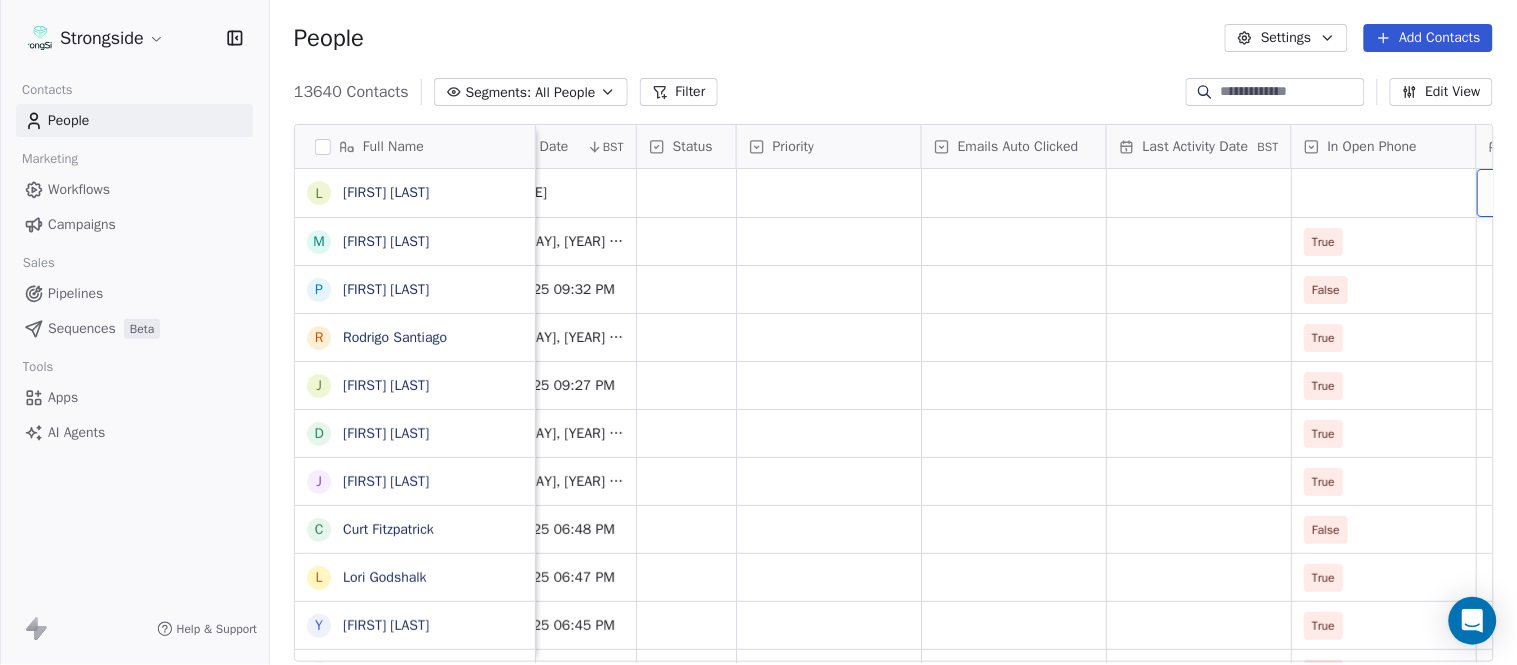 scroll, scrollTop: 0, scrollLeft: 1863, axis: horizontal 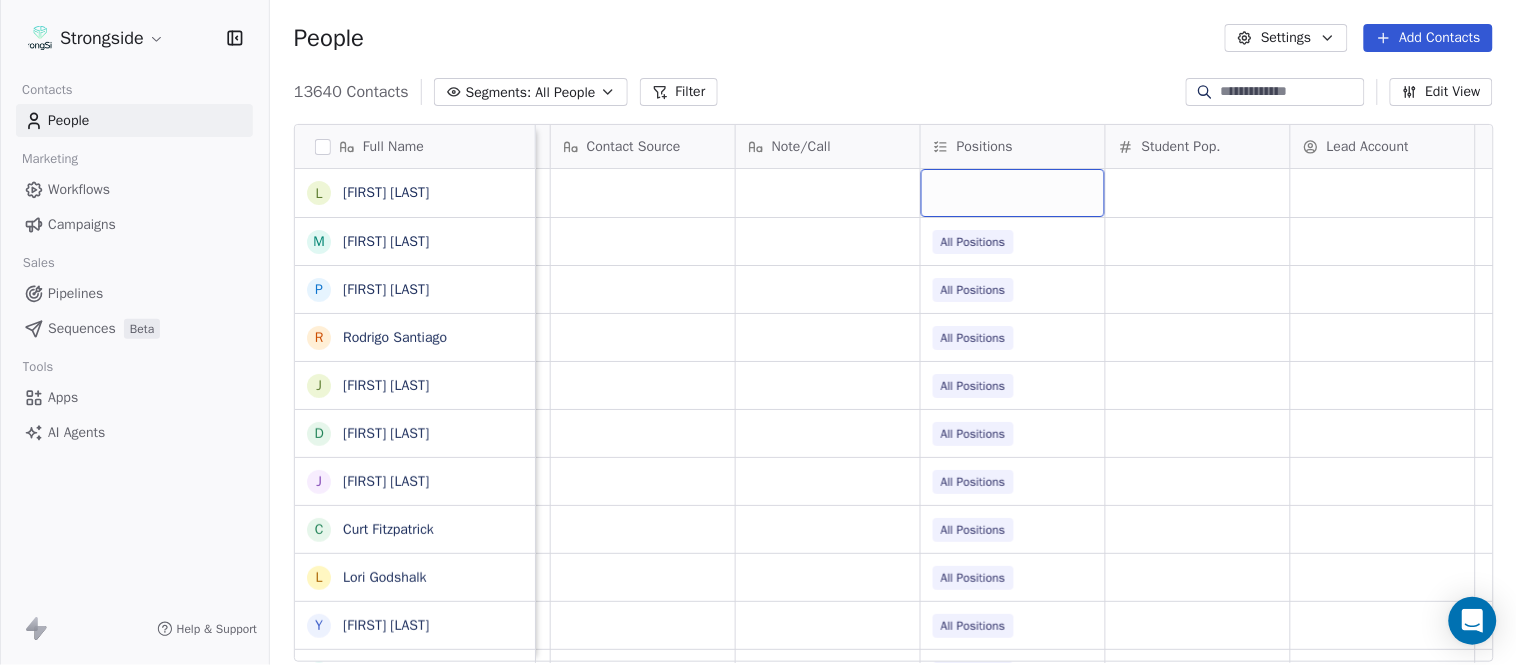 click at bounding box center [1013, 193] 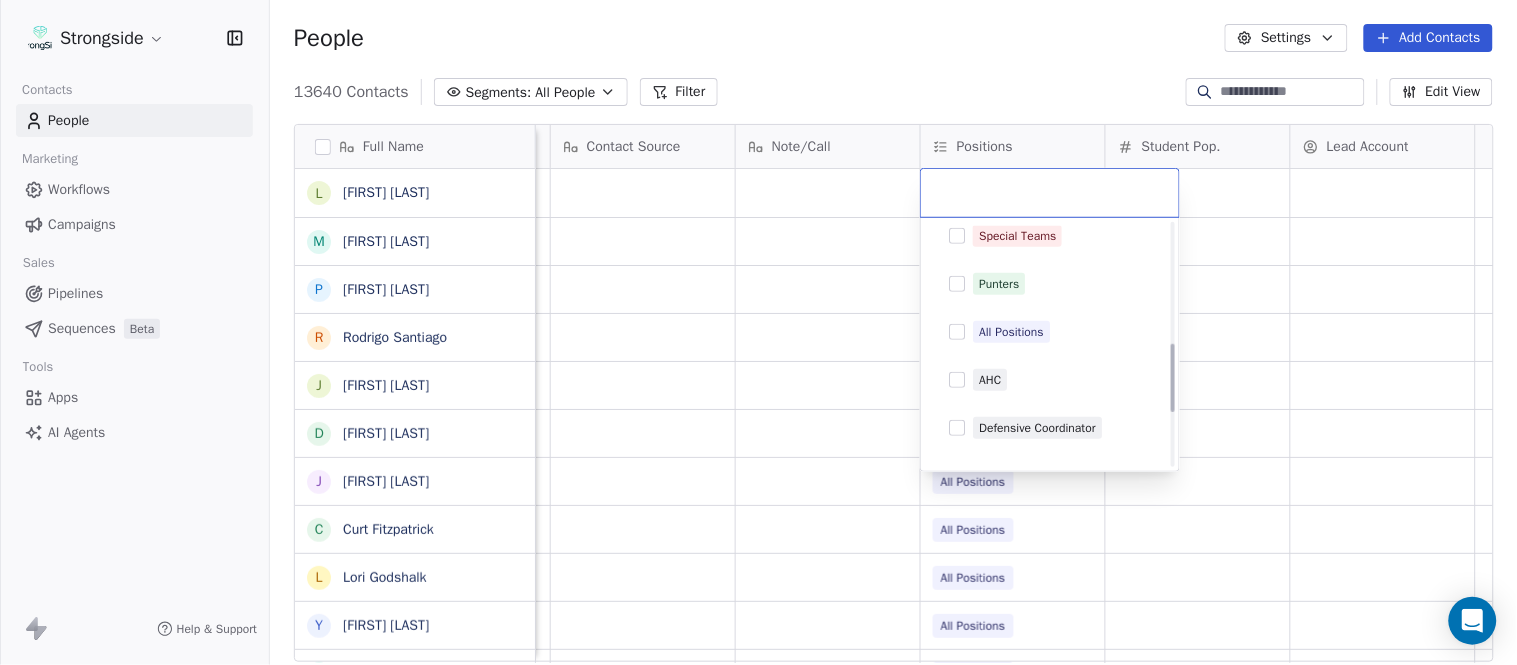 scroll, scrollTop: 444, scrollLeft: 0, axis: vertical 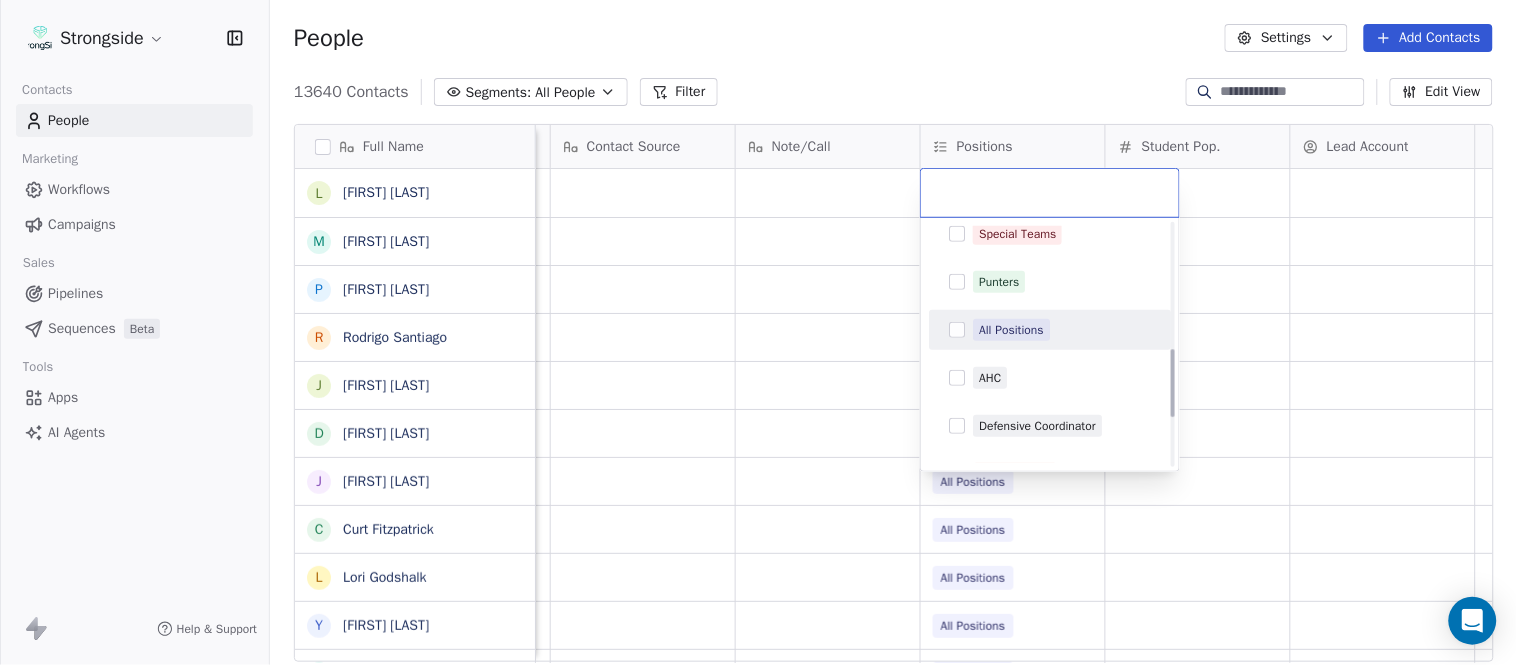 click on "All Positions" at bounding box center (1011, 330) 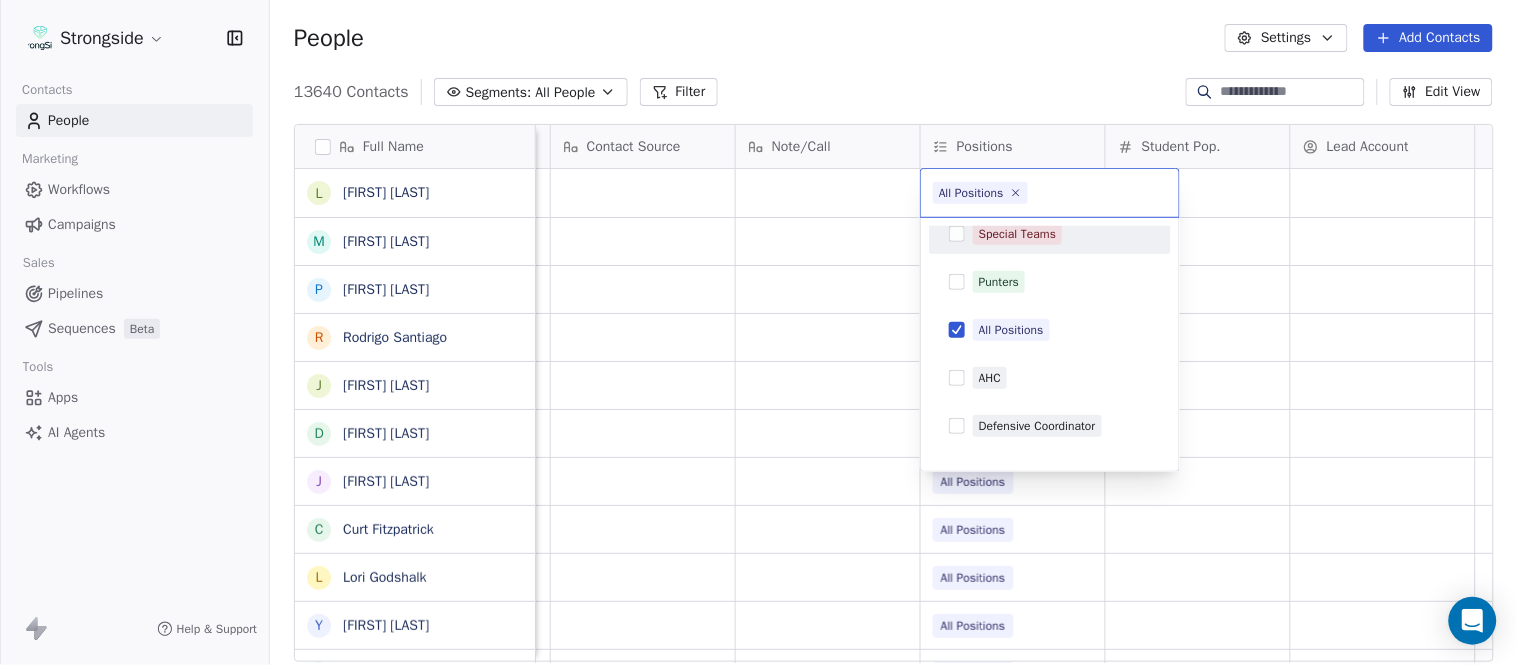 click on "Strongside Contacts People Marketing Workflows Campaigns Sales Pipelines Sequences Beta Tools Apps AI Agents Help & Support People Settings Add Contacts 13640 Contacts Segments: All People Filter Edit View Tag Add to Sequence Export Full Name L [FIRST] [LAST] M [FIRST] [LAST] P [FIRST] [LAST] R [FIRST] [LAST] J [FIRST] [LAST] D [FIRST] [LAST] J [FIRST] [LAST] C [FIRST] [LAST] L [FIRST] [LAST] Y [FIRST] [LAST] D [FIRST] [LAST] L [FIRST] [LAST] J [FIRST] [LAST] C [FIRST] [LAST] B [FIRST] [LAST] H [FIRST] [LAST] M [FIRST] [LAST] I [FIRST] [LAST] R [FIRST] [LAST] J [FIRST] [LAST] C [FIRST] [LAST] D [FIRST] [LAST] A [FIRST] [LAST] R [FIRST] [LAST] B [FIRST] [LAST] S [FIRST] [LAST] I [FIRST] [LAST] J [FIRST] [LAST] M [FIRST] [LAST] A [FIRST] [LAST] B [FIRST] [LAST] Priority Emails Auto Clicked Last Activity Date BST In Open Phone Contact Source Note/Call Positions Student Pop. Lead Account True All Positions False All Positions True All Positions True All Positions True All Positions True All Positions False True" at bounding box center [758, 332] 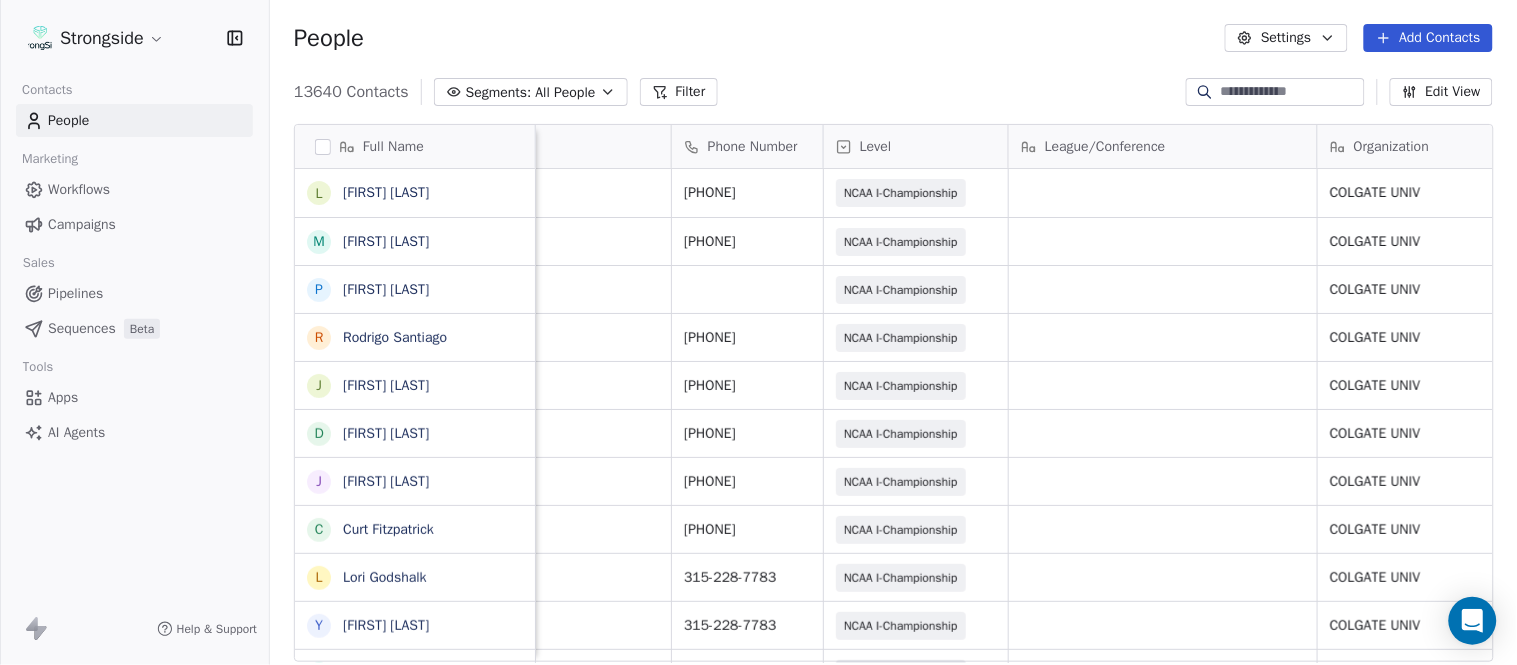 scroll, scrollTop: 0, scrollLeft: 0, axis: both 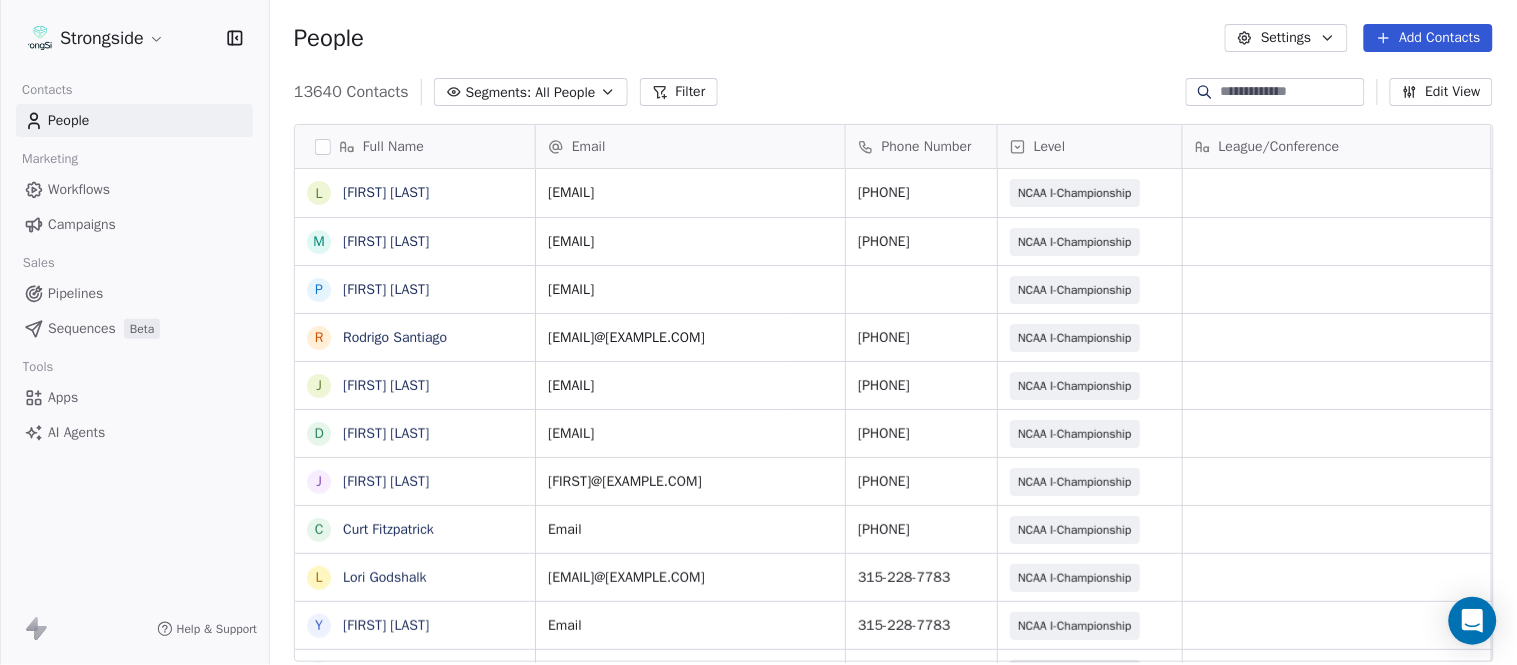 click on "Add Contacts" at bounding box center [1428, 38] 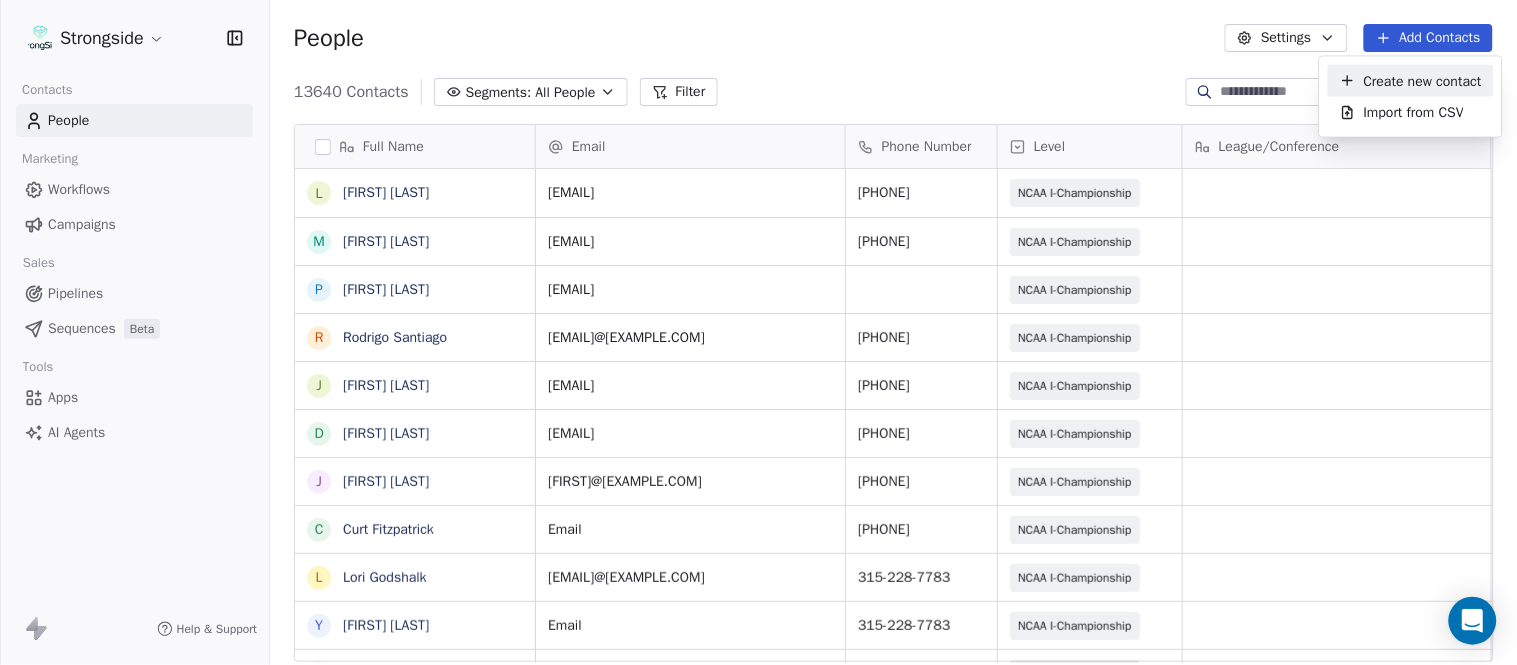 click on "Create new contact" at bounding box center [1423, 80] 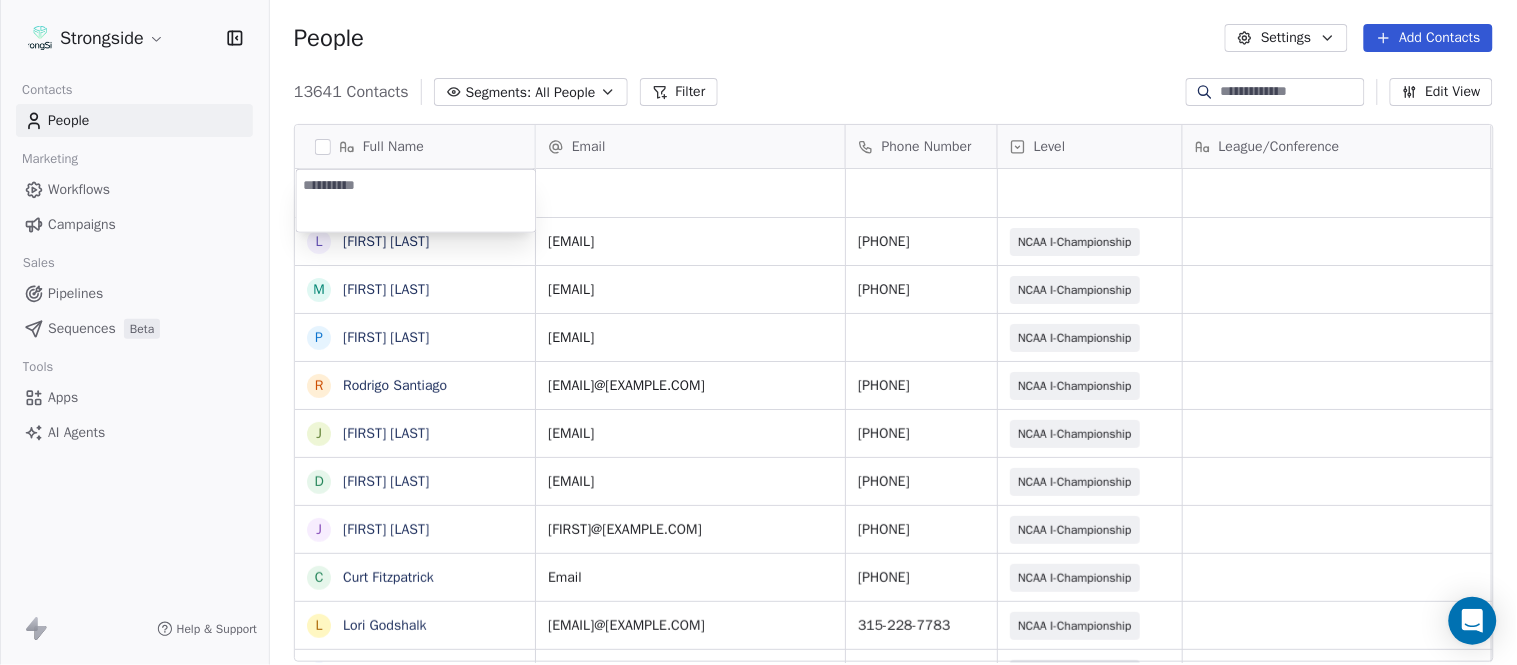 type on "**********" 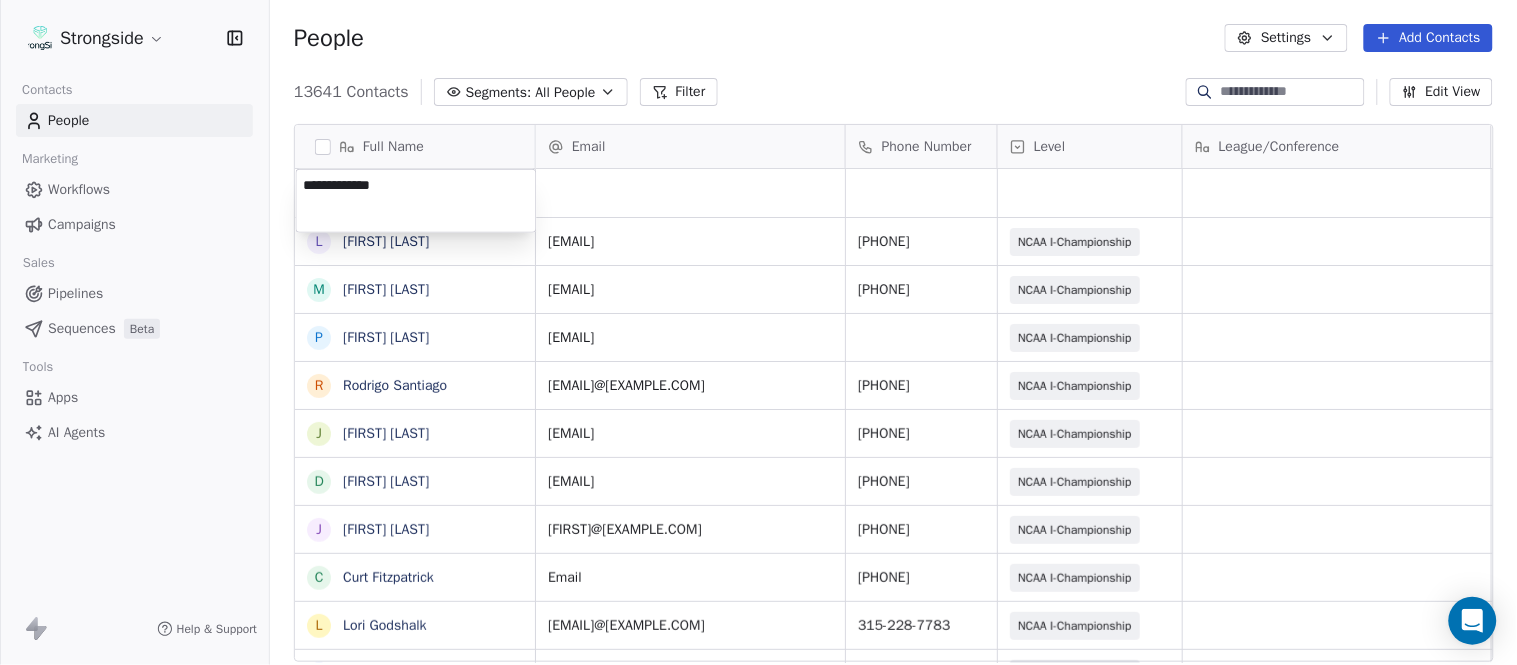 click on "Strongside Contacts People Marketing Workflows Campaigns Sales Pipelines Sequences Beta Tools Apps AI Agents Help & Support People Settings Add Contacts 13641 Contacts Segments: All People Filter Edit View Tag Add to Sequence Export Full Name L [FIRST] [LAST] M [FIRST] [LAST] P [FIRST] [LAST] R [FIRST] [LAST] J [FIRST] [LAST] D [FIRST] [LAST] J [FIRST] [LAST] C [FIRST] [LAST] L [FIRST] [LAST] Y [FIRST] [LAST] D [FIRST] [LAST] L [FIRST] [LAST] J [FIRST] [LAST] C [FIRST] [LAST] B [FIRST] [LAST] H [FIRST] [LAST] M [FIRST] [LAST] I [FIRST] [LAST] R [FIRST] [LAST] J [FIRST] [LAST] C [FIRST] [LAST] D [FIRST] [LAST] A [FIRST] [LAST] R [FIRST] [LAST] B [FIRST] [LAST] S [FIRST] [LAST] I [FIRST] [LAST] J [FIRST] [LAST] M [FIRST] [LAST] A [FIRST] [LAST] B [FIRST] [LAST] Email Phone Number Level League/Conference Organization Job Title Tags Created Date BST Aug 06, 2025 09:37 PM [EMAIL] [PHONE] NCAA I-Championship COLGATE UNIV Sports Medicine Aug 06, 2025 09:35 PM [EMAIL] [PHONE] NCAA I-Championship COLGATE UNIV SID SID SID" at bounding box center [758, 332] 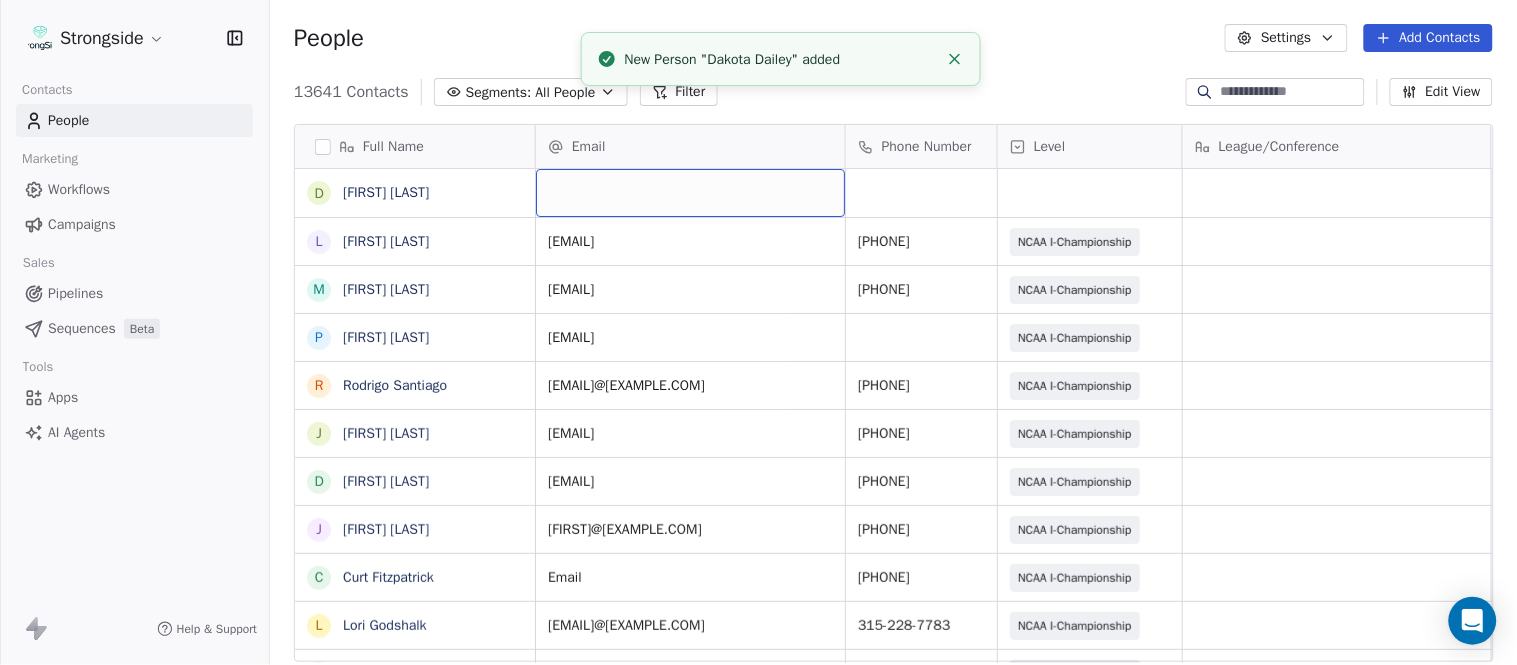 click at bounding box center [690, 193] 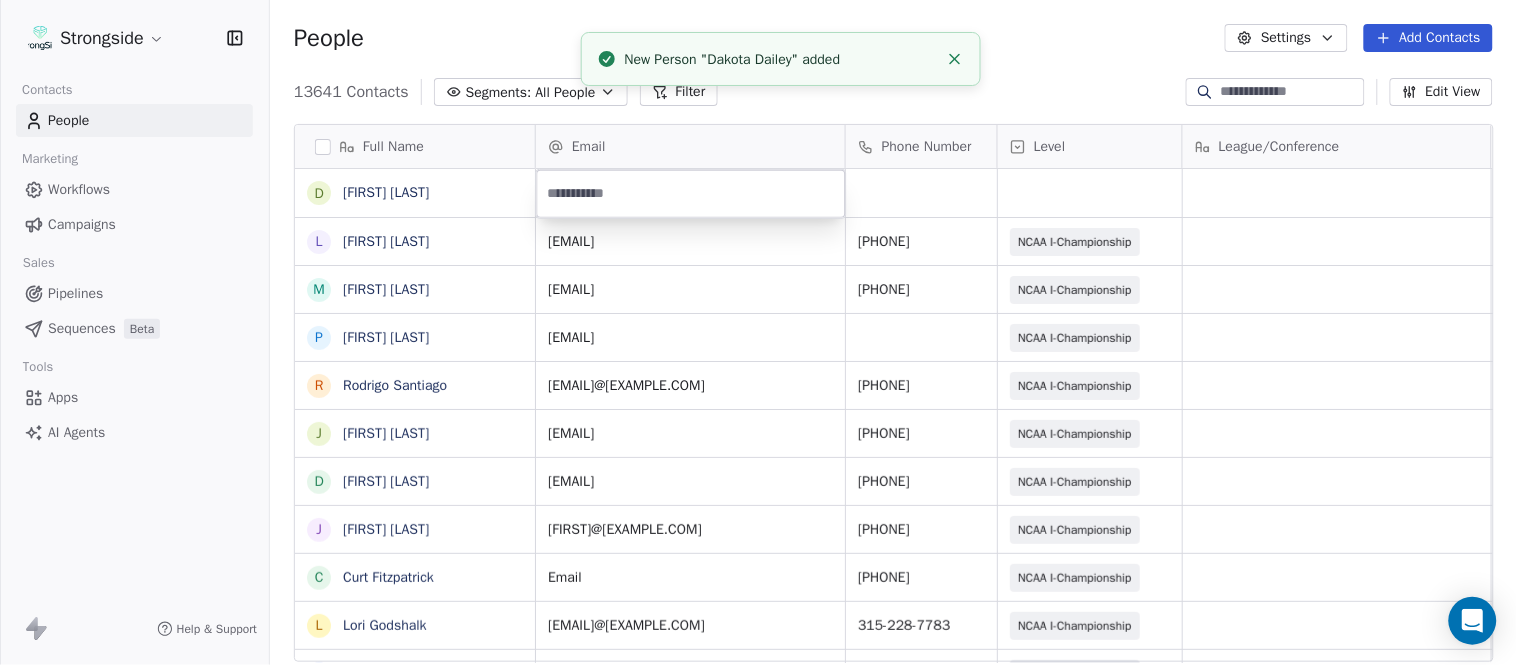 type on "**********" 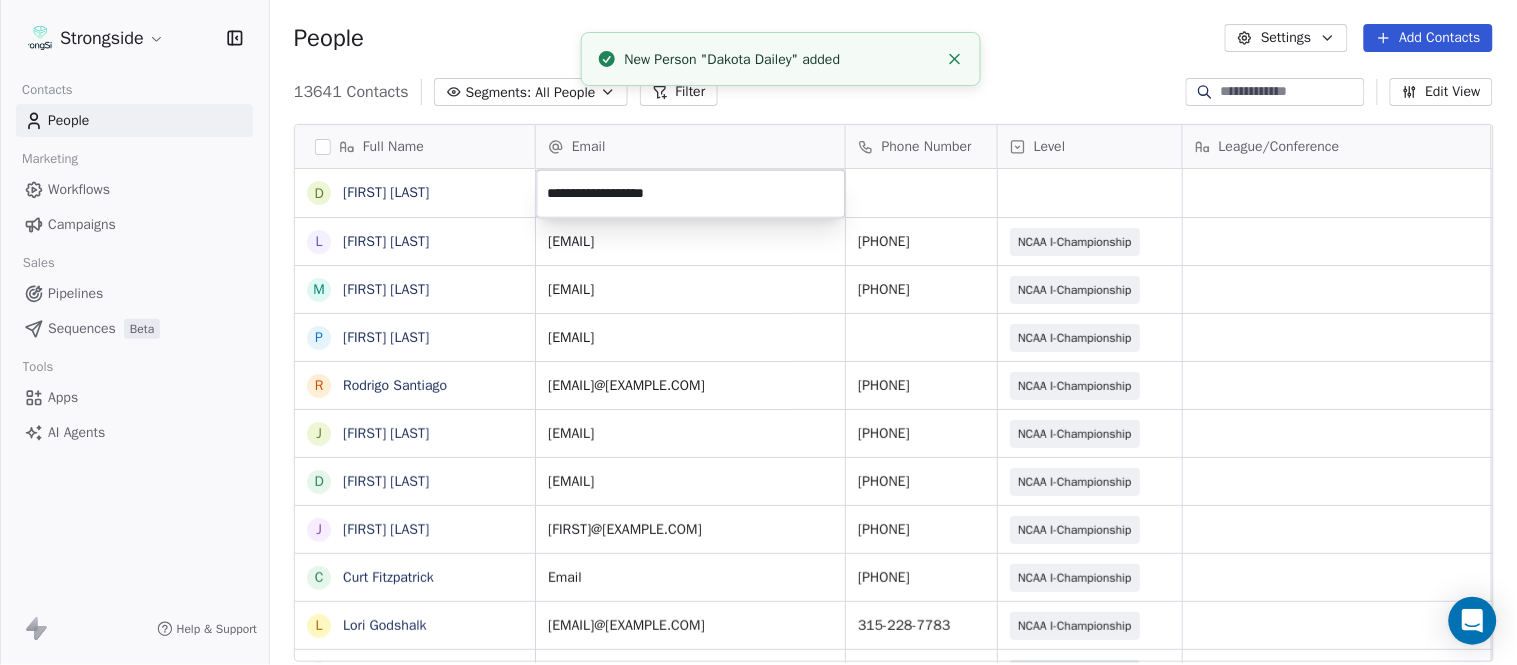 click on "Strongside Contacts People Marketing Workflows Campaigns Sales Pipelines Sequences Beta Tools Apps AI Agents Help & Support People Settings  Add Contacts 13641 Contacts Segments: All People Filter  Edit View Tag Add to Sequence Export Full Name D [LAST] [FIRST] L [LAST] [FIRST] M [LAST] [FIRST] P [LAST] [FIRST] R [LAST] [FIRST] J [LAST] [FIRST] D [LAST] [FIRST] J [LAST] [FIRST] C [LAST] [FIRST] L [LAST] [FIRST] Y [LAST] [FIRST] D [LAST] [FIRST] L [LAST] [FIRST] J [LAST] [FIRST] C [LAST] [FIRST] B [LAST] [FIRST] H [LAST] [FIRST] M [LAST] [FIRST] I [LAST] [FIRST] R [LAST] [FIRST] J [LAST] [FIRST] C [LAST] [FIRST] D [LAST] [FIRST] A [LAST] [FIRST] R [LAST] [FIRST] B [LAST] [FIRST] S [LAST] [FIRST] I [LAST] [FIRST] J [LAST] [FIRST] M [LAST] [FIRST] A [LAST] [FIRST] B [LAST] [FIRST] Email Phone Number Level League/Conference Organization Job Title Tags Created Date BST Aug 06, 2025 09:37 PM [EMAIL] [PHONE] NCAA I-Championship COLGATE UNIV Sports Medicine Aug 06, 2025 09:35 PM [EMAIL] [PHONE] NCAA I-Championship SID SID" at bounding box center [758, 332] 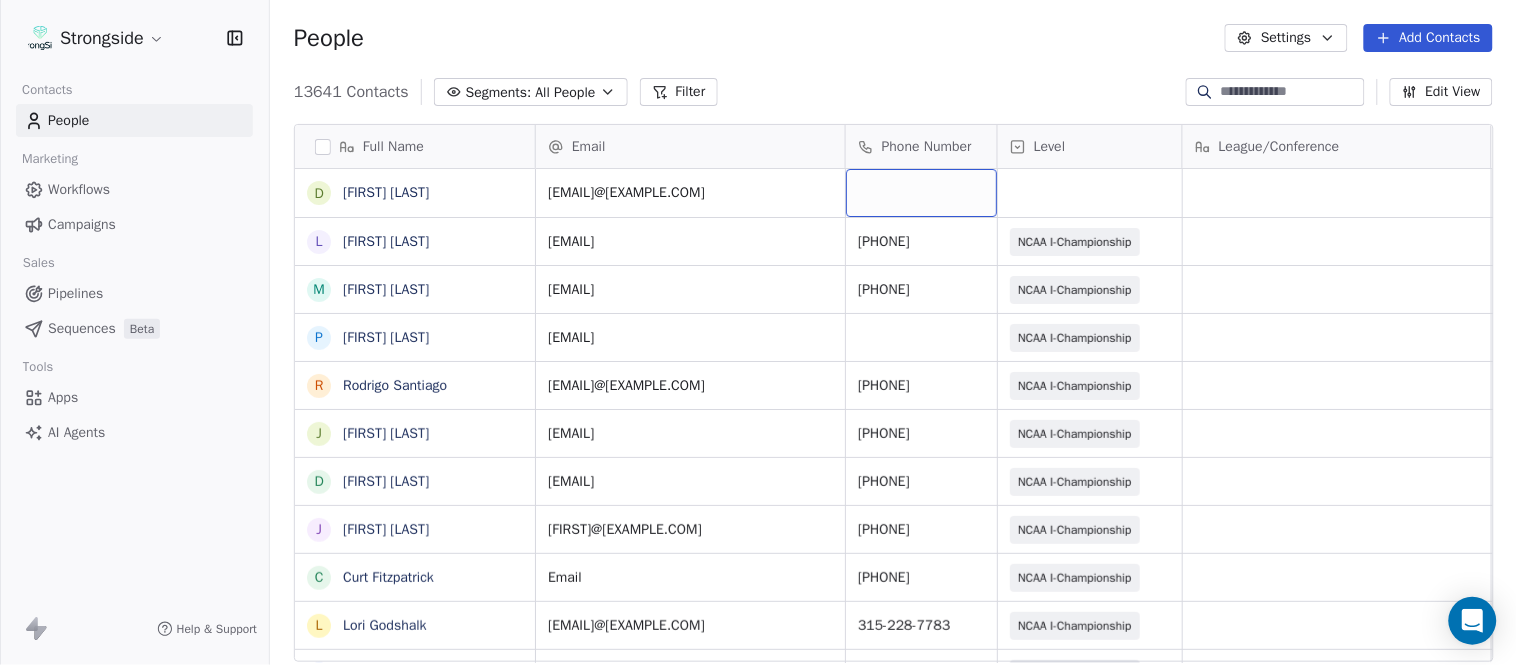 click at bounding box center [921, 193] 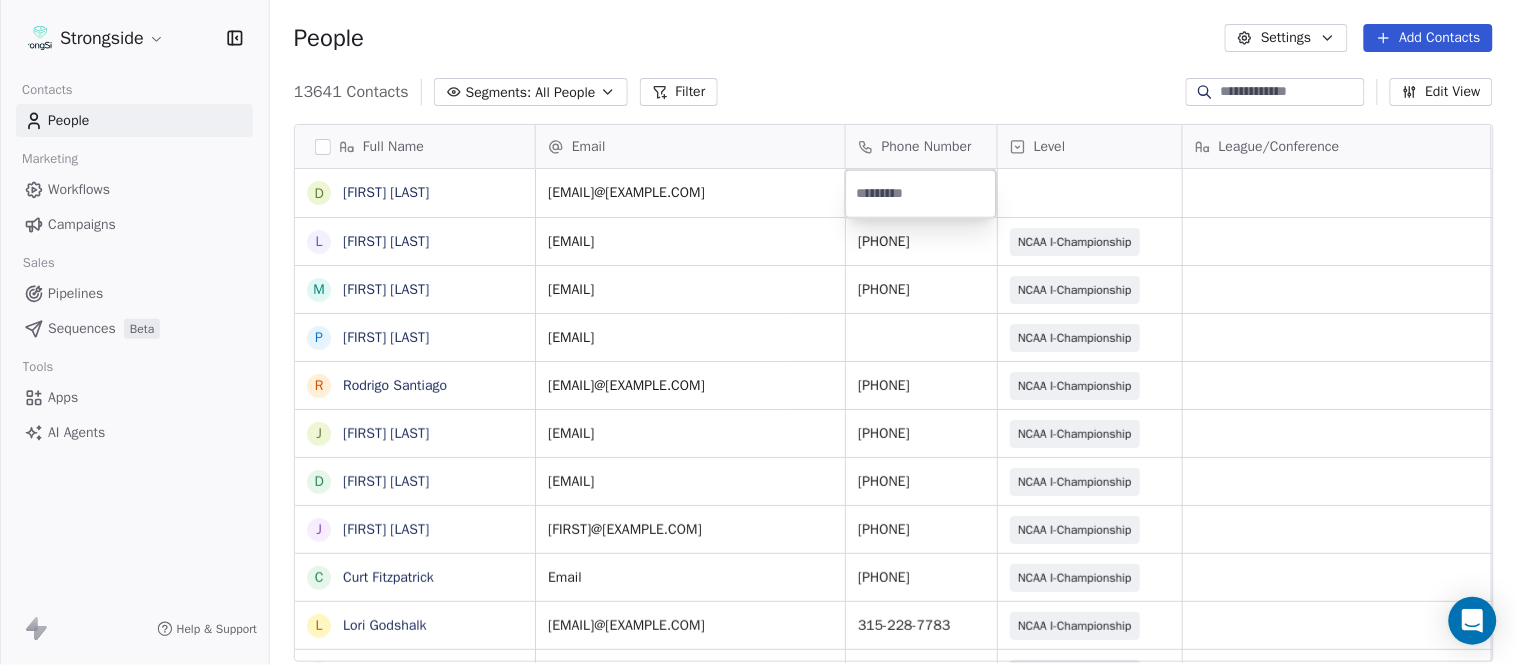 type on "**********" 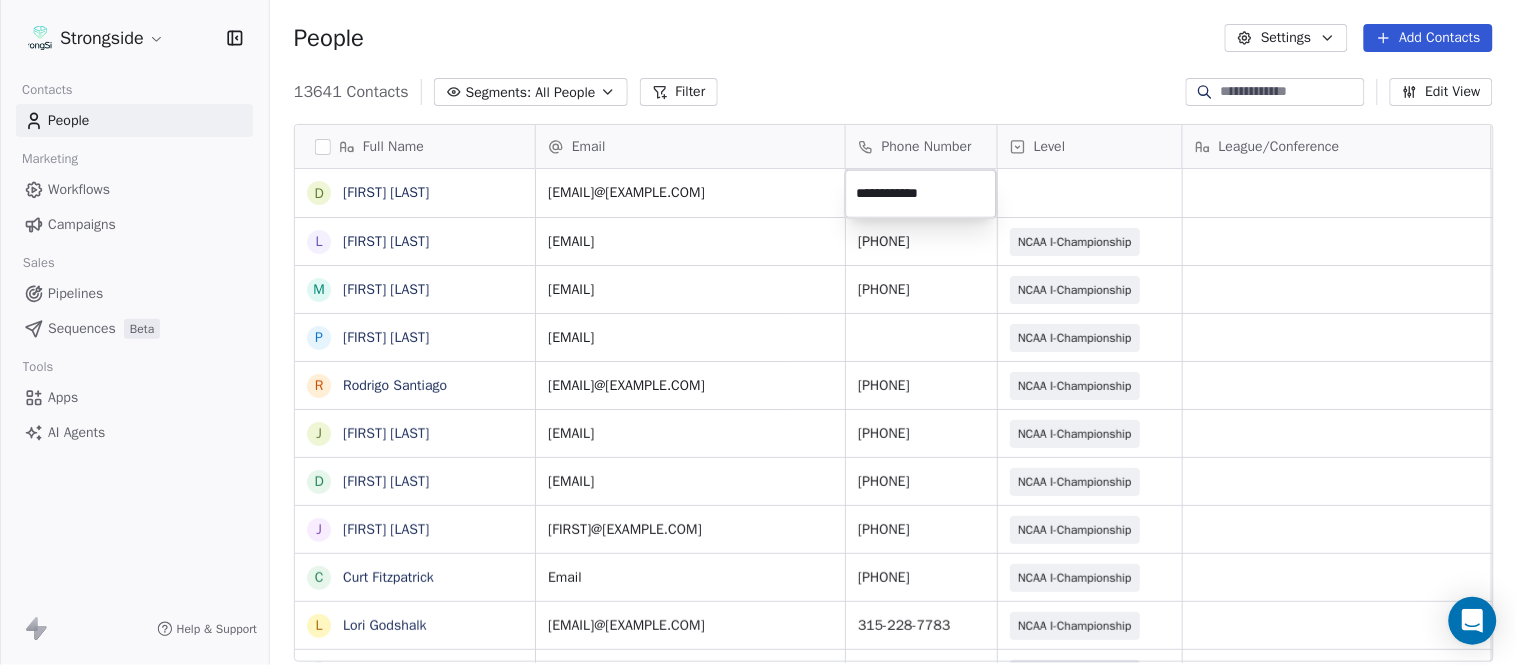 click on "Strongside Contacts People Marketing Workflows Campaigns Sales Pipelines Sequences Beta Tools Apps AI Agents Help & Support People Settings Add Contacts 13641 Contacts Segments: All People Filter Edit View Tag Add to Sequence Export Full Name [FIRST] [LAST] [FIRST] [LAST] [FIRST] [LAST] [FIRST] [LAST] [FIRST] [LAST] [FIRST] [LAST] [FIRST] [LAST] [FIRST] [LAST] [FIRST] [LAST] [FIRST] [LAST] [FIRST] [LAST] [FIRST] [LAST] [FIRST] [LAST] [FIRST] [LAST] [FIRST] [LAST] [FIRST] [LAST] [FIRST] [LAST] [FIRST] [LAST] [FIRST] [LAST] Email Phone Number Level League/Conference Organization Job Title Tags Created Date BST [EMAIL] Aug 06, 2025 09:37 PM [EMAIL] [PHONE] NCAA I-Championship COLGATE UNIV Sports Medicine Aug 06, 2025 09:35 PM [EMAIL] [PHONE] SID SID" at bounding box center [758, 332] 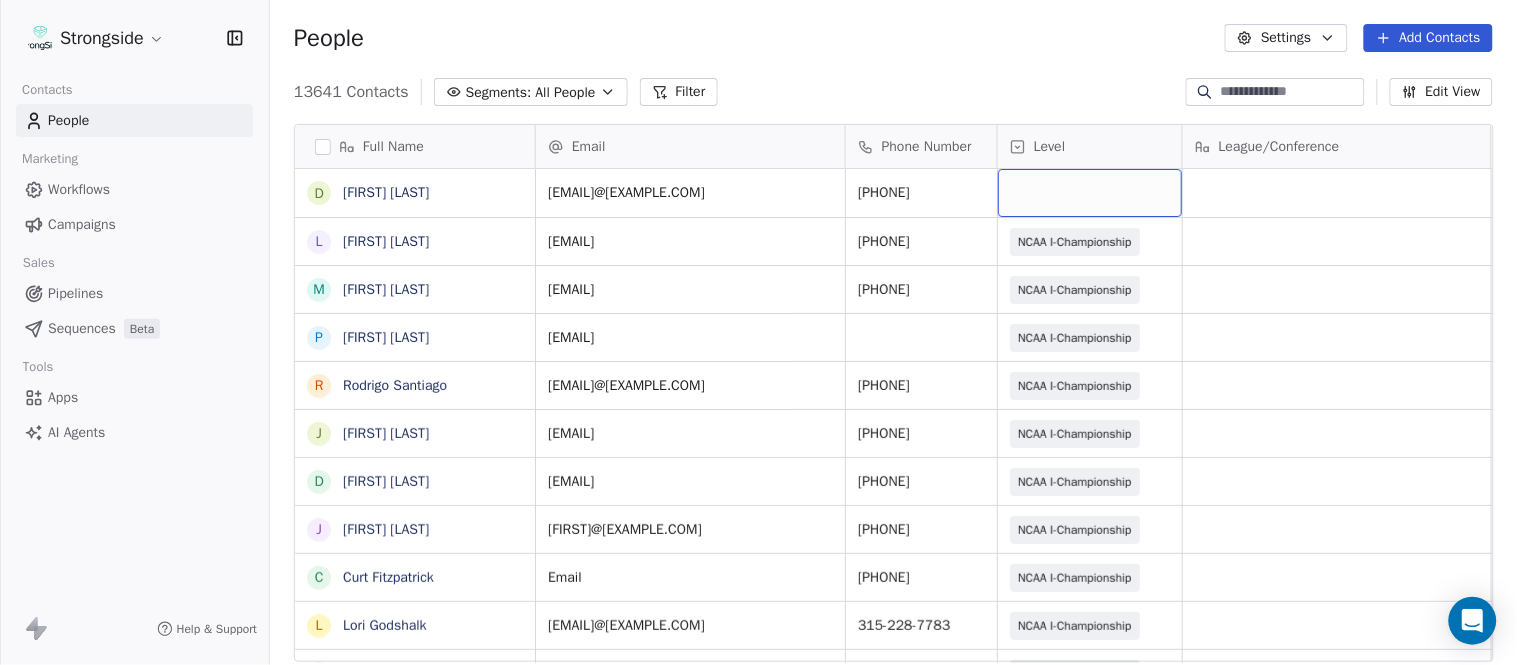 click at bounding box center (1090, 193) 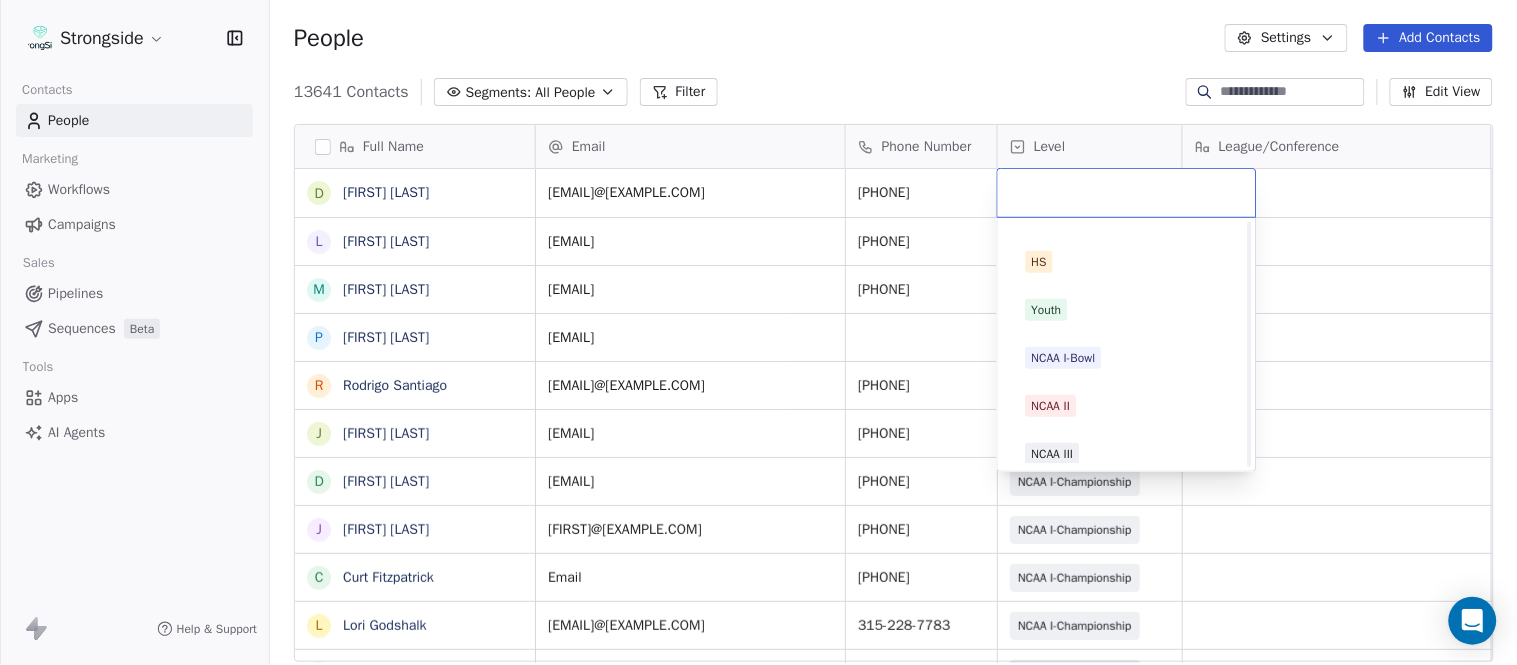 scroll, scrollTop: 378, scrollLeft: 0, axis: vertical 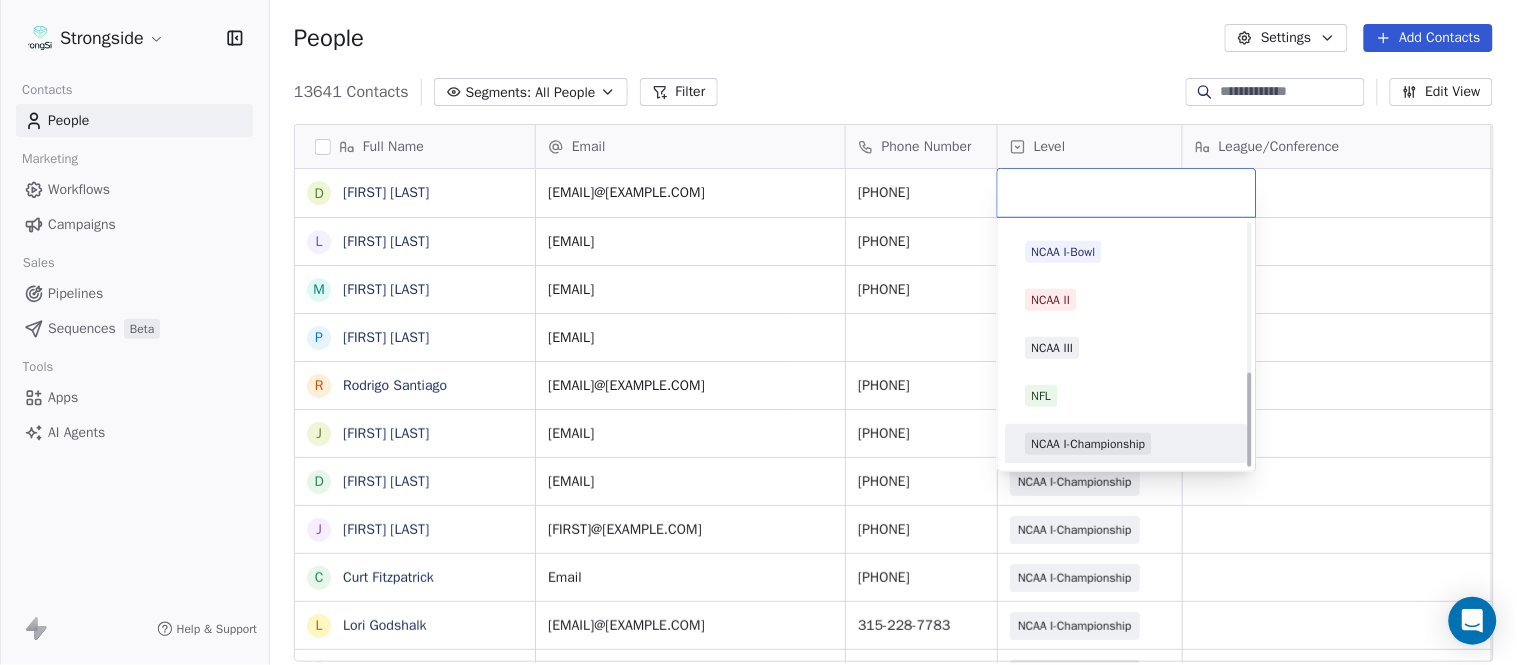 click on "NCAA I-Championship" at bounding box center (1089, 444) 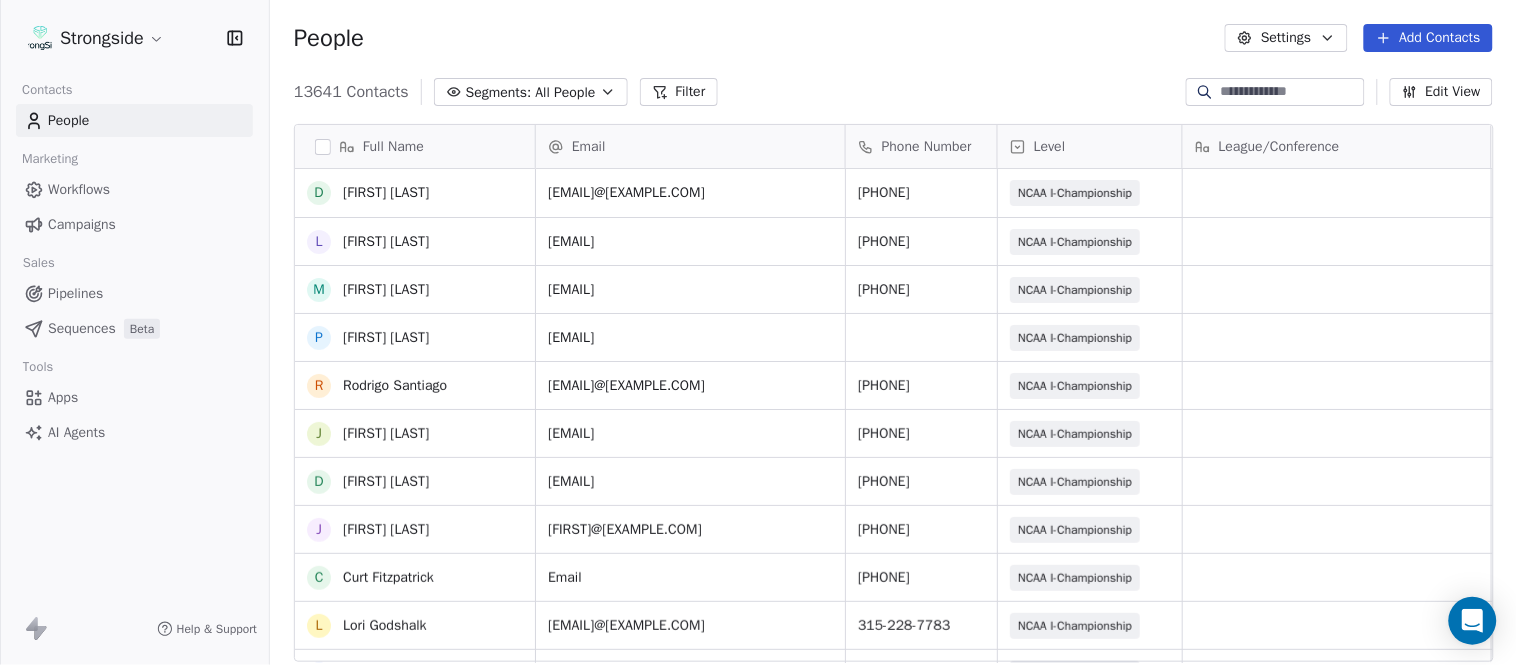 scroll, scrollTop: 222, scrollLeft: 0, axis: vertical 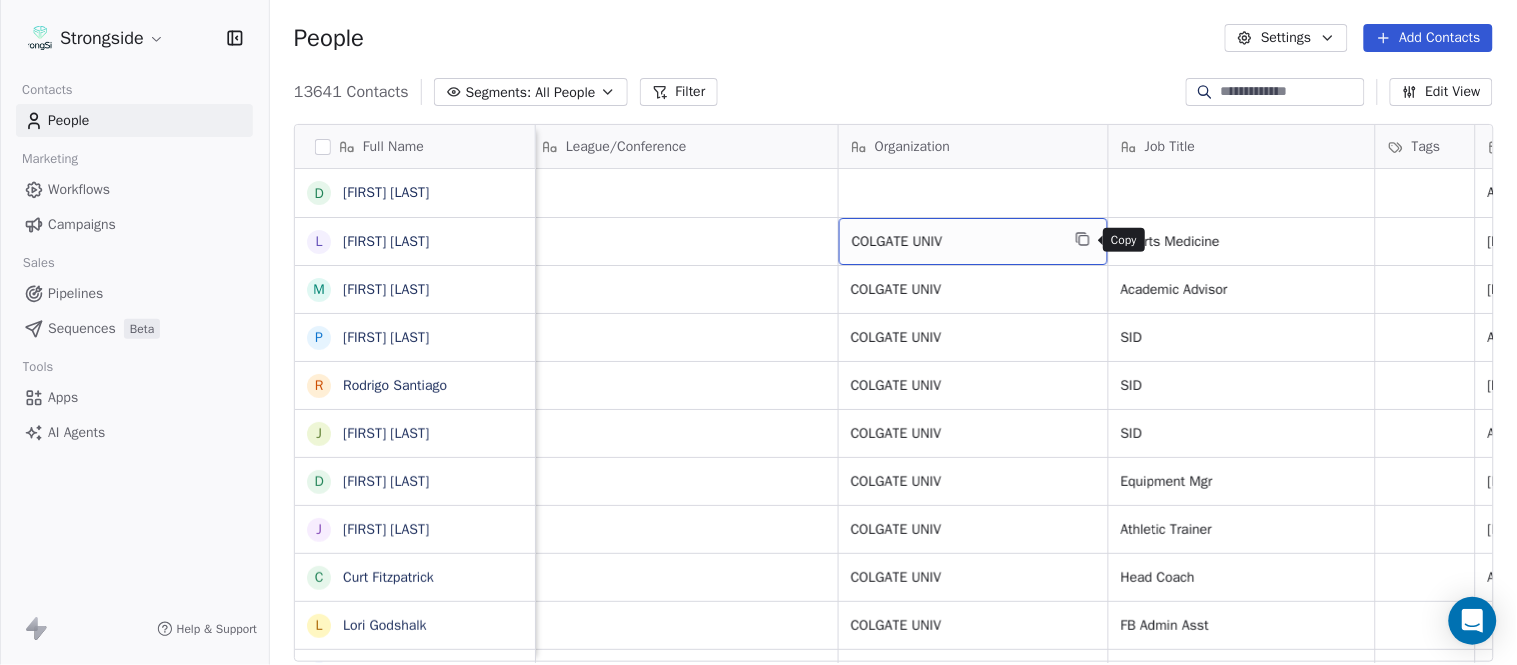 click 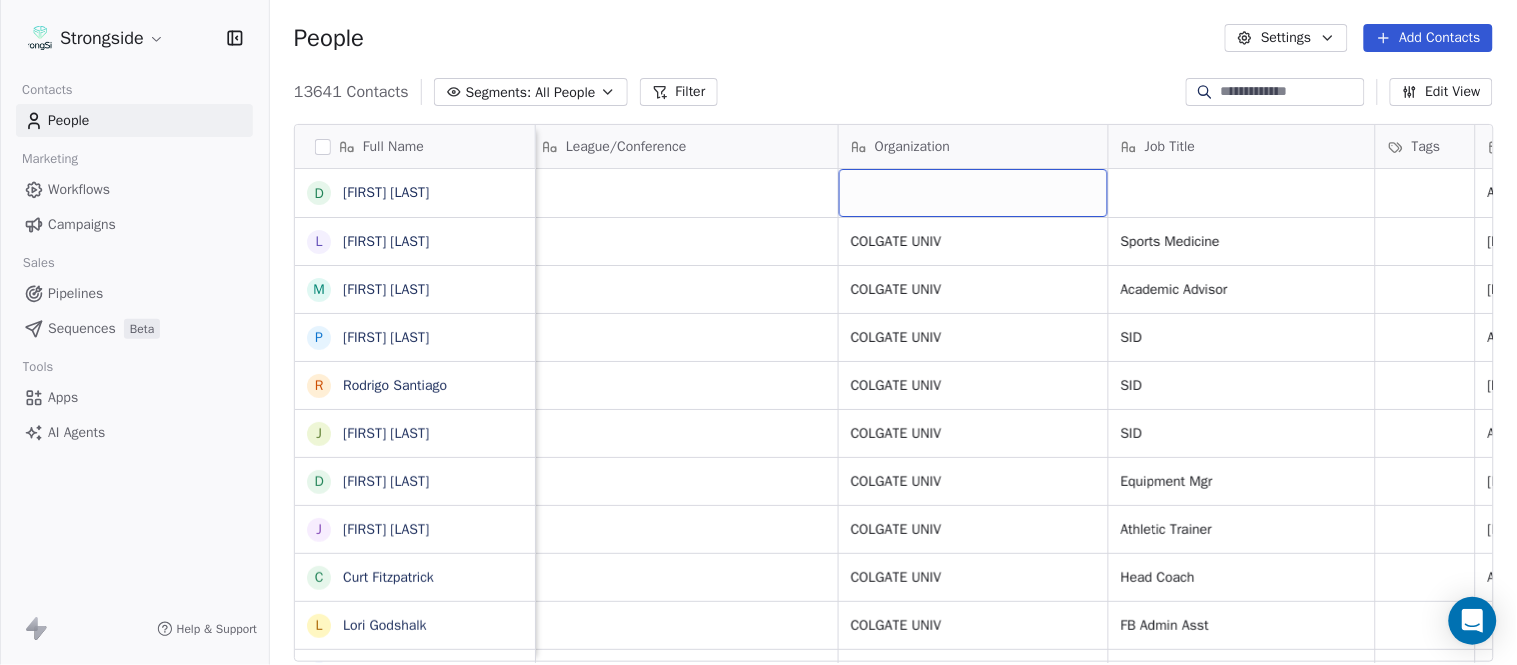 click at bounding box center (973, 193) 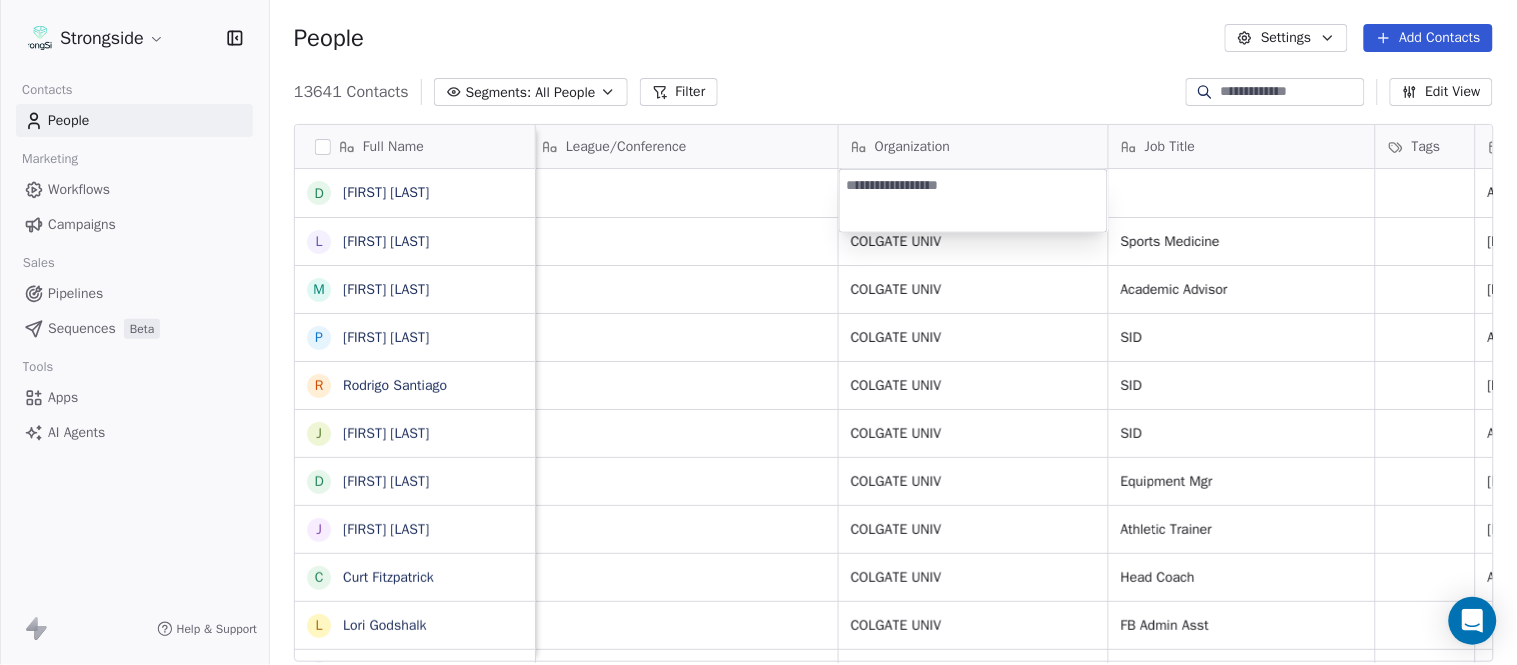 type on "**********" 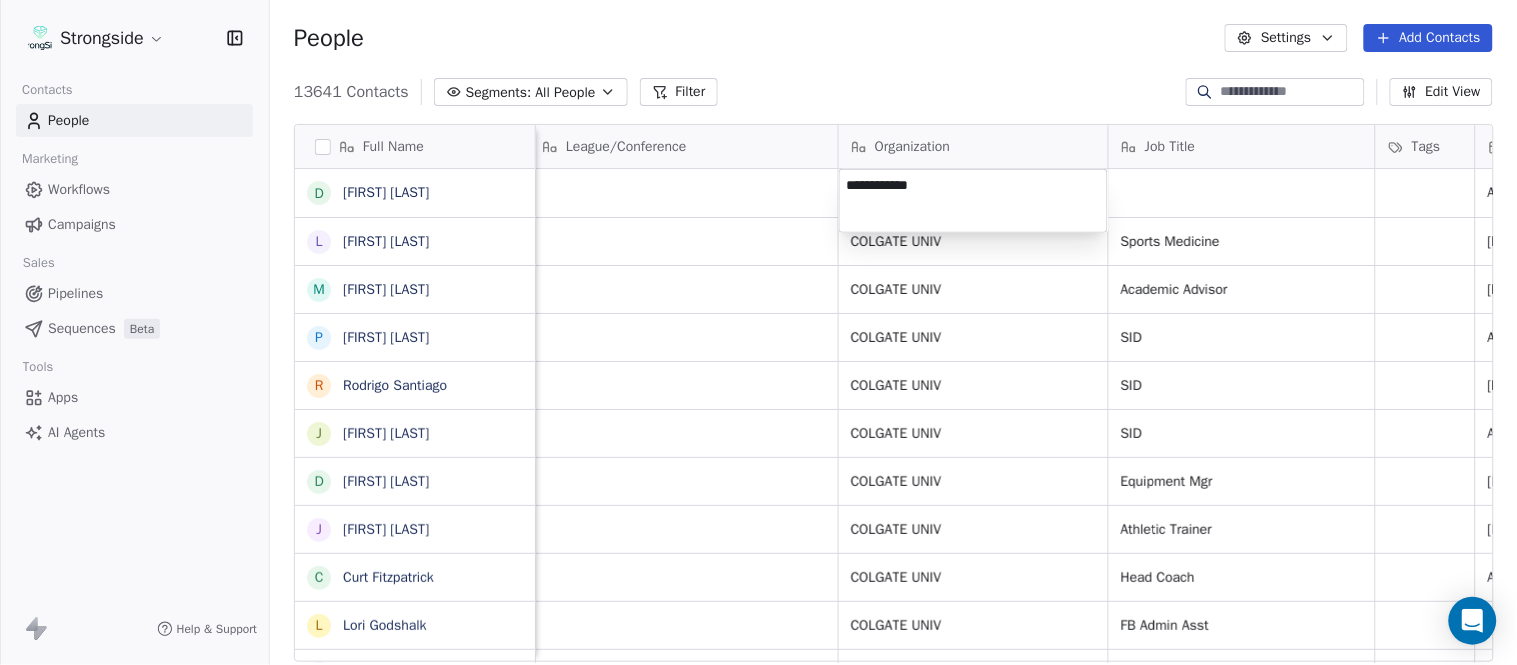 click on "Strongside Contacts People Marketing Workflows Campaigns Sales Pipelines Sequences Beta Tools Apps AI Agents Help & Support People Settings  Add Contacts 13641 Contacts Segments: All People Filter  Edit View Tag Add to Sequence Export Full Name D [LAST] [LAST] L [LAST] [LAST] M [LAST] [LAST] P [LAST] [LAST] R [LAST] [LAST] J [LAST] [LAST] D [LAST] [LAST] J [LAST] [LAST] C [LAST] [LAST] L [LAST] [LAST] Y [LAST] [LAST] D [LAST] [LAST] L [LAST] [LAST] J [LAST] [LAST] C [LAST] [LAST] B [LAST] [LAST] H [LAST] [LAST] M [LAST] [LAST] I [LAST] [LAST] R [LAST] [LAST] J [LAST] [LAST] C [LAST] [LAST] D [LAST] [LAST] A [LAST] [LAST] R [LAST] [LAST] B [LAST] [LAST] S [LAST] [LAST] I [LAST] [LAST] J [LAST] [LAST] M [LAST] [LAST] A [LAST] [LAST] Email Phone Number Level League/Conference Organization Job Title Tags Created Date BST Status Priority Emails Auto Clicked [EMAIL] [PHONE] NCAA I-Championship [DATE] [TIME] [EMAIL] [PHONE] NCAA I-Championship COLGATE UNIV SID SID" at bounding box center (758, 332) 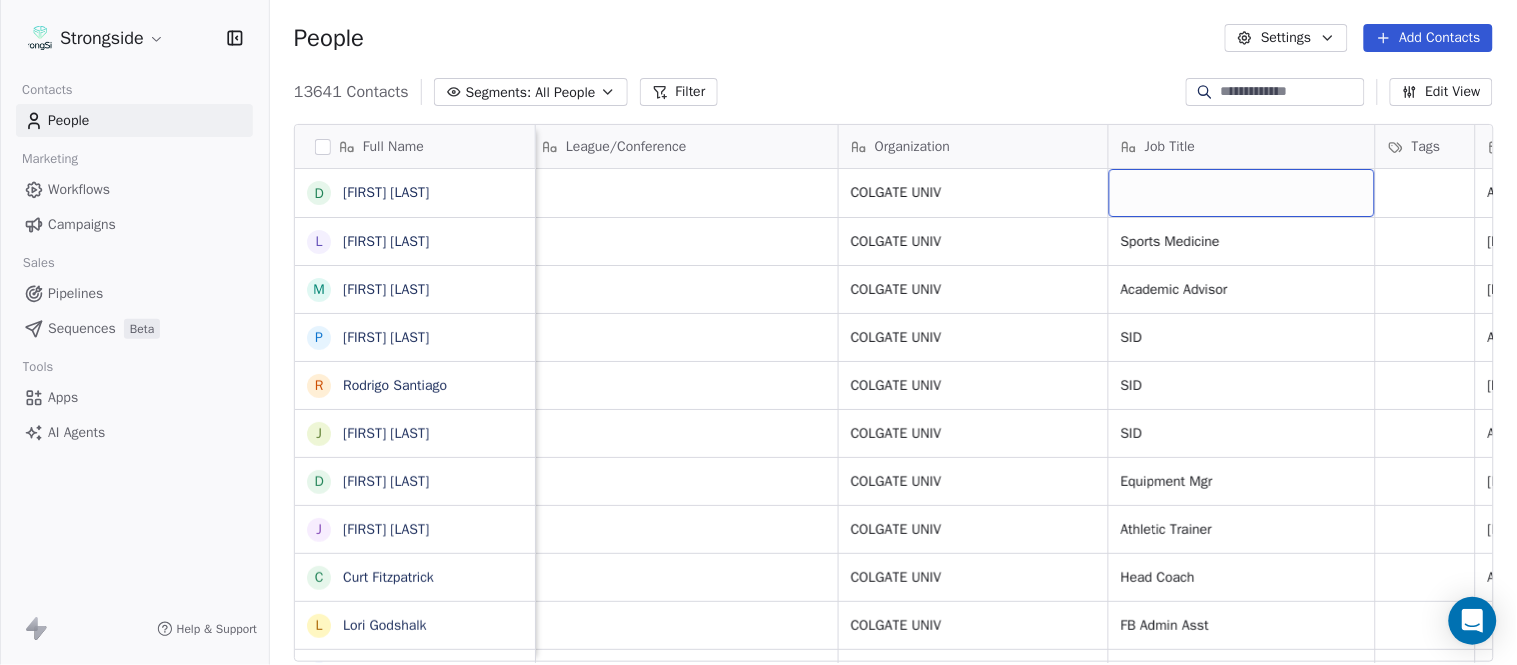click at bounding box center [1242, 193] 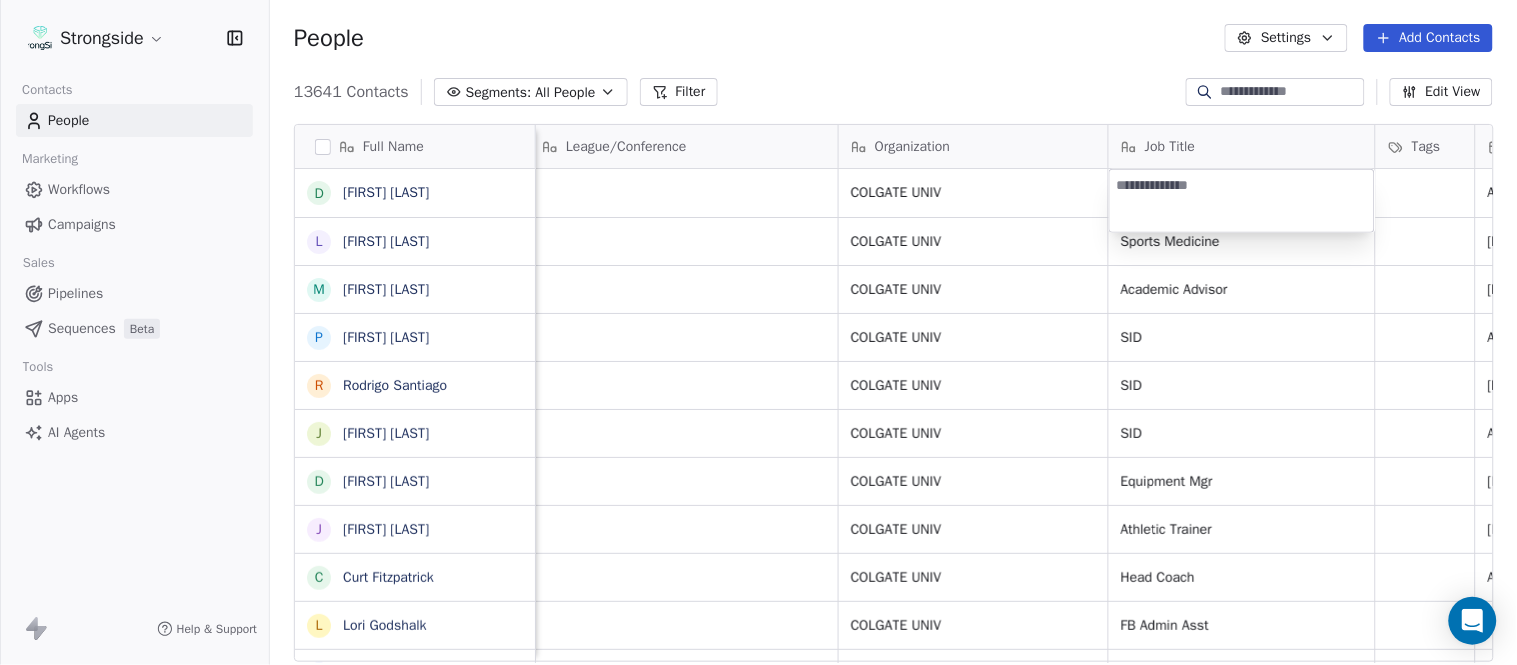 type on "**********" 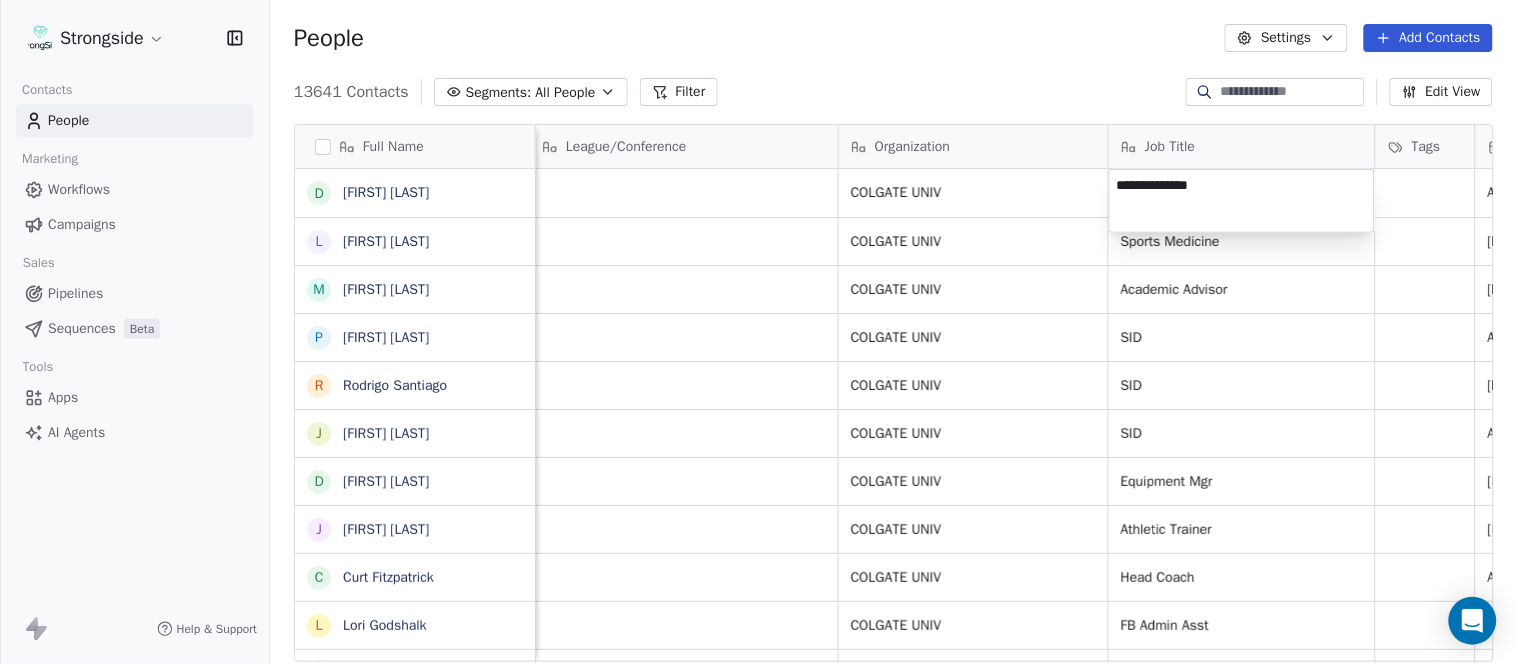 click on "Strongside Contacts People Marketing Workflows Campaigns Sales Pipelines Sequences Beta Tools Apps AI Agents Help & Support People Settings Add Contacts 13641 Contacts Segments: All People Filter Edit View Tag Add to Sequence Export Full Name D [FIRST] [LAST] L [FIRST] [LAST] M [FIRST] [LAST] P [FIRST] [LAST] R [FIRST] [LAST] J [FIRST] [LAST] D [FIRST] [LAST] J [FIRST] [LAST] C [FIRST] [LAST] L [FIRST] [LAST] Y [FIRST] [LAST] D [FIRST] [LAST] L [FIRST] [LAST] J [FIRST] [LAST] C [FIRST] [LAST] B [FIRST] [LAST] H [FIRST] [LAST] M [FIRST] [LAST] I [FIRST] [LAST] R [FIRST] [LAST] J [FIRST] [LAST] C [FIRST] [LAST] D [FIRST] [LAST] A [FIRST] [LAST] R [FIRST] [LAST] B [FIRST] [LAST] S [FIRST] [LAST] Email Phone Number Level League/Conference Organization Job Title Tags Created Date BST Status Priority Emails Auto Clicked ddailey@[EXAMPLE.COM] [PHONE] NCAA I-Championship COLGATE UNIV Aug 06, 2025 09:37 PM lcowen@[EXAMPLE.COM] [PHONE] NCAA I-Championship SID SID" at bounding box center (758, 332) 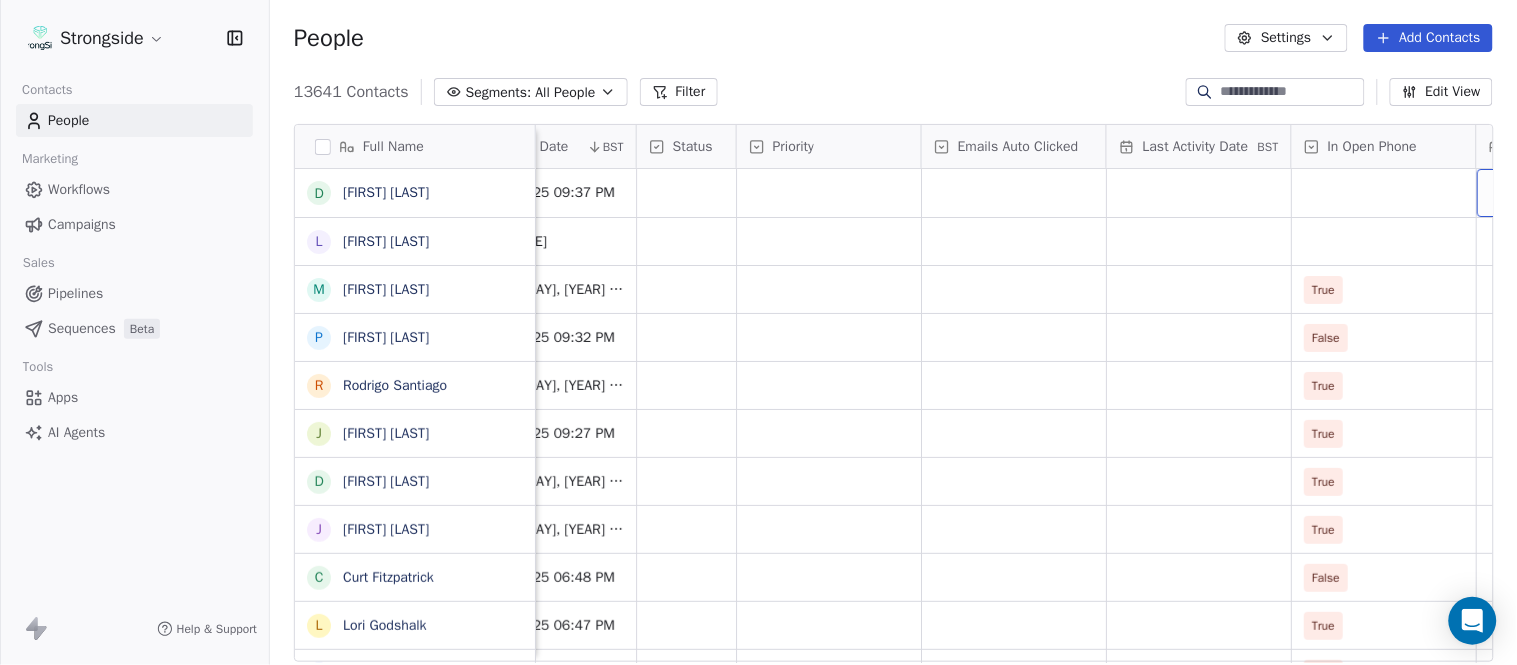 scroll, scrollTop: 0, scrollLeft: 1863, axis: horizontal 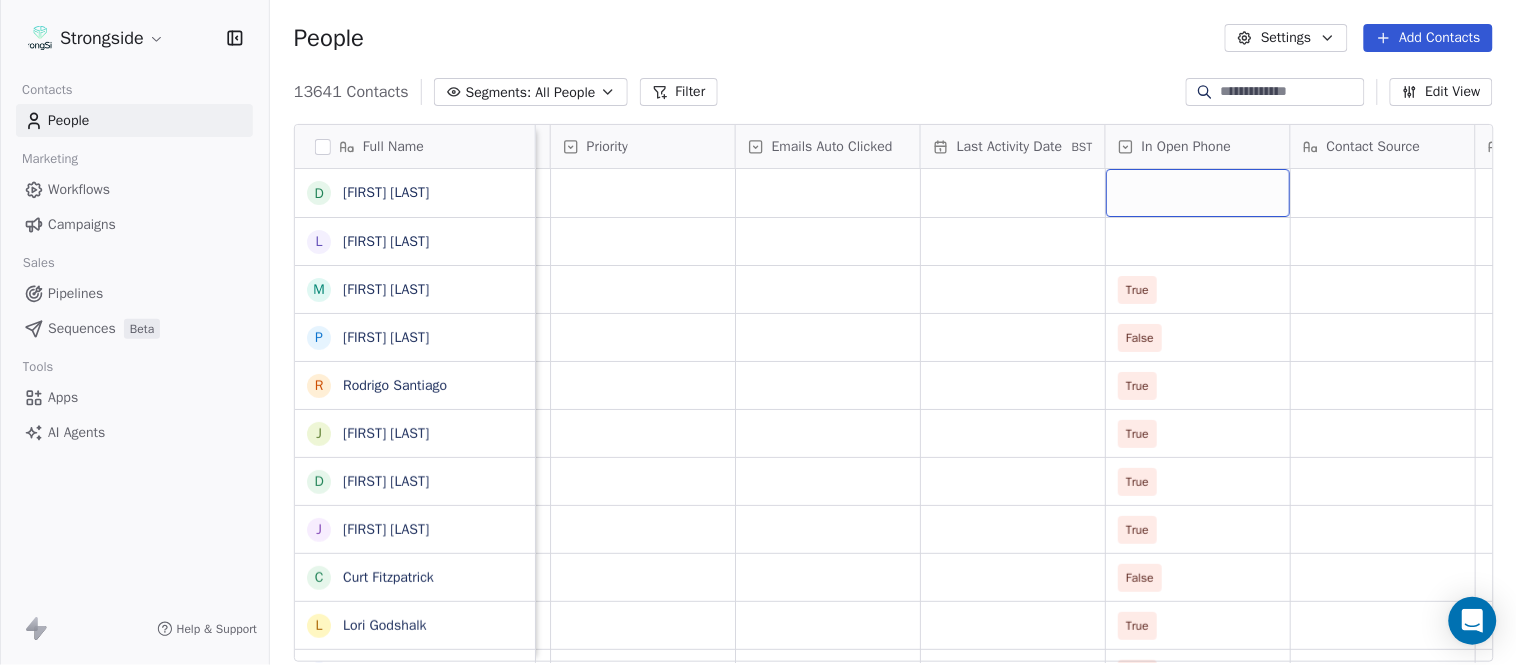 click at bounding box center (1198, 193) 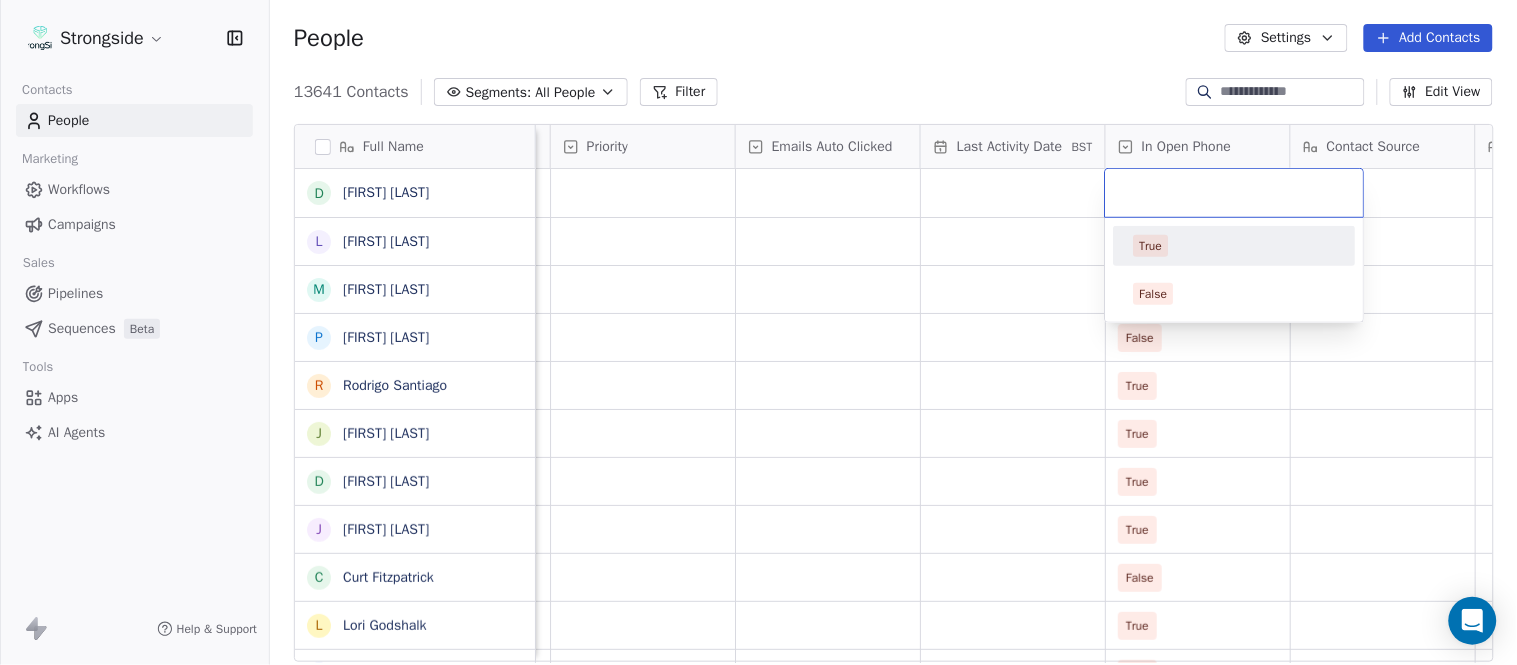 click on "True" at bounding box center [1235, 246] 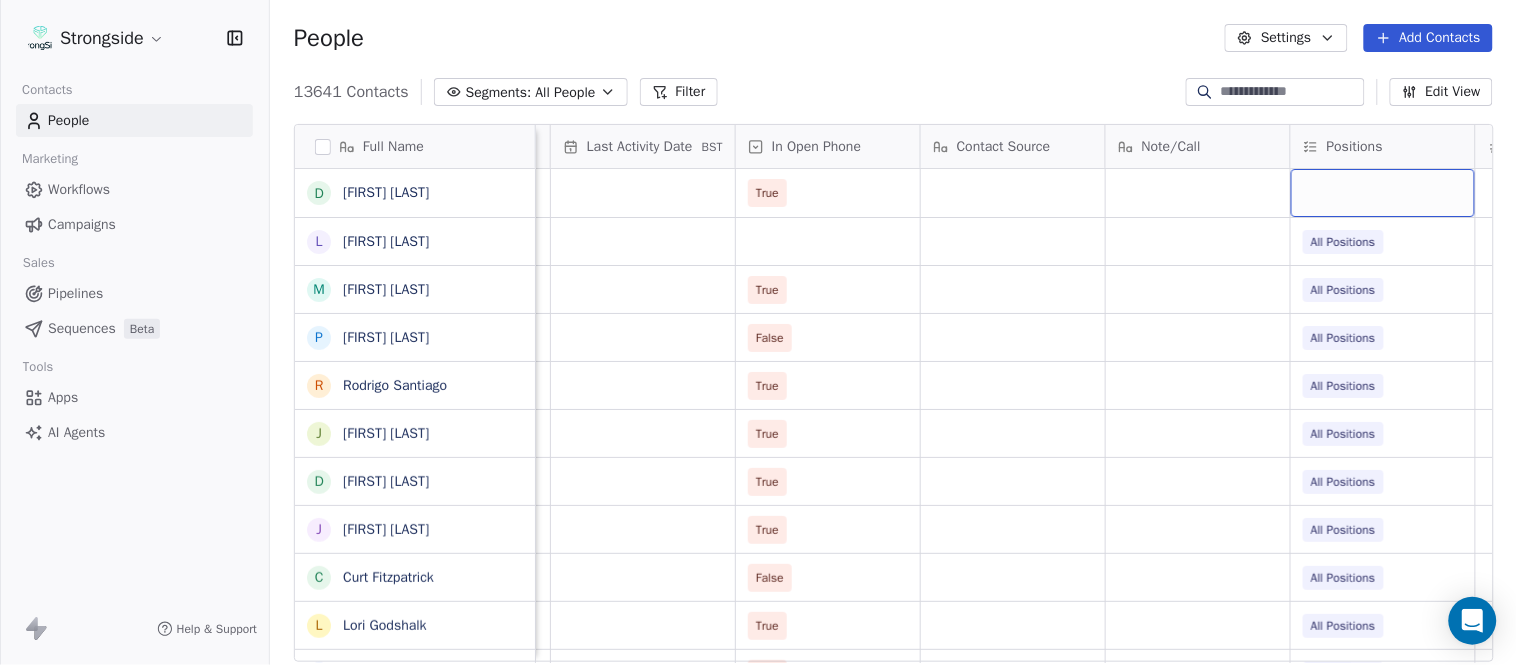 scroll, scrollTop: 0, scrollLeft: 2417, axis: horizontal 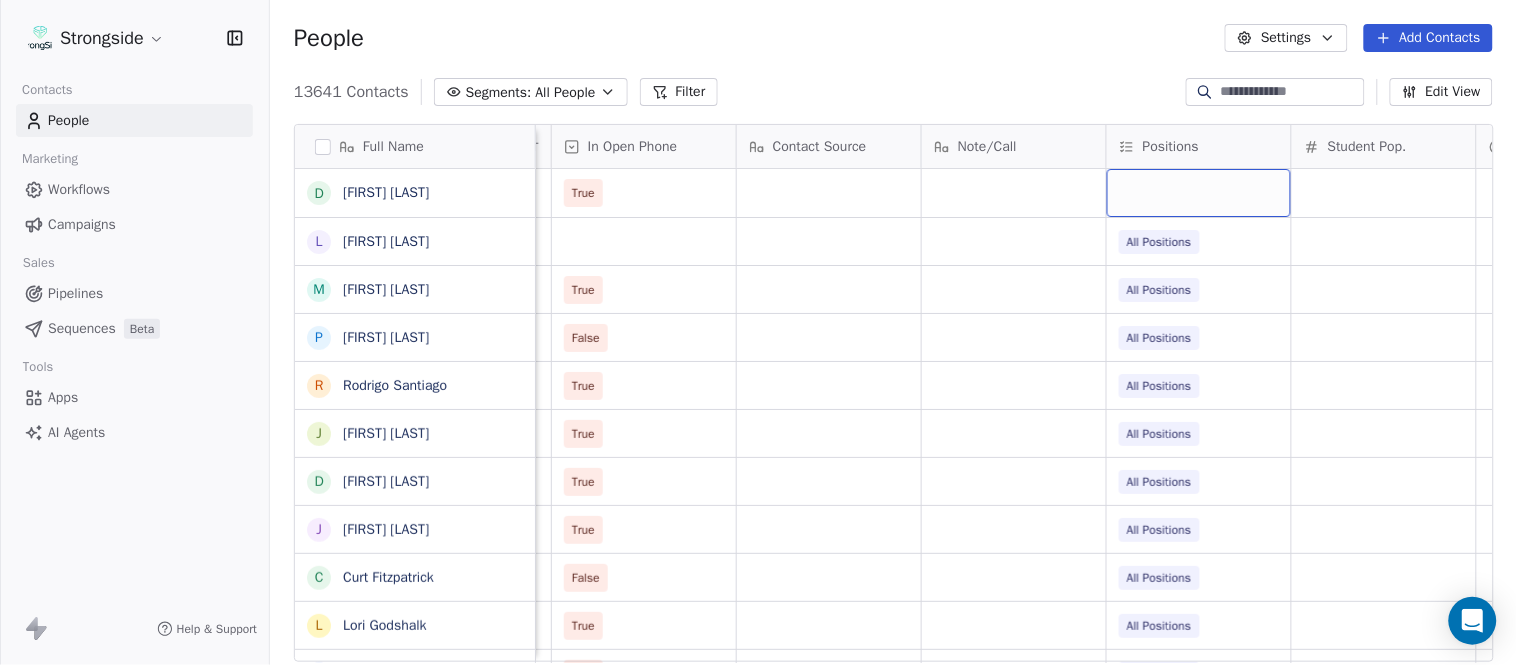 click at bounding box center (1199, 193) 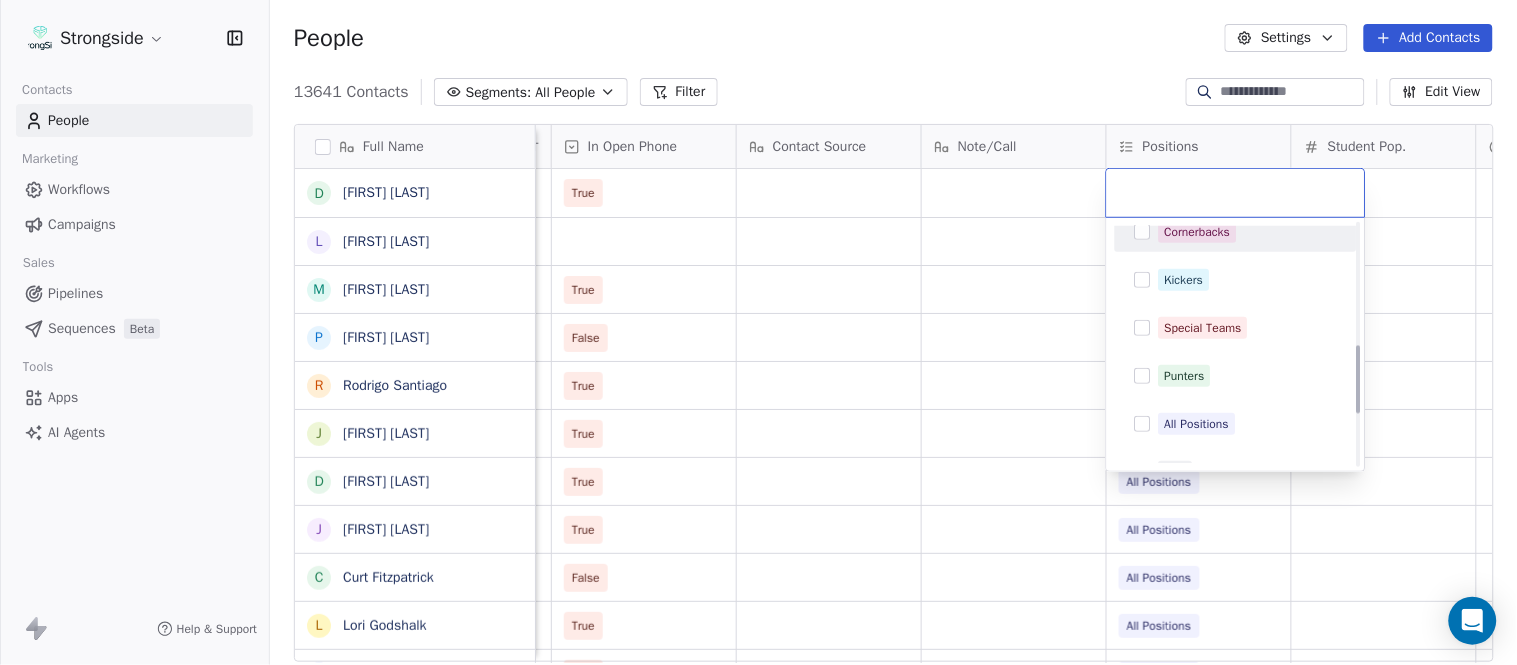 scroll, scrollTop: 444, scrollLeft: 0, axis: vertical 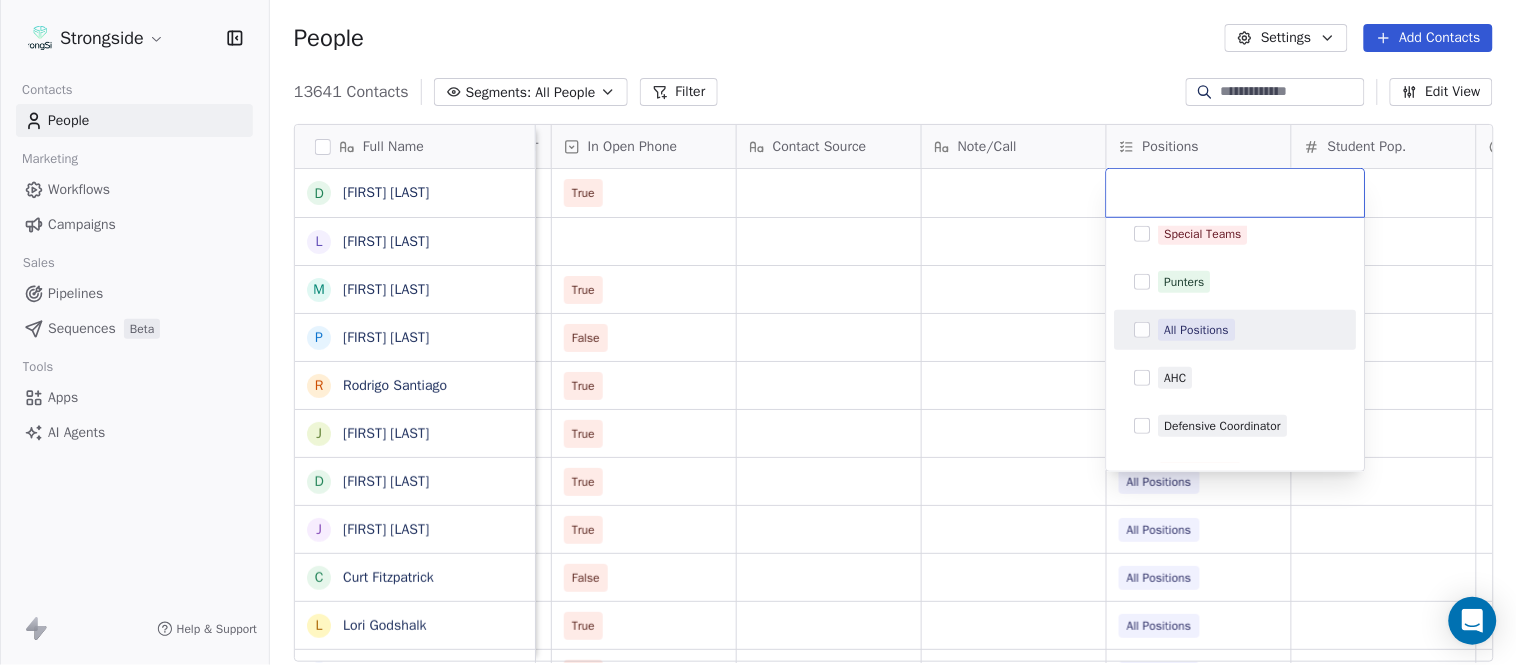 click on "All Positions" at bounding box center (1236, 330) 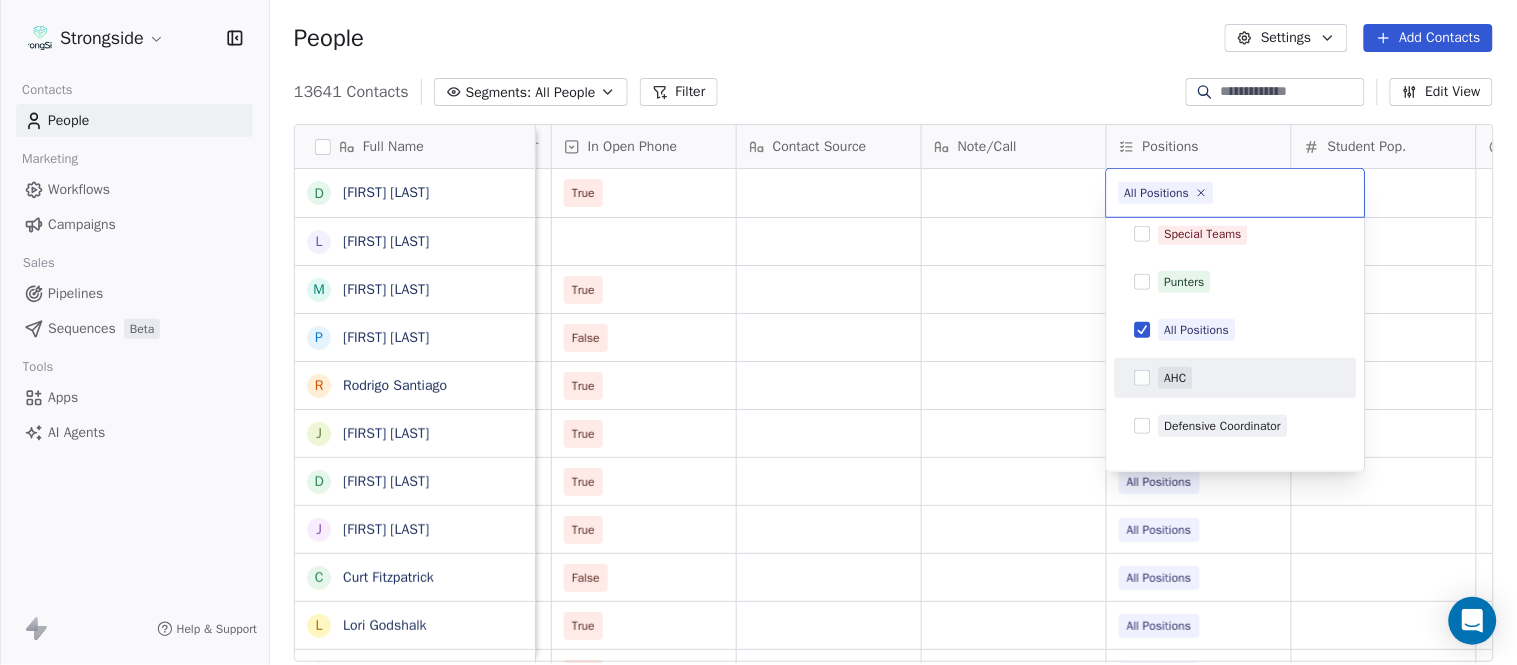 click on "Strongside Contacts People Marketing Workflows Campaigns Sales Pipelines Sequences Beta Tools Apps AI Agents Help & Support People Settings  Add Contacts 13641 Contacts Segments: All People Filter  Edit View Tag Add to Sequence Export Full Name D [FIRST] [LAST] L [FIRST] [LAST] M [FIRST] [LAST] P [FIRST] [LAST] R [FIRST] [LAST] J [FIRST] [LAST] D [FIRST] [LAST] J [FIRST] [LAST] C [FIRST] [LAST] L [FIRST] [LAST] Y [FIRST] [LAST] D [FIRST] [LAST] L [FIRST] [LAST] J [FIRST] [LAST] C [FIRST] [LAST] B [FIRST] [LAST] H [FIRST] [LAST] M [FIRST] [LAST] I [FIRST] [LAST] R [FIRST] [LAST] J [FIRST] [LAST] C [FIRST] [LAST] D [FIRST] [LAST] A [FIRST] [LAST] R [FIRST] [LAST] B [FIRST] [LAST] S [FIRST] [LAST] I [FIRST] [LAST] J [FIRST] [LAST] Status Priority Emails Auto Clicked Last Activity Date BST In Open Phone Contact Source Note/Call Positions Student Pop. Lead Account   True   All Positions   True All Positions   False All Positions   True All Positions   True All Positions   True All Positions   True" at bounding box center (758, 332) 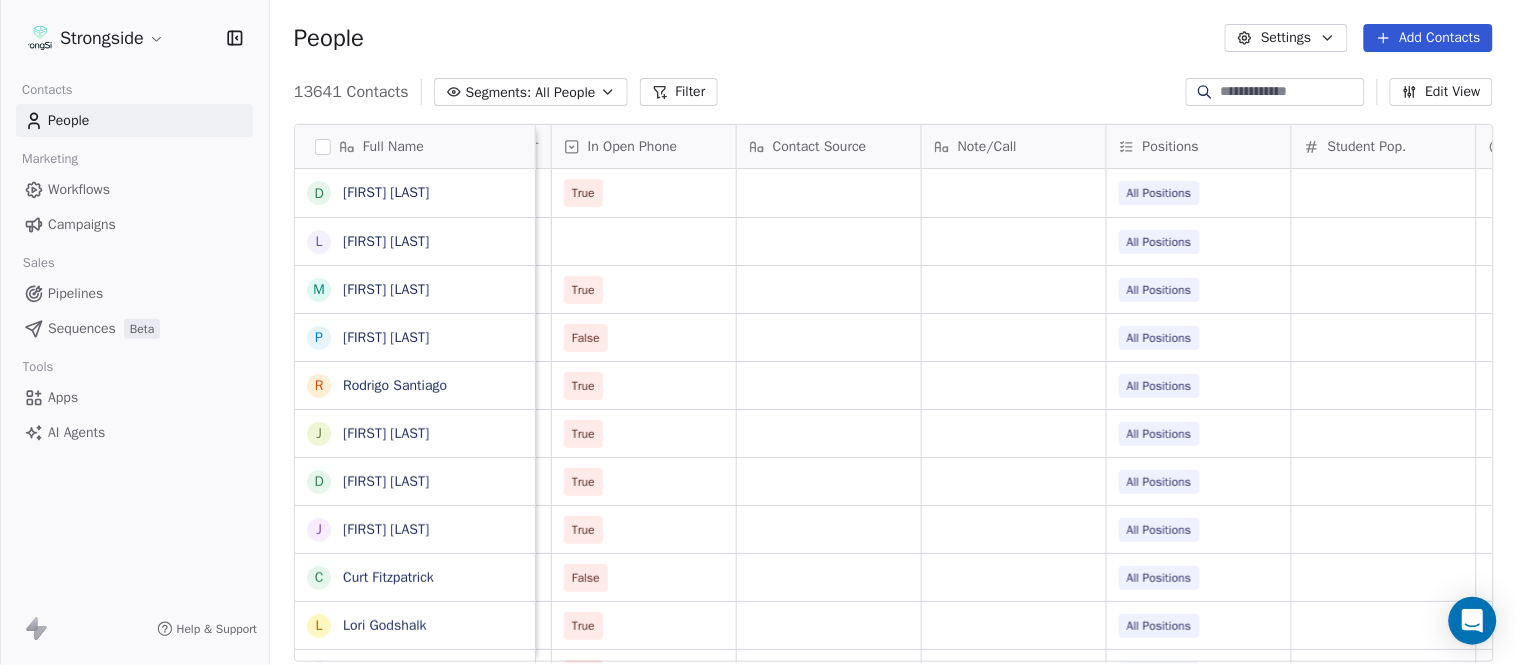 scroll, scrollTop: 0, scrollLeft: 0, axis: both 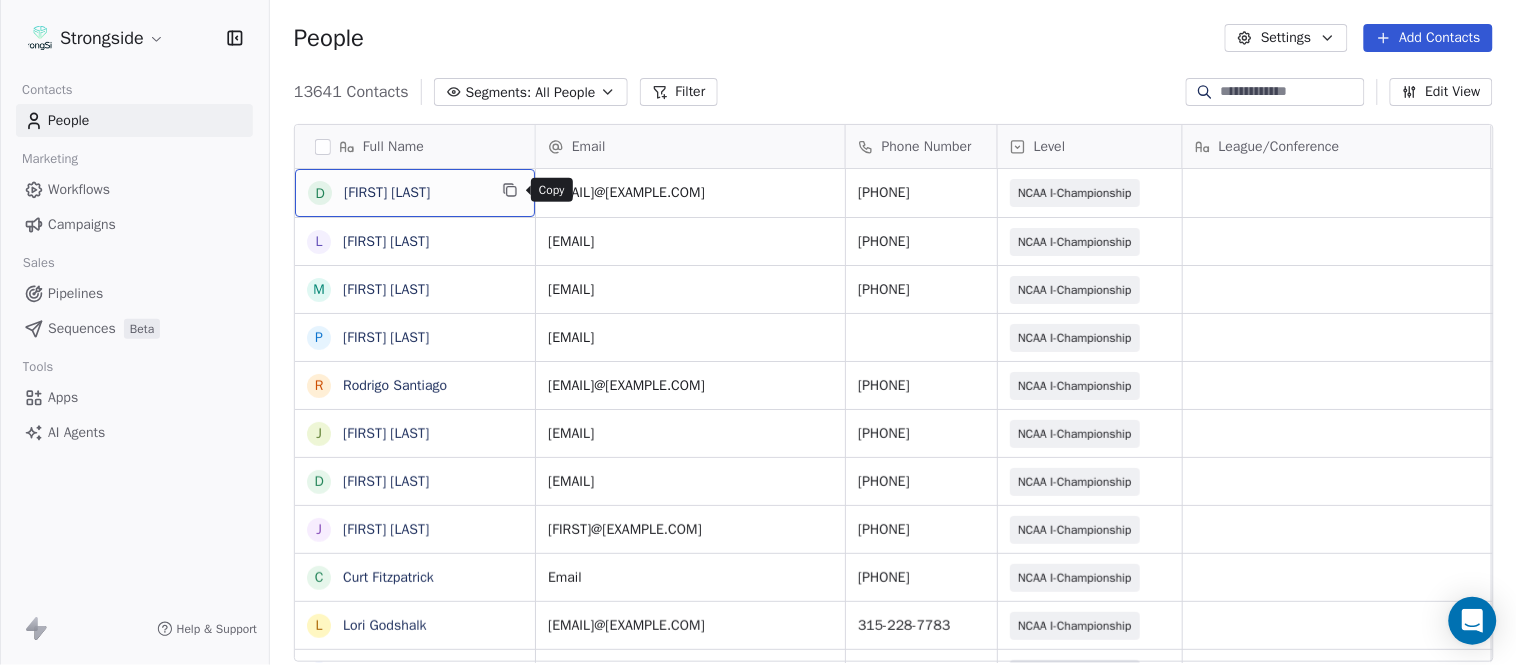 click at bounding box center (510, 190) 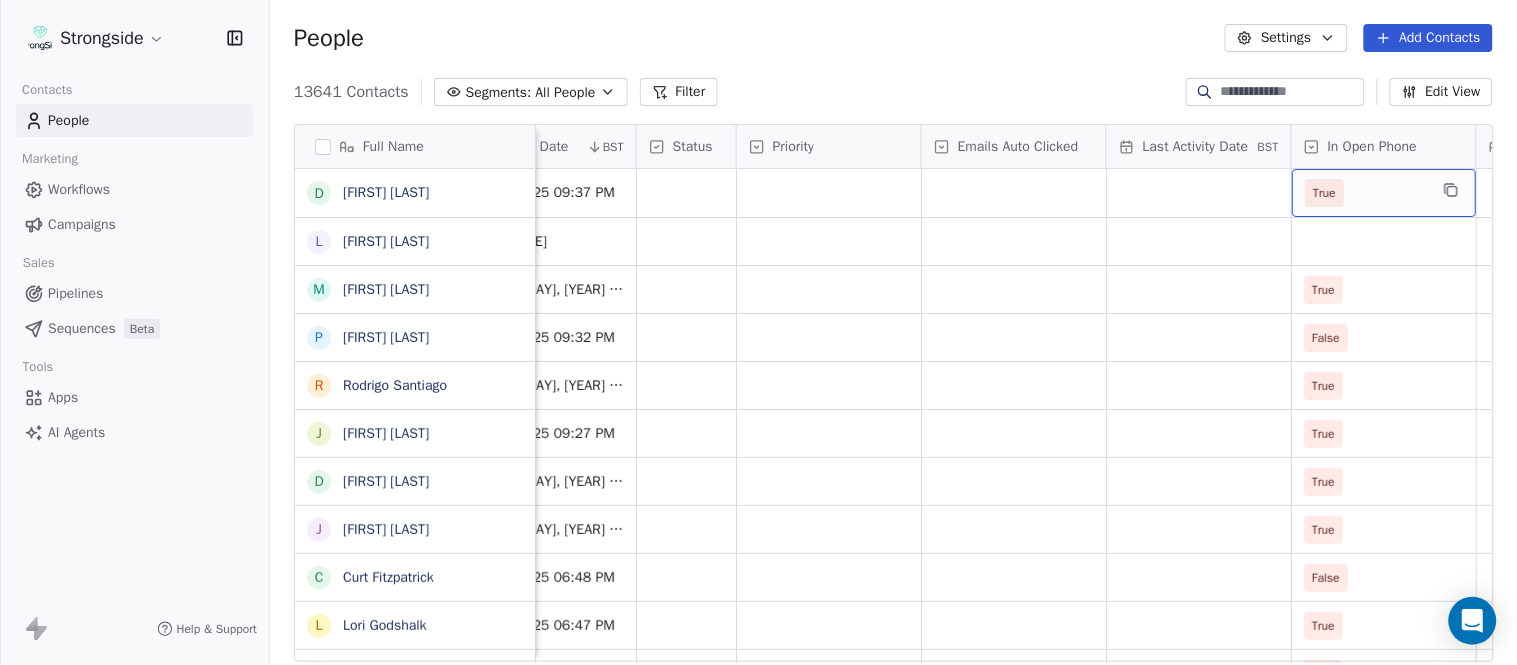 scroll, scrollTop: 0, scrollLeft: 1863, axis: horizontal 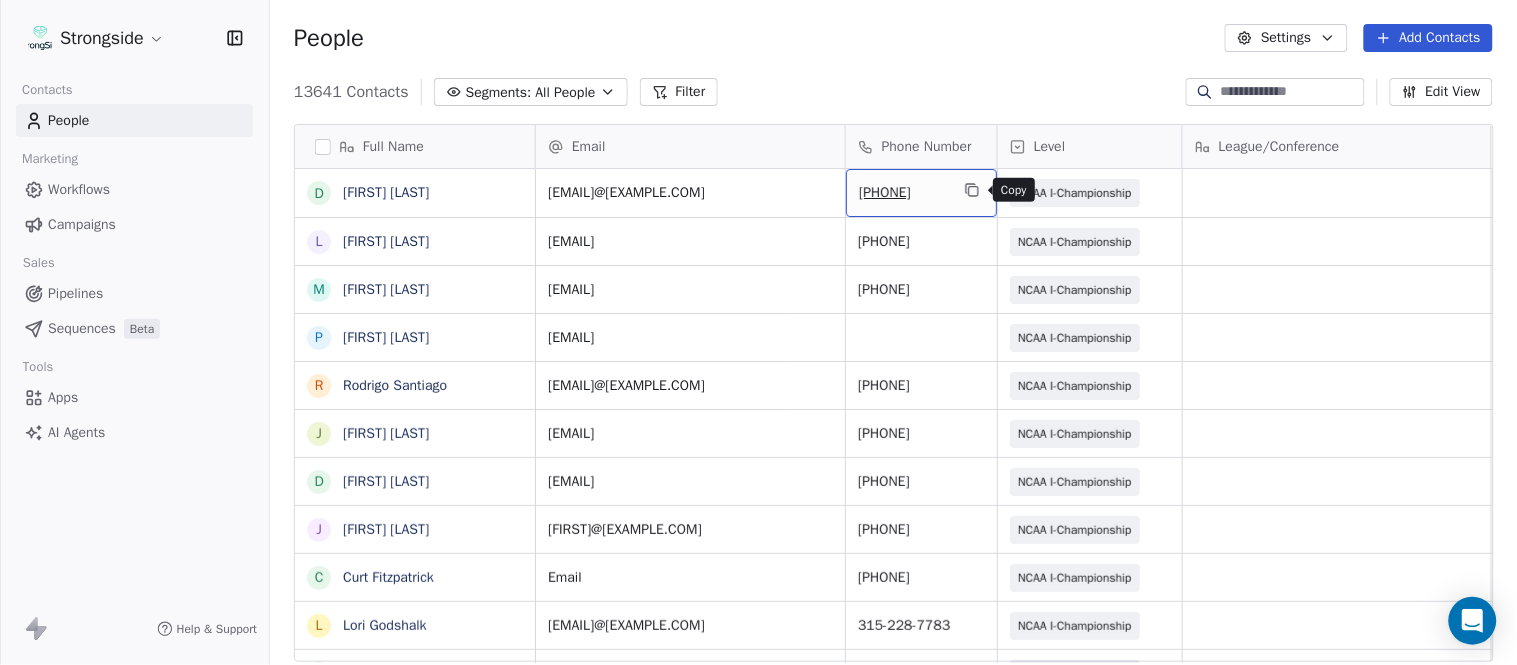 click 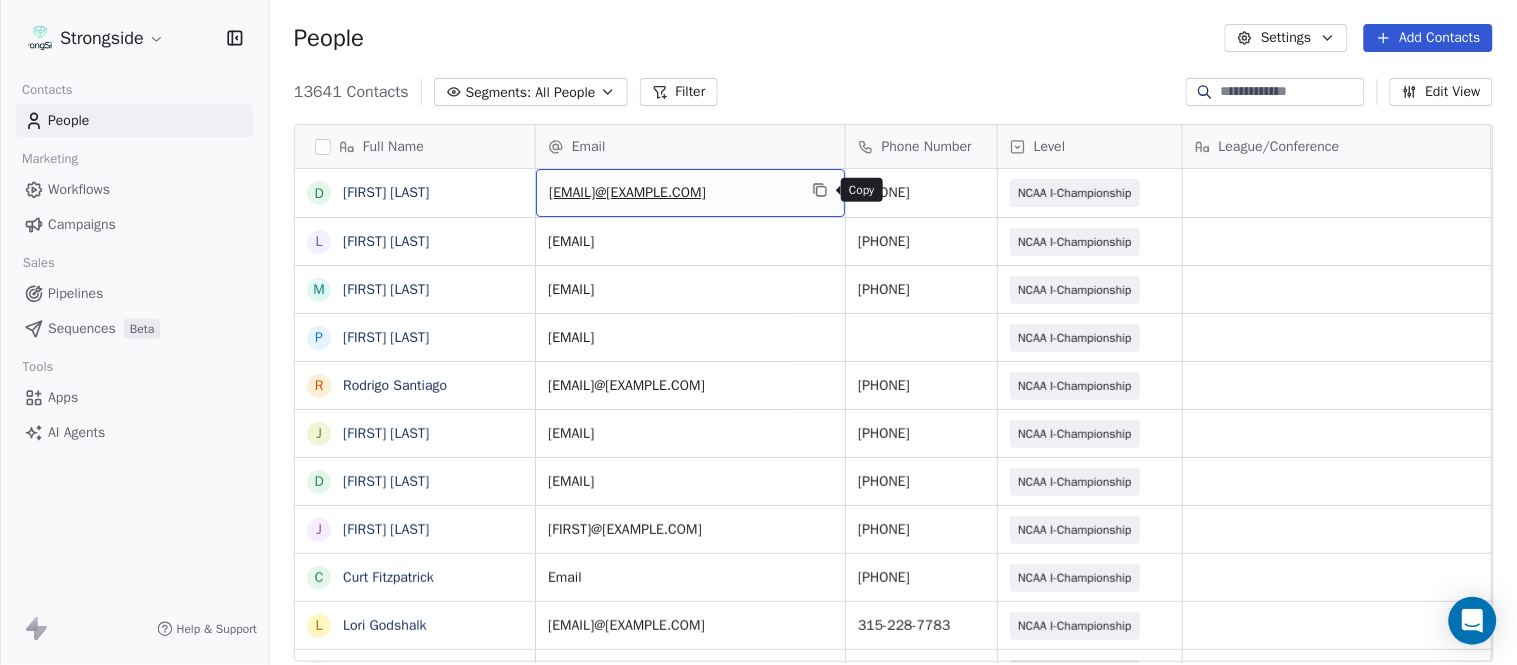 click 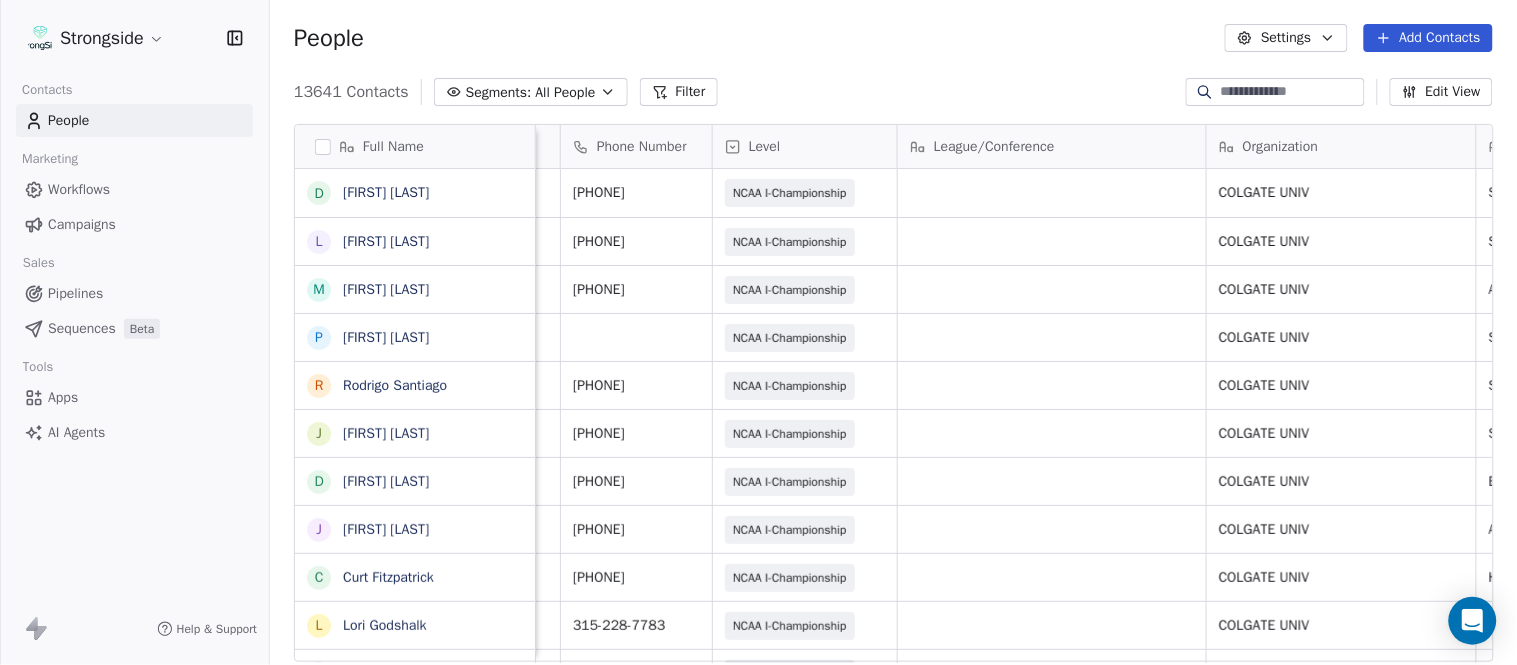 scroll, scrollTop: 0, scrollLeft: 653, axis: horizontal 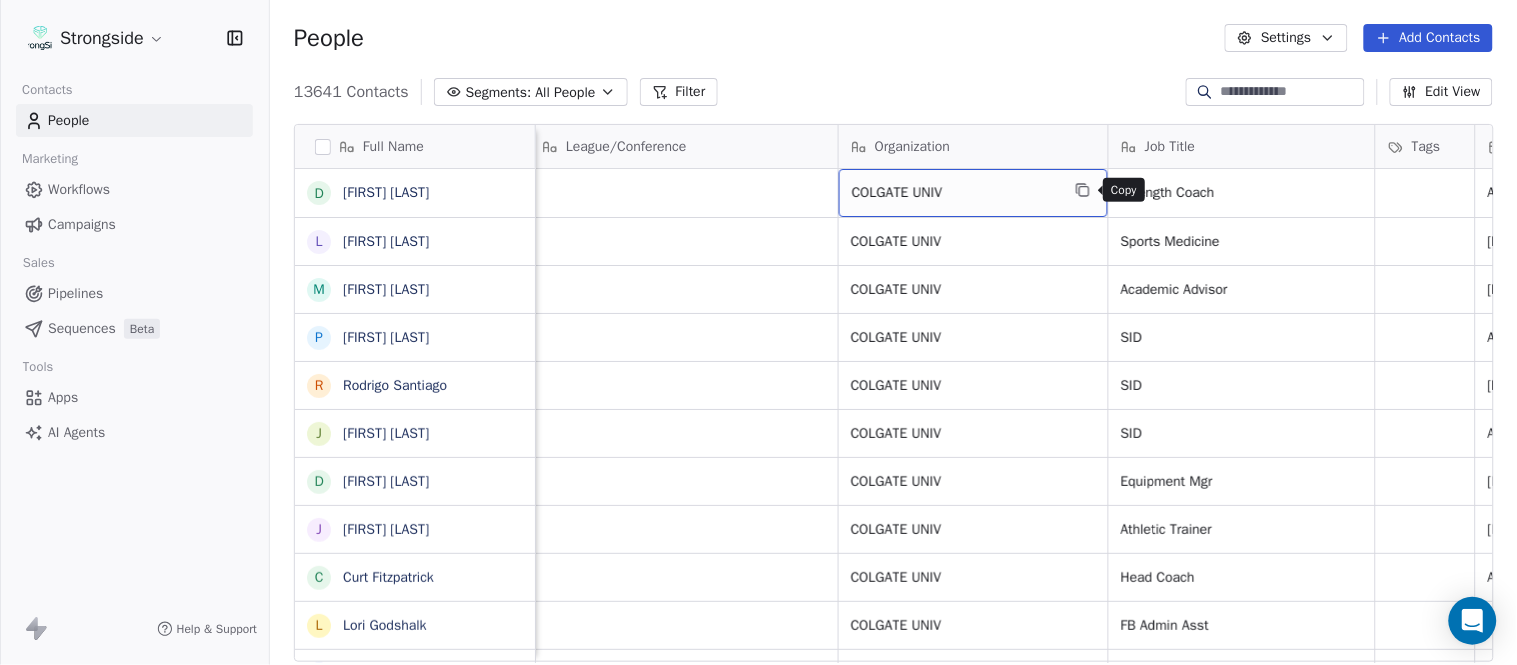 click 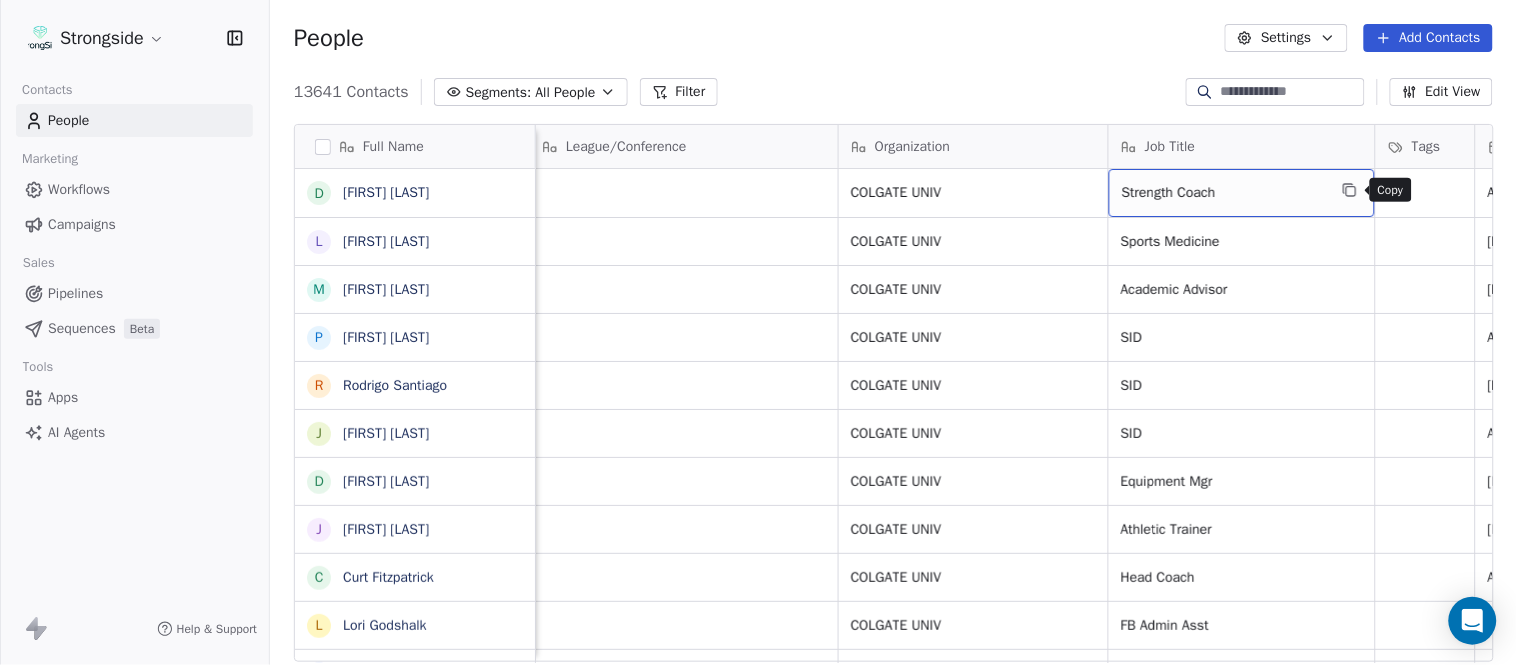 click 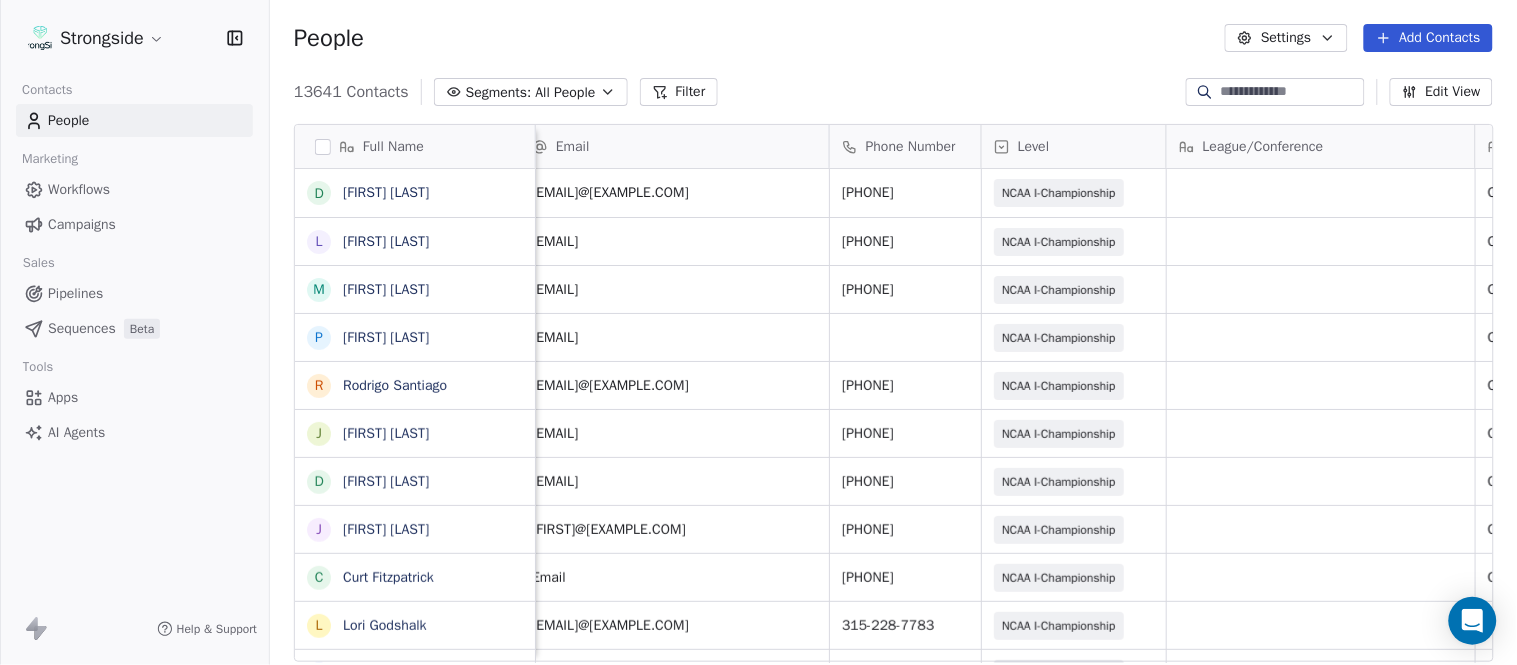 scroll, scrollTop: 0, scrollLeft: 0, axis: both 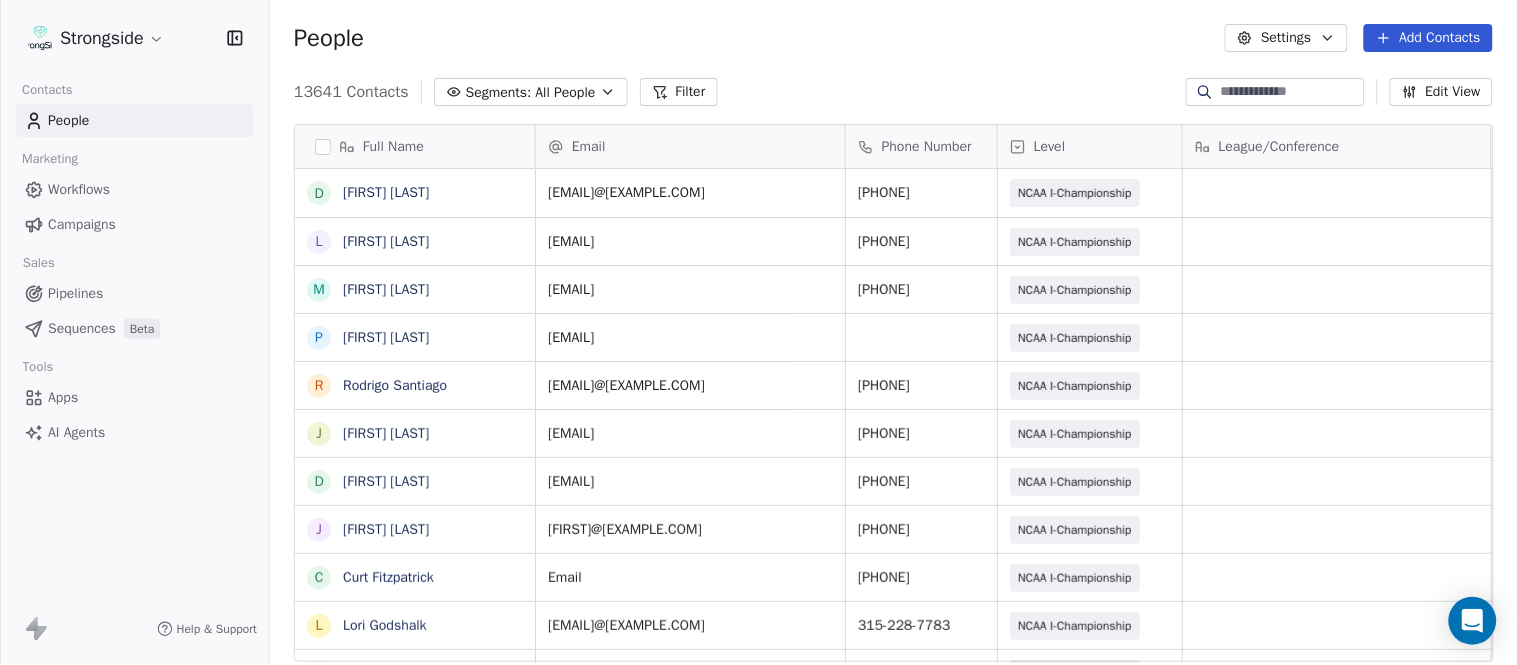 click on "Add Contacts" at bounding box center [1428, 38] 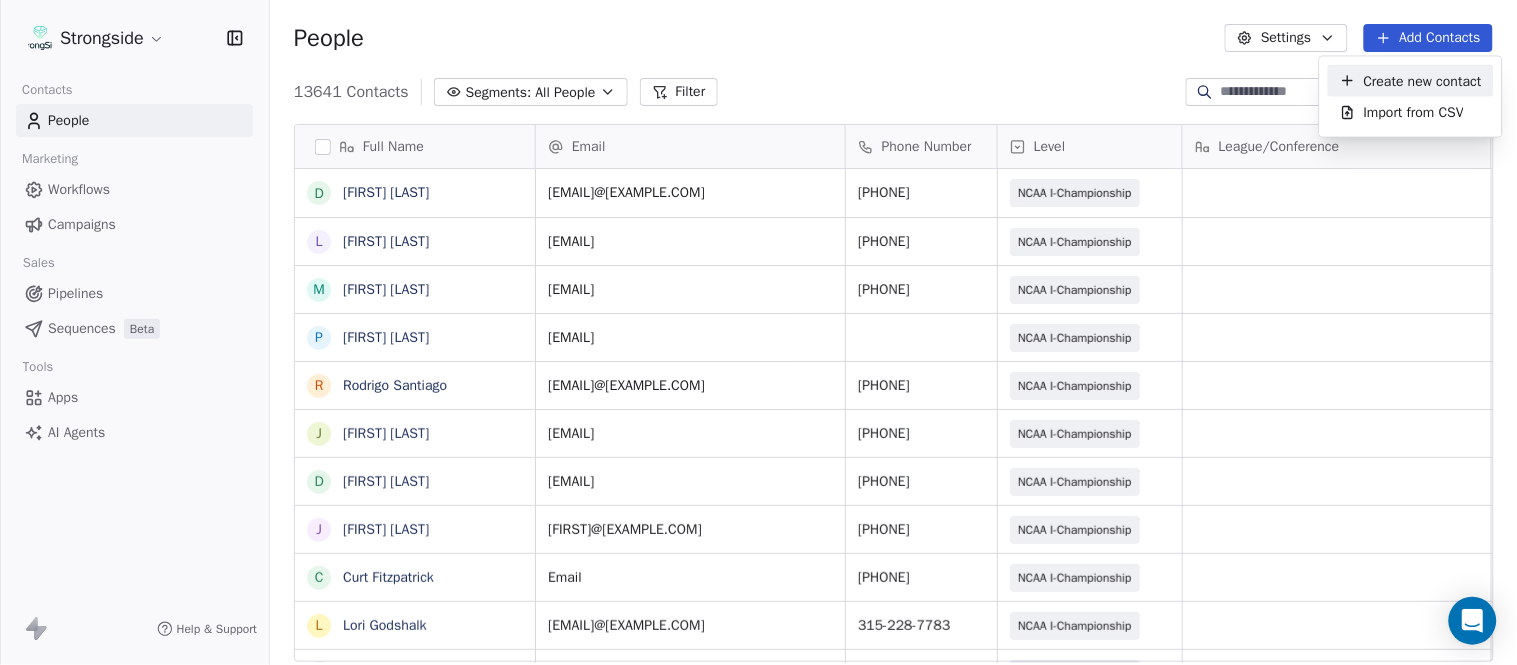 click on "Create new contact" at bounding box center (1423, 80) 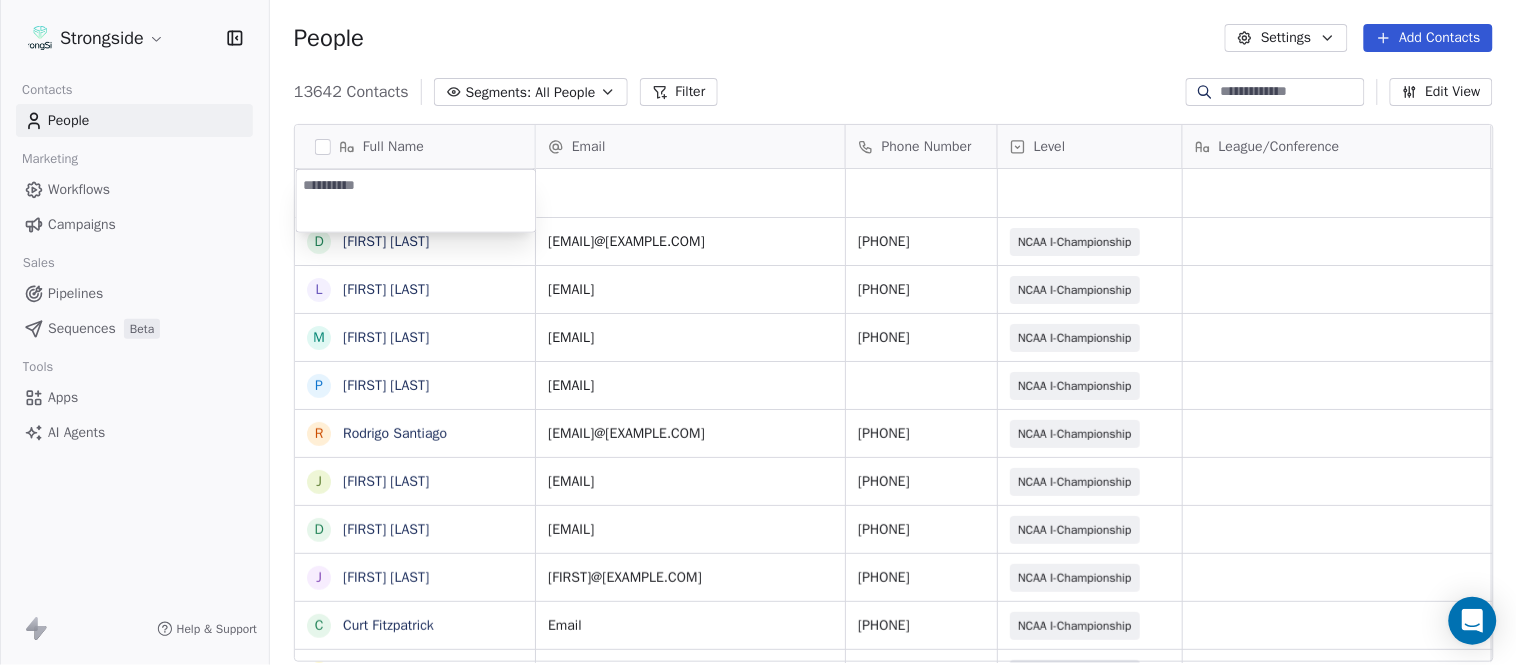 type on "**********" 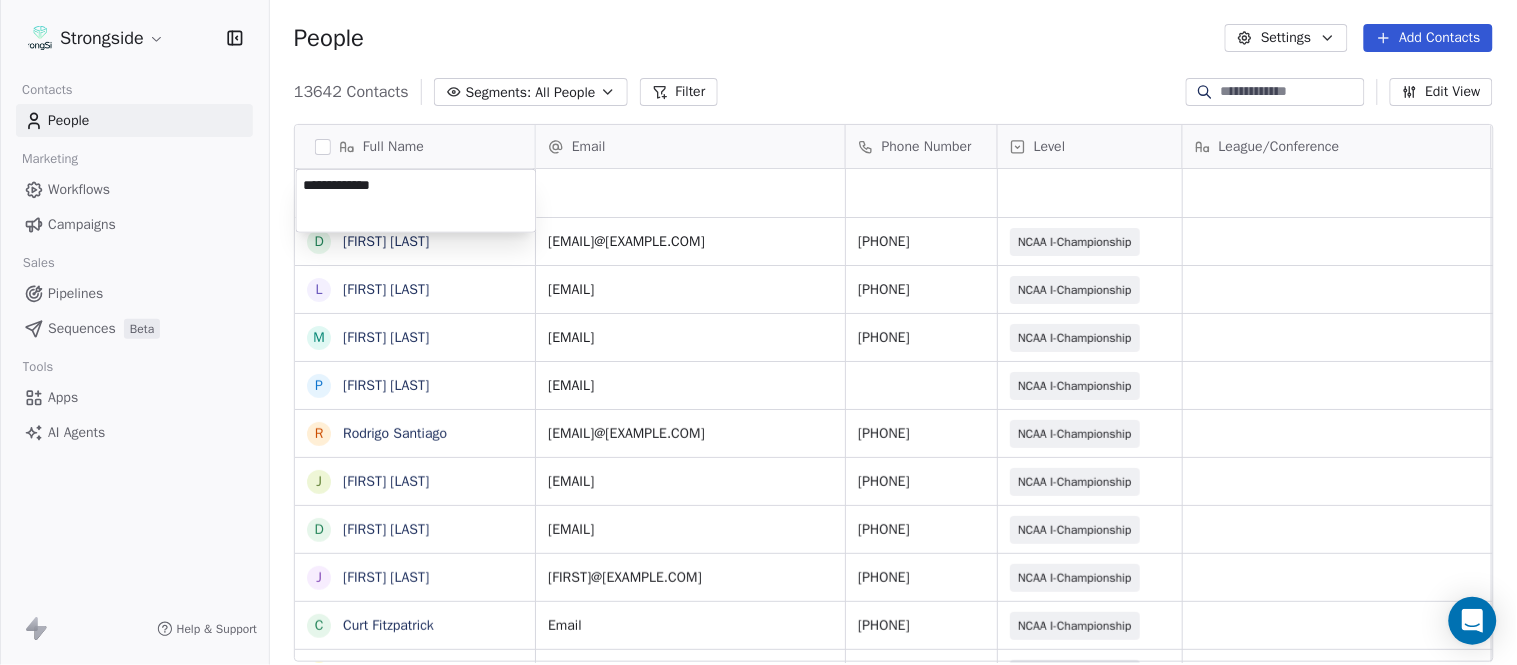 click on "Full Name D Dakota Dailey L Leslie Cowen M Meghan Kovac P Paul Verbitsky R Rodrigo Santiago J Jordan Doroshenko D Dominick Calhoun J Jillian Austin-Pottorff C Curt Fitzpatrick L Lori Godshalk Y Yariv Amir D Debbie Rhyde L Lynn Mentzer J Jordan Johnson C Caleb Haynes B Brian Dougherty H Holman Copeland M Matt Stansfield I Isiah Dunning R Ron Whitcomb J Joe Bowen C Chris Monfiletto D Dave Patenaude A Aaron Cantu R Ryan Horton B Brian Bratta S Sarah Schneyer I Ian Fried J Jon Fuller M Megan Prunty Email Phone Number Level League/Conference Organization Job Title Tags Created Date BST Aug 06, 2025 09:41 PM ddailey@example.com [PHONE] NCAA I-Championship COLGATE UNIV Strength Coach Aug 06, 2025 09:37 PM lcowen@example.com [PHONE] NCAA I-Championship COLGATE UNIV SID SID" at bounding box center [758, 332] 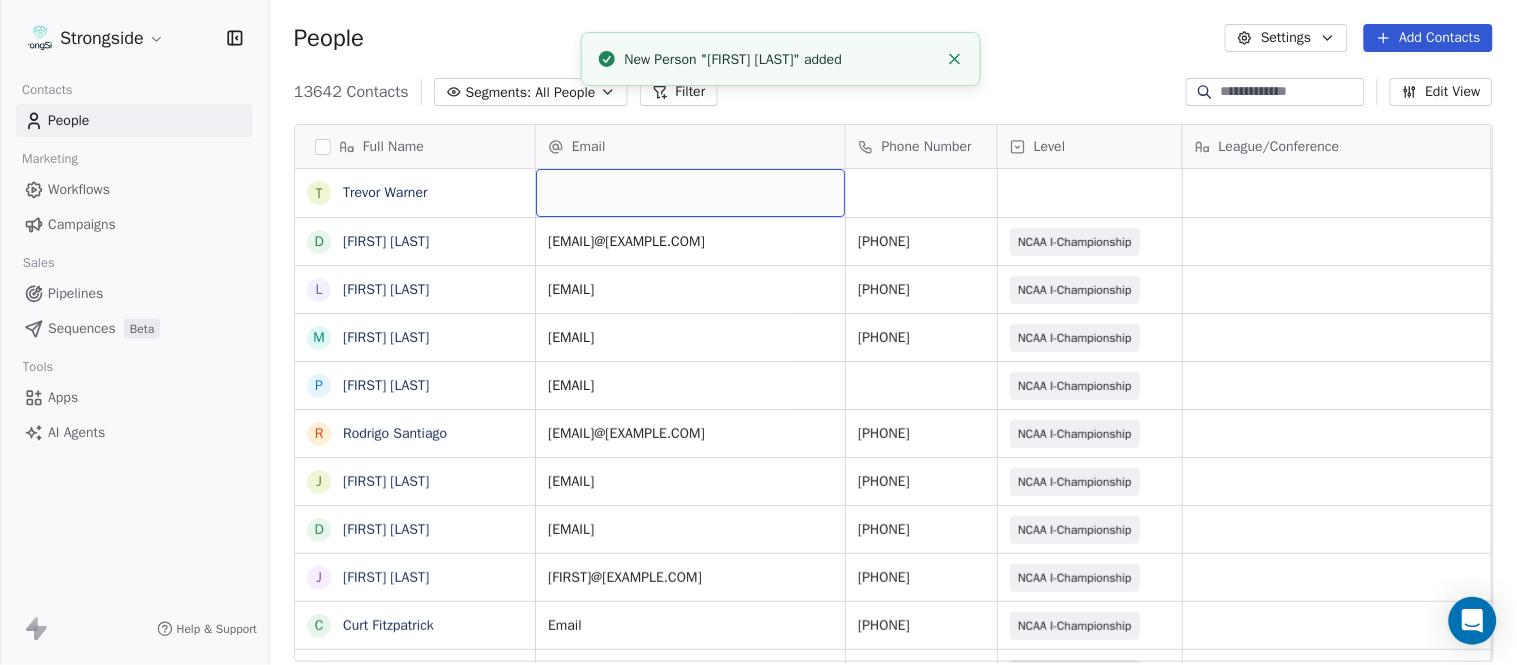 click at bounding box center [690, 193] 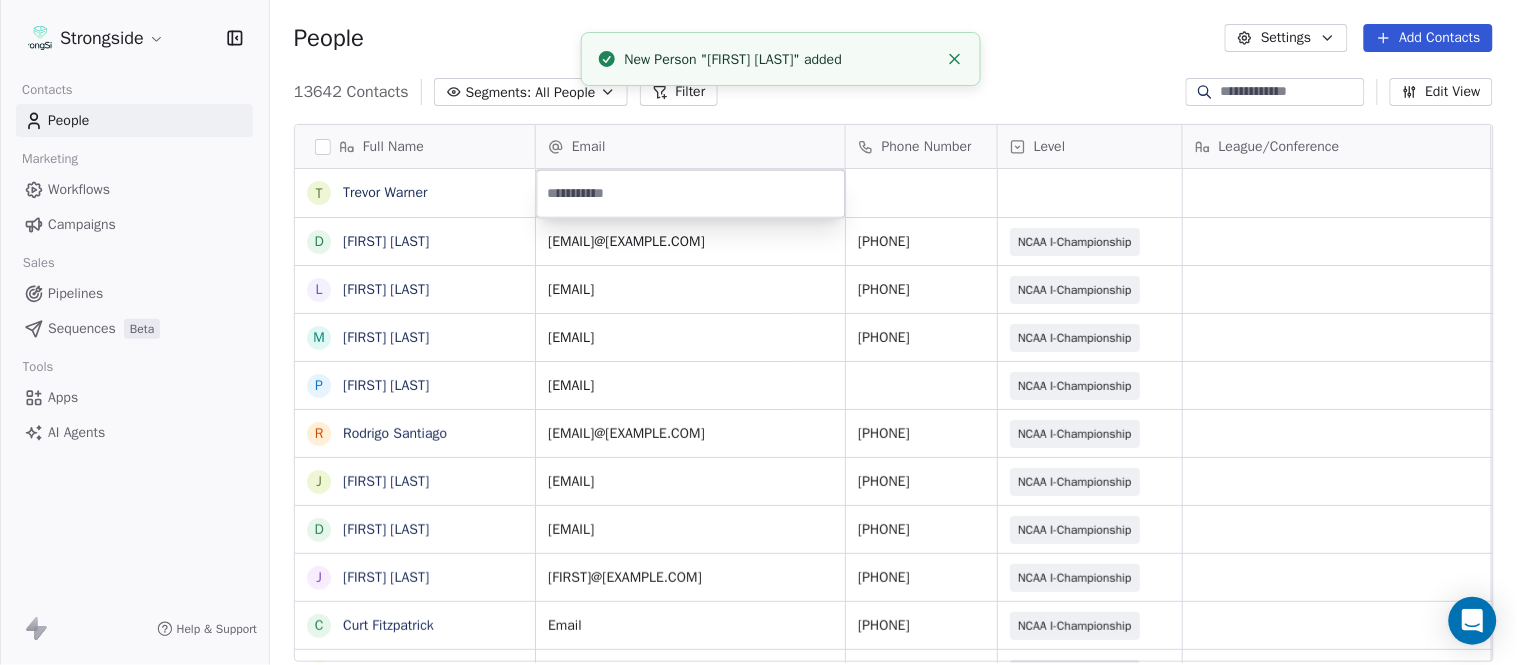 type on "**********" 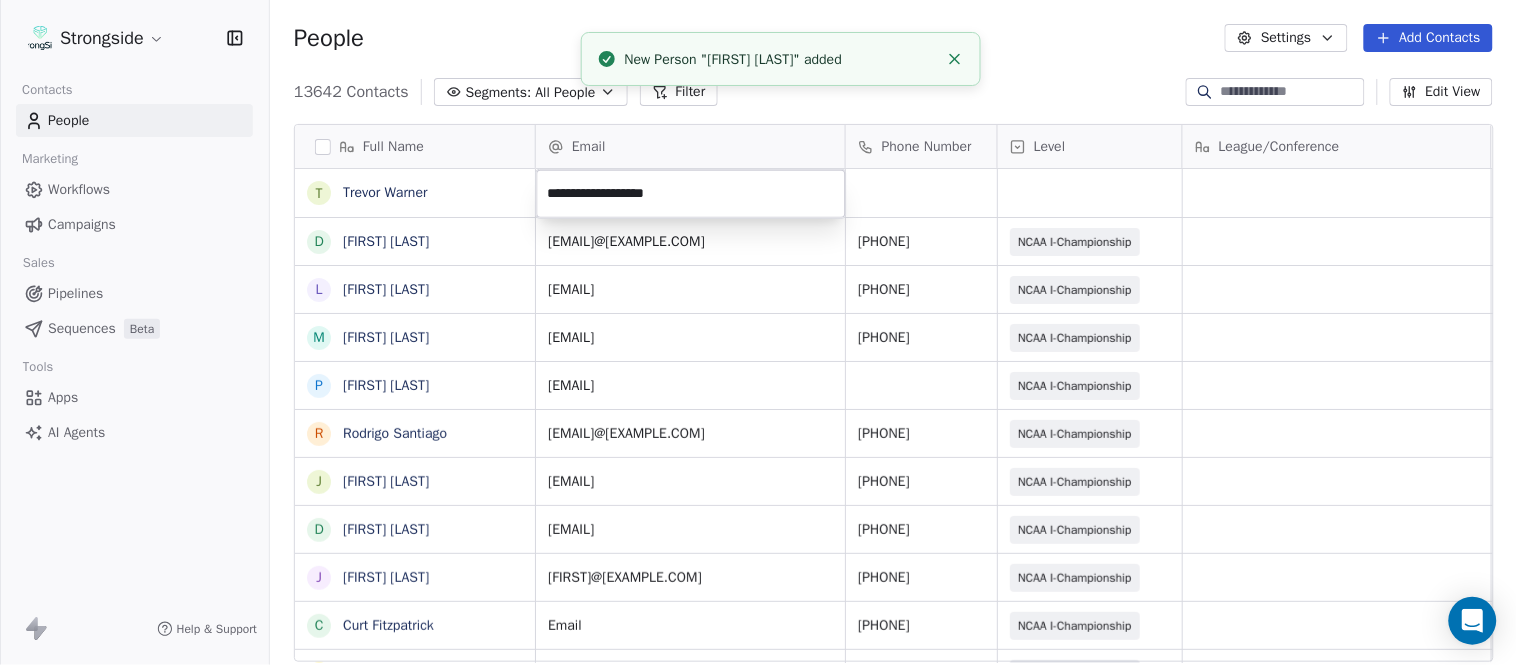 click 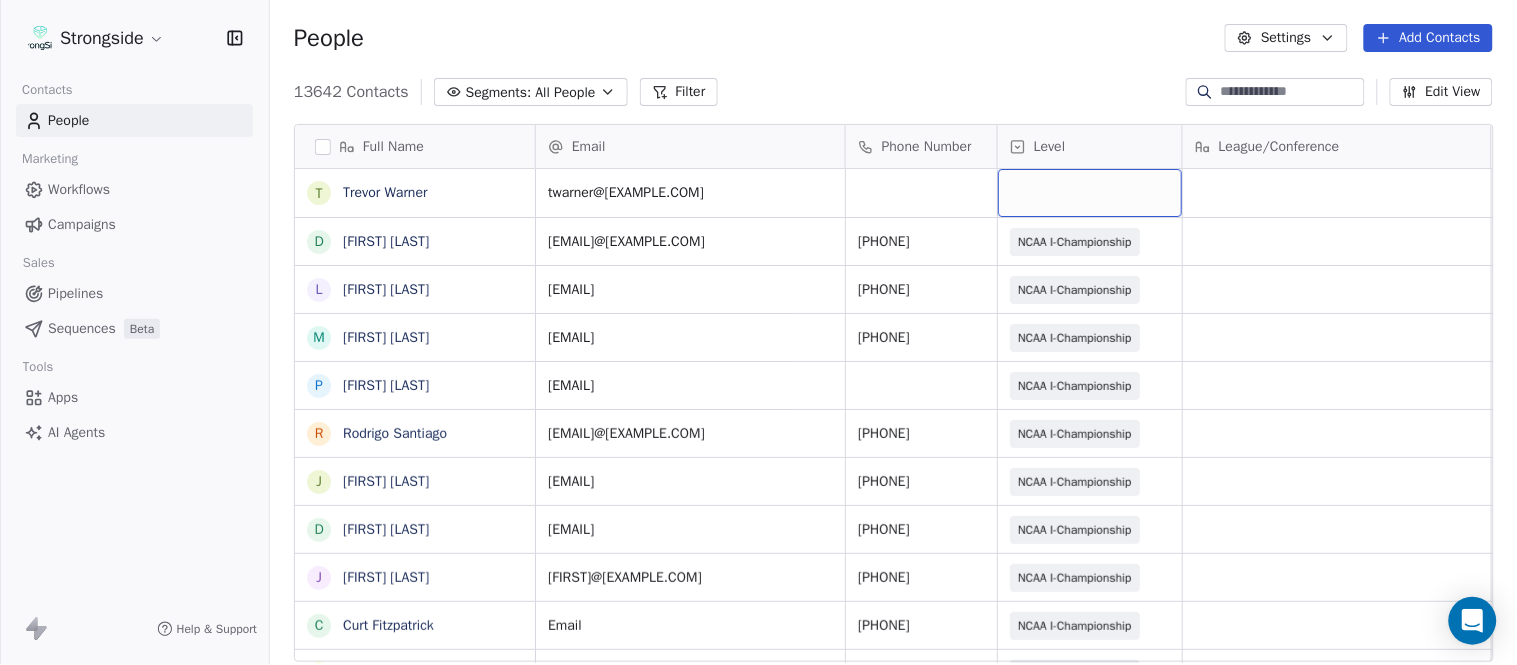 click at bounding box center (1090, 193) 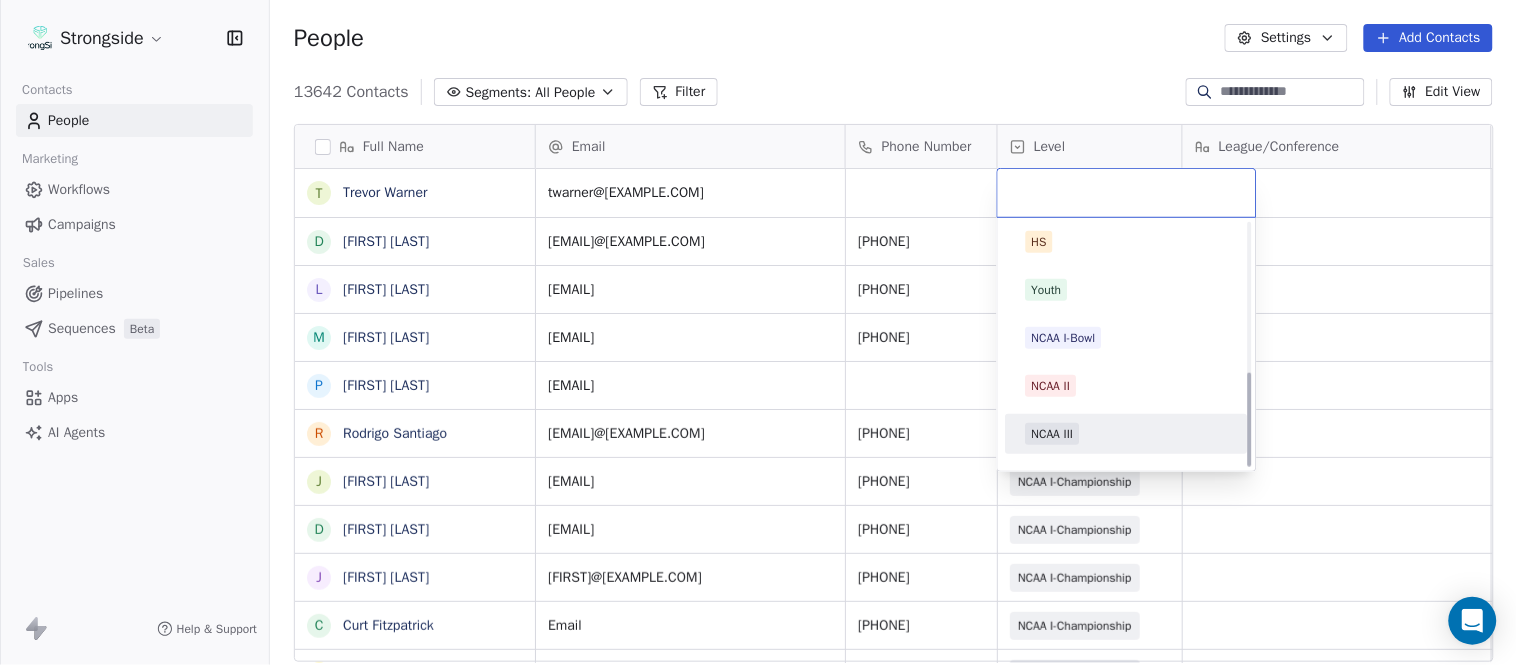 scroll, scrollTop: 378, scrollLeft: 0, axis: vertical 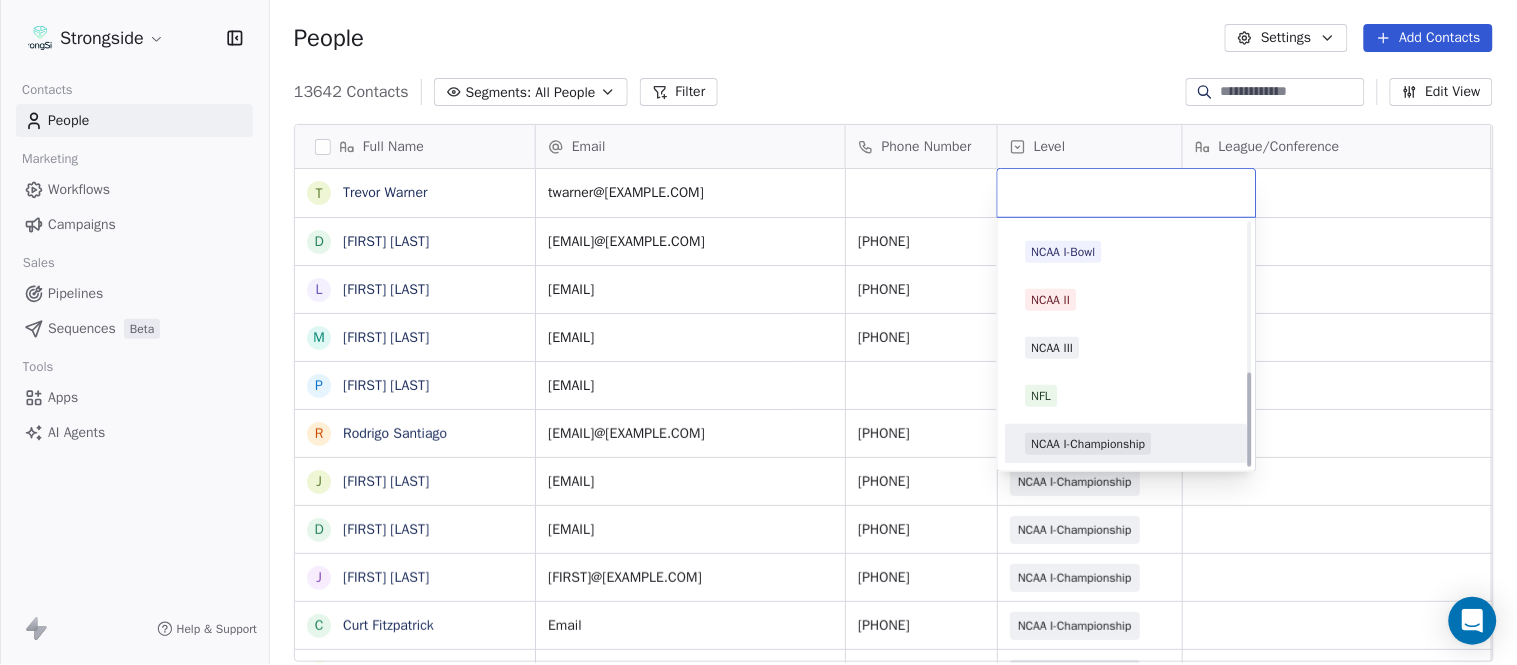 click on "NCAA I-Championship" at bounding box center (1089, 444) 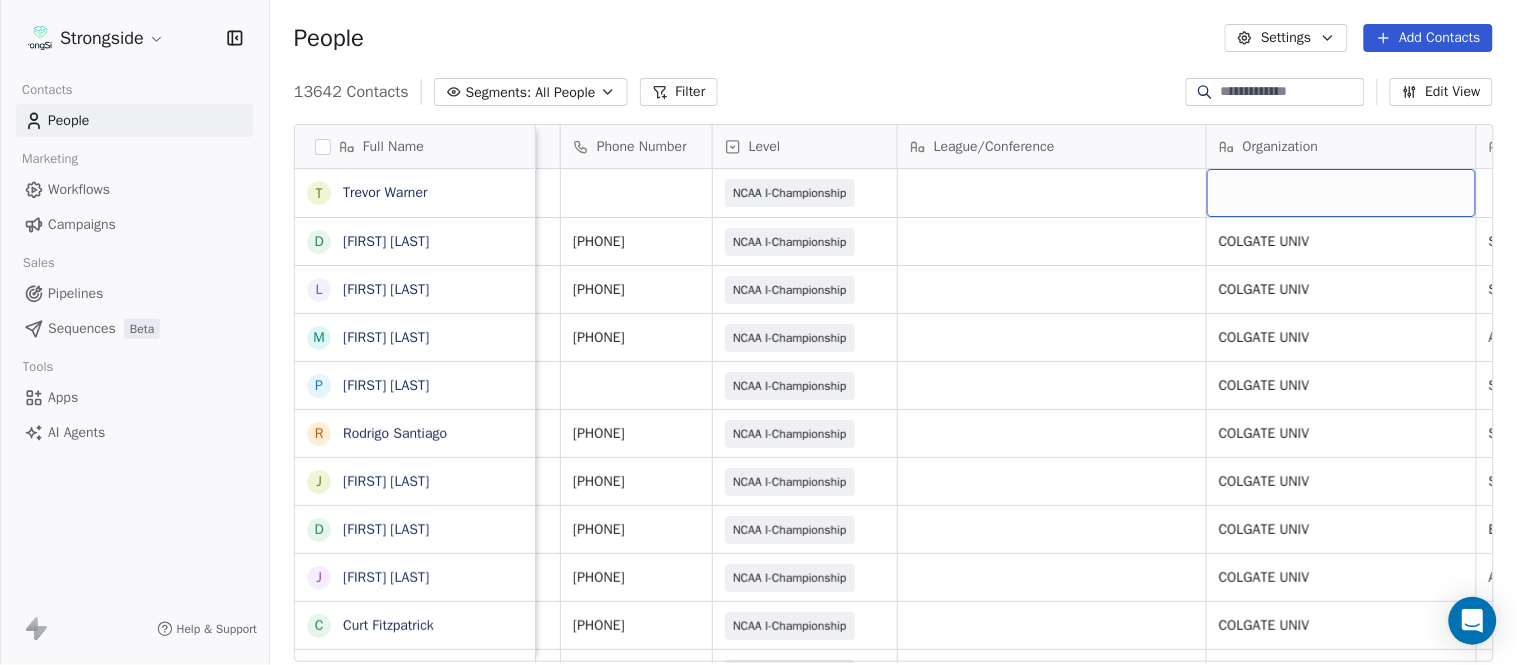scroll, scrollTop: 0, scrollLeft: 653, axis: horizontal 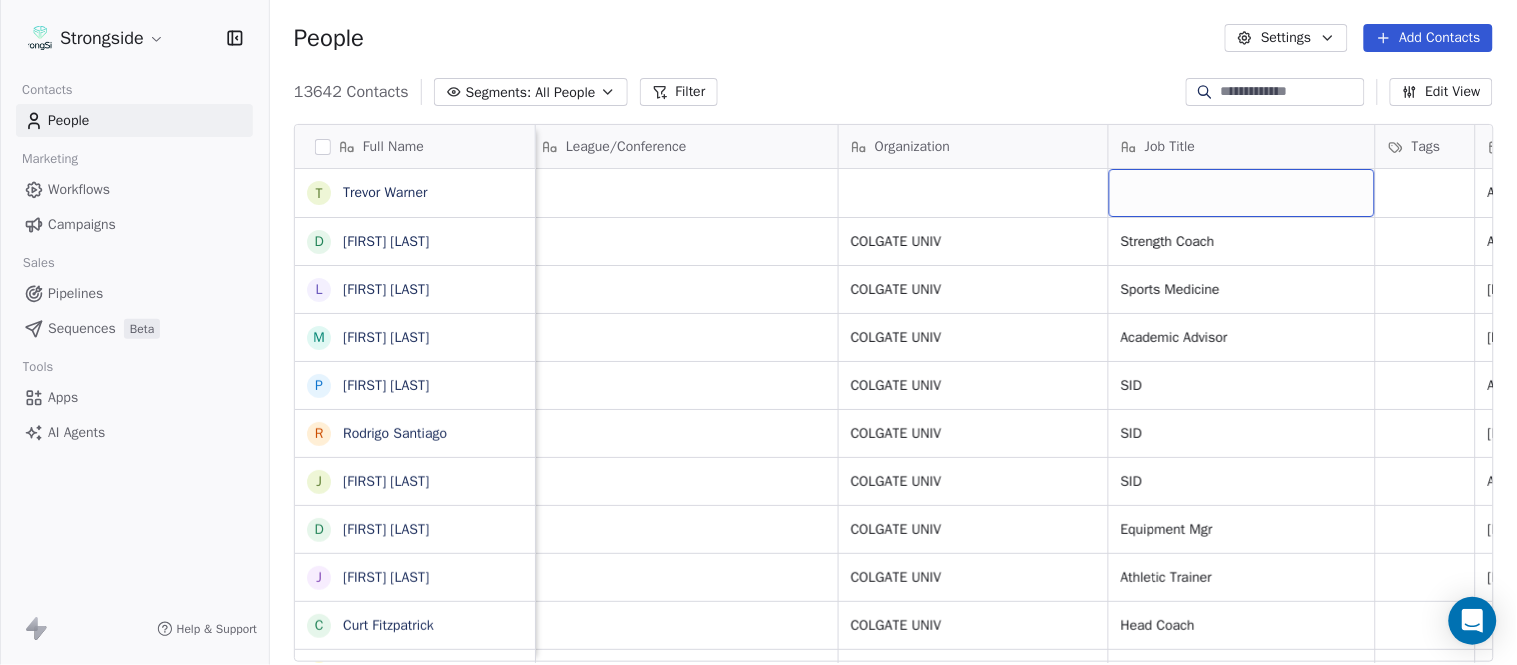 click at bounding box center (1242, 193) 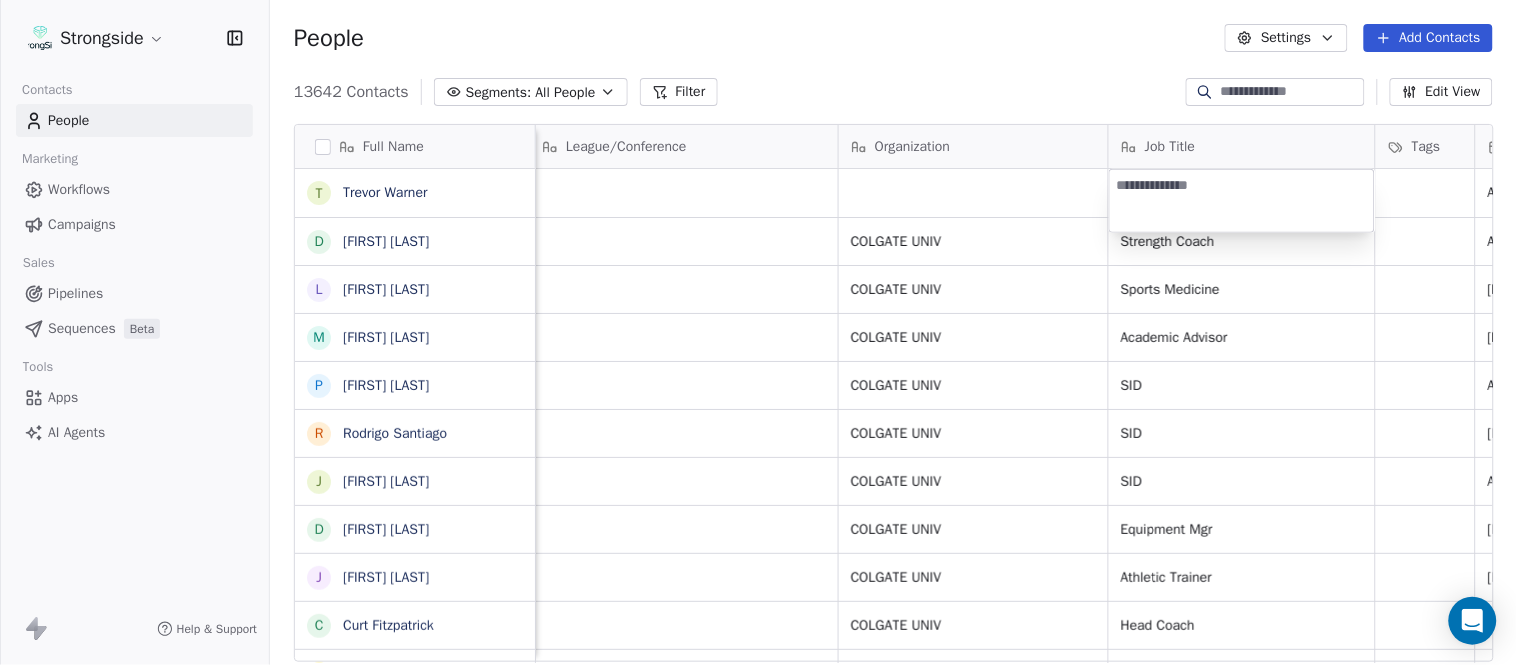 type on "**********" 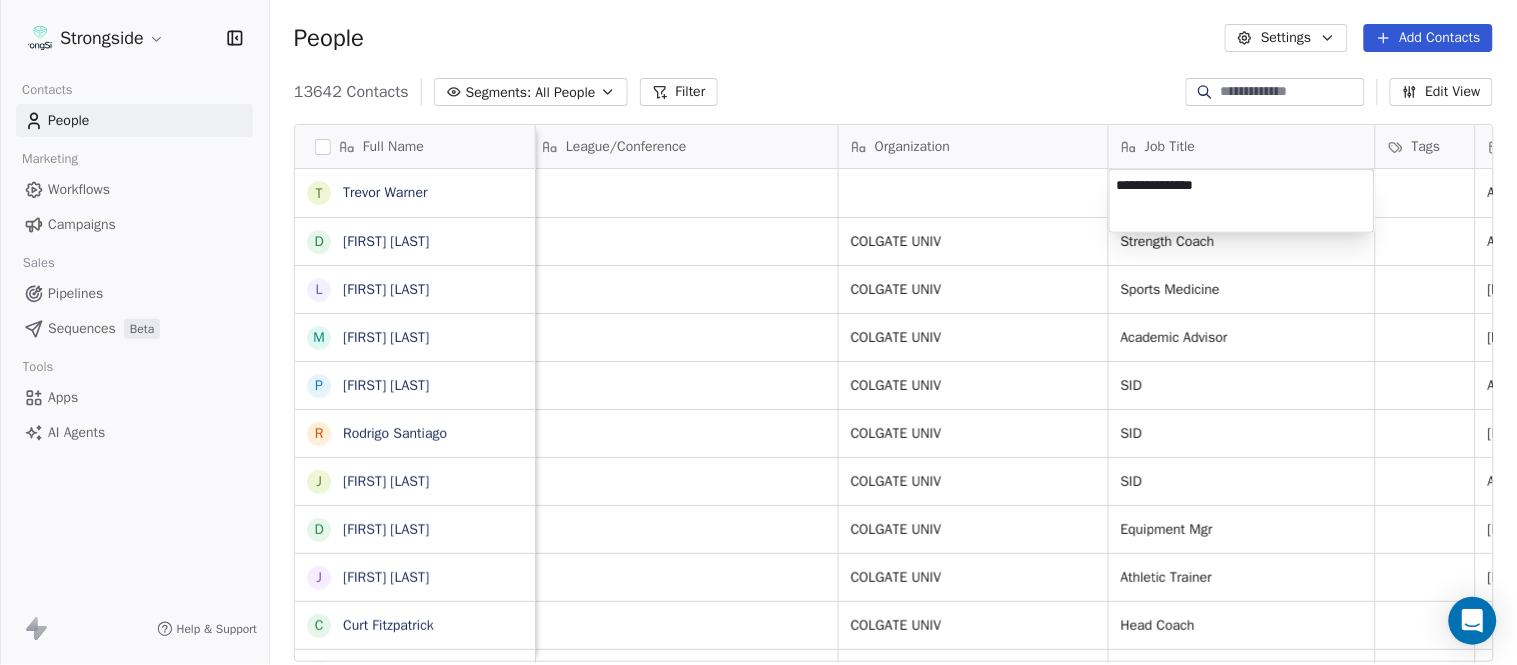 click on "Strongside Contacts People Marketing Workflows Campaigns Sales Pipelines Sequences Beta Tools Apps AI Agents Help & Support People Settings  Add Contacts 13642 Contacts Segments: All People Filter  Edit View Tag Add to Sequence Export Full Name T [FIRST] D [FIRST] L [FIRST] M [FIRST] P [FIRST] R [FIRST] J [FIRST] D [FIRST] J [FIRST] C [FIRST] L [FIRST] Y [FIRST] D [FIRST] L [FIRST] J [FIRST] C [FIRST] B [FIRST] H [FIRST] M [FIRST] I [FIRST] R [FIRST] J [FIRST] C [FIRST] D [FIRST] A [FIRST] R [FIRST] B [FIRST] S [FIRST] I [FIRST] J [FIRST] M [FIRST] Email Phone Number Level League/Conference Organization Job Title Tags Created Date BST Status Priority Emails Auto Clicked [EMAIL] NCAA I-Championship Aug 06, 2025 09:41 PM [EMAIL] [PHONE] NCAA I-Championship COLGATE UNIV Strength Coach SID" at bounding box center [758, 332] 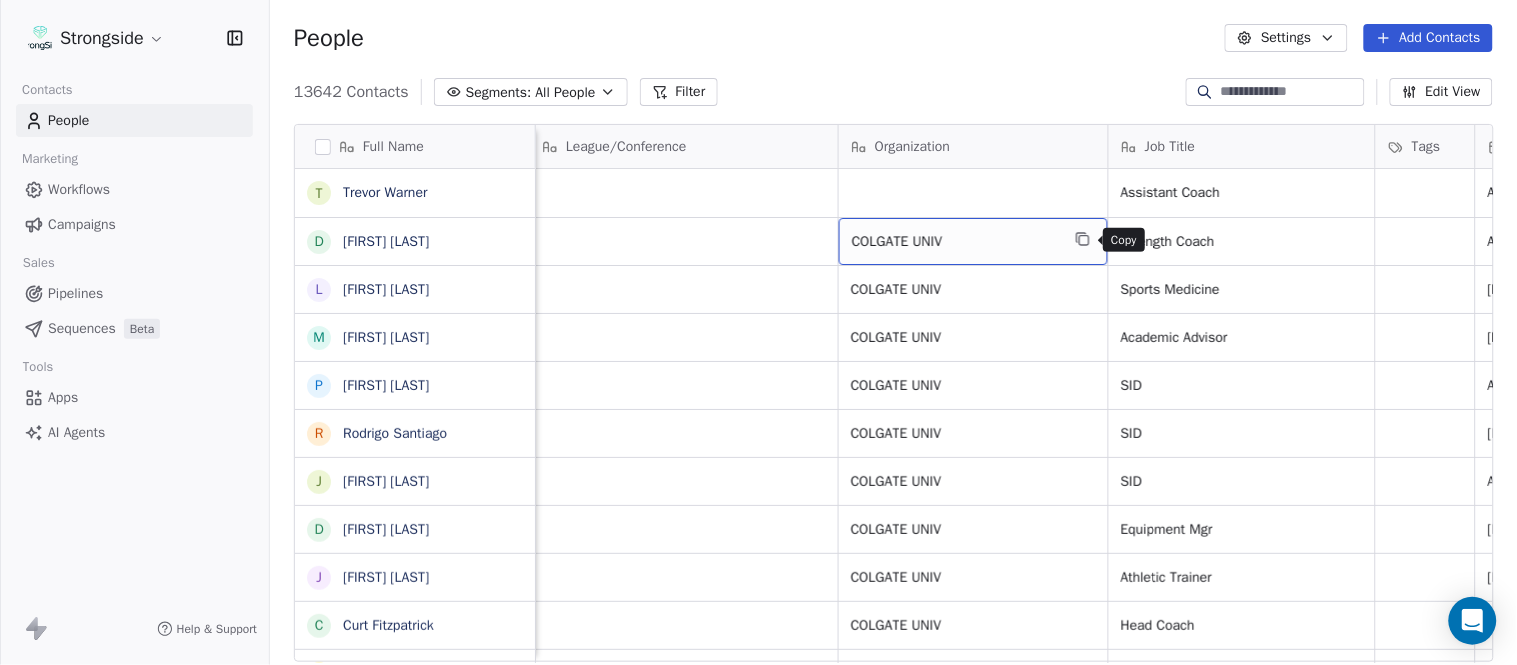 click 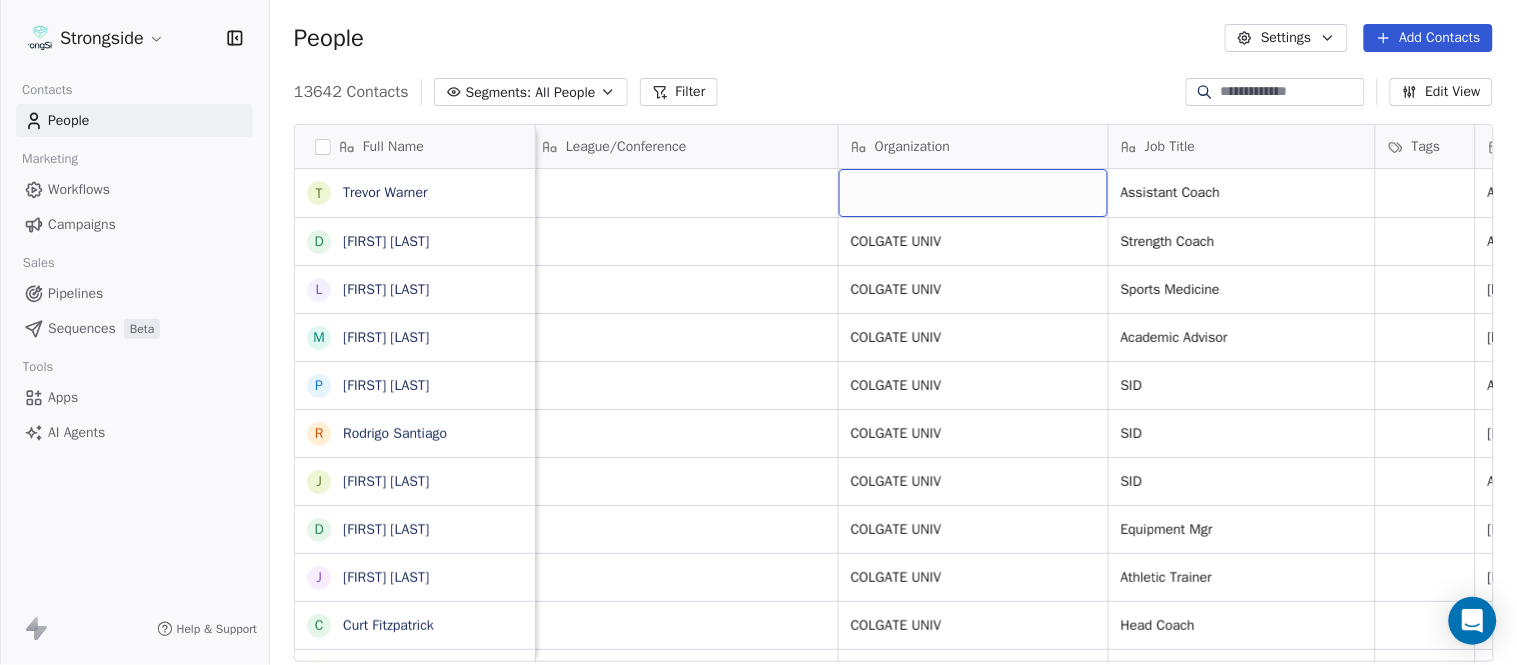 click at bounding box center [973, 193] 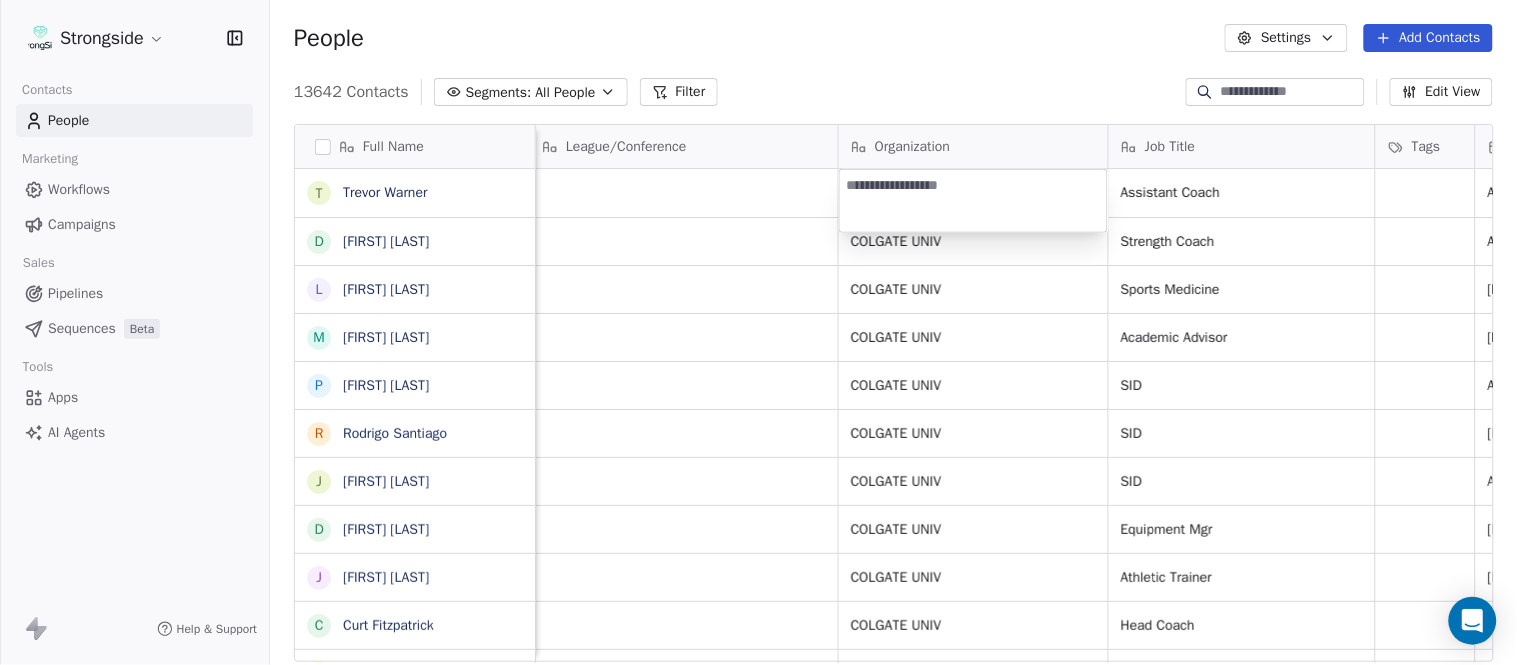 type on "**********" 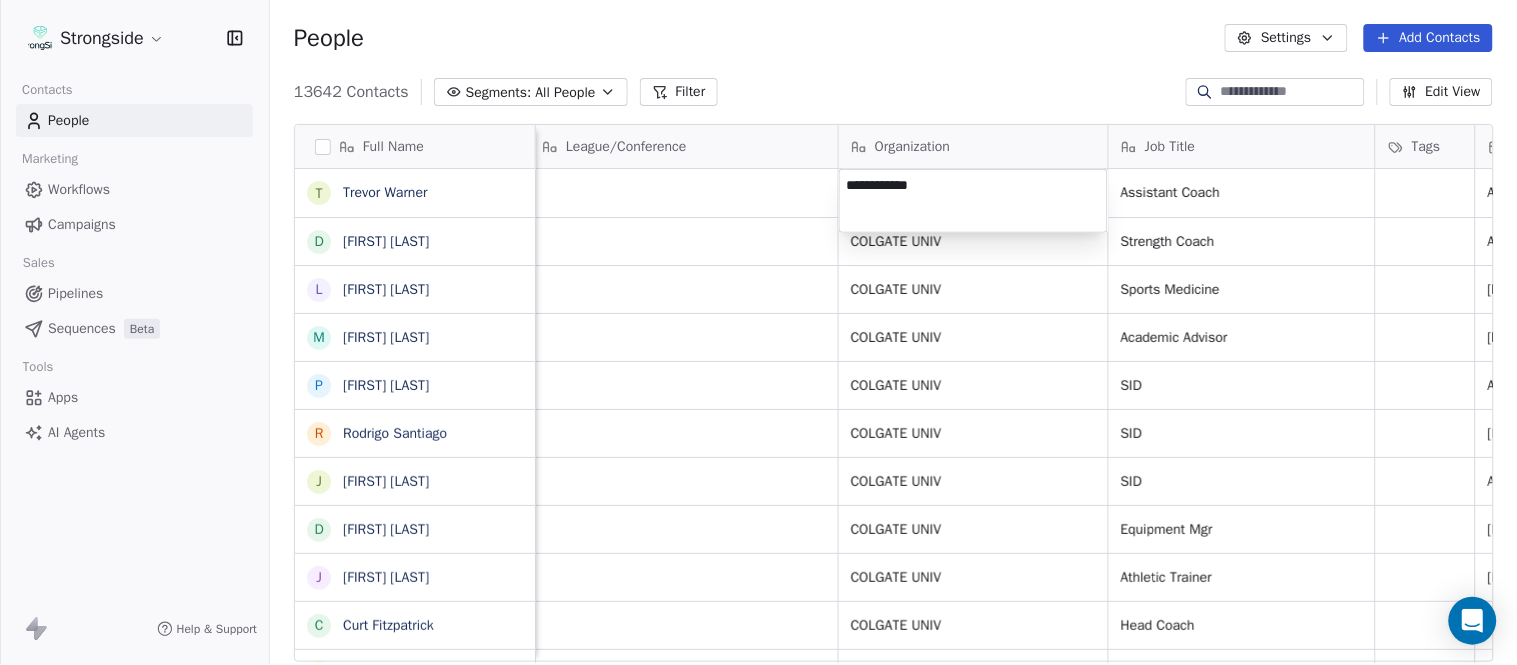 click on "Strongside Contacts People Marketing Workflows Campaigns Sales Pipelines Sequences Beta Tools Apps AI Agents Help & Support People Settings  Add Contacts 13642 Contacts Segments: All People Filter  Edit View Tag Add to Sequence Export Full Name T [FIRST] [LAST] D [FIRST] [LAST] L [FIRST] [LAST] M [FIRST] [LAST] P [FIRST] [LAST] R [FIRST] [LAST] J [FIRST] [LAST] D [FIRST] [LAST] J [FIRST] [LAST] C [FIRST] [LAST] L [FIRST] [LAST] Y [FIRST] [LAST] D [FIRST] [LAST] L [FIRST] [LAST] J [FIRST] [LAST] C [FIRST] [LAST] B [FIRST] [LAST] H [FIRST] [LAST] M [FIRST] [LAST] I [FIRST] [LAST] R [FIRST] [LAST] J [FIRST] [LAST] C [FIRST] [LAST] D [FIRST] [LAST] A [FIRST] [LAST] R [FIRST] [LAST] B [FIRST] [LAST] S [FIRST] [LAST] Email Phone Number Level League/Conference Organization Job Title Tags Created Date BST Status Priority Emails Auto Clicked twarner@[EXAMPLE.COM] NCAA I-Championship Assistant Coach Aug 06, 2025 09:41 PM ddailey@[EXAMPLE.COM] [PHONE] NCAA I-Championship COLGATE UNIV SID" at bounding box center [758, 332] 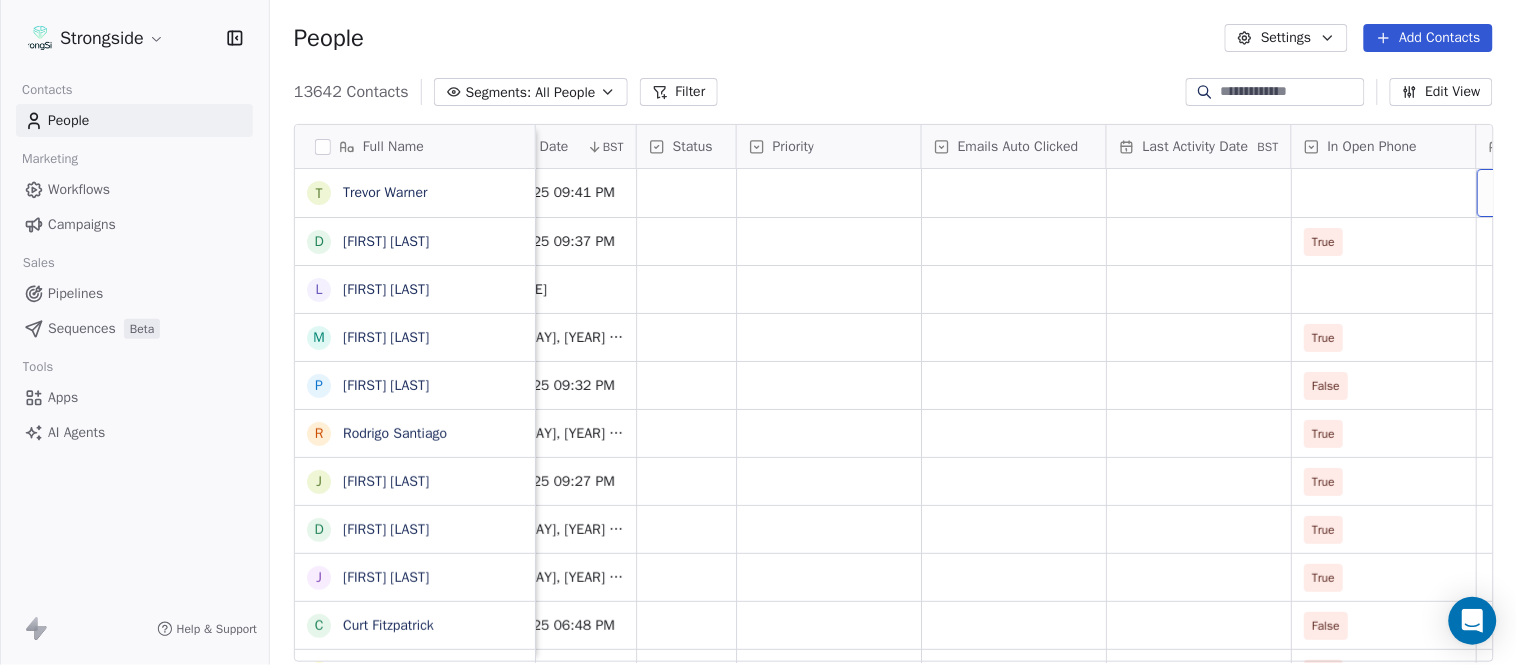 scroll, scrollTop: 0, scrollLeft: 1863, axis: horizontal 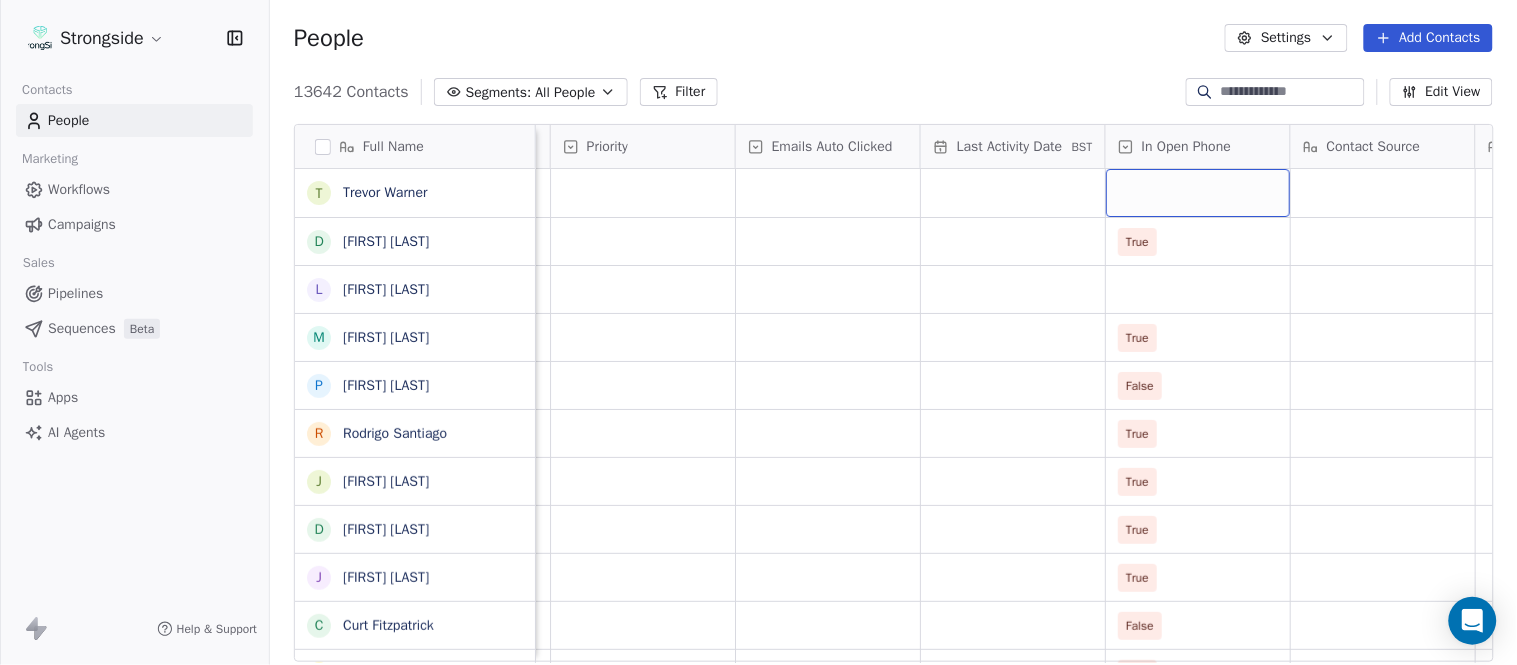 click at bounding box center (1198, 193) 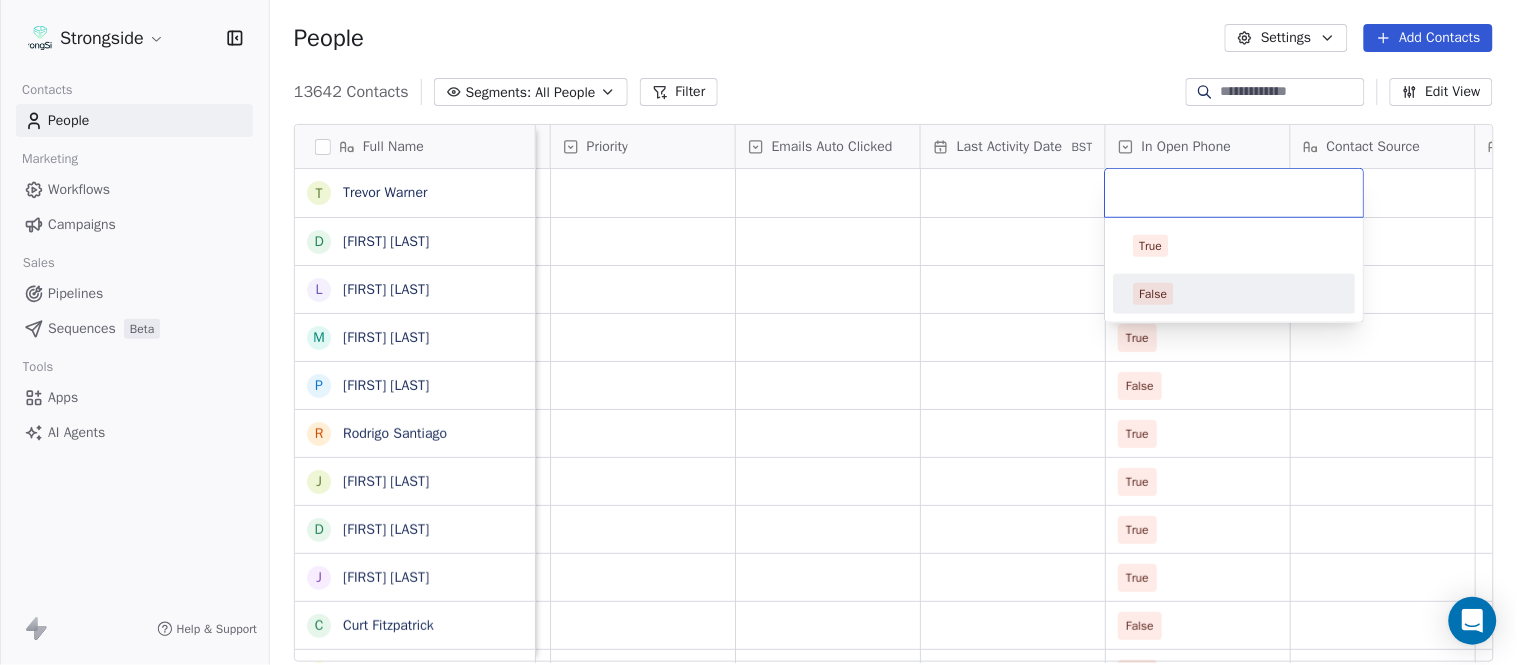 click on "False" at bounding box center (1154, 294) 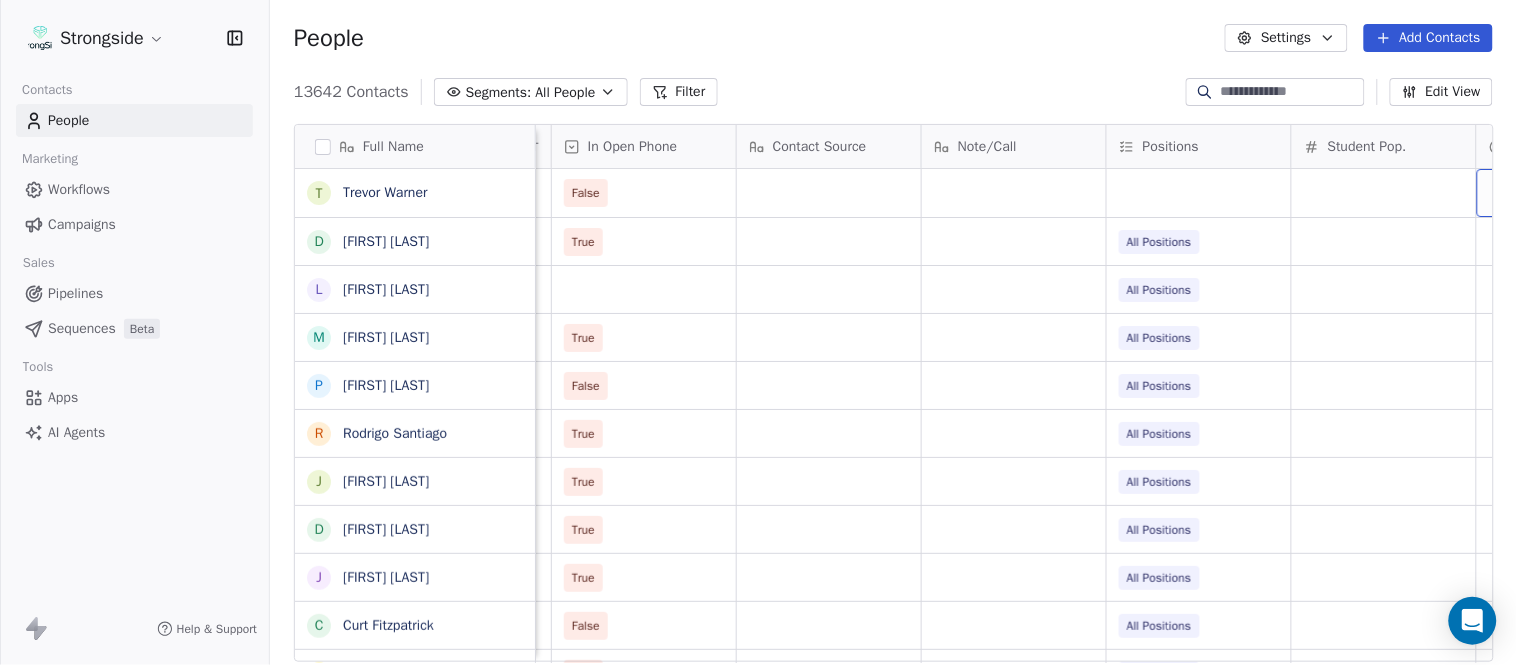 scroll, scrollTop: 0, scrollLeft: 2603, axis: horizontal 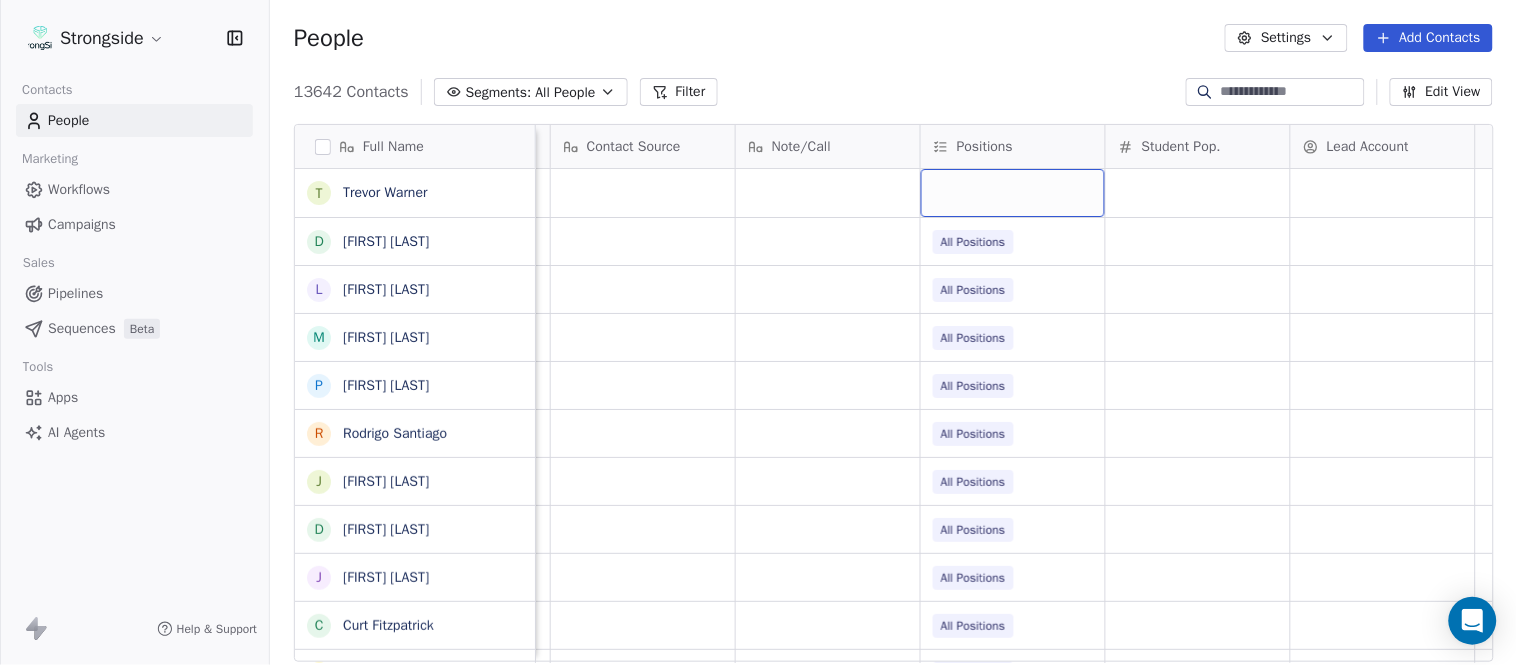 click at bounding box center [1013, 193] 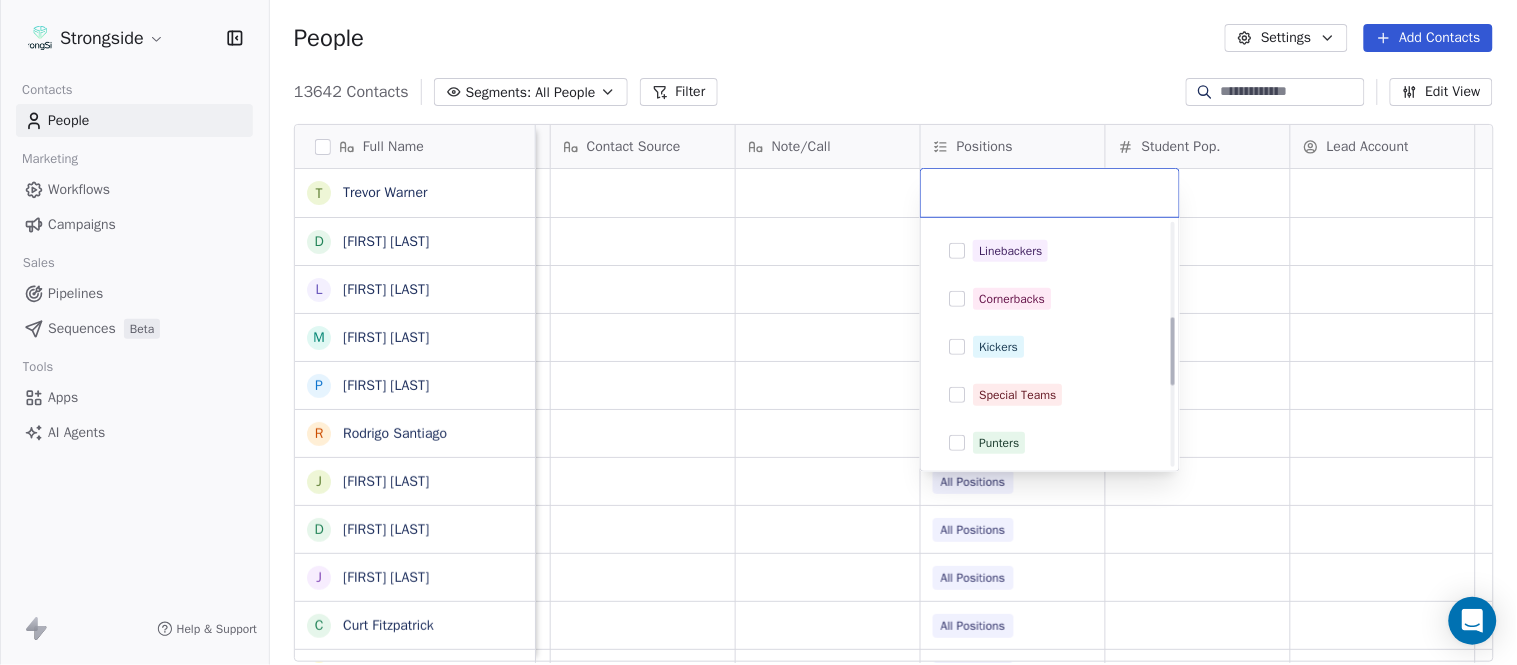 scroll, scrollTop: 333, scrollLeft: 0, axis: vertical 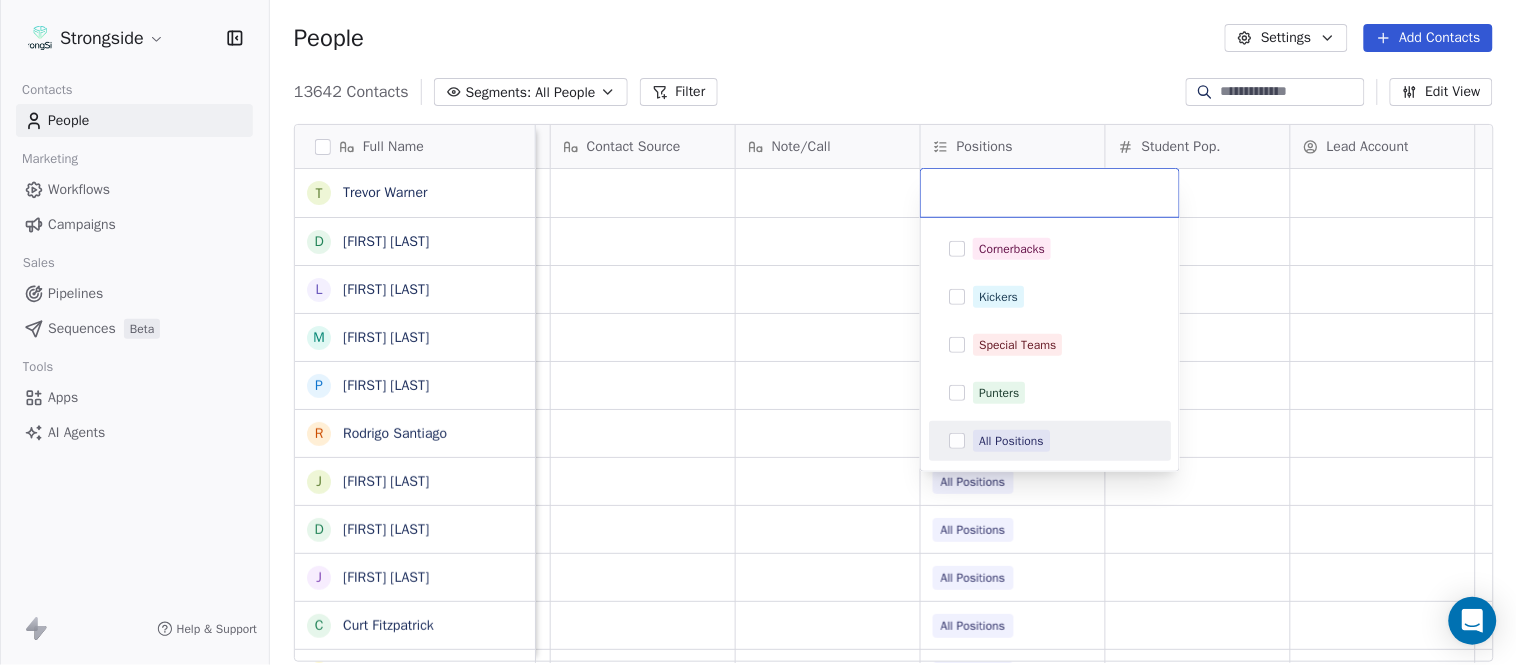 click on "All Positions" at bounding box center [1011, 441] 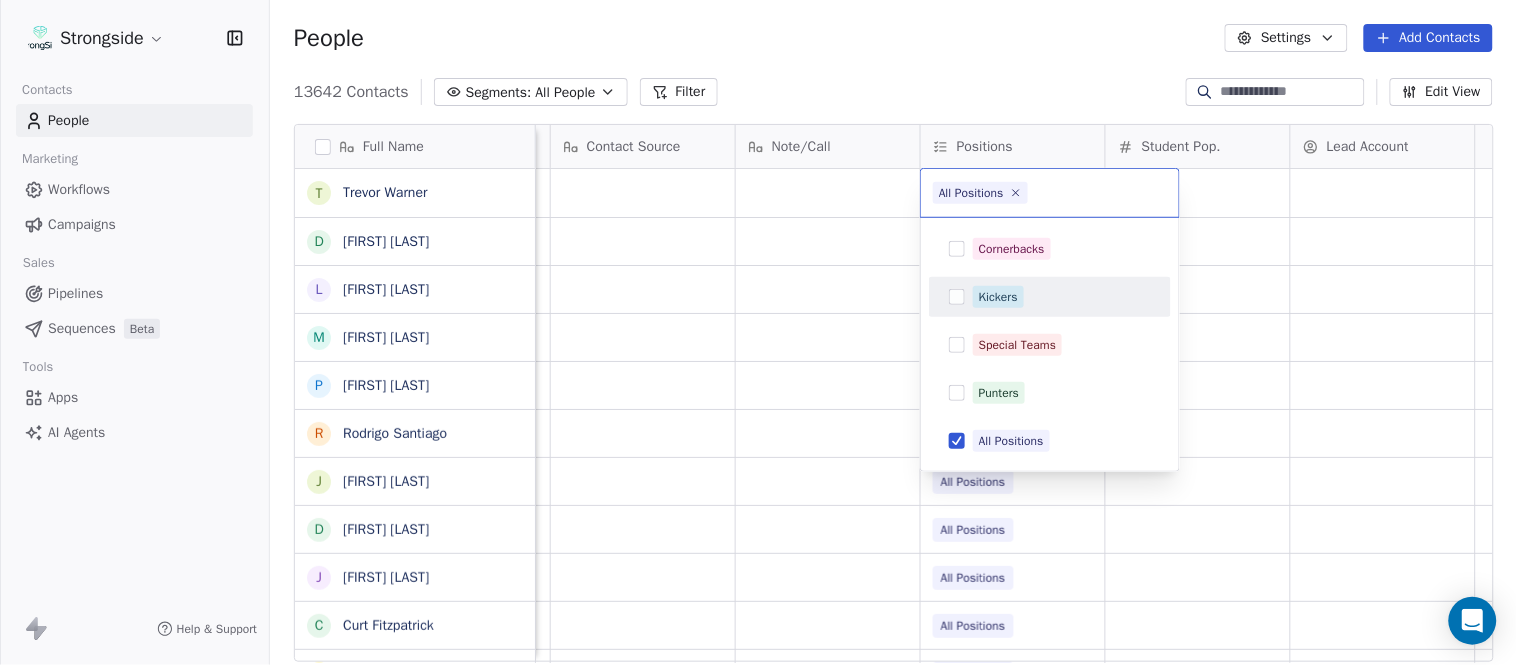click on "Strongside Contacts People Marketing Workflows Campaigns Sales Pipelines Sequences Beta Tools Apps AI Agents Help & Support People Settings  Add Contacts 13642 Contacts Segments: All People Filter  Edit View Tag Add to Sequence Export Full Name T [FIRST] [LAST] D [FIRST] [LAST] L [FIRST] [LAST] M [FIRST] [LAST] P [FIRST] [LAST] R [FIRST] [LAST] J [FIRST] [LAST] D [FIRST] [LAST] J [FIRST] [LAST] C [FIRST] [LAST] L [FIRST] [LAST] Y [FIRST] [LAST] D [FIRST] [LAST] L [FIRST] [LAST] J [FIRST] [LAST] C [FIRST] [LAST] B [FIRST] [LAST] H [FIRST] [LAST] M [FIRST] [LAST] I [FIRST] [LAST] R [FIRST] [LAST] J [FIRST] [LAST] C [FIRST] [LAST] D [FIRST] [LAST] A [FIRST] [LAST] R [FIRST] [LAST] B [FIRST] [LAST] S [FIRST] [LAST] I [FIRST] [LAST] J [FIRST] [LAST] M [FIRST] [LAST] Priority Emails Auto Clicked Last Activity Date BST In Open Phone Contact Source Note/Call Positions Student Pop. Lead Account   False   True All Positions   All Positions   True All Positions   False All Positions   True All Positions   True All Positions   True   True" at bounding box center [758, 332] 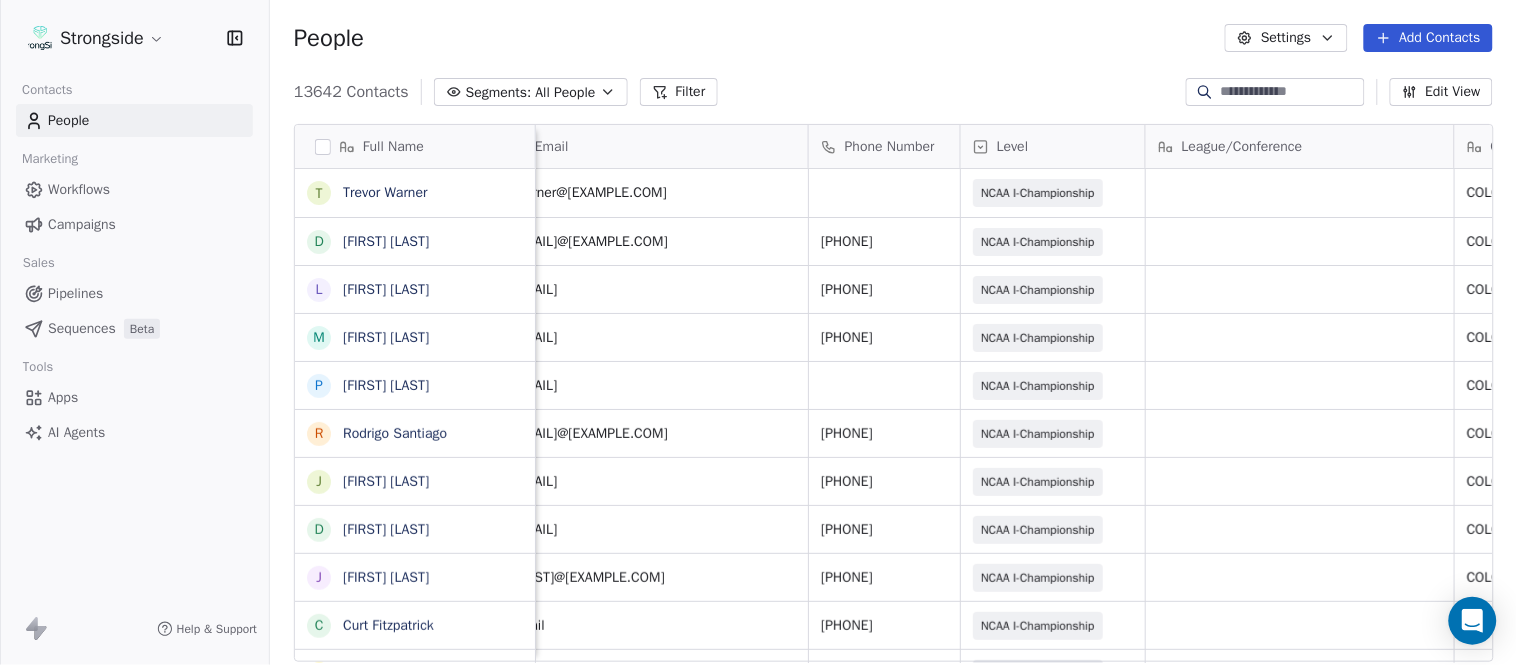 scroll, scrollTop: 0, scrollLeft: 0, axis: both 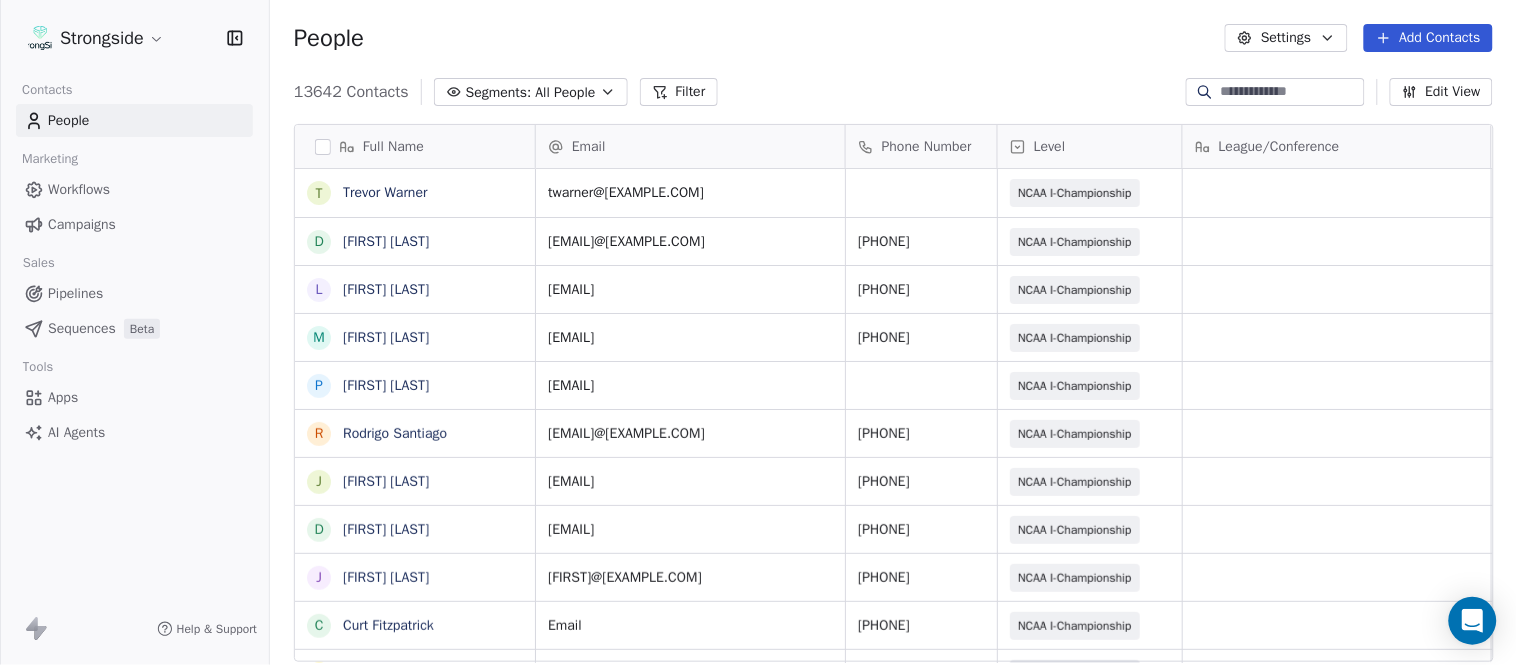 click on "Add Contacts" at bounding box center [1428, 38] 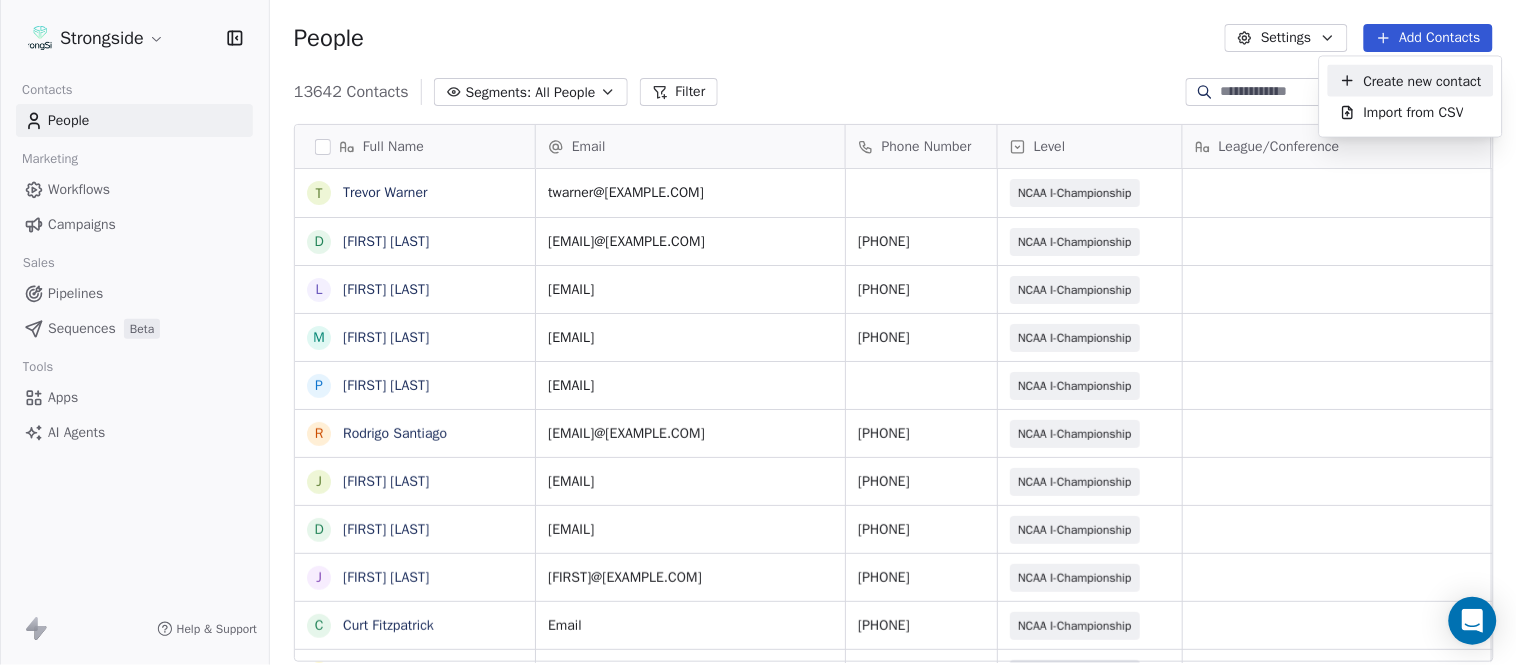click on "Create new contact" at bounding box center (1423, 80) 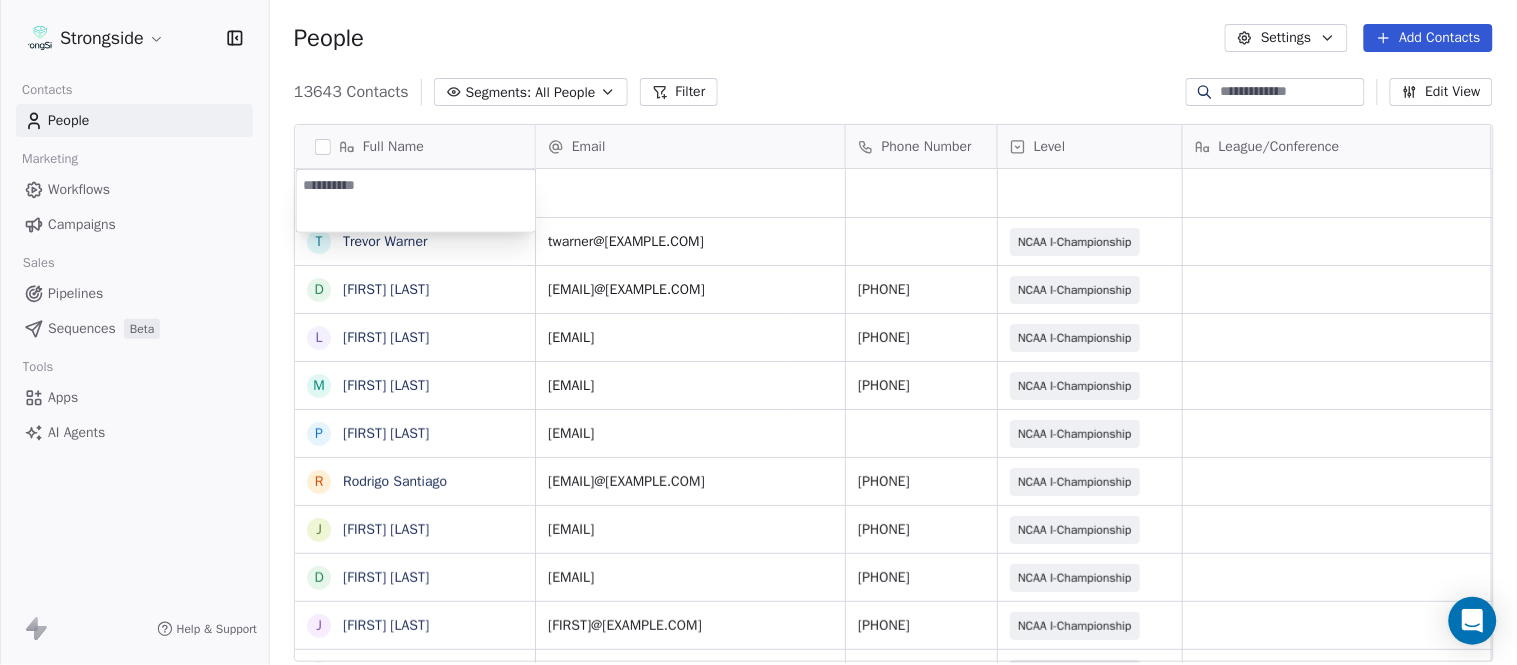 type on "*********" 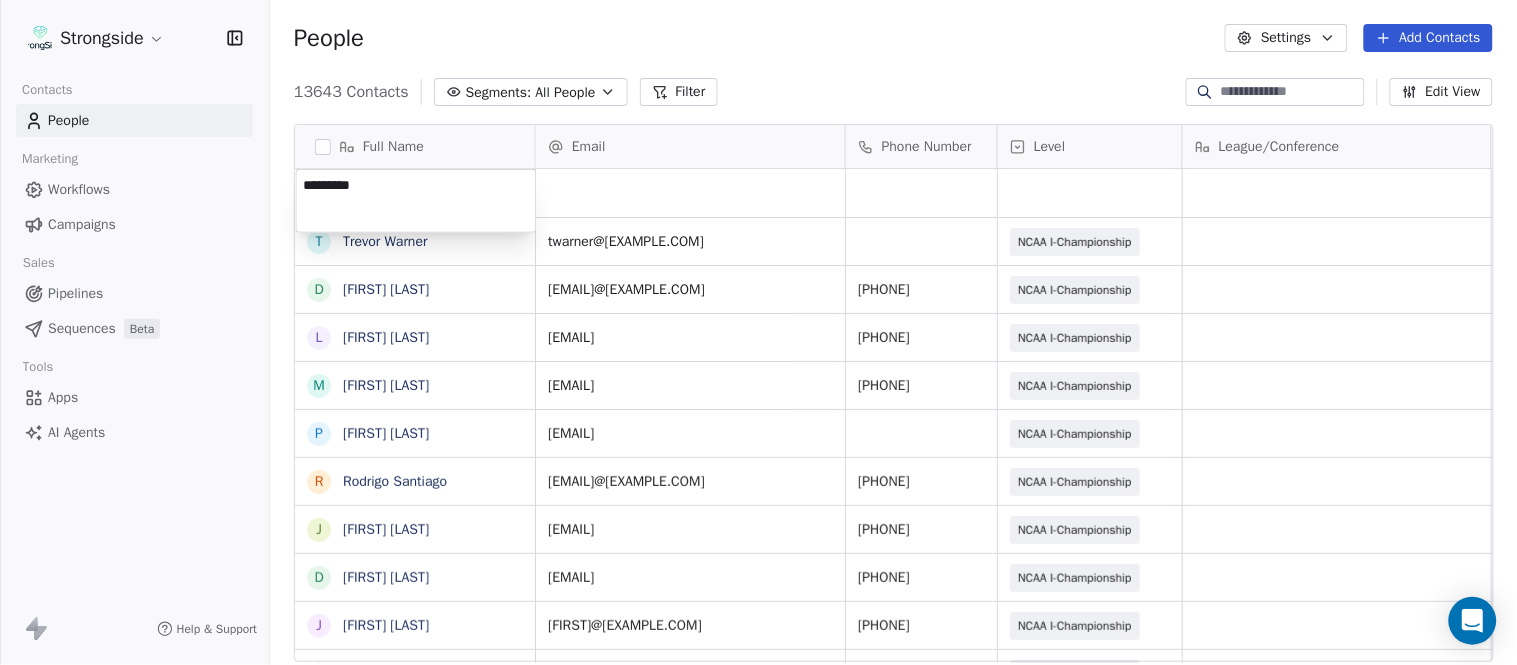 click on "Full Name T [FIRST] [LAST] D [FIRST] [LAST] L [FIRST] [LAST] M [FIRST] [LAST] P [FIRST] [LAST] R [FIRST] [LAST] J [FIRST] [LAST] D [FIRST] [LAST] J [FIRST] [LAST] C [FIRST] [LAST] L [FIRST] [LAST] Y [FIRST] [LAST] D [FIRST] [LAST] L [FIRST] [LAST] J [FIRST] [LAST] C [FIRST] [LAST] B [FIRST] [LAST] H [FIRST] [LAST] M [FIRST] [LAST] I [FIRST] [LAST] R [FIRST] [LAST] J [FIRST] [LAST] C [FIRST] [LAST] D [FIRST] [LAST] A [FIRST] [LAST] R [FIRST] [LAST] B [FIRST] [LAST] S [FIRST] [LAST] I [FIRST] [LAST] J [FIRST] [LAST] Email [PHONE] NCAA I-Championship COLGATE UNIV Assistant Coach [MONTH] [DAY], [YEAR] [HOUR]:[MINUTE] [AM/PM] Email [PHONE] NCAA I-Championship COLGATE UNIV Assistant Coach [MONTH] [DAY], [YEAR] [HOUR]:[MINUTE] [AM/PM] Email [PHONE] NCAA I-Championship COLGATE UNIV Strength Coach SID" at bounding box center [758, 332] 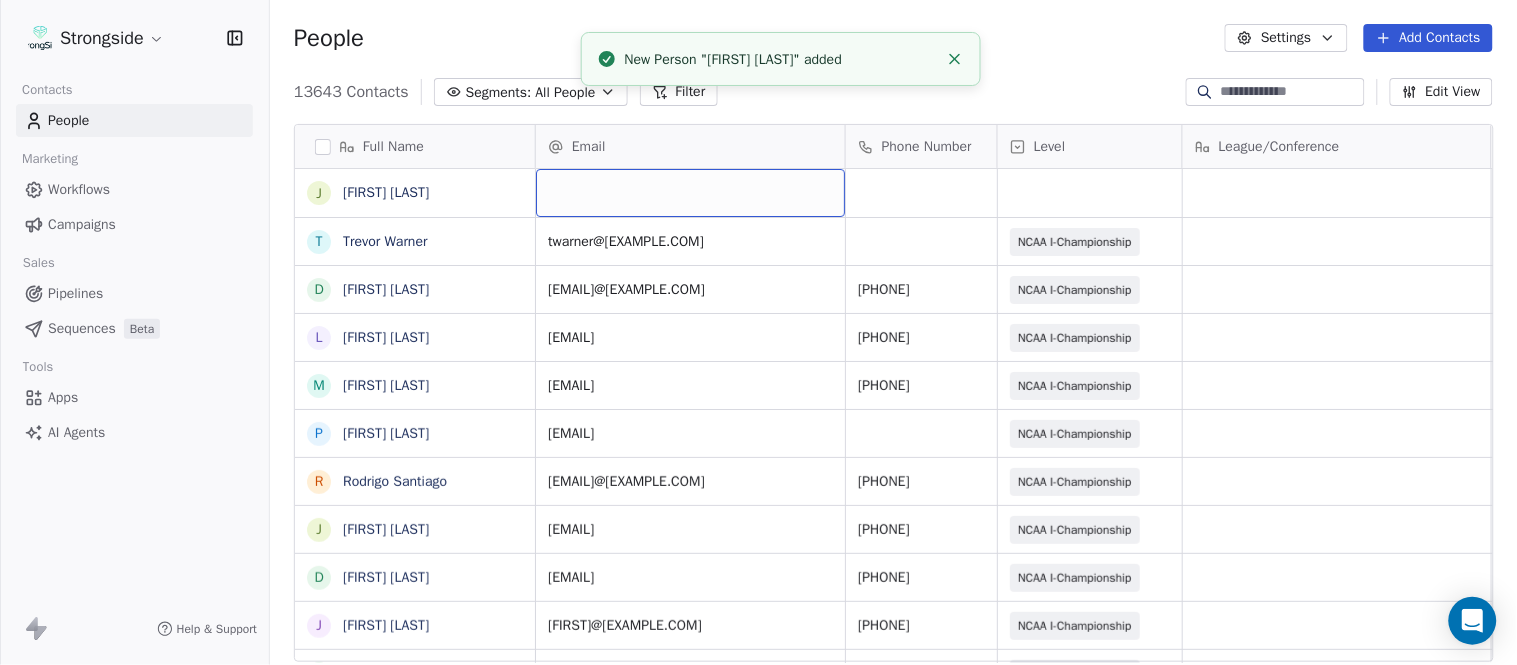 click at bounding box center [690, 193] 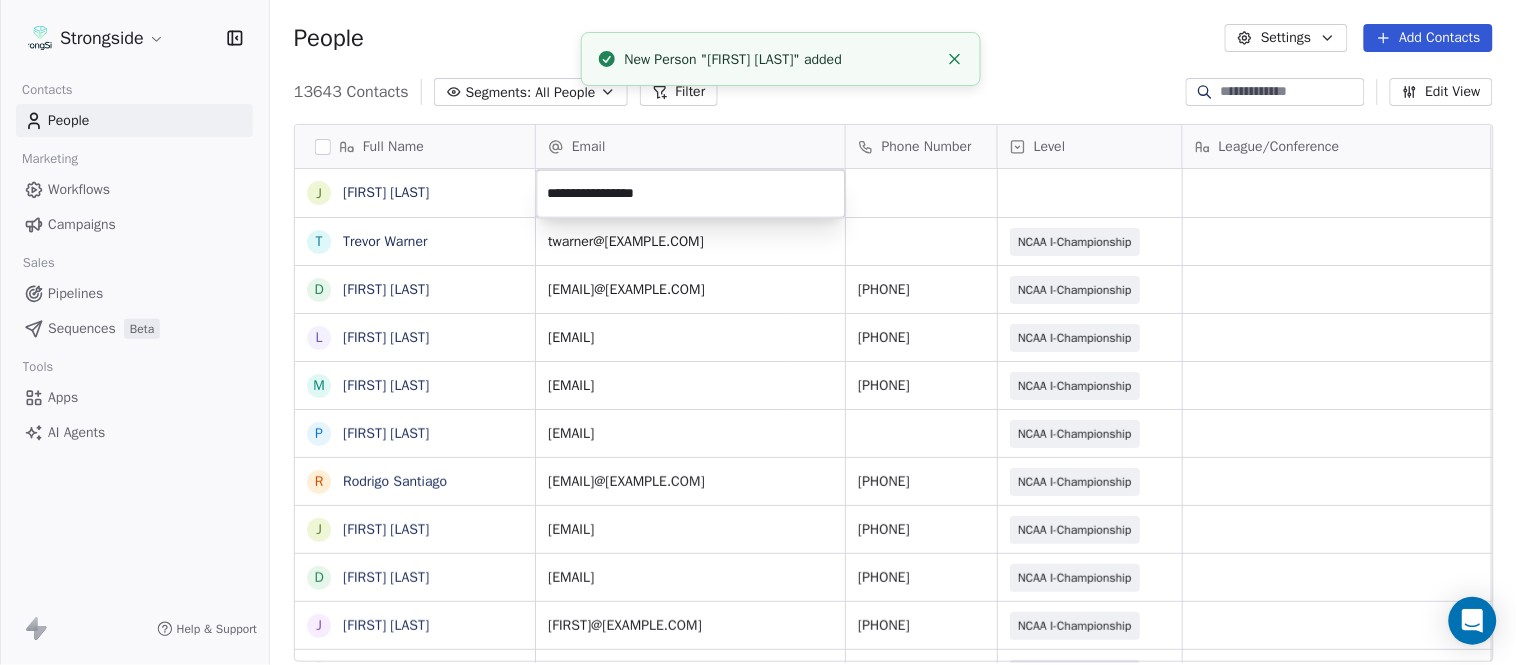 click on "Strongside Contacts People Marketing Workflows Campaigns Sales Pipelines Sequences Beta Tools Apps AI Agents Help & Support People Settings  Add Contacts 13643 Contacts Segments: All People Filter  Edit View Tag Add to Sequence Export Full Name J [LAST] [LAST] T [LAST] [LAST] D [LAST] [LAST] L [LAST] [LAST] M [LAST] [LAST] P [LAST] [LAST] R [LAST] [LAST] J [LAST] [LAST] D [LAST] [LAST] J [LAST] [LAST] C [LAST] [LAST] L [LAST] [LAST] Y [LAST] [LAST] D [LAST] [LAST] L [LAST] [LAST] J [LAST] [LAST] C [LAST] [LAST] B [LAST] [LAST] H [LAST] [LAST] M [LAST] [LAST] I [LAST] [LAST] R [LAST] [LAST] J [LAST] [LAST] C [LAST] [LAST] D [LAST] [LAST] A [LAST] [LAST] R [LAST] [LAST] B [LAST] [LAST] S [LAST] [LAST] I [LAST] [LAST] J [LAST] [LAST] M [LAST] [LAST] A [LAST] [LAST] Email Phone Number Level League/Conference Organization Job Title Tags Created Date BST [DATE] [TIME] [EMAIL] NCAA I-Championship COLGATE UNIV Assistant Coach [DATE] [TIME] [EMAIL] [PHONE] NCAA I-Championship COLGATE UNIV SID SID" at bounding box center (758, 332) 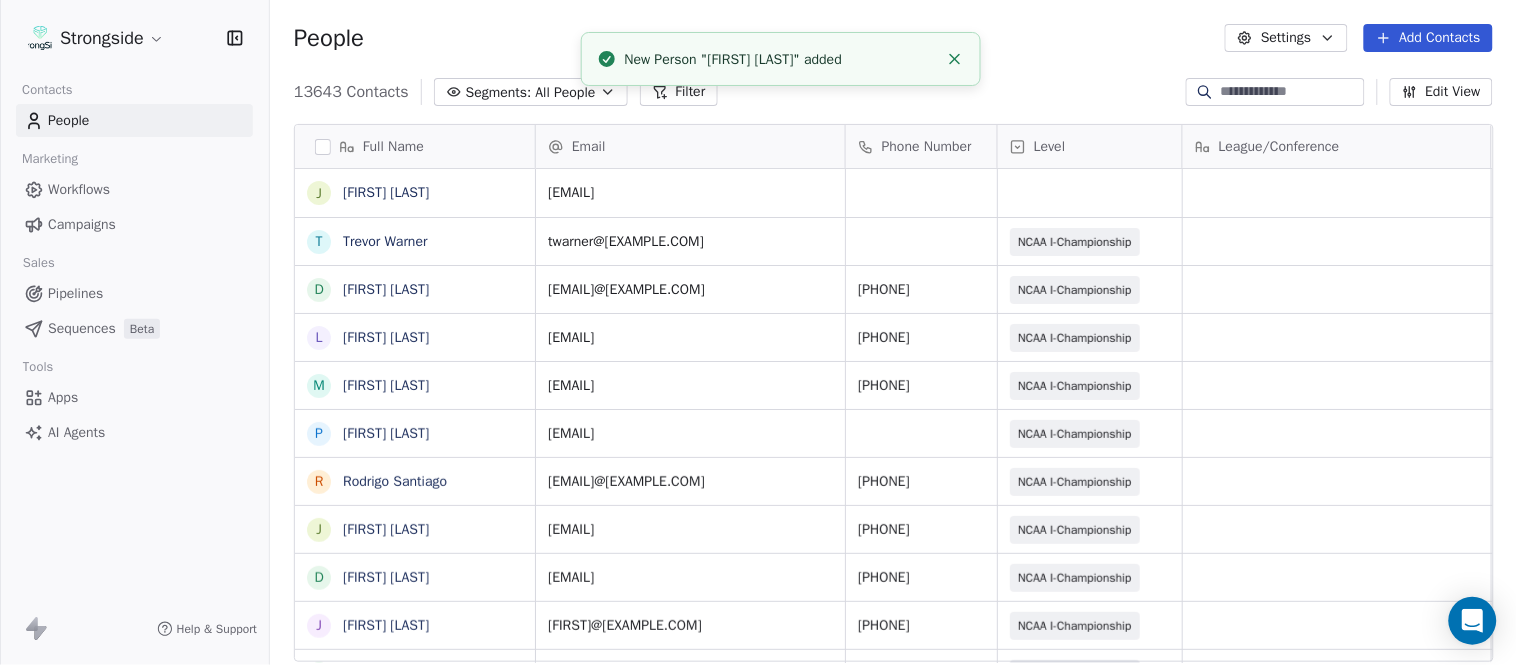 click 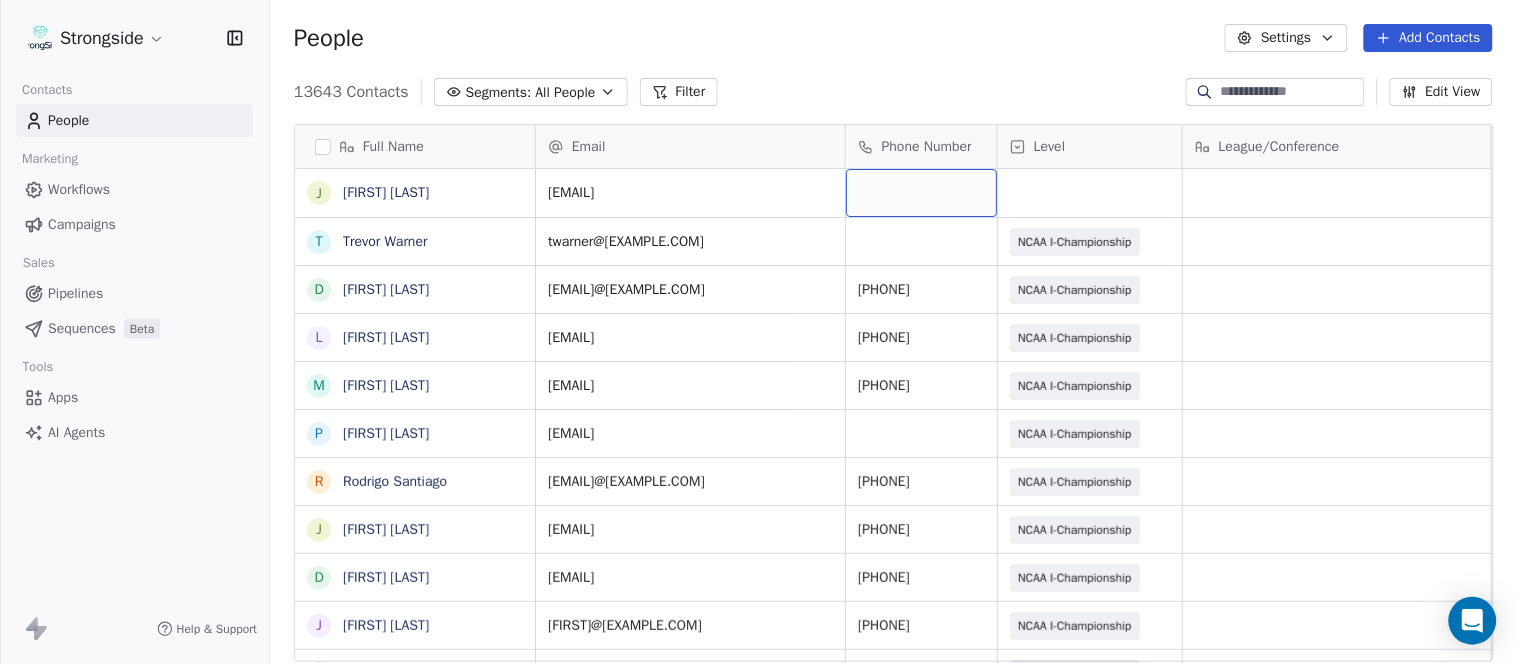 click at bounding box center [921, 193] 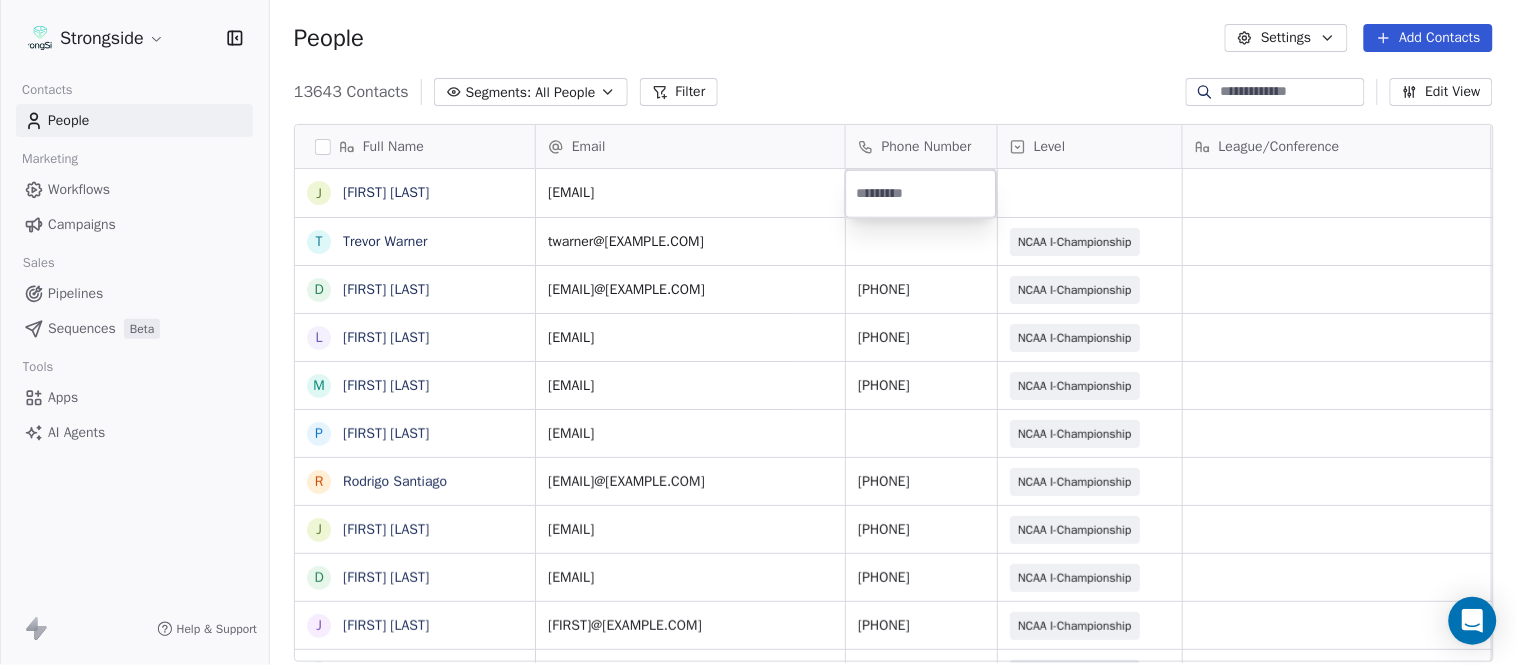 type on "**********" 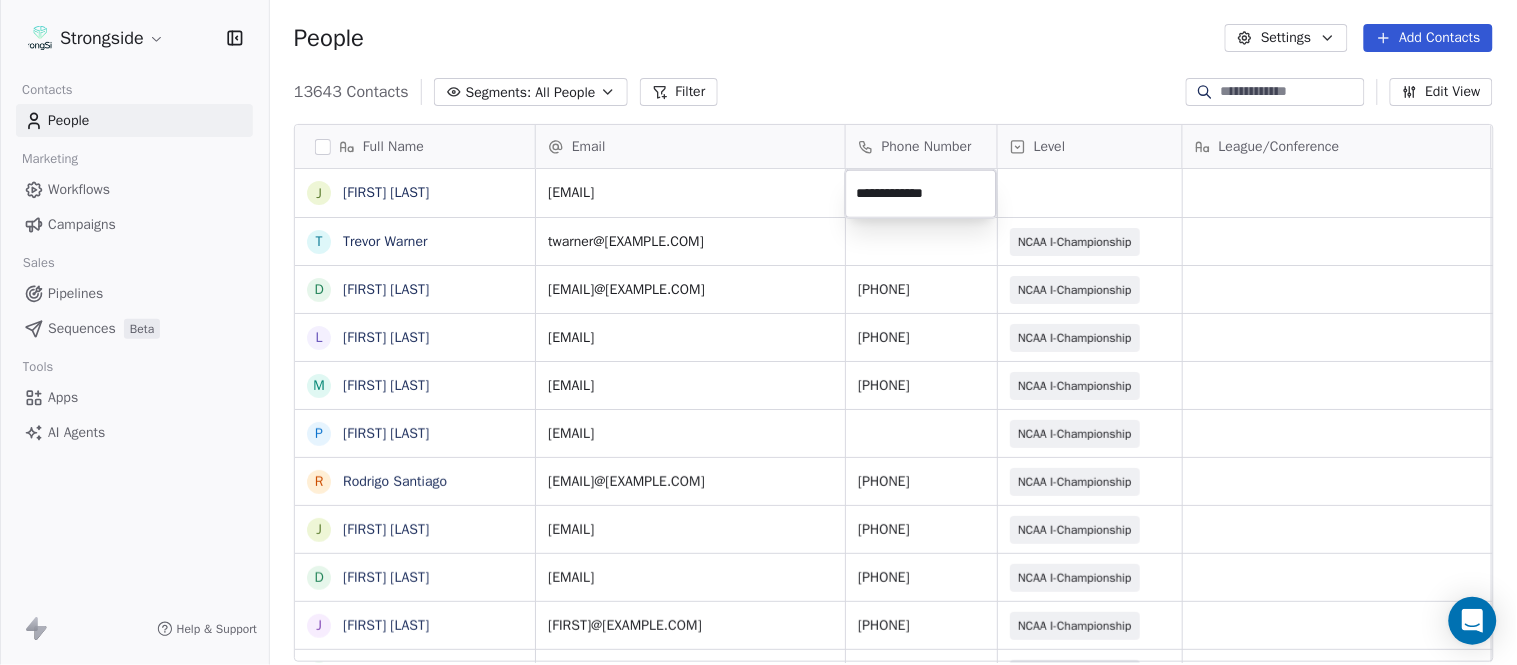 click on "Strongside Contacts People Marketing Workflows Campaigns Sales Pipelines Sequences Beta Tools Apps AI Agents Help & Support People Settings Add Contacts 13643 Contacts Segments: All People Filter Edit View Tag Add to Sequence Export Full Name J [FIRST] [LAST] T [FIRST] [LAST] D [FIRST] [LAST] L [FIRST] [LAST] M [FIRST] [LAST] P [FIRST] [LAST] R [FIRST] [LAST] J [FIRST] [LAST] D [FIRST] [LAST] J [FIRST] [LAST] C [FIRST] [LAST] L [FIRST] [LAST] Y [FIRST] [LAST] D [FIRST] [LAST] L [FIRST] [LAST] J [FIRST] [LAST] C [FIRST] [LAST] B [FIRST] [LAST] H [FIRST] [LAST] M [FIRST] [LAST] I [FIRST] [LAST] R [FIRST] [LAST] J [FIRST] [LAST] C [FIRST] [LAST] D [FIRST] [LAST] A [FIRST] [LAST] R [FIRST] [LAST] B [FIRST] [LAST] S [FIRST] [LAST] I [FIRST] [LAST] J [FIRST] [LAST] Email Phone Number Level League/Conference Organization Job Title Tags Created Date BST jison@[EXAMPLE.COM] Aug 06, 2025 09:42 PM twarner@[EXAMPLE.COM] NCAA I-Championship COLGATE UNIV Assistant Coach Aug 06, 2025 09:41 PM ddailey@[EXAMPLE.COM] [PHONE] NCAA I-Championship" at bounding box center [758, 332] 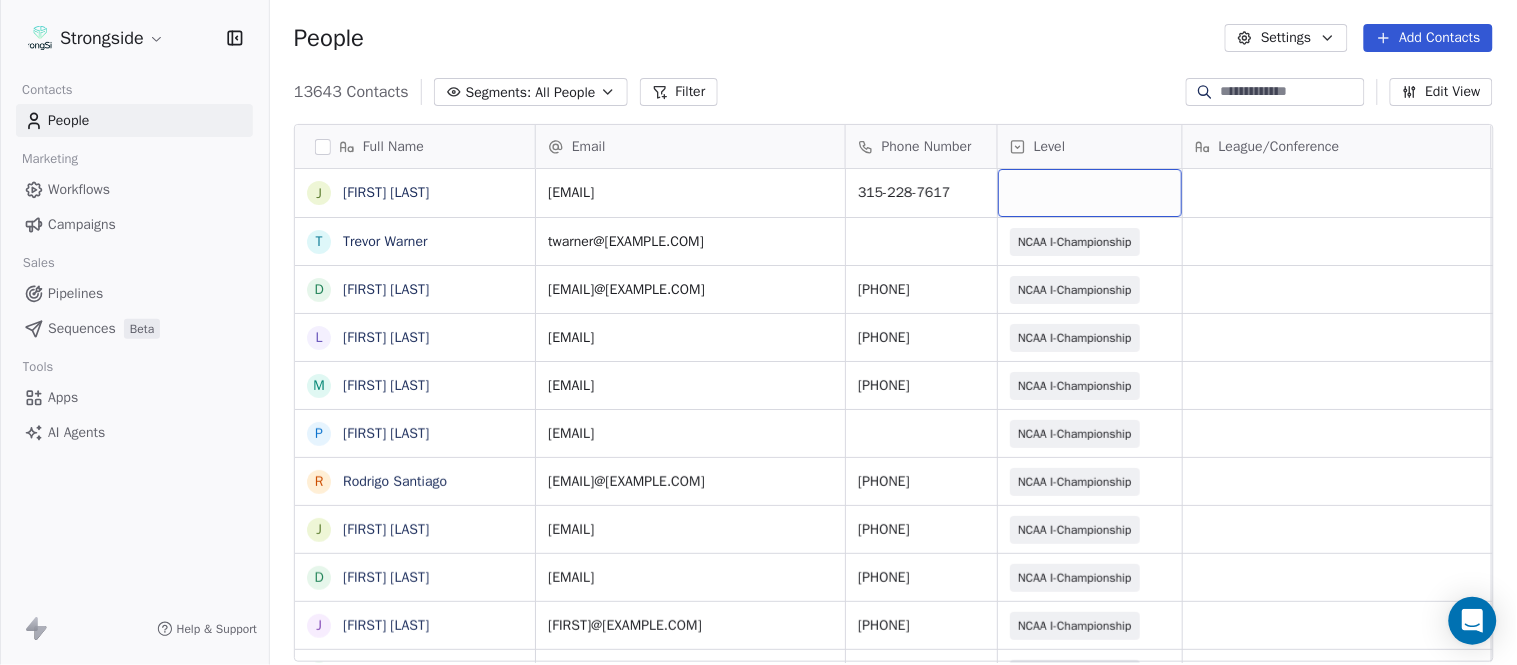 click at bounding box center (1090, 193) 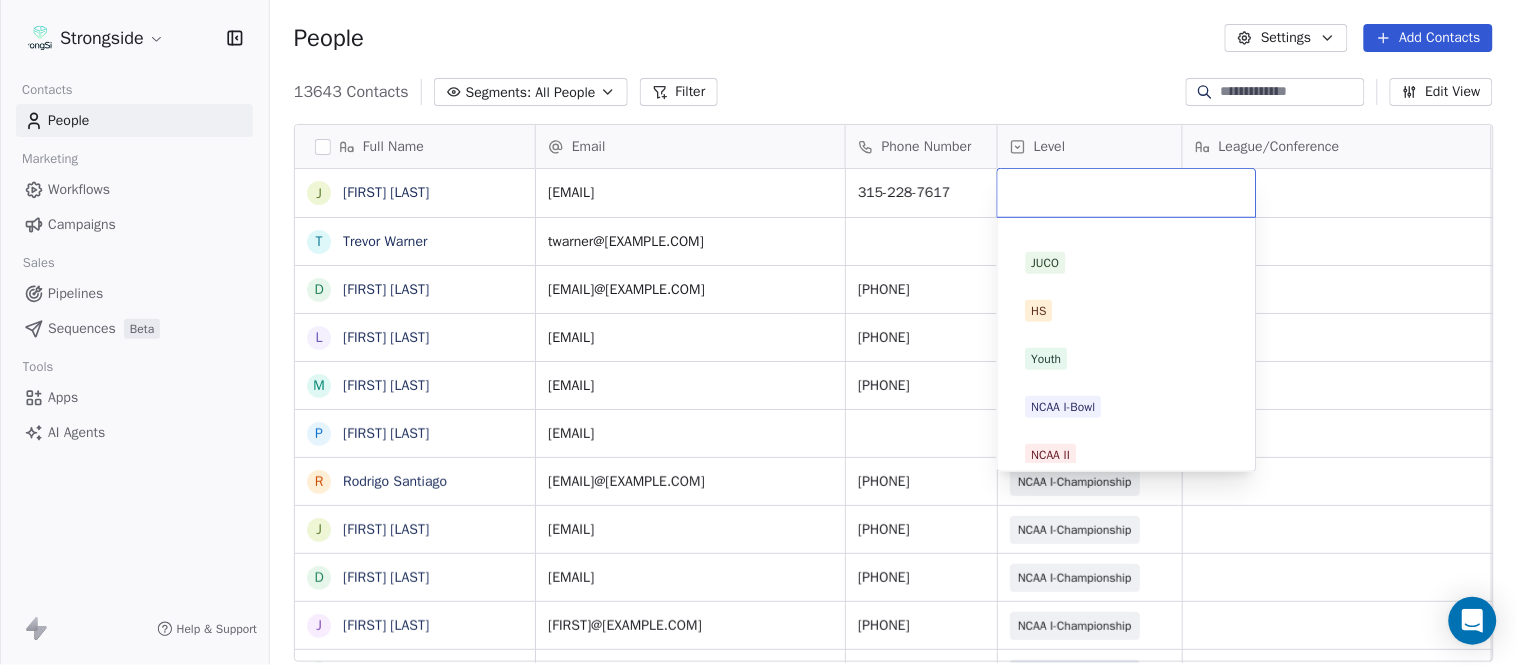 scroll, scrollTop: 378, scrollLeft: 0, axis: vertical 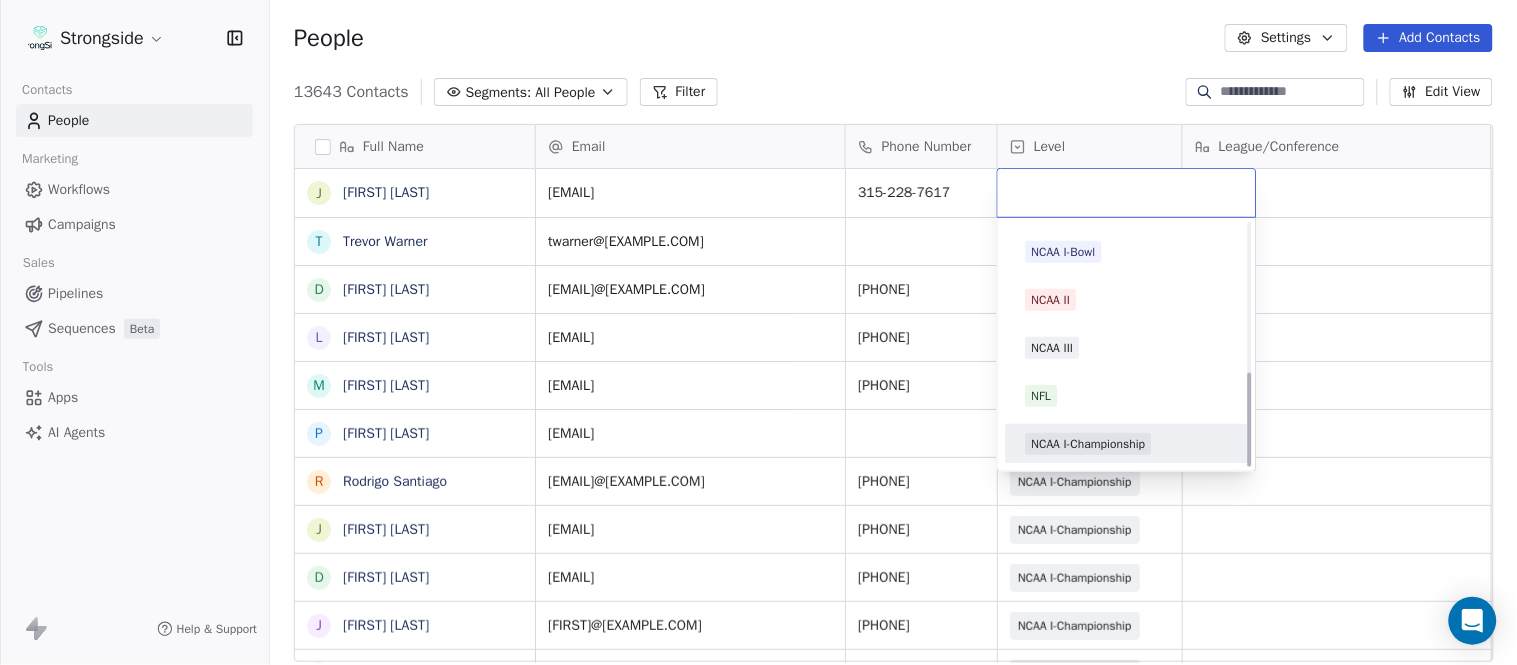 drag, startPoint x: 1094, startPoint y: 432, endPoint x: 1057, endPoint y: 272, distance: 164.22241 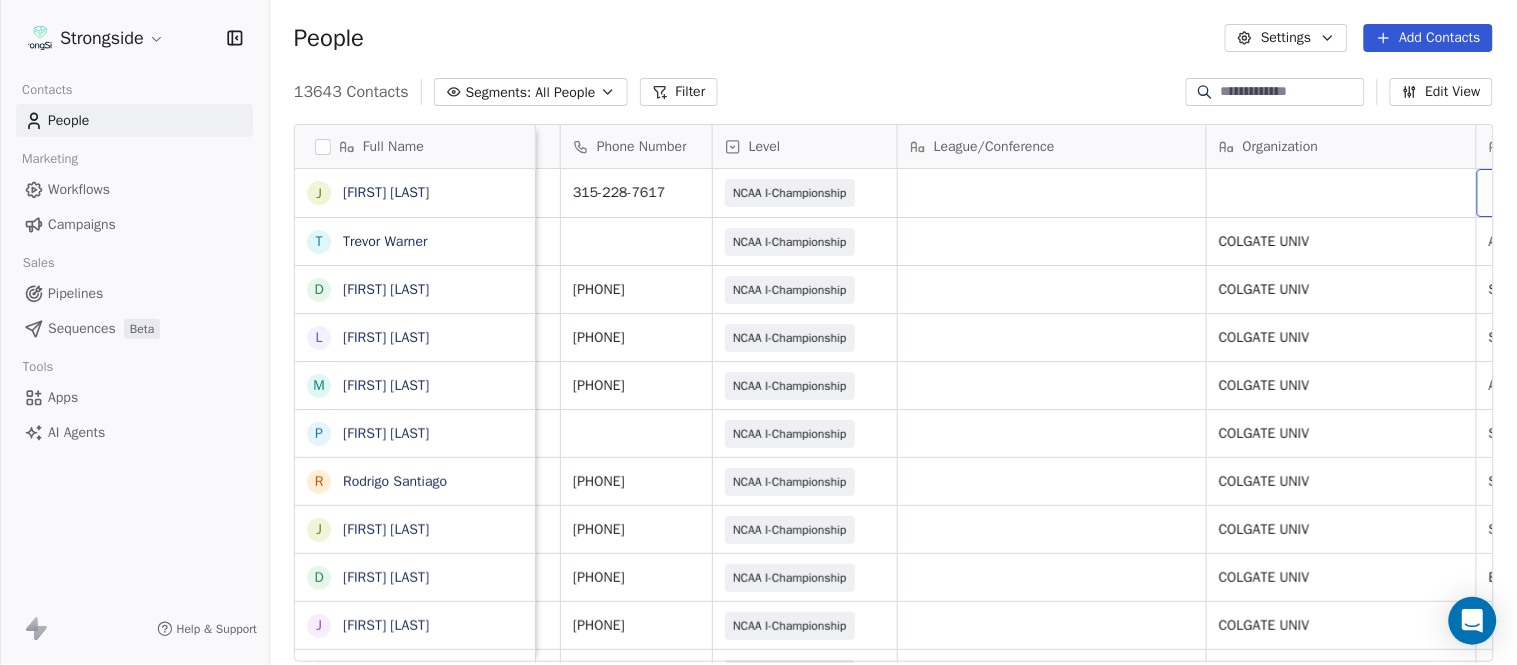 scroll, scrollTop: 0, scrollLeft: 653, axis: horizontal 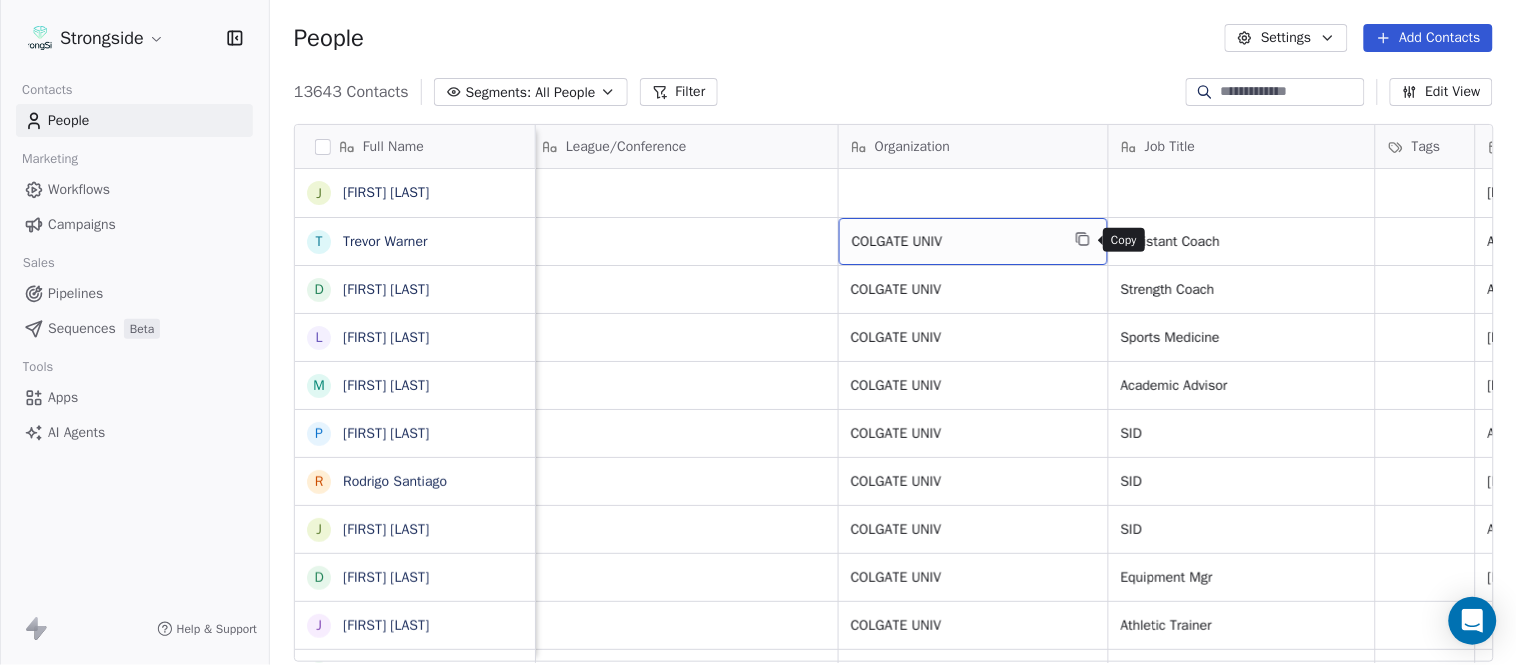 click 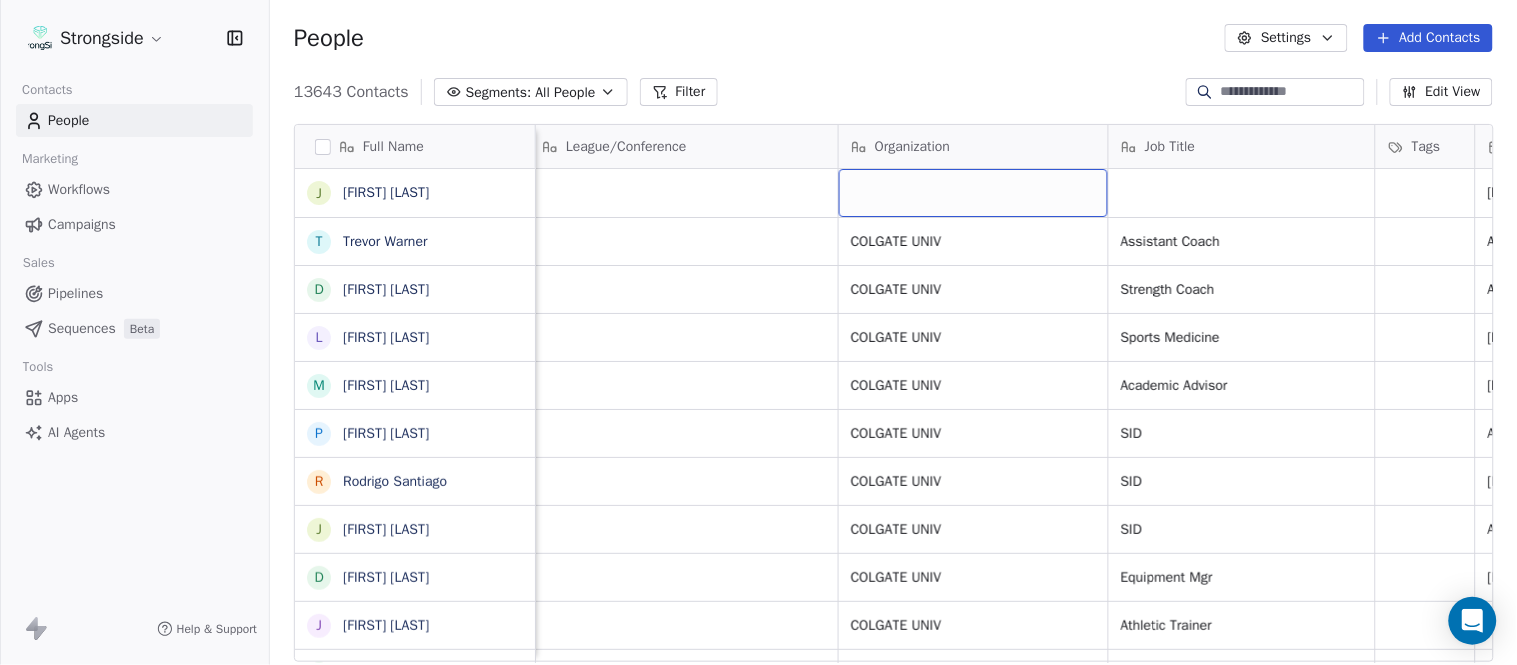 click at bounding box center (973, 193) 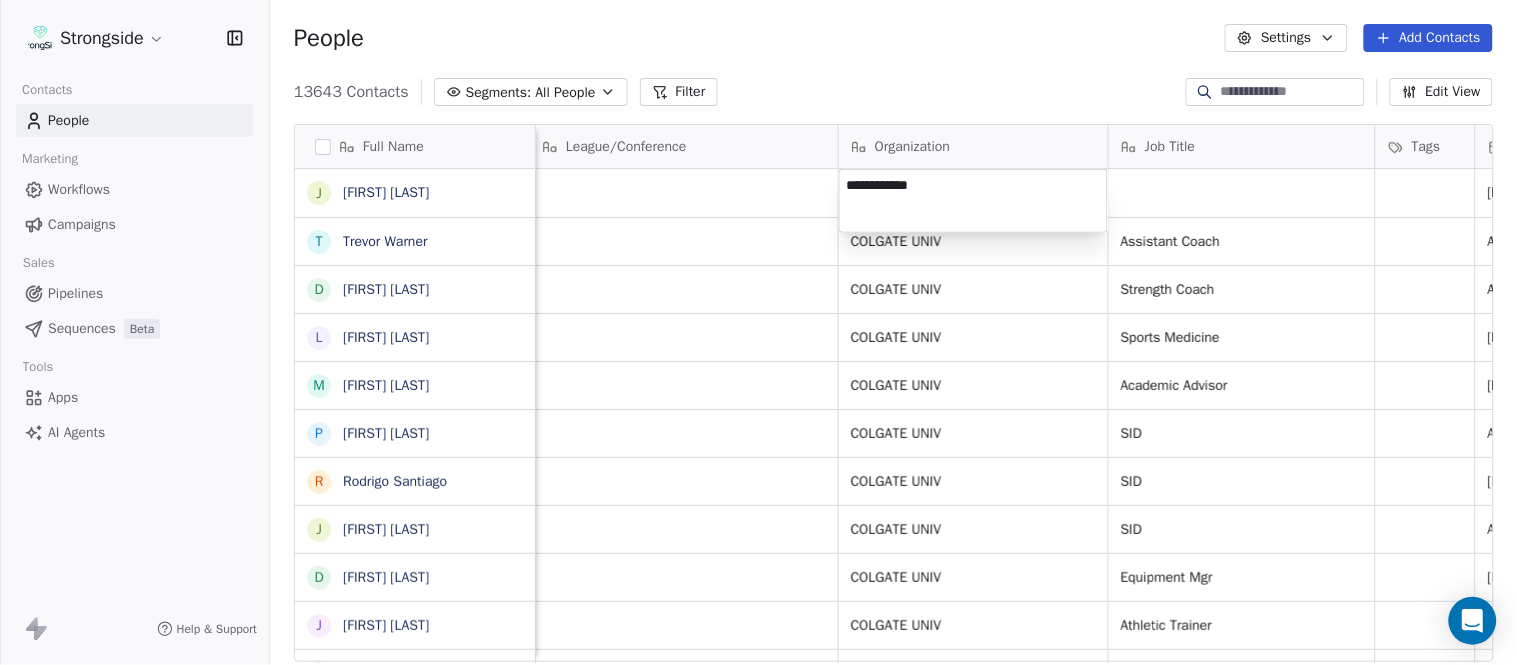 click on "Strongside Contacts People Marketing Workflows Campaigns Sales Pipelines Sequences Beta Tools Apps AI Agents Help & Support People Settings  Add Contacts 13643 Contacts Segments: All People Filter  Edit View Tag Add to Sequence Export Full Name J [FIRST] [LAST] T [FIRST] [LAST] D [FIRST] [LAST] L [FIRST] [LAST] M [FIRST] [LAST] P [FIRST] [LAST] R [FIRST] [LAST] J [FIRST] [LAST] D [FIRST] [LAST] J [FIRST] [LAST] C [FIRST] [LAST] L [FIRST] [LAST] Y [FIRST] [LAST] D [FIRST] [LAST] L [FIRST] [LAST] J [FIRST] [LAST] C [FIRST] [LAST] B [FIRST] [LAST] H [FIRST] [LAST] M [FIRST] [LAST] I [FIRST] [LAST] R [FIRST] [LAST] J [FIRST] [LAST] C [FIRST] [LAST] D [FIRST] [LAST] A [FIRST] [LAST] R [FIRST] [LAST] B [FIRST] [LAST] S [FIRST] [LAST] I [FIRST] [LAST] J [FIRST] [LAST] Email Phone Number Level League/Conference Organization Job Title Tags Created Date BST Status Priority Emails Auto Clicked [EMAIL] 	[PHONE] NCAA I-Championship Aug 06, 2025 09:42 PM [EMAIL] NCAA I-Championship COLGATE UNIV Assistant Coach SID SID" at bounding box center (758, 332) 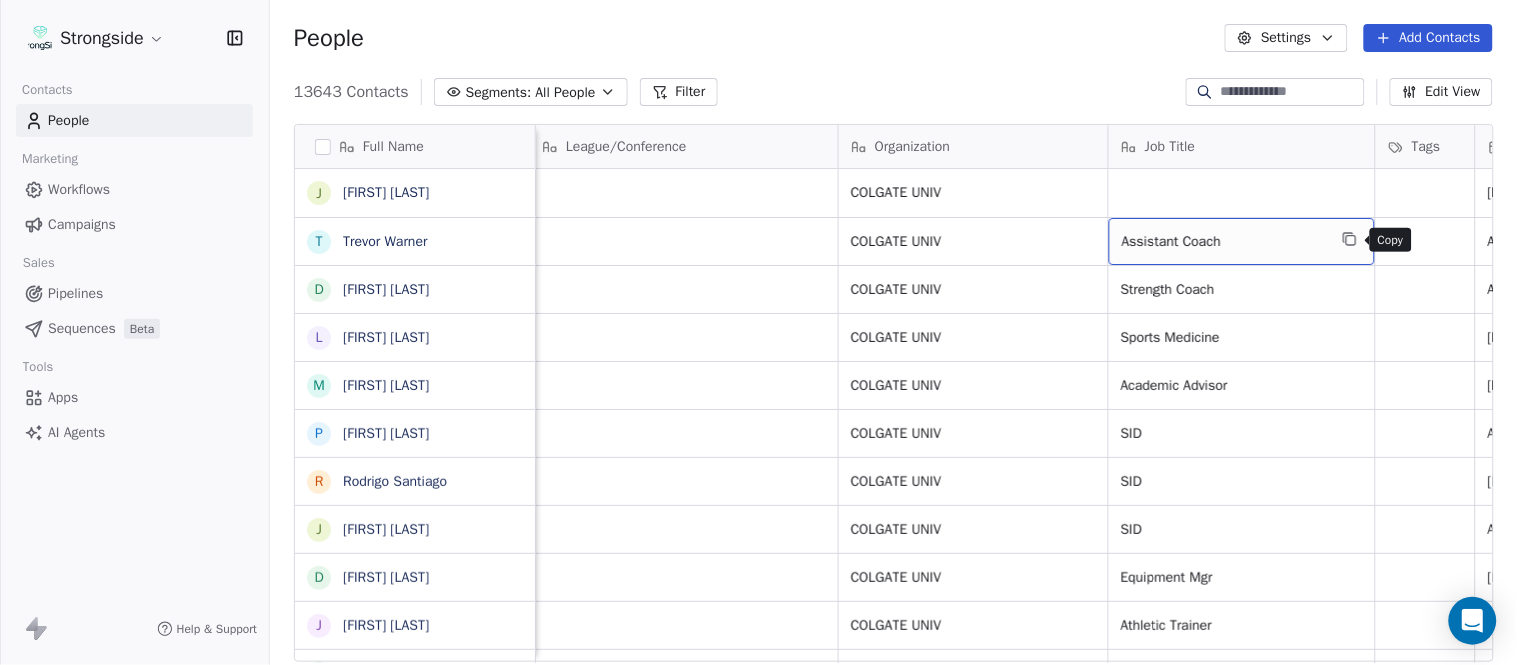 click 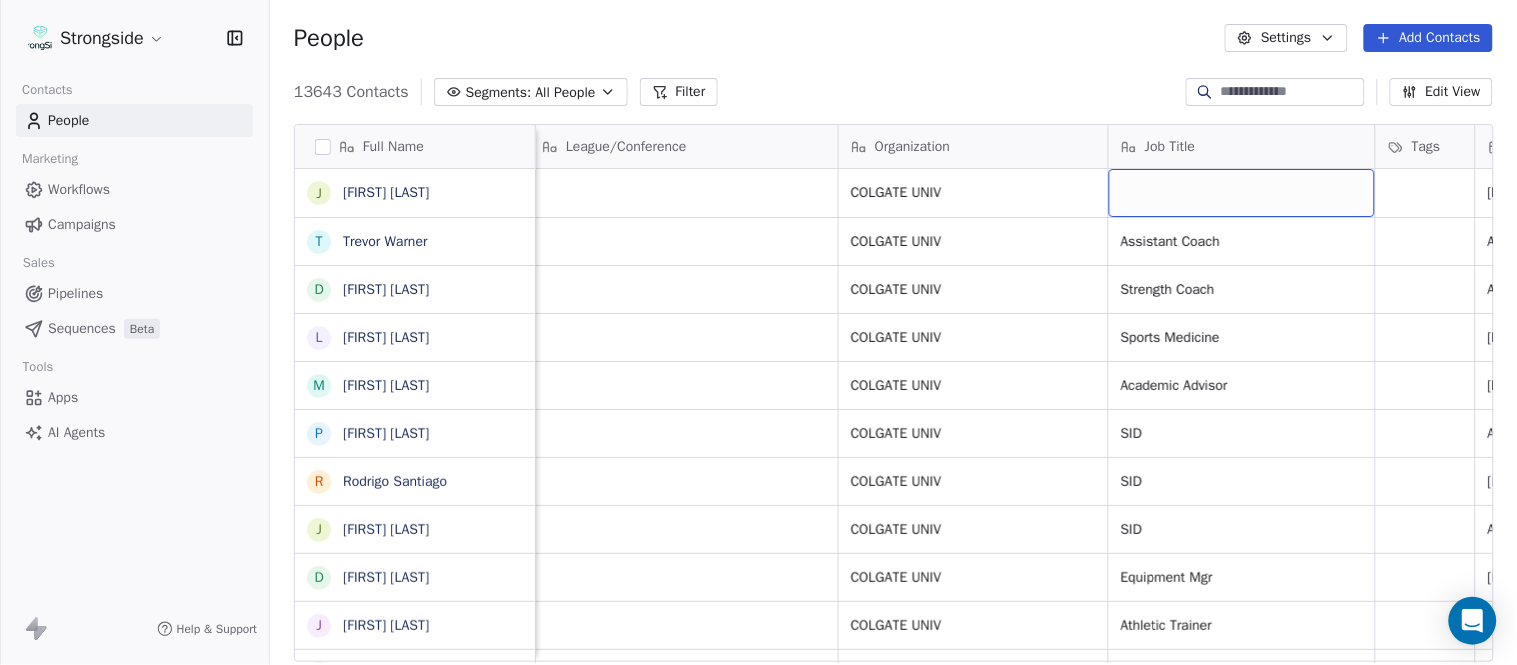 click at bounding box center (1242, 193) 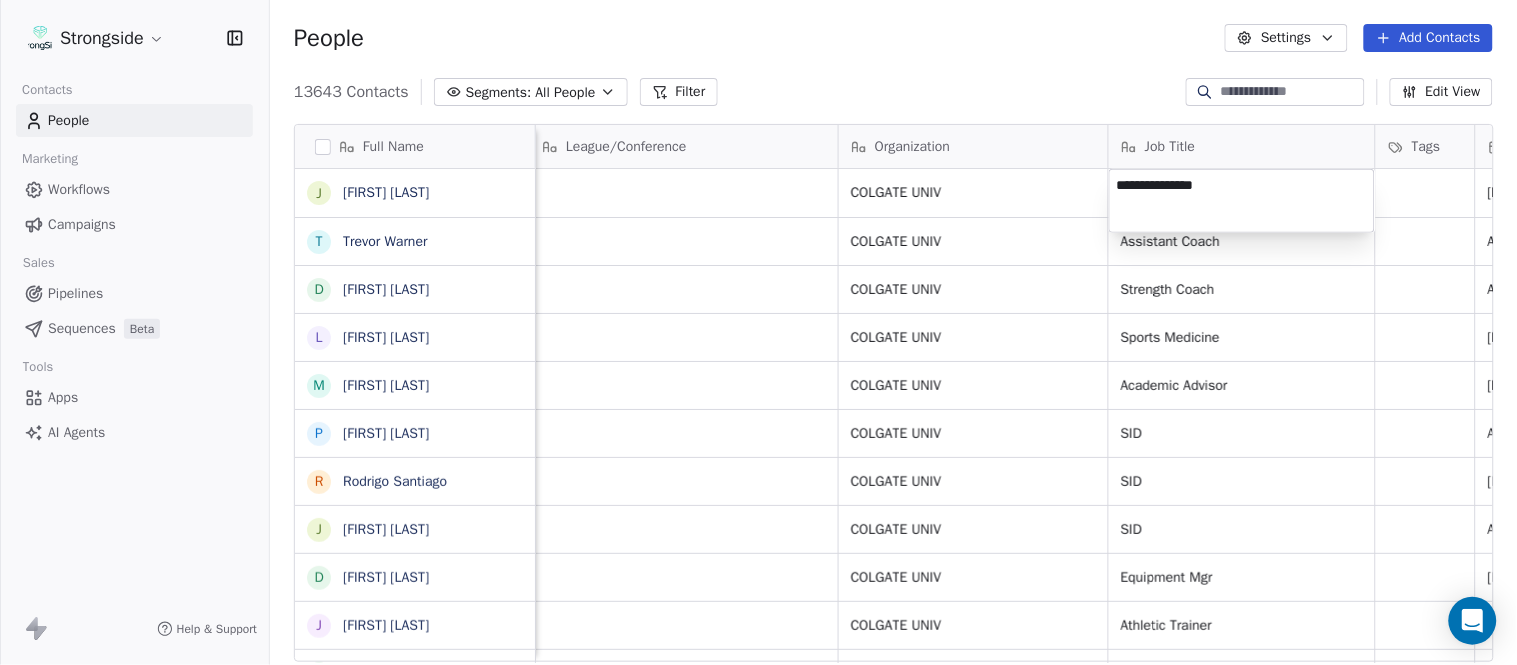 click on "Full Name J Josh Ison T Trevor Warner D Dakota Dailey L Leslie Cowen M Meghan Kovac P Paul Verbitsky R Rodrigo Santiago J Jordan Doroshenko D Dominick Calhoun J Jillian Austin-Pottorff C Curt Fitzpatrick L Lori Godshalk Y Yariv Amir D Debbie Rhyde L Lynn Mentzer J Jordan Johnson C Caleb Haynes B Brian Dougherty H Holman Copeland M Matt Stansfield I Isiah Dunning R Ron Whitcomb J Joe Bowen C Chris Monfiletto D Dave Patenaude A Aaron Cantu R Ryan Horton B Brian Bratta S Sarah Schneyer I Ian Fried J Jon Fuller M Megan Prunty Email Phone Number Level League/Conference Organization Job Title Tags Created Date BST jison@example.com 	[PHONE] NCAA I-Championship COLGATE UNIV Aug 06, 2025 09:42 PM twarner@example.com NCAA I-Championship COLGATE UNIV SID SID" at bounding box center [758, 332] 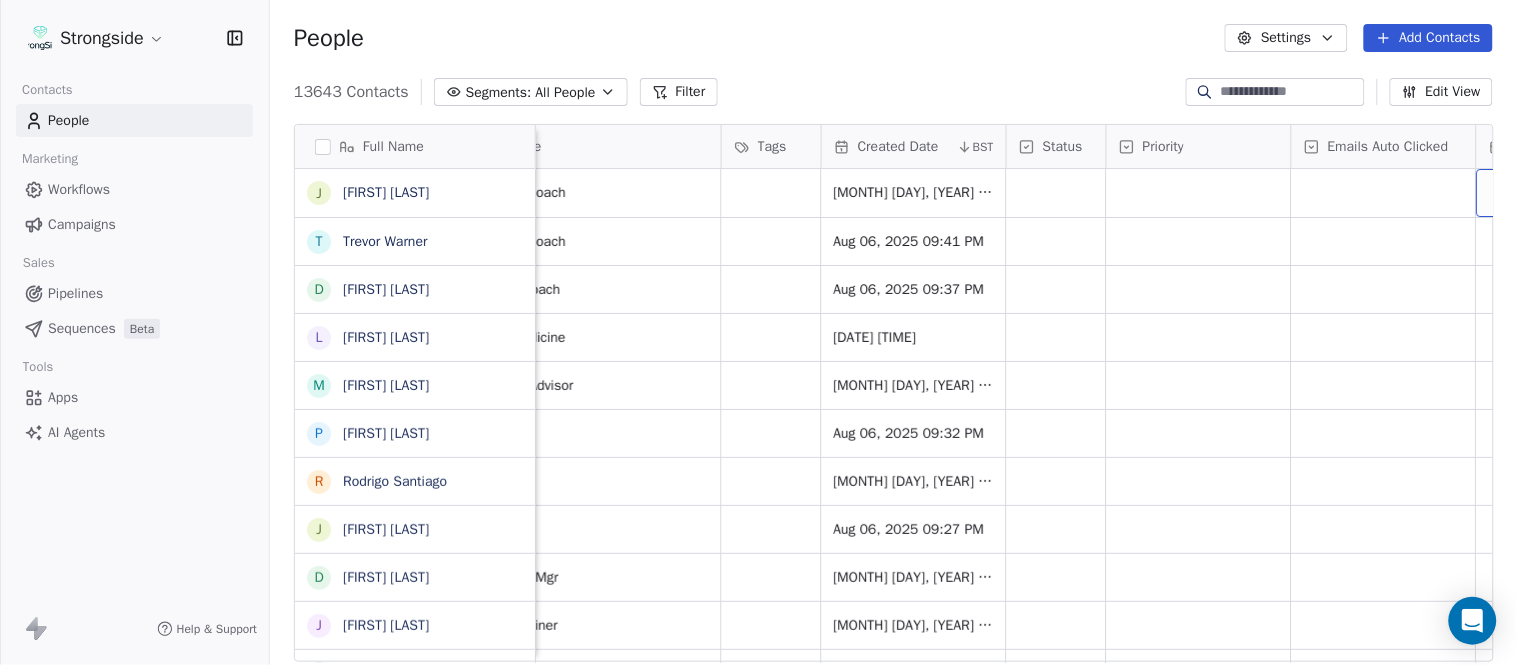 scroll, scrollTop: 0, scrollLeft: 1677, axis: horizontal 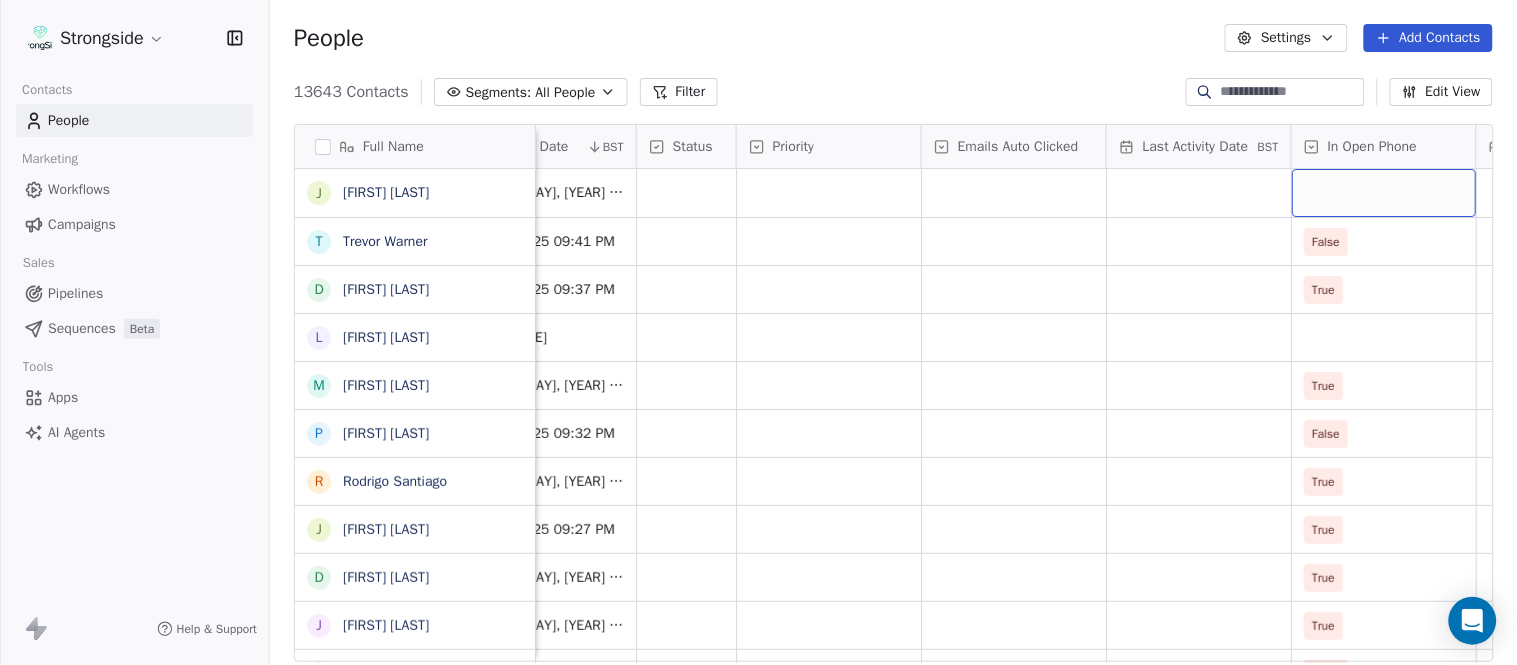click at bounding box center [1384, 193] 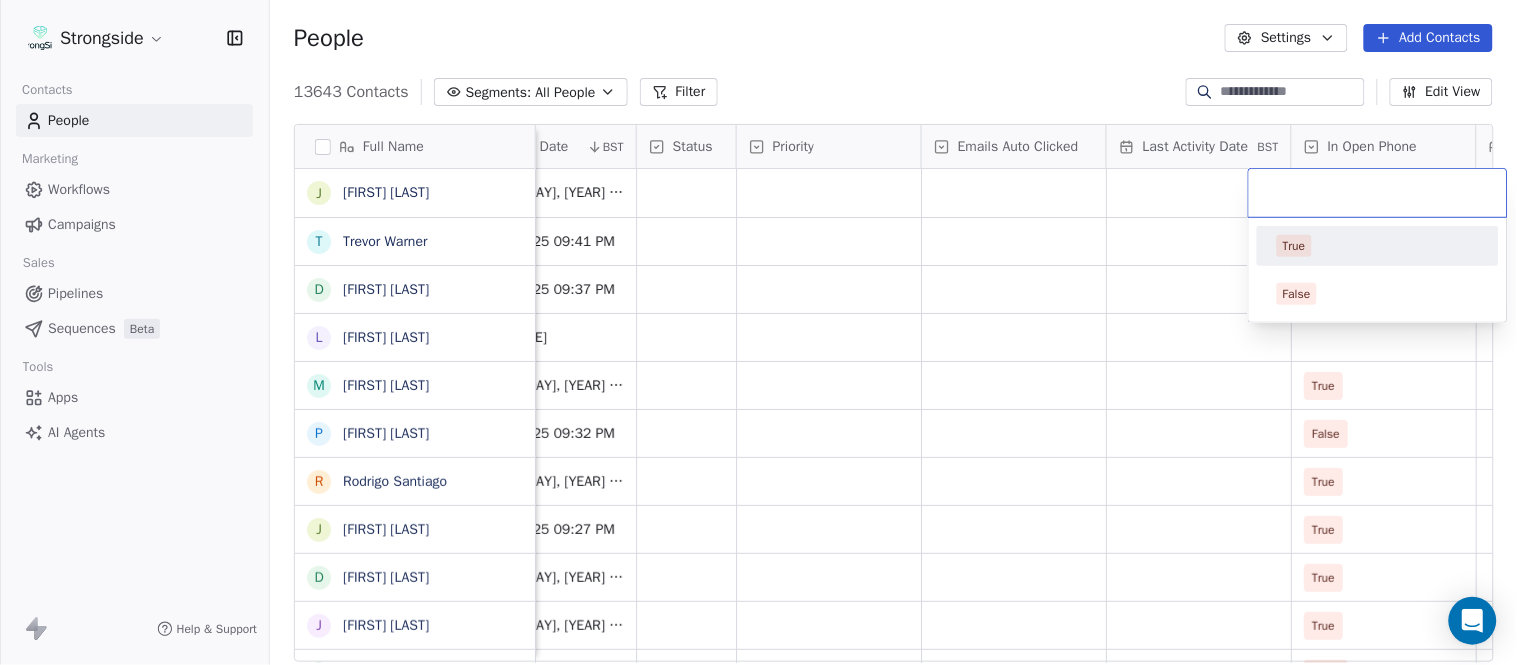 click on "True" at bounding box center (1378, 246) 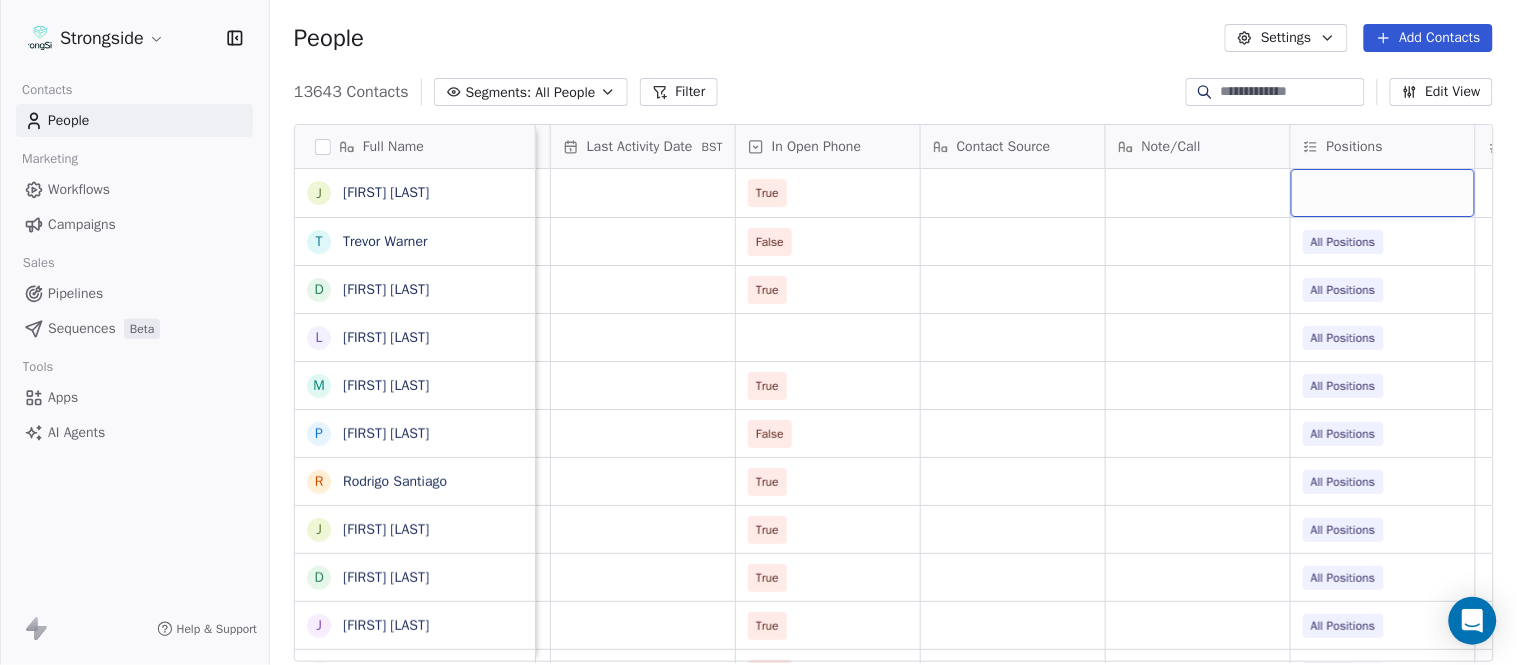 scroll, scrollTop: 0, scrollLeft: 2417, axis: horizontal 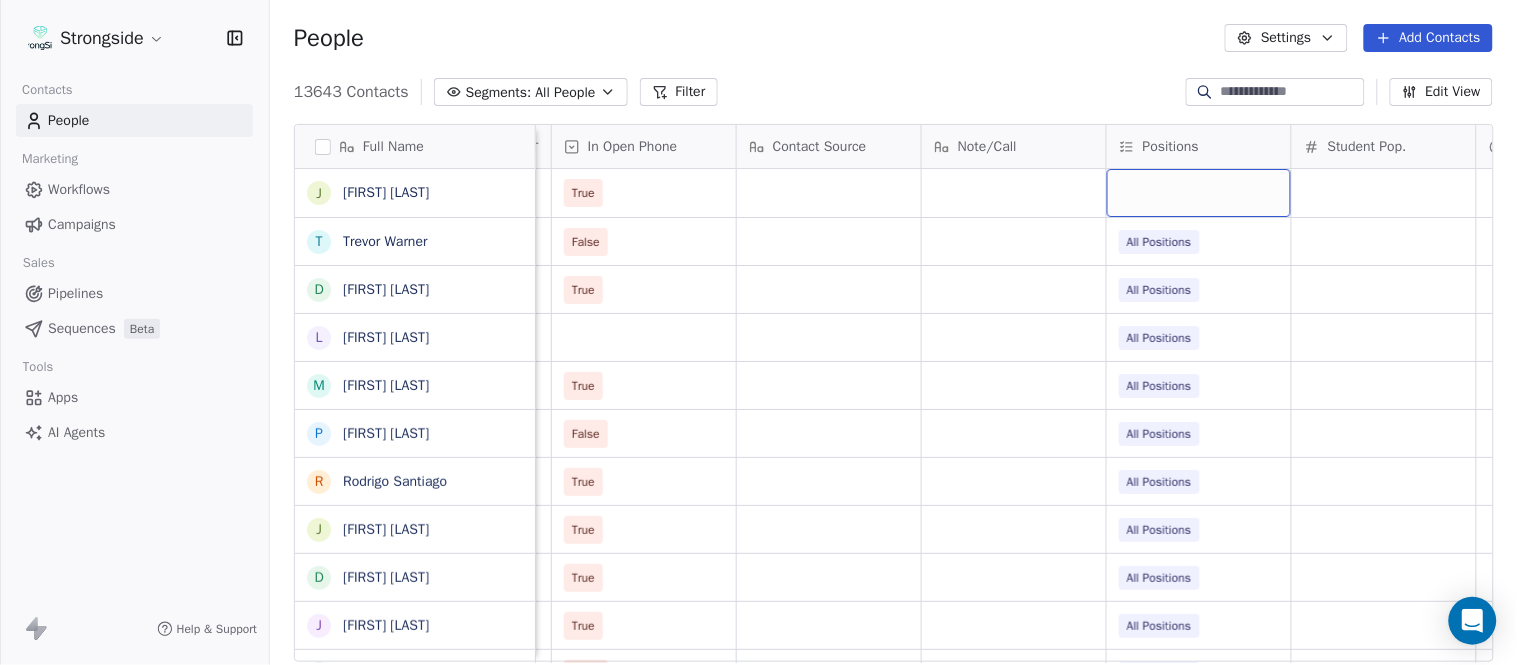 click at bounding box center [1199, 193] 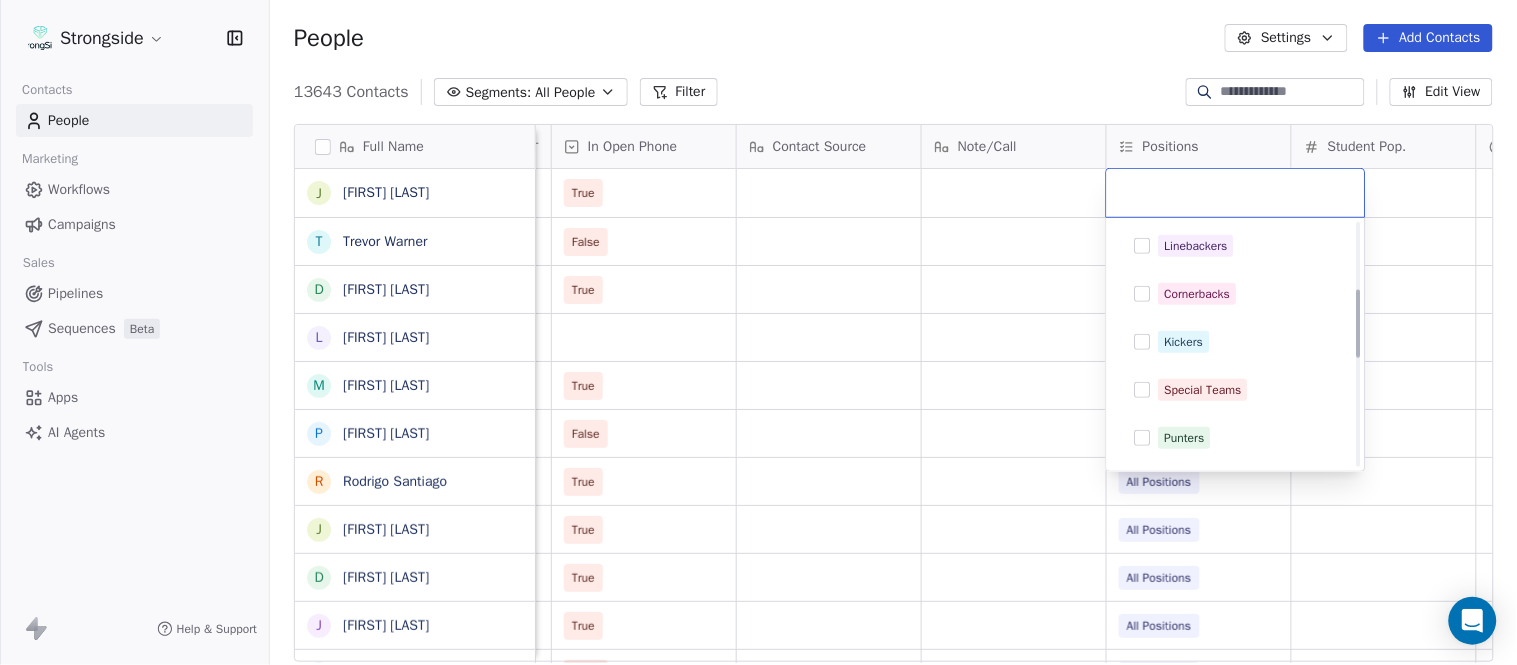 scroll, scrollTop: 333, scrollLeft: 0, axis: vertical 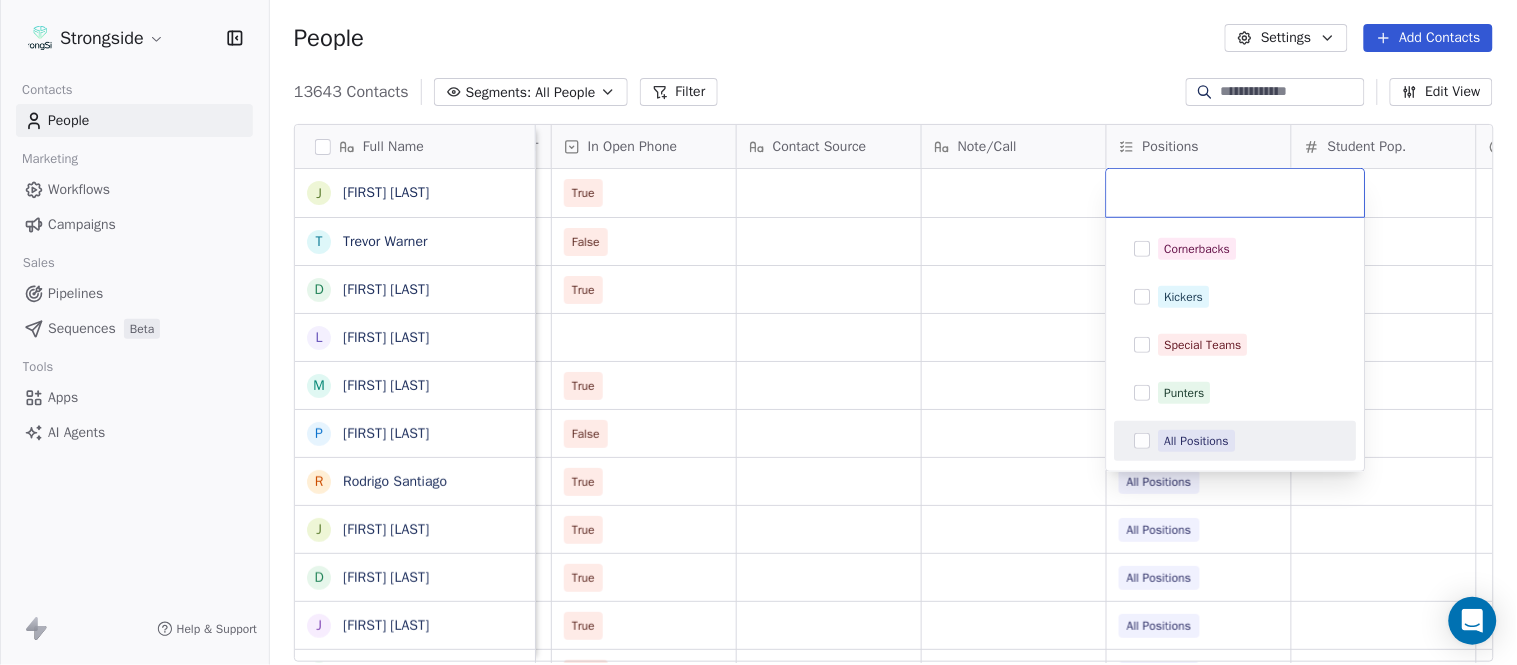 click on "All Positions" at bounding box center [1236, 441] 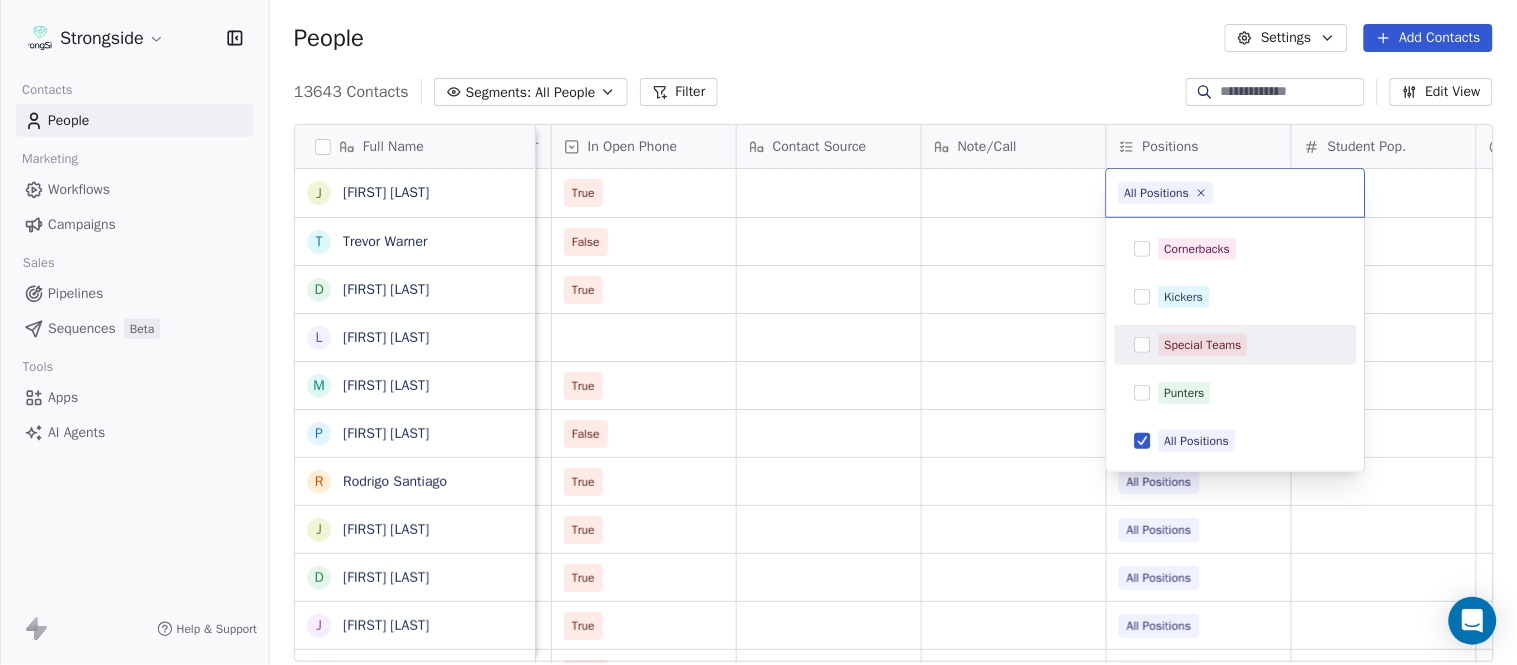 click on "Strongside Contacts People Marketing Workflows Campaigns Sales Pipelines Sequences Beta Tools Apps AI Agents Help & Support People Settings  Add Contacts 13643 Contacts Segments: All People Filter  Edit View Tag Add to Sequence Export Full Name J Josh Ison T Trevor Warner D Dakota Dailey L Leslie Cowen M Meghan Kovac P Paul Verbitsky R Rodrigo Santiago J Jordan Doroshenko D Dominick Calhoun J Jillian Austin-Pottorff C Curt Fitzpatrick L Lori Godshalk Y Yariv Amir D Debbie Rhyde L Lynn Mentzer J Jordan Johnson C Caleb Haynes B Brian Dougherty H Holman Copeland M Matt Stansfield I Isiah Dunning R Ron Whitcomb J Joe Bowen C Chris Monfiletto D Dave Patenaude A Aaron Cantu R Ryan Horton B Brian Bratta S Sarah Schneyer I Ian Fried J Jon Fuller Status Priority Emails Auto Clicked Last Activity Date BST In Open Phone Contact Source Note/Call Positions Student Pop. Lead Account   True   False All Positions   True All Positions   All Positions   True All Positions   False All Positions   True All Positions   True All Positions   True All Positions   False All Positions   True All Positions   True" at bounding box center [758, 332] 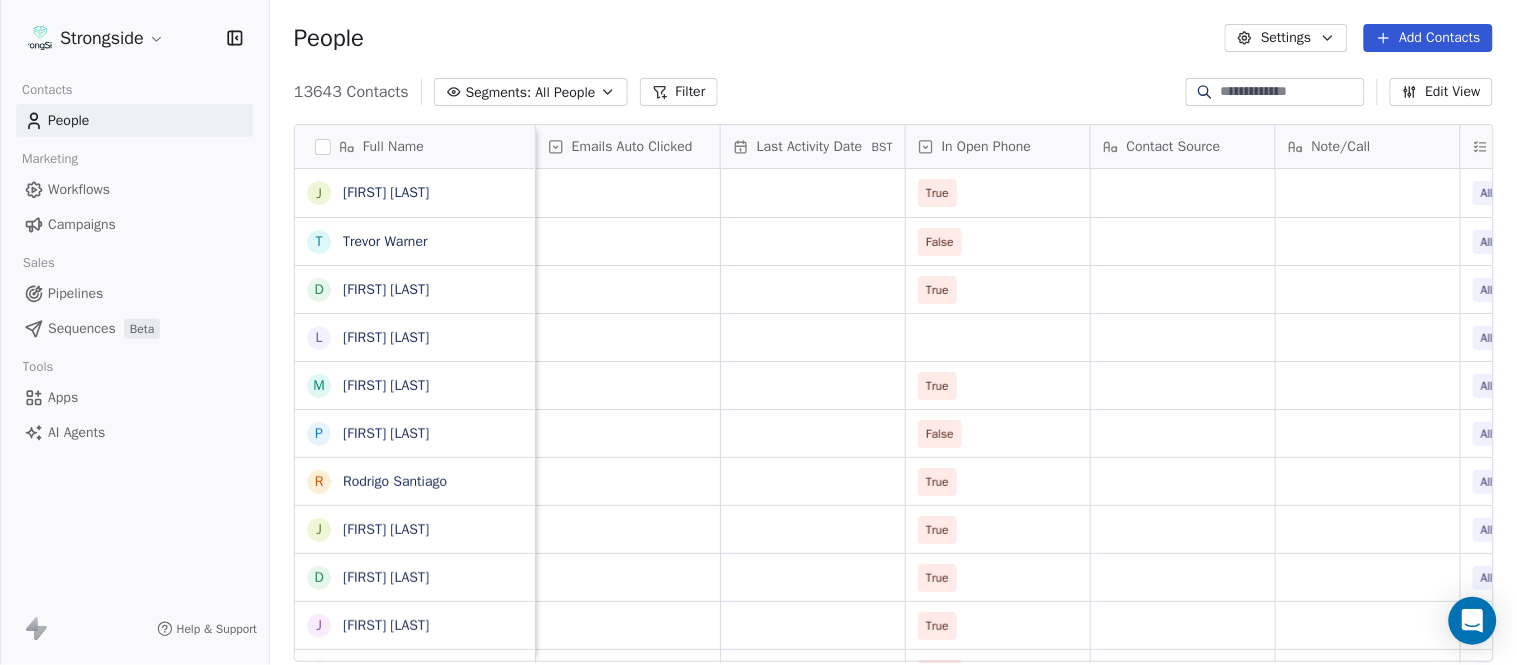 scroll, scrollTop: 0, scrollLeft: 1777, axis: horizontal 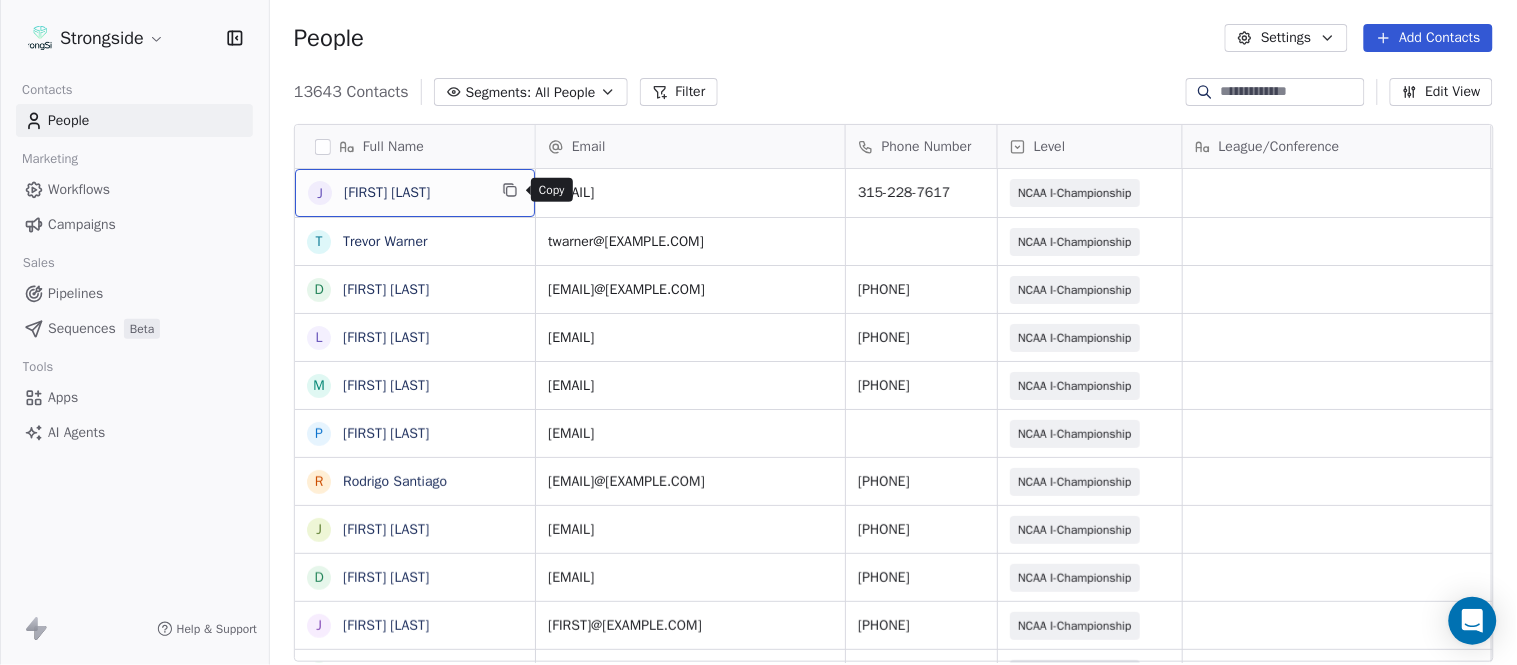 click 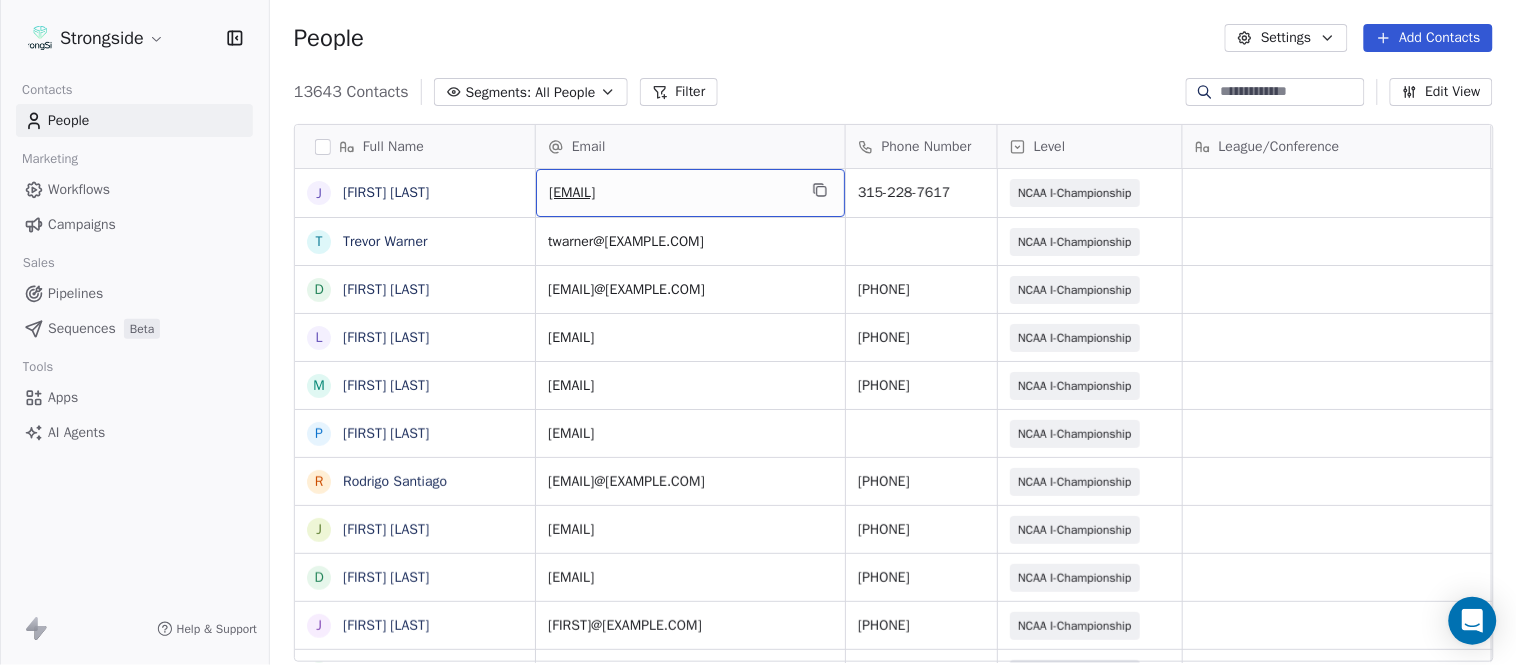 click on "[EMAIL]" at bounding box center [690, 193] 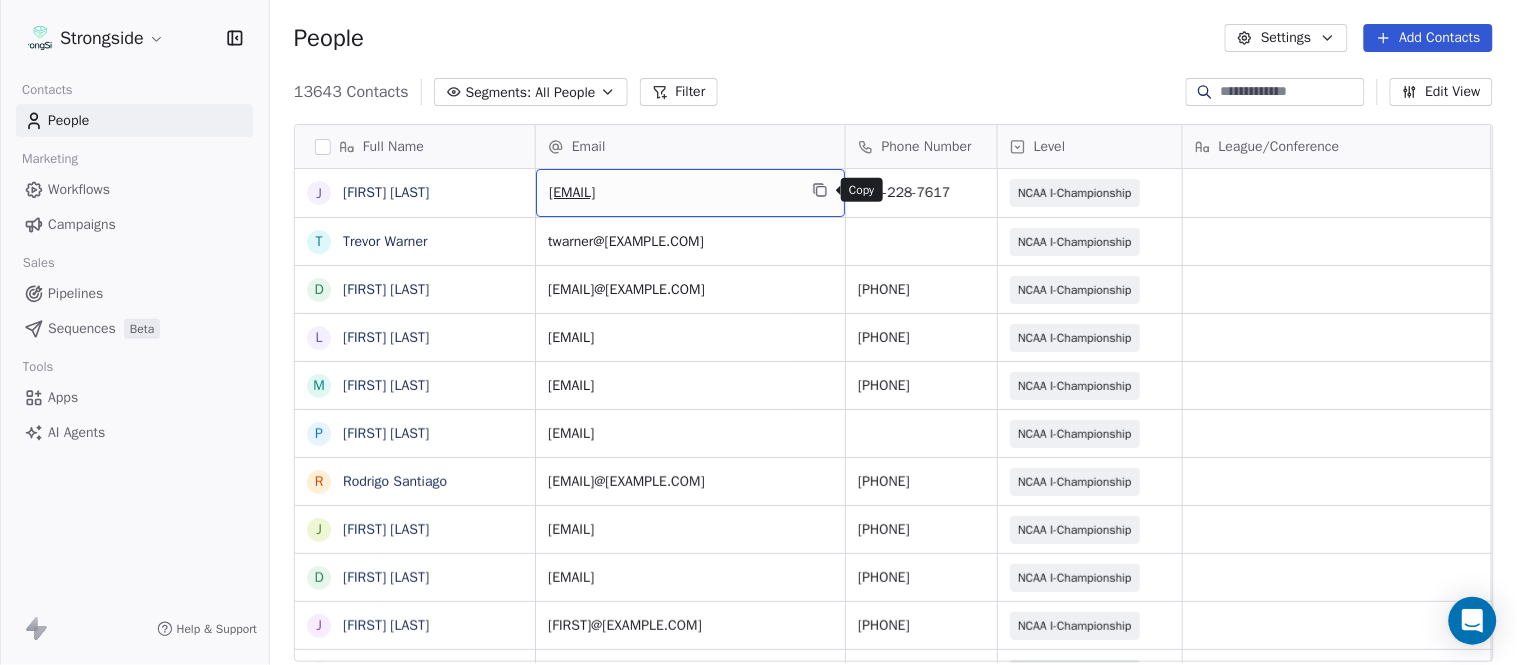 click at bounding box center [820, 190] 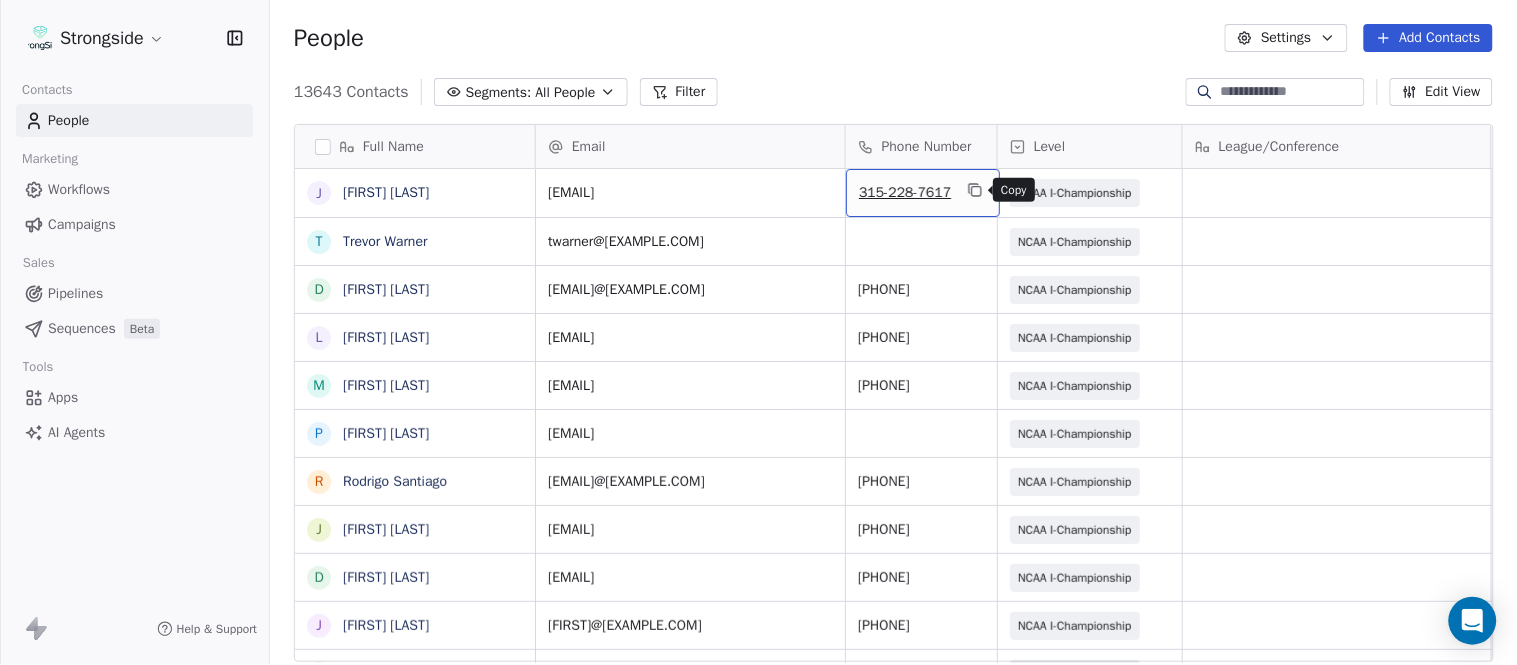 click 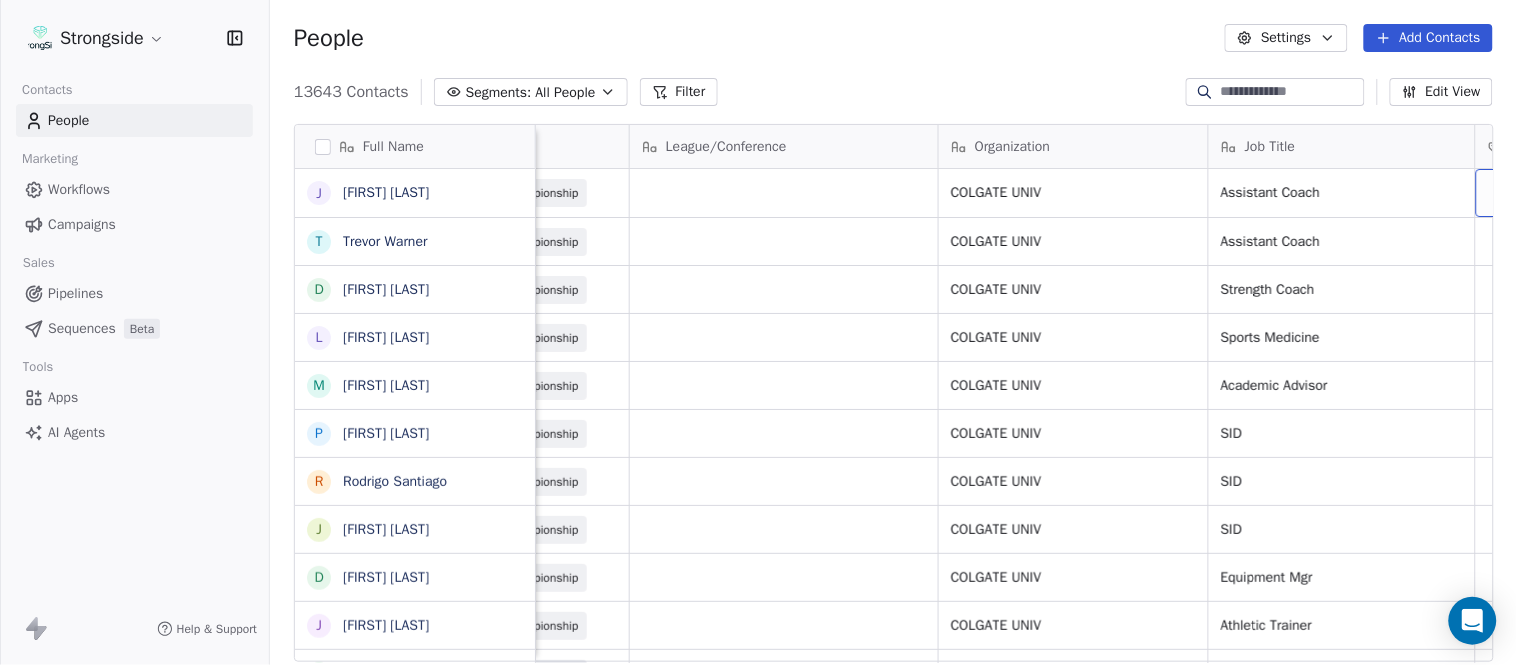 scroll, scrollTop: 0, scrollLeft: 653, axis: horizontal 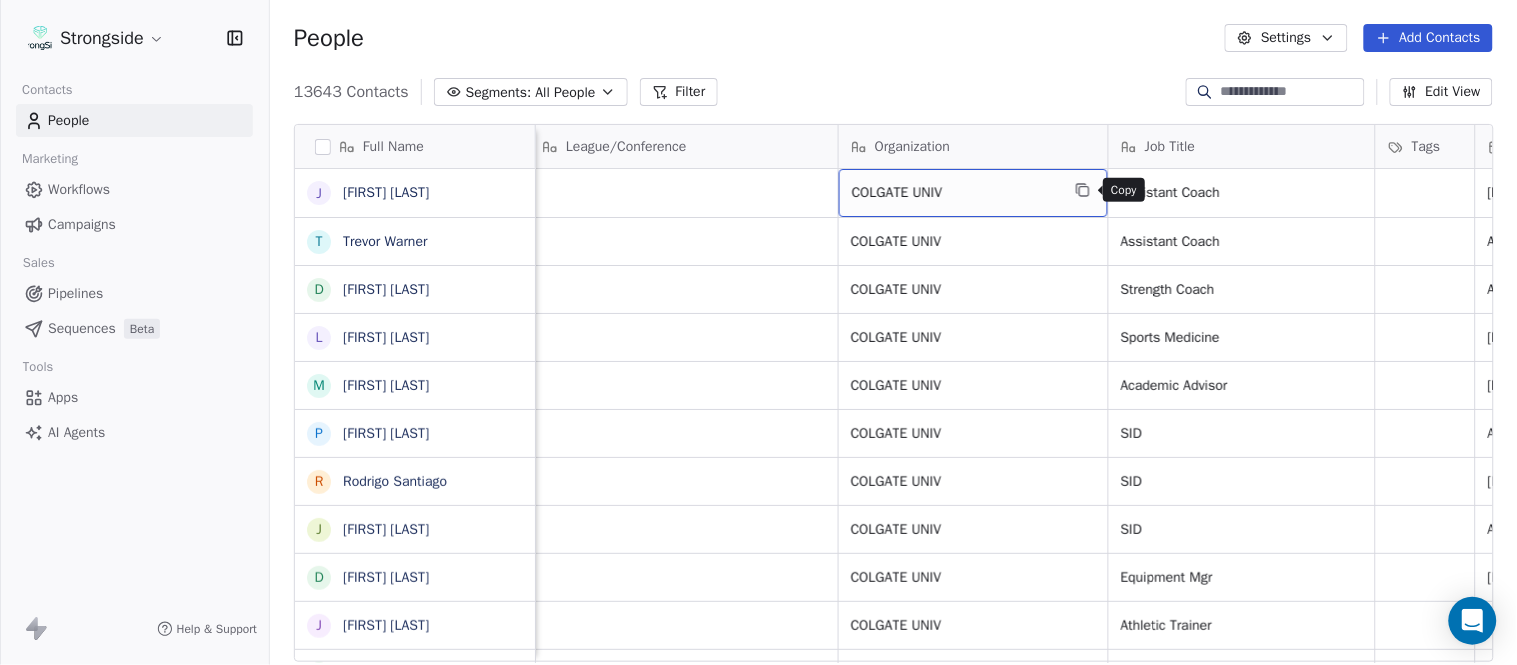 click 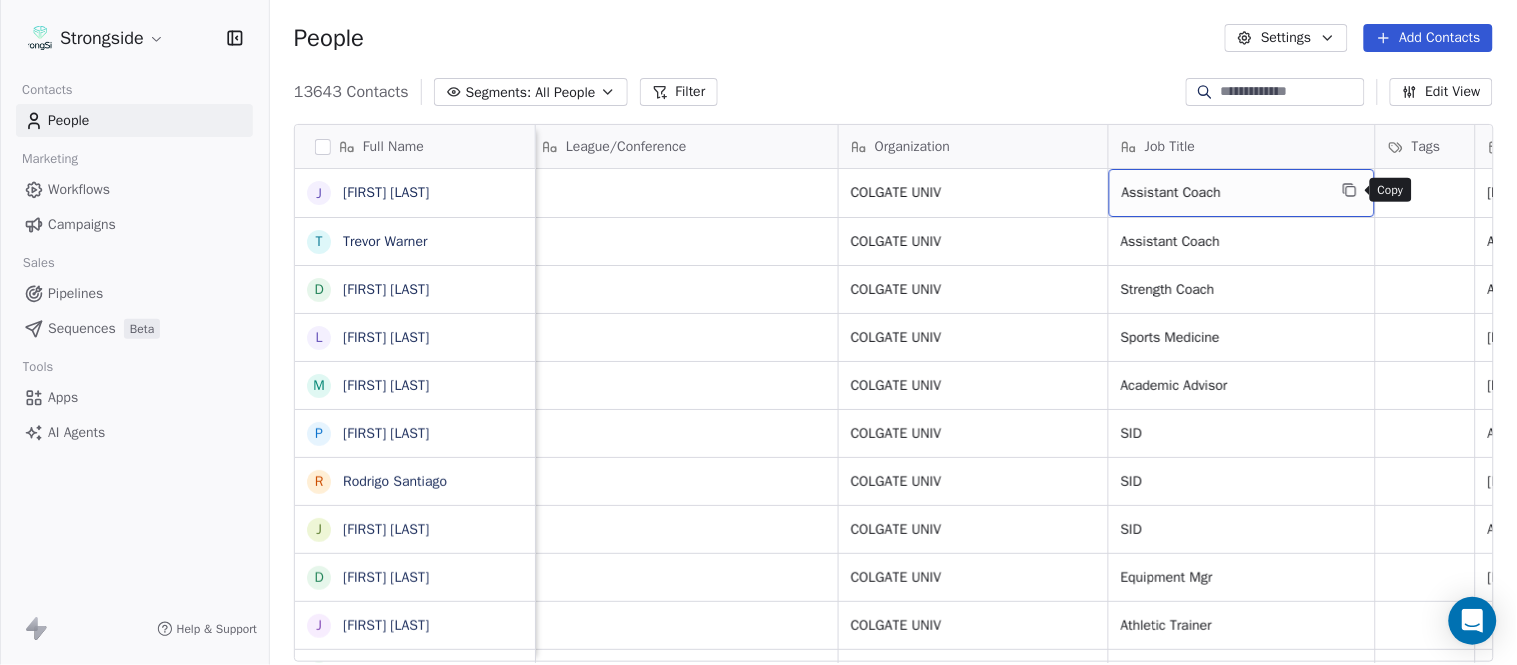 click 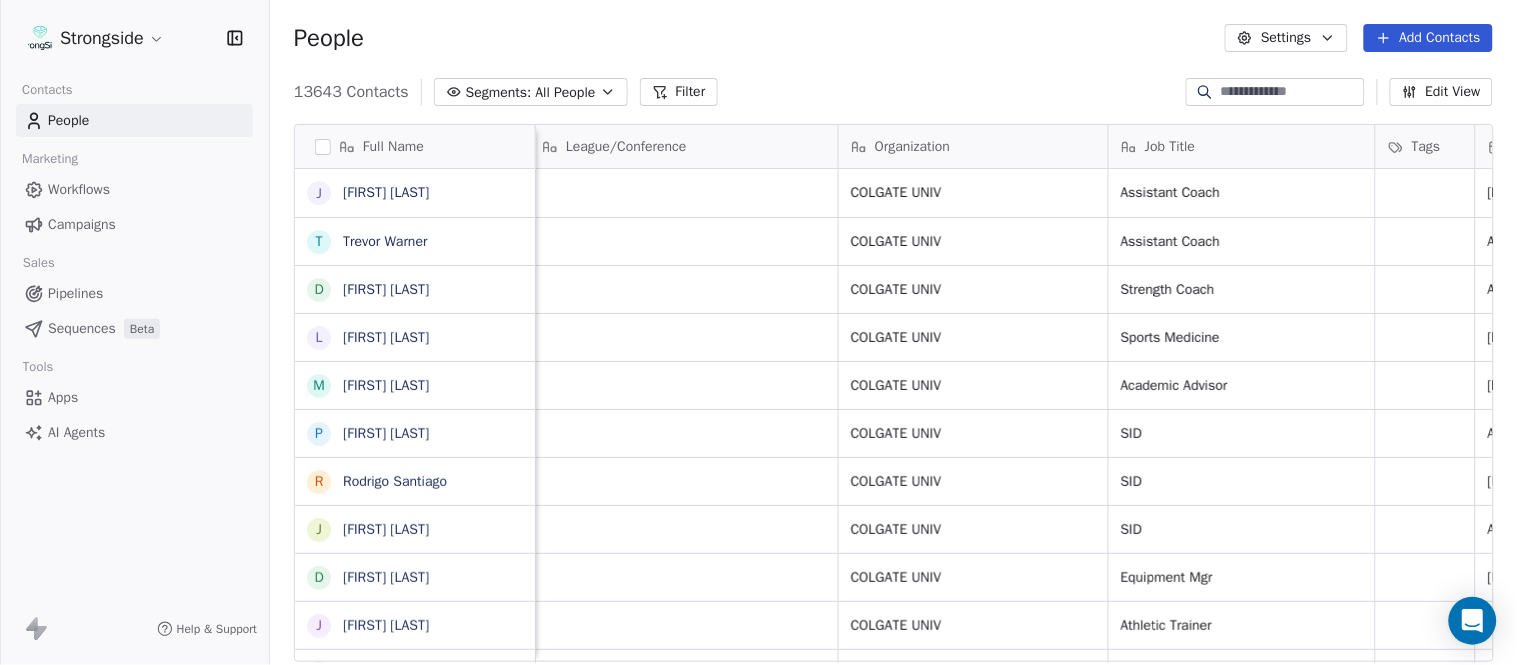 scroll, scrollTop: 0, scrollLeft: 0, axis: both 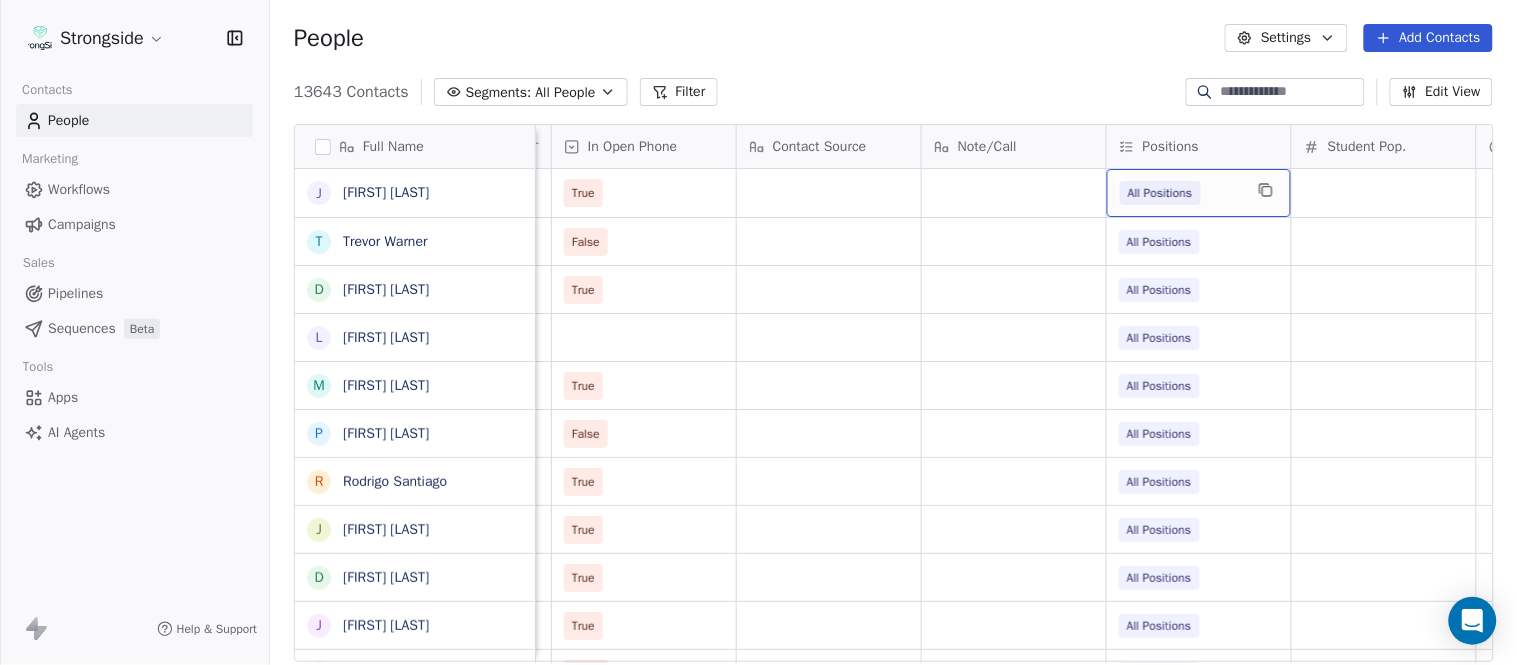 click on "All Positions" at bounding box center [1199, 193] 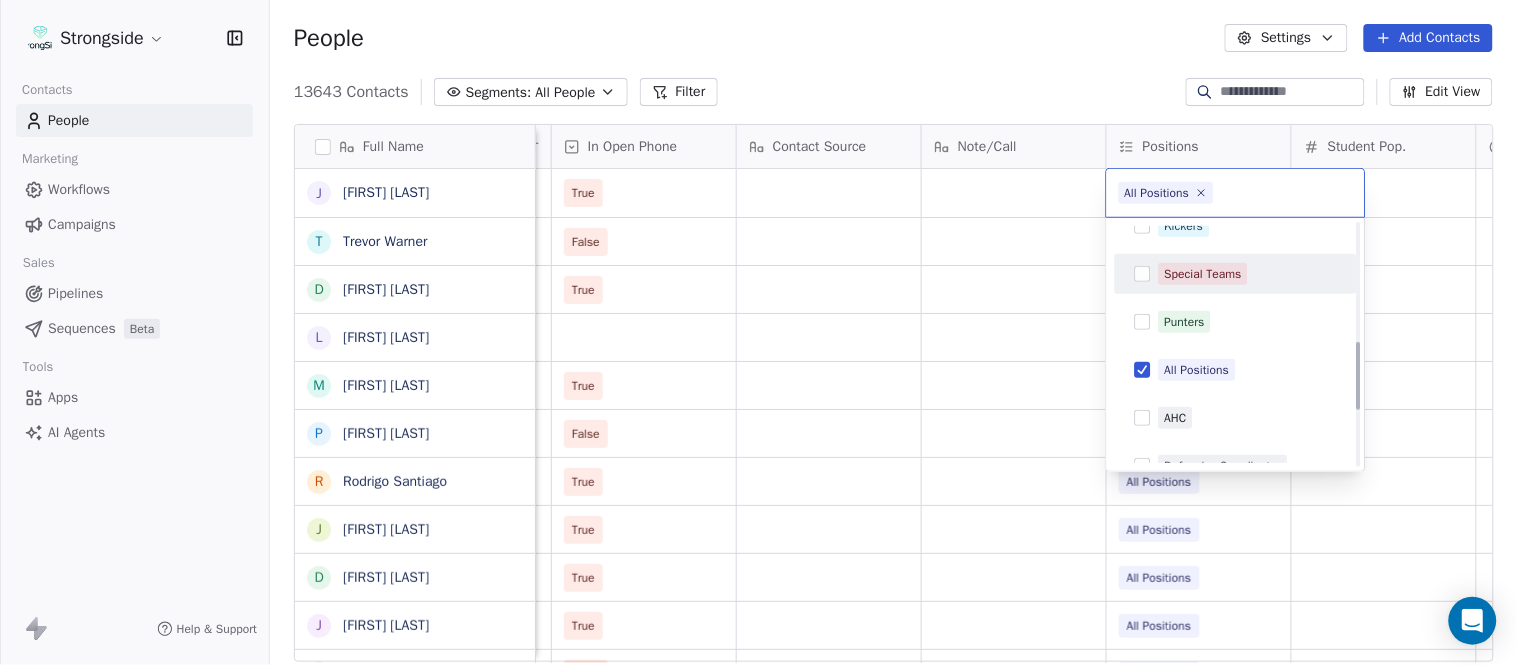 scroll, scrollTop: 442, scrollLeft: 0, axis: vertical 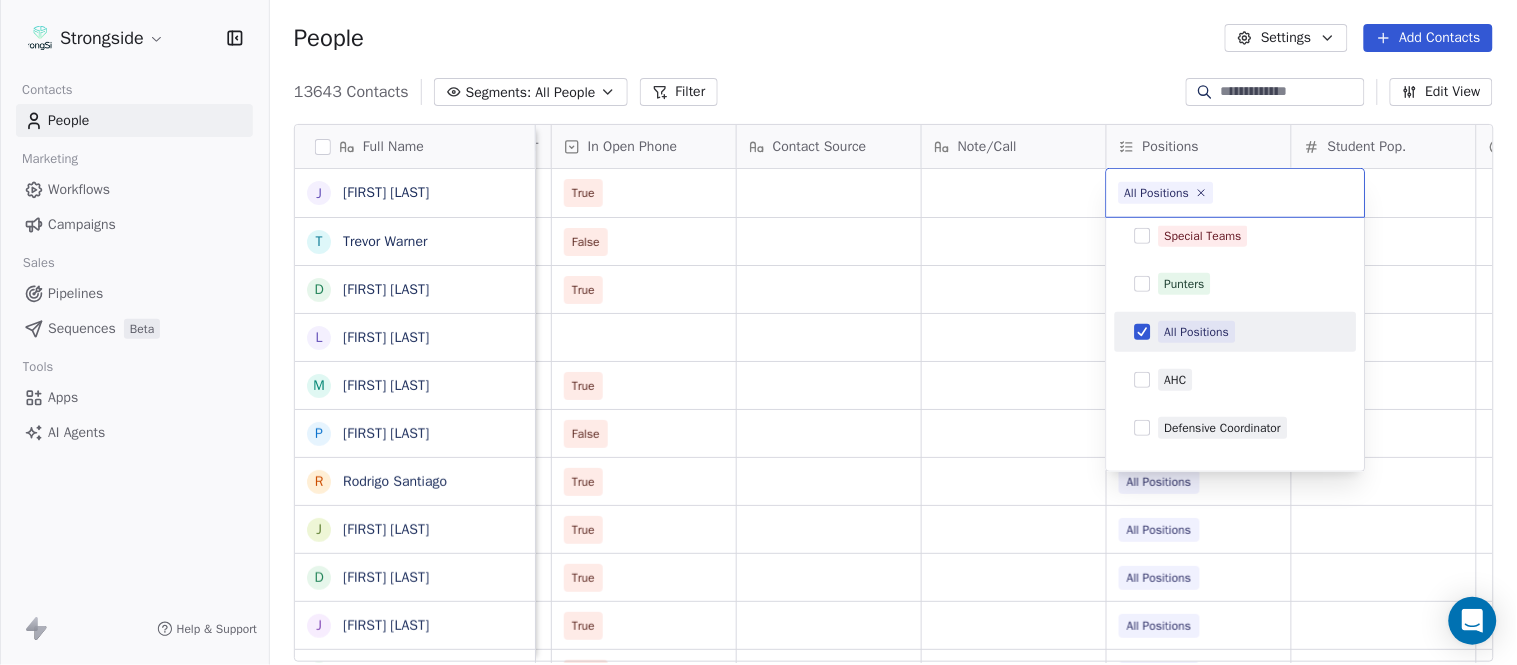 click at bounding box center [1143, 332] 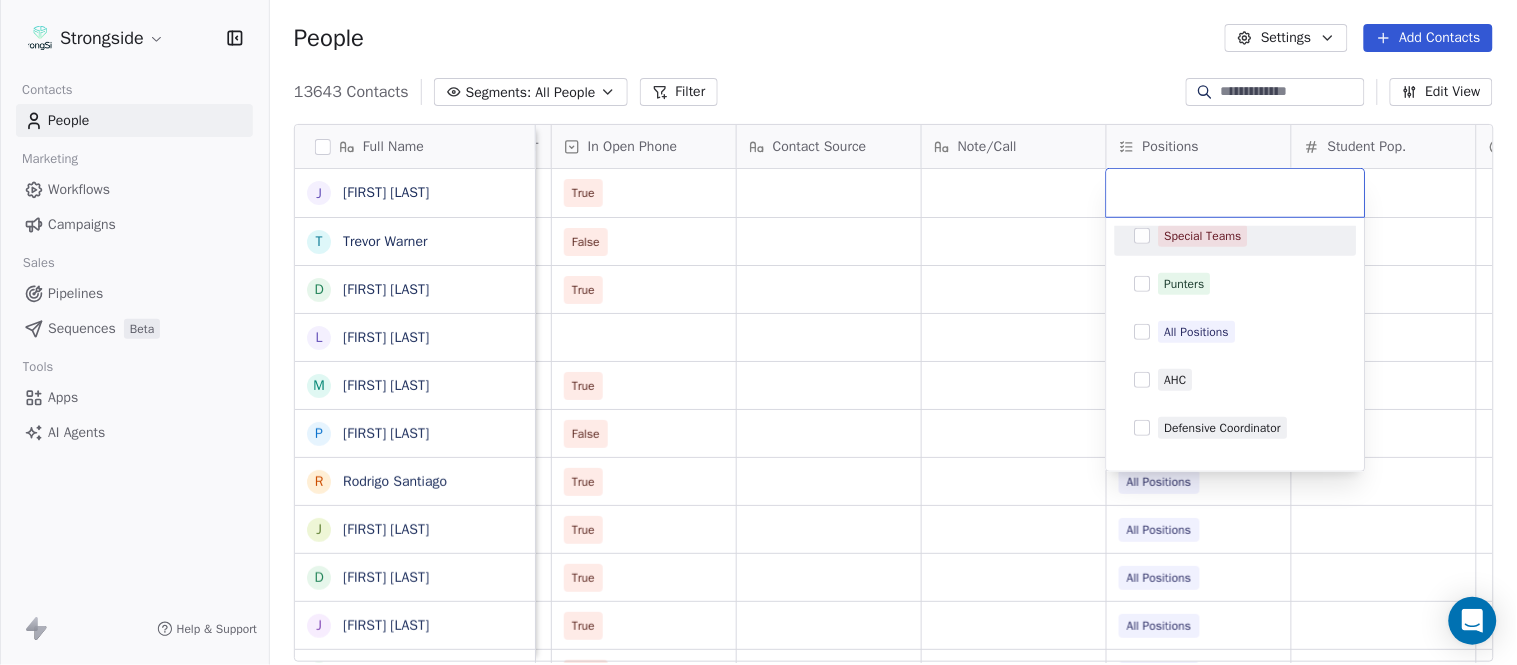 click on "Special Teams" at bounding box center [1203, 236] 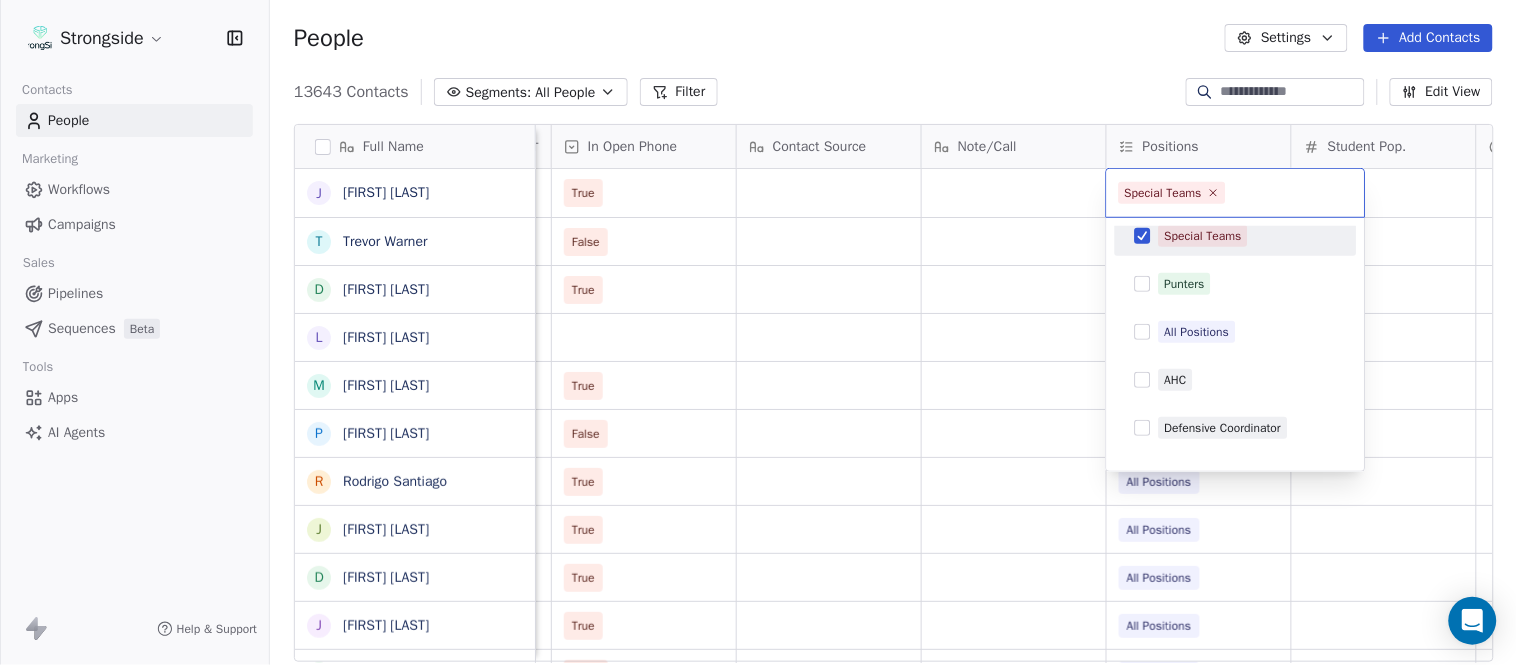 click on "Strongside Contacts People Marketing Workflows Campaigns Sales Pipelines Sequences Beta Tools Apps AI Agents Help & Support People Settings  Add Contacts 13643 Contacts Segments: All People Filter  Edit View Tag Add to Sequence Export Full Name J [LAST] [LAST] T [LAST] [LAST] D [LAST] [LAST] L [LAST] [LAST] M [LAST] [LAST] P [LAST] [LAST] R [LAST] [LAST] J [LAST] [LAST] D [LAST] [LAST] J [LAST] [LAST] C [LAST] [LAST] L [LAST] [LAST] Y [LAST] [LAST] D [LAST] [LAST] L [LAST] [LAST] J [LAST] [LAST] C [LAST] [LAST] B [LAST] [LAST] H [LAST] [LAST] M [LAST] [LAST] I [LAST] [LAST] R [LAST] [LAST] J [LAST] [LAST] C [LAST] [LAST] D [LAST] [LAST] A [LAST] [LAST] R [LAST] [LAST] B [LAST] [LAST] S [LAST] [LAST] I [LAST] [LAST] J [LAST] [LAST] M [LAST] [LAST] A [LAST] [LAST] Status Priority Emails Auto Clicked Last Activity Date BST In Open Phone Contact Source Note/Call Positions Student Pop. Lead Account   True All Positions   False All Positions   True All Positions   All Positions   True All Positions   False All Positions   True   True" at bounding box center [758, 332] 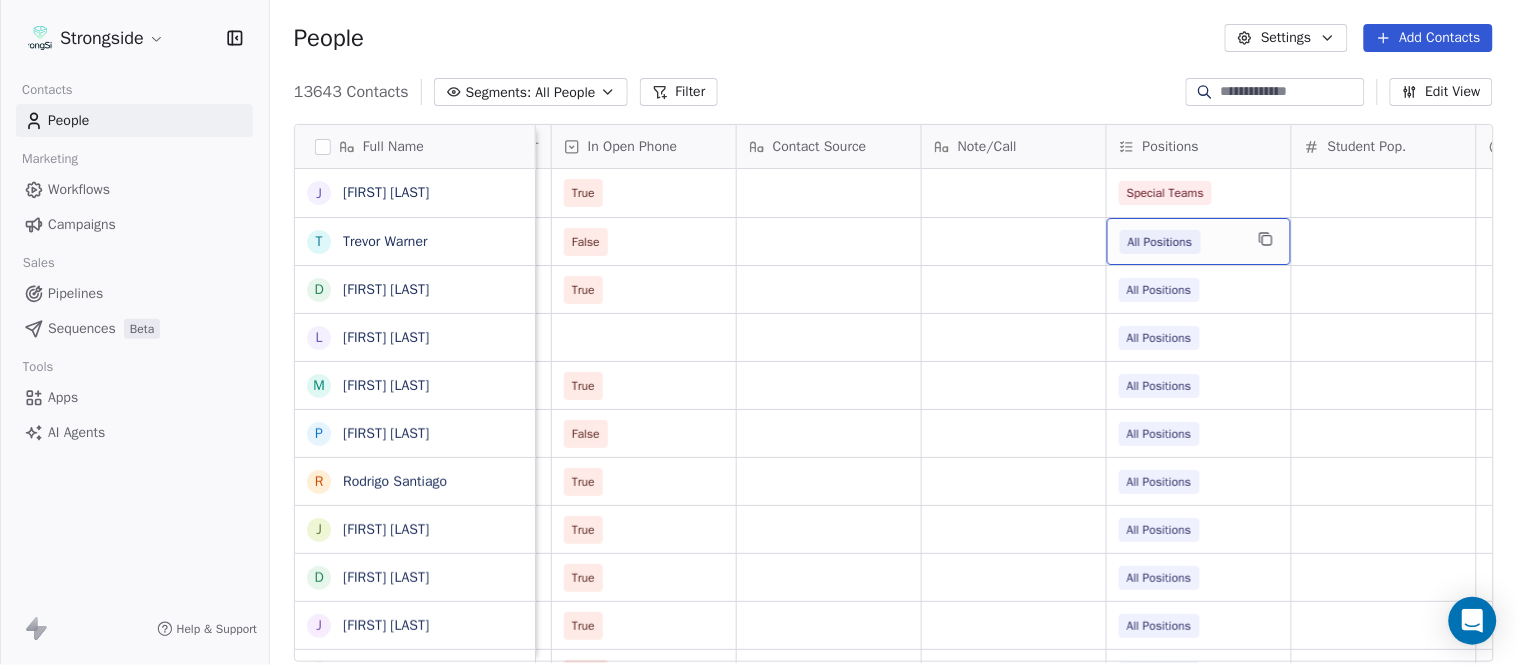 click on "All Positions" at bounding box center (1181, 242) 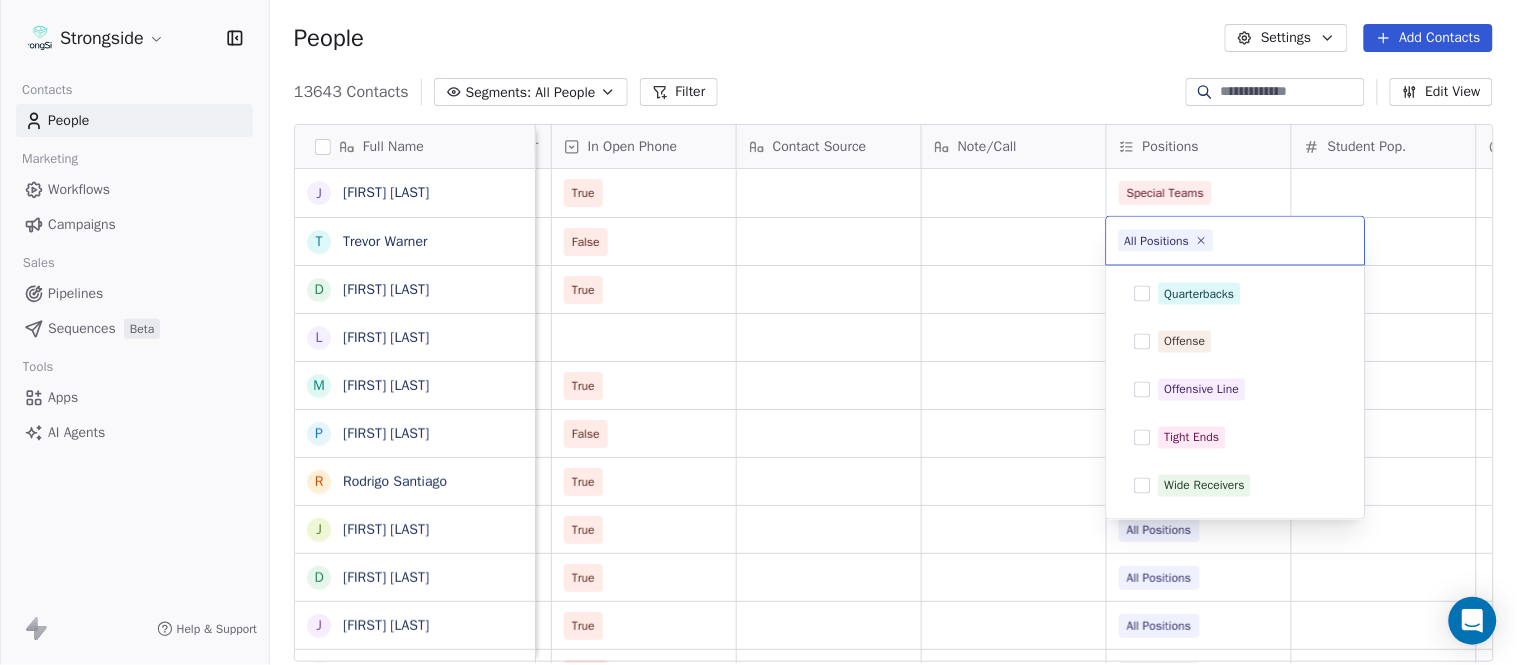 scroll, scrollTop: 331, scrollLeft: 0, axis: vertical 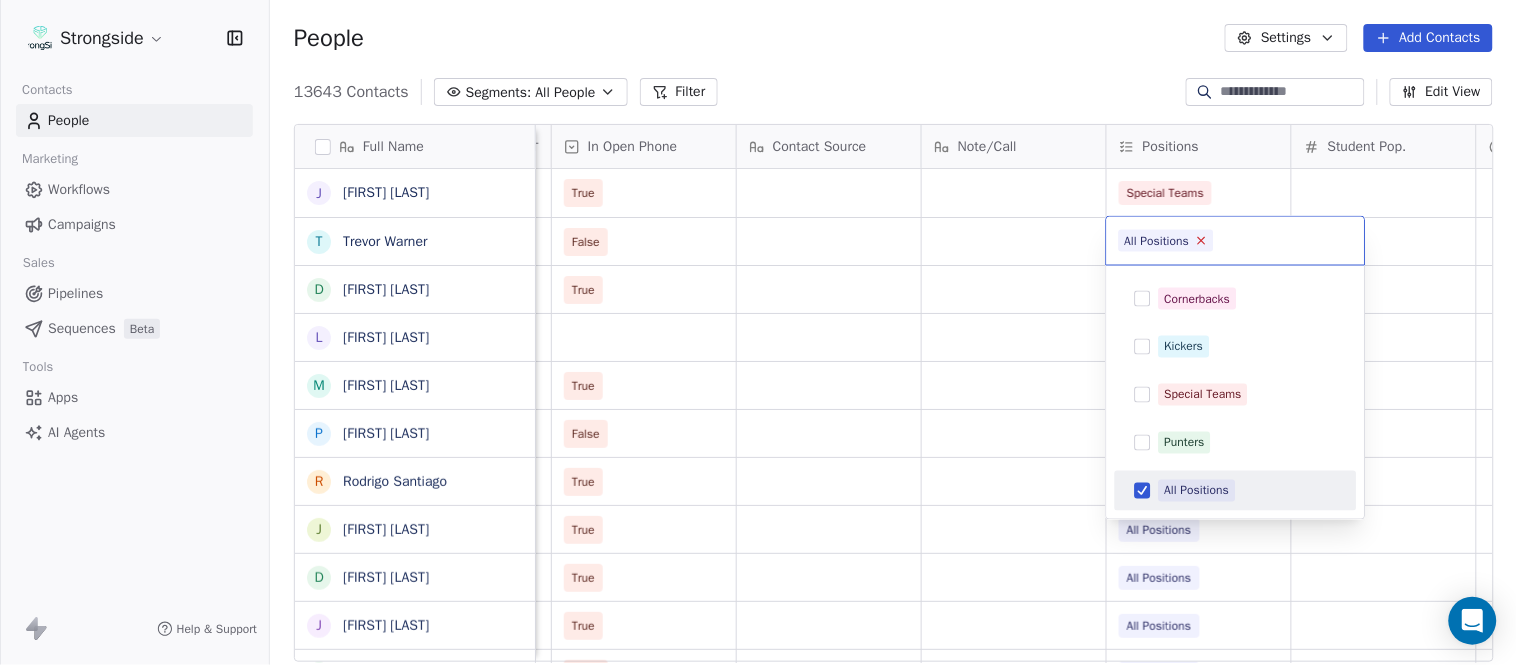 click 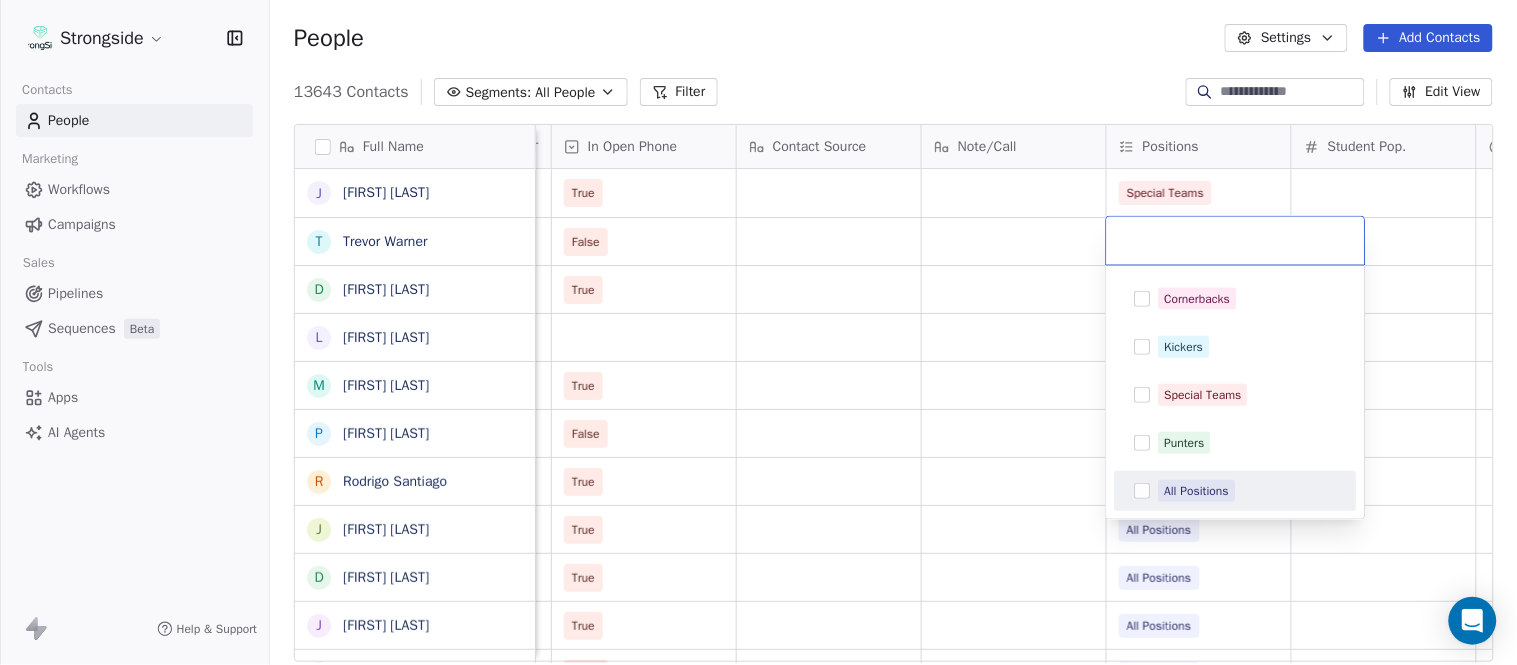 click at bounding box center (1236, 241) 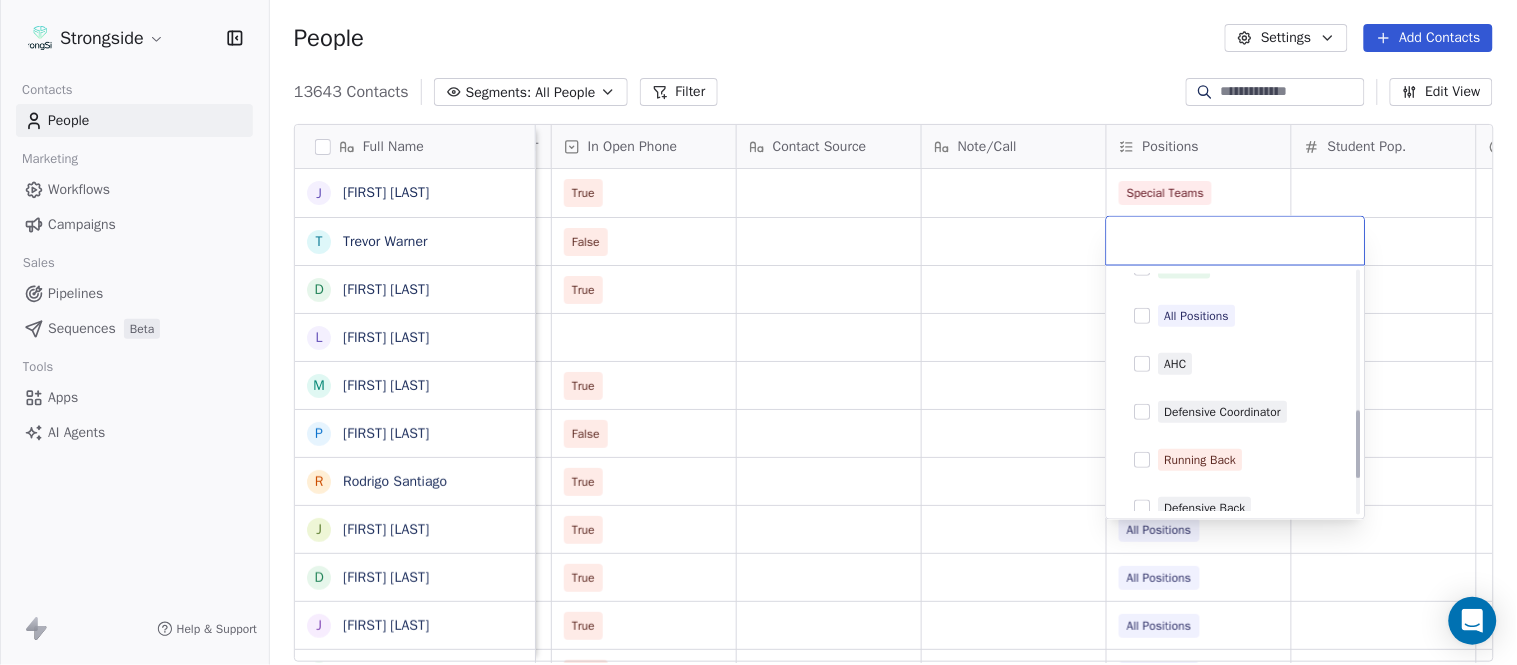 scroll, scrollTop: 553, scrollLeft: 0, axis: vertical 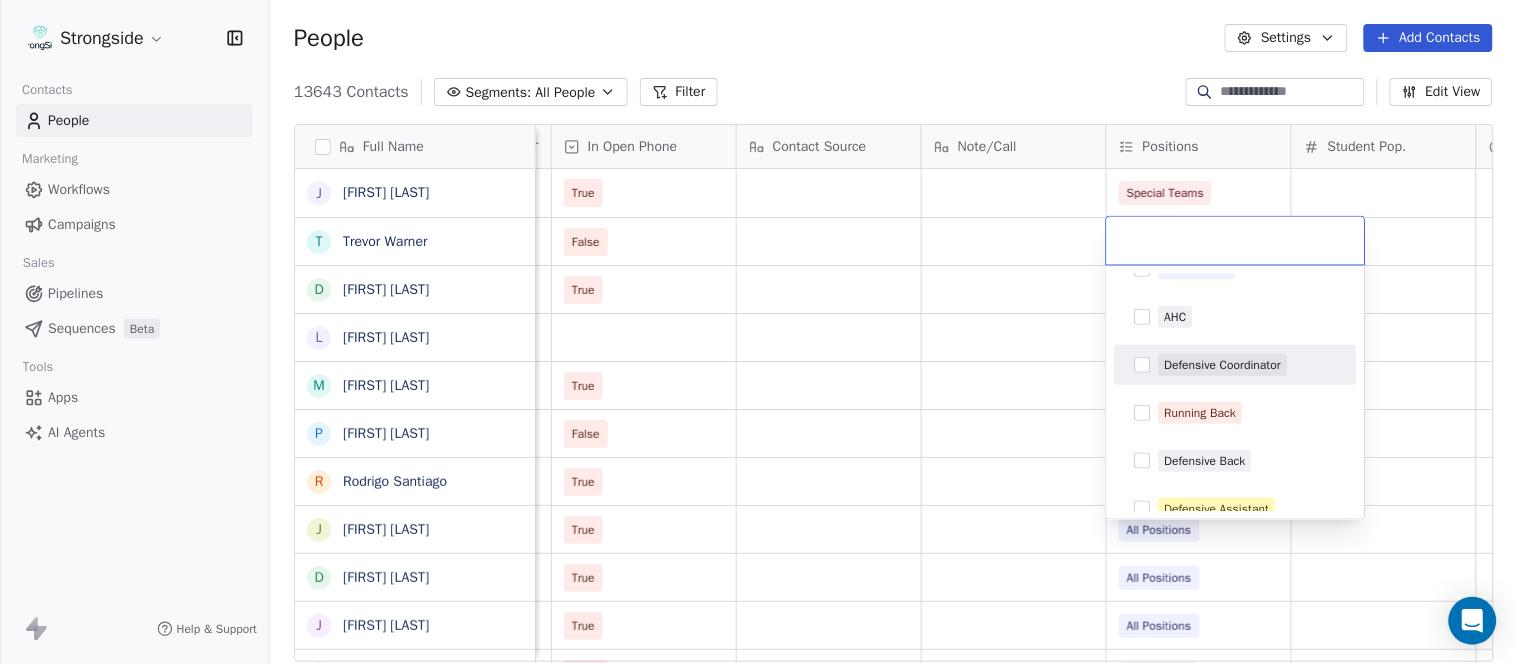 click on "Defensive Coordinator" at bounding box center [1223, 365] 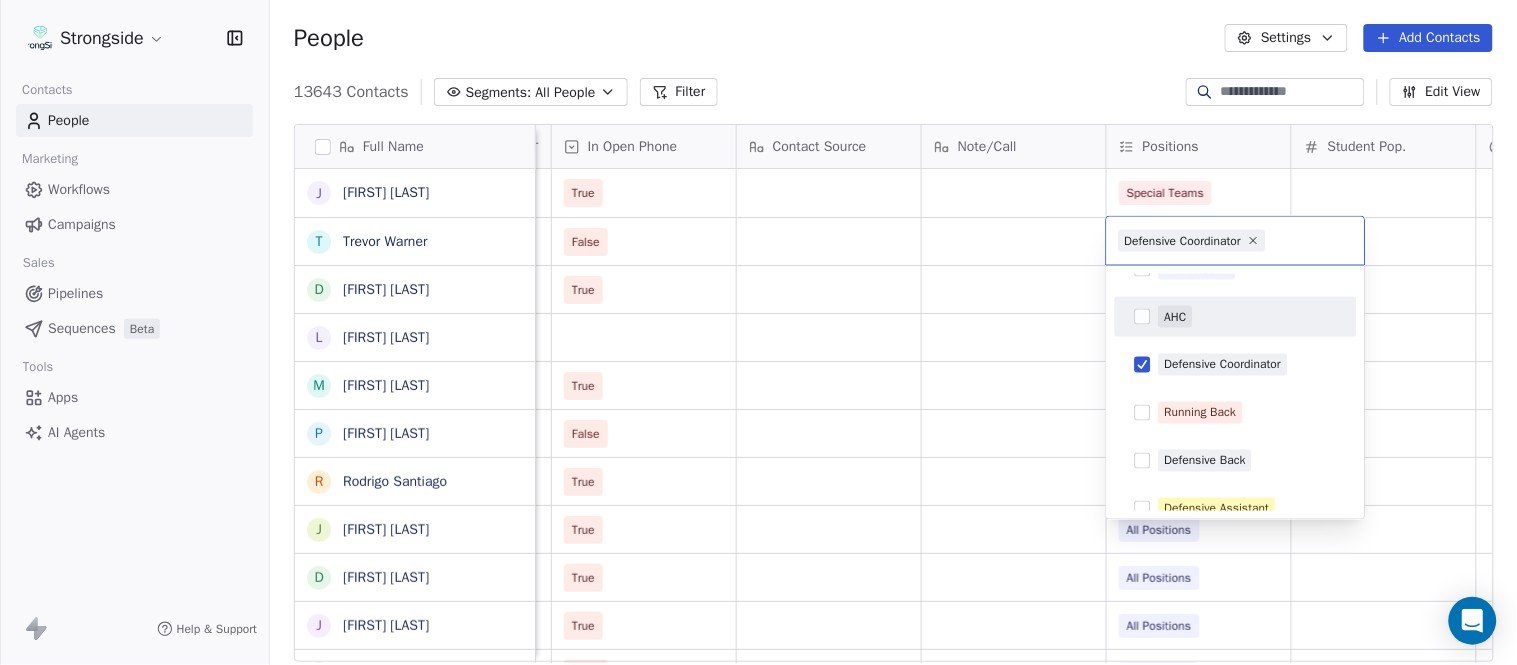 click on "Full Name J Josh Ison T Trevor Warner D Dakota Dailey L Leslie Cowen M Meghan Kovac P Paul Verbitsky R Rodrigo Santiago J Jordan Doroshenko D Dominick Calhoun J Jillian Austin-Pottorff C Curt Fitzpatrick L Lori Godshalk Y Yariv Amir D Debbie Rhyde L Lynn Mentzer J Jordan Johnson C Caleb Haynes B Brian Dougherty H Holman Copeland M Matt Stansfield I Isiah Dunning R Ron Whitcomb J Joe Bowen C Chris Monfiletto D Dave Patenaude A Aaron Cantu R Ryan Horton B Brian Bratta S Sarah Schneyer I Ian Fried J Jon Fuller Status Priority Emails Auto Clicked Last Activity Date BST In Open Phone Contact Source Note/Call Positions Student Pop. Lead Account   True Special Teams   False All Positions   True All Positions   All Positions   True All Positions   False All Positions   True   True" at bounding box center [758, 332] 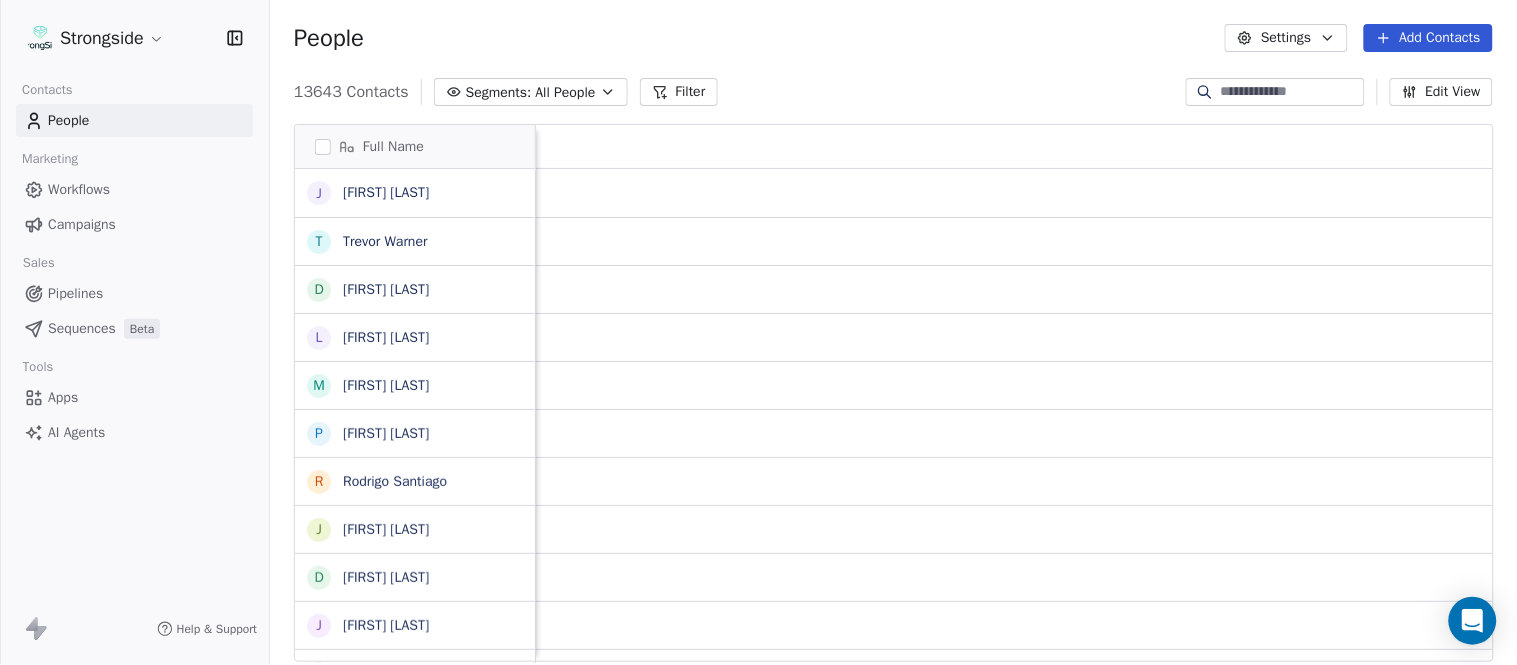 scroll, scrollTop: 0, scrollLeft: 0, axis: both 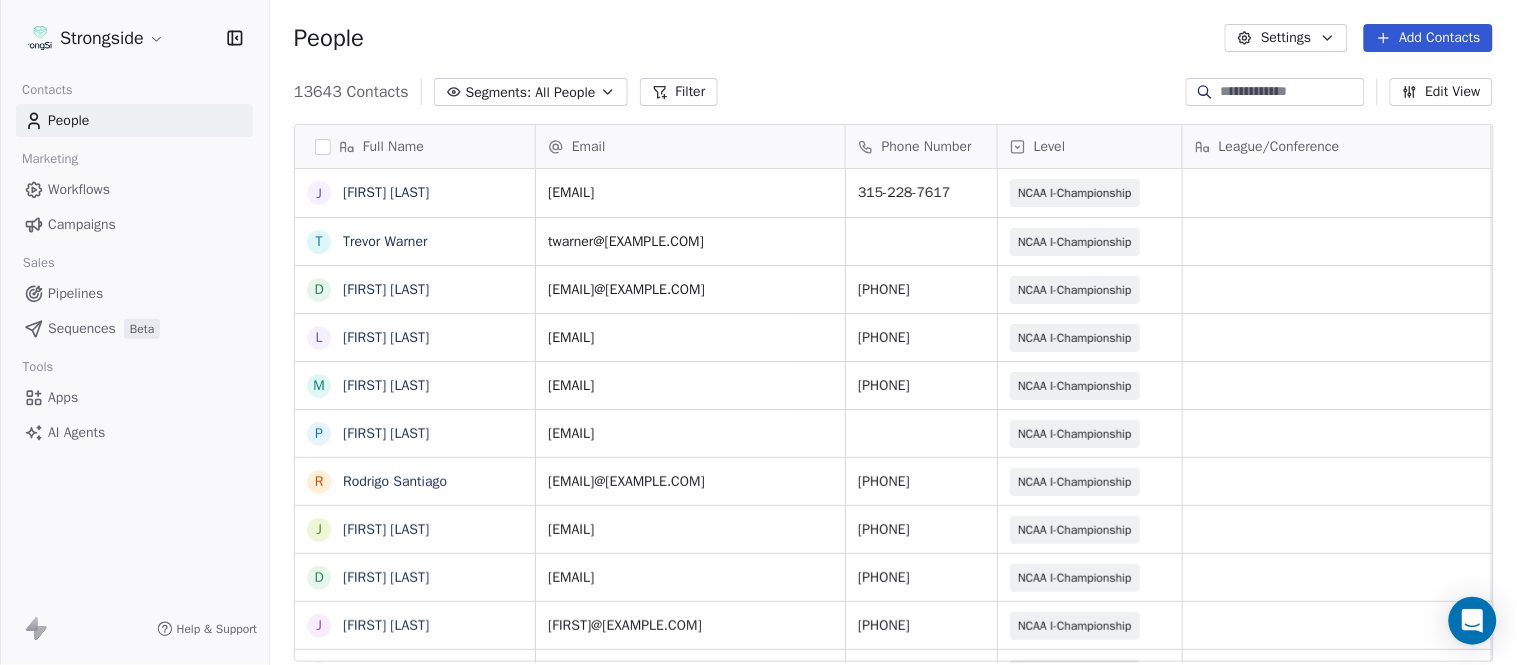 click on "Add Contacts" at bounding box center (1428, 38) 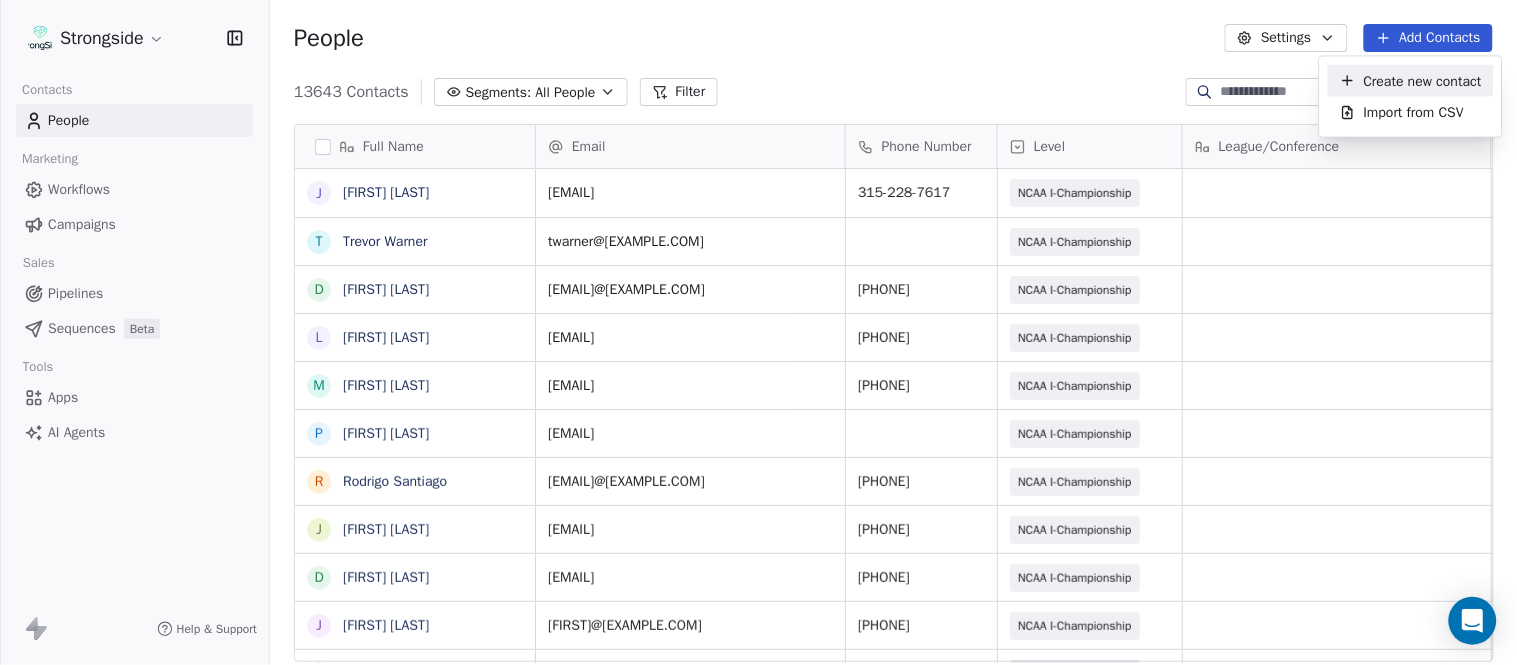 click on "Create new contact" at bounding box center (1423, 80) 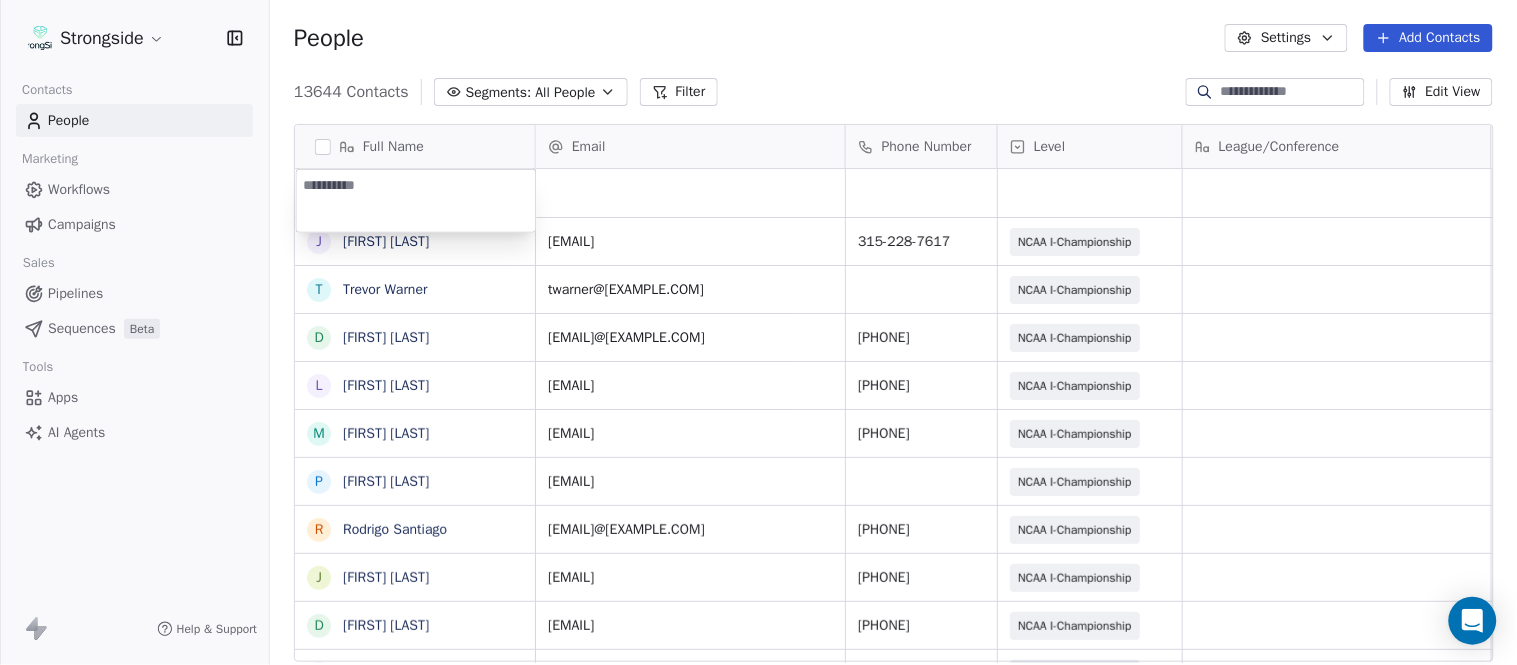 type on "**********" 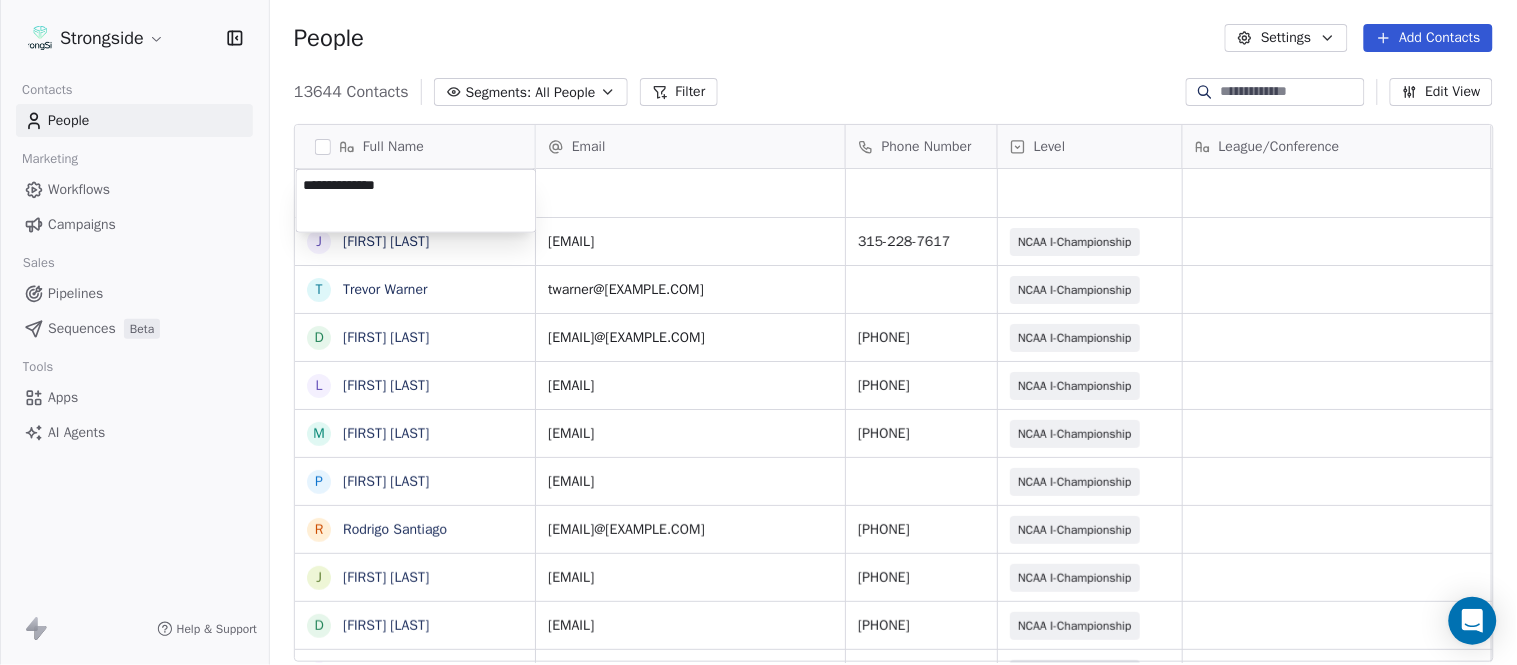 click on "Strongside Contacts People Marketing Workflows Campaigns Sales Pipelines Sequences Beta Tools Apps AI Agents Help & Support People Settings Add Contacts 13644 Contacts Segments: All People Filter Edit View Tag Add to Sequence Export Full Name J [FIRST] [LAST] T [FIRST] [LAST] D [FIRST] [LAST] L [FIRST] [LAST] M [FIRST] [LAST] P [FIRST] [LAST] R [FIRST] [LAST] J [FIRST] [LAST] D [FIRST] [LAST] J [FIRST] [LAST] C [FIRST] [LAST] L [FIRST] [LAST] Y [FIRST] [LAST] D [FIRST] [LAST] L [FIRST] [LAST] J [FIRST] [LAST] C [FIRST] [LAST] B [FIRST] [LAST] H [FIRST] [LAST] M [FIRST] [LAST] I [FIRST] [LAST] R [FIRST] [LAST] J [FIRST] [LAST] C [FIRST] [LAST] D [FIRST] [LAST] A [FIRST] [LAST] R [FIRST] [LAST] B [FIRST] [LAST] S [FIRST] [LAST] I [FIRST] [LAST] J [FIRST] [LAST] M [FIRST] [LAST] A [FIRST] [LAST] B [FIRST] [LAST] Email Phone Number Level League/Conference Organization Job Title Tags Created Date BST [MONTH] [DAY], [YEAR] [HOUR]:[MINUTE] [AM/PM] jison@[EXAMPLE.COM] 	[PHONE] NCAA I-Championship COLGATE UNIV Assistant Coach [MONTH] [DAY], [YEAR] [HOUR]:[MINUTE] [AM/PM] twarner@[EXAMPLE.COM] NCAA I-Championship COLGATE UNIV Assistant Coach SID" at bounding box center (758, 332) 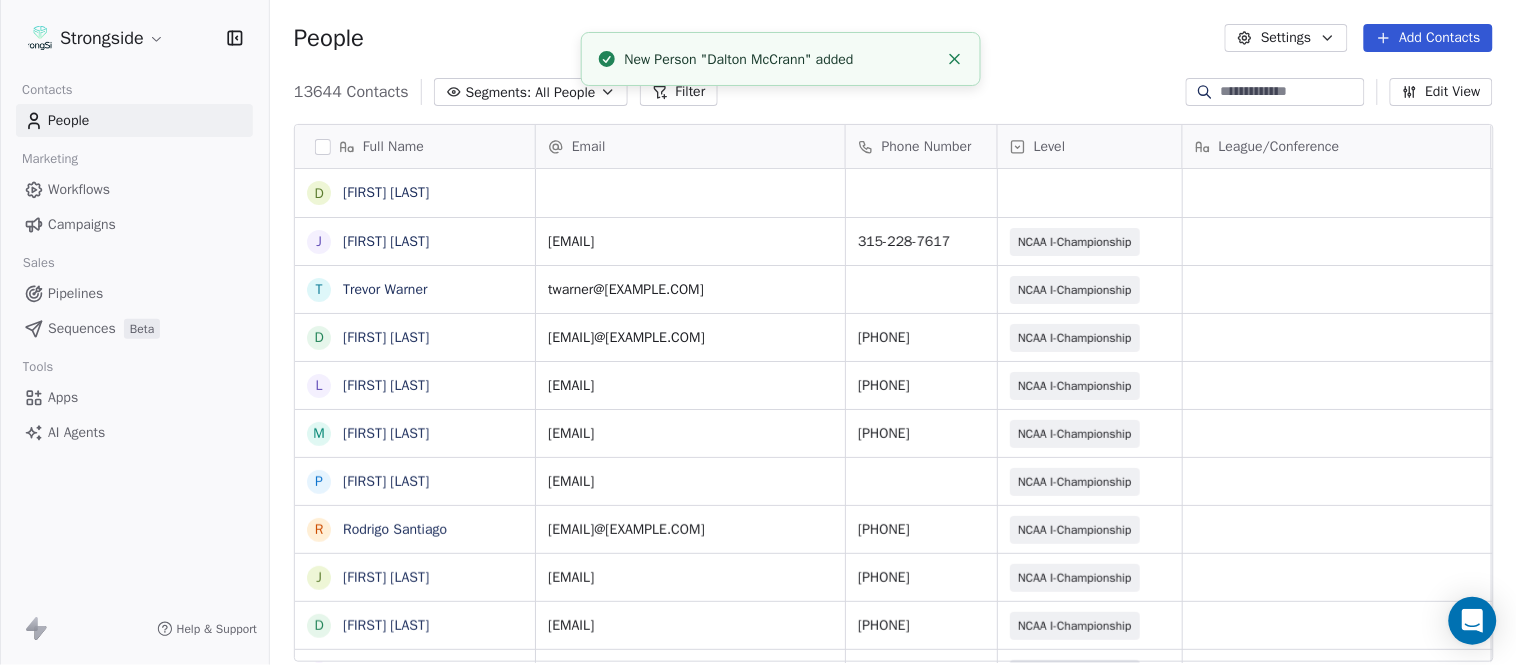 click 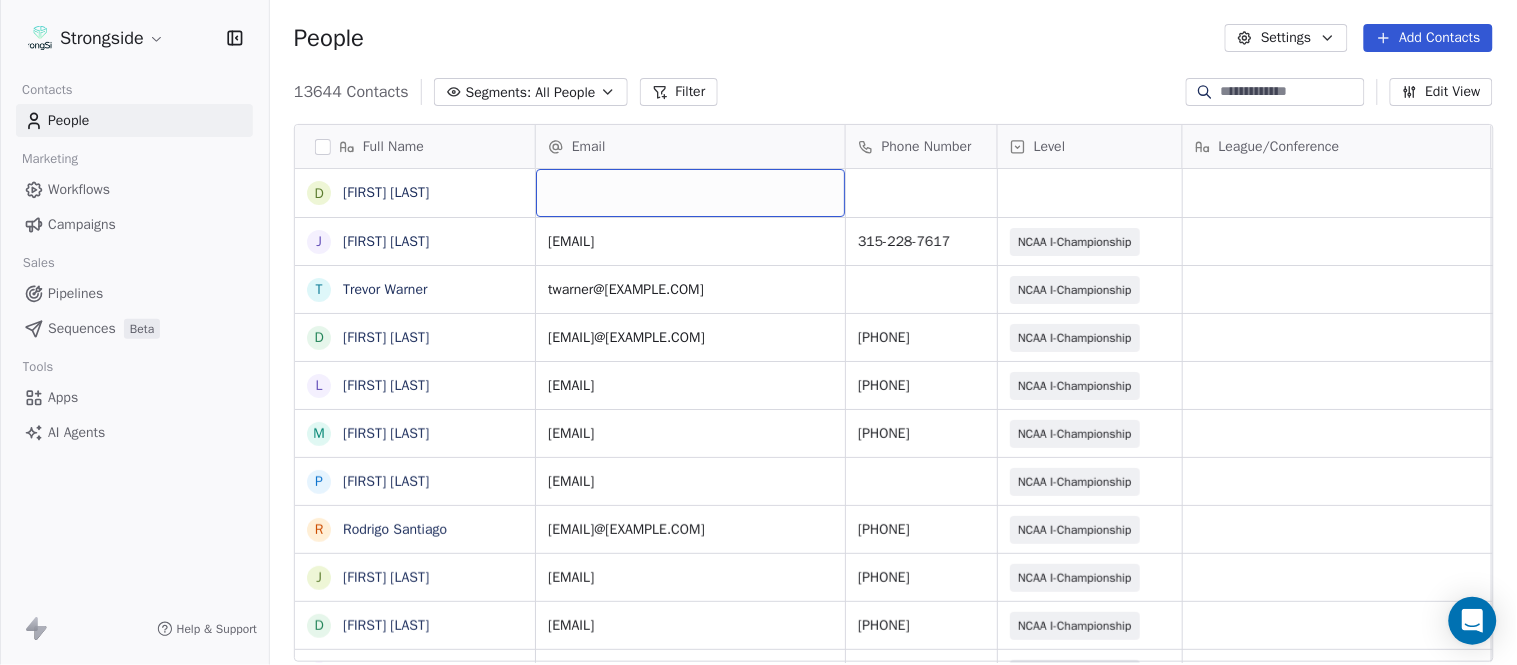 click at bounding box center (690, 193) 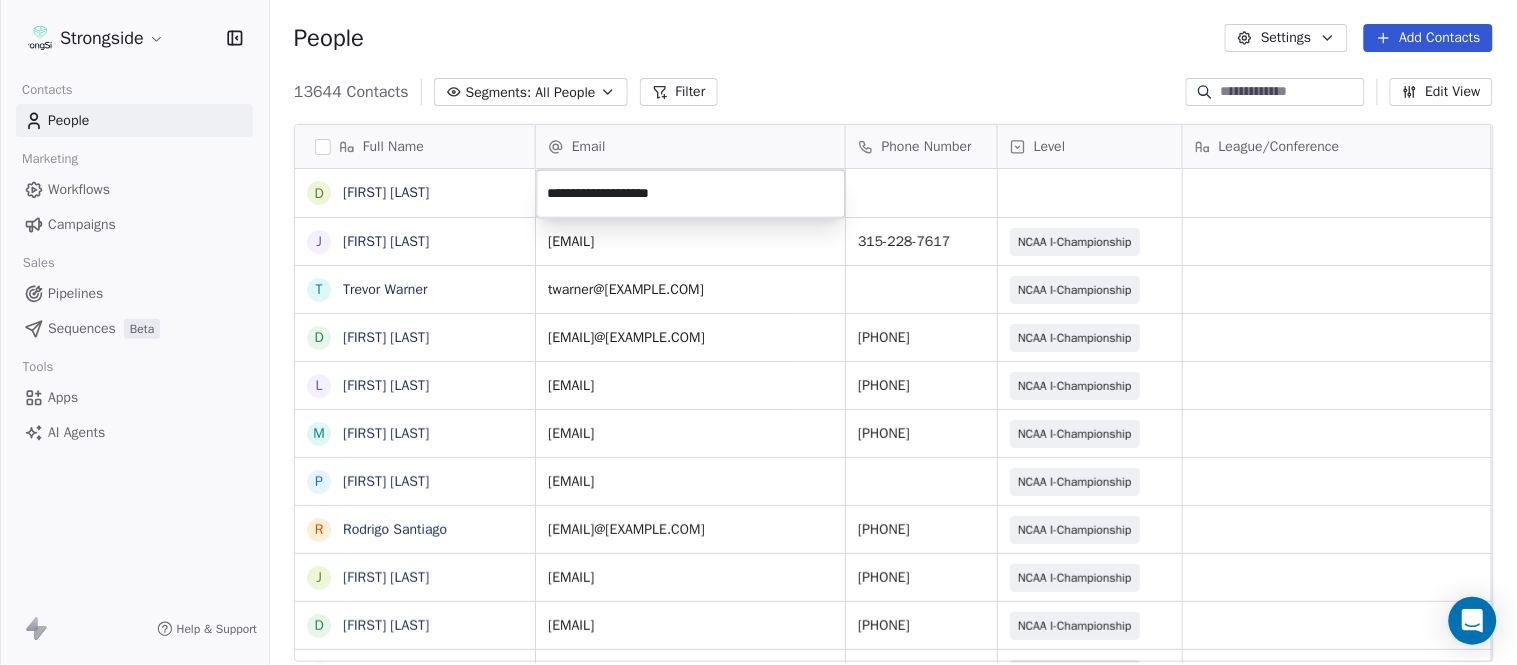click on "Full Name D [FIRST] [LAST] J [FIRST] [LAST] T [FIRST] [LAST] D [FIRST] [LAST] L [FIRST] [LAST] M [FIRST] [LAST] P [FIRST] [LAST] R [FIRST] [LAST] J [FIRST] [LAST] D [FIRST] [LAST] J [FIRST] [LAST] C [FIRST] [LAST] L [FIRST] [LAST] Y [FIRST] [LAST] D [FIRST] [LAST] L [FIRST] [LAST] J [FIRST] [LAST] C [FIRST] [LAST] B [FIRST] [LAST] H [FIRST] [LAST] M [FIRST] [LAST] I [FIRST] [LAST] R [FIRST] [LAST] J [FIRST] [LAST] C [FIRST] [LAST] D [FIRST] [LAST] A [FIRST] [LAST] R [FIRST] [LAST] B [FIRST] [LAST] S [FIRST] [LAST] I [FIRST] [LAST] Email [MONTH] [DAY], [YEAR] [HOUR]:[MINUTE] [AM/PM] Email [PHONE] NCAA I-Championship COLGATE UNIV Assistant Coach [MONTH] [DAY], [YEAR] [HOUR]:[MINUTE] [AM/PM] Email NCAA I-Championship COLGATE UNIV SID" at bounding box center [758, 332] 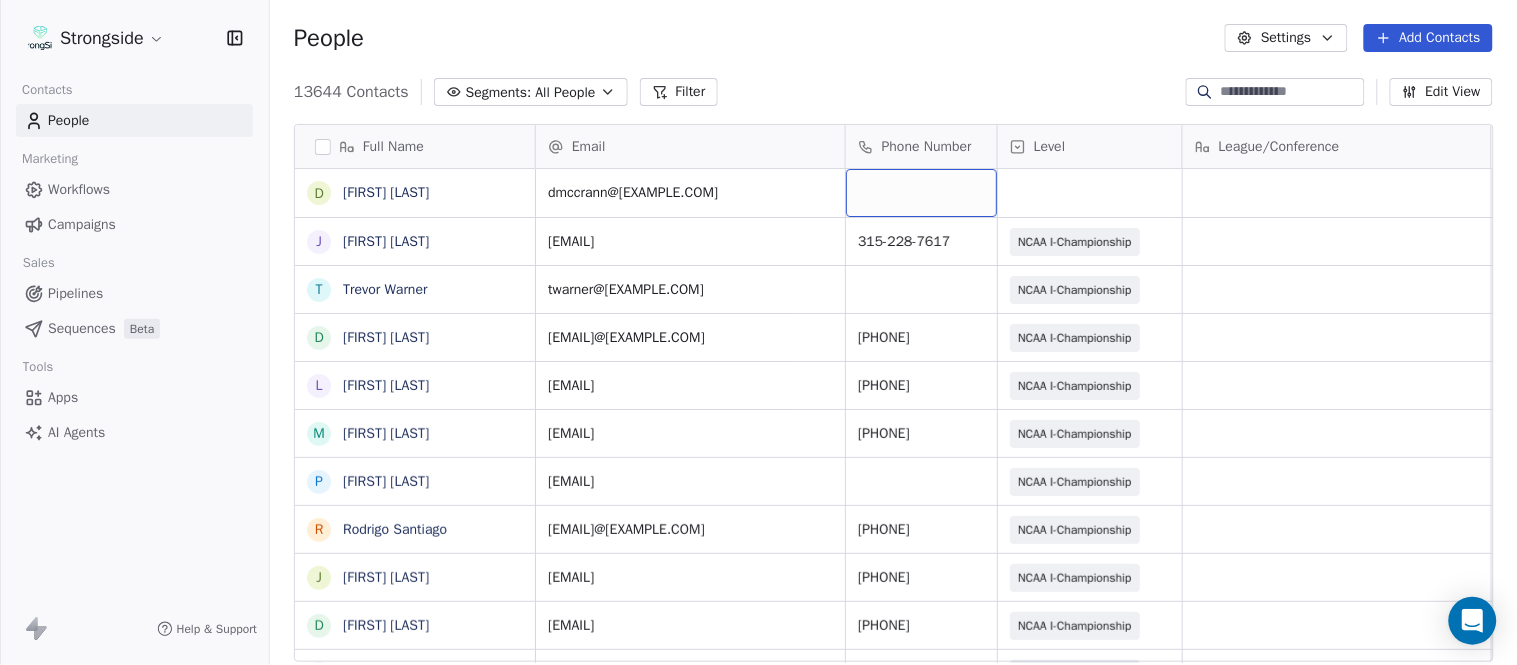 click at bounding box center (921, 193) 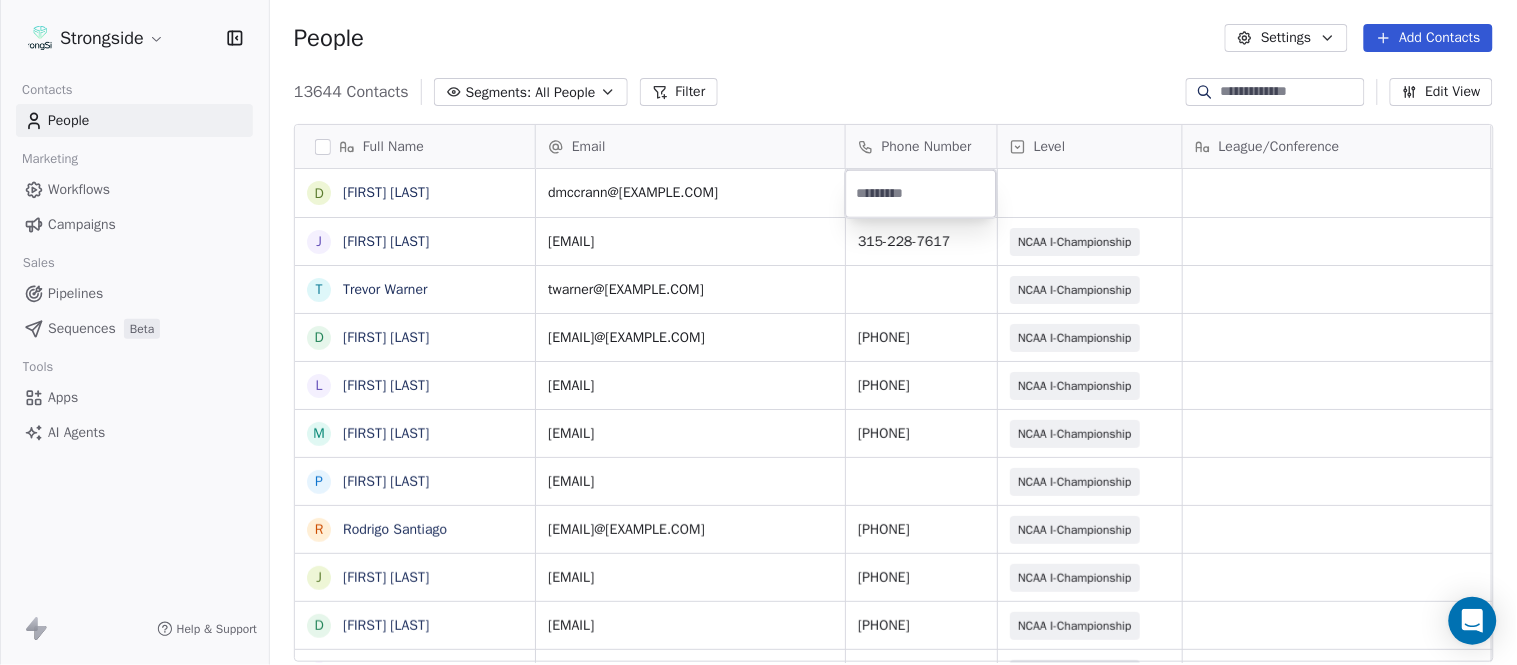 type on "**********" 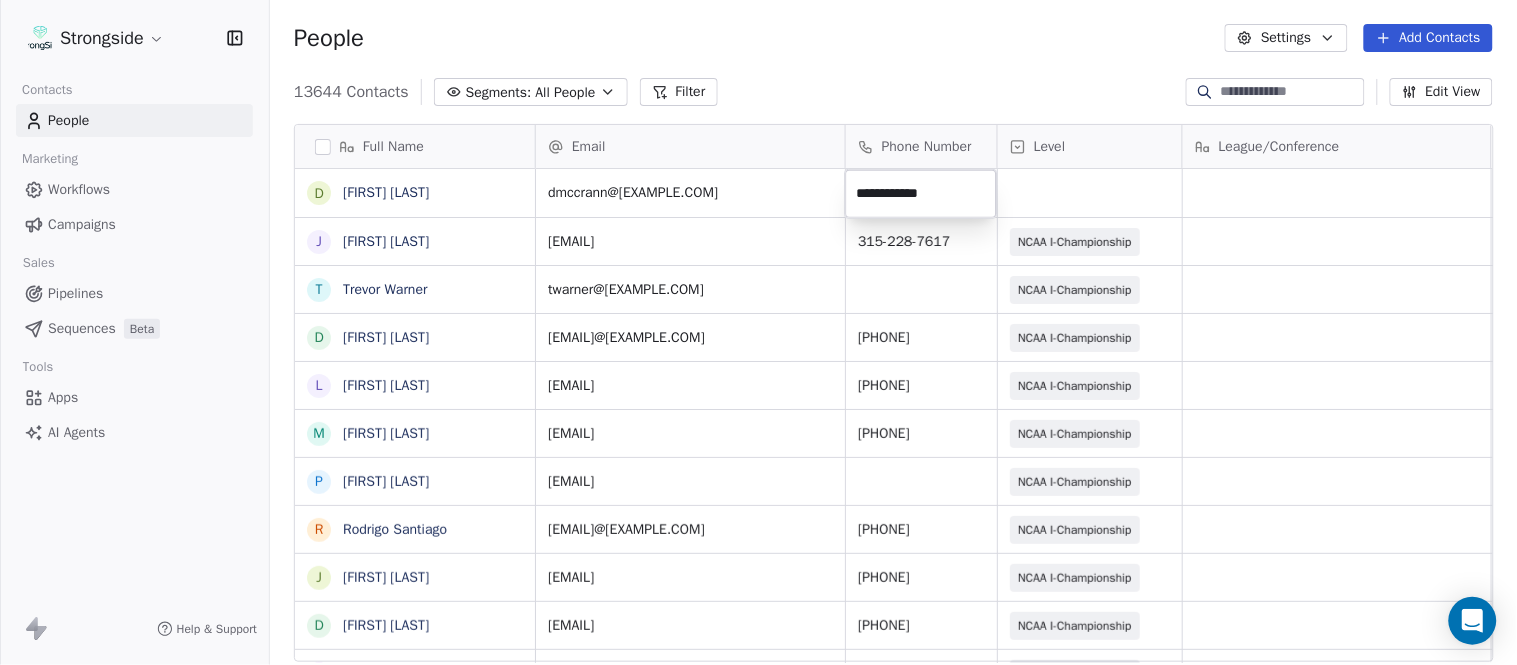 click on "Strongside Contacts People Marketing Workflows Campaigns Sales Pipelines Sequences Beta Tools Apps AI Agents Help & Support People Settings Add Contacts 13644 Contacts Segments: All People Filter Edit View Tag Add to Sequence Export Full Name D [FIRST] [LAST] J [FIRST] [LAST] T [FIRST] [LAST] D [FIRST] [LAST] L [FIRST] [LAST] M [FIRST] [LAST] P [FIRST] [LAST] R [FIRST] [LAST] J [FIRST] [LAST] D [FIRST] [LAST] J [FIRST] [LAST] C [FIRST] [LAST] L [FIRST] [LAST] Y [FIRST] [LAST] D [FIRST] [LAST] L [FIRST] [LAST] J [FIRST] [LAST] C [FIRST] [LAST] B [FIRST] [LAST] H [FIRST] [LAST] M [FIRST] [LAST] I [FIRST] [LAST] R [FIRST] [LAST] J [FIRST] [LAST] C [FIRST] [LAST] D [FIRST] [LAST] A [FIRST] [LAST] R [FIRST] [LAST] B [FIRST] [LAST] S [FIRST] [LAST] I [FIRST] [LAST] J [FIRST] [LAST] M [FIRST] [LAST] A [FIRST] [LAST] B [FIRST] [LAST] Email Phone Number Level League/Conference Organization Job Title Tags Created Date BST dmccrann@[EXAMPLE.COM] [MONTH] [DAY], [YEAR] [HOUR]:[MINUTE] [AM/PM] jison@[EXAMPLE.COM] 	[PHONE] NCAA I-Championship COLGATE UNIV Assistant Coach [MONTH] [DAY], [YEAR] [HOUR]:[MINUTE] [AM/PM] twarner@[EXAMPLE.COM] COLGATE UNIV SID" at bounding box center (758, 332) 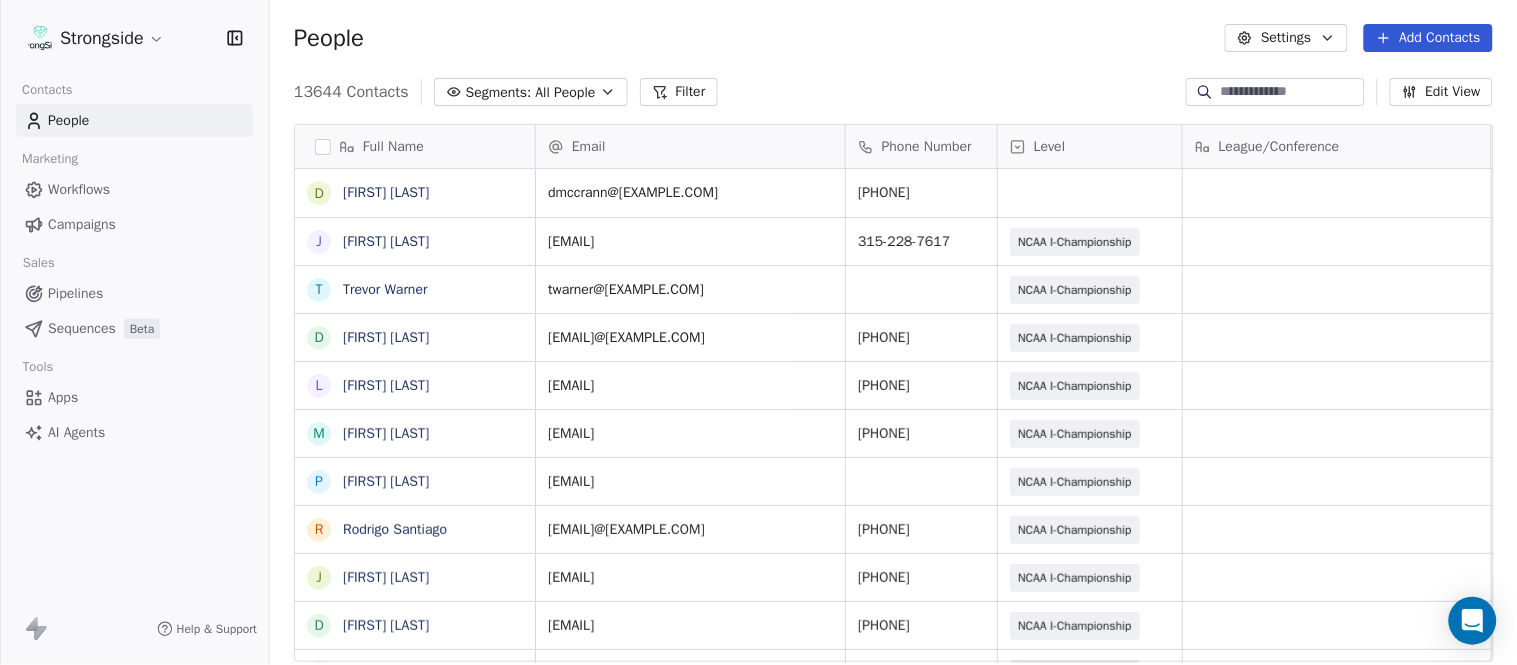 scroll, scrollTop: 7, scrollLeft: 0, axis: vertical 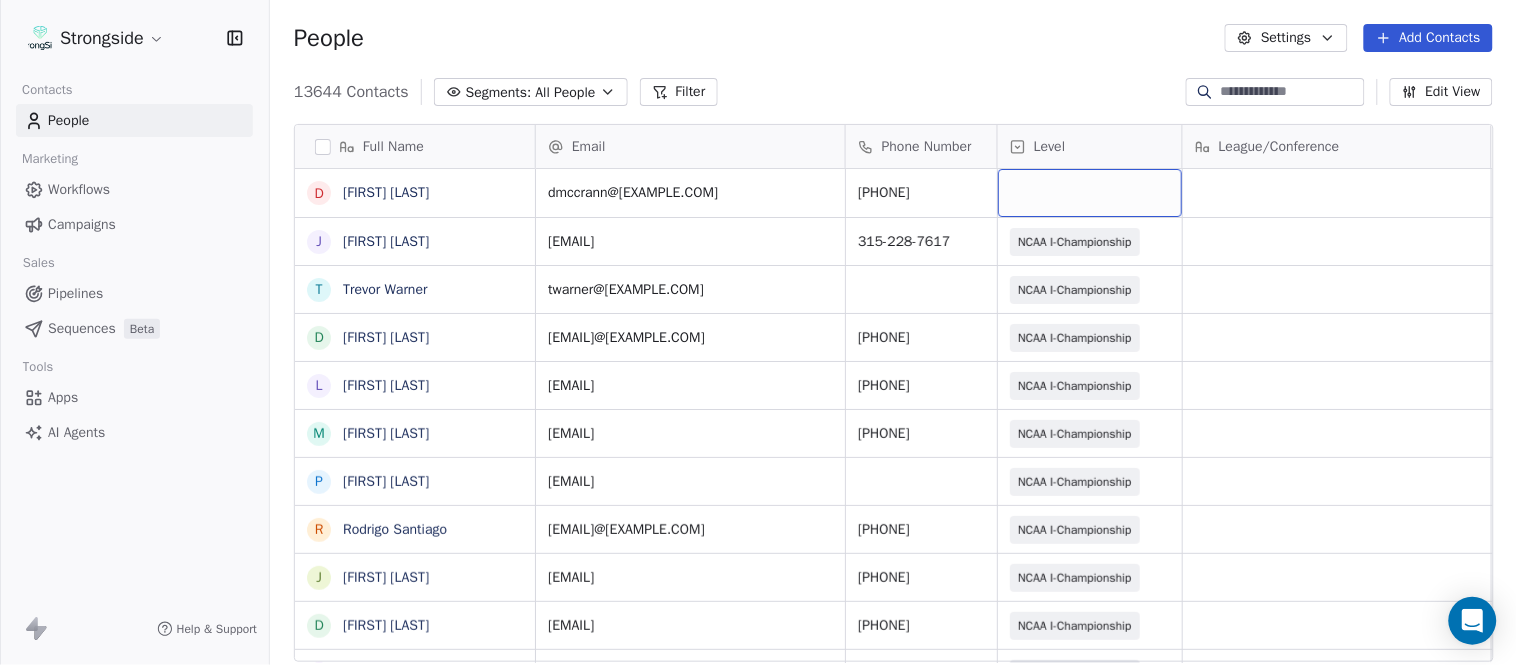 click at bounding box center (1090, 193) 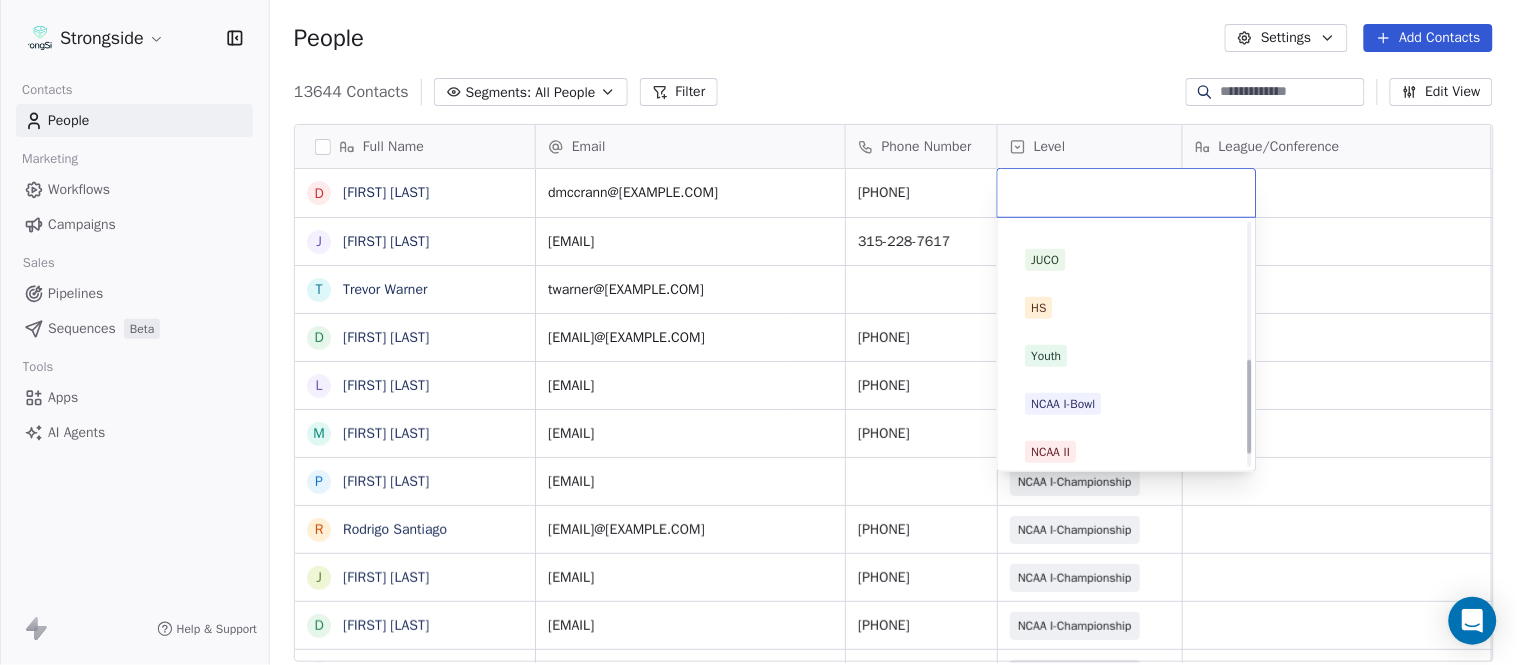 scroll, scrollTop: 378, scrollLeft: 0, axis: vertical 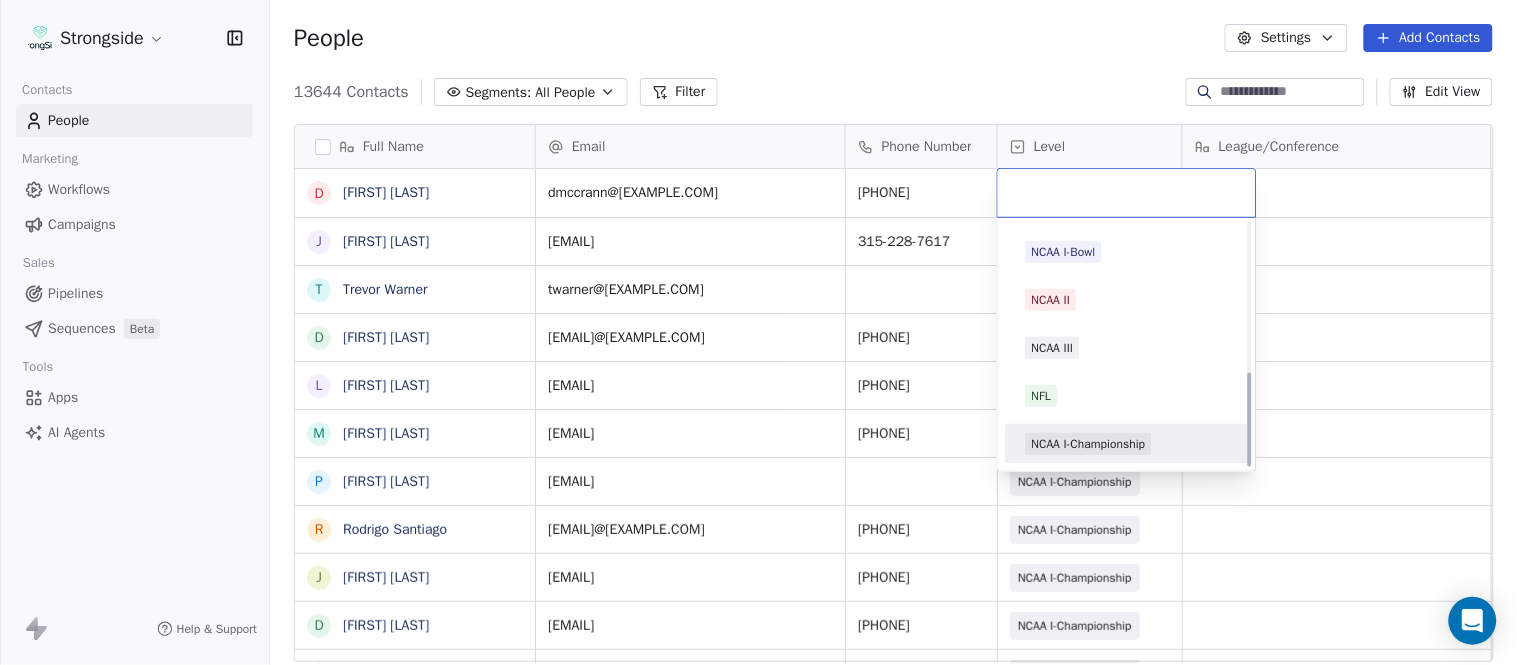 click on "NCAA I-Championship" at bounding box center (1127, 444) 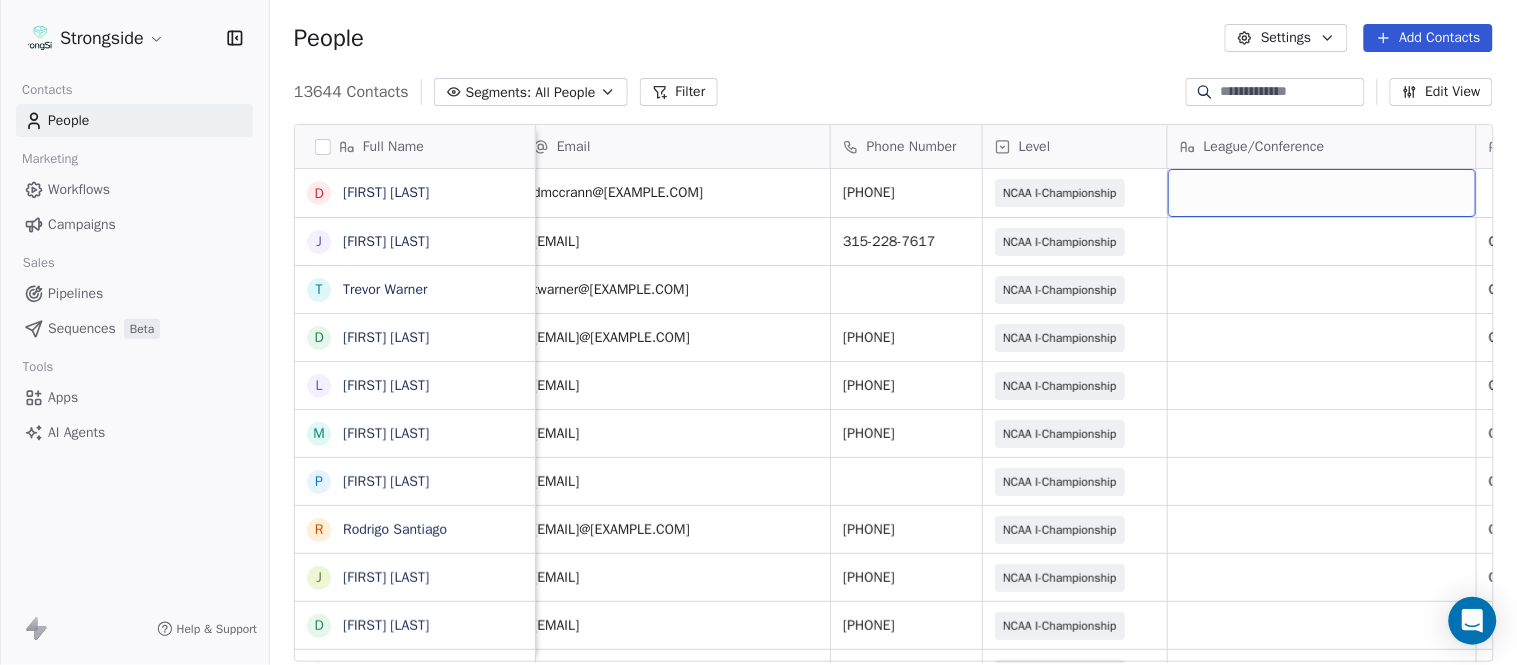 scroll, scrollTop: 0, scrollLeft: 285, axis: horizontal 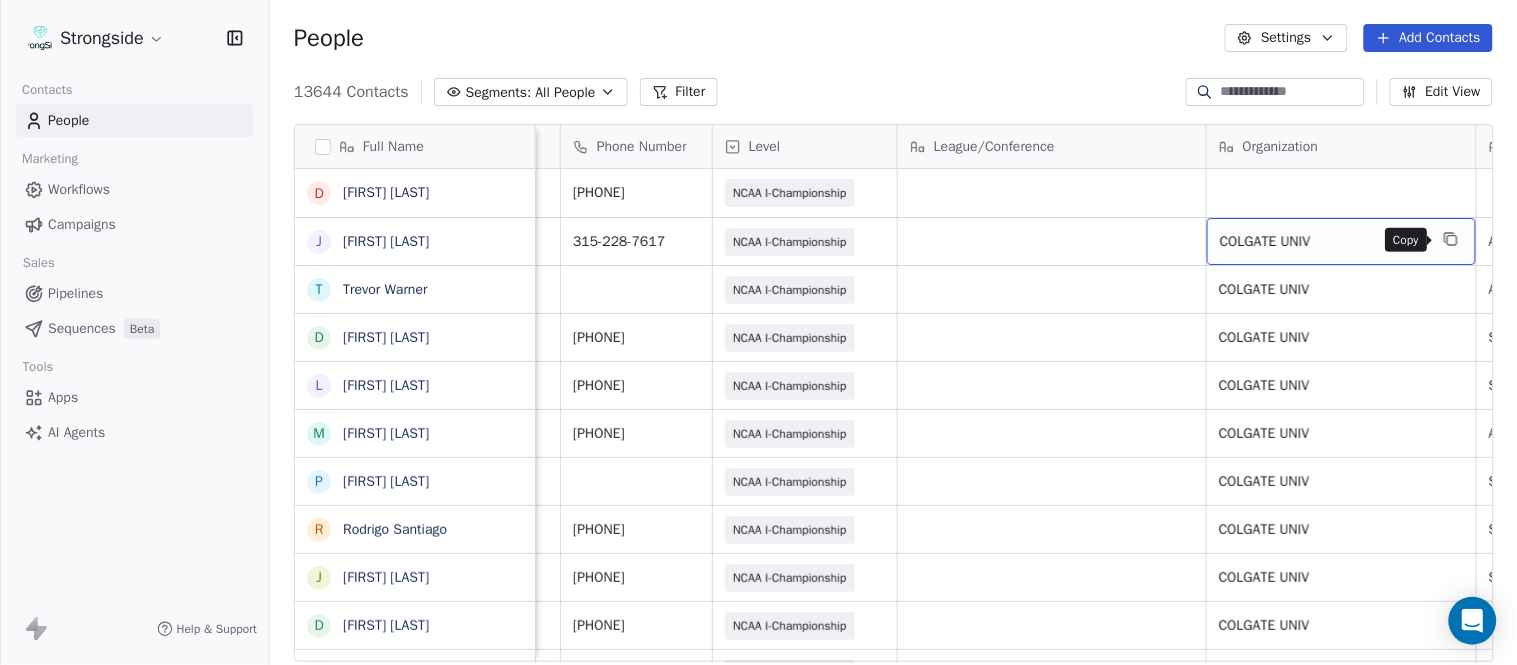 click at bounding box center (1451, 239) 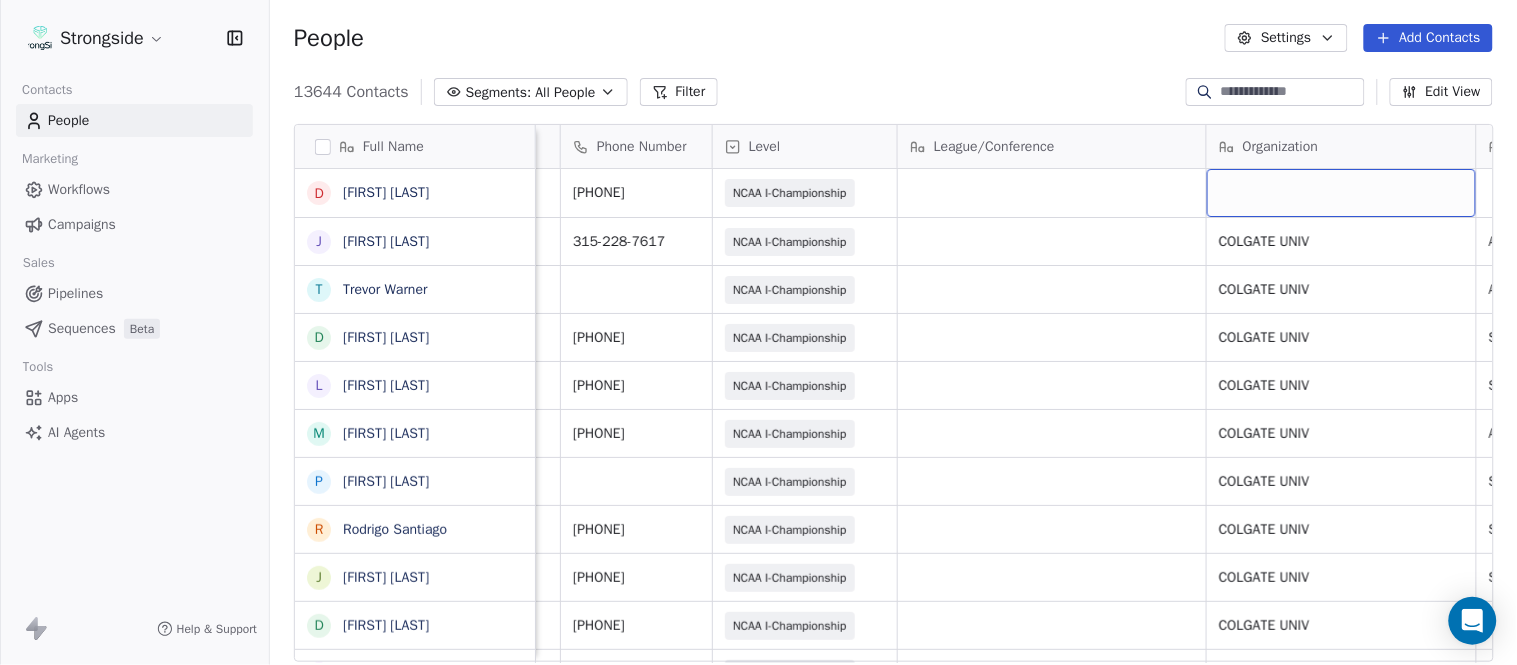 click at bounding box center (1341, 193) 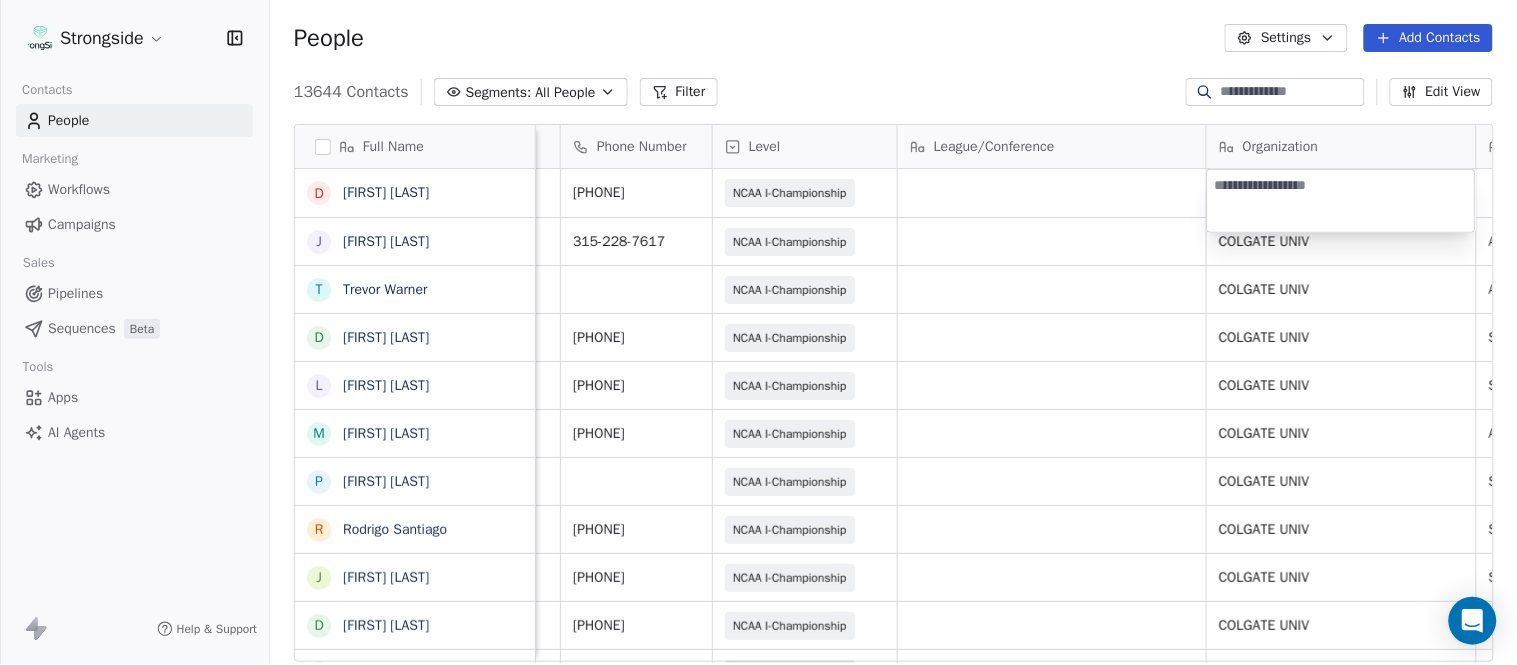 type on "**********" 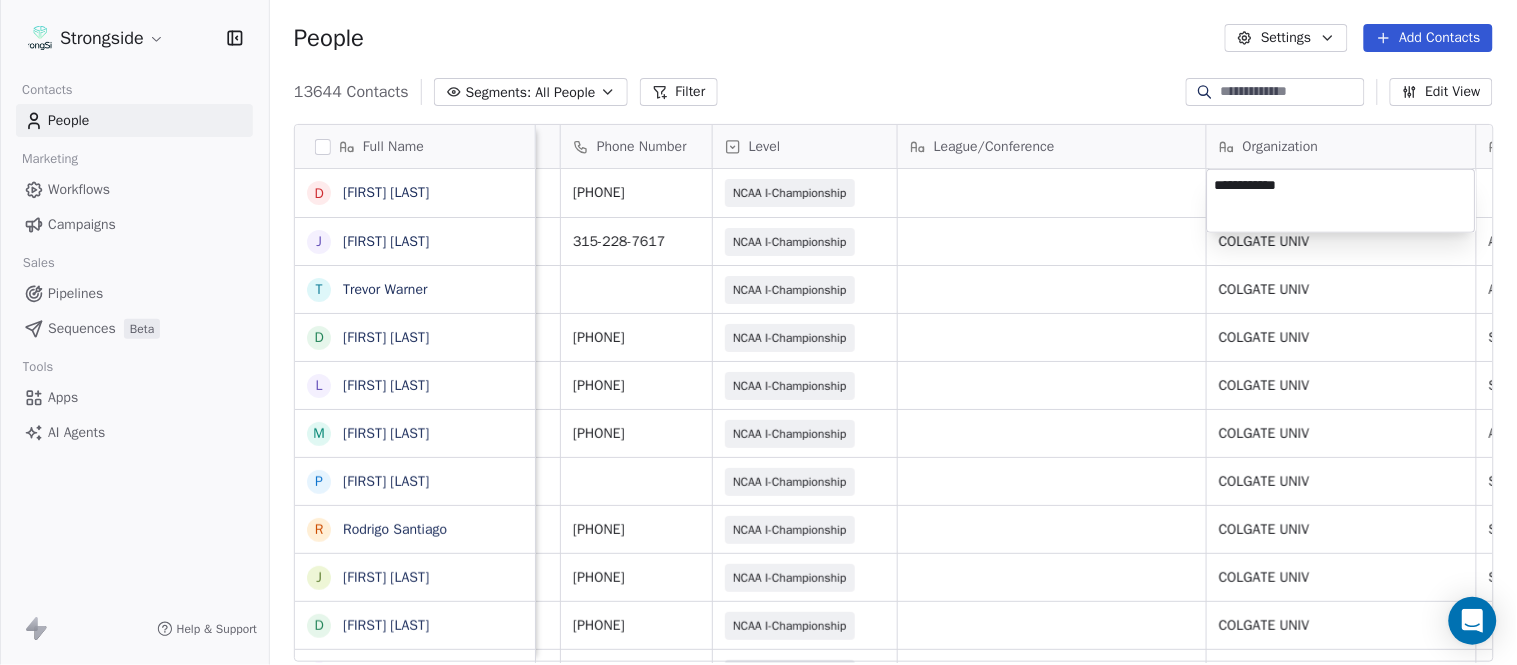 click on "Strongside Contacts People Marketing Workflows Campaigns Sales Pipelines Sequences Beta Tools Apps AI Agents Help & Support People Settings  Add Contacts 13644 Contacts Segments: All People Filter  Edit View Tag Add to Sequence Export Full Name D [FIRST] [LAST] J [FIRST] [LAST] T [FIRST] [LAST] D [FIRST] [LAST] L [FIRST] [LAST] M [FIRST] [LAST] P [FIRST] [LAST] R [FIRST] [LAST] J [FIRST] [LAST] D [FIRST] [LAST] J [FIRST] [LAST] C [FIRST] [LAST] L [FIRST] [LAST] Y [FIRST] [LAST] D [FIRST] [LAST] L [FIRST] [LAST] J [FIRST] [LAST] C [FIRST] [LAST] B [FIRST] [LAST] H [FIRST] [LAST] M [FIRST] [LAST] I [FIRST] [LAST] R [FIRST] [LAST] J [FIRST] [LAST] C [FIRST] [LAST] D [FIRST] [LAST] A [FIRST] [LAST] R [FIRST] [LAST] B [FIRST] [LAST] S [FIRST] [LAST] I [FIRST] [LAST] Email Phone Number Level League/Conference Organization Job Title Tags Created Date BST Status [EMAIL] [PHONE] NCAA I-Championship Aug 06, 2025 09:46 PM [EMAIL] 	[PHONE] NCAA I-Championship COLGATE UNIV Assistant Coach COLGATE UNIV SID" at bounding box center [758, 332] 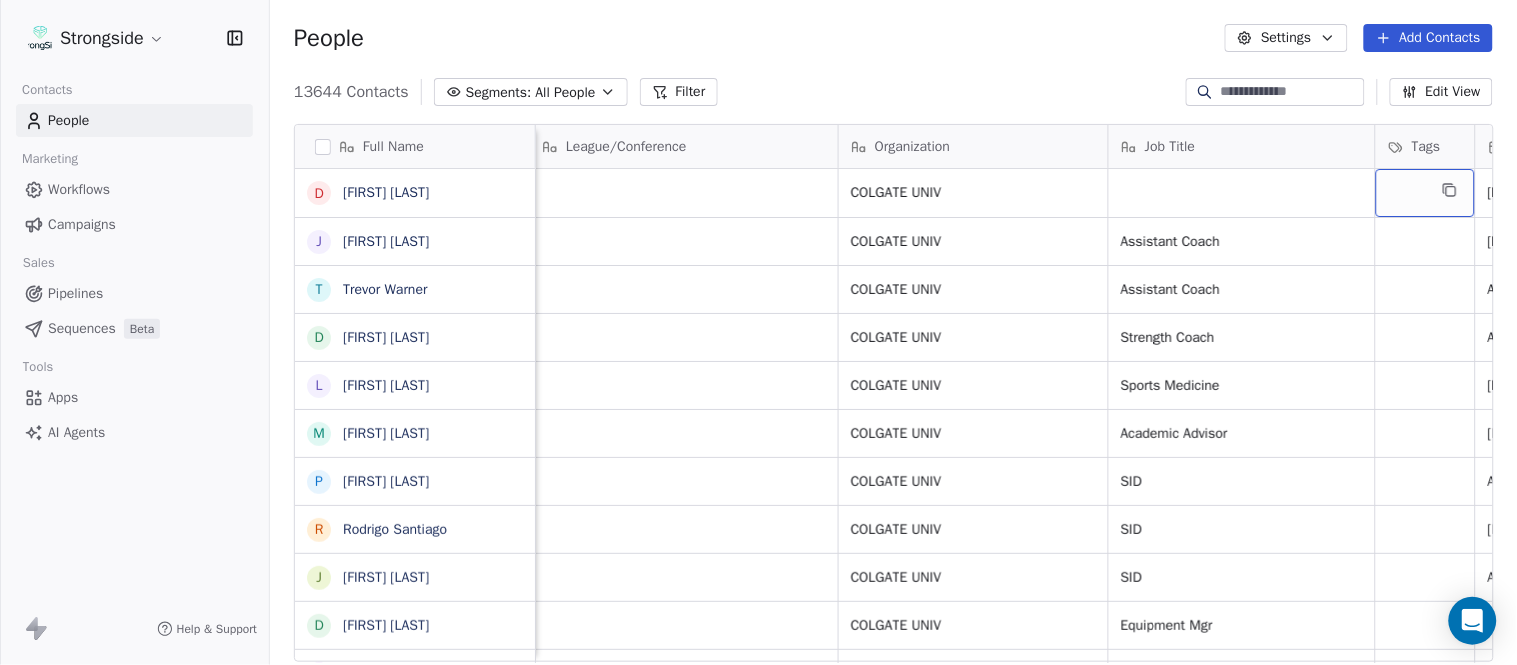 scroll, scrollTop: 0, scrollLeft: 837, axis: horizontal 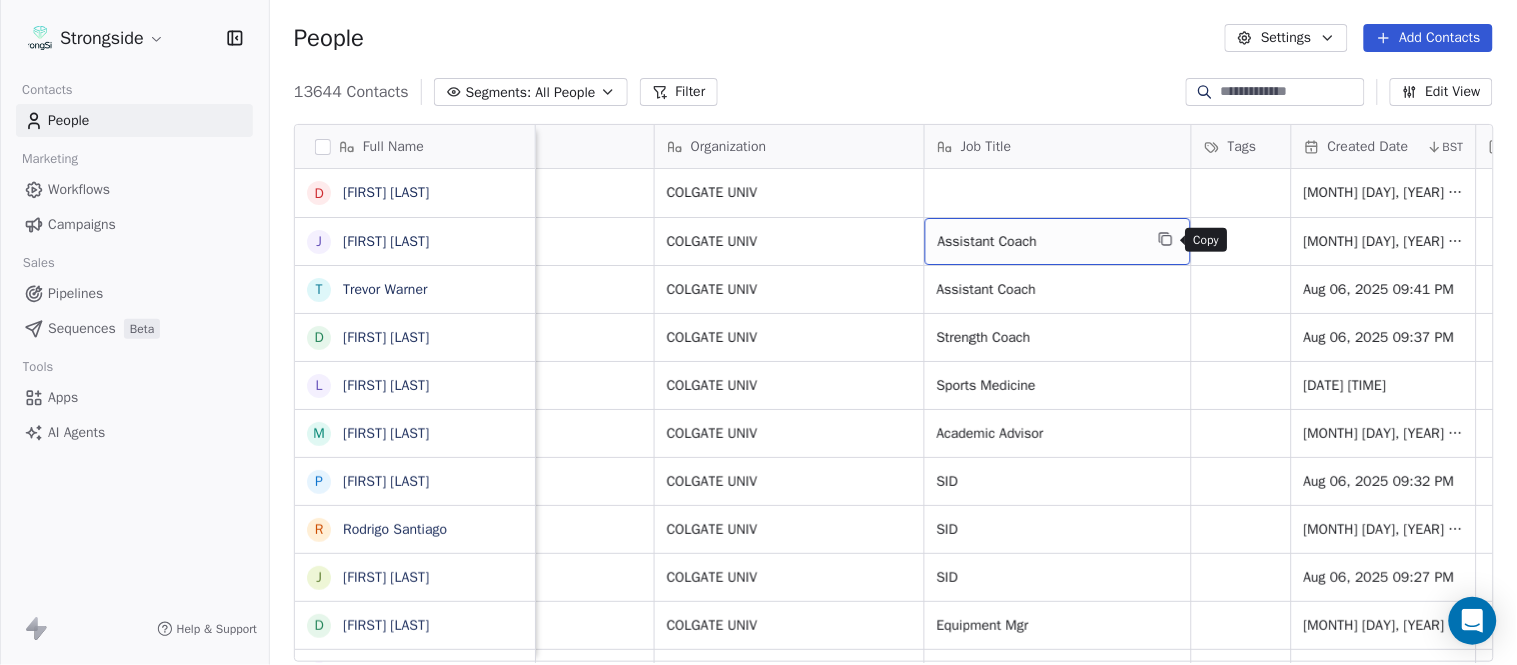 click 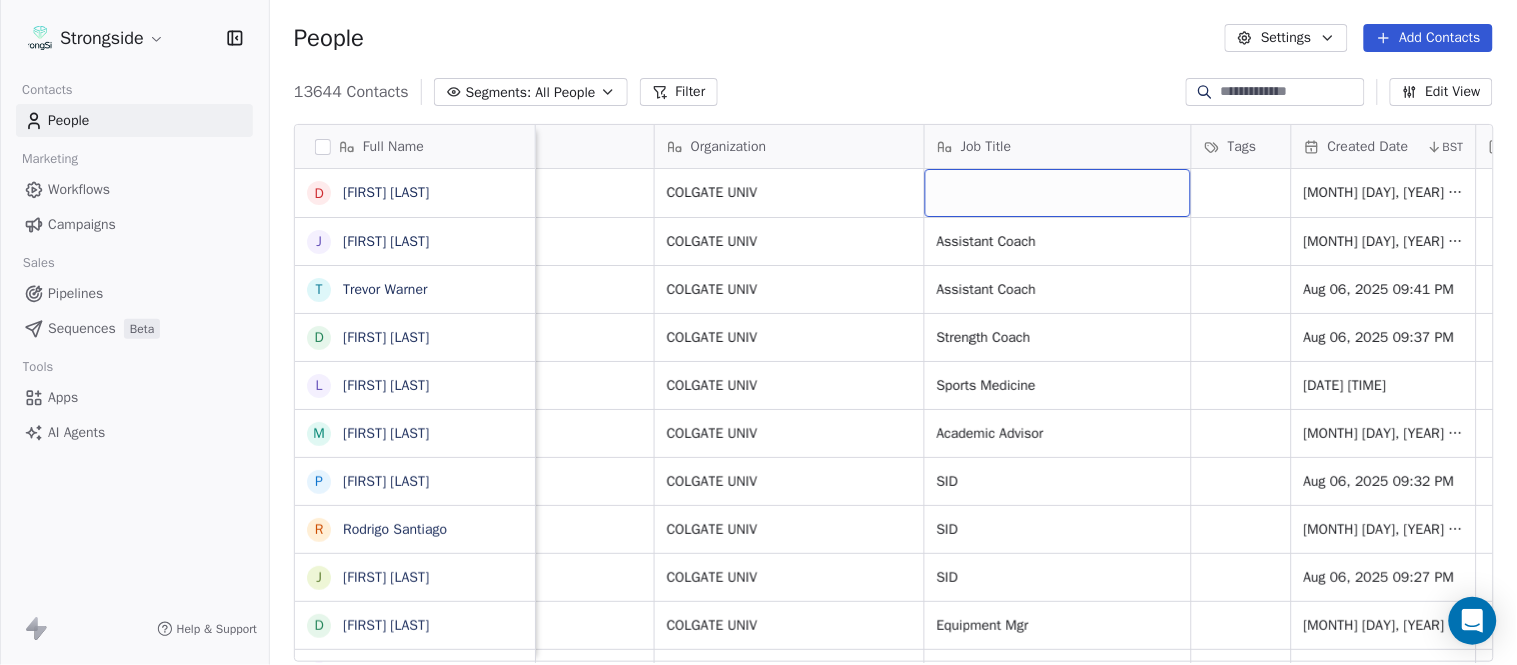 click at bounding box center (1058, 193) 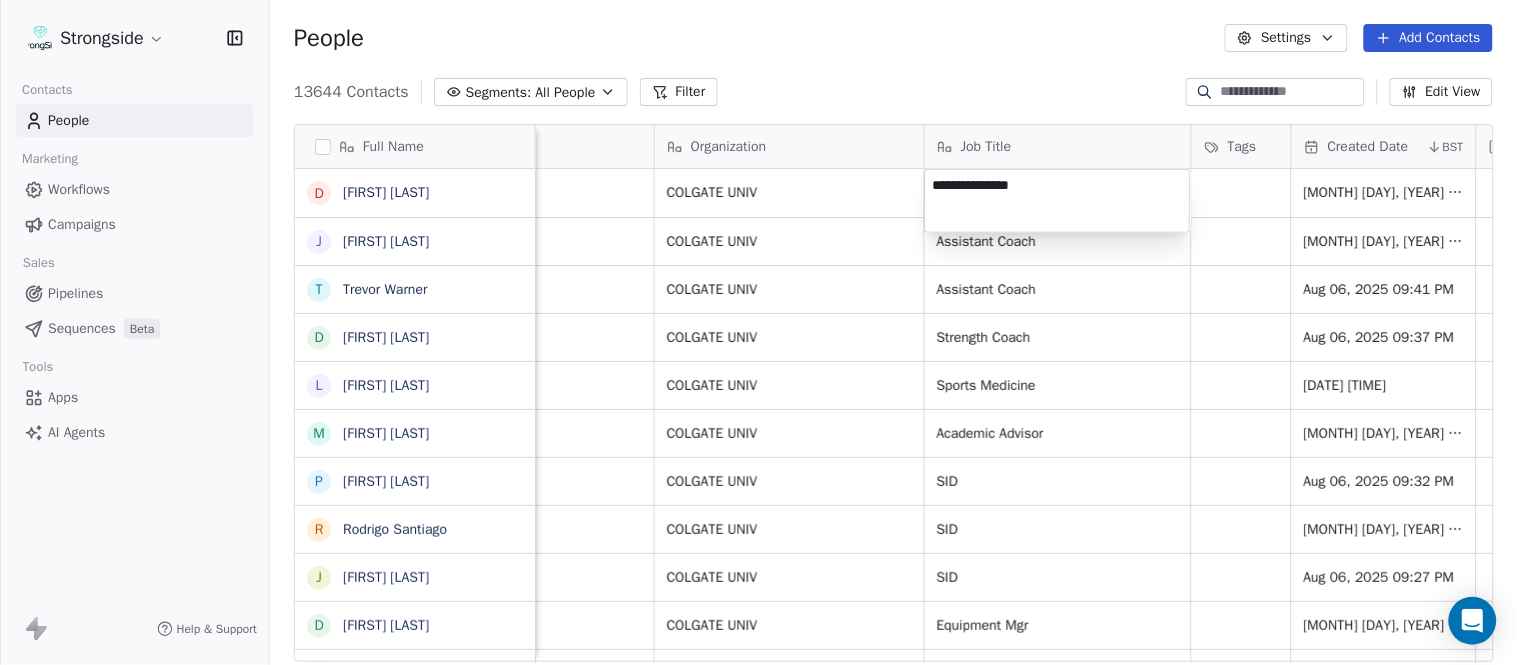 click on "dmccrann@[EXAMPLE.COM] [PHONE] NCAA I-Championship COLGATE UNIV Aug 06, 2025 09:46 PM jison@[EXAMPLE.COM] 	[PHONE]" at bounding box center [758, 332] 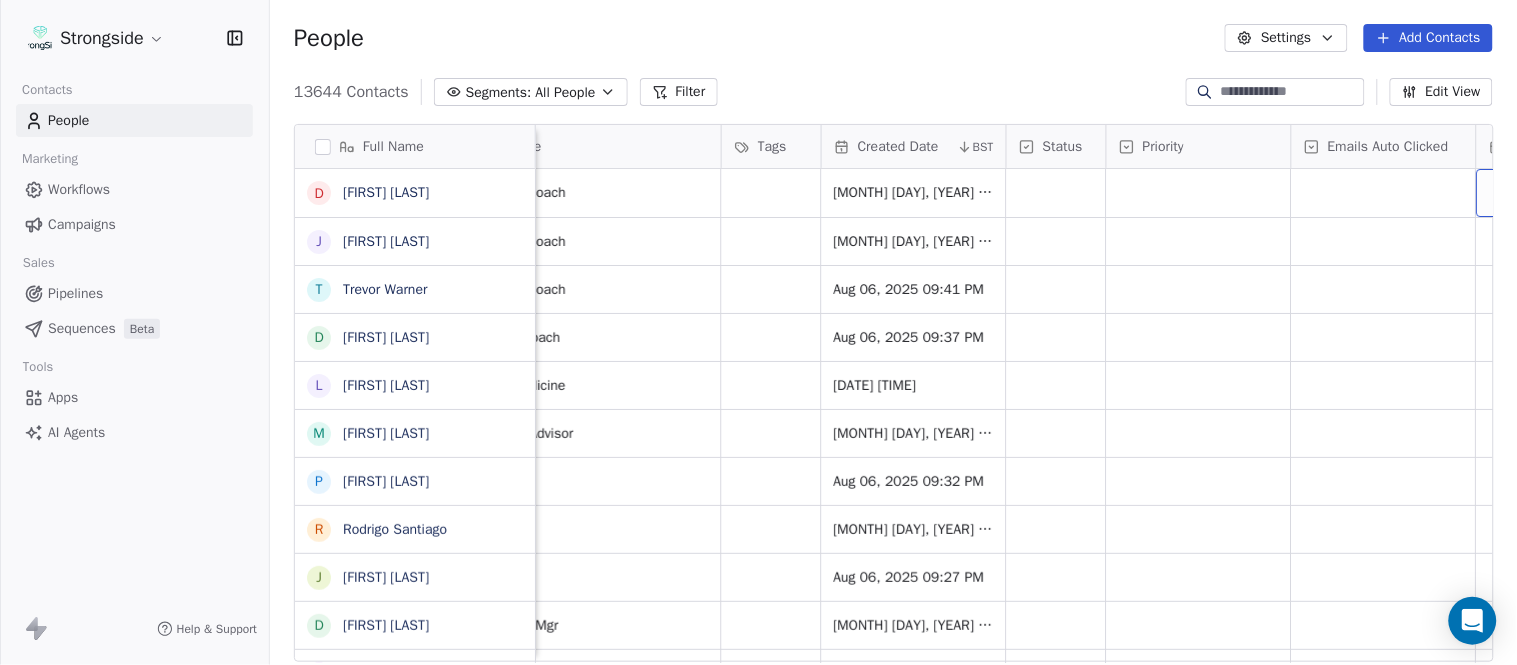 scroll, scrollTop: 0, scrollLeft: 1677, axis: horizontal 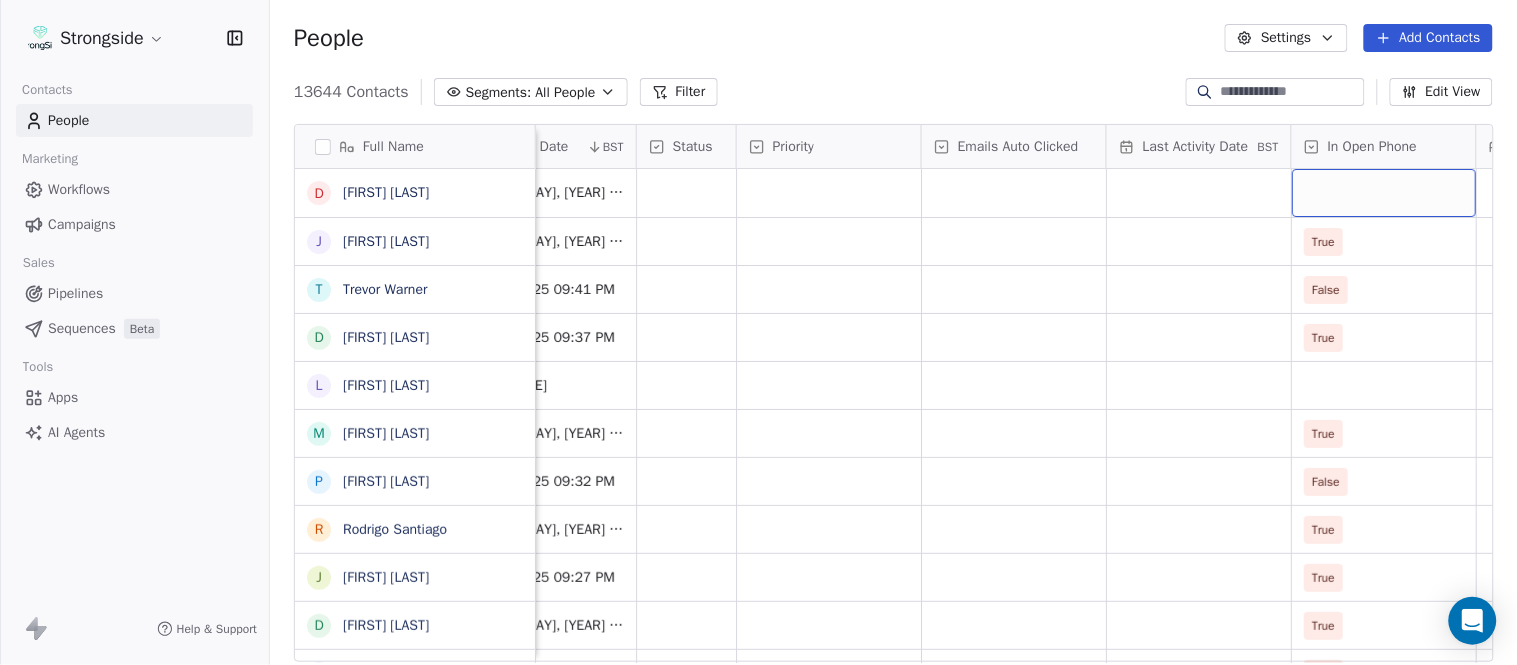 click at bounding box center [1384, 193] 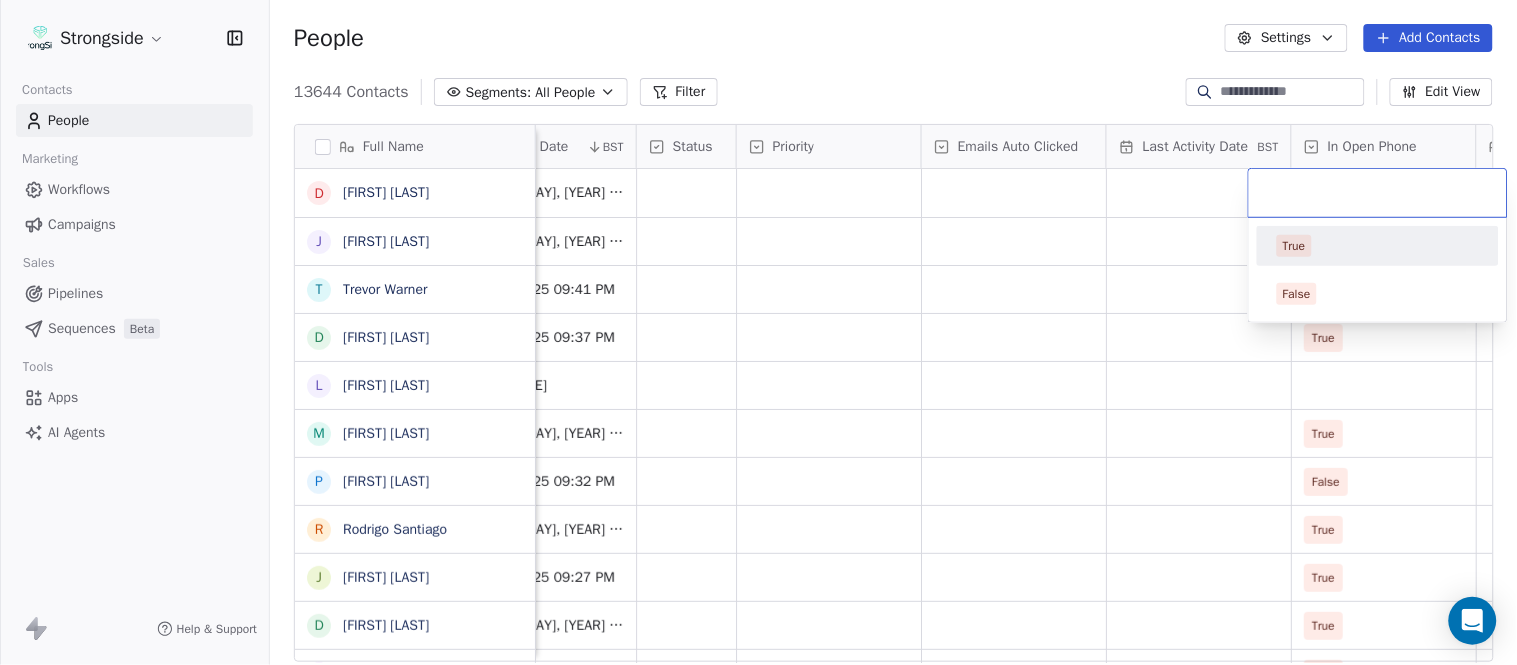 click on "True" at bounding box center (1378, 246) 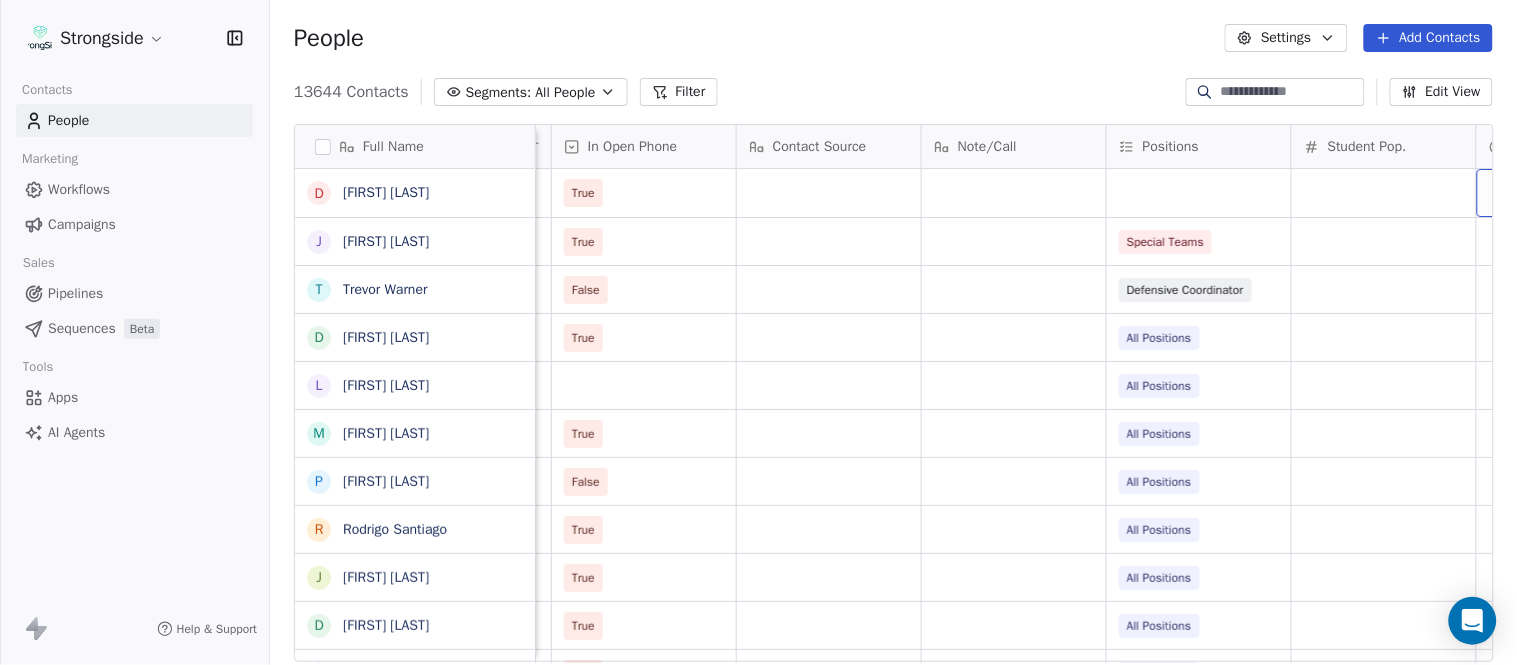 scroll, scrollTop: 0, scrollLeft: 2603, axis: horizontal 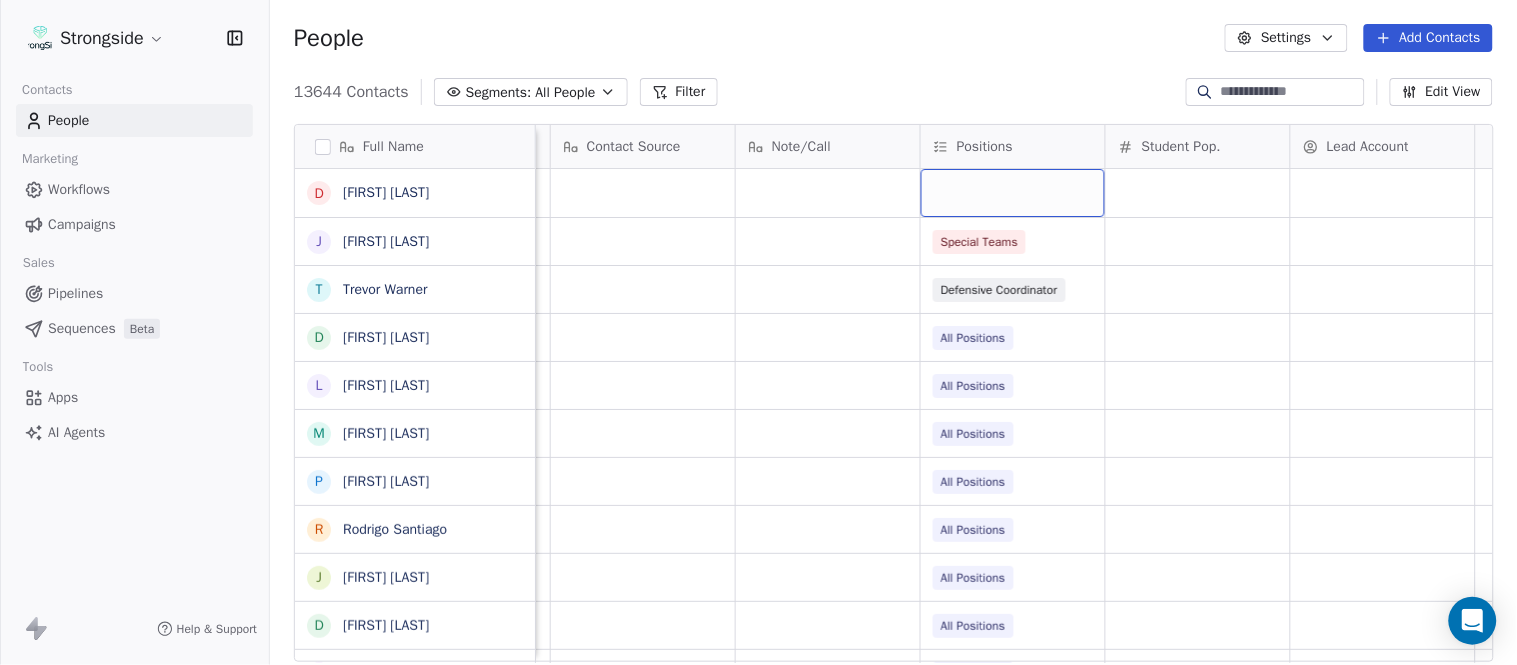 click at bounding box center (1013, 193) 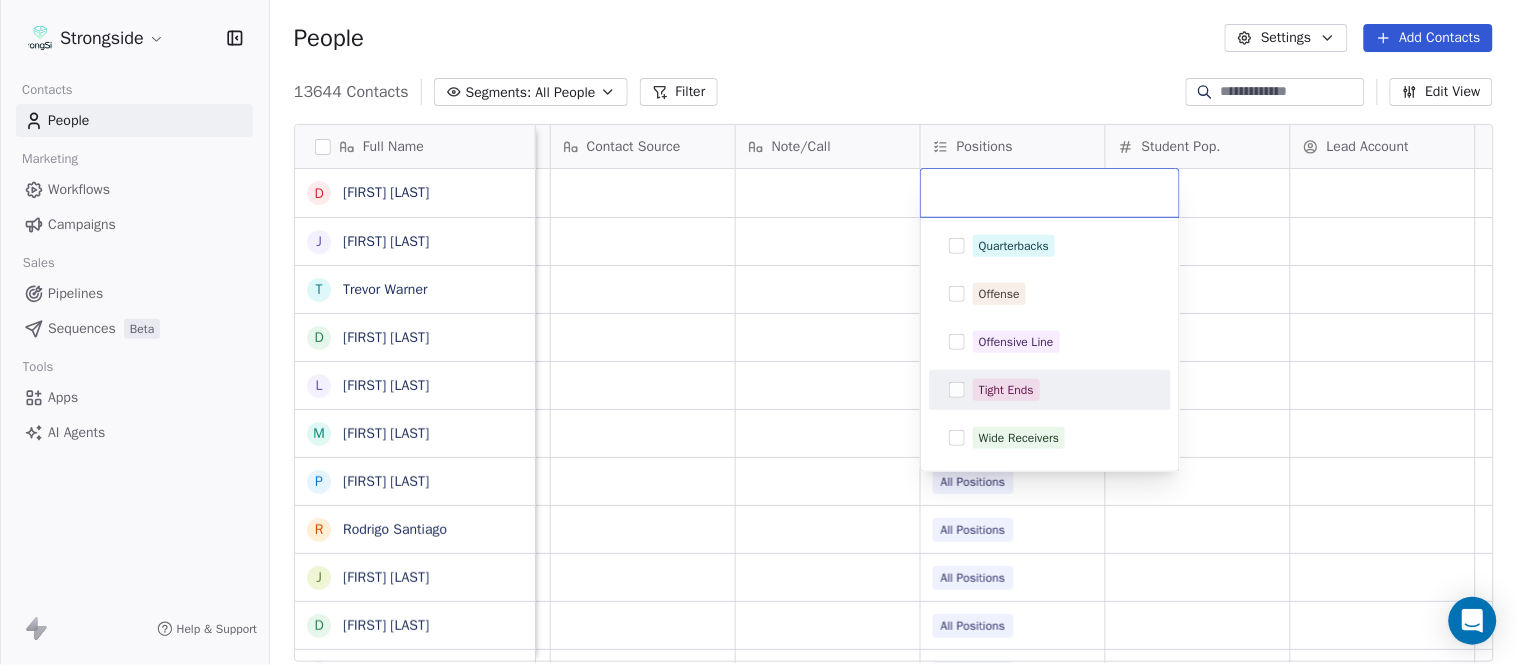 click on "Tight Ends" at bounding box center [1062, 390] 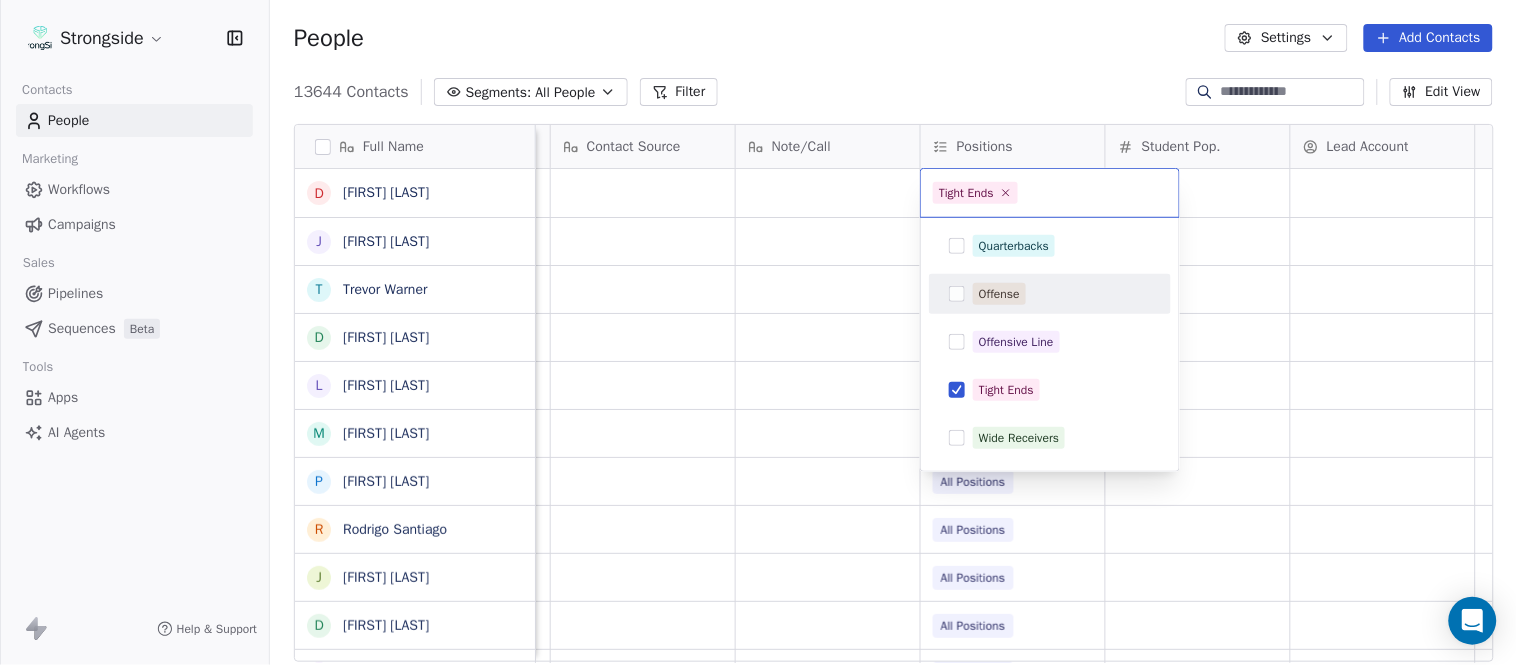 click on "Strongside Contacts People Marketing Workflows Campaigns Sales Pipelines Sequences Beta Tools Apps AI Agents Help & Support People Settings  Add Contacts 13644 Contacts Segments: All People Filter  Edit View Tag Add to Sequence Export Full Name D [LAST] J [LAST] T [LAST] D [LAST] L [LAST] M [LAST] P [LAST] R [LAST] J [LAST] D [LAST] J [LAST] C [LAST] L [LAST] Y [LAST] D [LAST] L [LAST] J [LAST] C [LAST] B [LAST] H [LAST] M [LAST] I [LAST] R [LAST] J [LAST] C [LAST] D [LAST] A [LAST] R [LAST] B [LAST] S [LAST] I [LAST] Priority Emails Auto Clicked Last Activity Date BST In Open Phone Contact Source Note/Call Positions Student Pop. Lead Account   True   True Special Teams   False Defensive Coordinator   True All Positions   All Positions   True All Positions   False All Positions" at bounding box center [758, 332] 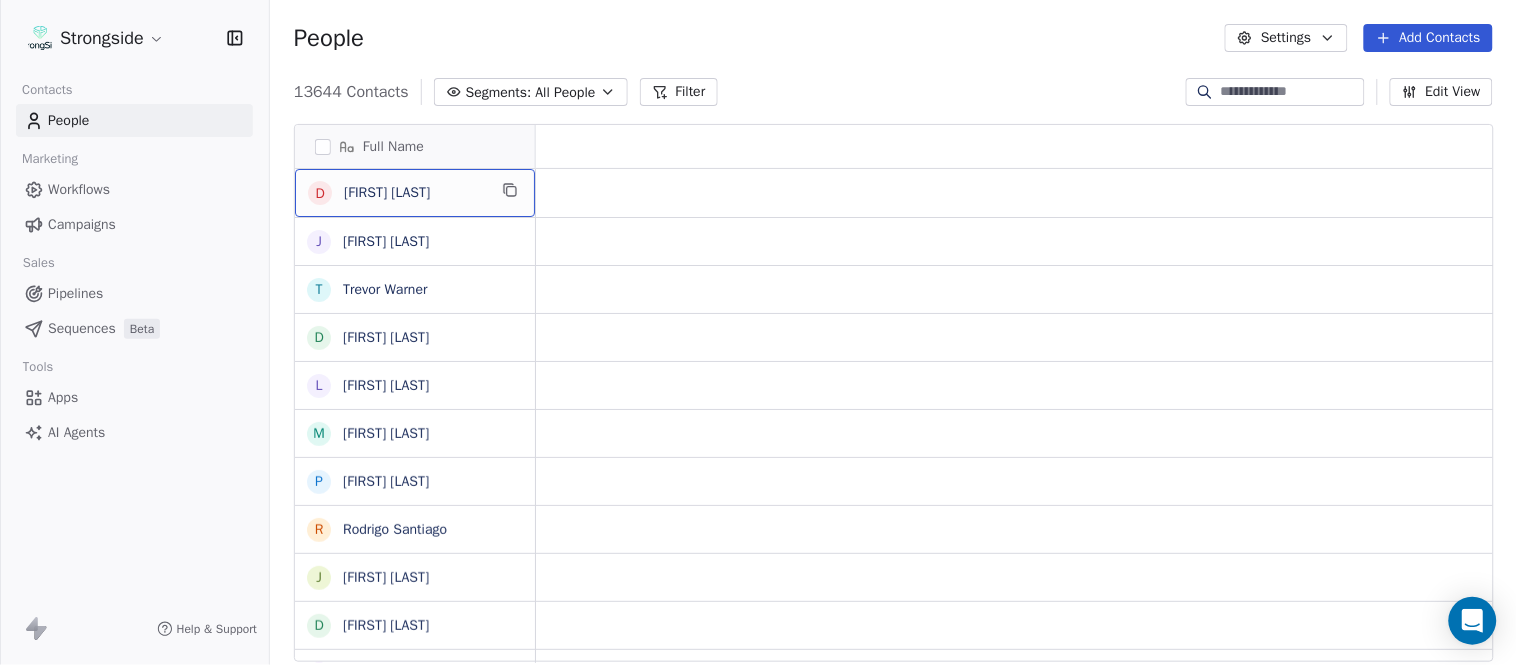 scroll, scrollTop: 0, scrollLeft: 0, axis: both 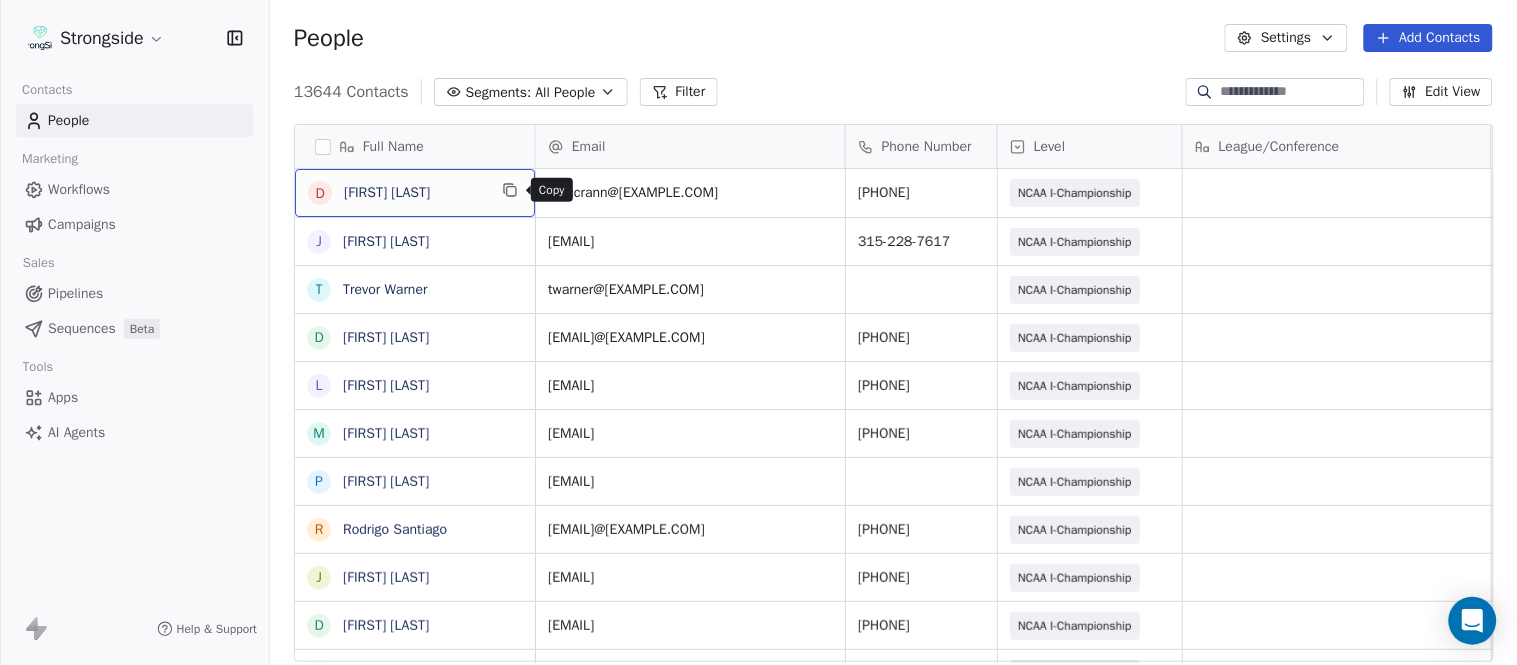 click 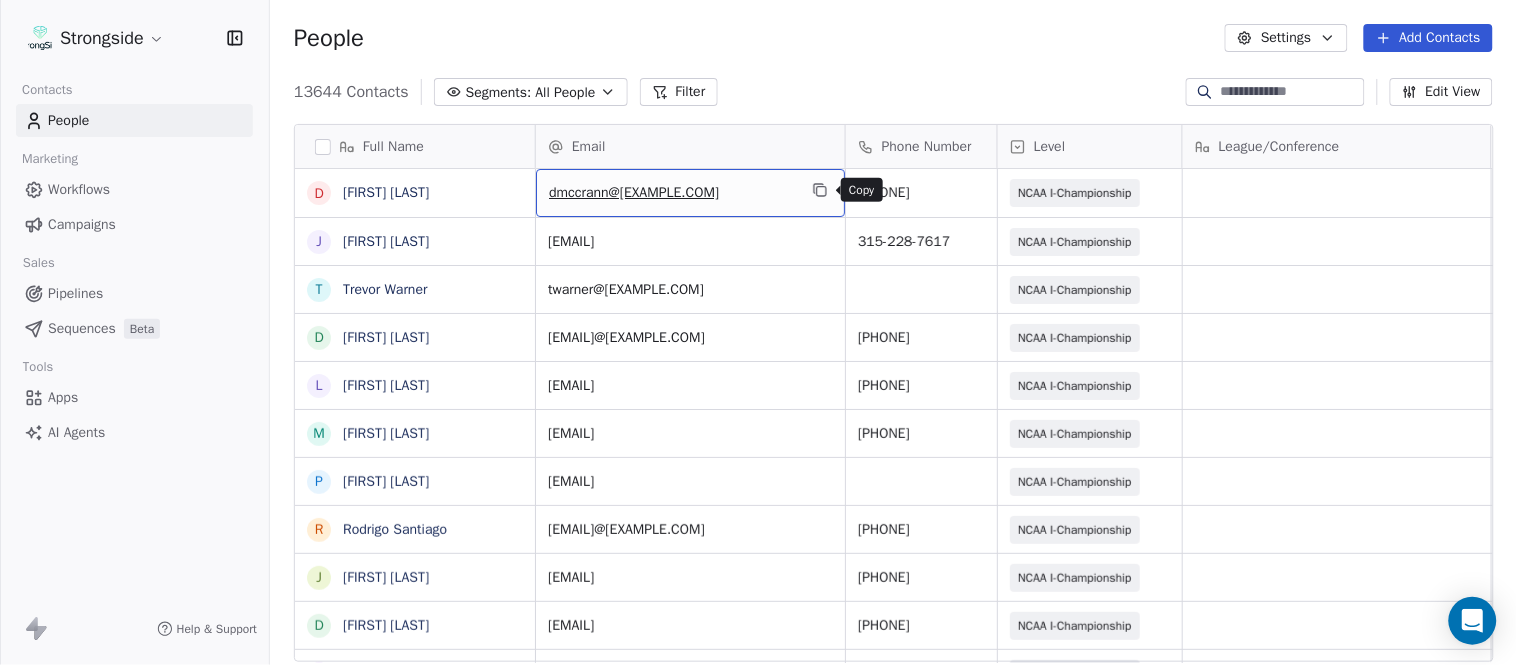 click 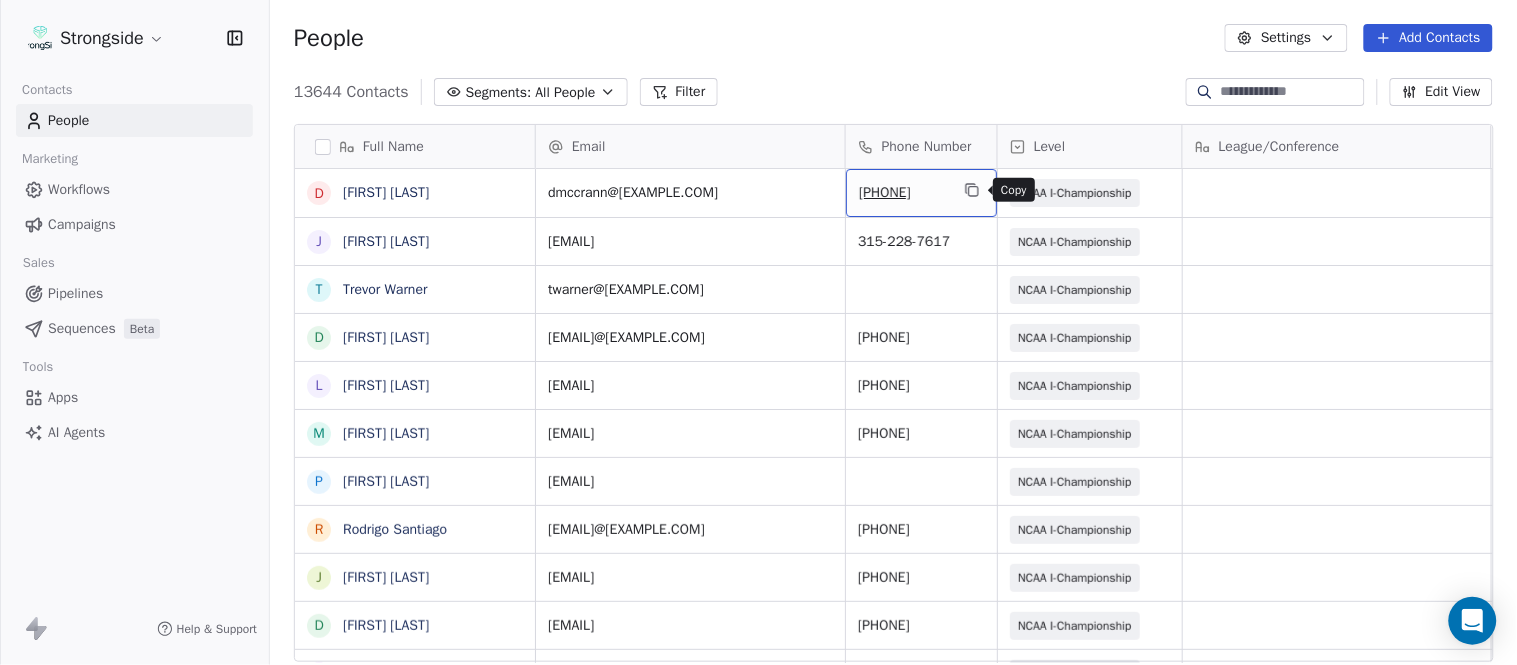 click 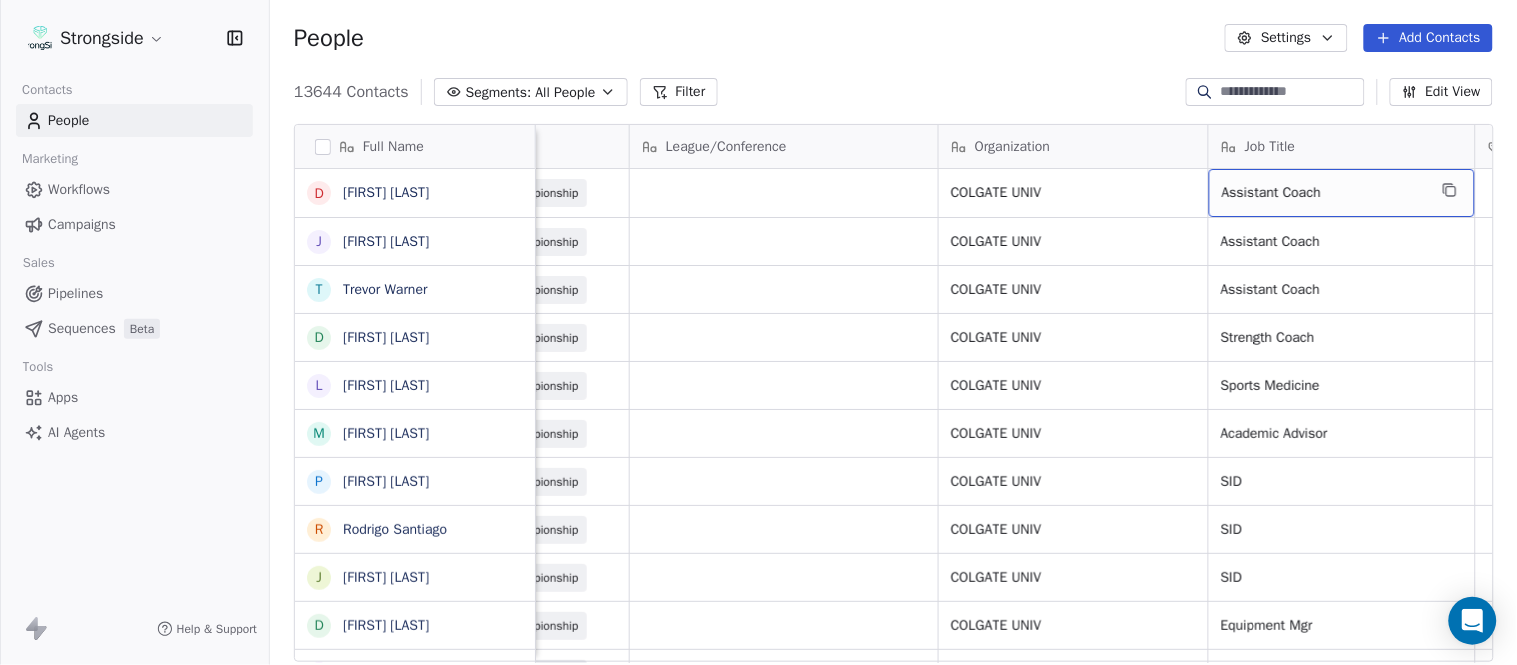 scroll, scrollTop: 0, scrollLeft: 653, axis: horizontal 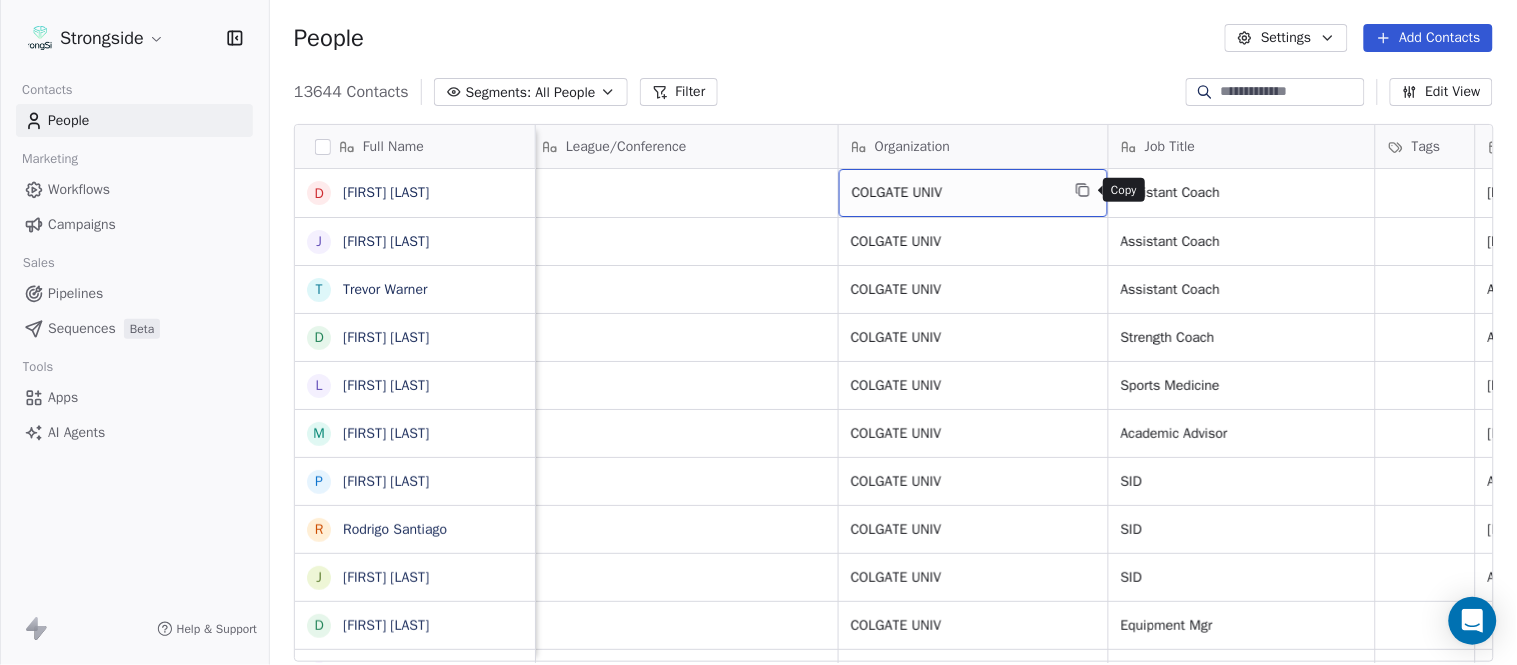 click 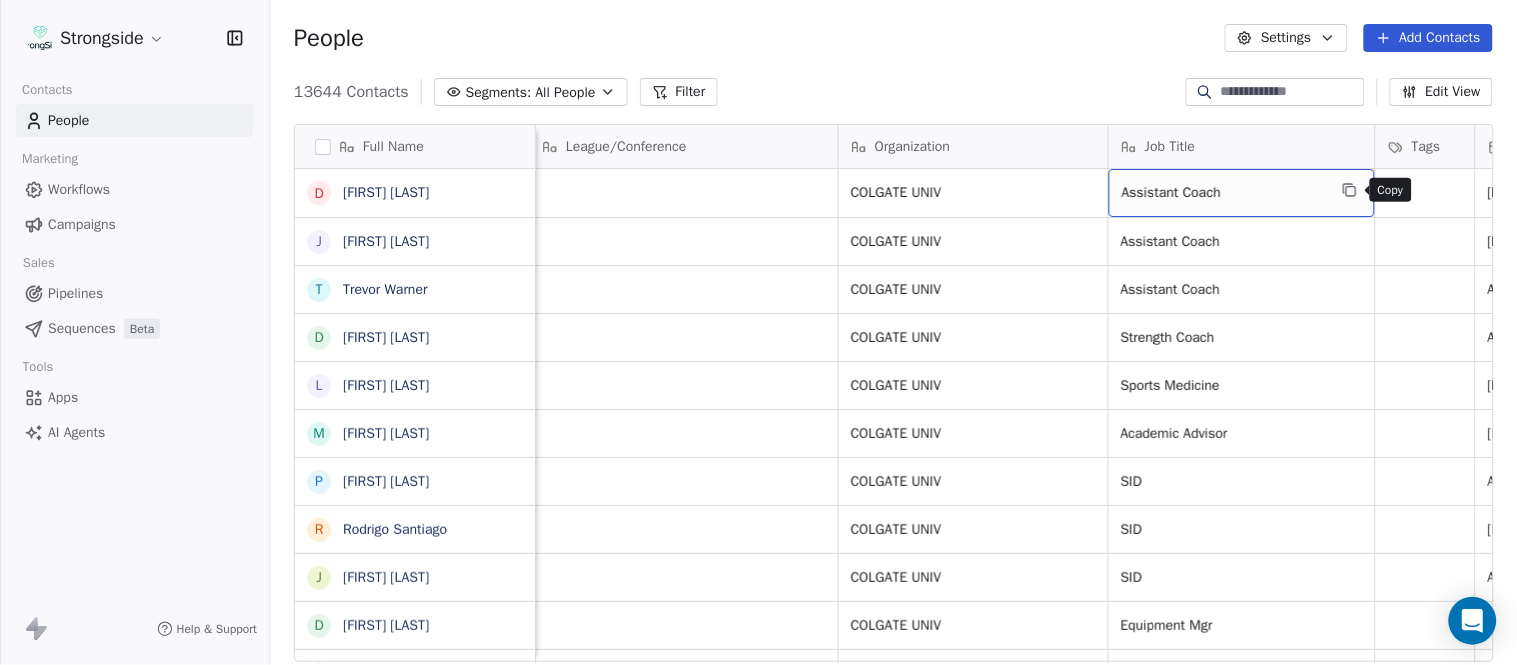 click 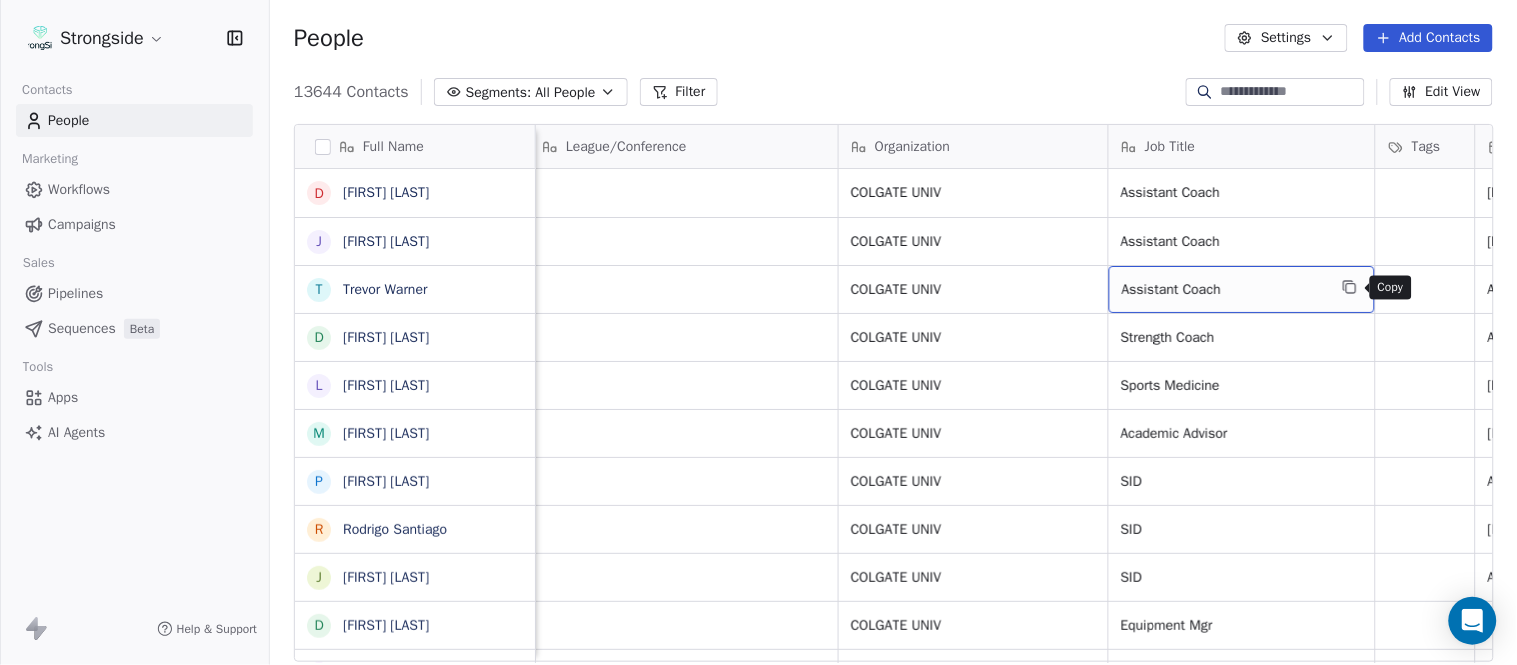 click 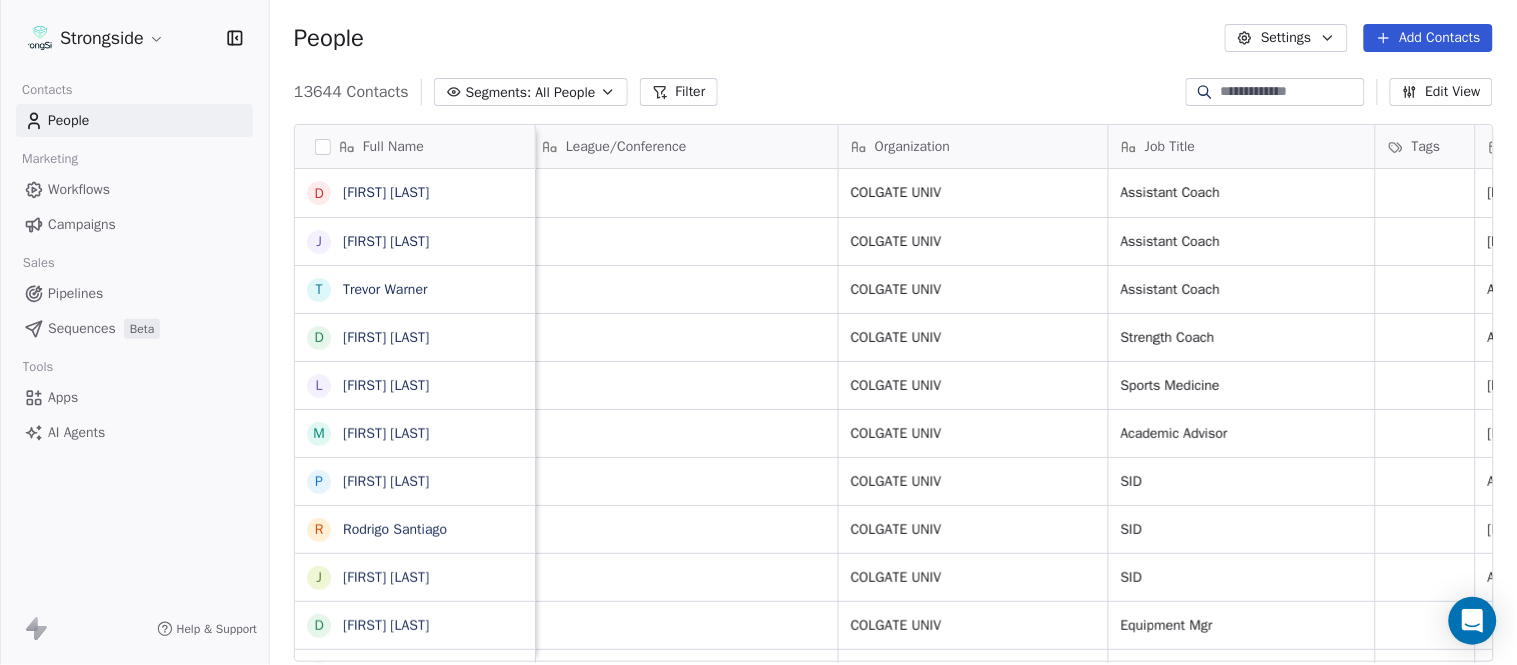 scroll, scrollTop: 0, scrollLeft: 0, axis: both 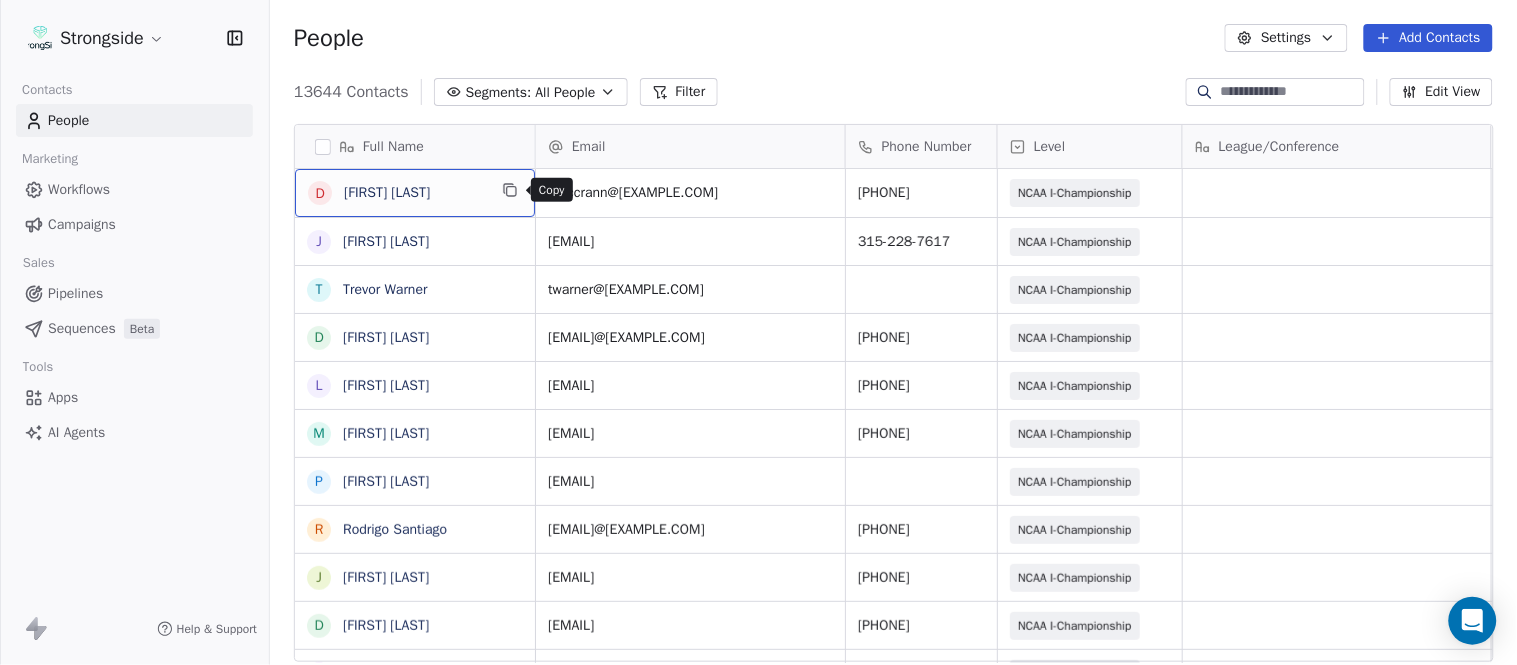 click 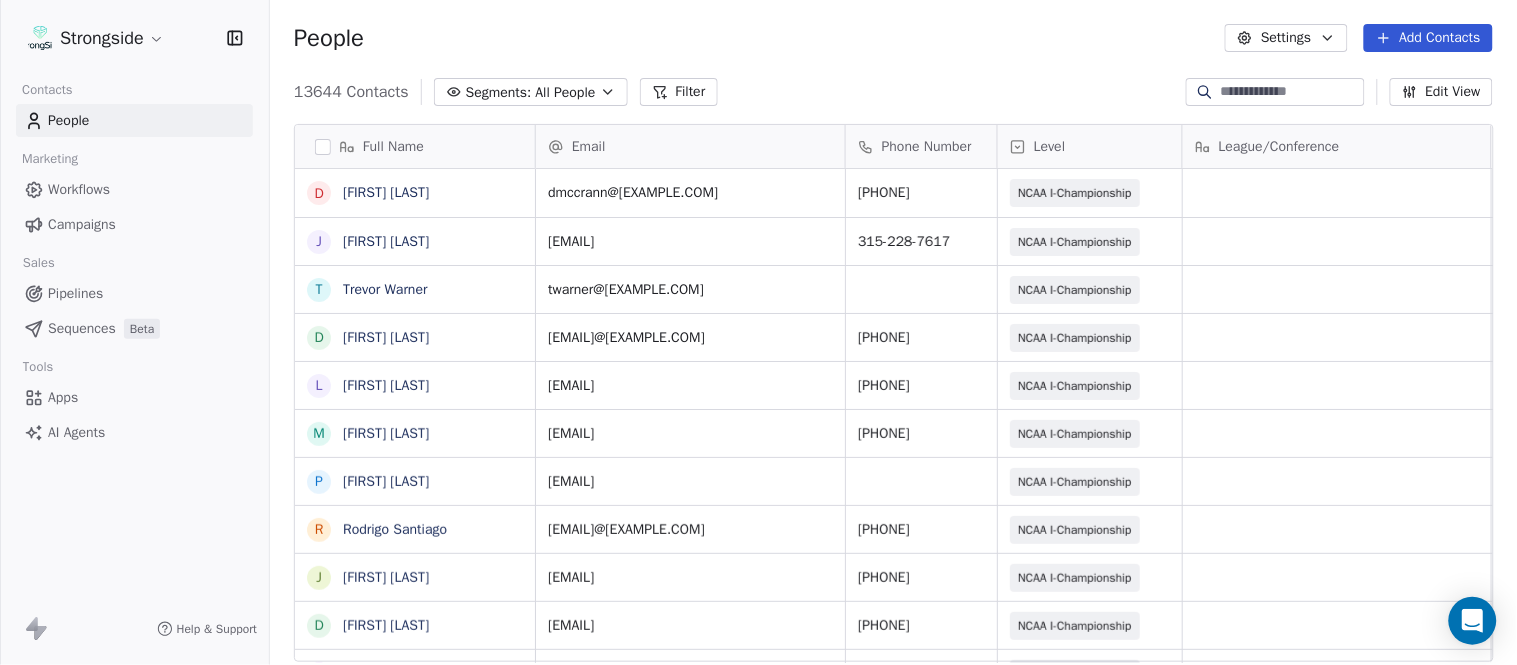 click on "Add Contacts" at bounding box center [1428, 38] 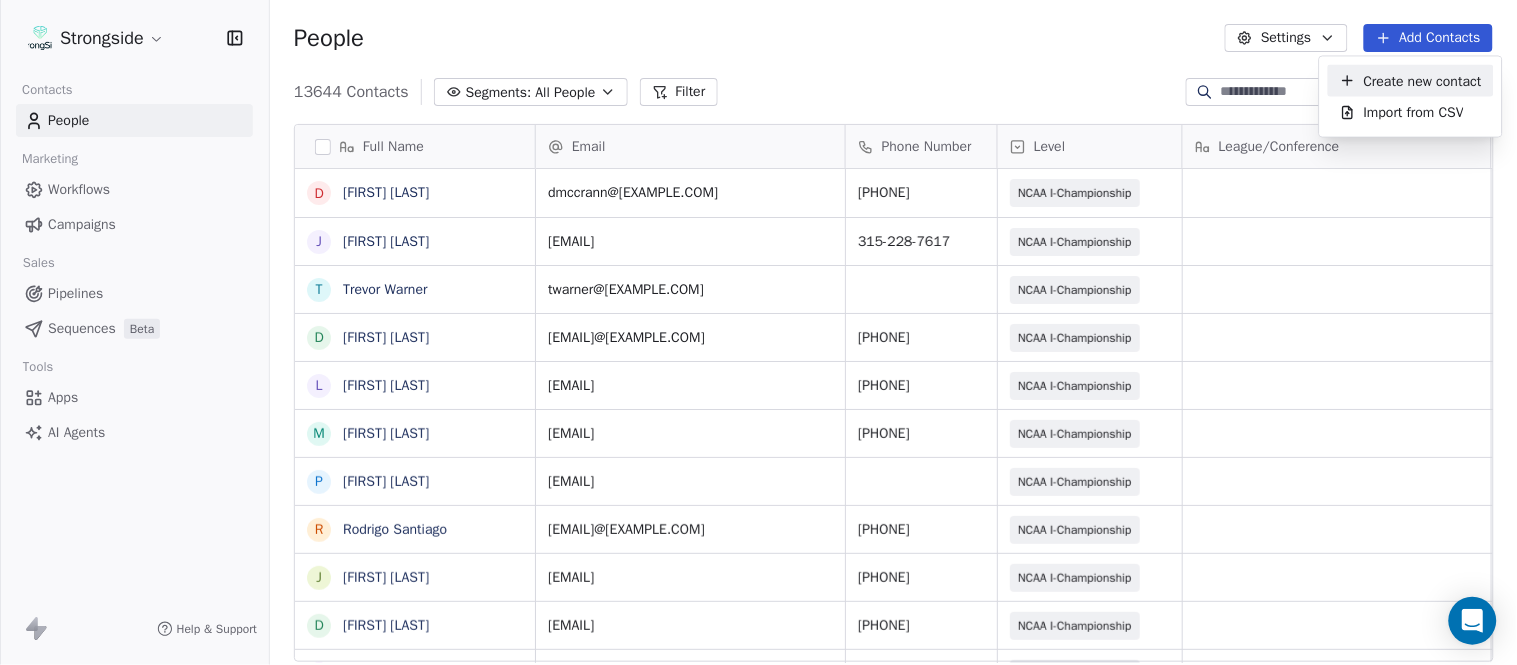 click on "Create new contact" at bounding box center (1411, 81) 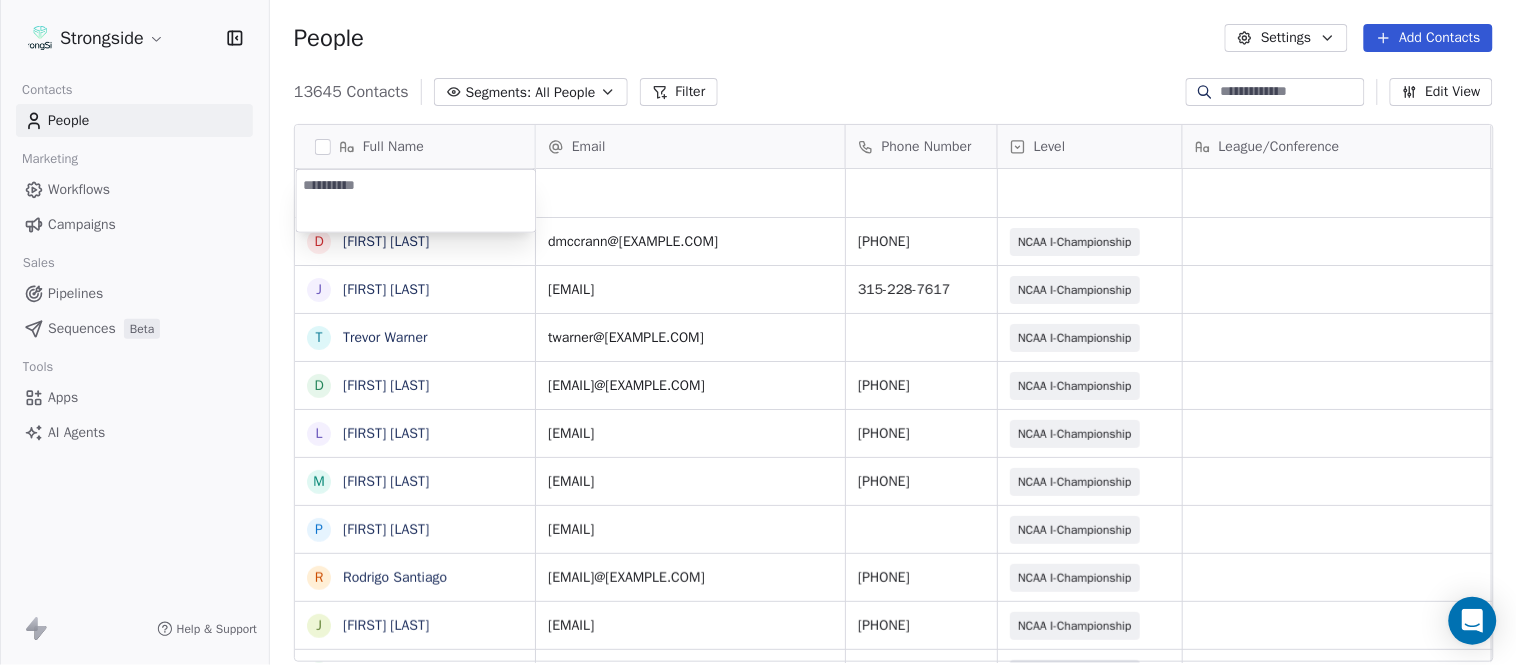 type on "**********" 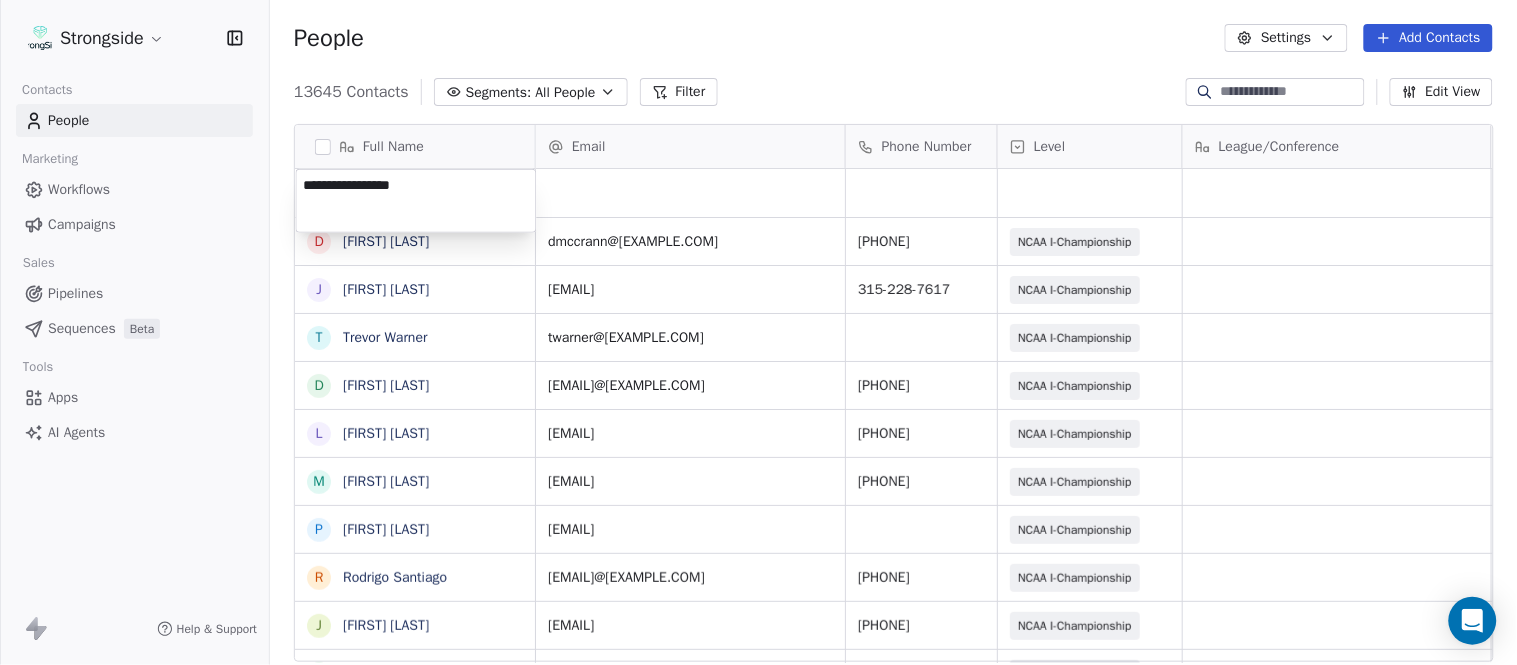 click on "Full Name D [LAST] J [LAST] T [LAST] D [LAST] L [LAST] M [LAST] P [LAST] R [LAST] J [LAST] D [LAST] J [LAST] C [LAST] L [LAST] Y [LAST] D [LAST] L [LAST] J [LAST] C [LAST] B [LAST] H [LAST] M [LAST] I [LAST] R [LAST] J [LAST] C [LAST] D [LAST] A [LAST] R [LAST] B [LAST] S [LAST] Email Phone Number Level League/Conference Organization Job Title Tags Created Date BST Aug 06, 2025 10:18 PM [EMAIL] [PHONE] NCAA I-Championship COLGATE UNIV Assistant Coach Aug 06, 2025 09:46 PM [EMAIL] 	[PHONE] NCAA I-Championship COLGATE UNIV" at bounding box center (758, 332) 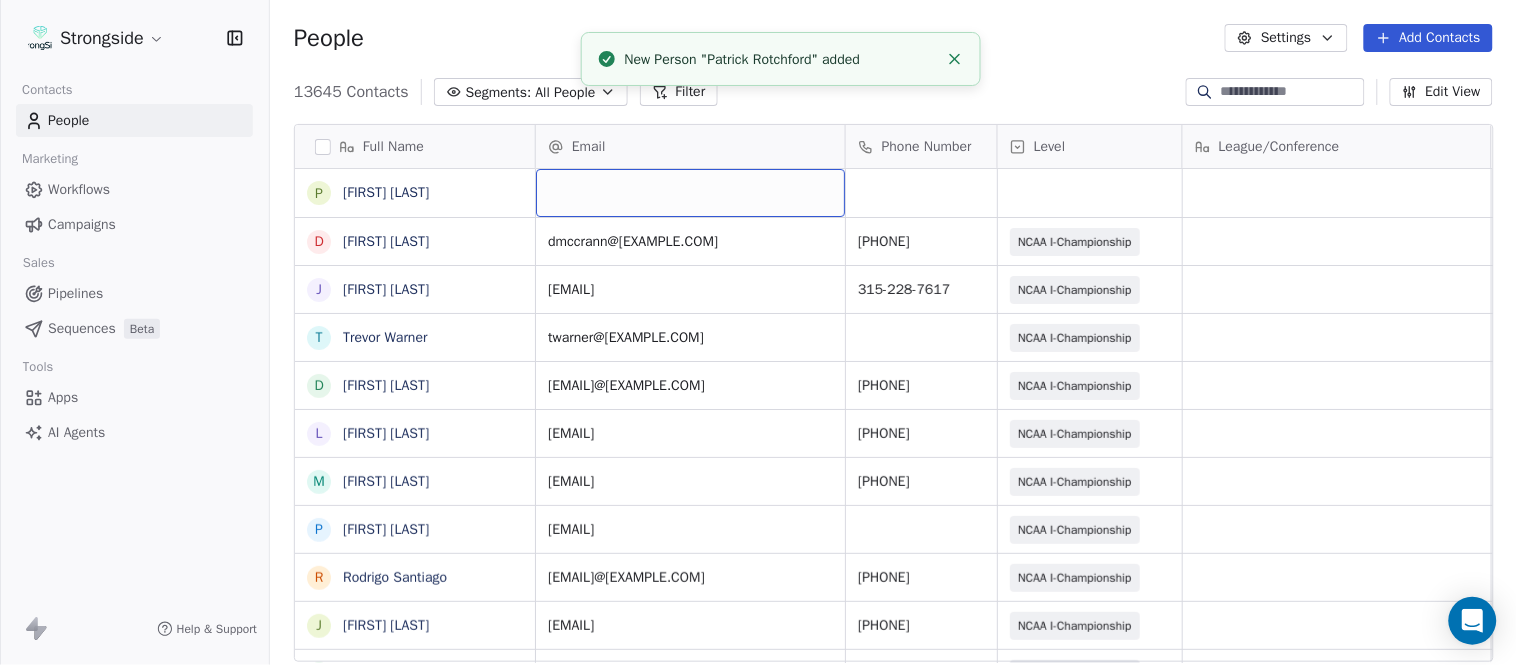 click at bounding box center [690, 193] 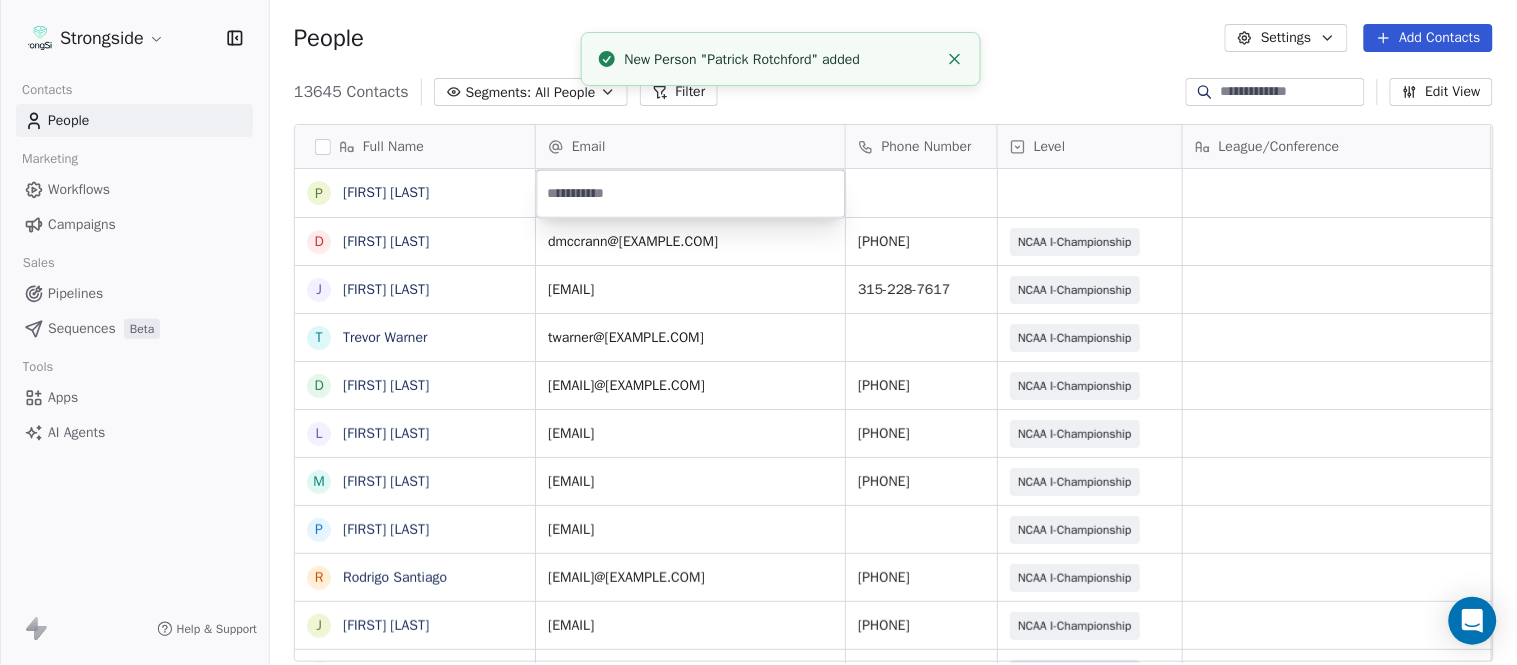 type on "**********" 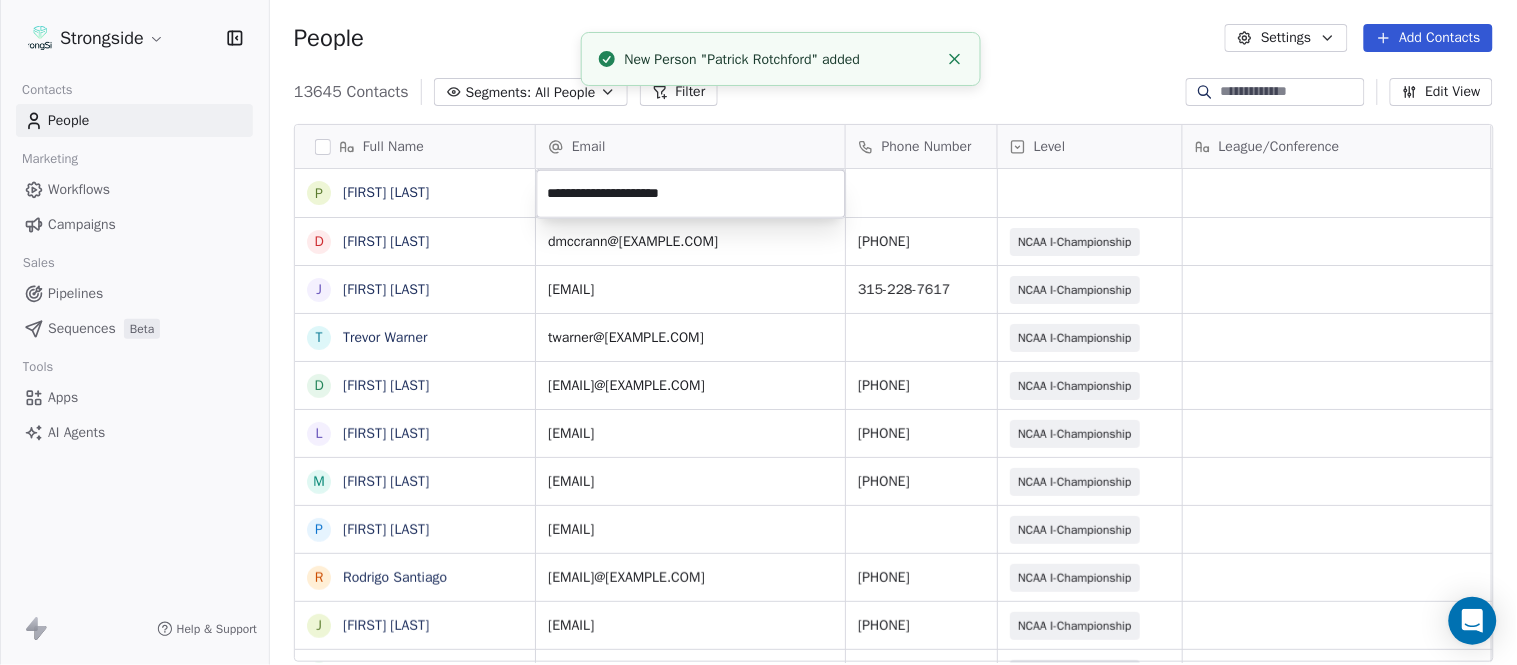 click on "Full Name P Patrick Rotchford D Dalton McCrann J Josh Ison T Trevor Warner D Dakota Dailey L Leslie Cowen M Meghan Kovac P Paul Verbitsky R Rodrigo Santiago J Jordan Doroshenko D Dominick Calhoun J Jillian Austin-Pottorff C Curt Fitzpatrick L Lori Godshalk Y Yariv Amir D Debbie Rhyde L Lynn Mentzer J Jordan Johnson C Caleb Haynes B Brian Dougherty H Holman Copeland M Matt Stansfield I Isiah Dunning R Ron Whitcomb J Joe Bowen C Chris Monfiletto D Dave Patenaude A Aaron Cantu R Ryan Horton B Brian Bratta S Sarah Schneyer Email Phone Number Level League/Conference Organization Job Title Tags Created Date BST Aug 06, 2025 10:18 PM dmccrann@example.com [PHONE] NCAA I-Championship COLGATE UNIV Assistant Coach Aug 06, 2025 09:46 PM jison@example.com 	[PHONE] COLGATE UNIV" at bounding box center (758, 332) 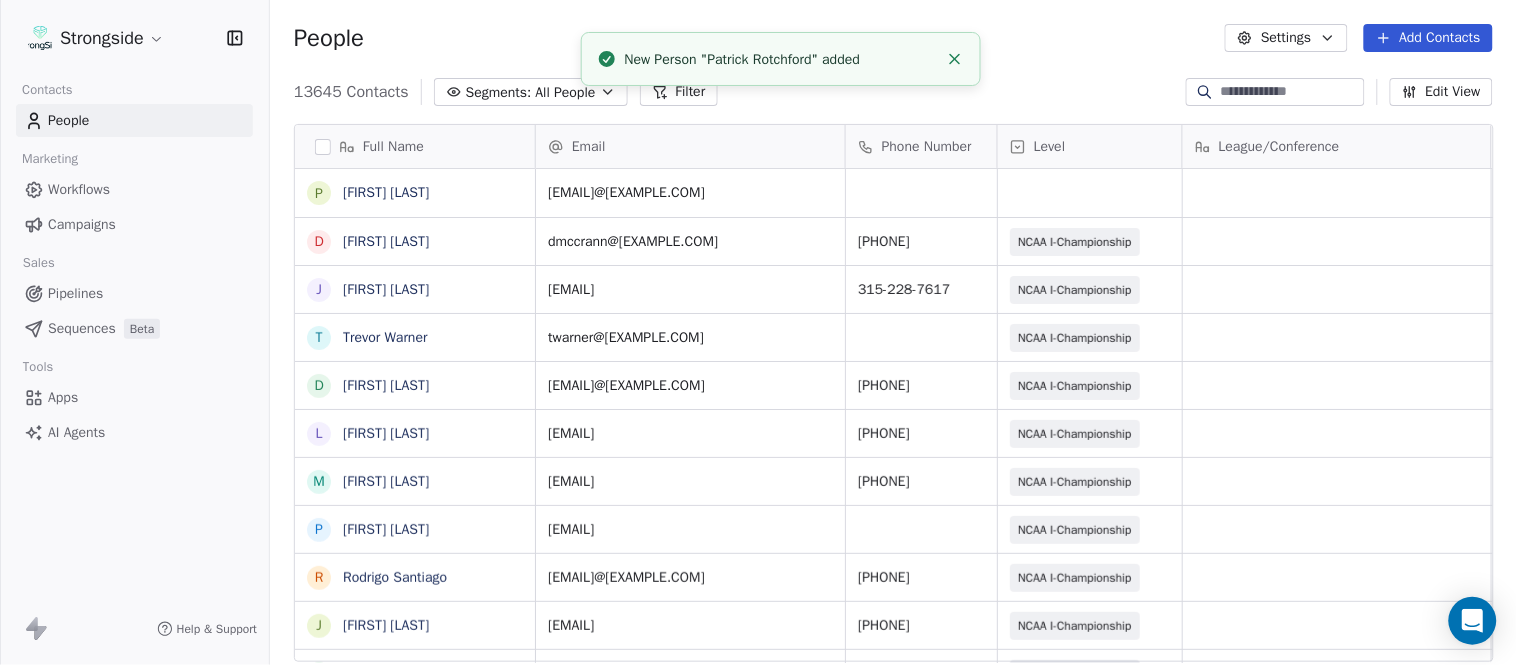 click 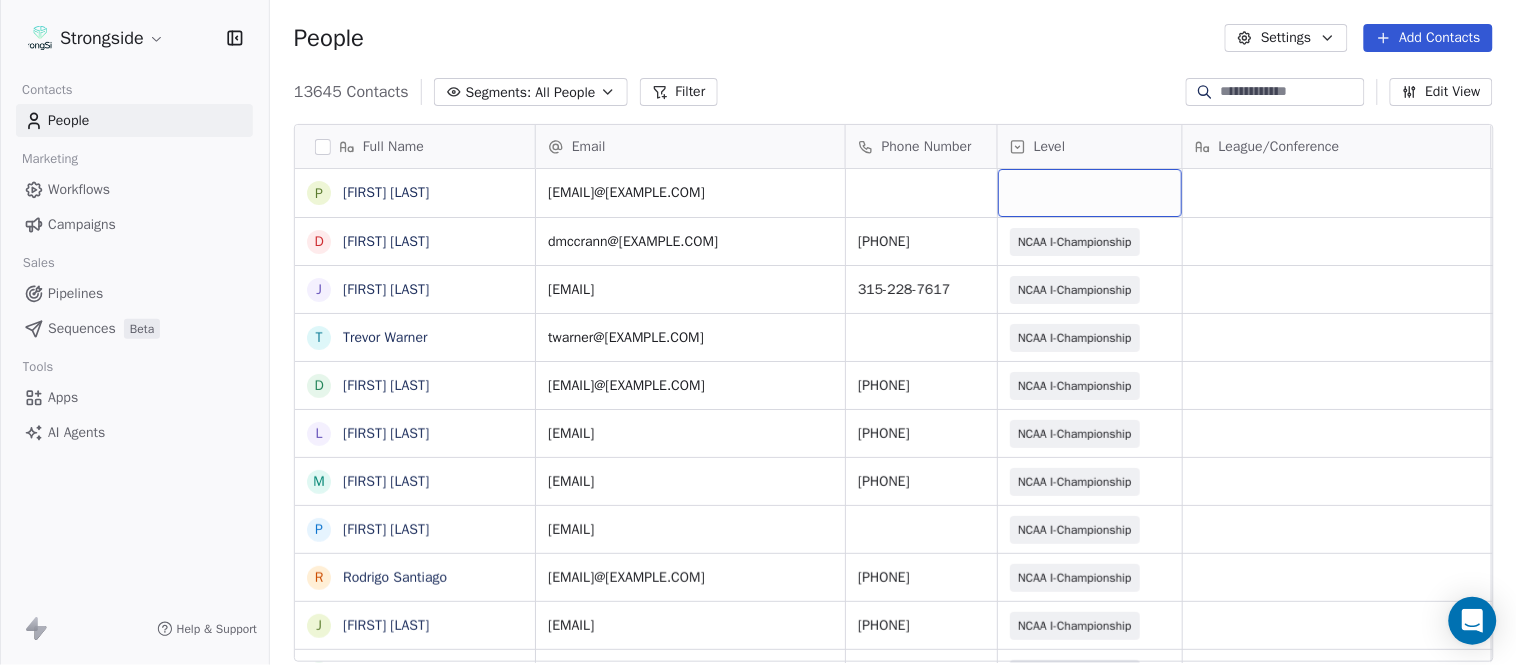 click at bounding box center [1090, 193] 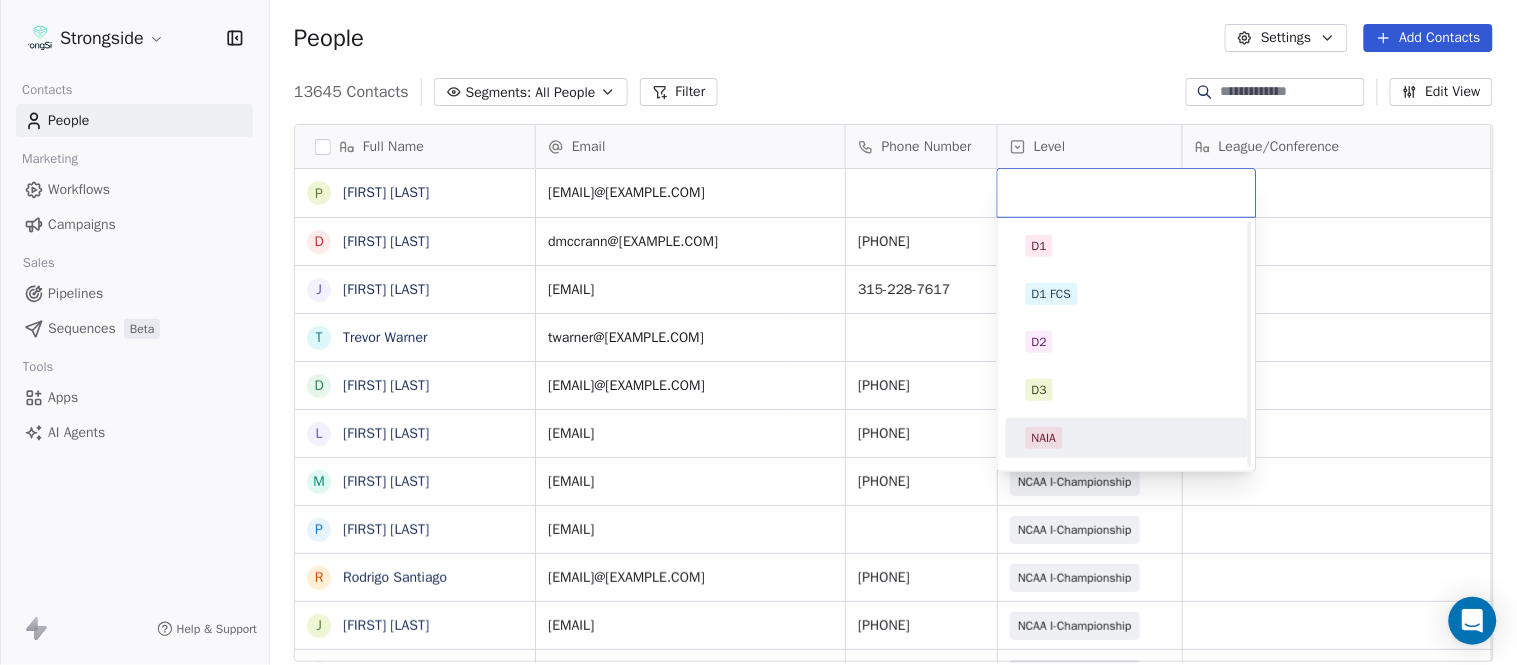 scroll, scrollTop: 378, scrollLeft: 0, axis: vertical 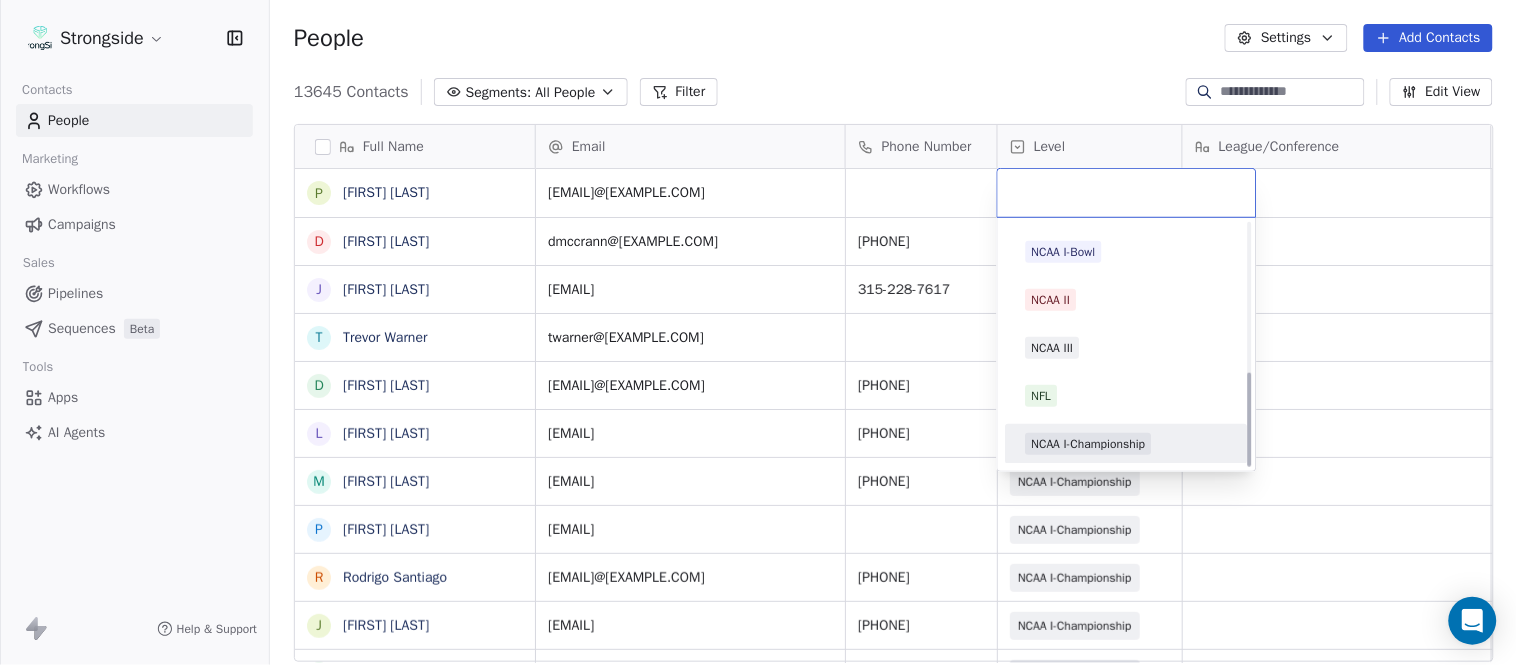 click on "NCAA I-Championship" at bounding box center [1089, 444] 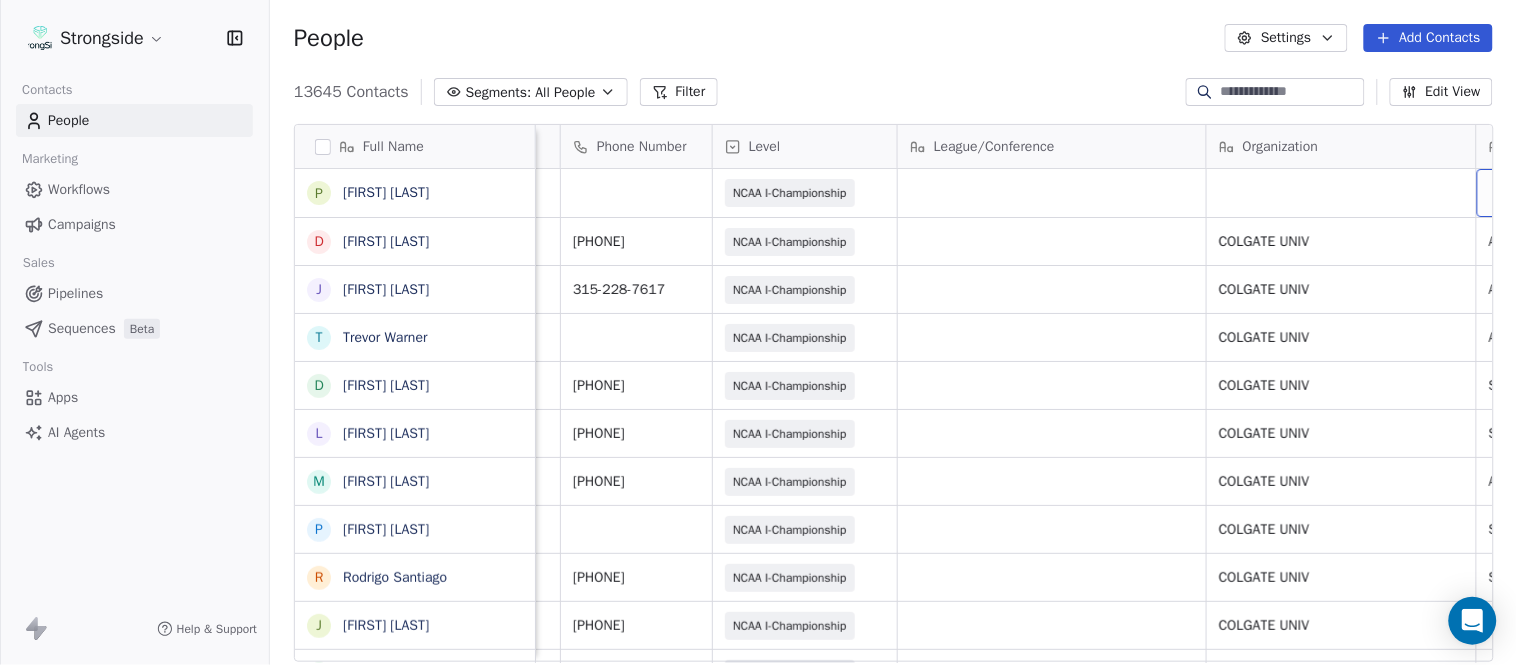 scroll, scrollTop: 0, scrollLeft: 553, axis: horizontal 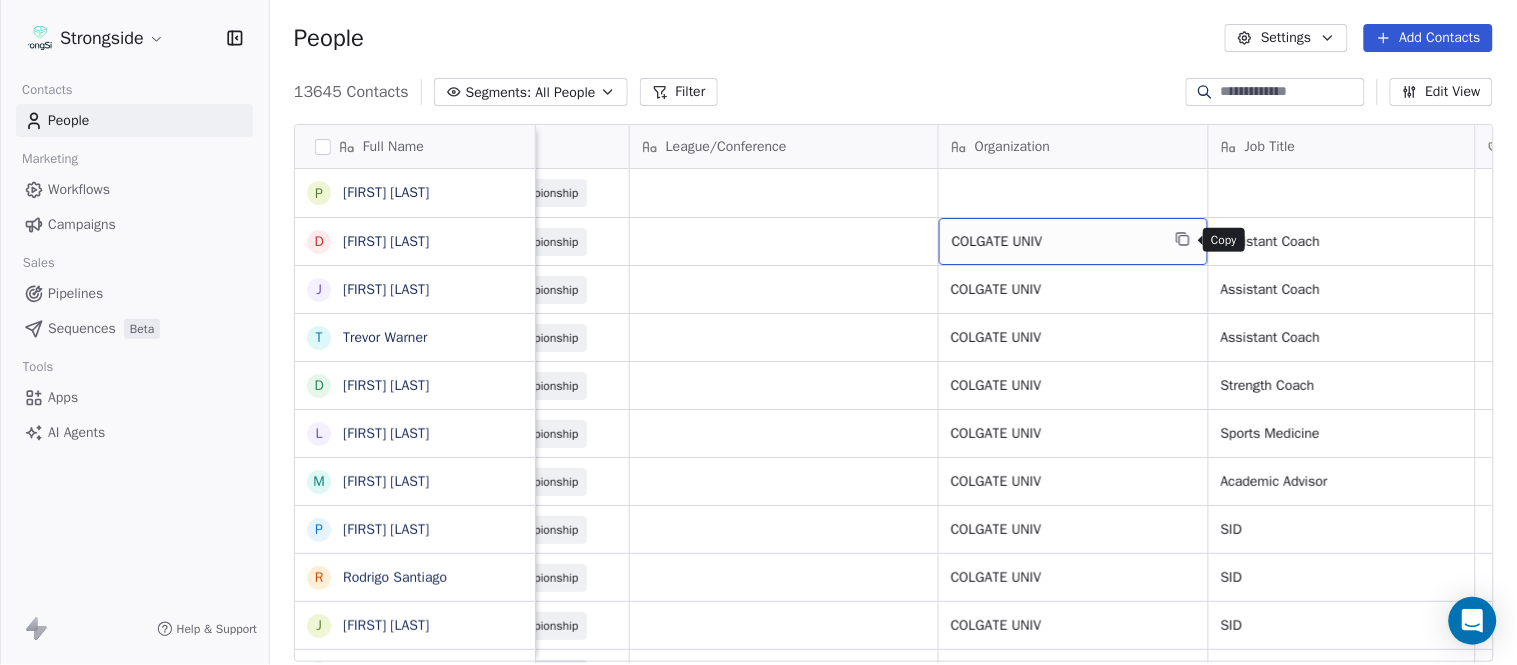 click 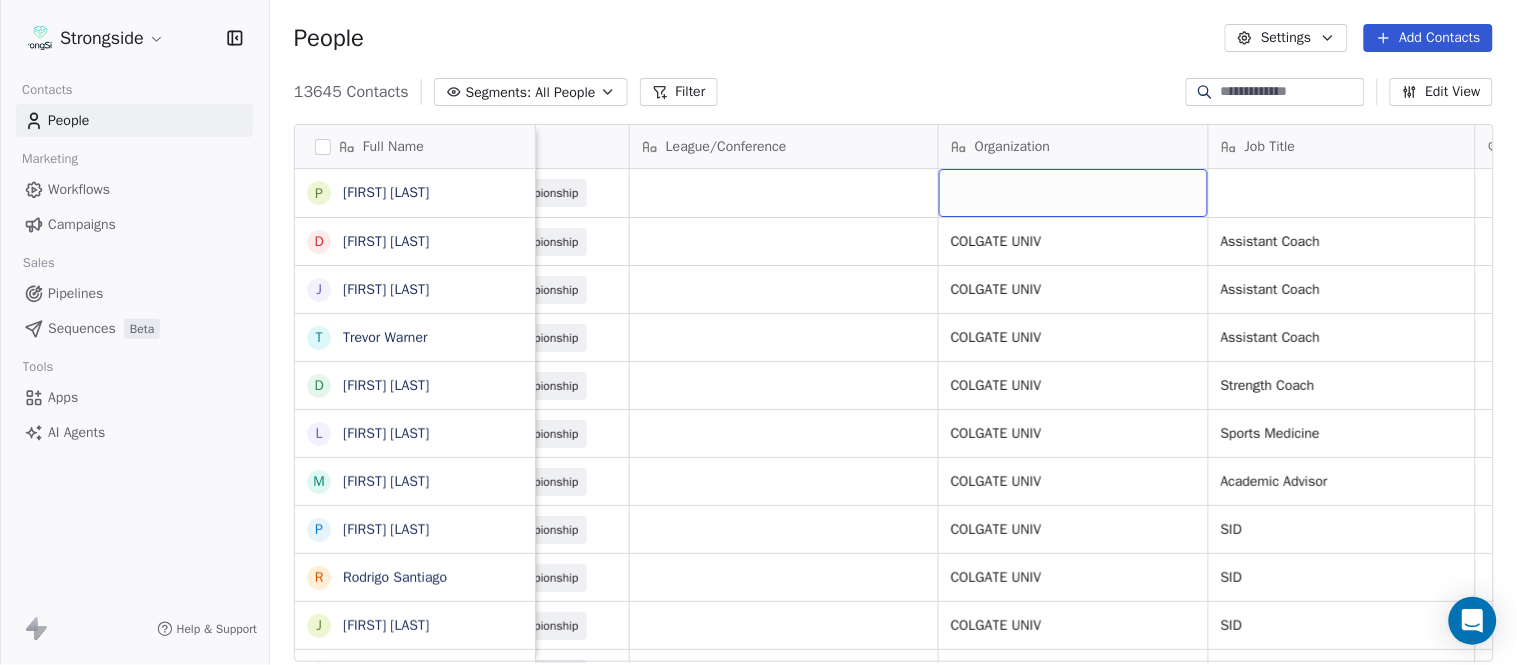 click at bounding box center [1073, 193] 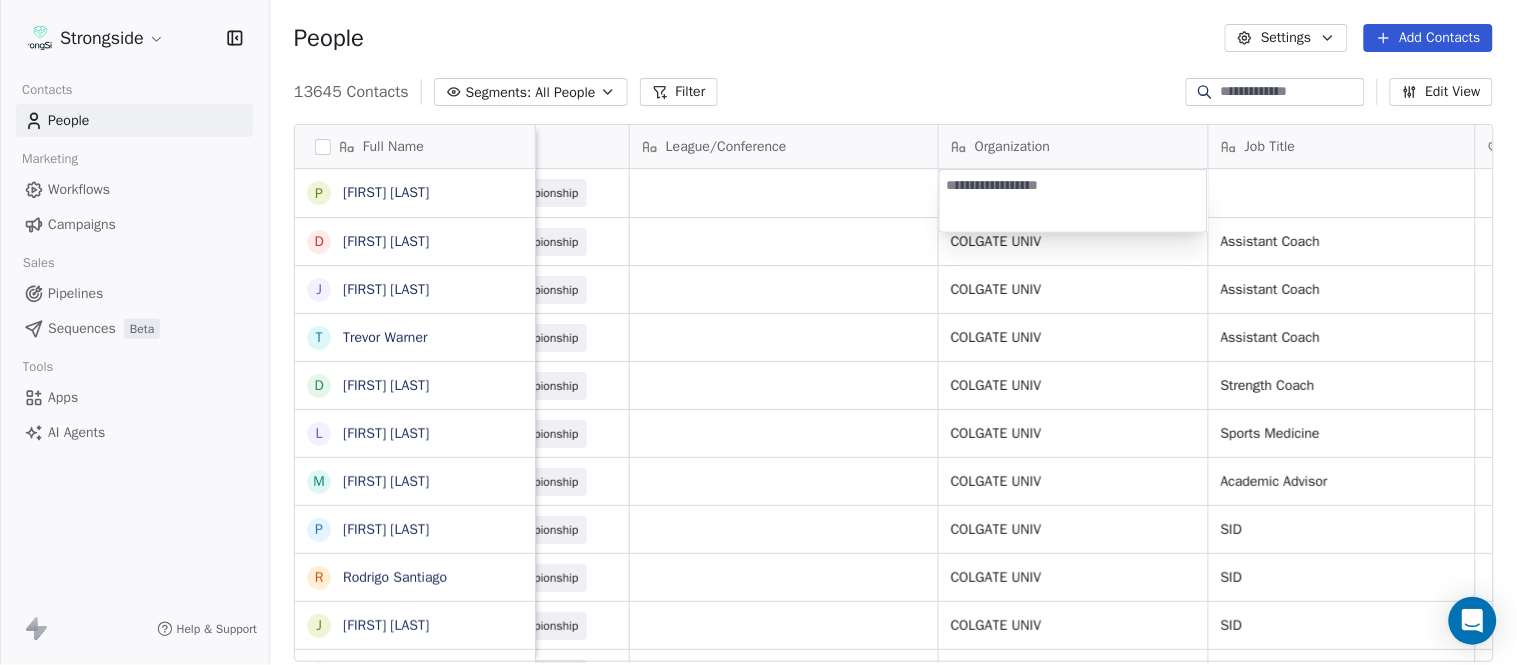 type on "**********" 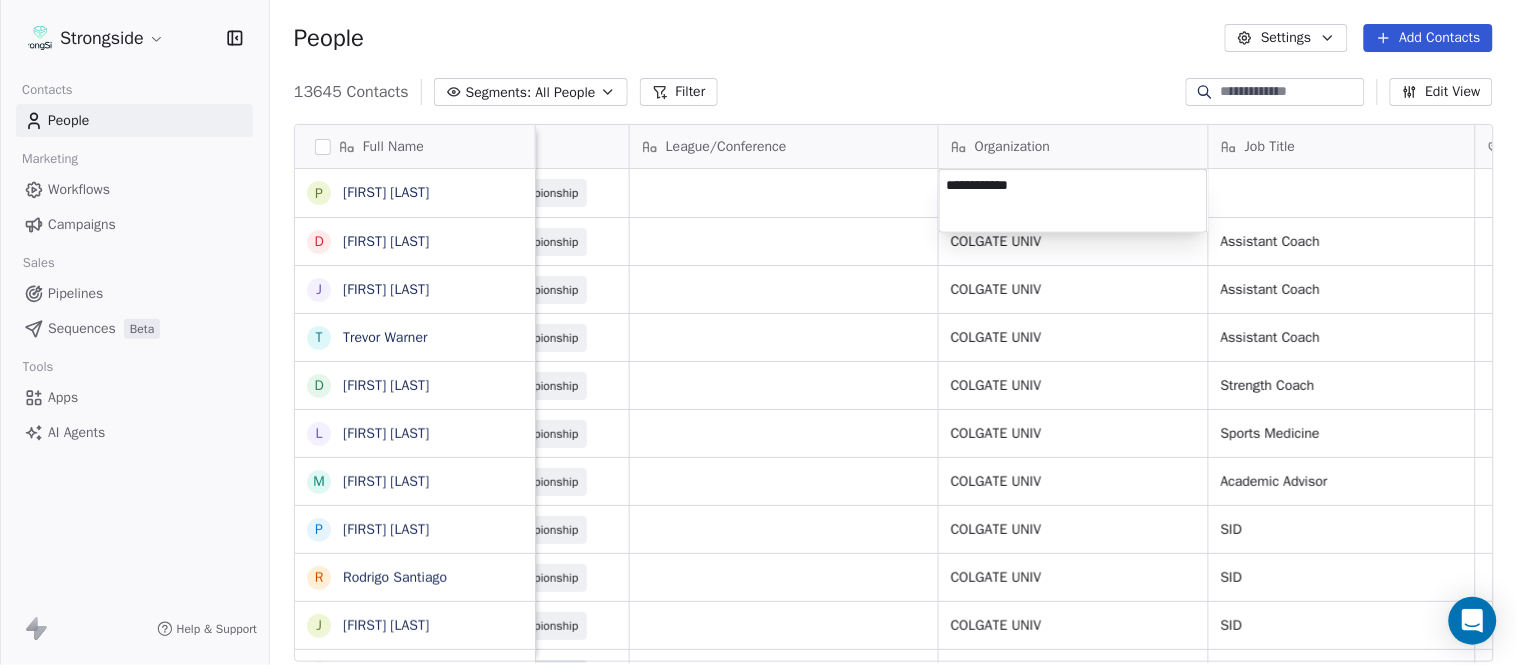 click on "Strongside Contacts People Marketing Workflows Campaigns Sales Pipelines Sequences Beta Tools Apps AI Agents Help & Support People Settings  Add Contacts 13645 Contacts Segments: All People Filter  Edit View Tag Add to Sequence Export Full Name P [FIRST] [LAST] D [FIRST] [LAST] J [FIRST] [LAST] T [FIRST] [LAST] D [FIRST] [LAST] L [FIRST] [LAST] M [FIRST] [LAST] P [FIRST] [LAST] R [FIRST] [LAST] J [FIRST] [LAST] D [FIRST] [LAST] J [FIRST] [LAST] C [FIRST] [LAST] L [FIRST] [LAST] Y [FIRST] [LAST] D [FIRST] [LAST] L [FIRST] [LAST] J [FIRST] [LAST] C [FIRST] [LAST] B [FIRST] [LAST] H [FIRST] [LAST] M [FIRST] [LAST] I [FIRST] [LAST] R [FIRST] [LAST] J [FIRST] [LAST] C [FIRST] [LAST] D [FIRST] [LAST] A [FIRST] [LAST] R [FIRST] [LAST] B [FIRST] [LAST] S [FIRST] [LAST] Email Phone Number Level League/Conference Organization Job Title Tags Created Date BST Status Priority protchford@[EXAMPLE.COM] NCAA I-Championship Aug 06, 2025 10:18 PM dmccrann@[EXAMPLE.COM] [PHONE] NCAA I-Championship COLGATE UNIV Assistant Coach SID SID" at bounding box center (758, 332) 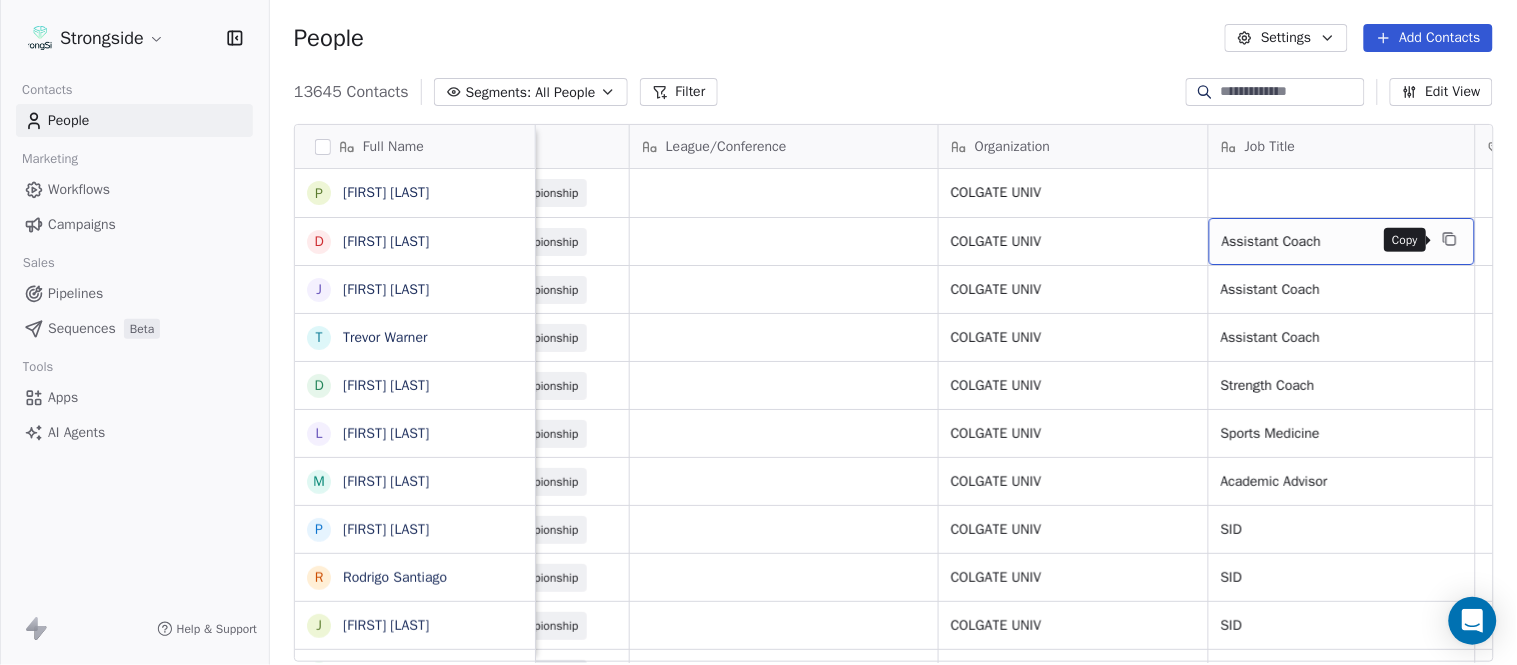 click at bounding box center [1450, 239] 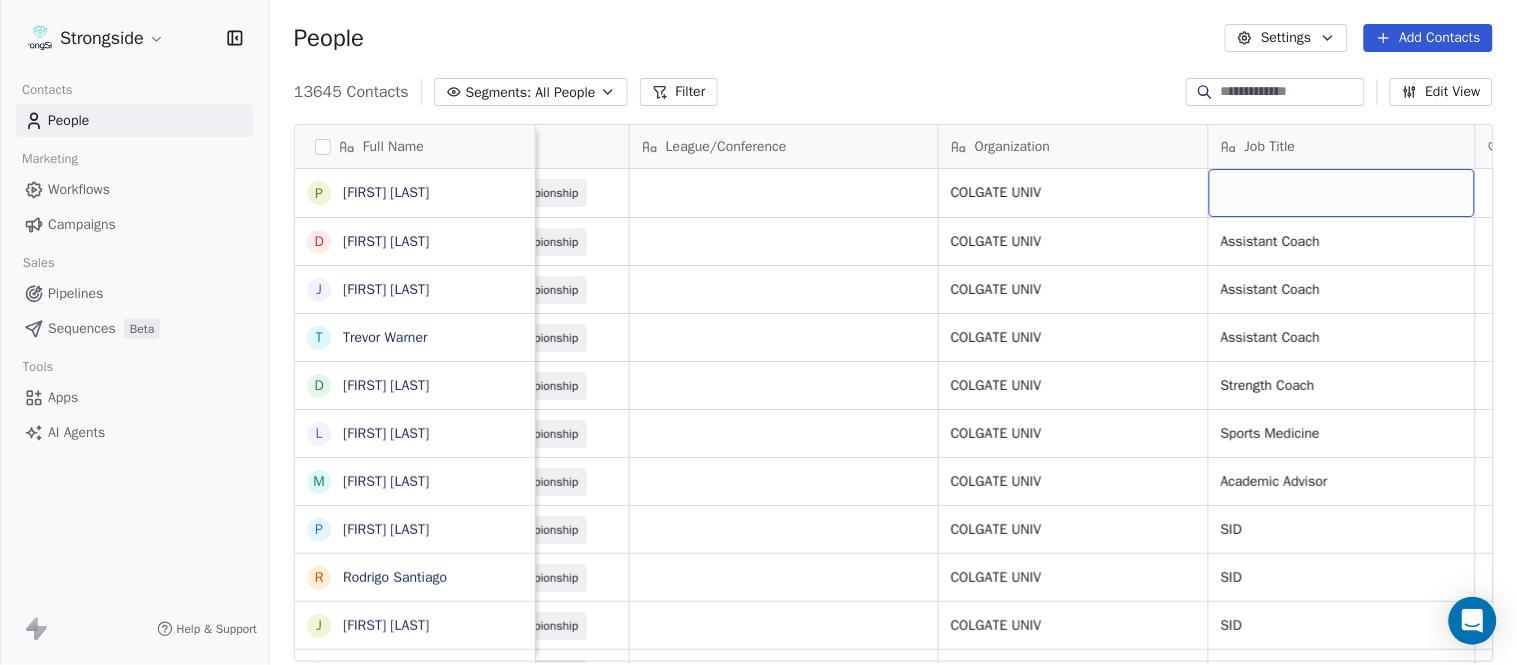 click at bounding box center (1342, 193) 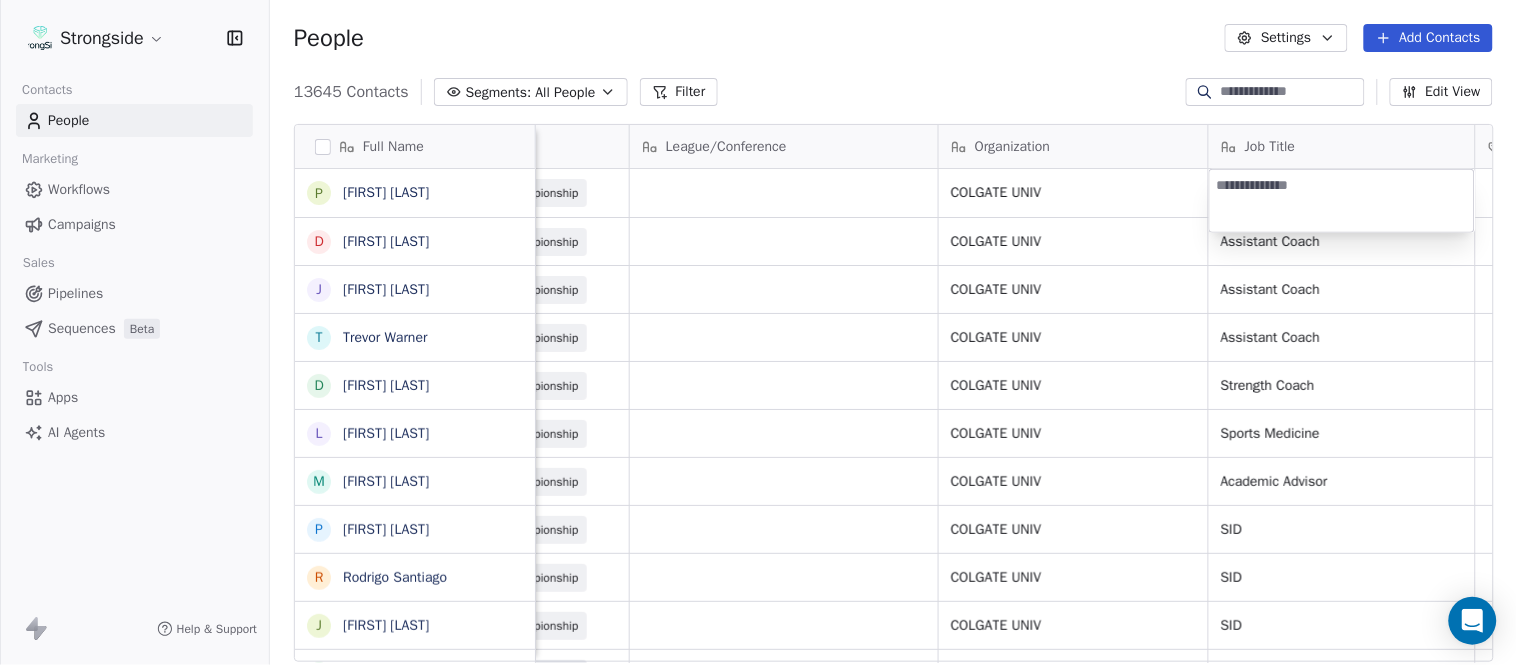 type on "**********" 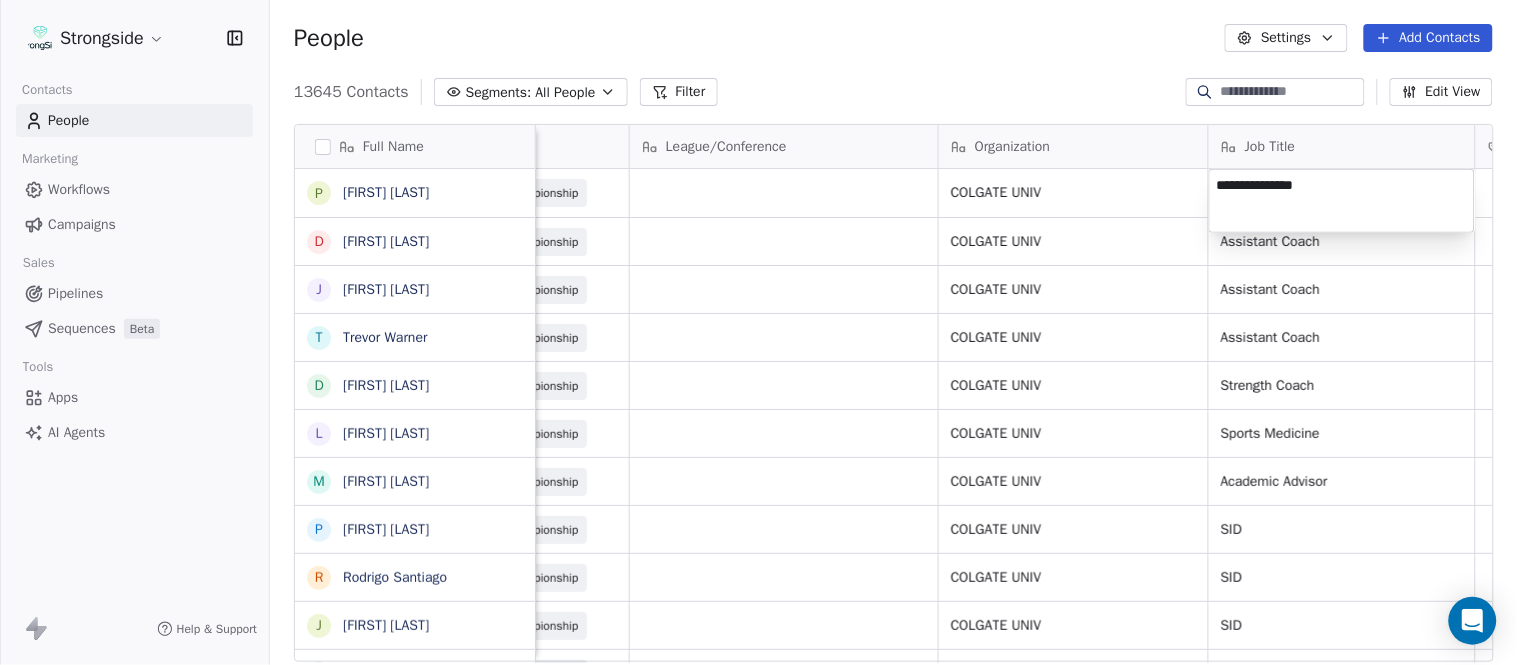 click on "Strongside Contacts People Marketing Workflows Campaigns Sales Pipelines Sequences Beta Tools Apps AI Agents Help & Support People Settings Add Contacts 13645 Contacts Segments: All People Filter Edit View Tag Add to Sequence Export Full Name P [FIRST] [LAST] D [FIRST] [LAST] J [FIRST] [LAST] T [FIRST] [LAST] D [FIRST] [LAST] L [FIRST] [LAST] M [FIRST] [LAST] P [FIRST] [LAST] R [FIRST] [LAST] J [FIRST] [LAST] D [FIRST] [LAST] J [FIRST] [LAST] C [FIRST] [LAST] L [FIRST] [LAST] Y [FIRST] [LAST] D [FIRST] [LAST] L [FIRST] [LAST] J [FIRST] [LAST] C [FIRST] [LAST] B [FIRST] [LAST] H [FIRST] [LAST] M [FIRST] [LAST] I [FIRST] [LAST] R [FIRST] [LAST] J [FIRST] [LAST] C [FIRST] [LAST] D [FIRST] [LAST] A [FIRST] [LAST] R [FIRST] [LAST] B [FIRST] [LAST] S [FIRST] [LAST] Email Phone Number Level League/Conference Organization Job Title Tags Created Date BST Status Priority protchford@[EXAMPLE.COM] NCAA I-Championship COLGATE UNIV Aug 06, 2025 10:18 PM dmccrann@[EXAMPLE.COM] [PHONE] NCAA I-Championship COLGATE UNIV 	[PHONE]" at bounding box center [758, 332] 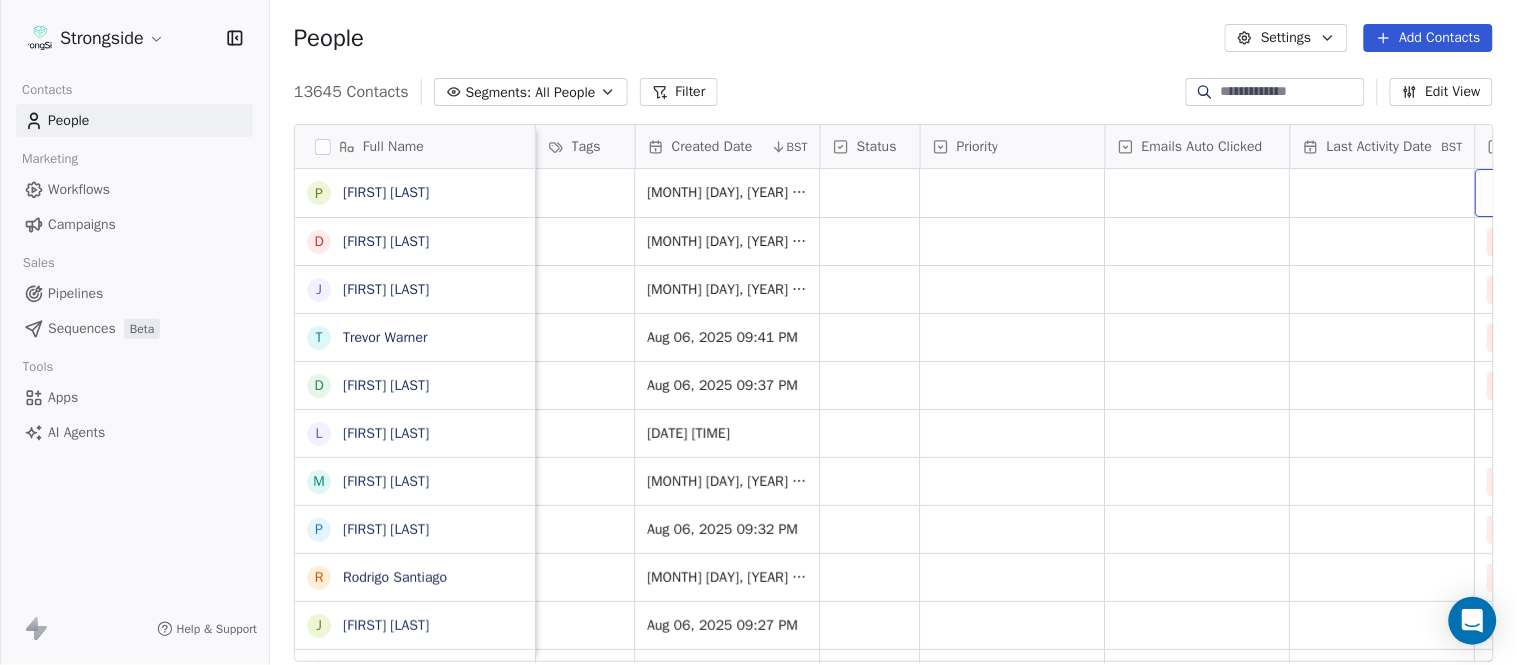 scroll, scrollTop: 0, scrollLeft: 1677, axis: horizontal 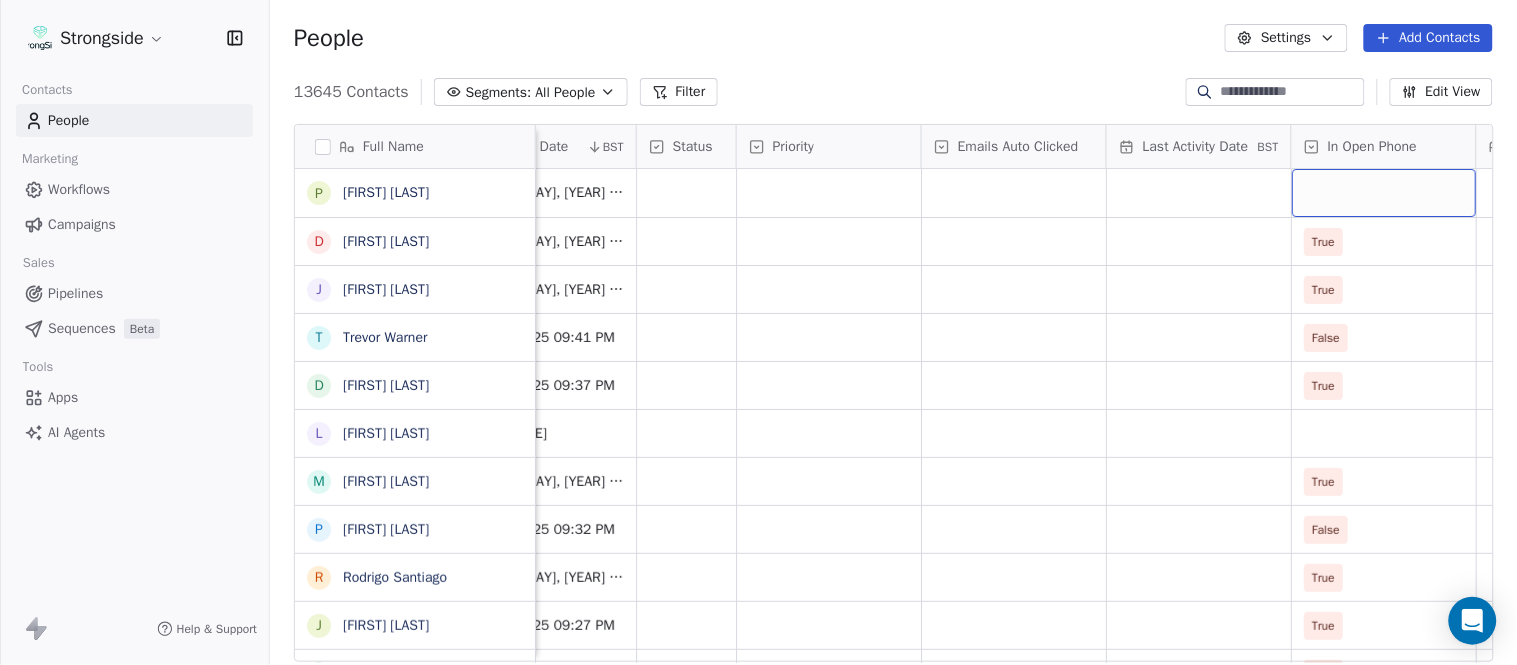 click at bounding box center [1384, 193] 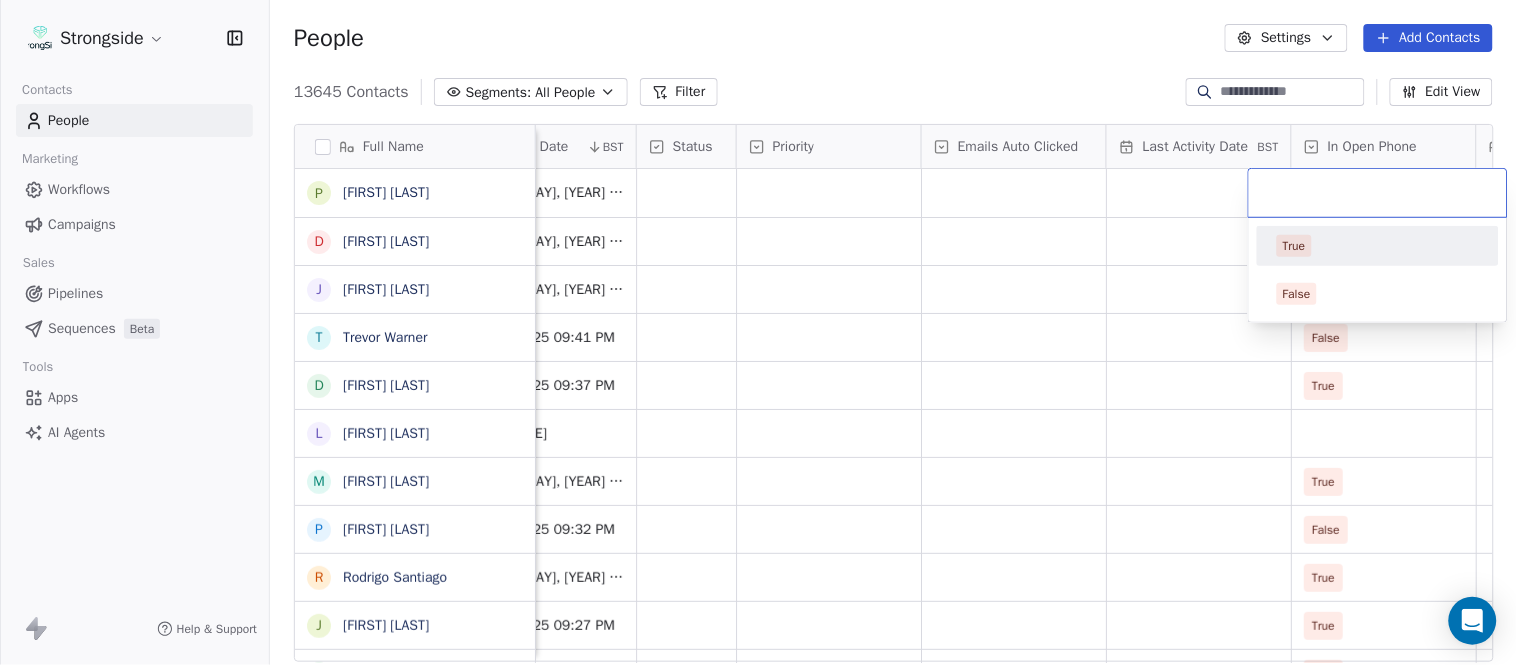 click on "True" at bounding box center (1378, 246) 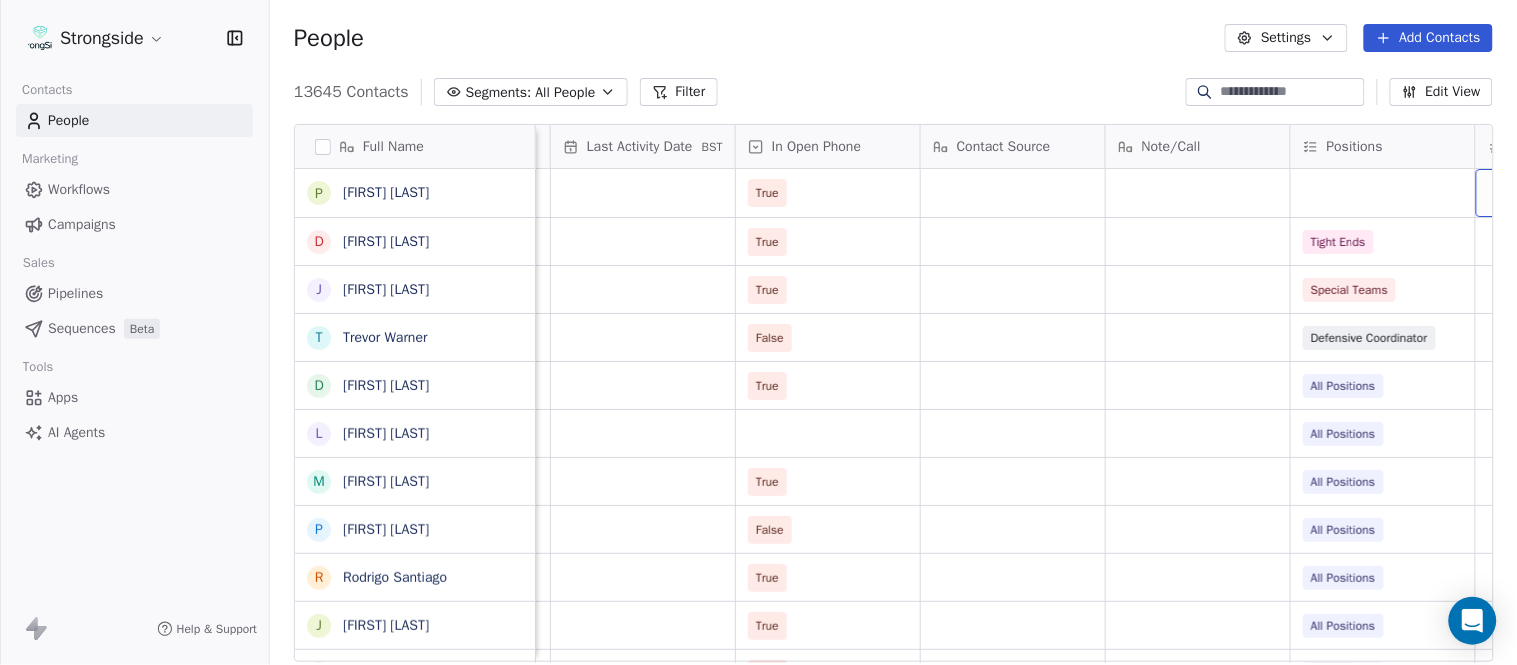 scroll, scrollTop: 0, scrollLeft: 2417, axis: horizontal 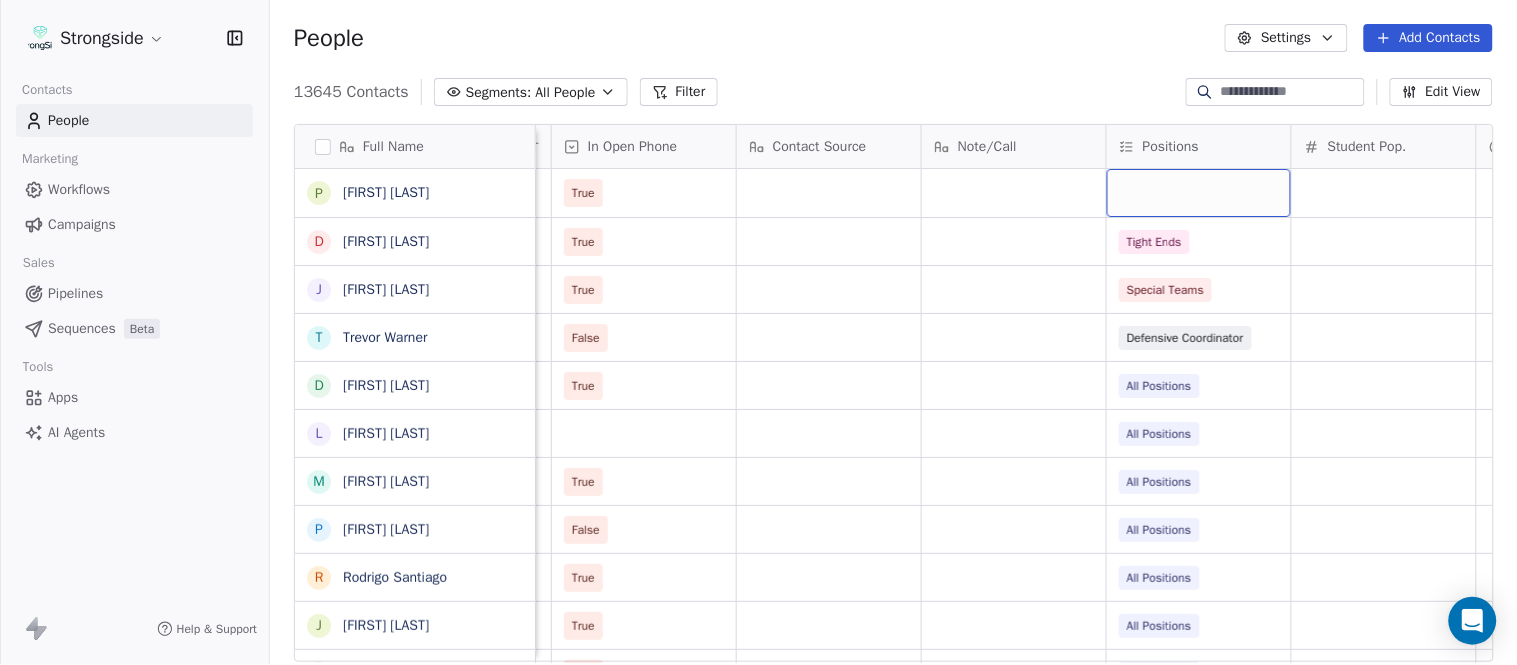 click at bounding box center (1199, 193) 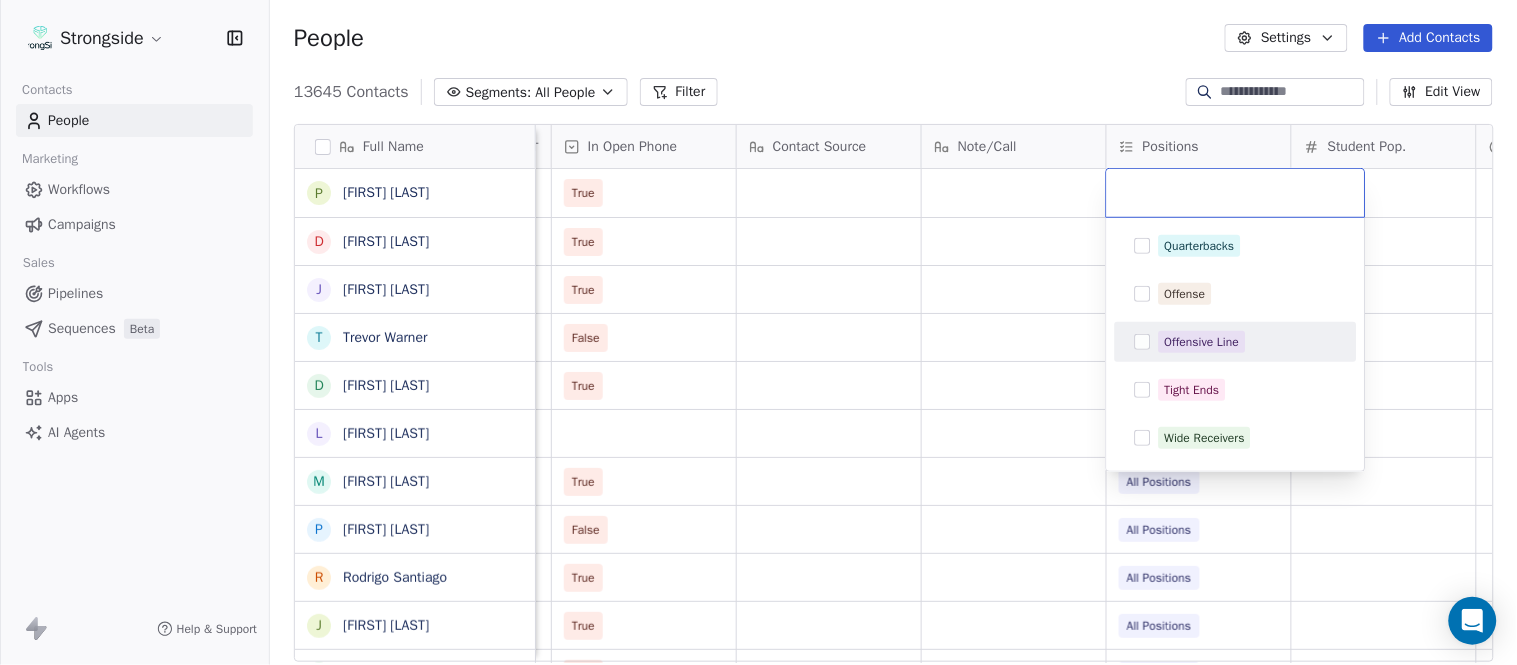 click on "Offensive Line" at bounding box center (1202, 342) 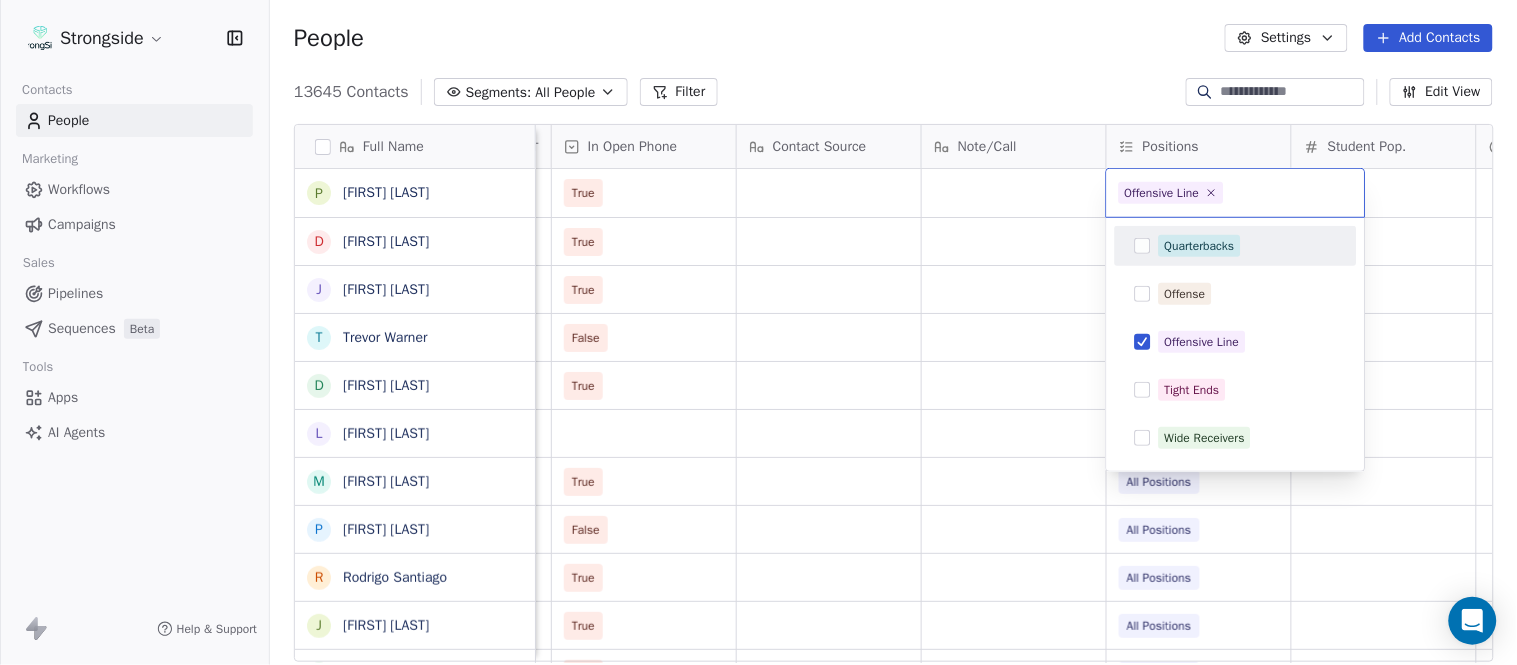 click on "Strongside Contacts People Marketing Workflows Campaigns Sales Pipelines Sequences Beta Tools Apps AI Agents Help & Support People Settings Add Contacts 13645 Contacts Segments: All People Filter Edit View Tag Add to Sequence Export Full Name [FIRST] [LAST] [FIRST] [LAST] [FIRST] [LAST] [FIRST] [LAST] [FIRST] [LAST] [FIRST] [LAST] [FIRST] [LAST] [FIRST] [LAST] [FIRST] [LAST] [FIRST] [LAST] [FIRST] [LAST] [FIRST] [LAST] [FIRST] [LAST] [FIRST] [LAST] [FIRST] [LAST] [FIRST] [LAST] Status Priority Emails Auto Clicked Last Activity Date BST In Open Phone Contact Source Note/Call Positions Student Pop. Lead Account   True   True Tight Ends   True Special Teams   False Defensive Coordinator   True All Positions   All Positions   True   False" at bounding box center (758, 332) 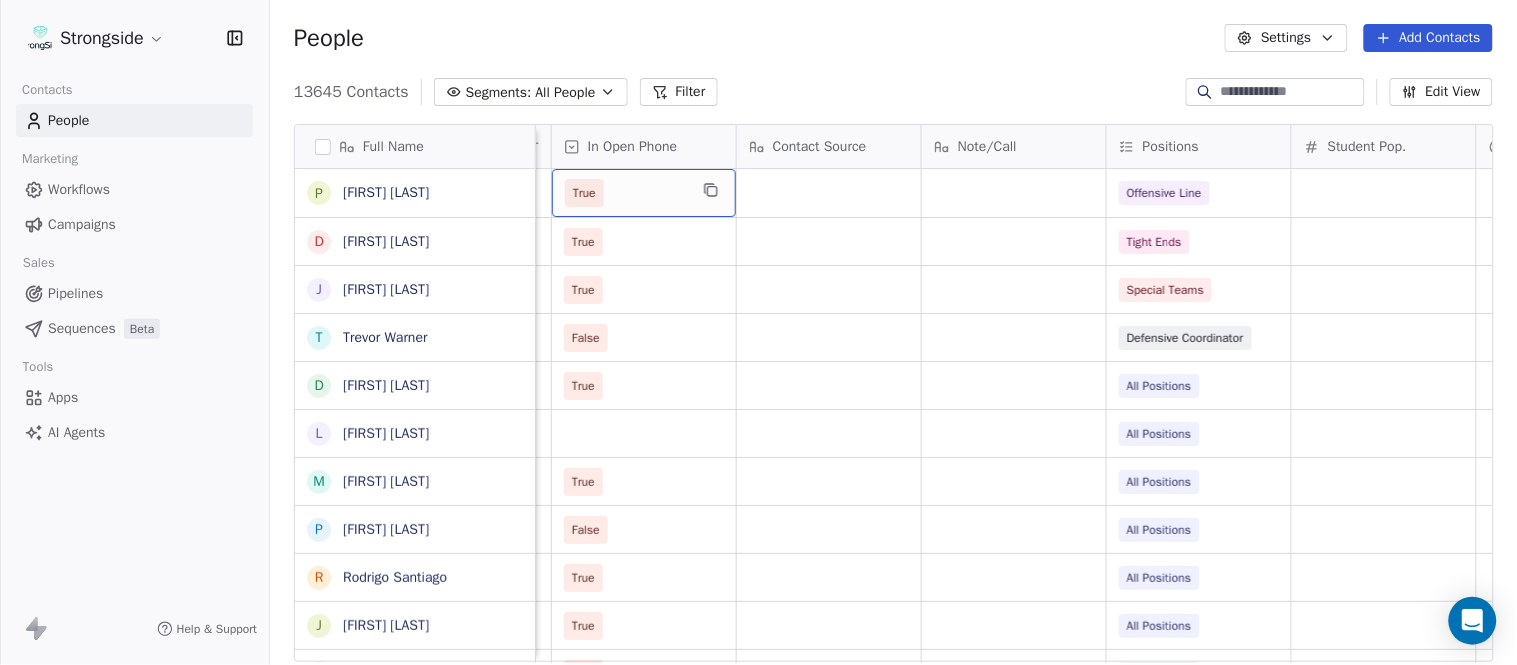 click on "True" at bounding box center [626, 193] 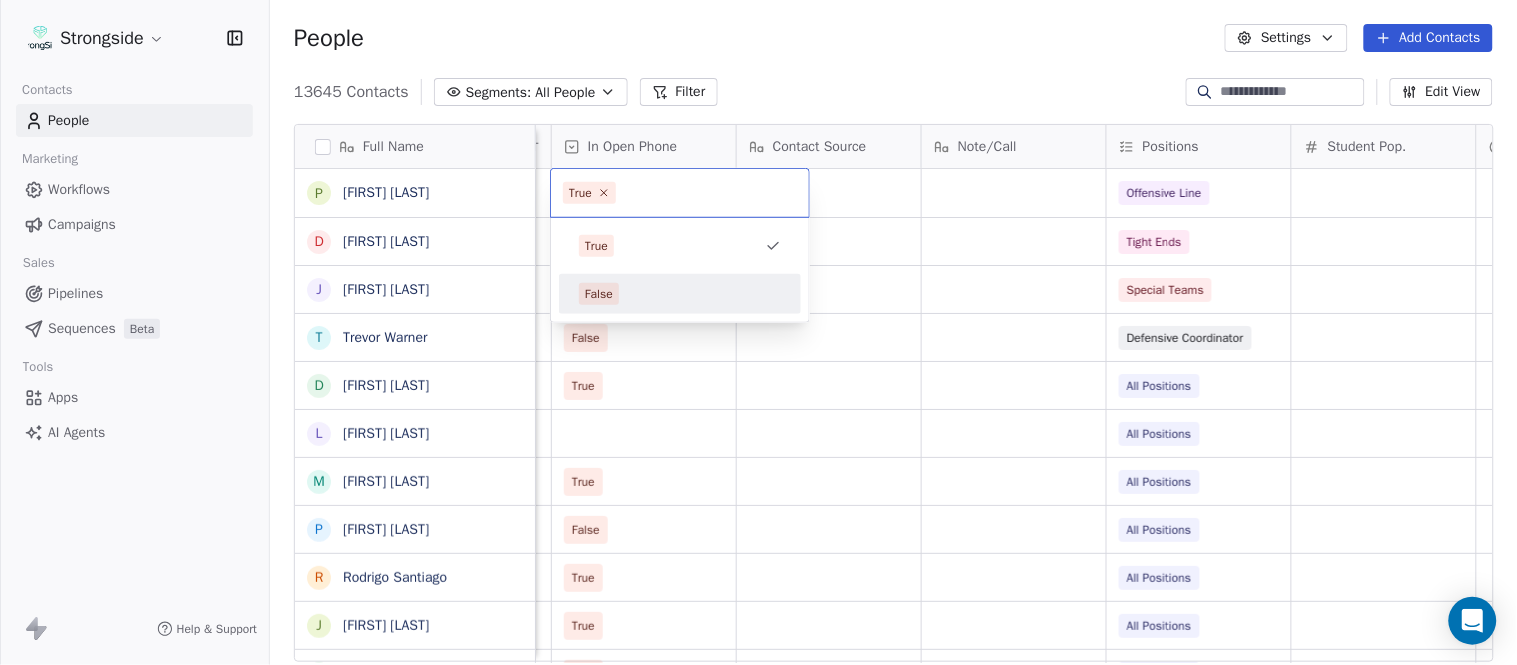 click on "False" at bounding box center [680, 294] 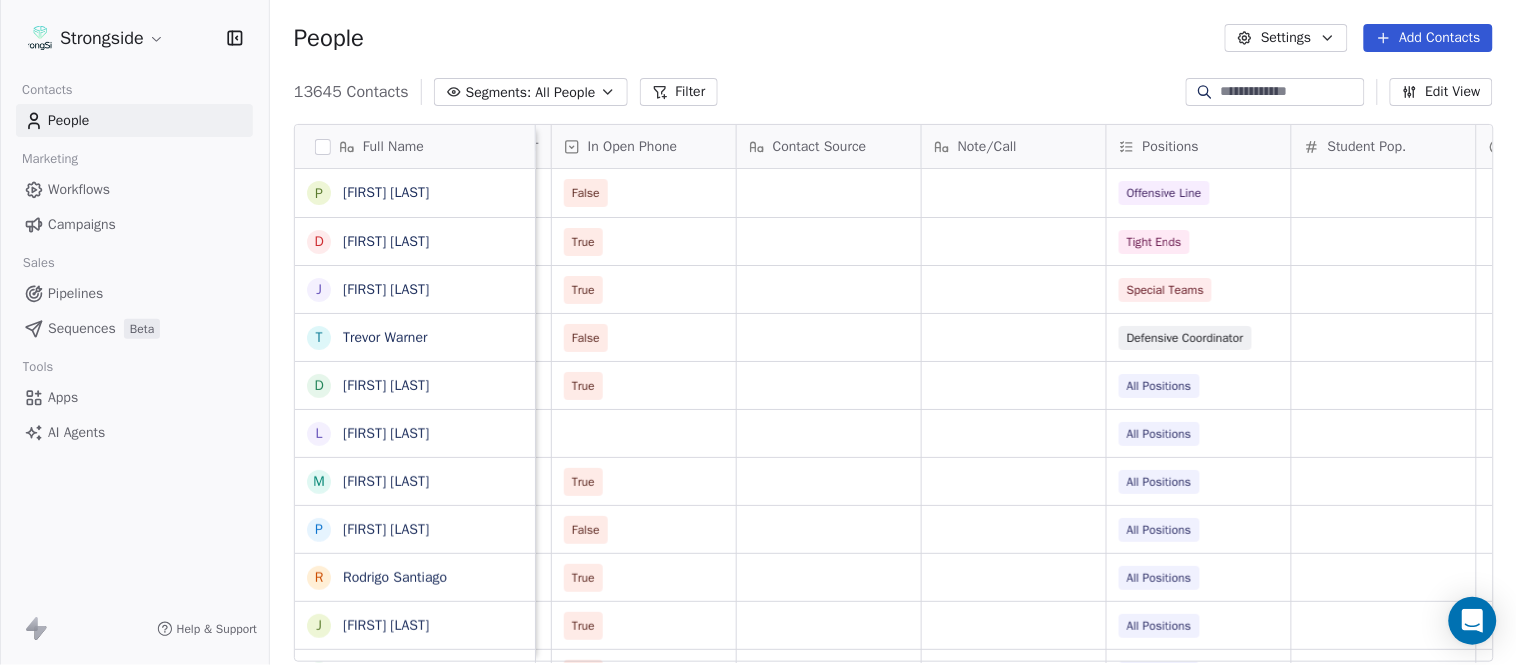 click on "People Settings  Add Contacts" at bounding box center [893, 38] 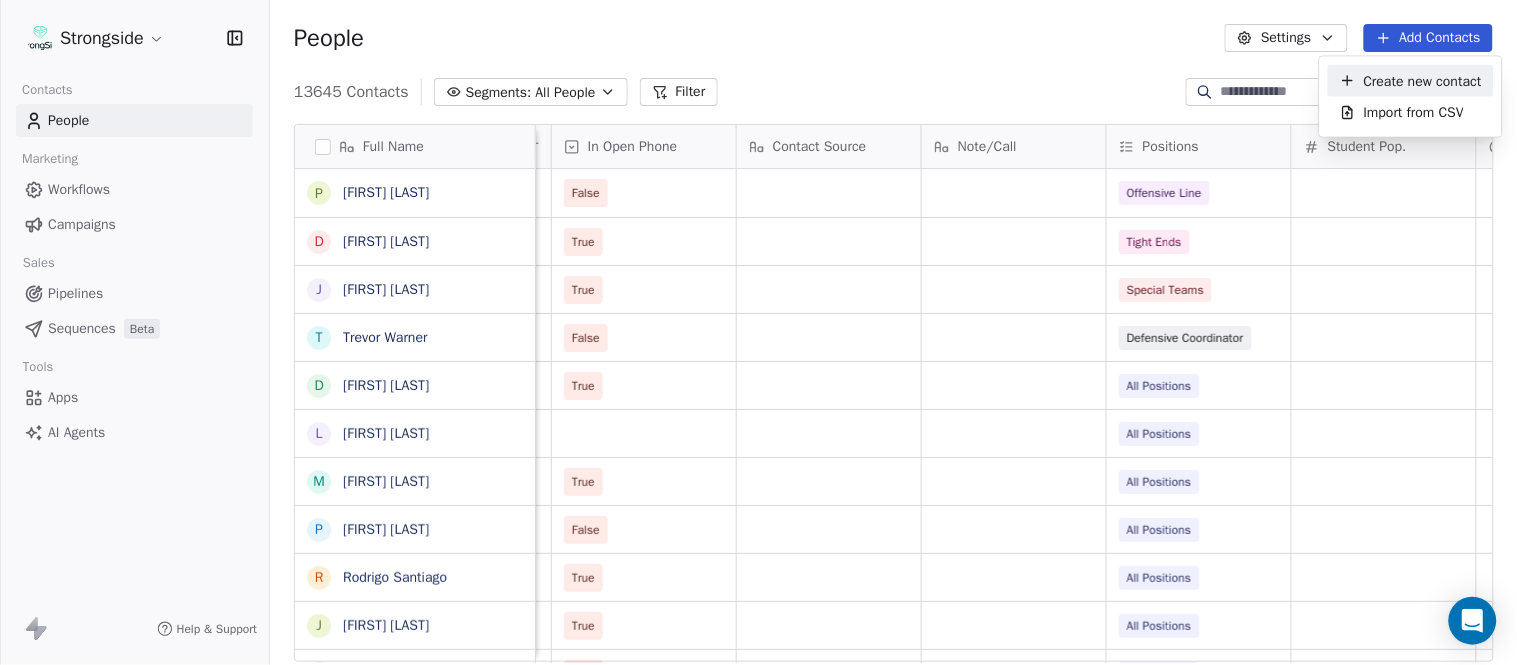 click on "Create new contact" at bounding box center (1423, 80) 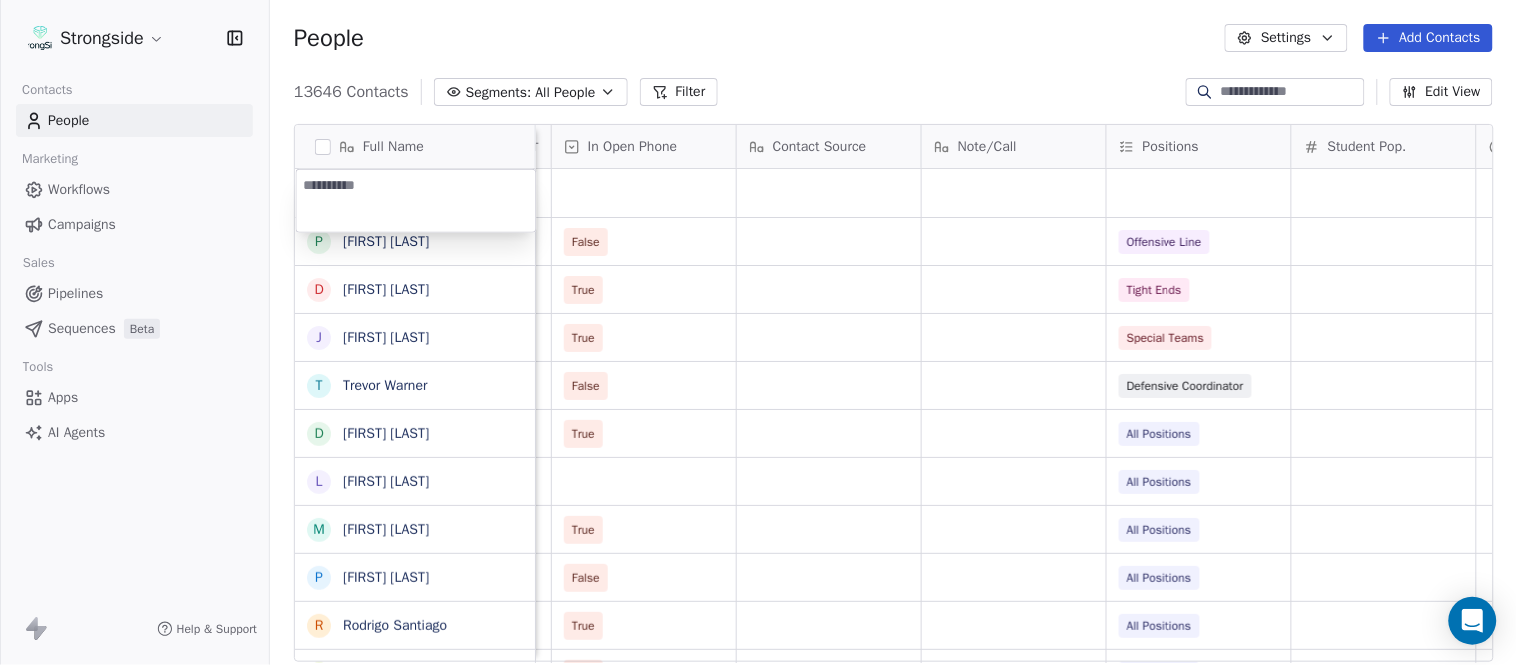 type on "**********" 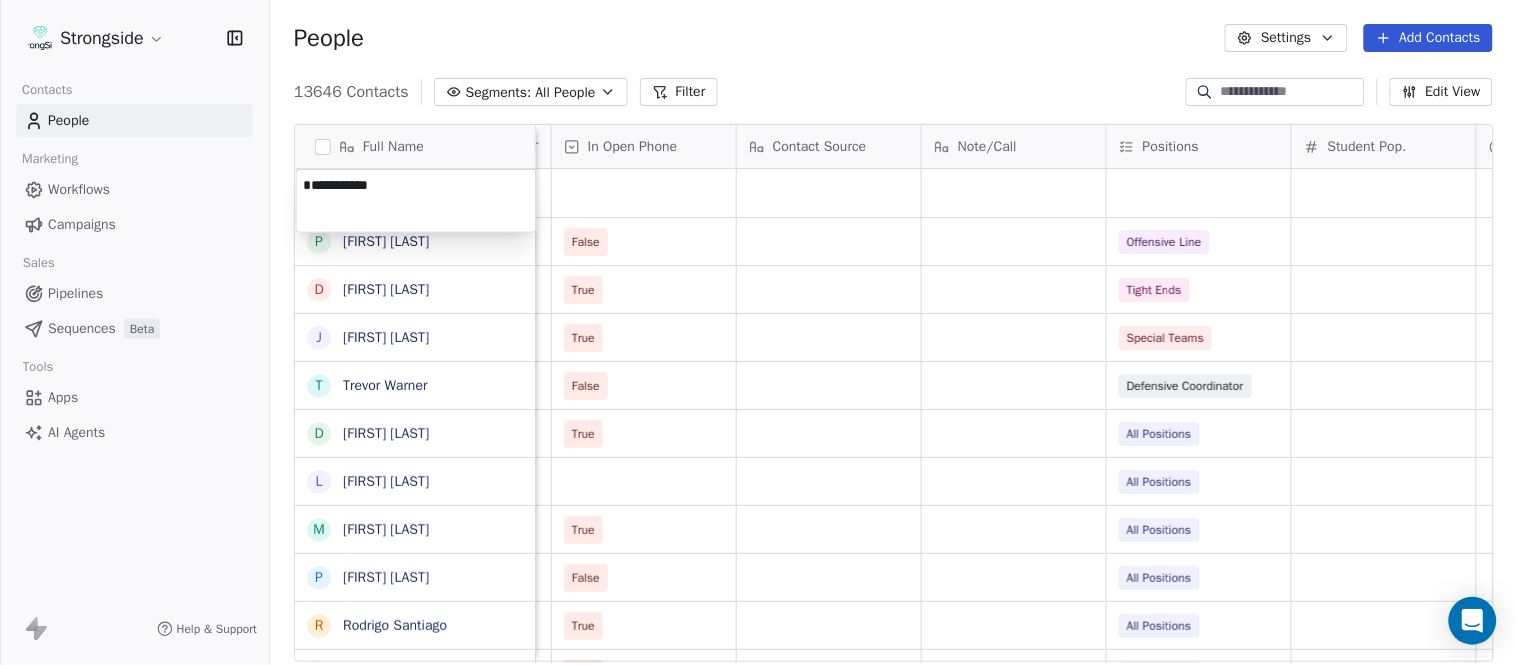 click on "Strongside Contacts People Marketing Workflows Campaigns Sales Pipelines Sequences Beta Tools Apps AI Agents Help & Support People Settings Add Contacts 13646 Contacts Segments: All People Filter Edit View Tag Add to Sequence Export Full Name [FIRST] [LAST] [FIRST] [LAST] [FIRST] [LAST] [FIRST] [LAST] [FIRST] [LAST] [FIRST] [LAST] [FIRST] [LAST] [FIRST] [LAST] [FIRST] [LAST] [FIRST] [LAST] [FIRST] [LAST] [FIRST] [LAST] [FIRST] [LAST] [FIRST] [LAST] [FIRST] [LAST] [FIRST] [LAST] [FIRST] [LAST] [FIRST] [LAST] [FIRST] [LAST] [FIRST] [LAST] [FIRST] [LAST] [FIRST] [LAST] [FIRST] [LAST] Status Priority Emails Auto Clicked Last Activity Date BST In Open Phone Contact Source Note/Call Positions Student Pop. Lead Account False Offensive Line True Tight Ends True Special Teams False Defensive Coordinator True All Positions All Positions True False" at bounding box center [758, 332] 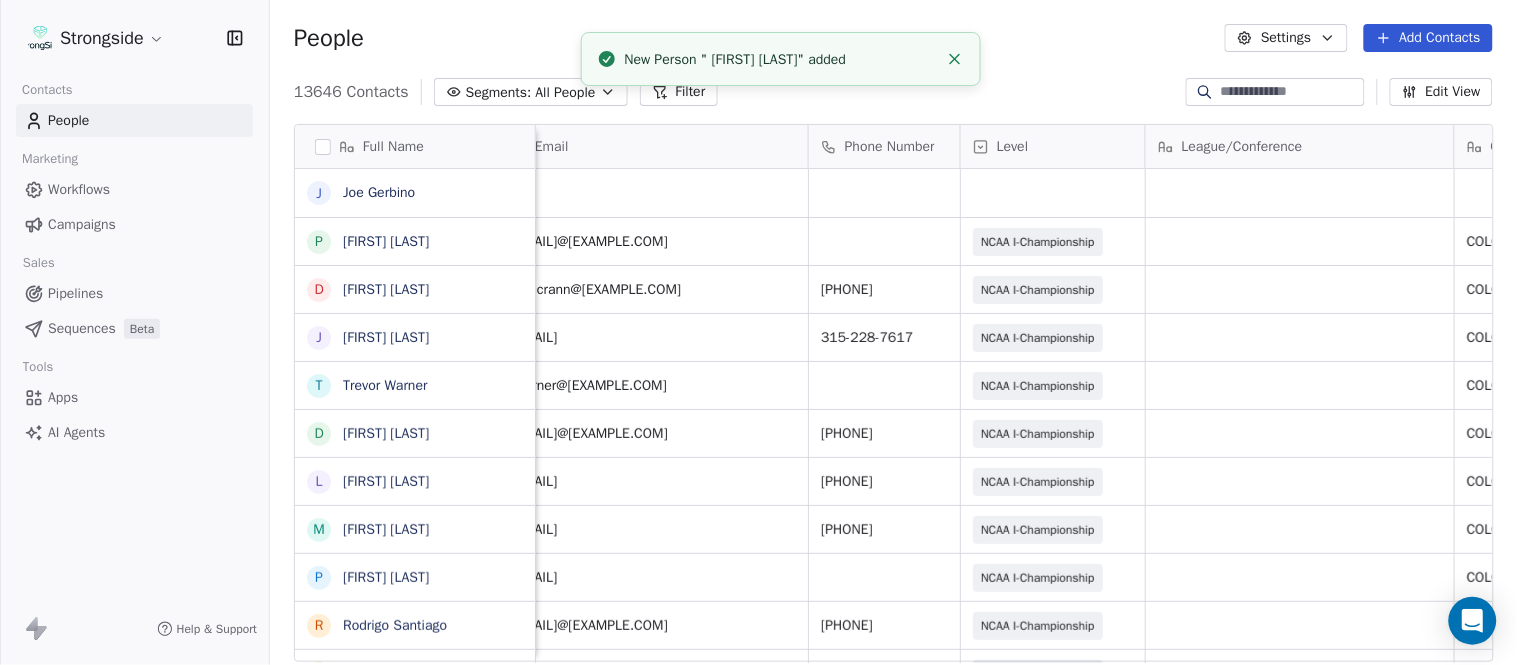 scroll, scrollTop: 0, scrollLeft: 0, axis: both 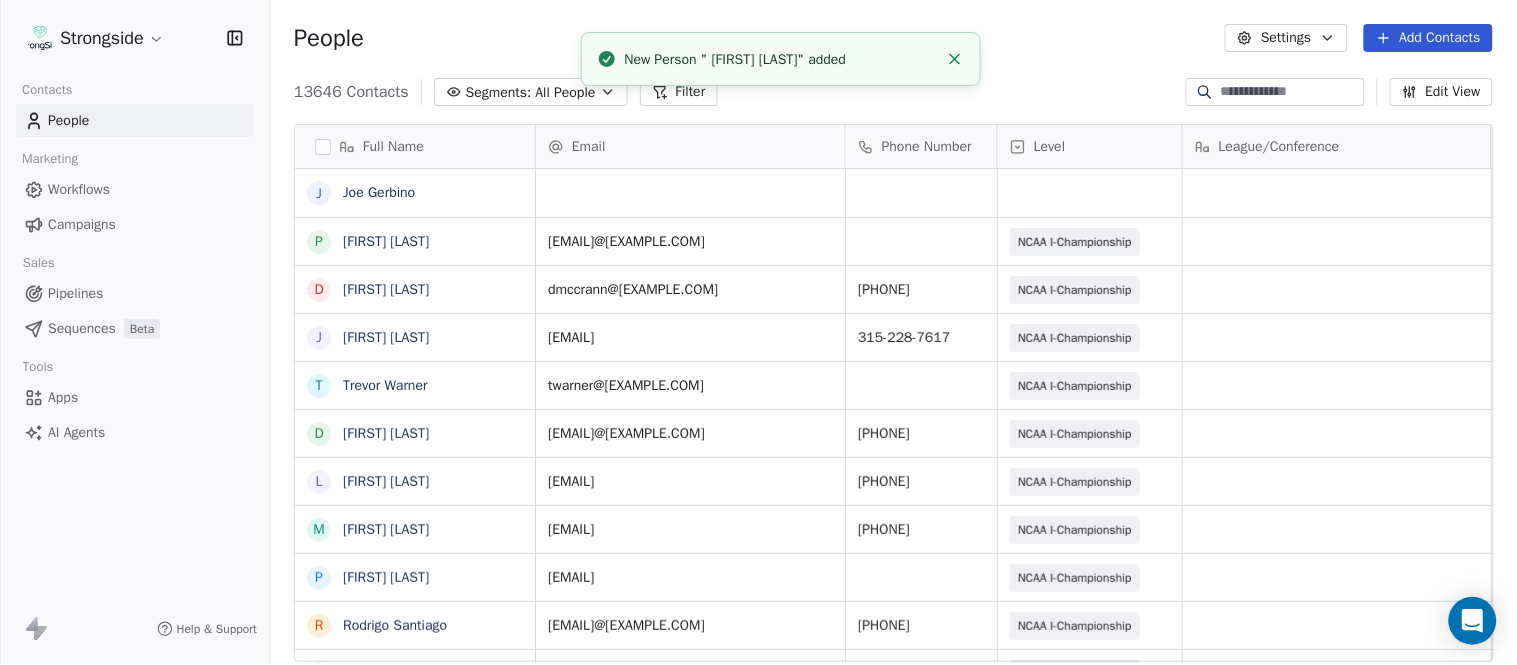 click 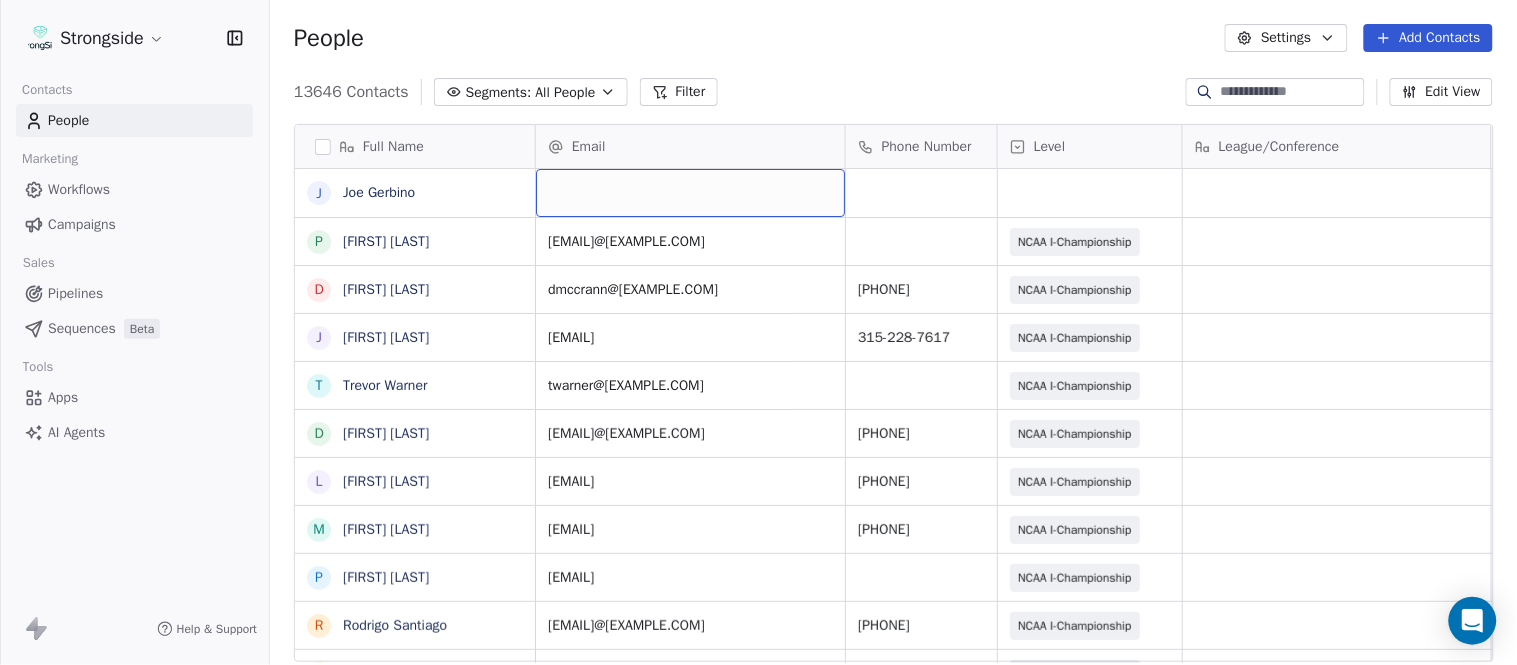 click at bounding box center [690, 193] 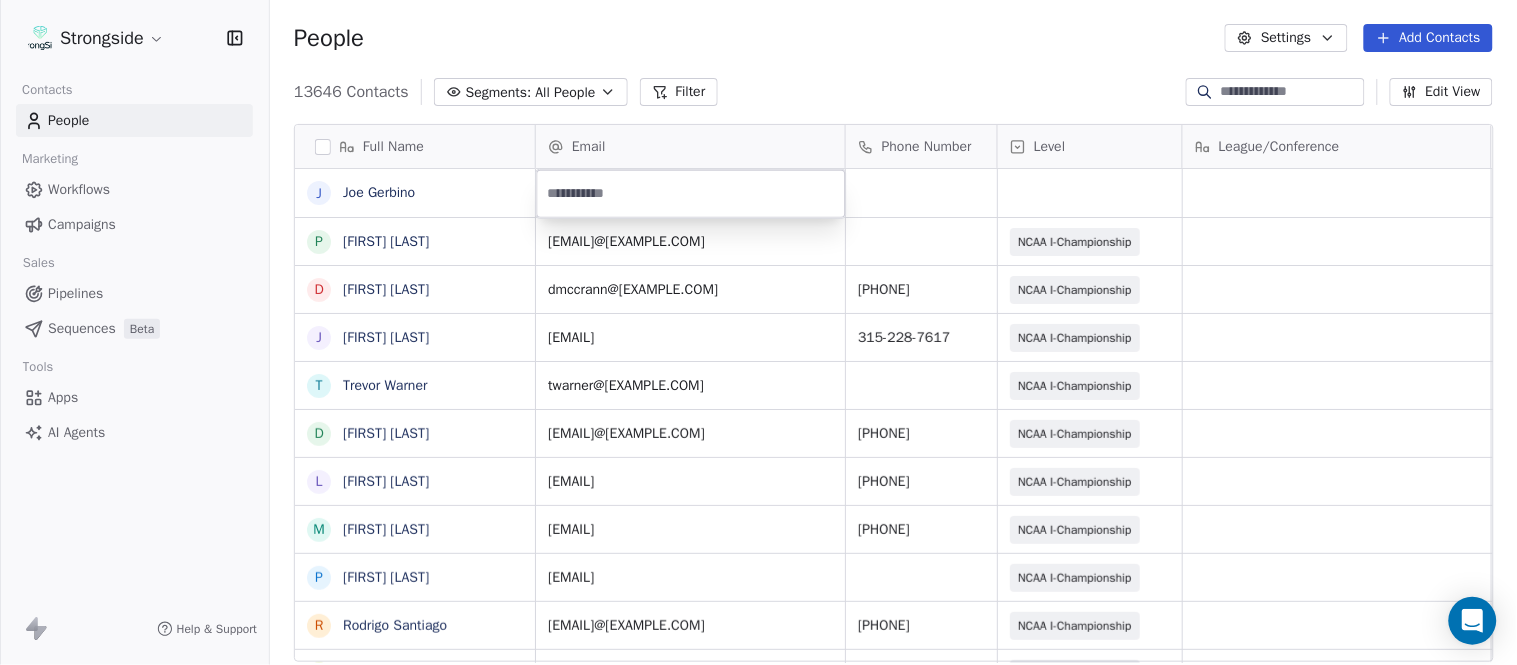 type on "**********" 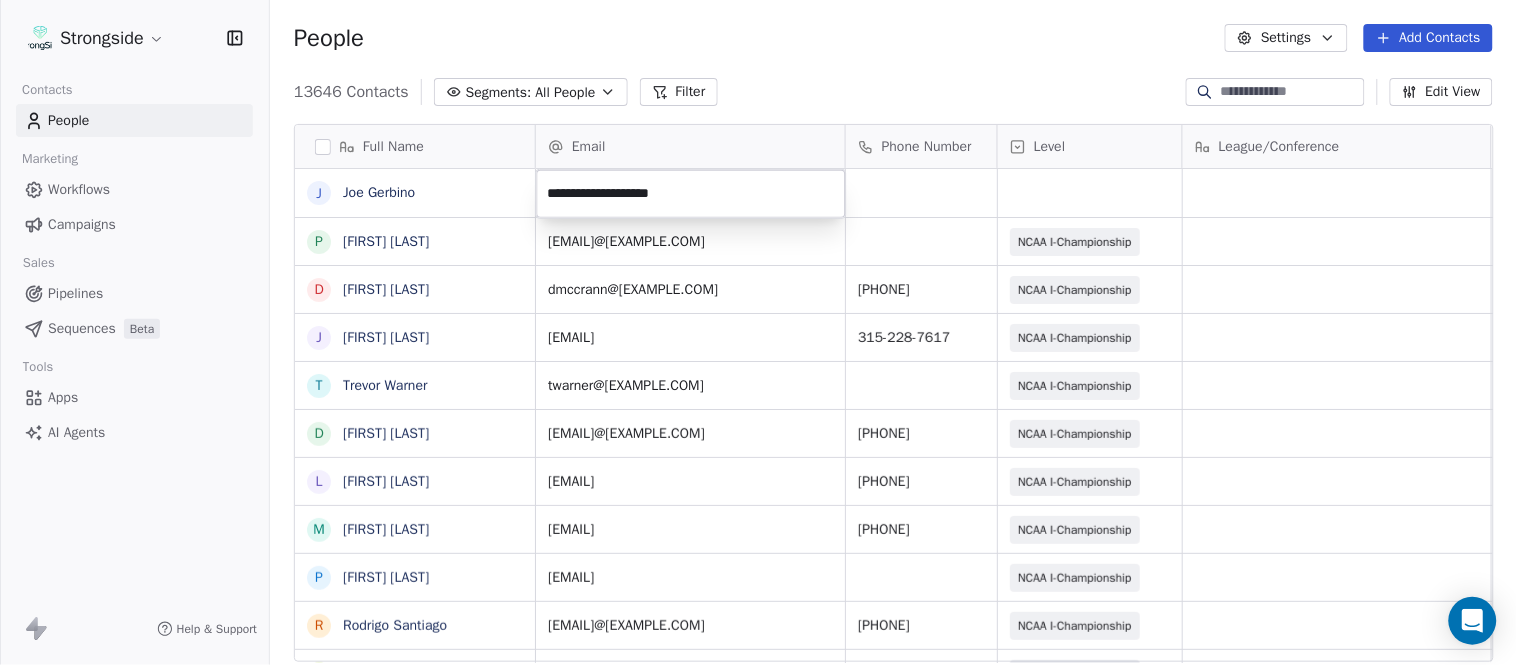 click on "Strongside Contacts People Marketing Workflows Campaigns Sales Pipelines Sequences Beta Tools Apps AI Agents Help & Support People Settings Add Contacts 13646 Contacts Segments: All People Filter Edit View Tag Add to Sequence Export Full Name J [FIRST] [LAST] P [FIRST] [LAST] D [FIRST] [LAST] J [FIRST] [LAST] T [FIRST] [LAST] D [FIRST] [LAST] L [FIRST] [LAST] M [FIRST] [LAST] P [FIRST] [LAST] R [FIRST] [LAST] J [FIRST] [LAST] D [FIRST] [LAST] J [FIRST] [LAST] C [FIRST] [LAST] L [FIRST] [LAST] Y [FIRST] [LAST] D [FIRST] [LAST] L [FIRST] [LAST] J [FIRST] [LAST] C [FIRST] [LAST] B [FIRST] [LAST] H [FIRST] [LAST] M [FIRST] [LAST] I [FIRST] [LAST] R [FIRST] [LAST] J [FIRST] [LAST] C [FIRST] [LAST] D [FIRST] [LAST] A [FIRST] [LAST] R [FIRST] [LAST] B [FIRST] [LAST] Email Phone Number Level League/Conference Organization Job Title Tags Created Date BST protchford@[EXAMPLE.COM] NCAA I-Championship COLGATE UNIV Assistant Coach Aug 06, 2025 10:18 PM dmccrann@[EXAMPLE.COM] [PHONE] NCAA I-Championship SID SID" at bounding box center (758, 332) 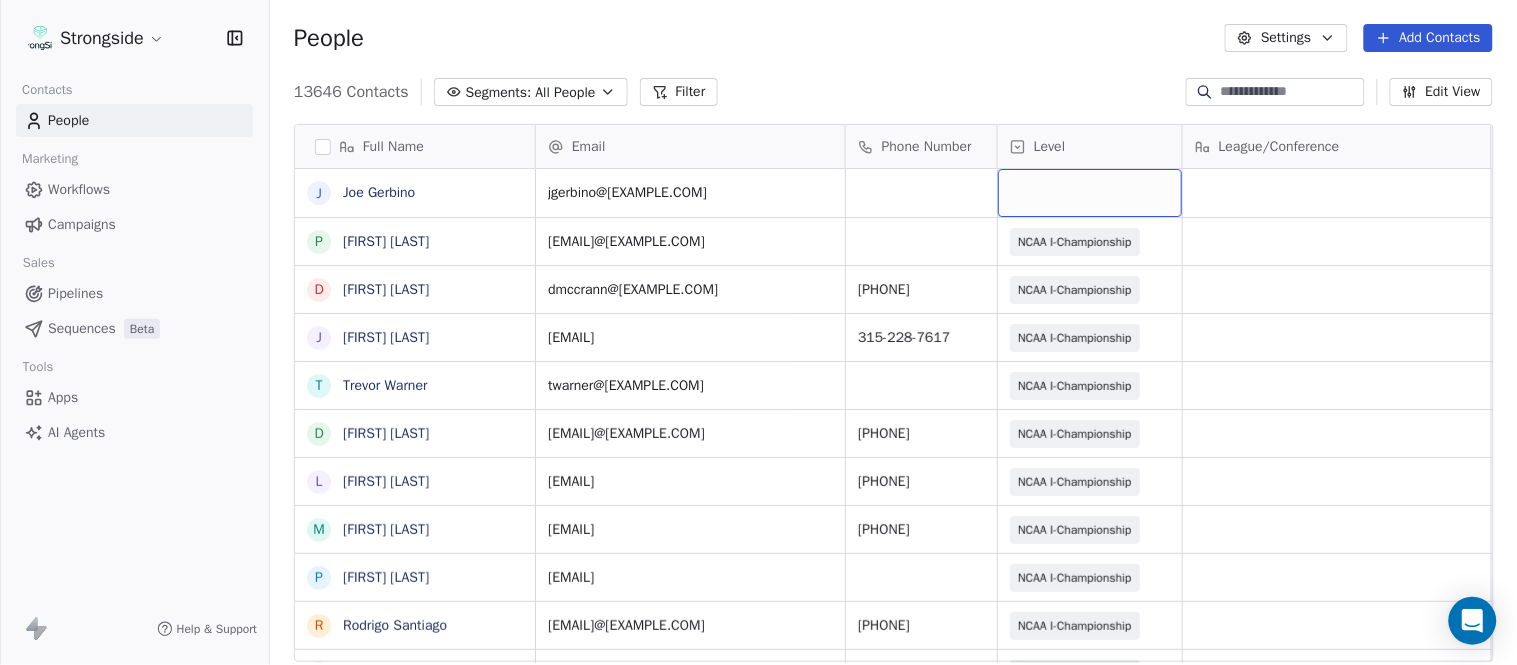click at bounding box center (1090, 193) 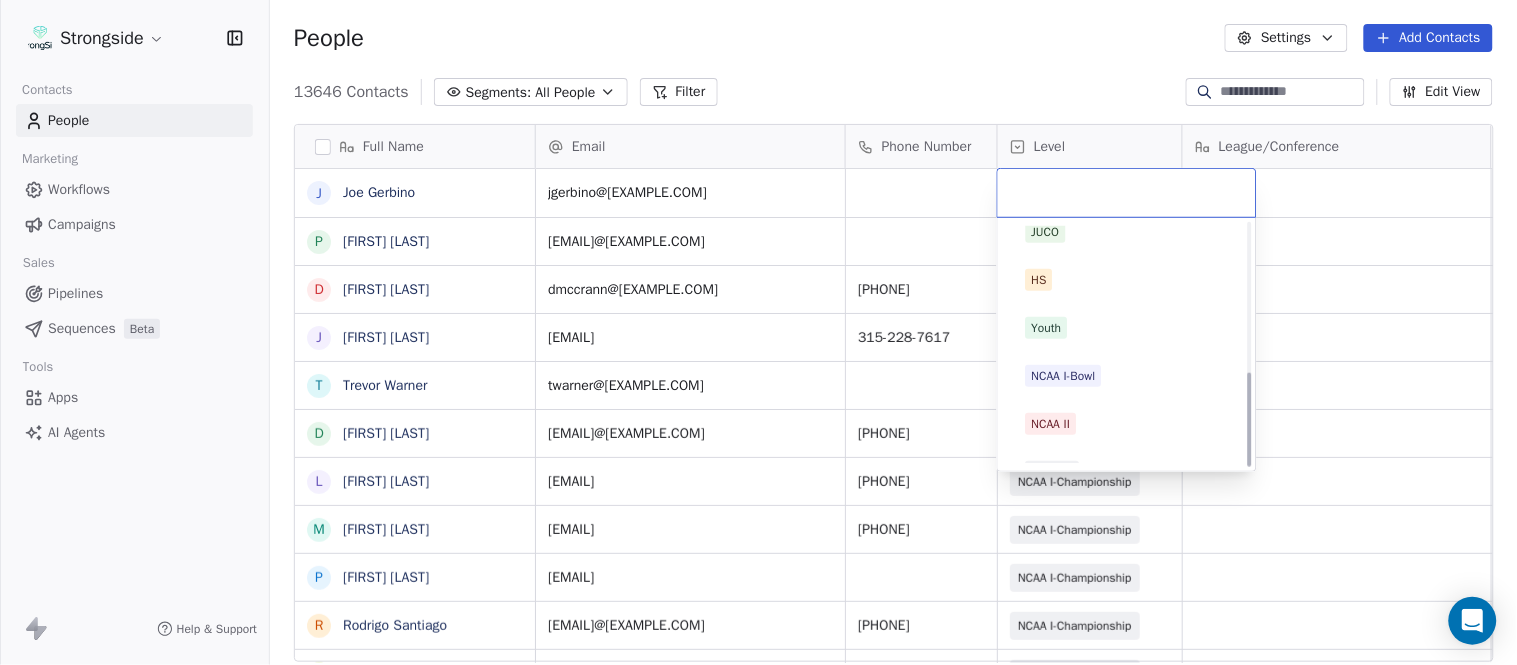 scroll, scrollTop: 378, scrollLeft: 0, axis: vertical 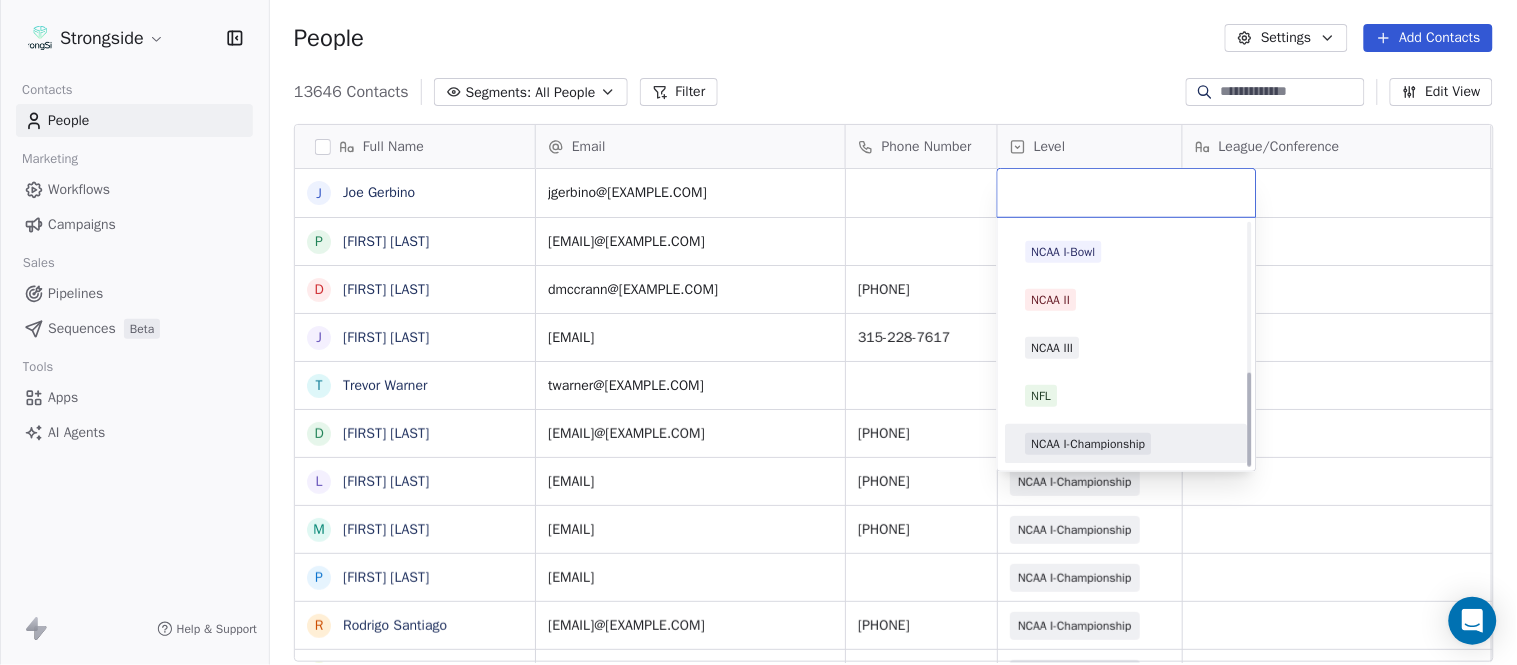 click on "NCAA I-Championship" at bounding box center (1127, 444) 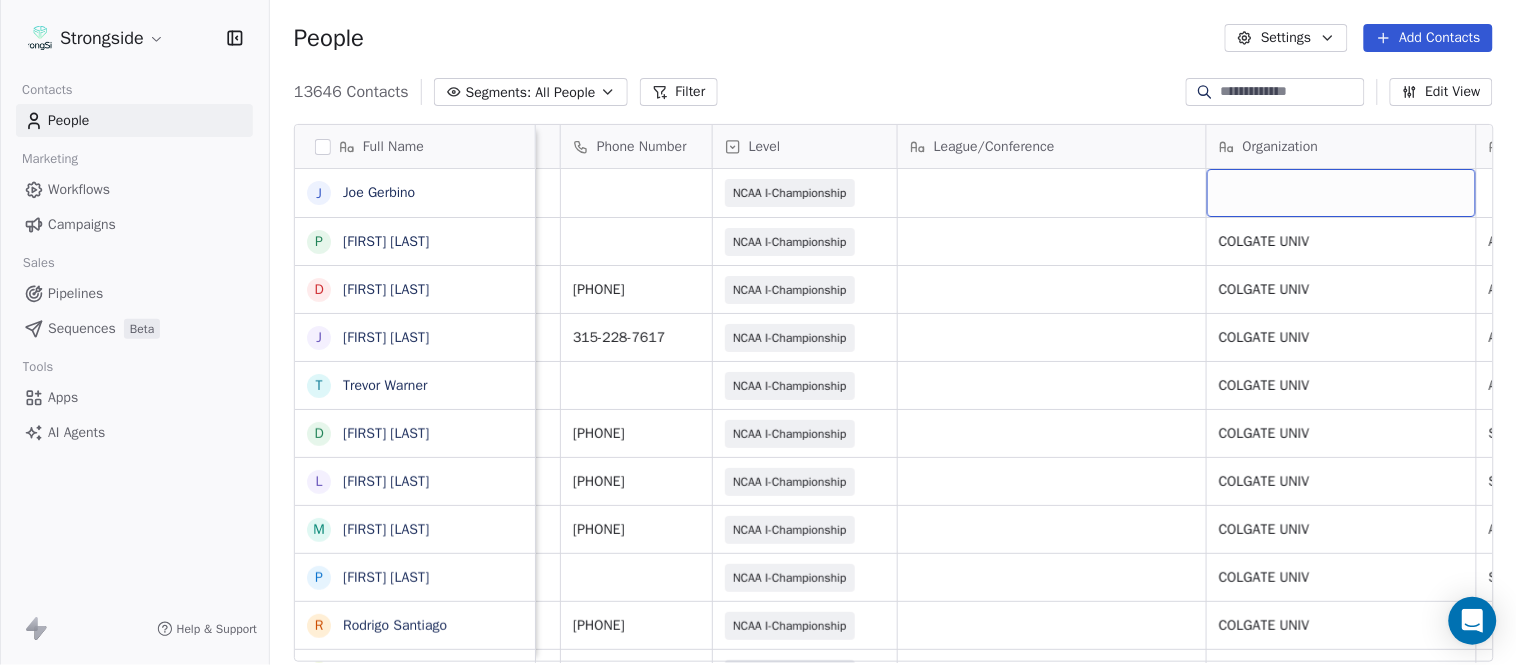 scroll, scrollTop: 0, scrollLeft: 553, axis: horizontal 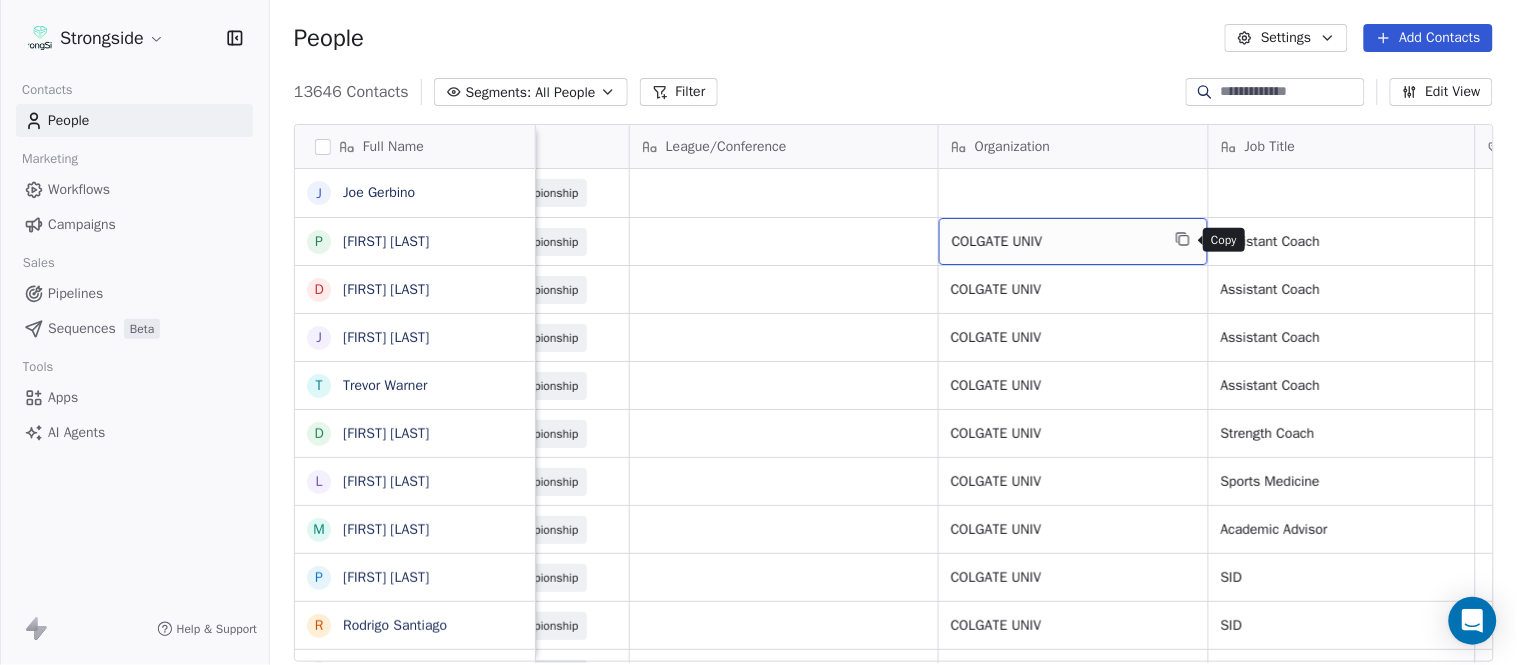 click at bounding box center (1183, 239) 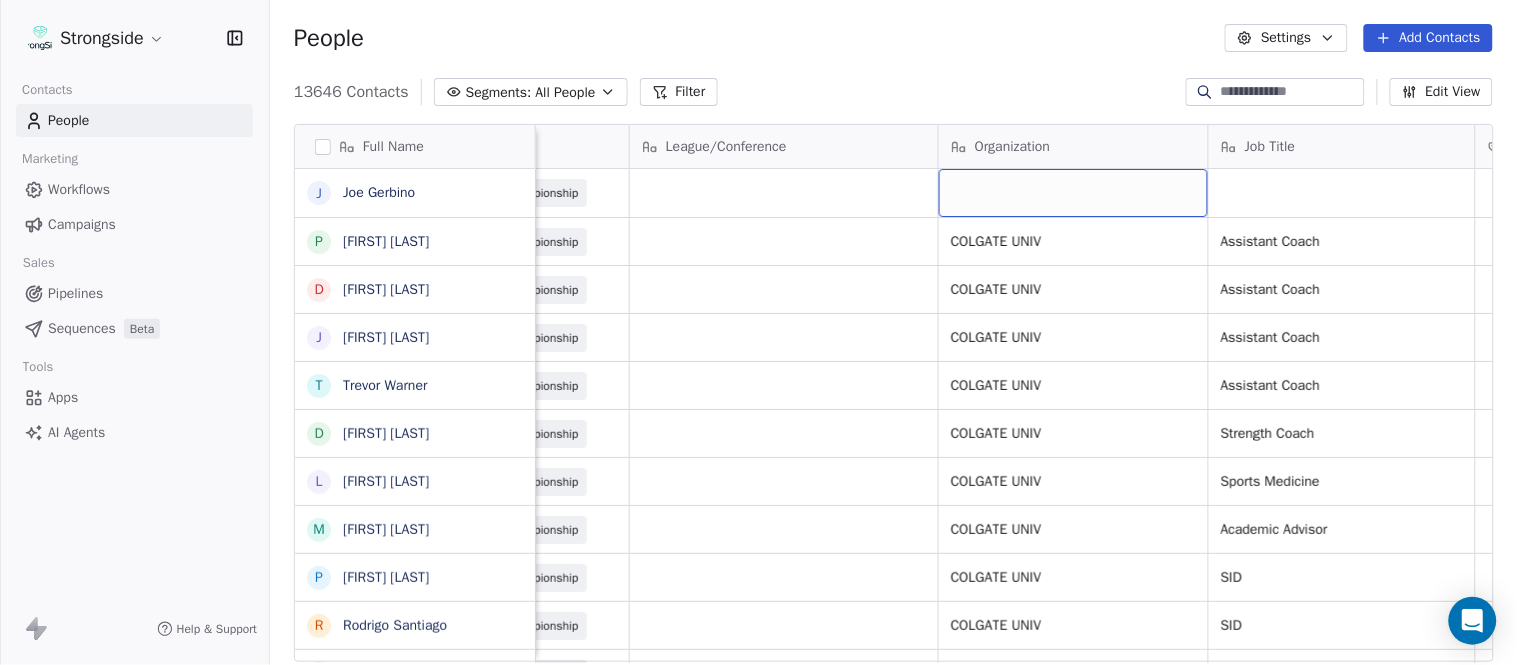 click at bounding box center [1073, 193] 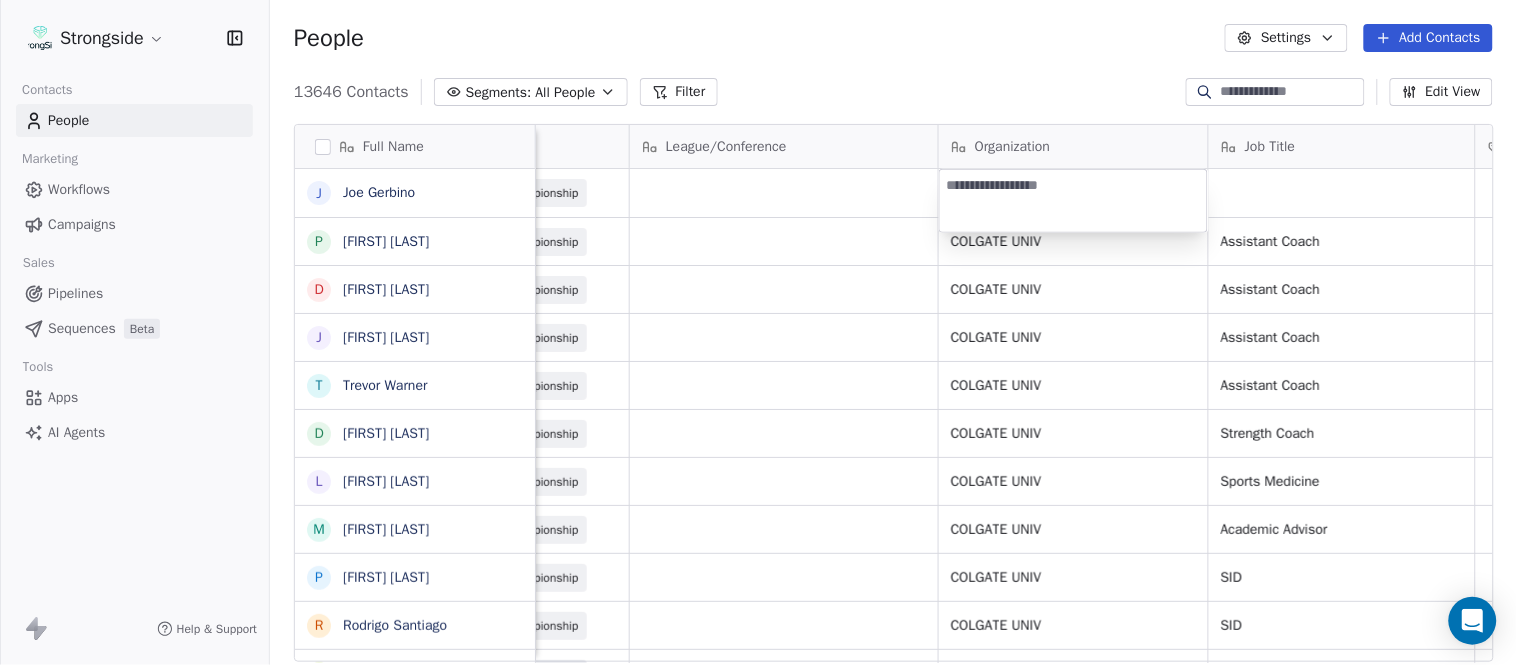 type on "**********" 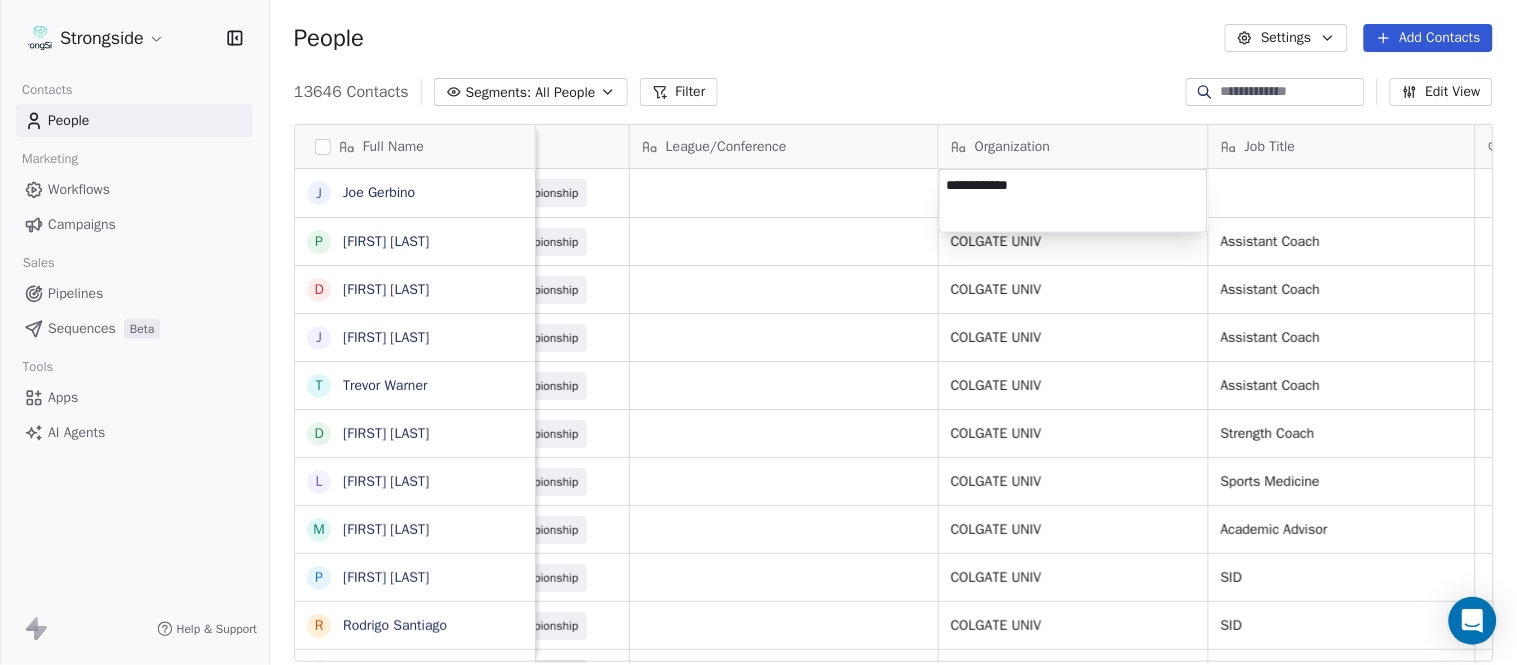 click on "Full Name J [LAST] P [LAST] D [LAST] J [LAST] T [LAST] D [LAST] L [LAST] M [LAST] P [LAST] R [LAST] J [LAST] D [LAST] J [LAST] C [LAST] L [LAST] Y [LAST] D [LAST] L [LAST] J [LAST] C [LAST] B [LAST] H [LAST] M [LAST] I [LAST] R [LAST] J [LAST] C [LAST] D [LAST] A [LAST] R [LAST] B [LAST] S [LAST] Email Phone Number Level League/Conference Organization Job Title Tags Created Date BST Status Priority [EMAIL] NCAA I-Championship Aug 06, 2025 10:19 PM [EMAIL] NCAA I-Championship COLGATE UNIV Assistant Coach Aug 06, 2025 10:18 PM SID" at bounding box center [758, 332] 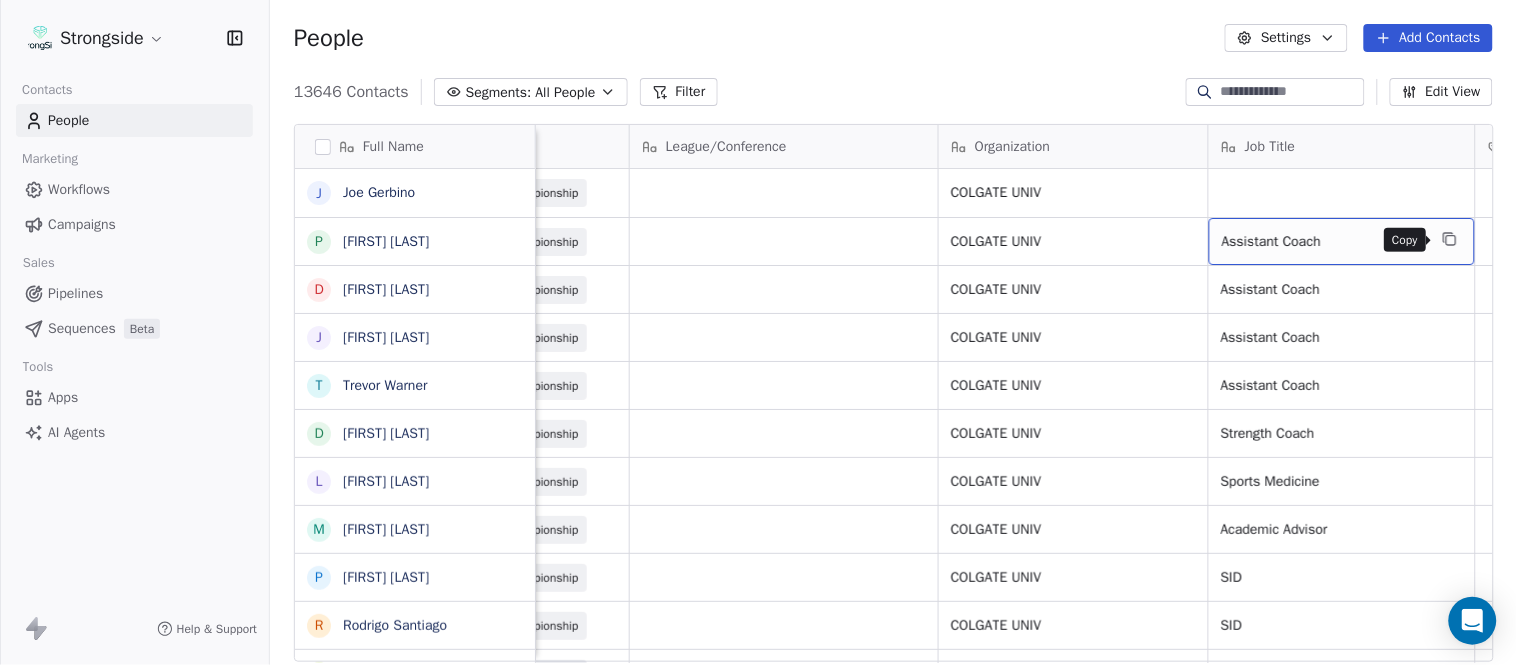 click 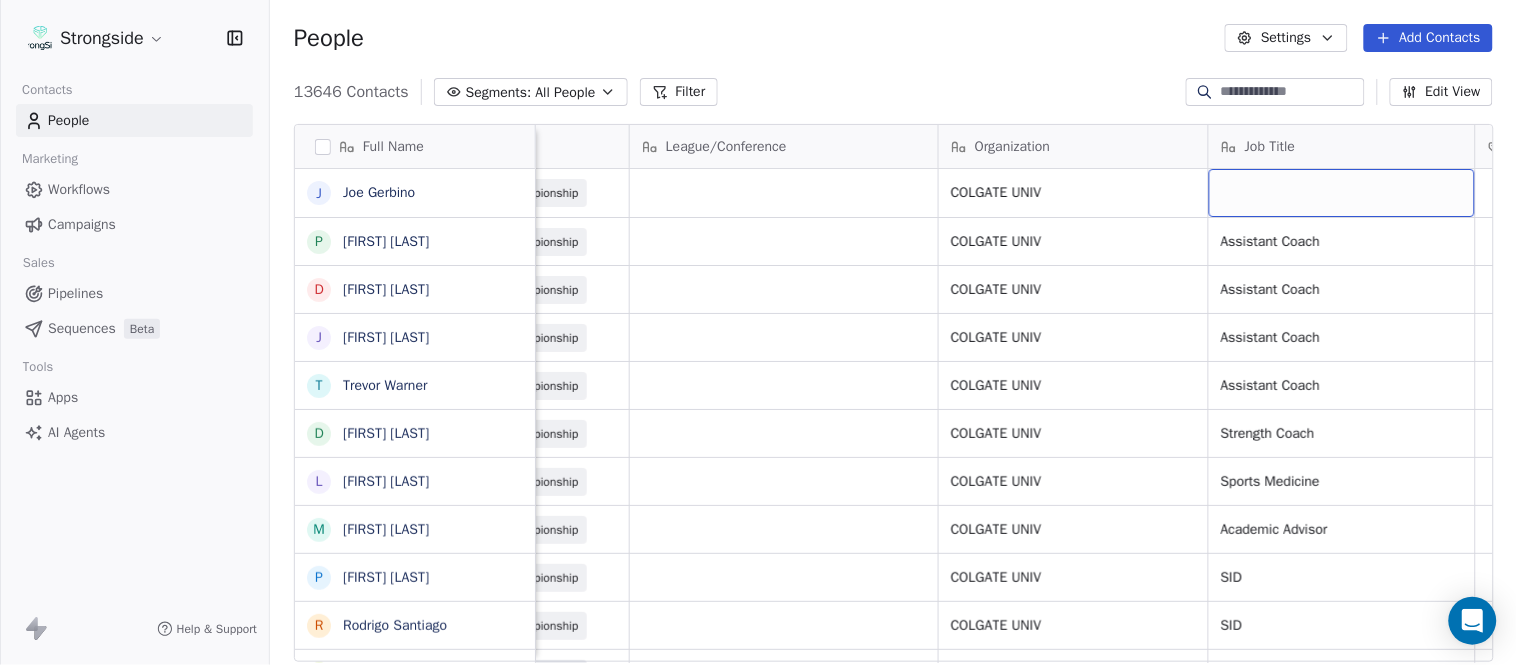 click at bounding box center [1342, 193] 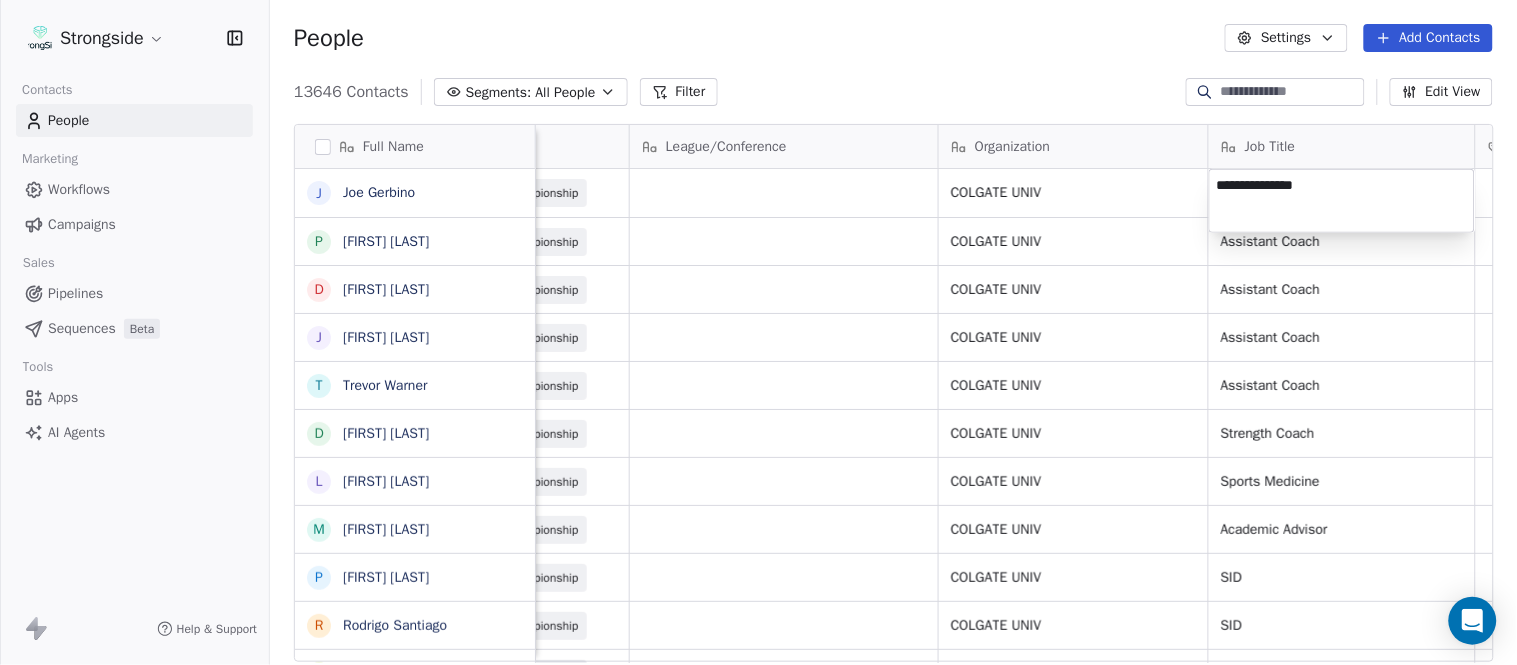 click on "Strongside Contacts People Marketing Workflows Campaigns Sales Pipelines Sequences Beta Tools Apps AI Agents Help & Support People Settings Add Contacts 13646 Contacts Segments: All People Filter Edit View Tag Add to Sequence Export Full Name J [FIRST] [LAST] P [FIRST] [LAST] D [FIRST] [LAST] J [FIRST] [LAST] T [FIRST] [LAST] D [FIRST] [LAST] L [FIRST] [LAST] M [FIRST] [LAST] P [FIRST] [LAST] R [FIRST] [LAST] J [FIRST] [LAST] D [FIRST] [LAST] J [FIRST] [LAST] C [FIRST] [LAST] L [FIRST] [LAST] Y [FIRST] [LAST] D [FIRST] [LAST] L [FIRST] [LAST] J [FIRST] [LAST] C [FIRST] [LAST] B [FIRST] [LAST] H [FIRST] [LAST] M [FIRST] [LAST] I [FIRST] [LAST] R [FIRST] [LAST] J [FIRST] [LAST] C [FIRST] [LAST] D [FIRST] [LAST] A [FIRST] [LAST] R [FIRST] [LAST] B [FIRST] [LAST] Email Phone Number Level League/Conference Organization Job Title Tags Created Date BST Status Priority [EMAIL] NCAA I-Championship COLGATE UNIV Aug 06, 2025 10:19 PM [EMAIL] NCAA I-Championship COLGATE UNIV Assistant Coach [PHONE]" at bounding box center (758, 332) 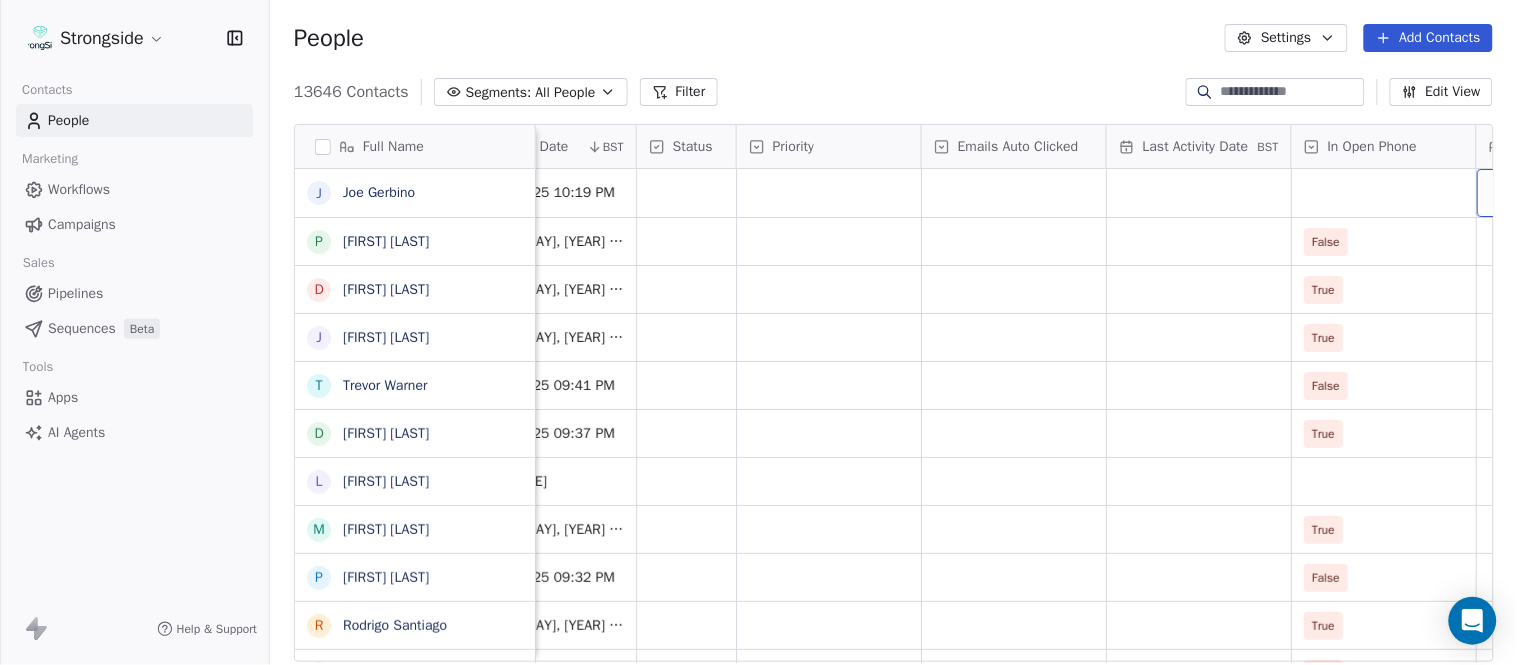 scroll, scrollTop: 0, scrollLeft: 1863, axis: horizontal 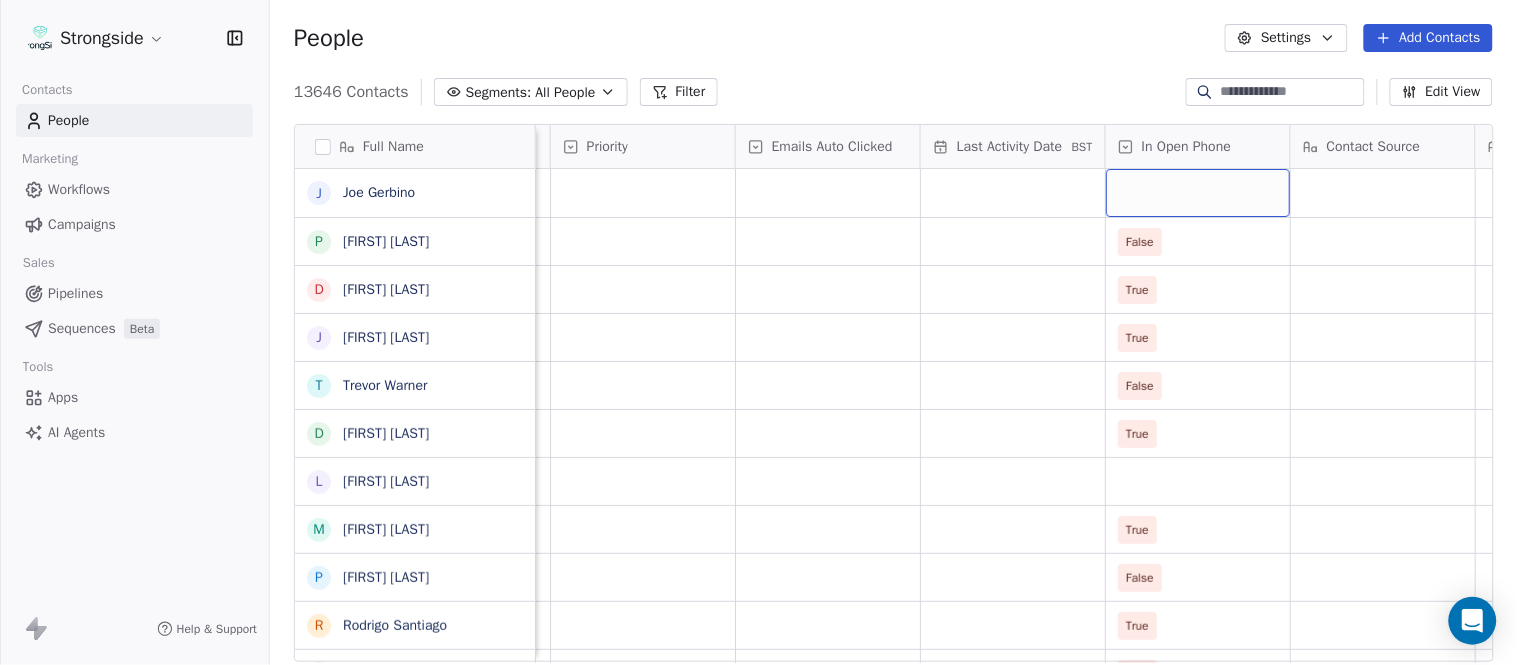 click at bounding box center (1198, 193) 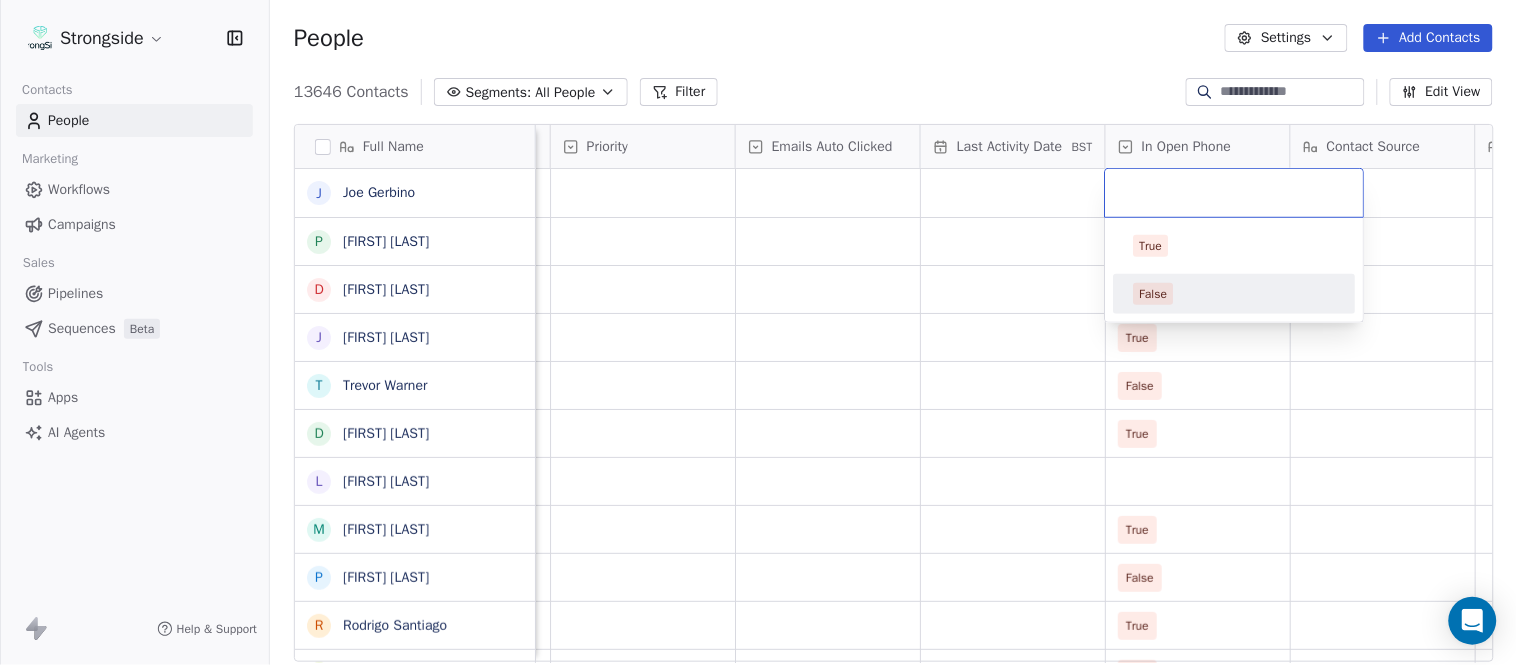 click on "False" at bounding box center [1154, 294] 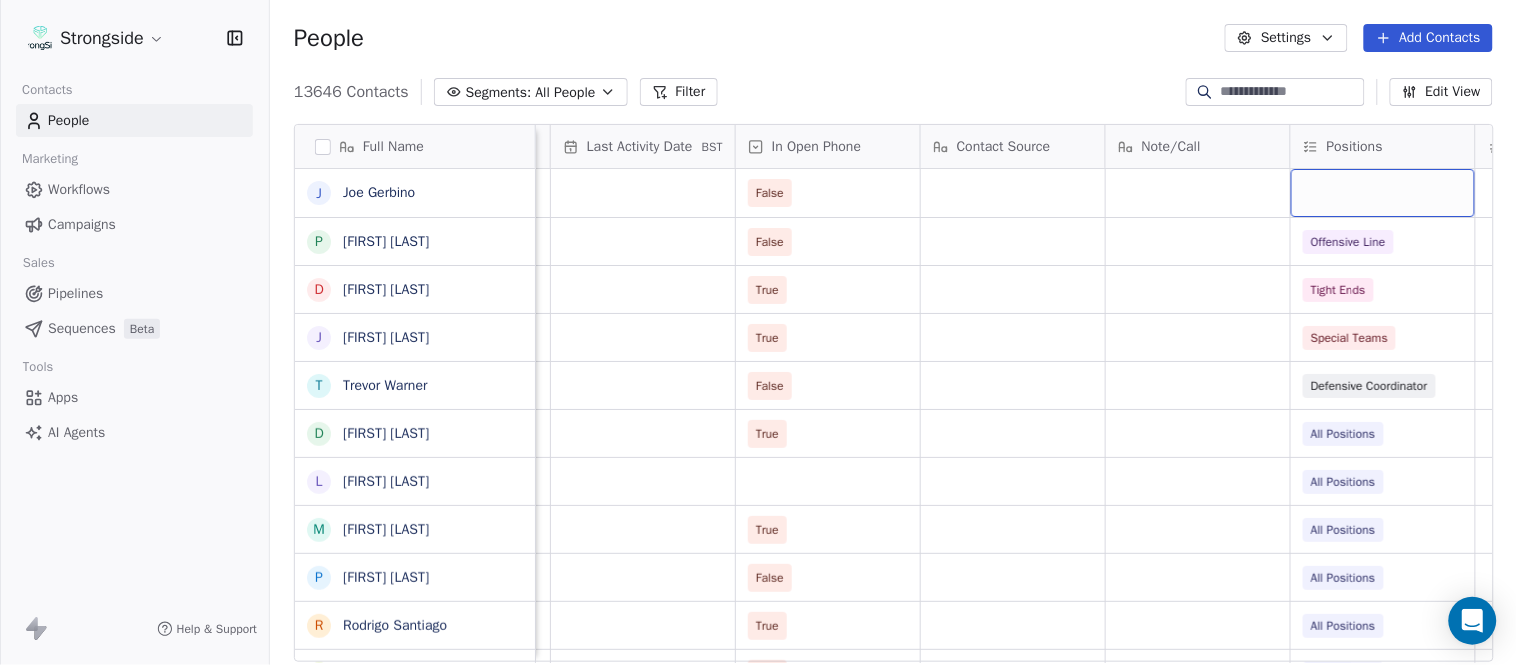 scroll, scrollTop: 0, scrollLeft: 2417, axis: horizontal 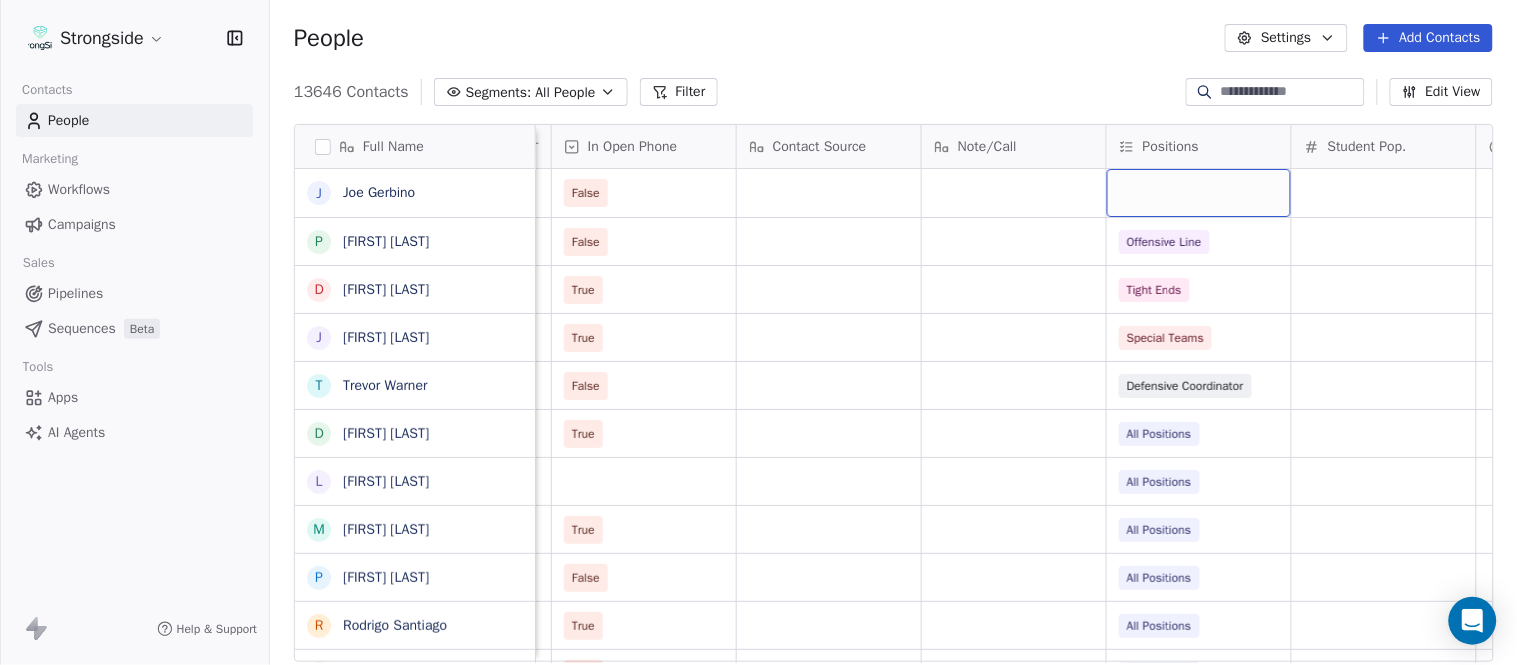 click at bounding box center (1199, 193) 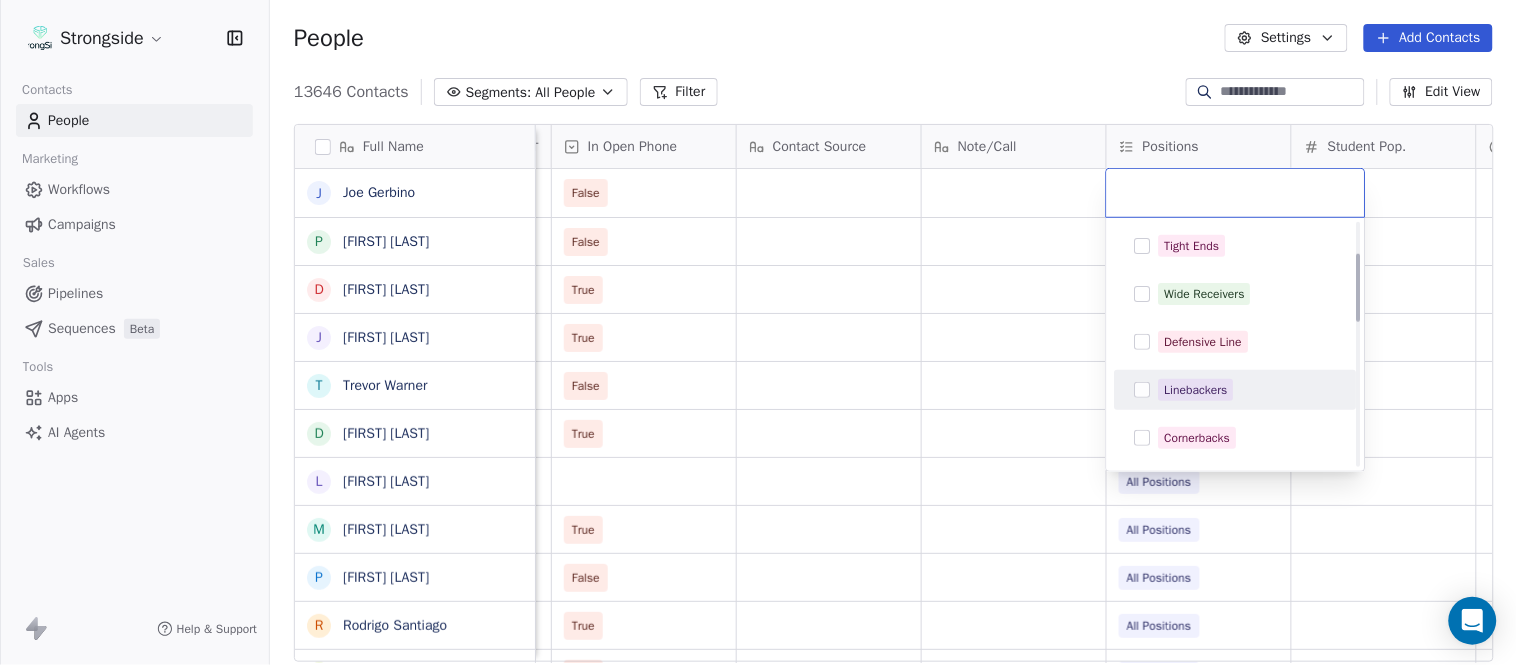 scroll, scrollTop: 111, scrollLeft: 0, axis: vertical 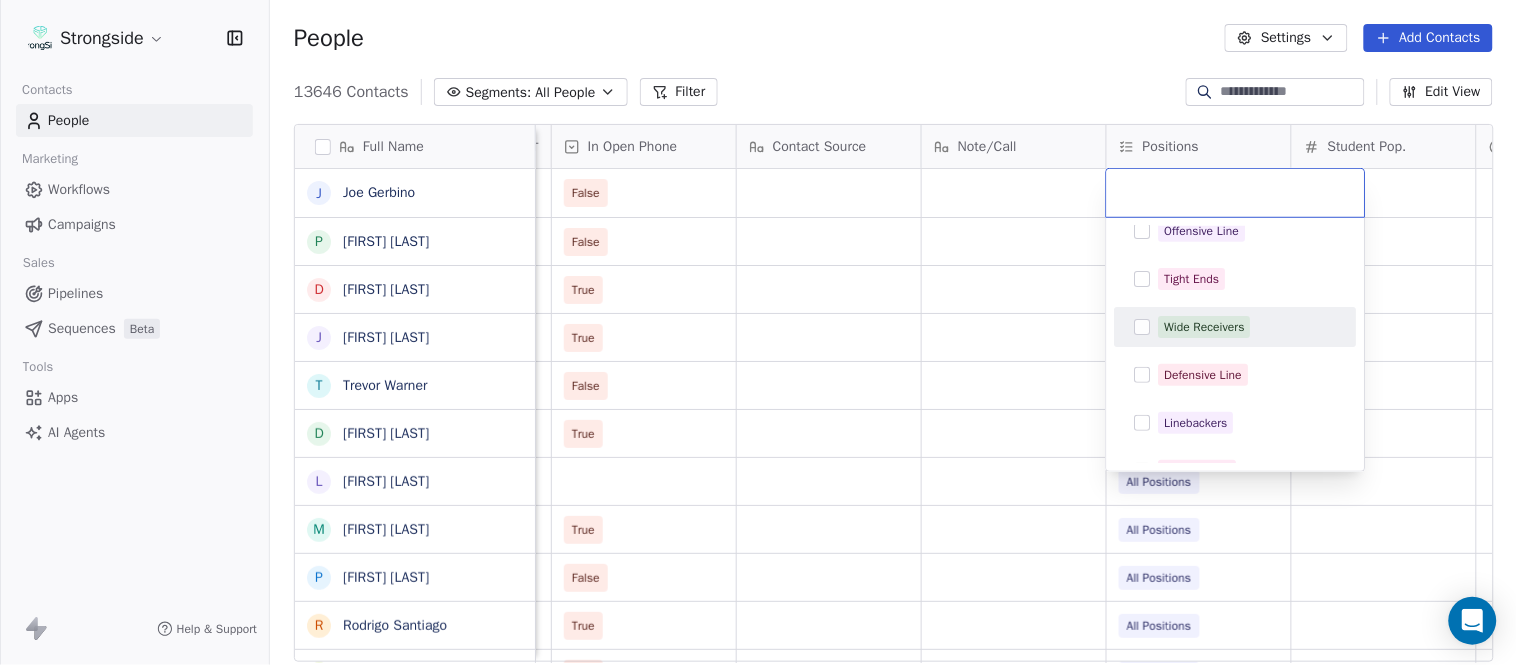 click on "Wide Receivers" at bounding box center [1205, 327] 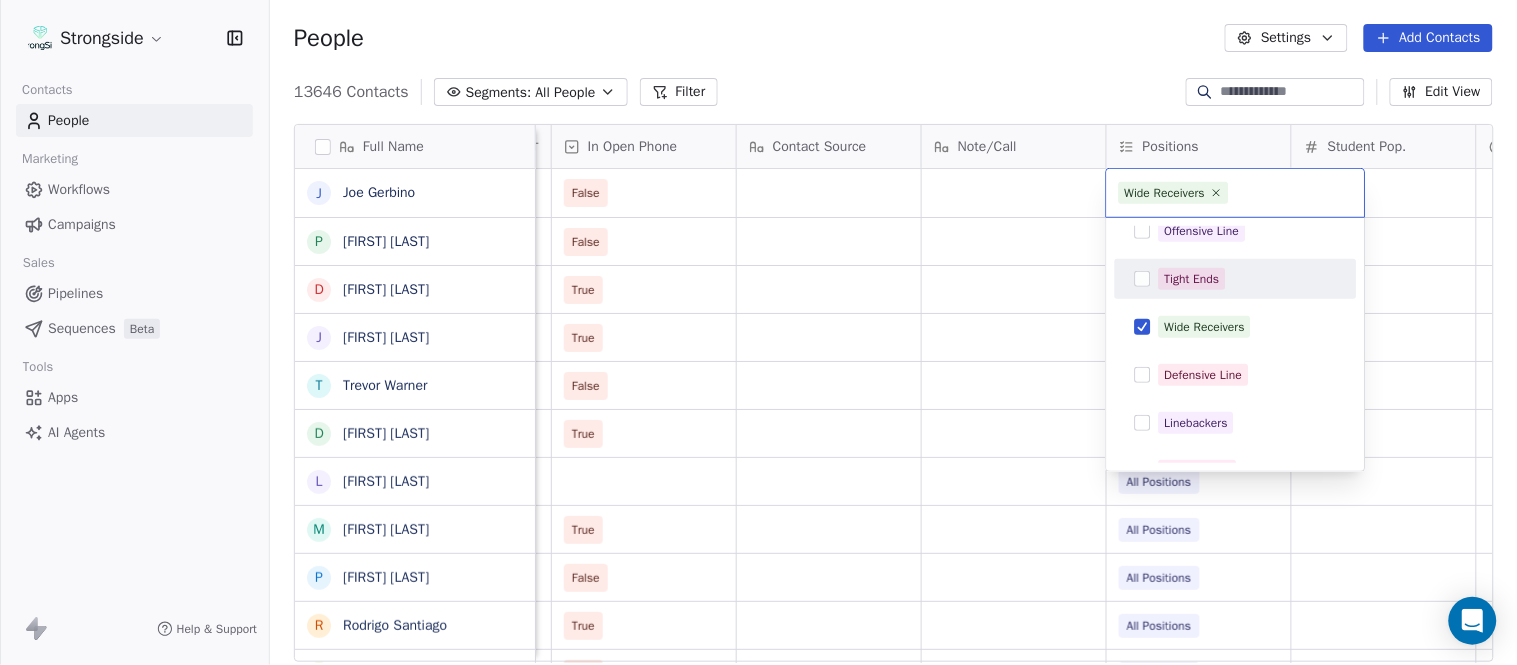 click on "Strongside Contacts People Marketing Workflows Campaigns Sales Pipelines Sequences Beta Tools Apps AI Agents Help & Support People Settings  Add Contacts 13646 Contacts Segments: All People Filter  Edit View Tag Add to Sequence Export Full Name J [FIRST] [LAST] P [FIRST] [LAST] D [FIRST] [LAST] J [FIRST] [LAST] T [FIRST] [LAST] D [FIRST] [LAST] L [FIRST] [LAST] M [FIRST] [LAST] P [FIRST] [LAST] R [FIRST] [LAST] J [FIRST] [LAST] D [FIRST] [LAST] J [FIRST] [LAST] C [FIRST] [LAST] L [FIRST] [LAST] Y [FIRST] [LAST] D [FIRST] [LAST] L [FIRST] [LAST] J [FIRST] [LAST] C [FIRST] [LAST] B [FIRST] [LAST] H [FIRST] [LAST] M [FIRST] [LAST] I [FIRST] [LAST] R [FIRST] [LAST] J [FIRST] [LAST] C [FIRST] [LAST] D [FIRST] [LAST] A [FIRST] [LAST] R [FIRST] [LAST] B [FIRST] [LAST] Status Priority Emails Auto Clicked Last Activity Date BST In Open Phone Contact Source Note/Call Positions Student Pop. Lead Account   False   False Offensive Line   True Tight Ends   True Special Teams   False Defensive Coordinator   True All Positions     True" at bounding box center [758, 332] 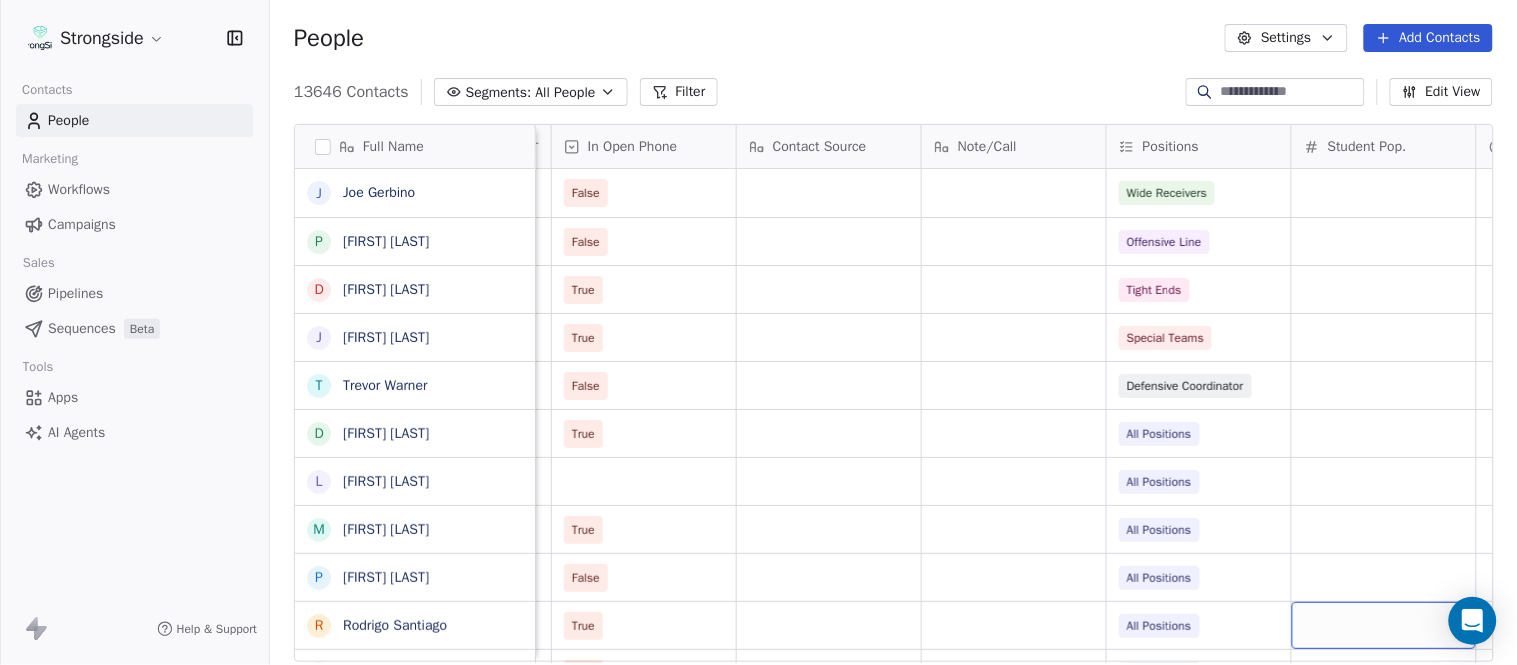 scroll, scrollTop: 46, scrollLeft: 0, axis: vertical 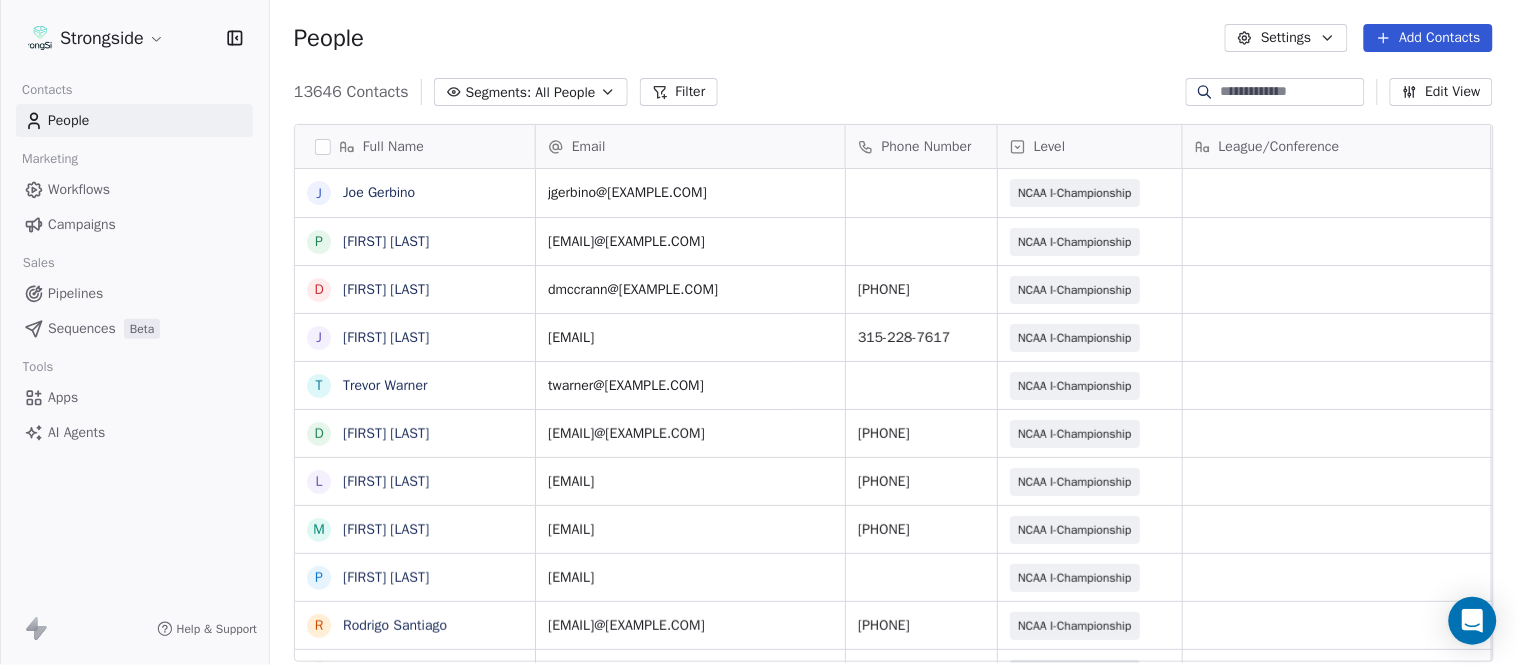 click on "Add Contacts" at bounding box center [1428, 38] 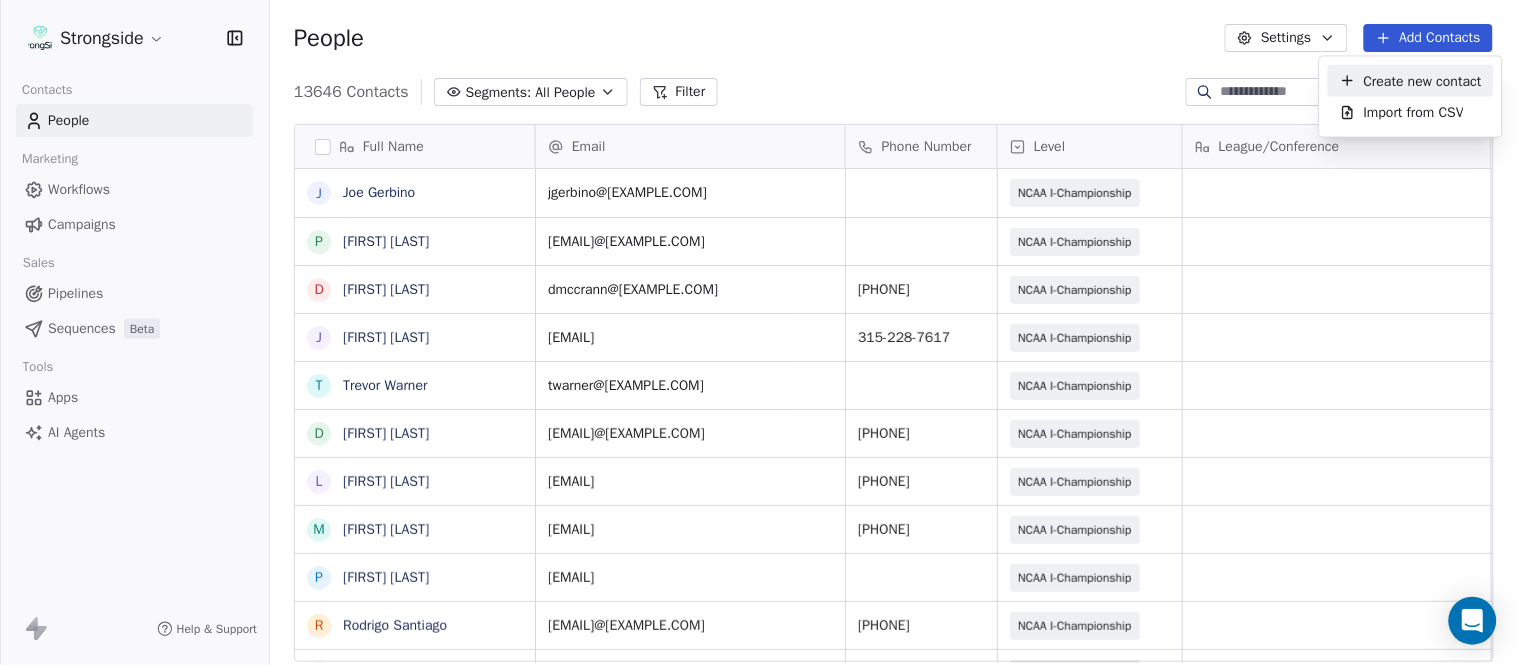 click on "Create new contact" at bounding box center [1423, 80] 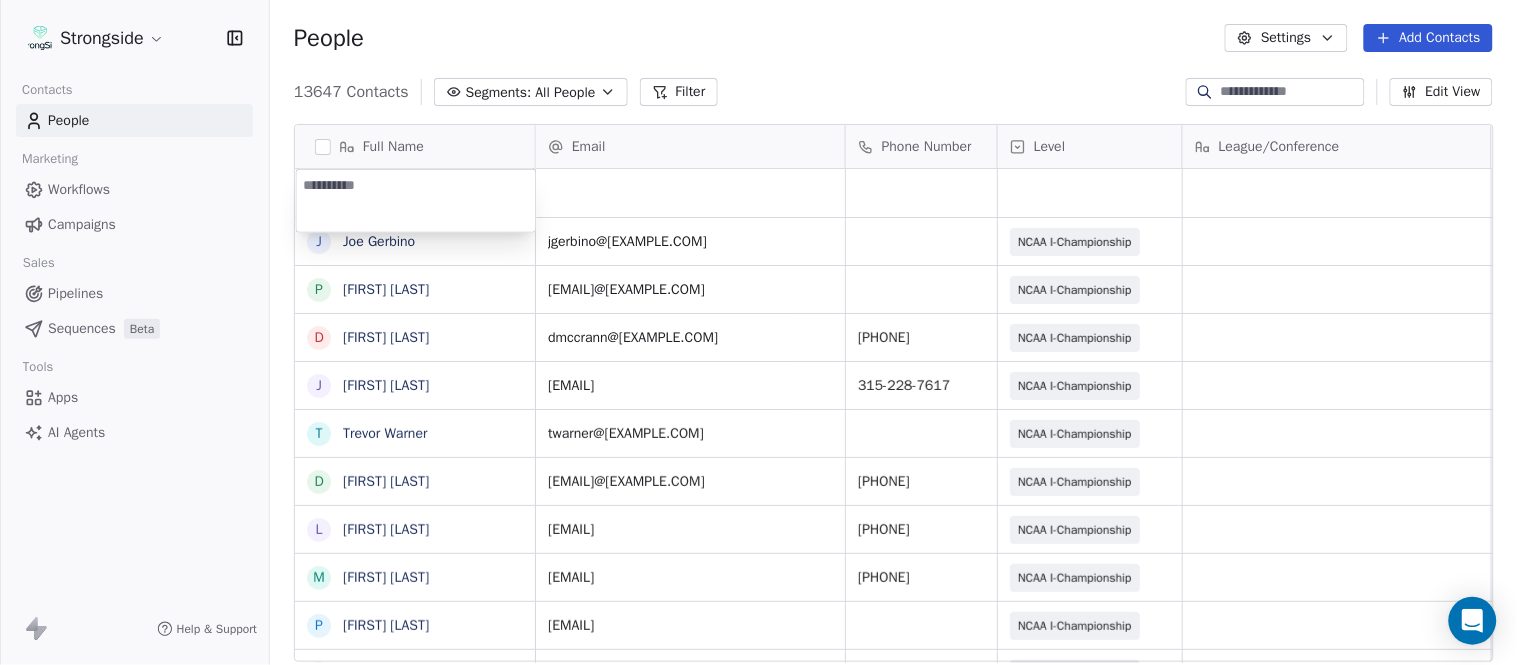 type on "**********" 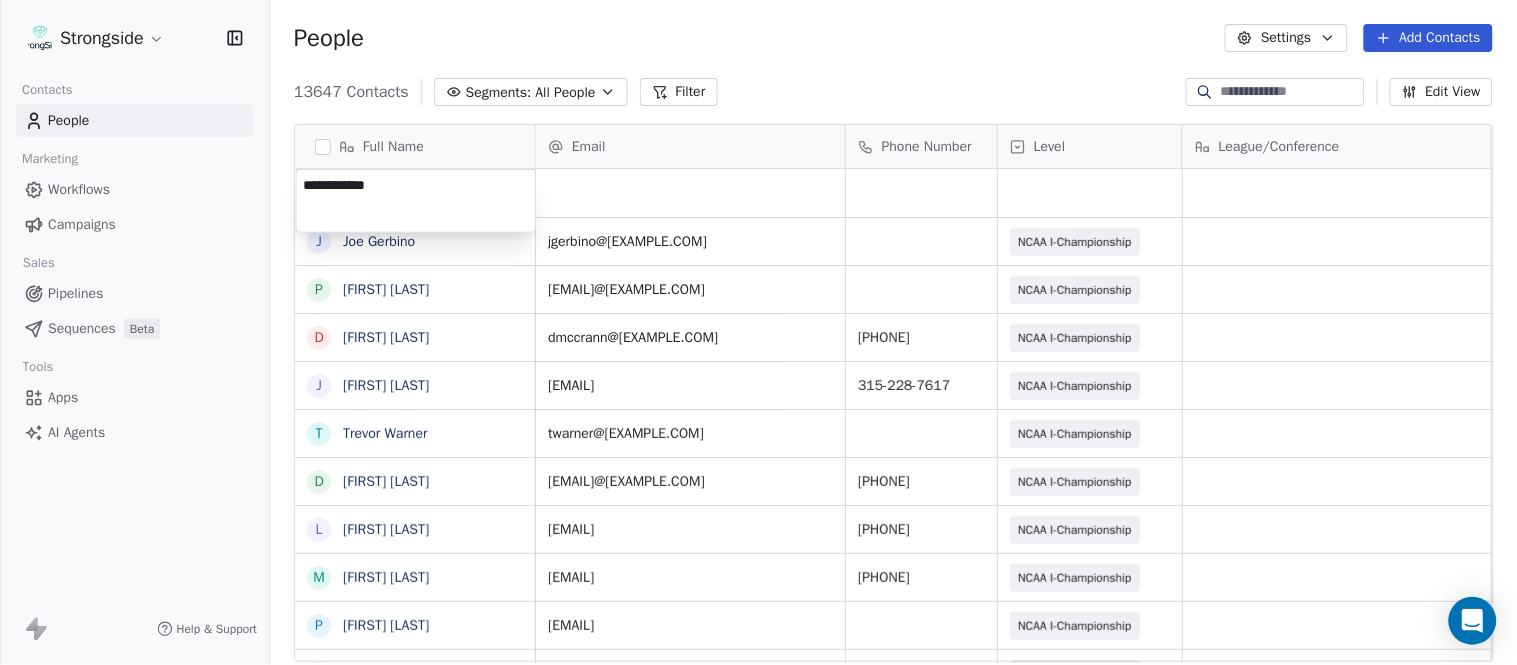 click on "Full Name J [LAST] P [LAST] D [LAST] J [LAST] T [LAST] D [LAST] L [LAST] M [LAST] P [LAST] R [LAST] J [LAST] D [LAST] J [LAST] C [LAST] L [LAST] Y [LAST] D [LAST] L [LAST] J [LAST] C [LAST] B [LAST] H [LAST] M [LAST] I [LAST] R [LAST] J [LAST] C [LAST] D [LAST] A [LAST] R [LAST] Email Phone Number Level League/Conference Organization Job Title Tags Created Date BST Aug 06, 2025 10:20 PM [EMAIL] NCAA I-Championship COLGATE UNIV Assistant Coach Aug 06, 2025 10:19 PM [EMAIL] NCAA I-Championship COLGATE UNIV Assistant Coach SID" at bounding box center [758, 332] 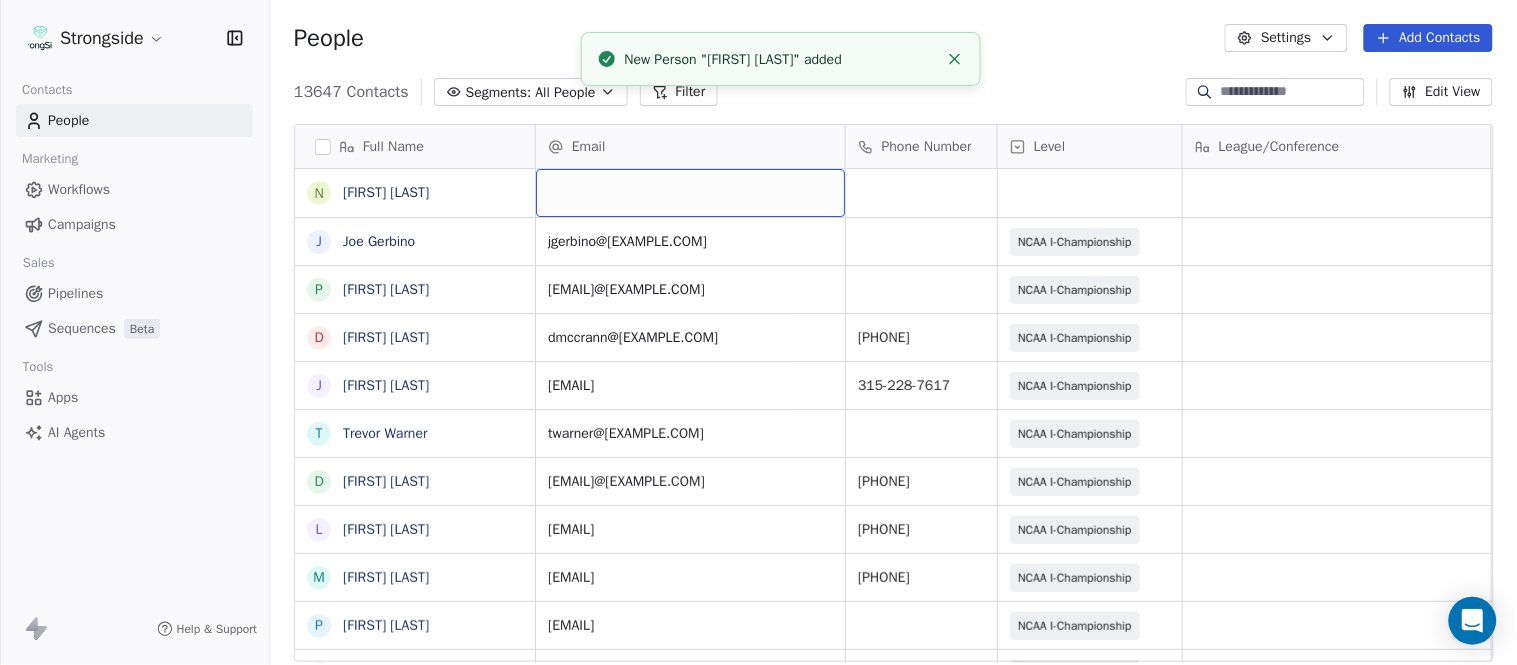 click at bounding box center [690, 193] 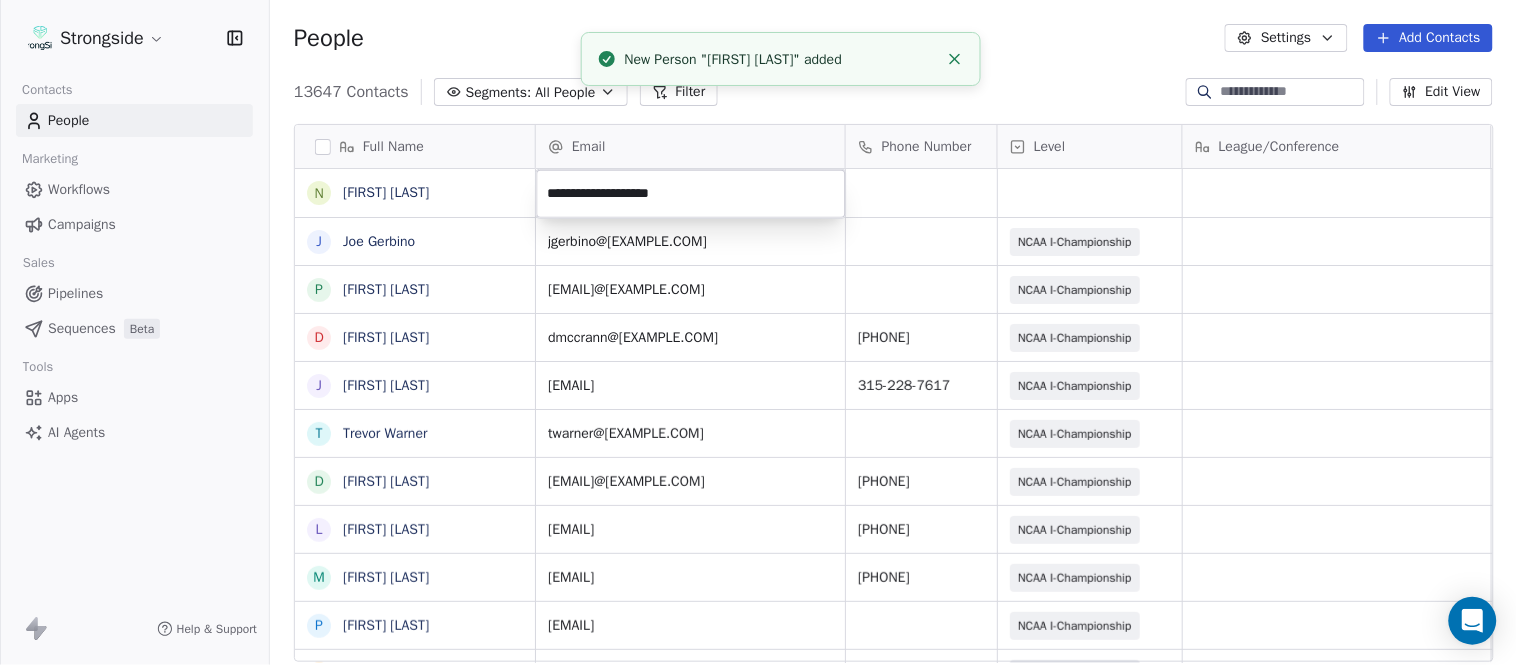 click on "Strongside Contacts People Marketing Workflows Campaigns Sales Pipelines Sequences Beta Tools Apps AI Agents Help & Support People Settings  Add Contacts 13647 Contacts Segments: All People Filter  Edit View Tag Add to Sequence Export Full Name N [FIRST] J [FIRST] P [FIRST] D [FIRST] J [FIRST] T [FIRST] D [FIRST] L [FIRST] M [FIRST] P [FIRST] R [FIRST] J [FIRST] D [FIRST] J [FIRST] C [FIRST] L [FIRST] Y [FIRST] D [FIRST] L [FIRST] J [FIRST] C [FIRST] B [FIRST] H [FIRST] M [FIRST] I [FIRST] R [FIRST] J [FIRST] C [FIRST] D [FIRST] A [FIRST] R [FIRST] Email Phone Number Level League/Conference Organization Job Title Tags Created Date BST Aug 06, 2025 10:20 PM [EMAIL] NCAA I-Championship COLGATE UNIV Assistant Coach Aug 06, 2025 10:19 PM [EMAIL] NCAA I-Championship COLGATE UNIV SID SID" at bounding box center [758, 332] 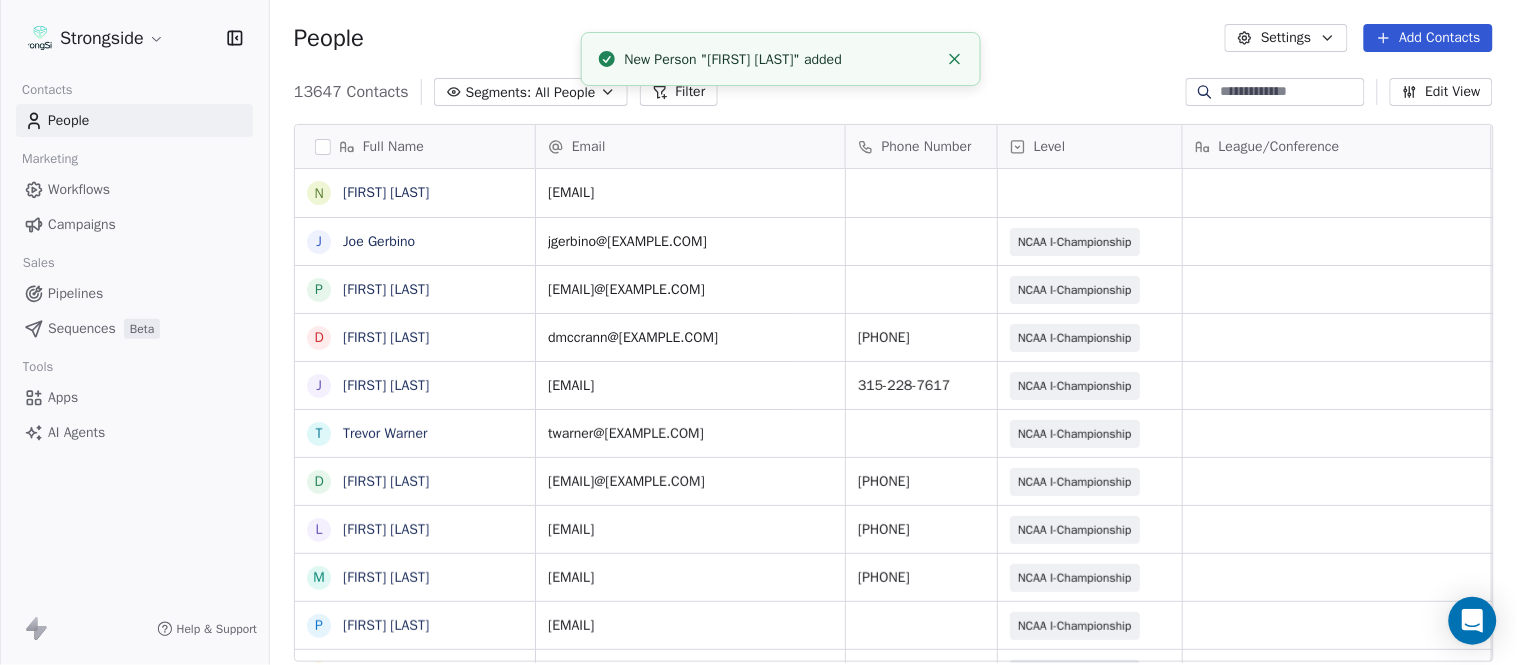 click 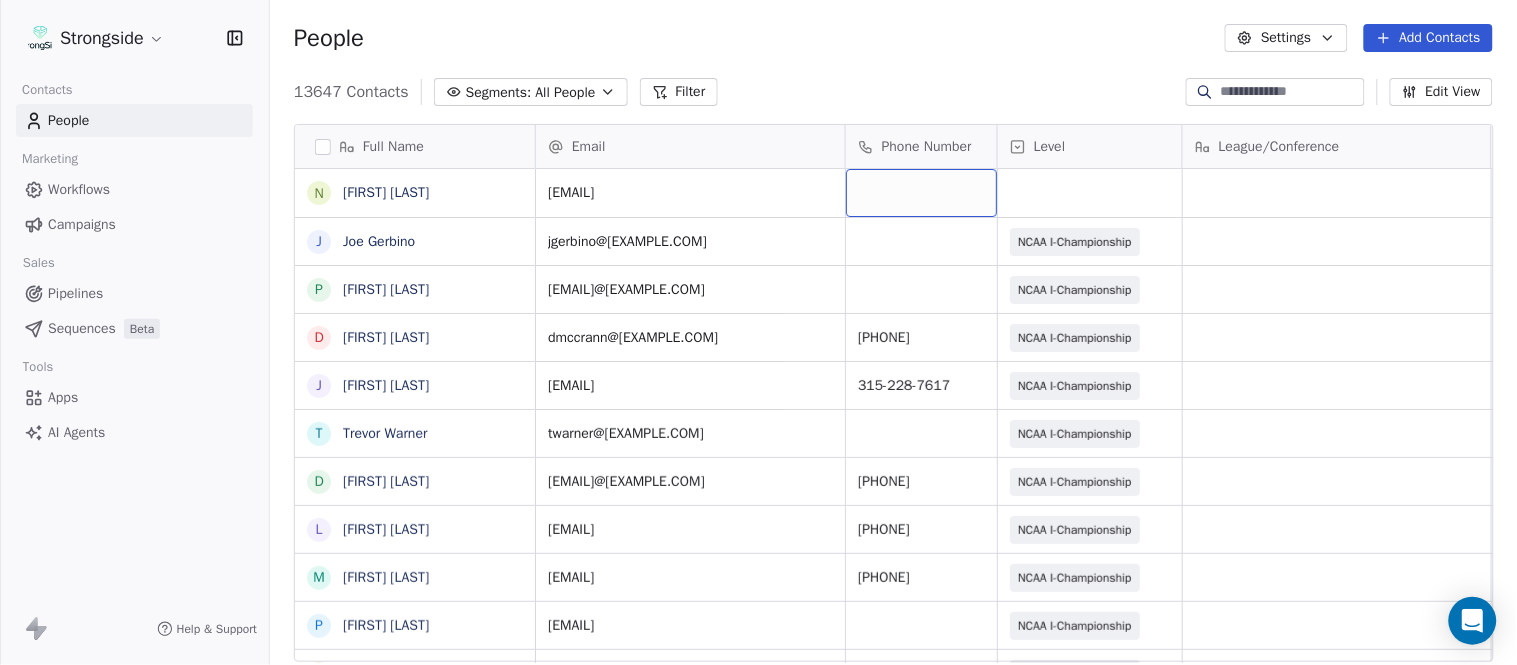 click at bounding box center (921, 193) 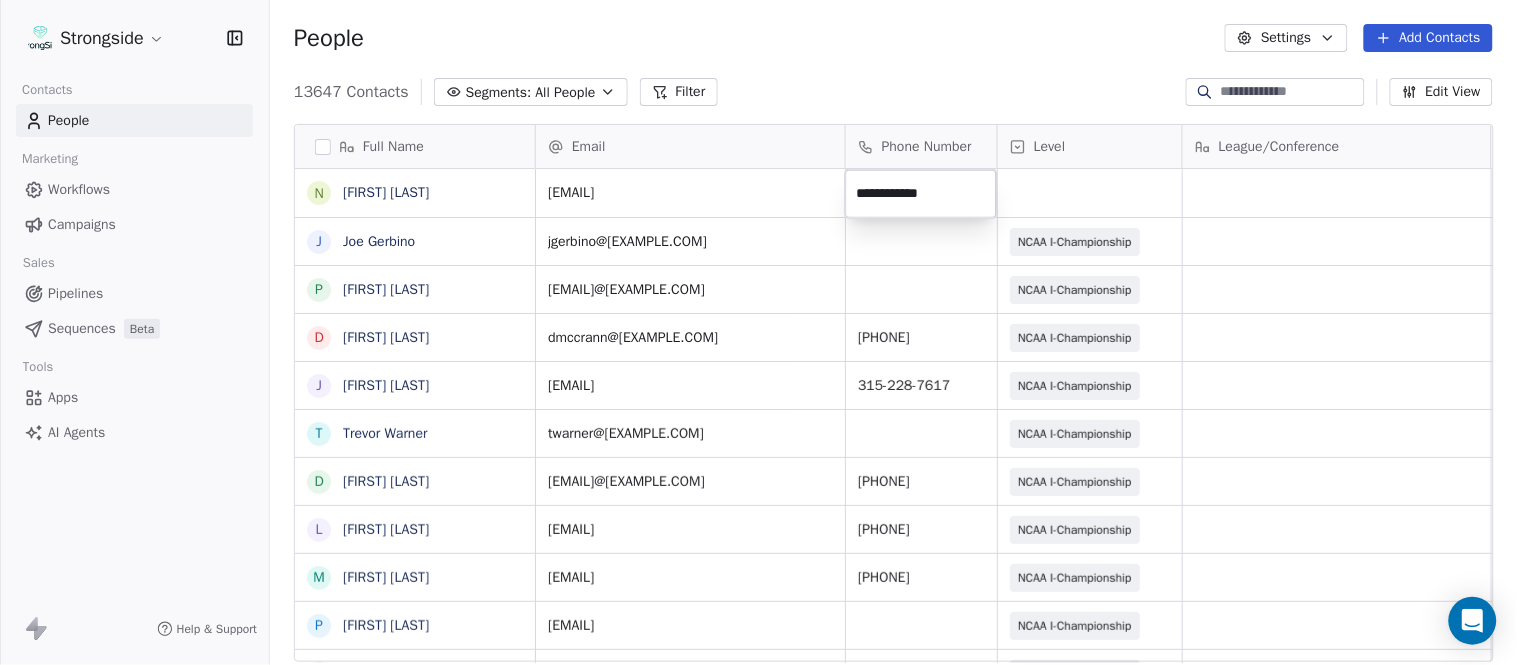 click on "Strongside Contacts People Marketing Workflows Campaigns Sales Pipelines Sequences Beta Tools Apps AI Agents Help & Support People Settings Add Contacts 13647 Contacts Segments: All People Filter Edit View Tag Add to Sequence Export Full Name N [FIRST] [LAST] J [FIRST] [LAST] P [FIRST] [LAST] D [FIRST] [LAST] J [FIRST] [LAST] T [FIRST] [LAST] D [FIRST] [LAST] L [FIRST] [LAST] M [FIRST] [LAST] P [FIRST] [LAST] R [FIRST] [LAST] J [FIRST] [LAST] D [FIRST] [LAST] J [FIRST] [LAST] C [FIRST] [LAST] L [FIRST] [LAST] Y [FIRST] [LAST] D [FIRST] [LAST] L [FIRST] [LAST] J [FIRST] [LAST] C [FIRST] [LAST] B [FIRST] [LAST] H [FIRST] [LAST] M [FIRST] [LAST] I [FIRST] [LAST] R [FIRST] [LAST] J [FIRST] [LAST] C [FIRST] [LAST] D [FIRST] [LAST] A [FIRST] [LAST] R [FIRST] [LAST] Email Phone Number Level League/Conference Organization Job Title Tags Created Date BST ntrawick@[EXAMPLE.COM] [MONTH] [DAY], [YEAR] [HOUR]:[MINUTE] [AM/PM] jgerbino@[EXAMPLE.COM] NCAA I-Championship COLGATE UNIV Assistant Coach [MONTH] [DAY], [YEAR] [HOUR]:[MINUTE] [AM/PM] protchford@[EXAMPLE.COM] NCAA I-Championship" at bounding box center [758, 332] 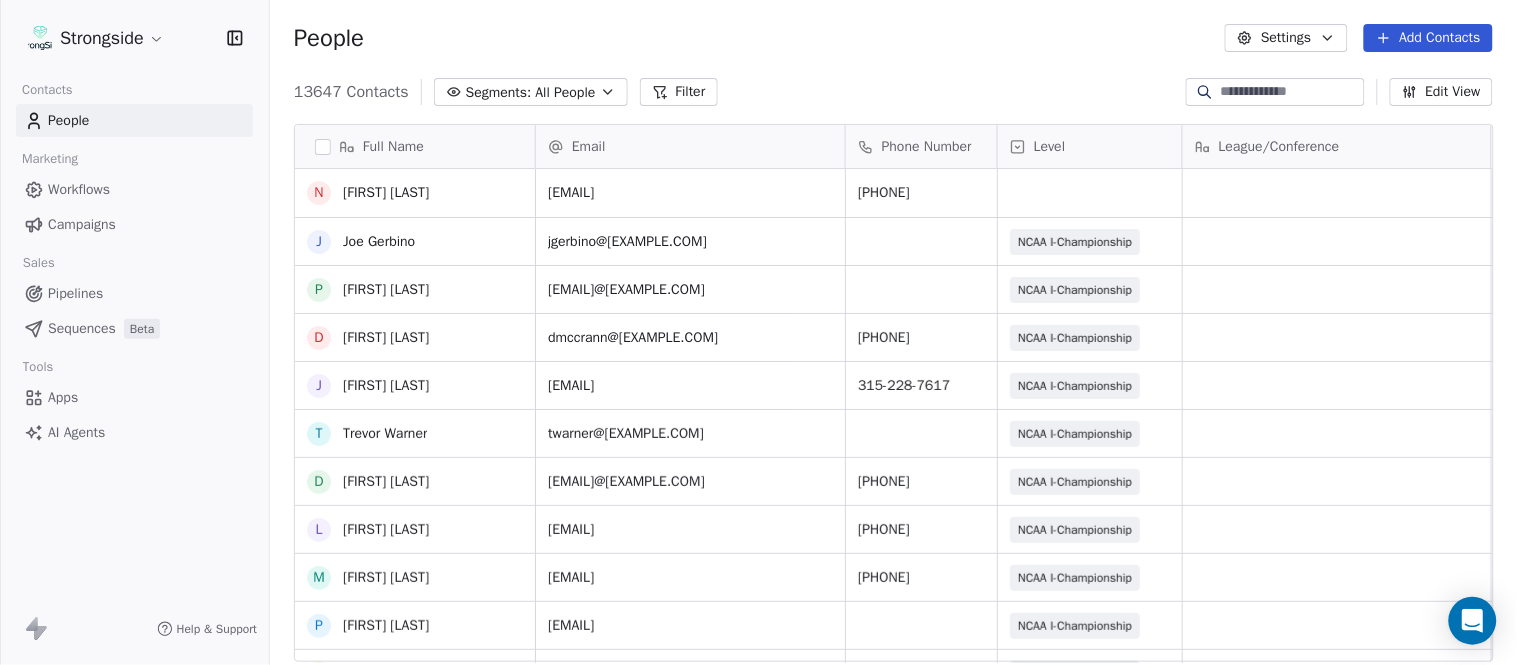 scroll, scrollTop: 222, scrollLeft: 0, axis: vertical 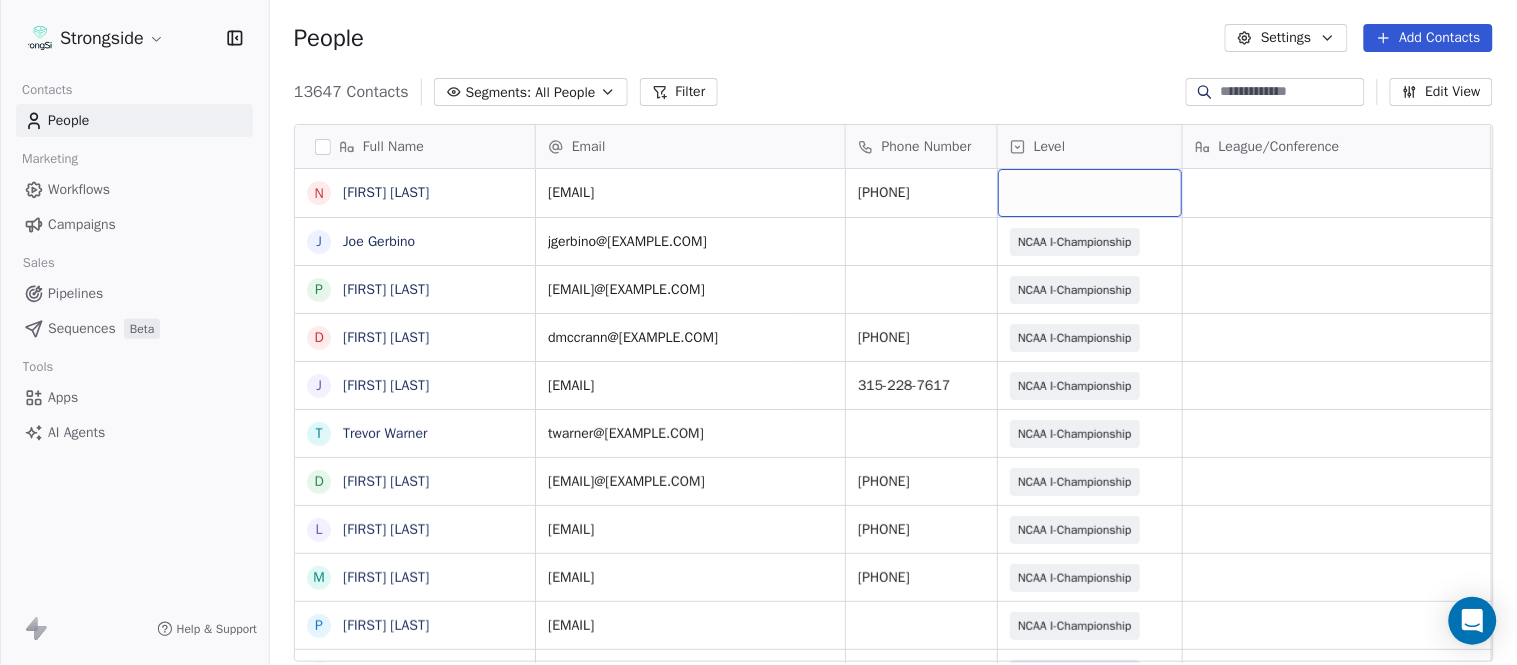 click at bounding box center (1090, 193) 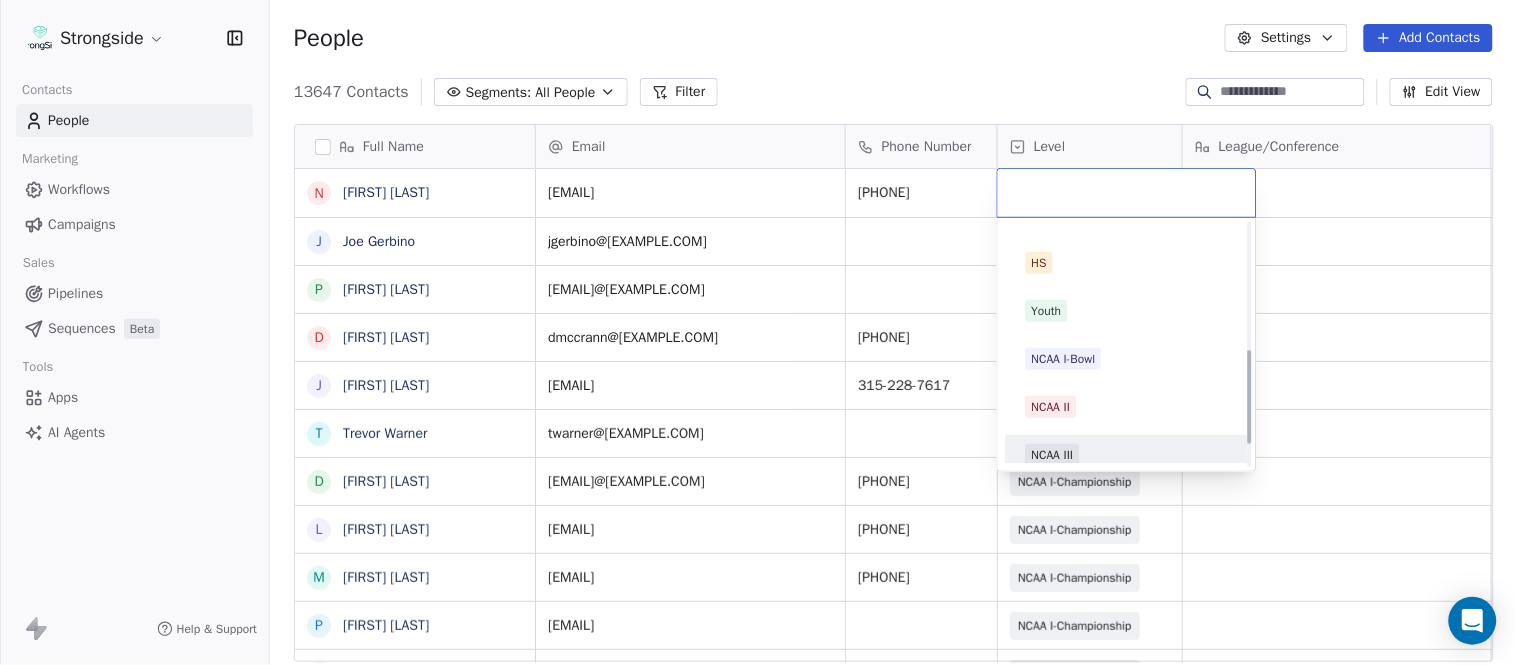 scroll, scrollTop: 378, scrollLeft: 0, axis: vertical 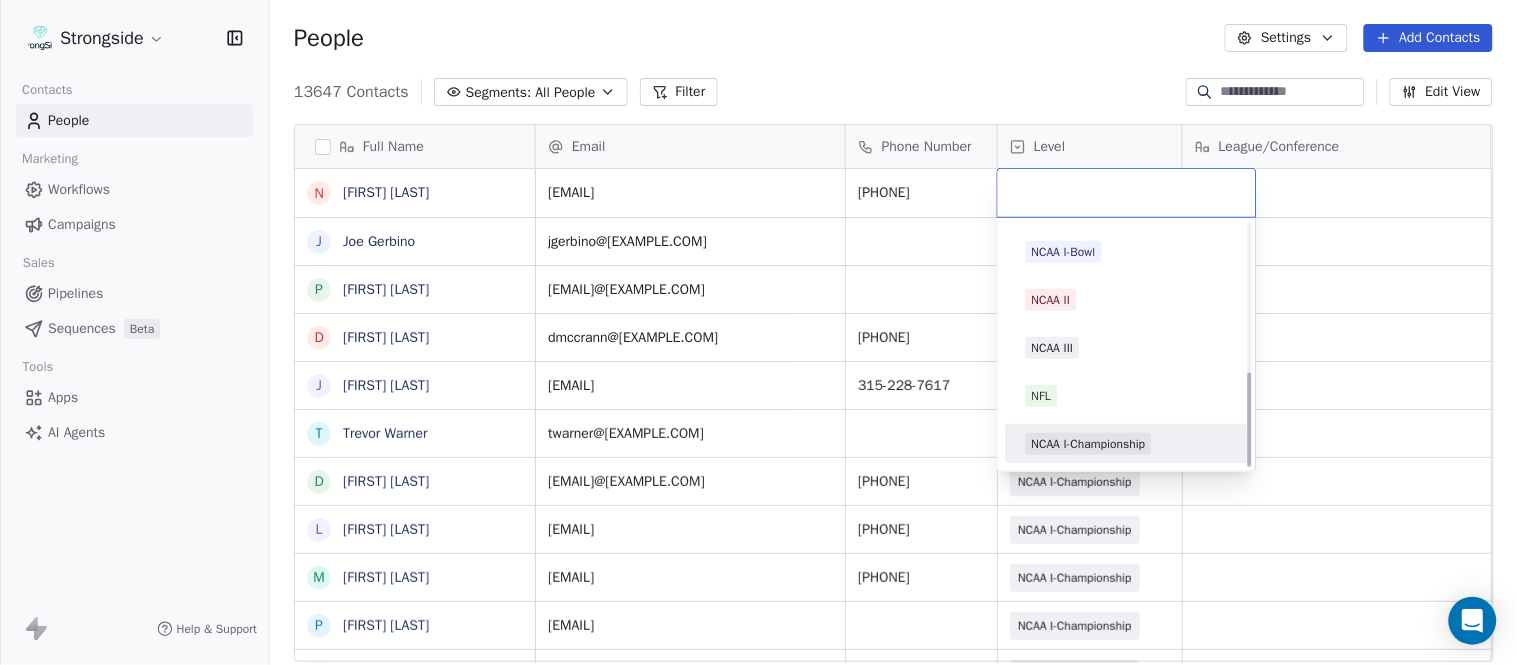 click on "NCAA I-Championship" at bounding box center [1089, 444] 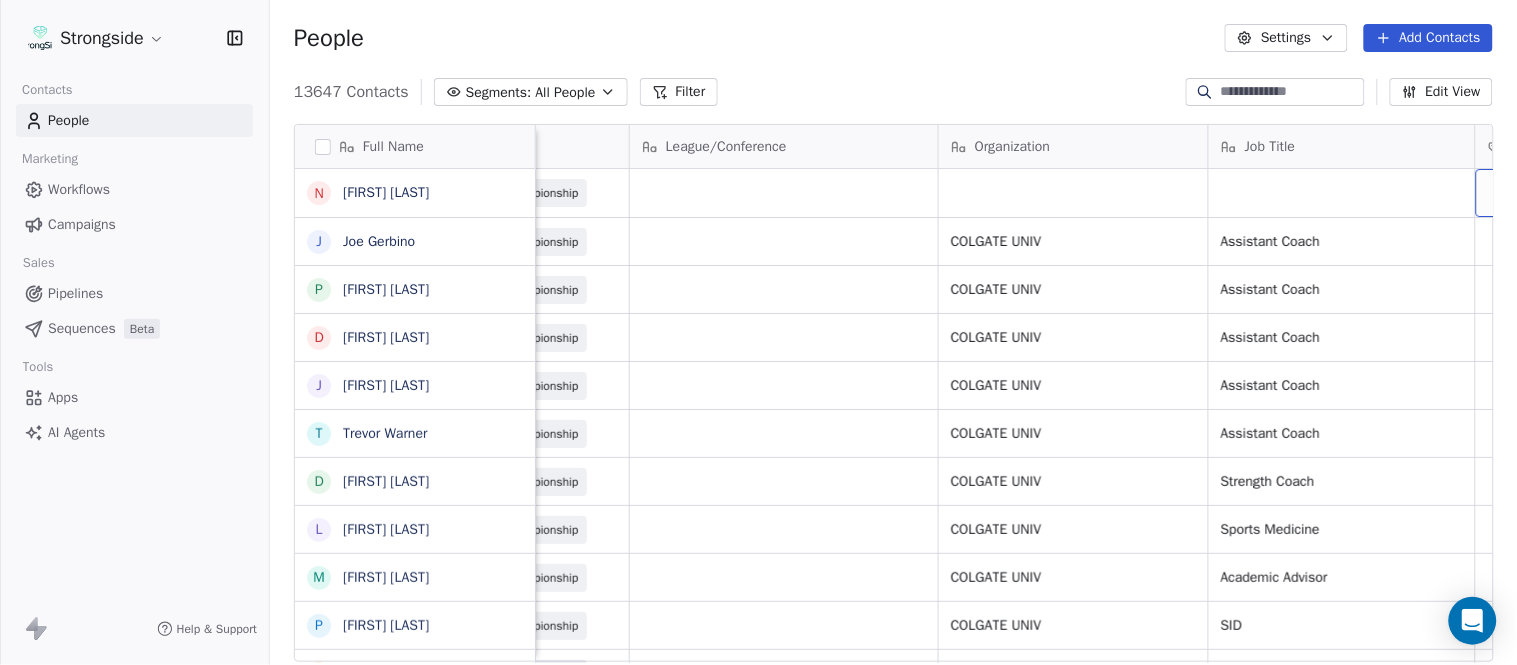 scroll, scrollTop: 0, scrollLeft: 653, axis: horizontal 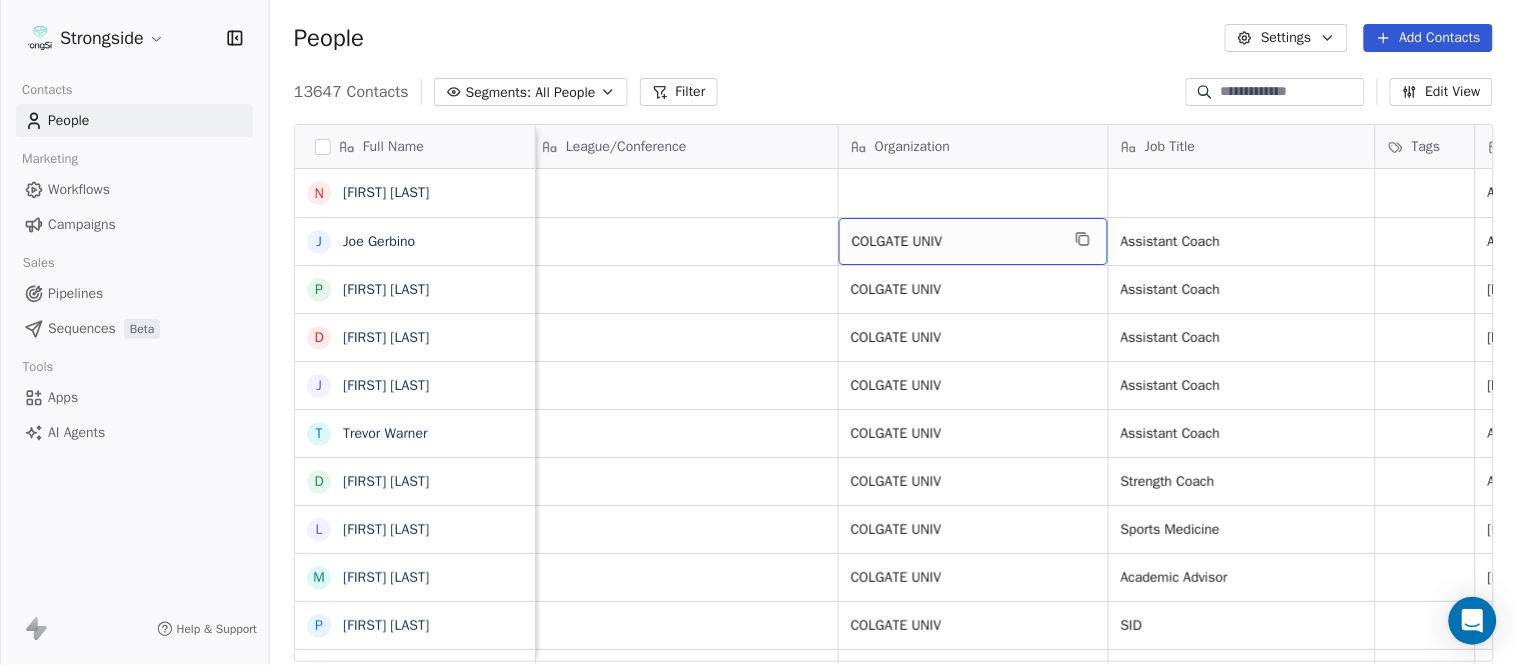 click on "COLGATE UNIV" at bounding box center (973, 241) 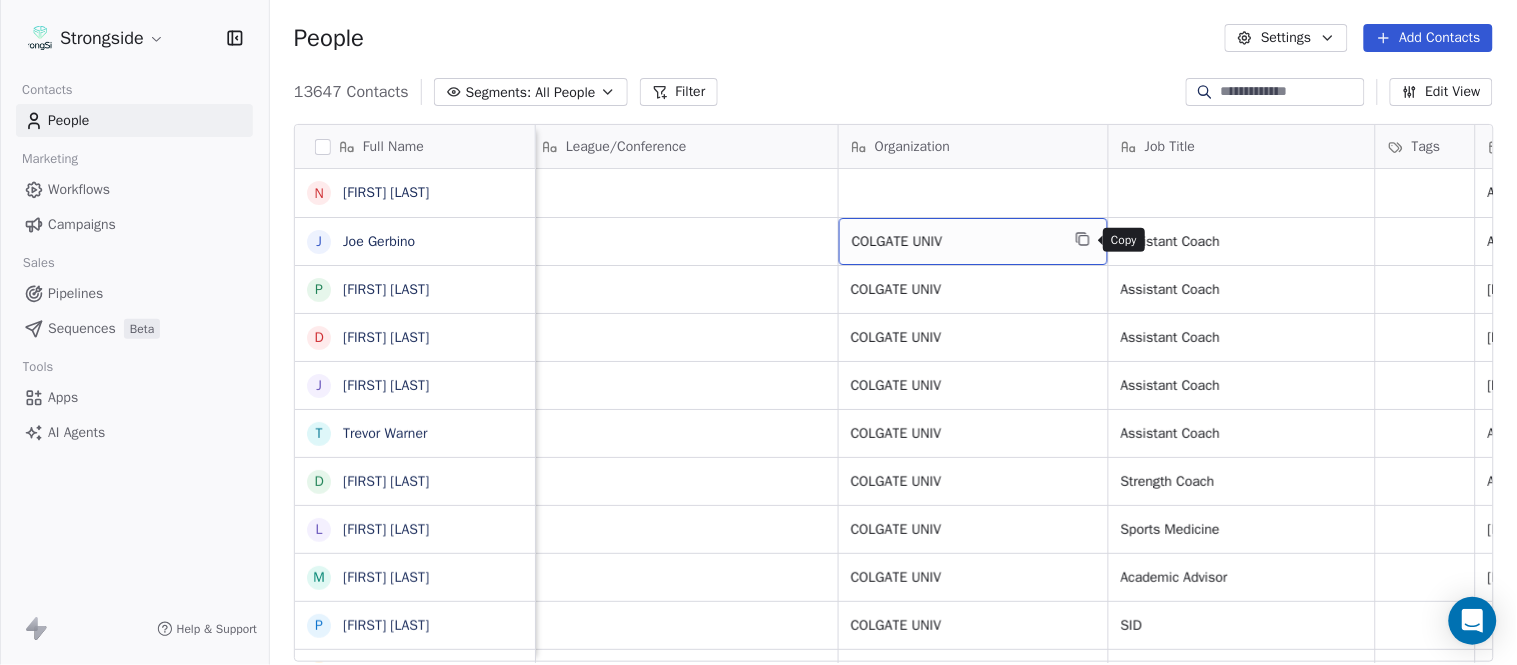 click 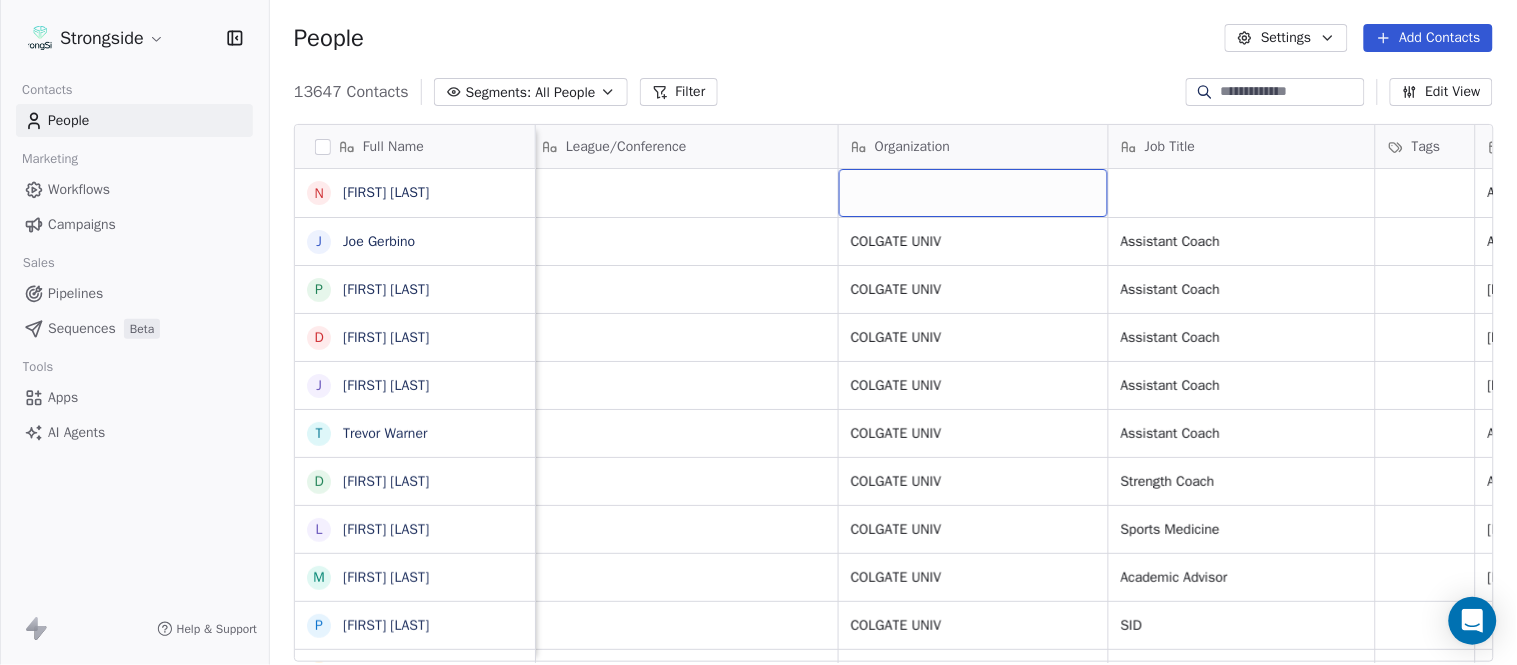click at bounding box center [973, 193] 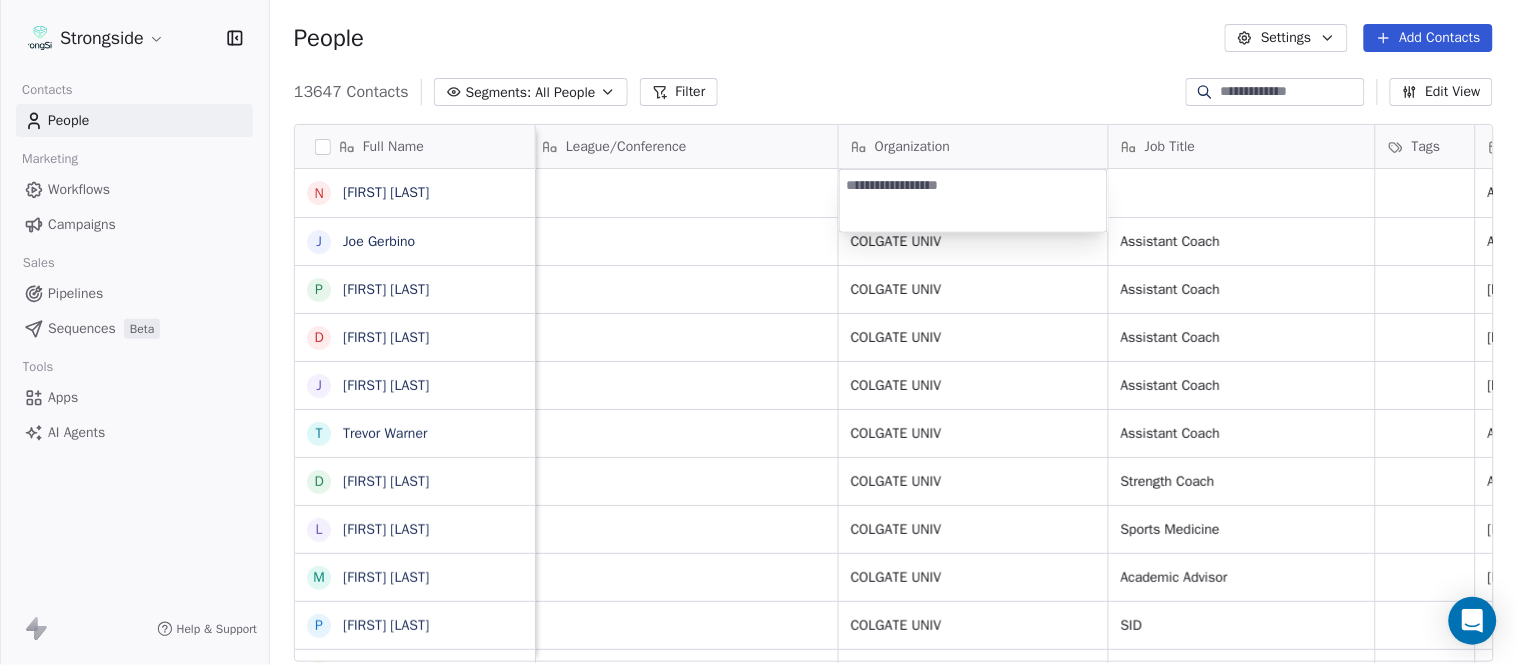 type on "**********" 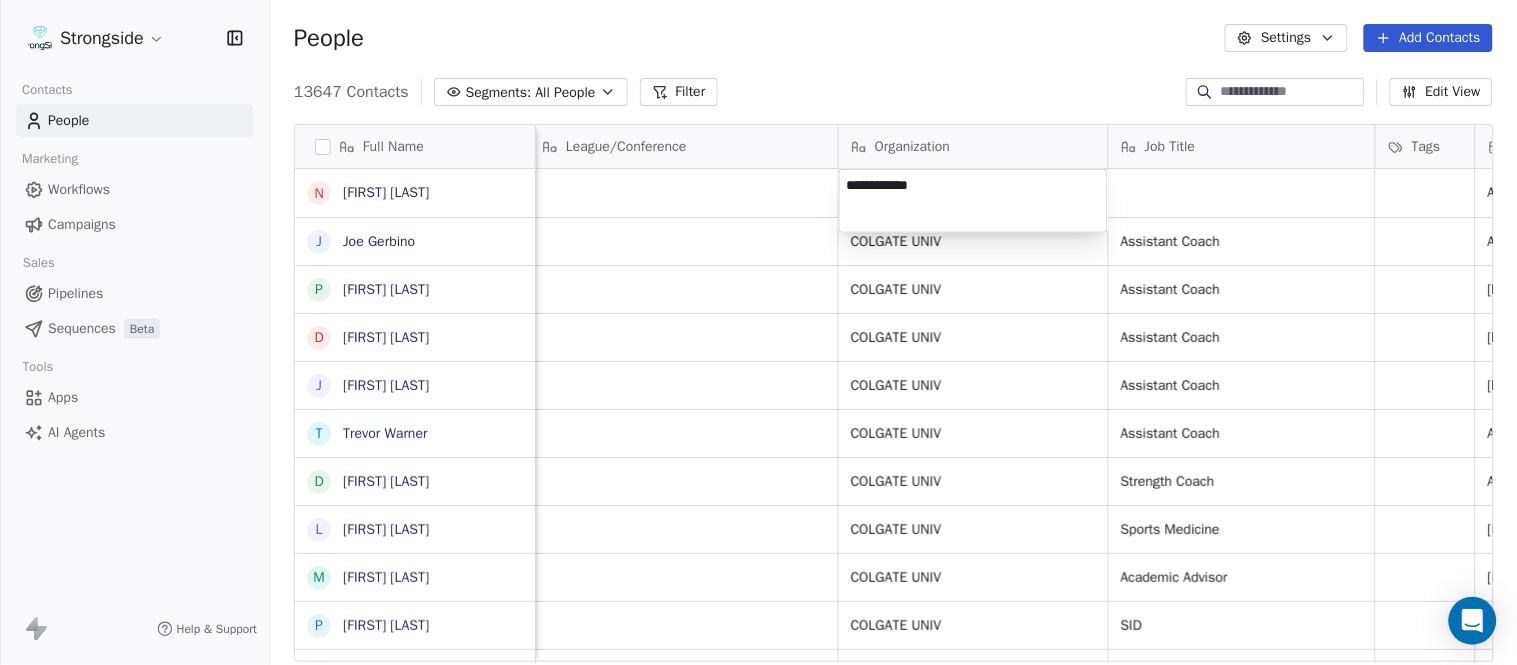 click on "Strongside Contacts People Marketing Workflows Campaigns Sales Pipelines Sequences Beta Tools Apps AI Agents Help & Support People Settings  Add Contacts 13647 Contacts Segments: All People Filter  Edit View Tag Add to Sequence Export Full Name N [FIRST] J [FIRST] P [FIRST] D [FIRST] J [FIRST] T [FIRST] D [FIRST] L [FIRST] M [FIRST] P [FIRST] R [FIRST] J [FIRST] D [FIRST] J [FIRST] C [FIRST] L [FIRST] Y [FIRST] D [FIRST] L [FIRST] J [FIRST] C [FIRST] B [FIRST] H [FIRST] M [FIRST] I [FIRST] R [FIRST] J [FIRST] C [FIRST] D [FIRST] A [FIRST] R [FIRST] Email Phone Number Level League/Conference Organization Job Title Tags Created Date BST Status Priority Emails Auto Clicked [EMAIL] [PHONE] NCAA I-Championship Aug 06, 2025 10:20 PM [EMAIL] NCAA I-Championship COLGATE UNIV SID SID SID" at bounding box center [758, 332] 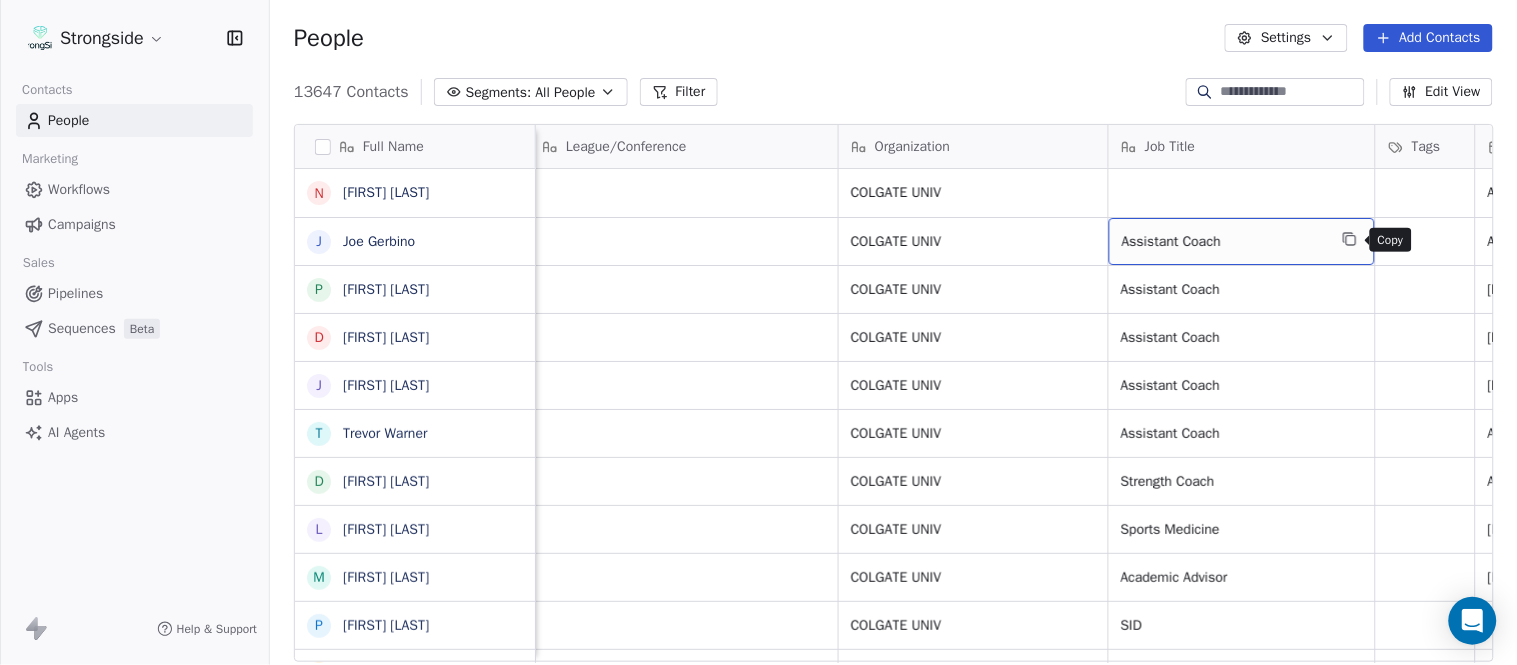 click 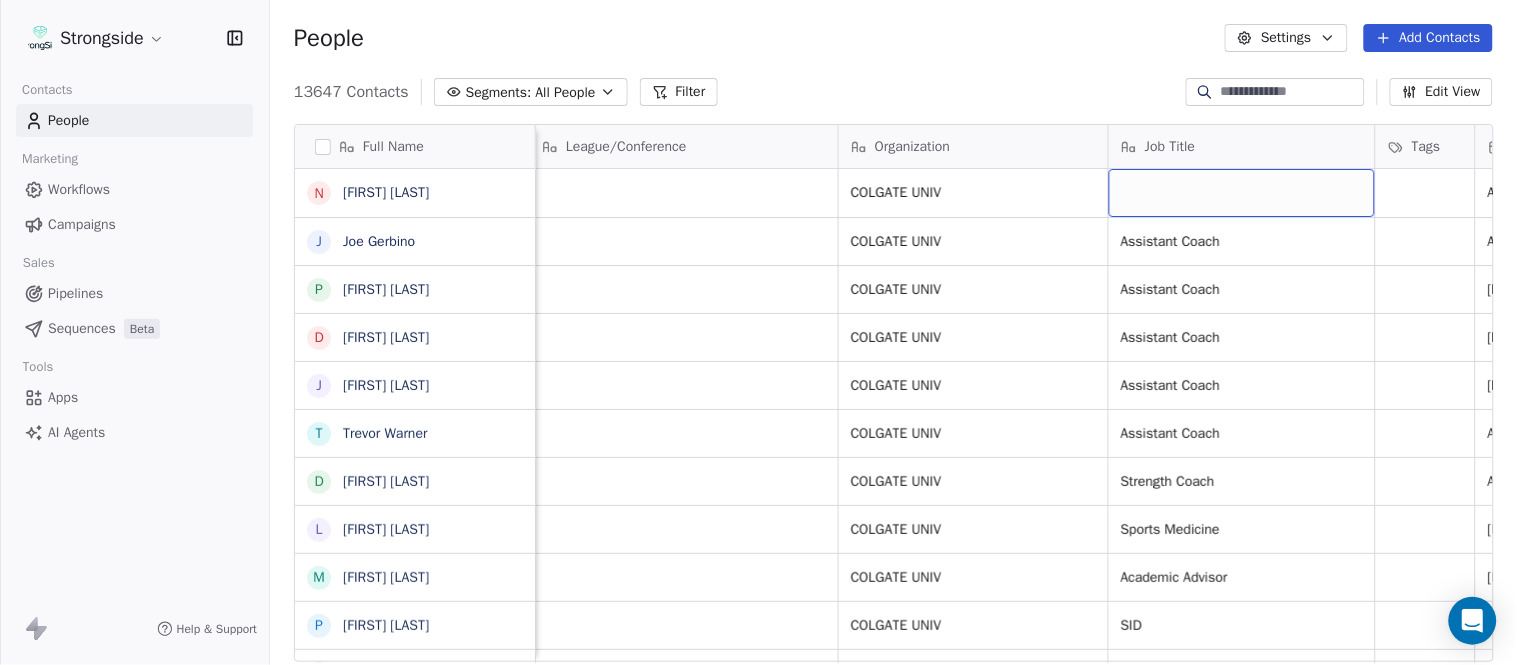 click at bounding box center [1242, 193] 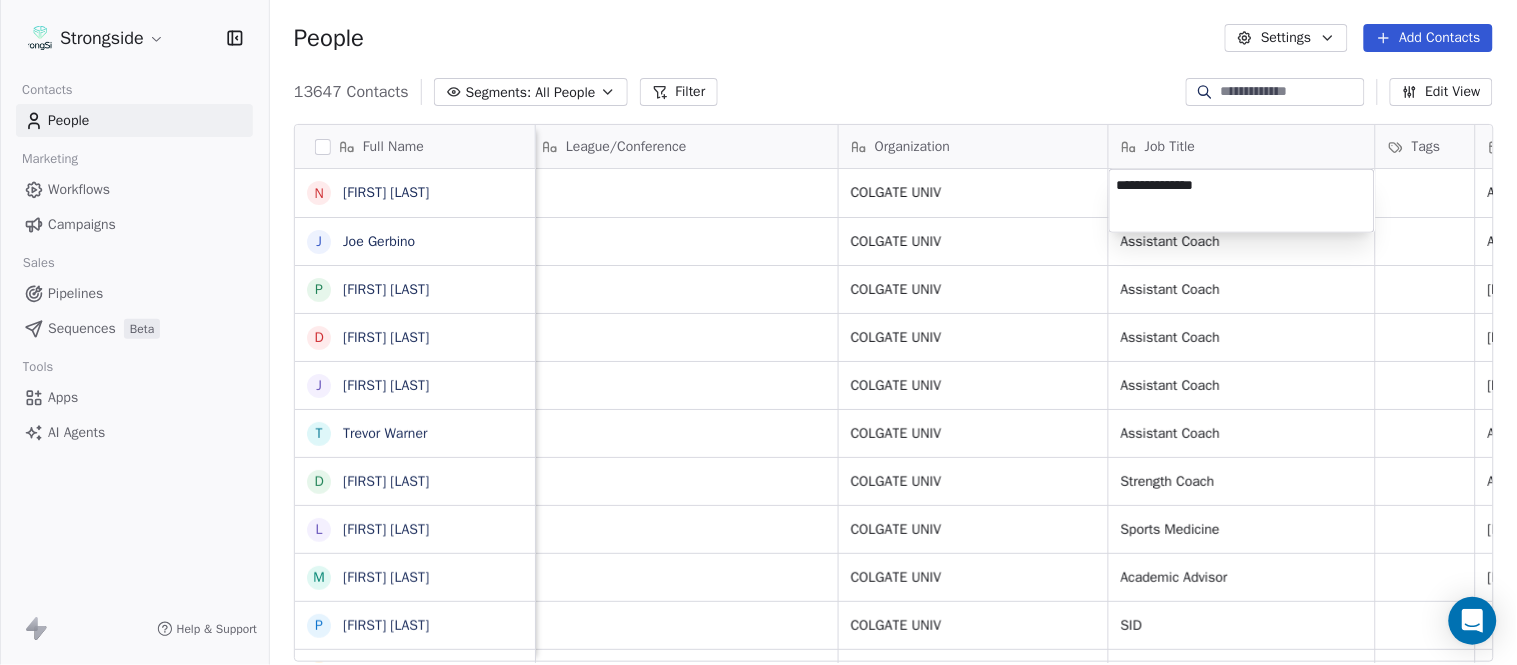 click on "Strongside Contacts People Marketing Workflows Campaigns Sales Pipelines Sequences Beta Tools Apps AI Agents Help & Support People Settings  Add Contacts 13647 Contacts Segments: All People Filter  Edit View Tag Add to Sequence Export Full Name N [LAST] J [LAST] P [LAST] D [LAST] J [LAST] T [LAST] D [LAST] L [LAST] M [LAST] P [LAST] R [LAST] J [LAST] D [LAST] J [LAST] C [LAST] L [LAST] Y [LAST] D [LAST] L [LAST] J [LAST] C [LAST] B [LAST] H [LAST] M [LAST] I [LAST] R [LAST] J [LAST] C [LAST] D [LAST] A [LAST] R [LAST] Email Phone Number Level League/Conference Organization Job Title Tags Created Date BST Status Priority Emails Auto Clicked [EMAIL] [PHONE] NCAA I-Championship COLGATE UNIV Aug 06, 2025 10:20 PM [EMAIL] NCAA I-Championship SID SID SID" at bounding box center (758, 332) 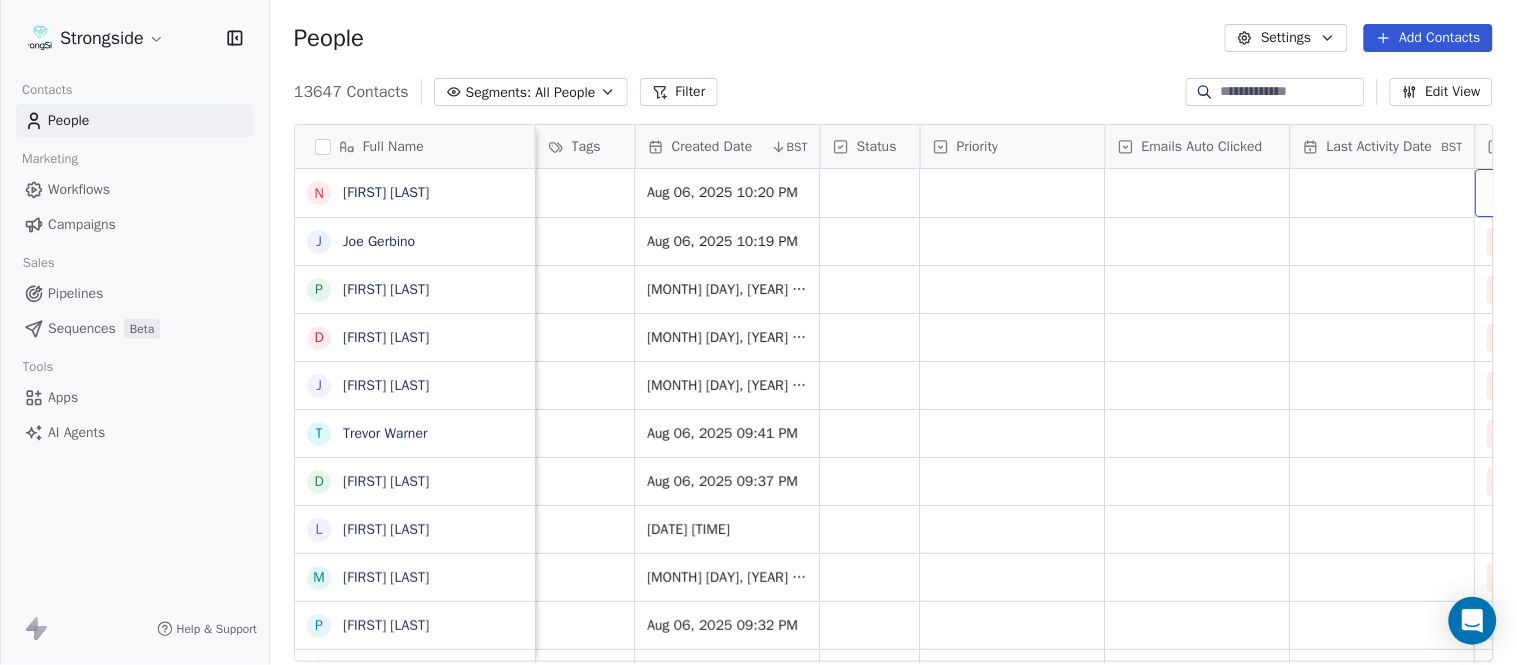 scroll, scrollTop: 0, scrollLeft: 1677, axis: horizontal 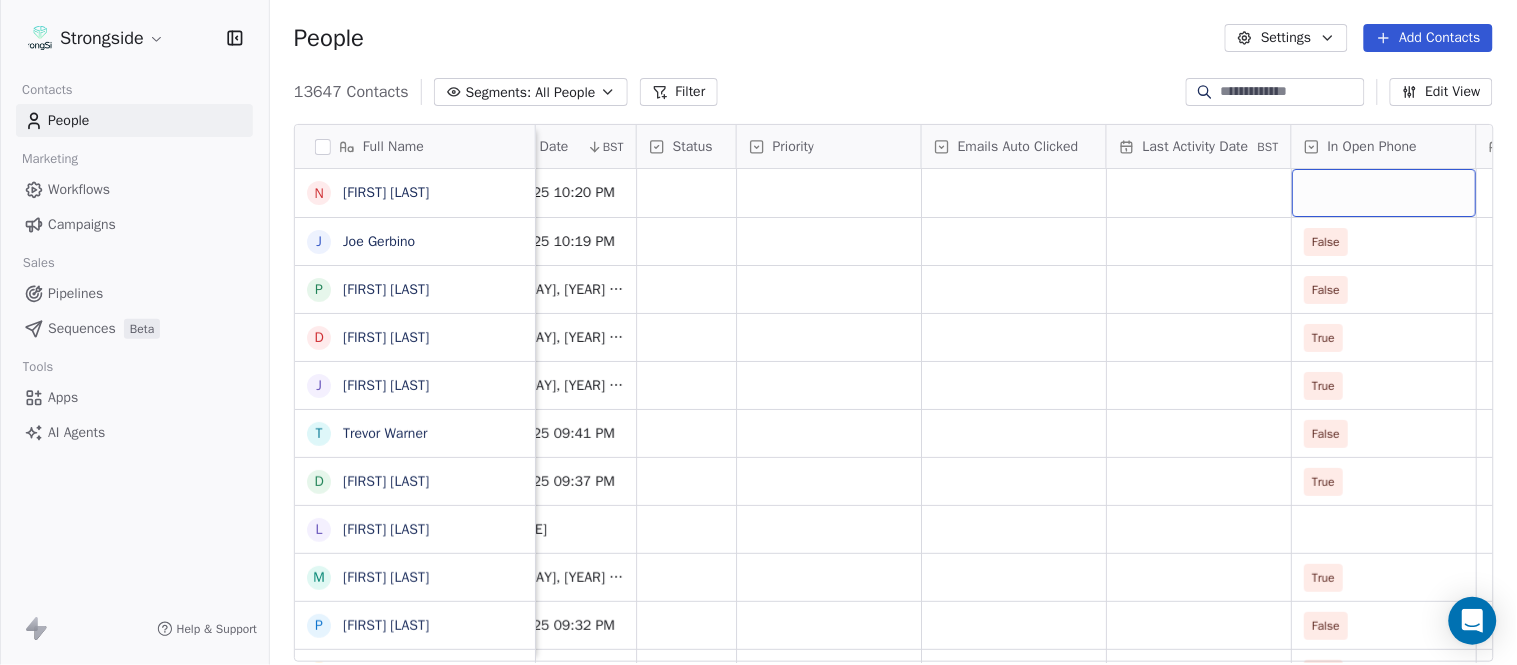 click at bounding box center [1384, 193] 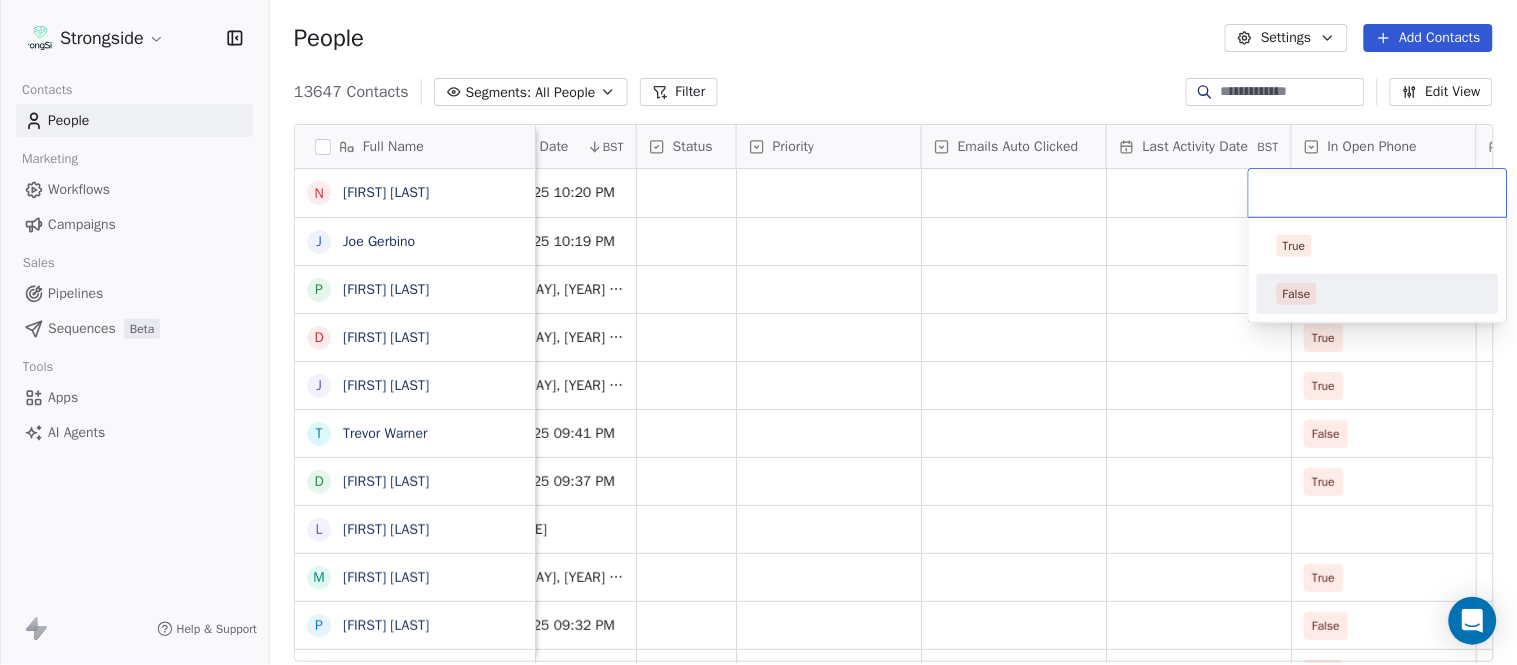 click on "False" at bounding box center (1378, 294) 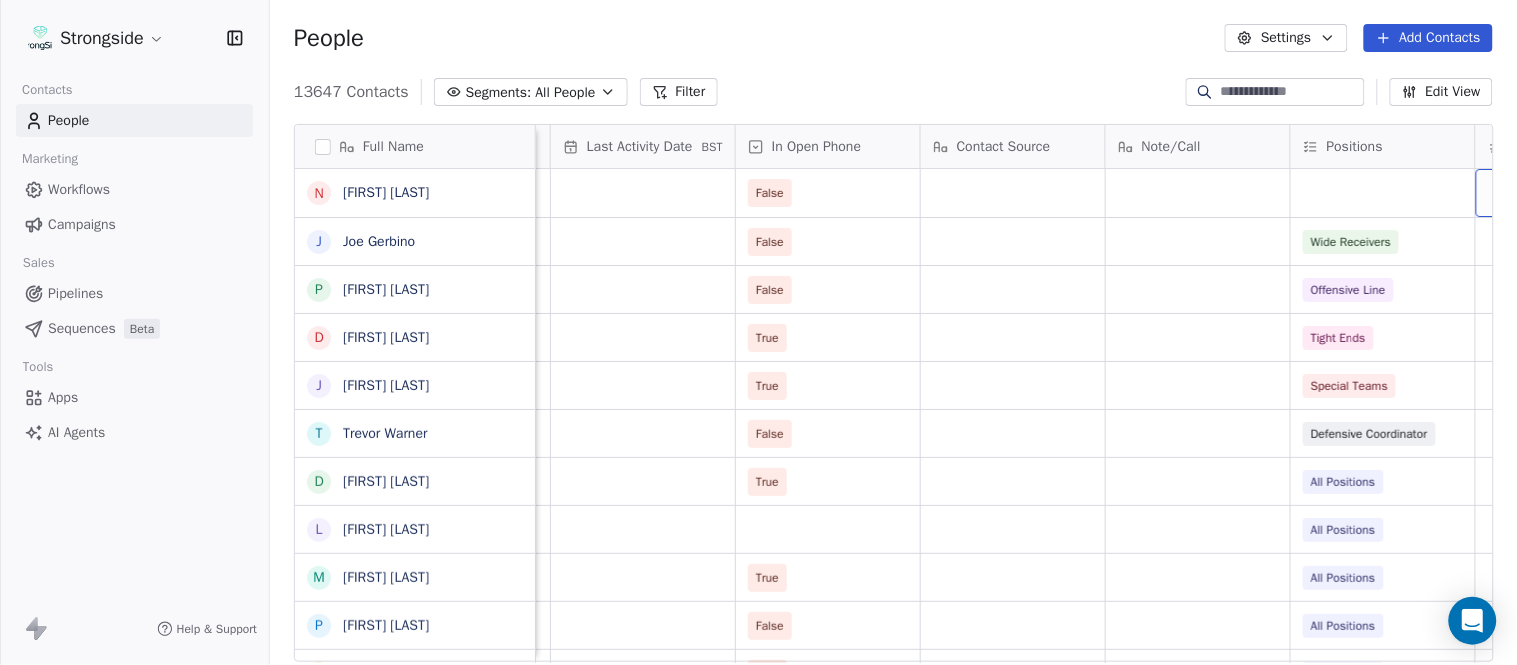 scroll, scrollTop: 0, scrollLeft: 2417, axis: horizontal 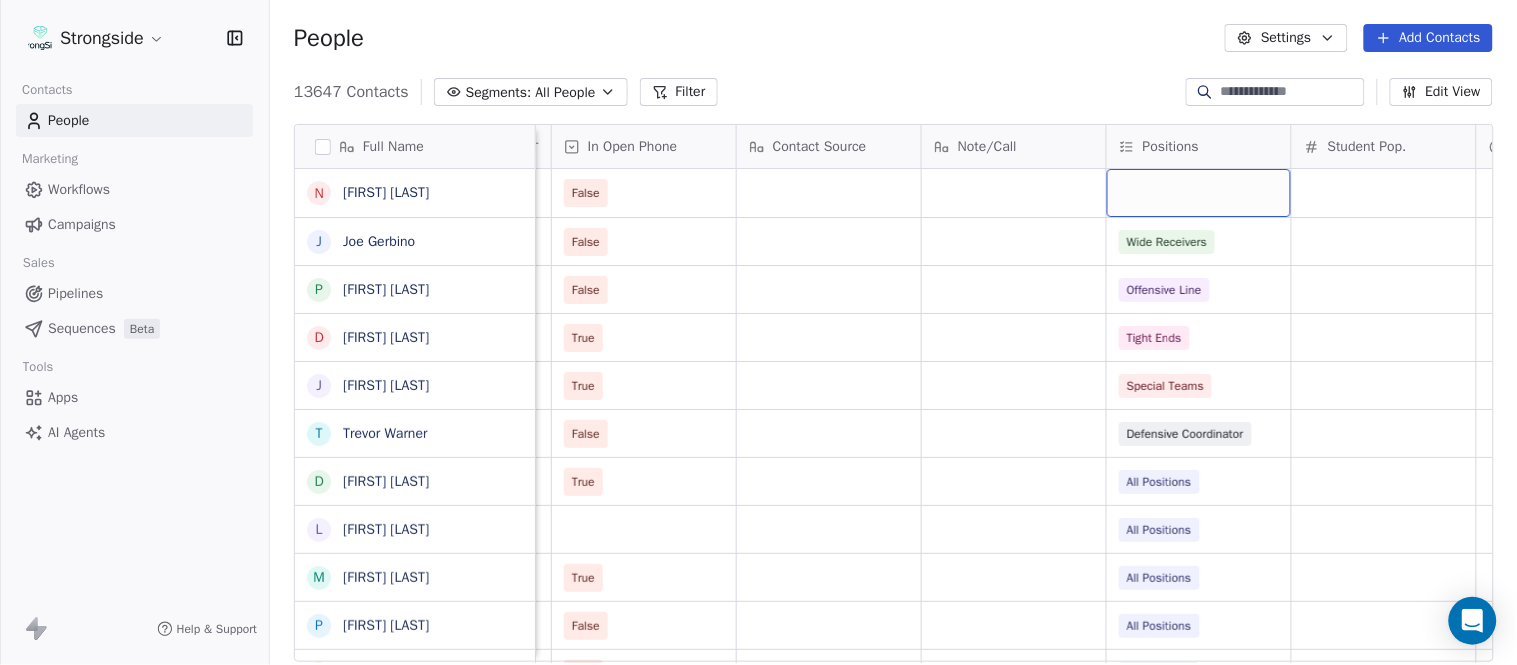 click at bounding box center (1199, 193) 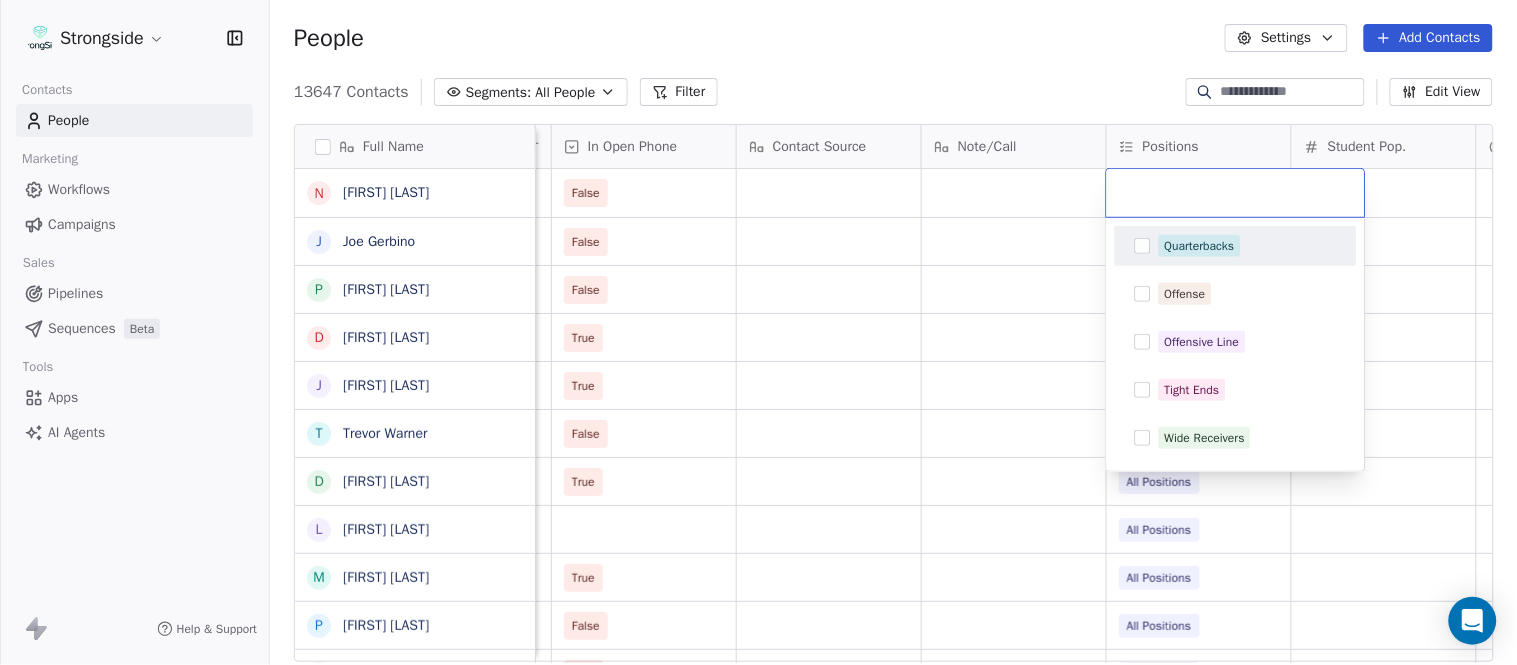 click at bounding box center (1236, 193) 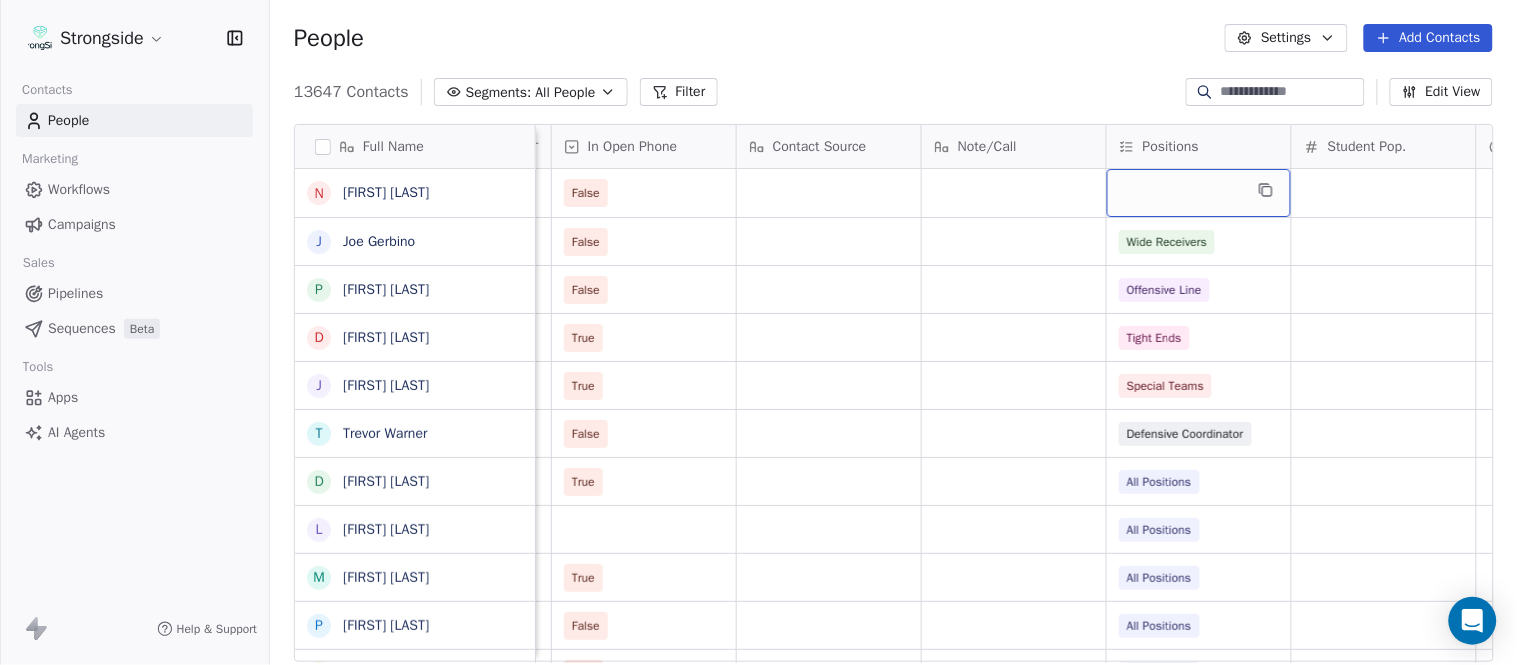 click at bounding box center (1199, 193) 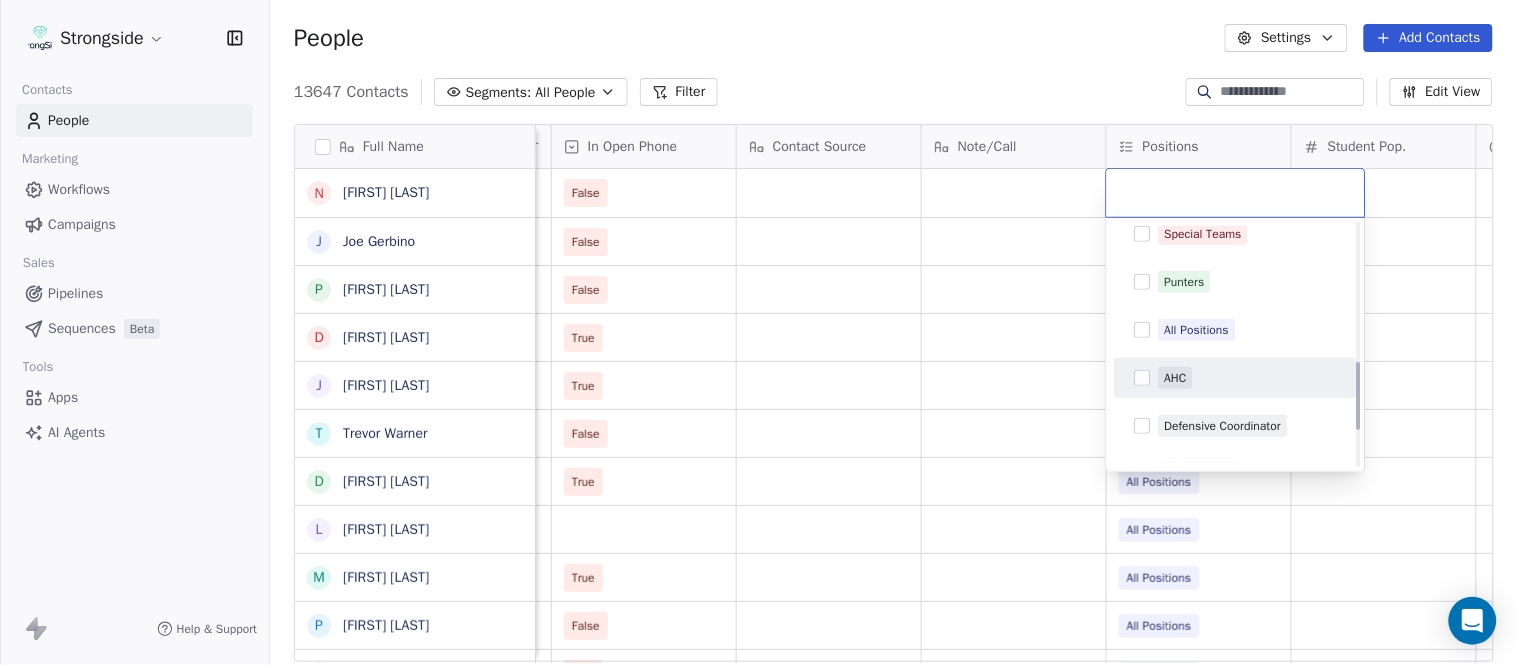 scroll, scrollTop: 617, scrollLeft: 0, axis: vertical 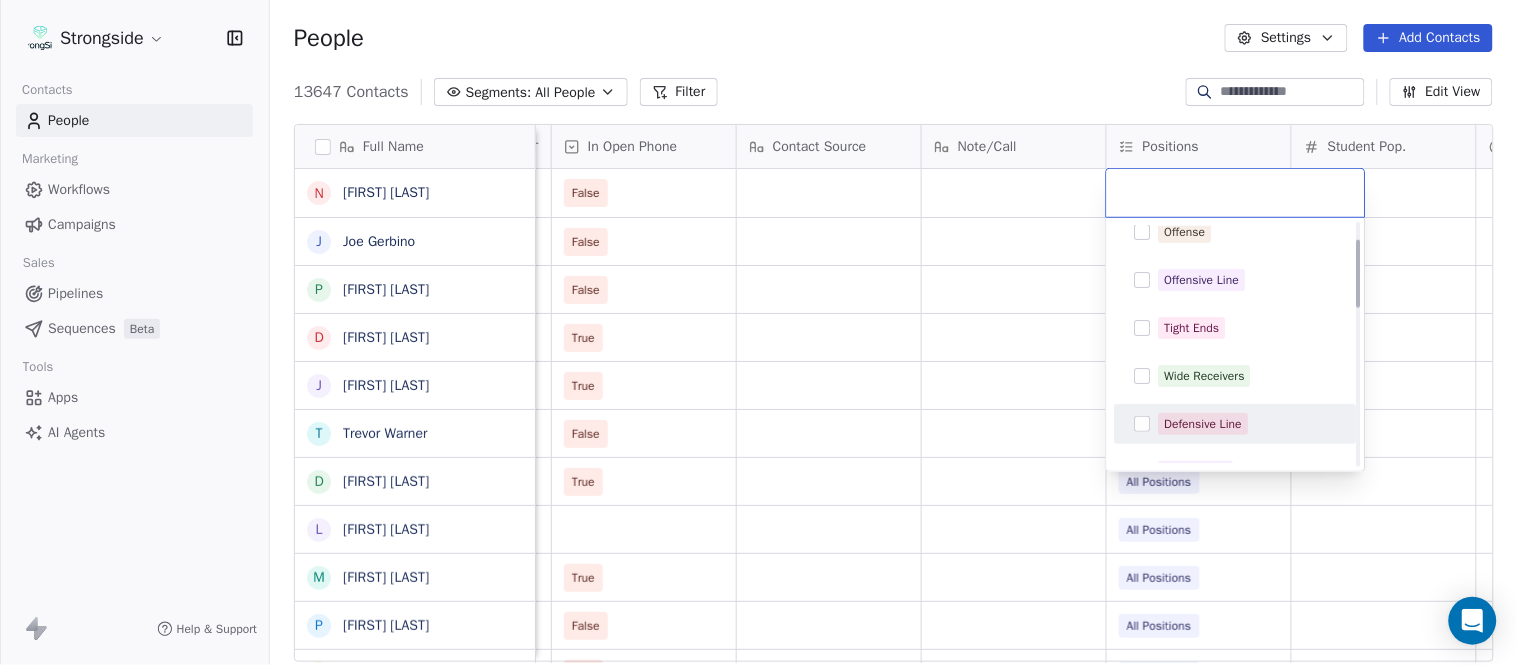 click on "Defensive Line" at bounding box center [1236, 424] 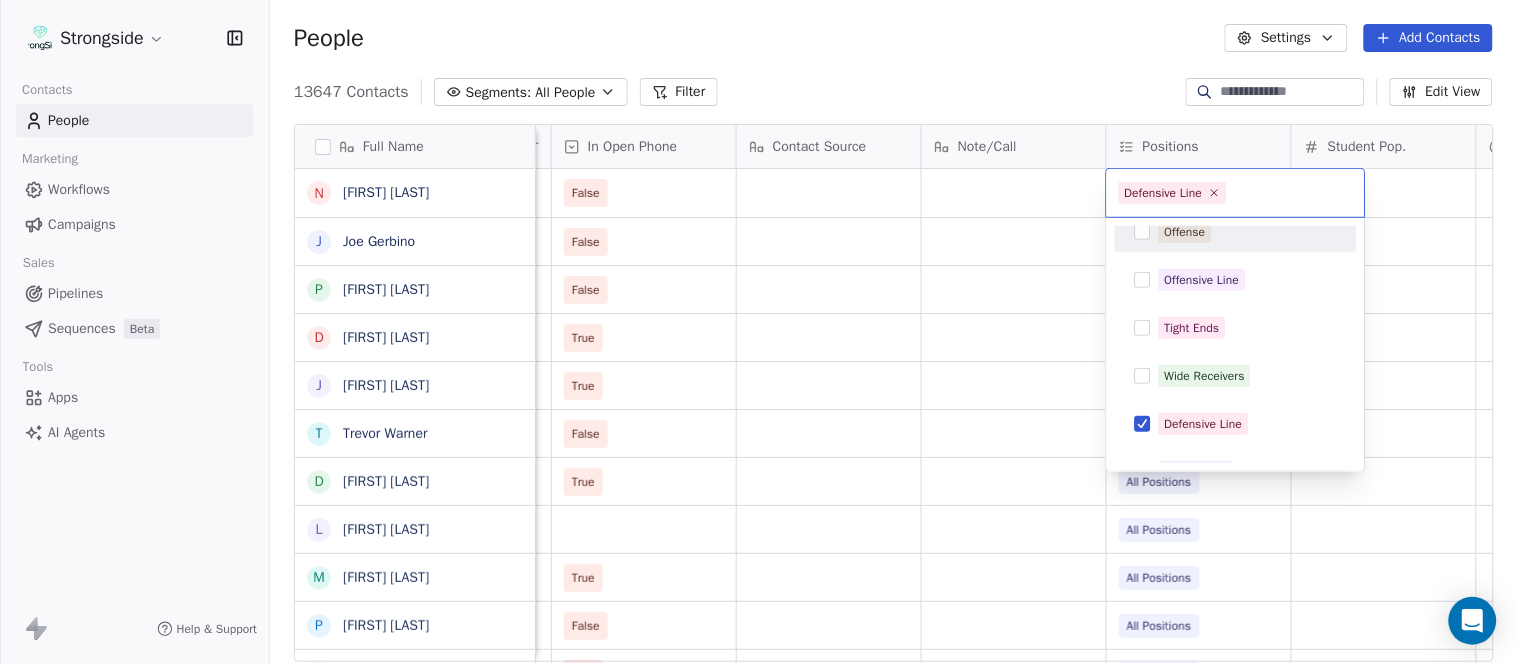 click on "Strongside Contacts People Marketing Workflows Campaigns Sales Pipelines Sequences Beta Tools Apps AI Agents Help & Support People Settings  Add Contacts 13647 Contacts Segments: All People Filter  Edit View Tag Add to Sequence Export Full Name N [LAST] [FIRST] J [LAST] [FIRST] P [LAST] [FIRST] D [LAST] [FIRST] J [LAST] [FIRST] T [LAST] [FIRST] D [LAST] [FIRST] L [LAST] [FIRST] M [LAST] [FIRST] P [LAST] [FIRST] R [LAST] [FIRST] J [LAST] [FIRST] D [LAST] [FIRST] J [LAST] [FIRST] C [LAST] [FIRST] L [LAST] [FIRST] Y [LAST] [FIRST] D [LAST] [FIRST] L [LAST] [FIRST] J [LAST] [FIRST] C [LAST] [FIRST] B [LAST] [FIRST] H [LAST] [FIRST] M [LAST] [FIRST] I [LAST] [FIRST] R [LAST] [FIRST] J [LAST] [FIRST] C [LAST] [FIRST] D [LAST] [FIRST] A [LAST] [FIRST] R [LAST] [FIRST] B [LAST] [FIRST] S [LAST] [FIRST] I [LAST] [FIRST] J [LAST] [FIRST] M [LAST] [FIRST] A [LAST] [FIRST] B [LAST] [FIRST] M [LAST] [FIRST] J [LAST] [FIRST] L [LAST] [FIRST] D [LAST] [FIRST] J [LAST] [FIRST] Email Phone Number Level League/Conference Organization Job Title Tags Created Date BST Status Priority Emails Auto Clicked [LAST] [FIRST]   False   False Wide Receivers   False Offensive Line   True Tight Ends   True Special Teams   False Defensive Coordinator   True" at bounding box center [758, 332] 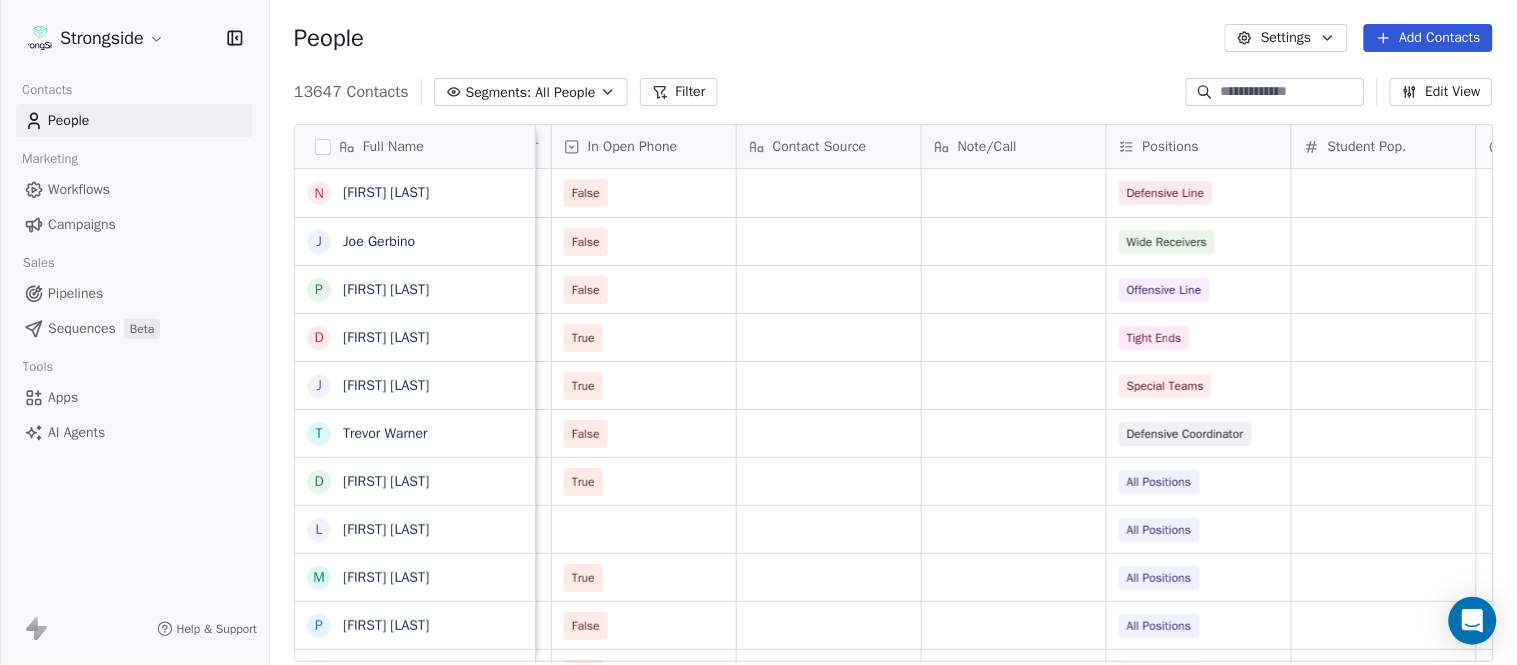 click on "Add Contacts" at bounding box center [1428, 38] 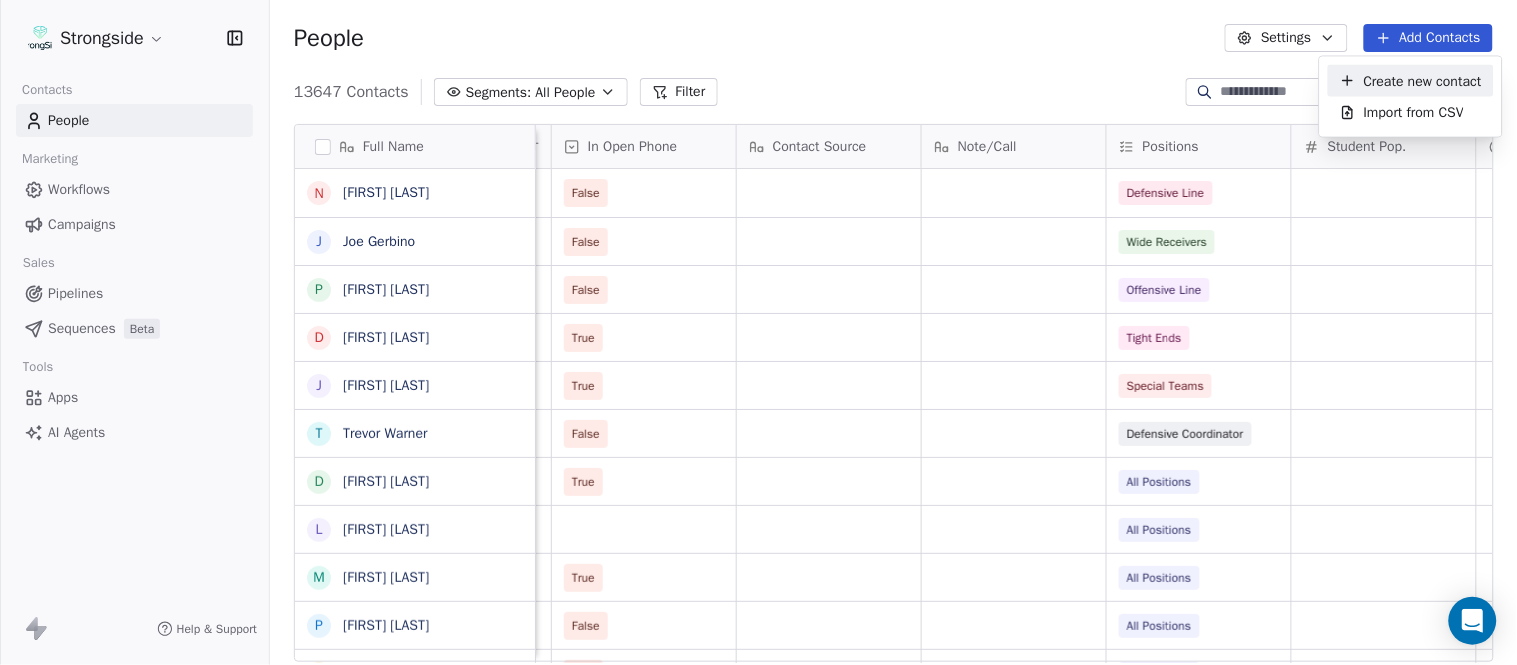 click on "Create new contact" at bounding box center (1423, 80) 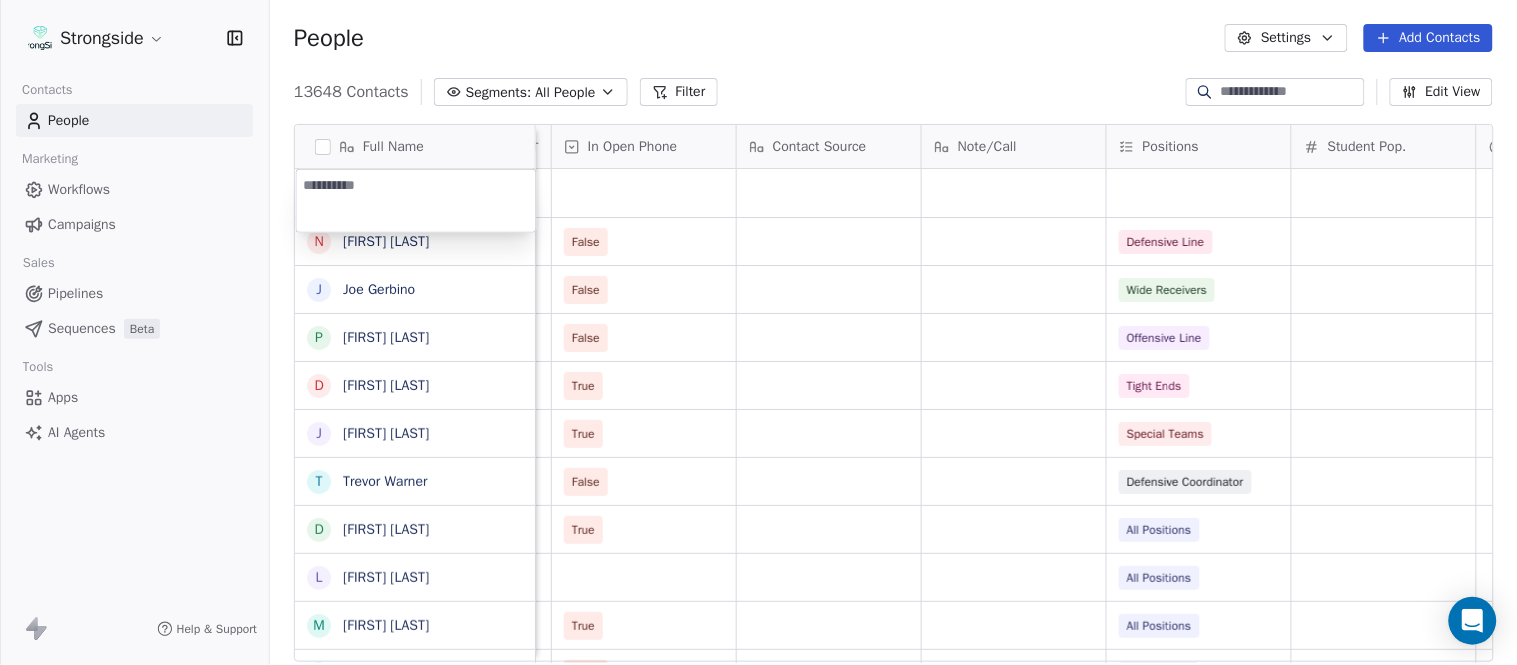 type on "*********" 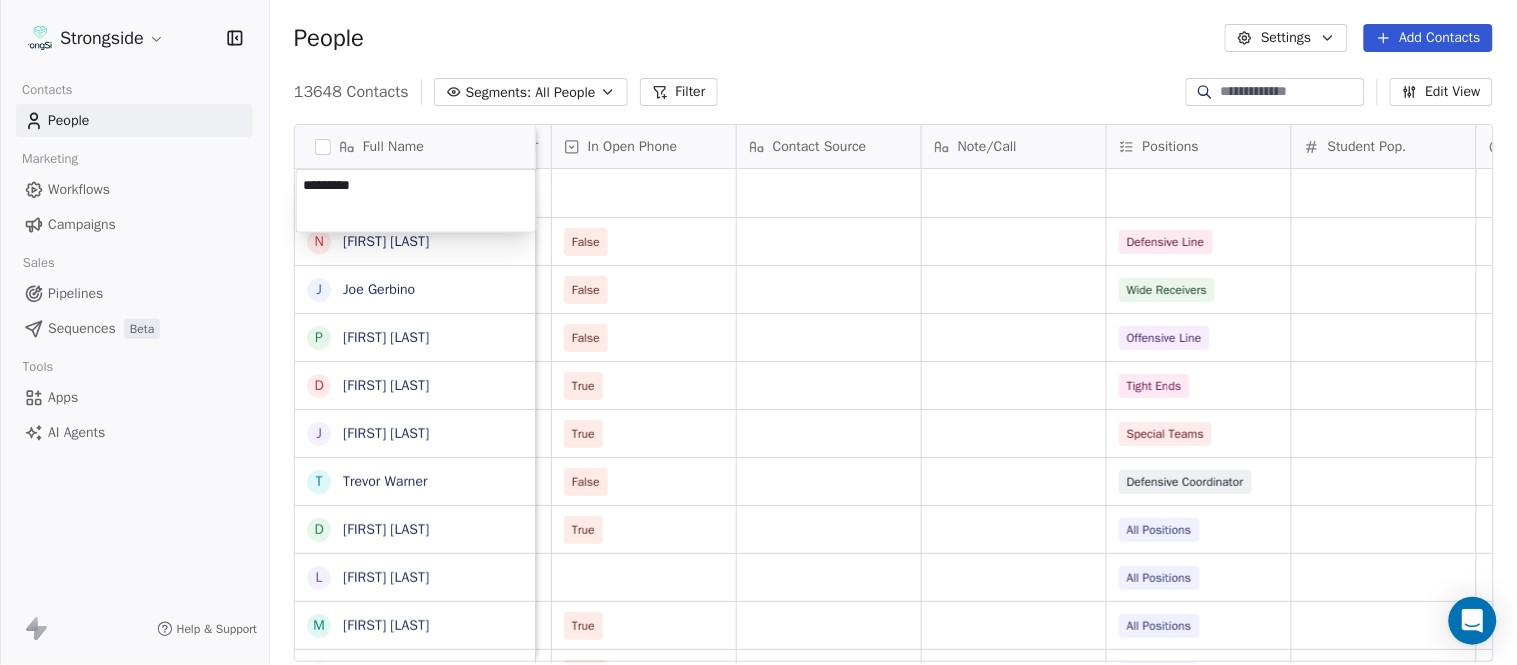 click on "Strongside Contacts People Marketing Workflows Campaigns Sales Pipelines Sequences Beta Tools Apps AI Agents Help & Support People Settings Add Contacts 13648 Contacts Segments: All People Filter Edit View Tag Add to Sequence Export Full Name N [FIRST] [LAST] J [FIRST] [LAST] P [FIRST] [LAST] D [FIRST] [LAST] J [FIRST] [LAST] T [FIRST] [LAST] D [FIRST] [LAST] L [FIRST] [LAST] M [FIRST] [LAST] P [FIRST] [LAST] R [FIRST] [LAST] J [FIRST] [LAST] D [FIRST] [LAST] J [FIRST] [LAST] C [FIRST] [LAST] L [FIRST] [LAST] Y [FIRST] [LAST] D [FIRST] [LAST] L [FIRST] [LAST] J [FIRST] [LAST] C [FIRST] [LAST] B [FIRST] [LAST] H [FIRST] [LAST] M [FIRST] [LAST] I [FIRST] [LAST] R [FIRST] [LAST] J [FIRST] [LAST] C [FIRST] [LAST] D [FIRST] [LAST] A [FIRST] [LAST] Status Priority Emails Auto Clicked Last Activity Date BST In Open Phone Contact Source Note/Call Positions Student Pop. Lead Account False Defensive Line False Wide Receivers False Offensive Line True Tight Ends True Special Teams False Defensive Coordinator" at bounding box center [758, 332] 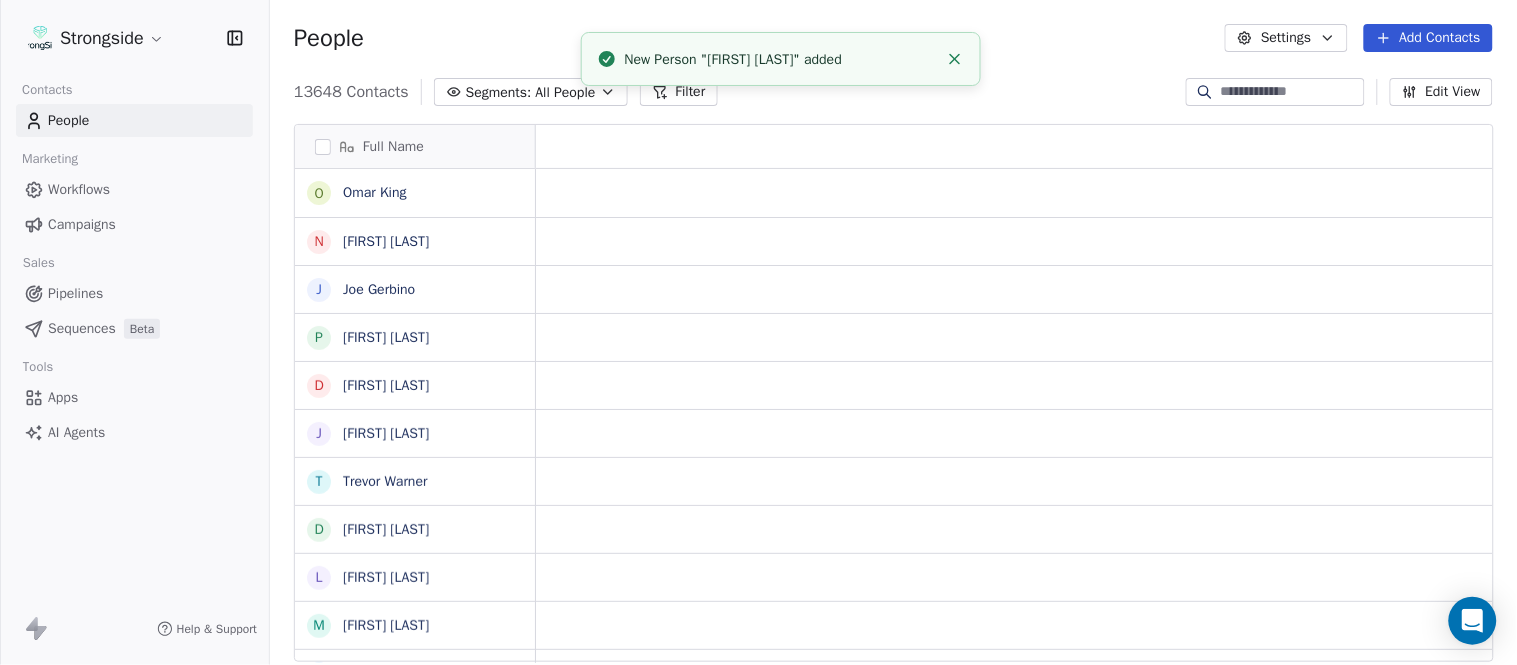 scroll, scrollTop: 0, scrollLeft: 0, axis: both 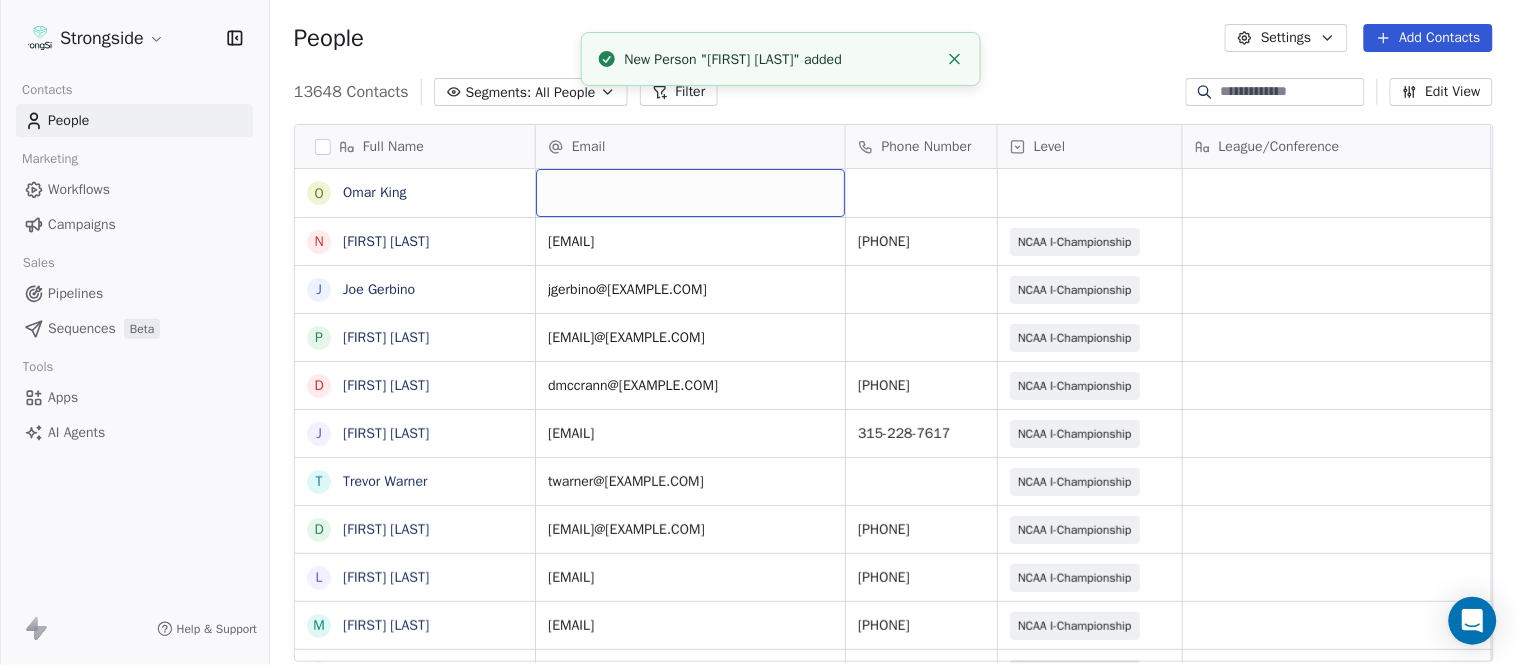 click at bounding box center [690, 193] 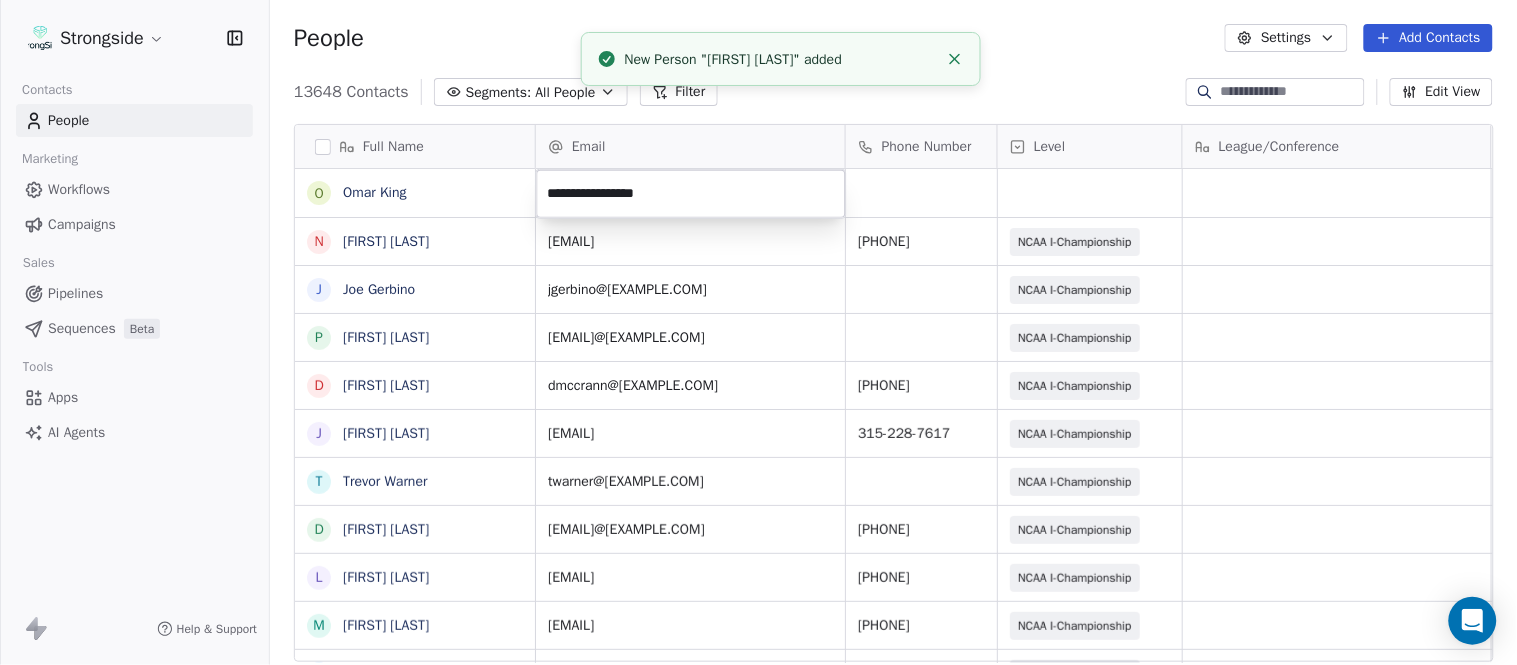 click 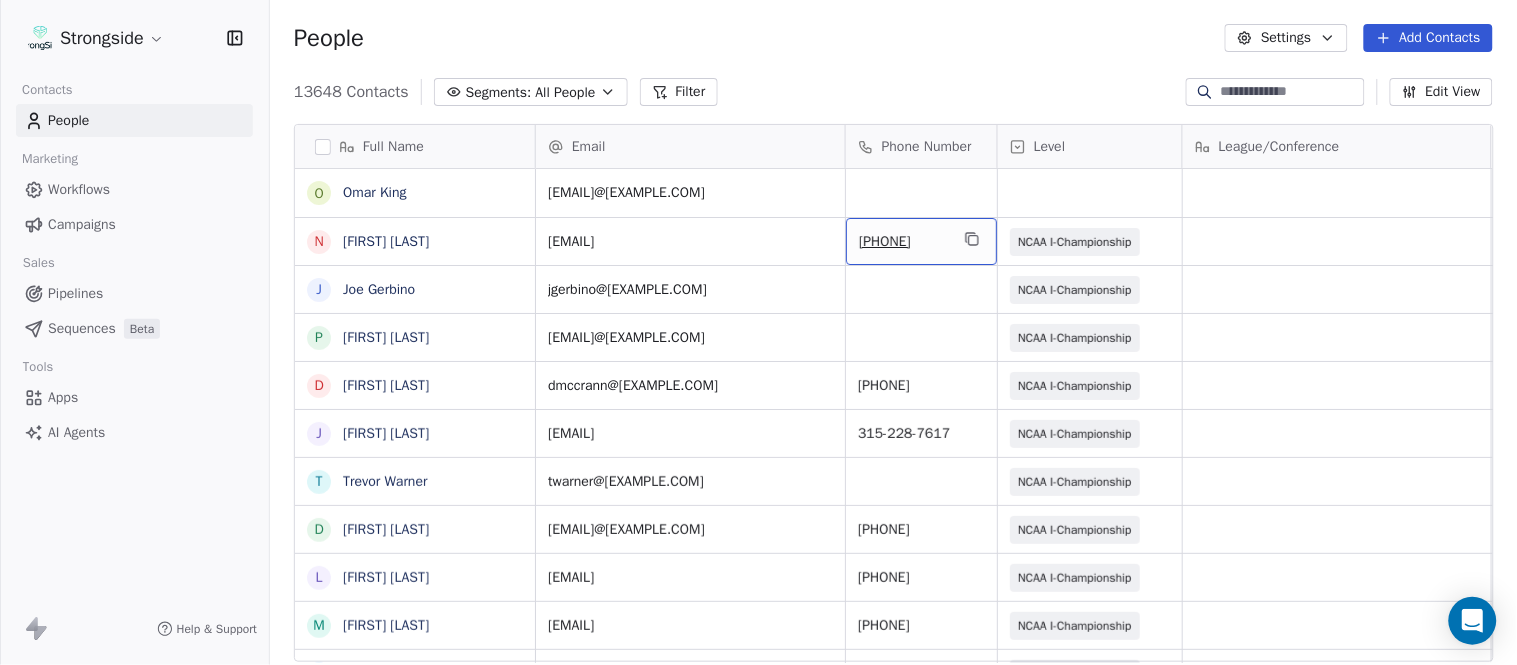 click on "[PHONE]" at bounding box center [921, 241] 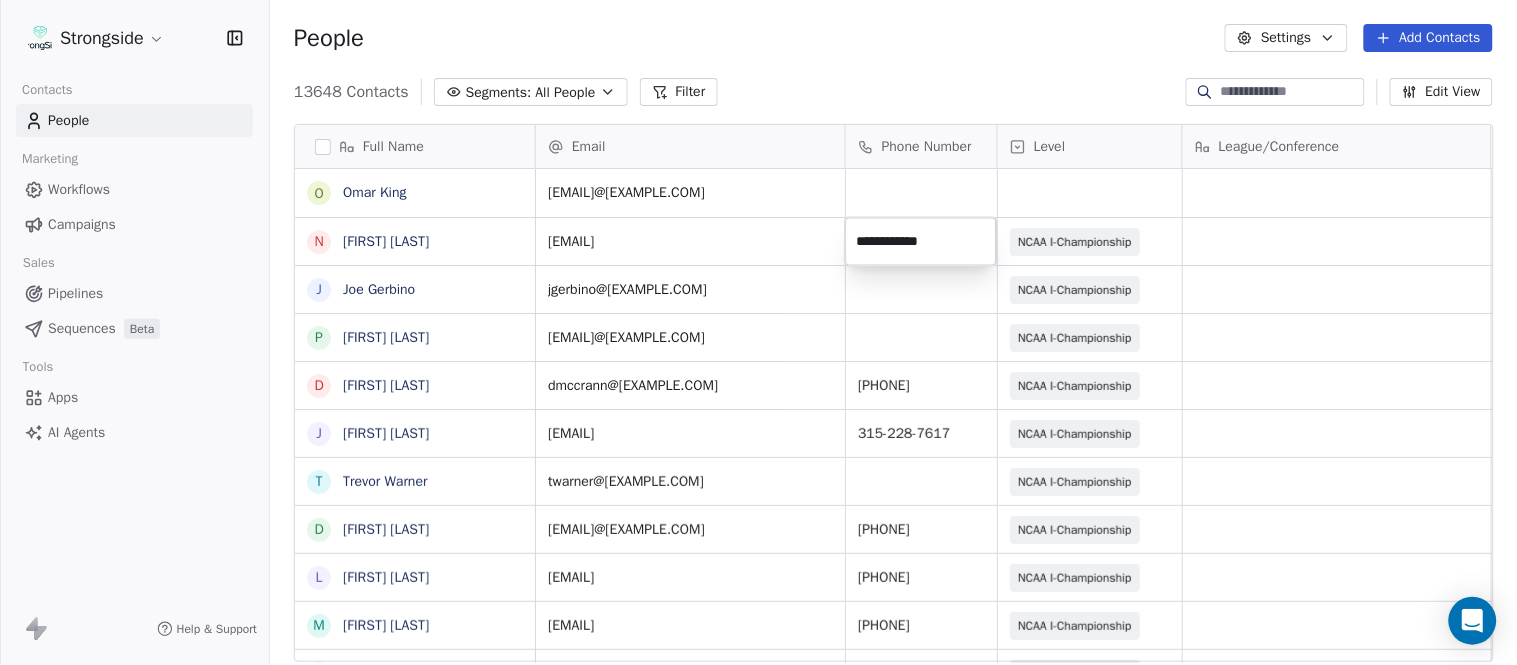 click on "Strongside Contacts People Marketing Workflows Campaigns Sales Pipelines Sequences Beta Tools Apps AI Agents Help & Support People Settings Add Contacts 13648 Contacts Segments: All People Filter Edit View Tag Add to Sequence Export Full Name O [FIRST] [LAST] N [FIRST] [LAST] J [FIRST] [LAST] P [FIRST] [LAST] D [FIRST] [LAST] J [FIRST] [LAST] T [FIRST] [LAST] D [FIRST] [LAST] L [FIRST] [LAST] M [FIRST] [LAST] P [FIRST] [LAST] R [FIRST] [LAST] J [FIRST] [LAST] D [FIRST] [LAST] J [FIRST] [LAST] C [FIRST] [LAST] L [FIRST] [LAST] Y [FIRST] [LAST] D [FIRST] [LAST] L [FIRST] [LAST] J [FIRST] [LAST] C [FIRST] [LAST] B [FIRST] [LAST] H [FIRST] [LAST] M [FIRST] [LAST] I [FIRST] [LAST] R [FIRST] [LAST] J [FIRST] [LAST] C [FIRST] [LAST] D [FIRST] [LAST] A [FIRST] [LAST] Email Phone Number Level League/Conference Organization Job Title Tags Created Date BST oking@[EXAMPLE.COM] Aug 06, 2025 10:21 PM ntrawick@[EXAMPLE.COM] [PHONE] NCAA I-Championship COLGATE UNIV Assistant Coach Aug 06, 2025 10:20 PM jgerbino@[EXAMPLE.COM] COLGATE UNIV" at bounding box center [758, 332] 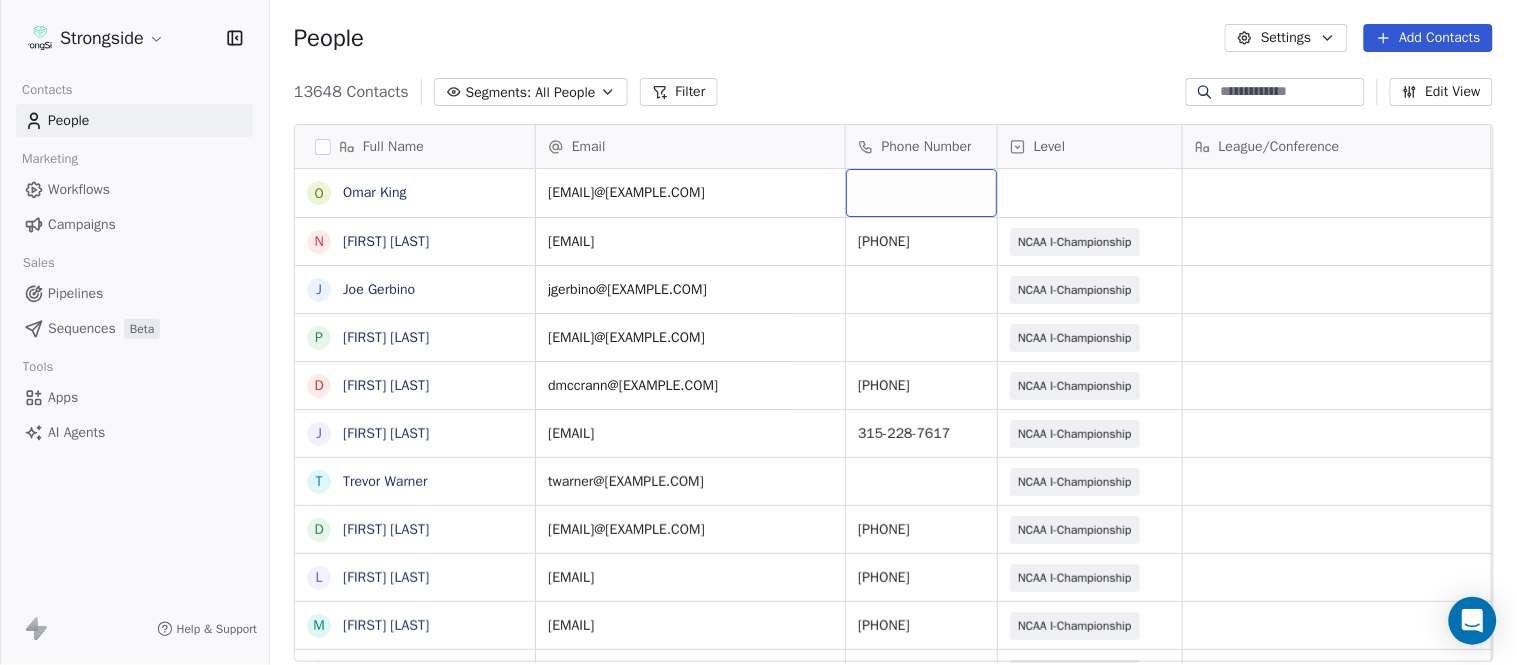 click at bounding box center [921, 193] 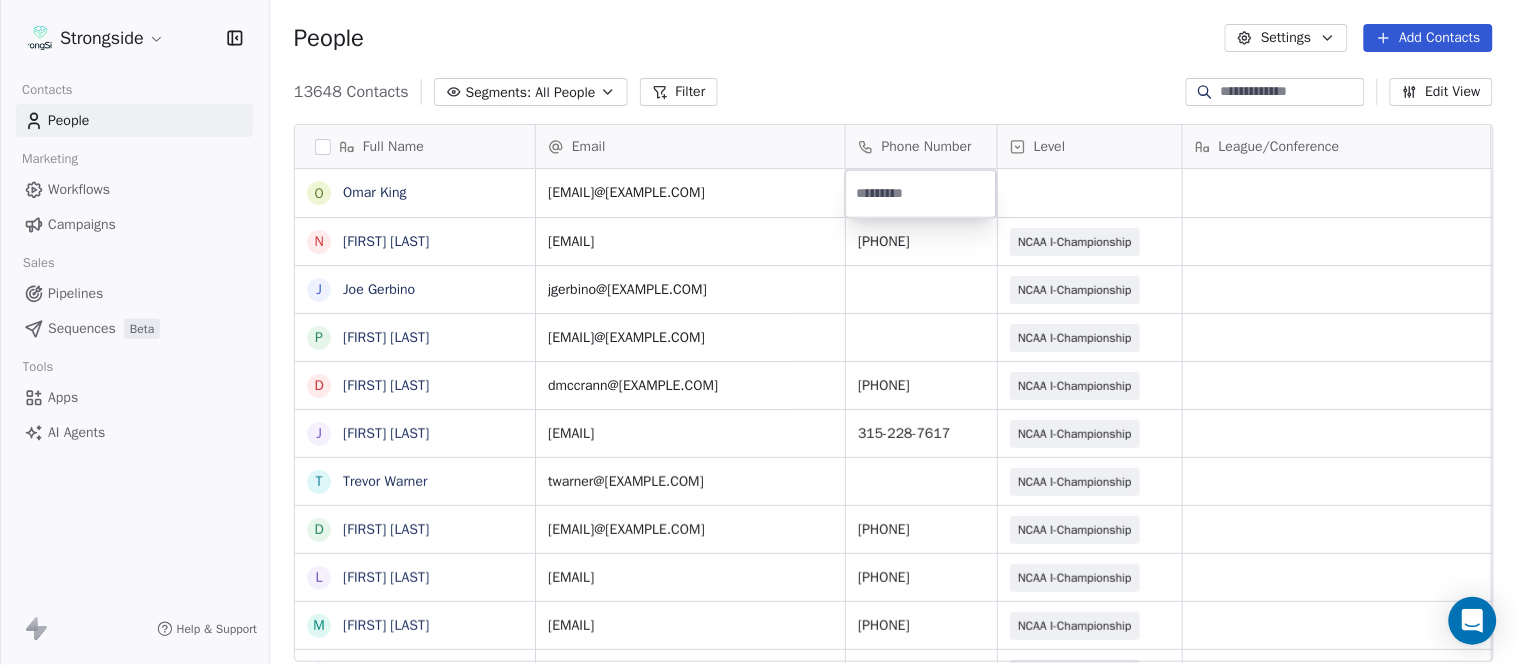type on "**********" 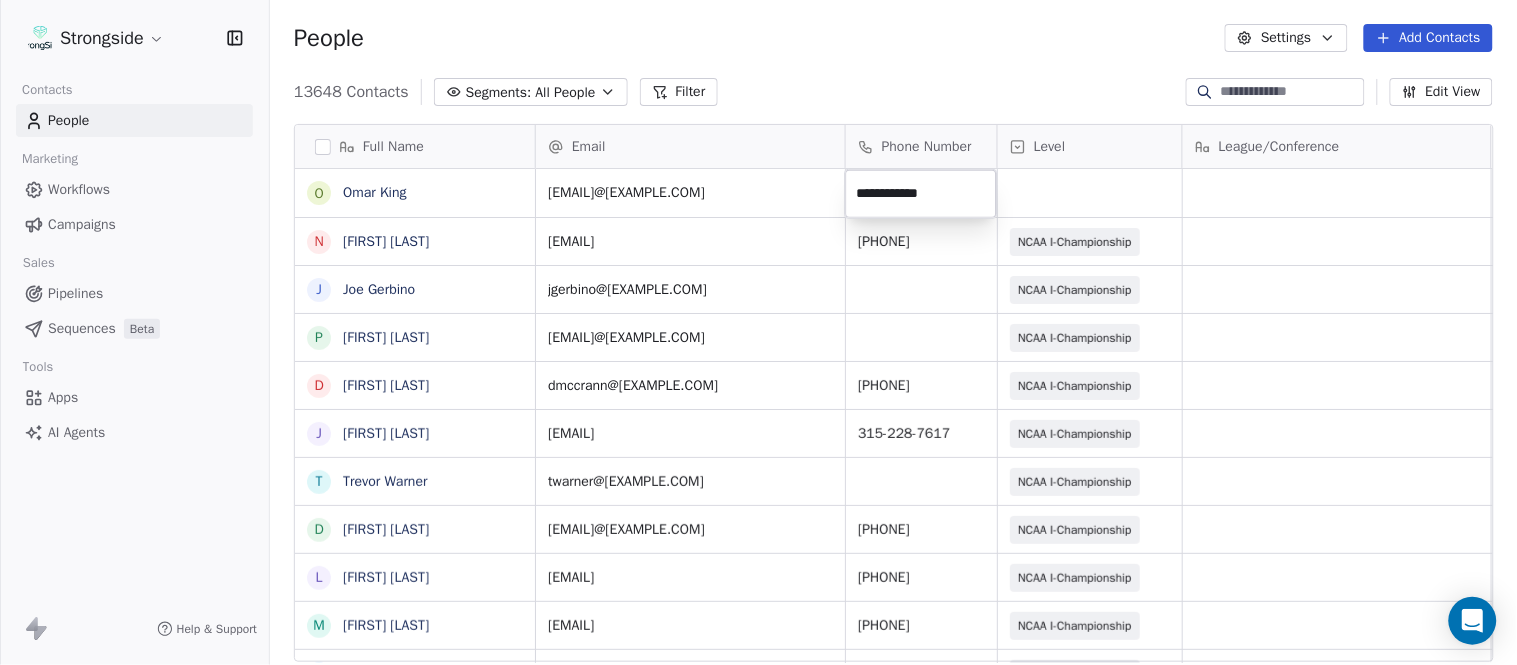 click on "Strongside Contacts People Marketing Workflows Campaigns Sales Pipelines Sequences Beta Tools Apps AI Agents Help & Support People Settings Add Contacts 13648 Contacts Segments: All People Filter Edit View Tag Add to Sequence Export Full Name O [FIRST] [LAST] N [FIRST] [LAST] J [FIRST] [LAST] P [FIRST] [LAST] D [FIRST] [LAST] J [FIRST] [LAST] T [FIRST] [LAST] D [FIRST] [LAST] L [FIRST] [LAST] M [FIRST] [LAST] P [FIRST] [LAST] R [FIRST] [LAST] J [FIRST] [LAST] D [FIRST] [LAST] J [FIRST] [LAST] C [FIRST] [LAST] L [FIRST] [LAST] Y [FIRST] [LAST] D [FIRST] [LAST] L [FIRST] [LAST] J [FIRST] [LAST] C [FIRST] [LAST] B [FIRST] [LAST] H [FIRST] [LAST] M [FIRST] [LAST] I [FIRST] [LAST] R [FIRST] [LAST] J [FIRST] [LAST] C [FIRST] [LAST] D [FIRST] [LAST] A [FIRST] [LAST] Email Phone Number Level League/Conference Organization Job Title Tags Created Date BST oking@[EXAMPLE.COM] Aug 06, 2025 10:21 PM ntrawick@[EXAMPLE.COM] [PHONE] NCAA I-Championship COLGATE UNIV Assistant Coach Aug 06, 2025 10:20 PM jgerbino@[EXAMPLE.COM] COLGATE UNIV" at bounding box center [758, 332] 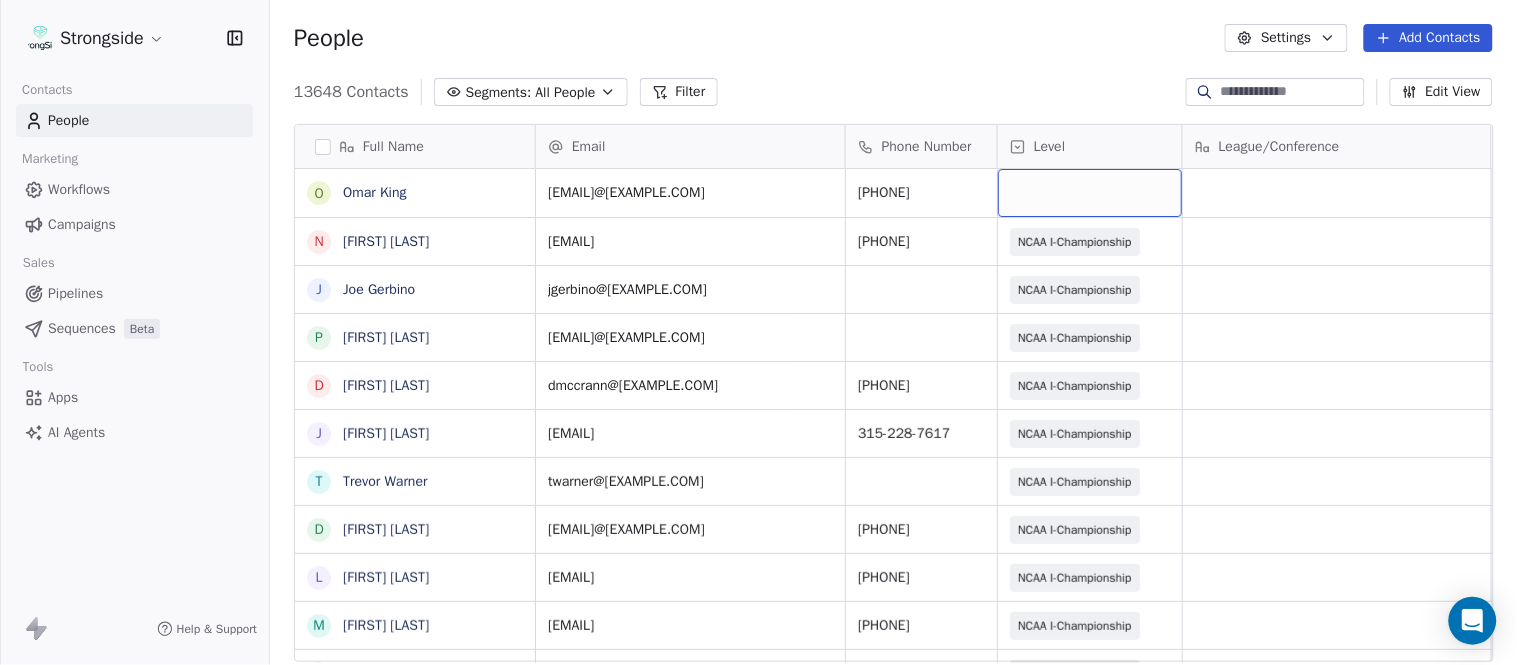 click at bounding box center (1090, 193) 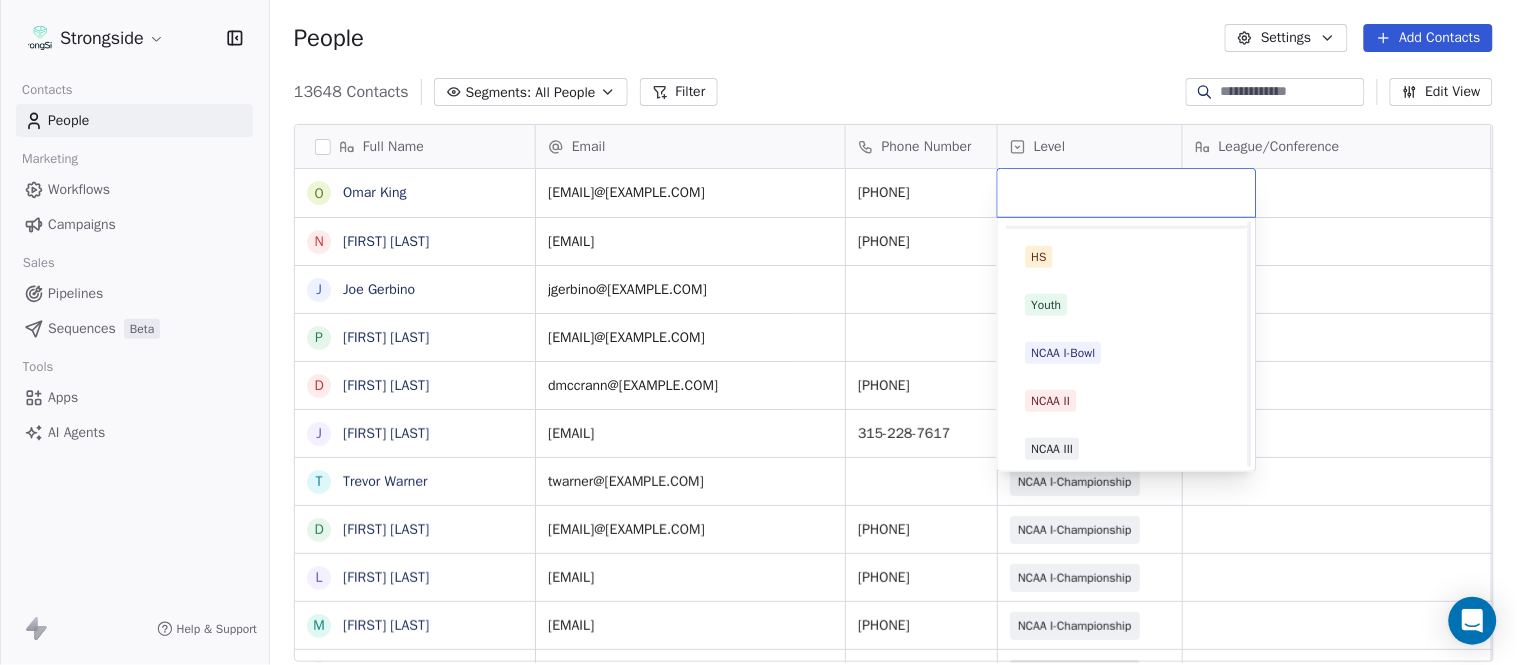 scroll, scrollTop: 378, scrollLeft: 0, axis: vertical 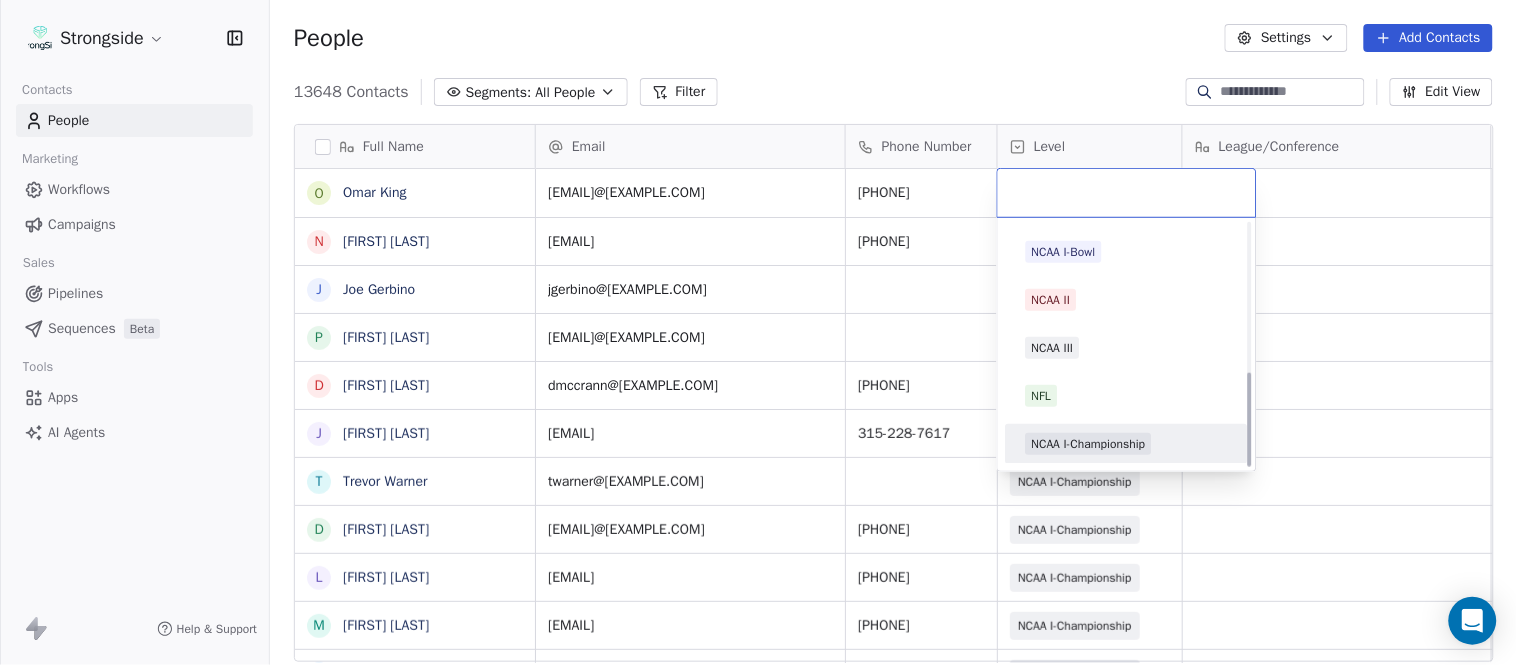 click on "NCAA I-Championship" at bounding box center [1089, 444] 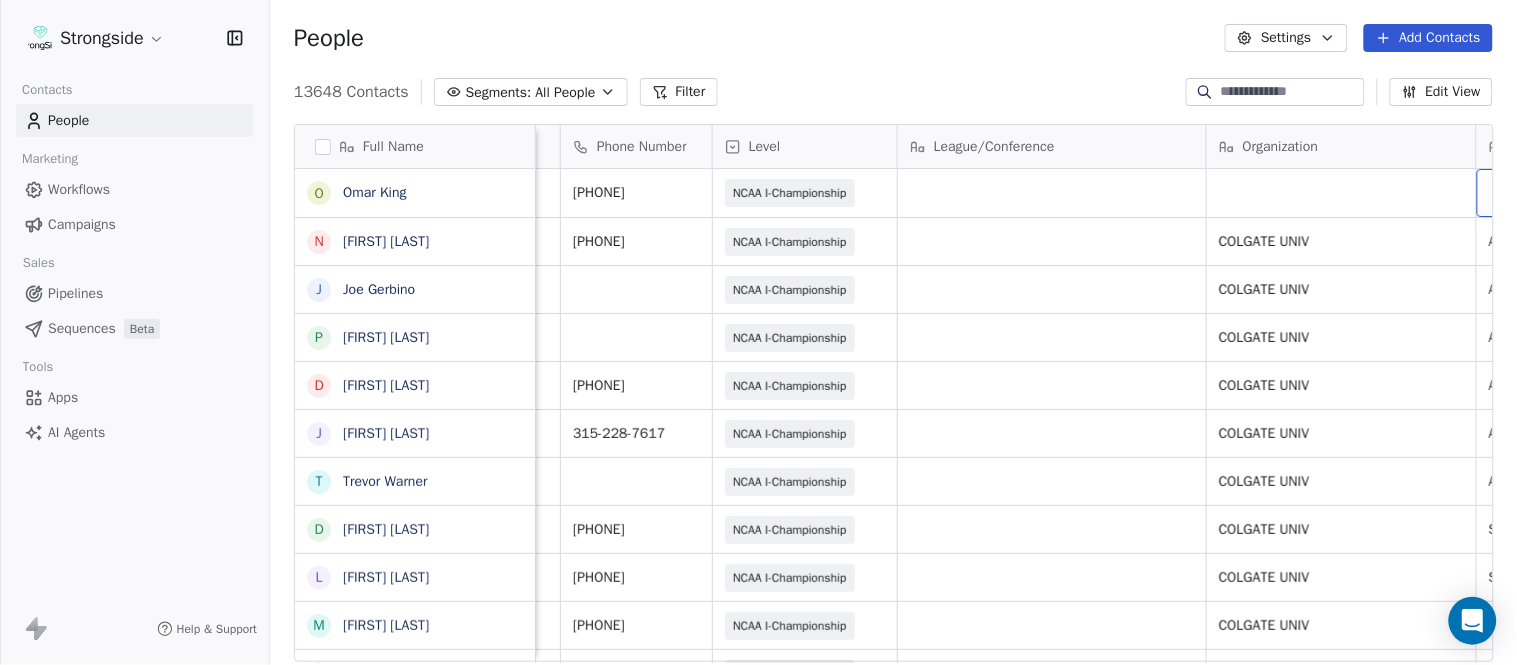 scroll, scrollTop: 0, scrollLeft: 553, axis: horizontal 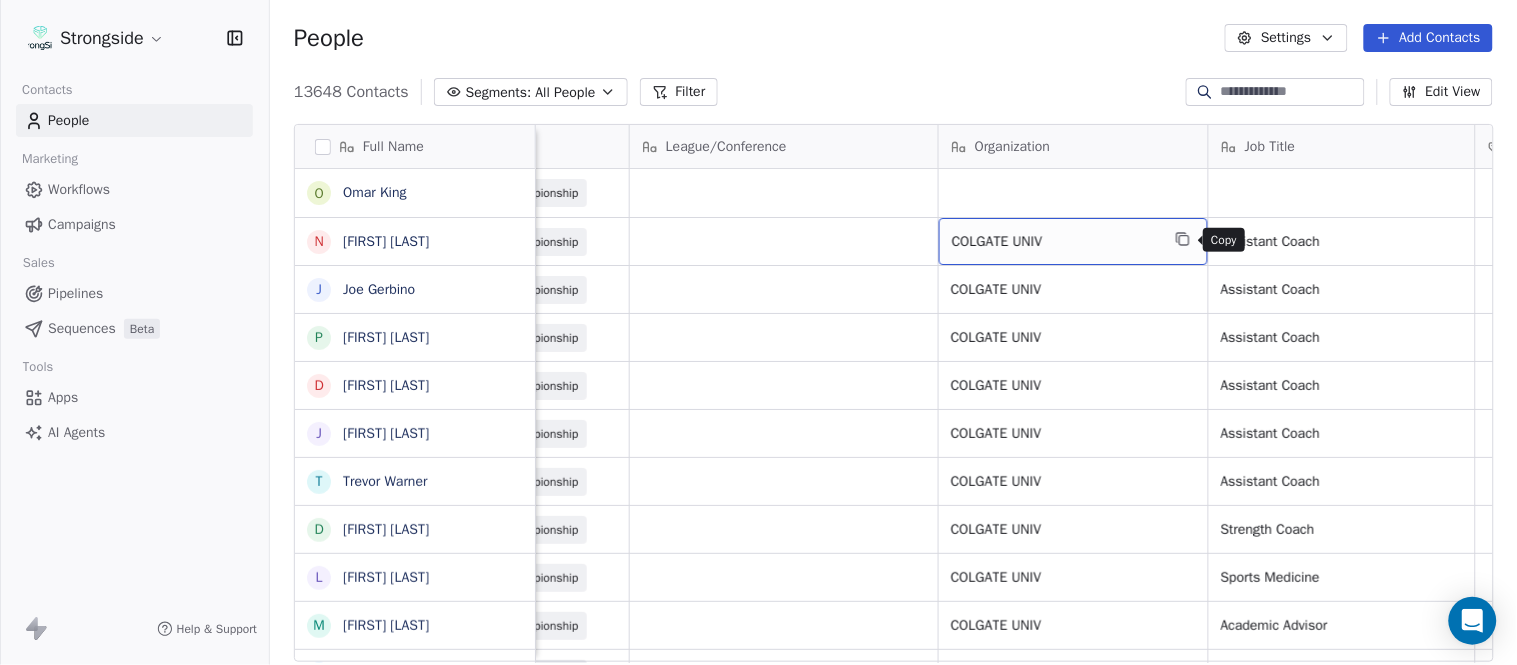 click 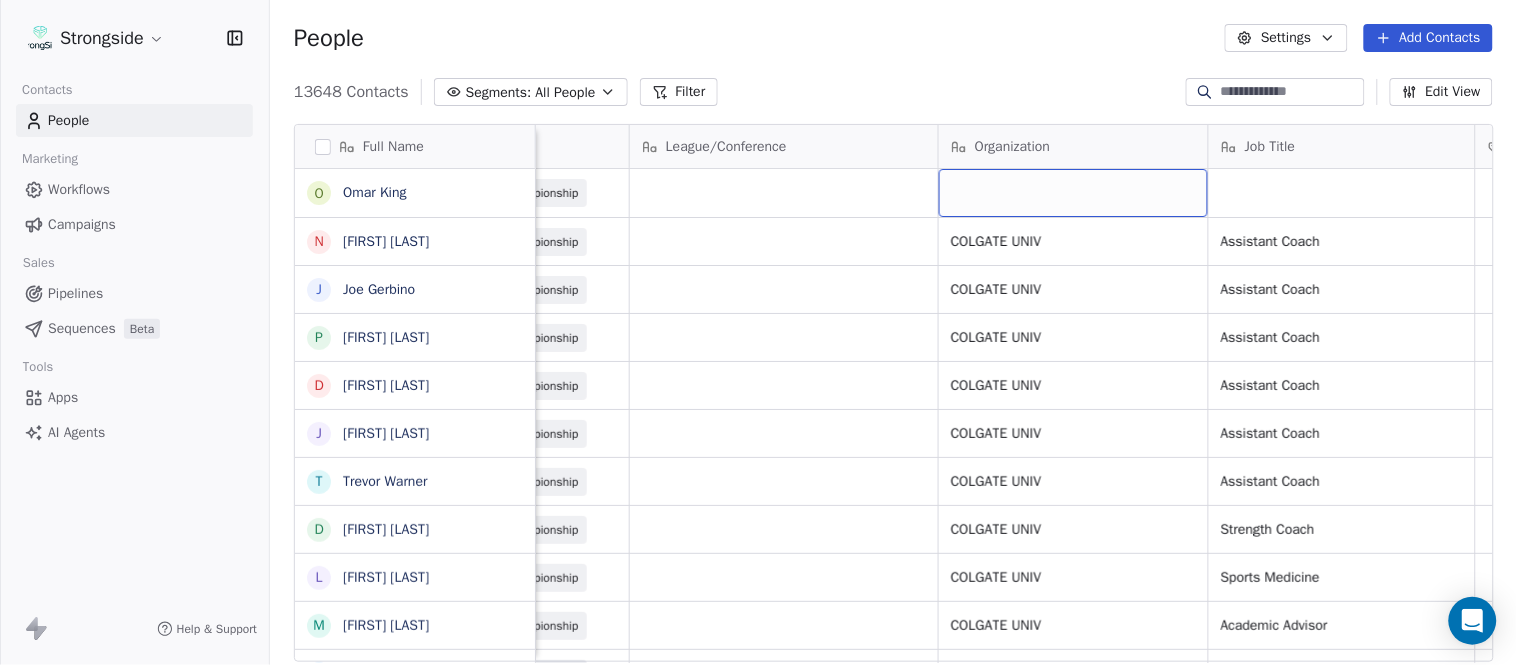 click at bounding box center [1073, 193] 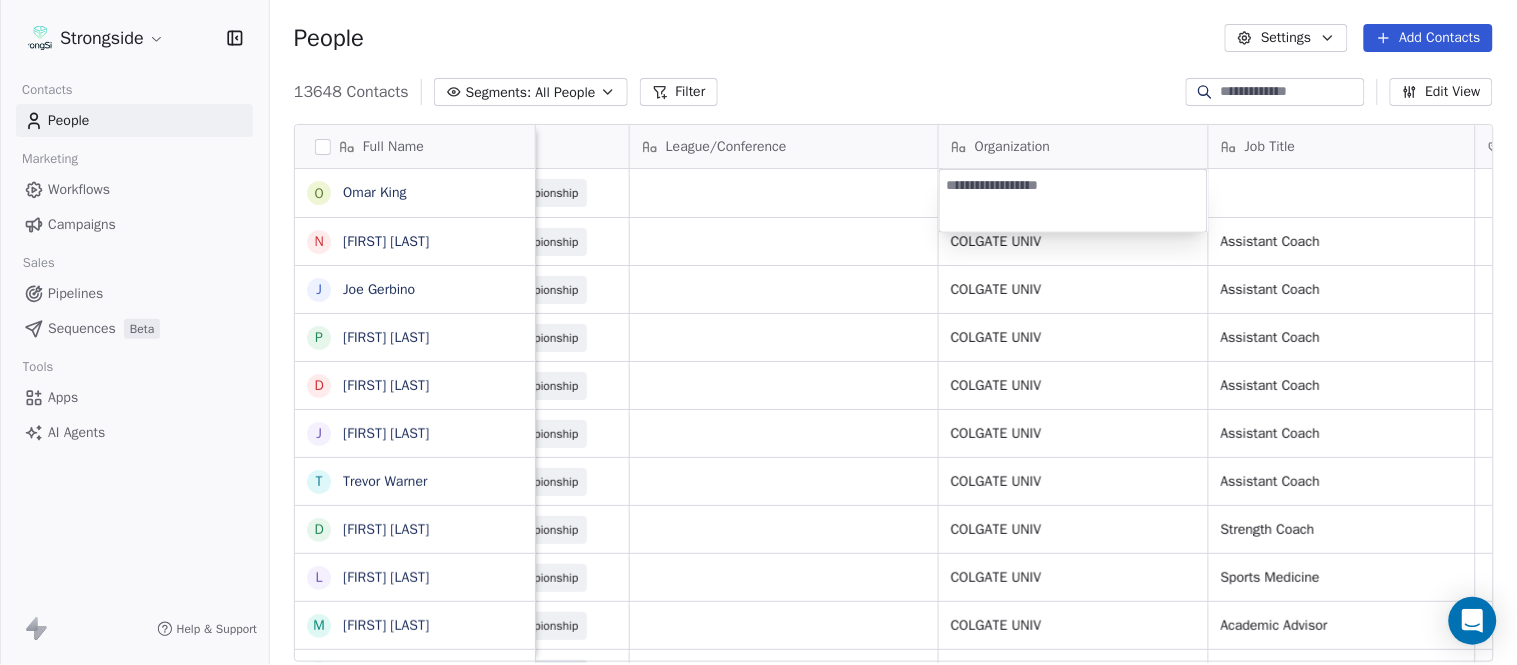 type on "**********" 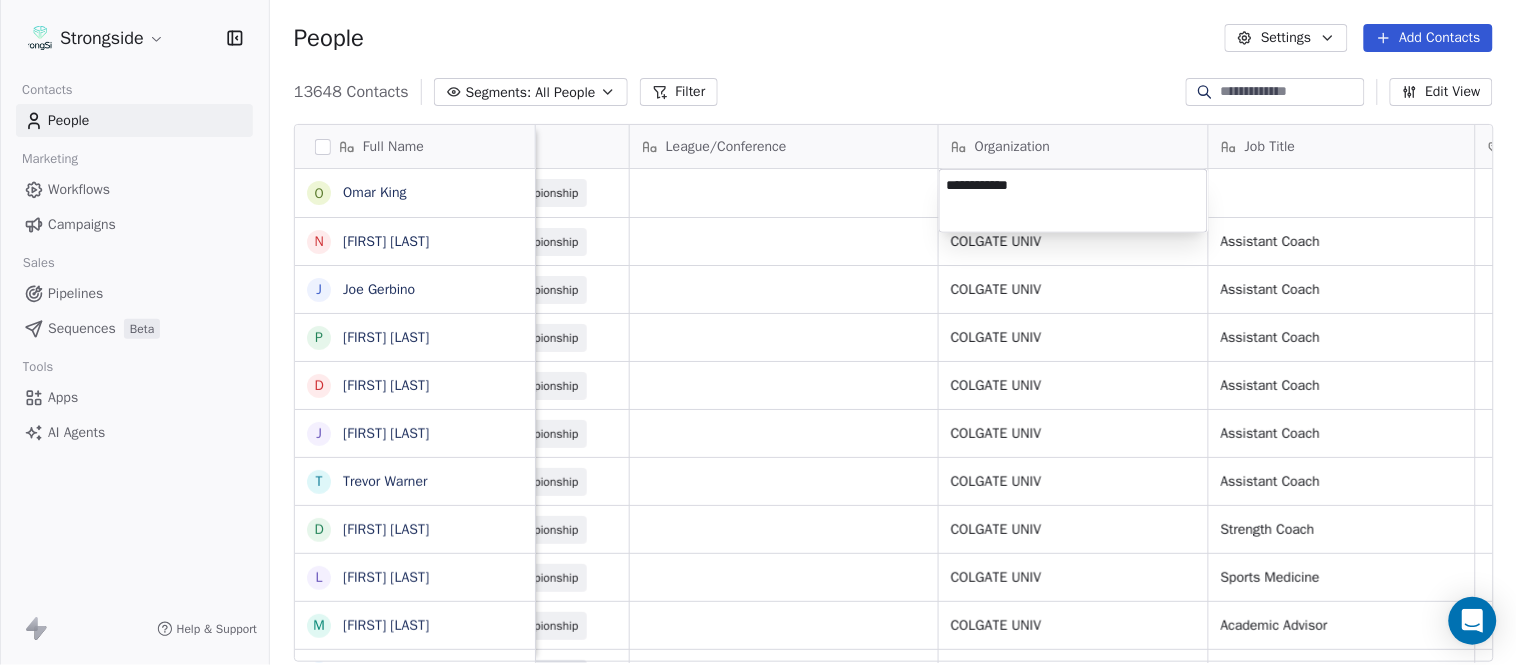 click on "oking@example.com [PHONE] NCAA I-Championship COLGATE UNIV Assistant Coach SID SID" at bounding box center (758, 332) 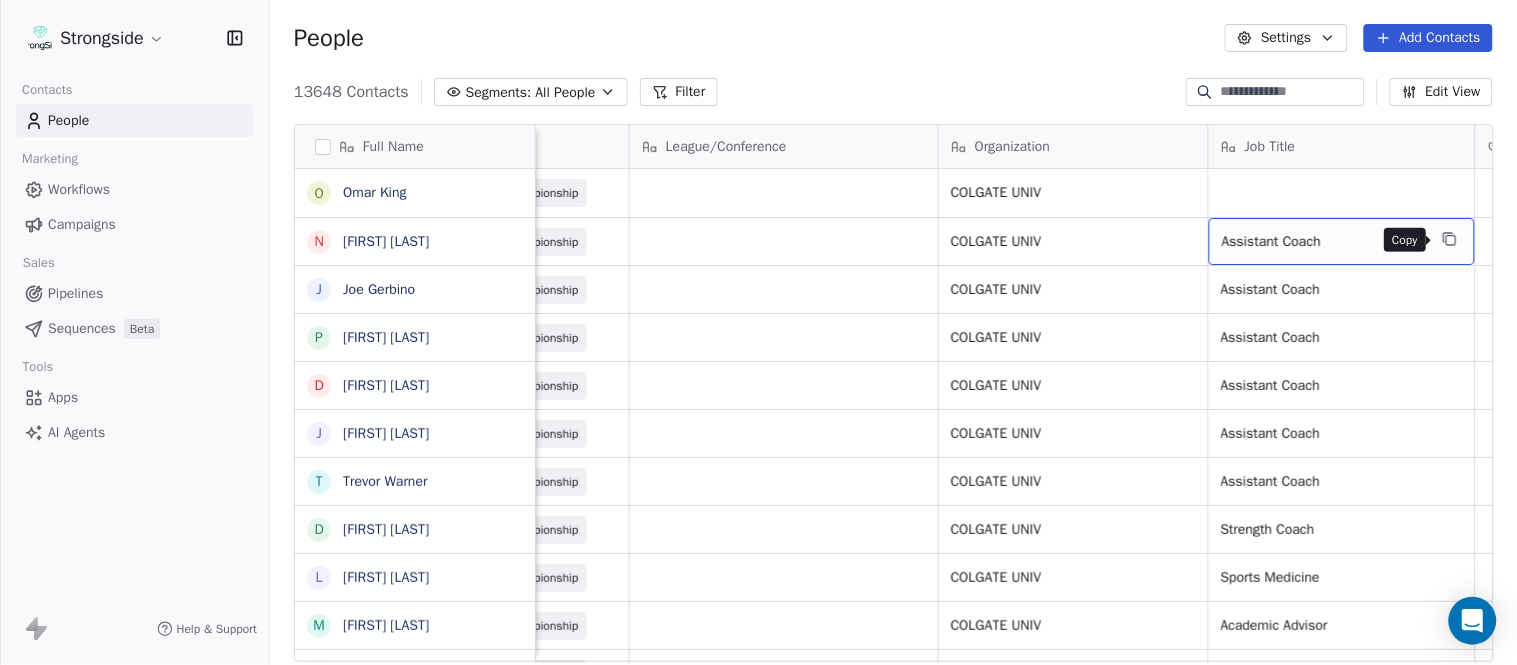 click 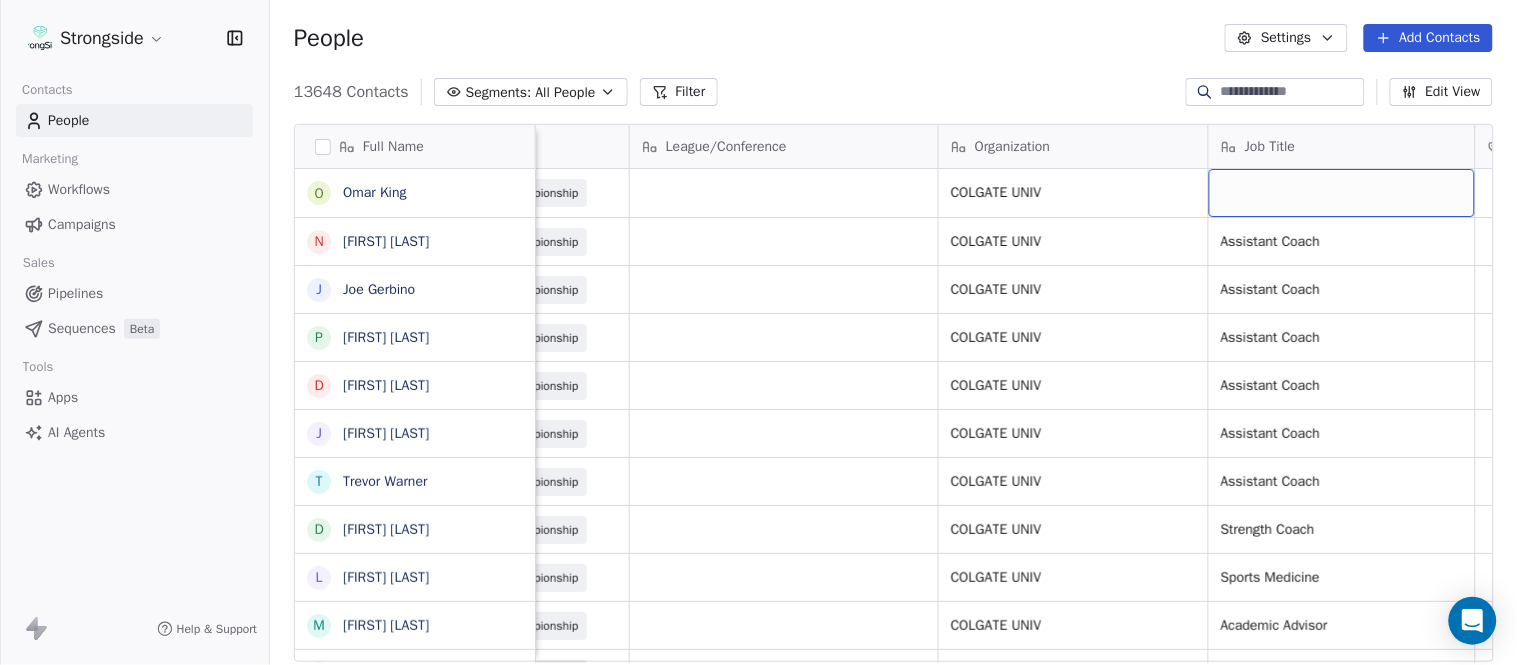 click at bounding box center [1342, 193] 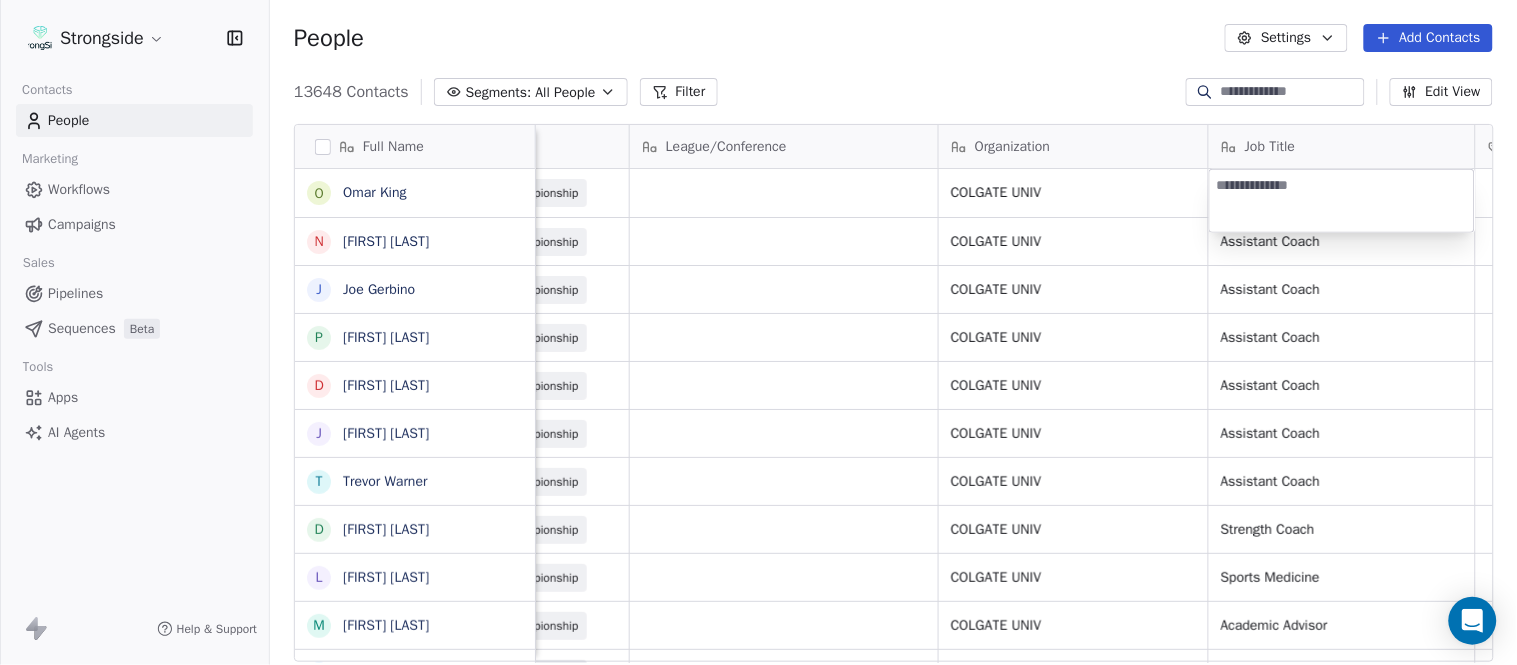 type on "**********" 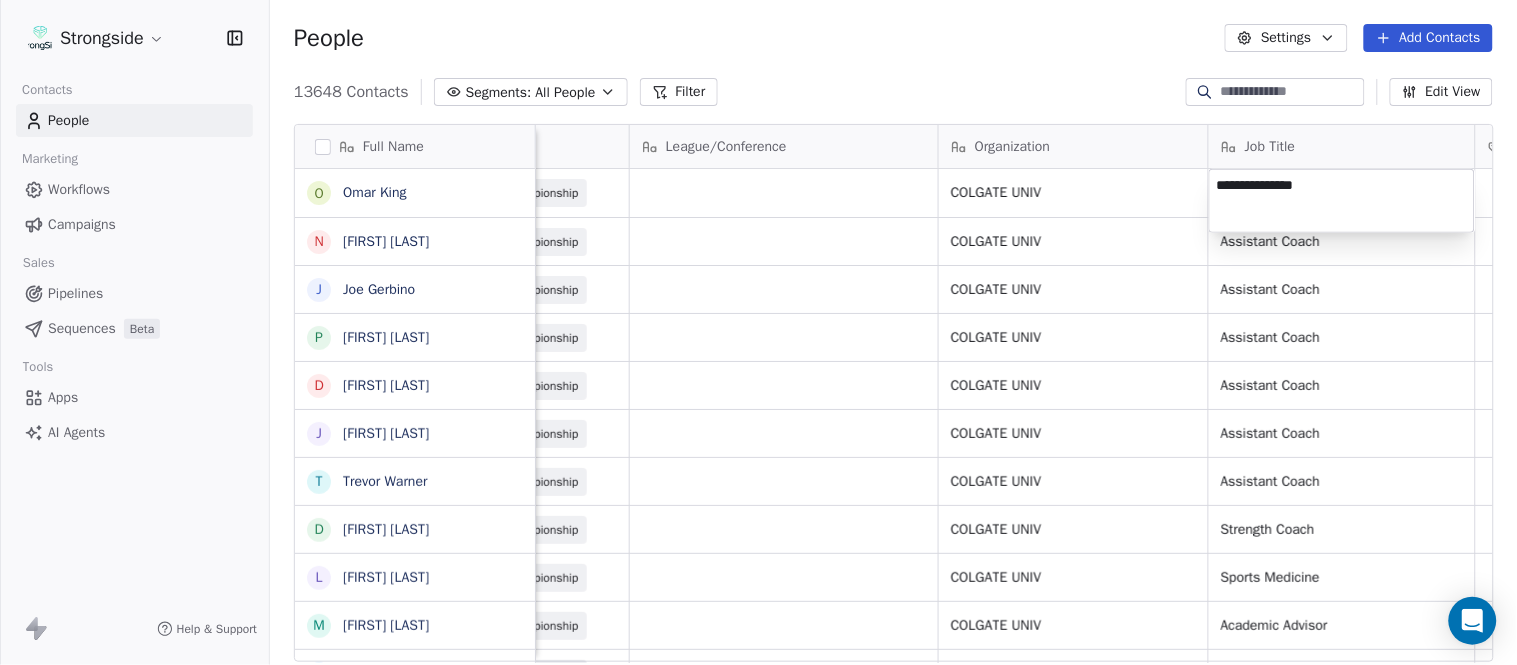 click on "Full Name O [LAST] N [LAST] J [LAST] P [LAST] D [LAST] J [LAST] T [LAST] D [LAST] L [LAST] M [LAST] P [LAST] R [LAST] J [LAST] D [LAST] J [LAST] C [LAST] L [LAST] Y [LAST] D [LAST] L [LAST] J [LAST] C [LAST] B [LAST] H [LAST] M [LAST] I [LAST] R [LAST] J [LAST] C [LAST] D [LAST] A [LAST] R [LAST] Email Phone Number Level League/Conference Organization Job Title Tags Created Date BST Status Priority [EMAIL] [PHONE] NCAA I-Championship COLGATE UNIV Aug 06, 2025 10:21 PM [EMAIL] [PHONE] NCAA I-Championship COLGATE UNIV SID SID" at bounding box center (758, 332) 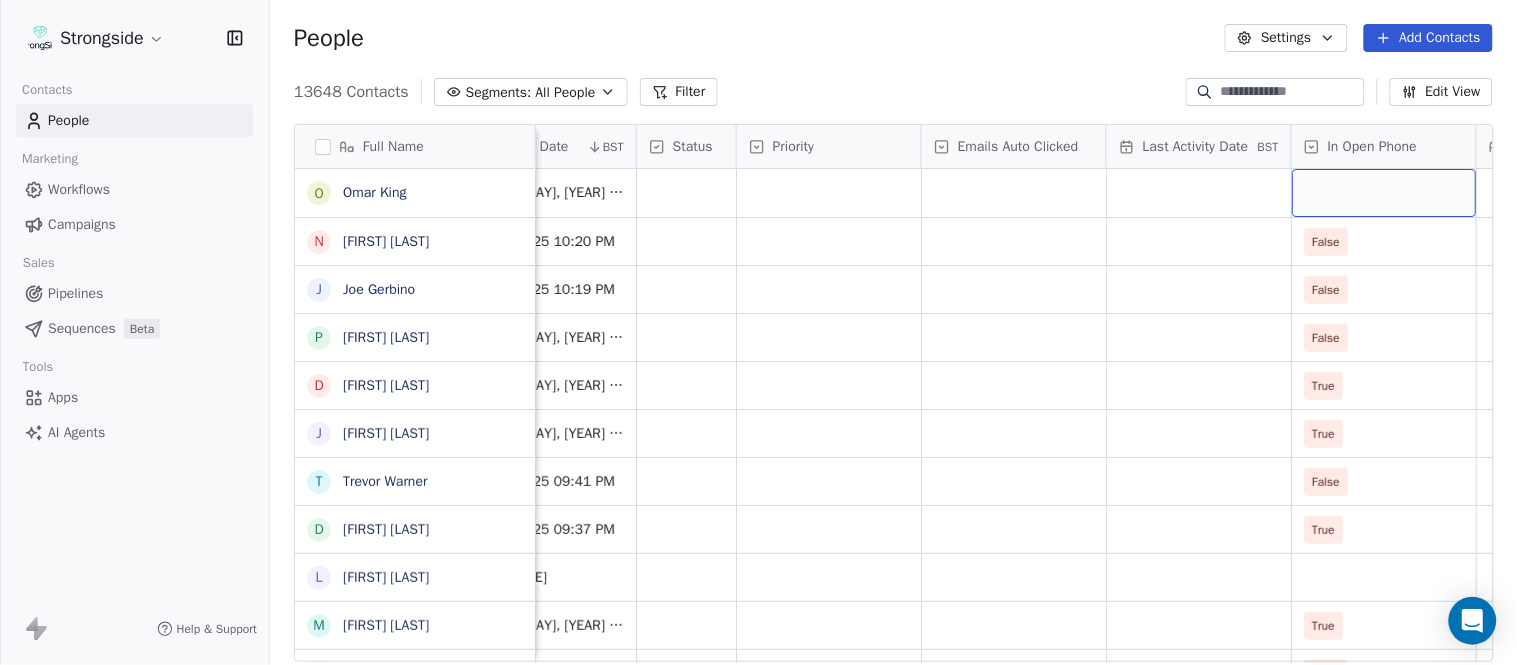 scroll, scrollTop: 0, scrollLeft: 1863, axis: horizontal 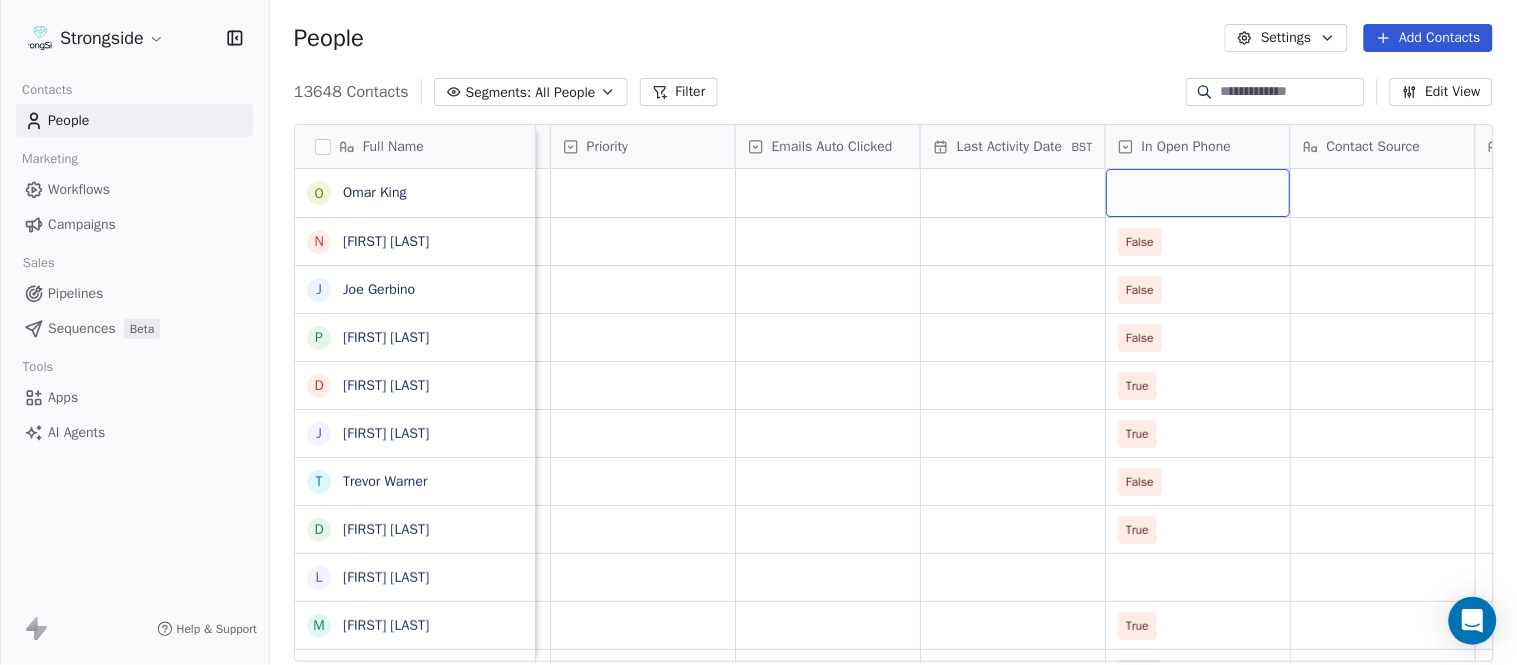 click at bounding box center [1198, 193] 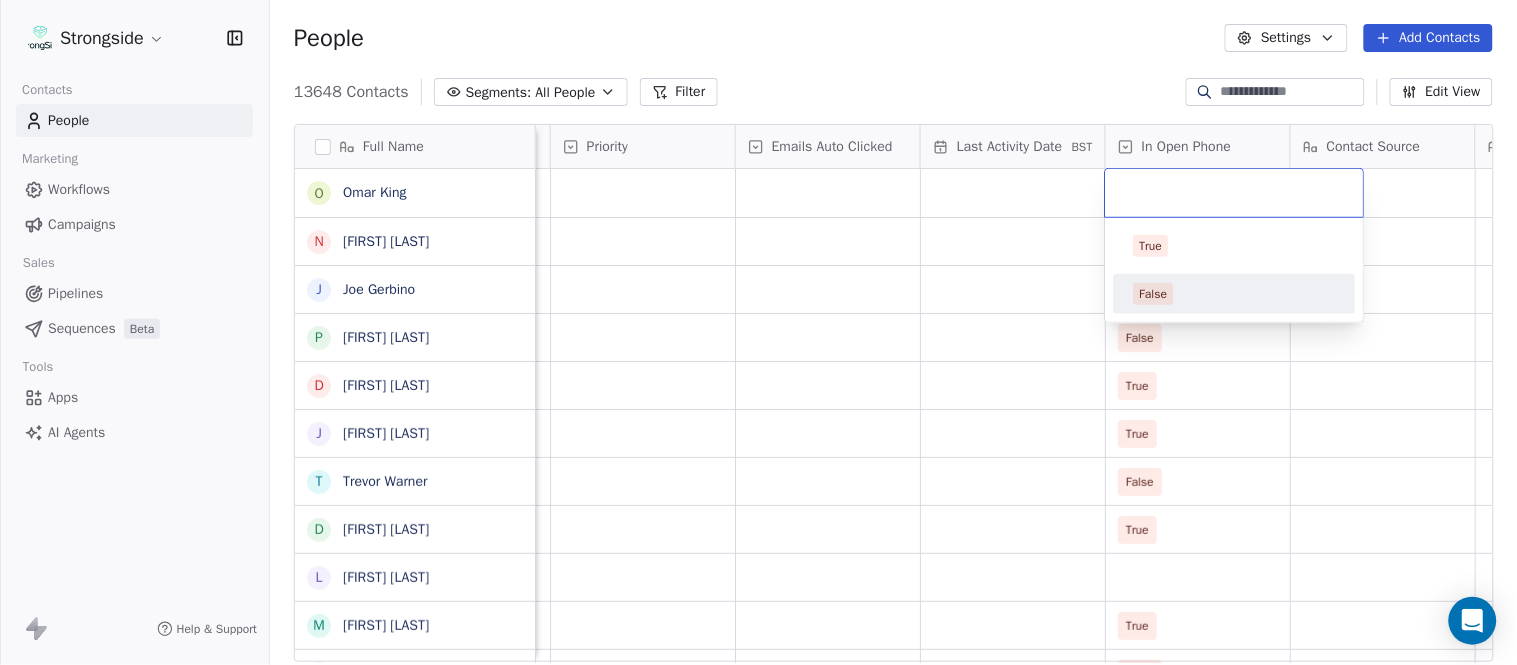 click on "False" at bounding box center (1235, 294) 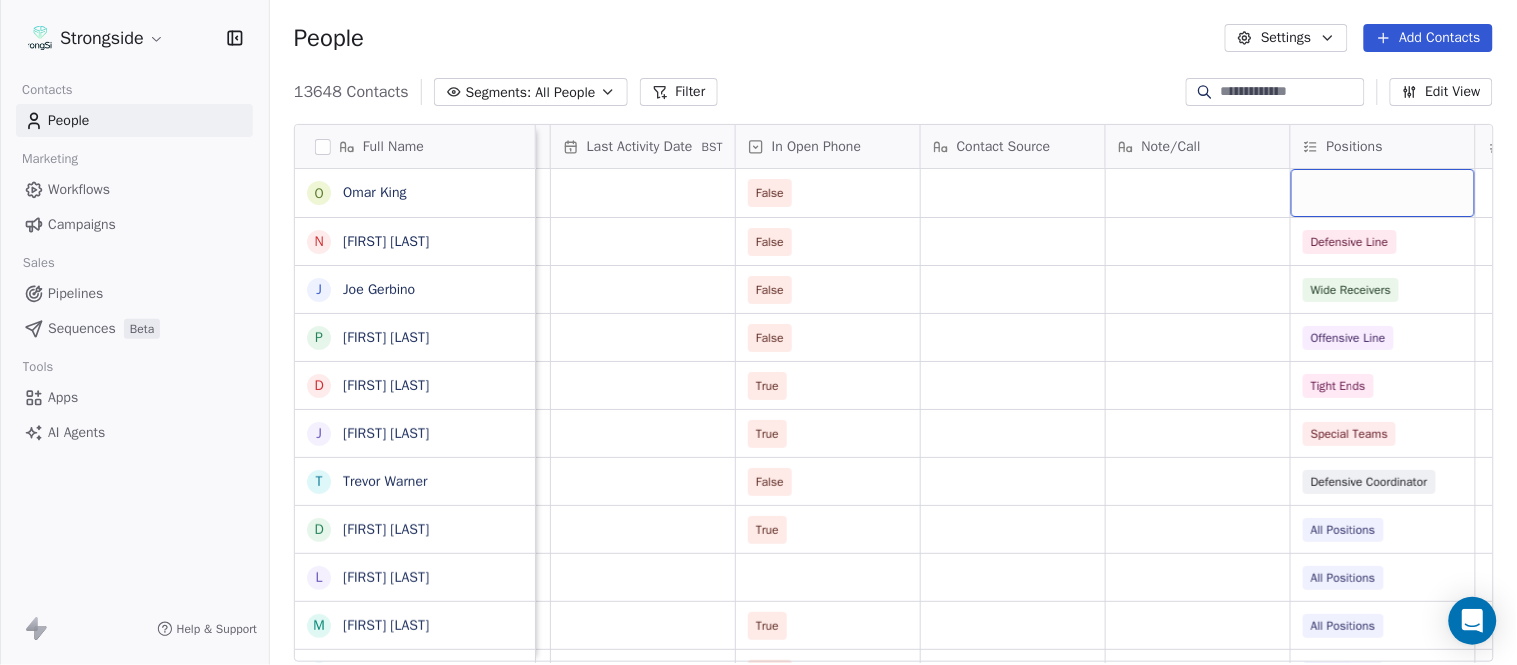scroll, scrollTop: 0, scrollLeft: 2417, axis: horizontal 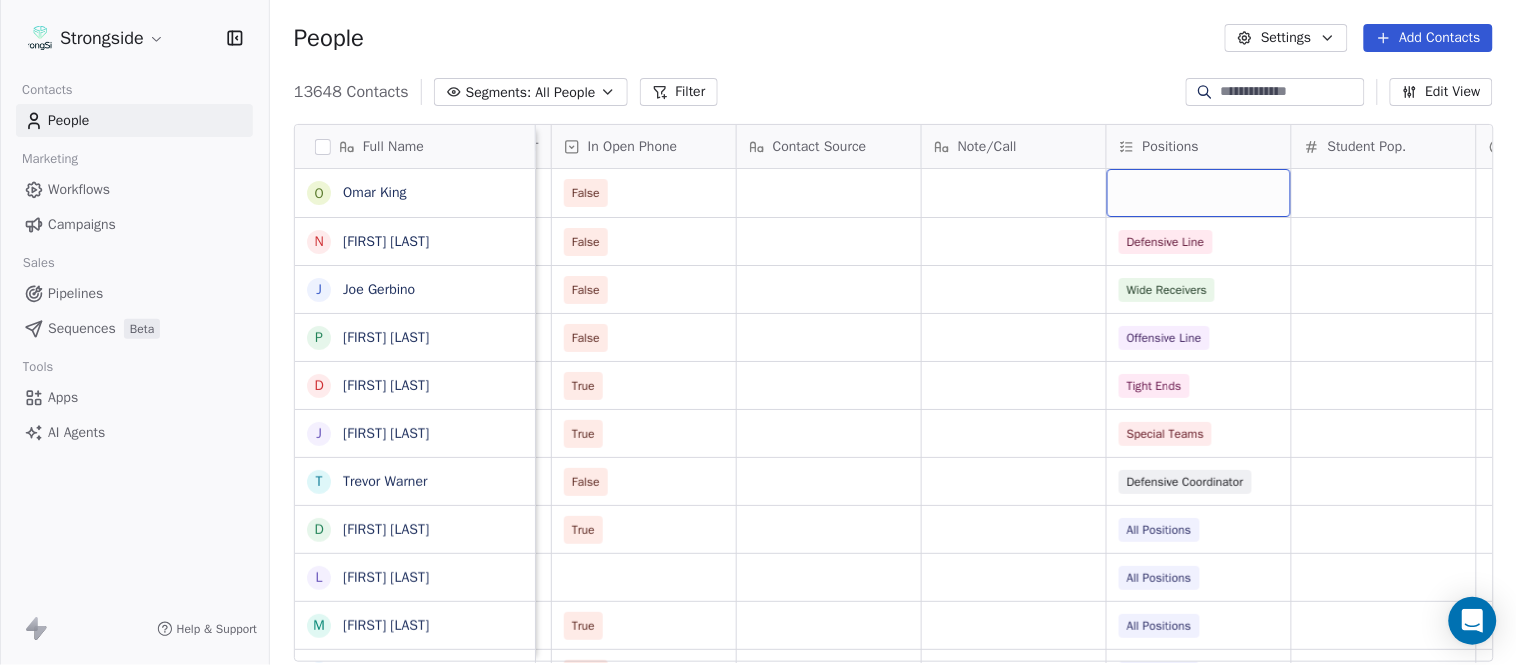 click at bounding box center (1199, 193) 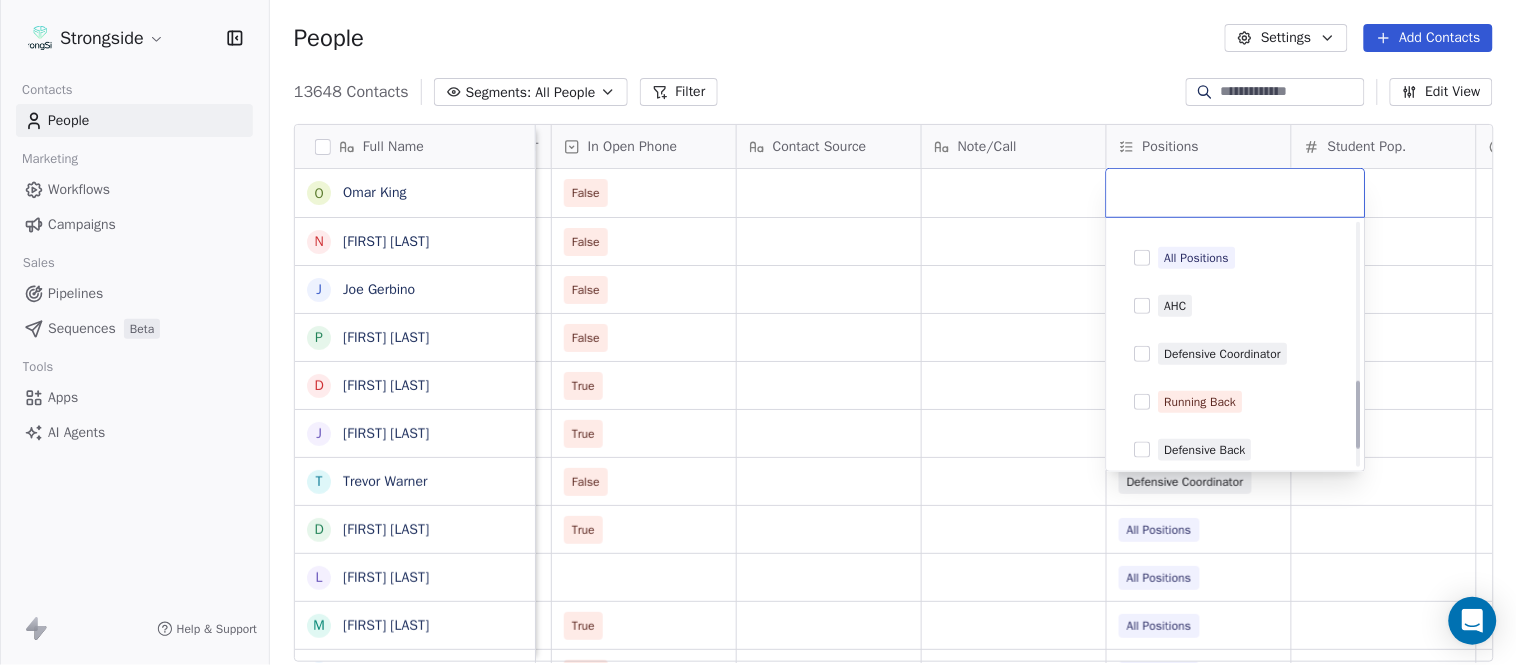 scroll, scrollTop: 555, scrollLeft: 0, axis: vertical 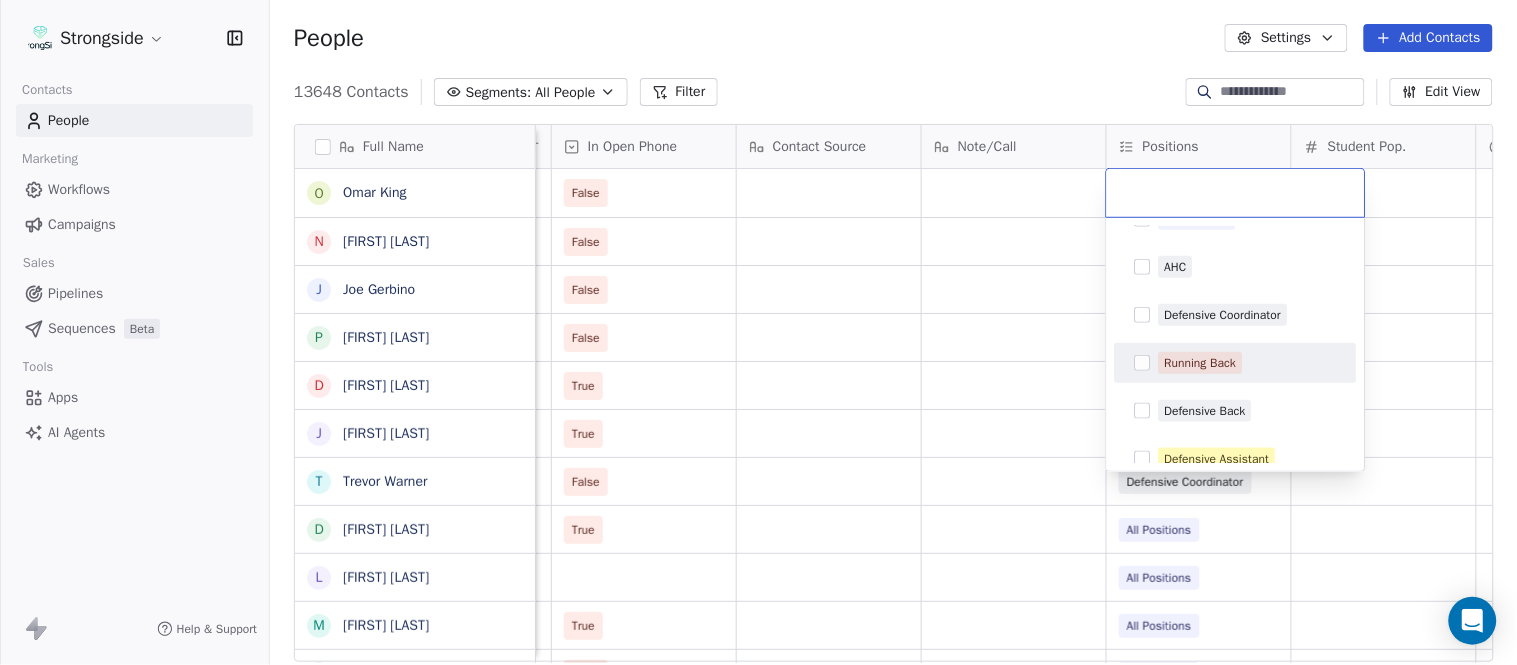click on "Running Back" at bounding box center (1201, 363) 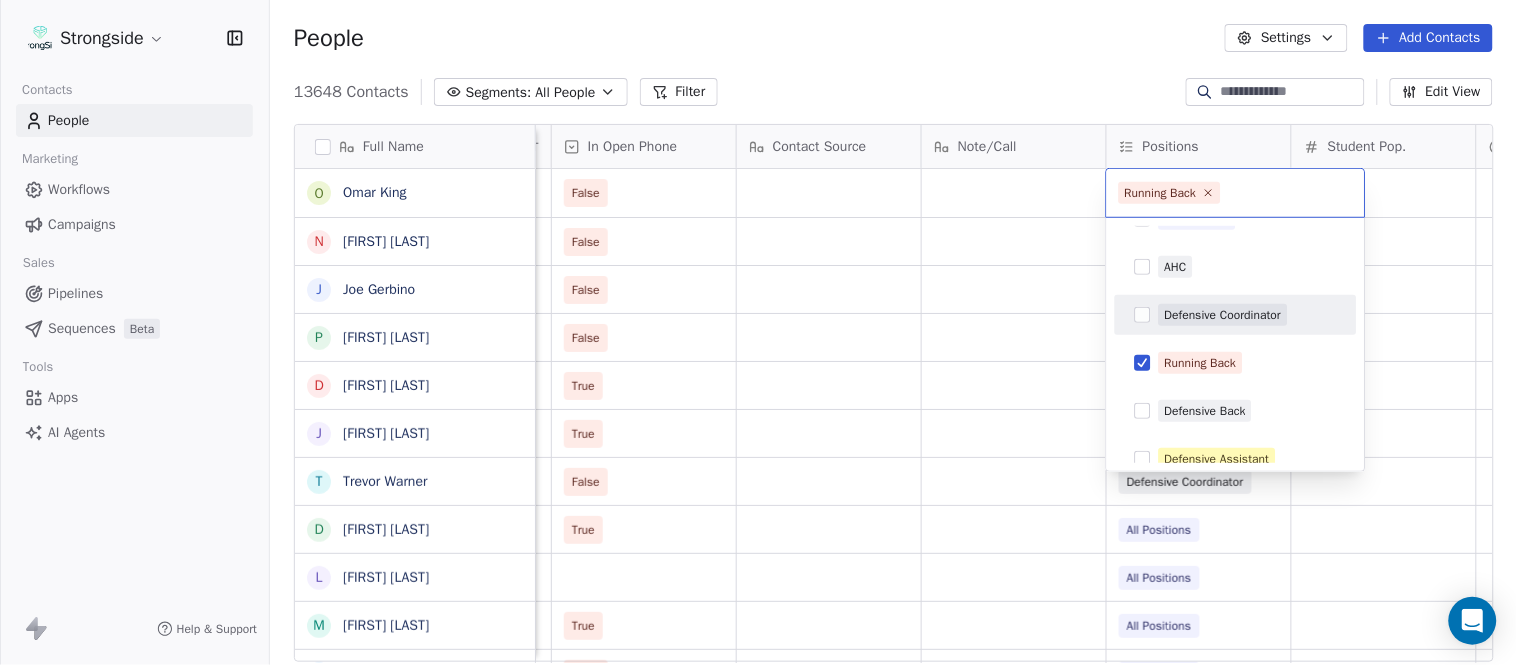 click on "Strongside Contacts People Marketing Workflows Campaigns Sales Pipelines Sequences Beta Tools Apps AI Agents Help & Support People Settings Add Contacts 13648 Contacts Segments: All People Filter Edit View Tag Add to Sequence Export Full Name O [FIRST] [LAST] N [FIRST] [LAST] J [FIRST] [LAST] P [FIRST] [LAST] D [FIRST] [LAST] J [FIRST] [LAST] T [FIRST] [LAST] D [FIRST] [LAST] L [FIRST] [LAST] M [FIRST] [LAST] P [FIRST] [LAST] R [FIRST] [LAST] J [FIRST] [LAST] D [FIRST] [LAST] J [FIRST] [LAST] C [FIRST] [LAST] L [FIRST] [LAST] Y [FIRST] [LAST] D [FIRST] [LAST] L [FIRST] [LAST] J [FIRST] [LAST] C [FIRST] [LAST] B [FIRST] [LAST] H [FIRST] [LAST] M [FIRST] [LAST] I [FIRST] [LAST] R [FIRST] [LAST] J [FIRST] [LAST] C [FIRST] [LAST] D [FIRST] [LAST] A [FIRST] [LAST] Status Priority Emails Auto Clicked Last Activity Date BST In Open Phone Contact Source Note/Call Positions Student Pop. Lead Account False False Defensive Line False Wide Receivers False Offensive Line True Tight Ends True Special Teams False True" at bounding box center [758, 332] 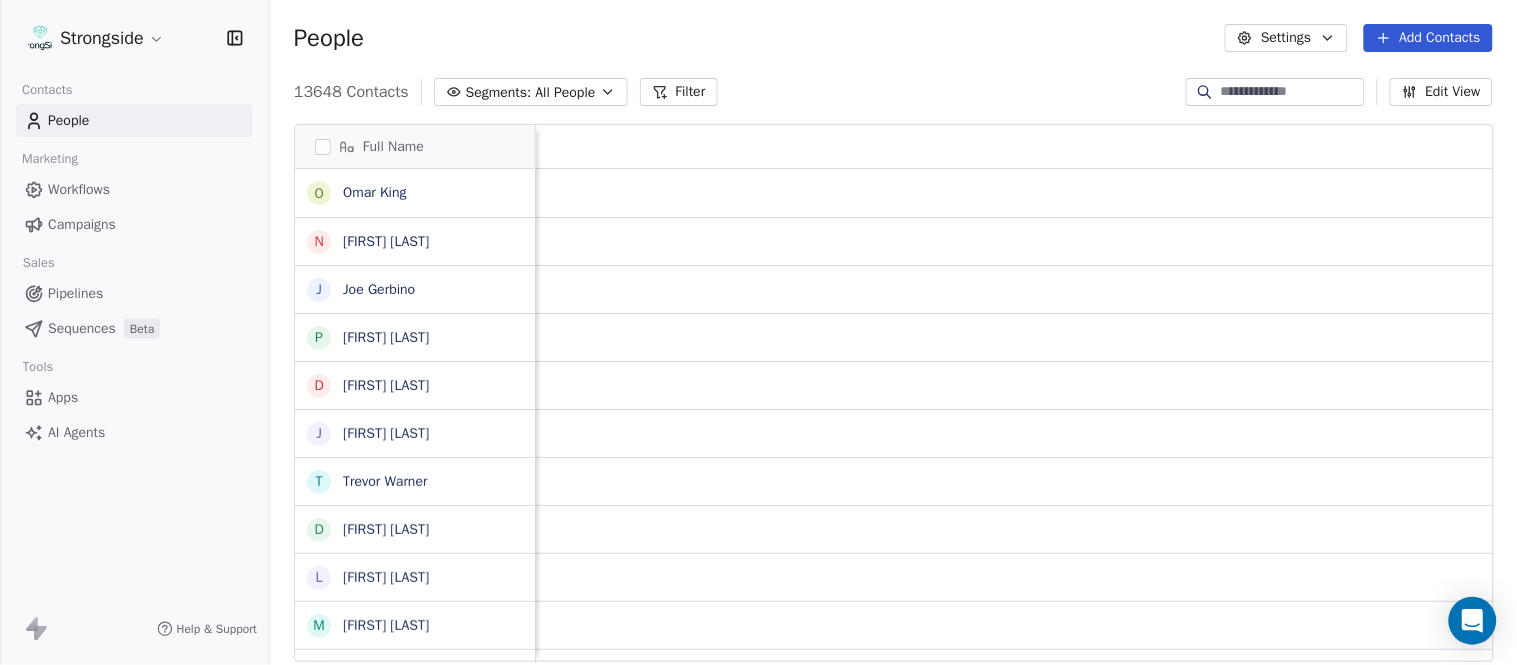 scroll, scrollTop: 0, scrollLeft: 0, axis: both 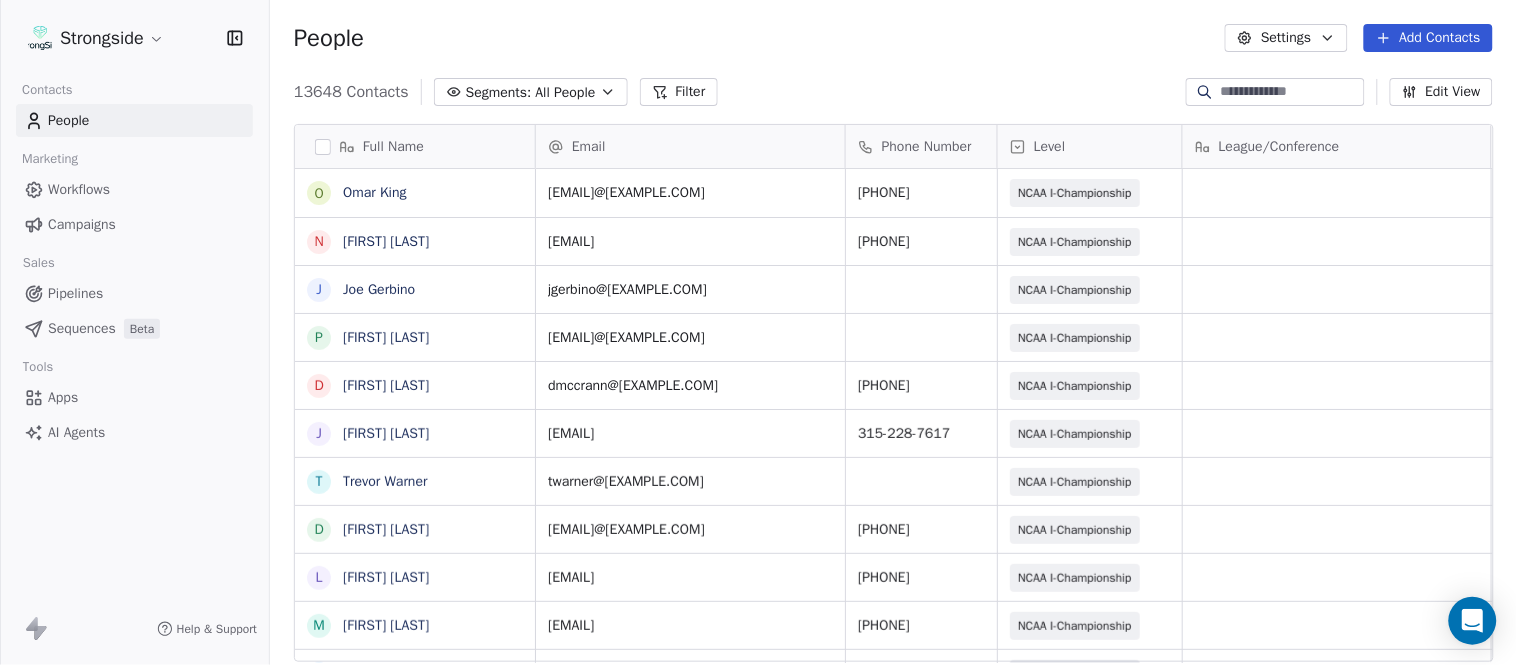 click on "Add Contacts" at bounding box center [1428, 38] 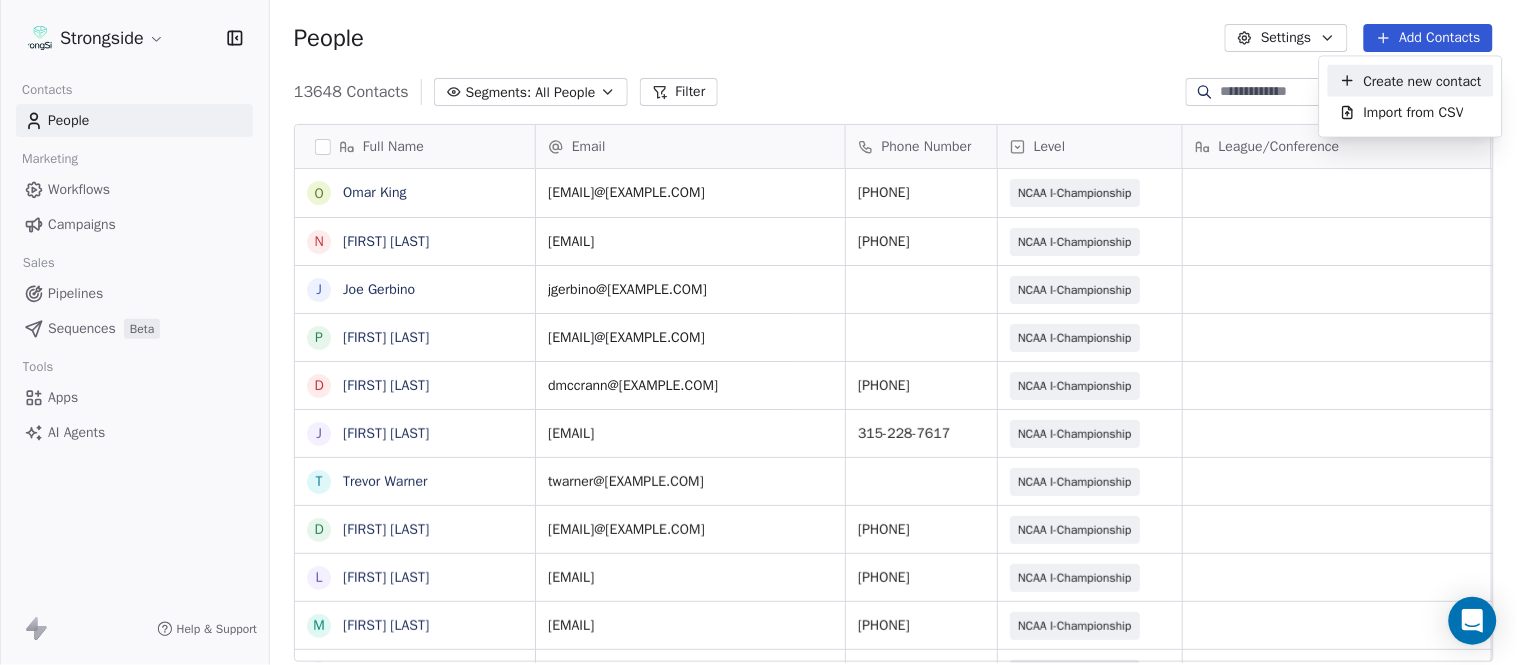 click on "Create new contact" at bounding box center [1411, 81] 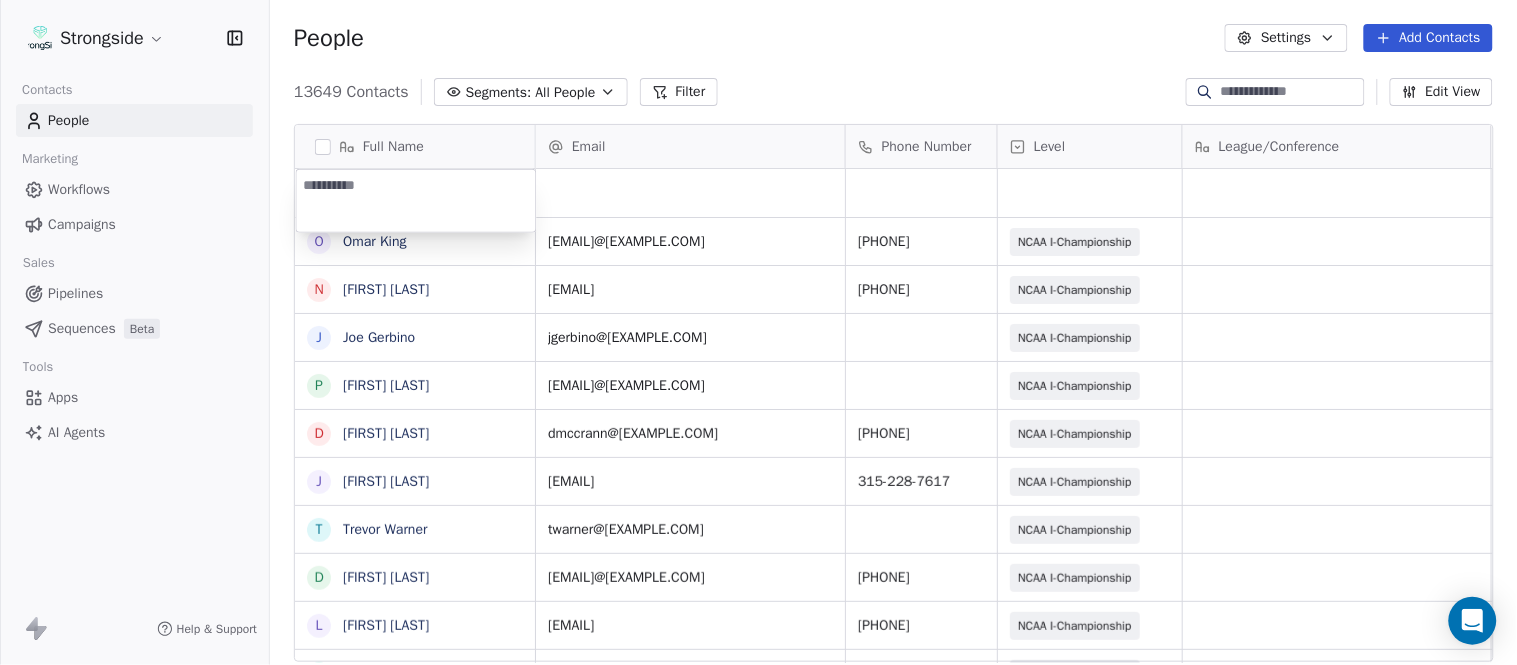 type on "**********" 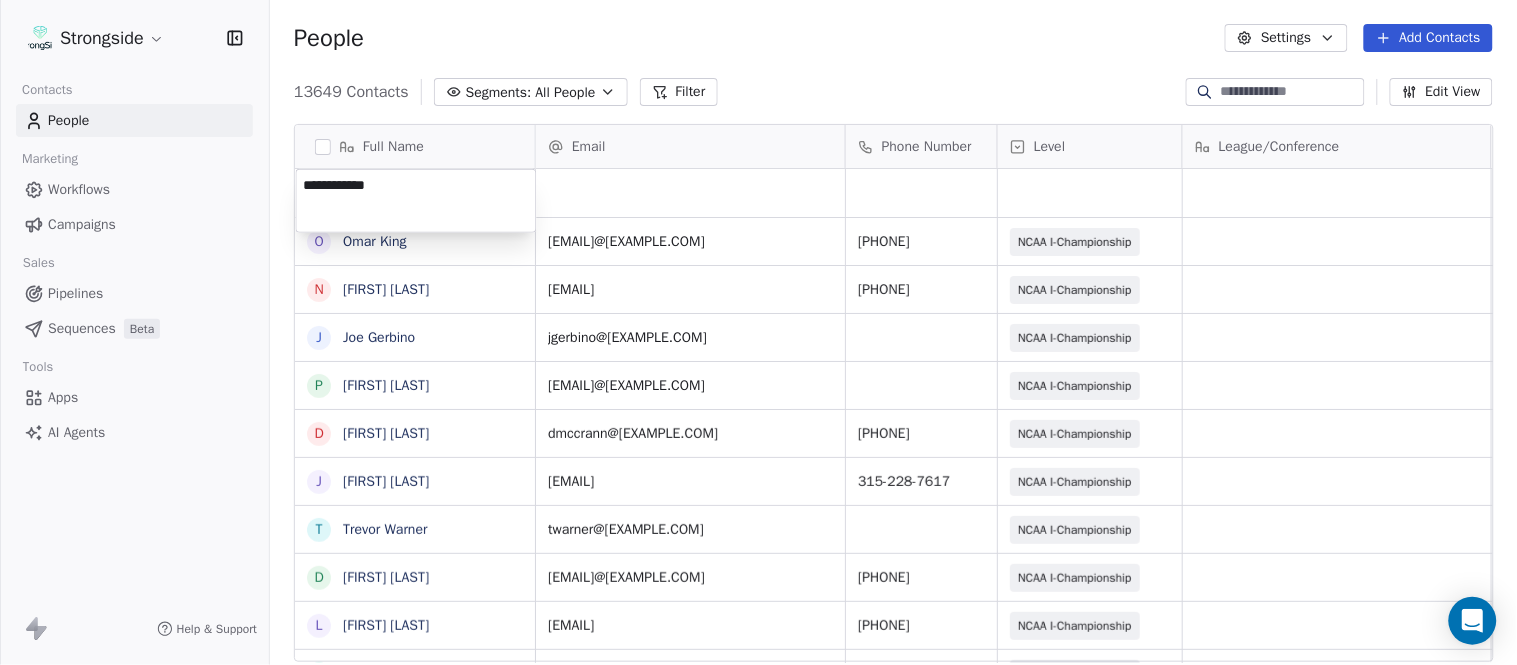 click on "Strongside Contacts People Marketing Workflows Campaigns Sales Pipelines Sequences Beta Tools Apps AI Agents Help & Support People Settings Add Contacts 13649 Contacts Segments: All People Filter Edit View Tag Add to Sequence Export Full Name O [FIRST] [LAST] N [FIRST] [LAST] J [FIRST] [LAST] P [FIRST] [LAST] R [FIRST] [LAST] D [FIRST] [LAST] J [FIRST] [LAST] T [FIRST] [LAST] D [FIRST] [LAST] L [FIRST] [LAST] M [FIRST] [LAST] P [FIRST] [LAST] R [FIRST] [LAST] J [FIRST] [LAST] D [FIRST] [LAST] J [FIRST] [LAST] C [FIRST] [LAST] L [FIRST] [LAST] Y [FIRST] [LAST] D [FIRST] [LAST] L [FIRST] [LAST] J [FIRST] [LAST] C [FIRST] [LAST] B [FIRST] [LAST] H [FIRST] [LAST] M [FIRST] [LAST] D [FIRST] [LAST] A [FIRST] [LAST] Email Phone Number Level League/Conference Organization Job Title Tags Created Date BST [MONTH] [DAY], [YEAR] [HOUR]:[MINUTE] [AM/PM] oking@[EXAMPLE.COM] [PHONE] NCAA I-Championship COLGATE UNIV Assistant Coach [MONTH] [DAY], [YEAR] [HOUR]:[MINUTE] [AM/PM] ntrawick@[EXAMPLE.COM] [PHONE] NCAA I-Championship COLGATE UNIV" at bounding box center (758, 332) 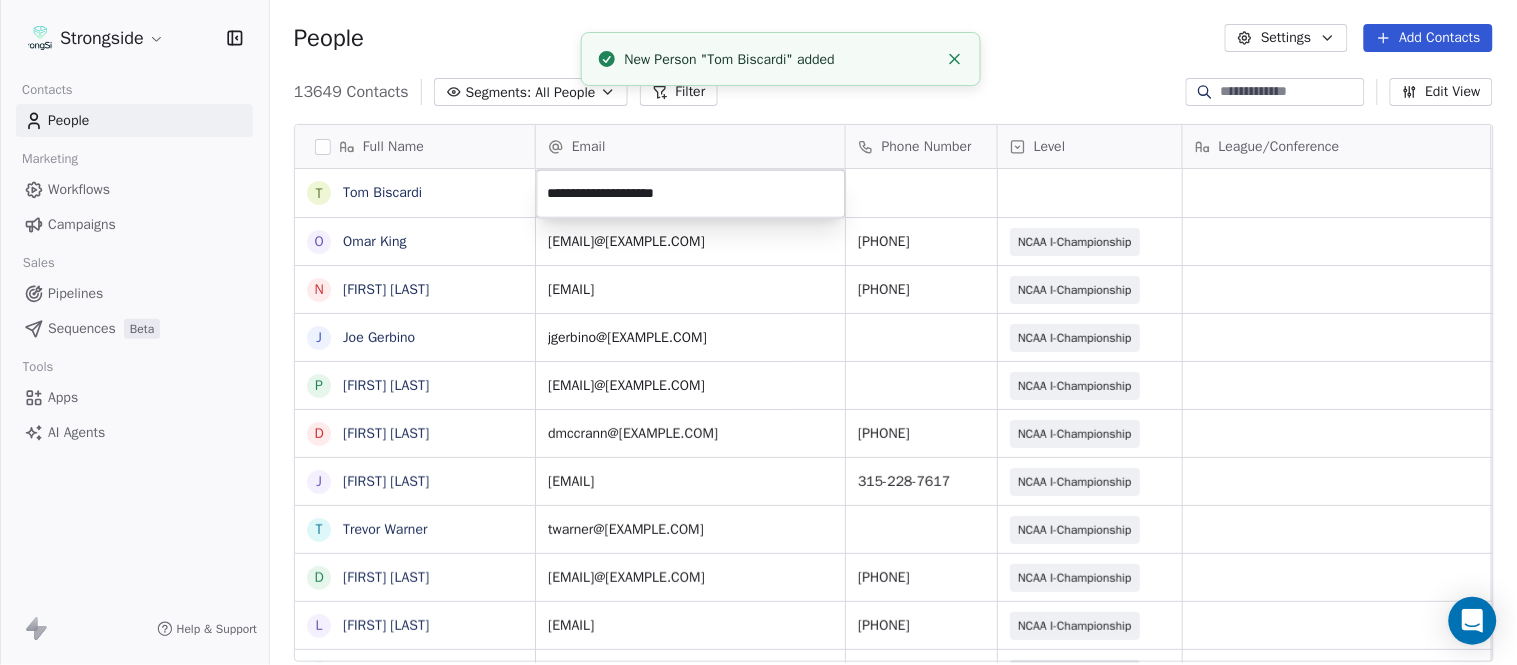 click on "Strongside Contacts People Marketing Workflows Campaigns Sales Pipelines Sequences Beta Tools Apps AI Agents Help & Support People Settings  Add Contacts 13649 Contacts Segments: All People Filter  Edit View Tag Add to Sequence Export Full Name T [LAST] [LAST] O [LAST] [LAST] N [LAST] [LAST] J [LAST] [LAST] P [LAST] [LAST] D [LAST] [LAST] J [LAST] [LAST] T [LAST] [LAST] D [LAST] [LAST] L [LAST] [LAST] M [LAST] [LAST] P [LAST] [LAST] R [LAST] [LAST] J [LAST] [LAST] D [LAST] [LAST] J [LAST] [LAST] C [LAST] [LAST] L [LAST] [LAST] Y [LAST] [LAST] D [LAST] [LAST] L [LAST] [LAST] J [LAST] [LAST] C [LAST] [LAST] B [LAST] [LAST] H [LAST] [LAST] M [LAST] [LAST] I [LAST] [LAST] R [LAST] [LAST] J [LAST] [LAST] C [LAST] [LAST] D [LAST] [LAST] A [LAST] [LAST] R [LAST] [LAST] B [LAST] [LAST] S [LAST] [LAST] I [LAST] [LAST] J [LAST] [LAST] M [LAST] [LAST] A [LAST] [LAST] Email Phone Number Level League/Conference Organization Job Title Tags Created Date BST [DATE] [TIME] [EMAIL] [PHONE] NCAA I-Championship COLGATE UNIV Assistant Coach [DATE] [TIME] [EMAIL] [PHONE] NCAA I-Championship" at bounding box center [758, 332] 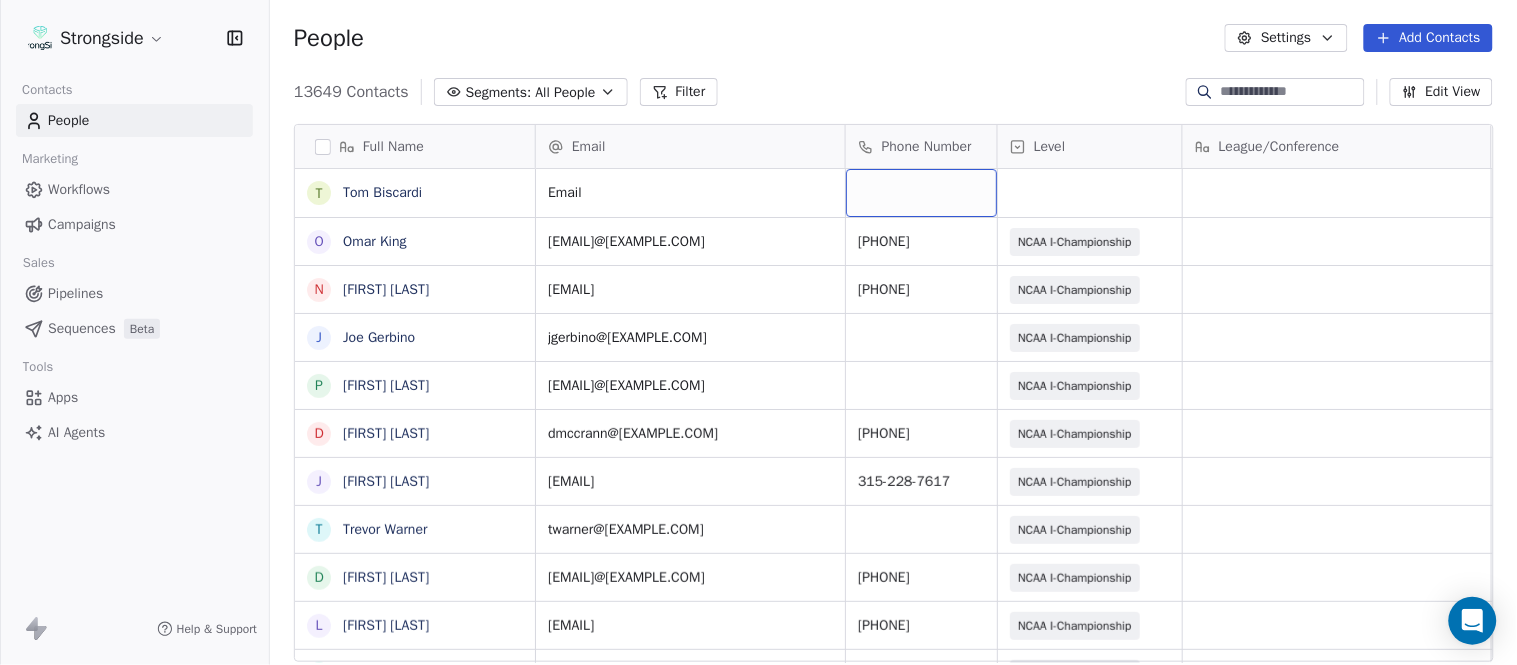 click at bounding box center [921, 193] 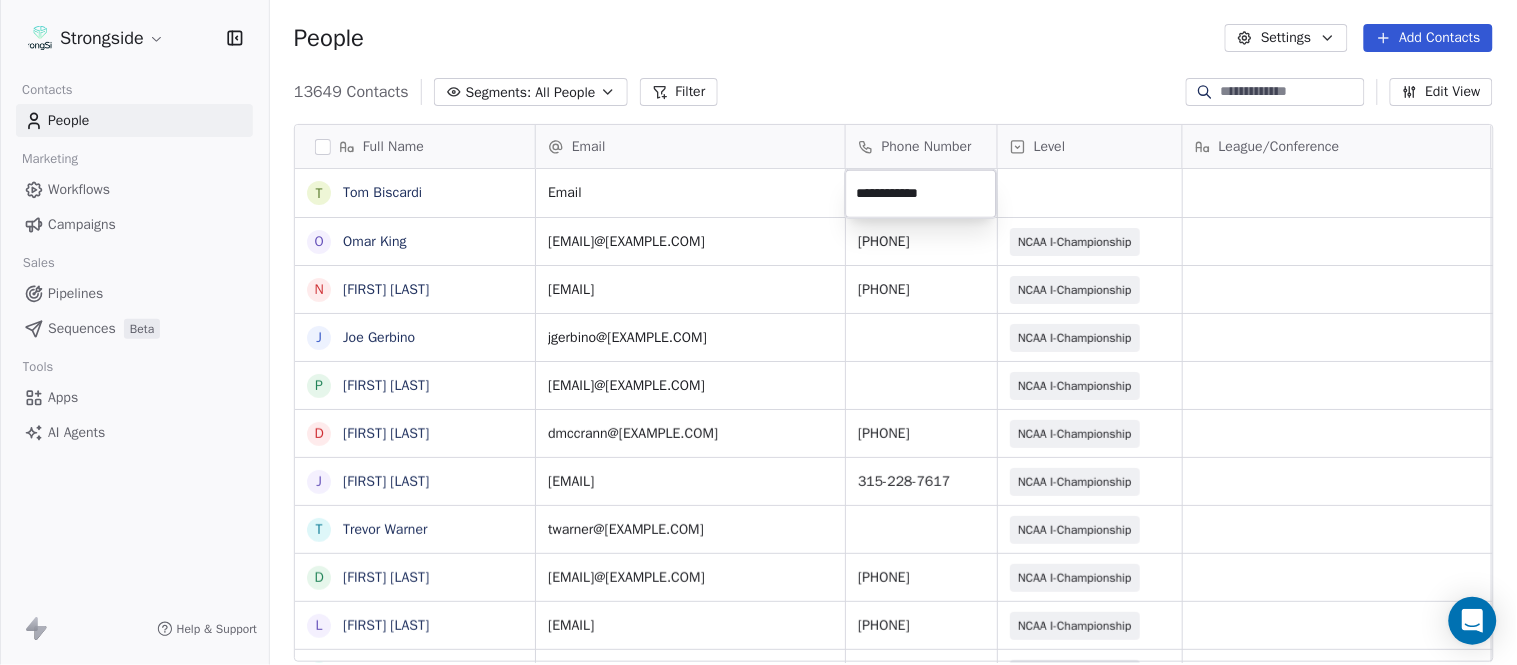 click on "Full Name T Tom Biscardi O Omar King N Nate Trawick J Joe Gerbino P Patrick Rotchford D Dalton McCrann J Josh Ison T Trevor Warner D Dakota Dailey L Leslie Cowen M Meghan Kovac P Paul Verbitsky R Rodrigo Santiago J Jordan Doroshenko D Dominick Calhoun J Jillian Austin-Pottorff C Curt Fitzpatrick L Lori Godshalk Y Yariv Amir D Debbie Rhyde L Lynn Mentzer J Jordan Johnson C Caleb Haynes B Brian Dougherty H Holman Copeland M Matt Stansfield I Isiah Dunning R Ron Whitcomb J Joe Bowen C Chris Monfiletto D Dave Patenaude Email Phone Number Level League/Conference Organization Job Title Tags Created Date BST tbiscardi@example.com [PHONE] NCAA I-Championship COLGATE UNIV Assistant Coach Aug 06, 2025 10:22 PM oking@example.com [PHONE] NCAA I-Championship COLGATE UNIV Assistant Coach Aug 06, 2025 10:21 PM ntrawick@example.com SID SID SID" at bounding box center [758, 332] 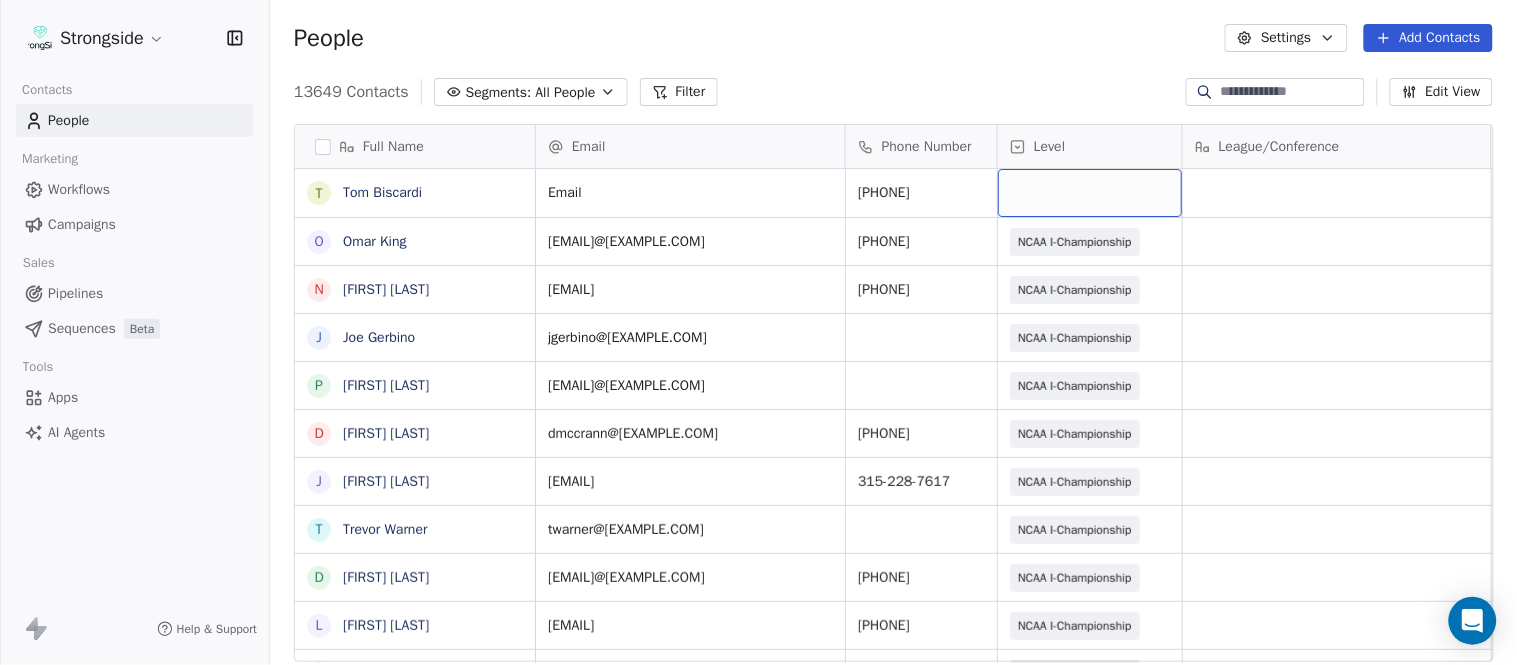 click at bounding box center (1090, 193) 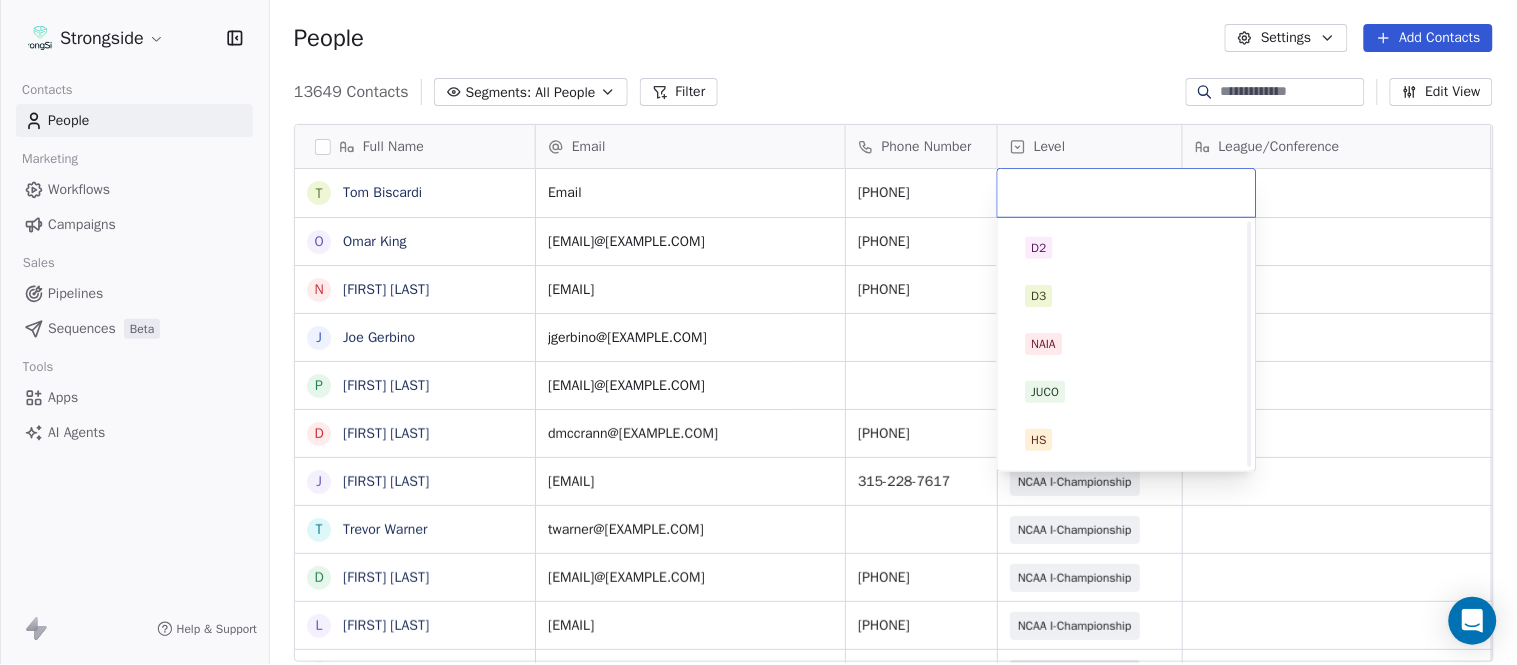scroll, scrollTop: 378, scrollLeft: 0, axis: vertical 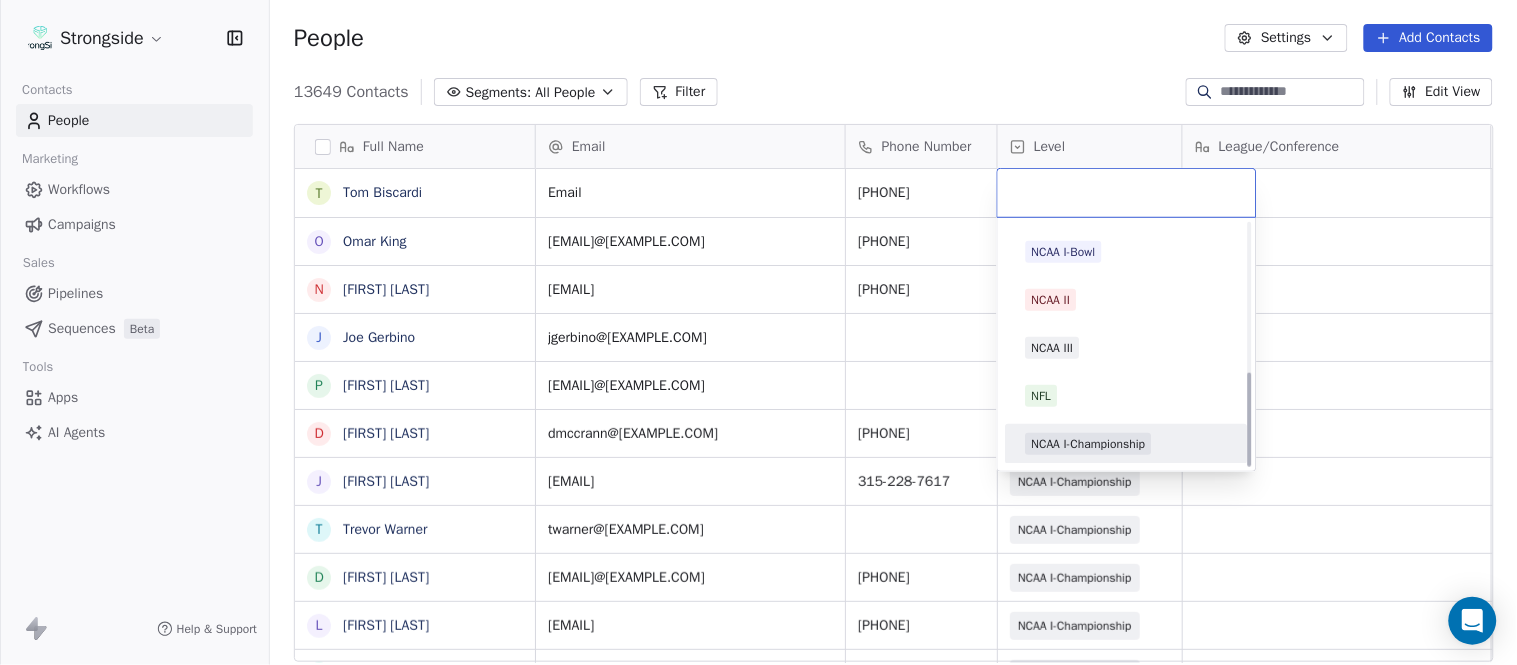 click on "NCAA I-Championship" at bounding box center [1089, 444] 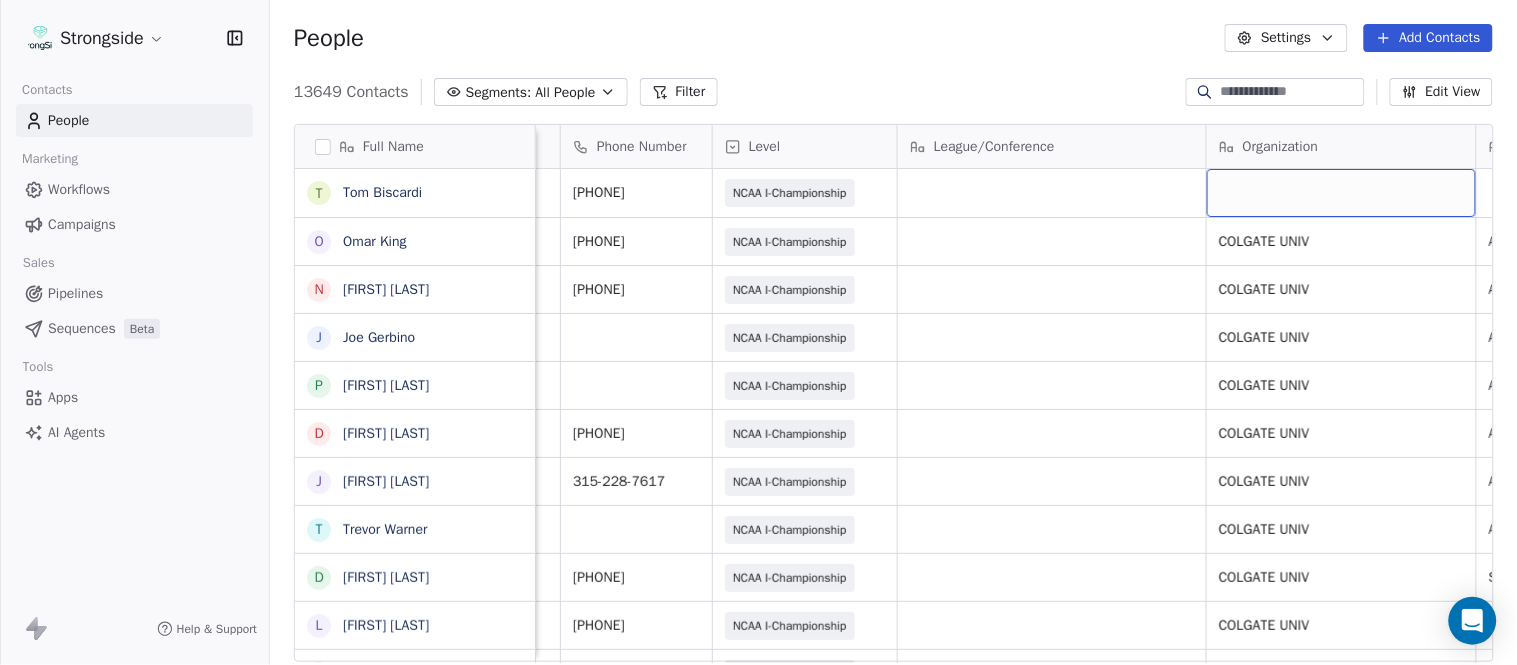 scroll, scrollTop: 0, scrollLeft: 553, axis: horizontal 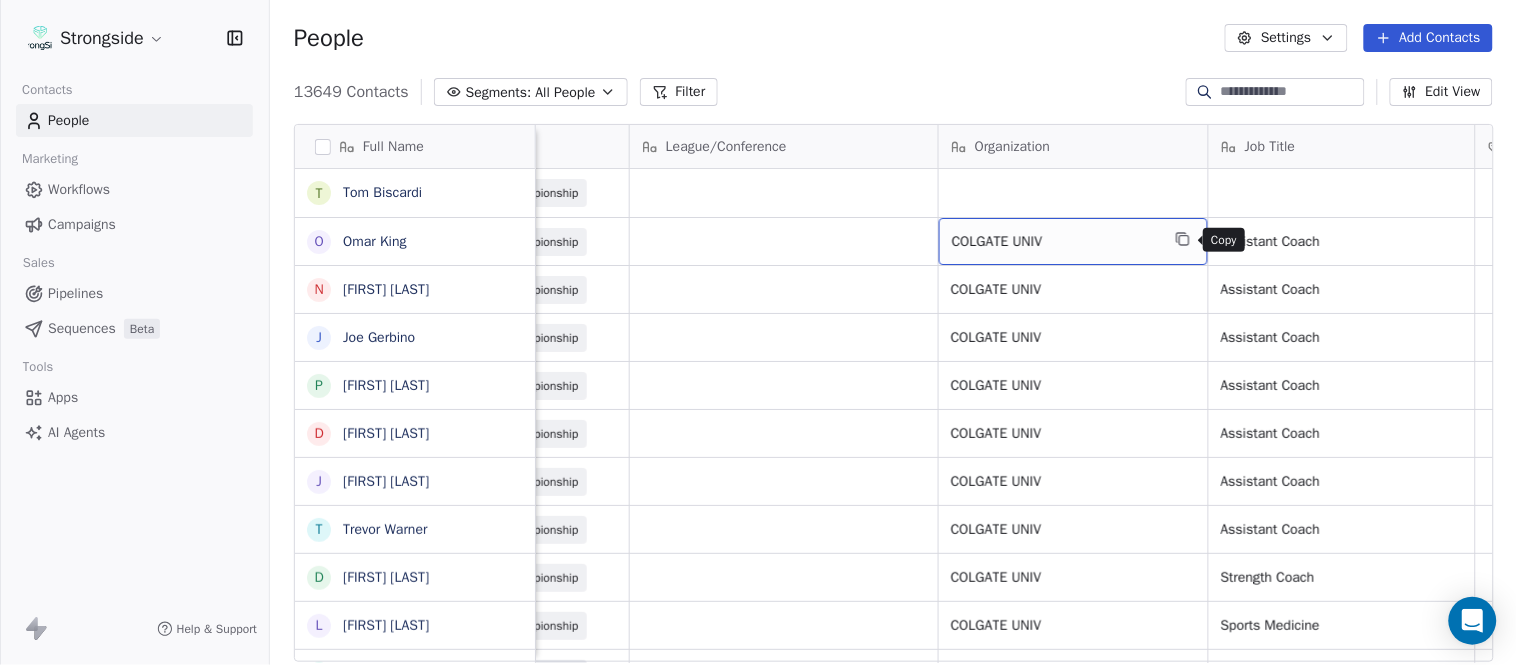 click 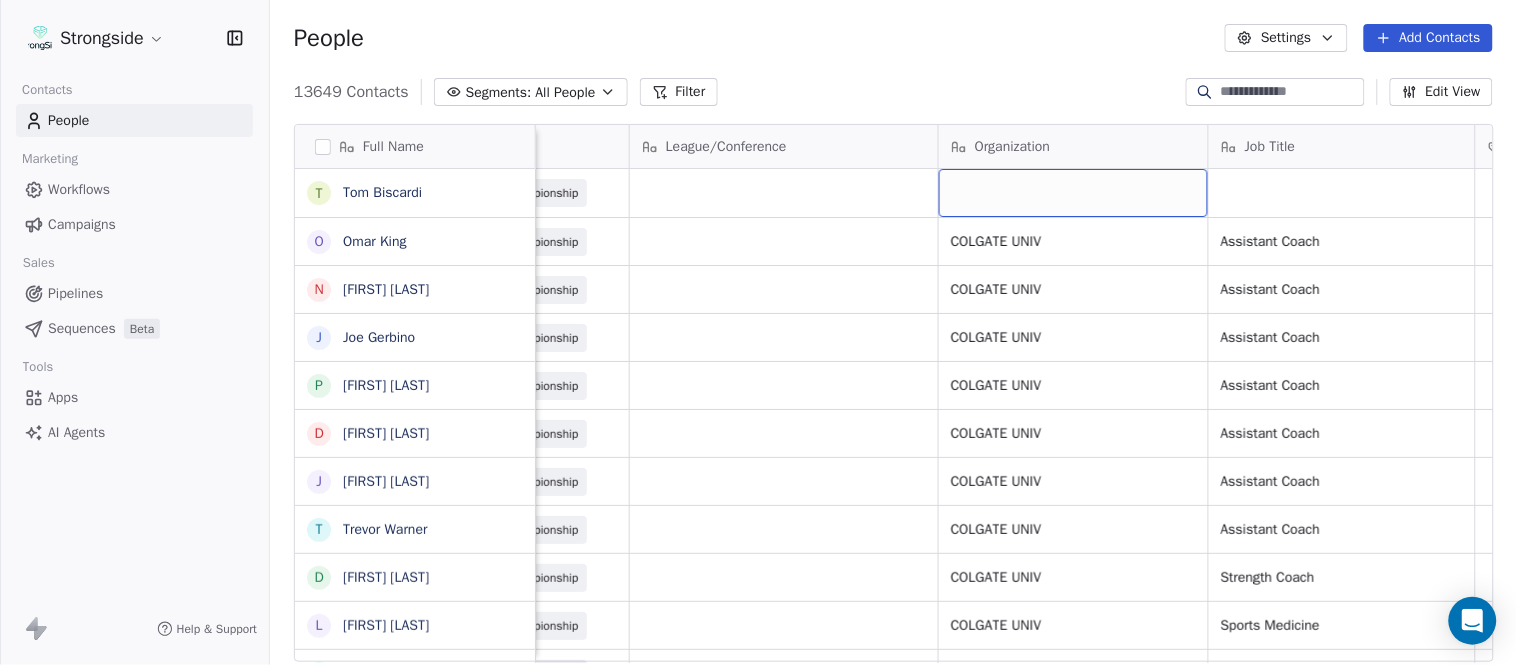 click at bounding box center [1073, 193] 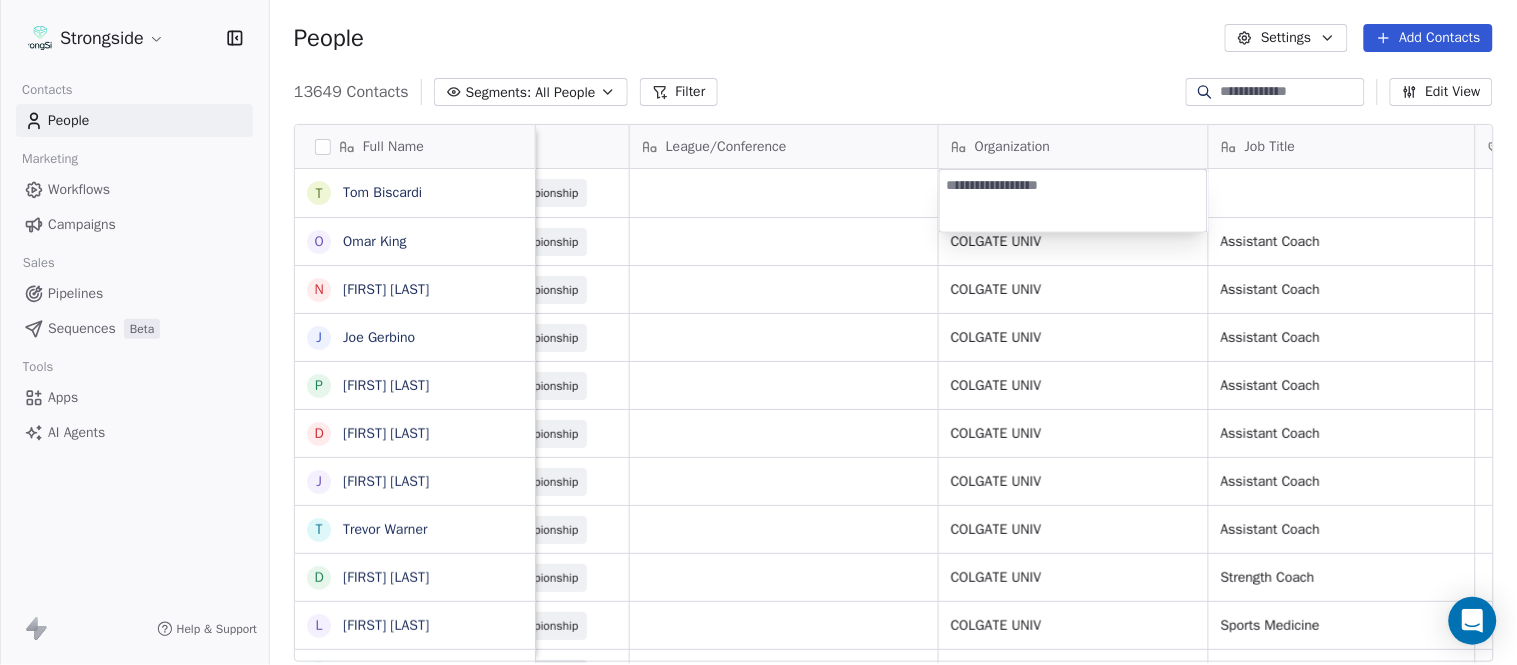 type on "**********" 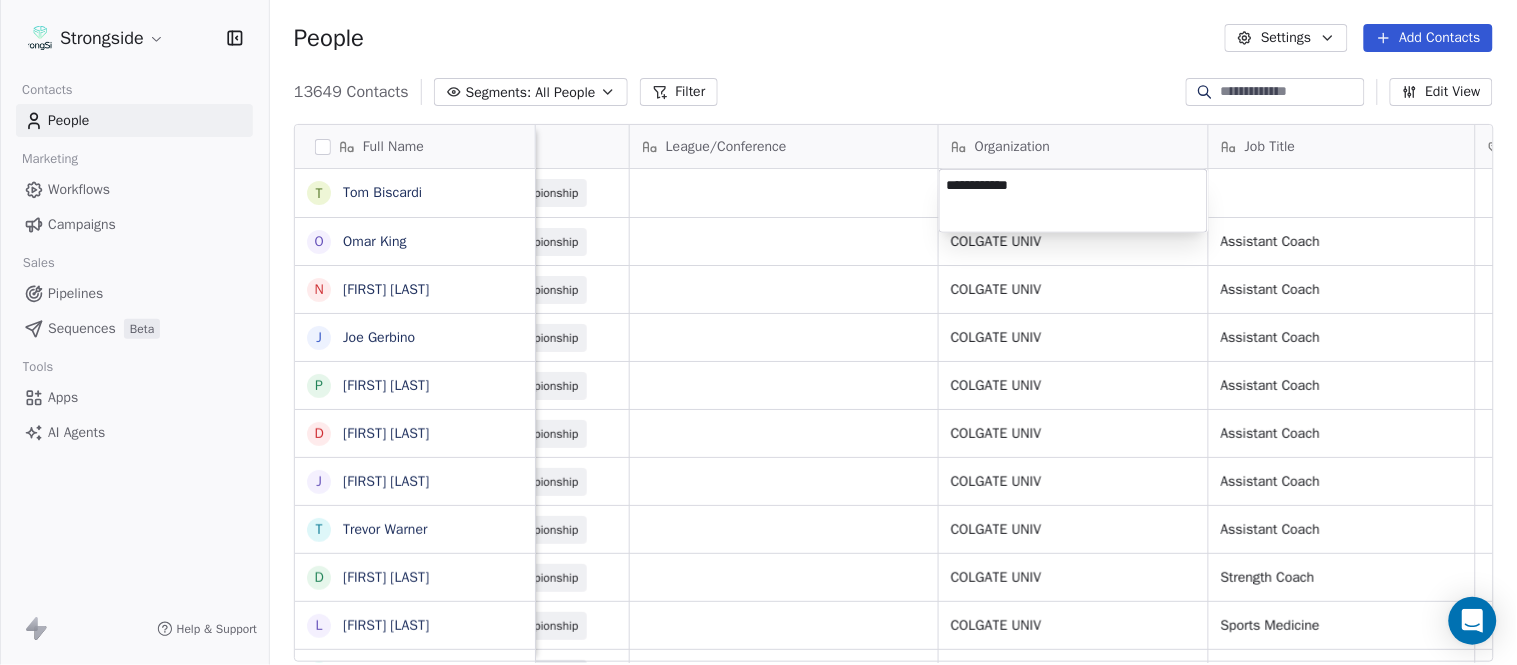 click on "Strongside Contacts People Marketing Workflows Campaigns Sales Pipelines Sequences Beta Tools Apps AI Agents Help & Support People Settings  Add Contacts 13649 Contacts Segments: All People Filter  Edit View Tag Add to Sequence Export Full Name T [FIRST] [LAST] O [FIRST] [LAST] N [FIRST] [LAST] J [FIRST] [LAST] P [FIRST] [LAST] D [FIRST] [LAST] J [FIRST] [LAST] T [FIRST] [LAST] D [FIRST] [LAST] L [FIRST] [LAST] M [FIRST] [LAST] P [FIRST] [LAST] R [FIRST] [LAST] J [FIRST] [LAST] D [FIRST] [LAST] J [FIRST] [LAST] C [FIRST] [LAST] L [FIRST] [LAST] Y [FIRST] [LAST] D [FIRST] [LAST] L [FIRST] [LAST] J [FIRST] [LAST] C [FIRST] [LAST] B [FIRST] [LAST] H [FIRST] [LAST] M [FIRST] [LAST] I [FIRST] [LAST] R [FIRST] [LAST] J [FIRST] [LAST] C [FIRST] [LAST] D [FIRST] [LAST] A [FIRST] [LAST] R [FIRST] [LAST] B [FIRST] [LAST] S [FIRST] [LAST] Email Phone Number Level League/Conference Organization Job Title Tags Created Date BST Status Priority tbiscardi@[EXAMPLE.COM] [PHONE] NCAA I-Championship Aug 06, 2025 10:22 PM oking@[EXAMPLE.COM] [PHONE] NCAA I-Championship COLGATE UNIV Assistant Coach SID" at bounding box center [758, 332] 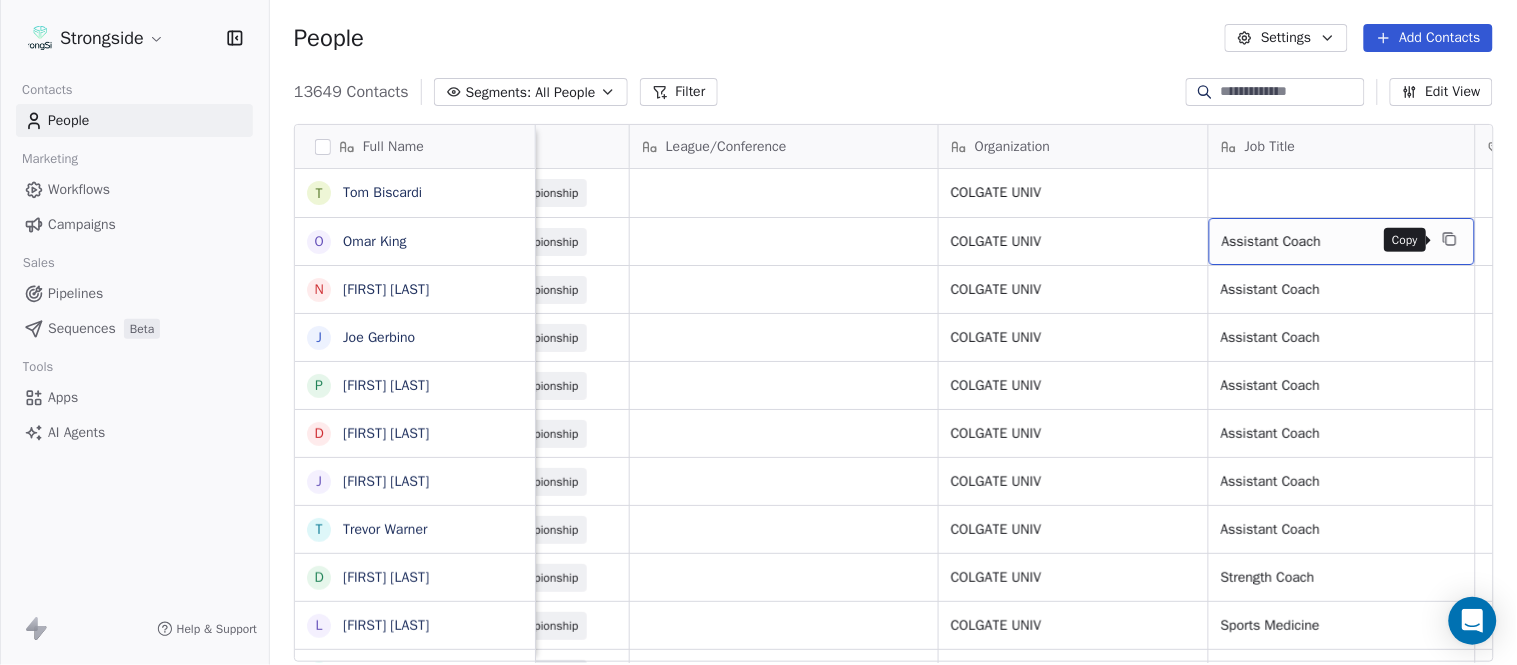 click 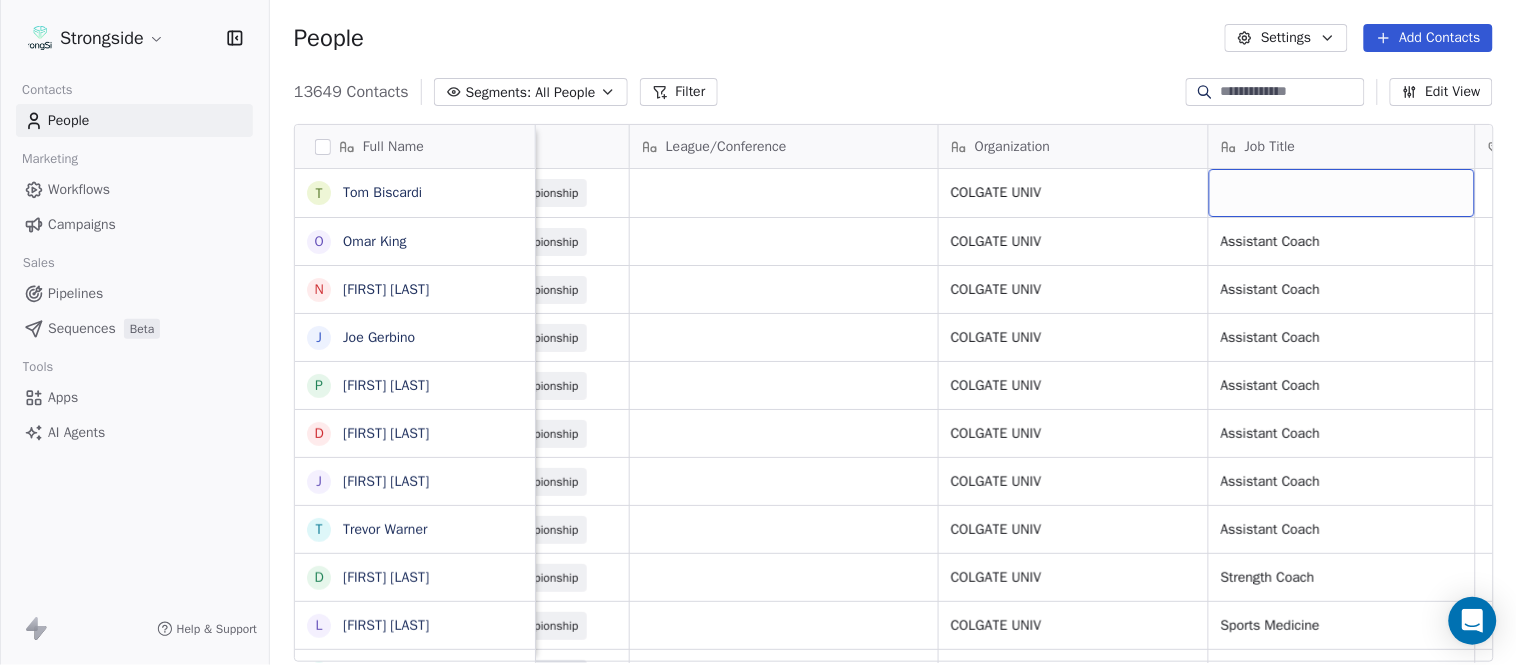 click at bounding box center [1342, 193] 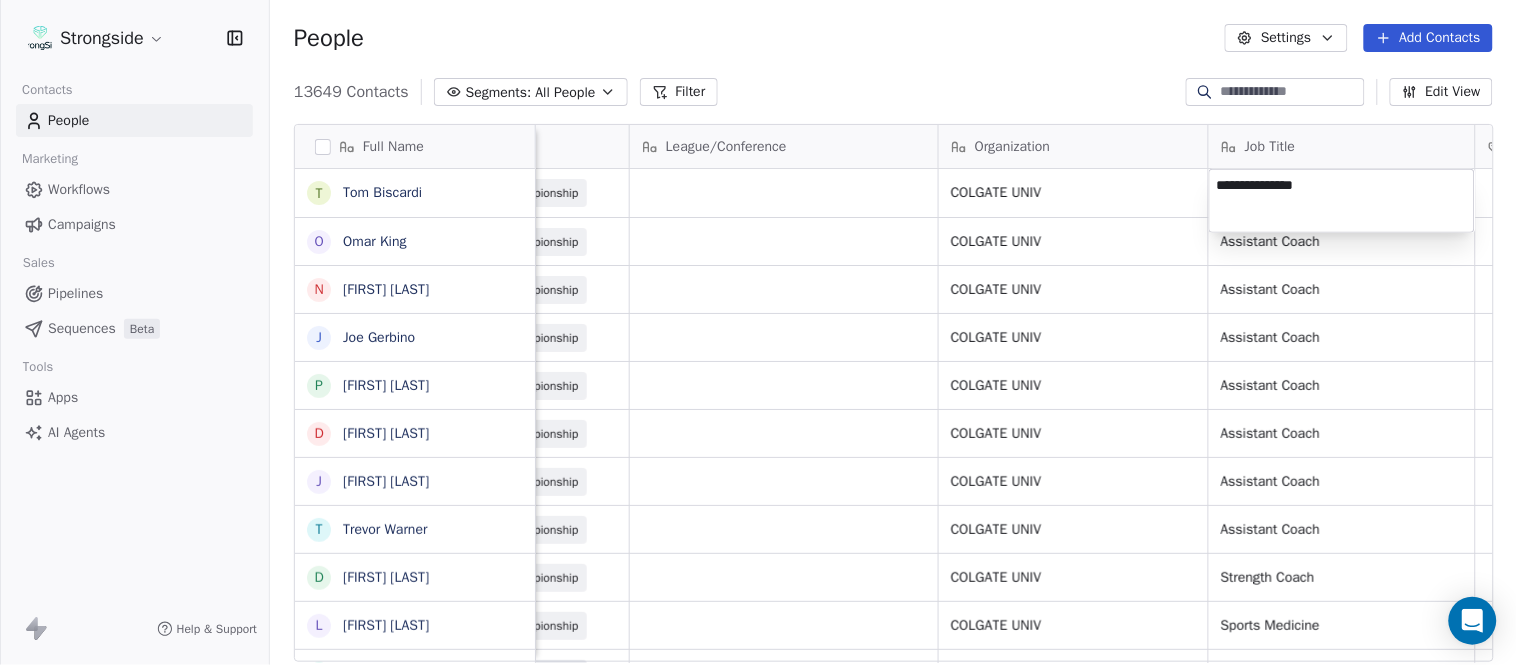 click on "Strongside Contacts People Marketing Workflows Campaigns Sales Pipelines Sequences Beta Tools Apps AI Agents Help & Support People Settings  Add Contacts 13649 Contacts Segments: All People Filter  Edit View Tag Add to Sequence Export Full Name T [LAST] [LAST] O [LAST] [LAST] N [LAST] [LAST] J [LAST] [LAST] P [LAST] [LAST] D [LAST] [LAST] J [LAST] [LAST] T [LAST] [LAST] D [LAST] [LAST] L [LAST] [LAST] M [LAST] [LAST] P [LAST] [LAST] R [LAST] [LAST] J [LAST] [LAST] D [LAST] [LAST] J [LAST] [LAST] C [LAST] [LAST] L [LAST] [LAST] Y [LAST] [LAST] D [LAST] [LAST] L [LAST] [LAST] J [LAST] [LAST] C [LAST] [LAST] B [LAST] [LAST] H [LAST] [LAST] M [LAST] [LAST] I [LAST] [LAST] R [LAST] [LAST] J [LAST] [LAST] C [LAST] [LAST] D [LAST] [LAST] A [LAST] [LAST] R [LAST] [LAST] B [LAST] [LAST] S [LAST] [LAST] I [LAST] [LAST] J [LAST] [LAST] M [LAST] [LAST] A [LAST] [LAST] Email Phone Number Level League/Conference Organization Job Title Tags Created Date BST Status Priority [EMAIL] [PHONE] NCAA I-Championship COLGATE UNIV [DATE] [TIME] [EMAIL] [PHONE] NCAA I-Championship COLGATE UNIV SID SID" at bounding box center [758, 332] 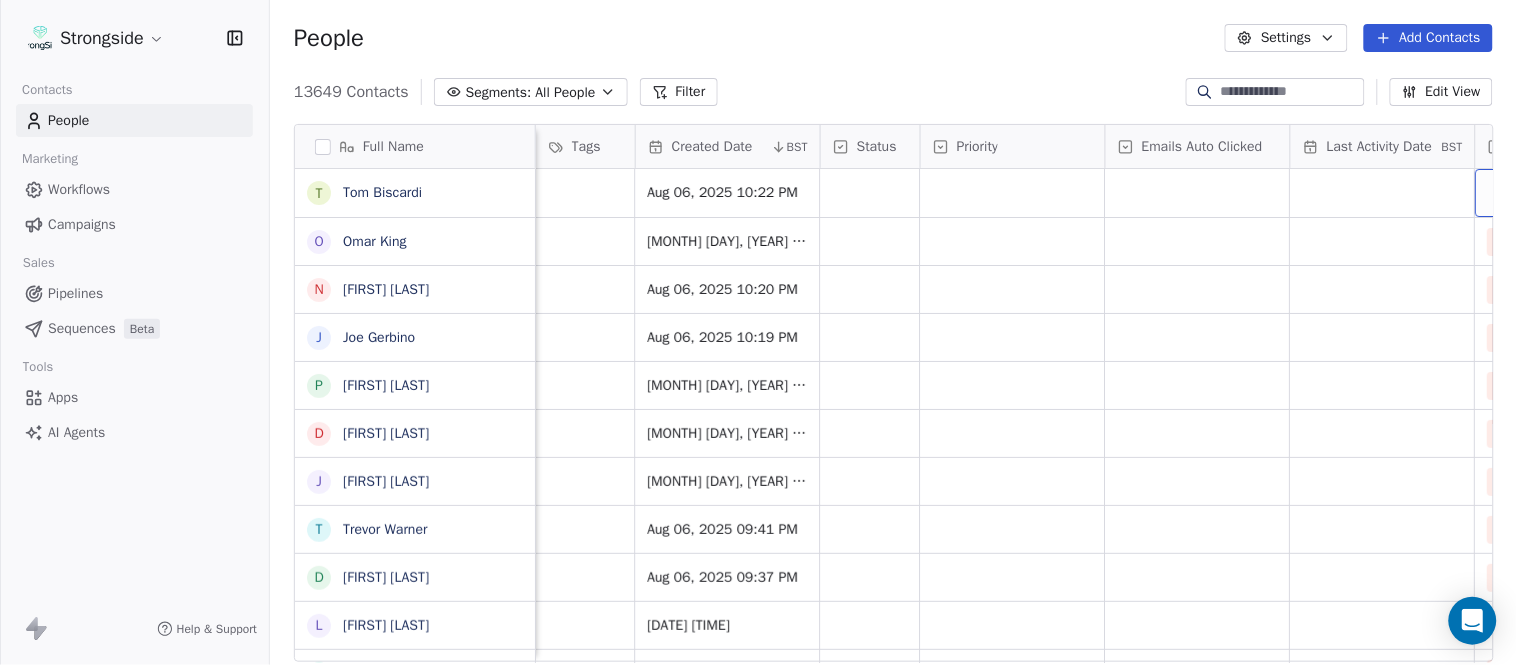 scroll, scrollTop: 0, scrollLeft: 1677, axis: horizontal 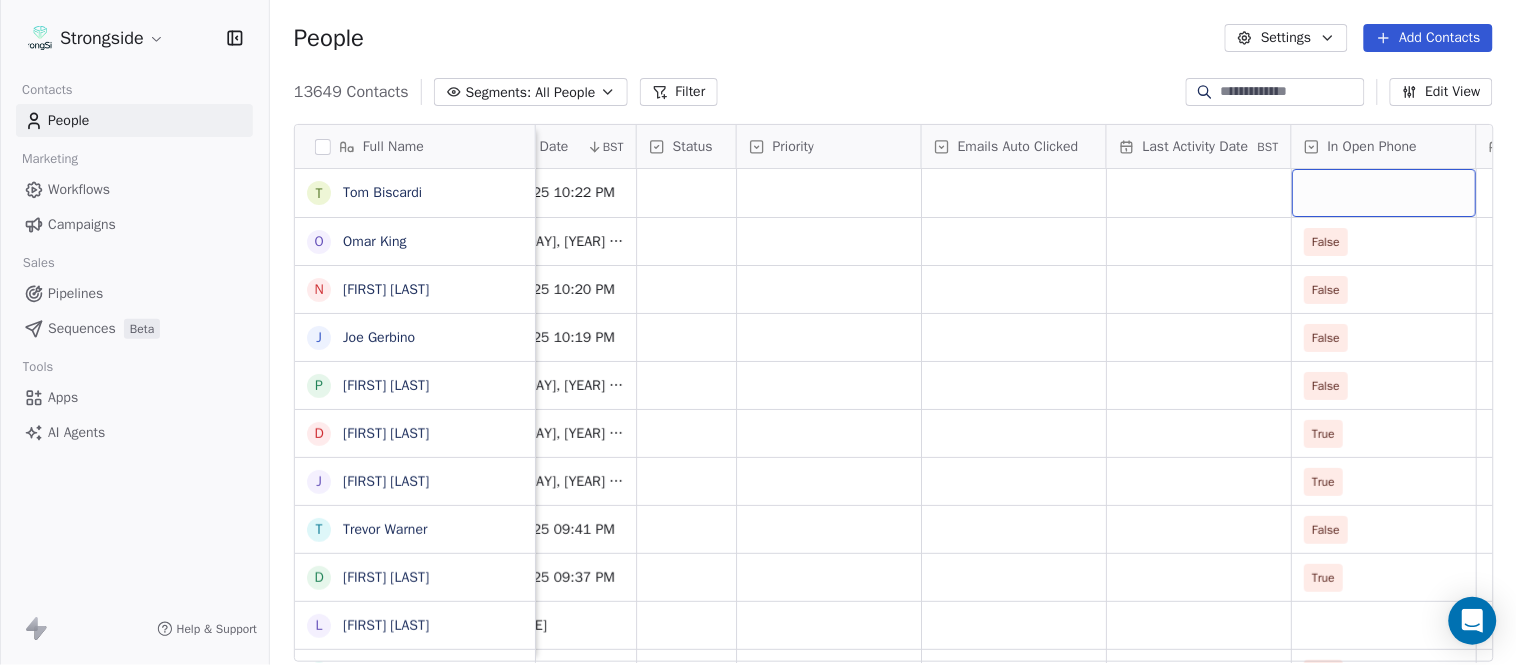 click at bounding box center (1384, 193) 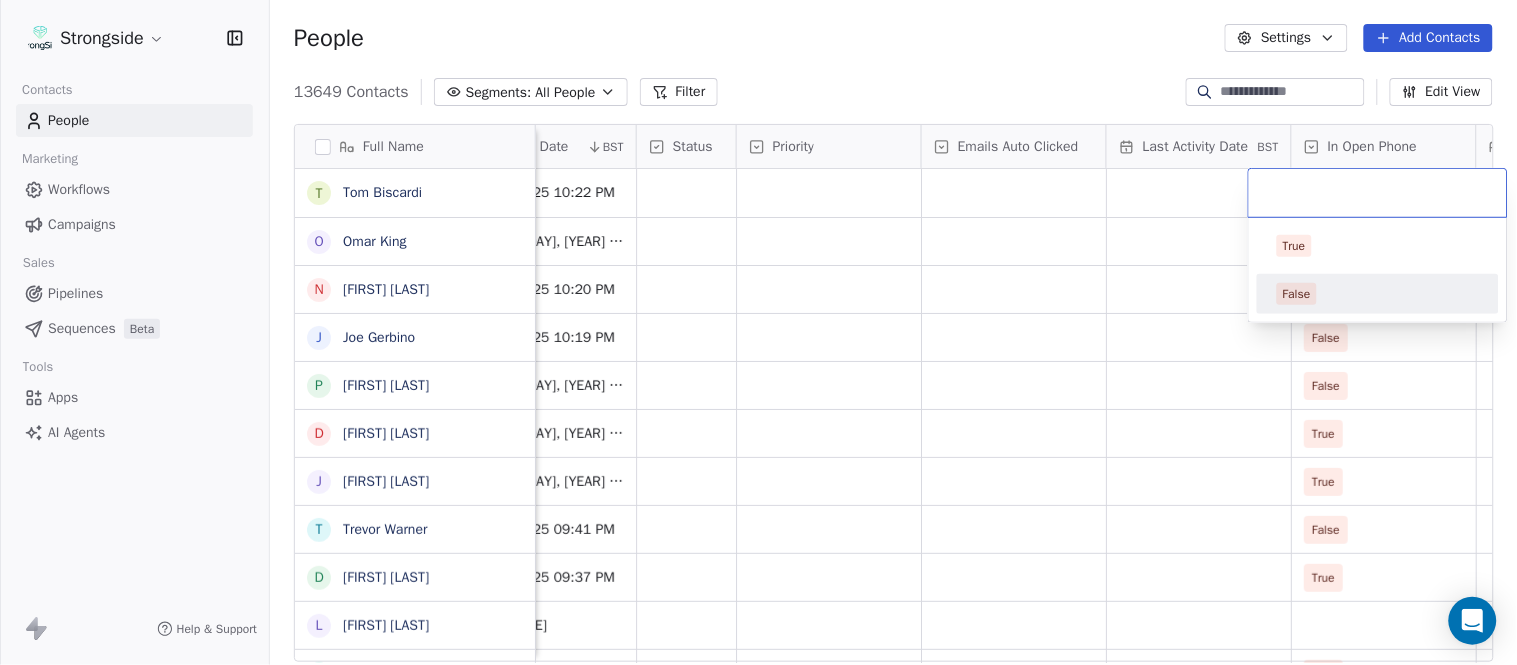 click on "False" at bounding box center (1378, 294) 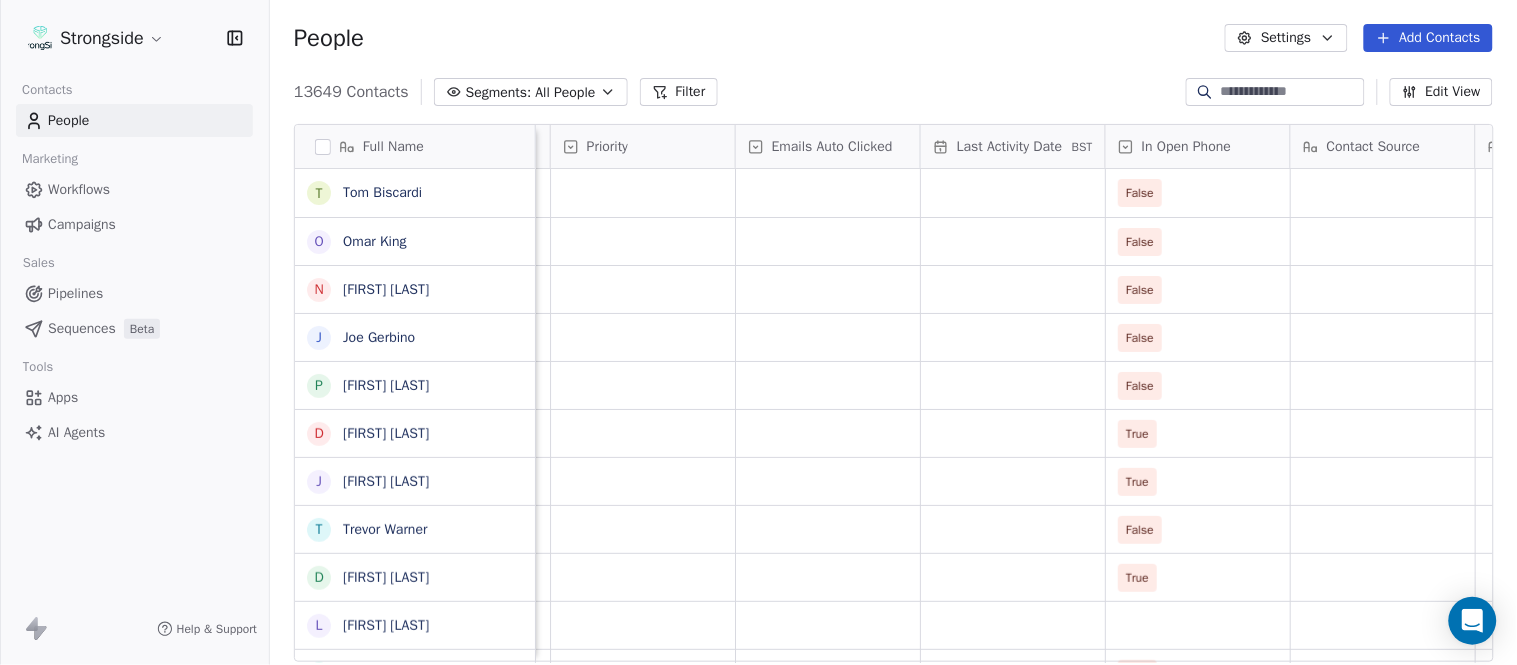scroll, scrollTop: 0, scrollLeft: 2417, axis: horizontal 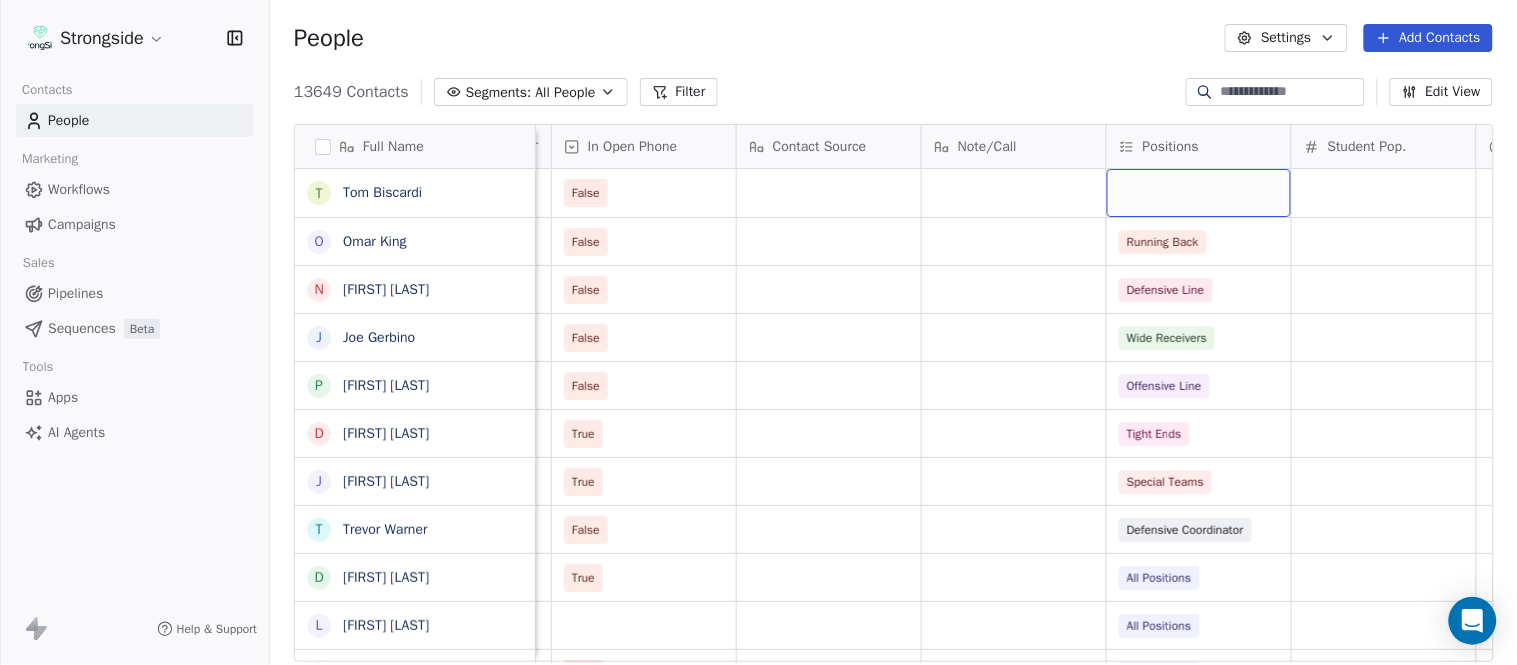 click at bounding box center [1199, 193] 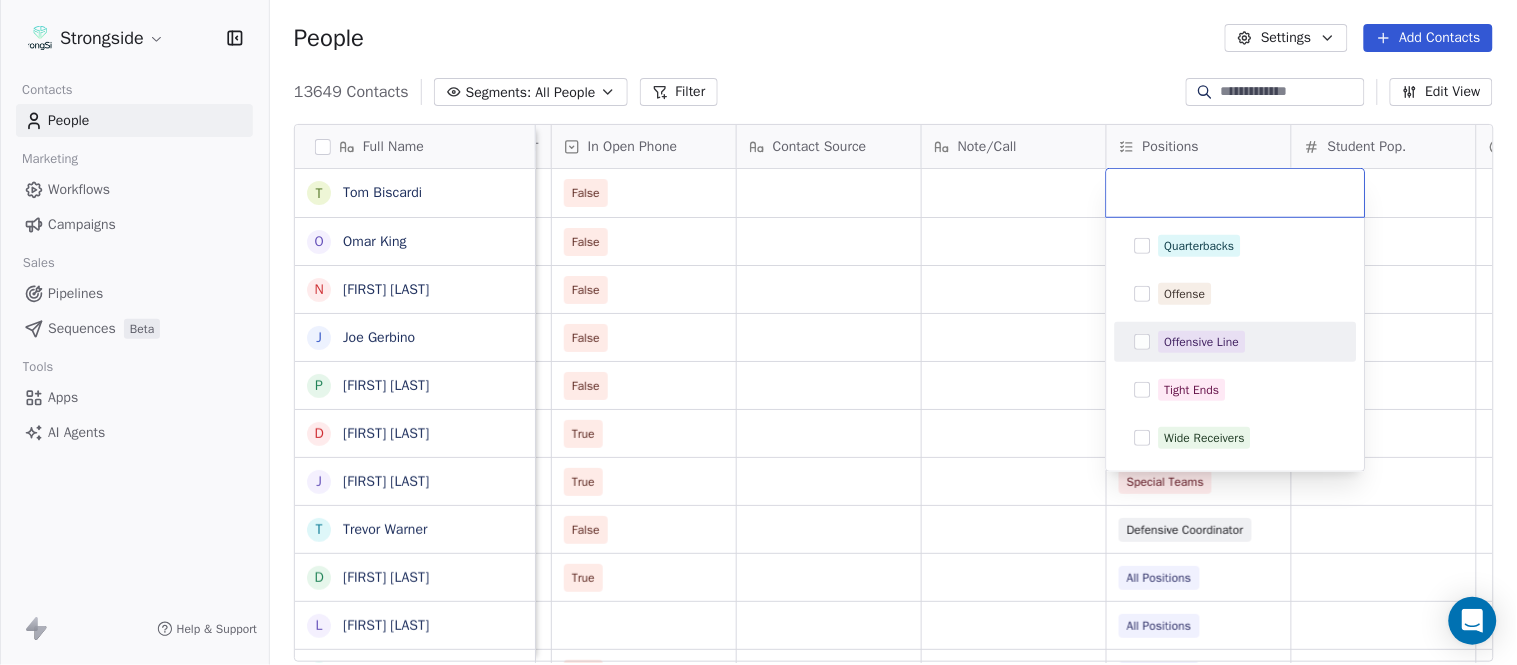 click on "Offensive Line" at bounding box center [1202, 342] 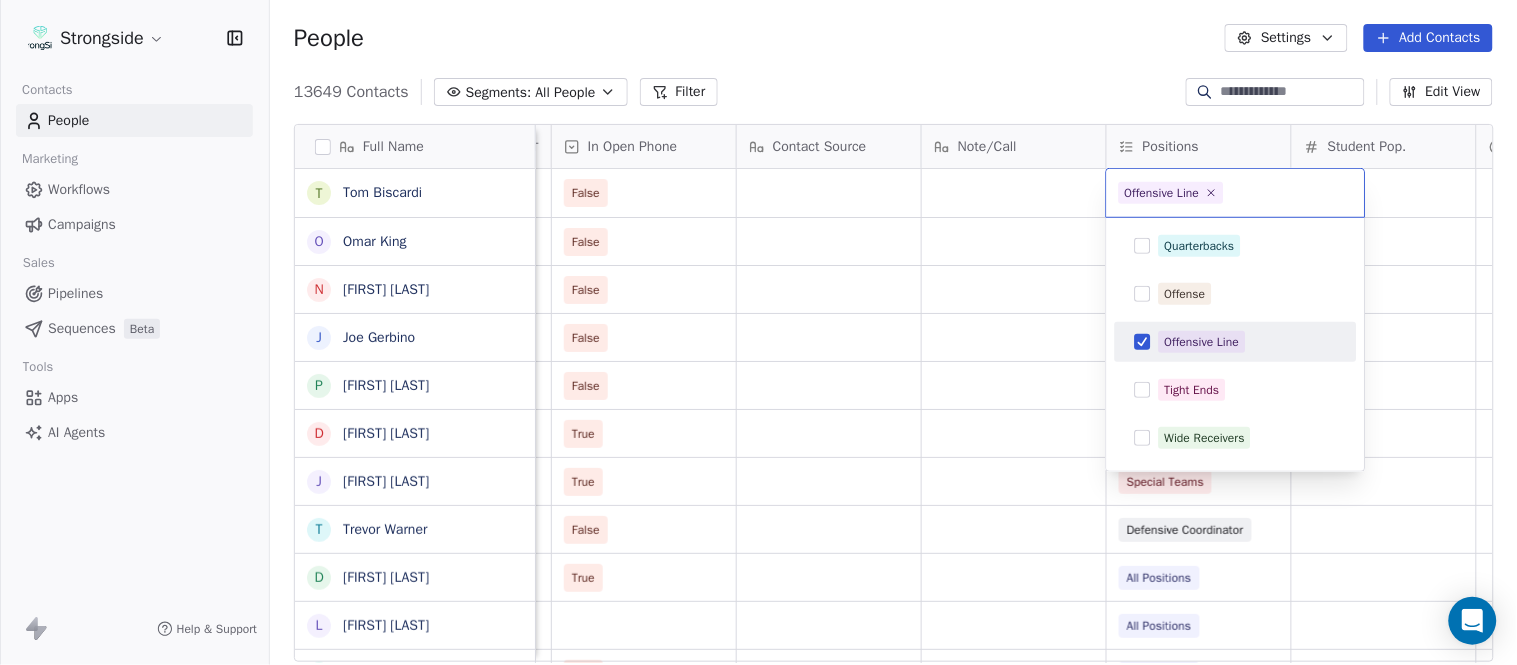 click on "Strongside Contacts People Marketing Workflows Campaigns Sales Pipelines Sequences Beta Tools Apps AI Agents Help & Support People Settings Add Contacts 13649 Contacts Segments: All People Filter Edit View Tag Add to Sequence Export Full Name O [FIRST] [LAST] N [FIRST] [LAST] J [FIRST] [LAST] P [FIRST] [LAST] D [FIRST] [LAST] J [FIRST] [LAST] T [FIRST] [LAST] D [FIRST] [LAST] L [FIRST] [LAST] M [FIRST] [LAST] P [FIRST] [LAST] R [FIRST] [LAST] J [FIRST] [LAST] D [FIRST] [LAST] J [FIRST] [LAST] C [FIRST] [LAST] L [FIRST] [LAST] Y [FIRST] [LAST] D [FIRST] [LAST] L [FIRST] [LAST] J [FIRST] [LAST] C [FIRST] [LAST] B [FIRST] [LAST] H [FIRST] [LAST] M [FIRST] [LAST] I [FIRST] [LAST] R [FIRST] [LAST] J [FIRST] [LAST] C [FIRST] [LAST] D [FIRST] [LAST] A [FIRST] [LAST] Status Priority Emails Auto Clicked Last Activity Date BST In Open Phone Contact Source Note/Call Positions Student Pop. Lead Account False False Running Back False Defensive Line False Wide Receivers False Offensive Line True Tight Ends True False" at bounding box center (758, 332) 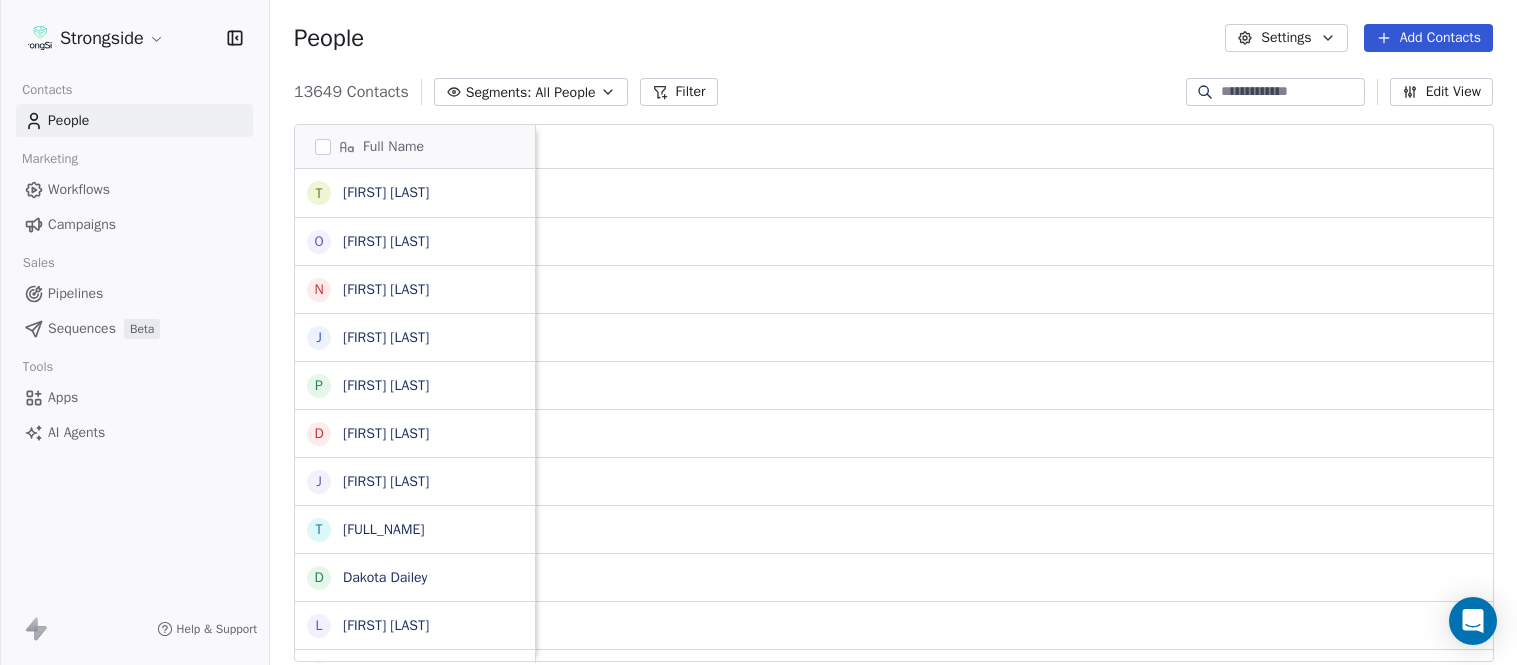 scroll, scrollTop: 0, scrollLeft: 0, axis: both 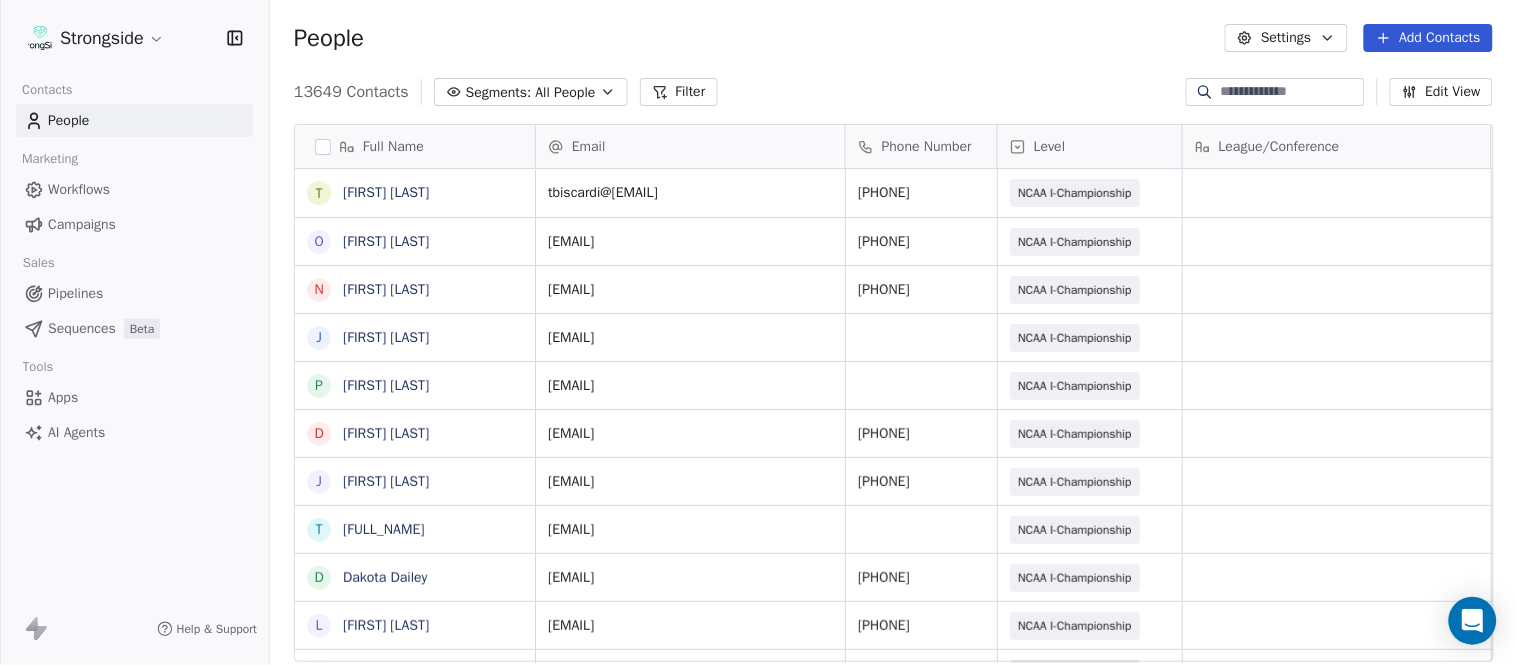 click on "Add Contacts" at bounding box center (1428, 38) 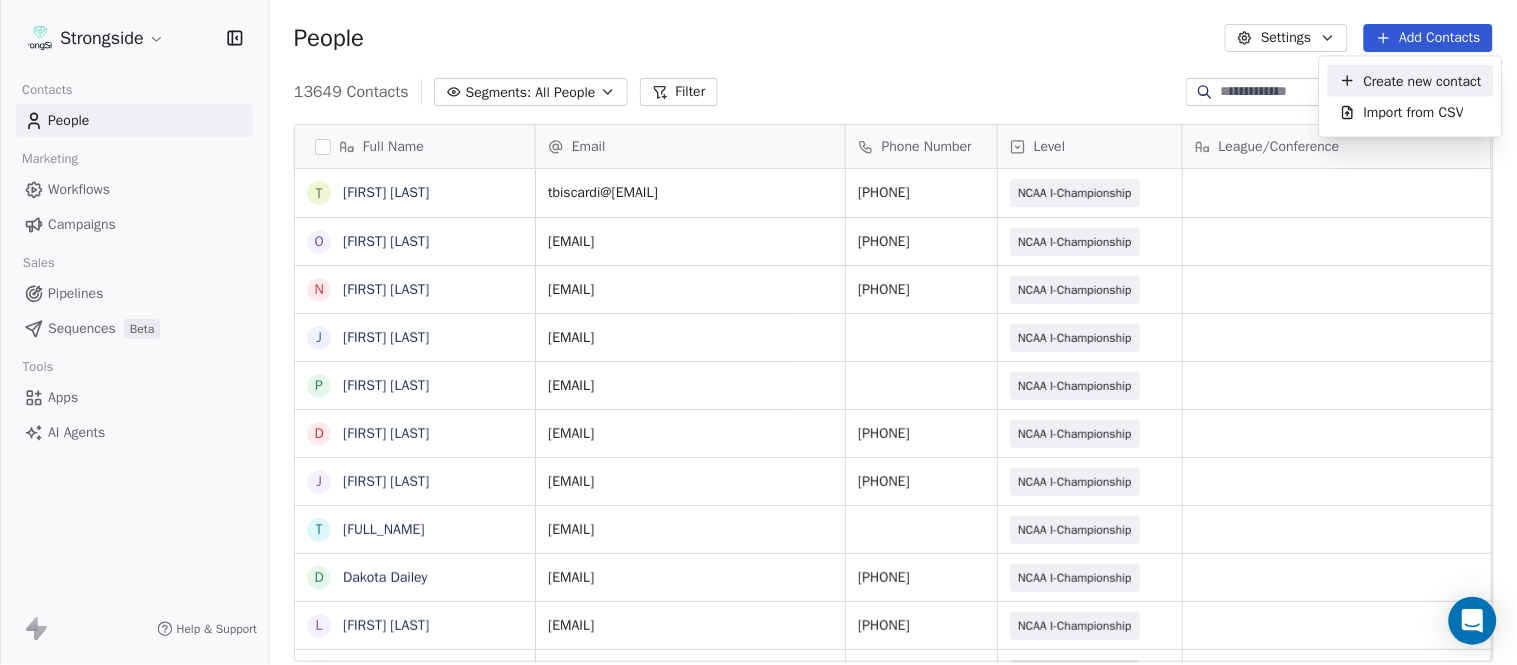 click on "Create new contact" at bounding box center [1423, 80] 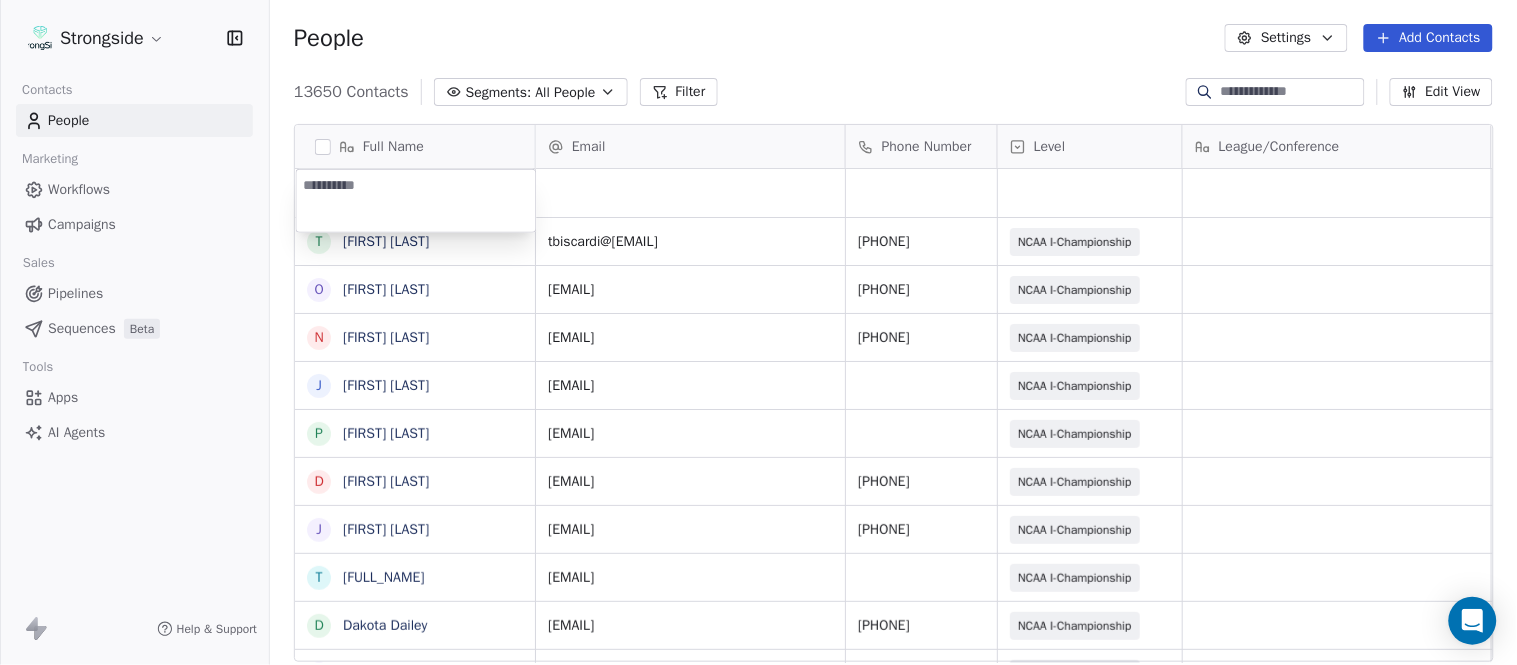 type on "**********" 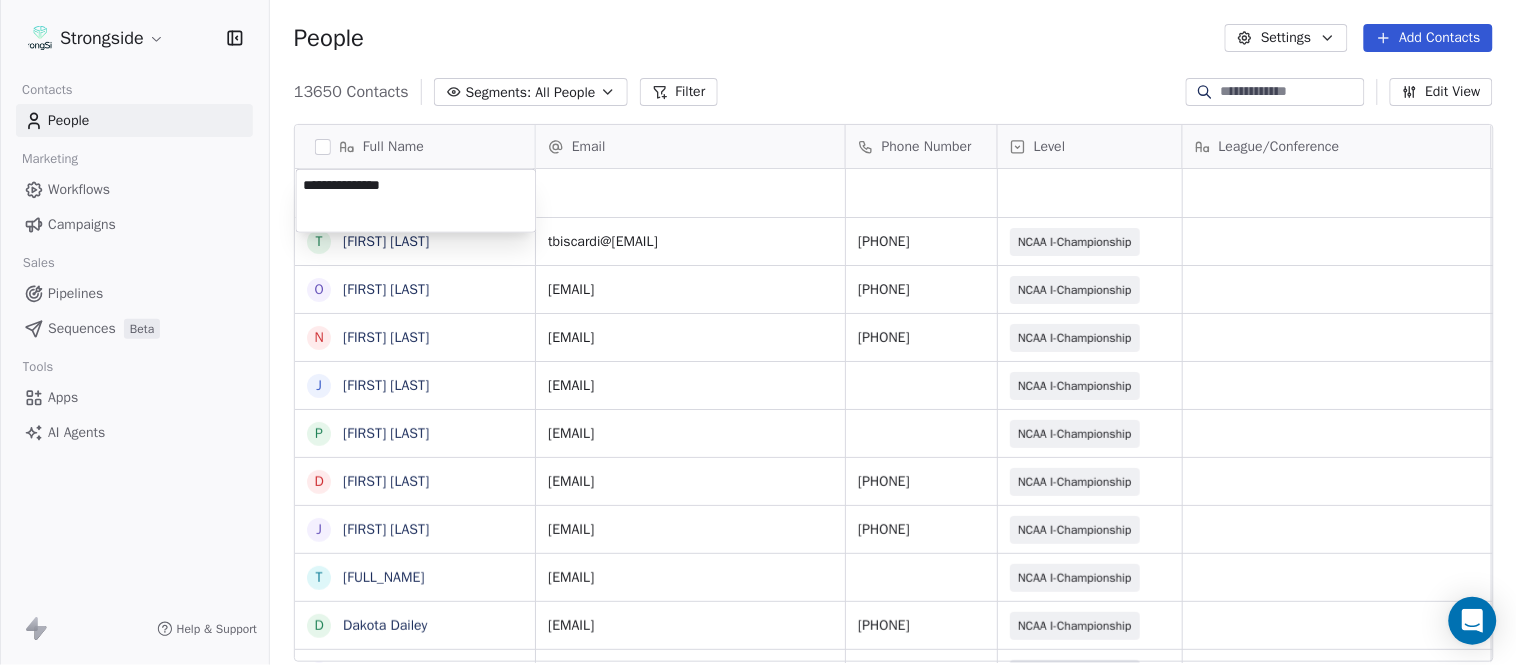 click on "Full Name T [FIRST] [LAST] O [FIRST] [LAST] N [FIRST] [LAST] J [FIRST] [LAST] P [FIRST] [LAST] D [FIRST] [LAST] J [FIRST] [LAST] T [FIRST] [LAST] D [FIRST] [LAST] L [FIRST] [LAST] M [FIRST] [LAST] P [FIRST] [LAST] R [FIRST] [LAST] J [FIRST] [LAST] D [FIRST] [LAST] J [FIRST] [LAST] C [FIRST] [LAST] L [FIRST] [LAST] Y [FIRST] [LAST] D [FIRST] [LAST] L [FIRST] [LAST] J [FIRST] [LAST] C [FIRST] [LAST] B [FIRST] [LAST] H [FIRST] [LAST] M [FIRST] [LAST] I [FIRST] [LAST] R [FIRST] [LAST] J [FIRST] [LAST] C [FIRST] [LAST] Email Phone Number Level League/Conference Organization Job Title Tags Created Date BST Aug 06, 2025 10:23 PM [EMAIL] [PHONE] NCAA I-Championship COLGATE UNIV Assistant Coach Aug 06, 2025 10:22 PM [EMAIL] [PHONE] NCAA I-Championship COLGATE UNIV SID" at bounding box center (758, 332) 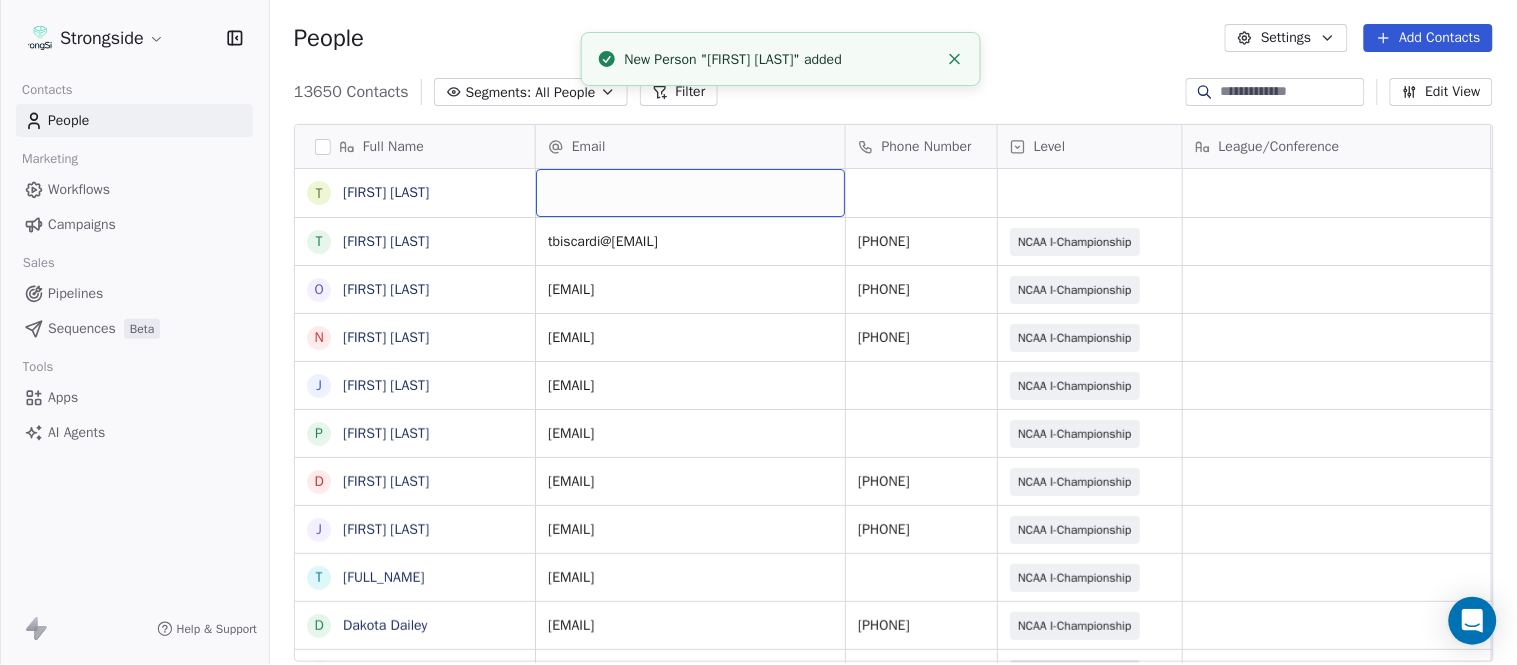 click at bounding box center [690, 193] 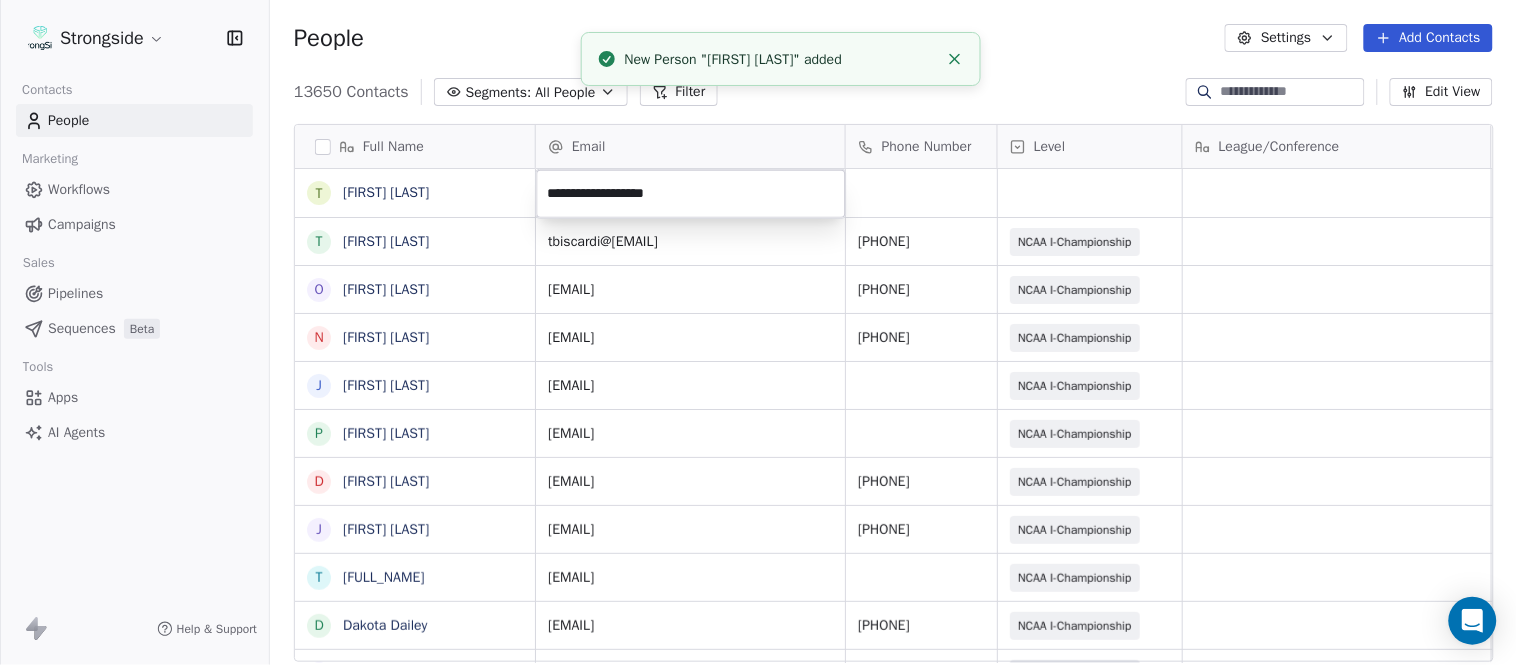 click 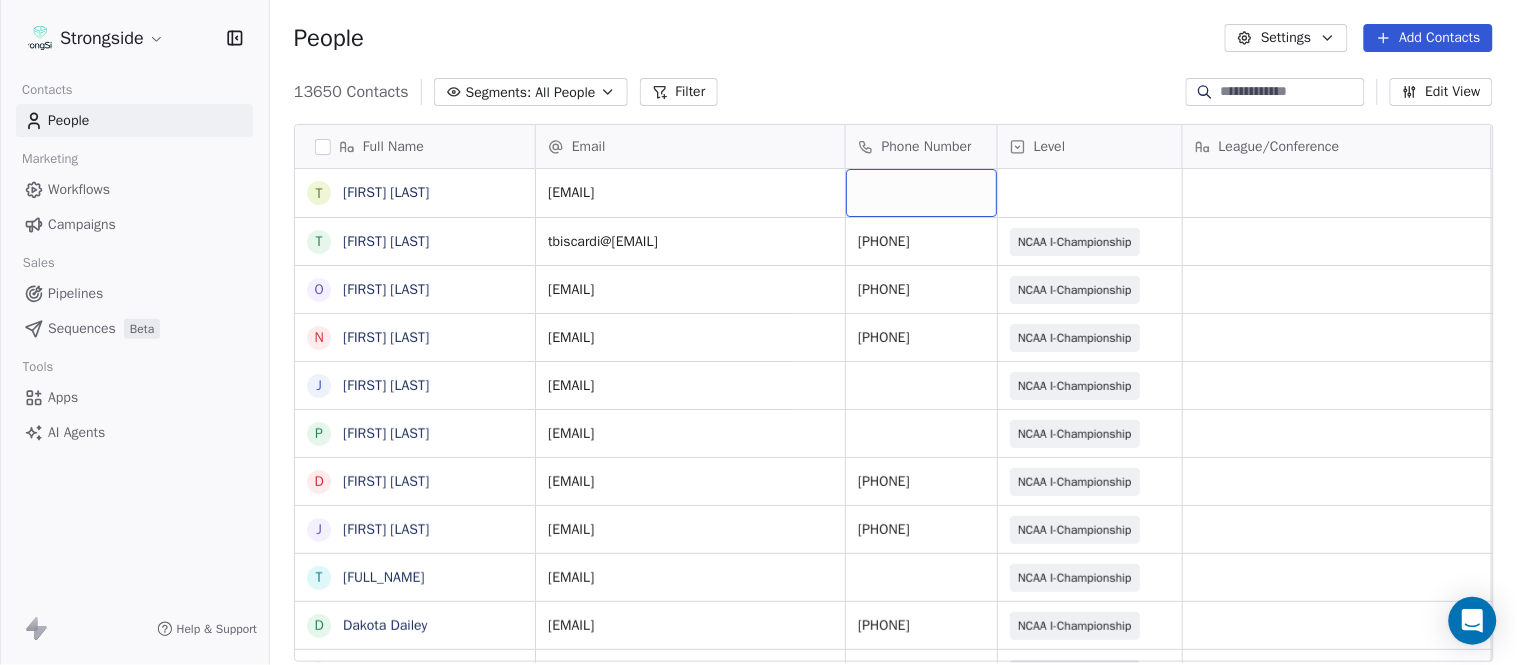 click at bounding box center [921, 193] 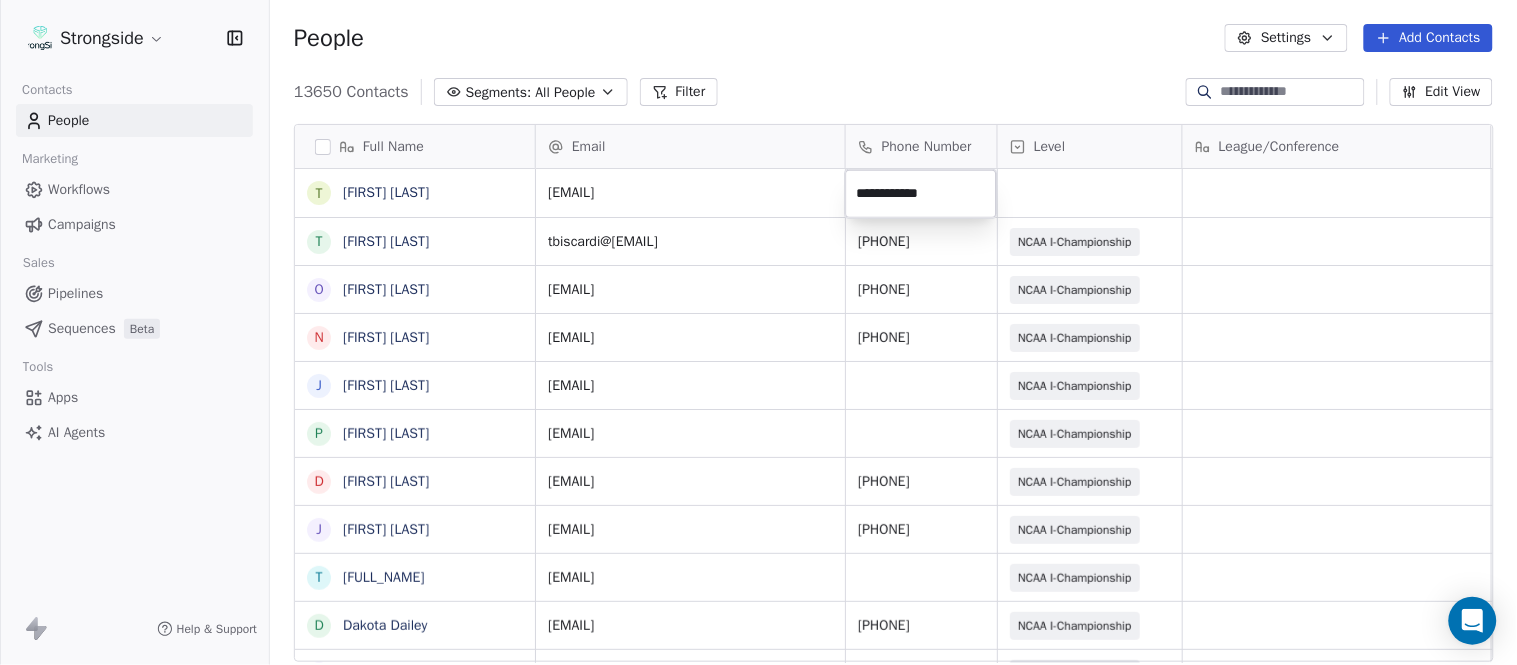 click on "Strongside Contacts People Marketing Workflows Campaigns Sales Pipelines Sequences Beta Tools Apps AI Agents Help & Support People Settings  Add Contacts 13650 Contacts Segments: All People Filter  Edit View Tag Add to Sequence Export Full Name T Taj-Amir Torres T Tom Biscardi O Omar King N Nate Trawick J Joe Gerbino P Patrick Rotchford D Dalton McCrann J Josh Ison T Trevor Warner D Dakota Dailey L Leslie Cowen M Meghan Kovac P Paul Verbitsky R Rodrigo Santiago J Jordan Doroshenko D Dominick Calhoun J Jillian Austin-Pottorff C Curt Fitzpatrick L Lori Godshalk Y Yariv Amir D Debbie Rhyde L Lynn Mentzer J Jordan Johnson C Caleb Haynes B Brian Dougherty H Holman Copeland M Matt Stansfield I Isiah Dunning R Ron Whitcomb J Joe Bowen C Chris Monfiletto Email Phone Number Level League/Conference Organization Job Title Tags Created Date BST ttorres@colgate.edu Aug 06, 2025 10:23 PM tbiscardi@colgate.edu 315-228-7603 NCAA I-Championship COLGATE UNIV Assistant Coach Aug 06, 2025 10:22 PM oking@colgate.edu SID SID SID" at bounding box center (758, 332) 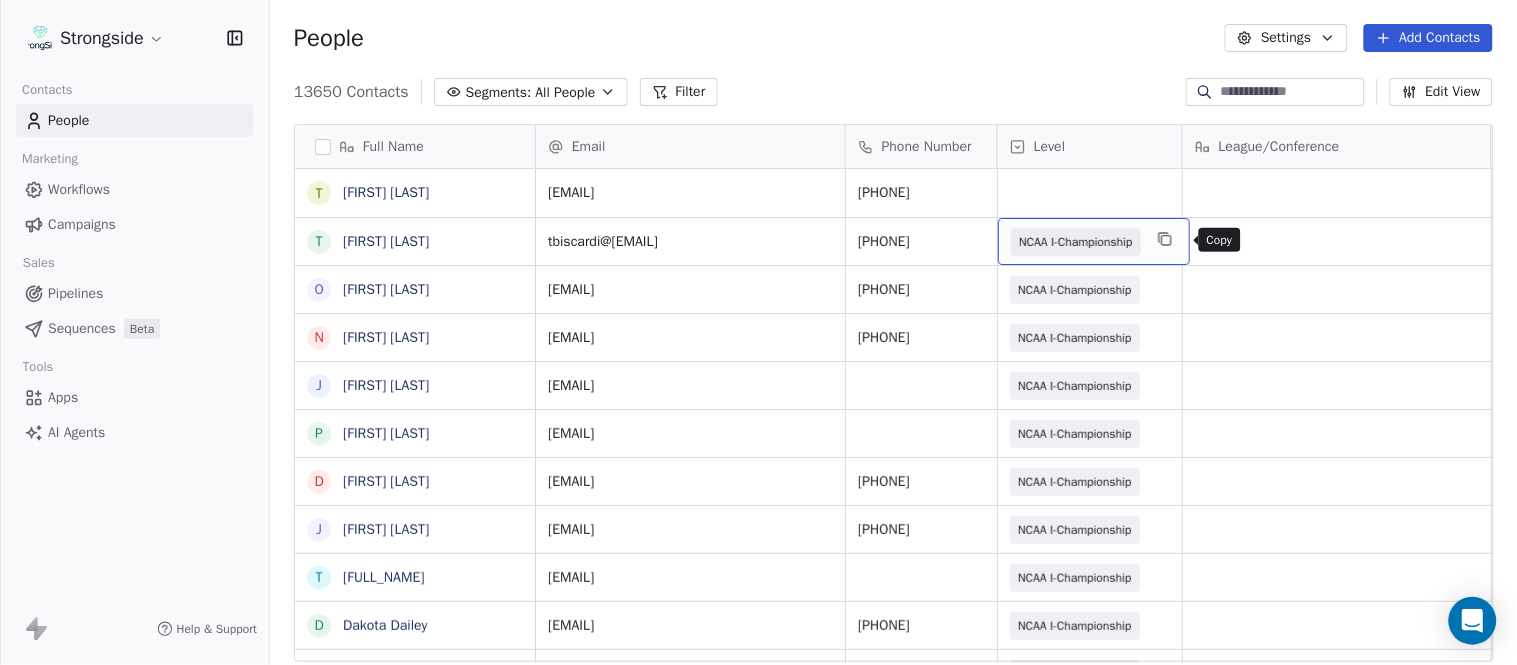 click 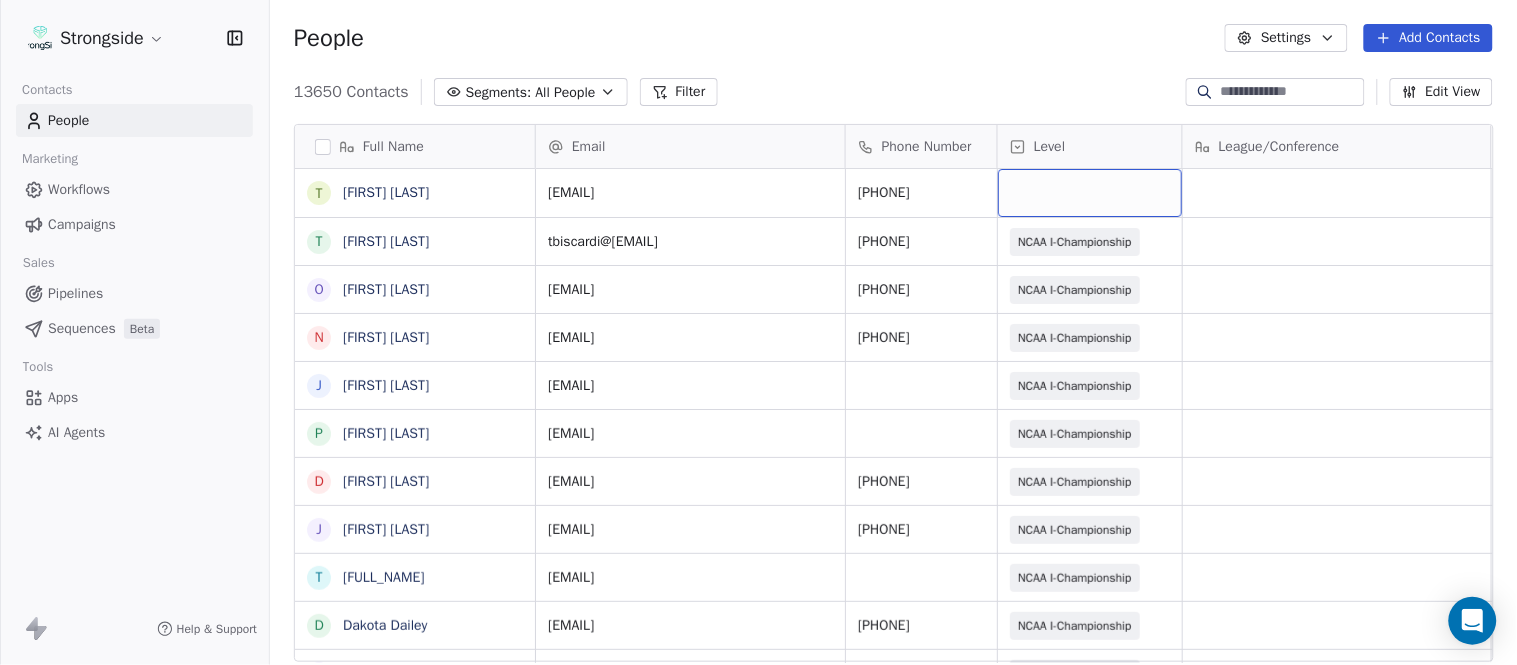 click at bounding box center (1090, 193) 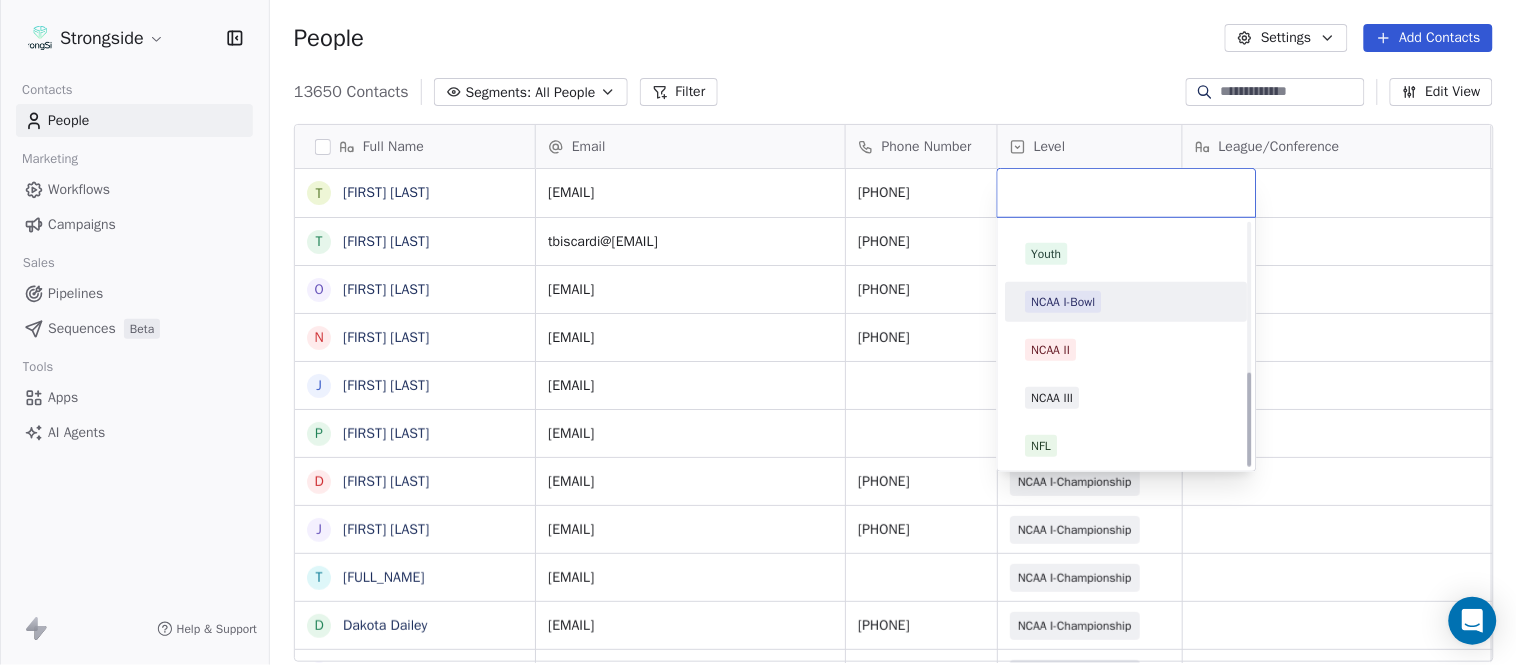 scroll, scrollTop: 378, scrollLeft: 0, axis: vertical 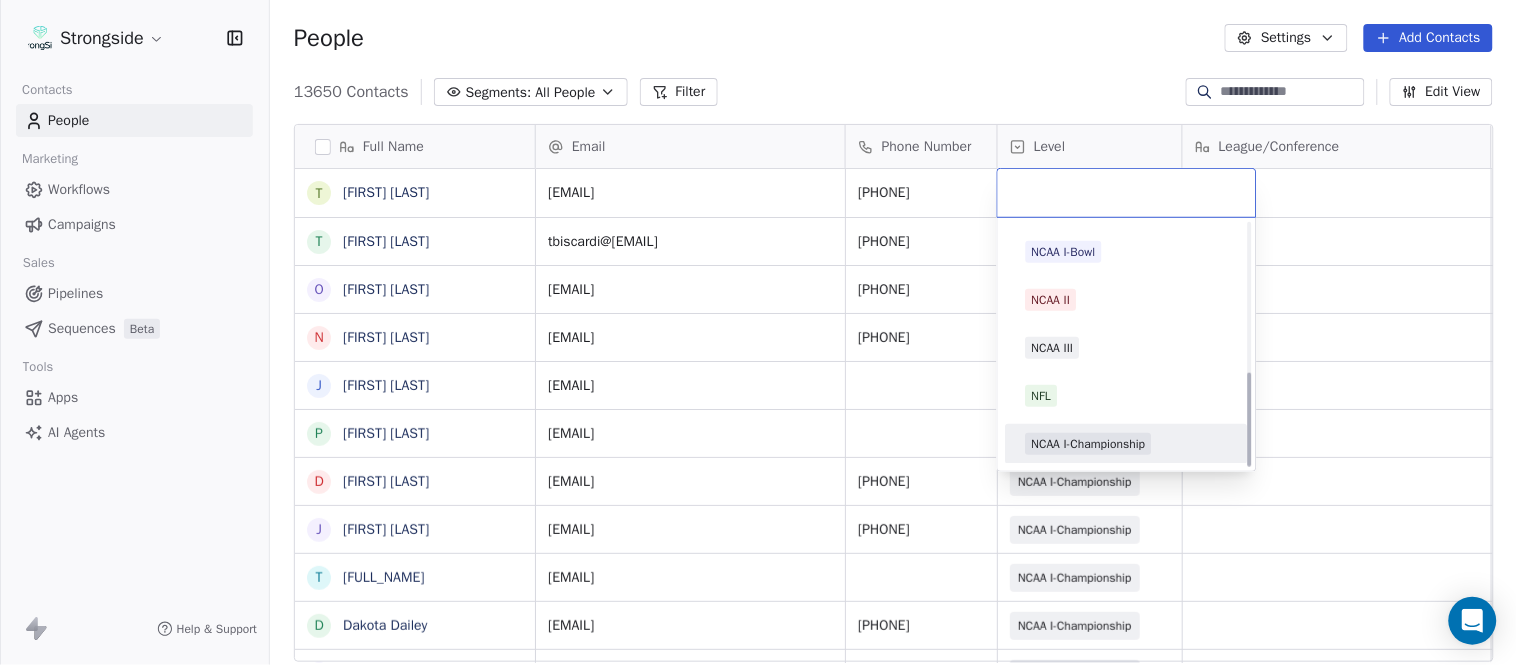 click on "NCAA I-Championship" at bounding box center [1089, 444] 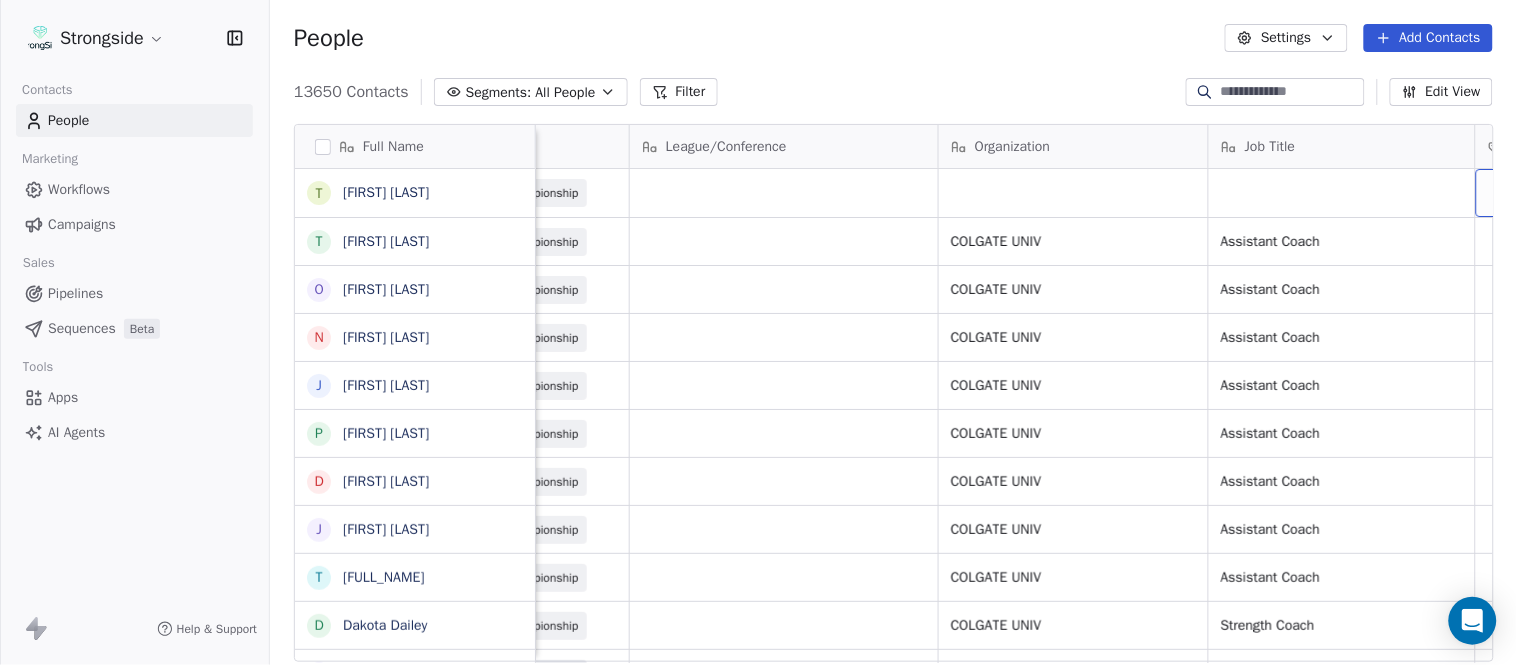 scroll, scrollTop: 0, scrollLeft: 653, axis: horizontal 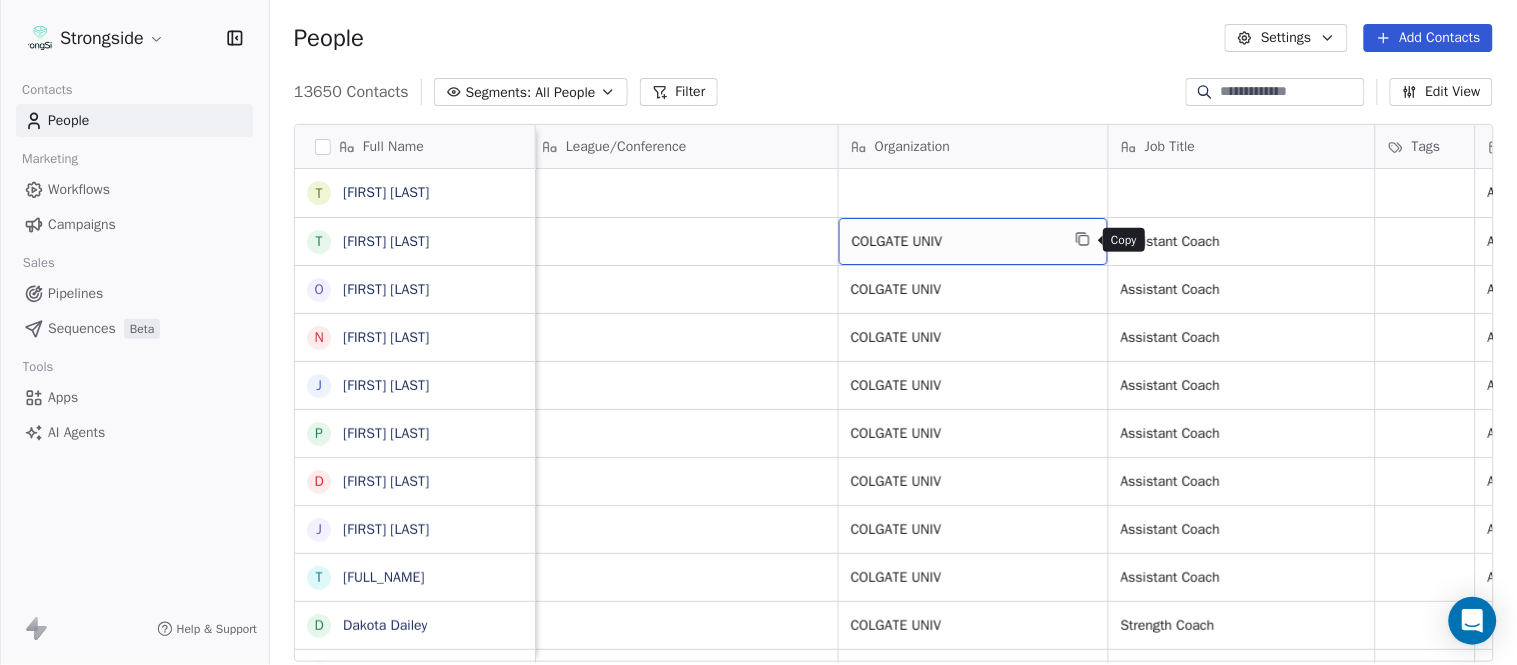 click 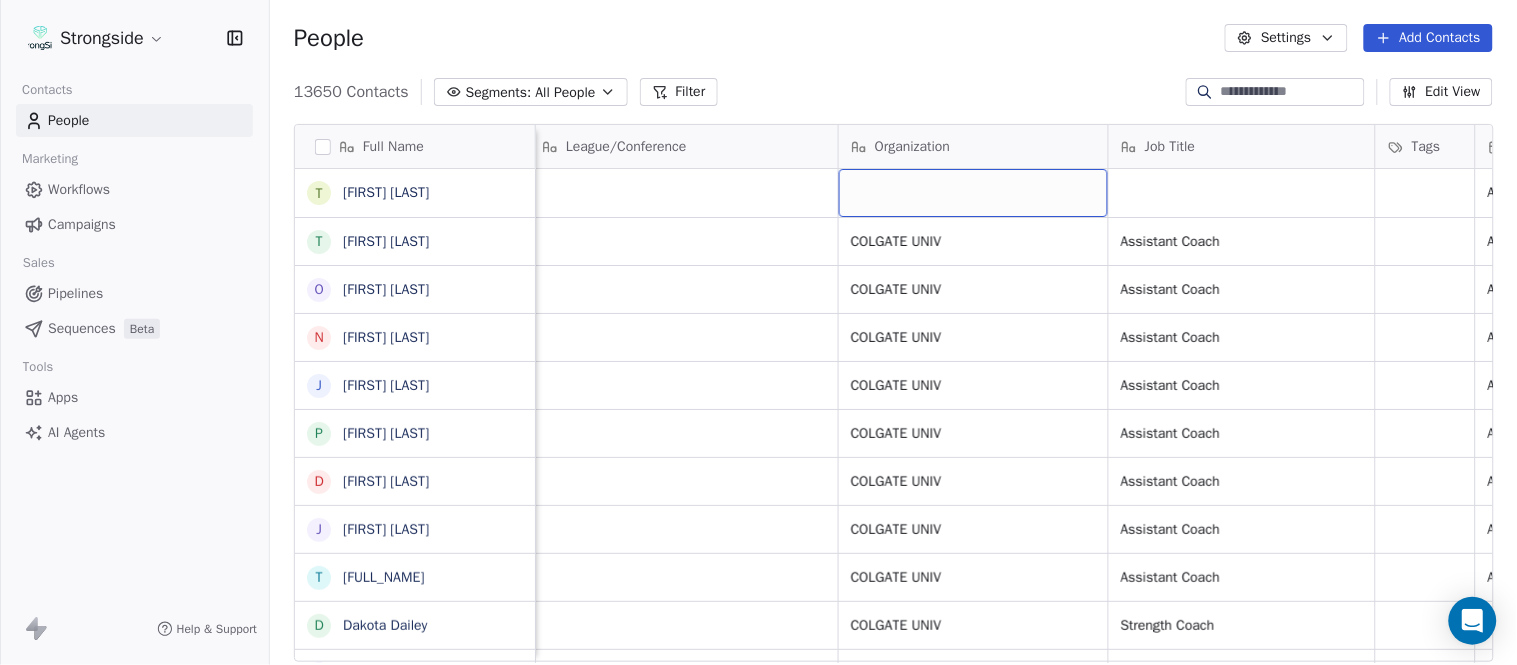 click at bounding box center (973, 193) 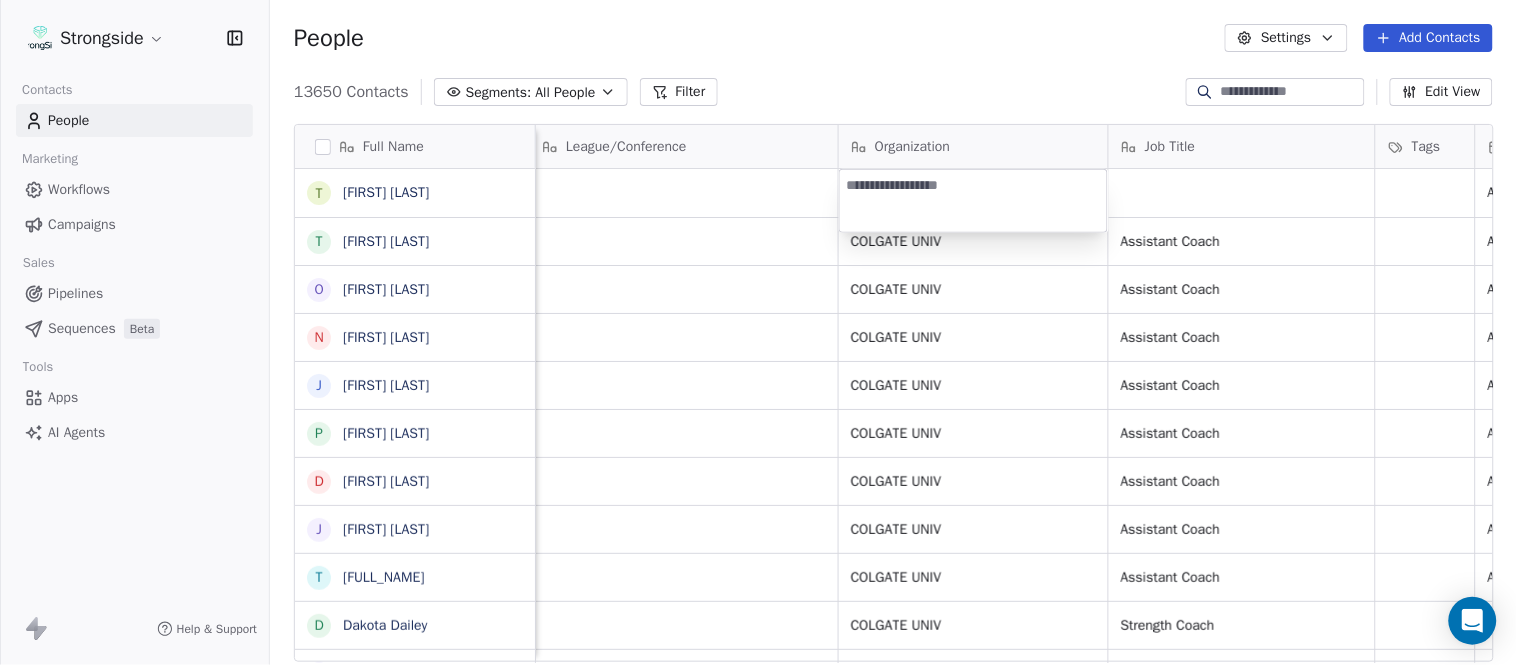 type on "**********" 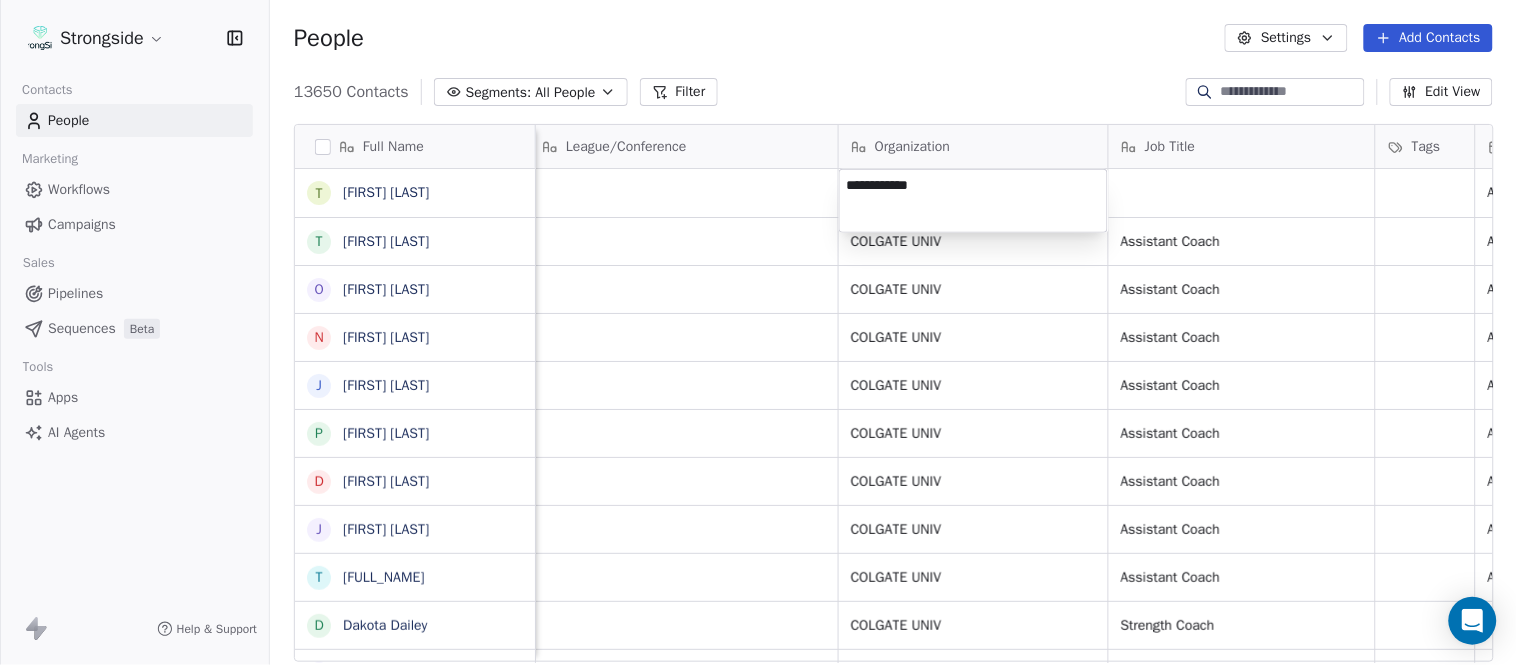 click on "Strongside Contacts People Marketing Workflows Campaigns Sales Pipelines Sequences Beta Tools Apps AI Agents Help & Support People Settings  Add Contacts 13650 Contacts Segments: All People Filter  Edit View Tag Add to Sequence Export Full Name T Taj-Amir Torres T Tom Biscardi O Omar King N Nate Trawick J Joe Gerbino P Patrick Rotchford D Dalton McCrann J Josh Ison T Trevor Warner D Dakota Dailey L Leslie Cowen M Meghan Kovac P Paul Verbitsky R Rodrigo Santiago J Jordan Doroshenko D Dominick Calhoun J Jillian Austin-Pottorff C Curt Fitzpatrick L Lori Godshalk Y Yariv Amir D Debbie Rhyde L Lynn Mentzer J Jordan Johnson C Caleb Haynes B Brian Dougherty H Holman Copeland M Matt Stansfield I Isiah Dunning R Ron Whitcomb J Joe Bowen C Chris Monfiletto Email Phone Number Level League/Conference Organization Job Title Tags Created Date BST Status Priority Emails Auto Clicked ttorres@colgate.edu 315-228-7603 NCAA I-Championship Aug 06, 2025 10:23 PM tbiscardi@colgate.edu 315-228-7603 NCAA I-Championship SID SID SID" at bounding box center (758, 332) 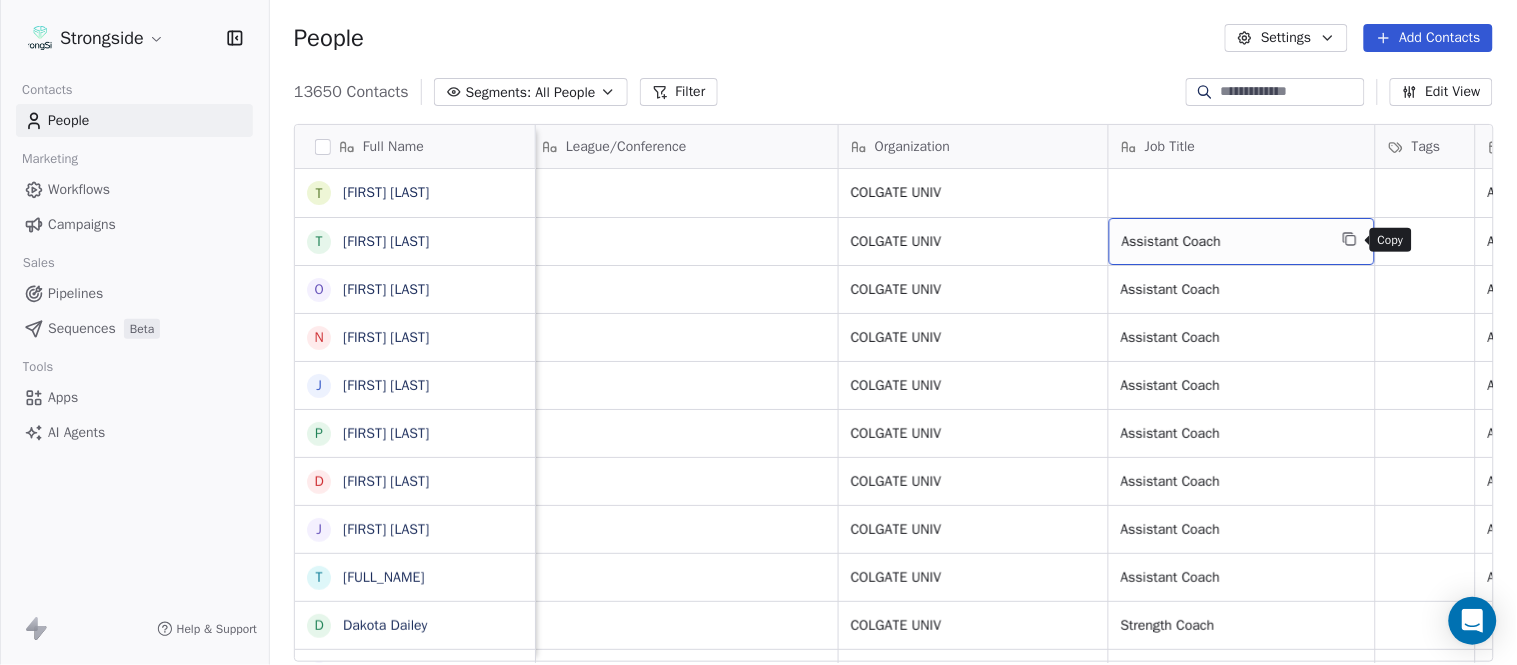 click at bounding box center (1350, 239) 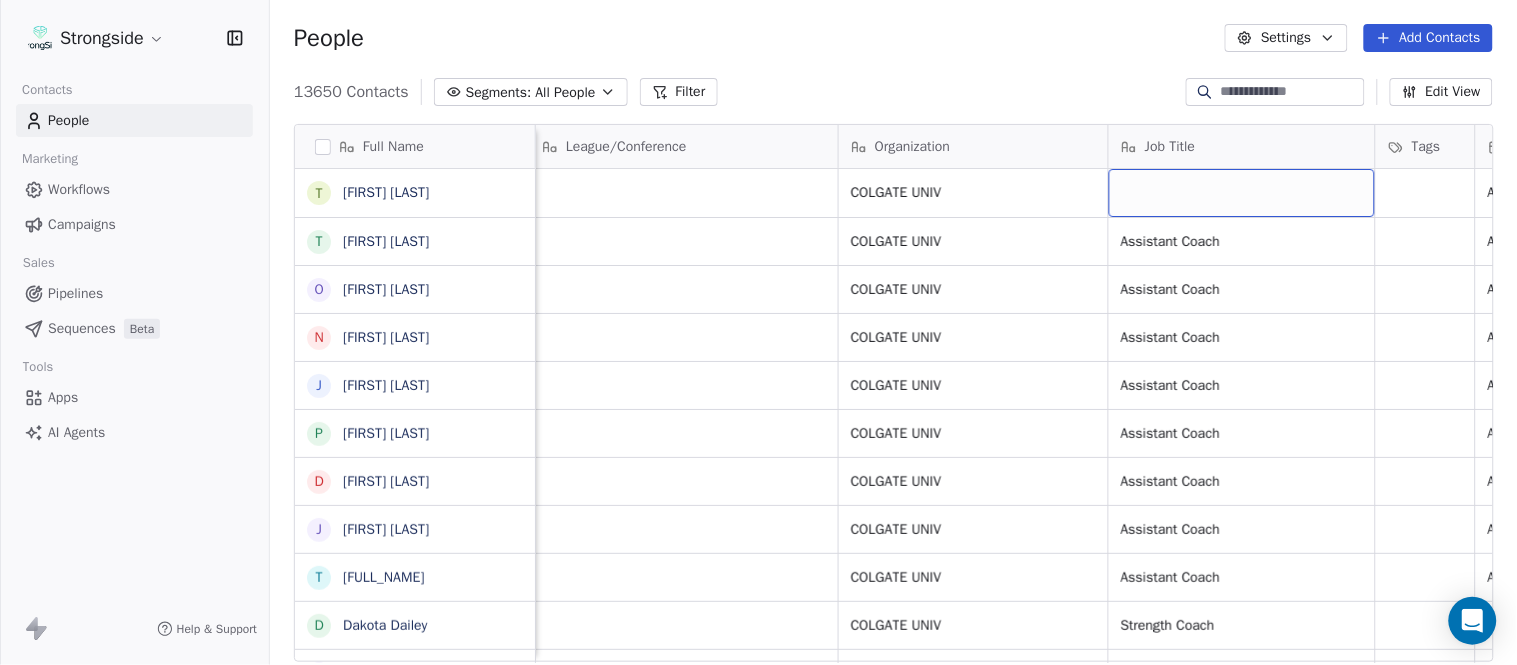 click at bounding box center [1242, 193] 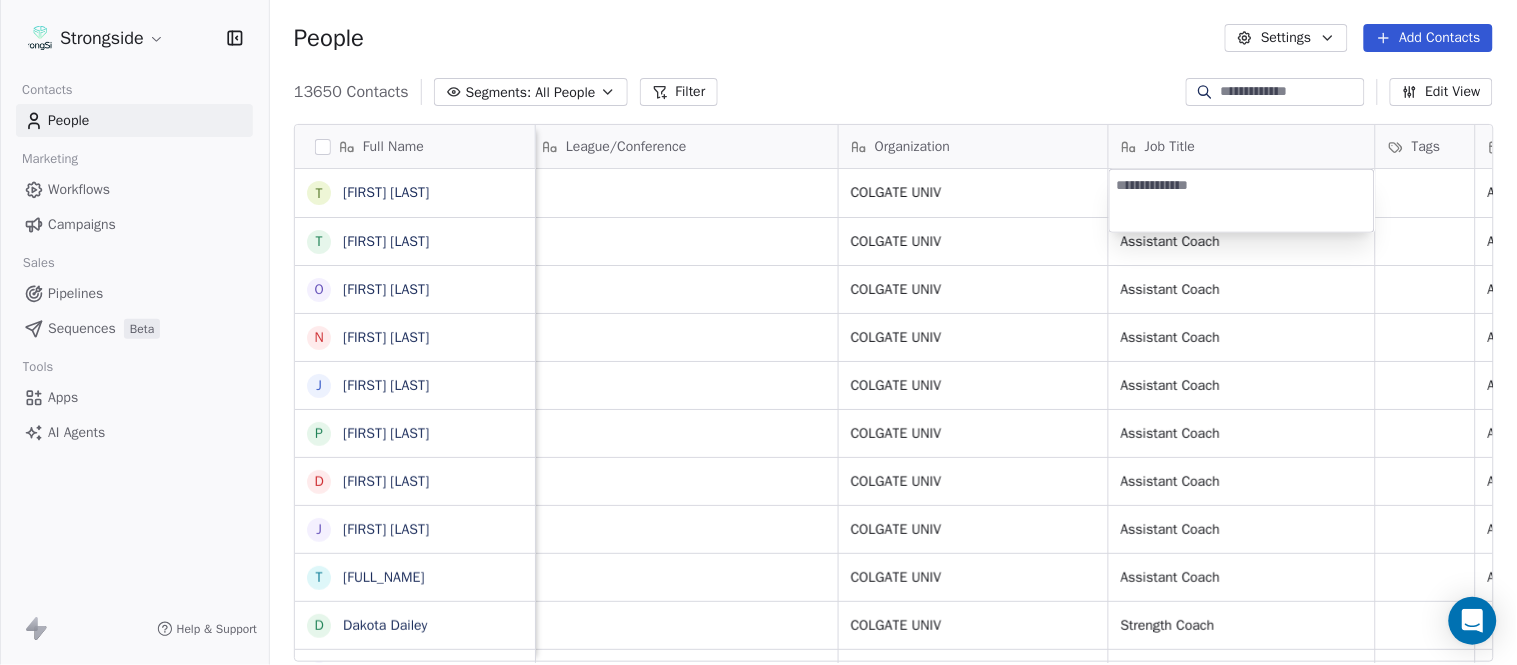 type on "**********" 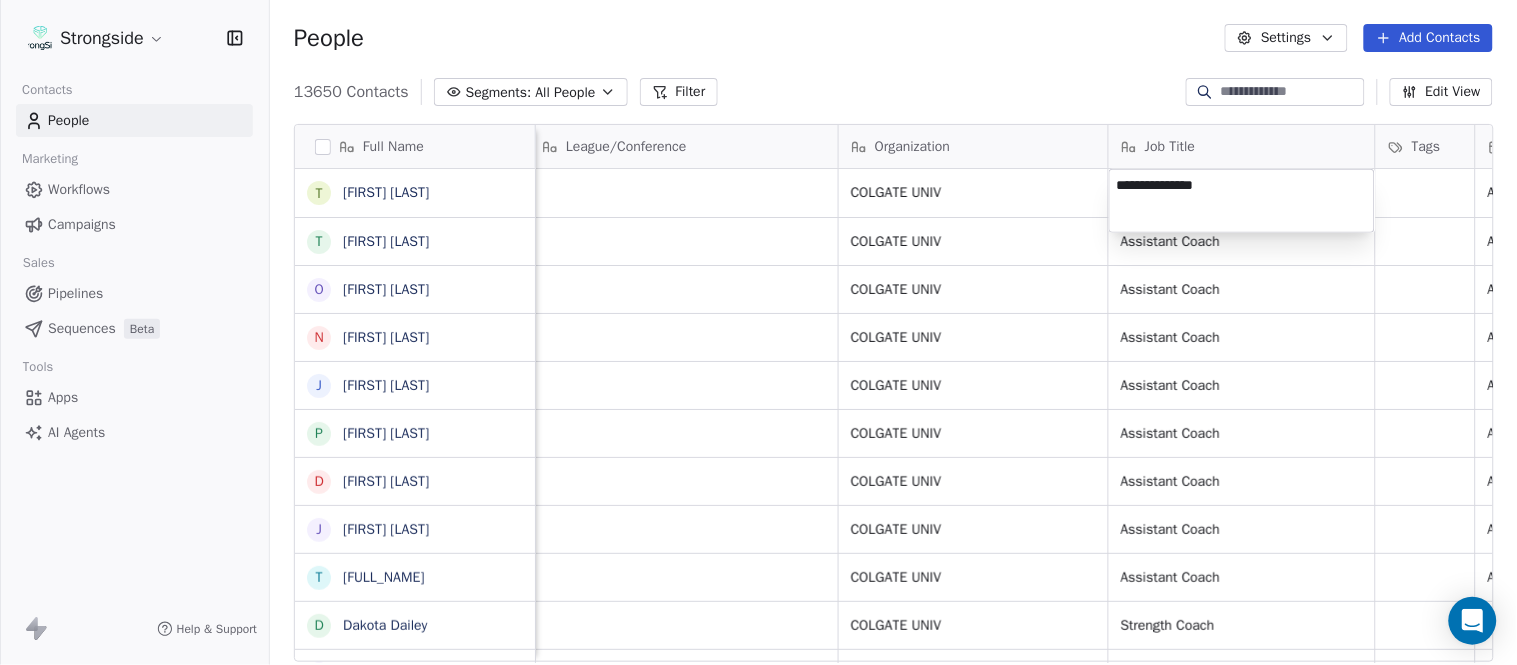 click on "Strongside Contacts People Marketing Workflows Campaigns Sales Pipelines Sequences Beta Tools Apps AI Agents Help & Support People Settings  Add Contacts 13650 Contacts Segments: All People Filter  Edit View Tag Add to Sequence Export Full Name T Taj-Amir Torres T Tom Biscardi O Omar King N Nate Trawick J Joe Gerbino P Patrick Rotchford D Dalton McCrann J Josh Ison T Trevor Warner D Dakota Dailey L Leslie Cowen M Meghan Kovac P Paul Verbitsky R Rodrigo Santiago J Jordan Doroshenko D Dominick Calhoun J Jillian Austin-Pottorff C Curt Fitzpatrick L Lori Godshalk Y Yariv Amir D Debbie Rhyde L Lynn Mentzer J Jordan Johnson C Caleb Haynes B Brian Dougherty H Holman Copeland M Matt Stansfield I Isiah Dunning R Ron Whitcomb J Joe Bowen C Chris Monfiletto Email Phone Number Level League/Conference Organization Job Title Tags Created Date BST Status Priority Emails Auto Clicked ttorres@colgate.edu 315-228-7603 NCAA I-Championship COLGATE UNIV Aug 06, 2025 10:23 PM tbiscardi@colgate.edu 315-228-7603 COLGATE UNIV SID" at bounding box center (758, 332) 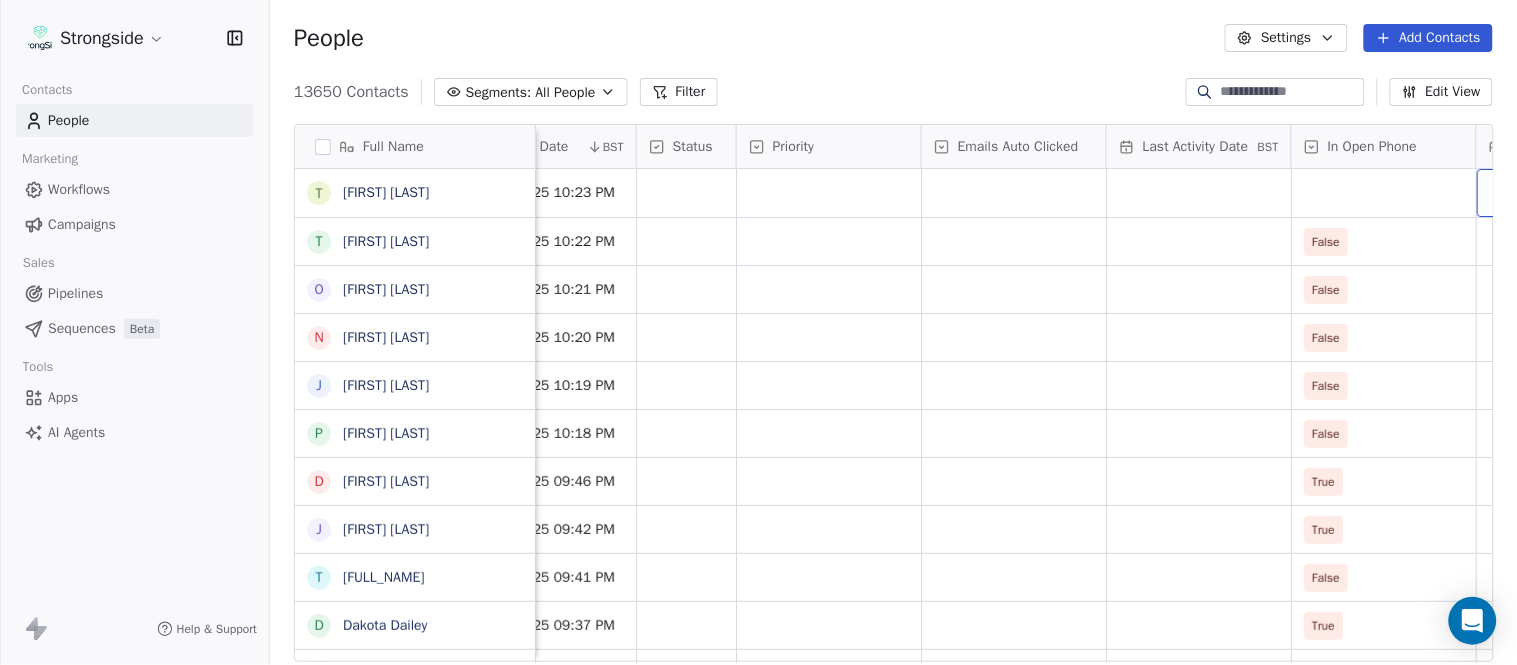 scroll, scrollTop: 0, scrollLeft: 1863, axis: horizontal 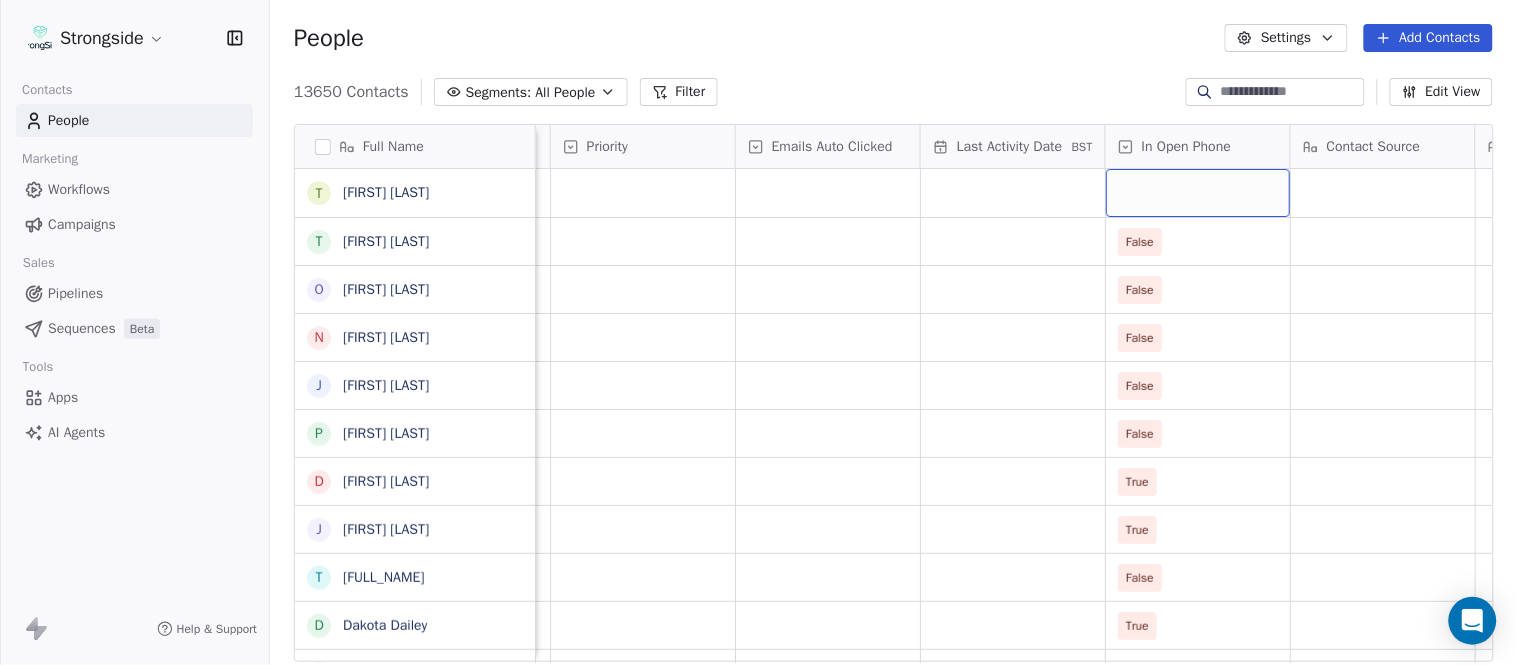 click at bounding box center [1198, 193] 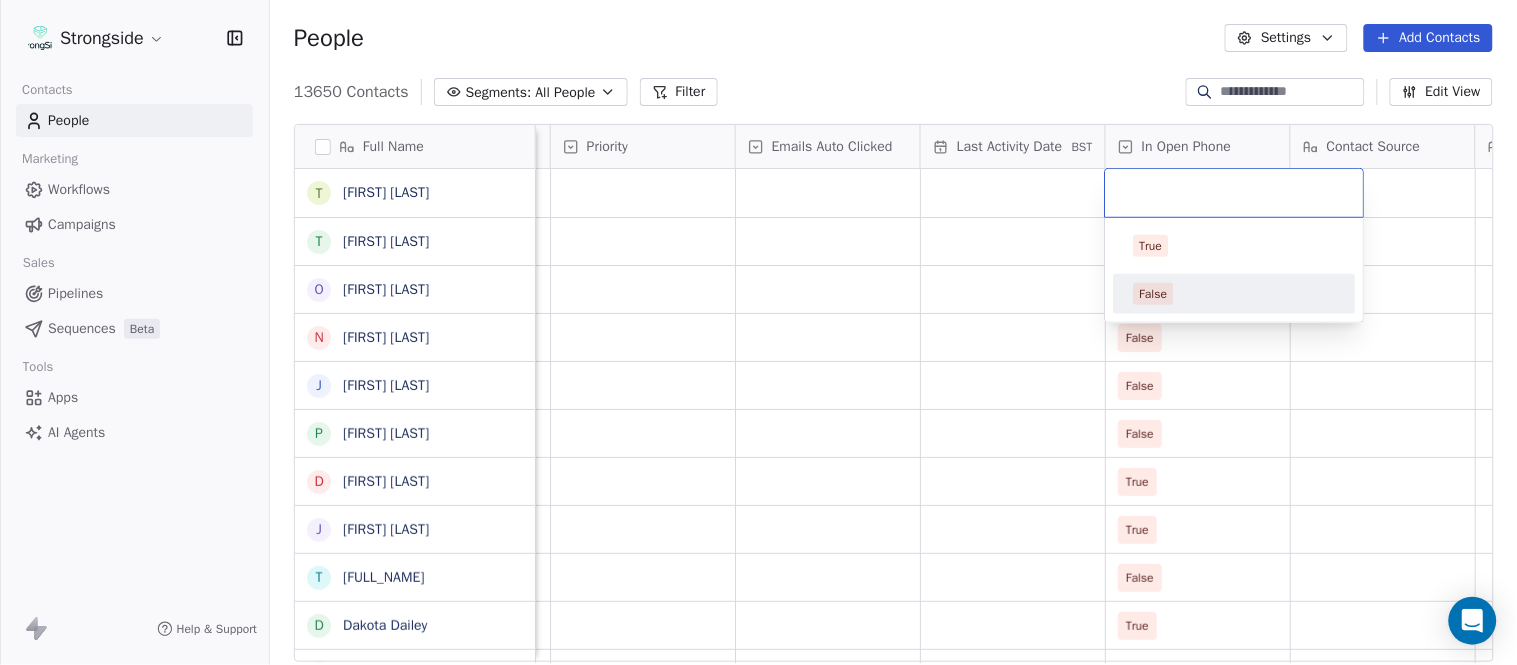 click on "False" at bounding box center [1235, 294] 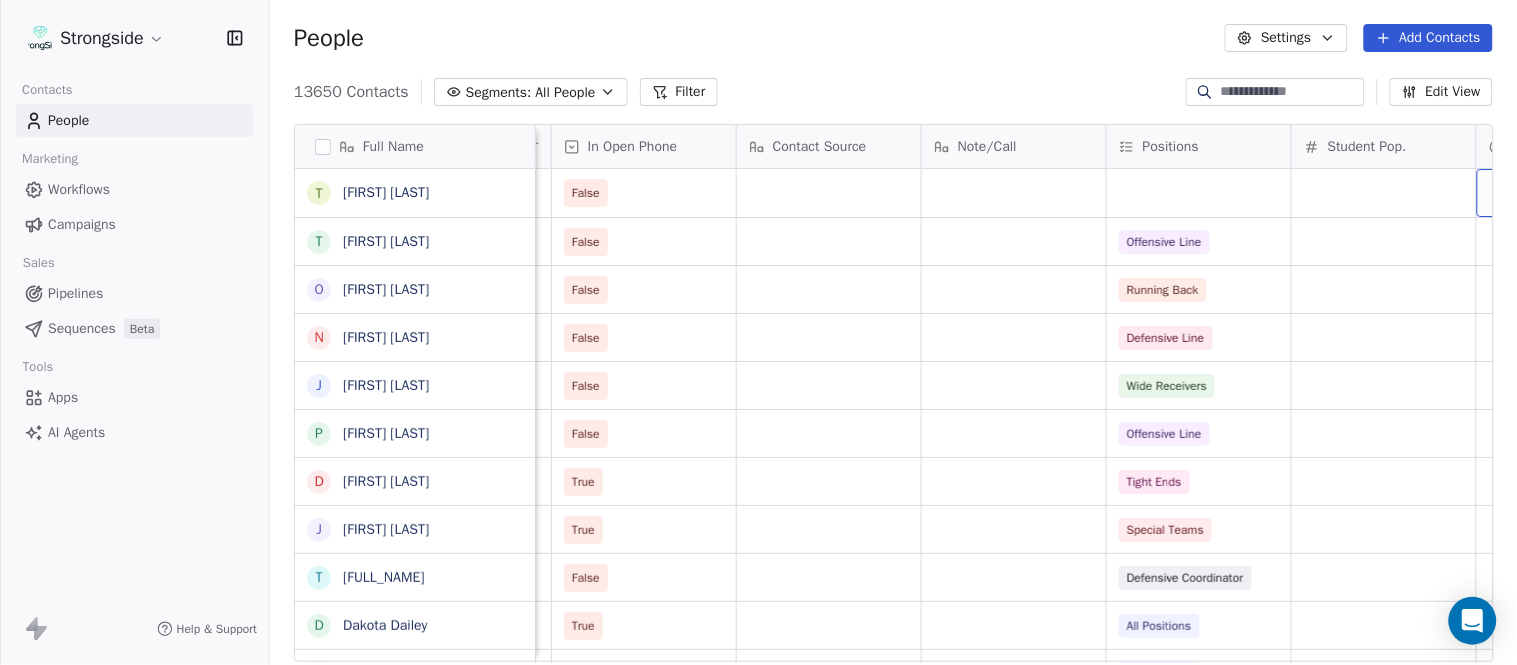 scroll, scrollTop: 0, scrollLeft: 2603, axis: horizontal 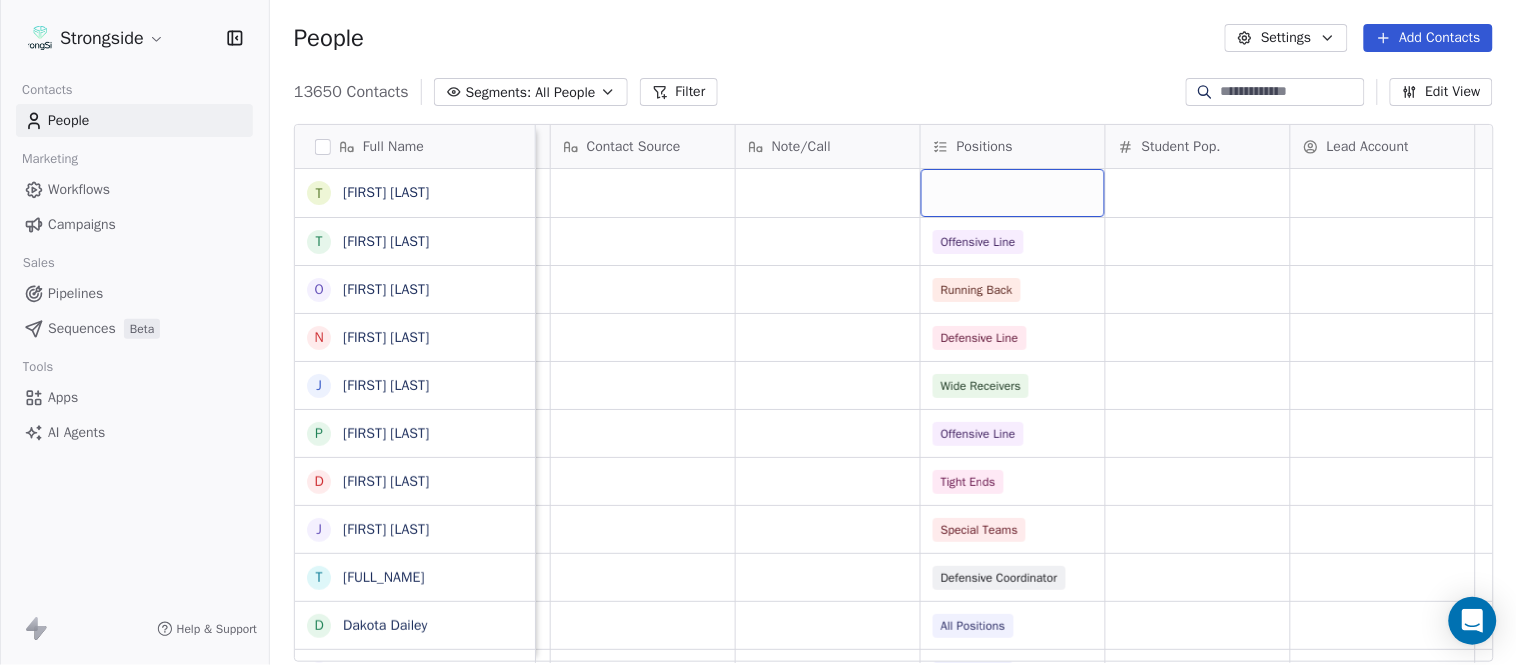 click at bounding box center [1013, 193] 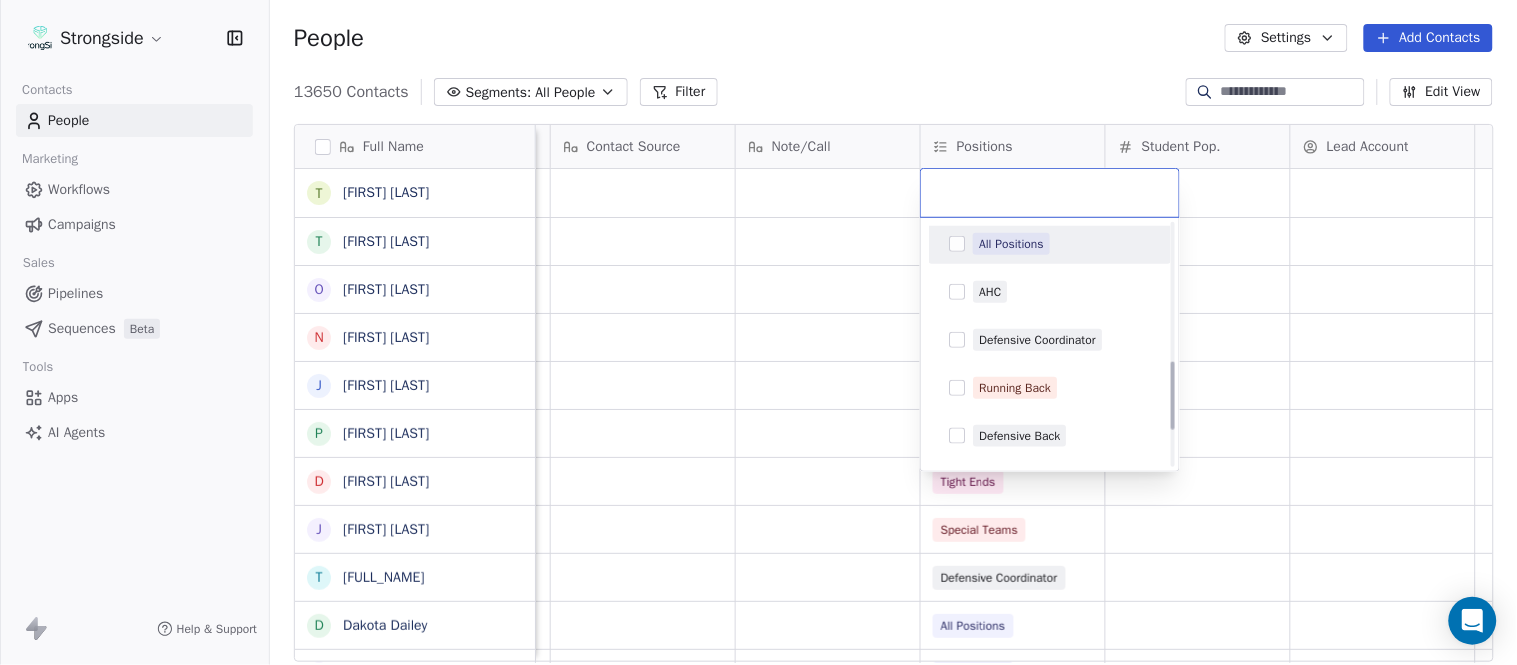 scroll, scrollTop: 617, scrollLeft: 0, axis: vertical 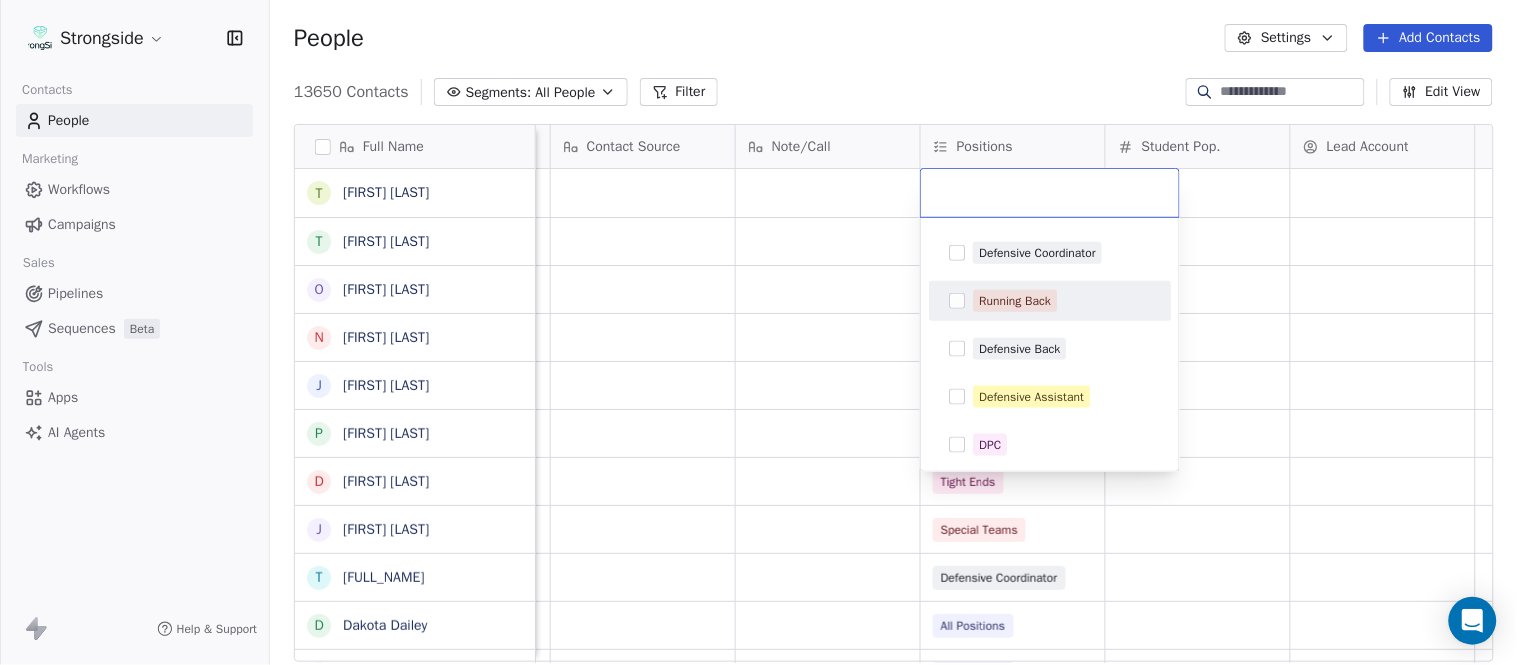 click on "Running Back" at bounding box center (1015, 301) 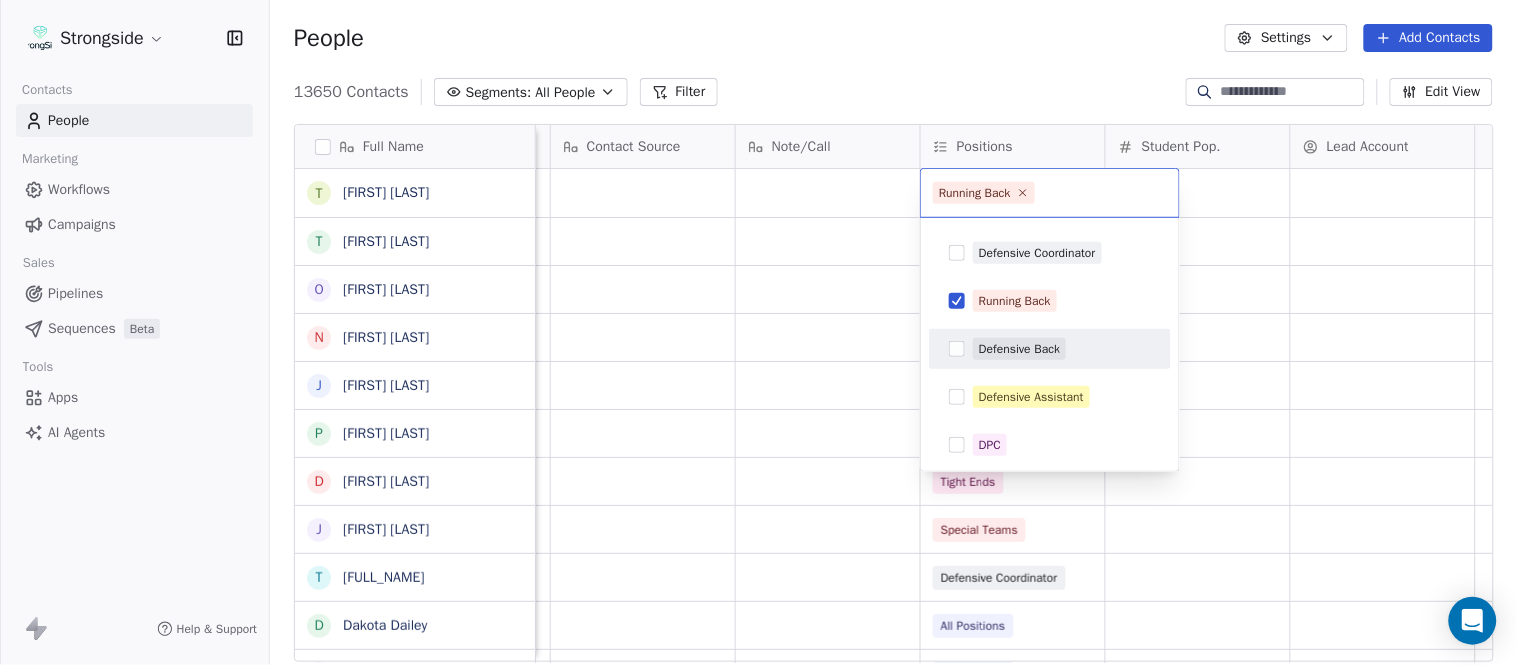 click on "Defensive Back" at bounding box center (1050, 349) 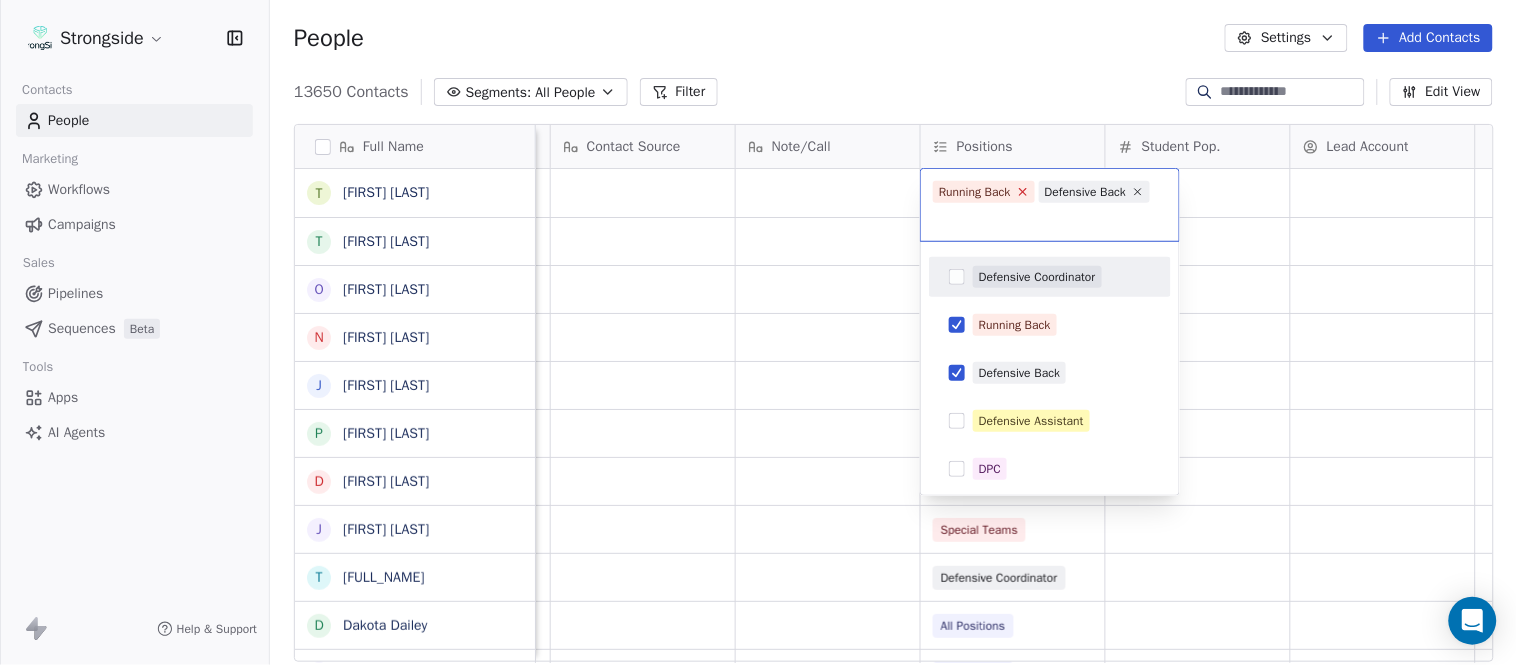 click 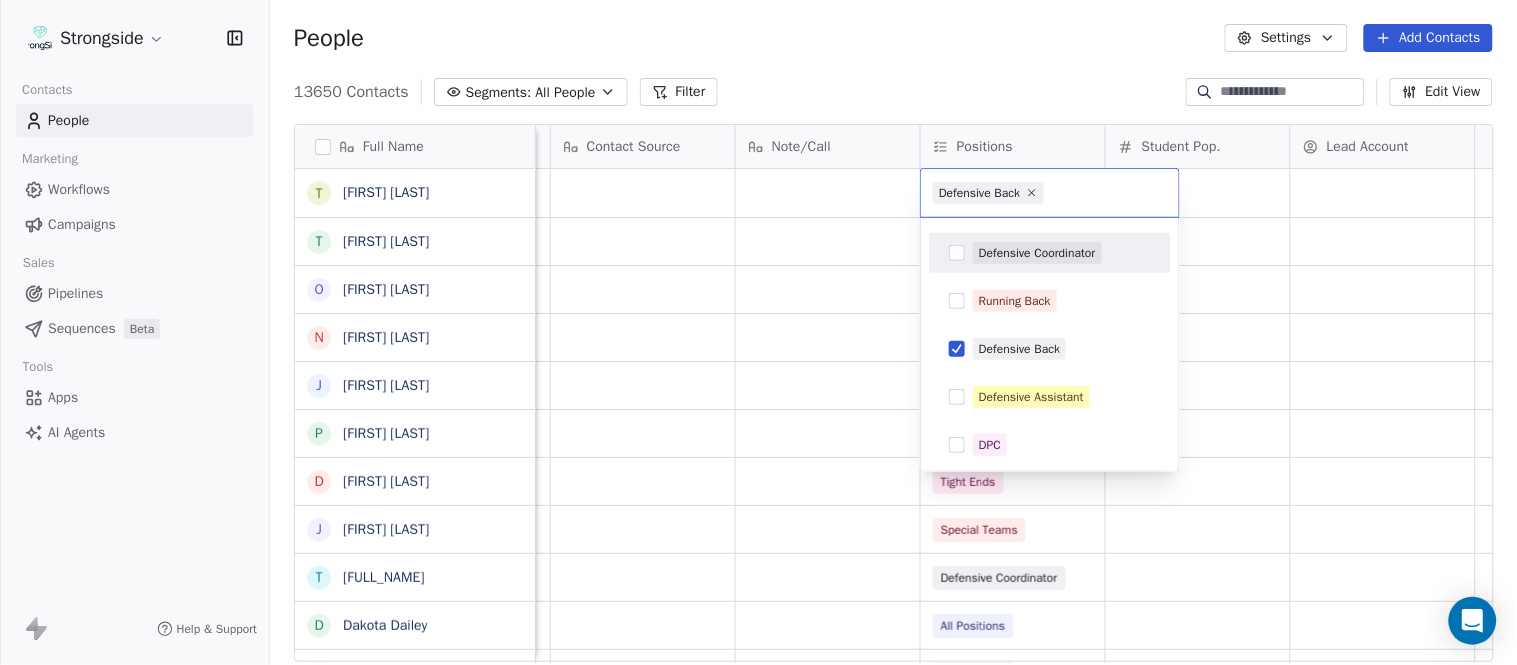 click on "Strongside Contacts People Marketing Workflows Campaigns Sales Pipelines Sequences Beta Tools Apps AI Agents Help & Support People Settings  Add Contacts 13650 Contacts Segments: All People Filter  Edit View Tag Add to Sequence Export Full Name T Taj-Amir Torres T Tom Biscardi O Omar King N Nate Trawick J Joe Gerbino P Patrick Rotchford D Dalton McCrann J Josh Ison T Trevor Warner D Dakota Dailey L Leslie Cowen M Meghan Kovac P Paul Verbitsky R Rodrigo Santiago J Jordan Doroshenko D Dominick Calhoun J Jillian Austin-Pottorff C Curt Fitzpatrick L Lori Godshalk Y Yariv Amir D Debbie Rhyde L Lynn Mentzer J Jordan Johnson C Caleb Haynes B Brian Dougherty H Holman Copeland M Matt Stansfield I Isiah Dunning R Ron Whitcomb J Joe Bowen C Chris Monfiletto Priority Emails Auto Clicked Last Activity Date BST In Open Phone Contact Source Note/Call Positions Student Pop. Lead Account   False   False Offensive Line   False Running Back   False Defensive Line   False Wide Receivers   False Offensive Line   True Tight Ends" at bounding box center (758, 332) 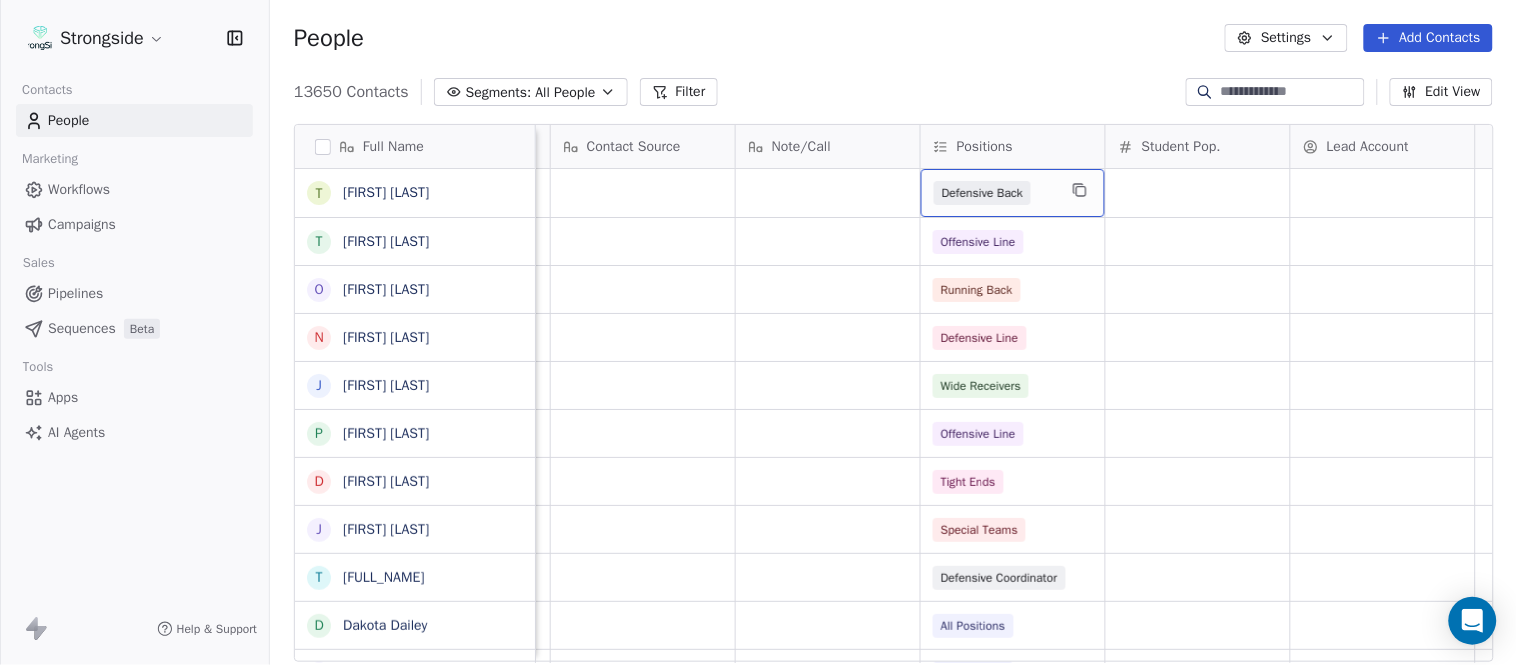 click on "Defensive Back" at bounding box center (995, 193) 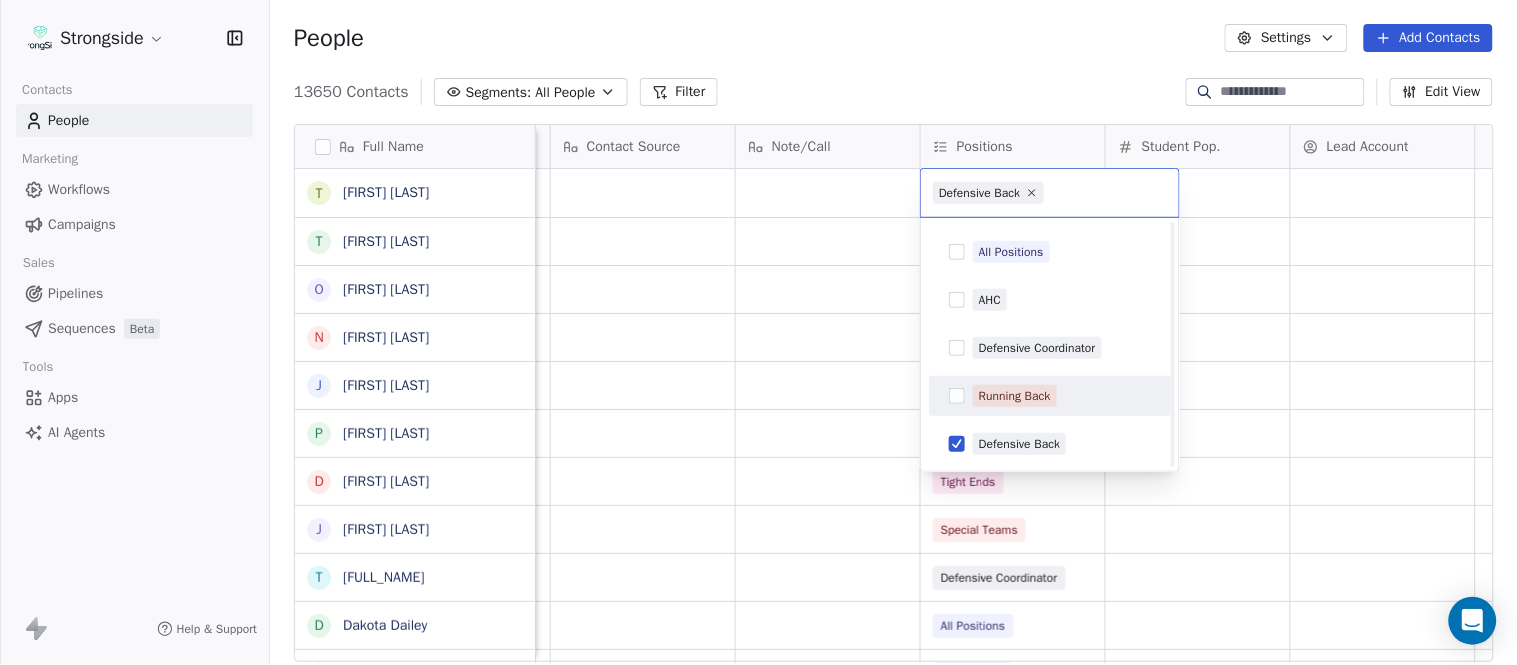 scroll, scrollTop: 617, scrollLeft: 0, axis: vertical 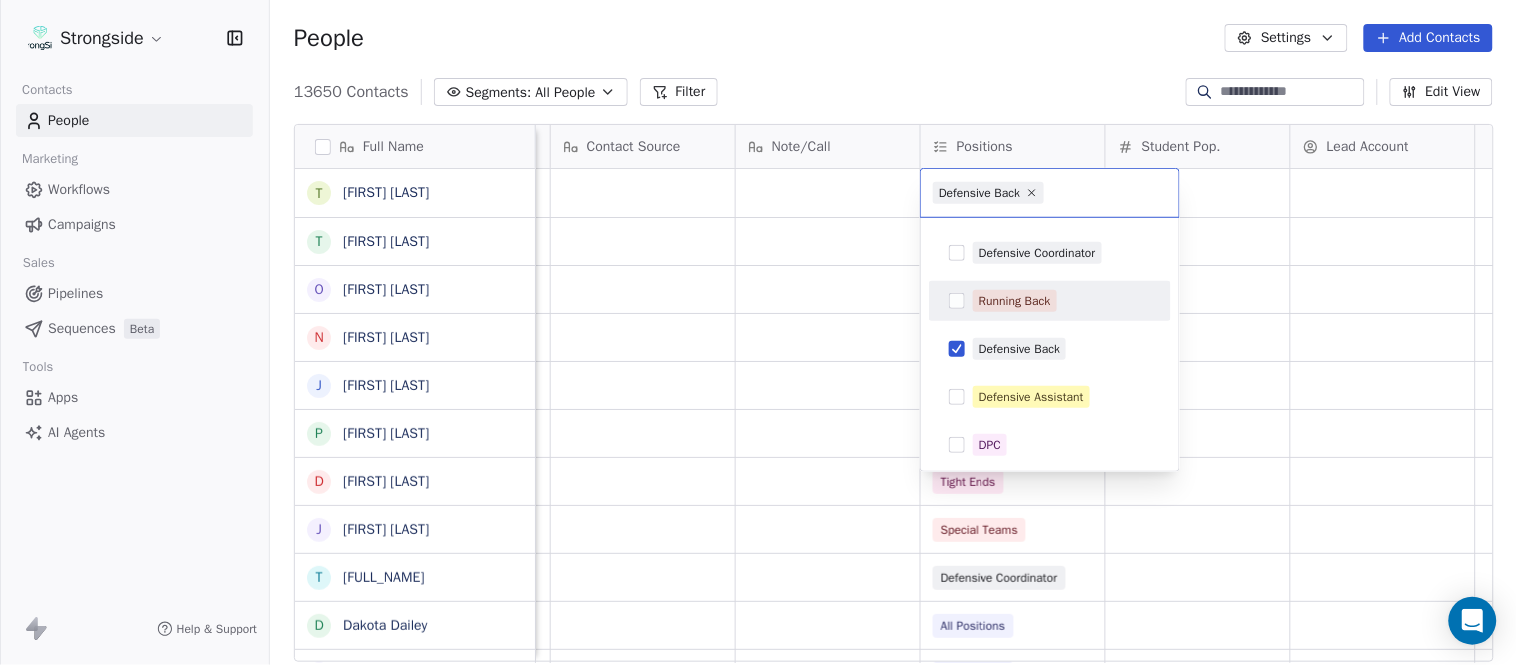 click on "Running Back" at bounding box center [1015, 301] 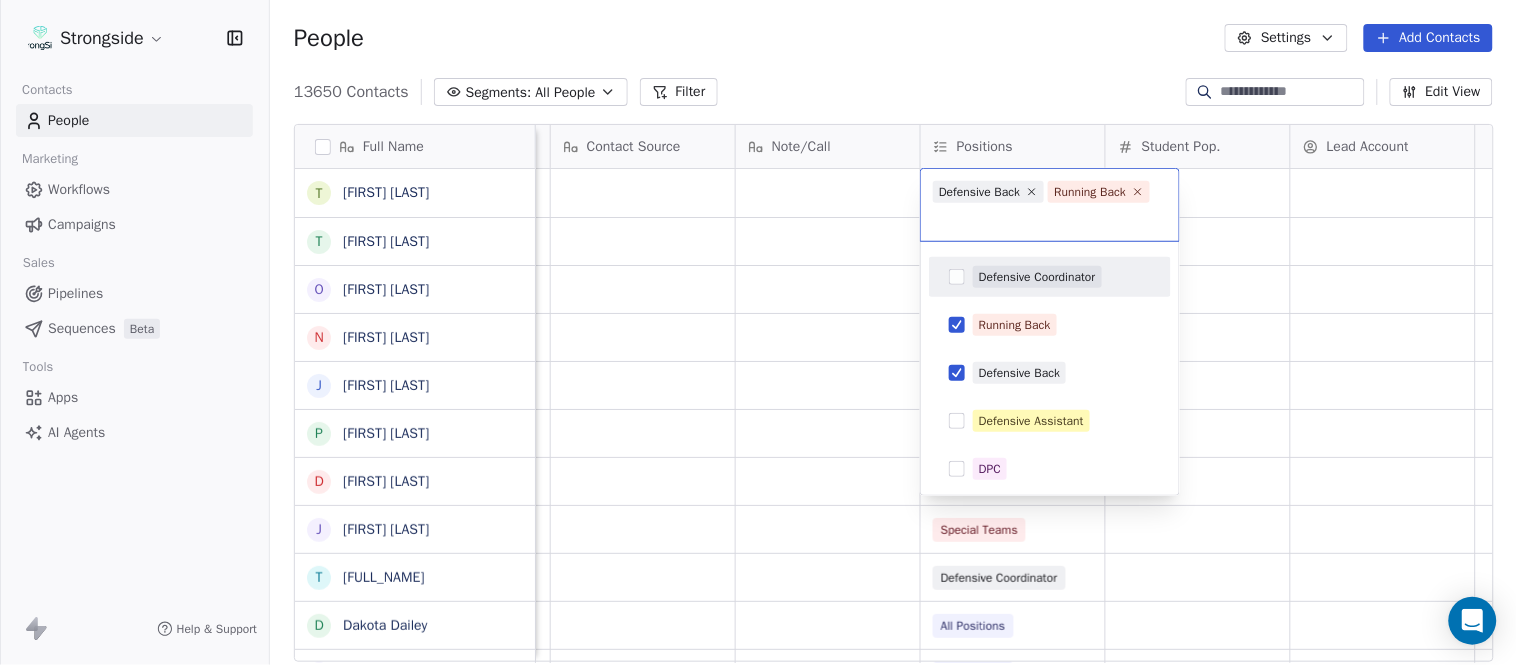click on "Defensive Back" at bounding box center [988, 192] 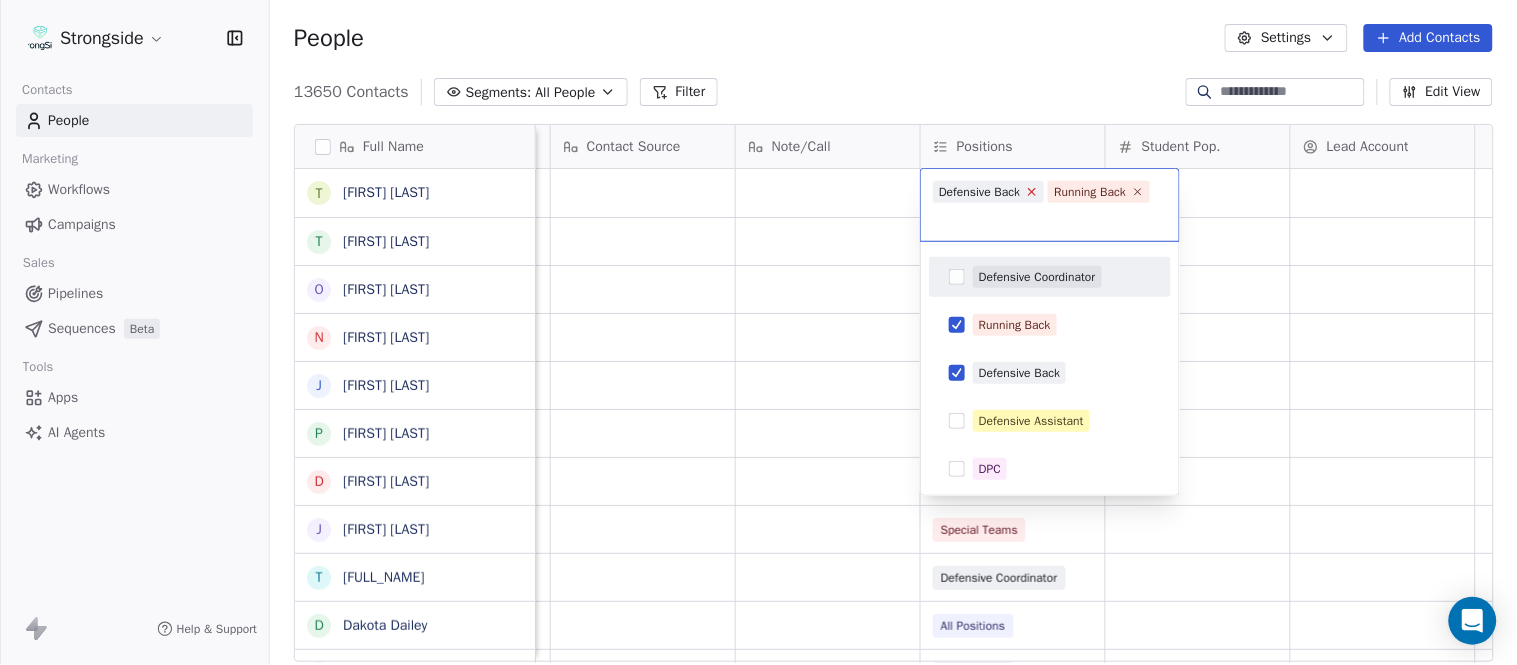 click 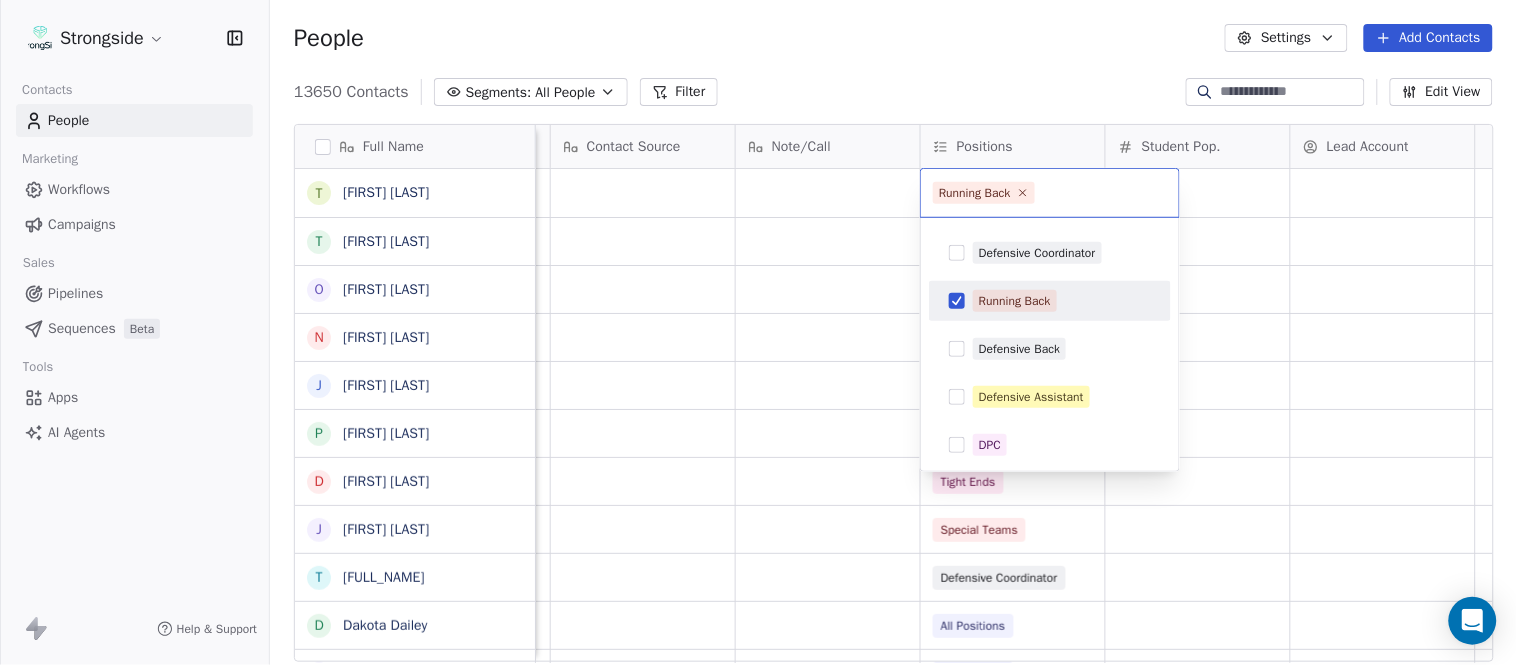 click on "Strongside Contacts People Marketing Workflows Campaigns Sales Pipelines Sequences Beta Tools Apps AI Agents Help & Support People Settings  Add Contacts 13650 Contacts Segments: All People Filter  Edit View Tag Add to Sequence Export Full Name T Taj-Amir Torres T Tom Biscardi O Omar King N Nate Trawick J Joe Gerbino P Patrick Rotchford D Dalton McCrann J Josh Ison T Trevor Warner D Dakota Dailey L Leslie Cowen M Meghan Kovac P Paul Verbitsky R Rodrigo Santiago J Jordan Doroshenko D Dominick Calhoun J Jillian Austin-Pottorff C Curt Fitzpatrick L Lori Godshalk Y Yariv Amir D Debbie Rhyde L Lynn Mentzer J Jordan Johnson C Caleb Haynes B Brian Dougherty H Holman Copeland M Matt Stansfield I Isiah Dunning R Ron Whitcomb J Joe Bowen C Chris Monfiletto Priority Emails Auto Clicked Last Activity Date BST In Open Phone Contact Source Note/Call Positions Student Pop. Lead Account   False Defensive Back   False Offensive Line   False Running Back   False Defensive Line   False Wide Receivers   False Offensive Line" at bounding box center [758, 332] 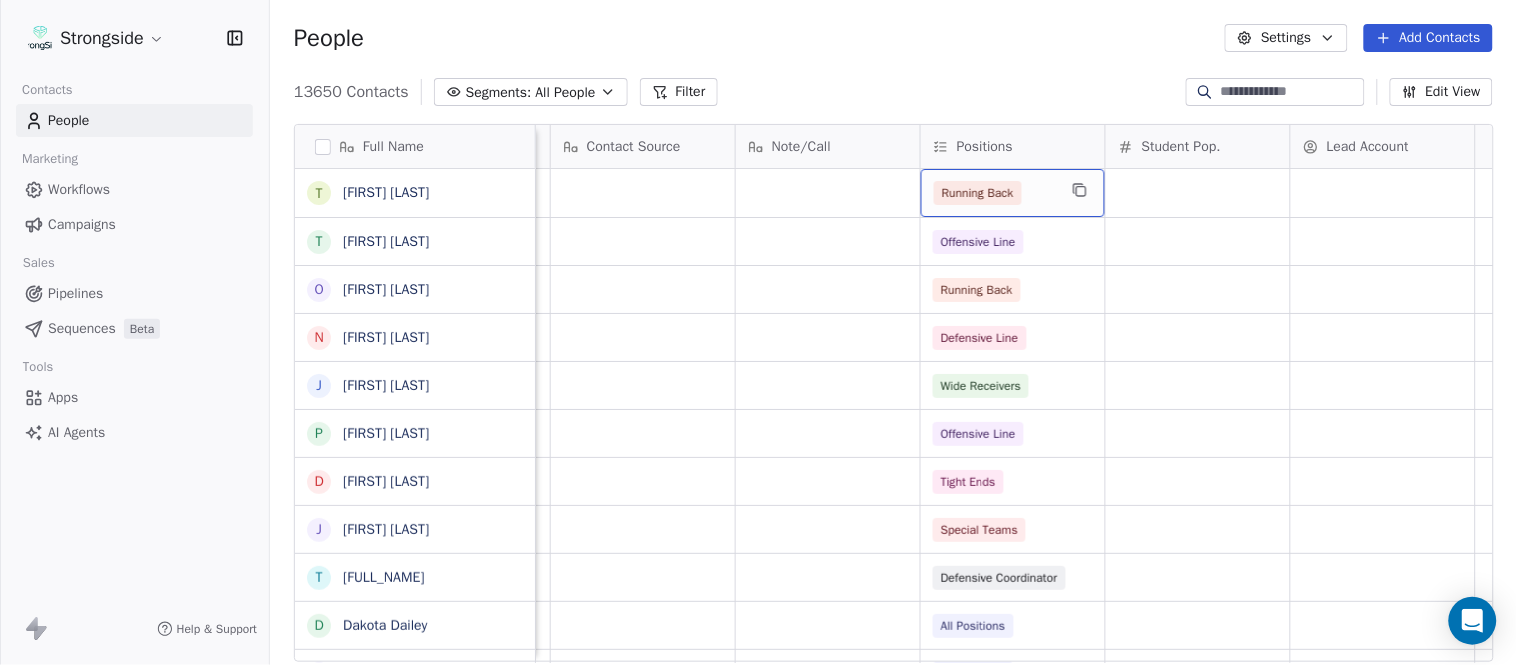 click on "Running Back" at bounding box center (995, 193) 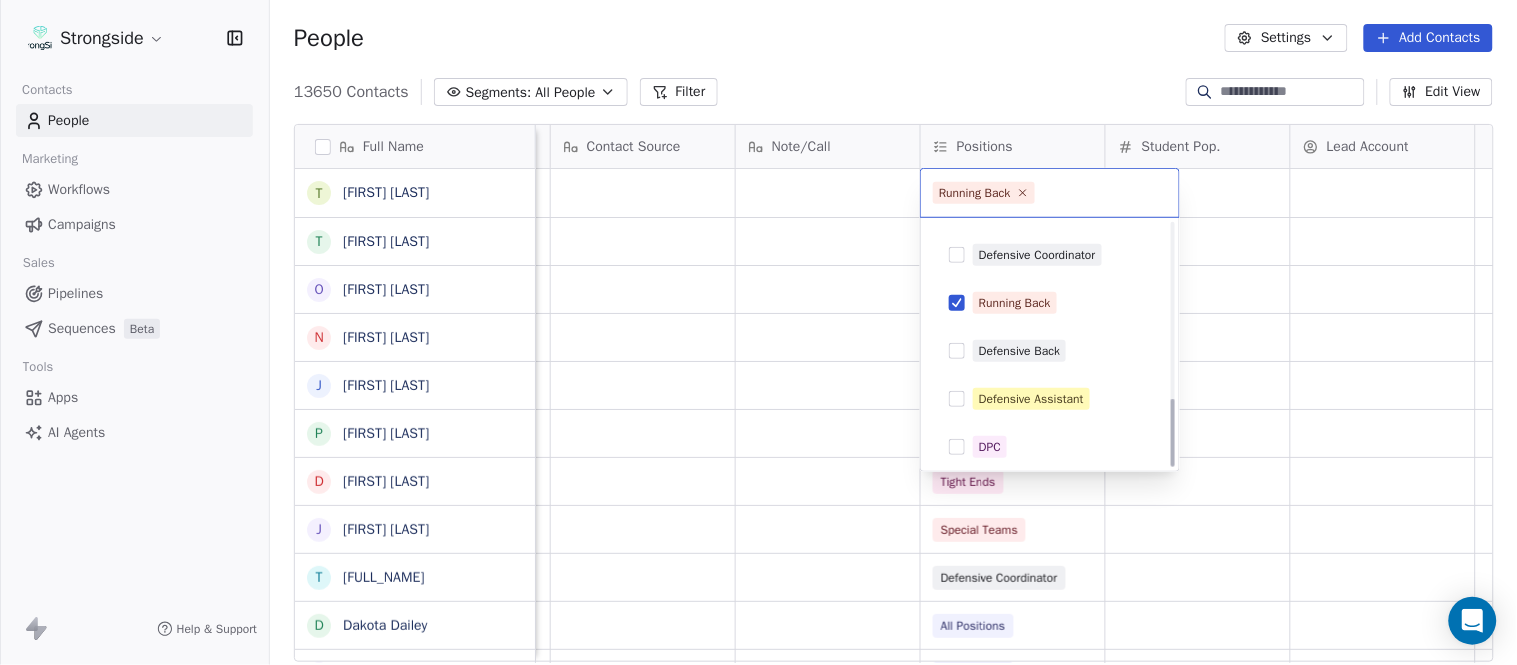 scroll, scrollTop: 617, scrollLeft: 0, axis: vertical 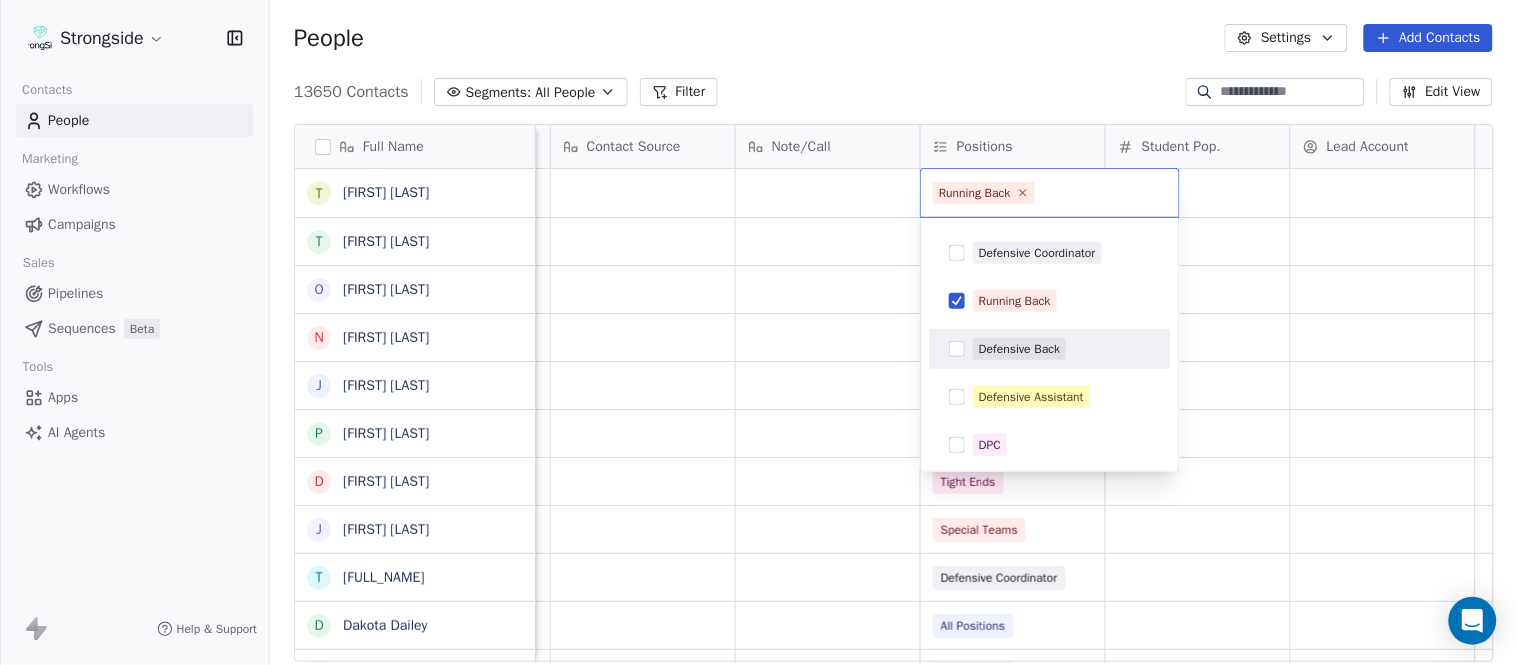 click on "Defensive Back" at bounding box center [1019, 349] 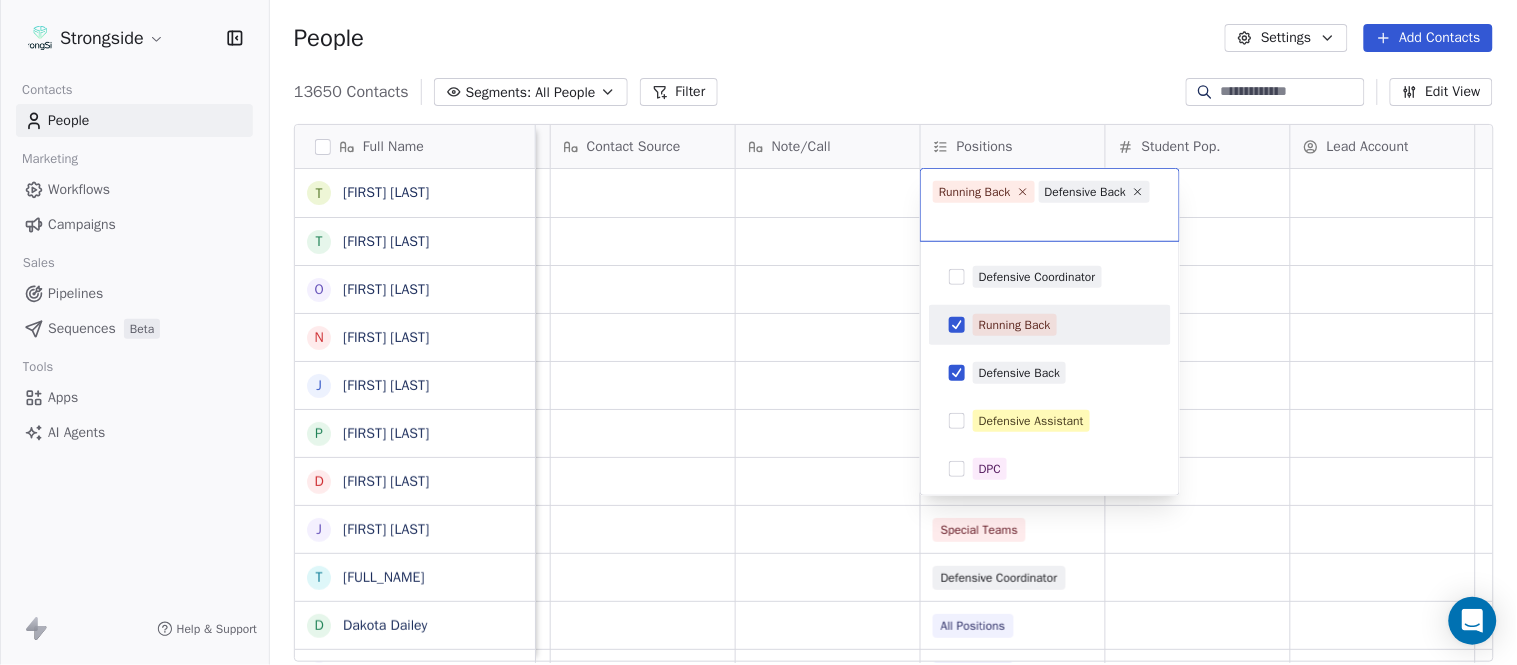 click on "Strongside Contacts People Marketing Workflows Campaigns Sales Pipelines Sequences Beta Tools Apps AI Agents Help & Support People Settings  Add Contacts 13650 Contacts Segments: All People Filter  Edit View Tag Add to Sequence Export Full Name T Taj-Amir Torres T Tom Biscardi O Omar King N Nate Trawick J Joe Gerbino P Patrick Rotchford D Dalton McCrann J Josh Ison T Trevor Warner D Dakota Dailey L Leslie Cowen M Meghan Kovac P Paul Verbitsky R Rodrigo Santiago J Jordan Doroshenko D Dominick Calhoun J Jillian Austin-Pottorff C Curt Fitzpatrick L Lori Godshalk Y Yariv Amir D Debbie Rhyde L Lynn Mentzer J Jordan Johnson C Caleb Haynes B Brian Dougherty H Holman Copeland M Matt Stansfield I Isiah Dunning R Ron Whitcomb J Joe Bowen C Chris Monfiletto Priority Emails Auto Clicked Last Activity Date BST In Open Phone Contact Source Note/Call Positions Student Pop. Lead Account   False Running Back   False Offensive Line   False Running Back   False Defensive Line   False Wide Receivers   False Offensive Line" at bounding box center [758, 332] 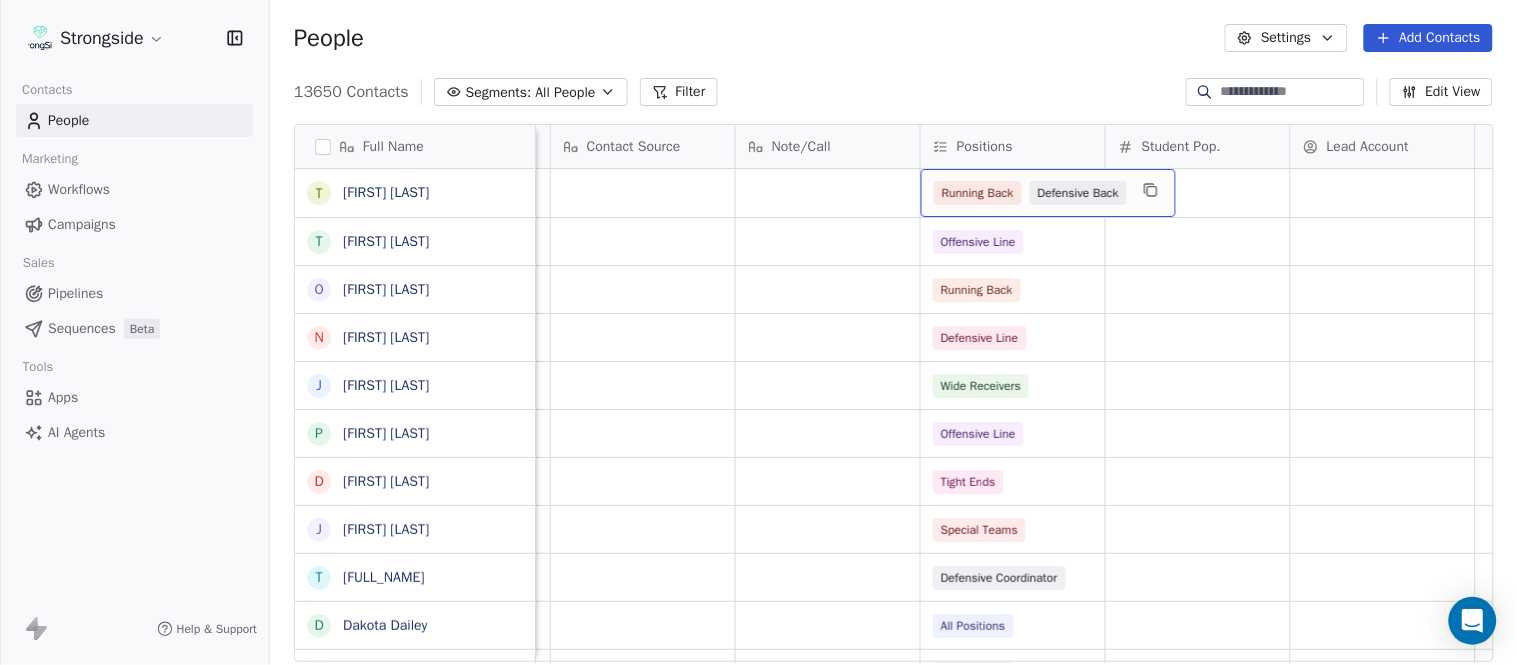 click on "Running Back" at bounding box center [978, 193] 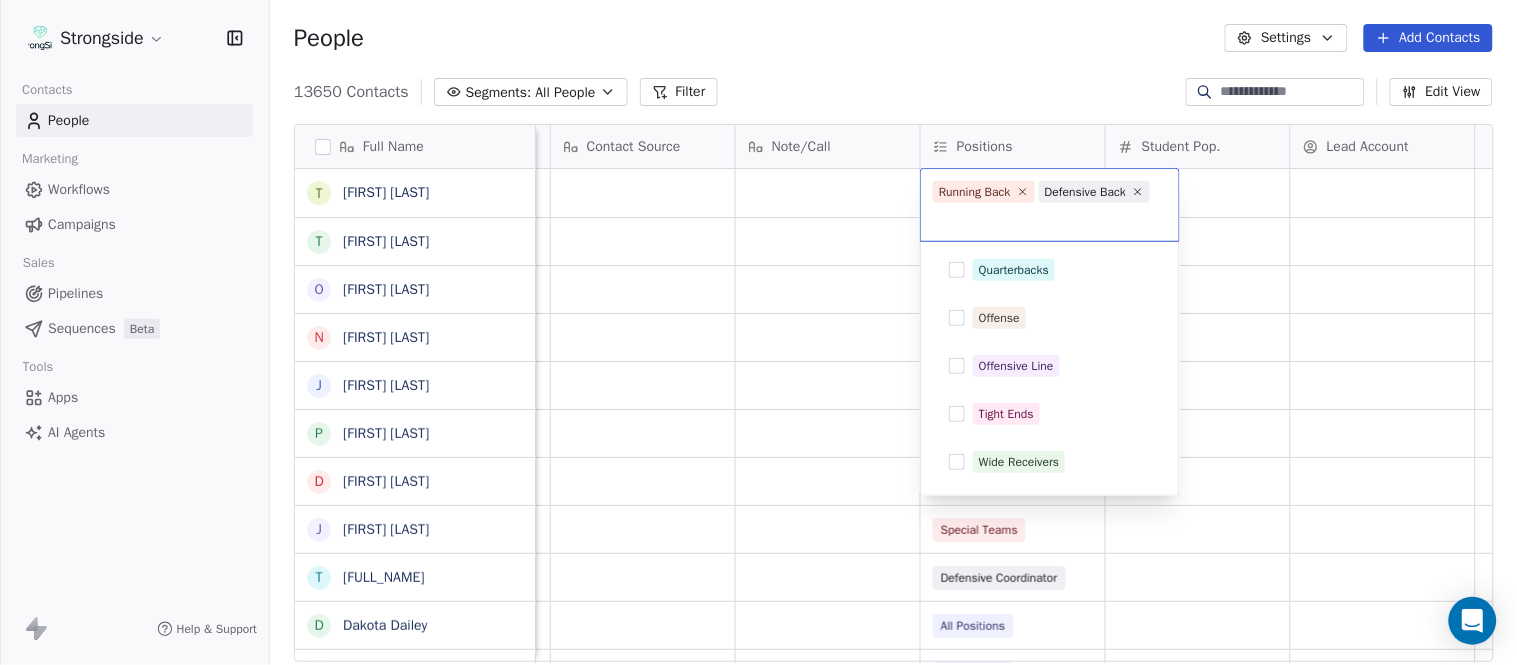 click on "Running Back" at bounding box center [975, 192] 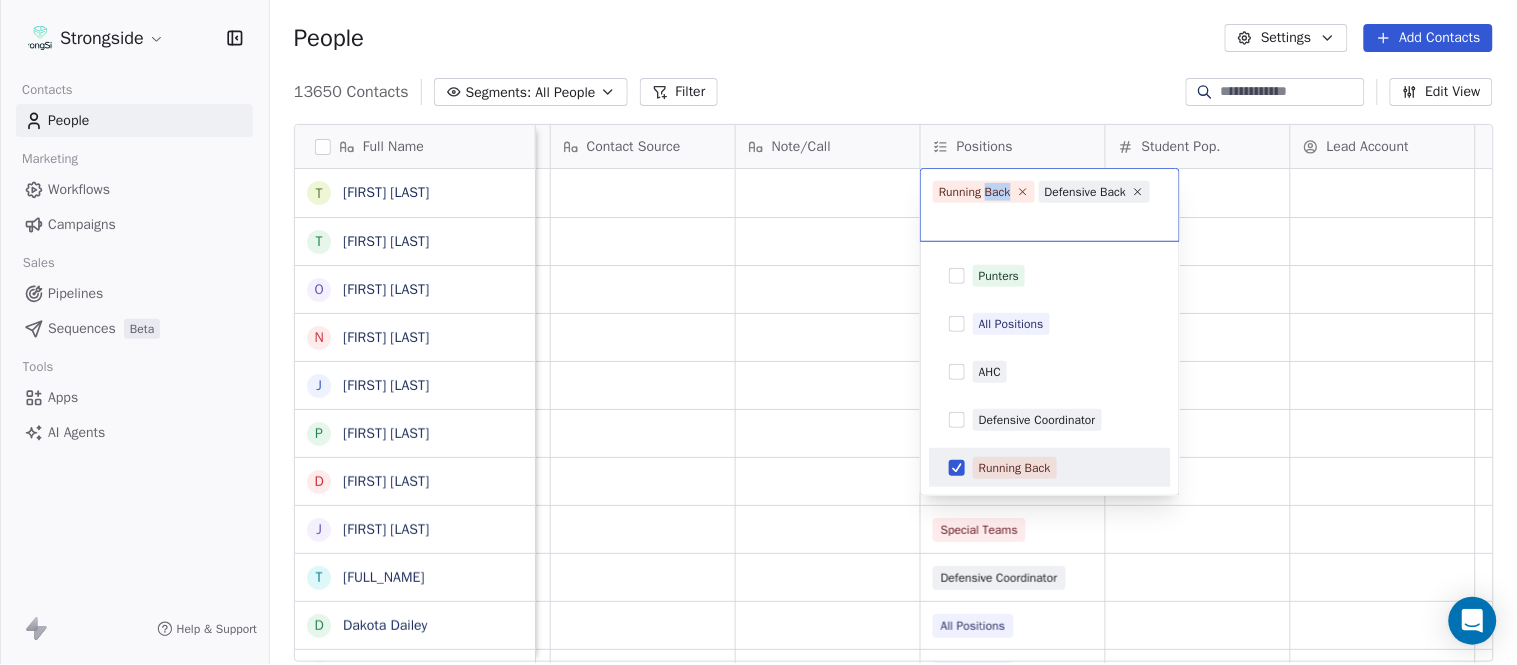 click on "Running Back" at bounding box center [975, 192] 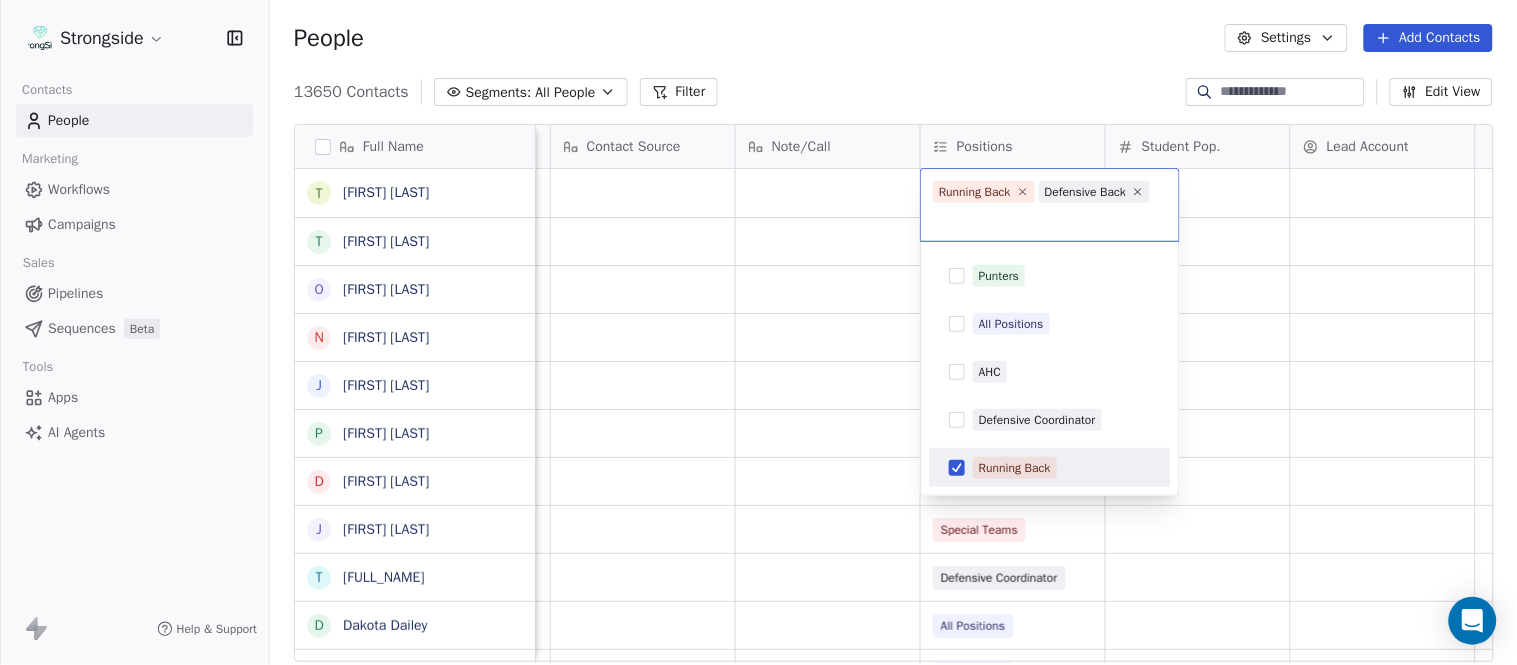 click at bounding box center (957, 468) 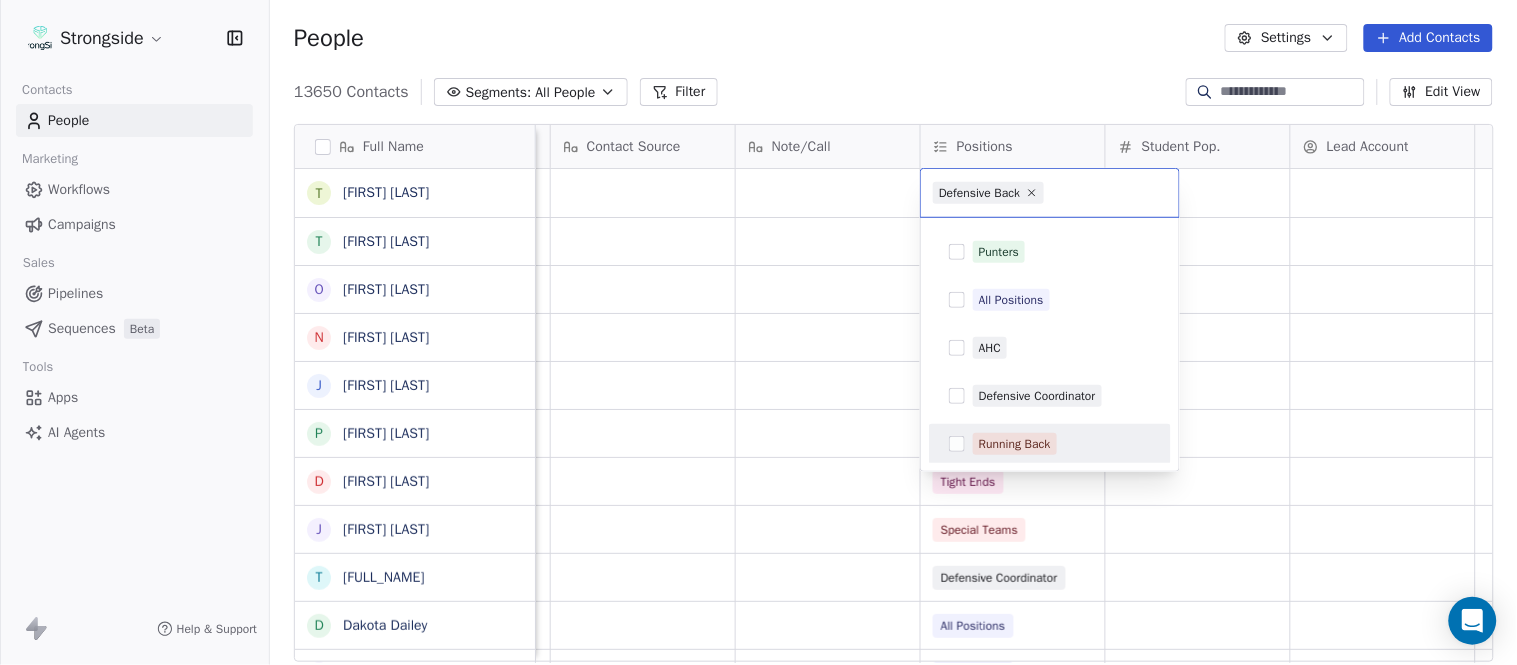 click on "Strongside Contacts People Marketing Workflows Campaigns Sales Pipelines Sequences Beta Tools Apps AI Agents Help & Support People Settings  Add Contacts 13650 Contacts Segments: All People Filter  Edit View Tag Add to Sequence Export Full Name T Taj-Amir Torres T Tom Biscardi O Omar King N Nate Trawick J Joe Gerbino P Patrick Rotchford D Dalton McCrann J Josh Ison T Trevor Warner D Dakota Dailey L Leslie Cowen M Meghan Kovac P Paul Verbitsky R Rodrigo Santiago J Jordan Doroshenko D Dominick Calhoun J Jillian Austin-Pottorff C Curt Fitzpatrick L Lori Godshalk Y Yariv Amir D Debbie Rhyde L Lynn Mentzer J Jordan Johnson C Caleb Haynes B Brian Dougherty H Holman Copeland M Matt Stansfield I Isiah Dunning R Ron Whitcomb J Joe Bowen C Chris Monfiletto Priority Emails Auto Clicked Last Activity Date BST In Open Phone Contact Source Note/Call Positions Student Pop. Lead Account   False Running Back Defensive Back   False Offensive Line   False Running Back   False Defensive Line   False Wide Receivers   False" at bounding box center [758, 332] 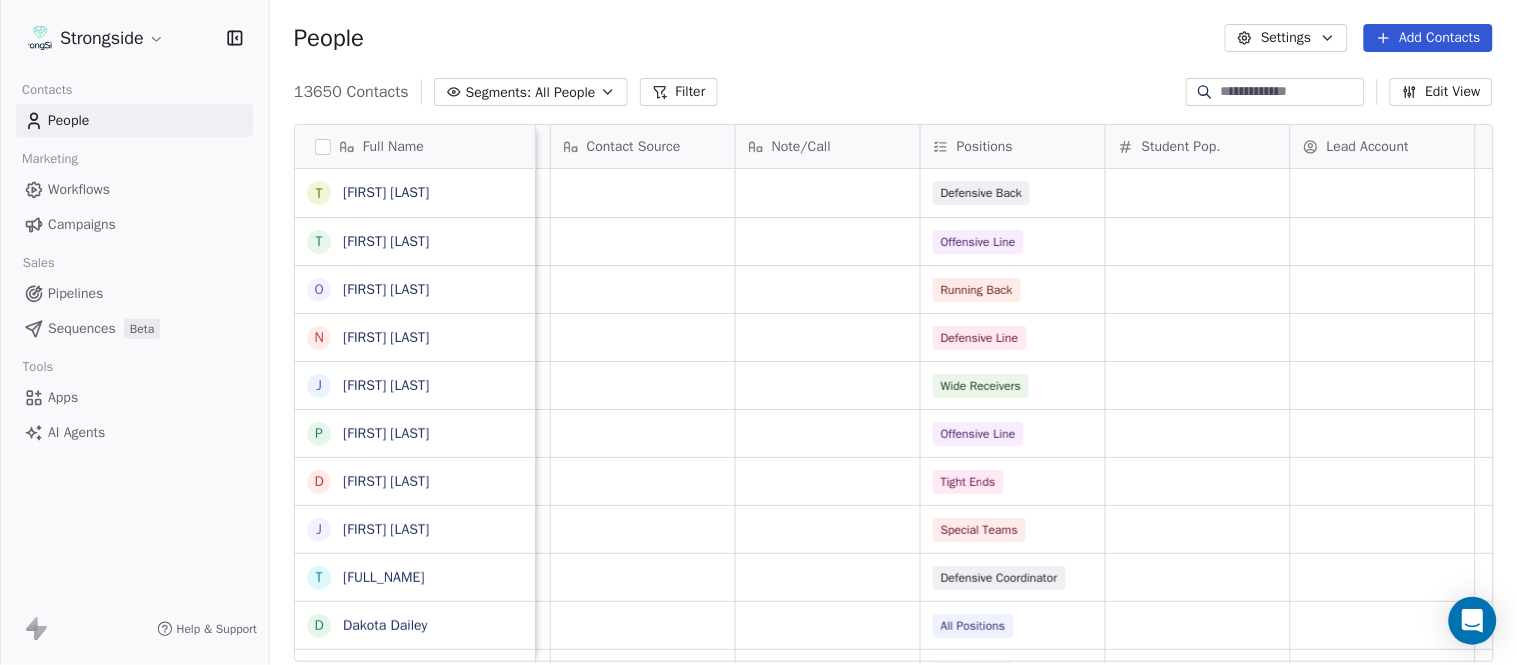 click on "13650 Contacts Segments: All People Filter  Edit View" at bounding box center (893, 92) 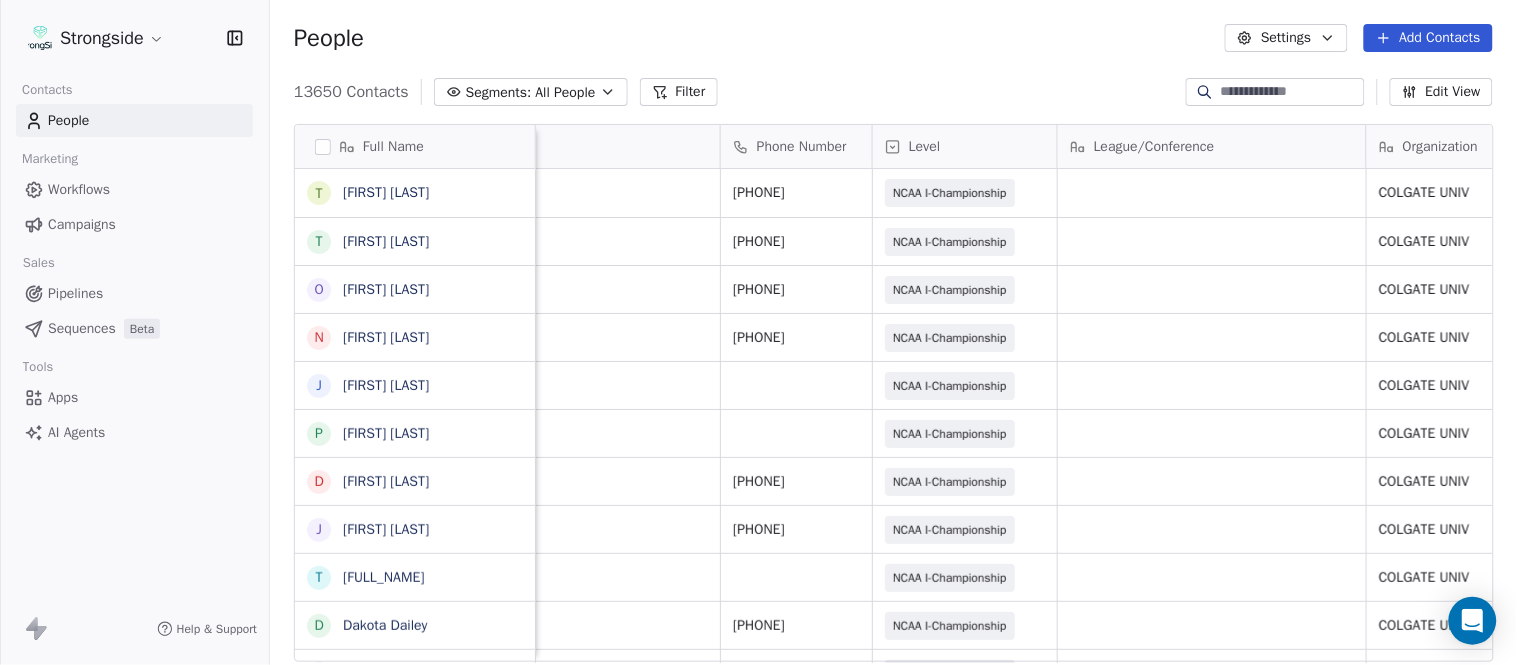scroll, scrollTop: 0, scrollLeft: 0, axis: both 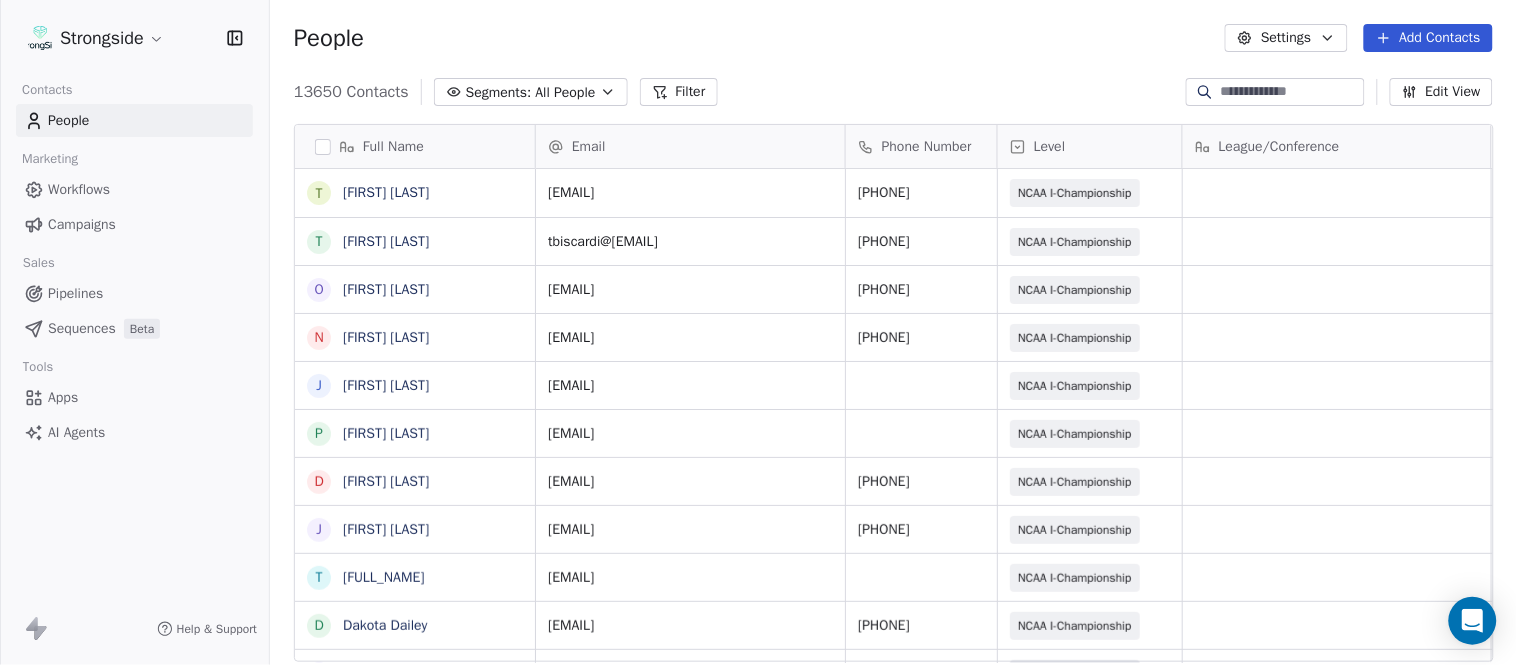 click on "Add Contacts" at bounding box center (1428, 38) 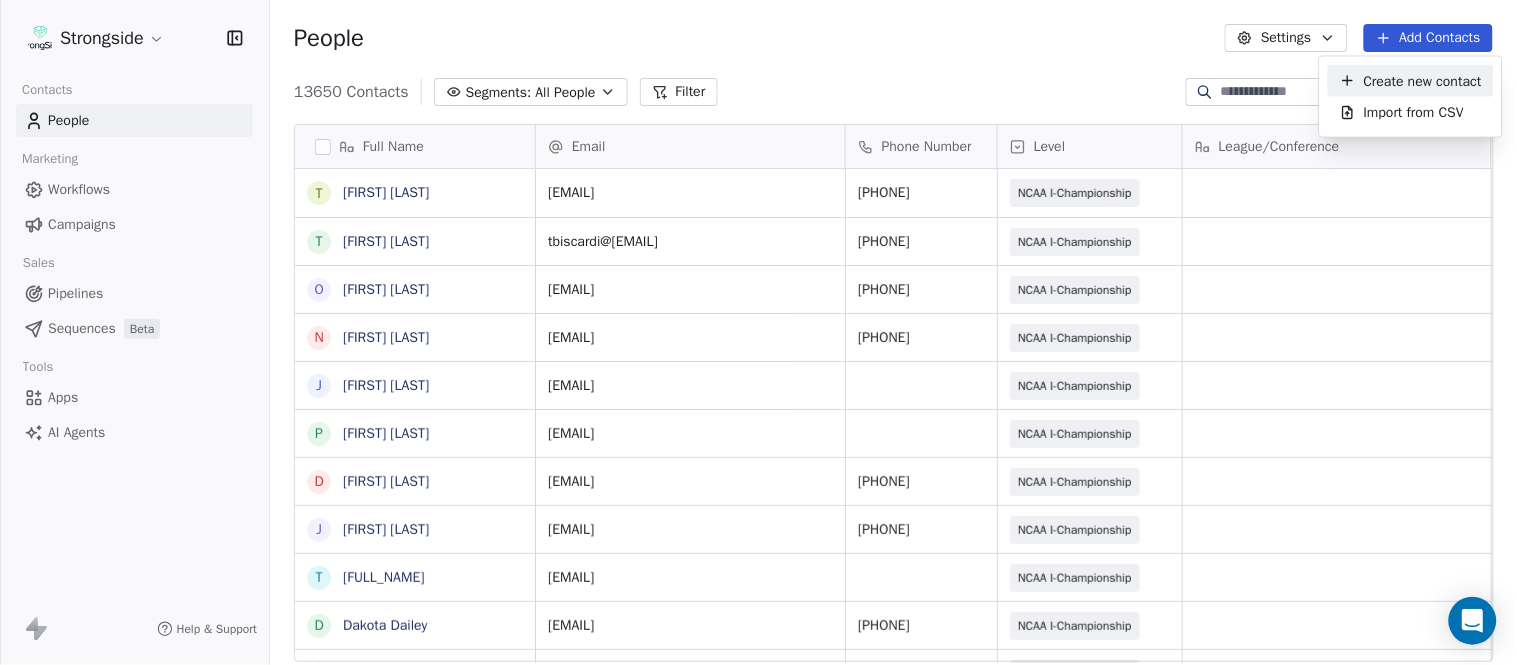 click on "Create new contact" at bounding box center (1423, 80) 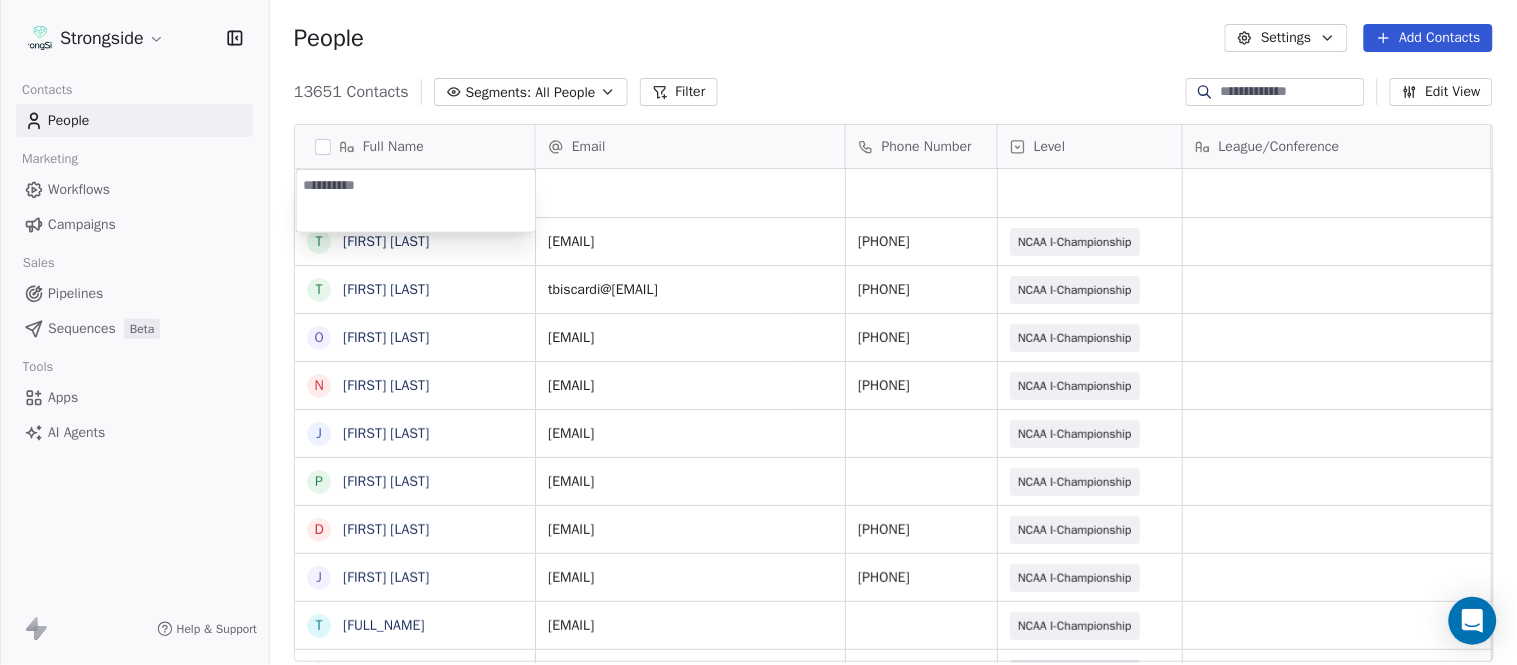 type on "**********" 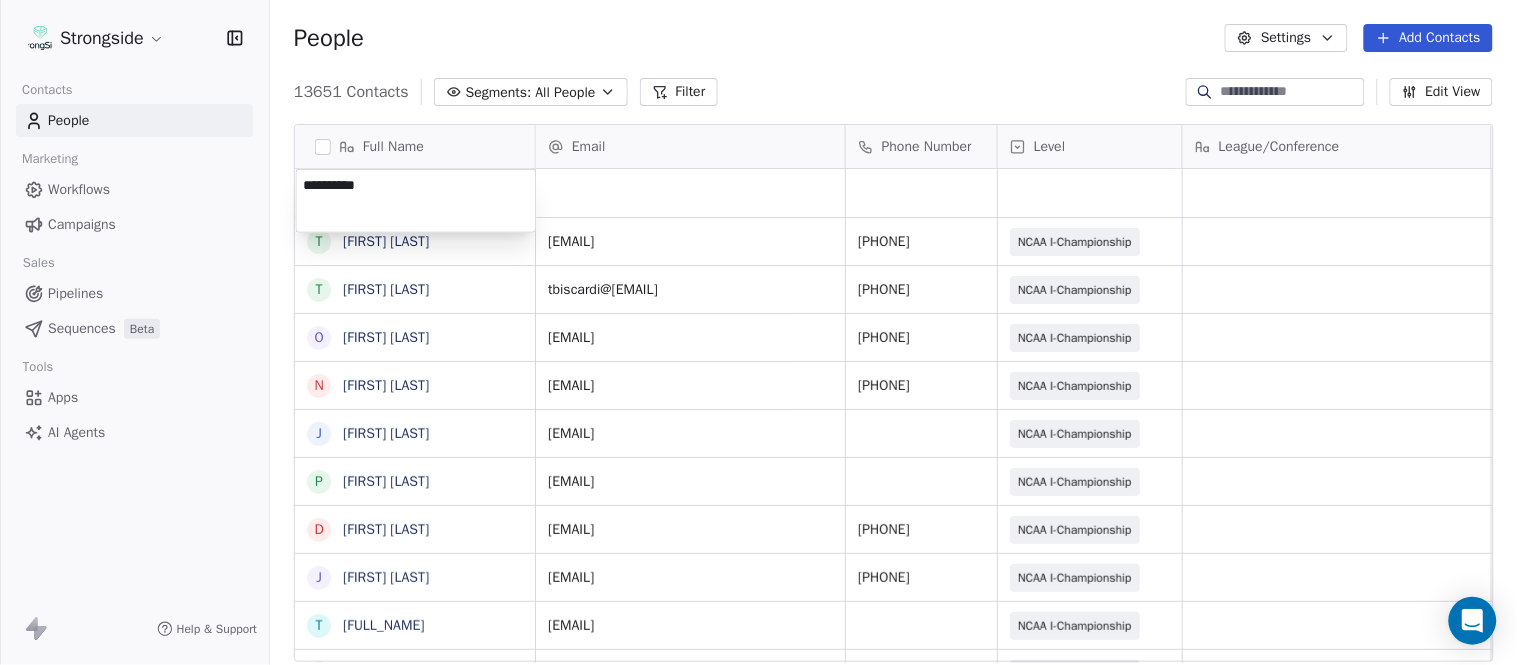 click on "Strongside Contacts People Marketing Workflows Campaigns Sales Pipelines Sequences Beta Tools Apps AI Agents Help & Support People Settings  Add Contacts 13651 Contacts Segments: All People Filter  Edit View Tag Add to Sequence Export Full Name T Taj-Amir Torres T Tom Biscardi O Omar King N Nate Trawick J Joe Gerbino P Patrick Rotchford D Dalton McCrann J Josh Ison T Trevor Warner D Dakota Dailey L Leslie Cowen M Meghan Kovac P Paul Verbitsky R Rodrigo Santiago J Jordan Doroshenko D Dominick Calhoun J Jillian Austin-Pottorff C Curt Fitzpatrick L Lori Godshalk Y Yariv Amir D Debbie Rhyde L Lynn Mentzer J Jordan Johnson C Caleb Haynes B Brian Dougherty H Holman Copeland M Matt Stansfield I Isiah Dunning R Ron Whitcomb J Joe Bowen Email Phone Number Level League/Conference Organization Job Title Tags Created Date BST Aug 06, 2025 10:38 PM ttorres@colgate.edu 315-228-7603 NCAA I-Championship COLGATE UNIV Assistant Coach Aug 06, 2025 10:23 PM tbiscardi@colgate.edu 315-228-7603 NCAA I-Championship COLGATE UNIV" at bounding box center [758, 332] 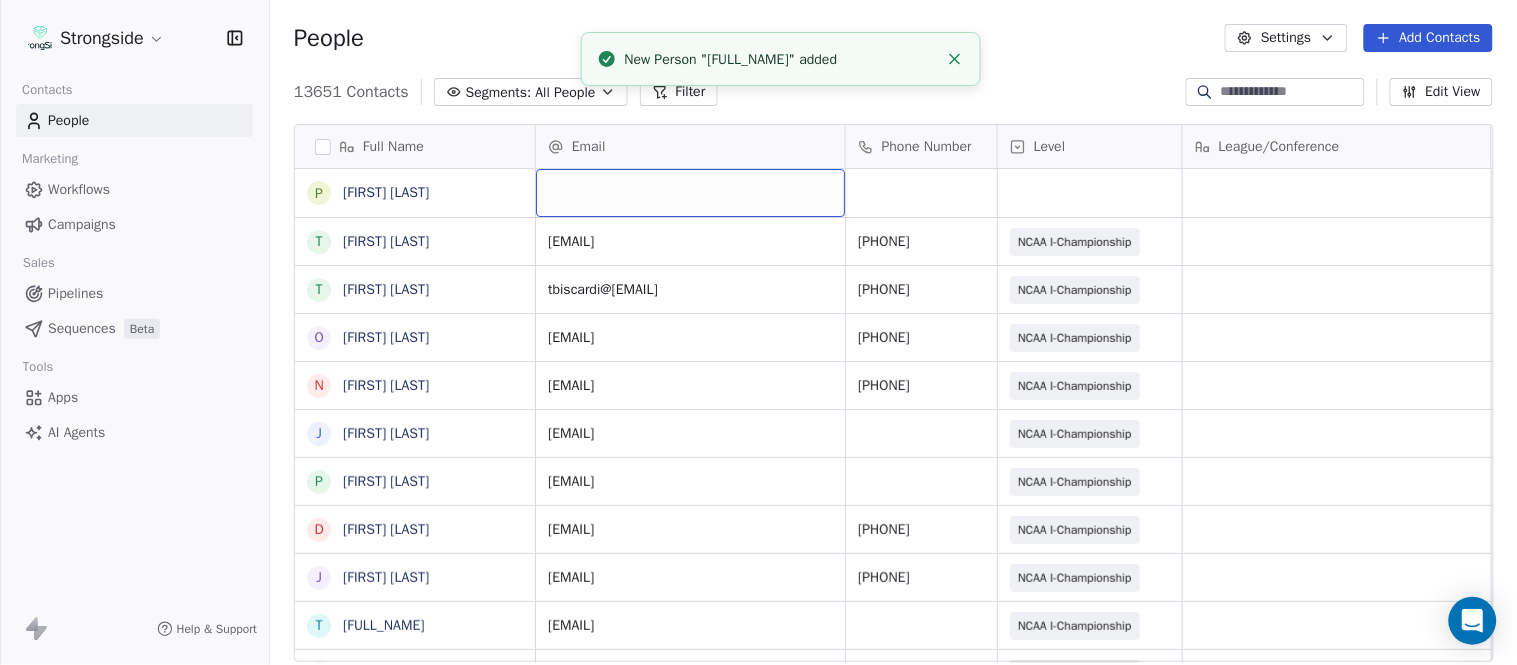 click at bounding box center (690, 193) 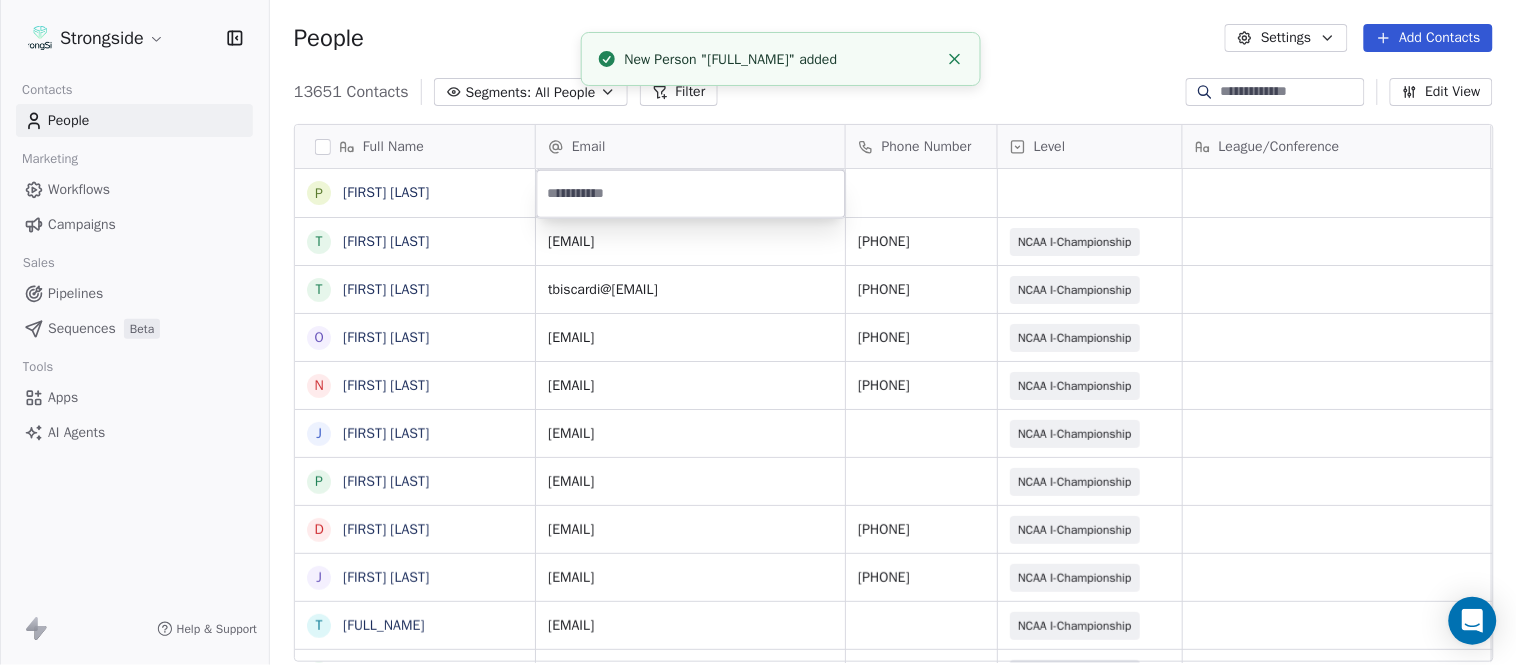 type on "**********" 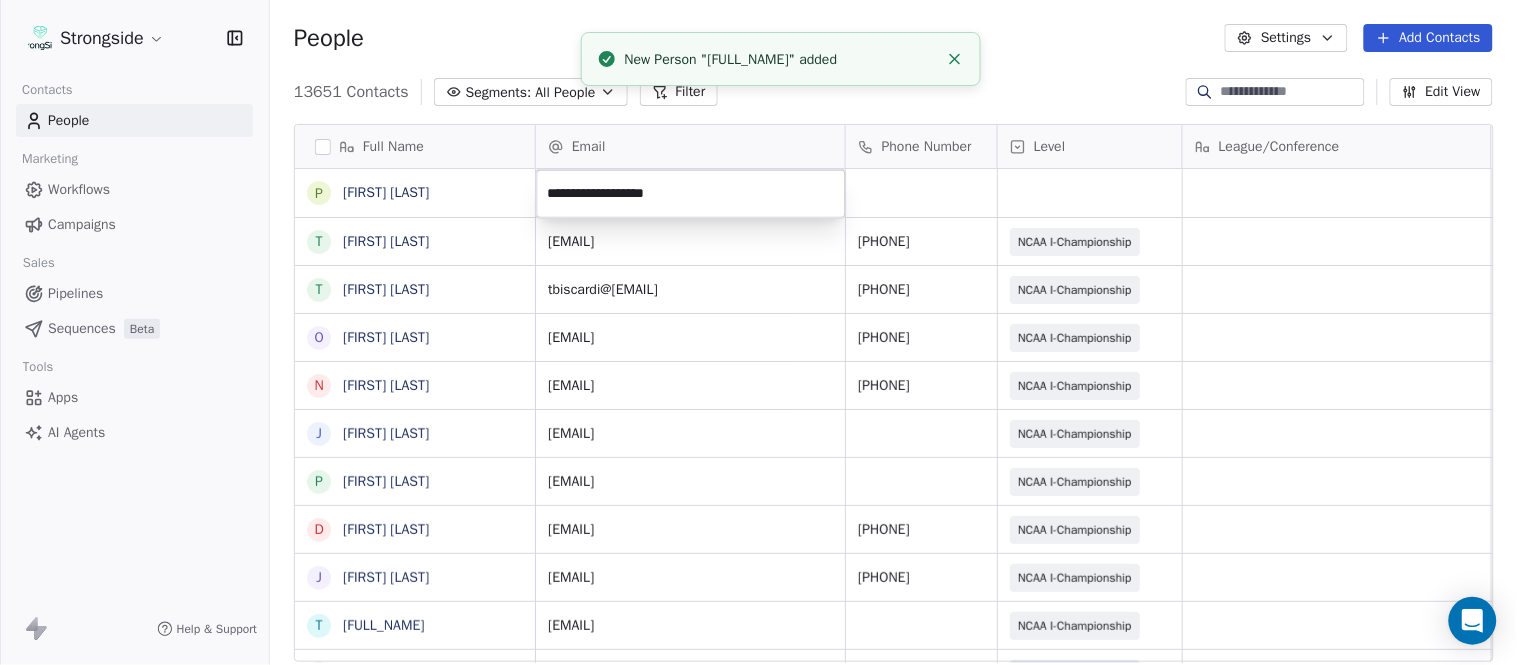 click on "Strongside Contacts People Marketing Workflows Campaigns Sales Pipelines Sequences Beta Tools Apps AI Agents Help & Support People Settings  Add Contacts 13651 Contacts Segments: All People Filter  Edit View Tag Add to Sequence Export Full Name P Perry Sosi T Taj-Amir Torres T Tom Biscardi O Omar King N Nate Trawick J Joe Gerbino P Patrick Rotchford D Dalton McCrann J Josh Ison T Trevor Warner D Dakota Dailey L Leslie Cowen M Meghan Kovac P Paul Verbitsky R Rodrigo Santiago J Jordan Doroshenko D Dominick Calhoun J Jillian Austin-Pottorff C Curt Fitzpatrick L Lori Godshalk Y Yariv Amir D Debbie Rhyde L Lynn Mentzer J Jordan Johnson C Caleb Haynes B Brian Dougherty H Holman Copeland M Matt Stansfield I Isiah Dunning R Ron Whitcomb J Joe Bowen Email Phone Number Level League/Conference Organization Job Title Tags Created Date BST Aug 06, 2025 10:38 PM ttorres@colgate.edu 315-228-7603 NCAA I-Championship COLGATE UNIV Assistant Coach Aug 06, 2025 10:23 PM tbiscardi@colgate.edu 315-228-7603 NCAA I-Championship" at bounding box center [758, 332] 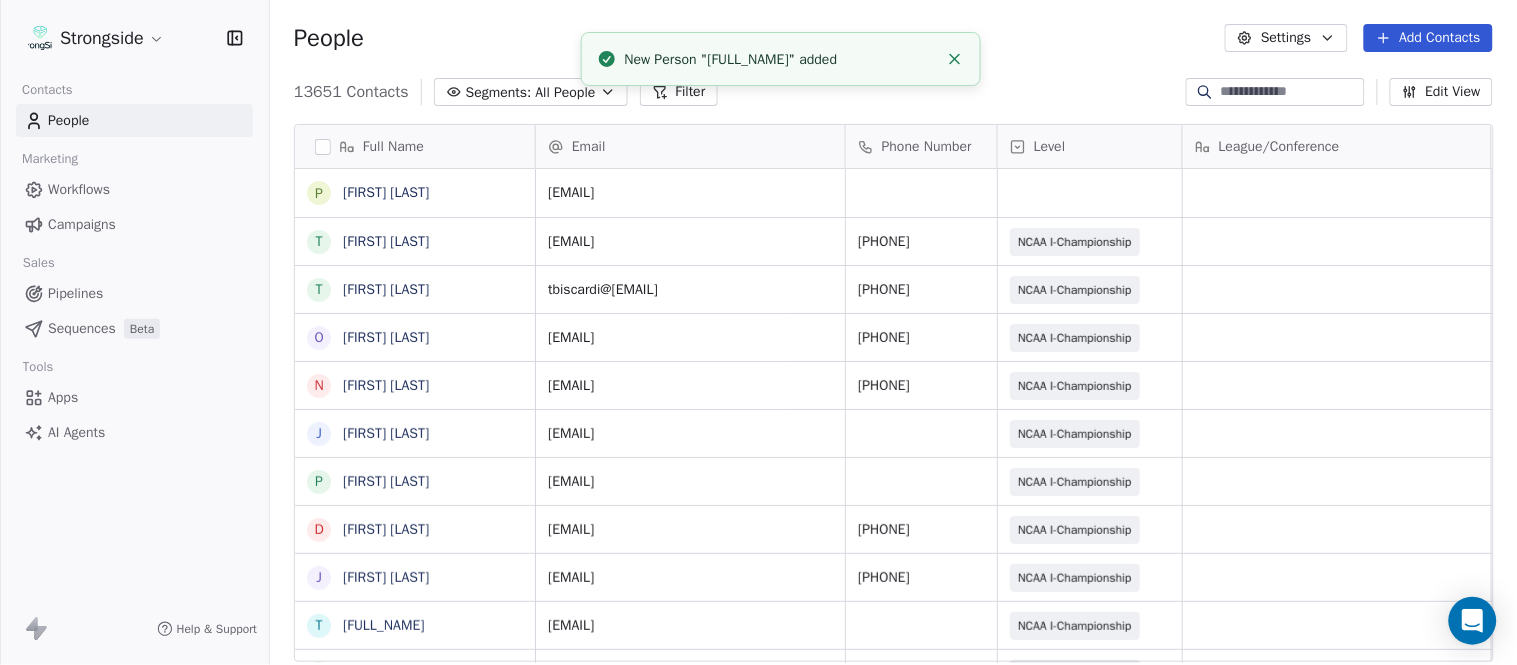 click 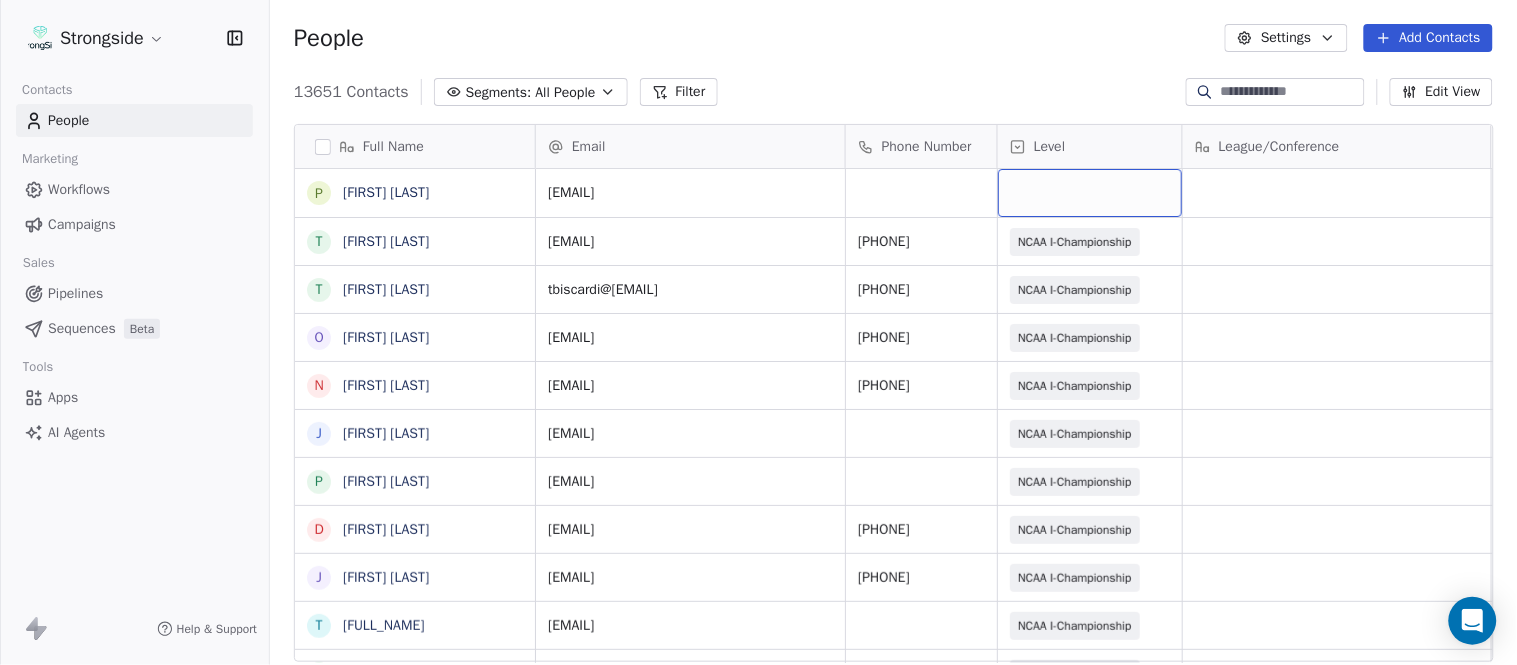 click at bounding box center [1090, 193] 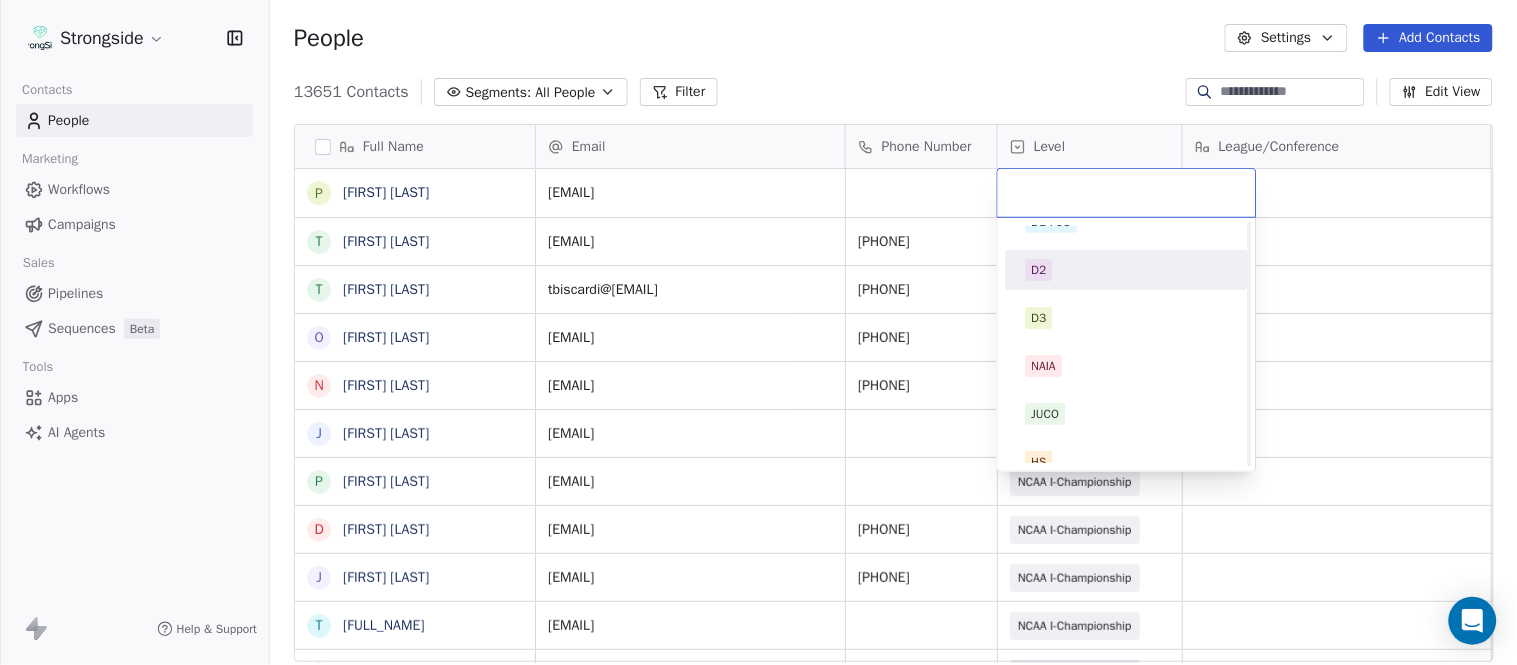 scroll, scrollTop: 378, scrollLeft: 0, axis: vertical 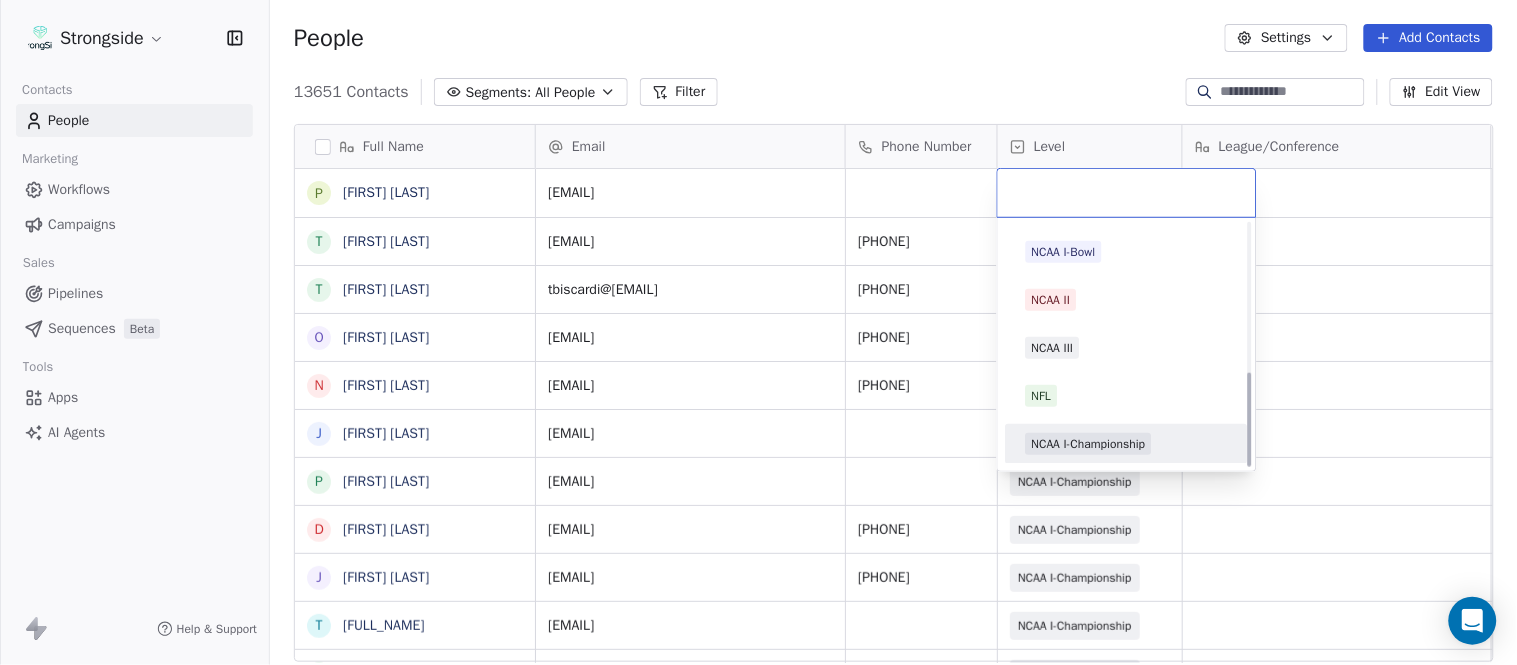 click on "NCAA I-Championship" at bounding box center [1127, 444] 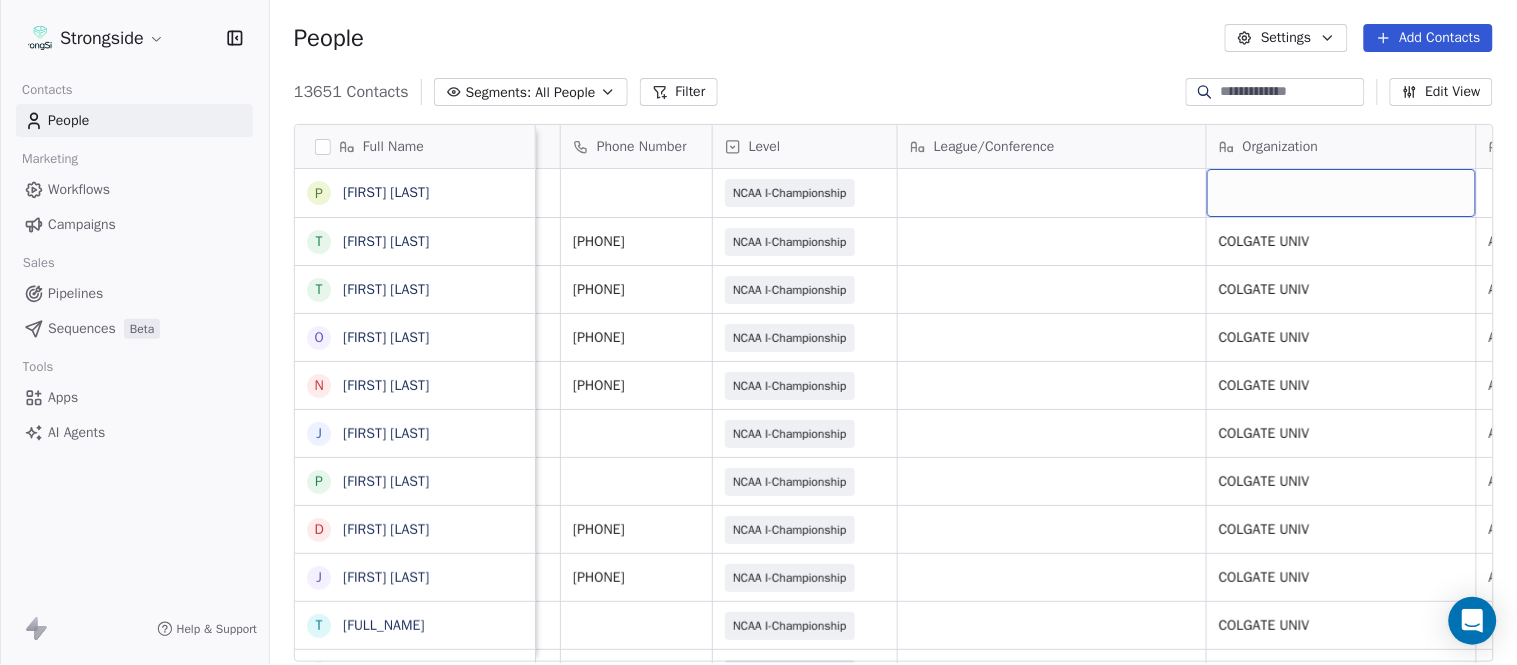 scroll, scrollTop: 0, scrollLeft: 553, axis: horizontal 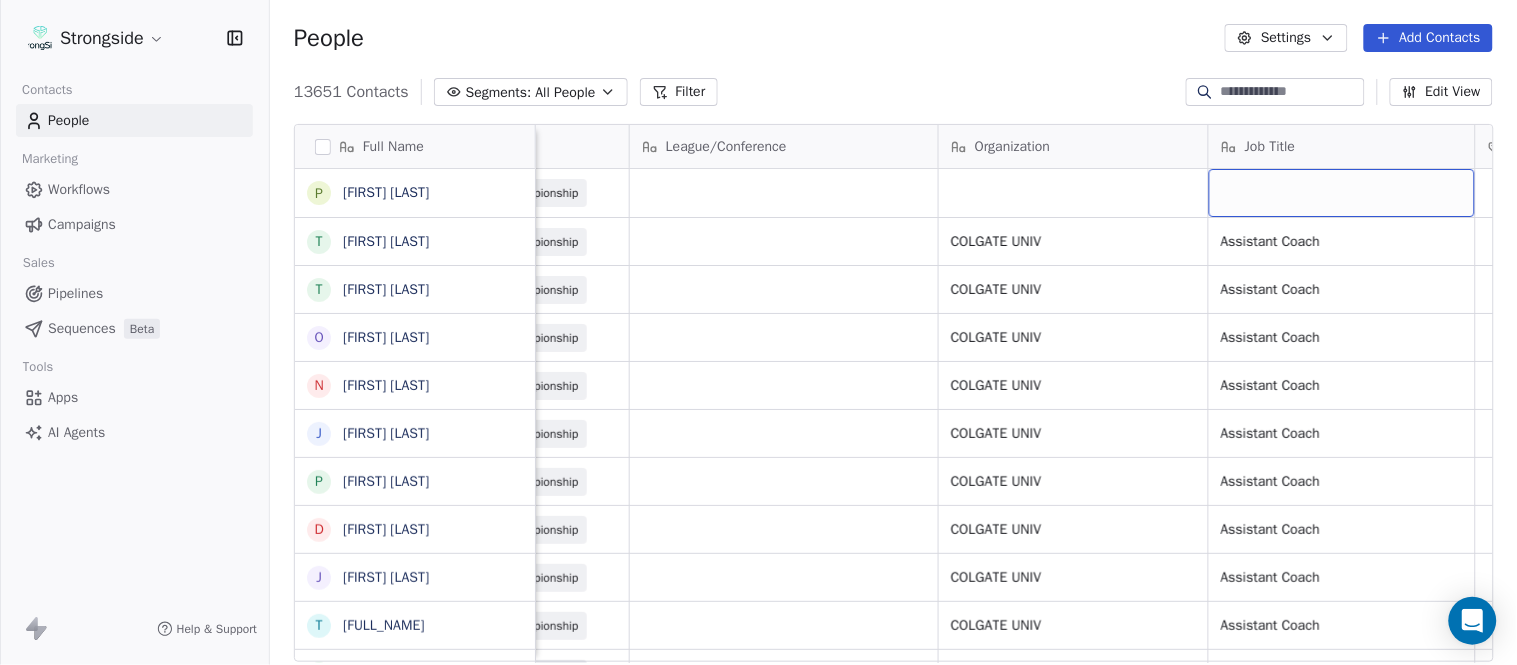 click at bounding box center [1342, 193] 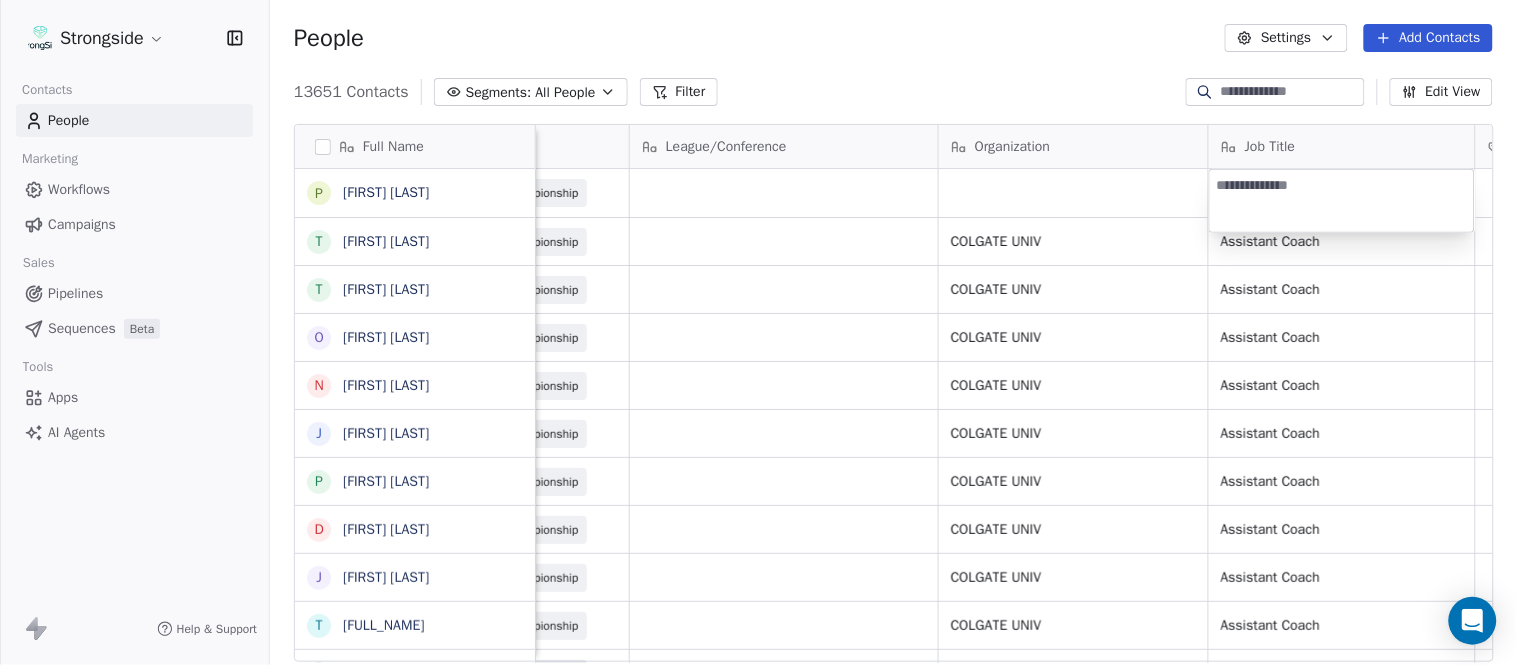 type on "**********" 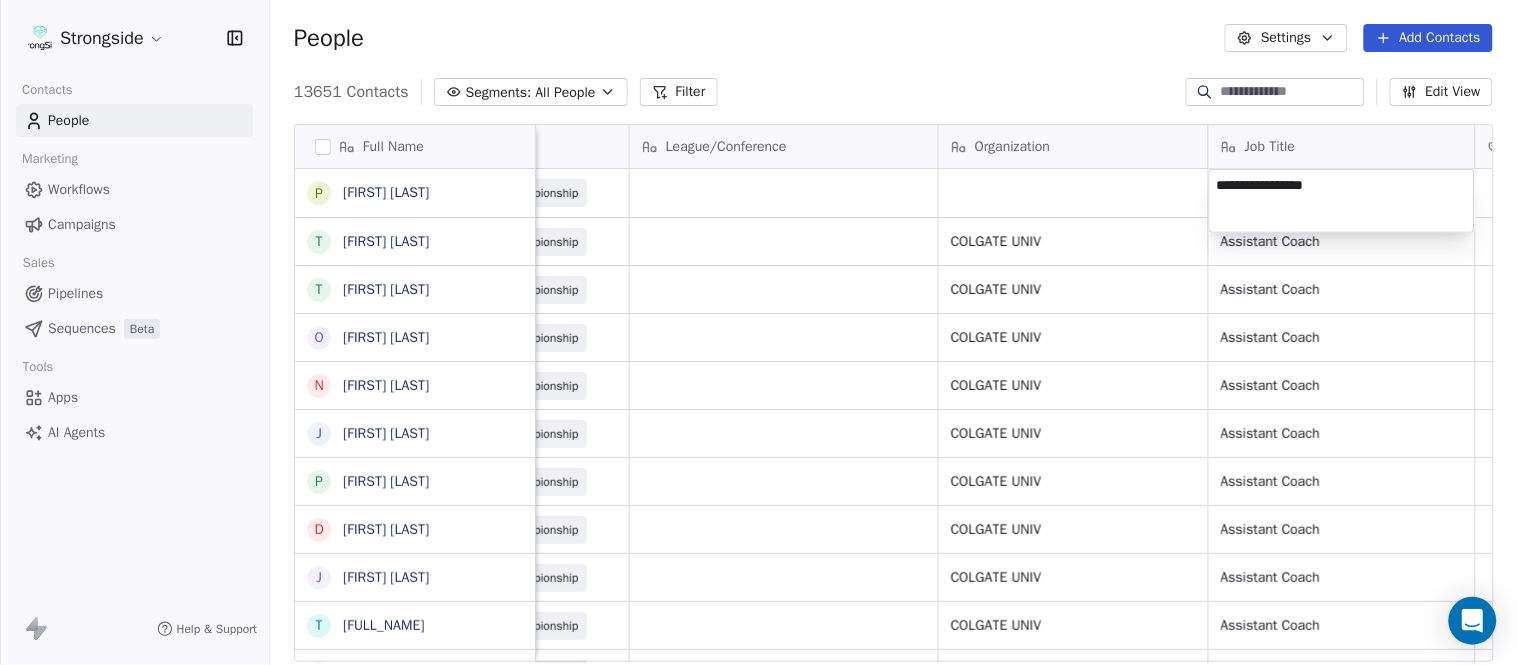 click on "Strongside Contacts People Marketing Workflows Campaigns Sales Pipelines Sequences Beta Tools Apps AI Agents Help & Support People Settings  Add Contacts 13651 Contacts Segments: All People Filter  Edit View Tag Add to Sequence Export Full Name P Perry Sosi T Taj-Amir Torres T Tom Biscardi O Omar King N Nate Trawick J Joe Gerbino P Patrick Rotchford D Dalton McCrann J Josh Ison T Trevor Warner D Dakota Dailey L Leslie Cowen M Meghan Kovac P Paul Verbitsky R Rodrigo Santiago J Jordan Doroshenko D Dominick Calhoun J Jillian Austin-Pottorff C Curt Fitzpatrick L Lori Godshalk Y Yariv Amir D Debbie Rhyde L Lynn Mentzer J Jordan Johnson C Caleb Haynes B Brian Dougherty H Holman Copeland M Matt Stansfield I Isiah Dunning R Ron Whitcomb J Joe Bowen Email Phone Number Level League/Conference Organization Job Title Tags Created Date BST Status Priority ps3513@columbia.edu NCAA I-Championship Aug 06, 2025 10:38 PM ttorres@colgate.edu 315-228-7603 NCAA I-Championship COLGATE UNIV Assistant Coach Aug 06, 2025 10:23 PM" at bounding box center [758, 332] 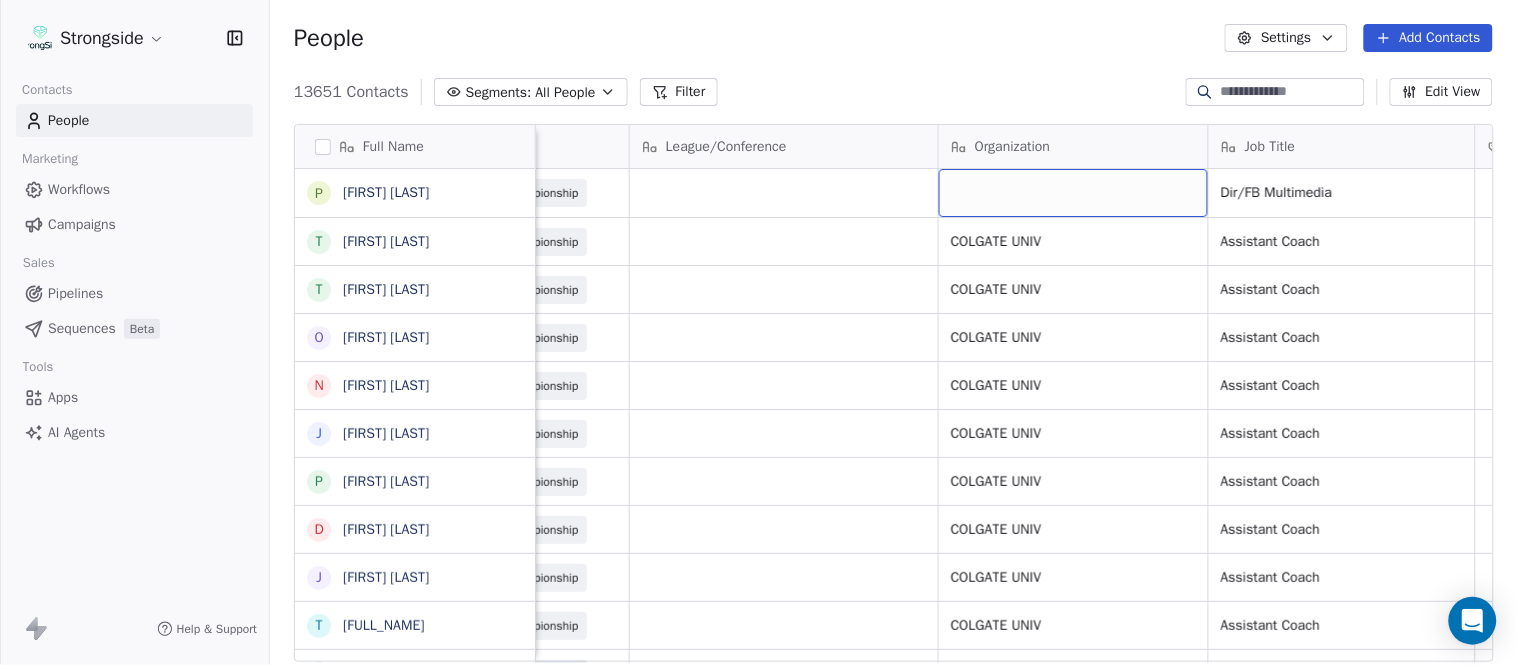 click at bounding box center [1073, 193] 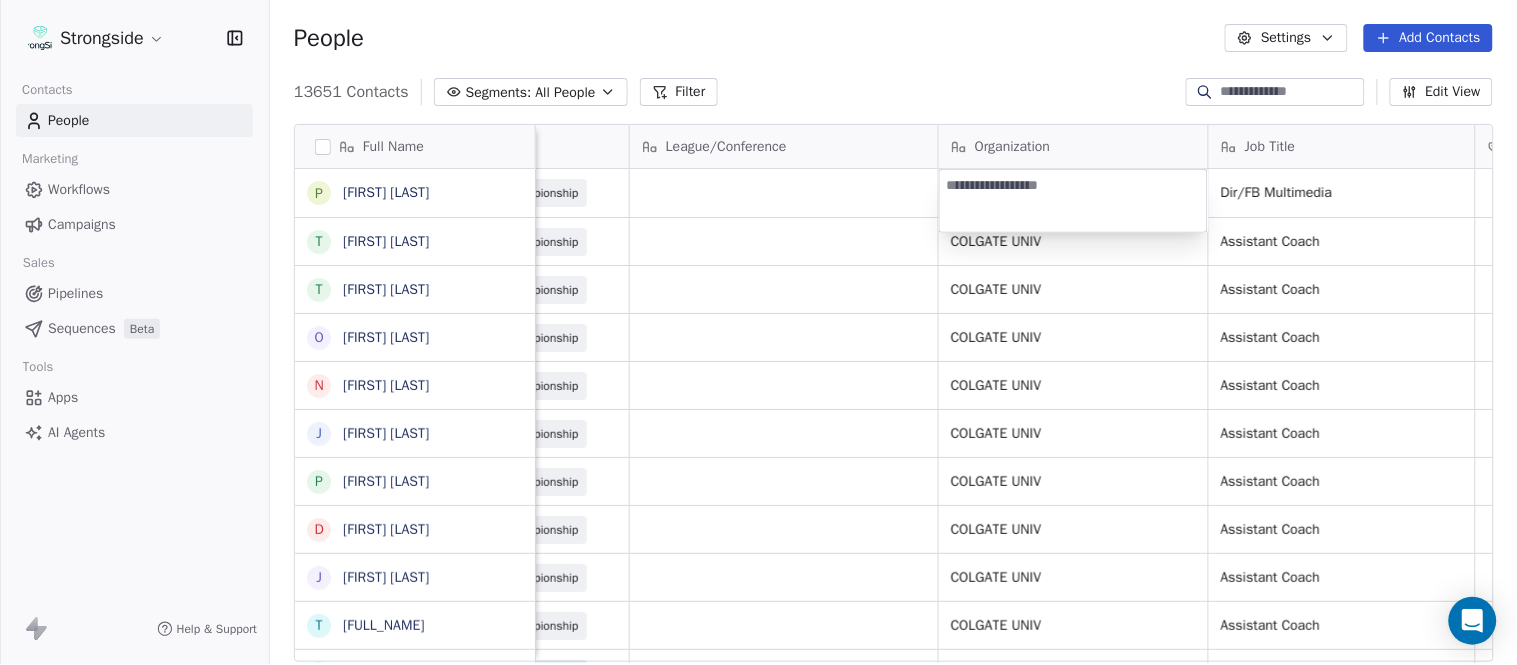 type on "**********" 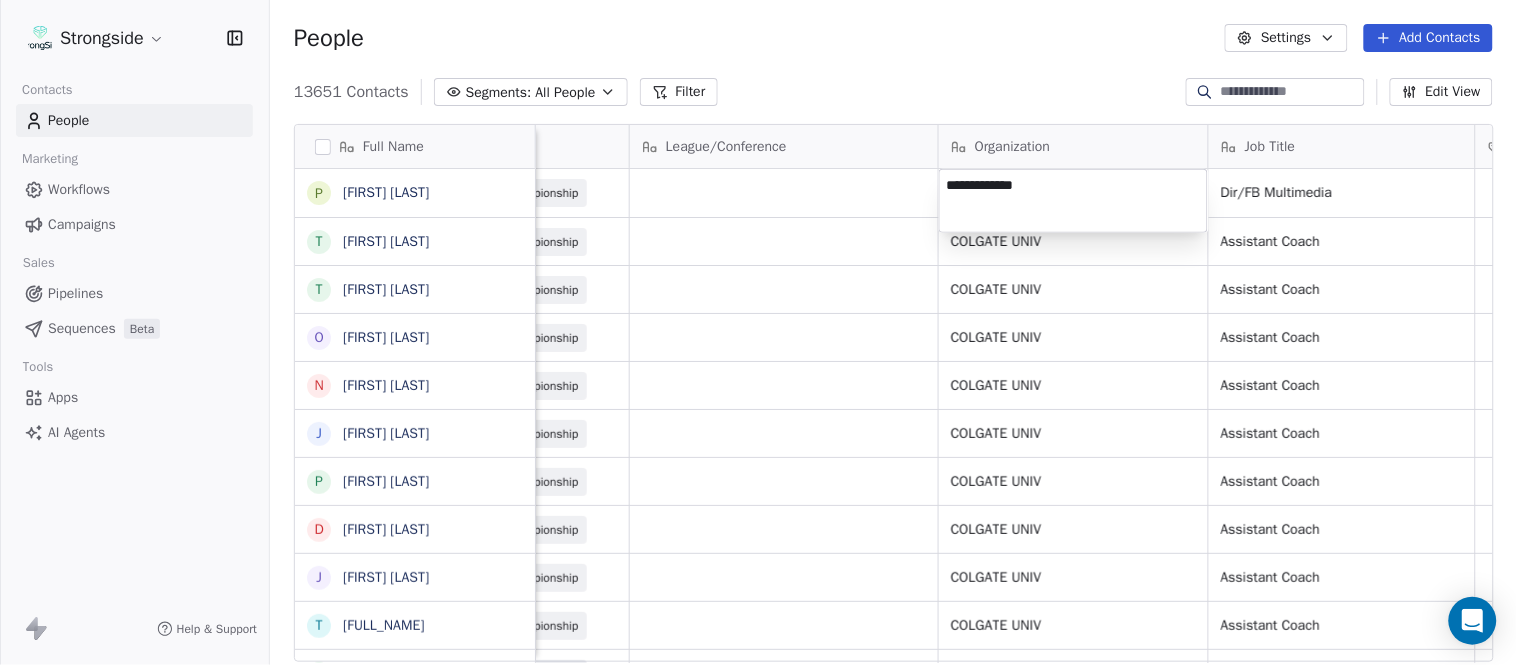 click on "Strongside Contacts People Marketing Workflows Campaigns Sales Pipelines Sequences Beta Tools Apps AI Agents Help & Support People Settings  Add Contacts 13651 Contacts Segments: All People Filter  Edit View Tag Add to Sequence Export Full Name P Perry Sosi T Taj-Amir Torres T Tom Biscardi O Omar King N Nate Trawick J Joe Gerbino P Patrick Rotchford D Dalton McCrann J Josh Ison T Trevor Warner D Dakota Dailey L Leslie Cowen M Meghan Kovac P Paul Verbitsky R Rodrigo Santiago J Jordan Doroshenko D Dominick Calhoun J Jillian Austin-Pottorff C Curt Fitzpatrick L Lori Godshalk Y Yariv Amir D Debbie Rhyde L Lynn Mentzer J Jordan Johnson C Caleb Haynes B Brian Dougherty H Holman Copeland M Matt Stansfield I Isiah Dunning R Ron Whitcomb J Joe Bowen Email Phone Number Level League/Conference Organization Job Title Tags Created Date BST Status Priority ps3513@columbia.edu NCAA I-Championship Dir/FB Multimedia Aug 06, 2025 10:38 PM ttorres@colgate.edu 315-228-7603 NCAA I-Championship COLGATE UNIV Assistant Coach SID" at bounding box center (758, 332) 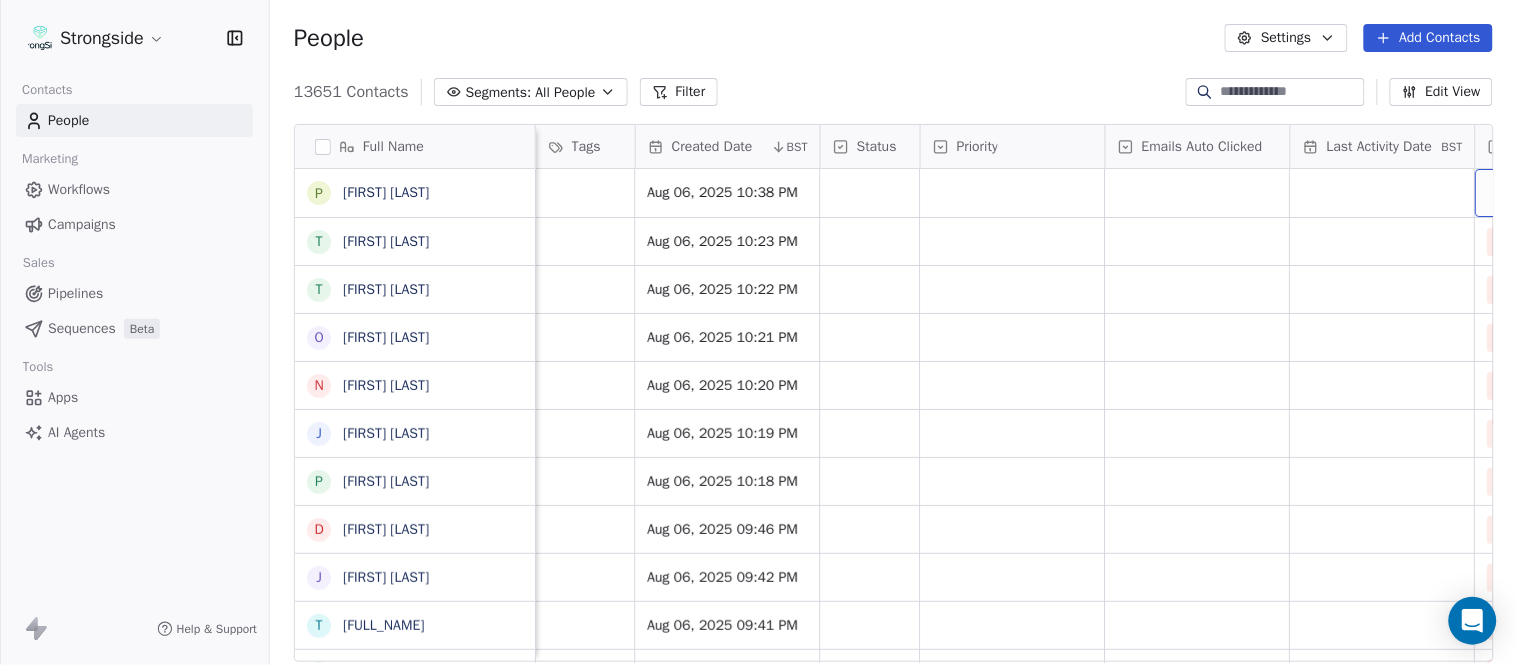 scroll, scrollTop: 0, scrollLeft: 1677, axis: horizontal 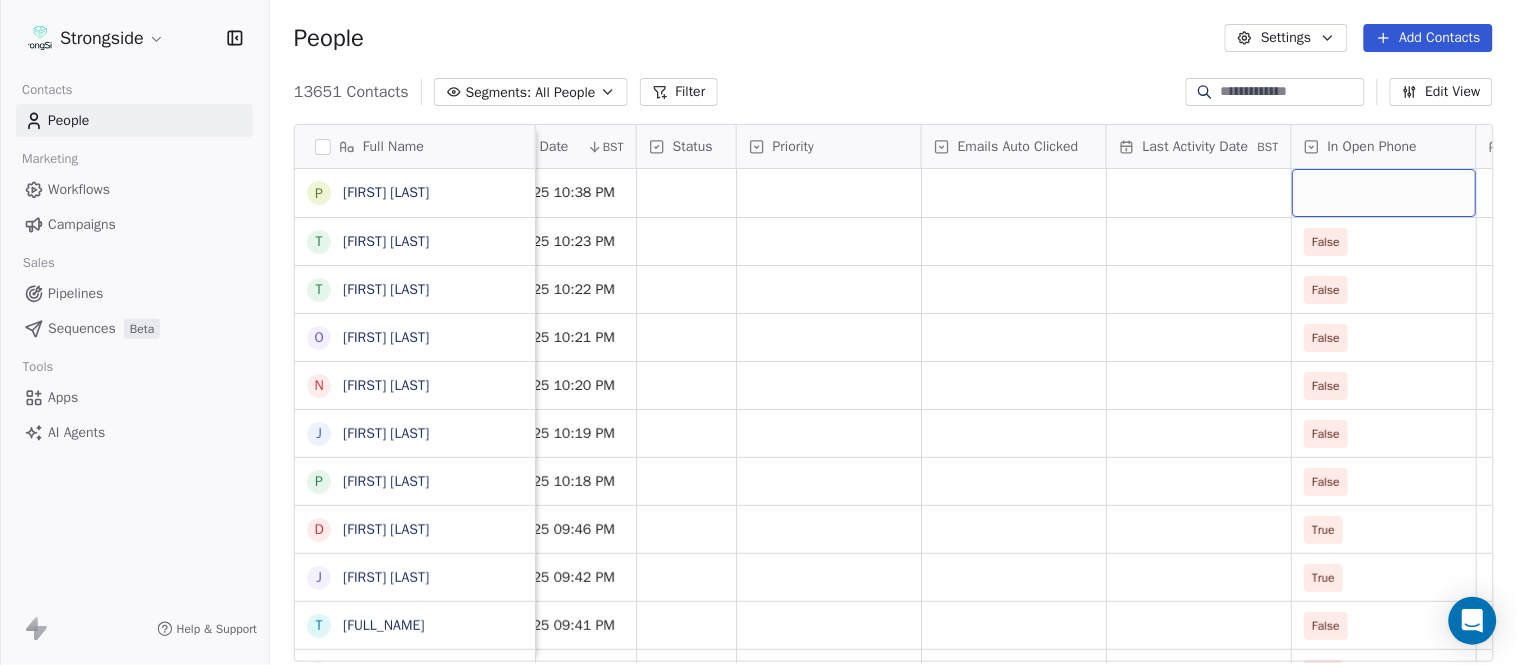 click at bounding box center (1384, 193) 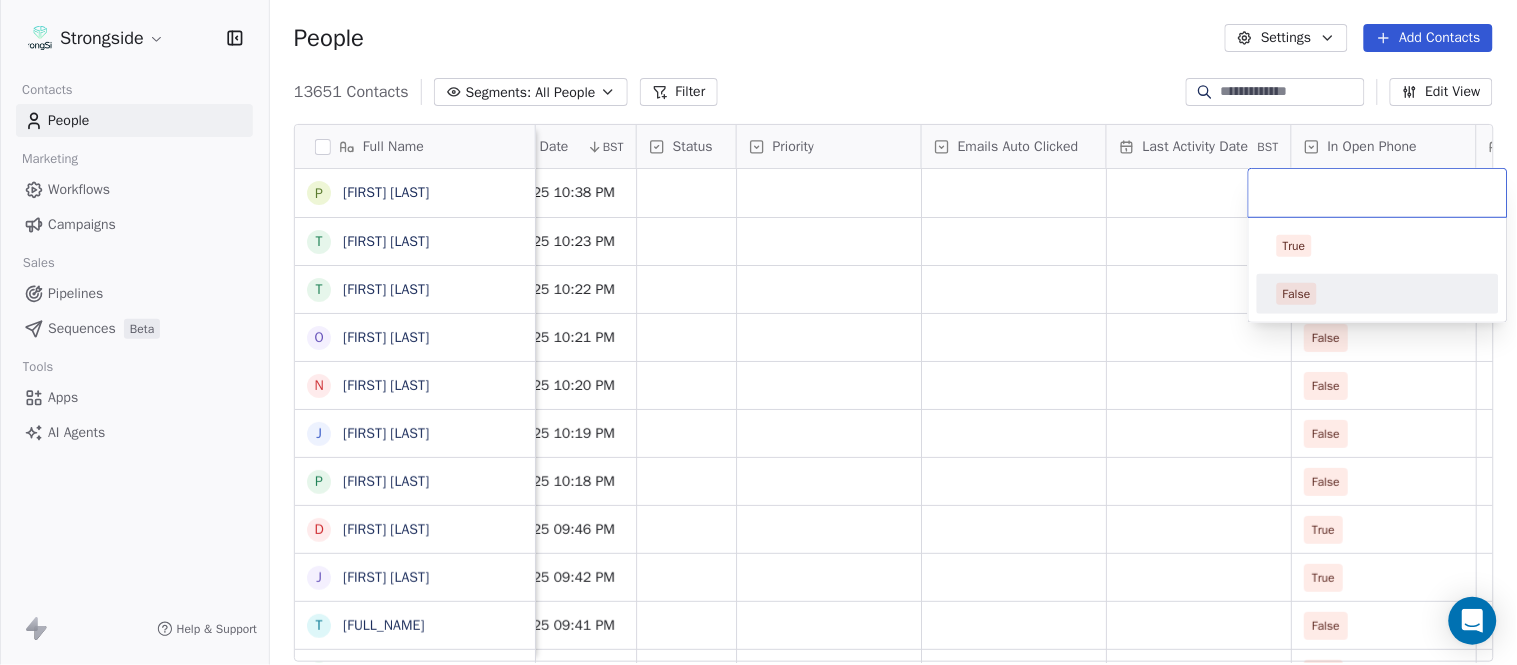 click on "True False" at bounding box center [1378, 270] 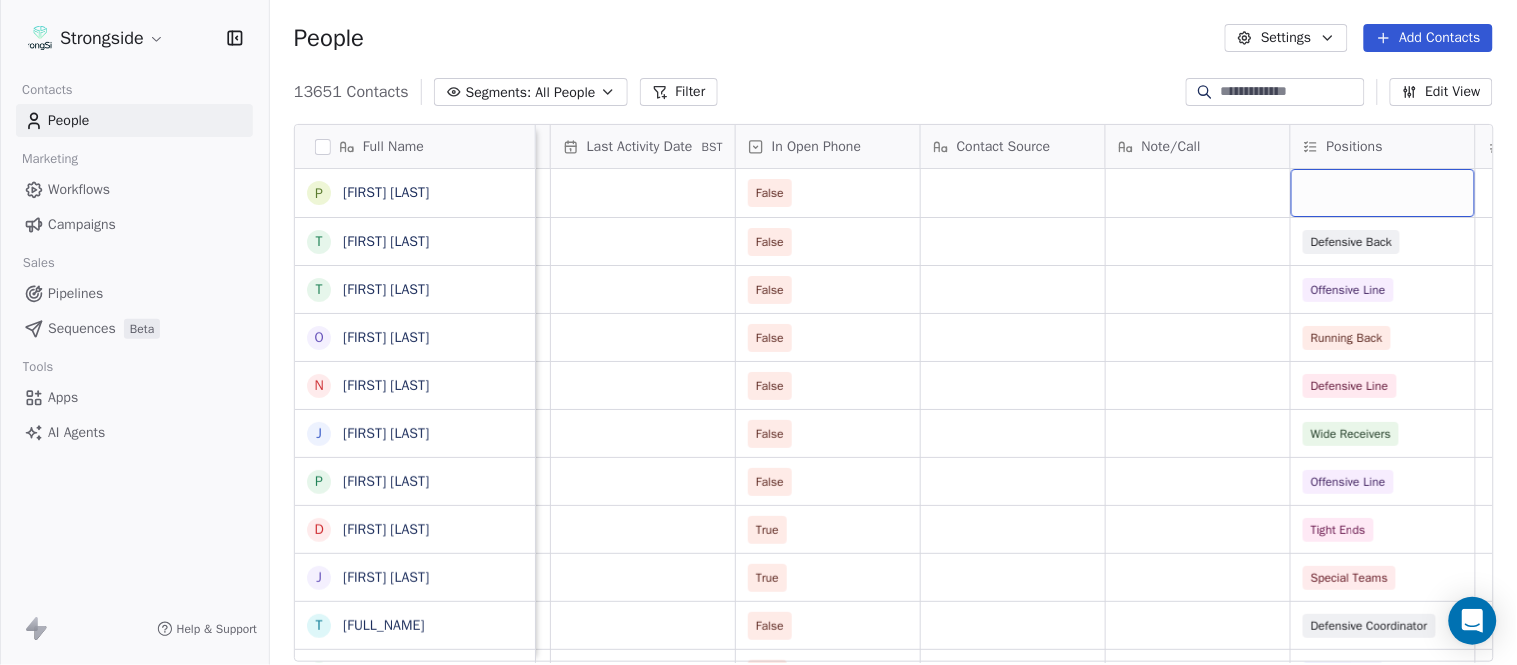 scroll, scrollTop: 0, scrollLeft: 2417, axis: horizontal 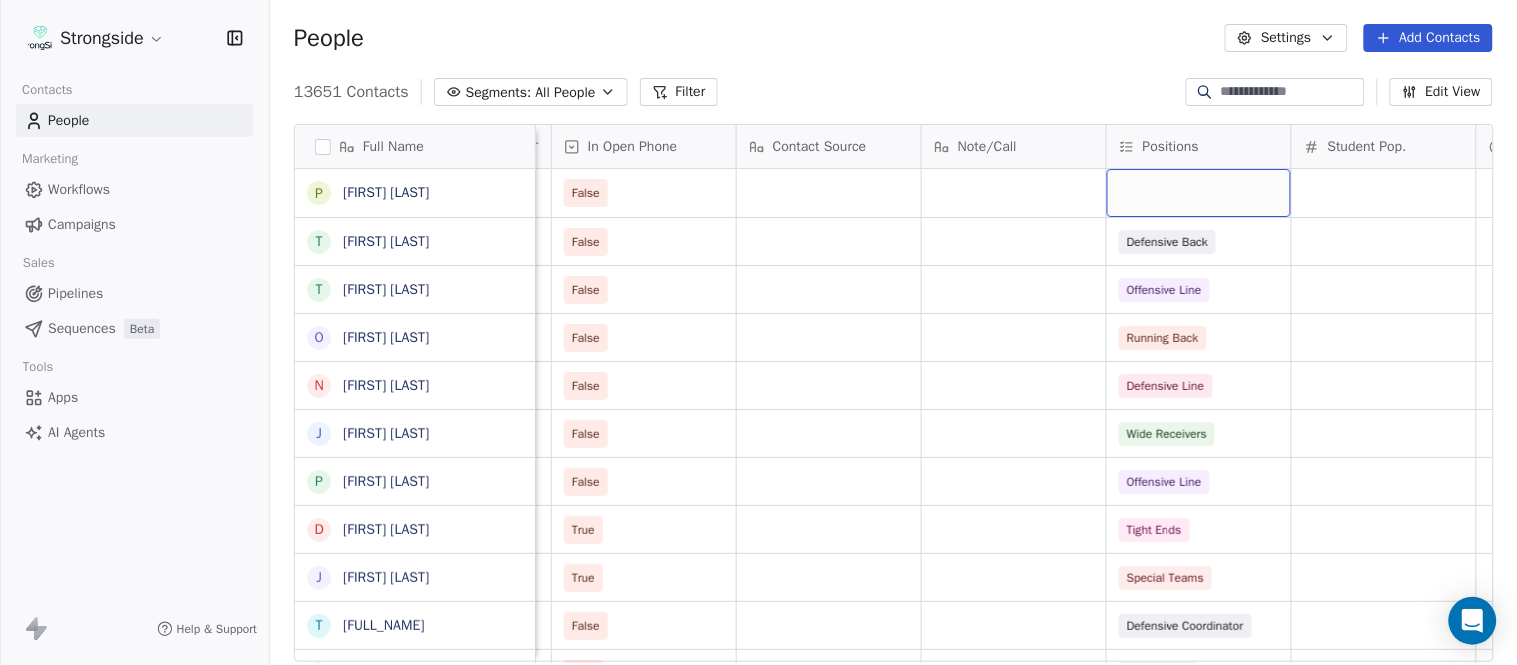 click at bounding box center [1199, 193] 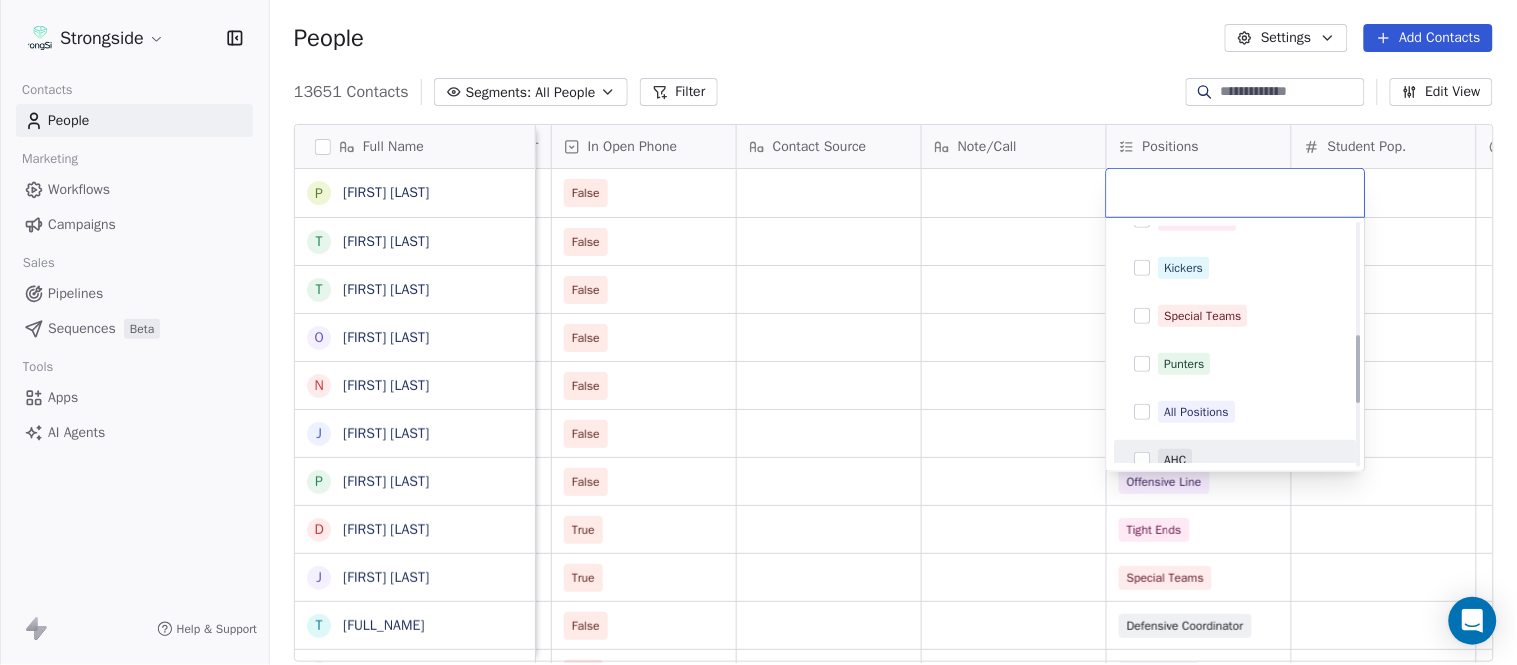 scroll, scrollTop: 395, scrollLeft: 0, axis: vertical 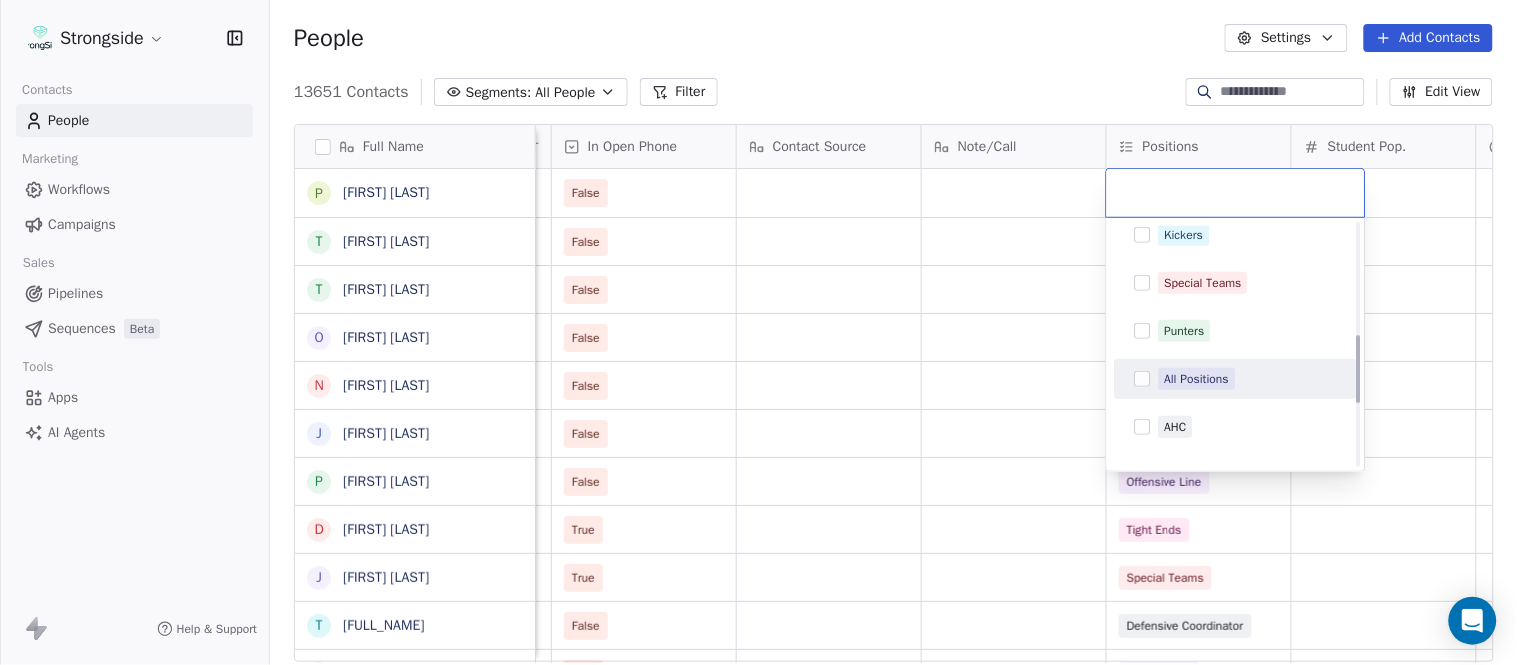 click on "All Positions" at bounding box center [1197, 379] 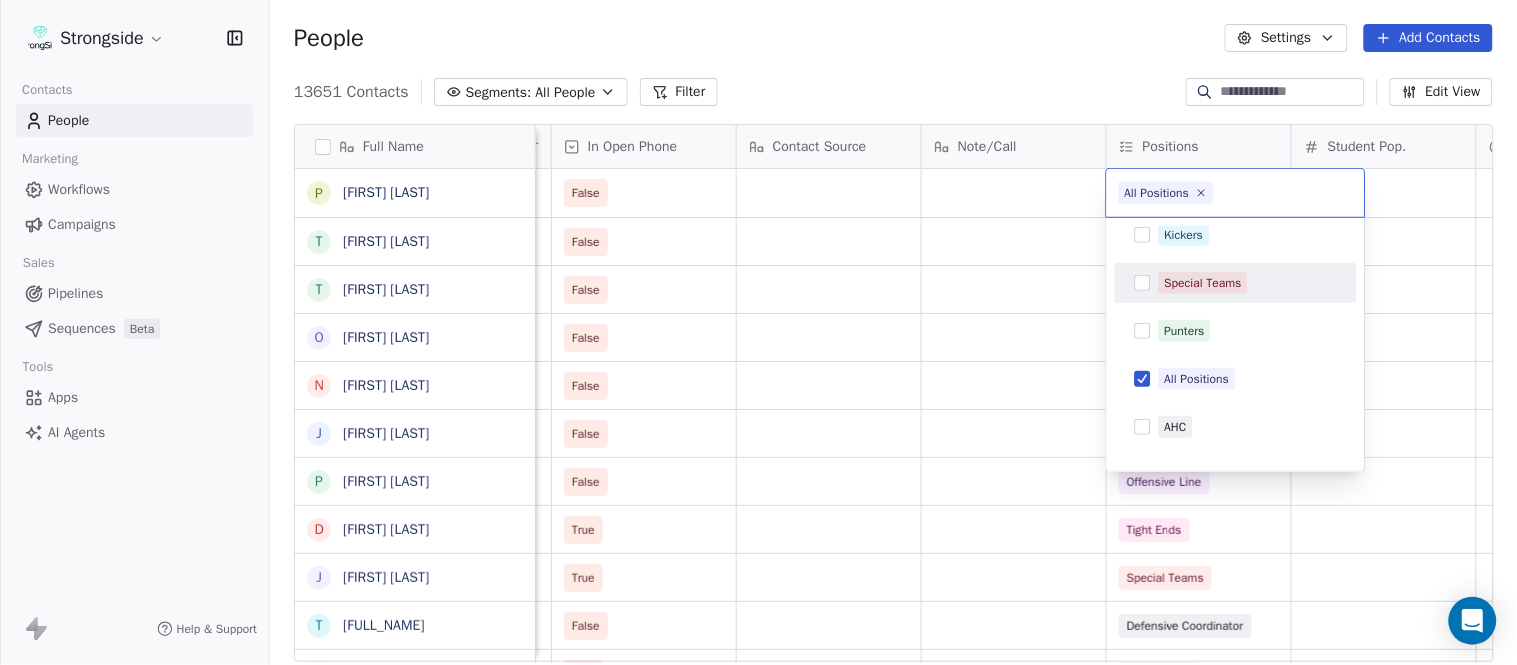 click on "Strongside Contacts People Marketing Workflows Campaigns Sales Pipelines Sequences Beta Tools Apps AI Agents Help & Support People Settings  Add Contacts 13651 Contacts Segments: All People Filter  Edit View Tag Add to Sequence Export Full Name P Perry Sosi T Taj-Amir Torres T Tom Biscardi O Omar King N Nate Trawick J Joe Gerbino P Patrick Rotchford D Dalton McCrann J Josh Ison T Trevor Warner D Dakota Dailey L Leslie Cowen M Meghan Kovac P Paul Verbitsky R Rodrigo Santiago J Jordan Doroshenko D Dominick Calhoun J Jillian Austin-Pottorff C Curt Fitzpatrick L Lori Godshalk Y Yariv Amir D Debbie Rhyde L Lynn Mentzer J Jordan Johnson C Caleb Haynes B Brian Dougherty H Holman Copeland M Matt Stansfield I Isiah Dunning R Ron Whitcomb J Joe Bowen Status Priority Emails Auto Clicked Last Activity Date BST In Open Phone Contact Source Note/Call Positions Student Pop. Lead Account   False   False Defensive Back   False Offensive Line   False Running Back   False Defensive Line   False Wide Receivers   False   True" at bounding box center [758, 332] 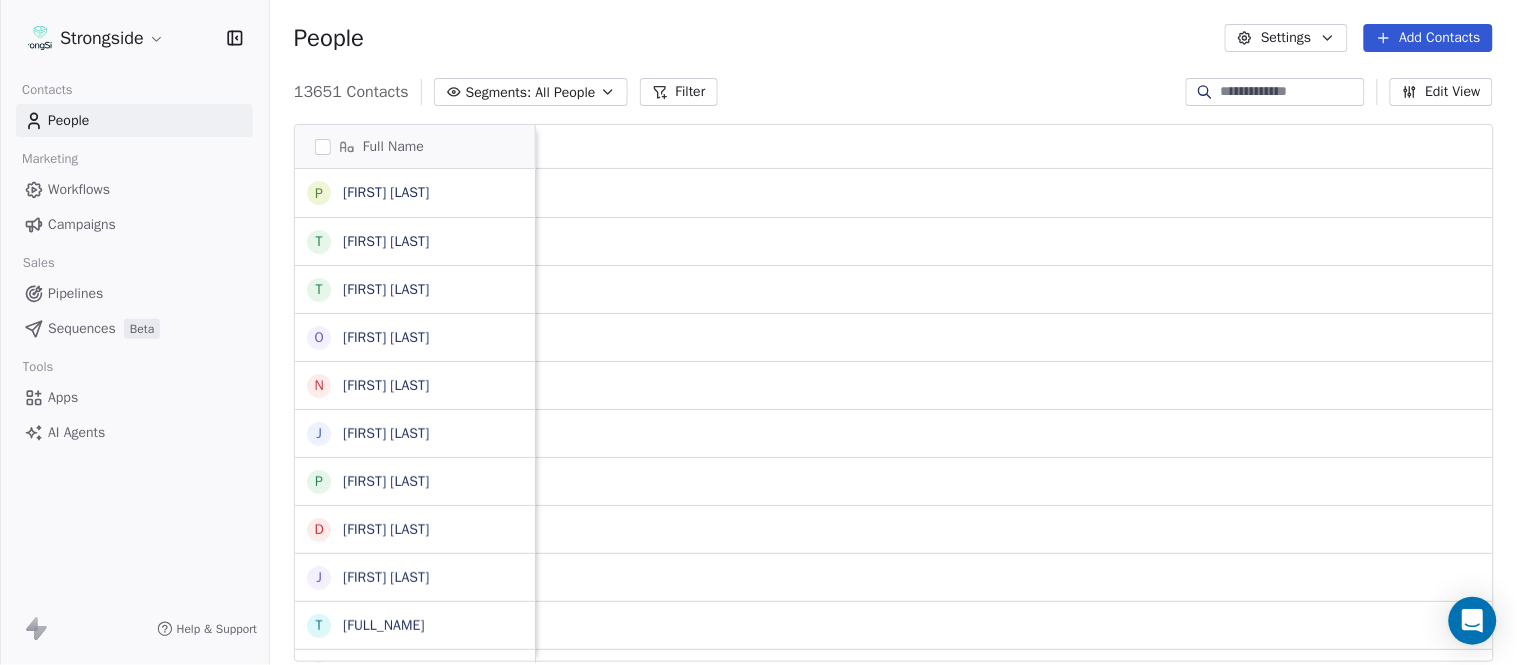 scroll, scrollTop: 0, scrollLeft: 0, axis: both 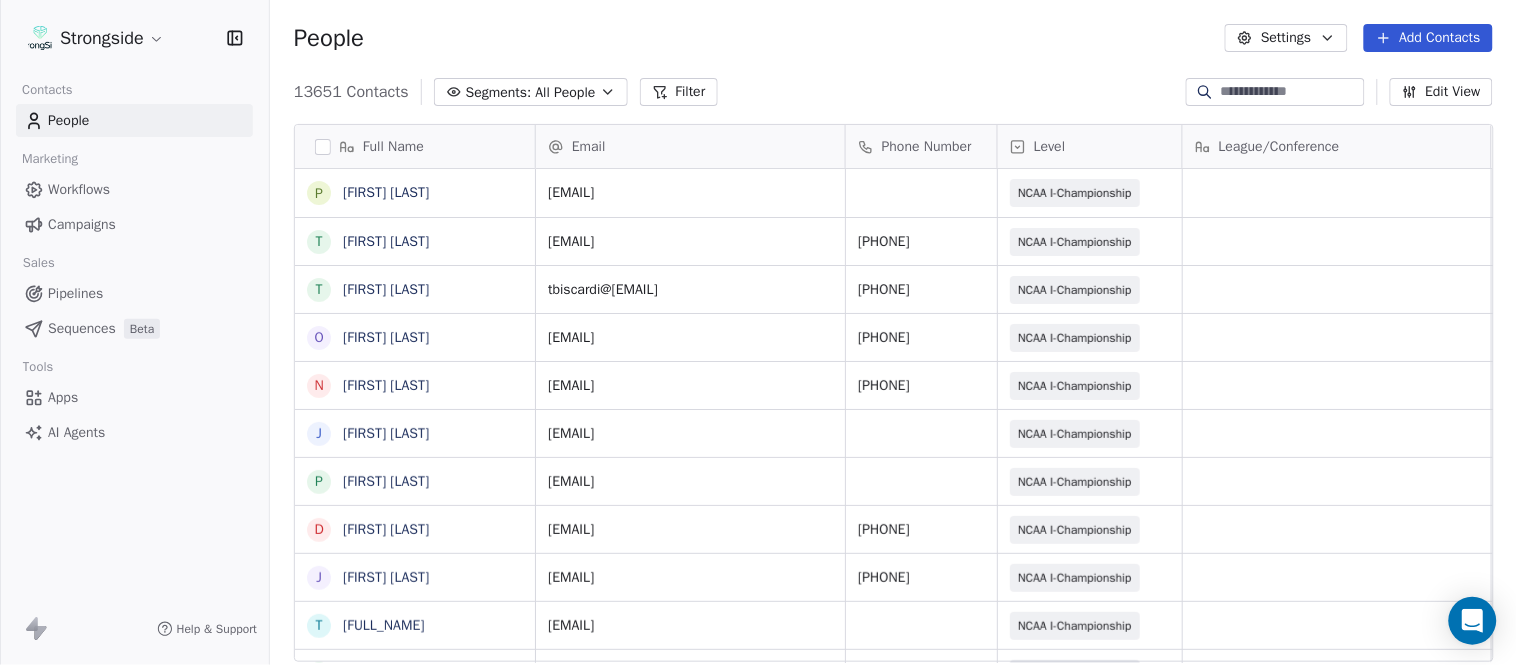 click on "Add Contacts" at bounding box center (1428, 38) 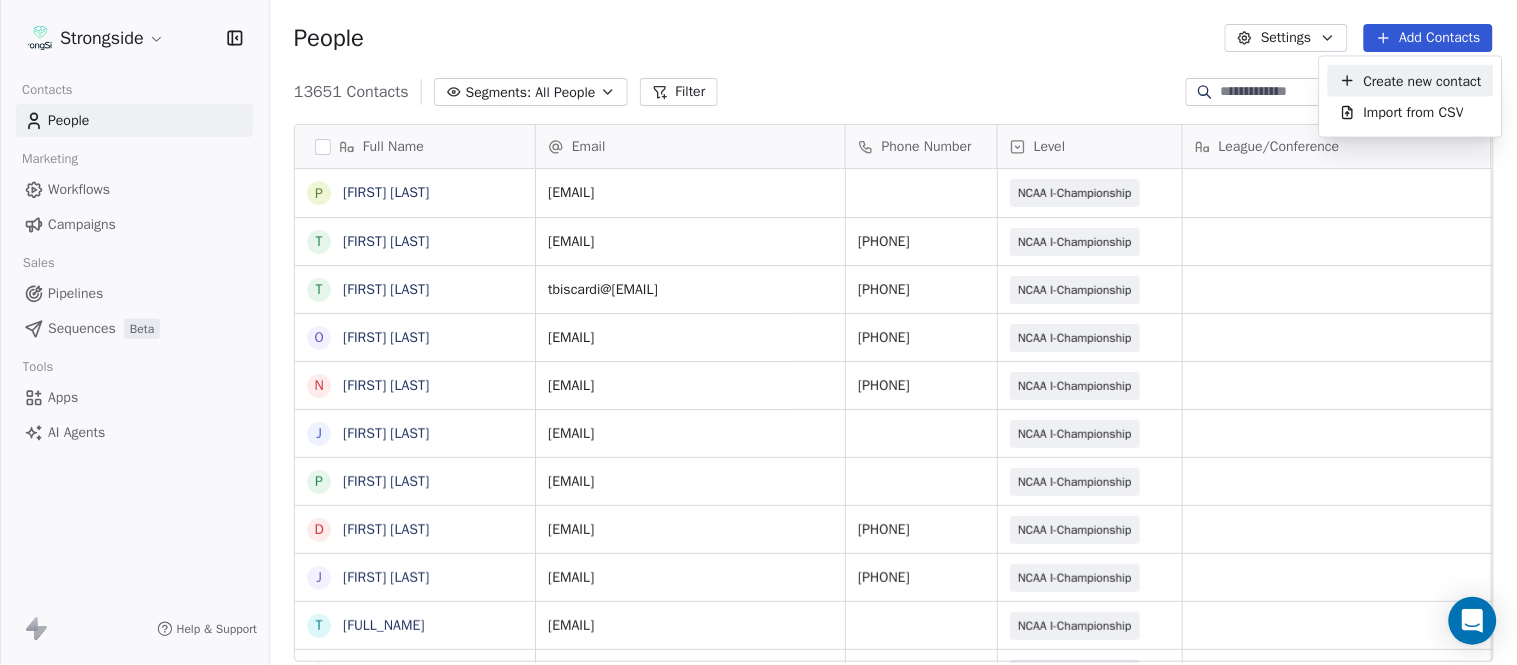 click on "Create new contact" at bounding box center (1411, 81) 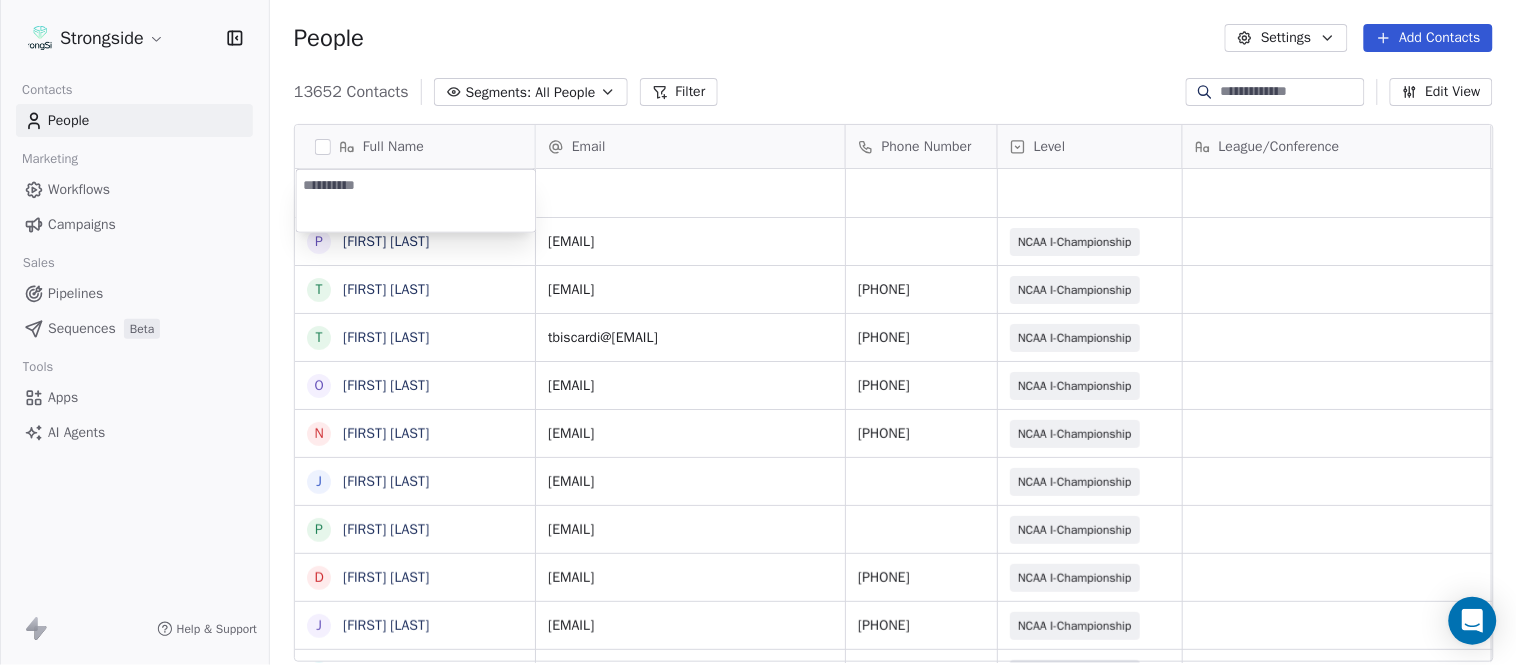 type on "**********" 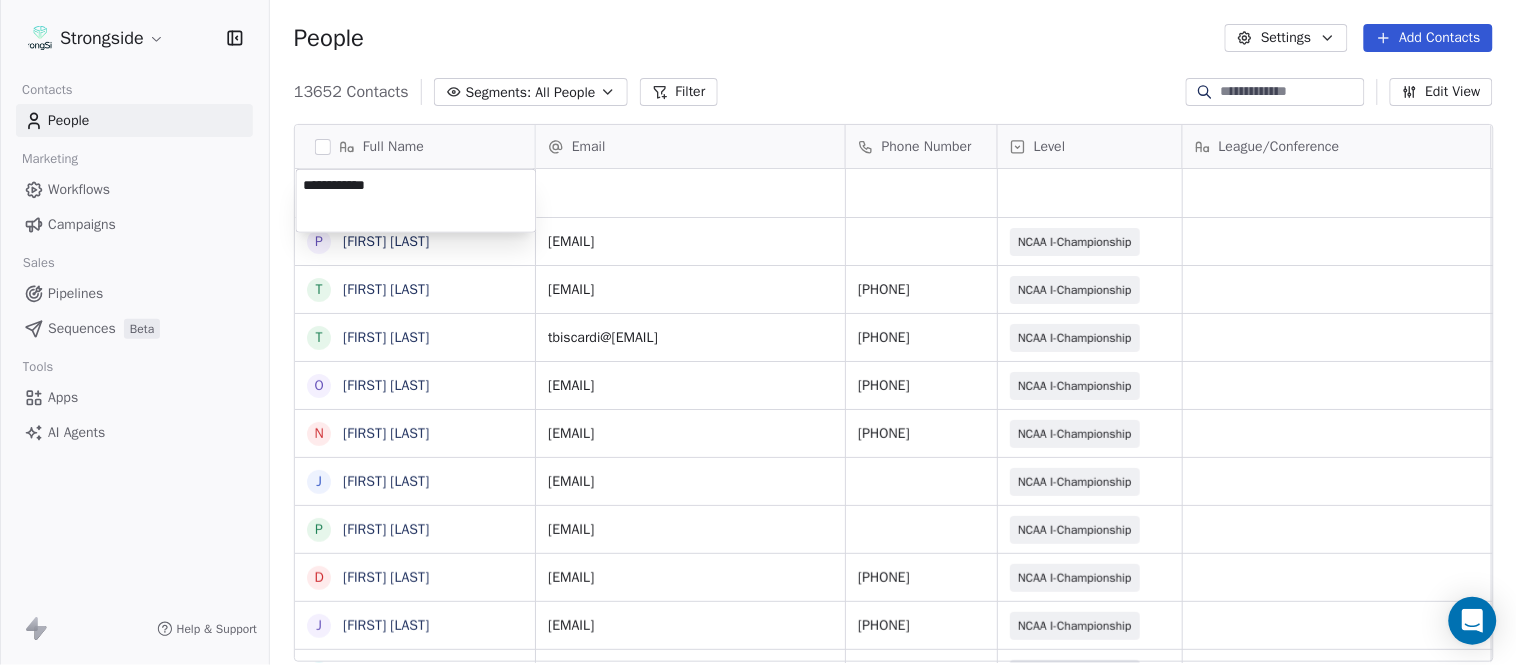 click on "Strongside Contacts People Marketing Workflows Campaigns Sales Pipelines Sequences Beta Tools Apps AI Agents Help & Support People Settings  Add Contacts 13652 Contacts Segments: All People Filter  Edit View Tag Add to Sequence Export Full Name P Perry Sosi T Taj-Amir Torres T Tom Biscardi O Omar King N Nate Trawick J Joe Gerbino P Patrick Rotchford D Dalton McCrann J Josh Ison T Trevor Warner D Dakota Dailey L Leslie Cowen M Meghan Kovac P Paul Verbitsky R Rodrigo Santiago J Jordan Doroshenko D Dominick Calhoun J Jillian Austin-Pottorff C Curt Fitzpatrick L Lori Godshalk Y Yariv Amir D Debbie Rhyde L Lynn Mentzer J Jordan Johnson C Caleb Haynes B Brian Dougherty H Holman Copeland M Matt Stansfield I Isiah Dunning R Ron Whitcomb Email Phone Number Level League/Conference Organization Job Title Tags Created Date BST Aug 06, 2025 10:39 PM ps3513@columbia.edu NCAA I-Championship COLUMBIA UNIV Dir/FB Multimedia Aug 06, 2025 10:38 PM ttorres@colgate.edu 315-228-7603 NCAA I-Championship COLGATE UNIV 315-228-7603" at bounding box center (758, 332) 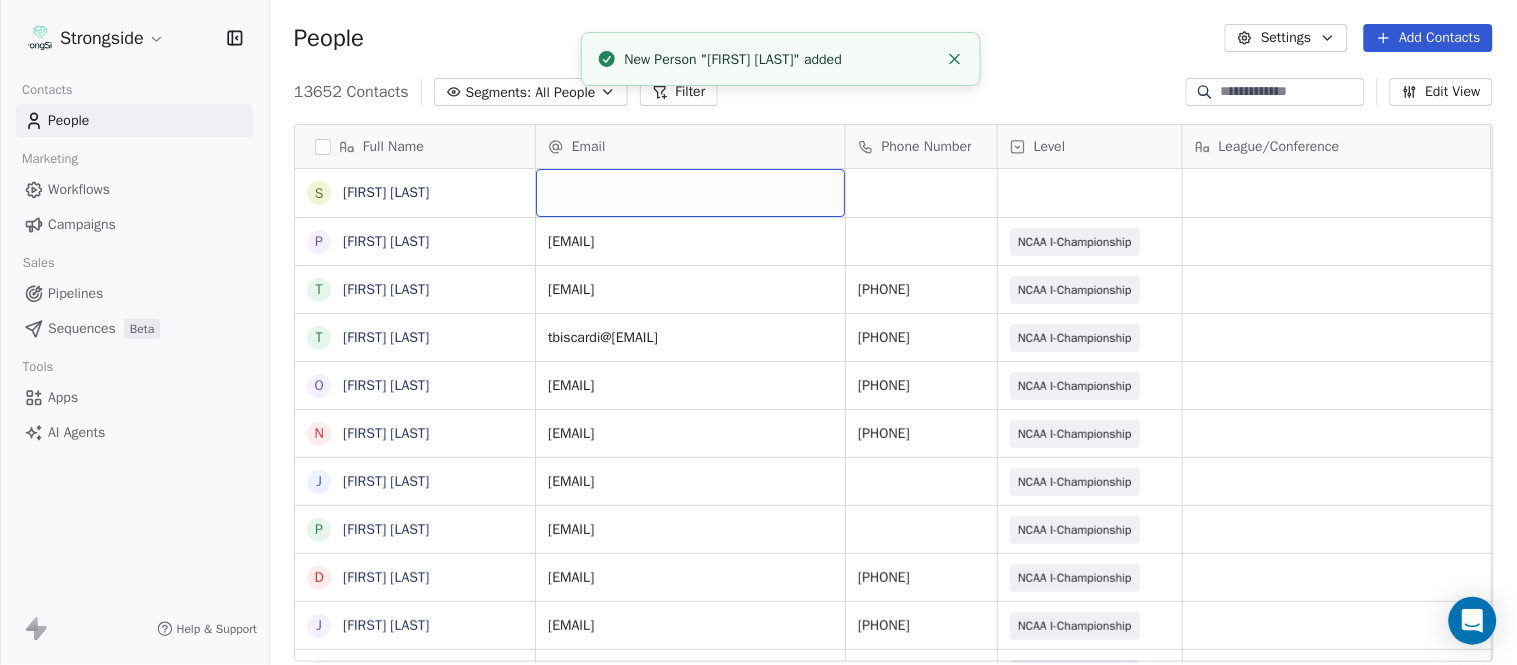 click at bounding box center [690, 193] 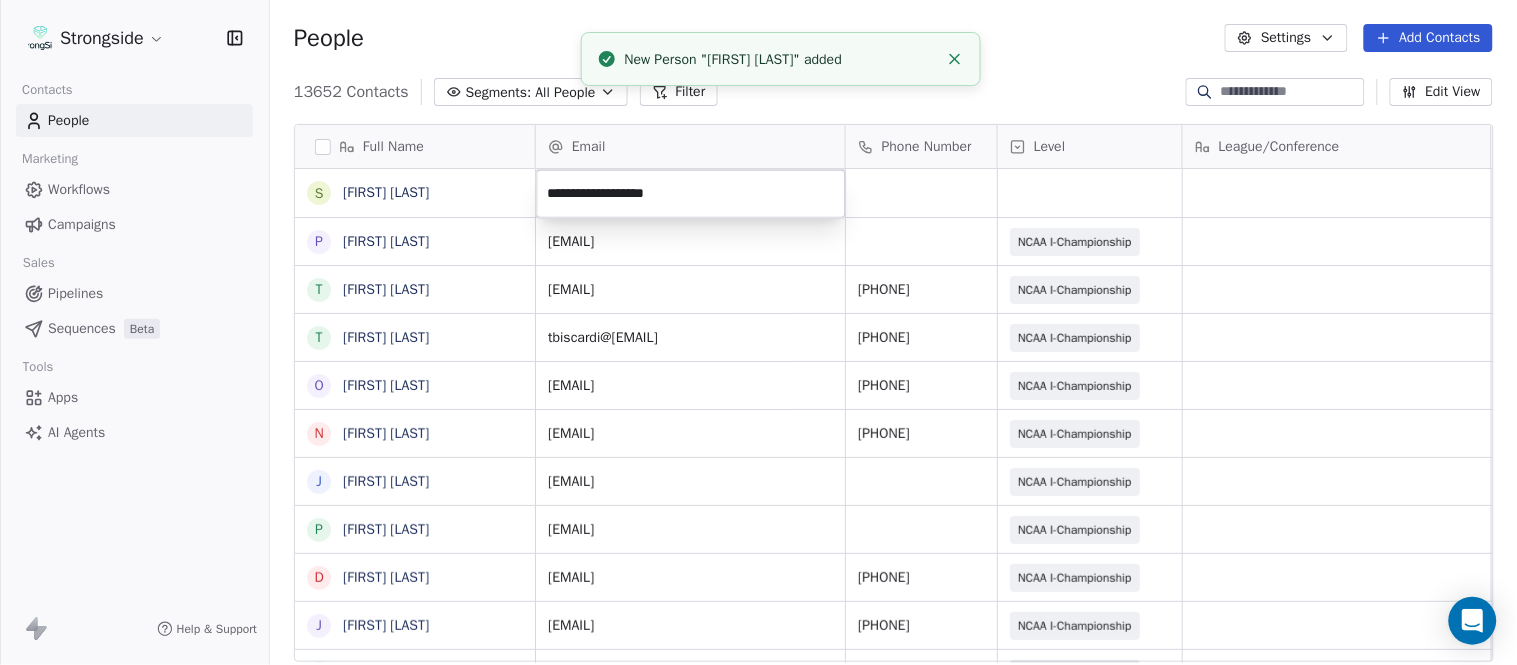 click on "Strongside Contacts People Marketing Workflows Campaigns Sales Pipelines Sequences Beta Tools Apps AI Agents Help & Support People Settings  Add Contacts 13652 Contacts Segments: All People Filter  Edit View Tag Add to Sequence Export Full Name S Sarah Parady P Perry Sosi T Taj-Amir Torres T Tom Biscardi O Omar King N Nate Trawick J Joe Gerbino P Patrick Rotchford D Dalton McCrann J Josh Ison T Trevor Warner D Dakota Dailey L Leslie Cowen M Meghan Kovac P Paul Verbitsky R Rodrigo Santiago J Jordan Doroshenko D Dominick Calhoun J Jillian Austin-Pottorff C Curt Fitzpatrick L Lori Godshalk Y Yariv Amir D Debbie Rhyde L Lynn Mentzer J Jordan Johnson C Caleb Haynes B Brian Dougherty H Holman Copeland M Matt Stansfield I Isiah Dunning R Ron Whitcomb Email Phone Number Level League/Conference Organization Job Title Tags Created Date BST Aug 06, 2025 10:39 PM ps3513@columbia.edu NCAA I-Championship COLUMBIA UNIV Dir/FB Multimedia Aug 06, 2025 10:38 PM ttorres@colgate.edu 315-228-7603 NCAA I-Championship SID SID SID" at bounding box center (758, 332) 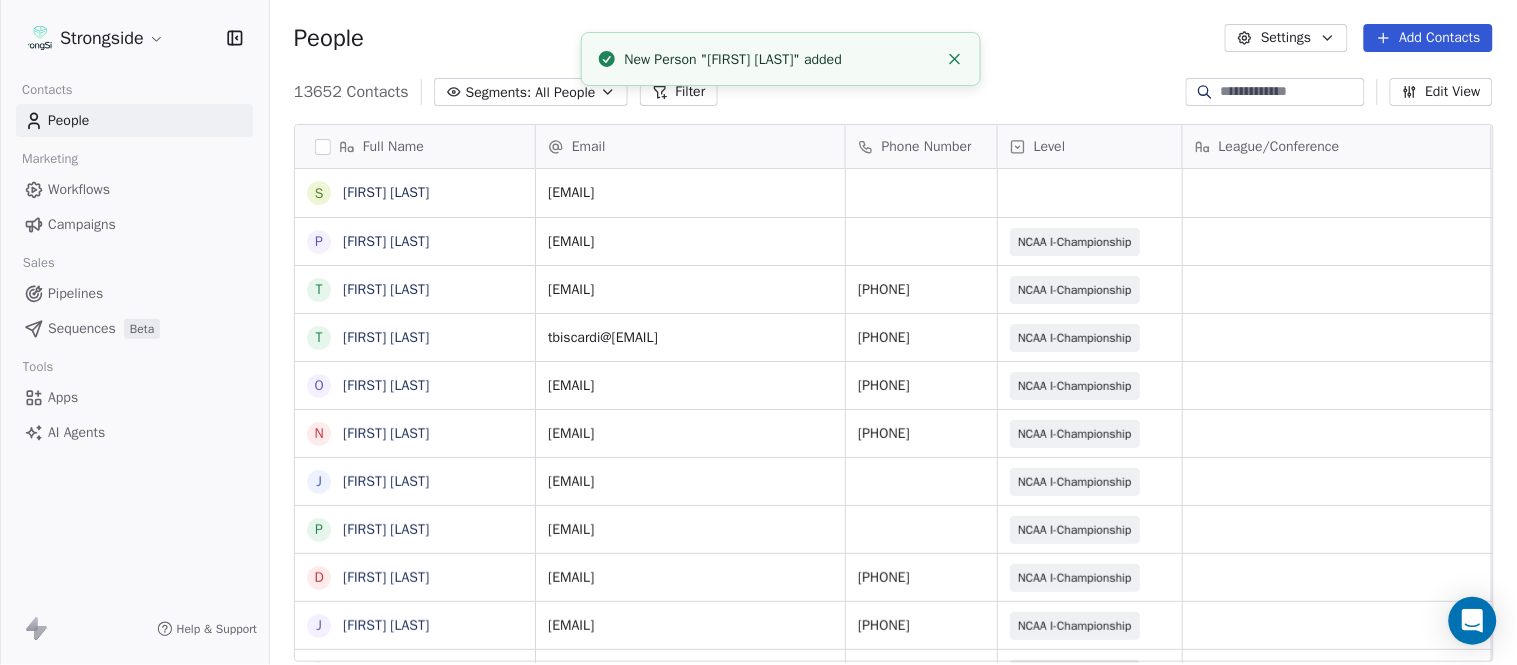 click 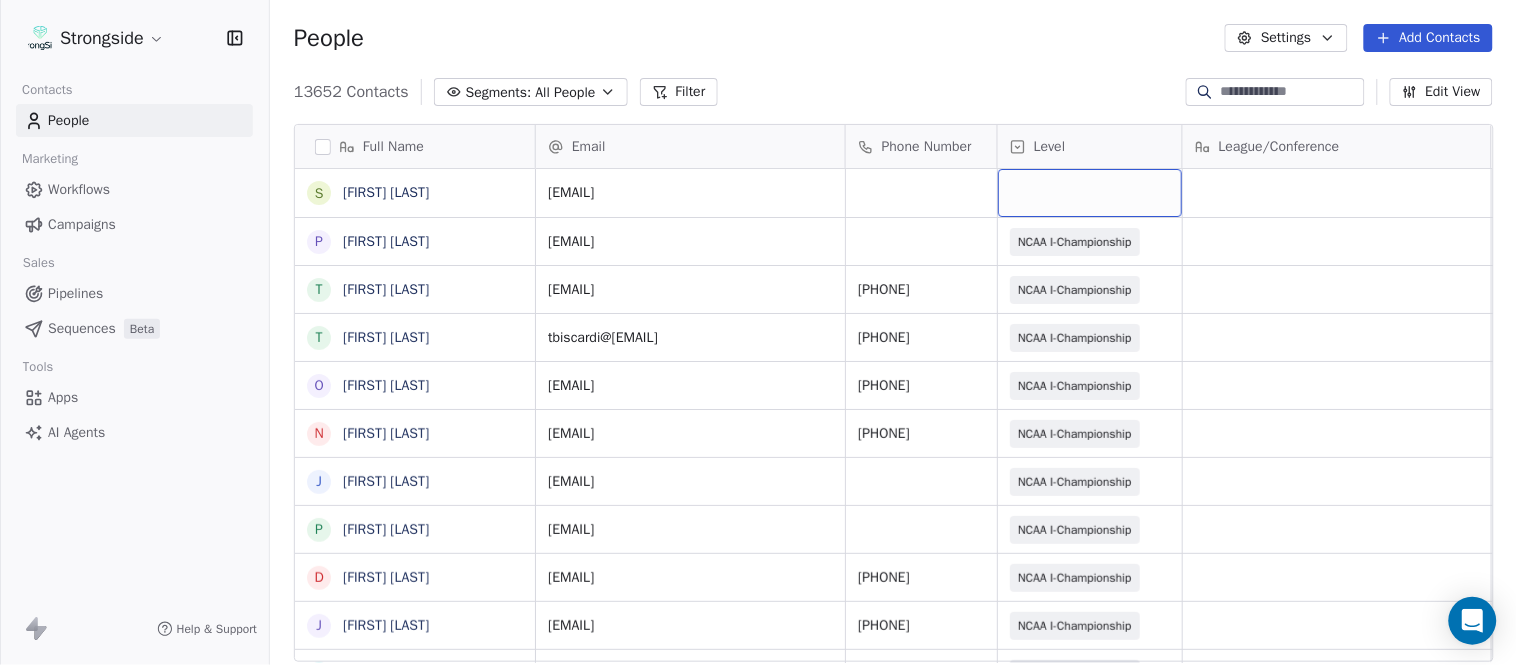 click at bounding box center [1090, 193] 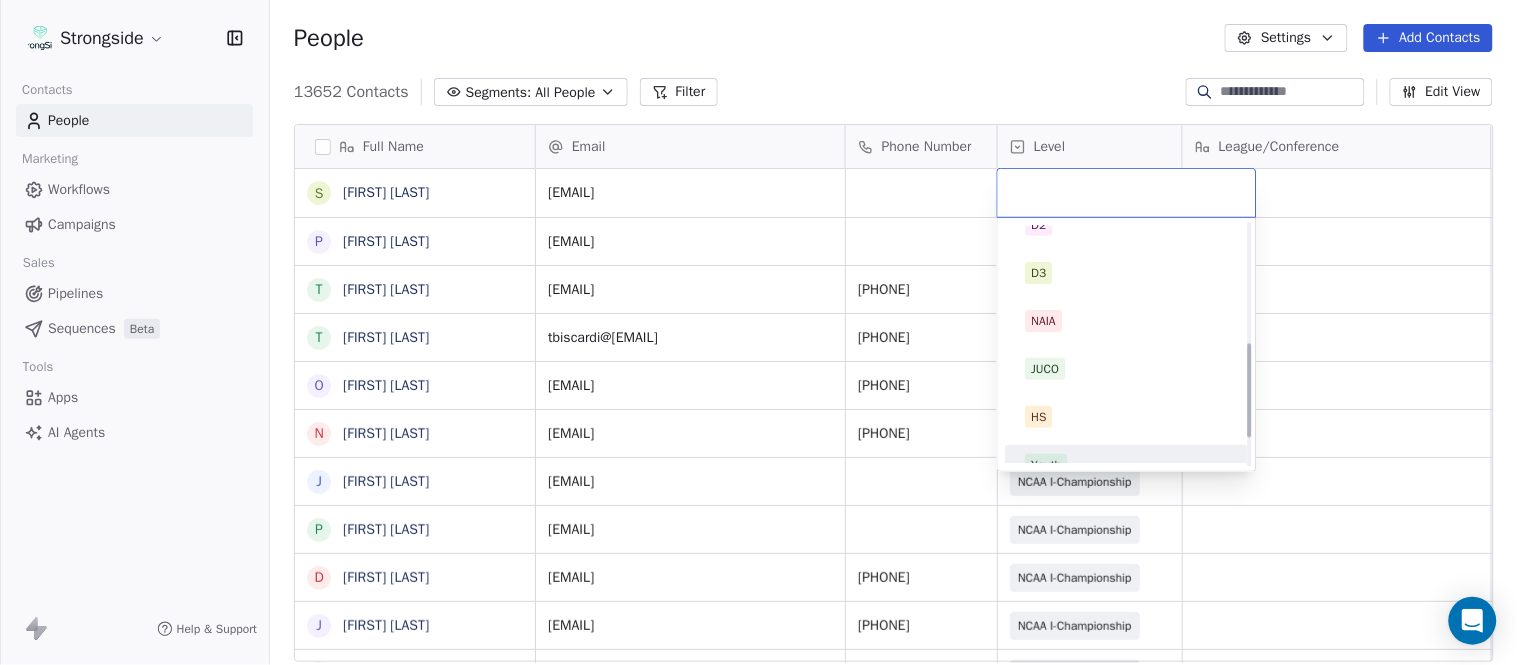 scroll, scrollTop: 377, scrollLeft: 0, axis: vertical 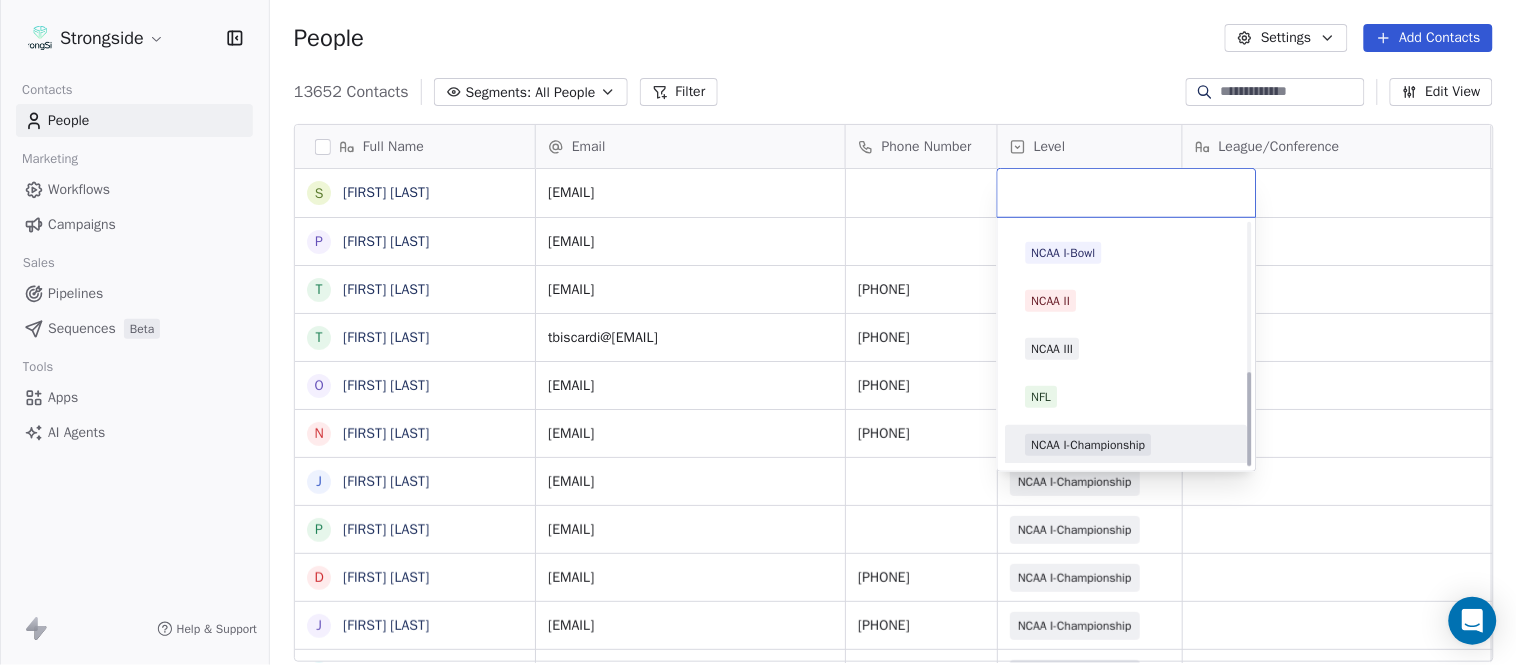 click on "NCAA I-Championship" at bounding box center [1089, 445] 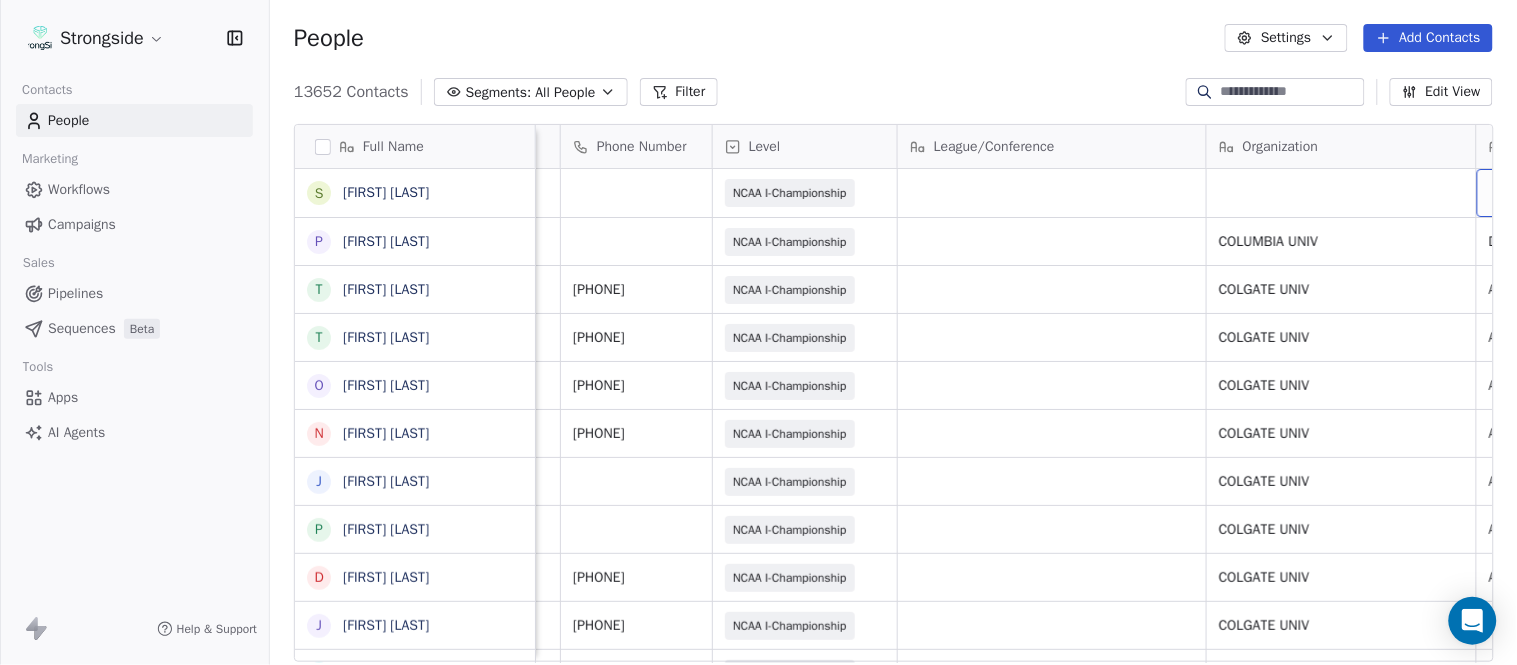scroll, scrollTop: 0, scrollLeft: 553, axis: horizontal 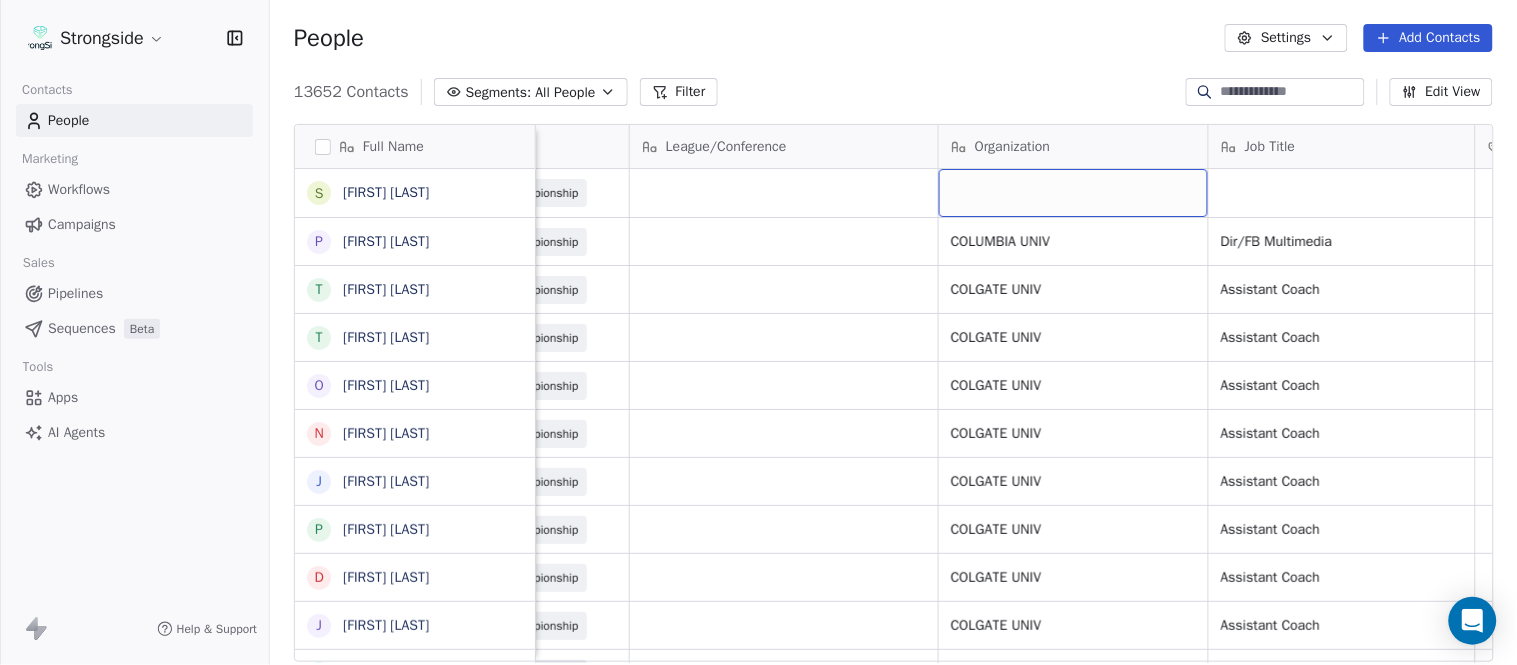 click at bounding box center (1073, 193) 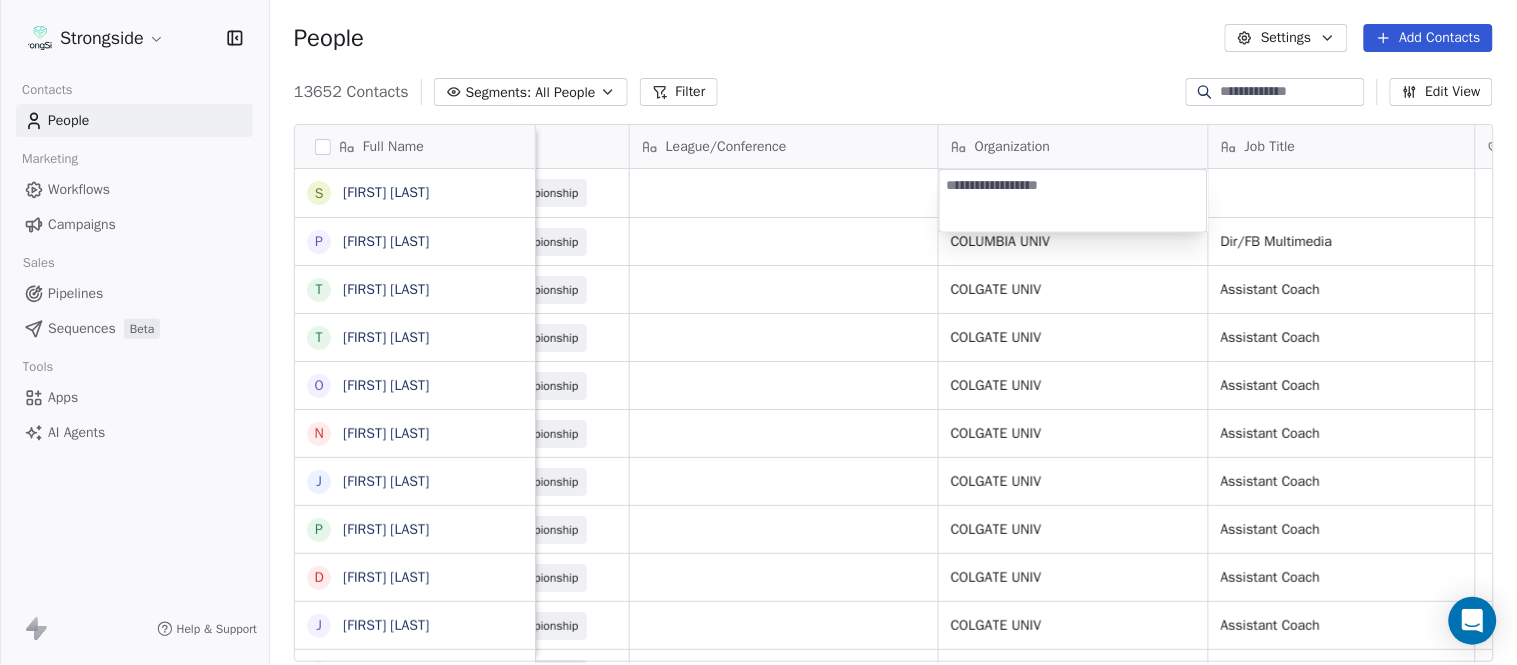 click on "Strongside Contacts People Marketing Workflows Campaigns Sales Pipelines Sequences Beta Tools Apps AI Agents Help & Support People Settings  Add Contacts 13652 Contacts Segments: All People Filter  Edit View Tag Add to Sequence Export Full Name S Sarah Parady P Perry Sosi T Taj-Amir Torres T Tom Biscardi O Omar King N Nate Trawick J Joe Gerbino P Patrick Rotchford D Dalton McCrann J Josh Ison T Trevor Warner D Dakota Dailey L Leslie Cowen M Meghan Kovac P Paul Verbitsky R Rodrigo Santiago J Jordan Doroshenko D Dominick Calhoun J Jillian Austin-Pottorff C Curt Fitzpatrick L Lori Godshalk Y Yariv Amir D Debbie Rhyde L Lynn Mentzer J Jordan Johnson C Caleb Haynes B Brian Dougherty H Holman Copeland M Matt Stansfield I Isiah Dunning R Ron Whitcomb Email Phone Number Level League/Conference Organization Job Title Tags Created Date BST Status Priority sp4357@columbia.edu NCAA I-Championship Aug 06, 2025 10:39 PM ps3513@columbia.edu NCAA I-Championship COLUMBIA UNIV Dir/FB Multimedia Aug 06, 2025 10:38 PM SID SID" at bounding box center [758, 332] 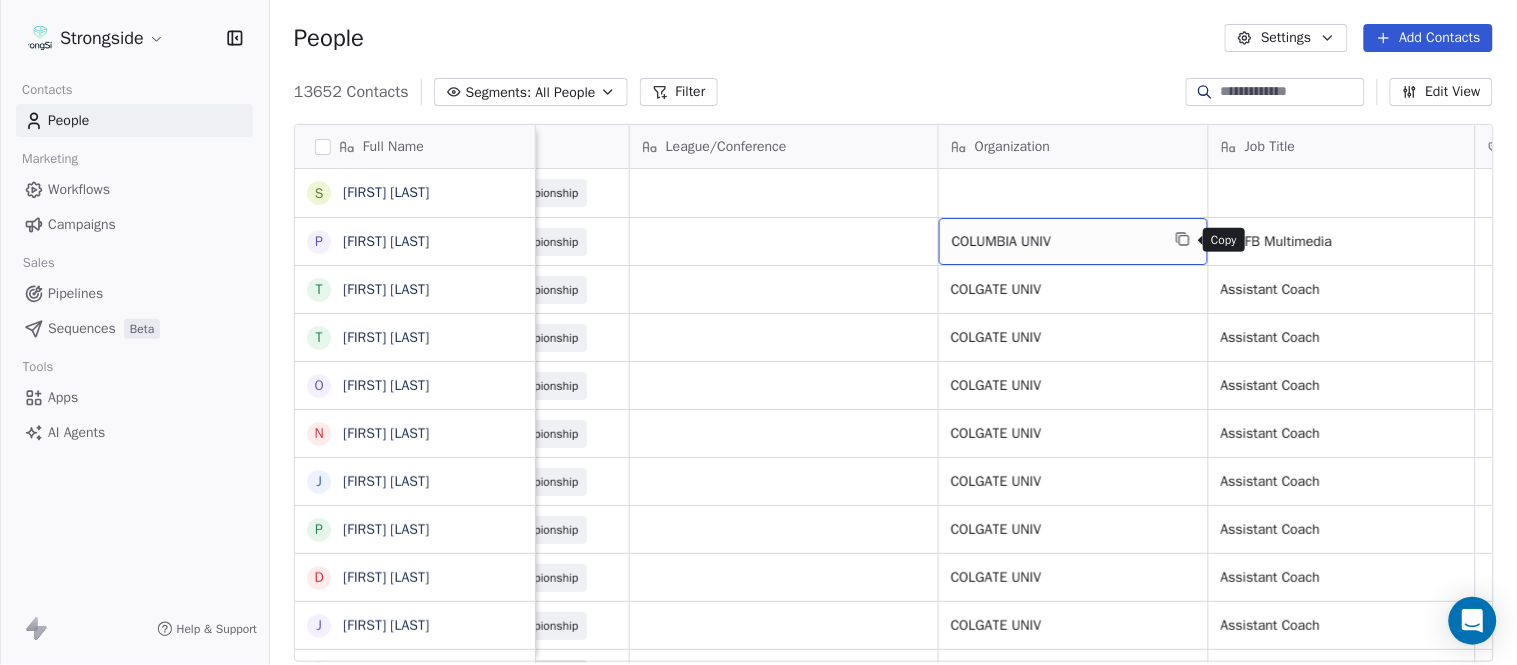 click 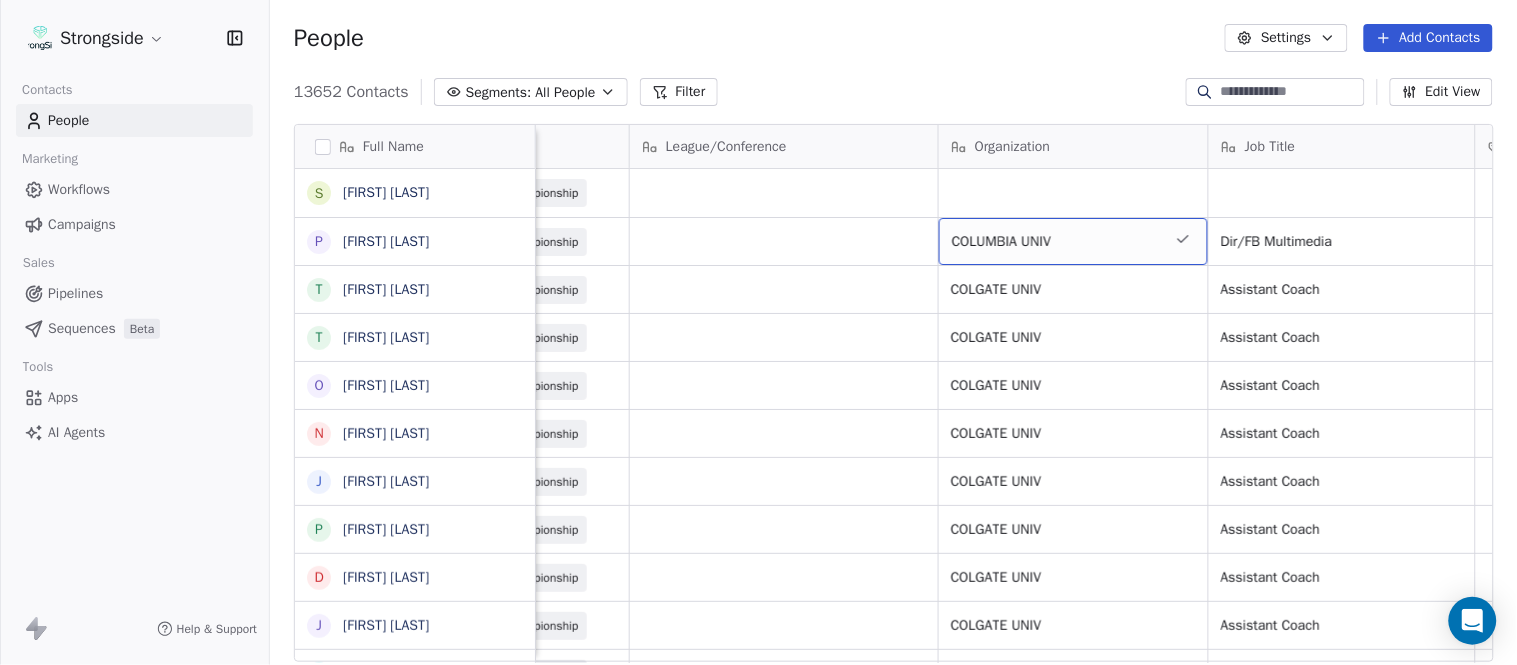 click on "Organization" at bounding box center [1073, 146] 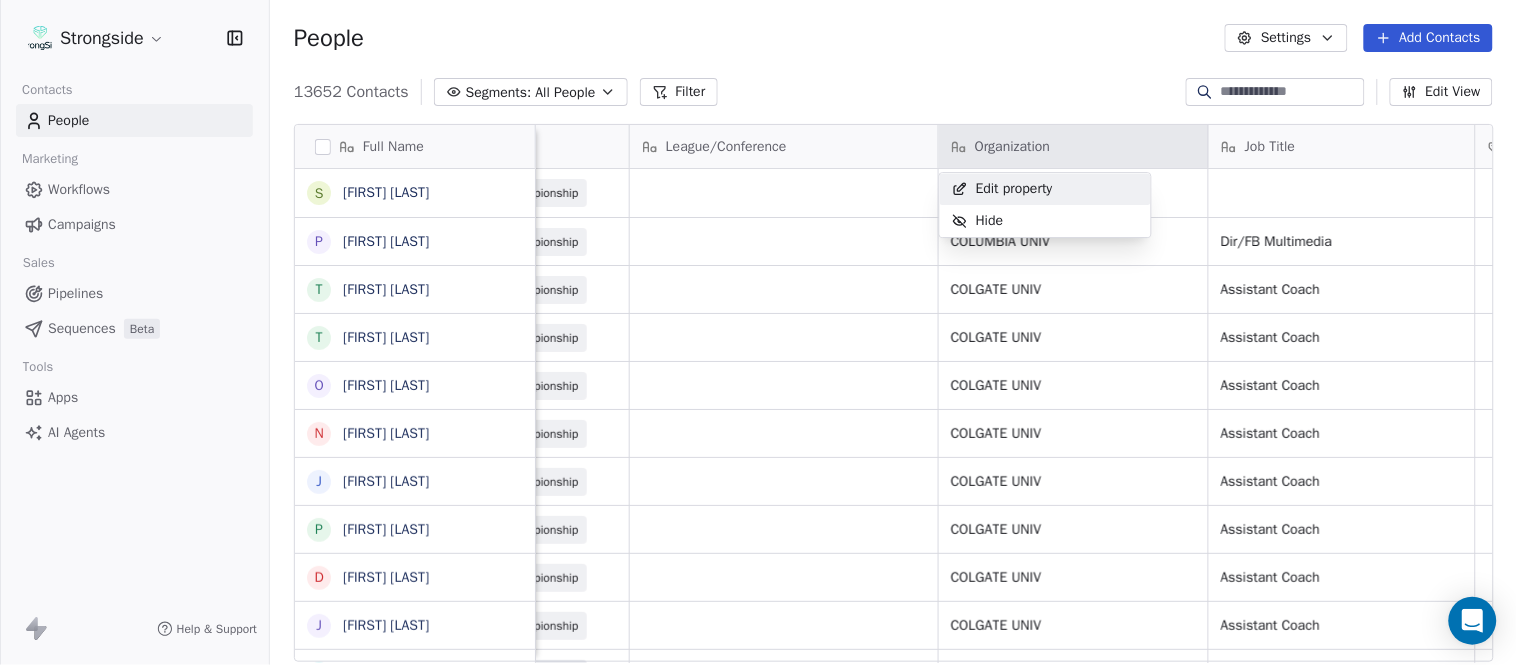 click on "Strongside Contacts People Marketing Workflows Campaigns Sales Pipelines Sequences Beta Tools Apps AI Agents Help & Support People Settings  Add Contacts 13652 Contacts Segments: All People Filter  Edit View Tag Add to Sequence Export Full Name S Sarah Parady P Perry Sosi T Taj-Amir Torres T Tom Biscardi O Omar King N Nate Trawick J Joe Gerbino P Patrick Rotchford D Dalton McCrann J Josh Ison T Trevor Warner D Dakota Dailey L Leslie Cowen M Meghan Kovac P Paul Verbitsky R Rodrigo Santiago J Jordan Doroshenko D Dominick Calhoun J Jillian Austin-Pottorff C Curt Fitzpatrick L Lori Godshalk Y Yariv Amir D Debbie Rhyde L Lynn Mentzer J Jordan Johnson C Caleb Haynes B Brian Dougherty H Holman Copeland M Matt Stansfield I Isiah Dunning R Ron Whitcomb Email Phone Number Level League/Conference Organization Job Title Tags Created Date BST Status Priority sp4357@columbia.edu NCAA I-Championship Aug 06, 2025 10:39 PM ps3513@columbia.edu NCAA I-Championship COLUMBIA UNIV Dir/FB Multimedia Aug 06, 2025 10:38 PM SID SID" at bounding box center [758, 332] 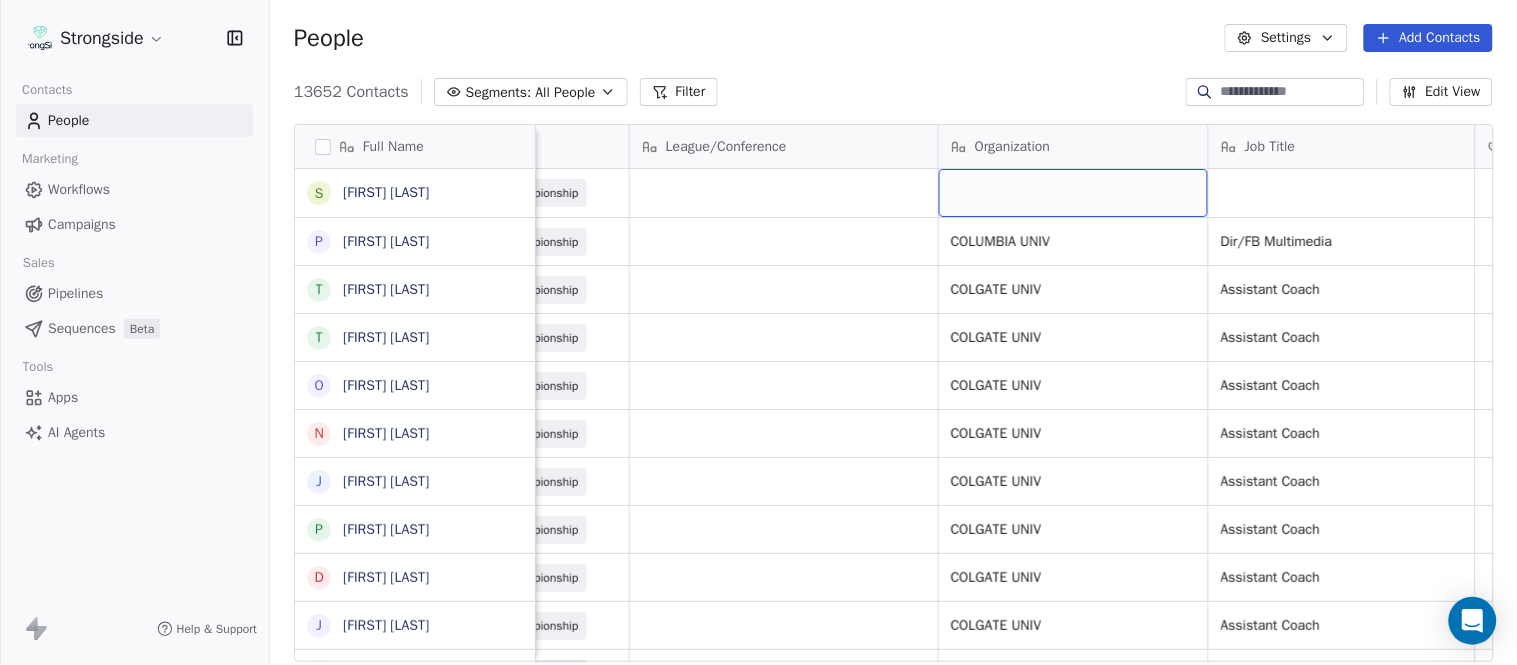 click at bounding box center (1073, 193) 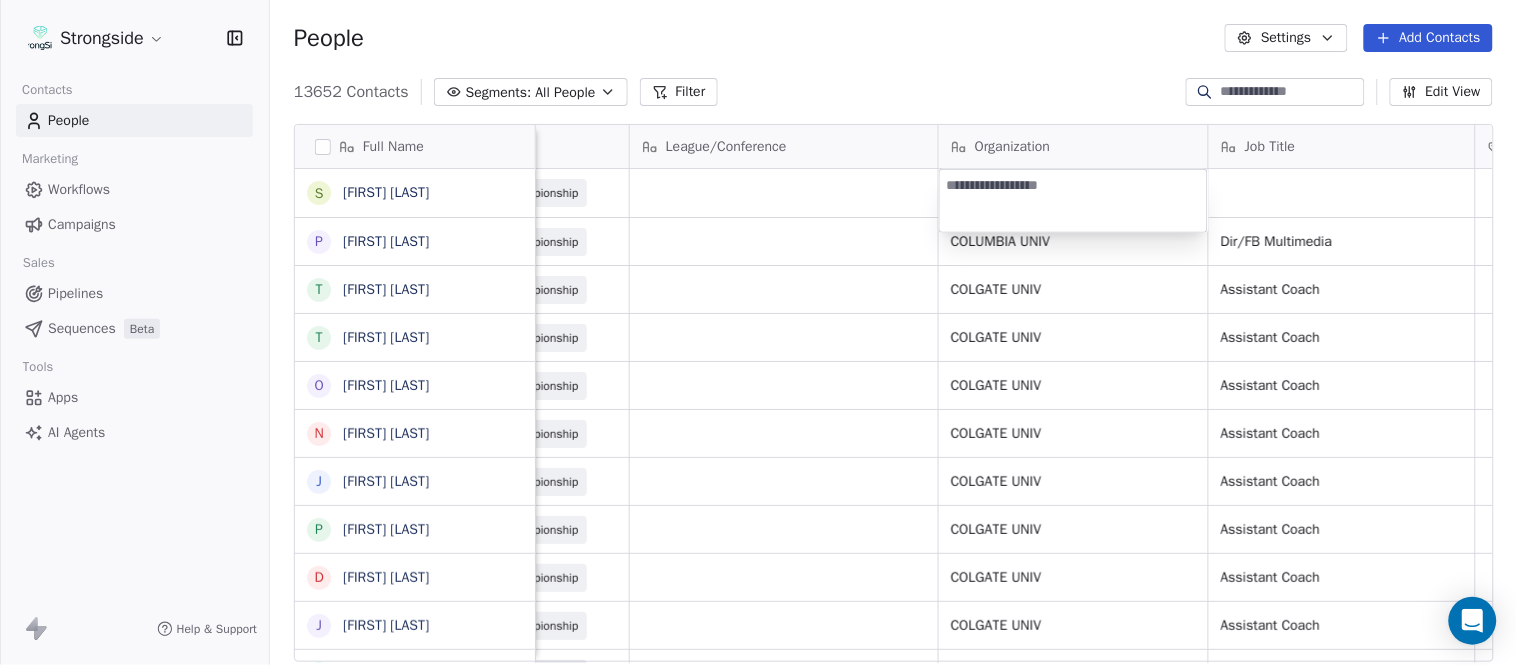 type on "**********" 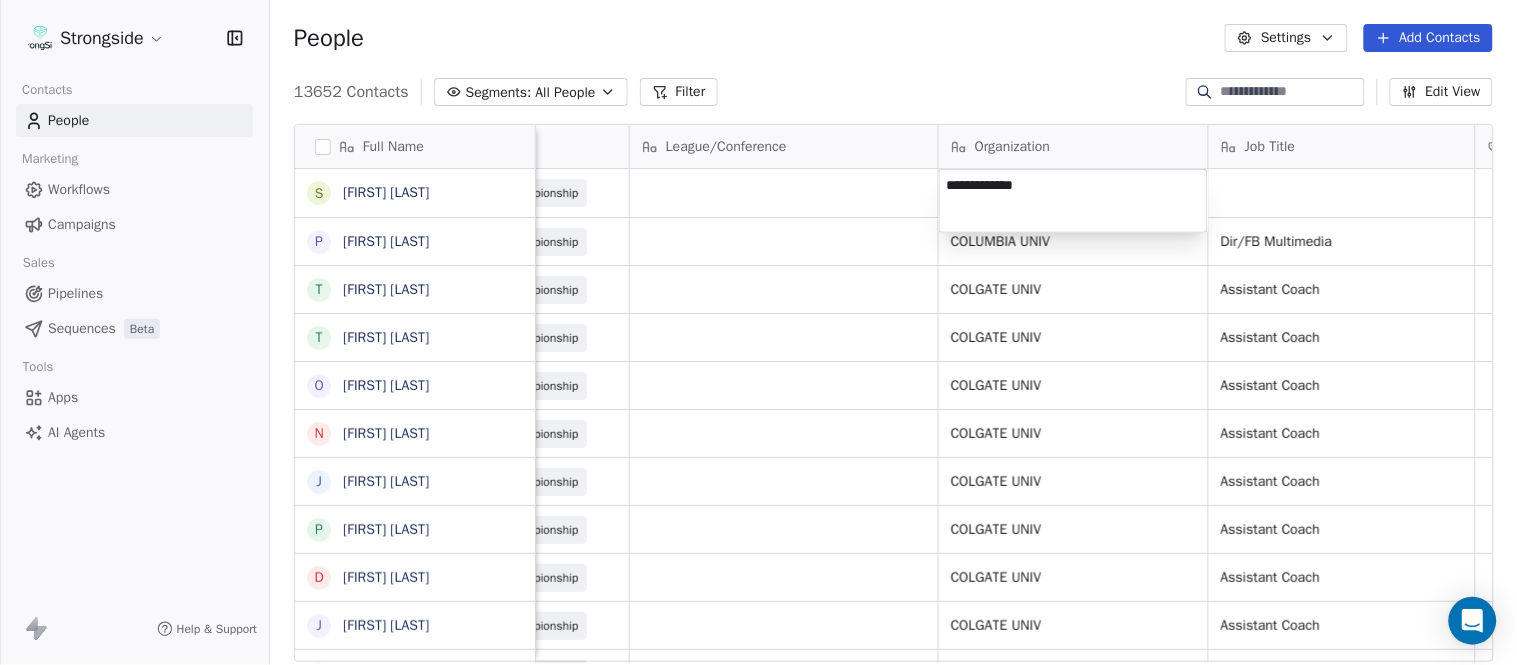 click on "Strongside Contacts People Marketing Workflows Campaigns Sales Pipelines Sequences Beta Tools Apps AI Agents Help & Support People Settings  Add Contacts 13652 Contacts Segments: All People Filter  Edit View Tag Add to Sequence Export Full Name S Sarah Parady P Perry Sosi T Taj-Amir Torres T Tom Biscardi O Omar King N Nate Trawick J Joe Gerbino P Patrick Rotchford D Dalton McCrann J Josh Ison T Trevor Warner D Dakota Dailey L Leslie Cowen M Meghan Kovac P Paul Verbitsky R Rodrigo Santiago J Jordan Doroshenko D Dominick Calhoun J Jillian Austin-Pottorff C Curt Fitzpatrick L Lori Godshalk Y Yariv Amir D Debbie Rhyde L Lynn Mentzer J Jordan Johnson C Caleb Haynes B Brian Dougherty H Holman Copeland M Matt Stansfield I Isiah Dunning R Ron Whitcomb Email Phone Number Level League/Conference Organization Job Title Tags Created Date BST Status Priority sp4357@columbia.edu NCAA I-Championship Aug 06, 2025 10:39 PM ps3513@columbia.edu NCAA I-Championship COLUMBIA UNIV Dir/FB Multimedia Aug 06, 2025 10:38 PM SID SID" at bounding box center (758, 332) 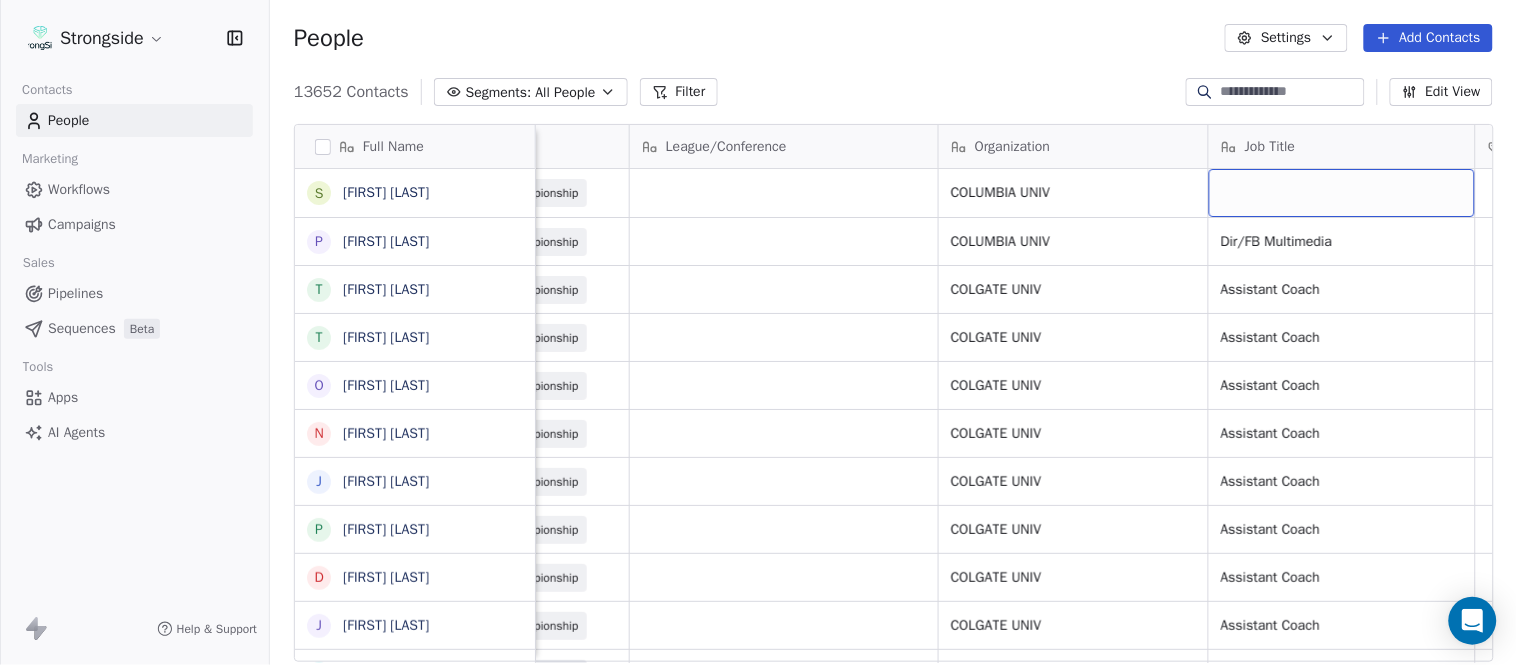 click at bounding box center (1342, 193) 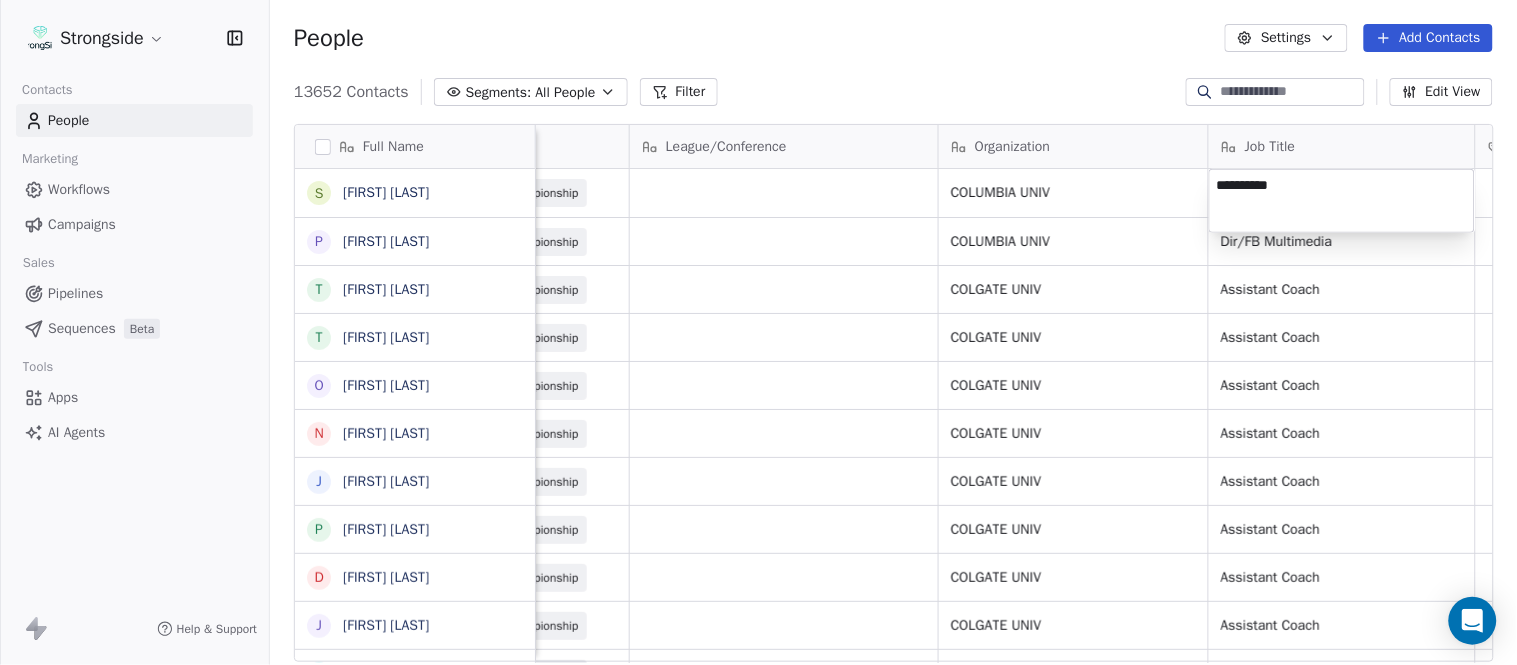 click on "Strongside Contacts People Marketing Workflows Campaigns Sales Pipelines Sequences Beta Tools Apps AI Agents Help & Support People Settings  Add Contacts 13652 Contacts Segments: All People Filter  Edit View Tag Add to Sequence Export Full Name S Sarah Parady P Perry Sosi T Taj-Amir Torres T Tom Biscardi O Omar King N Nate Trawick J Joe Gerbino P Patrick Rotchford D Dalton McCrann J Josh Ison T Trevor Warner D Dakota Dailey L Leslie Cowen M Meghan Kovac P Paul Verbitsky R Rodrigo Santiago J Jordan Doroshenko D Dominick Calhoun J Jillian Austin-Pottorff C Curt Fitzpatrick L Lori Godshalk Y Yariv Amir D Debbie Rhyde L Lynn Mentzer J Jordan Johnson C Caleb Haynes B Brian Dougherty H Holman Copeland M Matt Stansfield I Isiah Dunning R Ron Whitcomb Email Phone Number Level League/Conference Organization Job Title Tags Created Date BST Status Priority sp4357@columbia.edu NCAA I-Championship COLUMBIA UNIV Aug 06, 2025 10:39 PM ps3513@columbia.edu NCAA I-Championship COLUMBIA UNIV Dir/FB Multimedia 315-228-7603 SID" at bounding box center (758, 332) 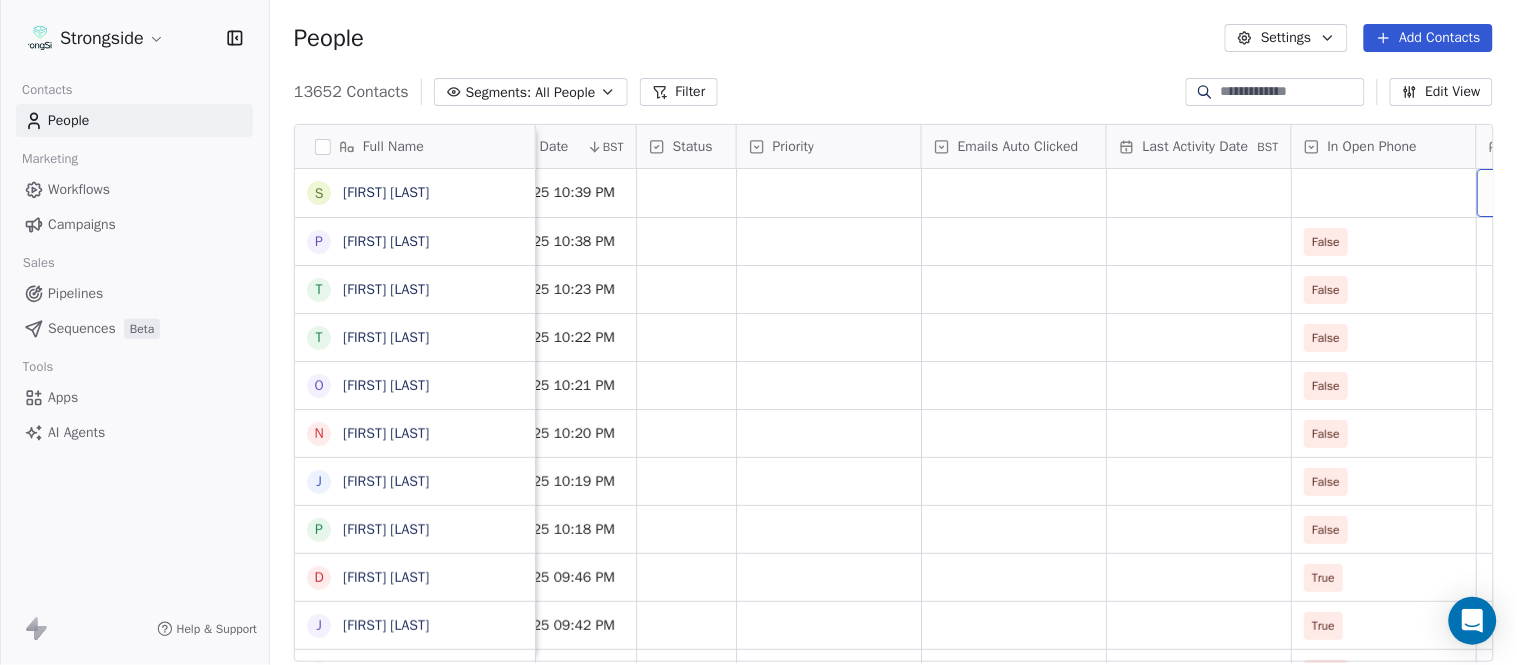 scroll, scrollTop: 0, scrollLeft: 1863, axis: horizontal 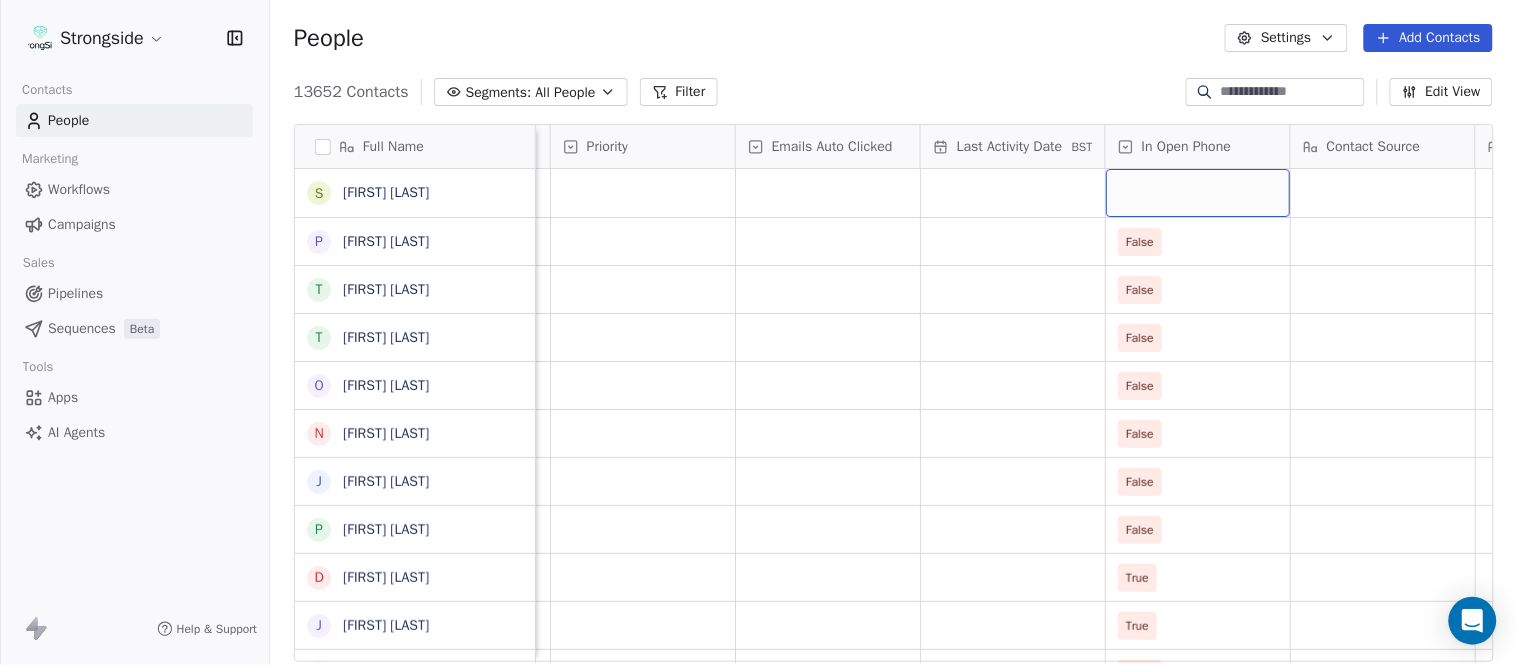 click at bounding box center [1198, 193] 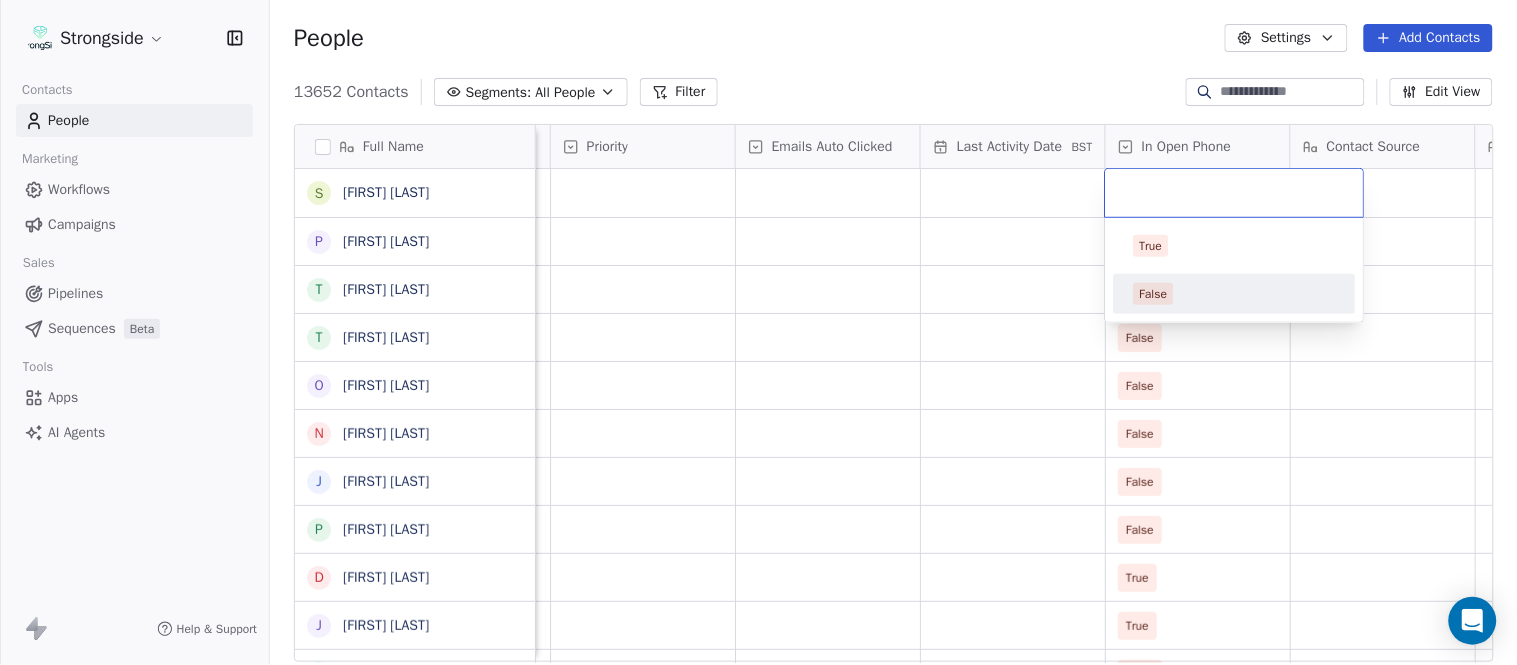 click on "False" at bounding box center [1235, 294] 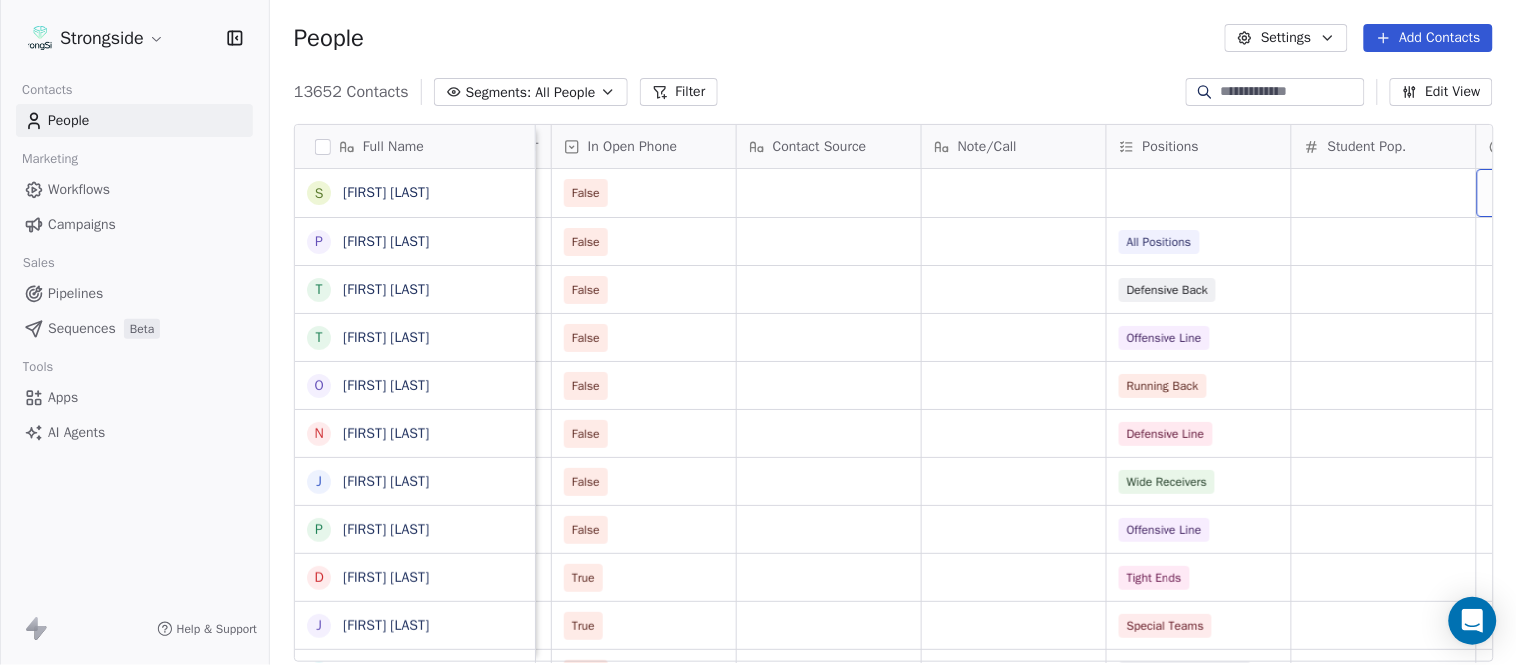scroll, scrollTop: 0, scrollLeft: 2603, axis: horizontal 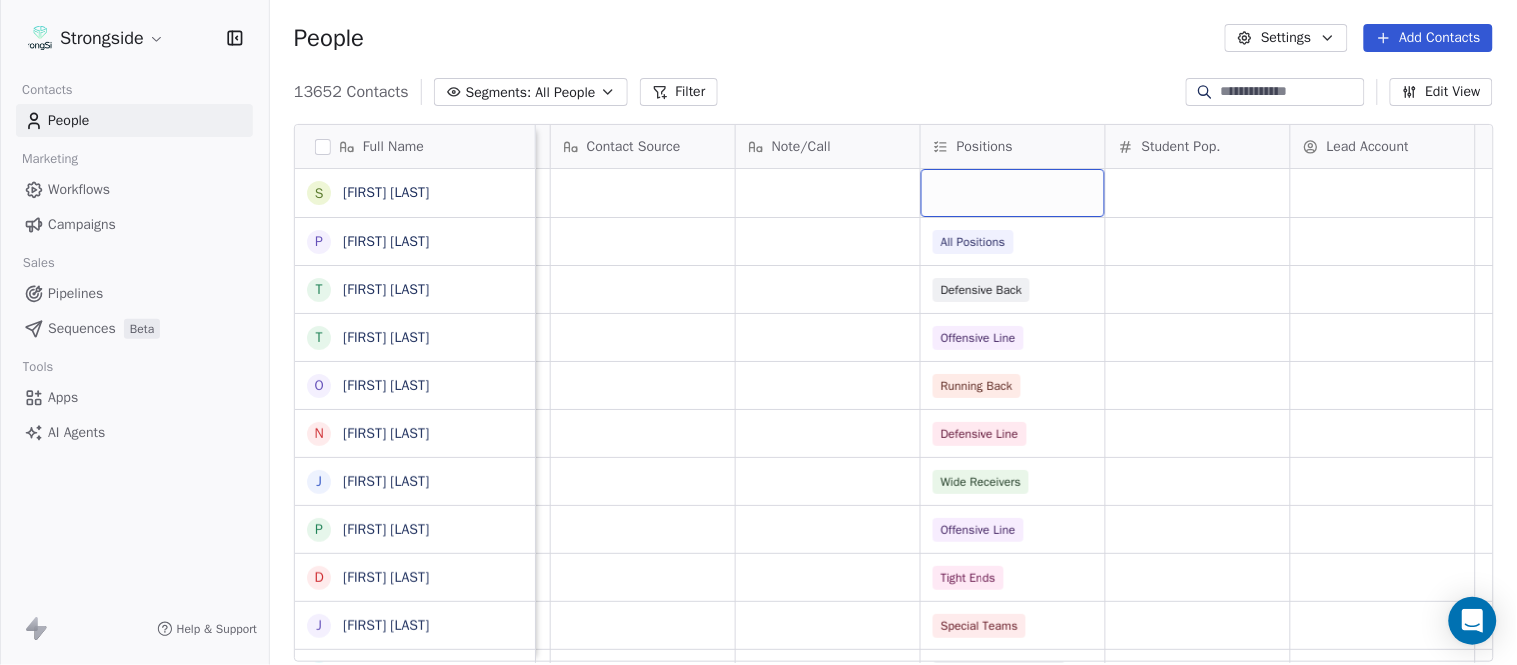 click at bounding box center (1013, 193) 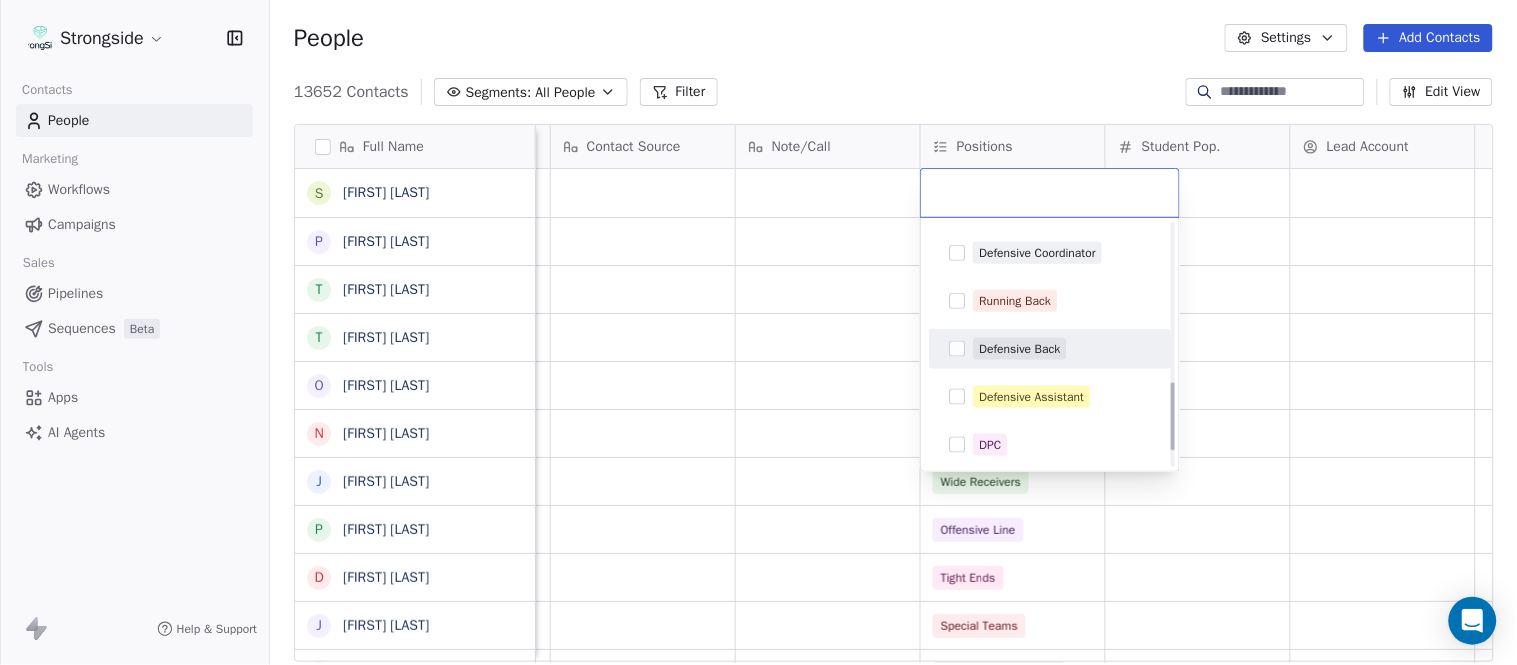 scroll, scrollTop: 506, scrollLeft: 0, axis: vertical 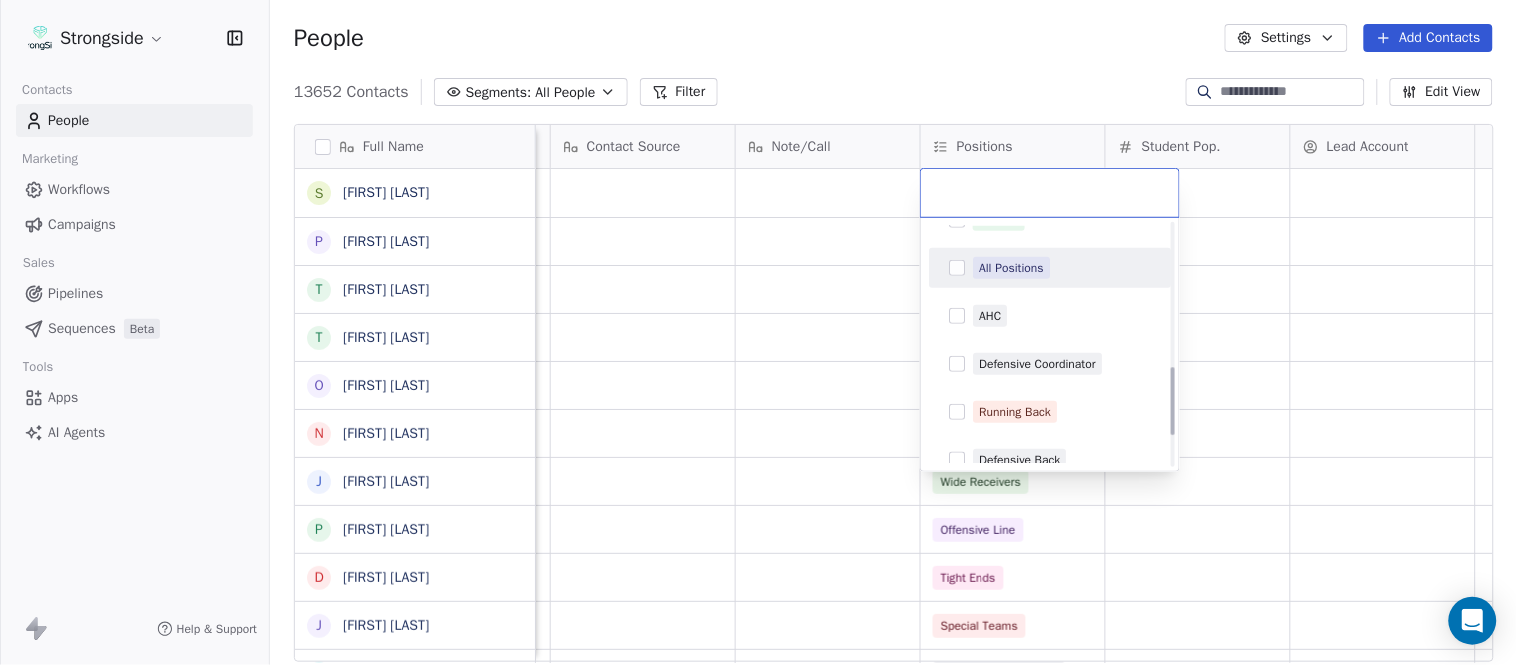 click on "All Positions" at bounding box center [1011, 268] 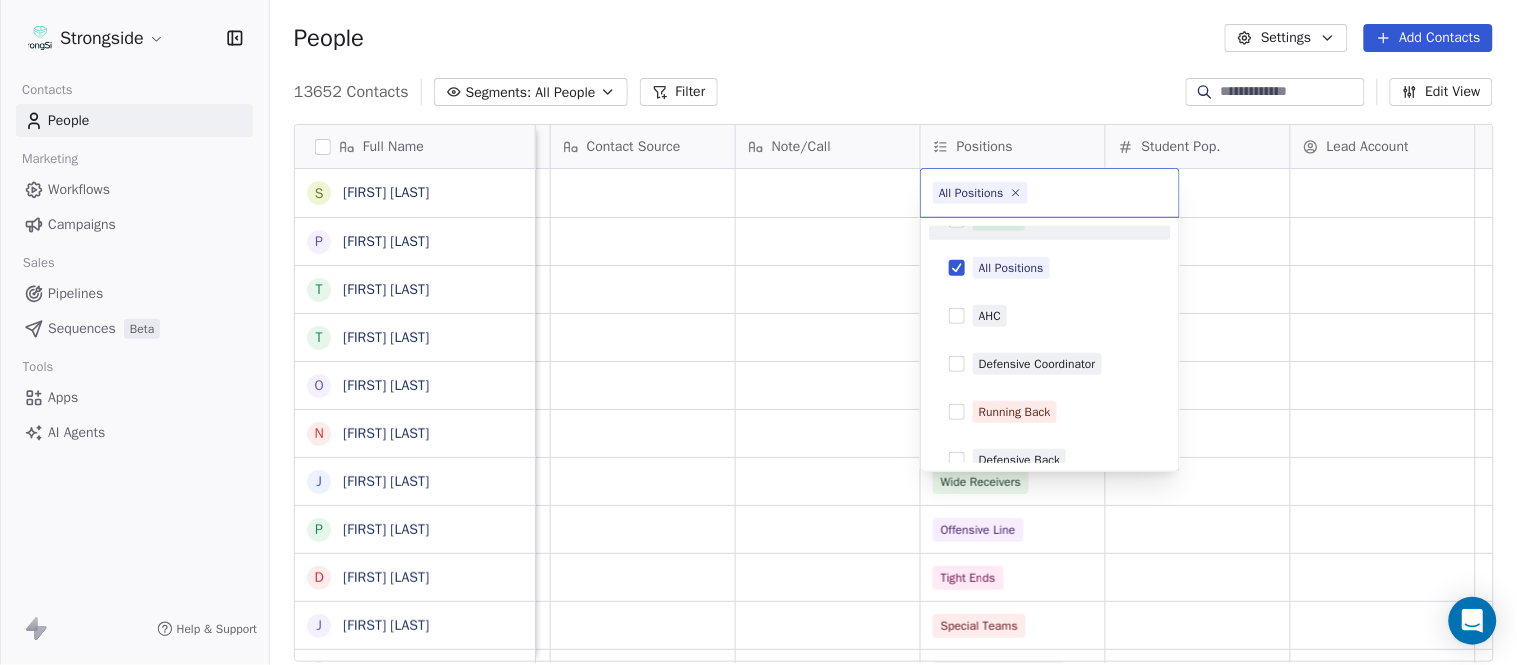 click on "Strongside Contacts People Marketing Workflows Campaigns Sales Pipelines Sequences Beta Tools Apps AI Agents Help & Support People Settings  Add Contacts 13652 Contacts Segments: All People Filter  Edit View Tag Add to Sequence Export Full Name S Sarah Parady P Perry Sosi T Taj-Amir Torres T Tom Biscardi O Omar King N Nate Trawick J Joe Gerbino P Patrick Rotchford D Dalton McCrann J Josh Ison T Trevor Warner D Dakota Dailey L Leslie Cowen M Meghan Kovac P Paul Verbitsky R Rodrigo Santiago J Jordan Doroshenko D Dominick Calhoun J Jillian Austin-Pottorff C Curt Fitzpatrick L Lori Godshalk Y Yariv Amir D Debbie Rhyde L Lynn Mentzer J Jordan Johnson C Caleb Haynes B Brian Dougherty H Holman Copeland M Matt Stansfield I Isiah Dunning R Ron Whitcomb Priority Emails Auto Clicked Last Activity Date BST In Open Phone Contact Source Note/Call Positions Student Pop. Lead Account   False   False All Positions   False Defensive Back   False Offensive Line   False Running Back   False Defensive Line   False   False" at bounding box center [758, 332] 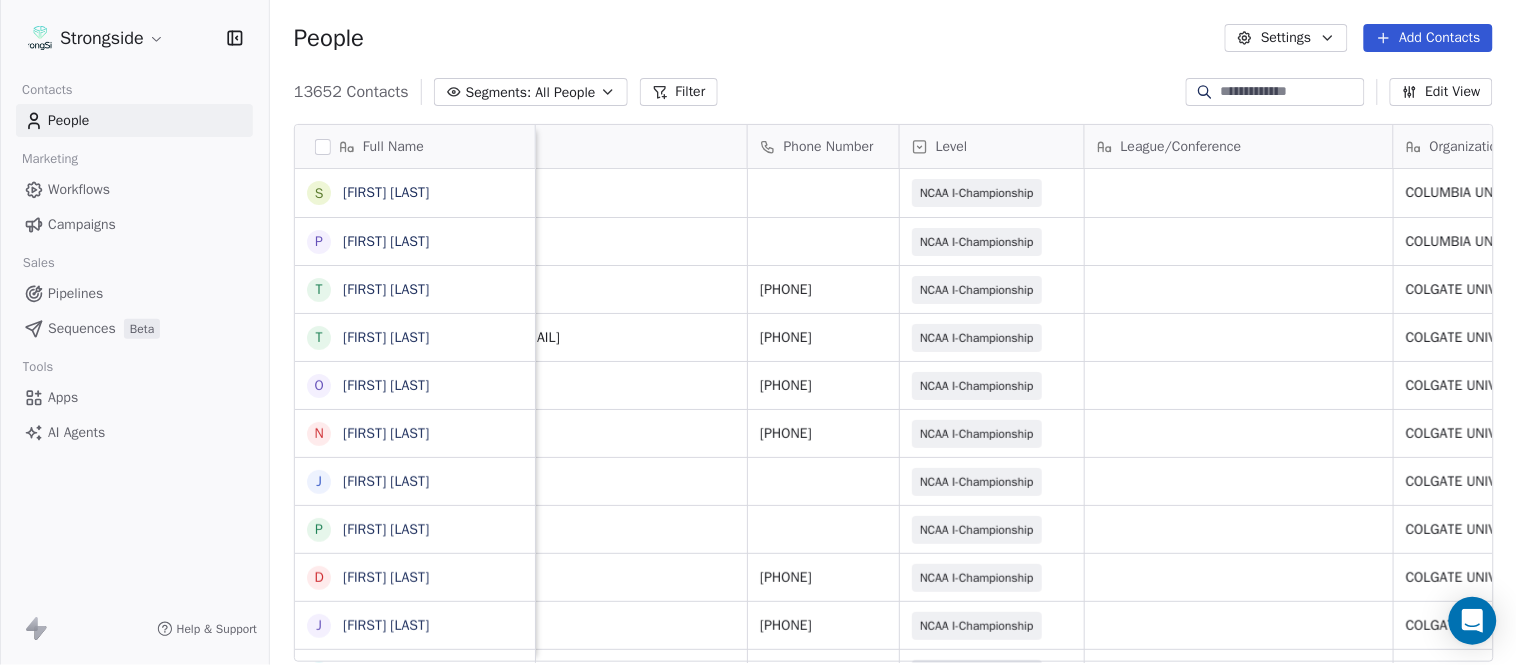 scroll, scrollTop: 0, scrollLeft: 0, axis: both 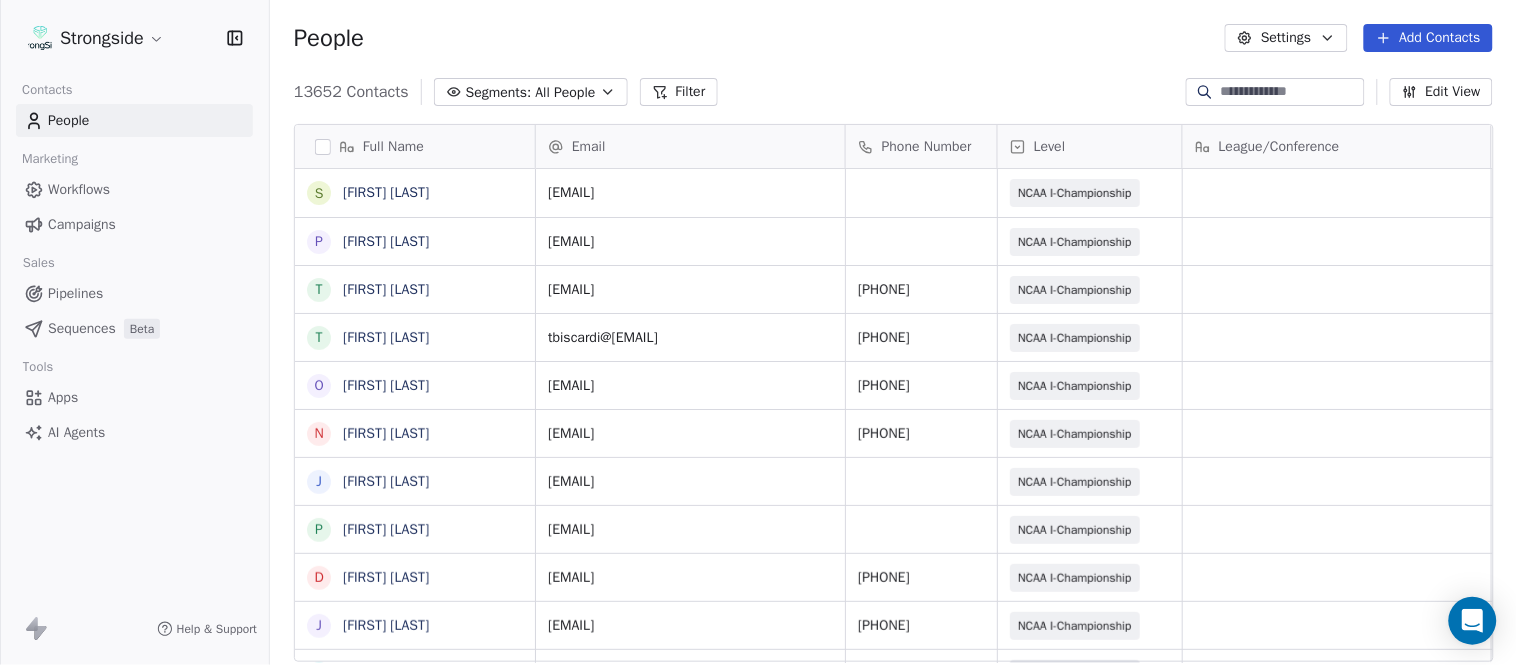click on "Add Contacts" at bounding box center [1428, 38] 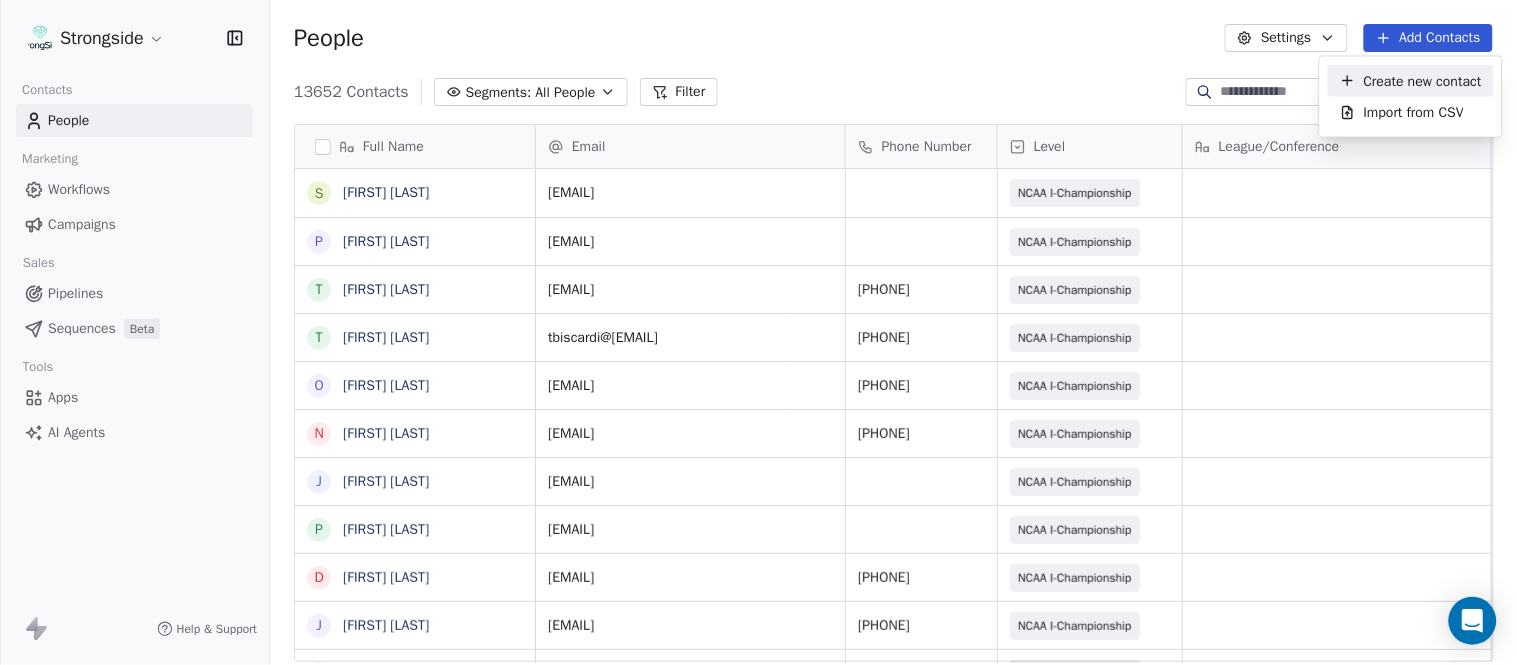 click on "Create new contact" at bounding box center (1423, 80) 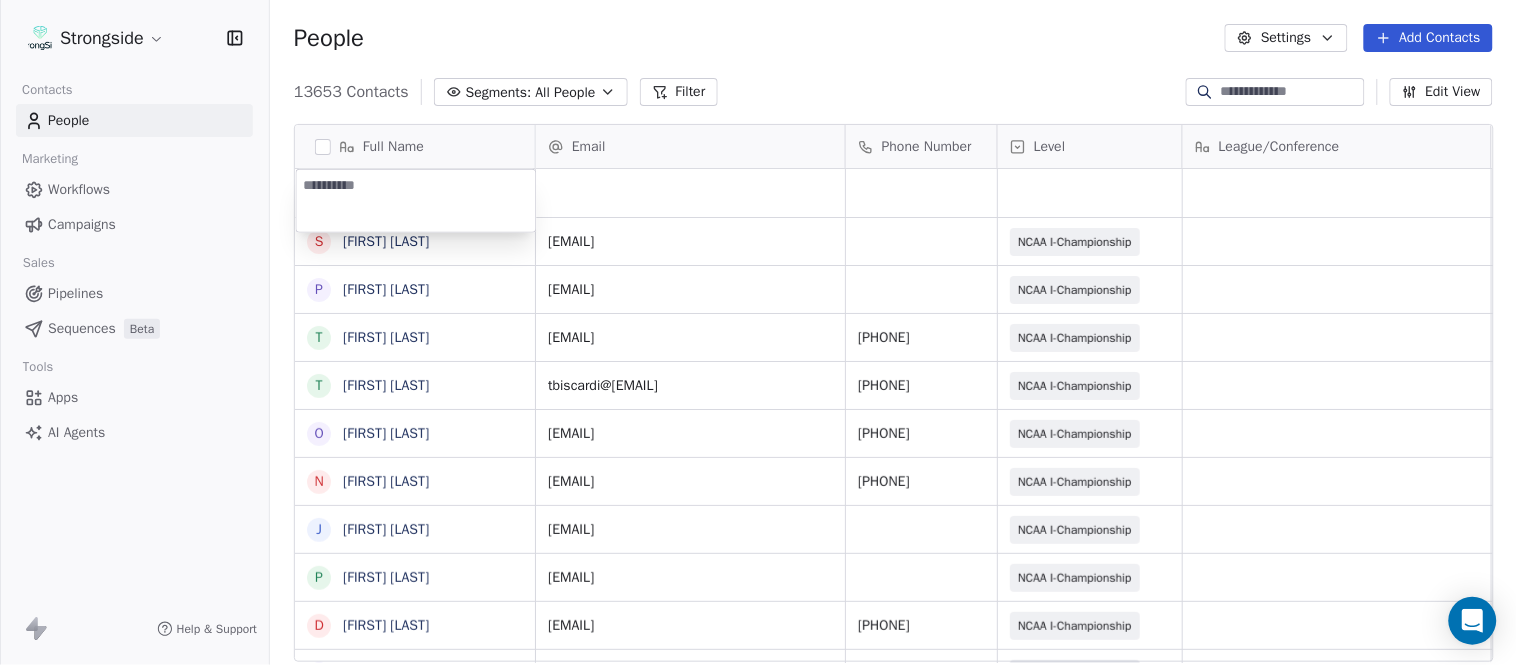 type on "**********" 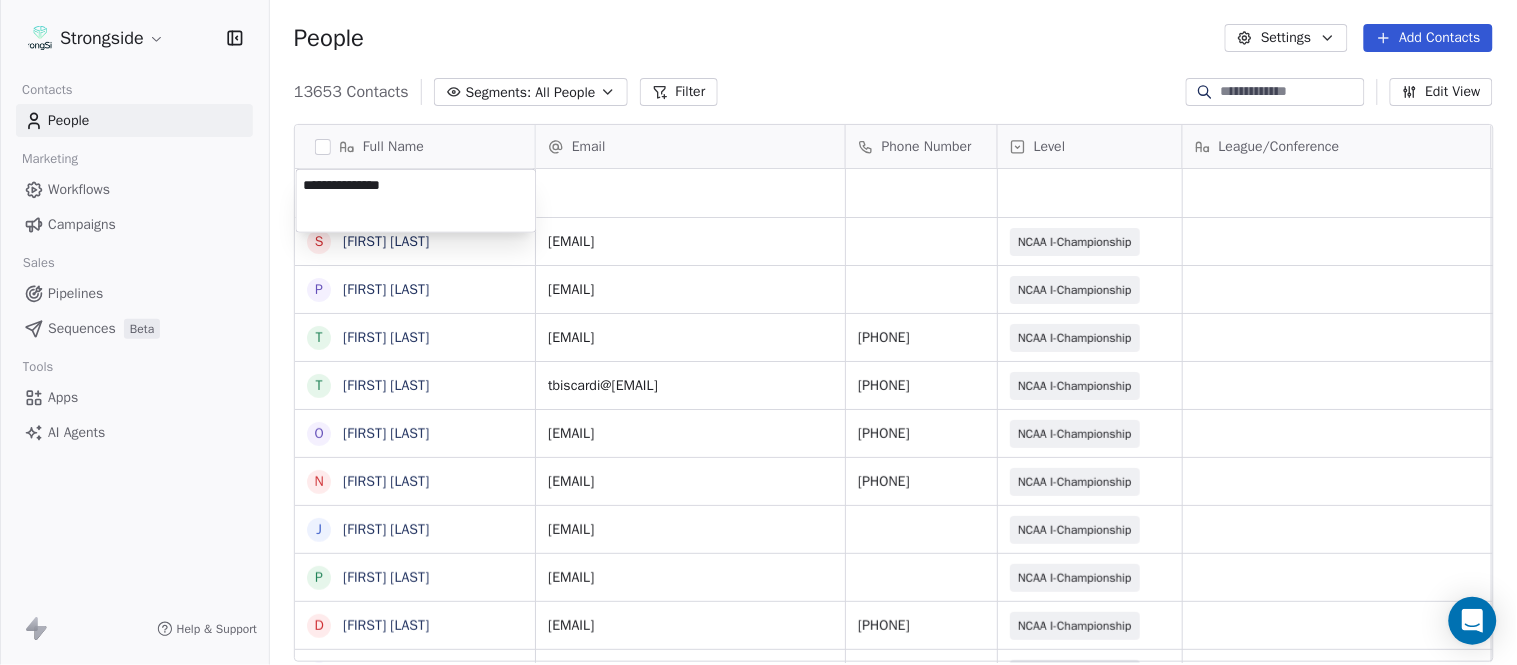 click on "Strongside Contacts People Marketing Workflows Campaigns Sales Pipelines Sequences Beta Tools Apps AI Agents Help & Support People Settings  Add Contacts 13653 Contacts Segments: All People Filter  Edit View Tag Add to Sequence Export Full Name S Sarah Parady P Perry Sosi T Taj-Amir Torres T Tom Biscardi O Omar King N Nate Trawick J Joe Gerbino P Patrick Rotchford D Dalton McCrann J Josh Ison T Trevor Warner D Dakota Dailey L Leslie Cowen M Meghan Kovac P Paul Verbitsky R Rodrigo Santiago J Jordan Doroshenko D Dominick Calhoun J Jillian Austin-Pottorff C Curt Fitzpatrick L Lori Godshalk Y Yariv Amir D Debbie Rhyde L Lynn Mentzer J Jordan Johnson C Caleb Haynes B Brian Dougherty H Holman Copeland M Matt Stansfield I Isiah Dunning Email Phone Number Level League/Conference Organization Job Title Tags Created Date BST Aug 06, 2025 10:40 PM sp4357@columbia.edu NCAA I-Championship COLUMBIA UNIV Dir/FB Ops Aug 06, 2025 10:39 PM ps3513@columbia.edu NCAA I-Championship COLUMBIA UNIV Dir/FB Multimedia 315-228-7603" at bounding box center (758, 332) 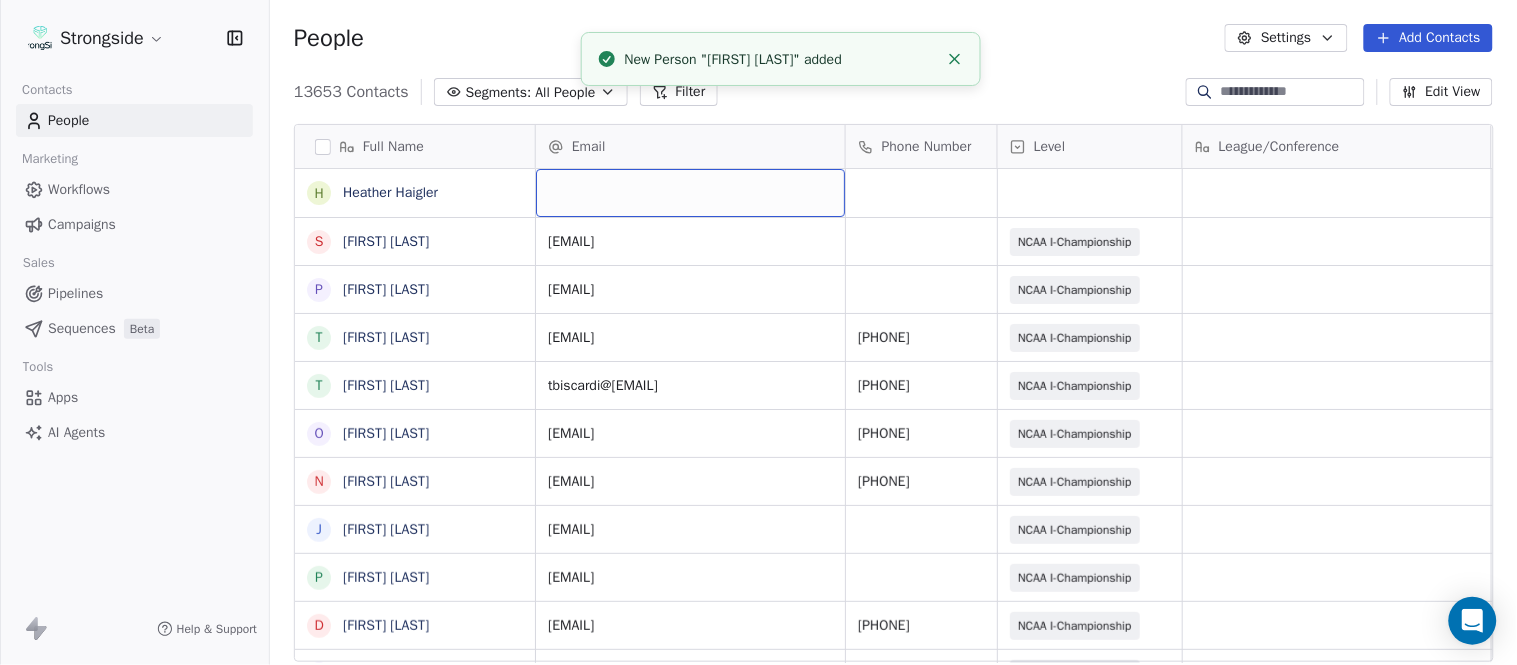 click at bounding box center (690, 193) 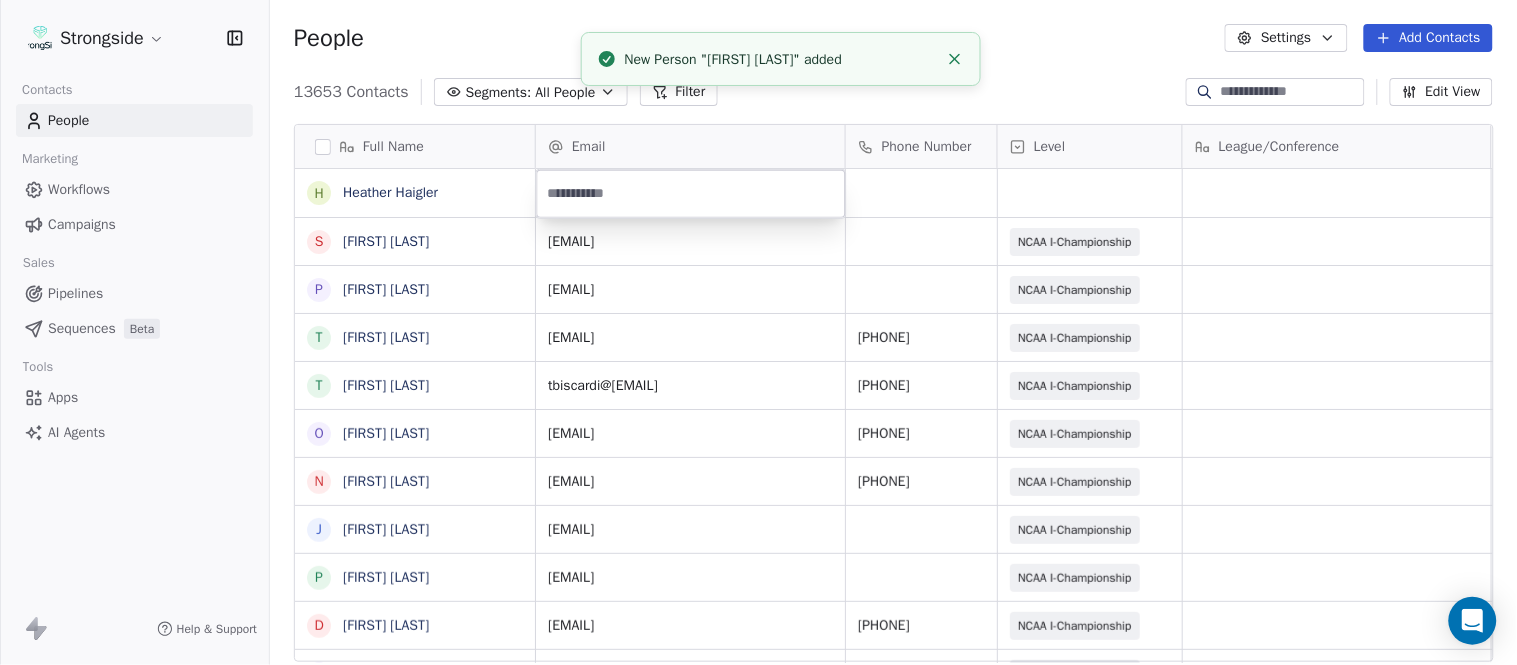 type on "**********" 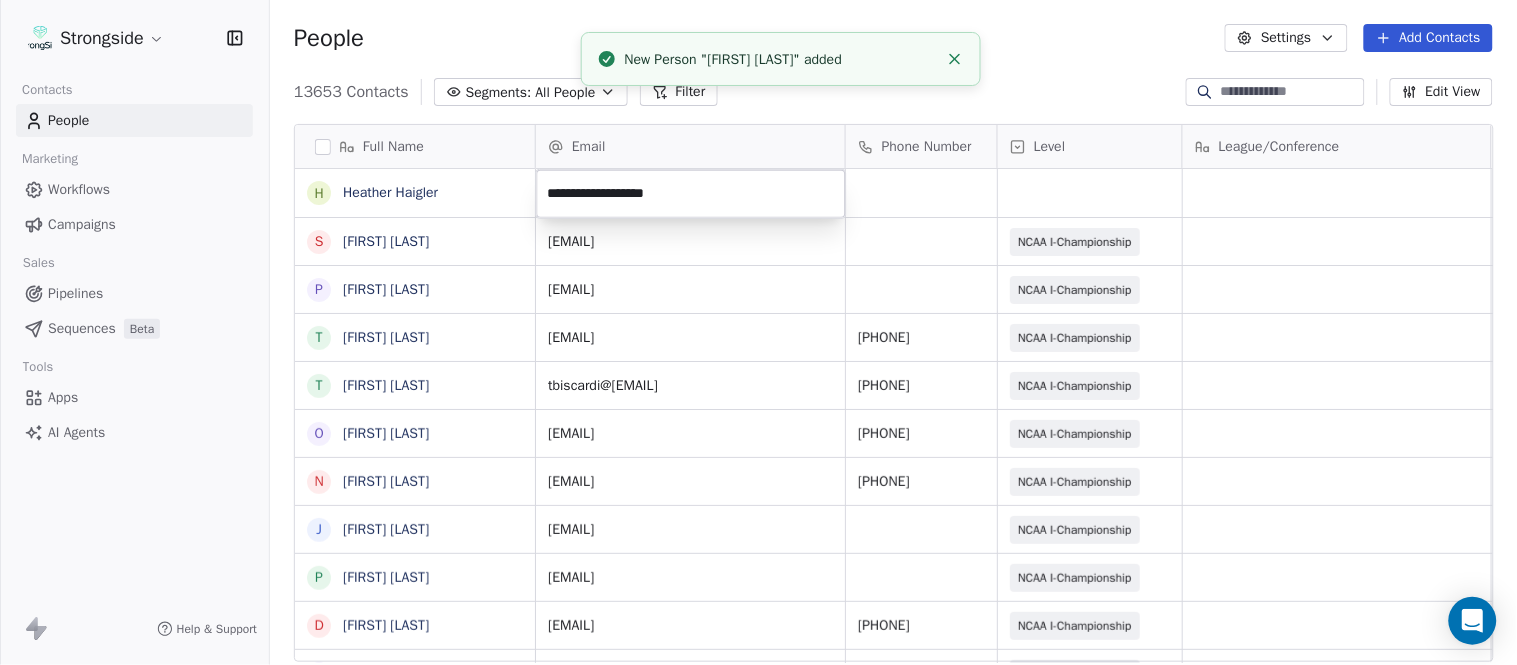 click on "Strongside Contacts People Marketing Workflows Campaigns Sales Pipelines Sequences Beta Tools Apps AI Agents Help & Support People Settings  Add Contacts 13653 Contacts Segments: All People Filter  Edit View Tag Add to Sequence Export Full Name H Heather Haigler S Sarah Parady P Perry Sosi T Taj-Amir Torres T Tom Biscardi O Omar King N Nate Trawick J Joe Gerbino P Patrick Rotchford D Dalton McCrann J Josh Ison T Trevor Warner D Dakota Dailey L Leslie Cowen M Meghan Kovac P Paul Verbitsky R Rodrigo Santiago J Jordan Doroshenko D Dominick Calhoun J Jillian Austin-Pottorff C Curt Fitzpatrick L Lori Godshalk Y Yariv Amir D Debbie Rhyde L Lynn Mentzer J Jordan Johnson C Caleb Haynes B Brian Dougherty H Holman Copeland M Matt Stansfield I Isiah Dunning Email Phone Number Level League/Conference Organization Job Title Tags Created Date BST Aug 06, 2025 10:40 PM sp4357@columbia.edu NCAA I-Championship COLUMBIA UNIV Dir/FB Ops Aug 06, 2025 10:39 PM ps3513@columbia.edu NCAA I-Championship COLUMBIA UNIV 315-228-7603" at bounding box center (758, 332) 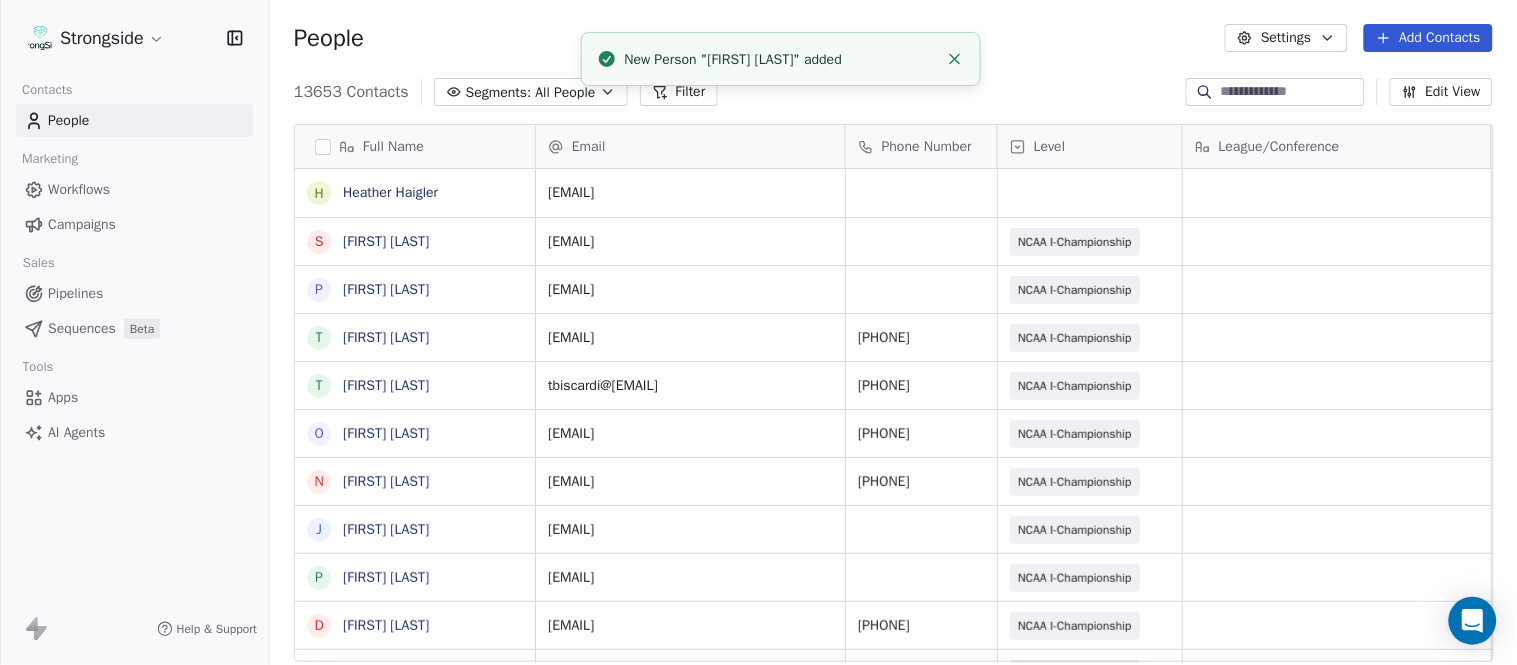 click 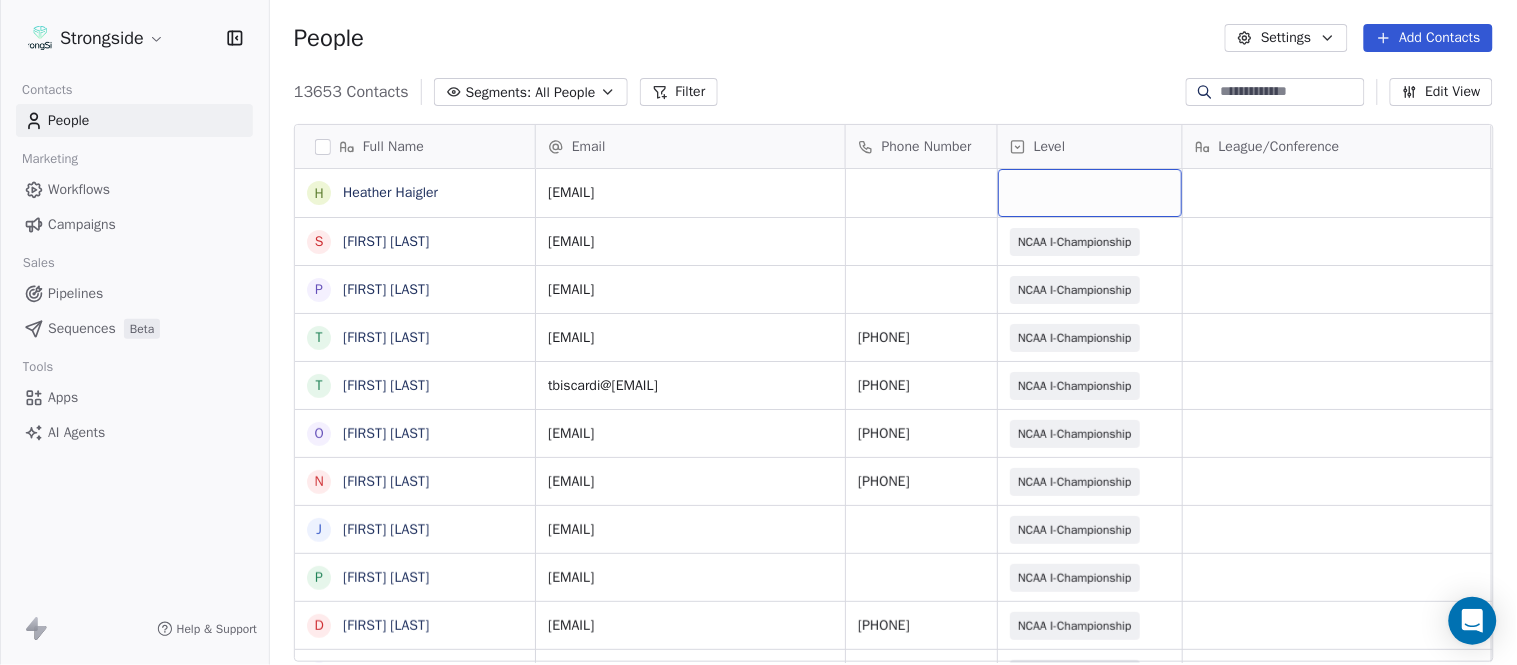 click at bounding box center (1090, 193) 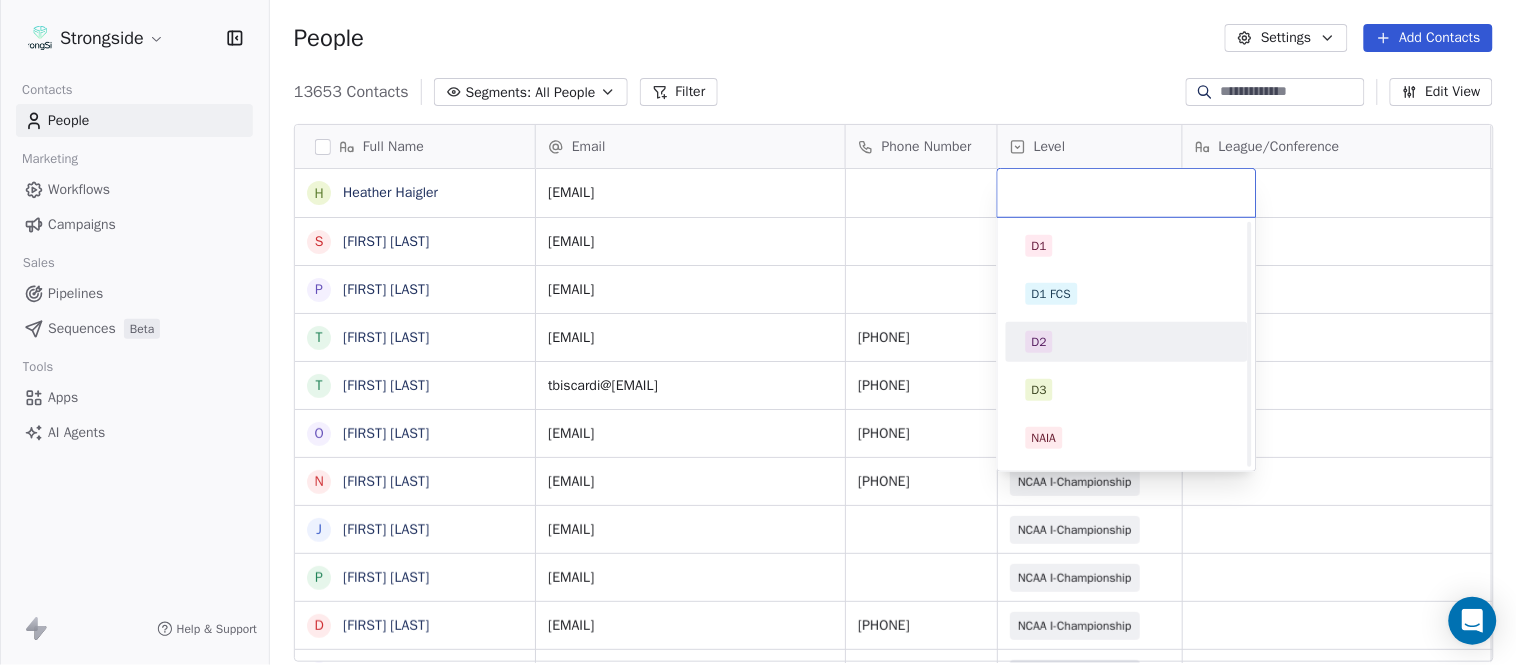 scroll, scrollTop: 378, scrollLeft: 0, axis: vertical 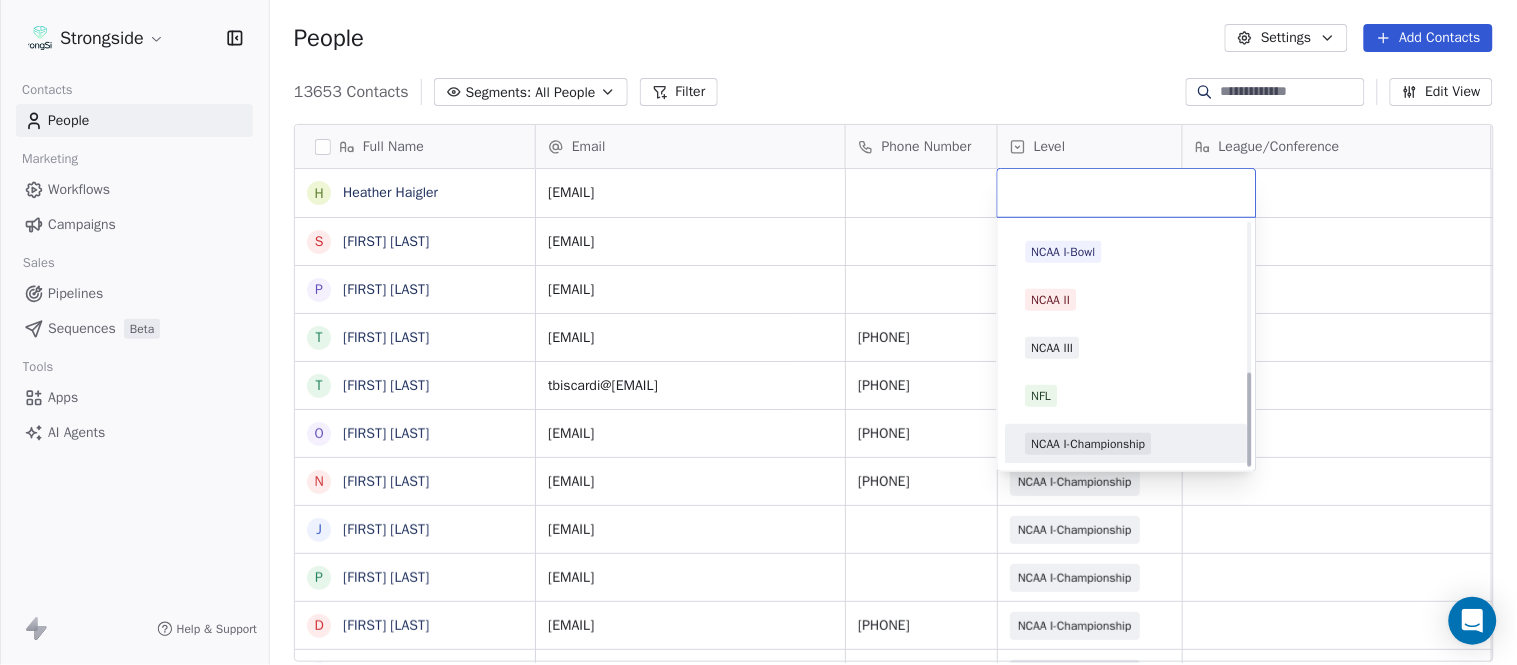 click on "NCAA I-Championship" at bounding box center [1089, 444] 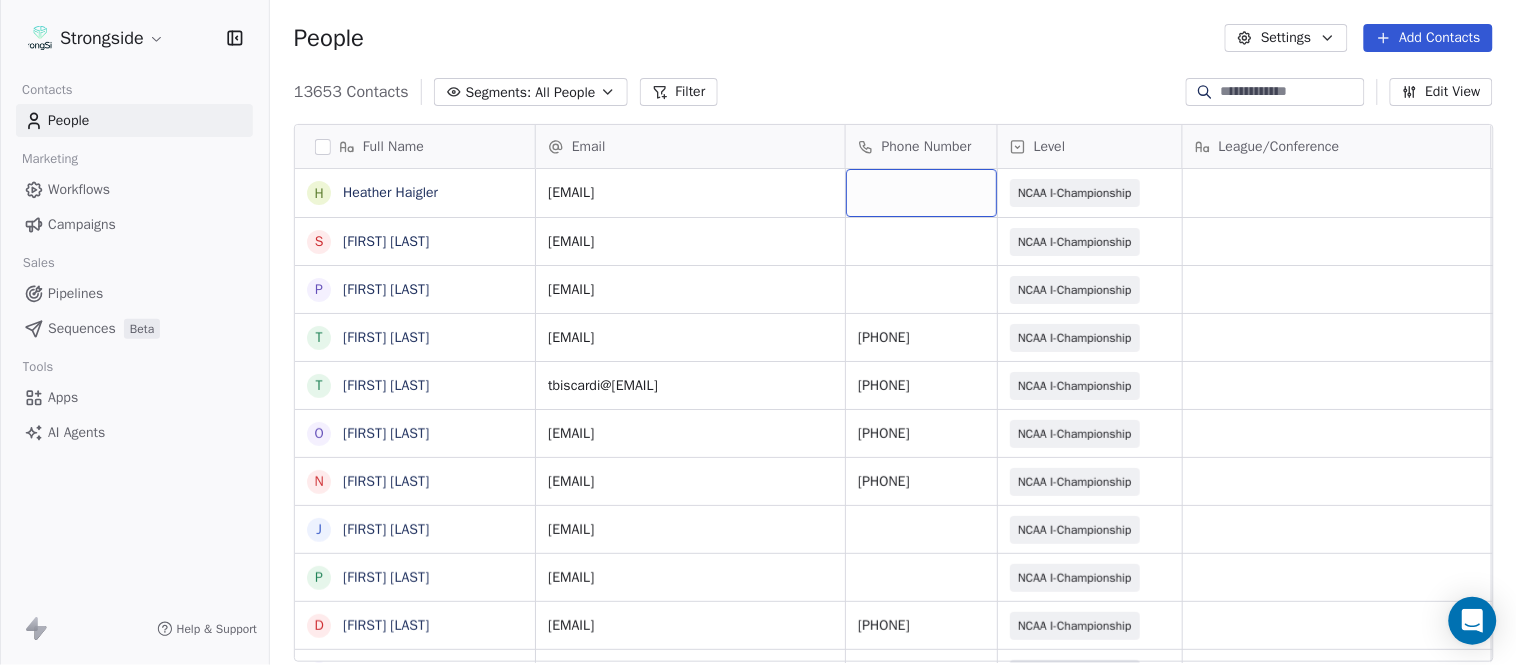 click at bounding box center [921, 193] 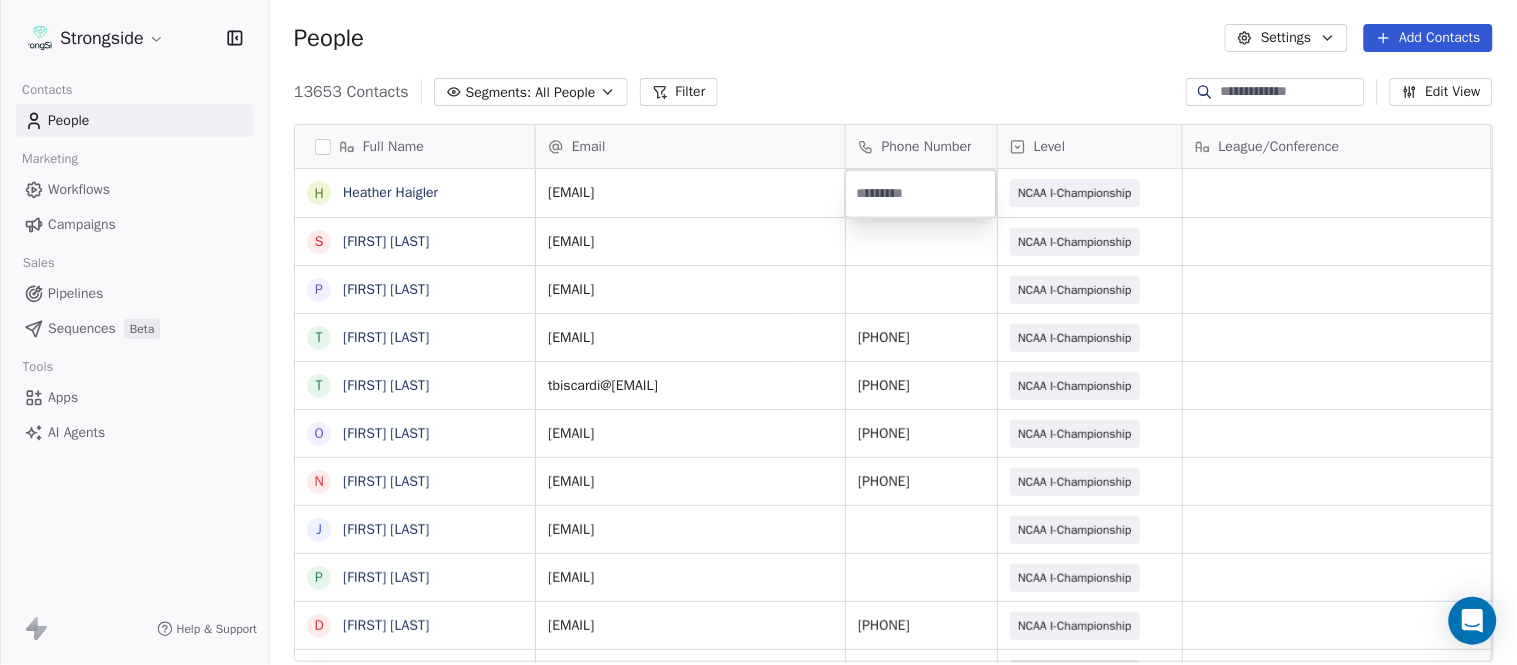 type on "**********" 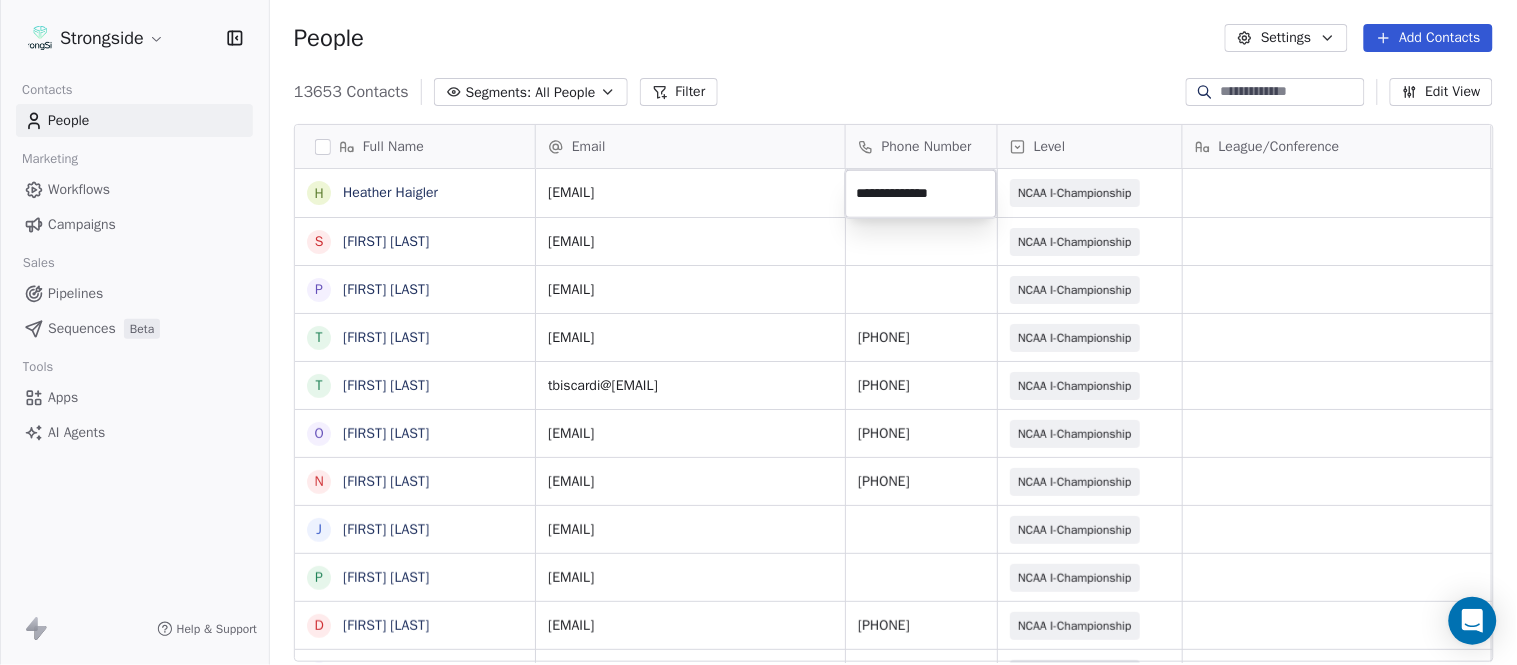 click on "Strongside Contacts People Marketing Workflows Campaigns Sales Pipelines Sequences Beta Tools Apps AI Agents Help & Support People Settings  Add Contacts 13653 Contacts Segments: All People Filter  Edit View Tag Add to Sequence Export Full Name H Heather Haigler S Sarah Parady P Perry Sosi T Taj-Amir Torres T Tom Biscardi O Omar King N Nate Trawick J Joe Gerbino P Patrick Rotchford D Dalton McCrann J Josh Ison T Trevor Warner D Dakota Dailey L Leslie Cowen M Meghan Kovac P Paul Verbitsky R Rodrigo Santiago J Jordan Doroshenko D Dominick Calhoun J Jillian Austin-Pottorff C Curt Fitzpatrick L Lori Godshalk Y Yariv Amir D Debbie Rhyde L Lynn Mentzer J Jordan Johnson C Caleb Haynes B Brian Dougherty H Holman Copeland M Matt Stansfield I Isiah Dunning Email Phone Number Level League/Conference Organization Job Title Tags Created Date BST hh2337@columbia.edu NCAA I-Championship Aug 06, 2025 10:40 PM sp4357@columbia.edu NCAA I-Championship COLUMBIA UNIV Dir/FB Ops Aug 06, 2025 10:39 PM ps3513@columbia.edu SID SID" at bounding box center (758, 332) 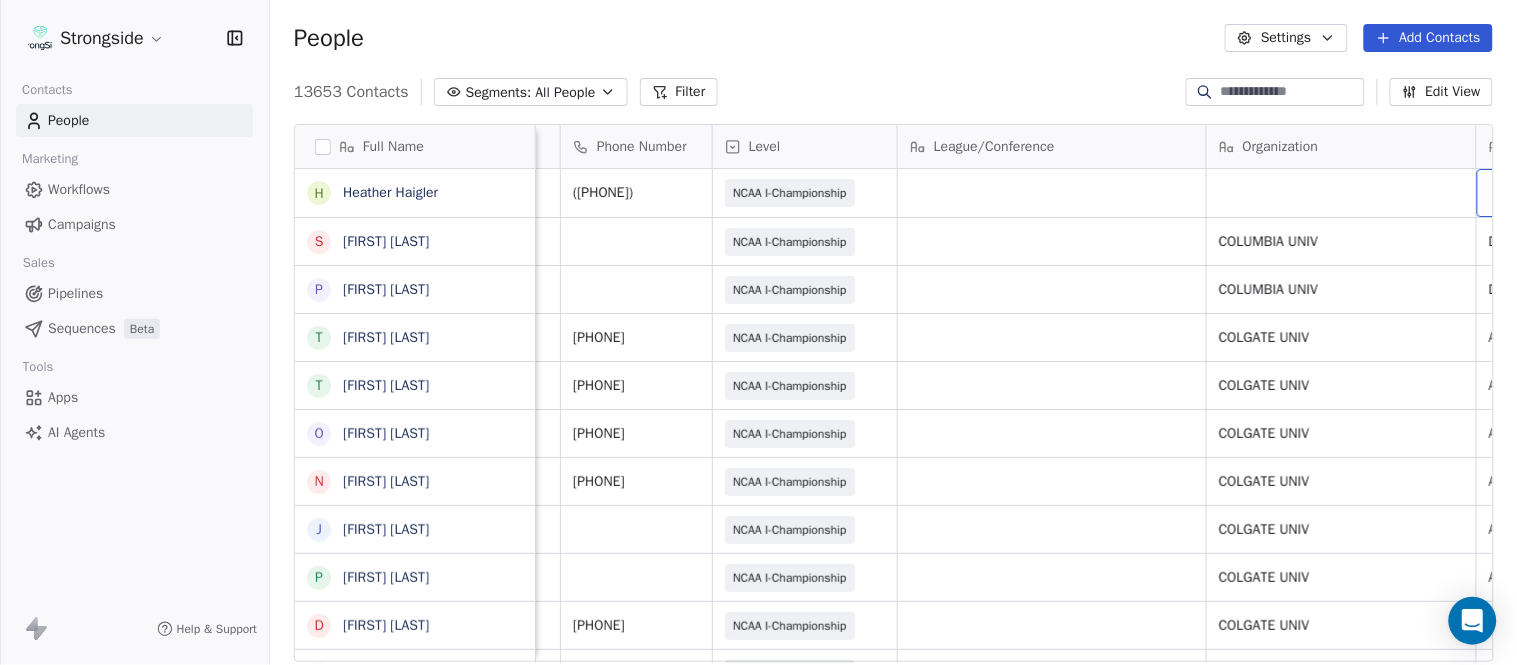 scroll, scrollTop: 0, scrollLeft: 553, axis: horizontal 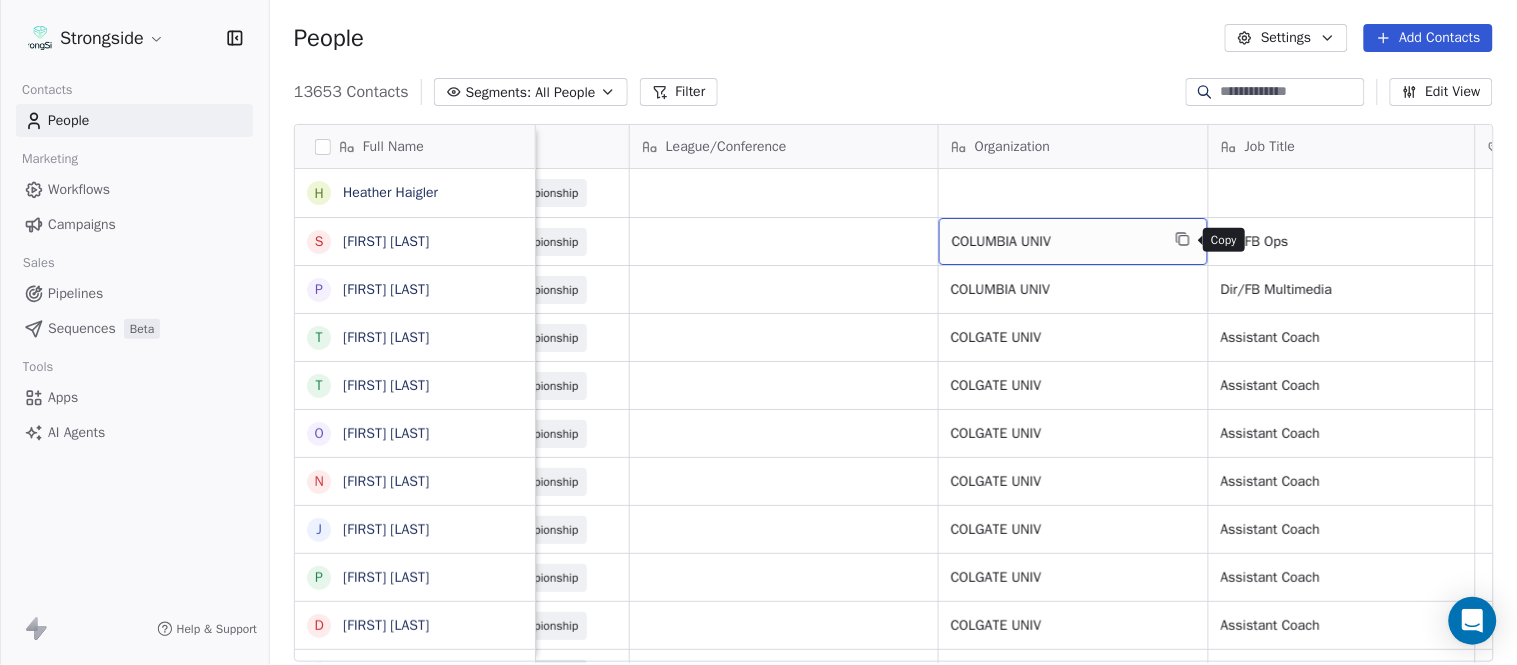 click at bounding box center (1183, 239) 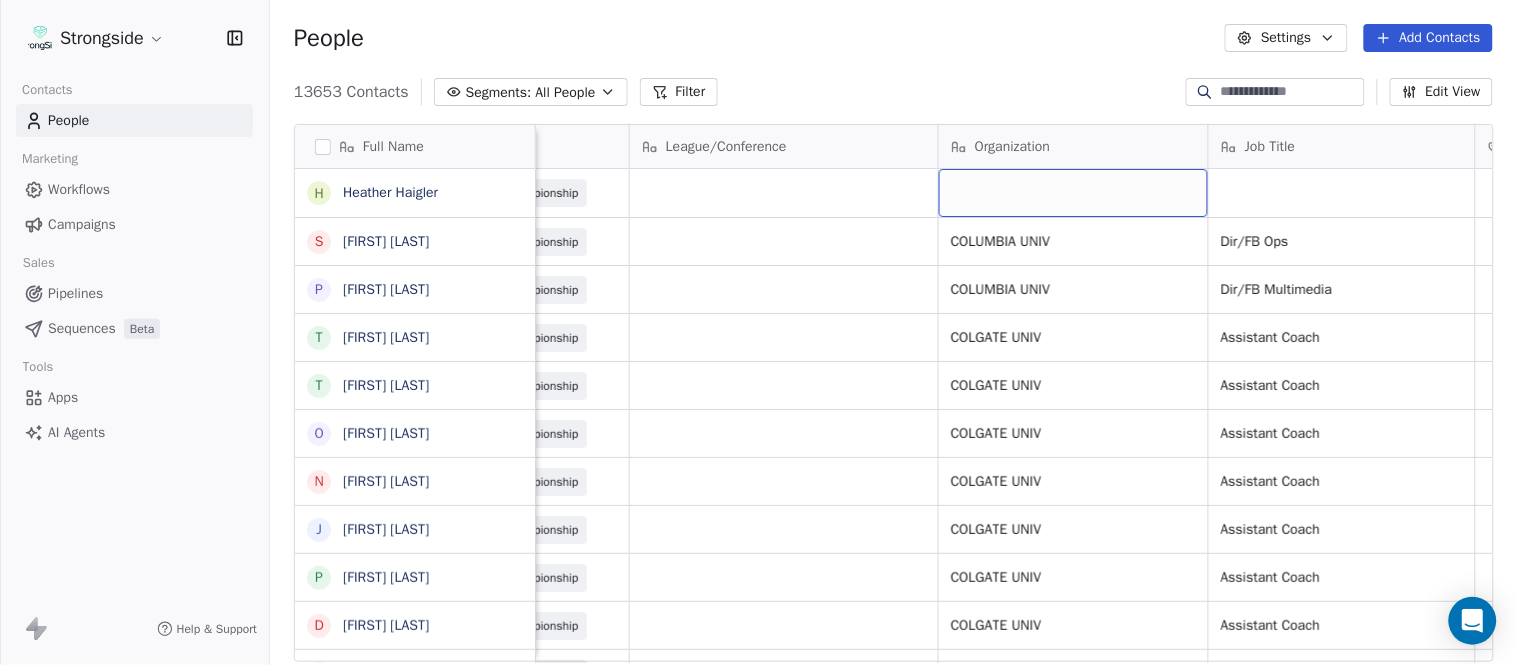 click at bounding box center (1073, 193) 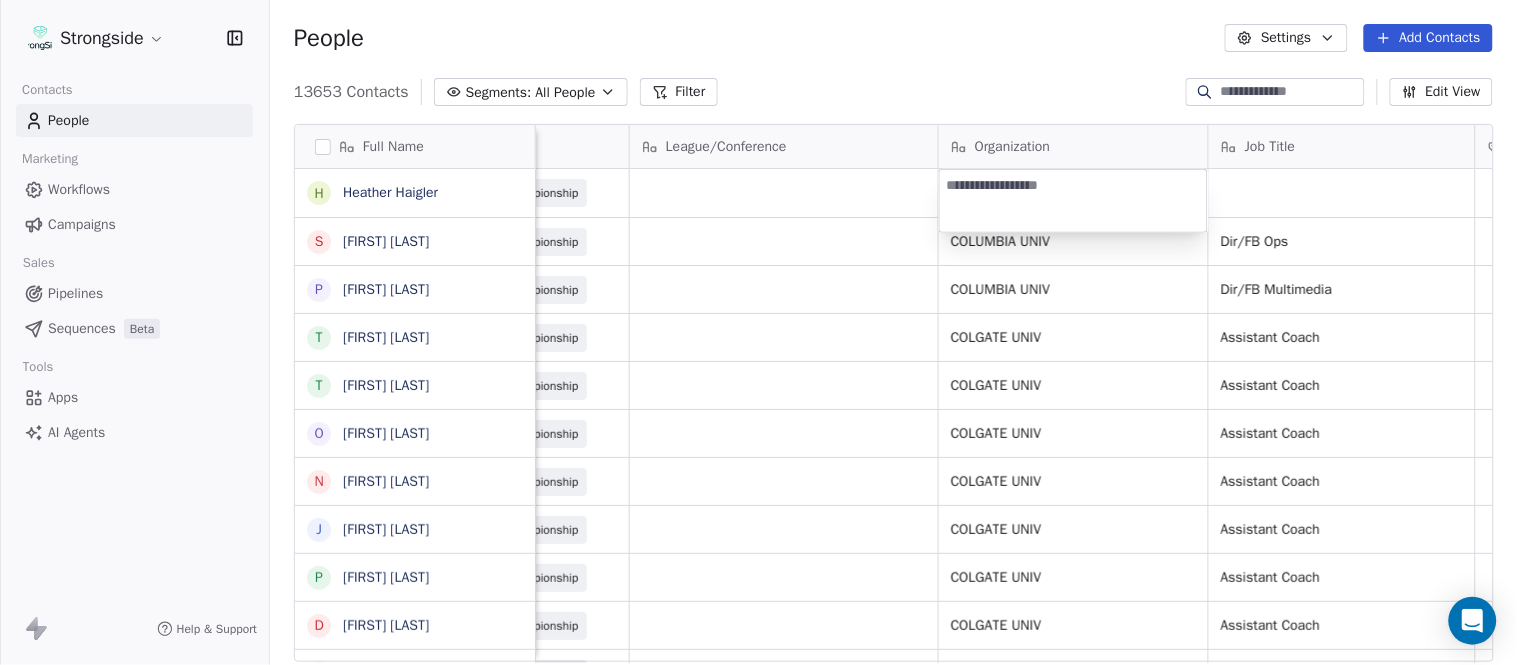 type on "**********" 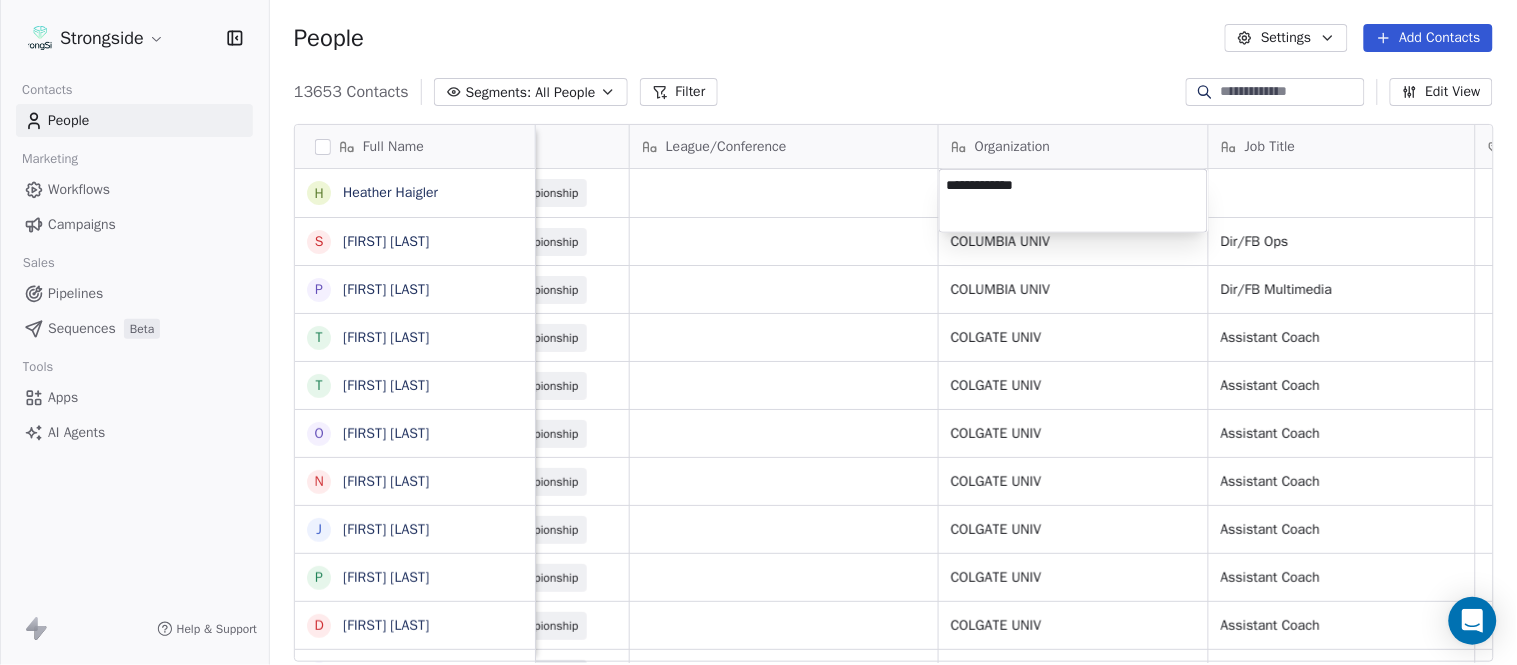 click on "Strongside Contacts People Marketing Workflows Campaigns Sales Pipelines Sequences Beta Tools Apps AI Agents Help & Support People Settings  Add Contacts 13653 Contacts Segments: All People Filter  Edit View Tag Add to Sequence Export Full Name H Heather Haigler S Sarah Parady P Perry Sosi T Taj-Amir Torres T Tom Biscardi O Omar King N Nate Trawick J Joe Gerbino P Patrick Rotchford D Dalton McCrann J Josh Ison T Trevor Warner D Dakota Dailey L Leslie Cowen M Meghan Kovac P Paul Verbitsky R Rodrigo Santiago J Jordan Doroshenko D Dominick Calhoun J Jillian Austin-Pottorff C Curt Fitzpatrick L Lori Godshalk Y Yariv Amir D Debbie Rhyde L Lynn Mentzer J Jordan Johnson C Caleb Haynes B Brian Dougherty H Holman Copeland M Matt Stansfield I Isiah Dunning Email Phone Number Level League/Conference Organization Job Title Tags Created Date BST Status Priority hh2337@columbia.edu (212) 854-7290 NCAA I-Championship Aug 06, 2025 10:40 PM sp4357@columbia.edu NCAA I-Championship COLUMBIA UNIV Dir/FB Ops ps3513@columbia.edu" at bounding box center (758, 332) 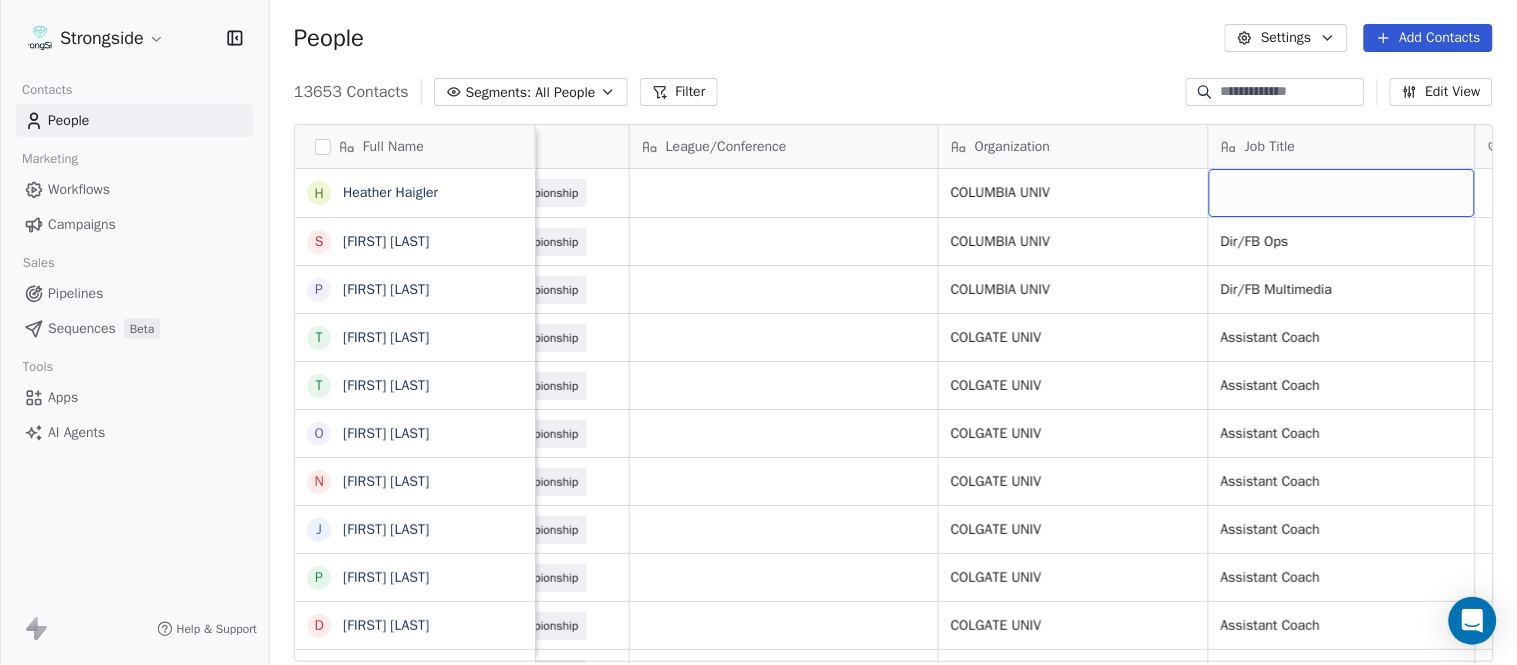 click at bounding box center (1342, 193) 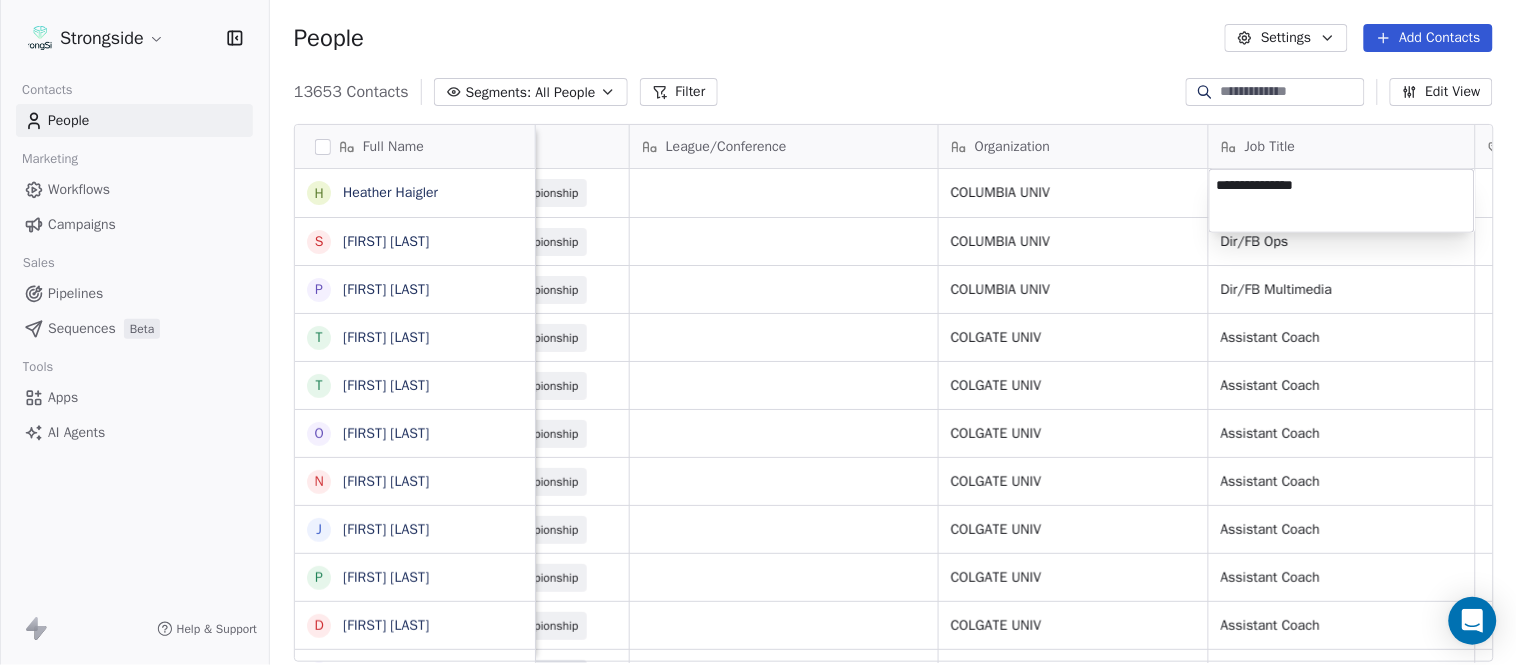 click on "Strongside Contacts People Marketing Workflows Campaigns Sales Pipelines Sequences Beta Tools Apps AI Agents Help & Support People Settings  Add Contacts 13653 Contacts Segments: All People Filter  Edit View Tag Add to Sequence Export Full Name H Heather Haigler S Sarah Parady P Perry Sosi T Taj-Amir Torres T Tom Biscardi O Omar King N Nate Trawick J Joe Gerbino P Patrick Rotchford D Dalton McCrann J Josh Ison T Trevor Warner D Dakota Dailey L Leslie Cowen M Meghan Kovac P Paul Verbitsky R Rodrigo Santiago J Jordan Doroshenko D Dominick Calhoun J Jillian Austin-Pottorff C Curt Fitzpatrick L Lori Godshalk Y Yariv Amir D Debbie Rhyde L Lynn Mentzer J Jordan Johnson C Caleb Haynes B Brian Dougherty H Holman Copeland M Matt Stansfield I Isiah Dunning Email Phone Number Level League/Conference Organization Job Title Tags Created Date BST Status Priority hh2337@columbia.edu (212) 854-7290 NCAA I-Championship COLUMBIA UNIV Aug 06, 2025 10:40 PM sp4357@columbia.edu NCAA I-Championship COLUMBIA UNIV Dir/FB Ops SID" at bounding box center [758, 332] 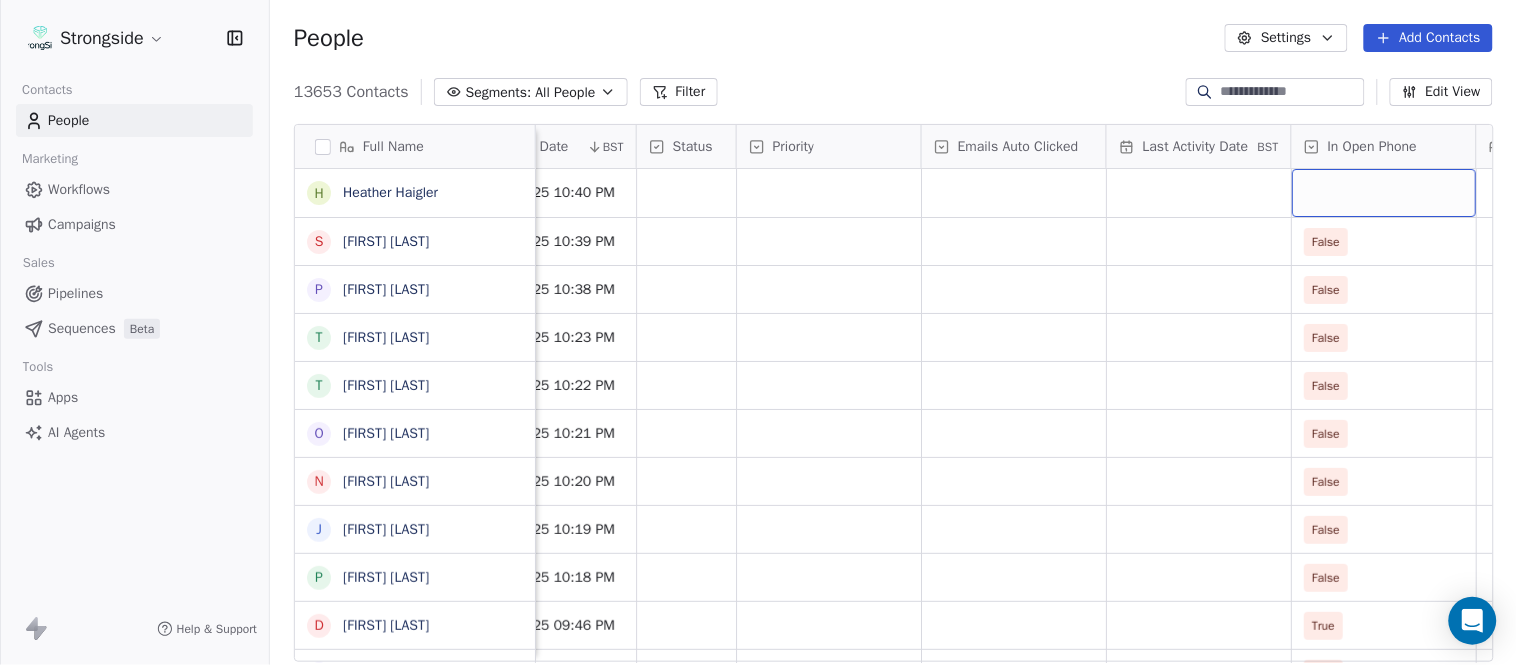scroll, scrollTop: 0, scrollLeft: 1863, axis: horizontal 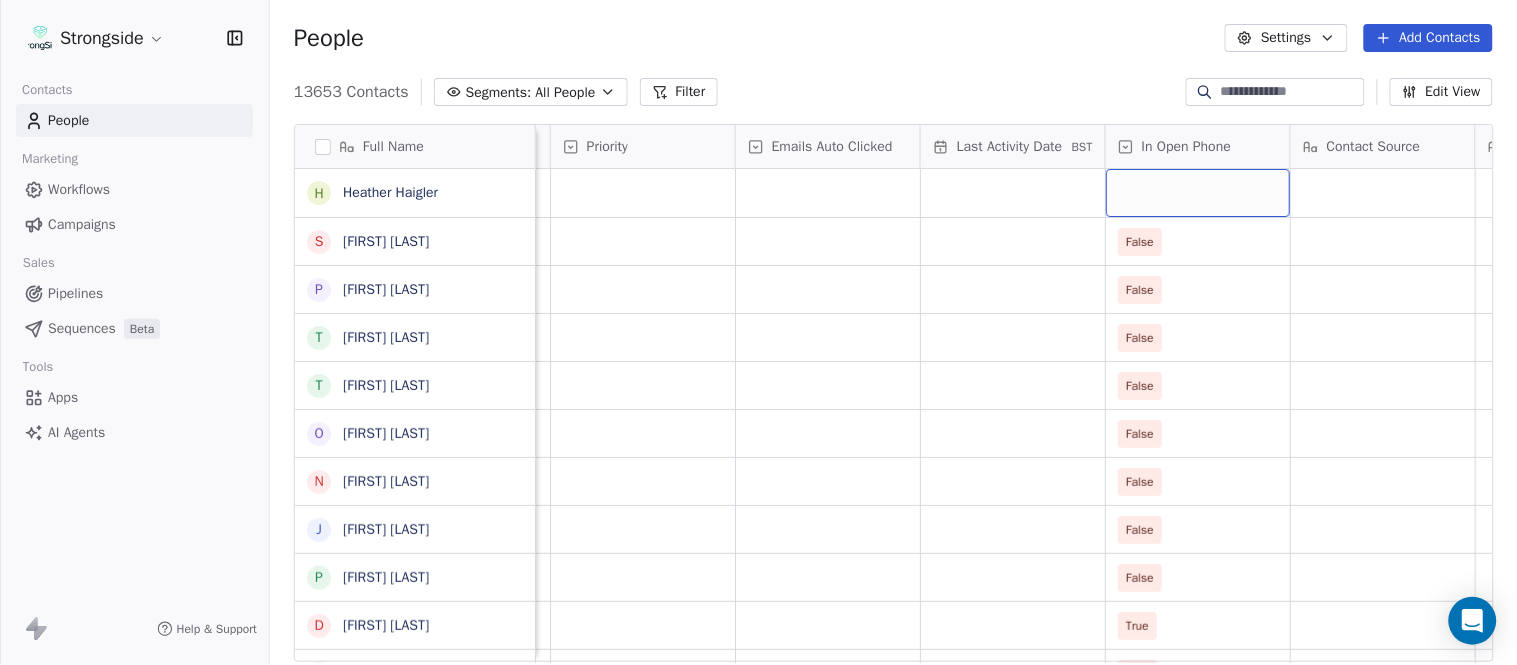 click at bounding box center [1198, 193] 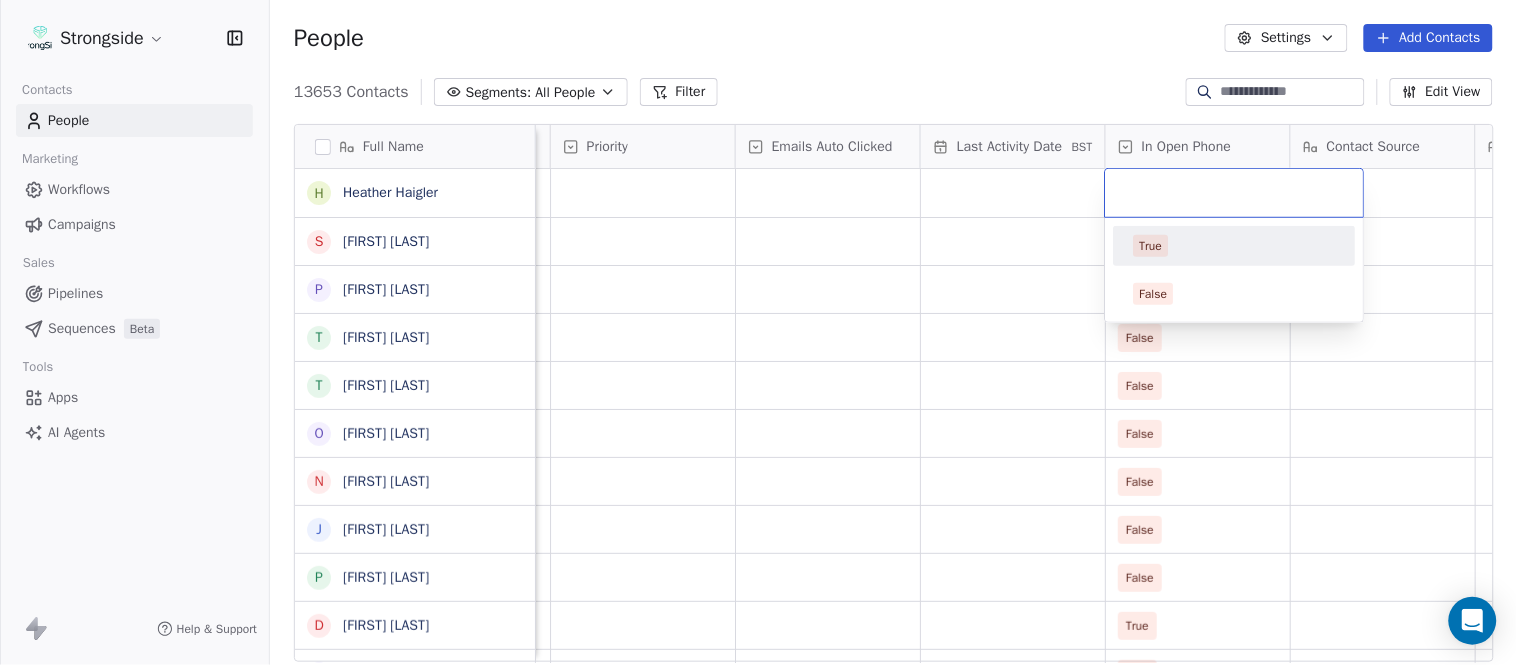 click on "Strongside Contacts People Marketing Workflows Campaigns Sales Pipelines Sequences Beta Tools Apps AI Agents Help & Support People Settings  Add Contacts 13653 Contacts Segments: All People Filter  Edit View Tag Add to Sequence Export Full Name H Heather Haigler S Sarah Parady P Perry Sosi T Taj-Amir Torres T Tom Biscardi O Omar King N Nate Trawick J Joe Gerbino P Patrick Rotchford D Dalton McCrann J Josh Ison T Trevor Warner D Dakota Dailey L Leslie Cowen M Meghan Kovac P Paul Verbitsky R Rodrigo Santiago J Jordan Doroshenko D Dominick Calhoun J Jillian Austin-Pottorff C Curt Fitzpatrick L Lori Godshalk Y Yariv Amir D Debbie Rhyde L Lynn Mentzer J Jordan Johnson C Caleb Haynes B Brian Dougherty H Holman Copeland M Matt Stansfield I Isiah Dunning Job Title Tags Created Date BST Status Priority Emails Auto Clicked Last Activity Date BST In Open Phone Contact Source Note/Call Positions Student Pop. Lead Account   Exec Asst to AD Aug 06, 2025 10:40 PM   Dir/FB Ops Aug 06, 2025 10:39 PM False All Positions" at bounding box center (758, 332) 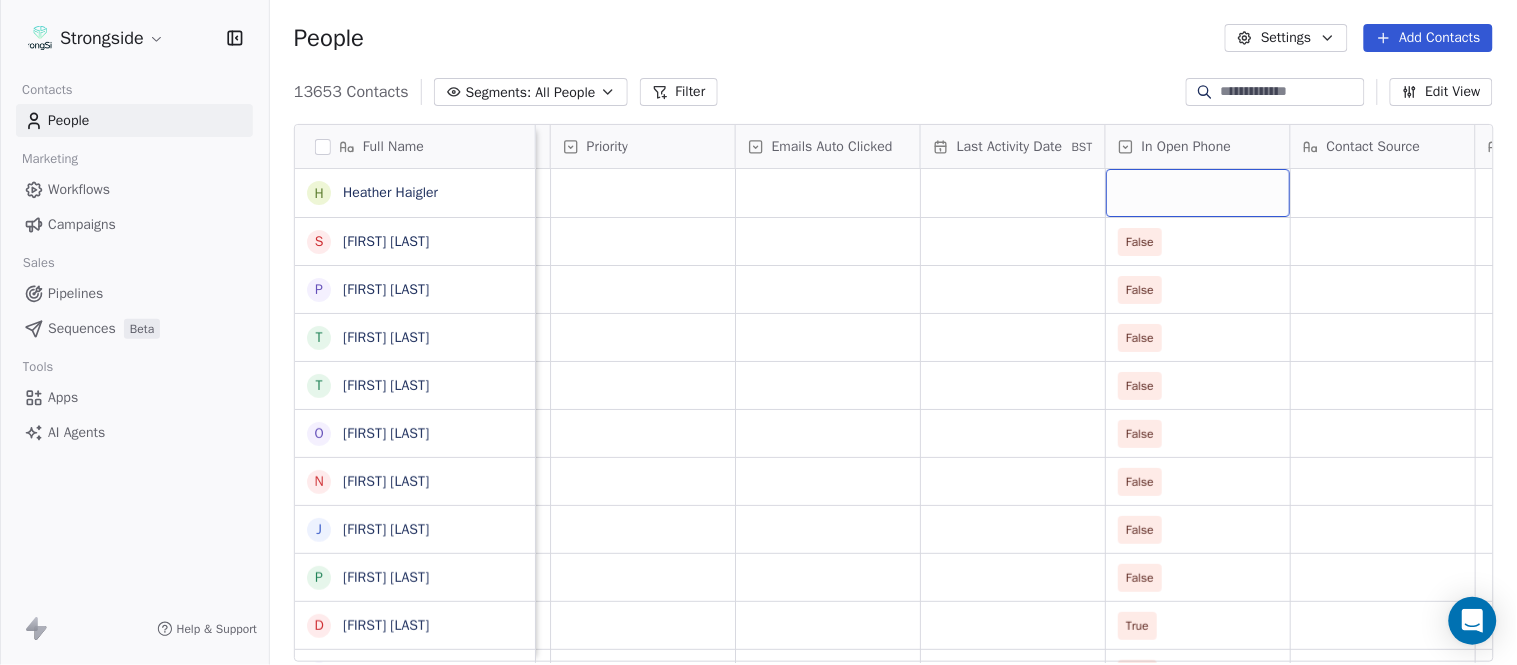 click at bounding box center (1198, 193) 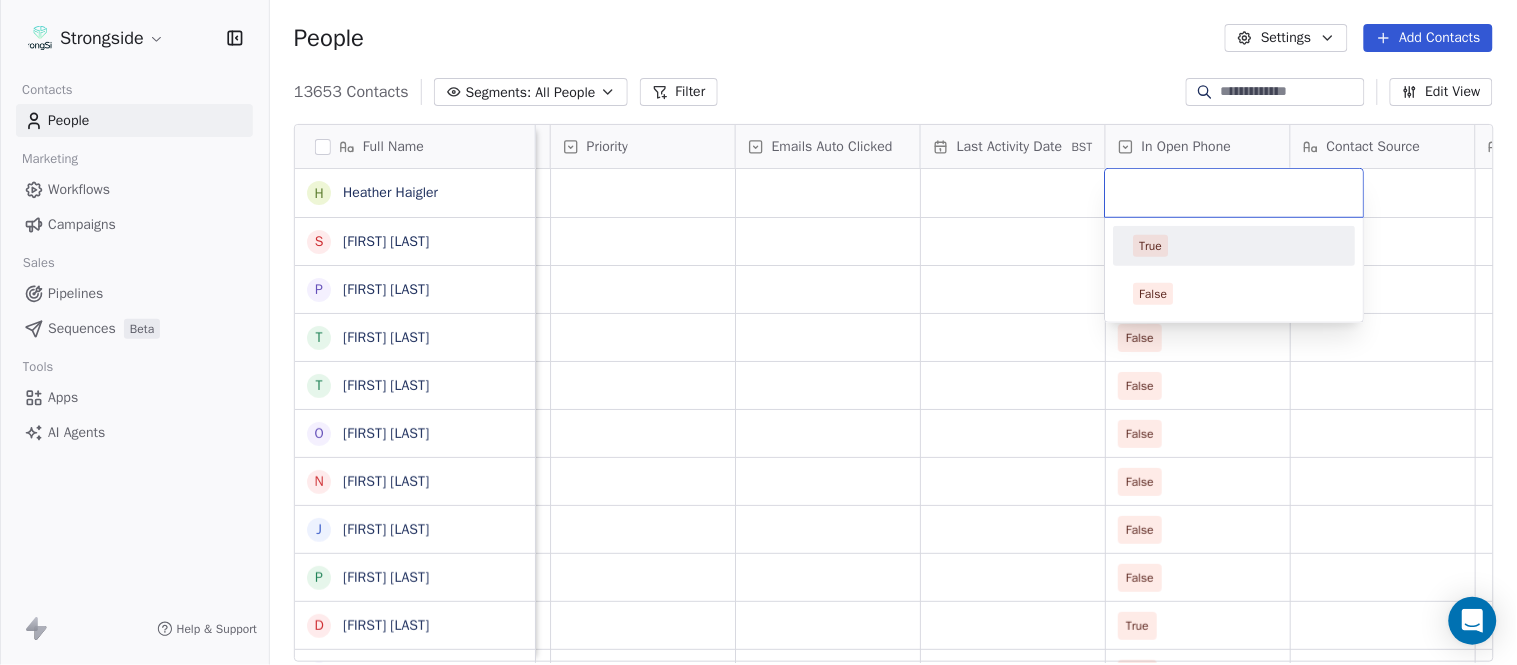 click on "True" at bounding box center [1235, 246] 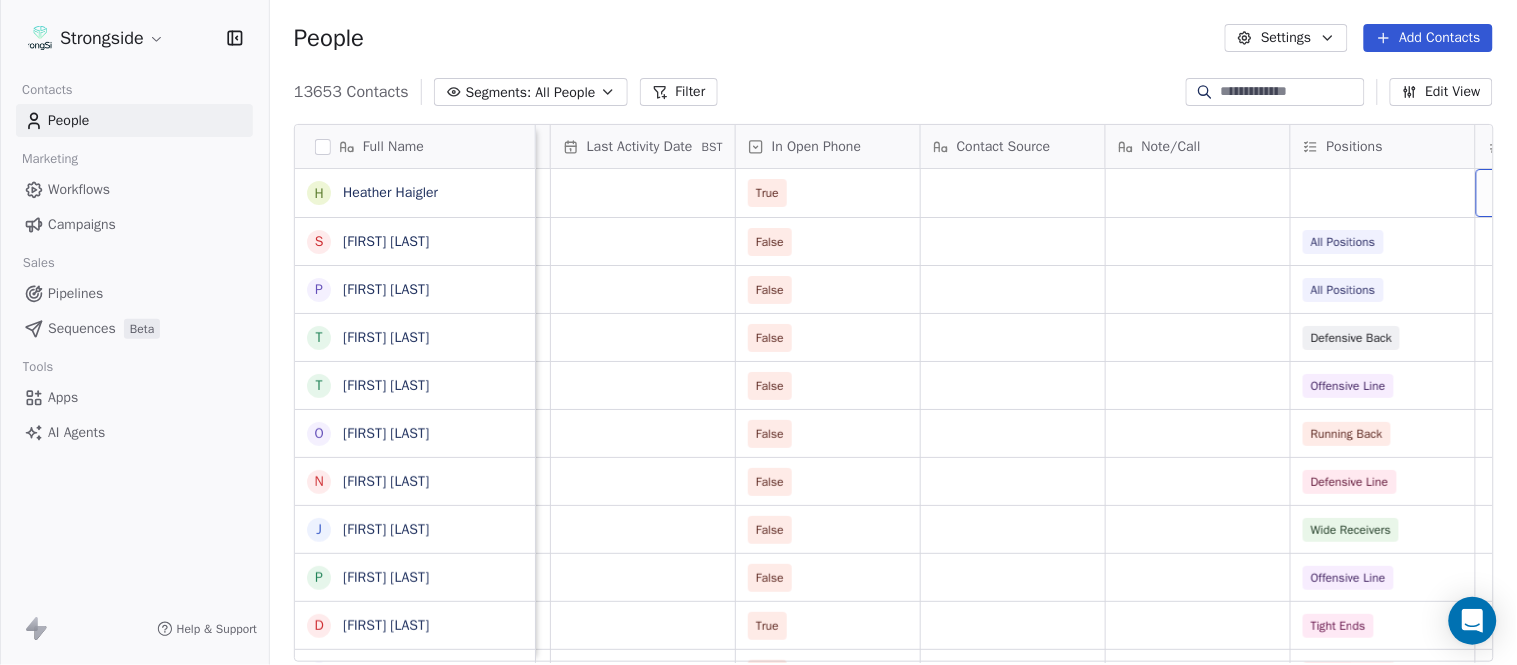 scroll, scrollTop: 0, scrollLeft: 2417, axis: horizontal 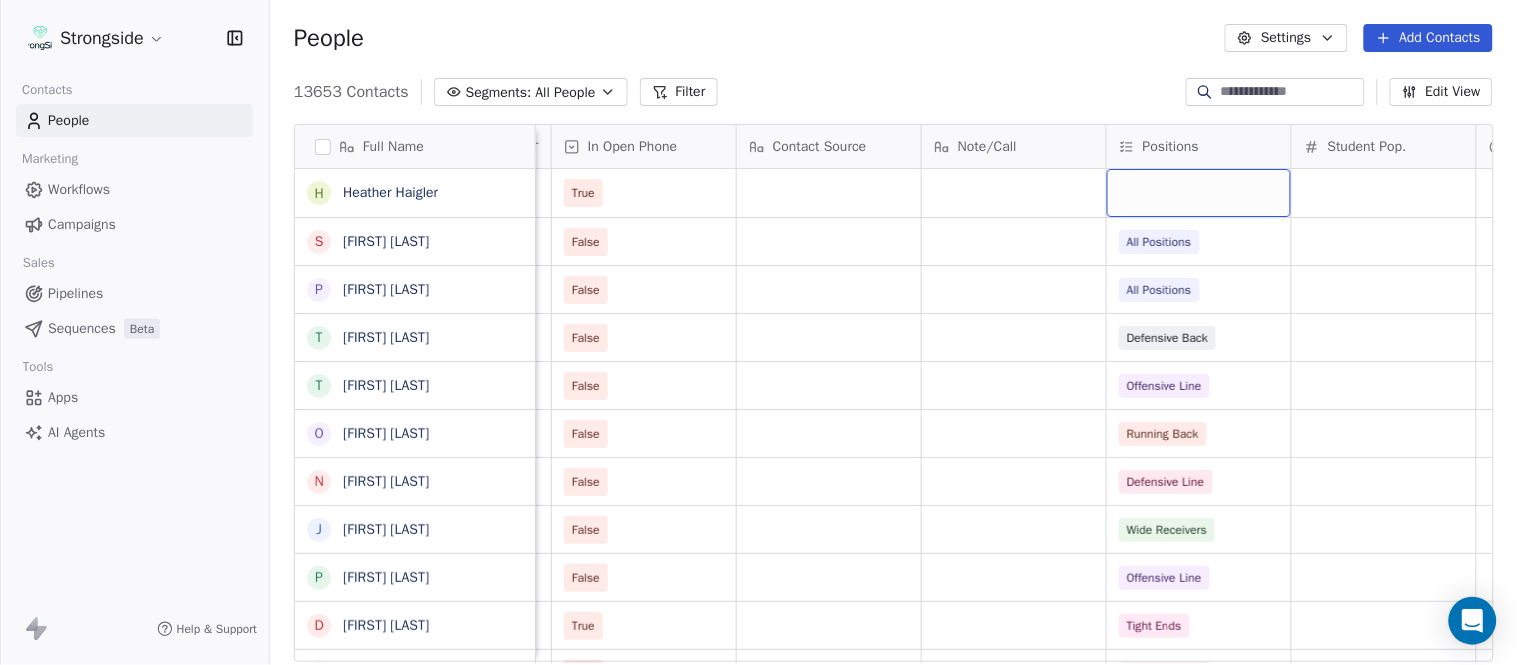 click at bounding box center [1199, 193] 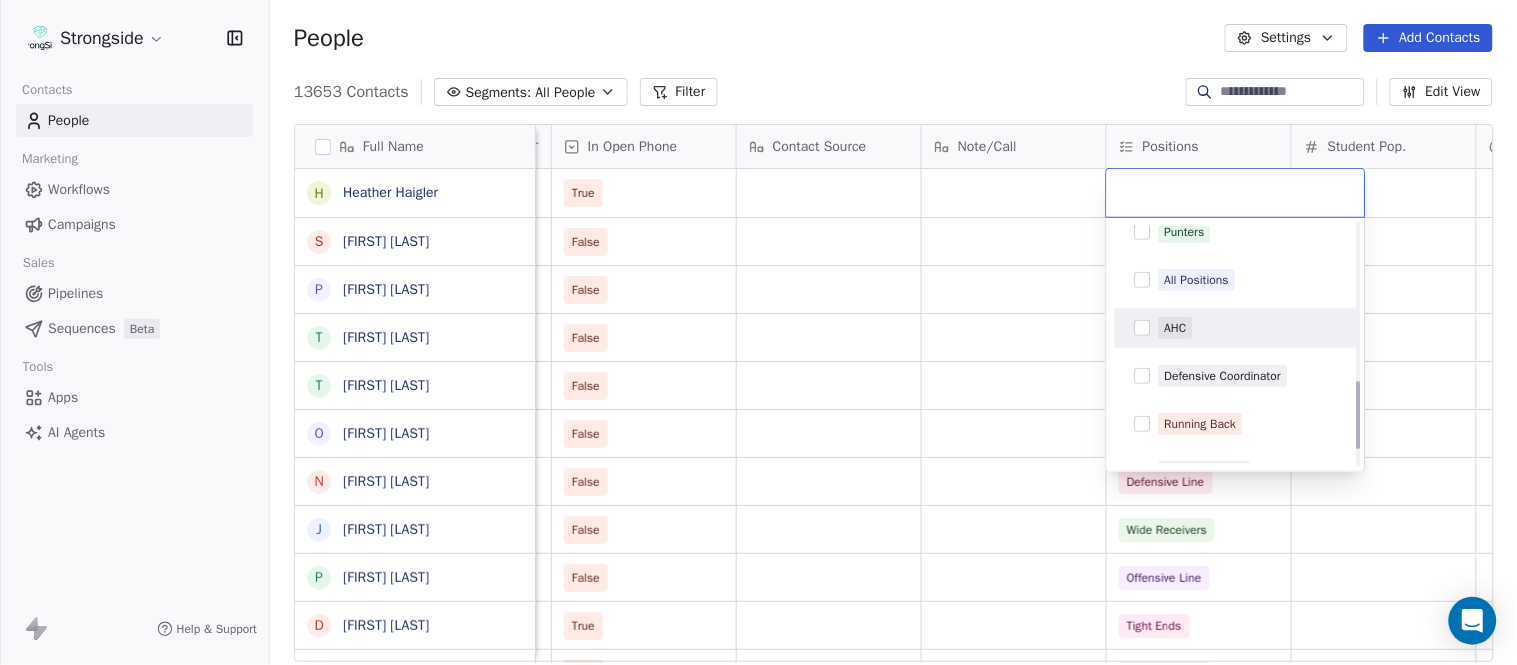 scroll, scrollTop: 444, scrollLeft: 0, axis: vertical 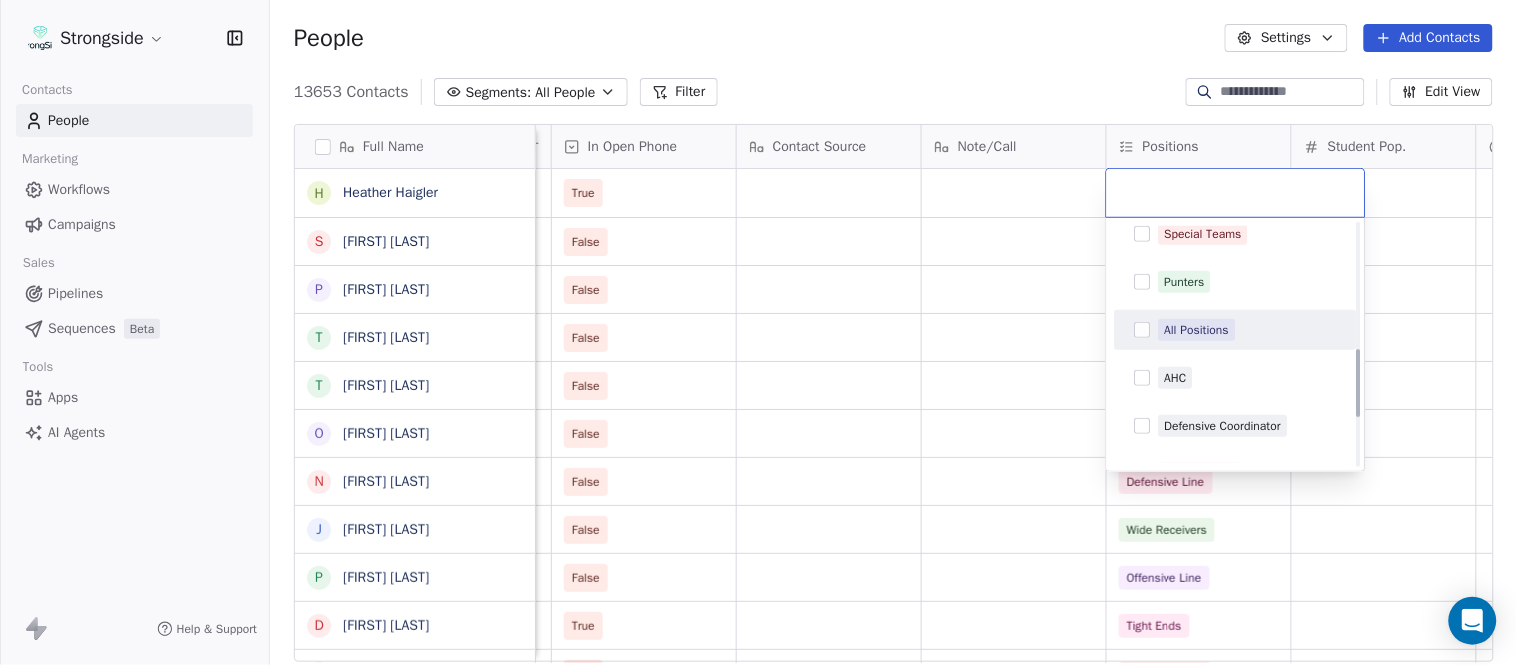 click on "All Positions" at bounding box center [1236, 330] 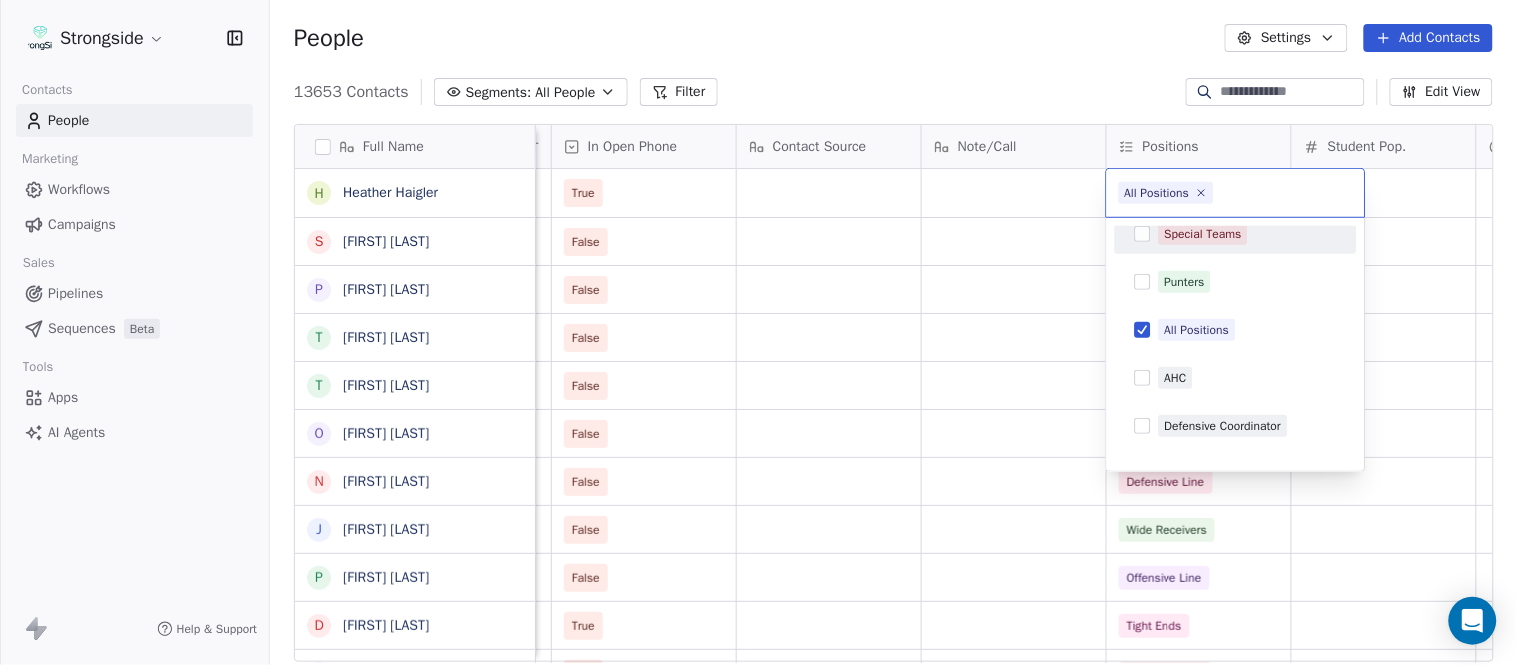click on "Strongside Contacts People Marketing Workflows Campaigns Sales Pipelines Sequences Beta Tools Apps AI Agents Help & Support People Settings  Add Contacts 13653 Contacts Segments: All People Filter  Edit View Tag Add to Sequence Export Full Name H Heather Haigler S Sarah Parady P Perry Sosi T Taj-Amir Torres T Tom Biscardi O Omar King N Nate Trawick J Joe Gerbino P Patrick Rotchford D Dalton McCrann J Josh Ison T Trevor Warner D Dakota Dailey L Leslie Cowen M Meghan Kovac P Paul Verbitsky R Rodrigo Santiago J Jordan Doroshenko D Dominick Calhoun J Jillian Austin-Pottorff C Curt Fitzpatrick L Lori Godshalk Y Yariv Amir D Debbie Rhyde L Lynn Mentzer J Jordan Johnson C Caleb Haynes B Brian Dougherty H Holman Copeland M Matt Stansfield I Isiah Dunning Status Priority Emails Auto Clicked Last Activity Date BST In Open Phone Contact Source Note/Call Positions Student Pop. Lead Account   True   False All Positions   False All Positions   False Defensive Back   False Offensive Line   False Running Back   False" at bounding box center [758, 332] 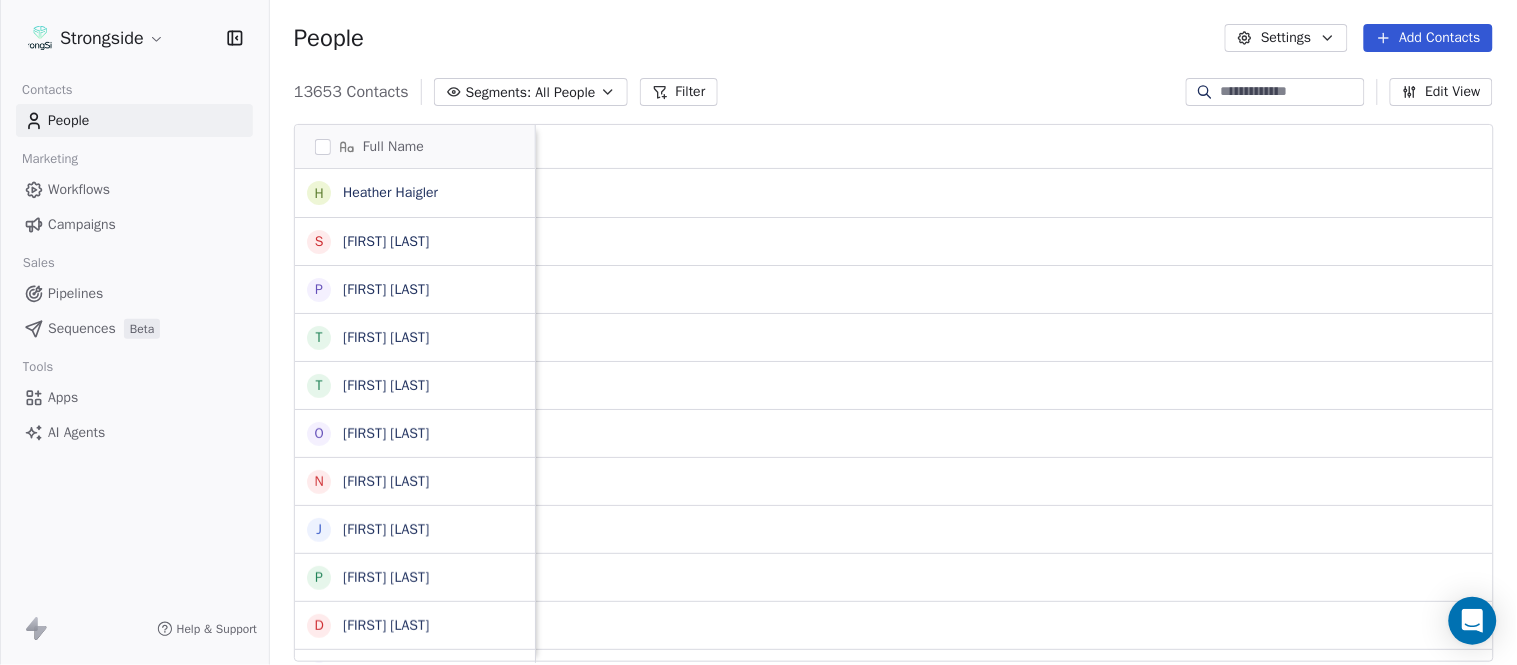 scroll, scrollTop: 0, scrollLeft: 0, axis: both 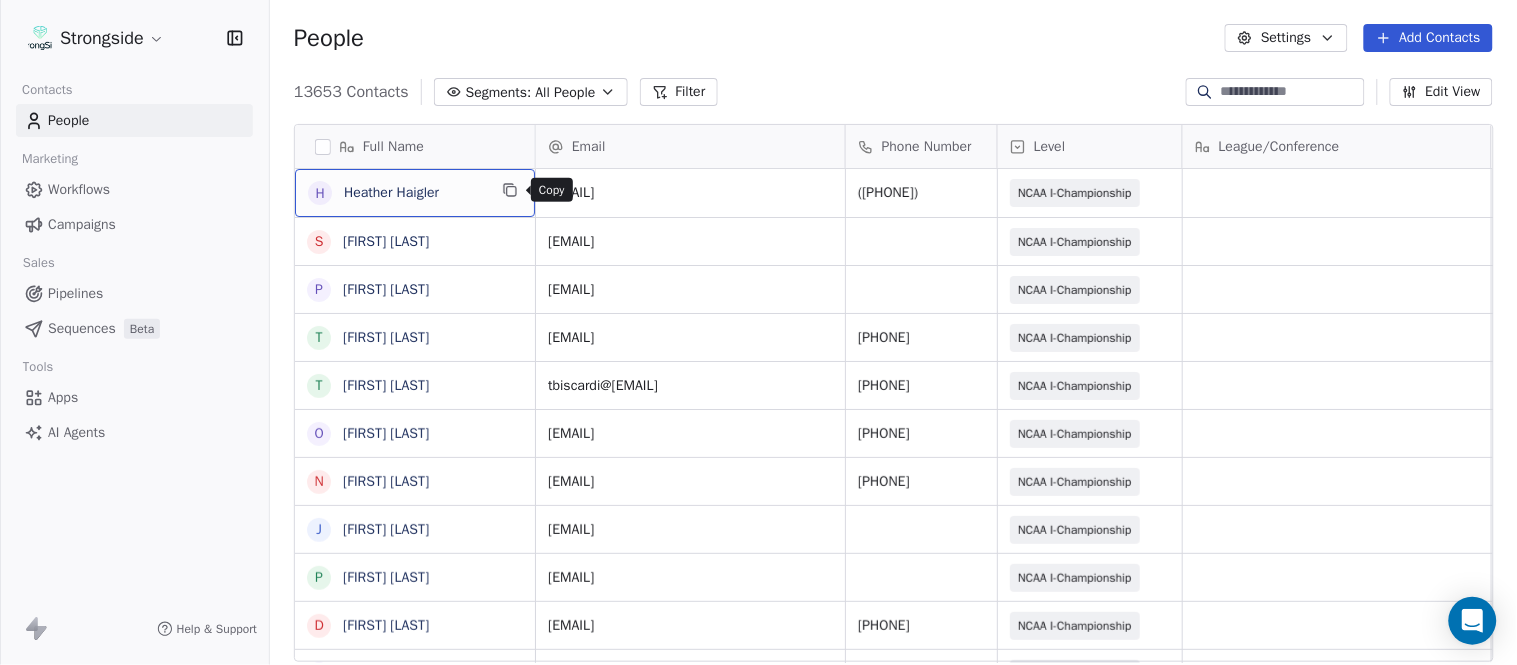 click at bounding box center (510, 190) 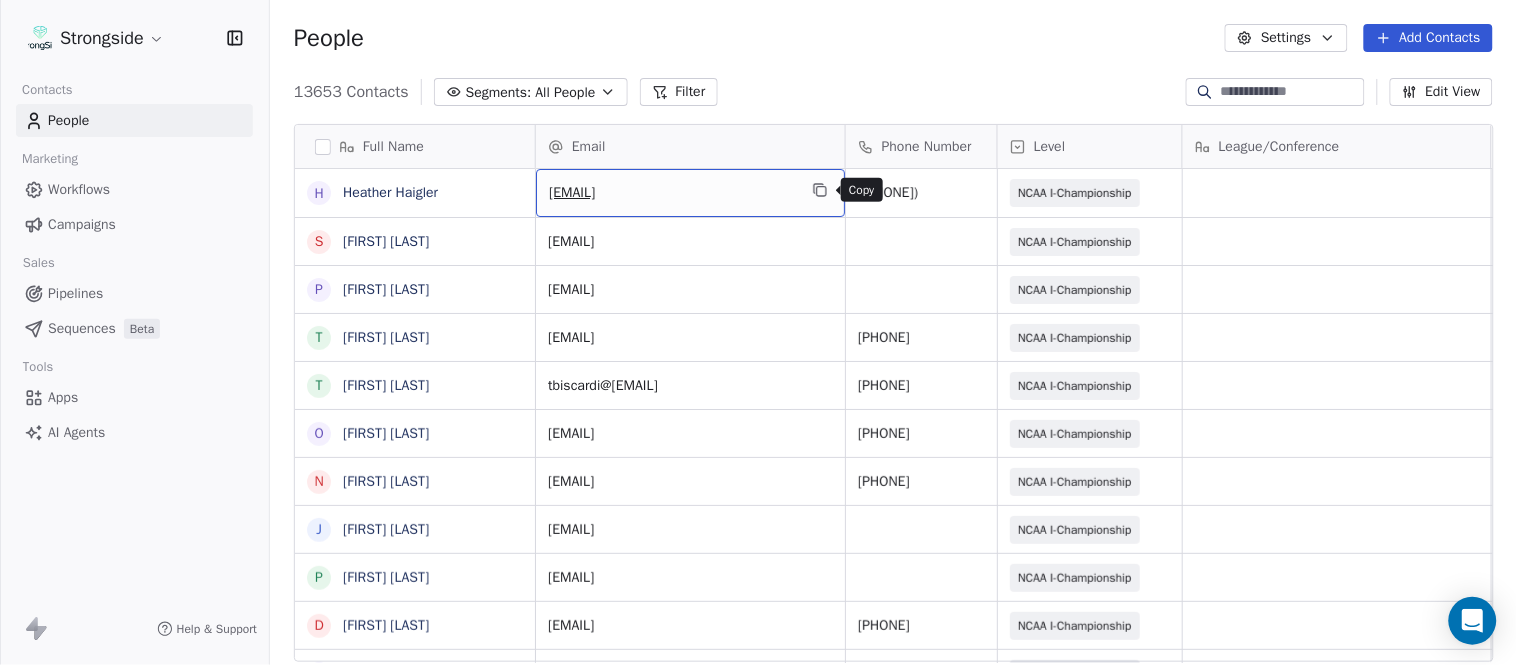 click 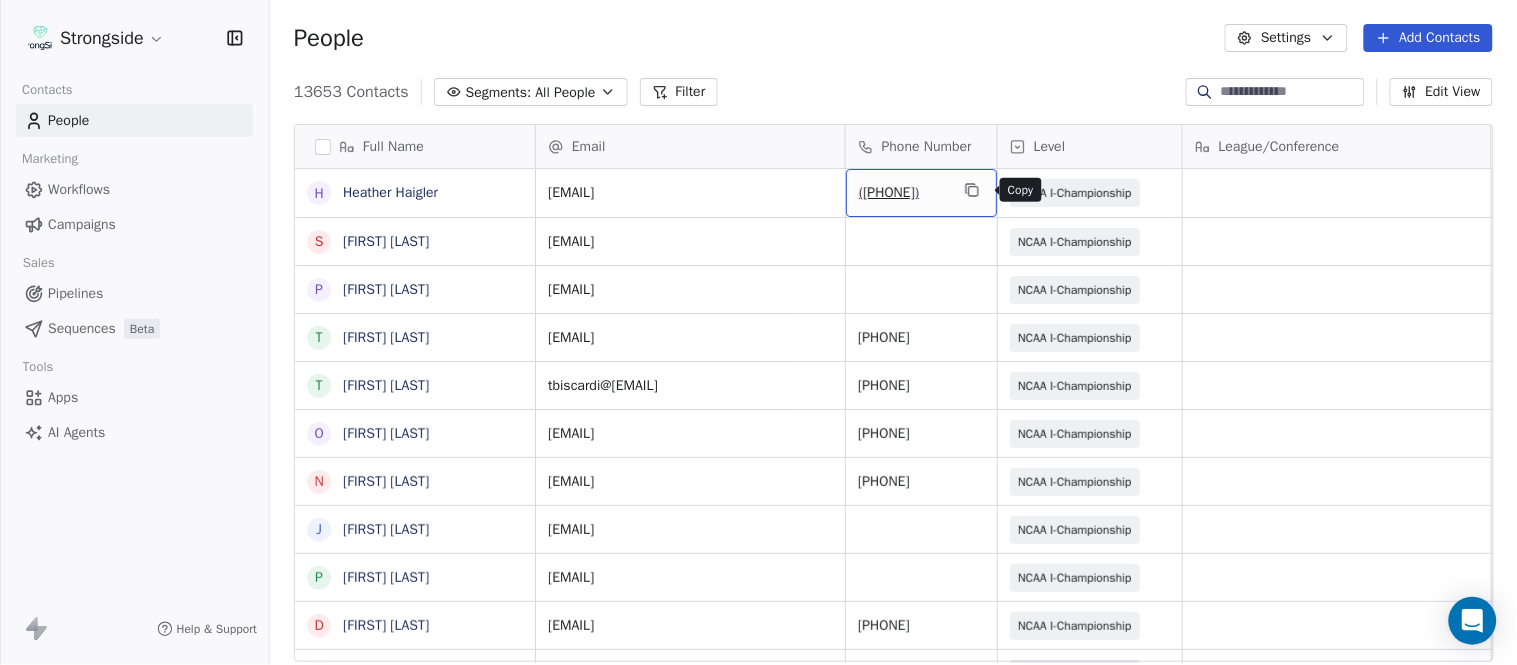 click 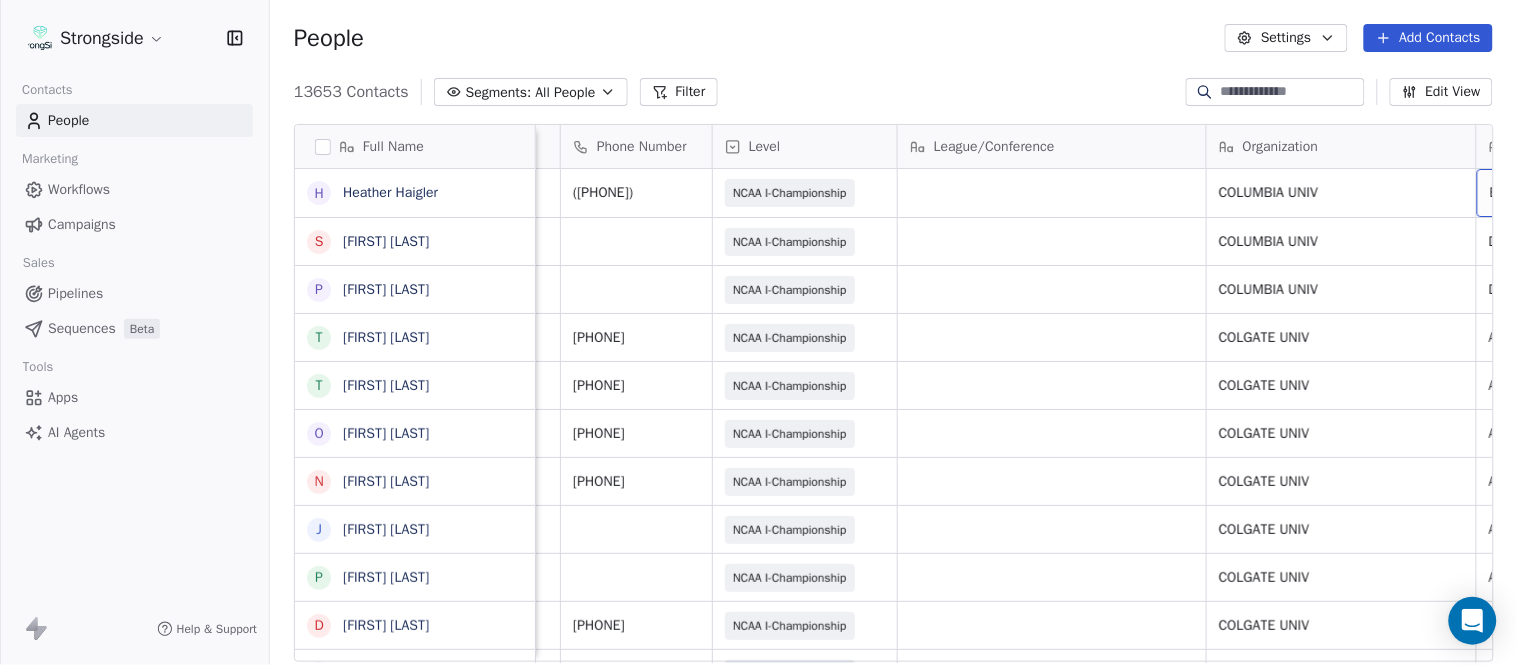 scroll, scrollTop: 0, scrollLeft: 553, axis: horizontal 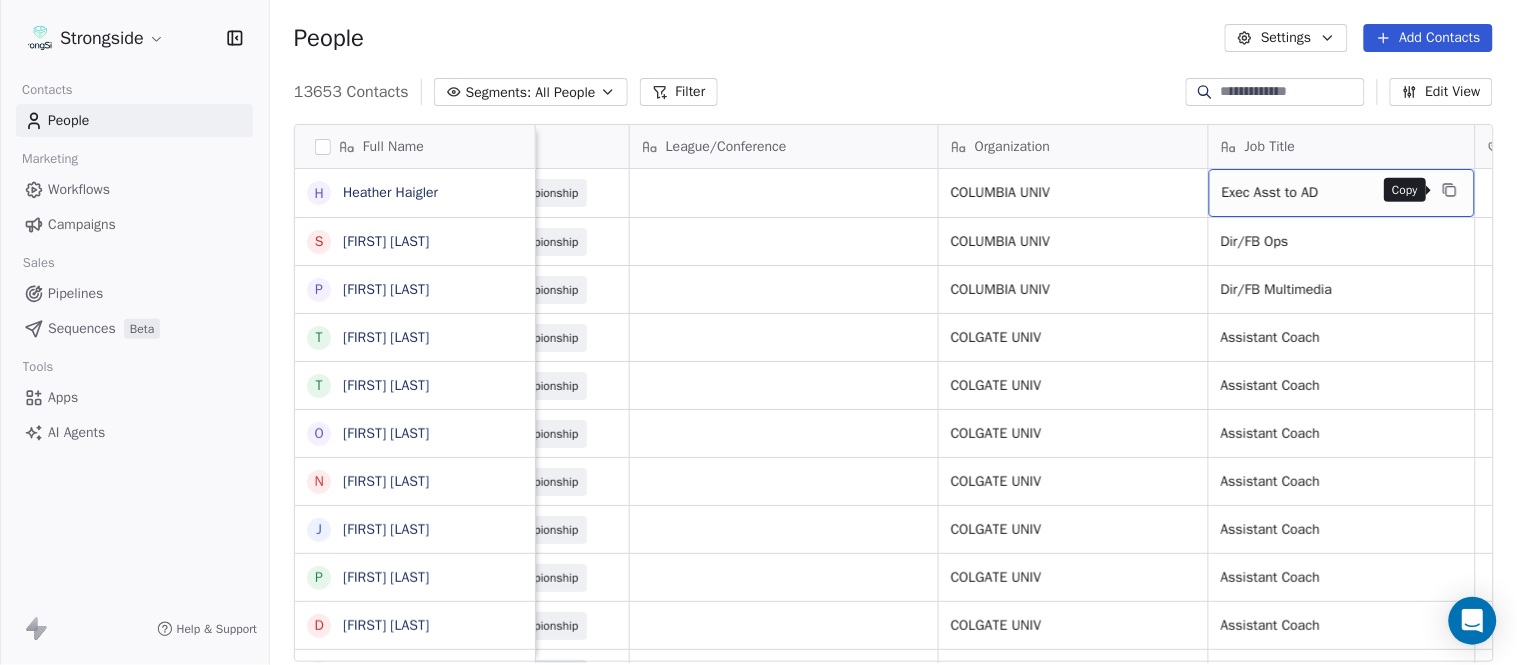 click 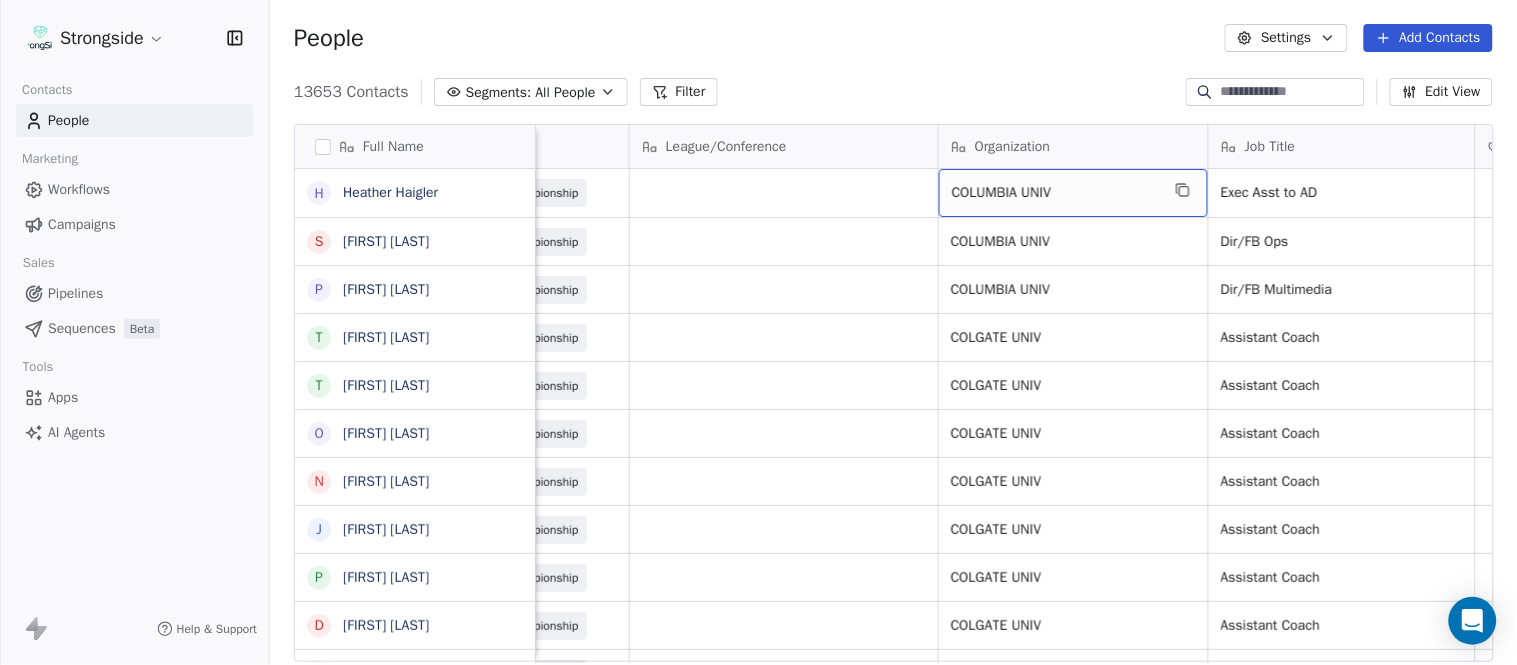 click on "COLUMBIA UNIV" at bounding box center (1073, 193) 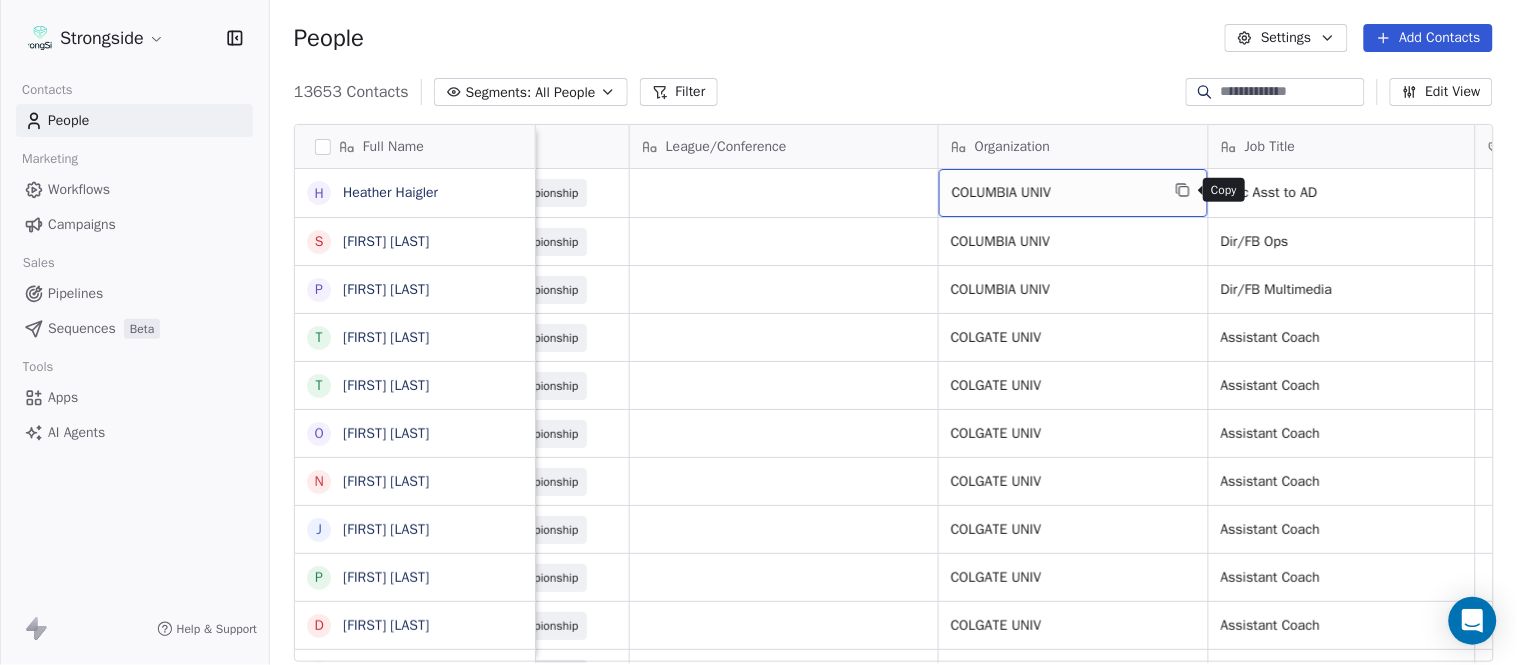 click 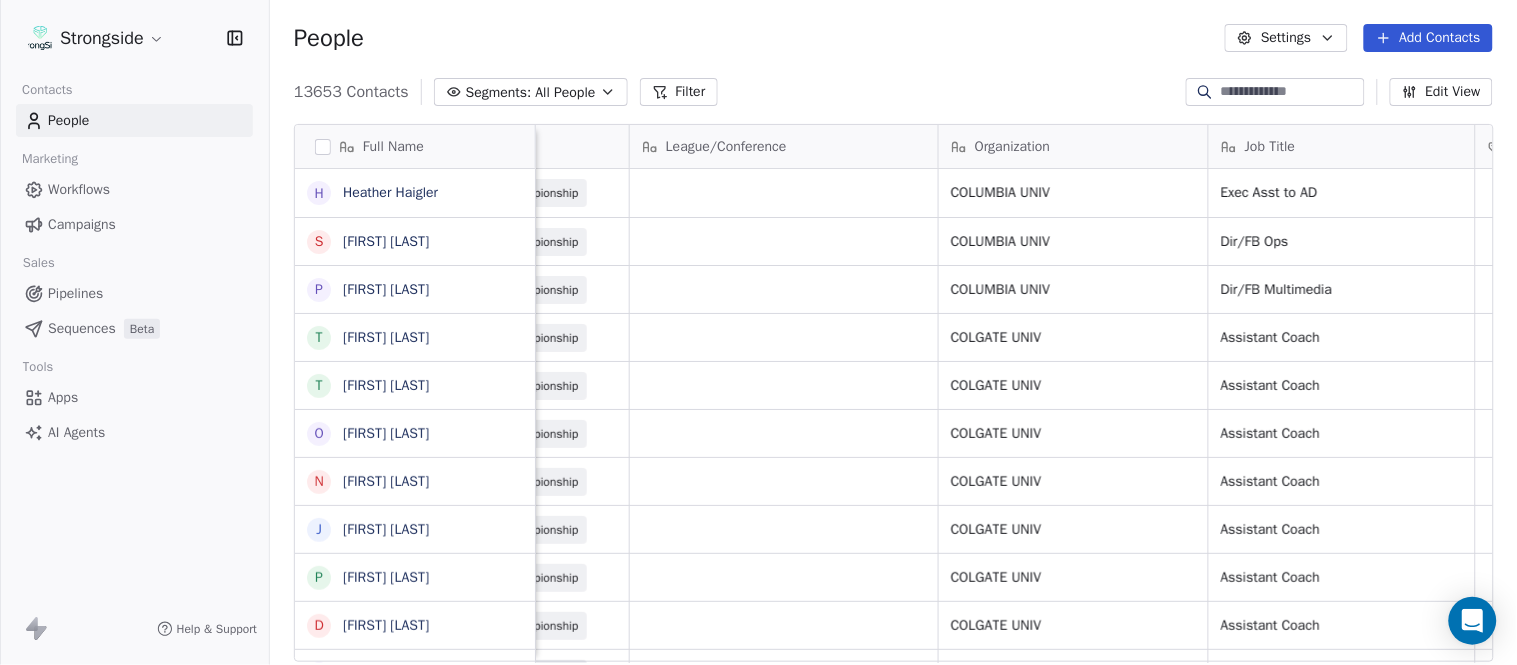 scroll, scrollTop: 0, scrollLeft: 0, axis: both 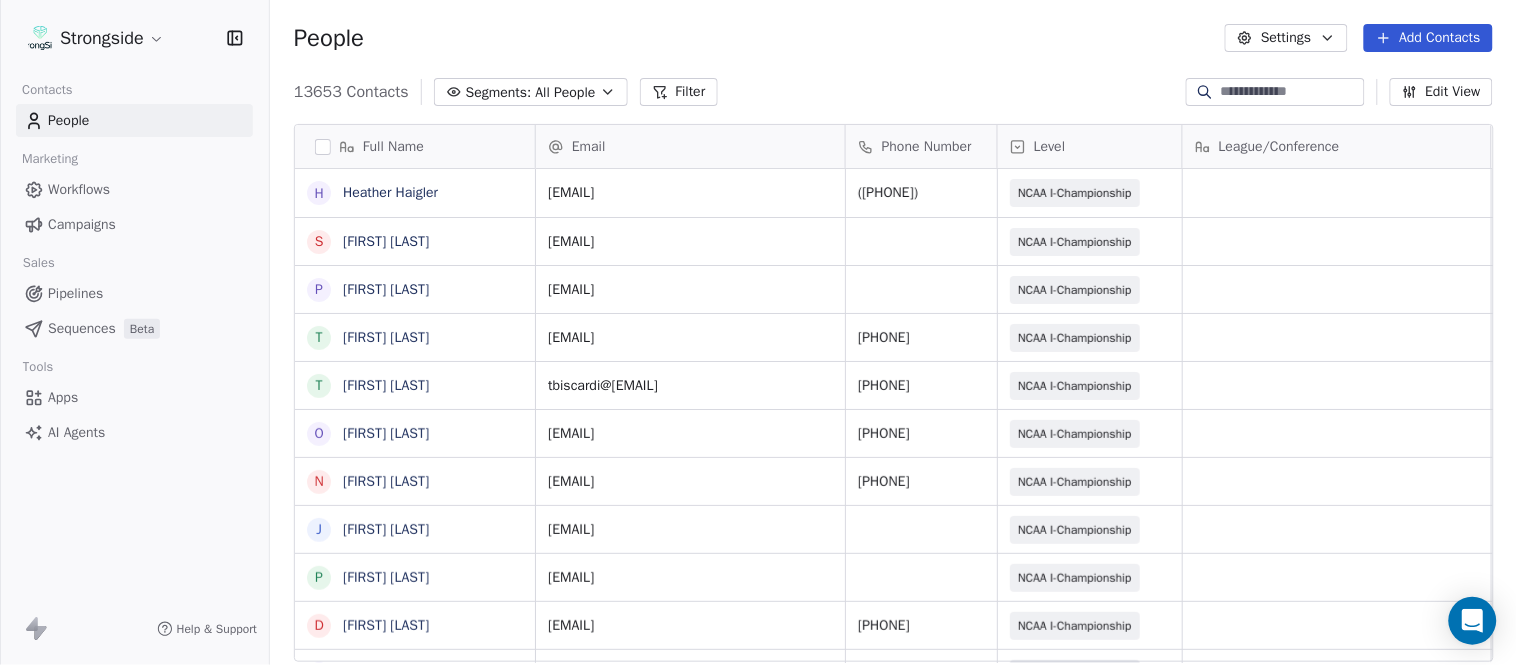click on "Add Contacts" at bounding box center (1428, 38) 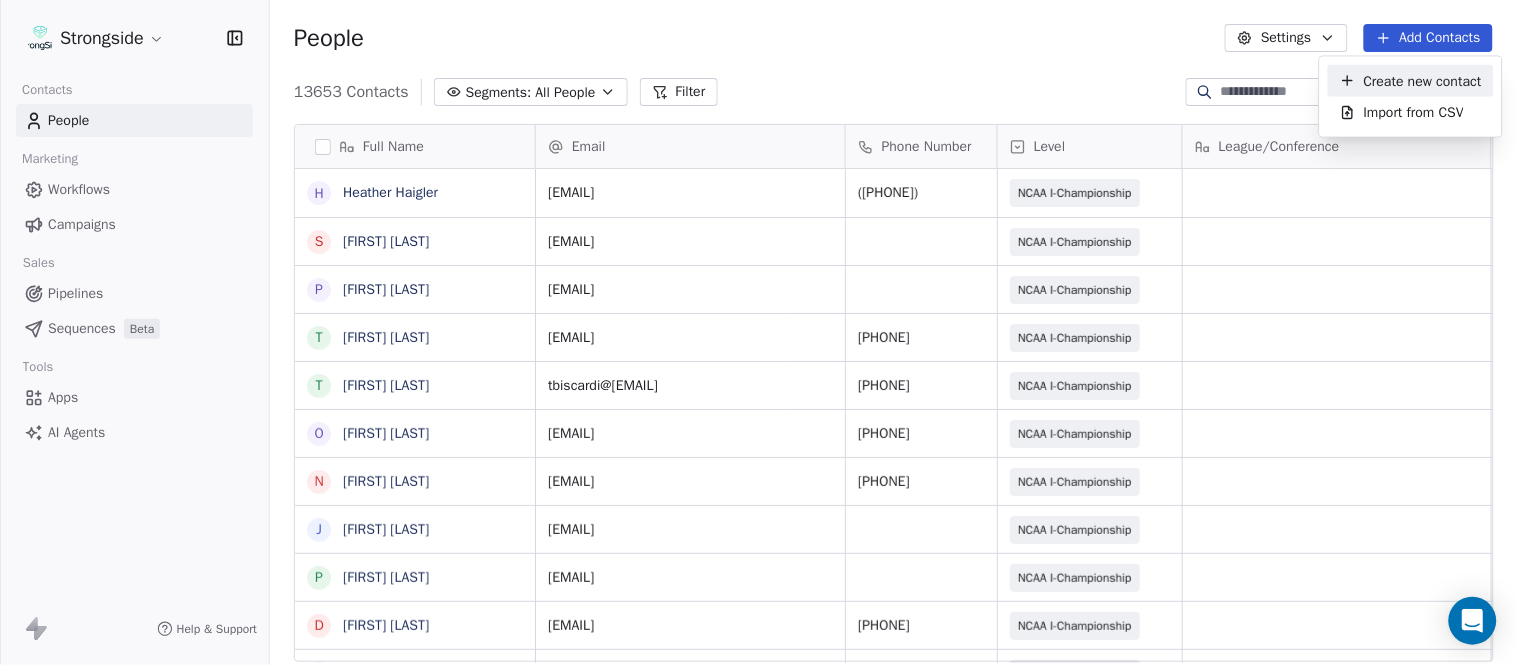 click on "Create new contact" at bounding box center [1423, 80] 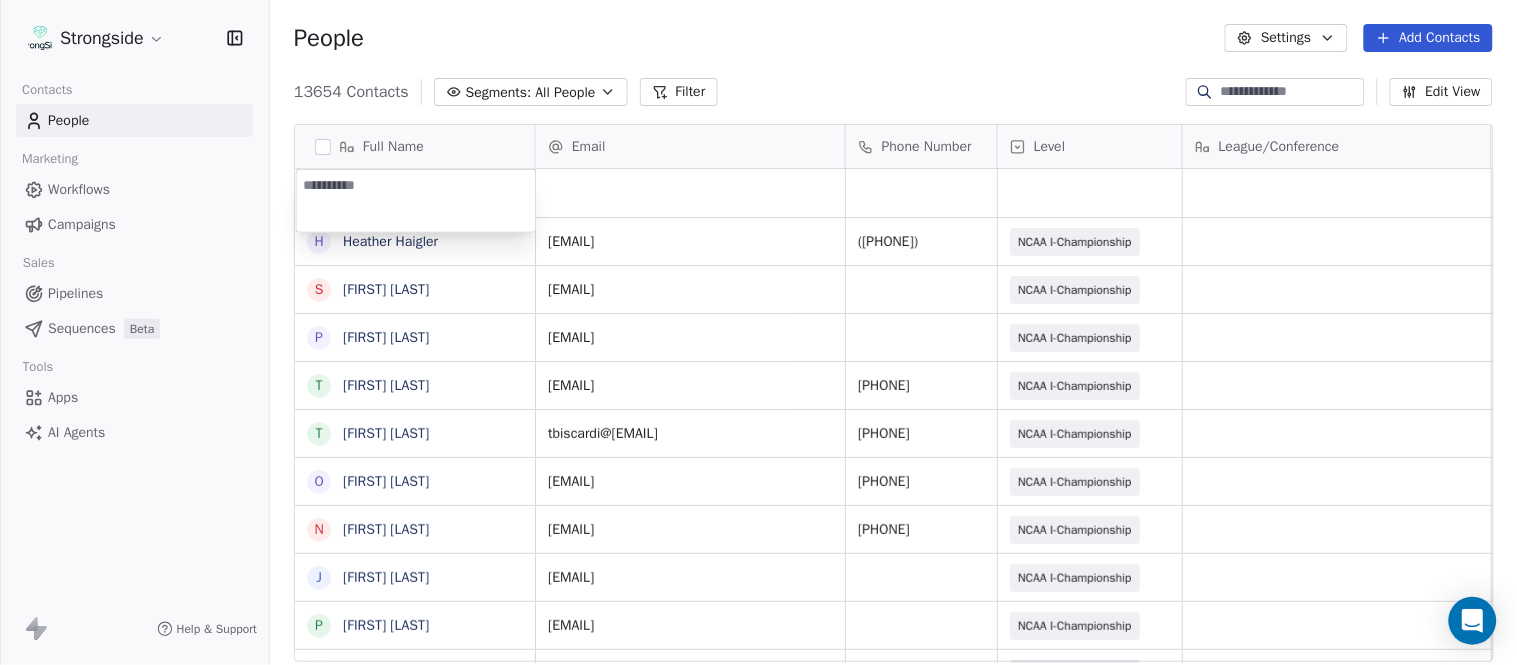 type on "**********" 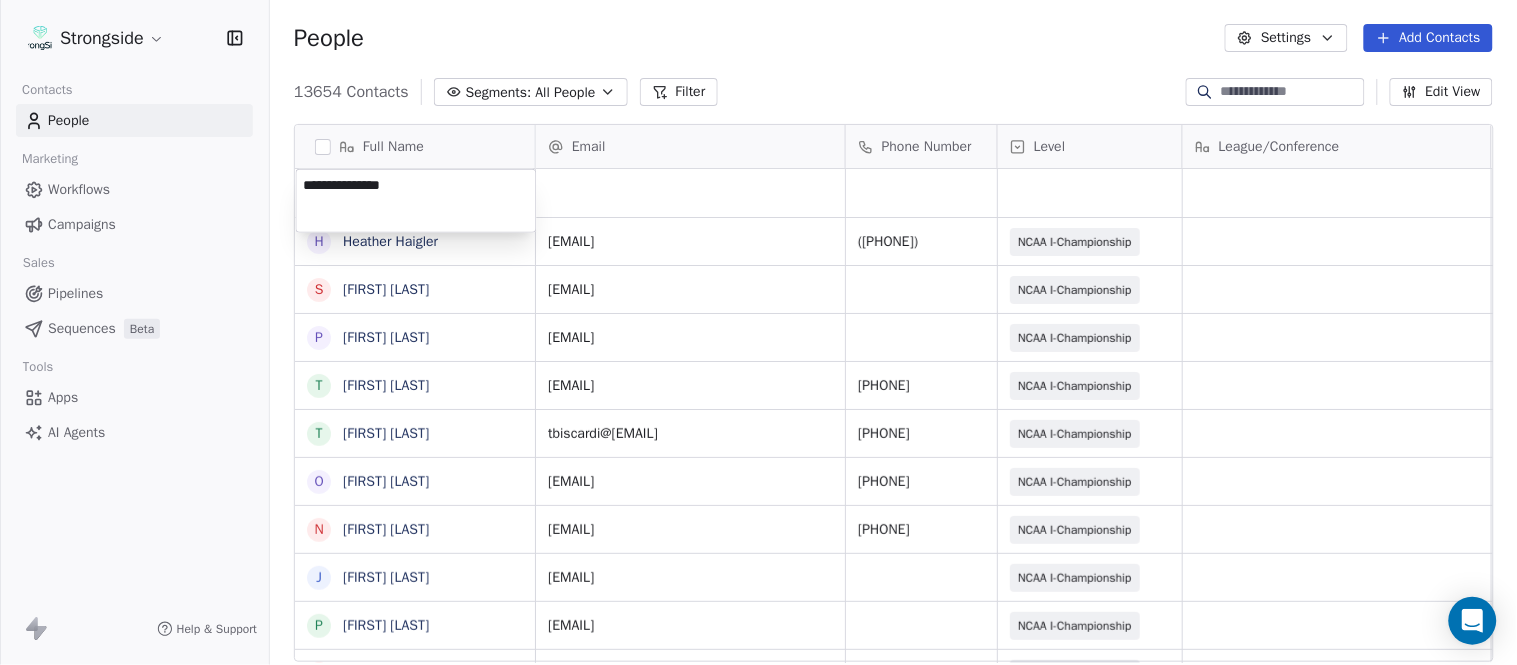 click on "Strongside Contacts People Marketing Workflows Campaigns Sales Pipelines Sequences Beta Tools Apps AI Agents Help & Support People Settings  Add Contacts 13654 Contacts Segments: All People Filter  Edit View Tag Add to Sequence Export Full Name H Heather Haigler S Sarah Parady P Perry Sosi T Taj-Amir Torres T Tom Biscardi O Omar King N Nate Trawick J Joe Gerbino P Patrick Rotchford D Dalton McCrann J Josh Ison T Trevor Warner D Dakota Dailey L Leslie Cowen M Meghan Kovac P Paul Verbitsky R Rodrigo Santiago J Jordan Doroshenko D Dominick Calhoun J Jillian Austin-Pottorff C Curt Fitzpatrick L Lori Godshalk Y Yariv Amir D Debbie Rhyde L Lynn Mentzer J Jordan Johnson C Caleb Haynes B Brian Dougherty H Holman Copeland M Matt Stansfield Email Phone Number Level League/Conference Organization Job Title Tags Created Date BST Aug 06, 2025 10:42 PM hh2337@columbia.edu (212) 854-7290 NCAA I-Championship COLUMBIA UNIV Exec Asst to AD Aug 06, 2025 10:40 PM sp4357@columbia.edu NCAA I-Championship COLUMBIA UNIV Dir/FB Ops" at bounding box center [758, 332] 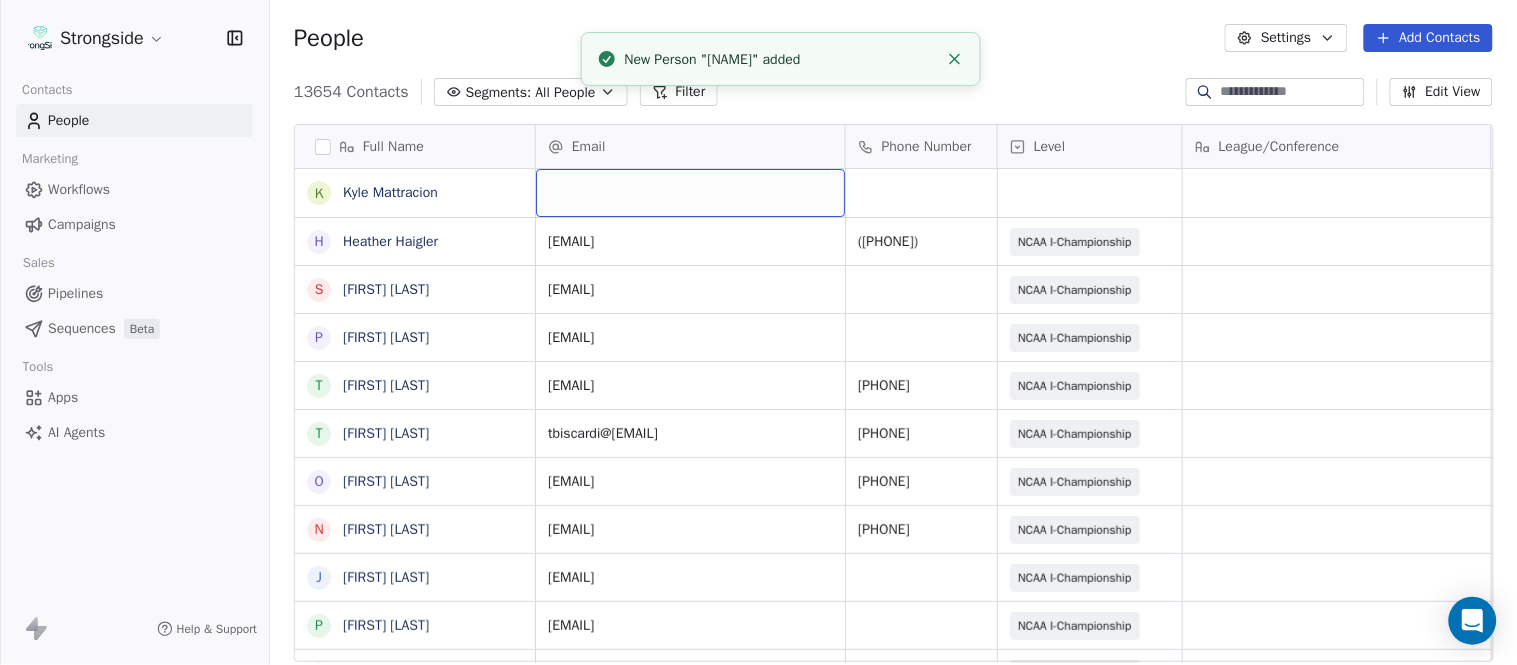 click at bounding box center (690, 193) 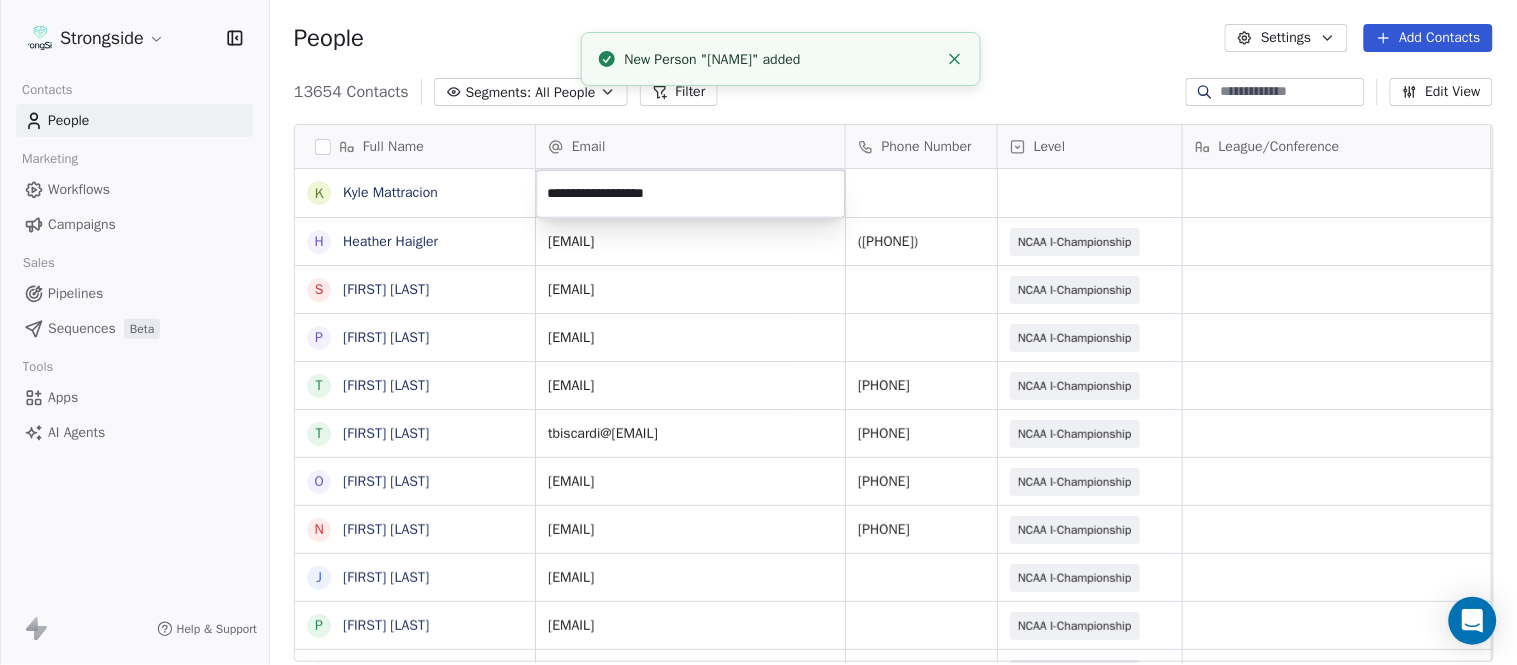 click 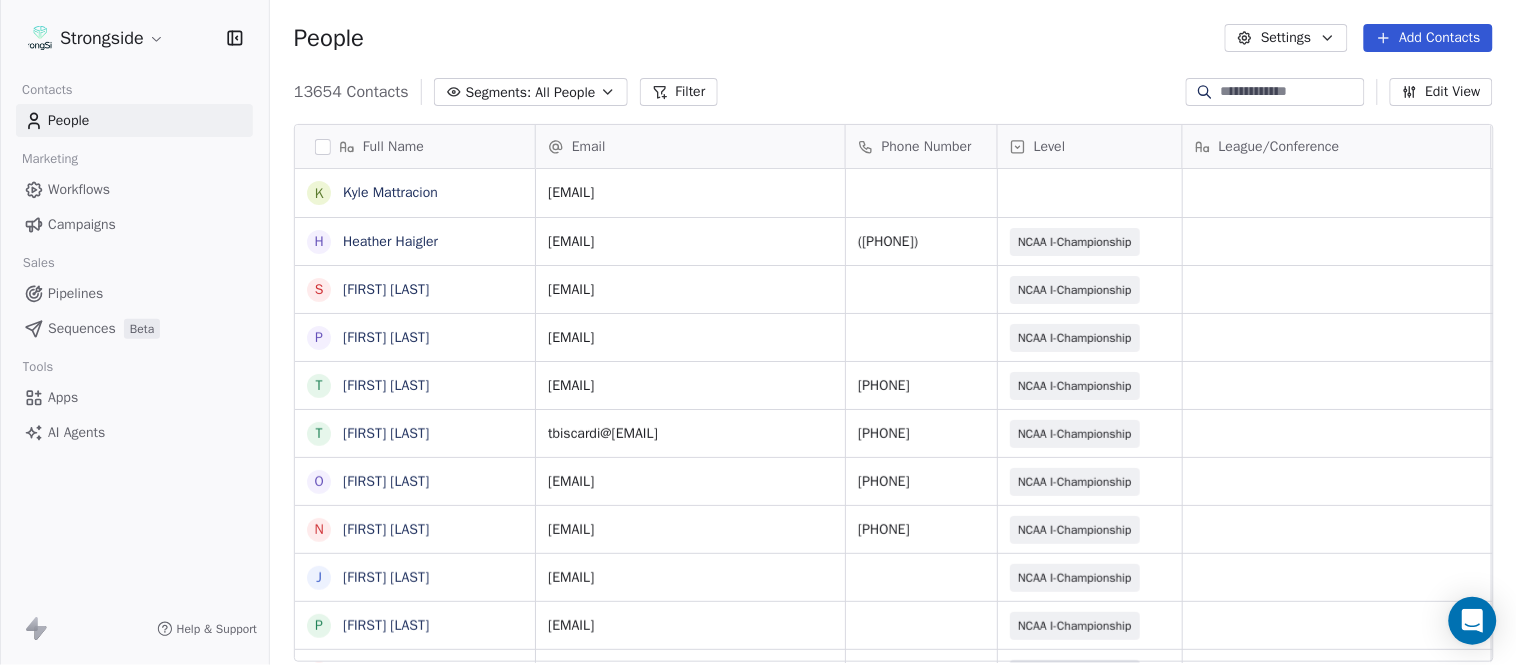 click on "13654 Contacts Segments: All People Filter  Edit View" at bounding box center (893, 92) 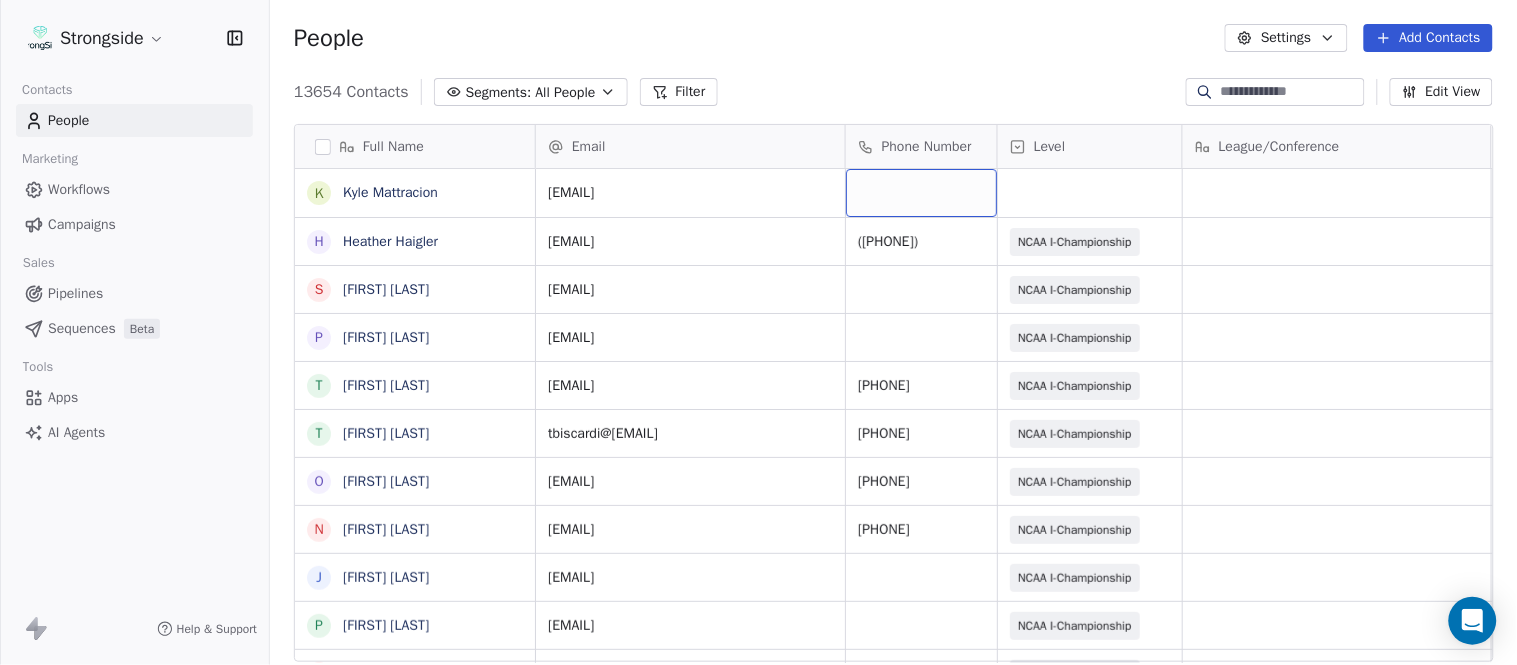 click at bounding box center [921, 193] 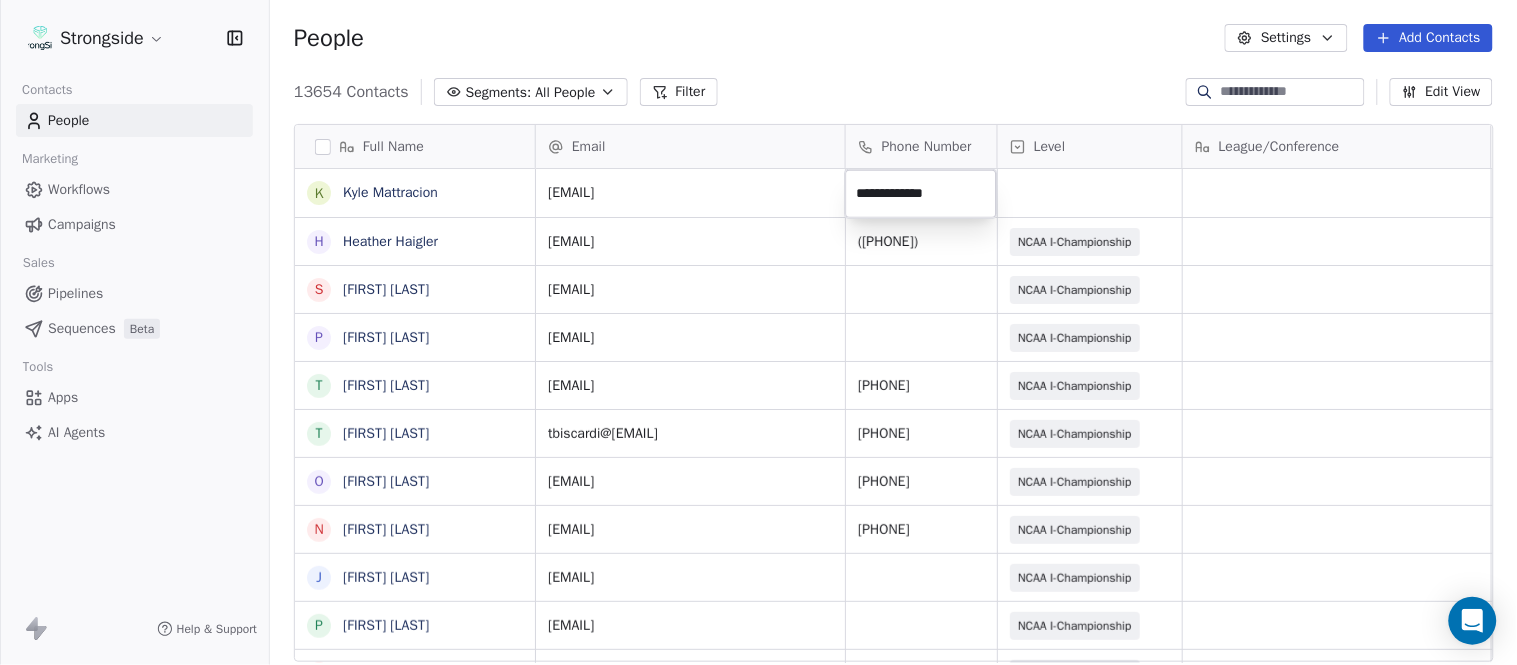 click on "Strongside Contacts People Marketing Workflows Campaigns Sales Pipelines Sequences Beta Tools Apps AI Agents Help & Support People Settings  Add Contacts 13654 Contacts Segments: All People Filter  Edit View Tag Add to Sequence Export Full Name K Kyle Mattracion H Heather Haigler S Sarah Parady P Perry Sosi T Taj-Amir Torres T Tom Biscardi O Omar King N Nate Trawick J Joe Gerbino P Patrick Rotchford D Dalton McCrann J Josh Ison T Trevor Warner D Dakota Dailey L Leslie Cowen M Meghan Kovac P Paul Verbitsky R Rodrigo Santiago J Jordan Doroshenko D Dominick Calhoun J Jillian Austin-Pottorff C Curt Fitzpatrick L Lori Godshalk Y Yariv Amir D Debbie Rhyde L Lynn Mentzer J Jordan Johnson C Caleb Haynes B Brian Dougherty H Holman Copeland M Matt Stansfield Email Phone Number Level League/Conference Organization Job Title Tags Created Date BST km3238@columbia.edu Aug 06, 2025 10:42 PM hh2337@columbia.edu (212) 854-7290 NCAA I-Championship COLUMBIA UNIV Exec Asst to AD Aug 06, 2025 10:40 PM sp4357@columbia.edu SID" at bounding box center [758, 332] 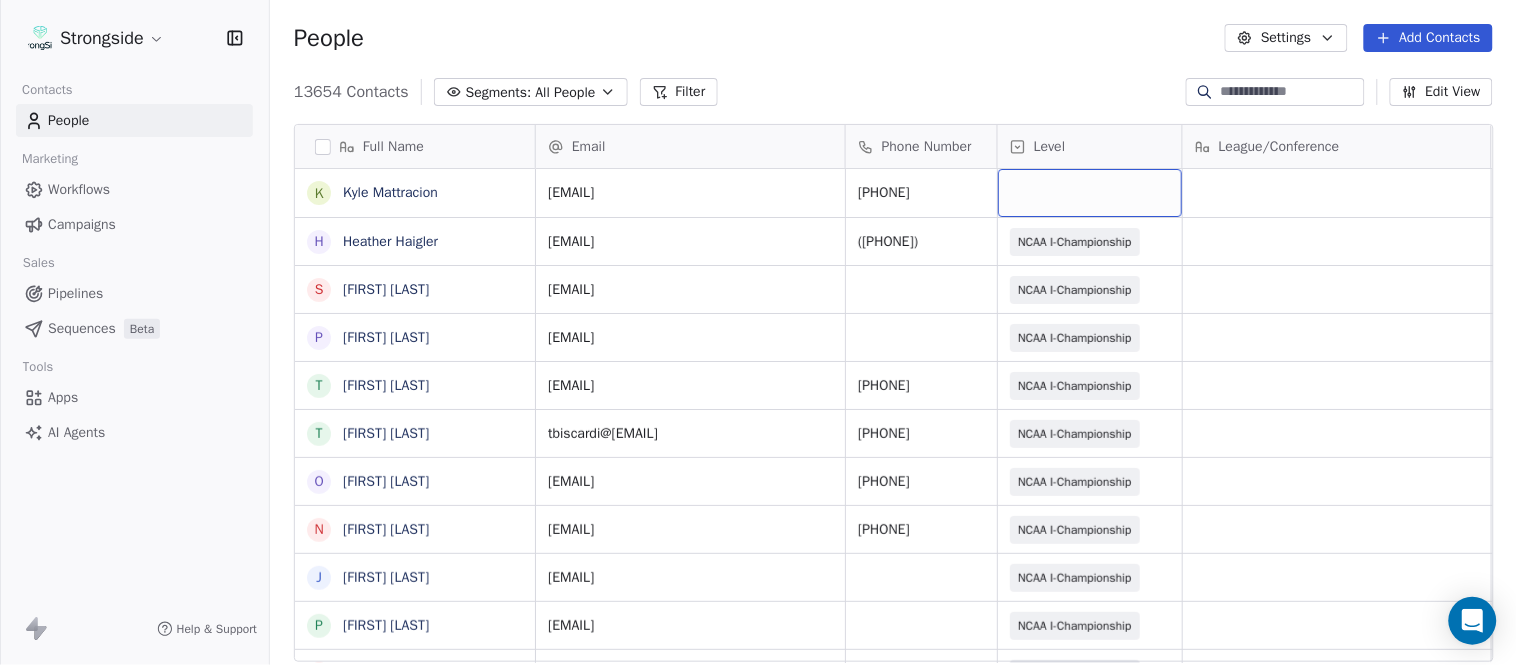 click at bounding box center [1090, 193] 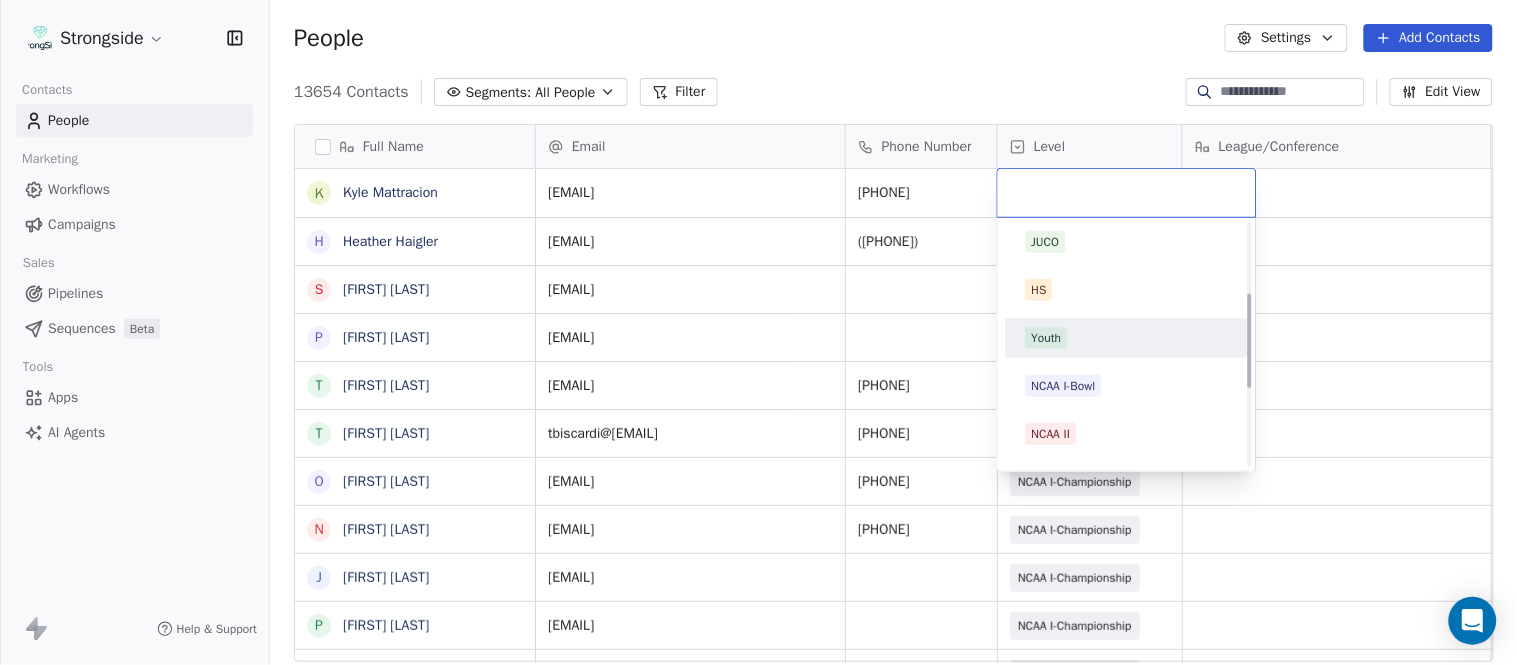 scroll, scrollTop: 378, scrollLeft: 0, axis: vertical 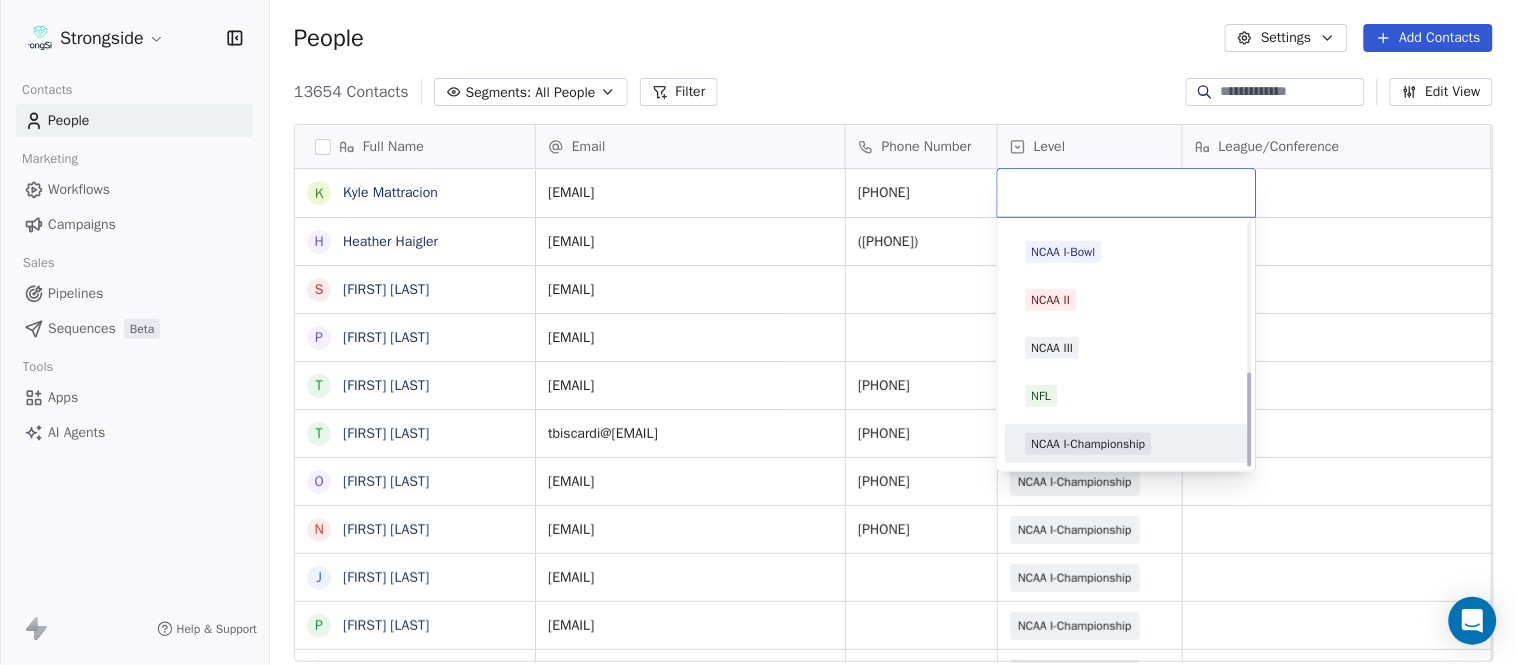 click on "NCAA I-Championship" at bounding box center [1089, 444] 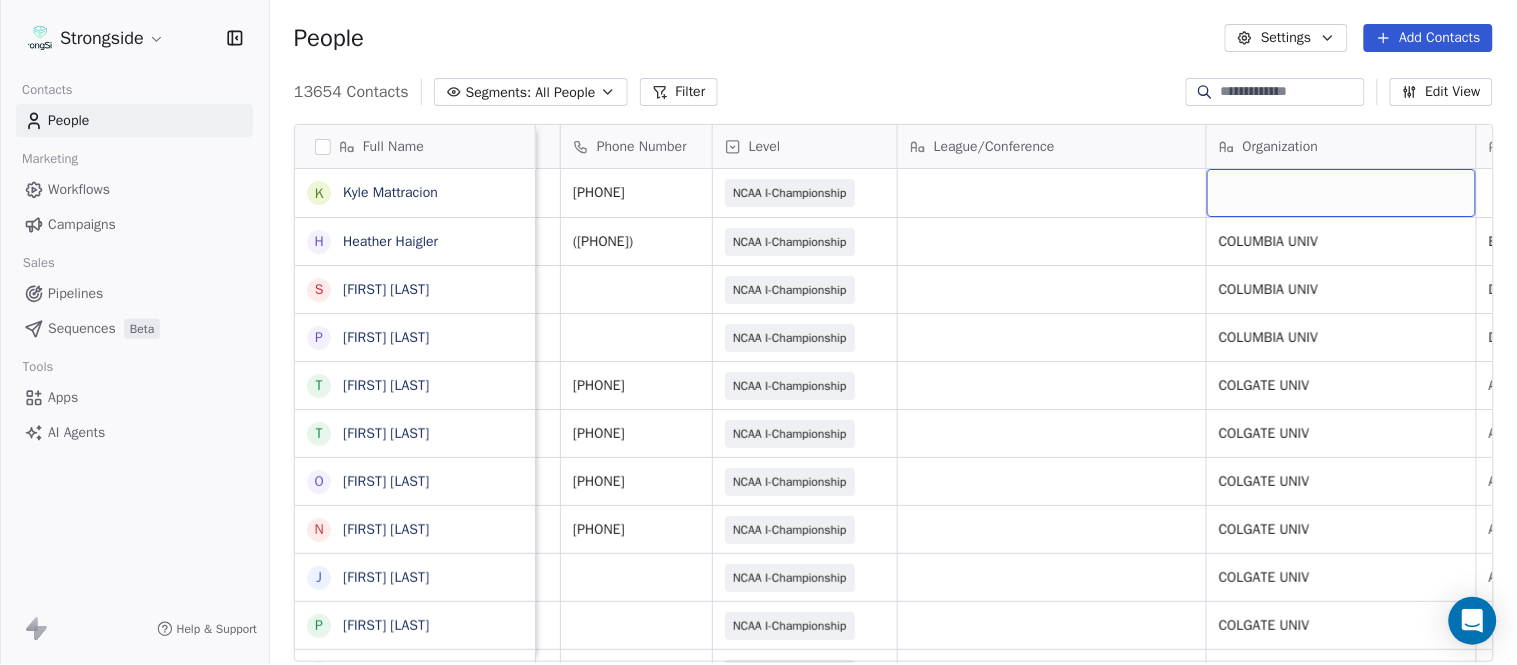 scroll, scrollTop: 0, scrollLeft: 553, axis: horizontal 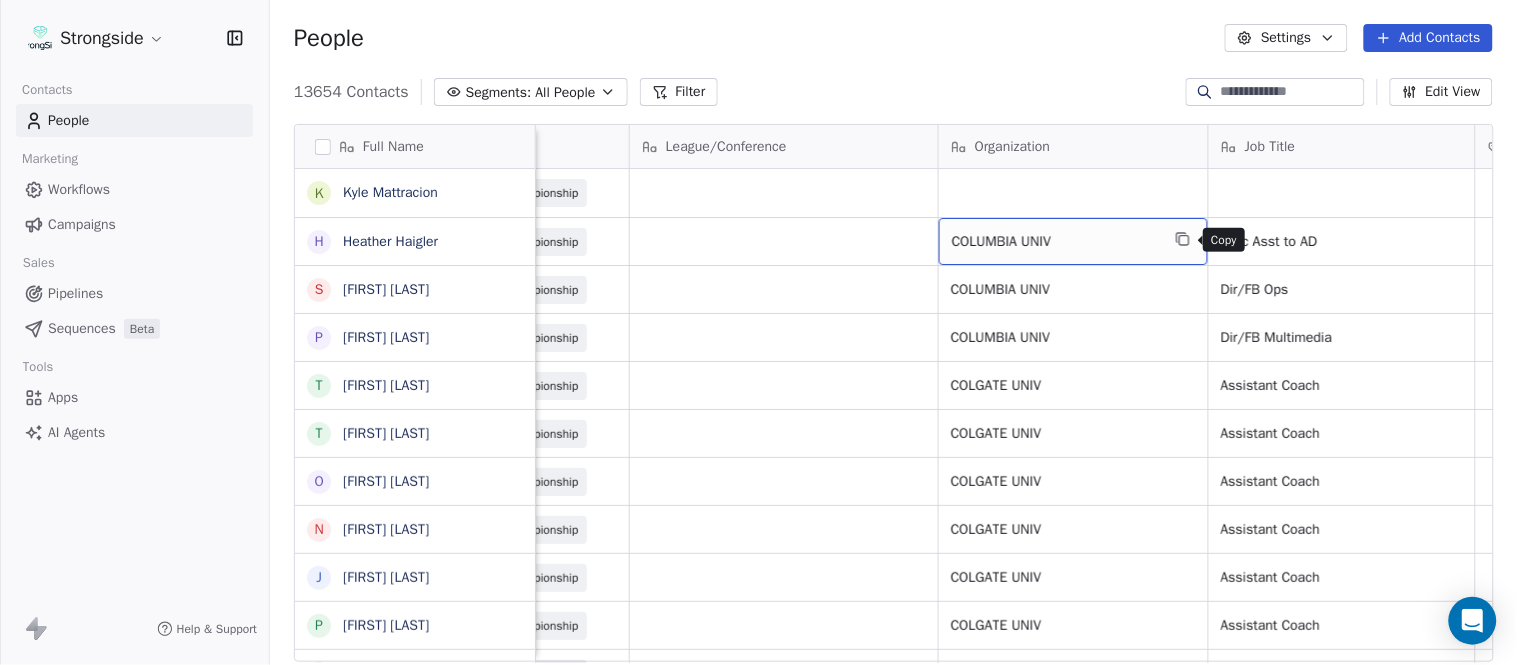 click 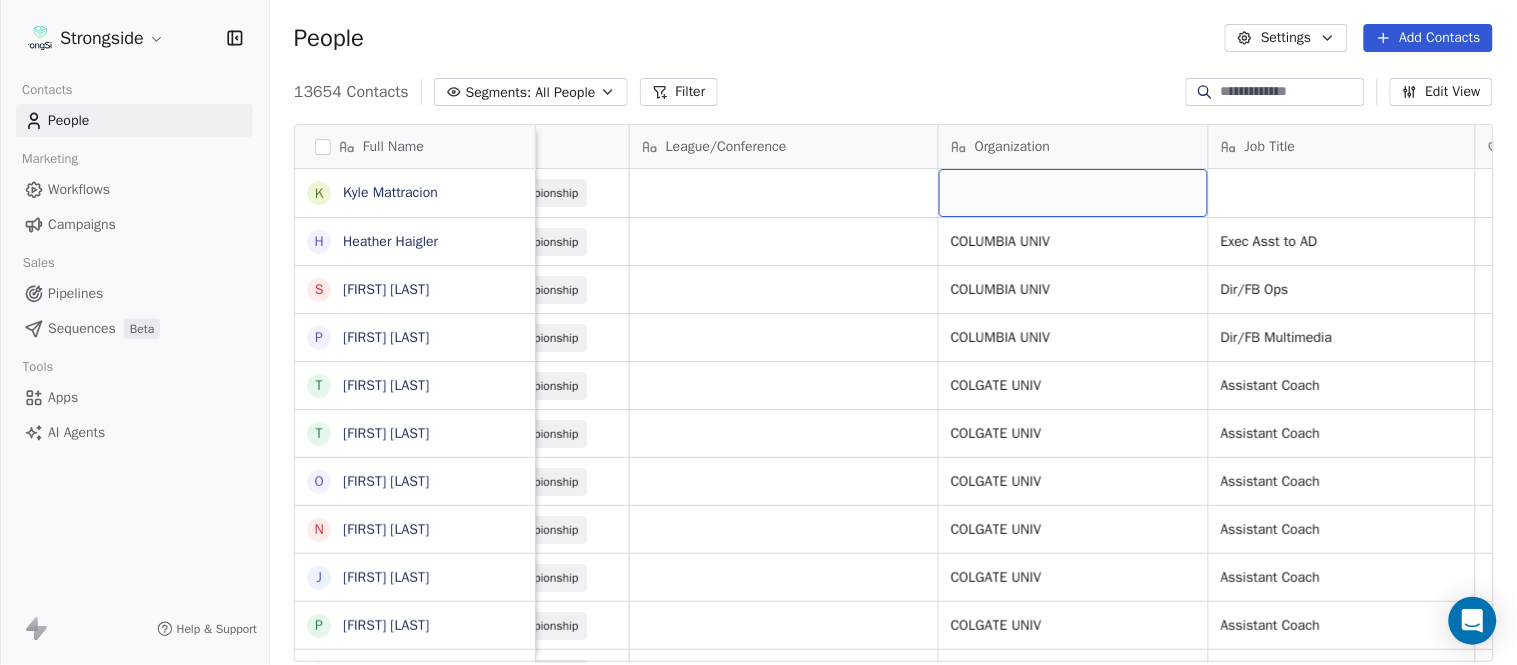 click at bounding box center [1073, 193] 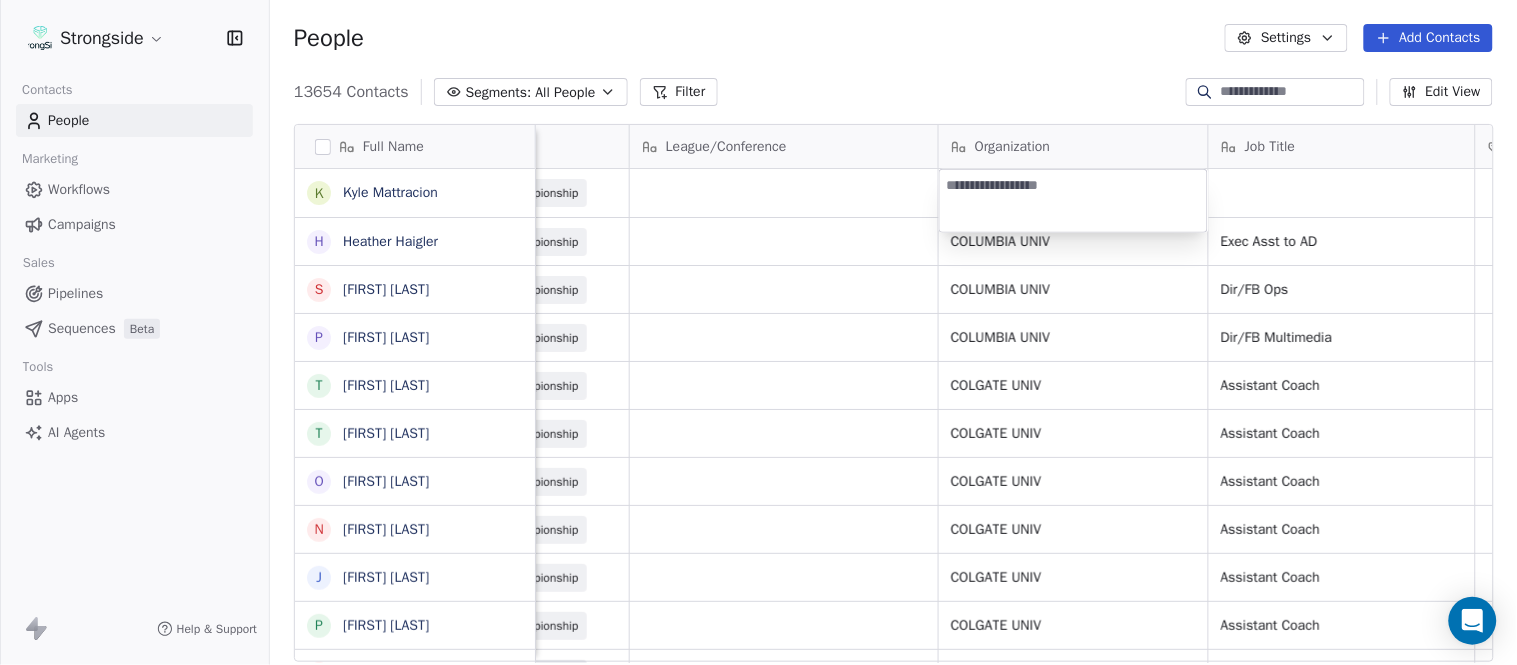 type on "**********" 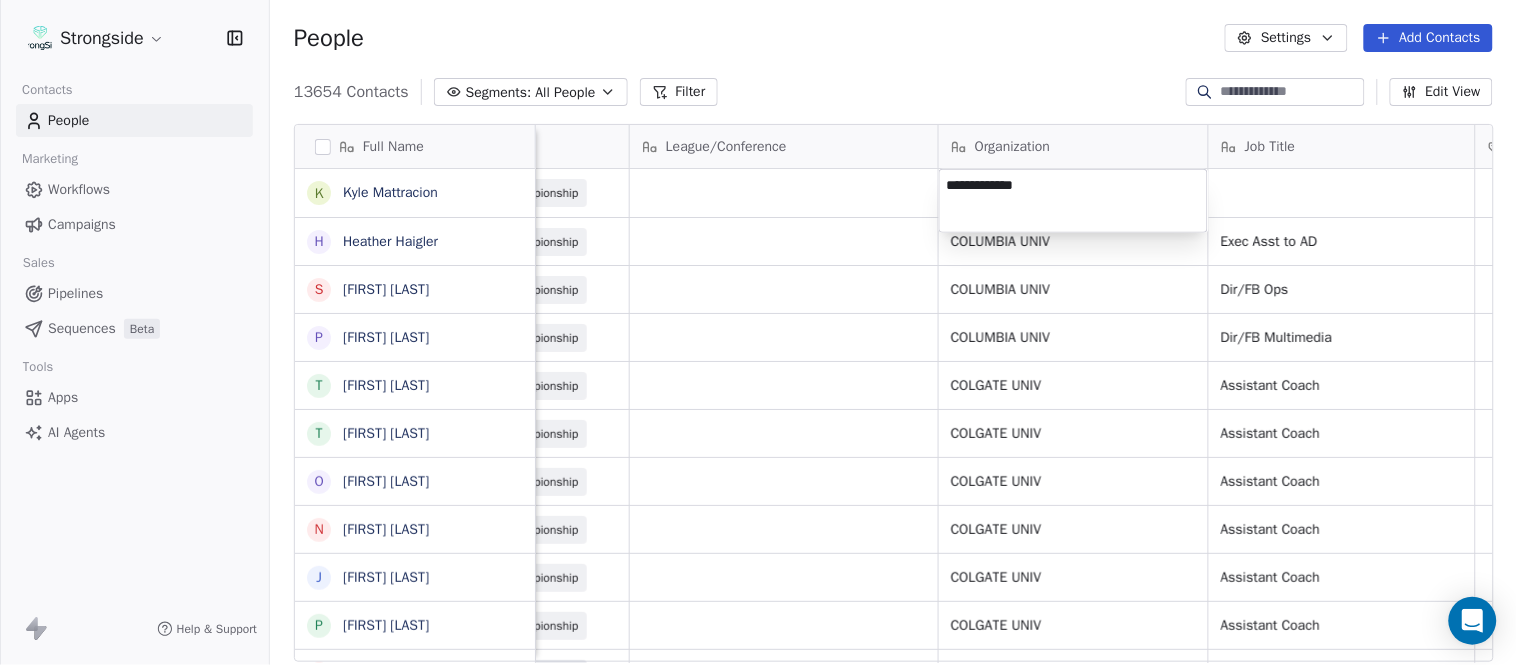 click on "Strongside Contacts People Marketing Workflows Campaigns Sales Pipelines Sequences Beta Tools Apps AI Agents Help & Support People Settings  Add Contacts 13654 Contacts Segments: All People Filter  Edit View Tag Add to Sequence Export Full Name K Kyle Mattracion H Heather Haigler S Sarah Parady P Perry Sosi T Taj-Amir Torres T Tom Biscardi O Omar King N Nate Trawick J Joe Gerbino P Patrick Rotchford D Dalton McCrann J Josh Ison T Trevor Warner D Dakota Dailey L Leslie Cowen M Meghan Kovac P Paul Verbitsky R Rodrigo Santiago J Jordan Doroshenko D Dominick Calhoun J Jillian Austin-Pottorff C Curt Fitzpatrick L Lori Godshalk Y Yariv Amir D Debbie Rhyde L Lynn Mentzer J Jordan Johnson C Caleb Haynes B Brian Dougherty H Holman Copeland M Matt Stansfield Email Phone Number Level League/Conference Organization Job Title Tags Created Date BST Status Priority km3238@columbia.edu 212-851-5643	 NCAA I-Championship Aug 06, 2025 10:42 PM hh2337@columbia.edu (212) 854-7290 NCAA I-Championship COLUMBIA UNIV COLUMBIA UNIV" at bounding box center [758, 332] 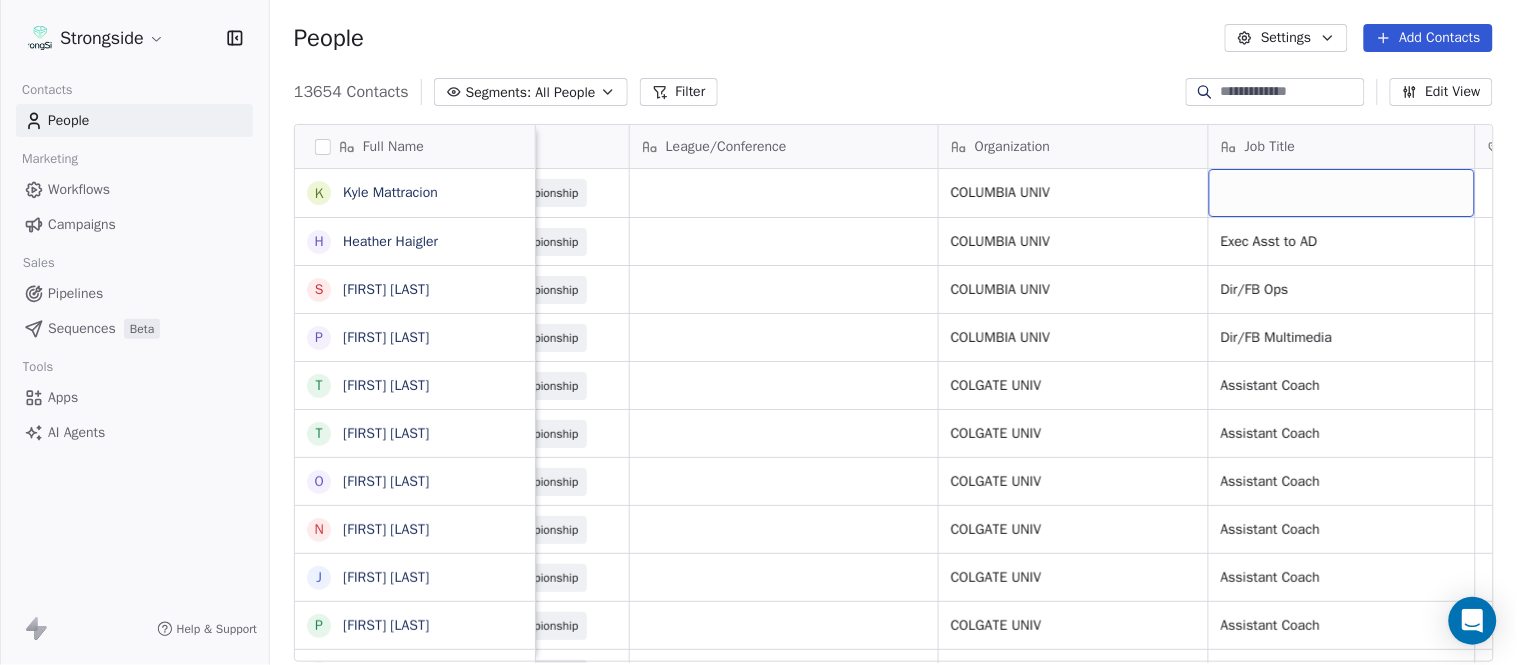 click at bounding box center (1342, 193) 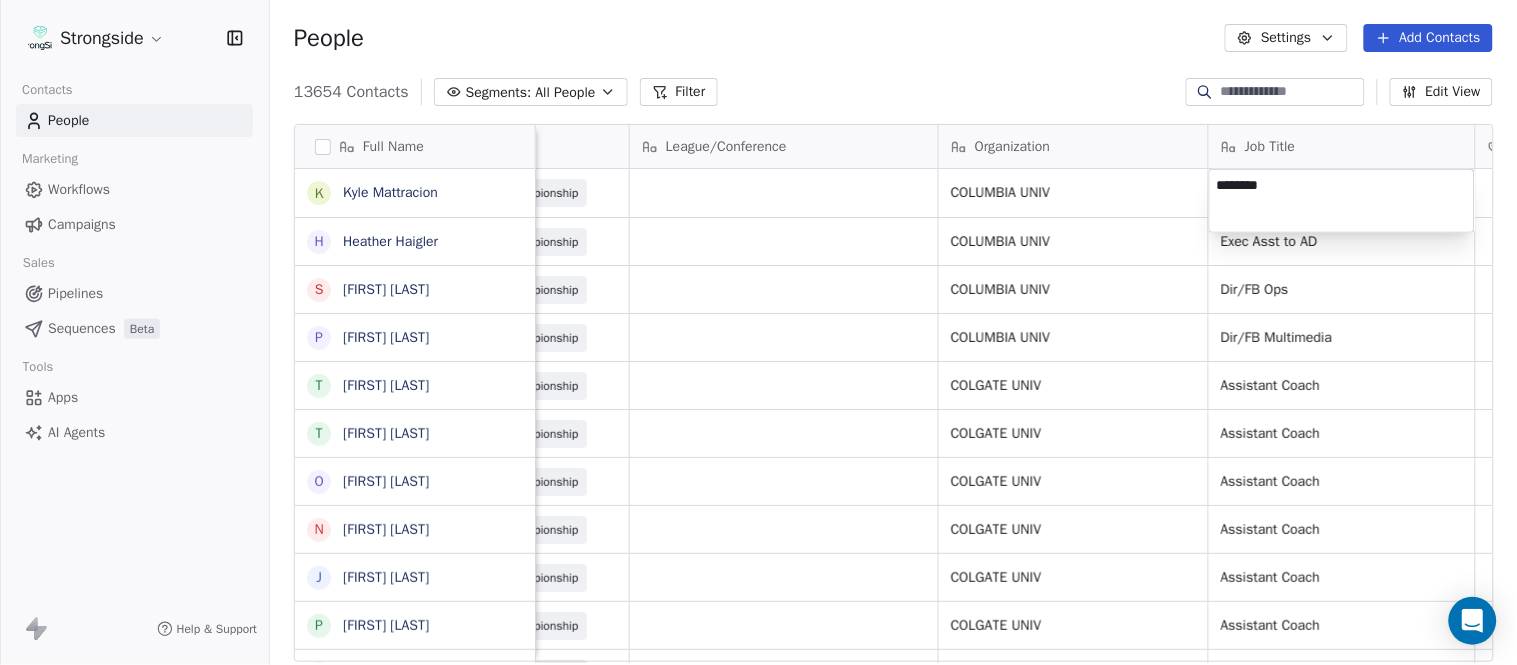 click on "Strongside Contacts People Marketing Workflows Campaigns Sales Pipelines Sequences Beta Tools Apps AI Agents Help & Support People Settings  Add Contacts 13654 Contacts Segments: All People Filter  Edit View Tag Add to Sequence Export Full Name K Kyle Mattracion H Heather Haigler S Sarah Parady P Perry Sosi T Taj-Amir Torres T Tom Biscardi O Omar King N Nate Trawick J Joe Gerbino P Patrick Rotchford D Dalton McCrann J Josh Ison T Trevor Warner D Dakota Dailey L Leslie Cowen M Meghan Kovac P Paul Verbitsky R Rodrigo Santiago J Jordan Doroshenko D Dominick Calhoun J Jillian Austin-Pottorff C Curt Fitzpatrick L Lori Godshalk Y Yariv Amir D Debbie Rhyde L Lynn Mentzer J Jordan Johnson C Caleb Haynes B Brian Dougherty H Holman Copeland M Matt Stansfield Email Phone Number Level League/Conference Organization Job Title Tags Created Date BST Status Priority km3238@columbia.edu 212-851-5643	 NCAA I-Championship COLUMBIA UNIV Aug 06, 2025 10:42 PM hh2337@columbia.edu (212) 854-7290 NCAA I-Championship COLUMBIA UNIV" at bounding box center (758, 332) 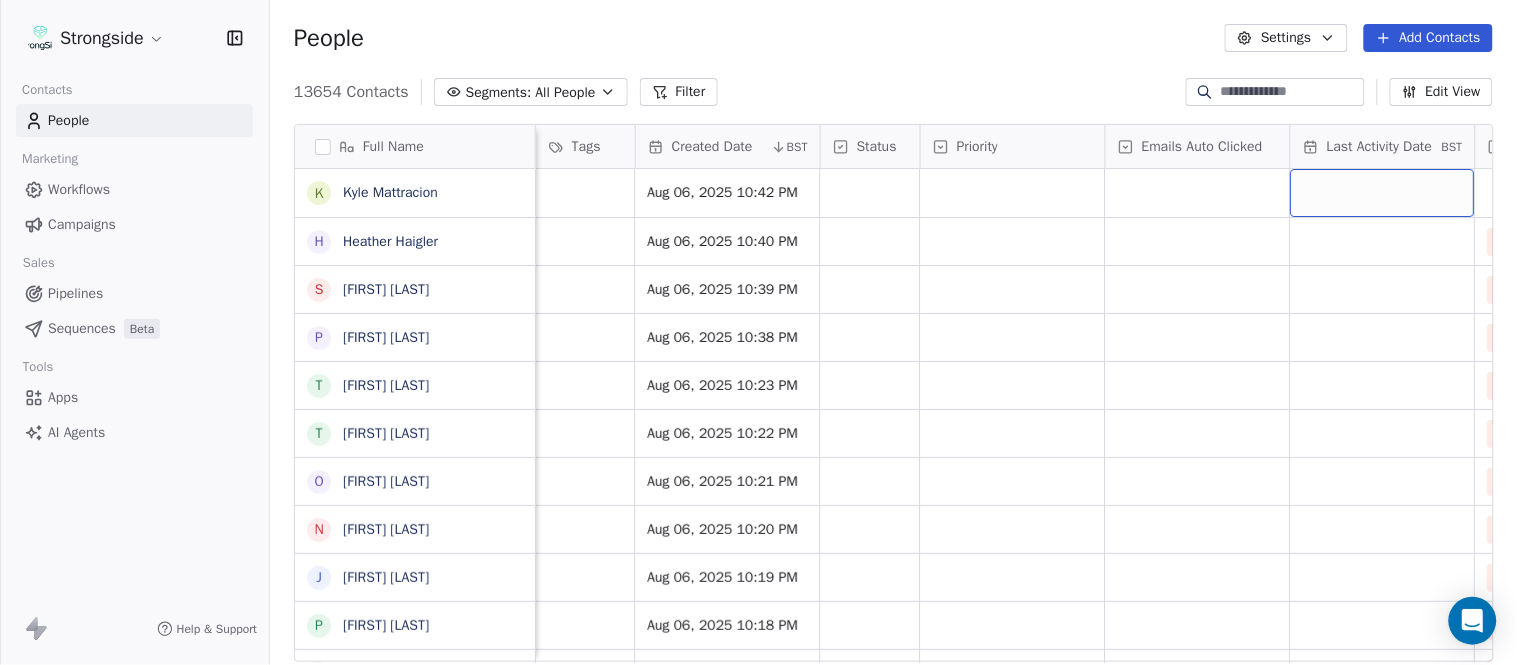scroll, scrollTop: 0, scrollLeft: 1677, axis: horizontal 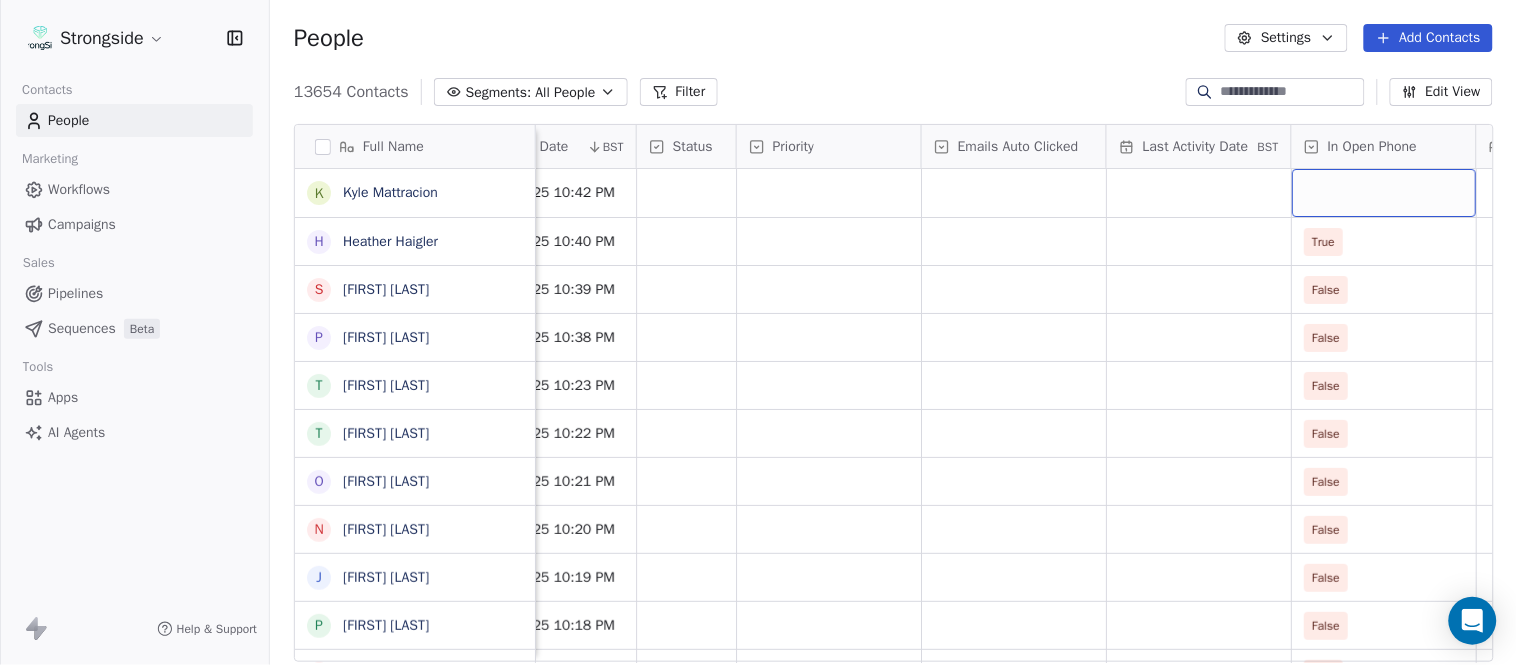 click at bounding box center (1384, 193) 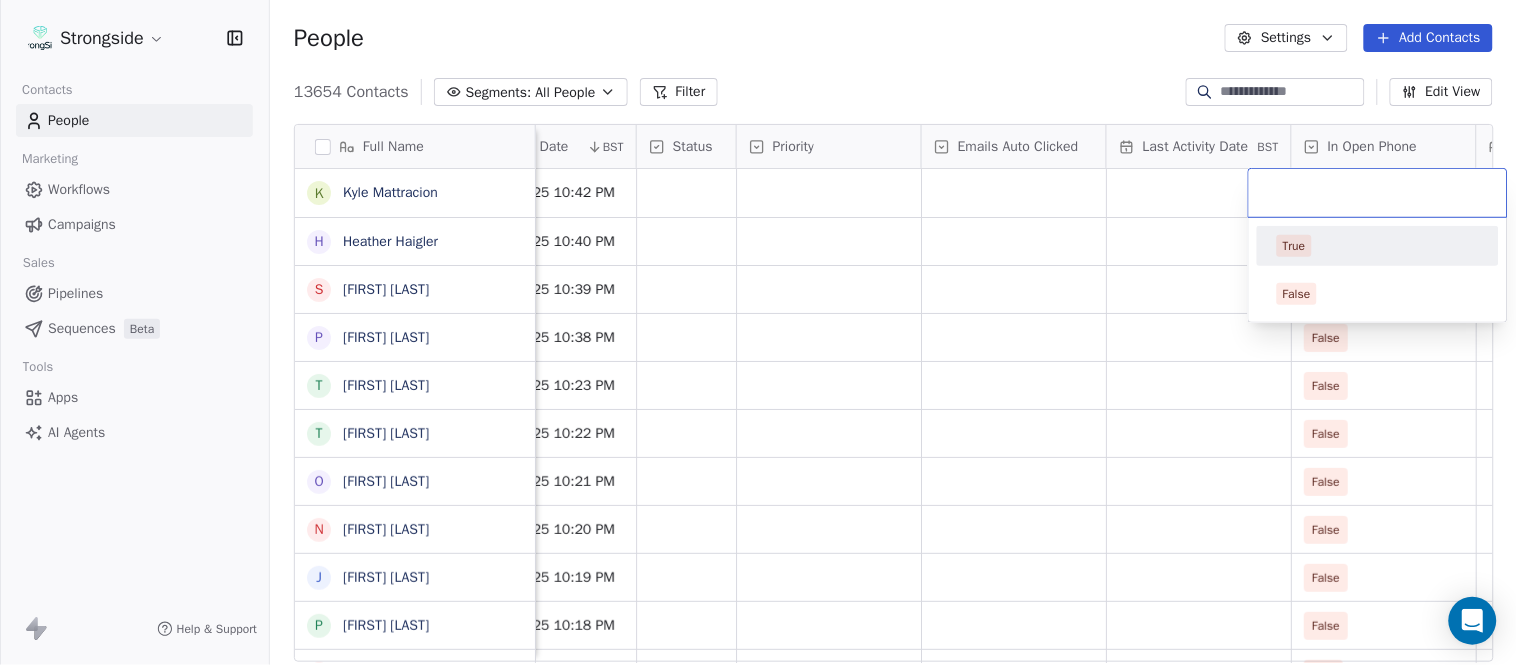 click on "True" at bounding box center (1378, 246) 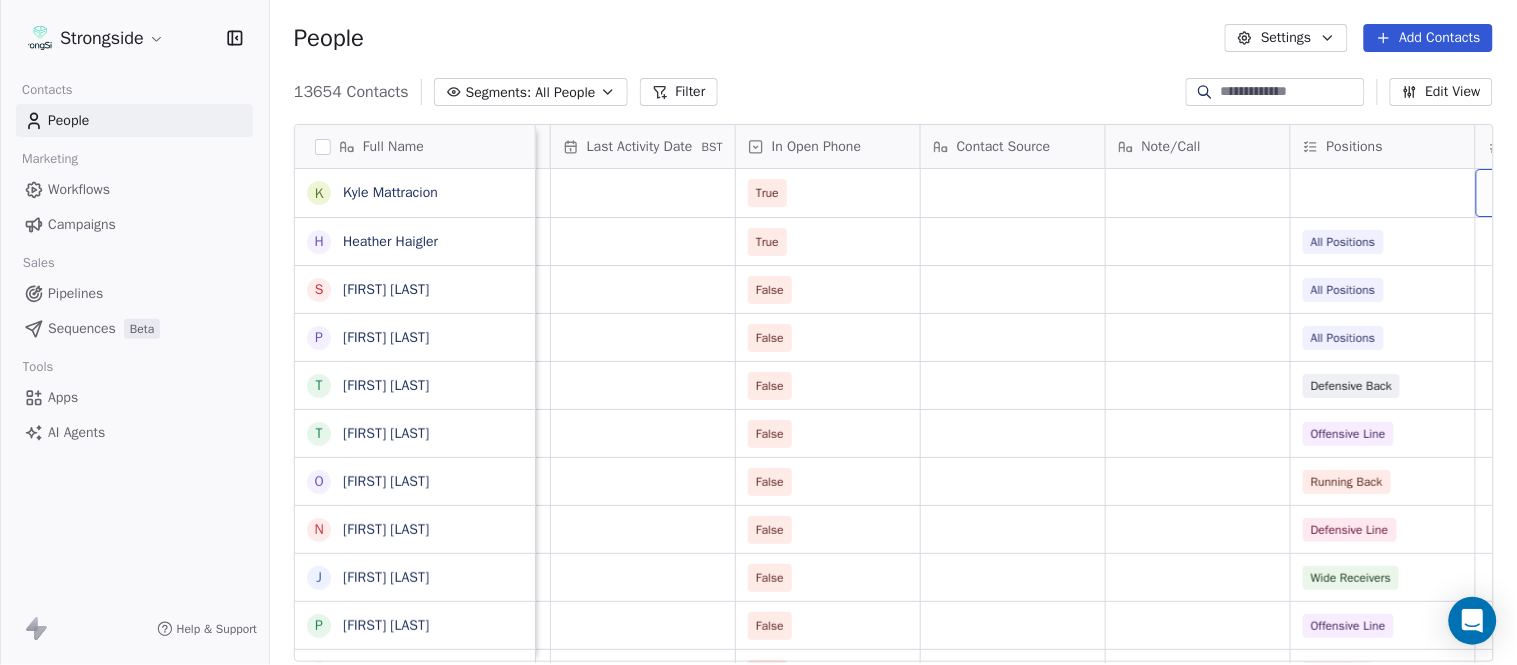 scroll, scrollTop: 0, scrollLeft: 2417, axis: horizontal 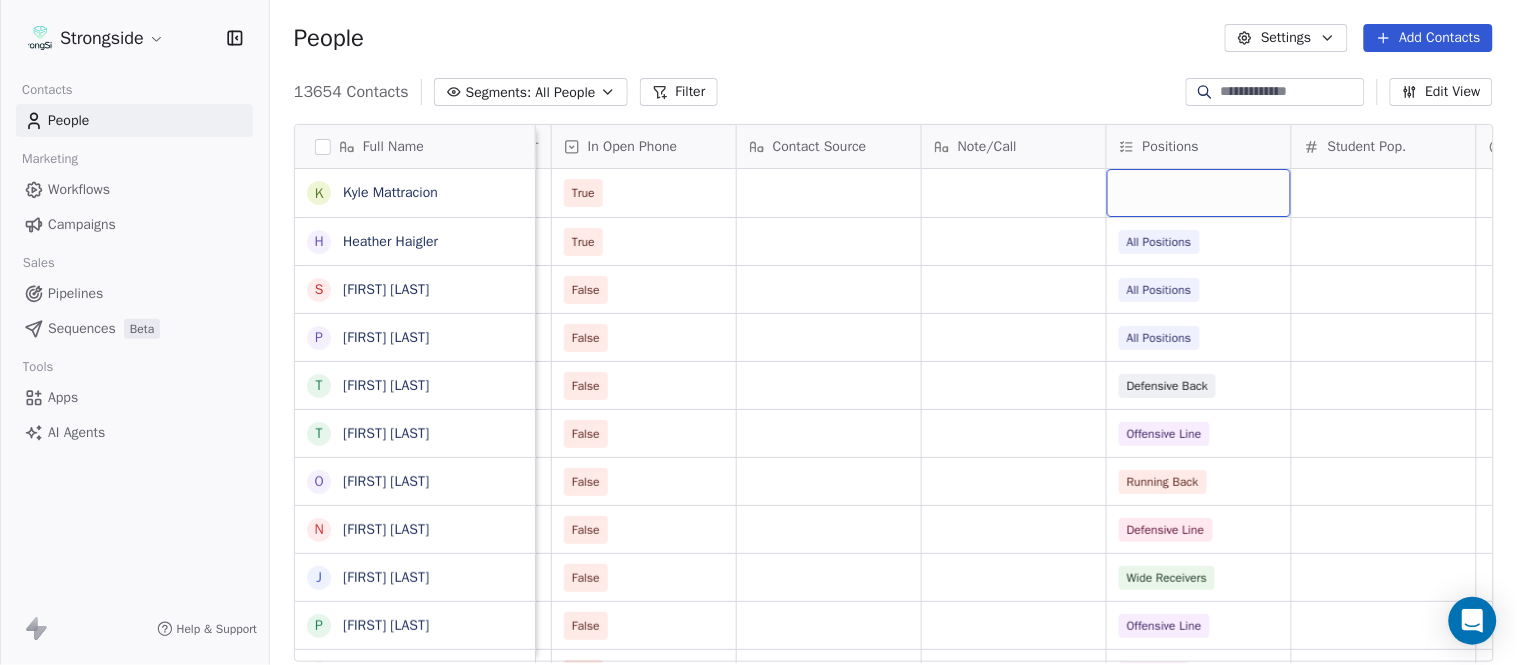 click at bounding box center (1199, 193) 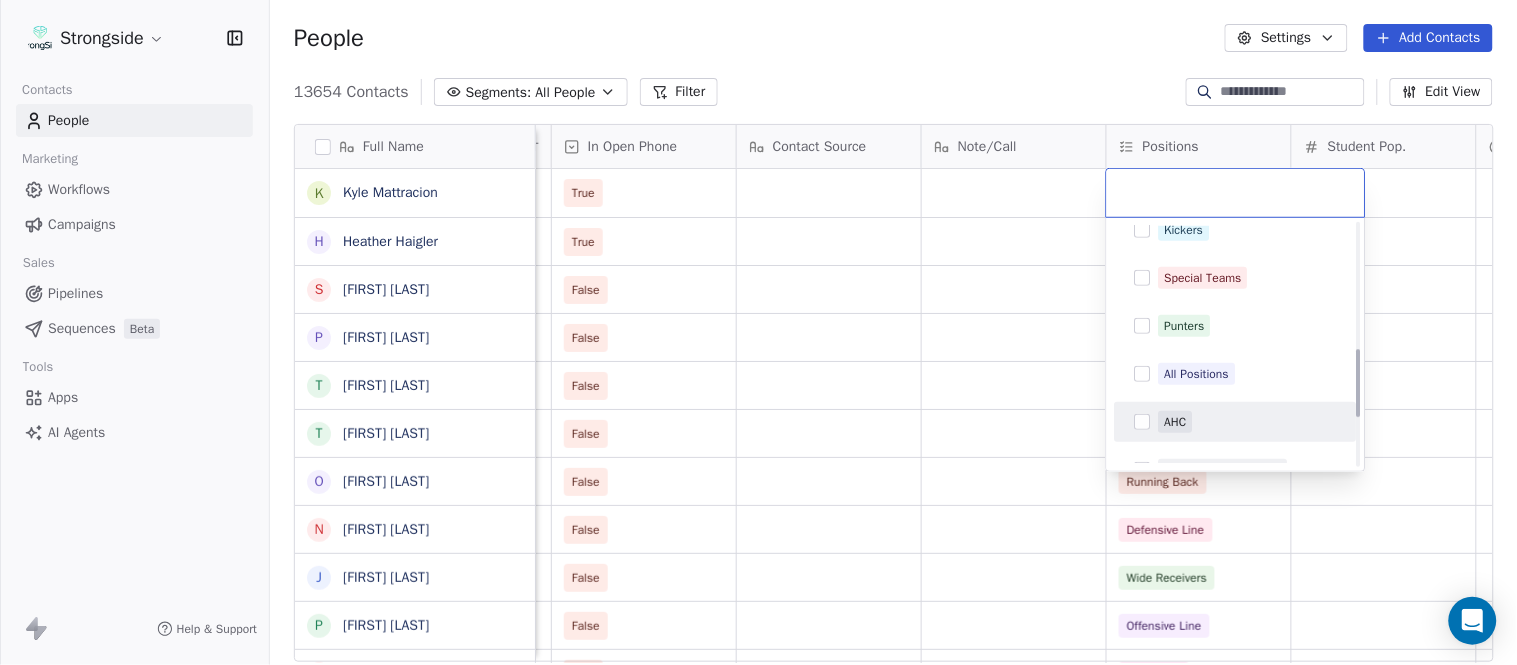scroll, scrollTop: 444, scrollLeft: 0, axis: vertical 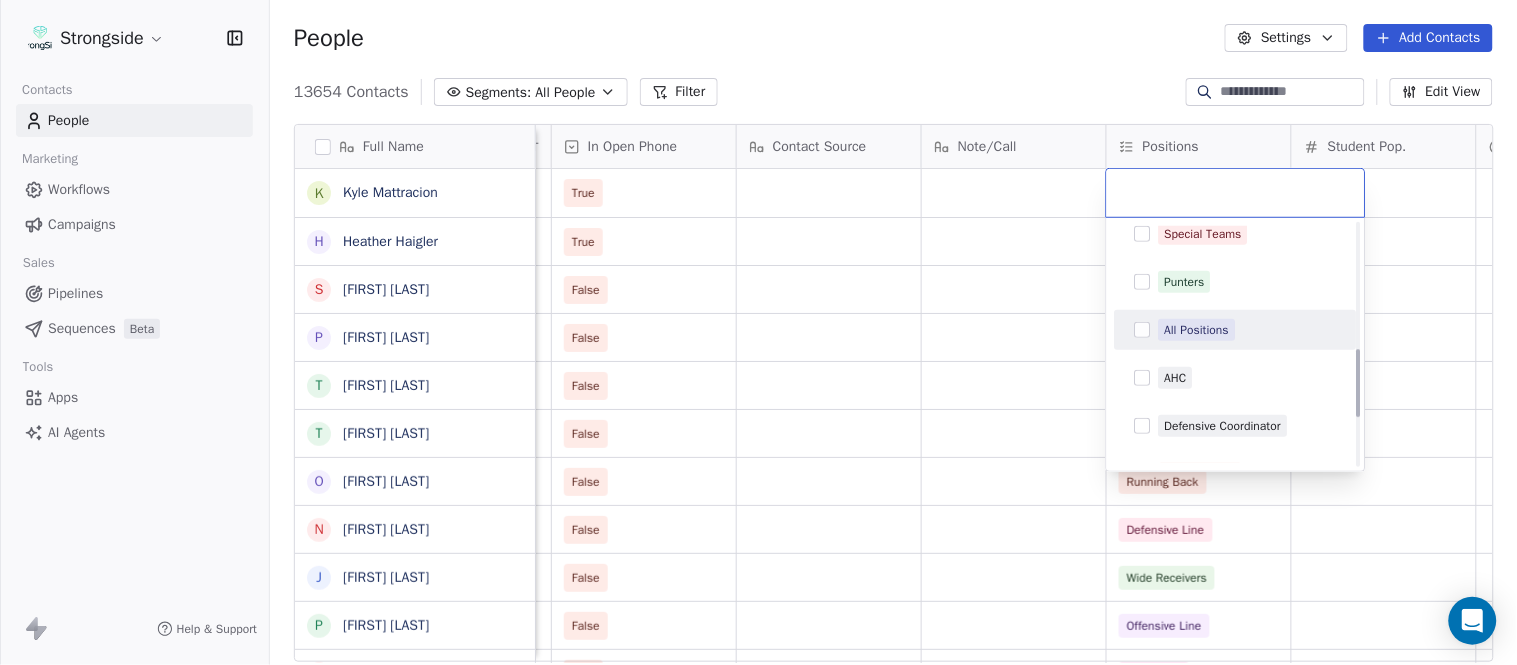 click on "All Positions" at bounding box center [1236, 330] 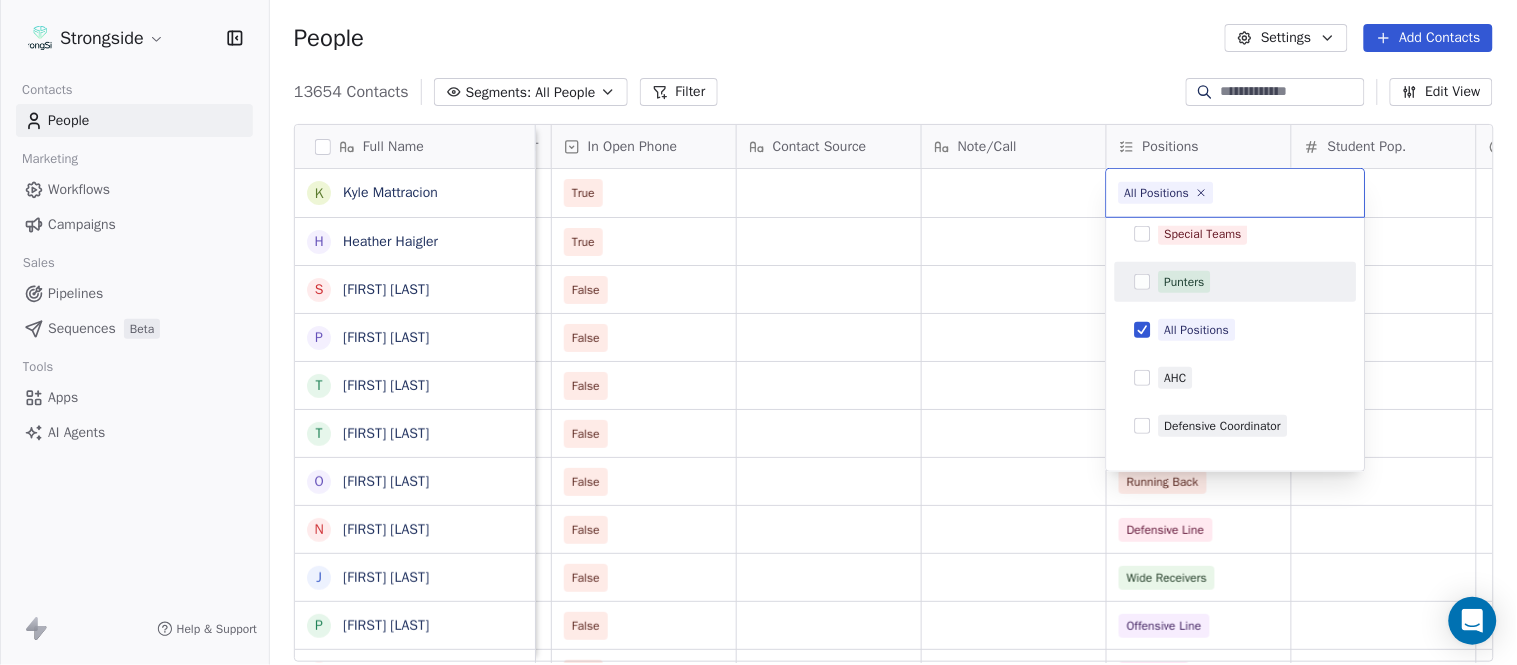 click on "Strongside Contacts People Marketing Workflows Campaigns Sales Pipelines Sequences Beta Tools Apps AI Agents Help & Support People Settings  Add Contacts 13654 Contacts Segments: All People Filter  Edit View Tag Add to Sequence Export Full Name K Kyle Mattracion H Heather Haigler S Sarah Parady P Perry Sosi T Taj-Amir Torres T Tom Biscardi O Omar King N Nate Trawick J Joe Gerbino P Patrick Rotchford D Dalton McCrann J Josh Ison T Trevor Warner D Dakota Dailey L Leslie Cowen M Meghan Kovac P Paul Verbitsky R Rodrigo Santiago J Jordan Doroshenko D Dominick Calhoun J Jillian Austin-Pottorff C Curt Fitzpatrick L Lori Godshalk Y Yariv Amir D Debbie Rhyde L Lynn Mentzer J Jordan Johnson C Caleb Haynes B Brian Dougherty H Holman Copeland M Matt Stansfield Status Priority Emails Auto Clicked Last Activity Date BST In Open Phone Contact Source Note/Call Positions Student Pop. Lead Account   True   True All Positions   False All Positions   False All Positions   False Defensive Back   False Offensive Line   False" at bounding box center [758, 332] 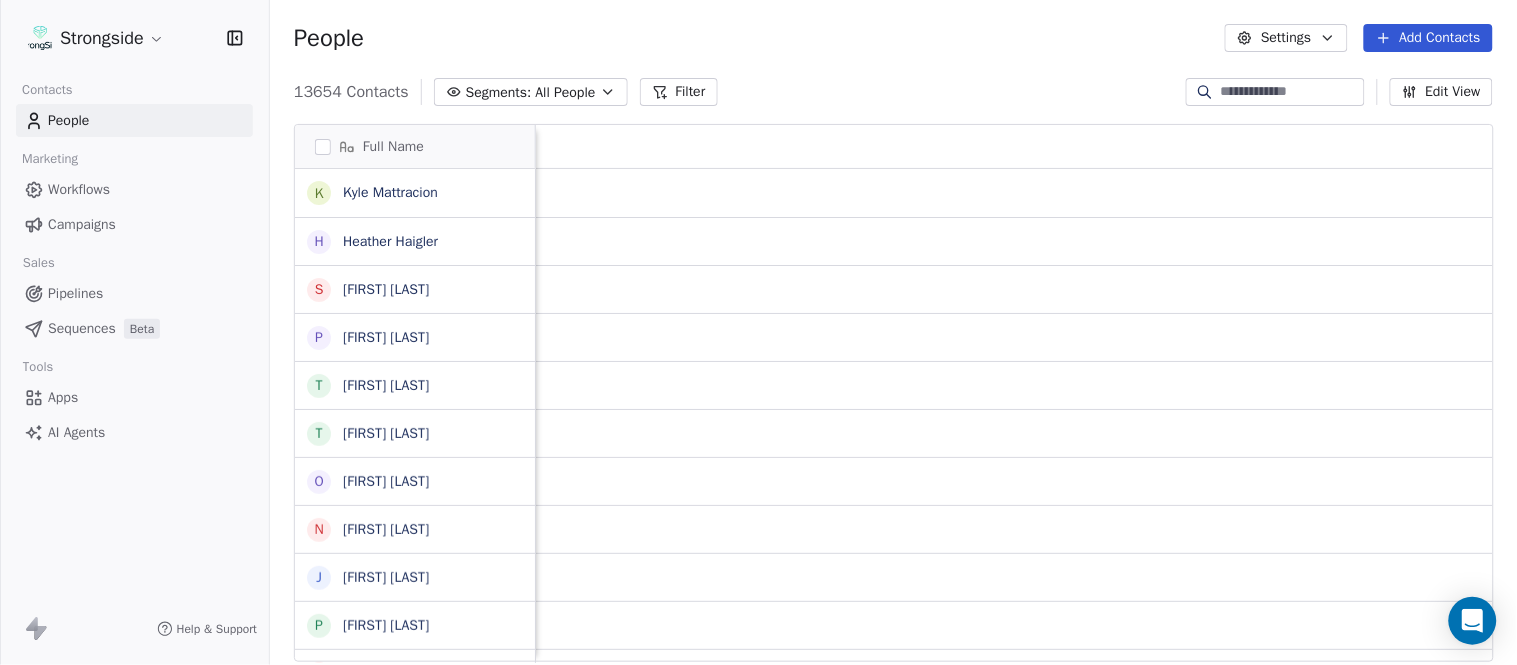 scroll, scrollTop: 0, scrollLeft: 0, axis: both 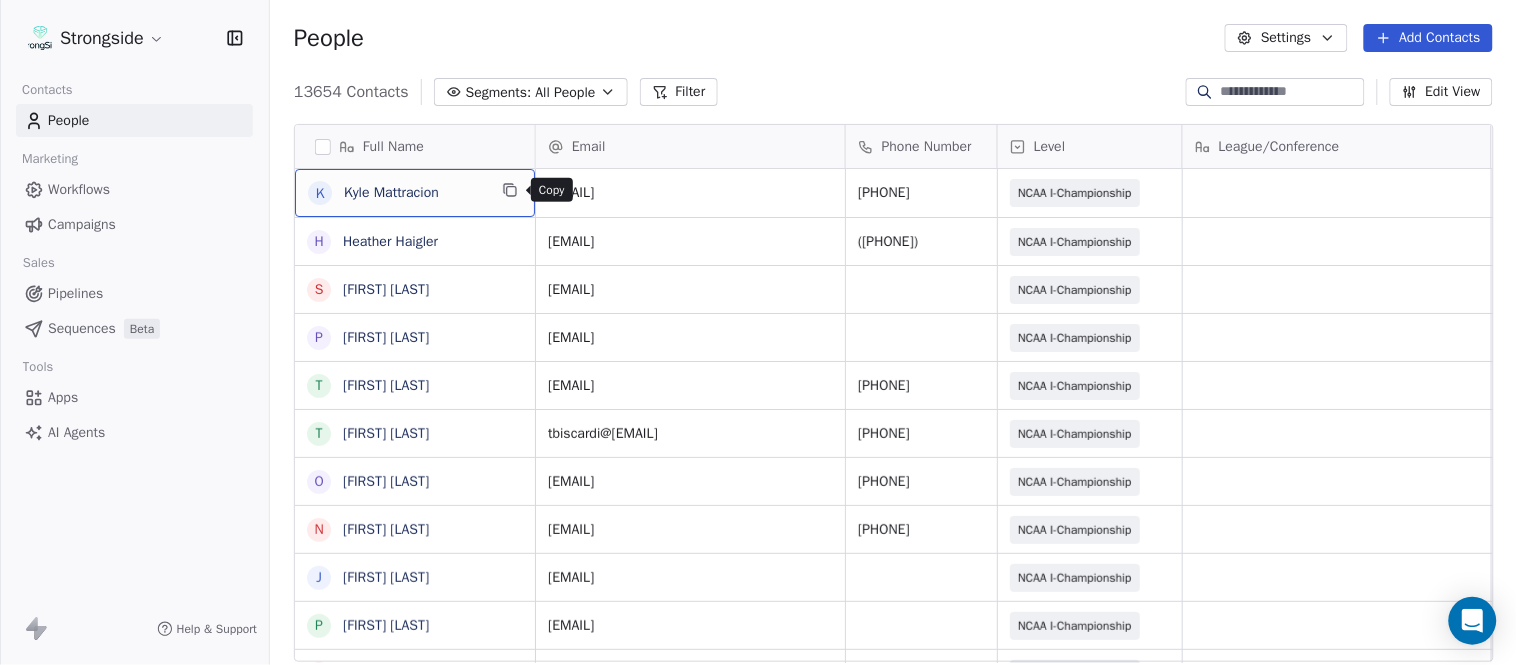 click 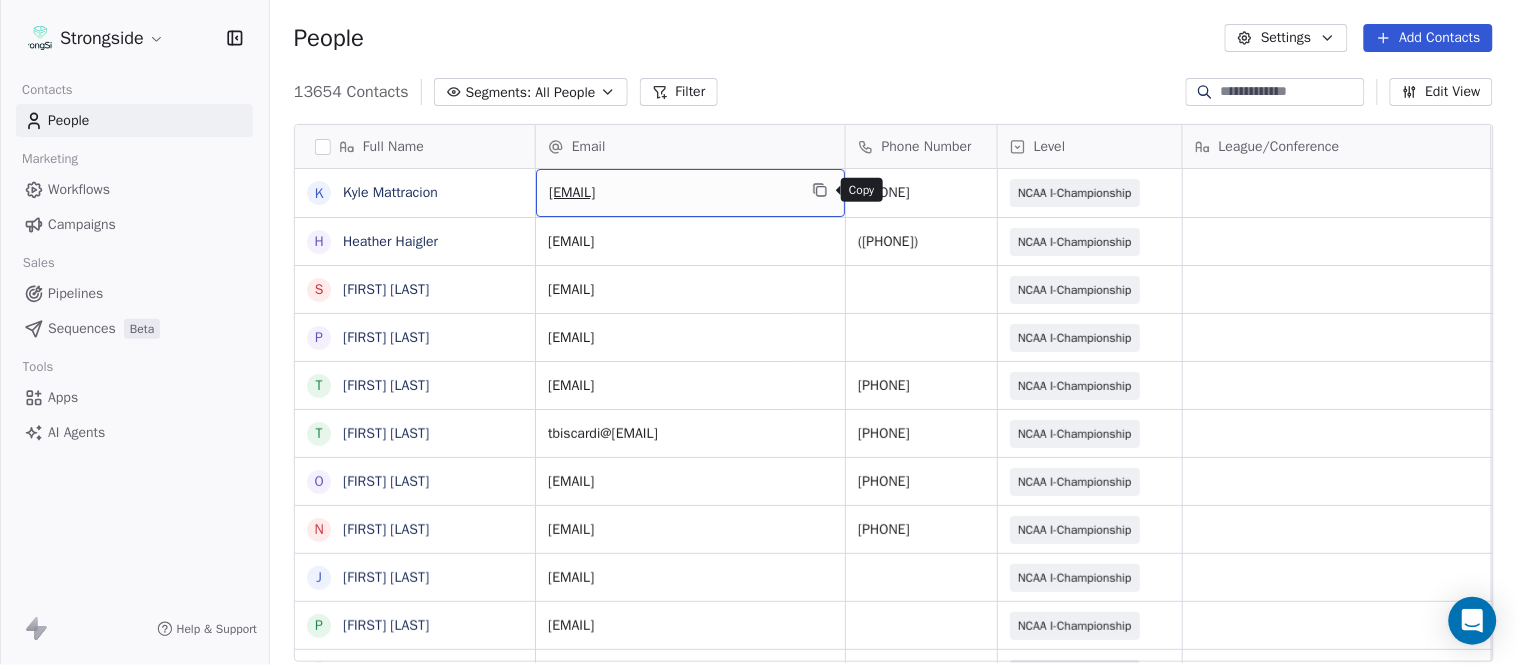 click 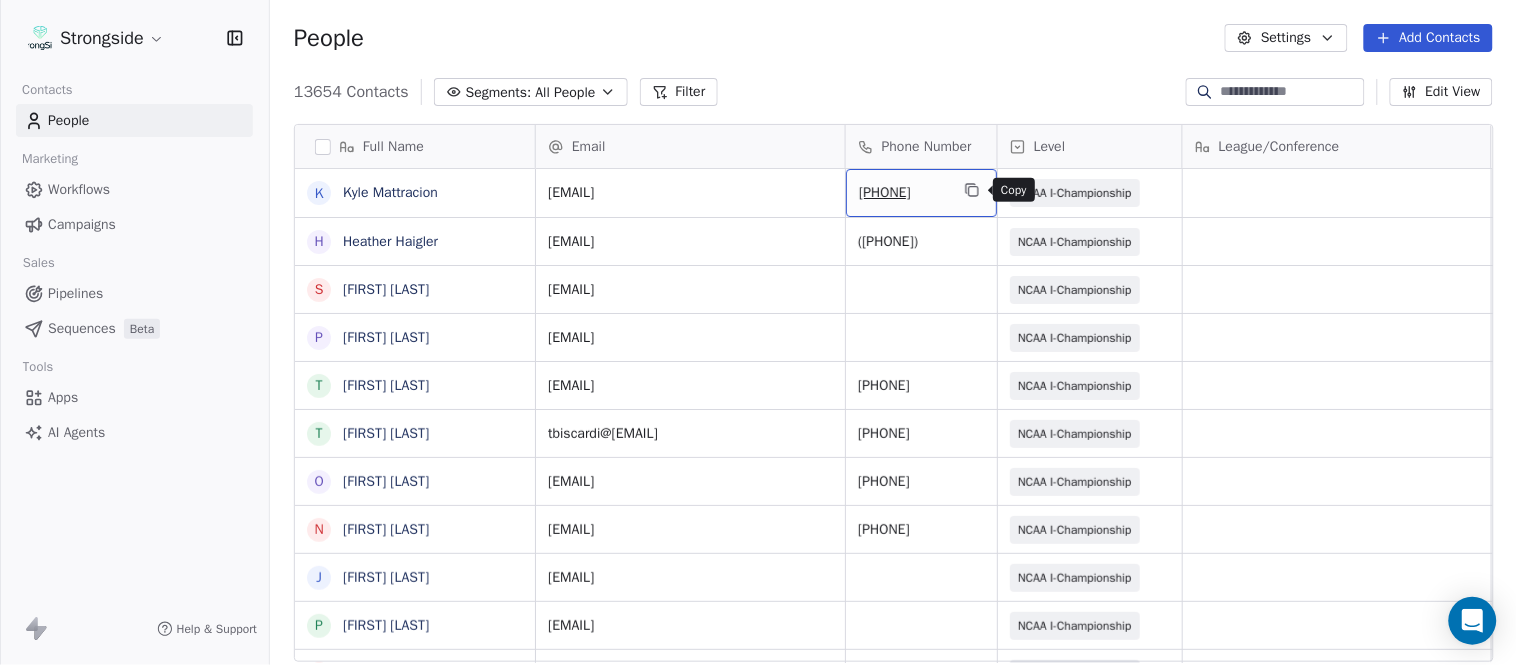 click 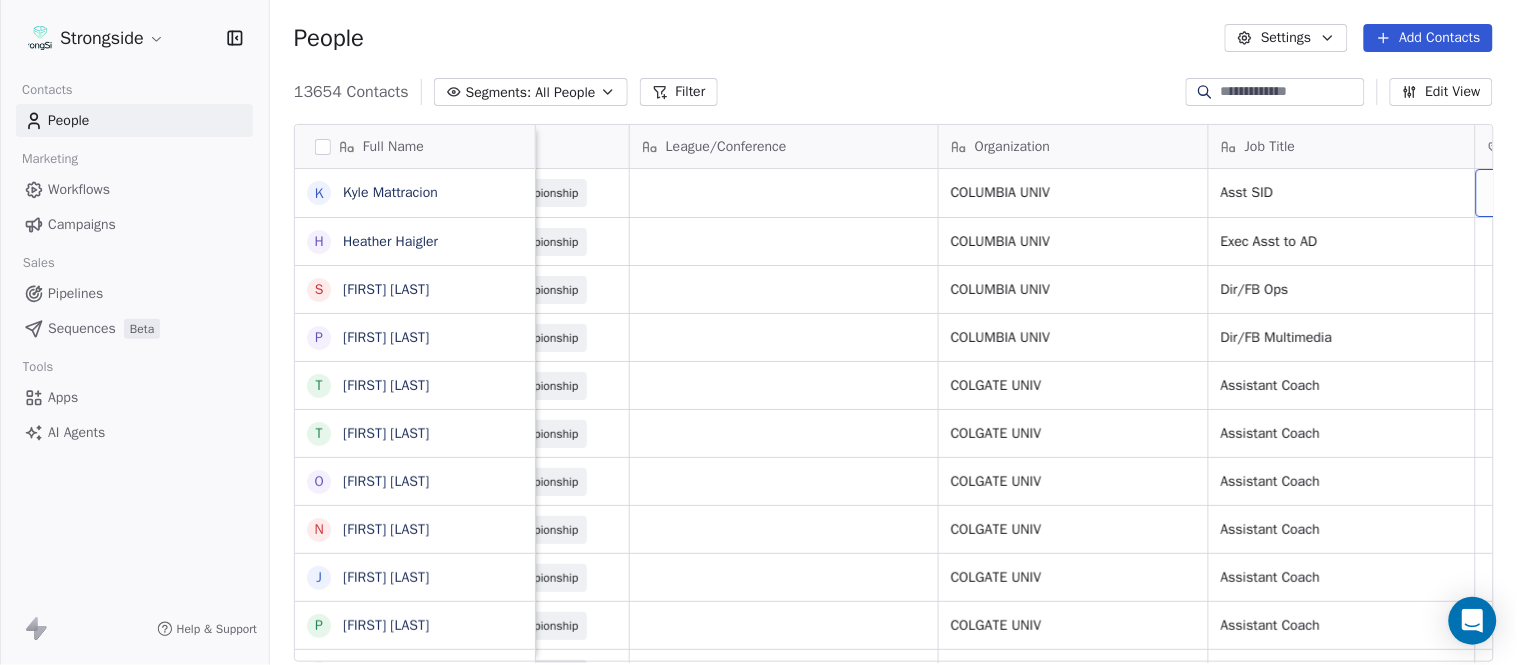 scroll, scrollTop: 0, scrollLeft: 653, axis: horizontal 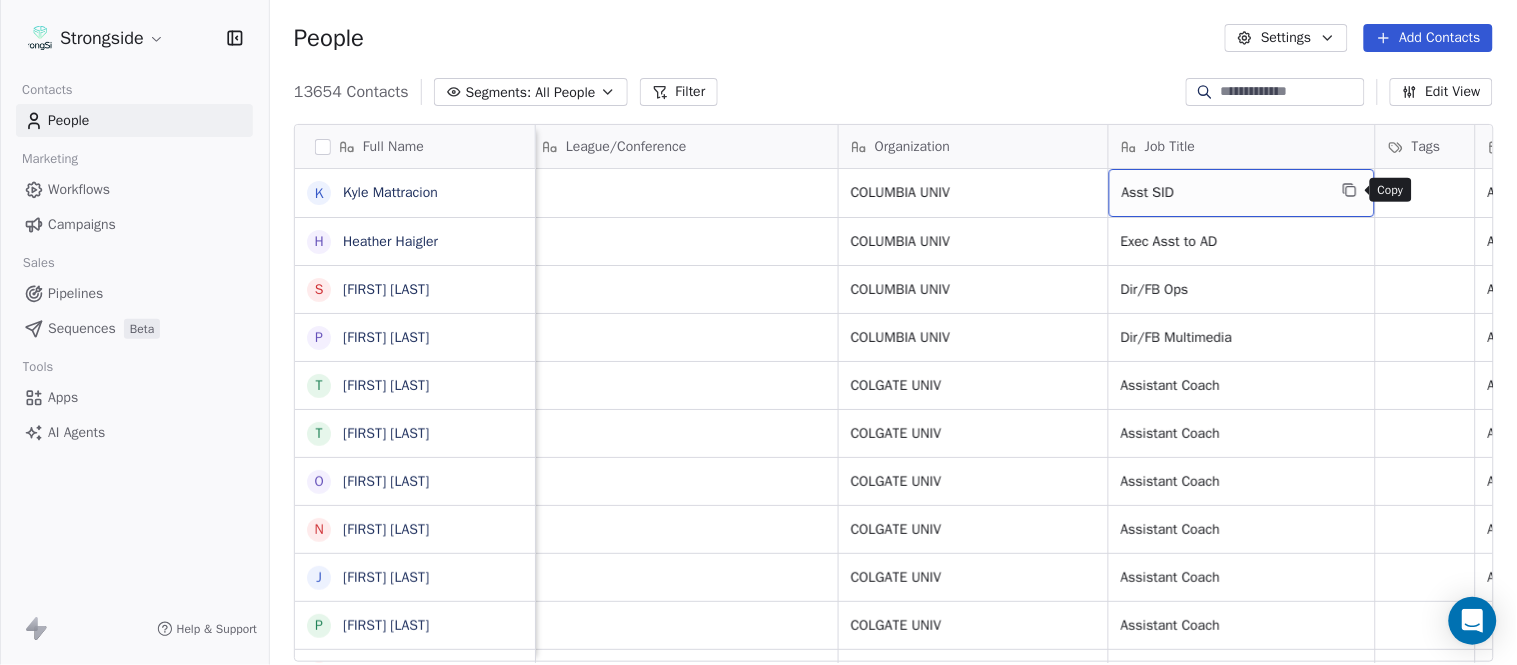 click 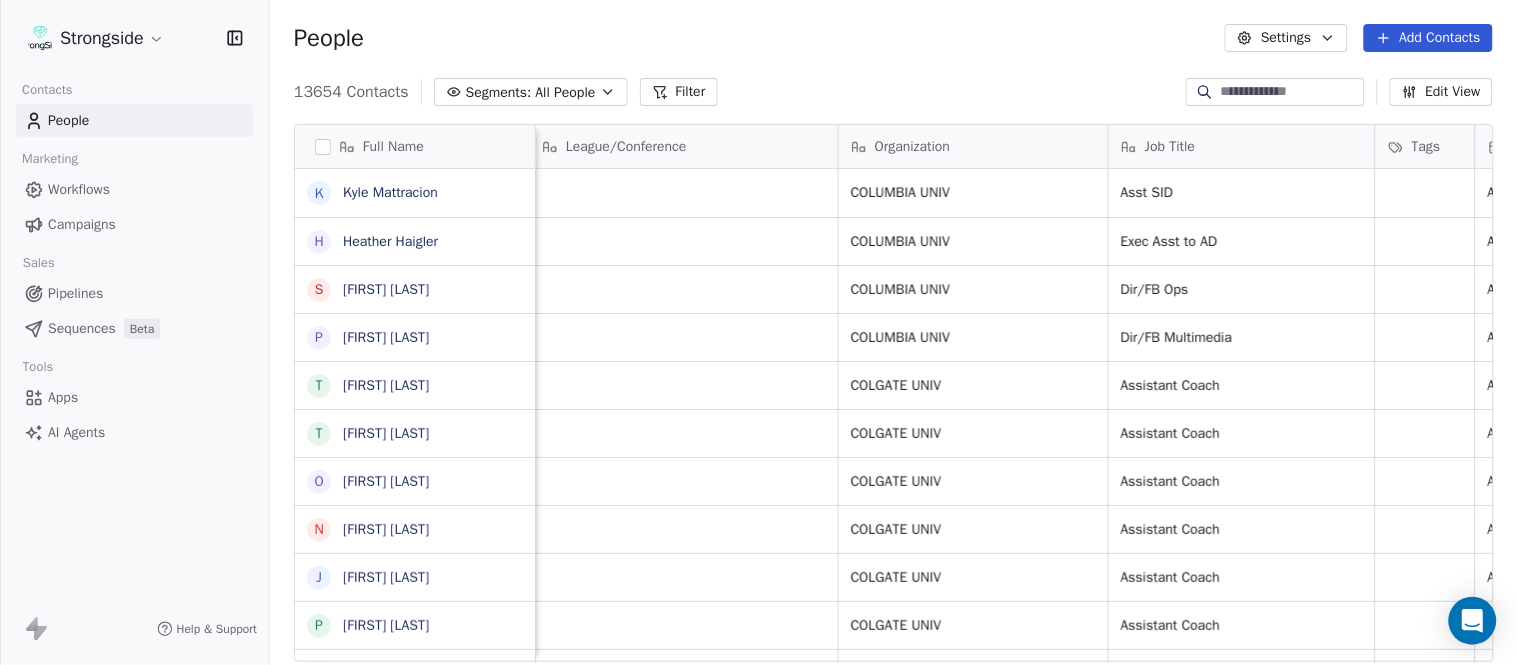 click on "hh2337@columbia.edu (212) 854-7290 NCAA I-Championship COLUMBIA UNIV Exec Asst to AD Aug 06, 2025 10:40 PM" at bounding box center [1678, 241] 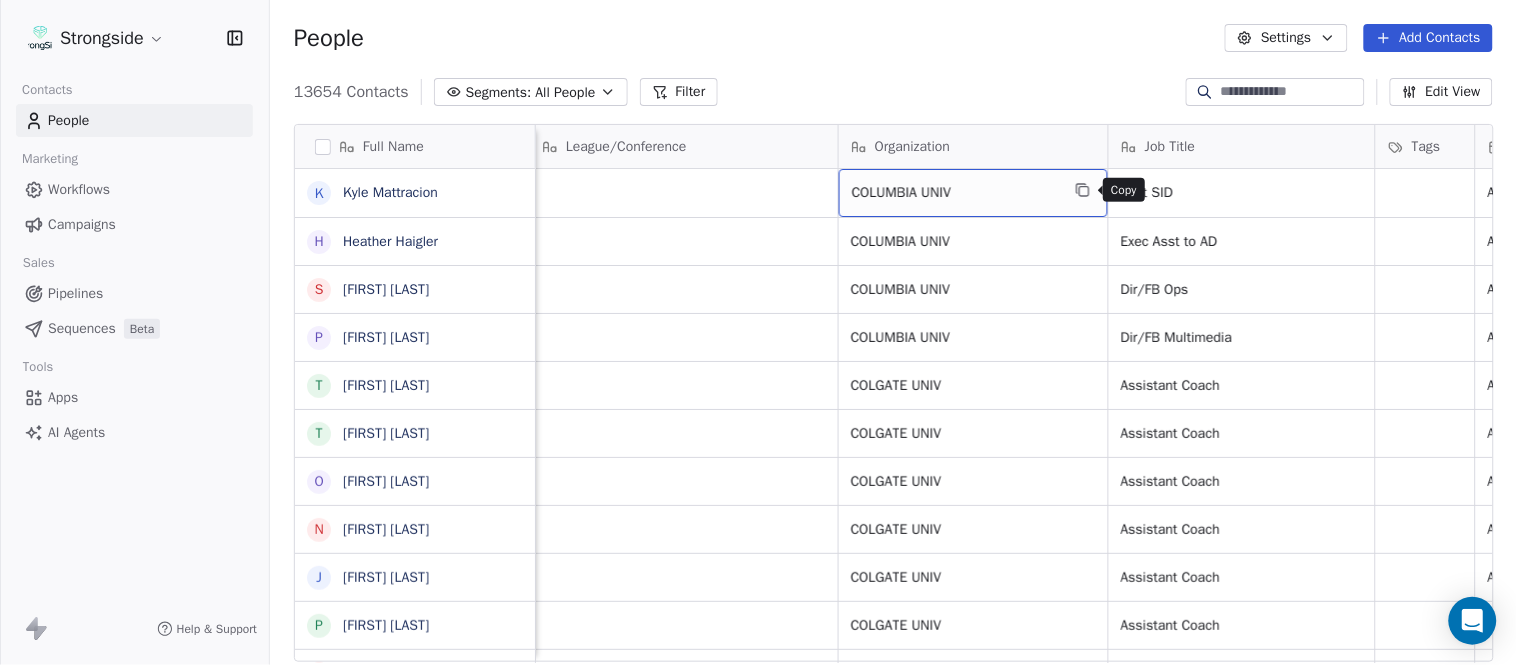 click 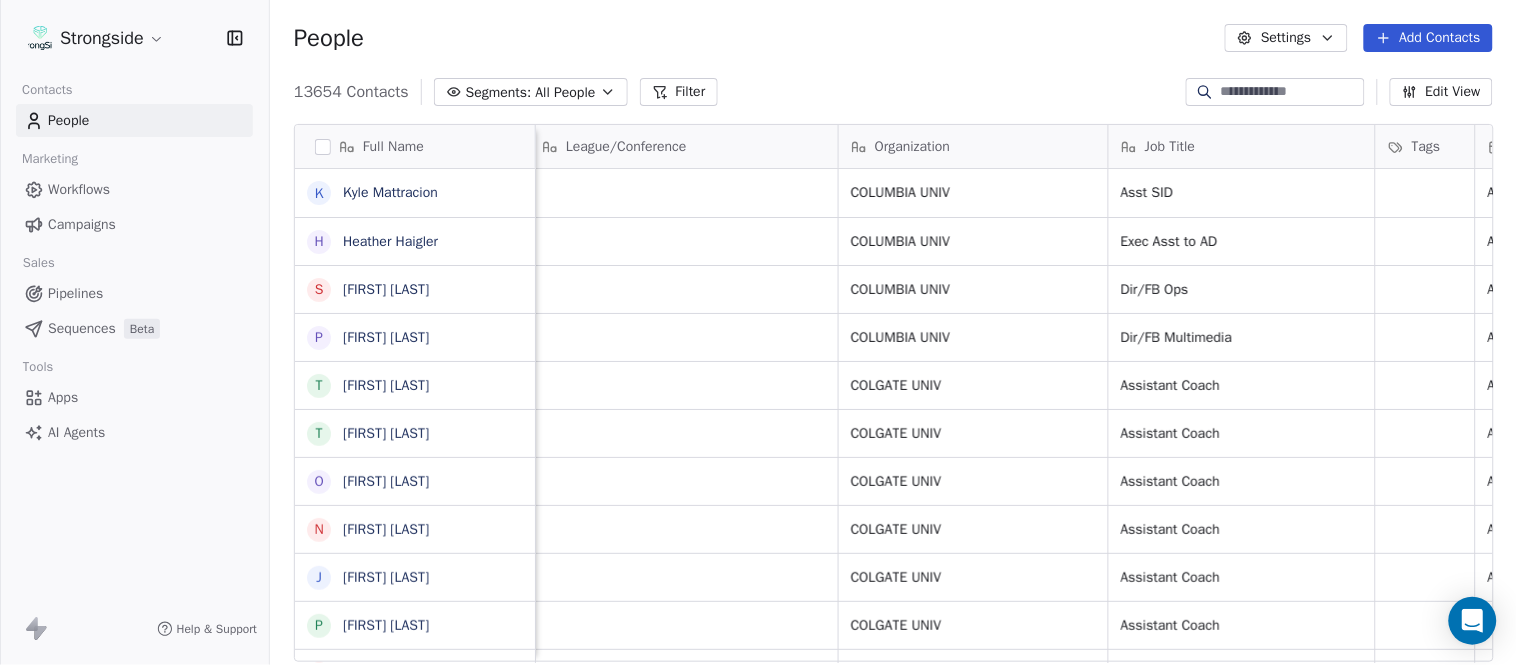scroll, scrollTop: 0, scrollLeft: 0, axis: both 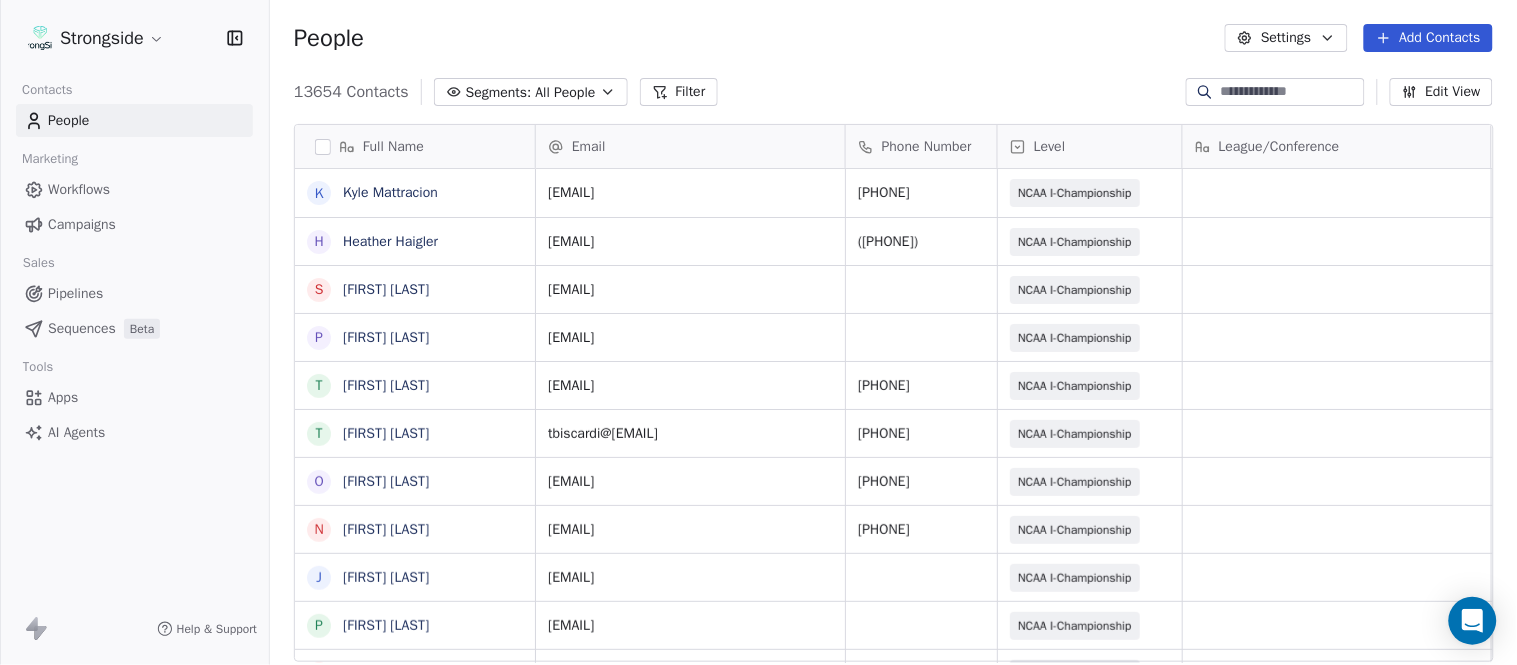 click on "Add Contacts" at bounding box center (1428, 38) 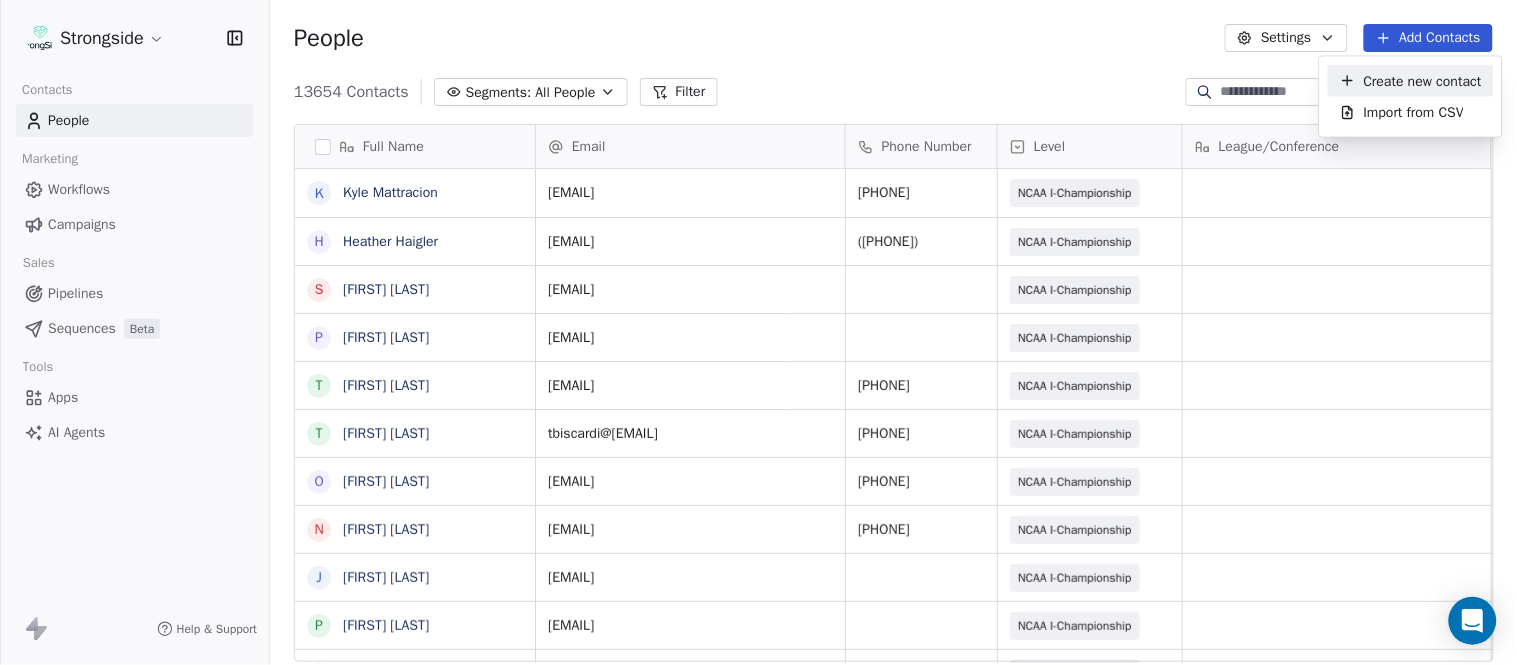 click on "Create new contact" at bounding box center (1423, 80) 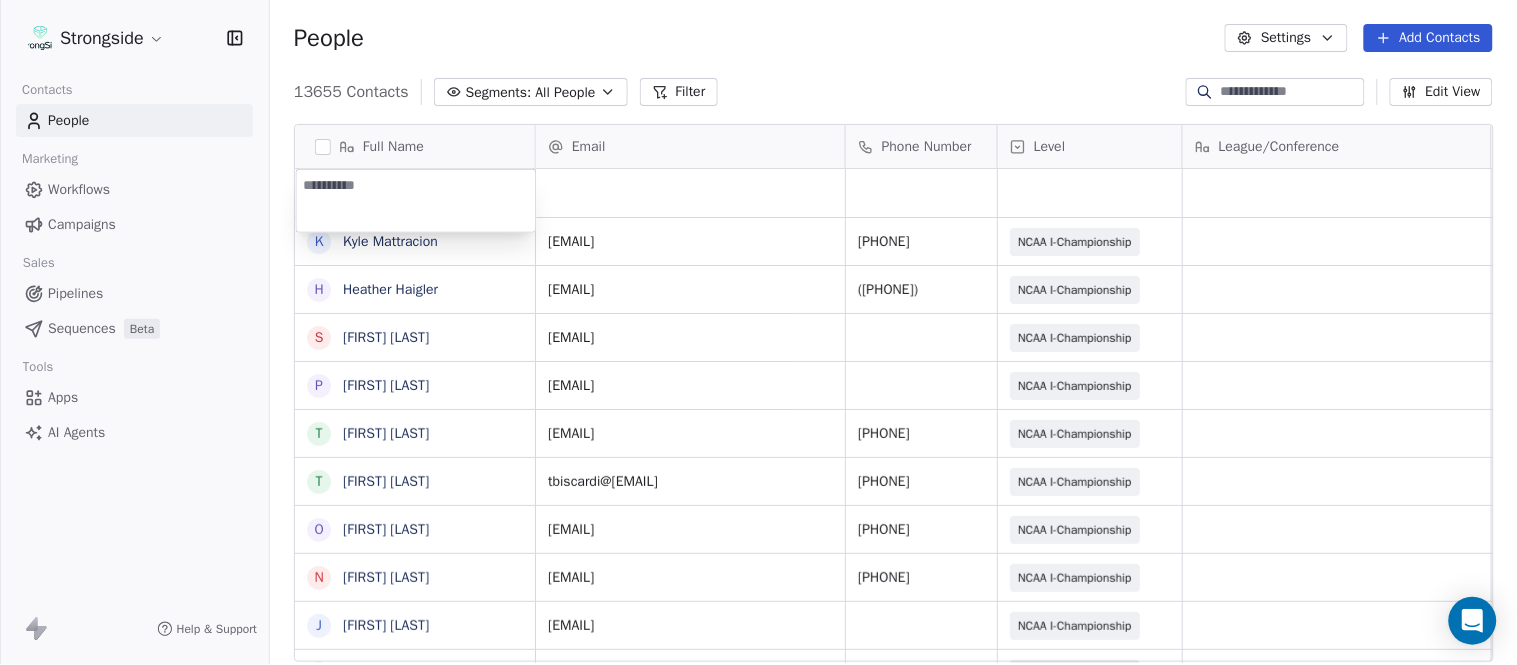 type on "**********" 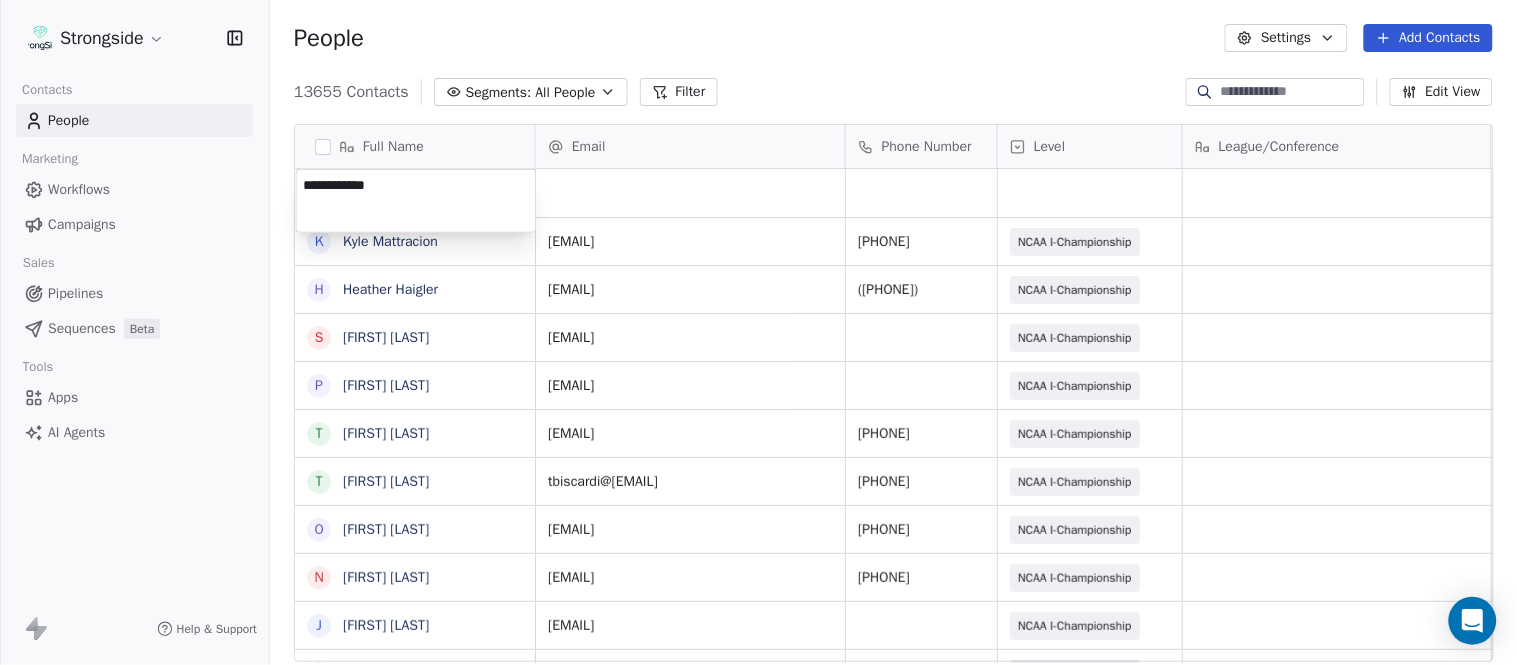 click on "Strongside Contacts People Marketing Workflows Campaigns Sales Pipelines Sequences Beta Tools Apps AI Agents Help & Support People Settings  Add Contacts 13655 Contacts Segments: All People Filter  Edit View Tag Add to Sequence Export Full Name K Kyle Mattracion H Heather Haigler S Sarah Parady P Perry Sosi T Taj-Amir Torres T Tom Biscardi O Omar King N Nate Trawick J Joe Gerbino P Patrick Rotchford D Dalton McCrann J Josh Ison T Trevor Warner D Dakota Dailey L Leslie Cowen M Meghan Kovac P Paul Verbitsky R Rodrigo Santiago J Jordan Doroshenko D Dominick Calhoun J Jillian Austin-Pottorff C Curt Fitzpatrick L Lori Godshalk Y Yariv Amir D Debbie Rhyde L Lynn Mentzer J Jordan Johnson C Caleb Haynes B Brian Dougherty H Holman Copeland Email Phone Number Level League/Conference Organization Job Title Tags Created Date BST Aug 06, 2025 10:43 PM km3238@columbia.edu 212-851-5643	 NCAA I-Championship COLUMBIA UNIV Asst SID Aug 06, 2025 10:42 PM hh2337@columbia.edu (212) 854-7290 NCAA I-Championship COLUMBIA UNIV SID" at bounding box center (758, 332) 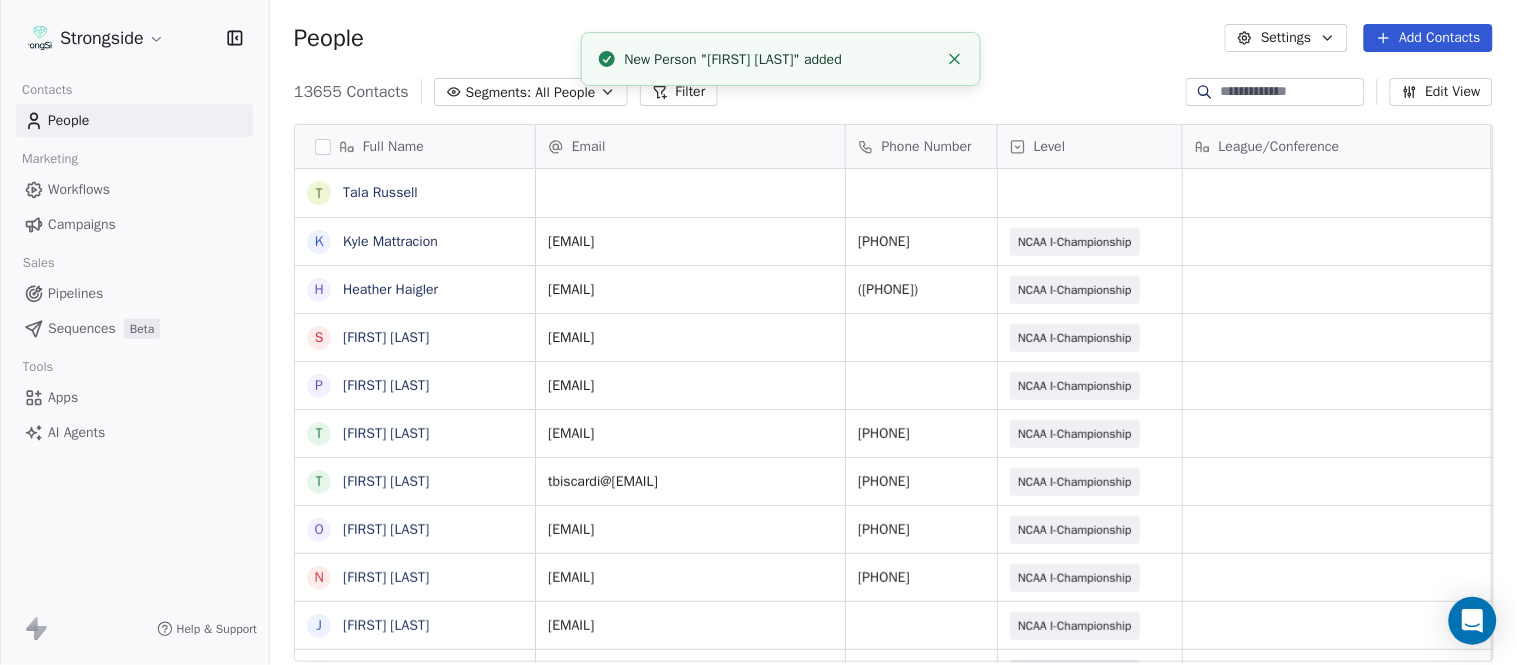 click at bounding box center (955, 59) 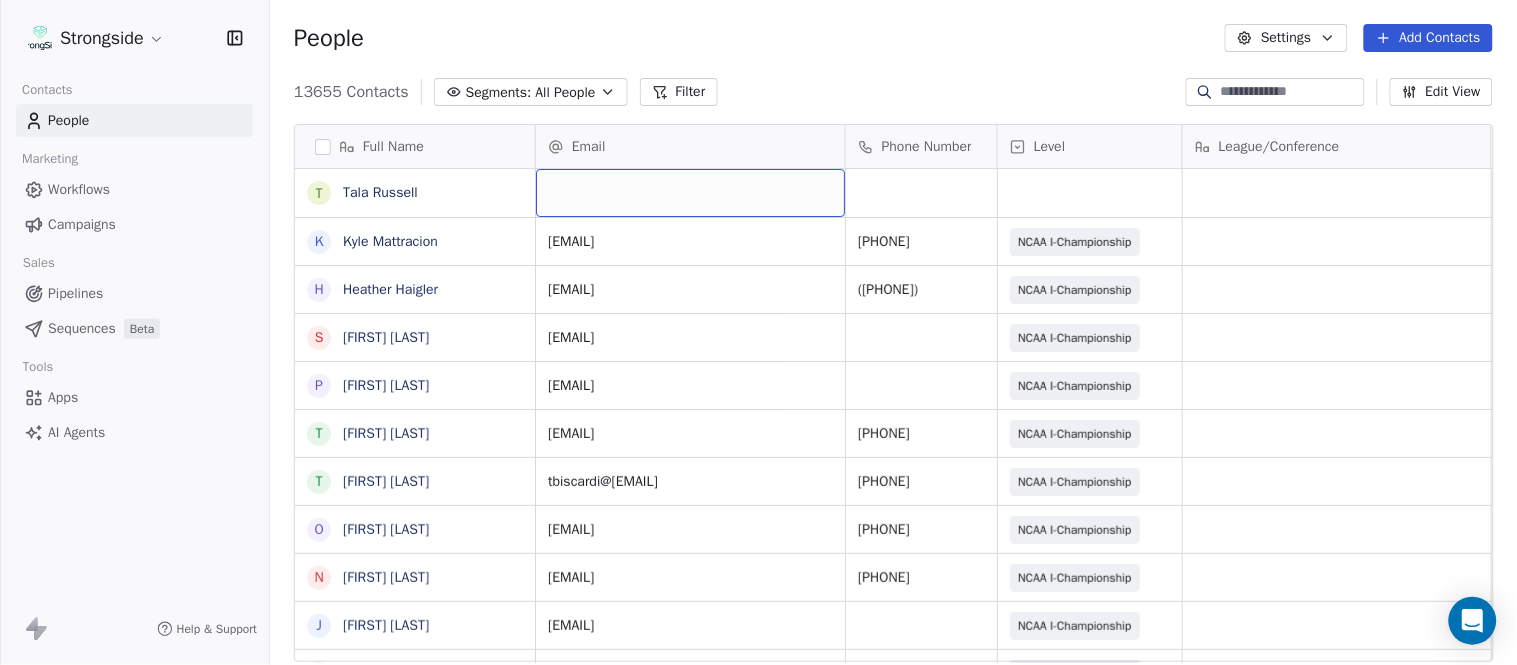 click at bounding box center (690, 193) 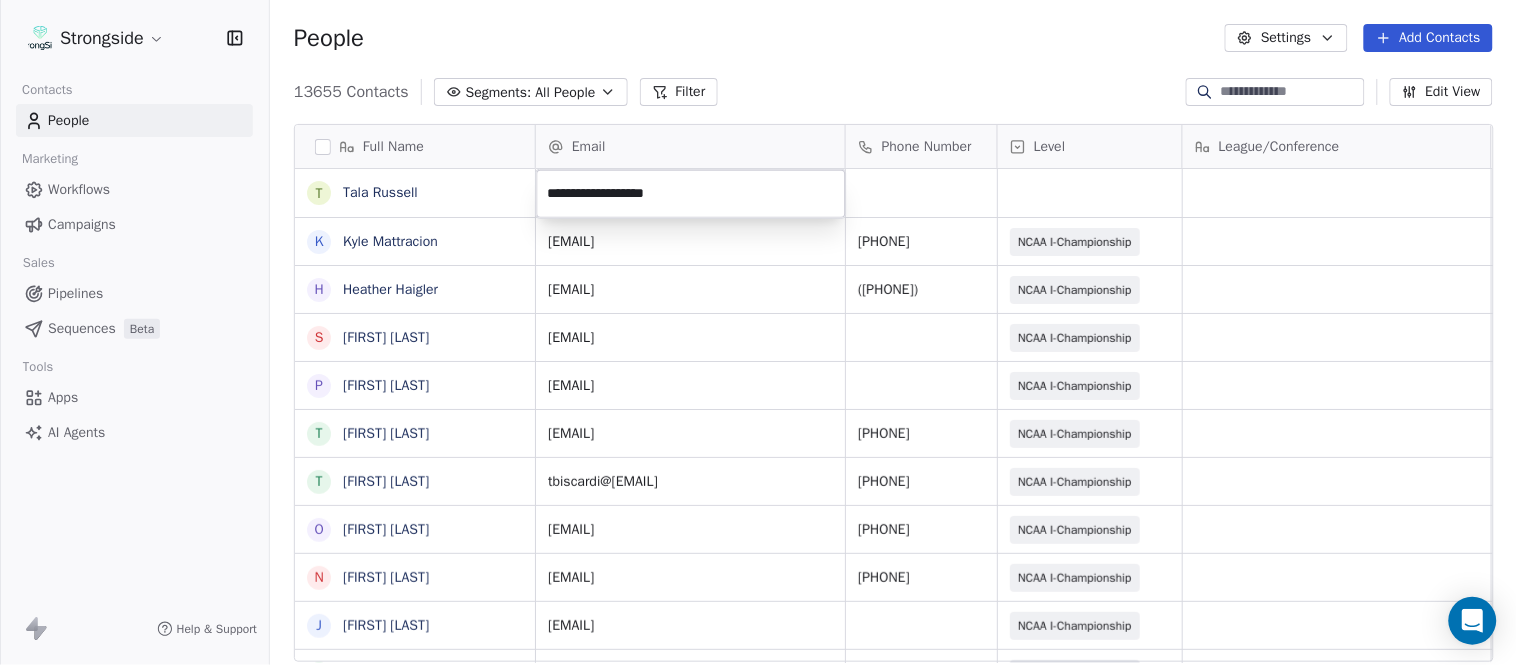 click on "Strongside Contacts People Marketing Workflows Campaigns Sales Pipelines Sequences Beta Tools Apps AI Agents Help & Support People Settings  Add Contacts 13655 Contacts Segments: All People Filter  Edit View Tag Add to Sequence Export Full Name T Tala Russell K Kyle Mattracion H Heather Haigler S Sarah Parady P Perry Sosi T Taj-Amir Torres T Tom Biscardi O Omar King N Nate Trawick J Joe Gerbino P Patrick Rotchford D Dalton McCrann J Josh Ison T Trevor Warner D Dakota Dailey L Leslie Cowen M Meghan Kovac P Paul Verbitsky R Rodrigo Santiago J Jordan Doroshenko D Dominick Calhoun J Jillian Austin-Pottorff C Curt Fitzpatrick L Lori Godshalk Y Yariv Amir D Debbie Rhyde L Lynn Mentzer J Jordan Johnson C Caleb Haynes B Brian Dougherty H Holman Copeland Email Phone Number Level League/Conference Organization Job Title Tags Created Date BST Aug 06, 2025 10:43 PM km3238@columbia.edu 212-851-5643	 NCAA I-Championship COLUMBIA UNIV Asst SID Aug 06, 2025 10:42 PM hh2337@columbia.edu (212) 854-7290 NCAA I-Championship" at bounding box center [758, 332] 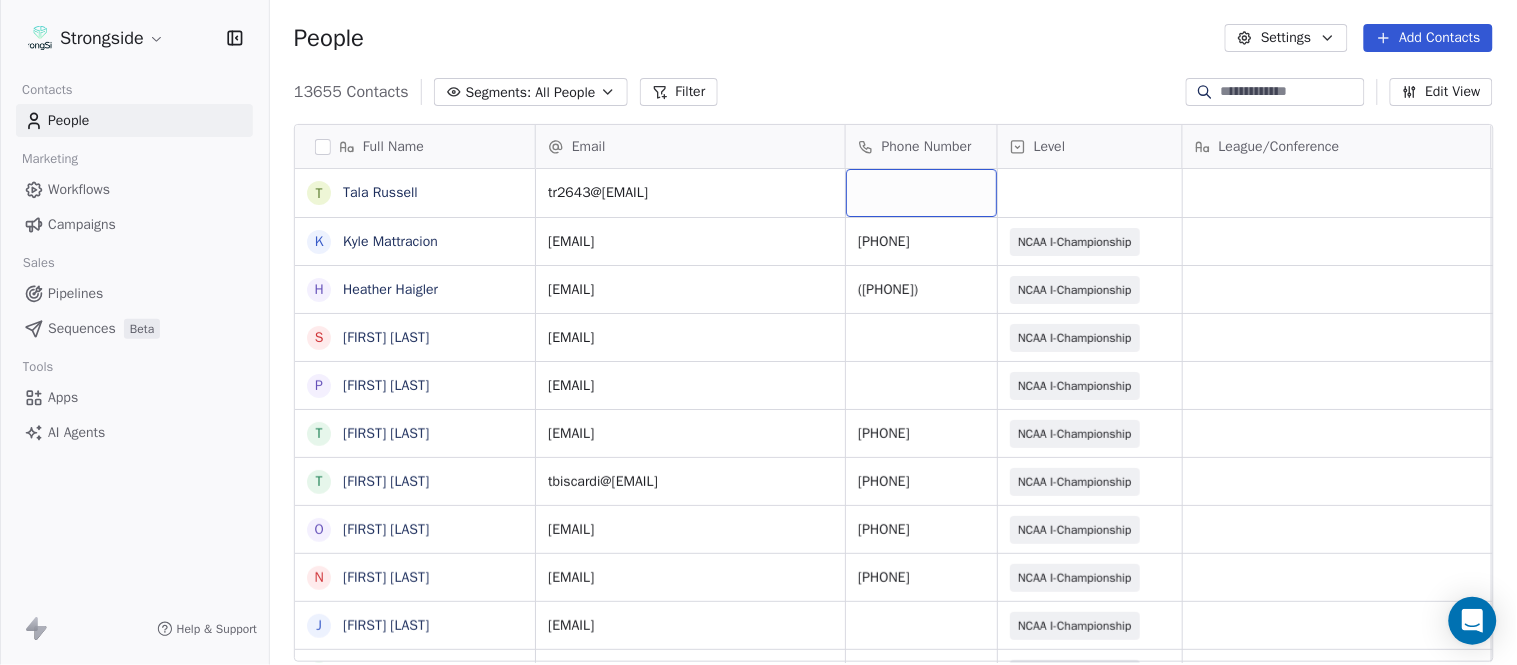 click at bounding box center [921, 193] 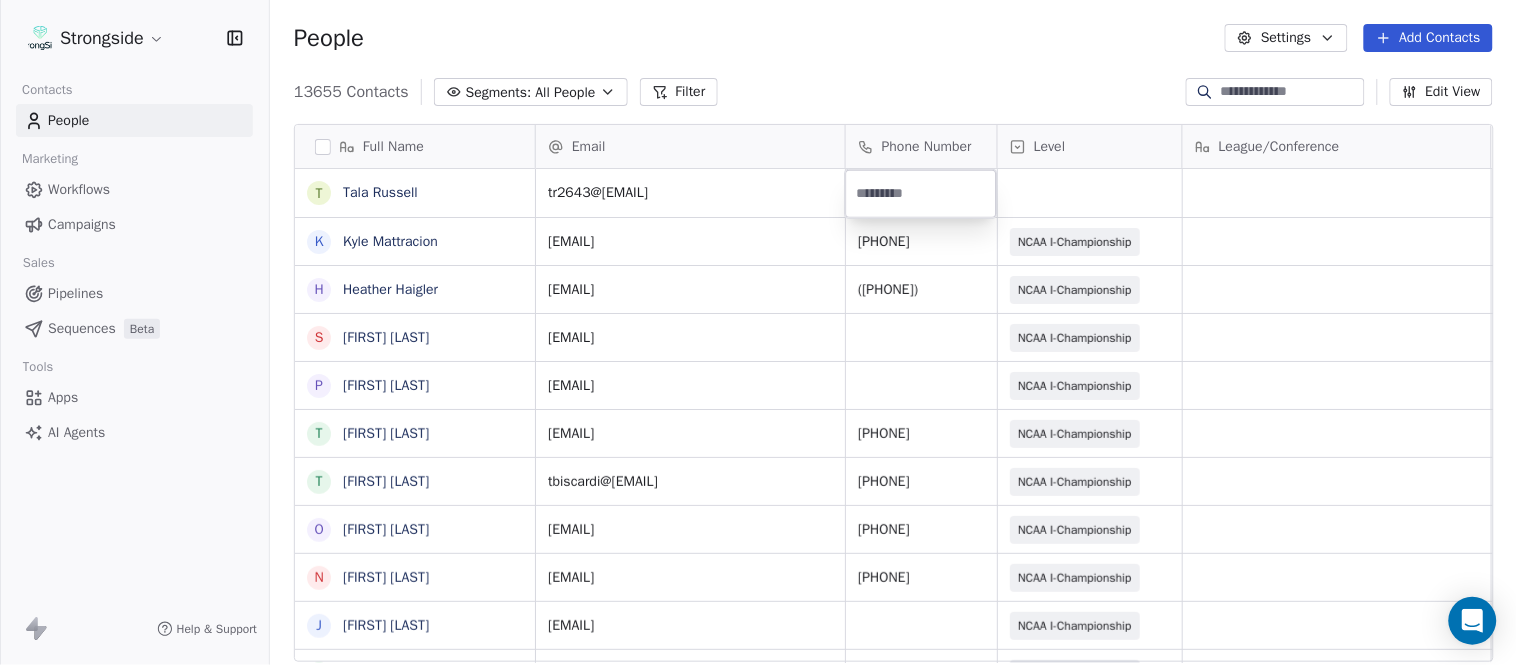 type on "**********" 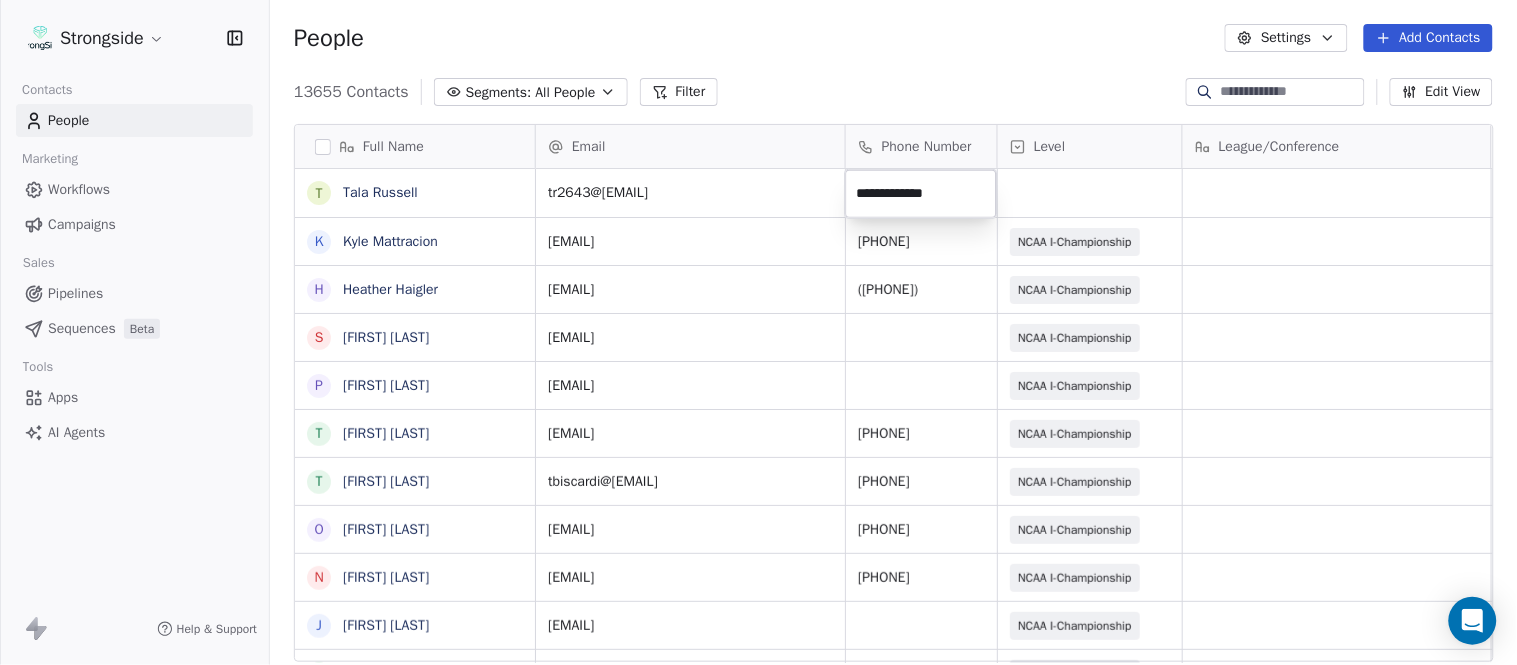 click on "Strongside Contacts People Marketing Workflows Campaigns Sales Pipelines Sequences Beta Tools Apps AI Agents Help & Support People Settings  Add Contacts 13655 Contacts Segments: All People Filter  Edit View Tag Add to Sequence Export Full Name T Tala Russell K Kyle Mattracion H Heather Haigler S Sarah Parady P Perry Sosi T Taj-Amir Torres T Tom Biscardi O Omar King N Nate Trawick J Joe Gerbino P Patrick Rotchford D Dalton McCrann J Josh Ison T Trevor Warner D Dakota Dailey L Leslie Cowen M Meghan Kovac P Paul Verbitsky R Rodrigo Santiago J Jordan Doroshenko D Dominick Calhoun J Jillian Austin-Pottorff C Curt Fitzpatrick L Lori Godshalk Y Yariv Amir D Debbie Rhyde L Lynn Mentzer J Jordan Johnson C Caleb Haynes B Brian Dougherty H Holman Copeland Email Phone Number Level League/Conference Organization Job Title Tags Created Date BST tr2643@columbia.edu Aug 06, 2025 10:43 PM km3238@columbia.edu 212-851-5643	 NCAA I-Championship COLUMBIA UNIV Asst SID Aug 06, 2025 10:42 PM hh2337@columbia.edu (212) 854-7290" at bounding box center (758, 332) 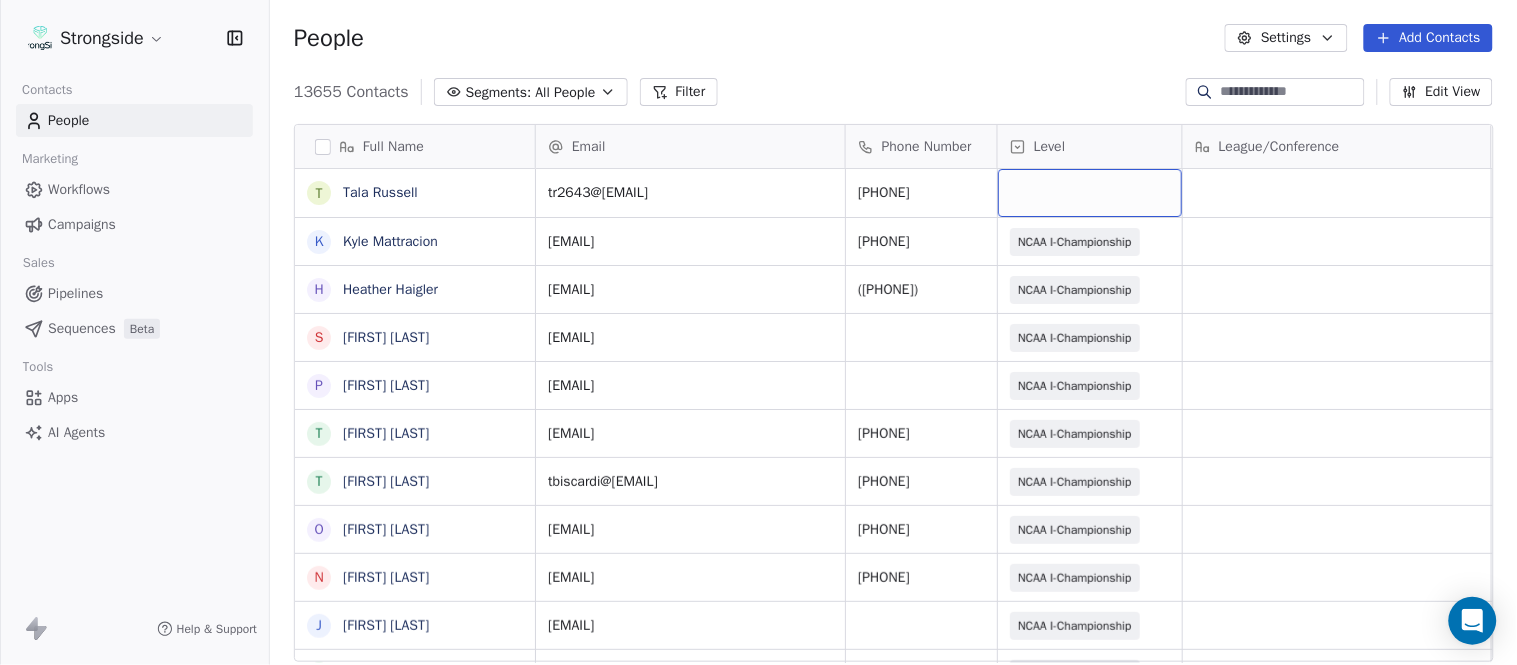 click at bounding box center (1090, 193) 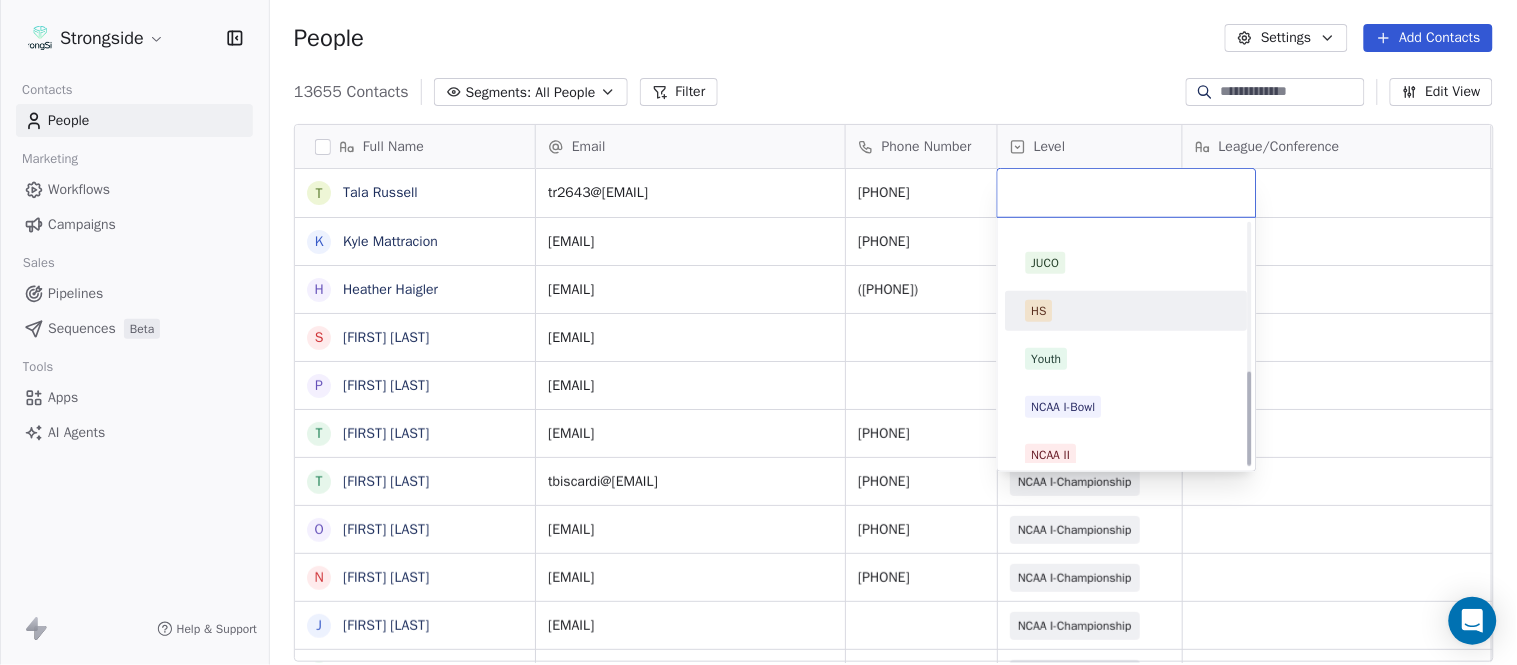 scroll, scrollTop: 378, scrollLeft: 0, axis: vertical 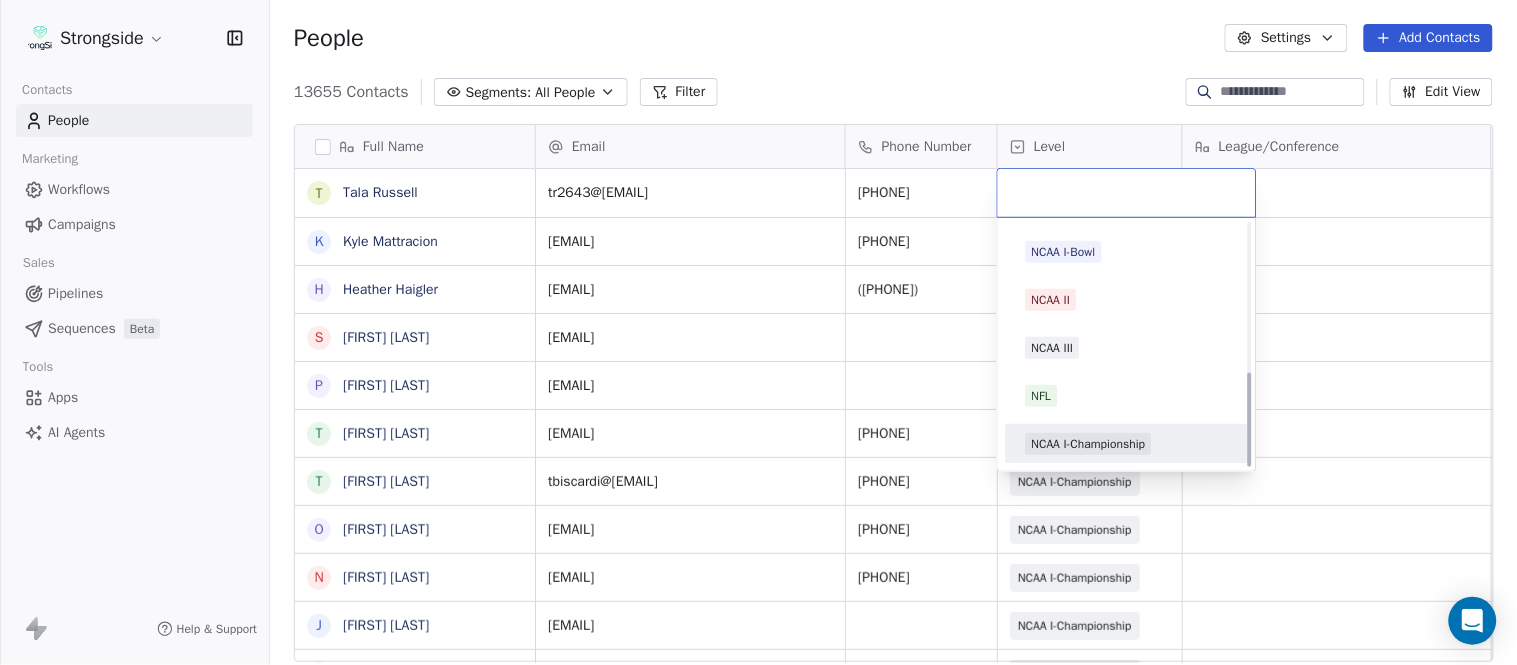 click on "NCAA I-Championship" at bounding box center (1089, 444) 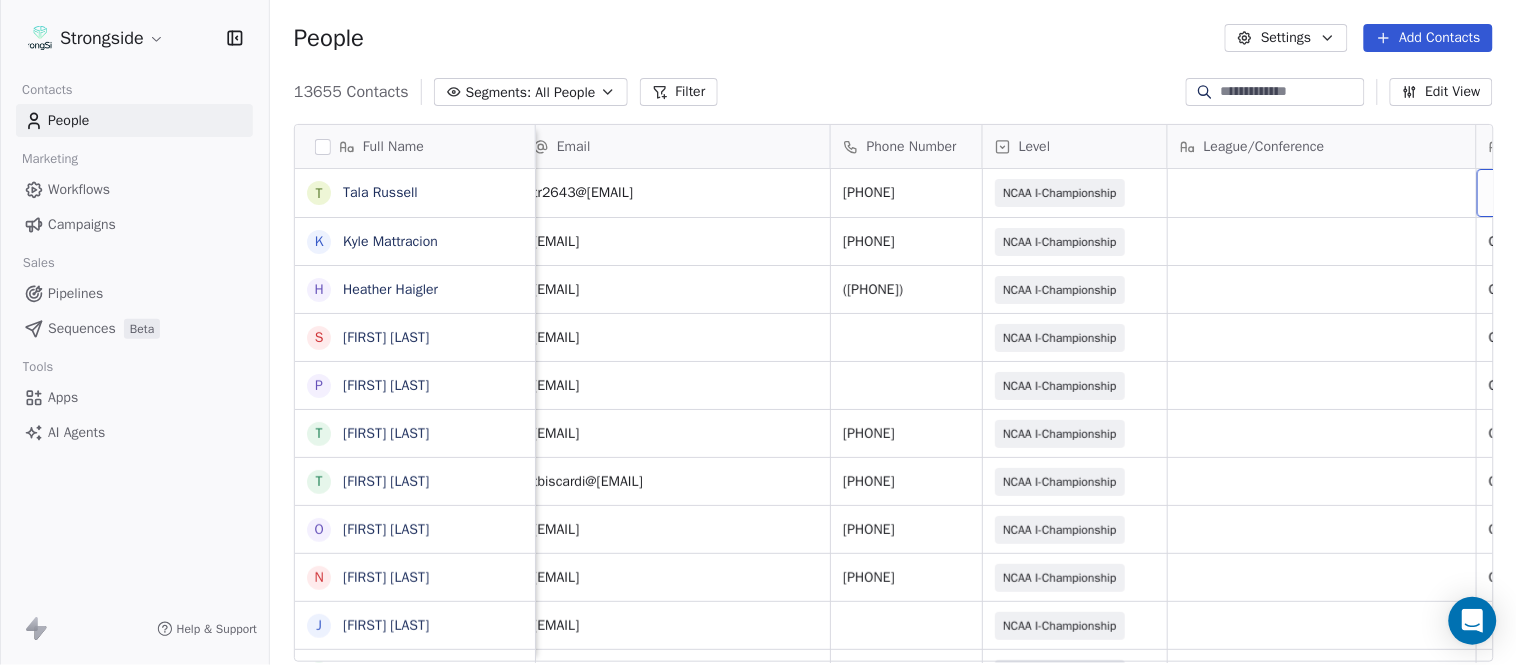 scroll, scrollTop: 0, scrollLeft: 553, axis: horizontal 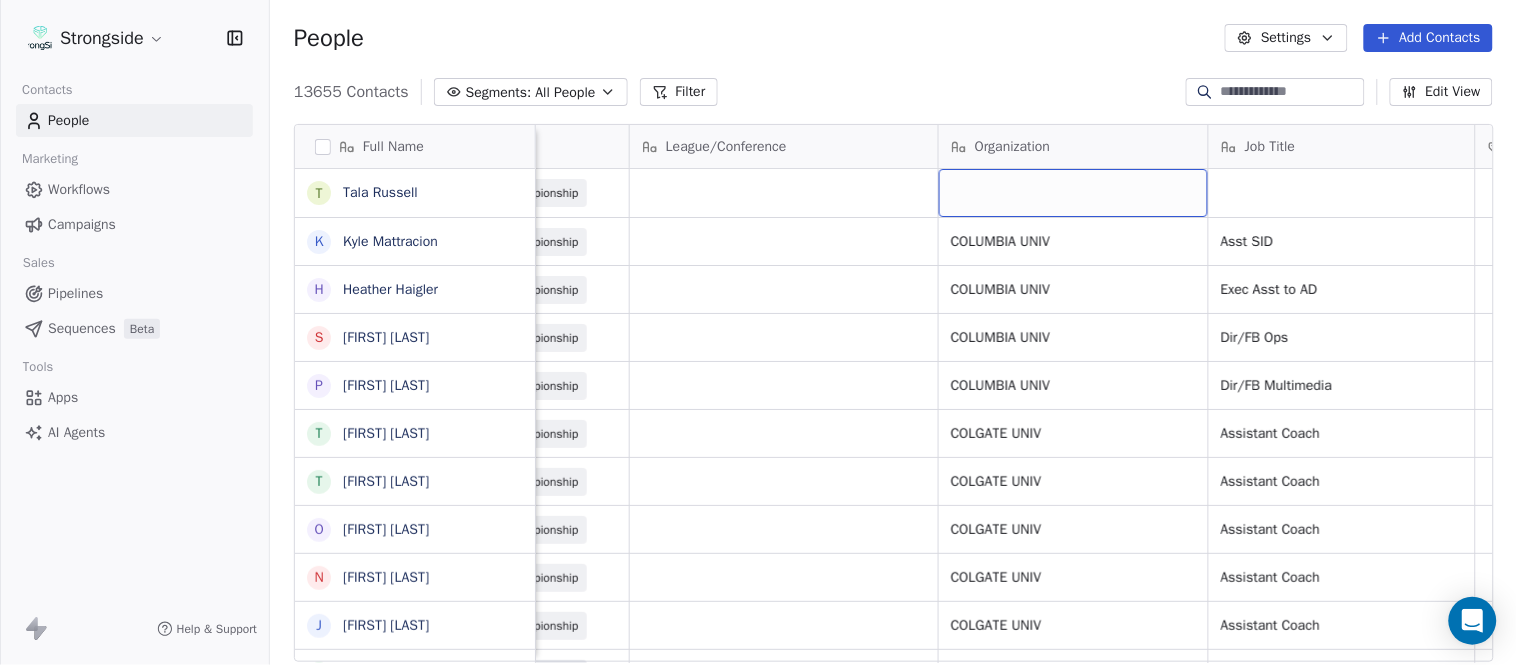 click at bounding box center [1073, 193] 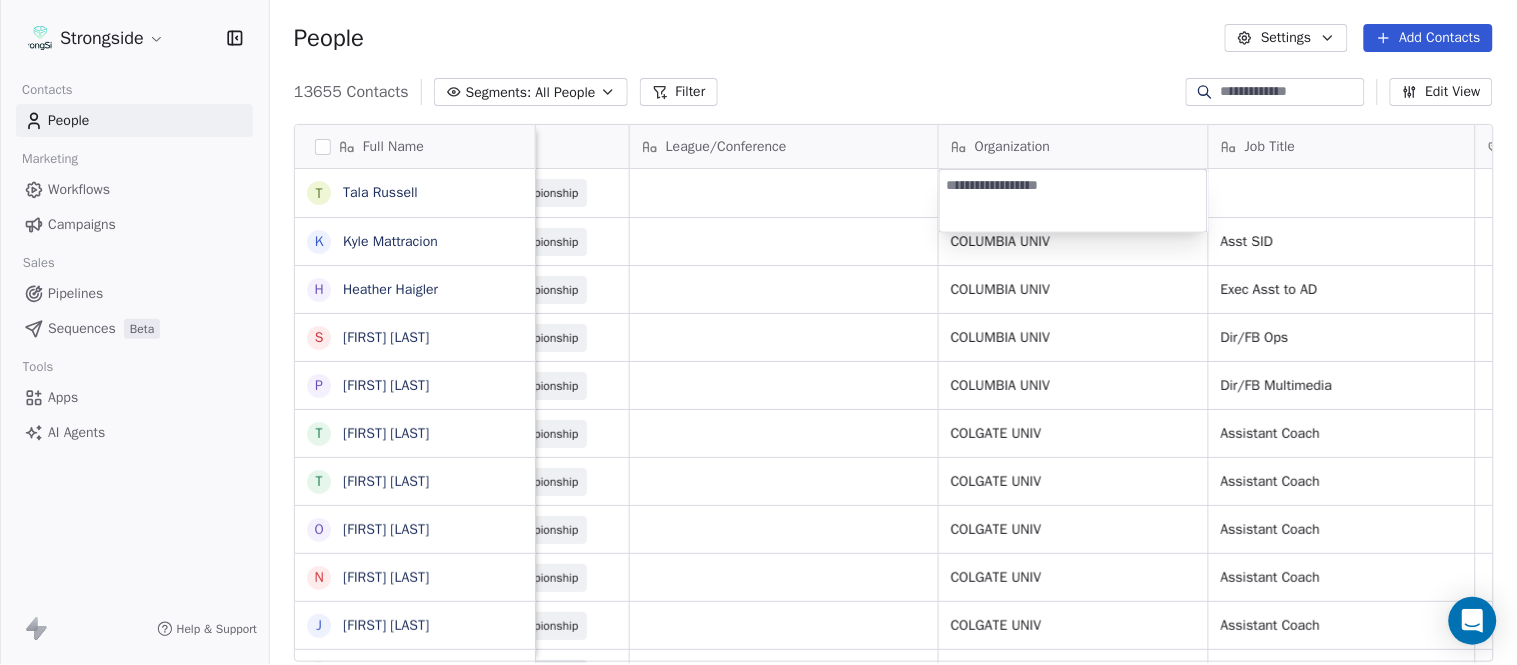 click on "Strongside Contacts People Marketing Workflows Campaigns Sales Pipelines Sequences Beta Tools Apps AI Agents Help & Support People Settings  Add Contacts 13655 Contacts Segments: All People Filter  Edit View Tag Add to Sequence Export Full Name T Tala Russell K Kyle Mattracion H Heather Haigler S Sarah Parady P Perry Sosi T Taj-Amir Torres T Tom Biscardi O Omar King N Nate Trawick J Joe Gerbino P Patrick Rotchford D Dalton McCrann J Josh Ison T Trevor Warner D Dakota Dailey L Leslie Cowen M Meghan Kovac P Paul Verbitsky R Rodrigo Santiago J Jordan Doroshenko D Dominick Calhoun J Jillian Austin-Pottorff C Curt Fitzpatrick L Lori Godshalk Y Yariv Amir D Debbie Rhyde L Lynn Mentzer J Jordan Johnson C Caleb Haynes B Brian Dougherty H Holman Copeland Email Phone Number Level League/Conference Organization Job Title Tags Created Date BST Status Priority tr2643@columbia.edu 	212-851-0101 NCAA I-Championship Aug 06, 2025 10:43 PM km3238@columbia.edu 212-851-5643	 NCAA I-Championship COLUMBIA UNIV Asst SID SID SID" at bounding box center (758, 332) 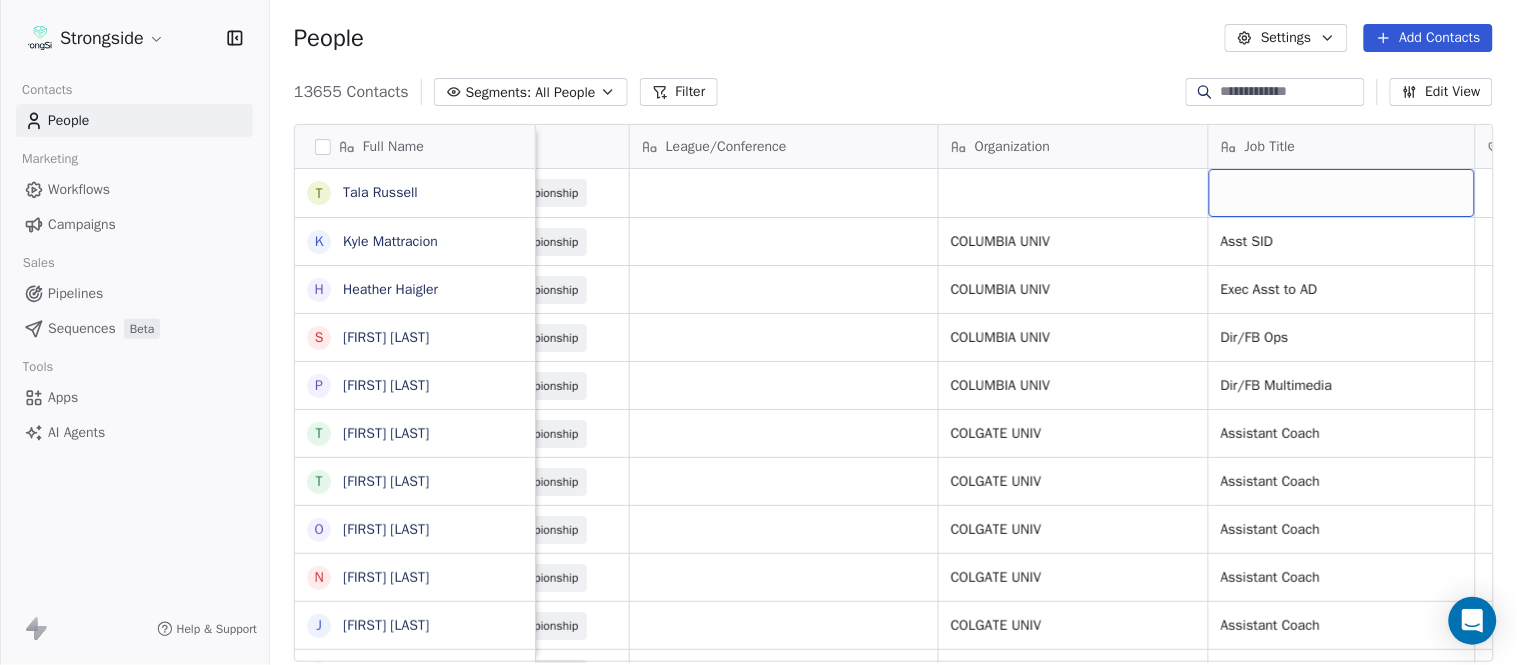 click at bounding box center (1342, 193) 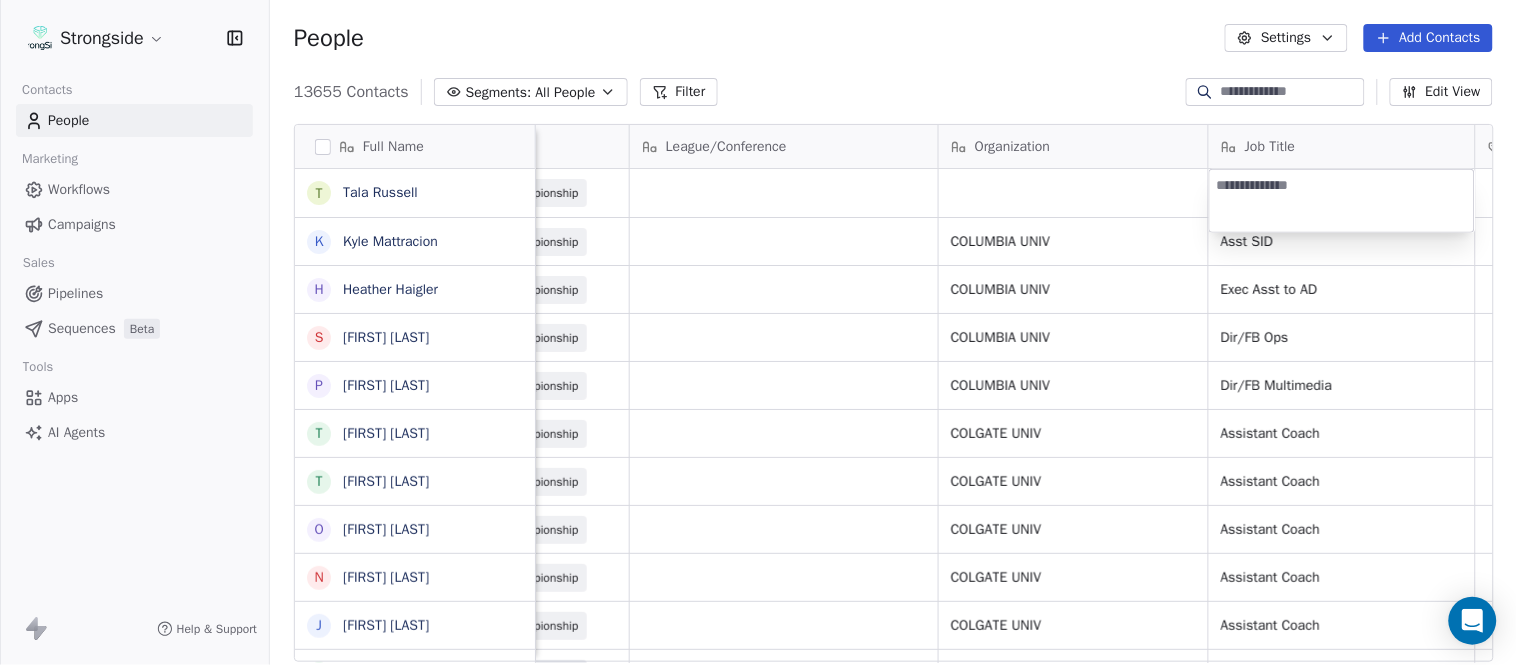 type on "**********" 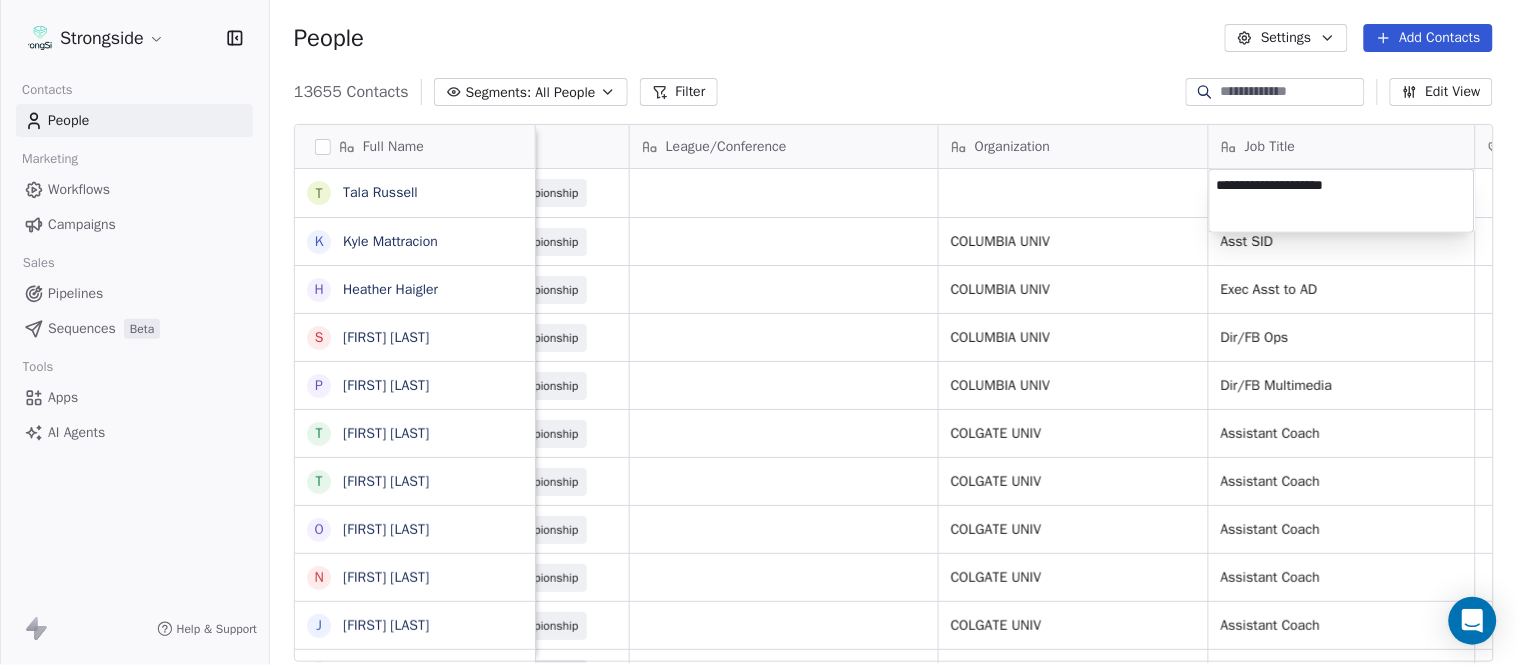 click on "Strongside Contacts People Marketing Workflows Campaigns Sales Pipelines Sequences Beta Tools Apps AI Agents Help & Support People Settings  Add Contacts 13655 Contacts Segments: All People Filter  Edit View Tag Add to Sequence Export Full Name T Tala Russell K Kyle Mattracion H Heather Haigler S Sarah Parady P Perry Sosi T Taj-Amir Torres T Tom Biscardi O Omar King N Nate Trawick J Joe Gerbino P Patrick Rotchford D Dalton McCrann J Josh Ison T Trevor Warner D Dakota Dailey L Leslie Cowen M Meghan Kovac P Paul Verbitsky R Rodrigo Santiago J Jordan Doroshenko D Dominick Calhoun J Jillian Austin-Pottorff C Curt Fitzpatrick L Lori Godshalk Y Yariv Amir D Debbie Rhyde L Lynn Mentzer J Jordan Johnson C Caleb Haynes B Brian Dougherty H Holman Copeland Email Phone Number Level League/Conference Organization Job Title Tags Created Date BST Status Priority tr2643@columbia.edu 	212-851-0101 NCAA I-Championship Aug 06, 2025 10:43 PM km3238@columbia.edu 212-851-5643	 NCAA I-Championship COLUMBIA UNIV Asst SID SID SID" at bounding box center [758, 332] 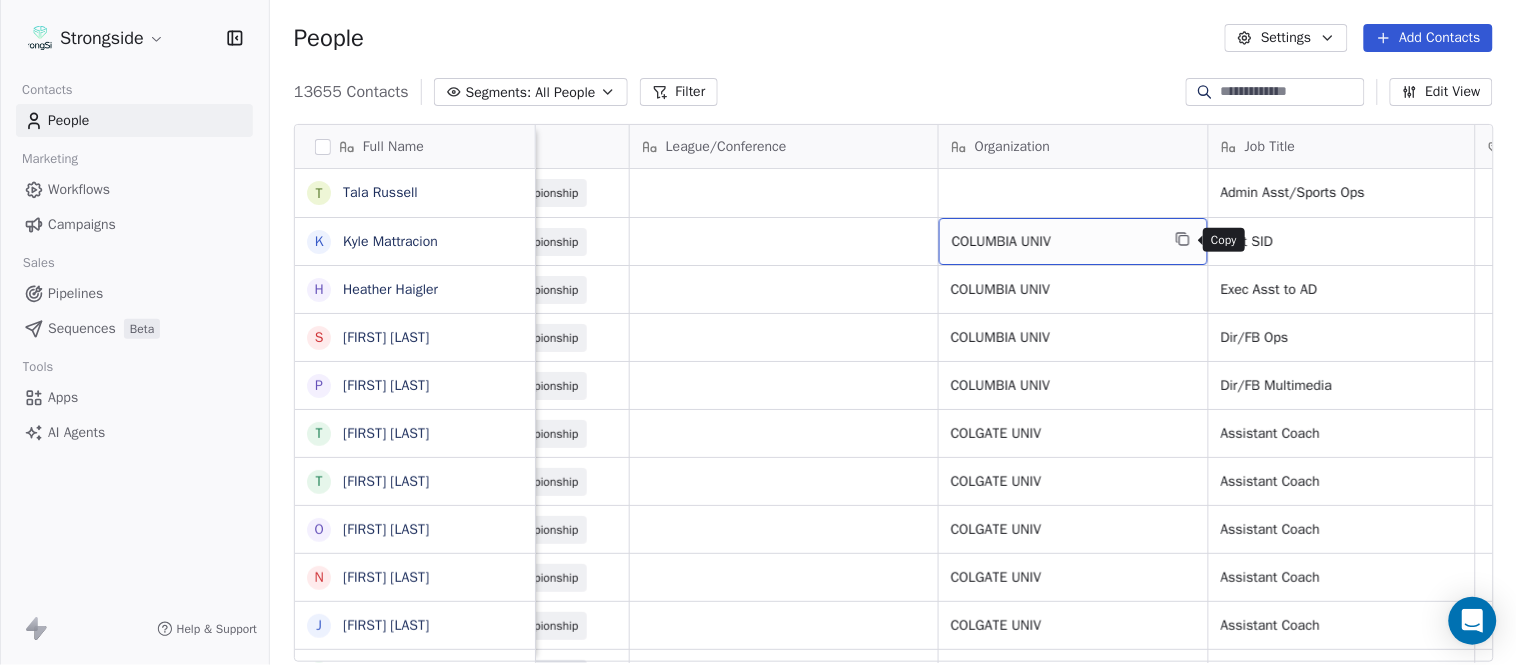 click 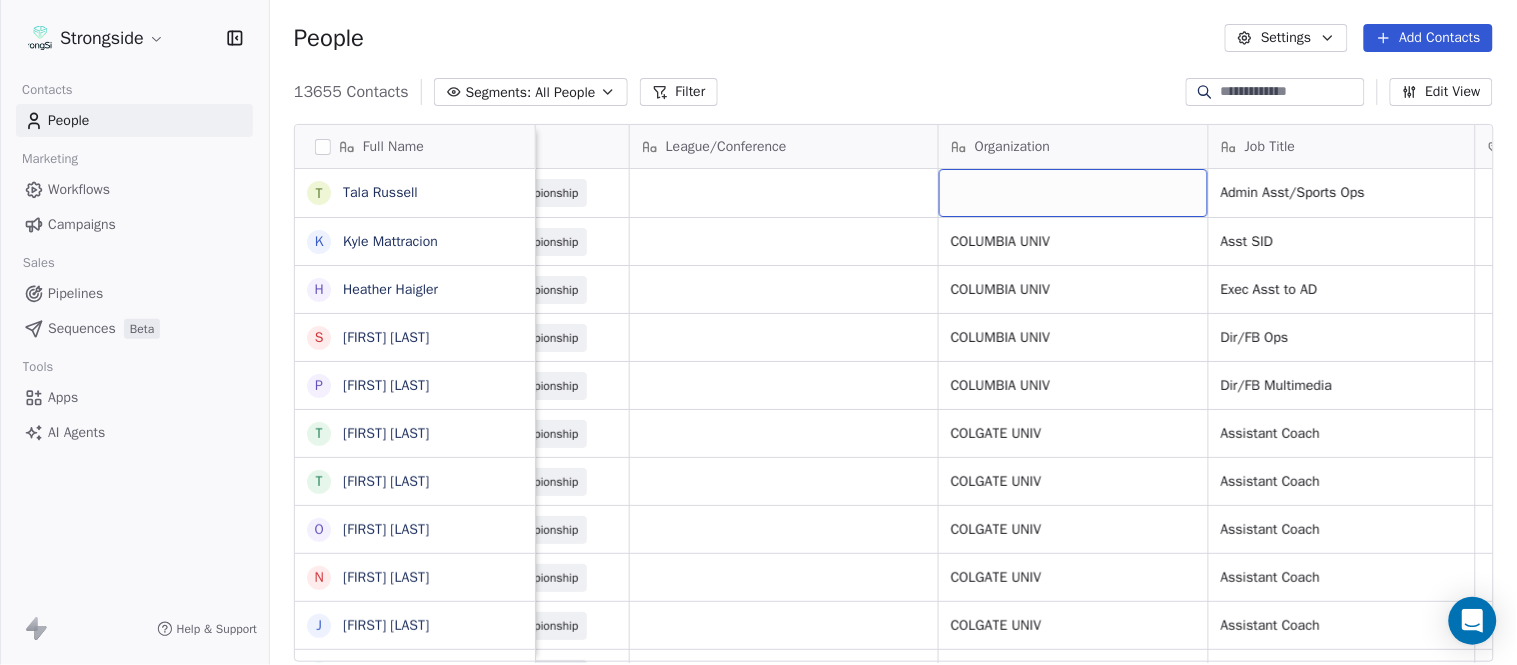 click at bounding box center [1073, 193] 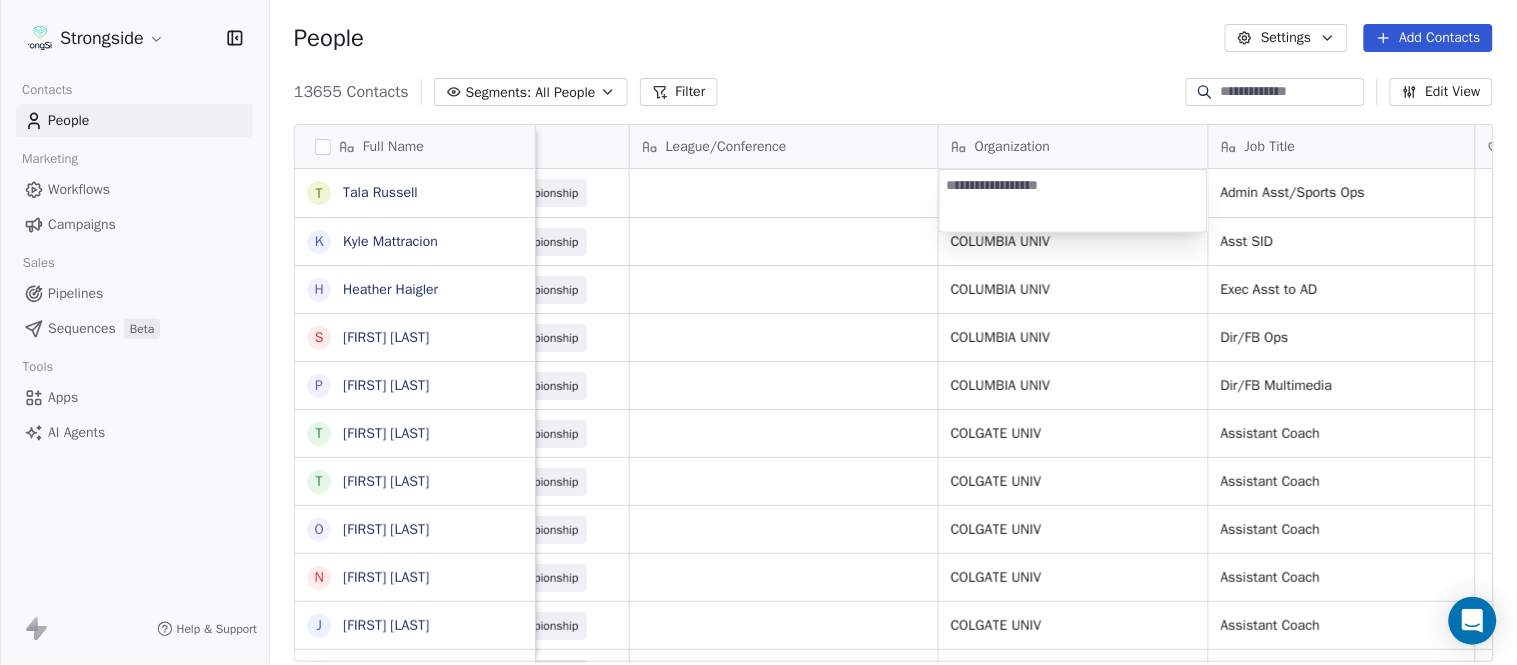 type on "**********" 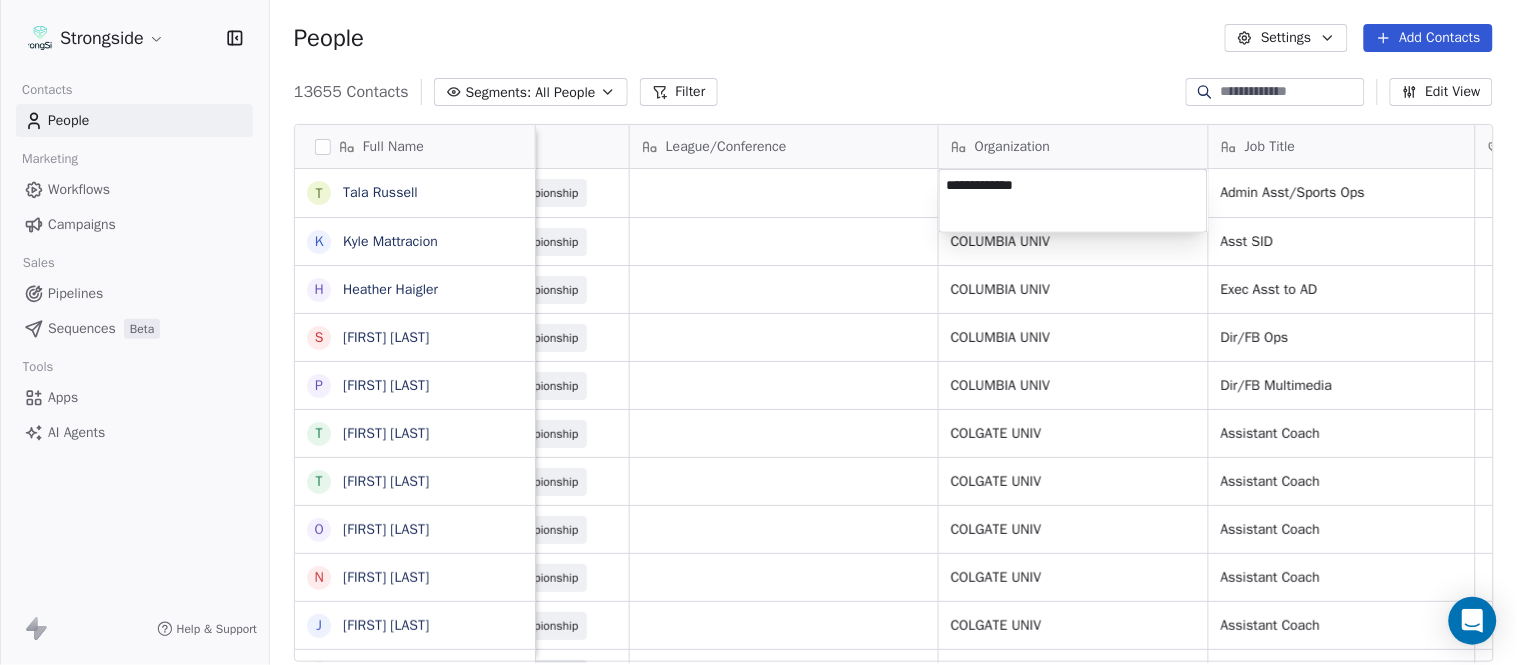 click on "Strongside Contacts People Marketing Workflows Campaigns Sales Pipelines Sequences Beta Tools Apps AI Agents Help & Support People Settings  Add Contacts 13655 Contacts Segments: All People Filter  Edit View Tag Add to Sequence Export Full Name T Tala Russell K Kyle Mattracion H Heather Haigler S Sarah Parady P Perry Sosi T Taj-Amir Torres T Tom Biscardi O Omar King N Nate Trawick J Joe Gerbino P Patrick Rotchford D Dalton McCrann J Josh Ison T Trevor Warner D Dakota Dailey L Leslie Cowen M Meghan Kovac P Paul Verbitsky R Rodrigo Santiago J Jordan Doroshenko D Dominick Calhoun J Jillian Austin-Pottorff C Curt Fitzpatrick L Lori Godshalk Y Yariv Amir D Debbie Rhyde L Lynn Mentzer J Jordan Johnson C Caleb Haynes B Brian Dougherty H Holman Copeland Email Phone Number Level League/Conference Organization Job Title Tags Created Date BST Status Priority tr2643@columbia.edu 	212-851-0101 NCAA I-Championship Admin Asst/Sports Ops Aug 06, 2025 10:43 PM km3238@columbia.edu 212-851-5643	 NCAA I-Championship Asst SID" at bounding box center (758, 332) 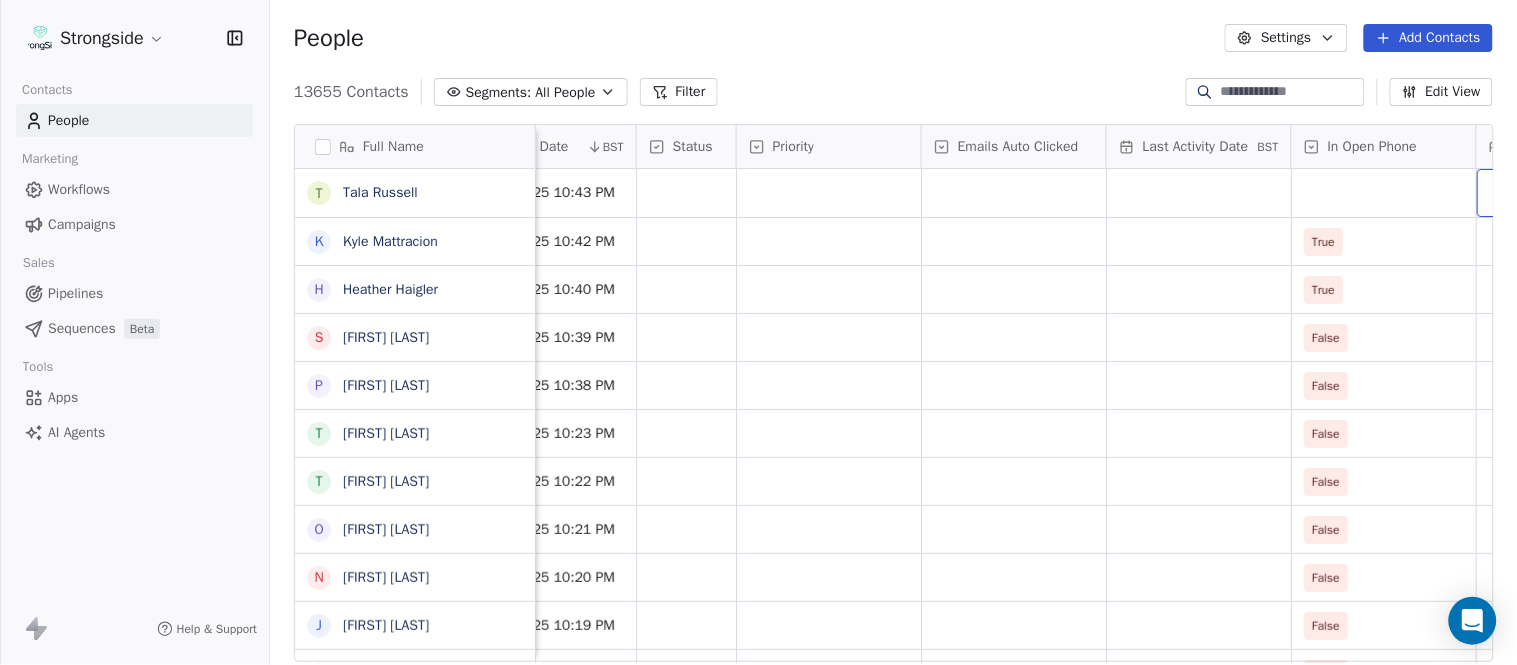 scroll, scrollTop: 0, scrollLeft: 1863, axis: horizontal 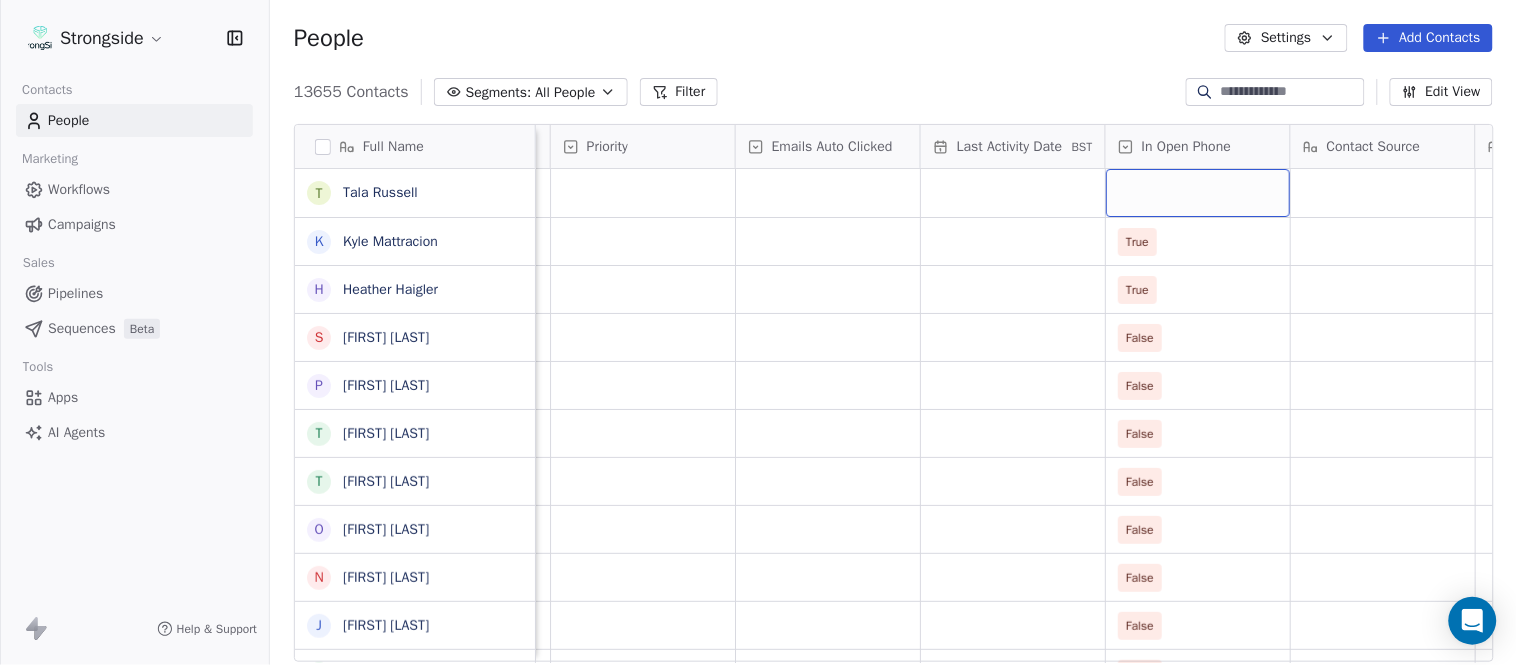 click at bounding box center [1198, 193] 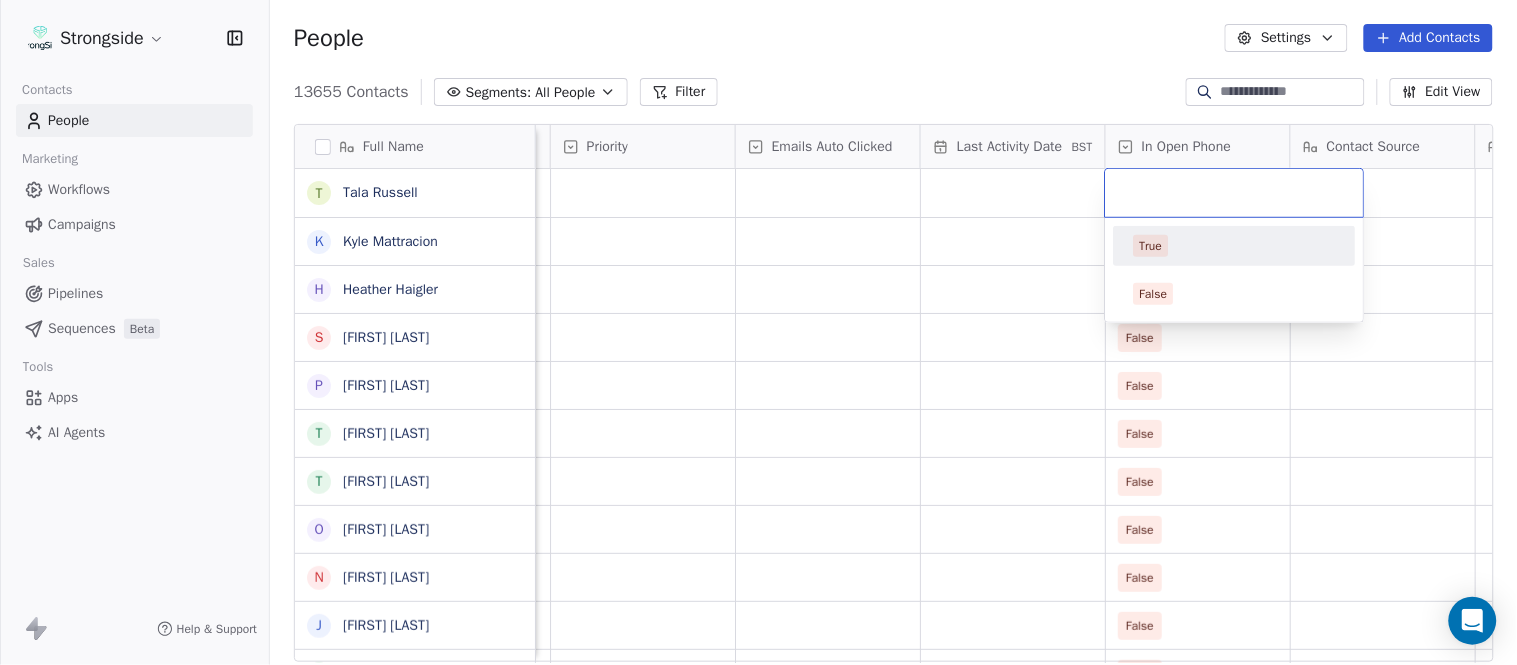 click on "True" at bounding box center (1235, 246) 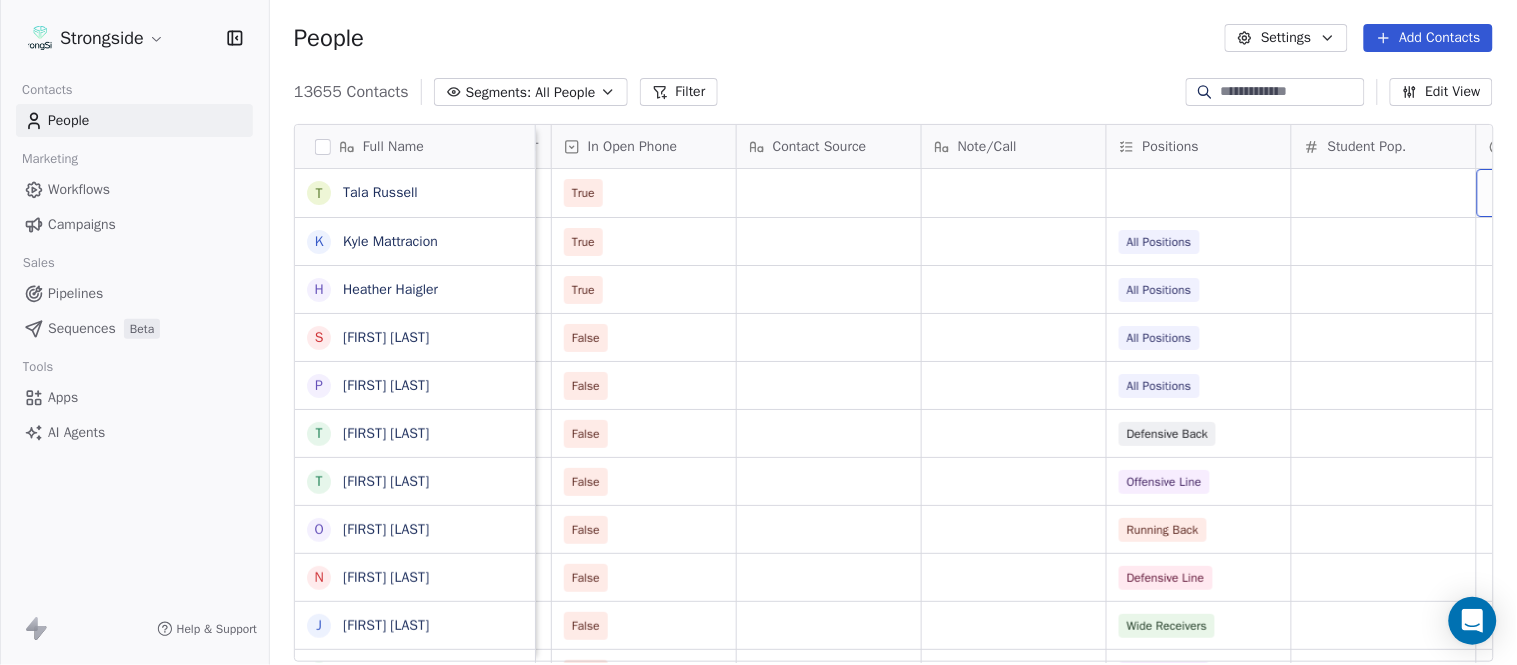 scroll, scrollTop: 0, scrollLeft: 2603, axis: horizontal 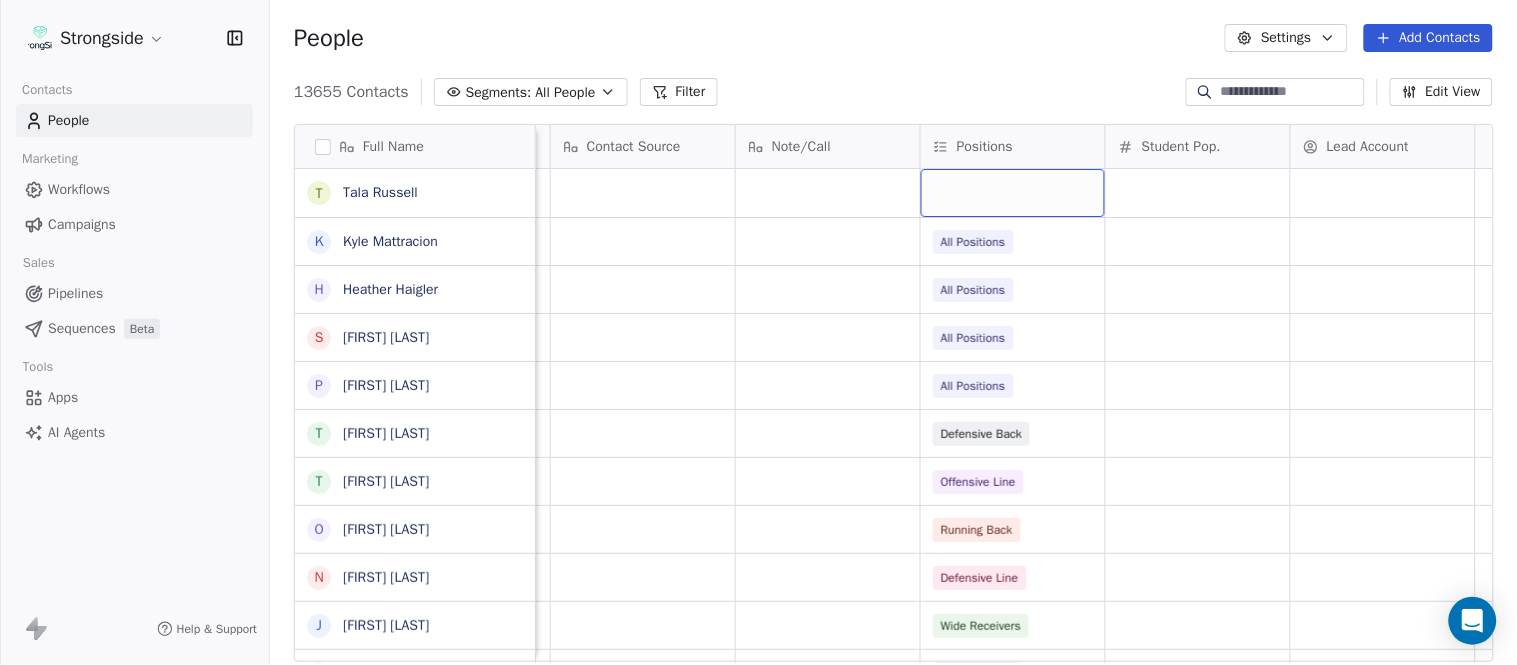 click at bounding box center [1013, 193] 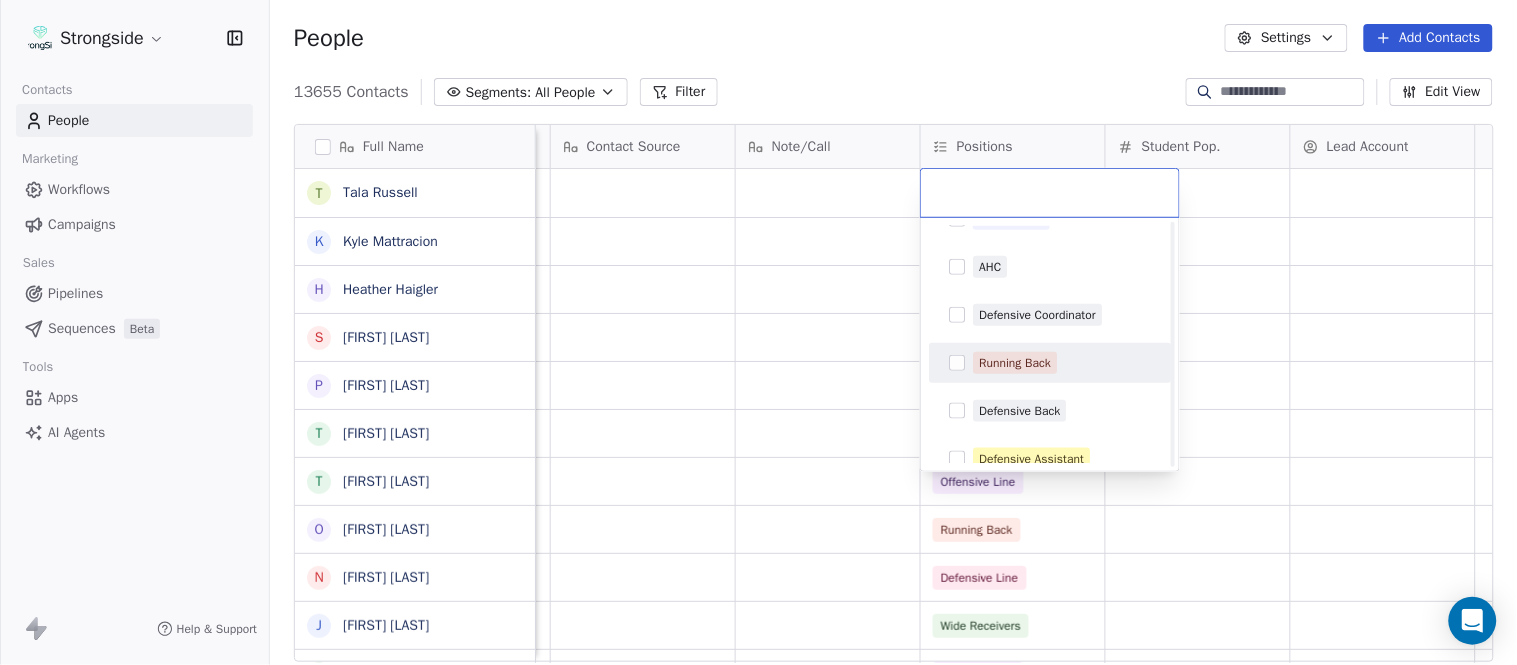 scroll, scrollTop: 444, scrollLeft: 0, axis: vertical 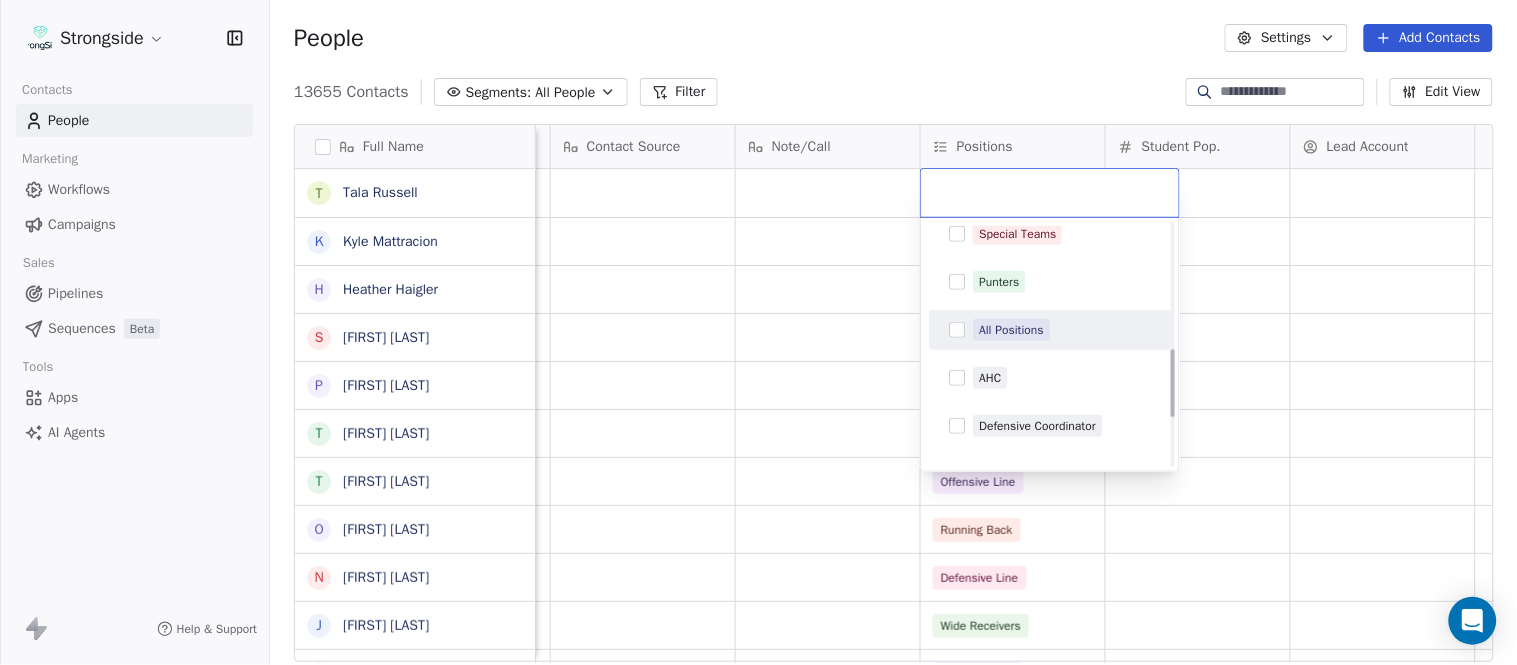 click on "All Positions" at bounding box center (1050, 330) 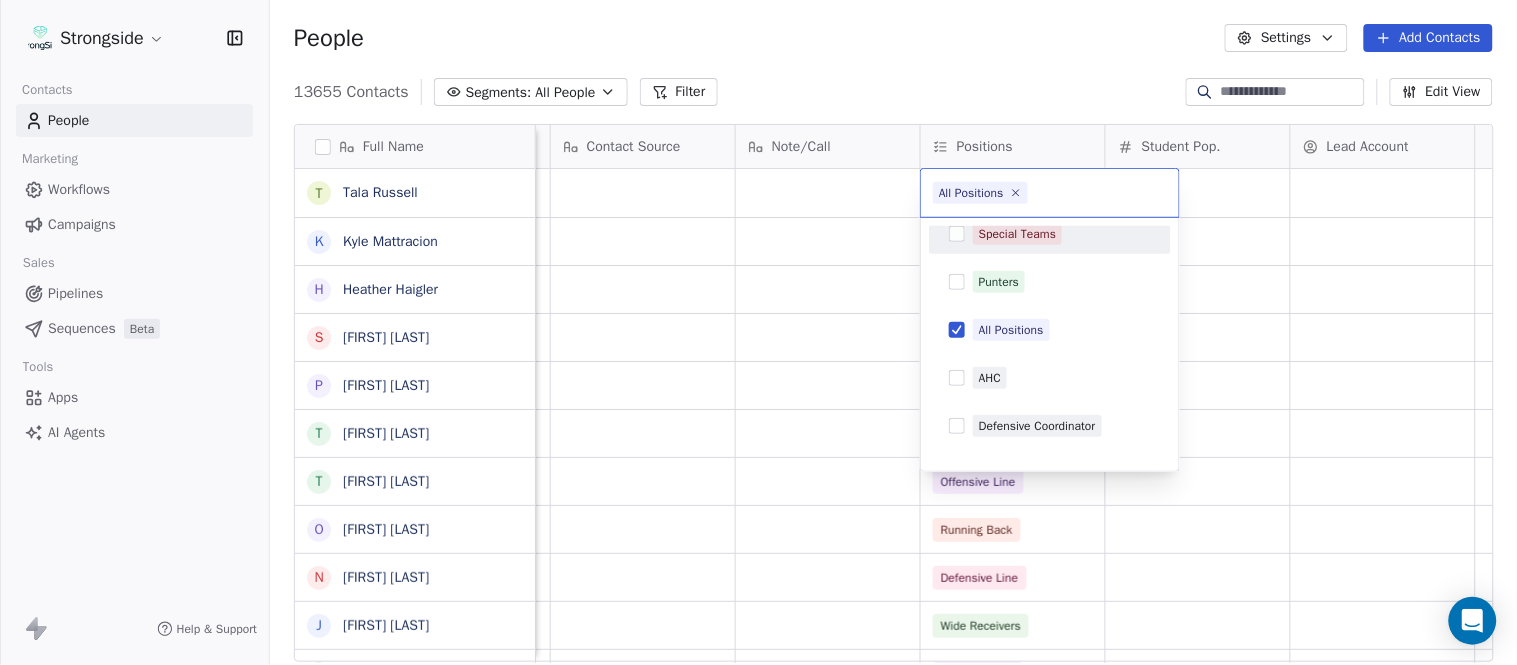 drag, startPoint x: 1025, startPoint y: 88, endPoint x: 1025, endPoint y: 108, distance: 20 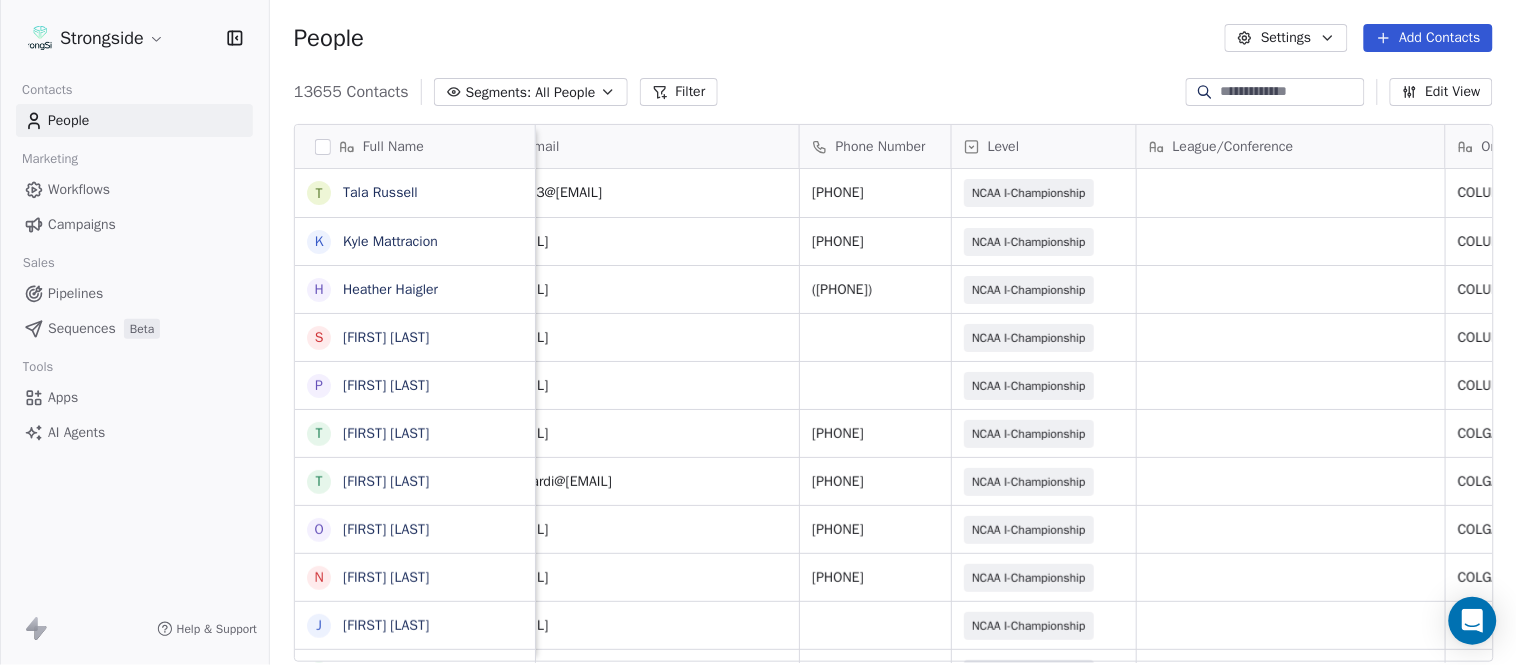 scroll, scrollTop: 0, scrollLeft: 0, axis: both 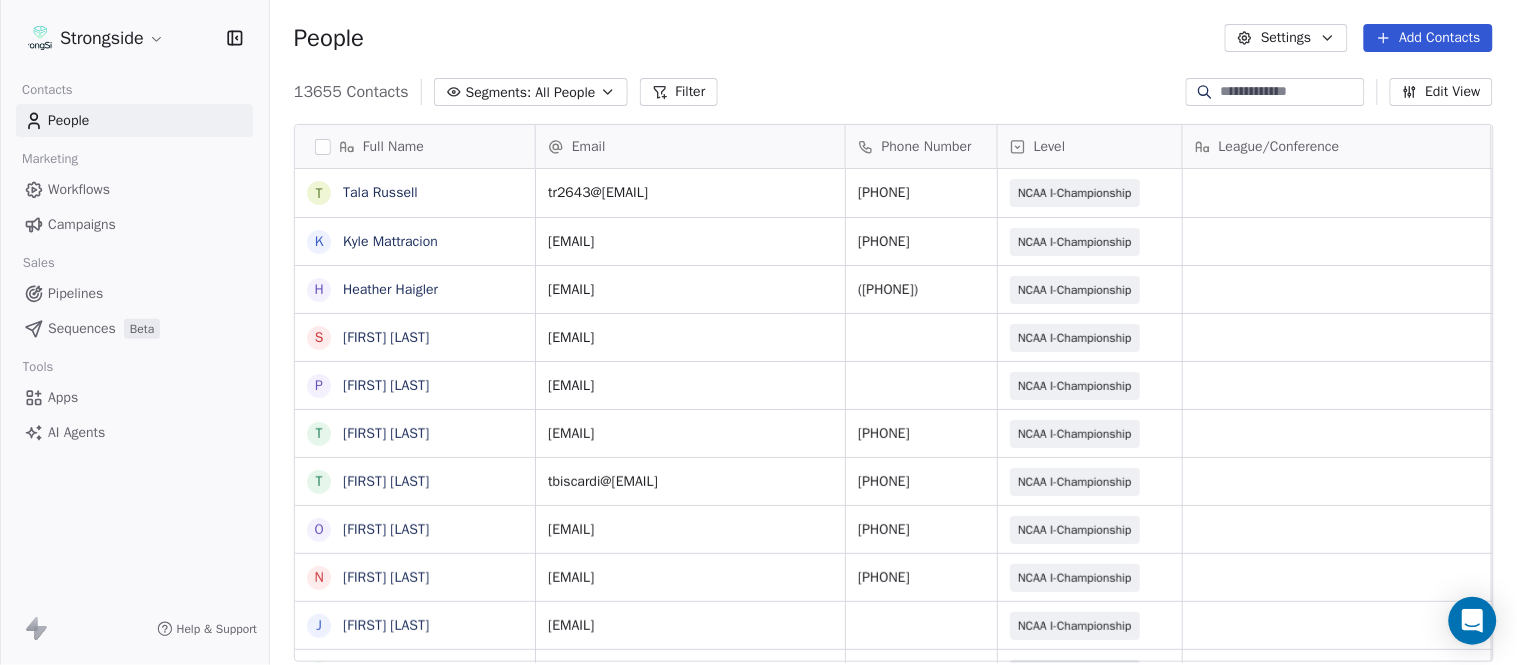 click on "Add Contacts" at bounding box center [1428, 38] 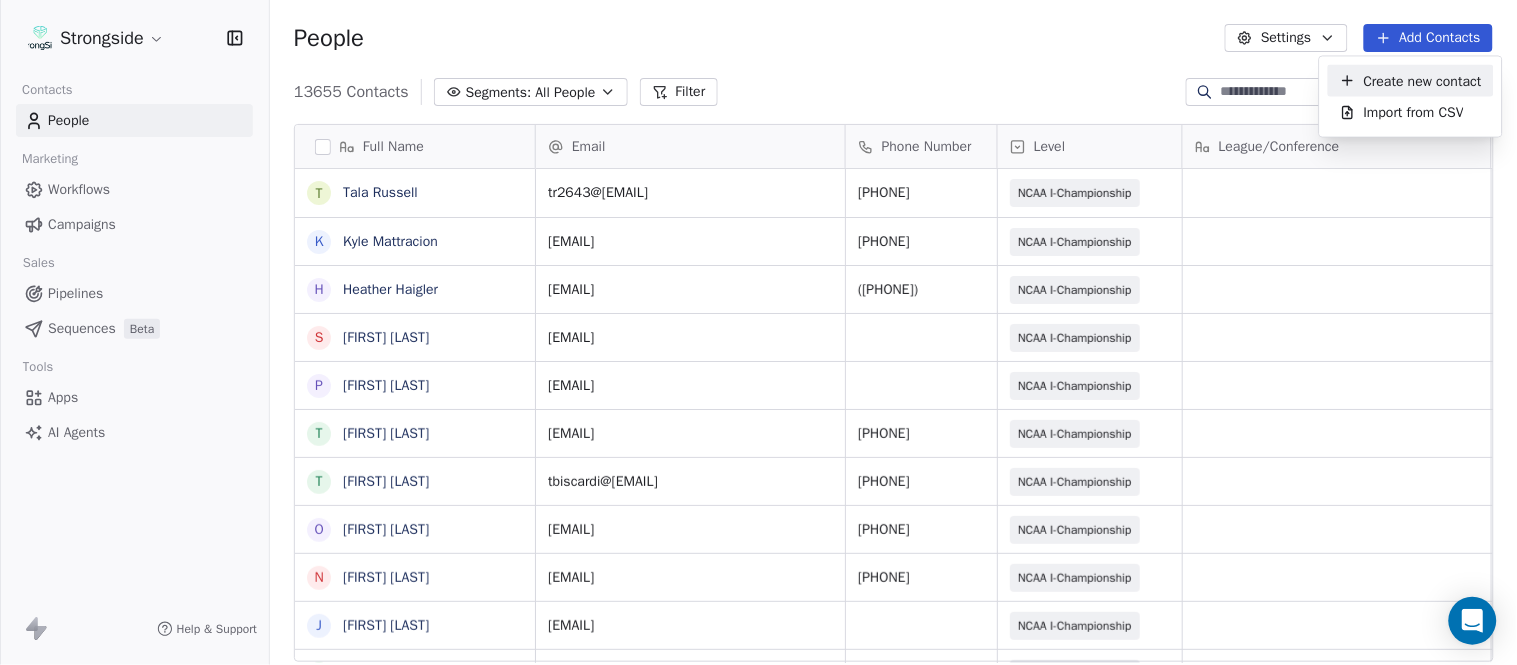 click on "Create new contact" at bounding box center (1423, 80) 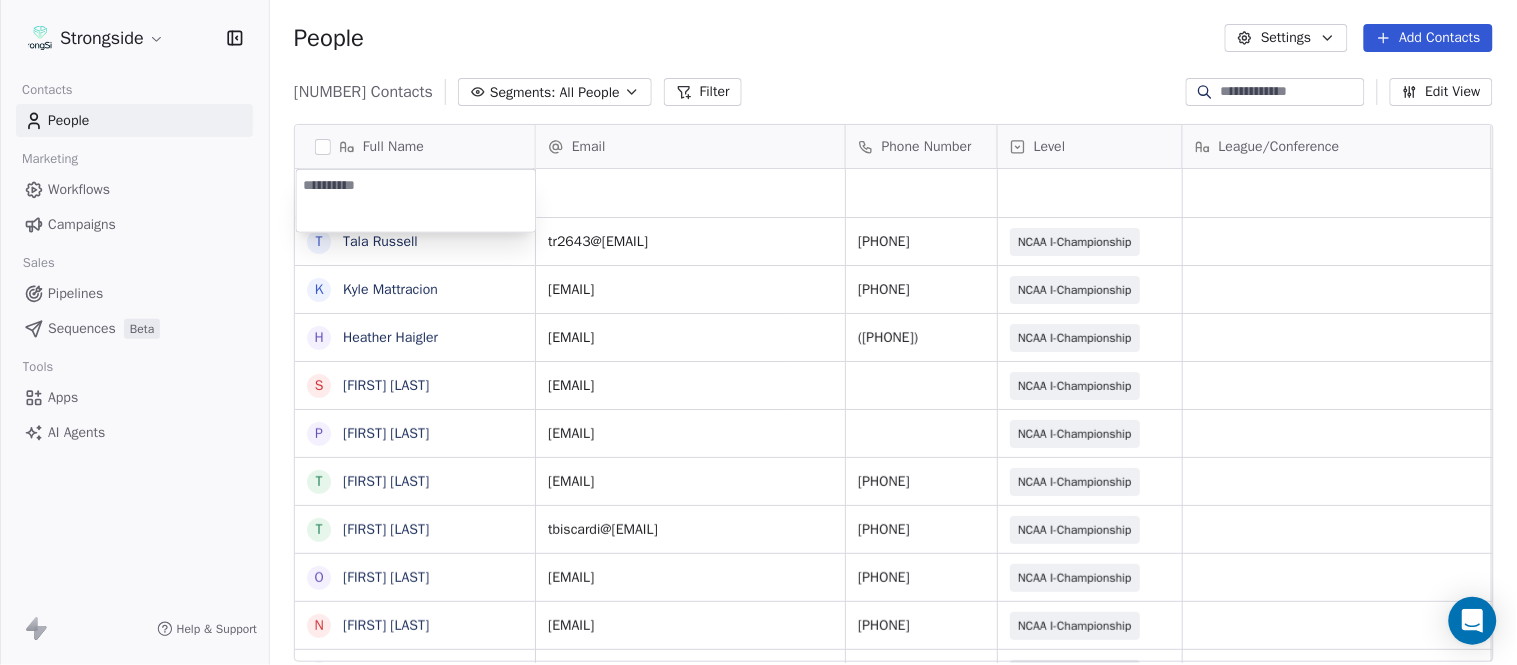 type on "**********" 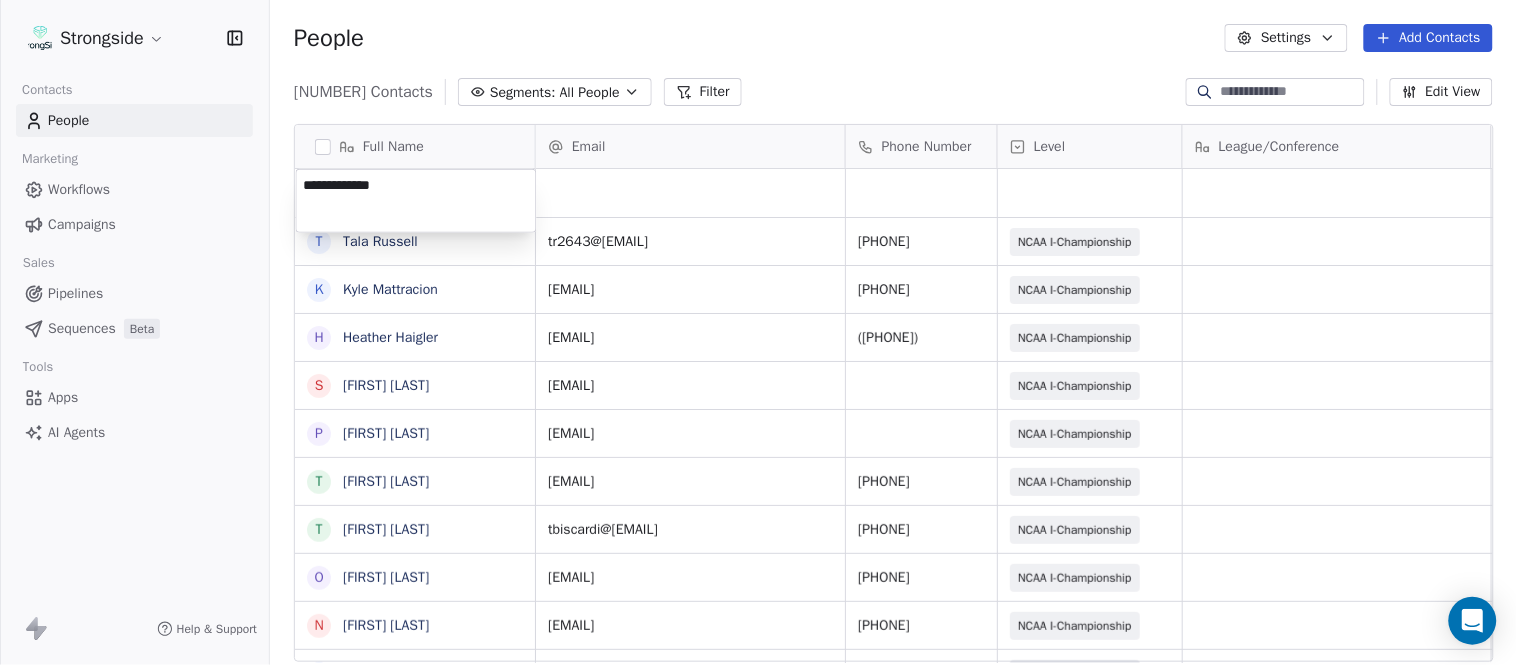click on "Strongside Contacts People Marketing Workflows Campaigns Sales Pipelines Sequences Beta Tools Apps AI Agents Help & Support People Settings  Add Contacts 13656 Contacts Segments: All People Filter  Edit View Tag Add to Sequence Export Full Name T Tala Russell K Kyle Mattracion H Heather Haigler S Sarah Parady P Perry Sosi T Taj-Amir Torres T Tom Biscardi O Omar King N Nate Trawick J Joe Gerbino P Patrick Rotchford D Dalton McCrann J Josh Ison T Trevor Warner D Dakota Dailey L Leslie Cowen M Meghan Kovac P Paul Verbitsky R Rodrigo Santiago J Jordan Doroshenko D Dominick Calhoun J Jillian Austin-Pottorff C Curt Fitzpatrick L Lori Godshalk Y Yariv Amir D Debbie Rhyde L Lynn Mentzer J Jordan Johnson C Caleb Haynes B Brian Dougherty Email Phone Number Level League/Conference Organization Job Title Tags Created Date BST Aug 06, 2025 10:44 PM tr2643@columbia.edu 	212-851-0101 NCAA I-Championship COLUMBIA UNIV Admin Asst/Sports Ops Aug 06, 2025 10:43 PM km3238@columbia.edu 212-851-5643	 NCAA I-Championship Asst SID" at bounding box center [758, 332] 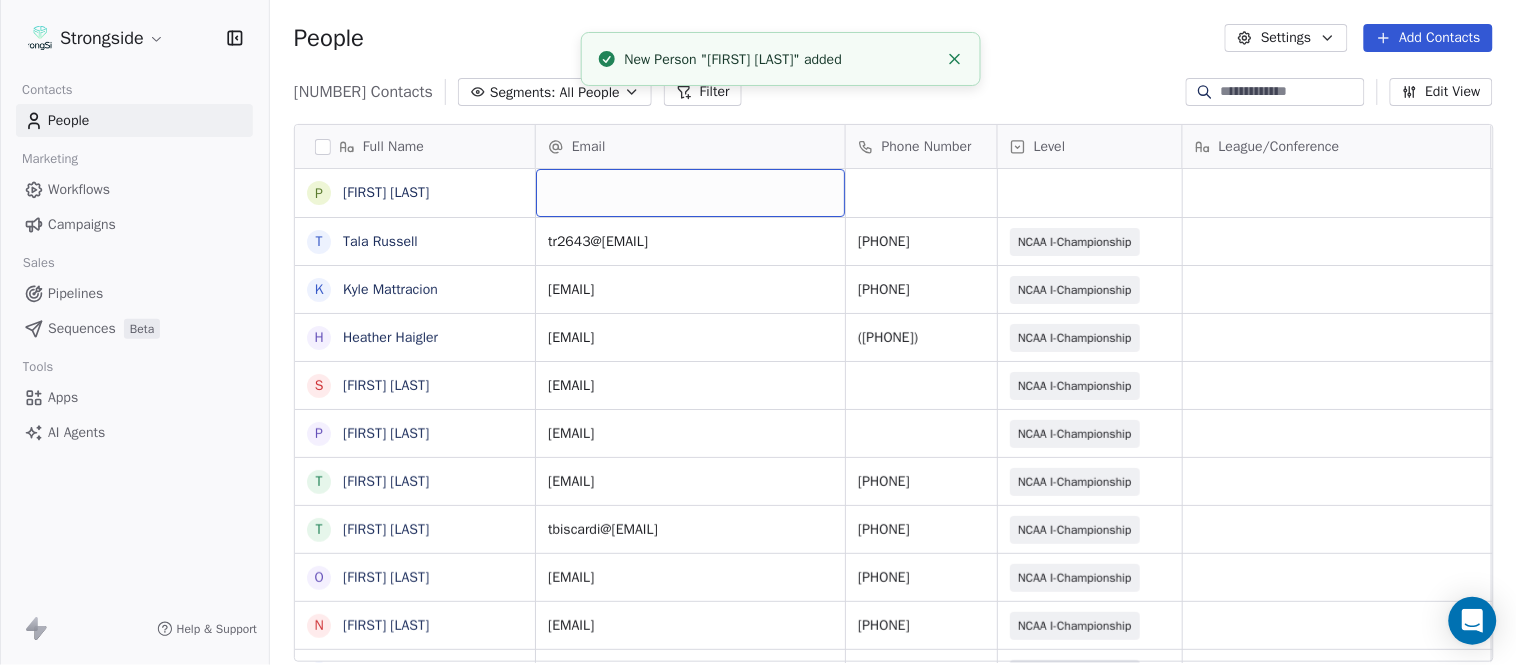 click at bounding box center [690, 193] 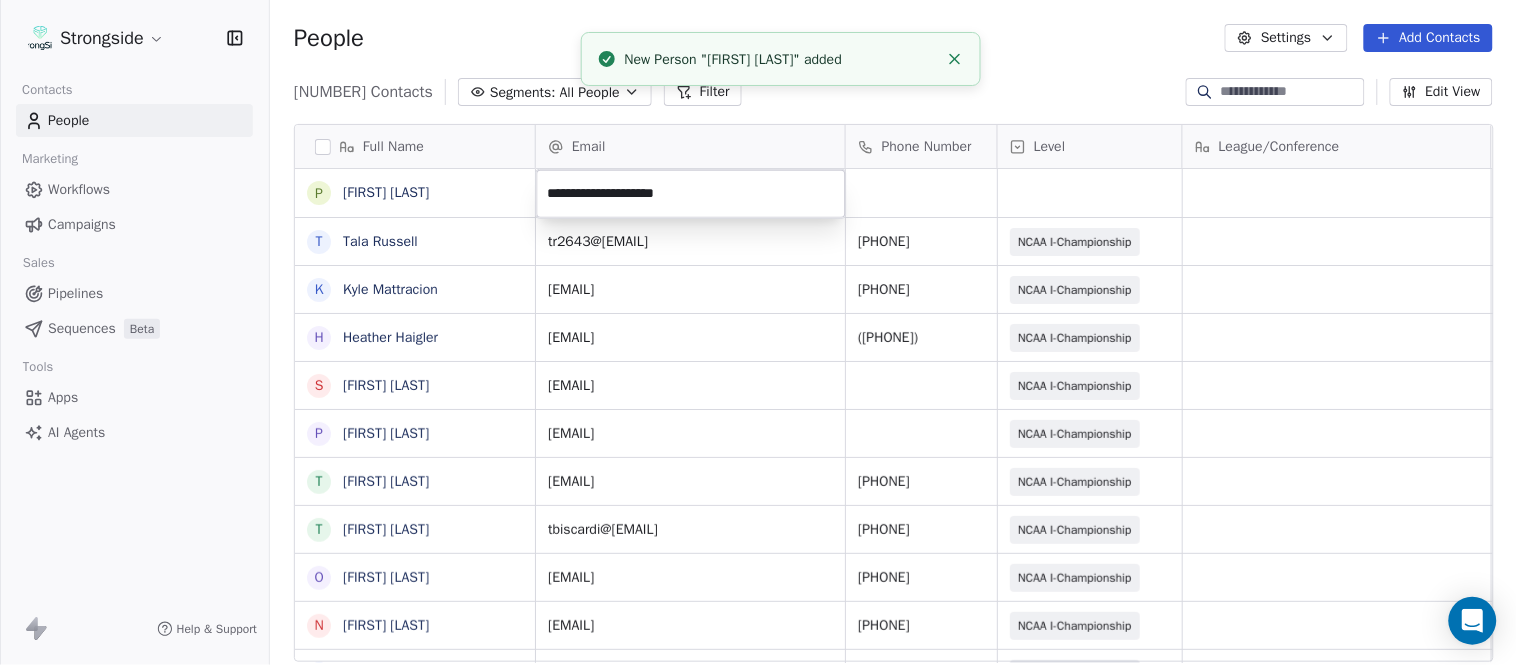 click on "Strongside Contacts People Marketing Workflows Campaigns Sales Pipelines Sequences Beta Tools Apps AI Agents Help & Support People Settings  Add Contacts 13656 Contacts Segments: All People Filter  Edit View Tag Add to Sequence Export Full Name P Peter Pilling T Tala Russell K Kyle Mattracion H Heather Haigler S Sarah Parady P Perry Sosi T Taj-Amir Torres T Tom Biscardi O Omar King N Nate Trawick J Joe Gerbino P Patrick Rotchford D Dalton McCrann J Josh Ison T Trevor Warner D Dakota Dailey L Leslie Cowen M Meghan Kovac P Paul Verbitsky R Rodrigo Santiago J Jordan Doroshenko D Dominick Calhoun J Jillian Austin-Pottorff C Curt Fitzpatrick L Lori Godshalk Y Yariv Amir D Debbie Rhyde L Lynn Mentzer J Jordan Johnson C Caleb Haynes B Brian Dougherty Email Phone Number Level League/Conference Organization Job Title Tags Created Date BST Aug 06, 2025 10:44 PM tr2643@columbia.edu 	212-851-0101 NCAA I-Championship COLUMBIA UNIV Admin Asst/Sports Ops Aug 06, 2025 10:43 PM km3238@columbia.edu 212-851-5643	 Asst SID SID" at bounding box center [758, 332] 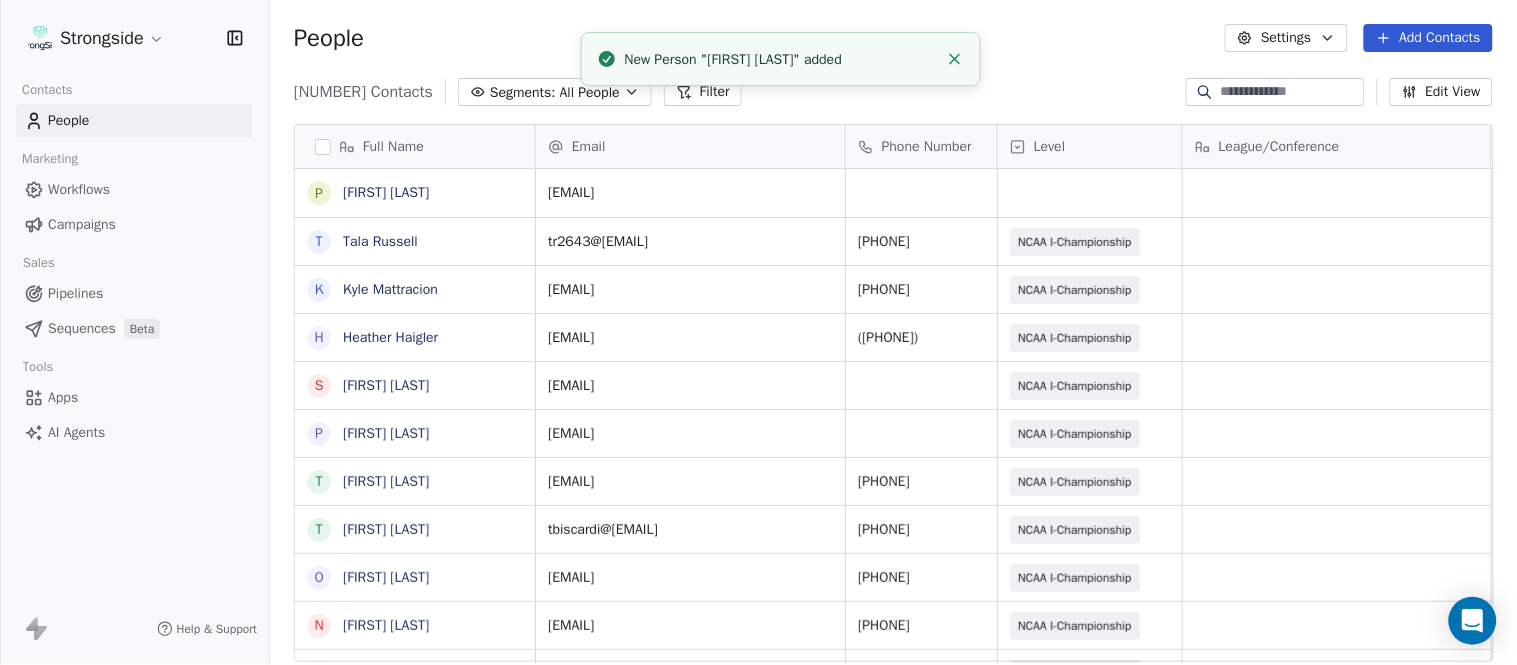 click 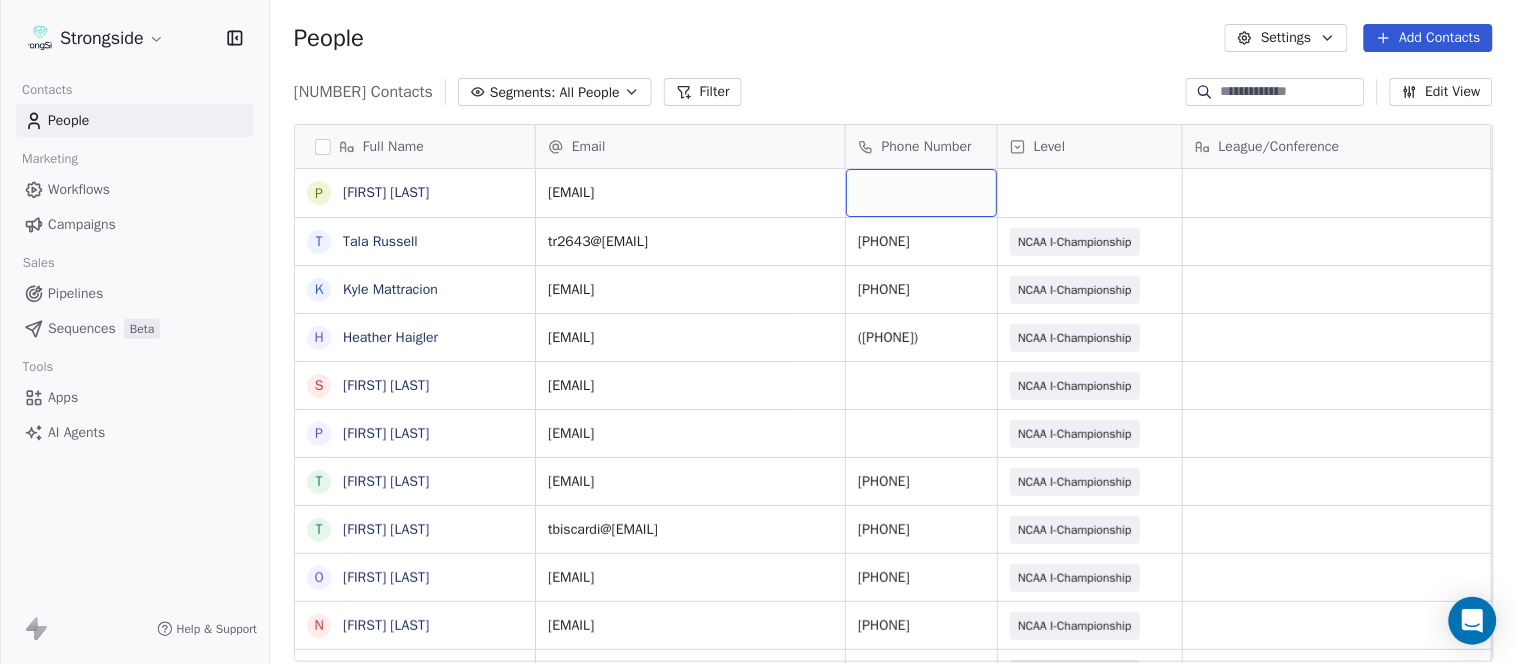 click at bounding box center (921, 193) 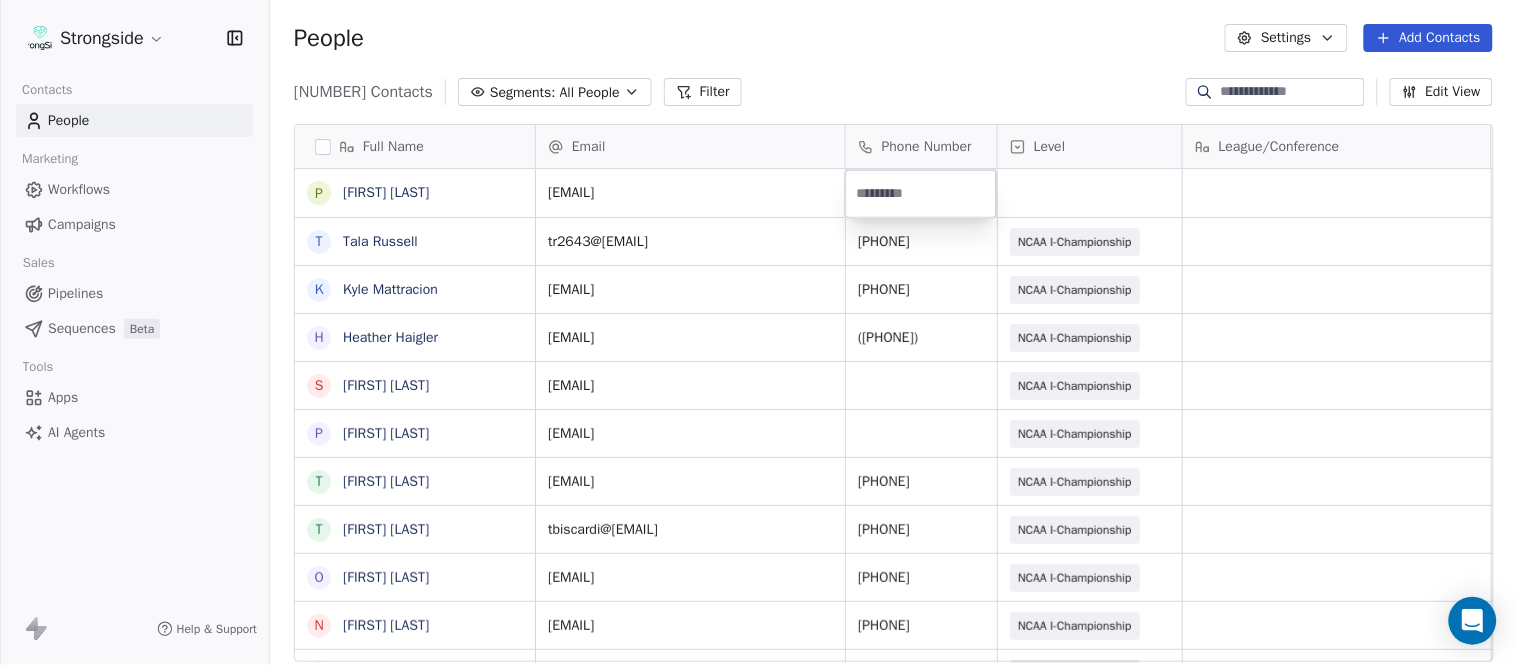 type on "**********" 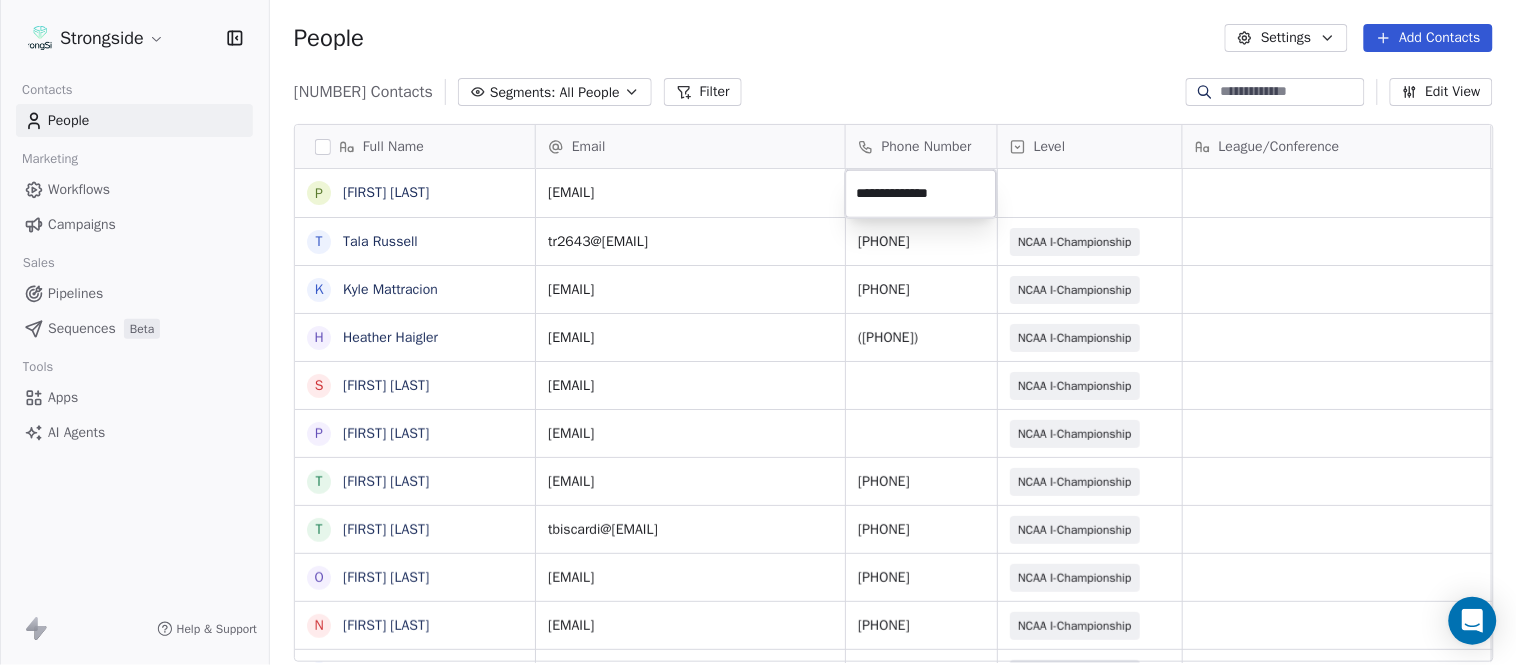 click on "Strongside Contacts People Marketing Workflows Campaigns Sales Pipelines Sequences Beta Tools Apps AI Agents Help & Support People Settings  Add Contacts 13656 Contacts Segments: All People Filter  Edit View Tag Add to Sequence Export Full Name P Peter Pilling T Tala Russell K Kyle Mattracion H Heather Haigler S Sarah Parady P Perry Sosi T Taj-Amir Torres T Tom Biscardi O Omar King N Nate Trawick J Joe Gerbino P Patrick Rotchford D Dalton McCrann J Josh Ison T Trevor Warner D Dakota Dailey L Leslie Cowen M Meghan Kovac P Paul Verbitsky R Rodrigo Santiago J Jordan Doroshenko D Dominick Calhoun J Jillian Austin-Pottorff C Curt Fitzpatrick L Lori Godshalk Y Yariv Amir D Debbie Rhyde L Lynn Mentzer J Jordan Johnson C Caleb Haynes B Brian Dougherty Email Phone Number Level League/Conference Organization Job Title Tags Created Date BST ppilling@columbia.edu Aug 06, 2025 10:44 PM tr2643@columbia.edu 	212-851-0101 NCAA I-Championship COLUMBIA UNIV Admin Asst/Sports Ops Aug 06, 2025 10:43 PM km3238@columbia.edu SID" at bounding box center [758, 332] 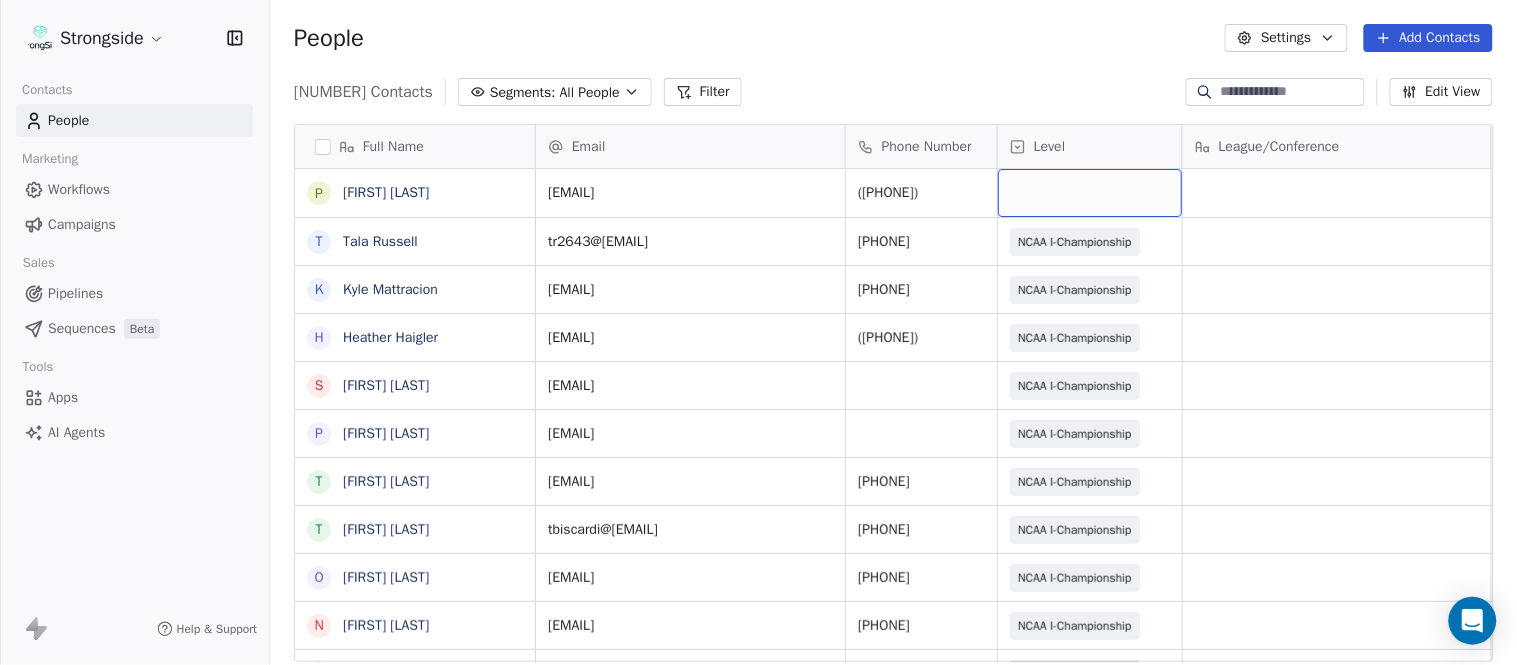 click at bounding box center (1090, 193) 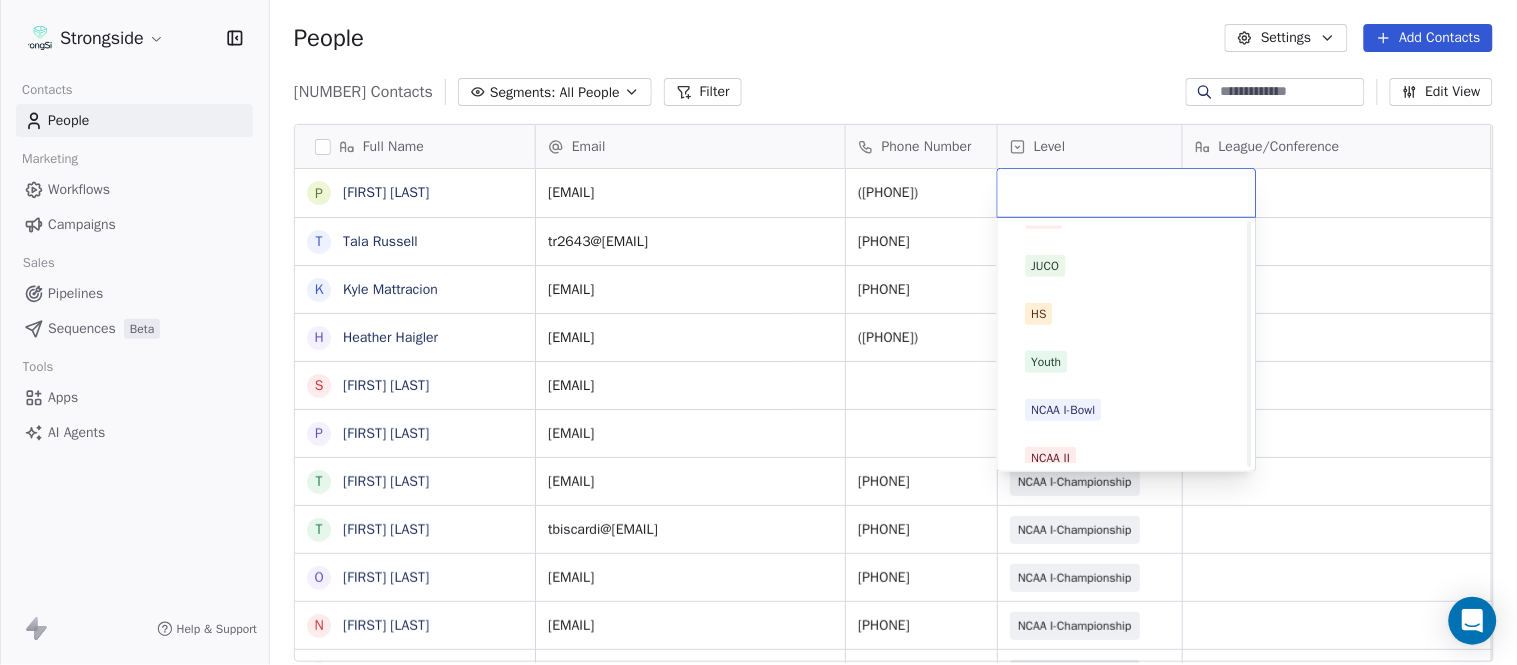 scroll, scrollTop: 378, scrollLeft: 0, axis: vertical 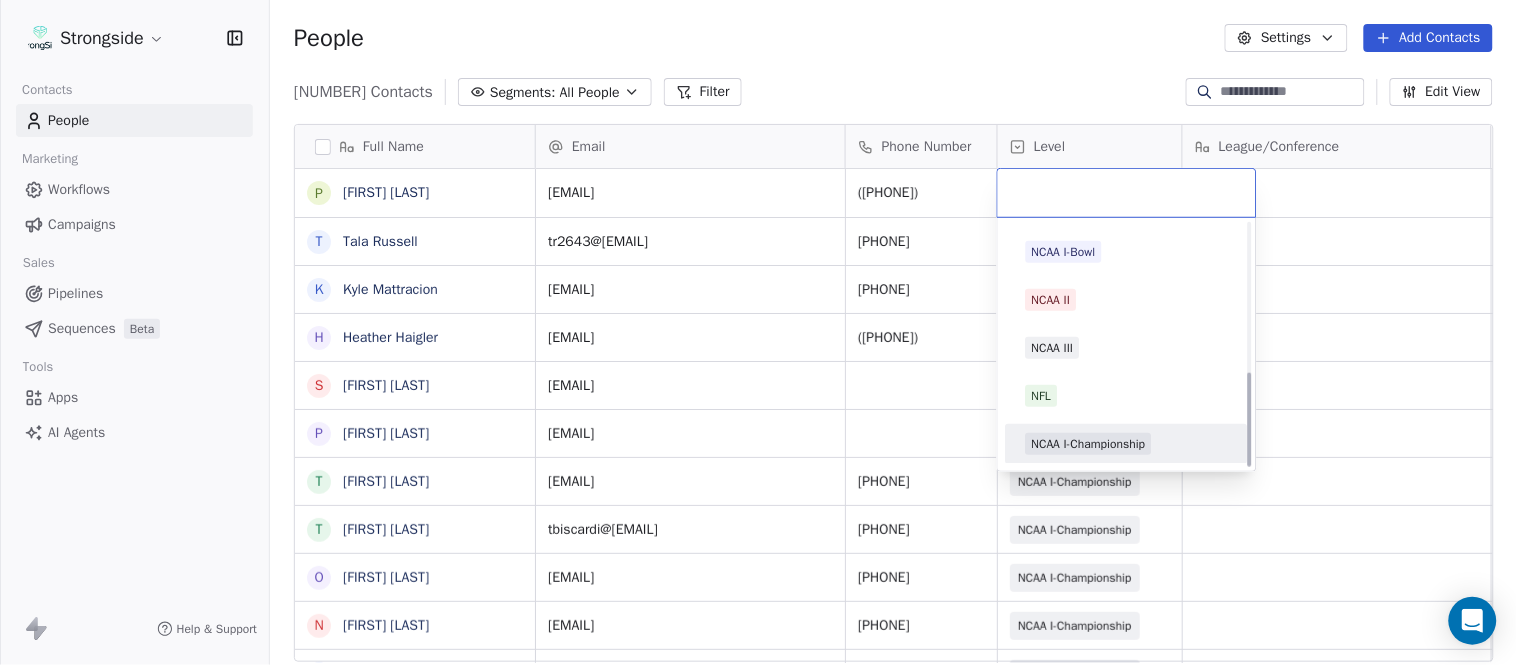 click on "NCAA I-Championship" at bounding box center (1089, 444) 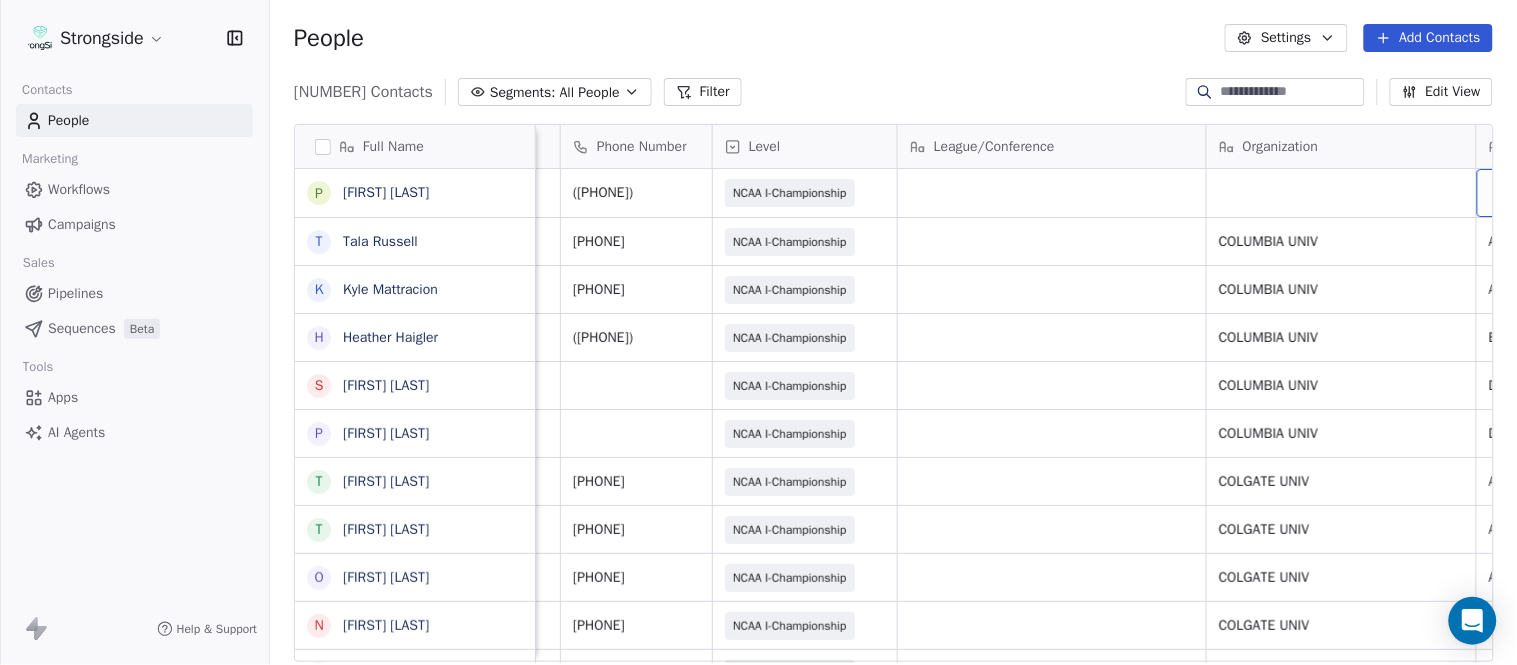 scroll, scrollTop: 0, scrollLeft: 553, axis: horizontal 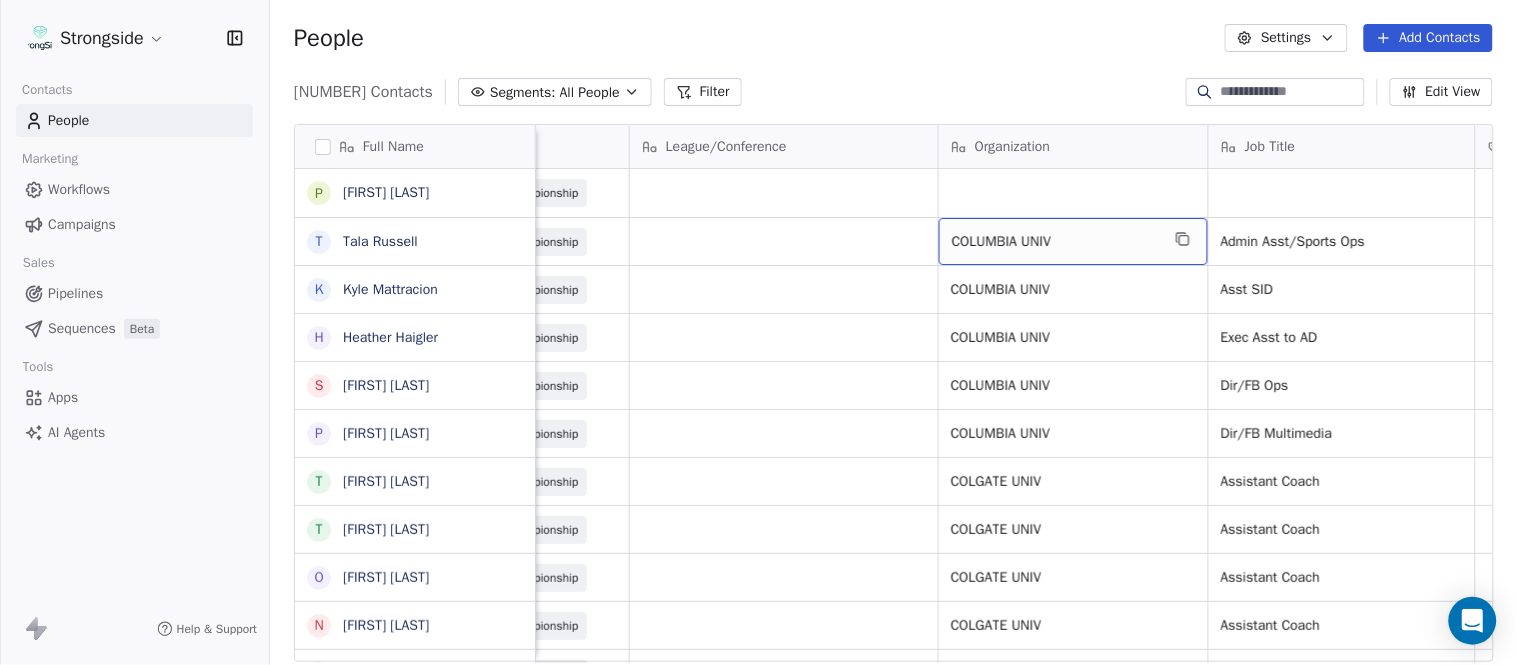 click on "COLUMBIA UNIV" at bounding box center (1073, 241) 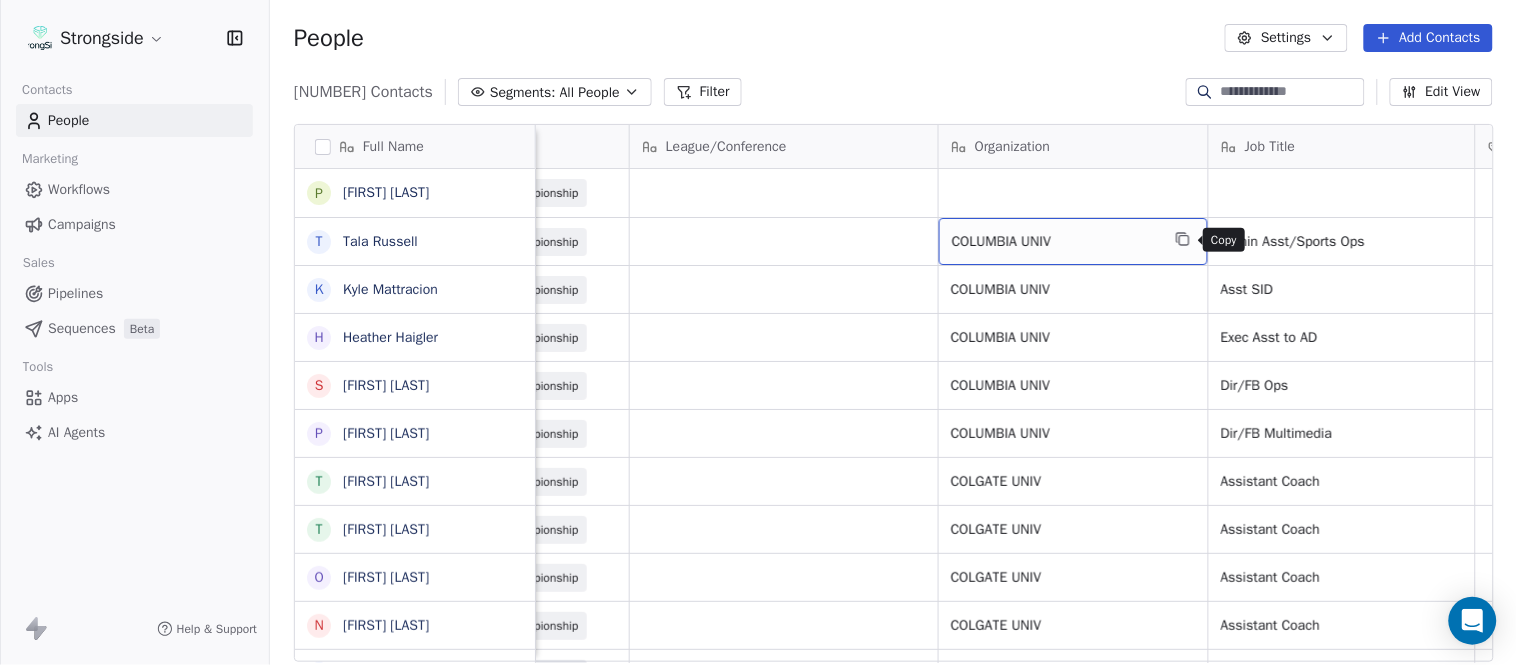 click 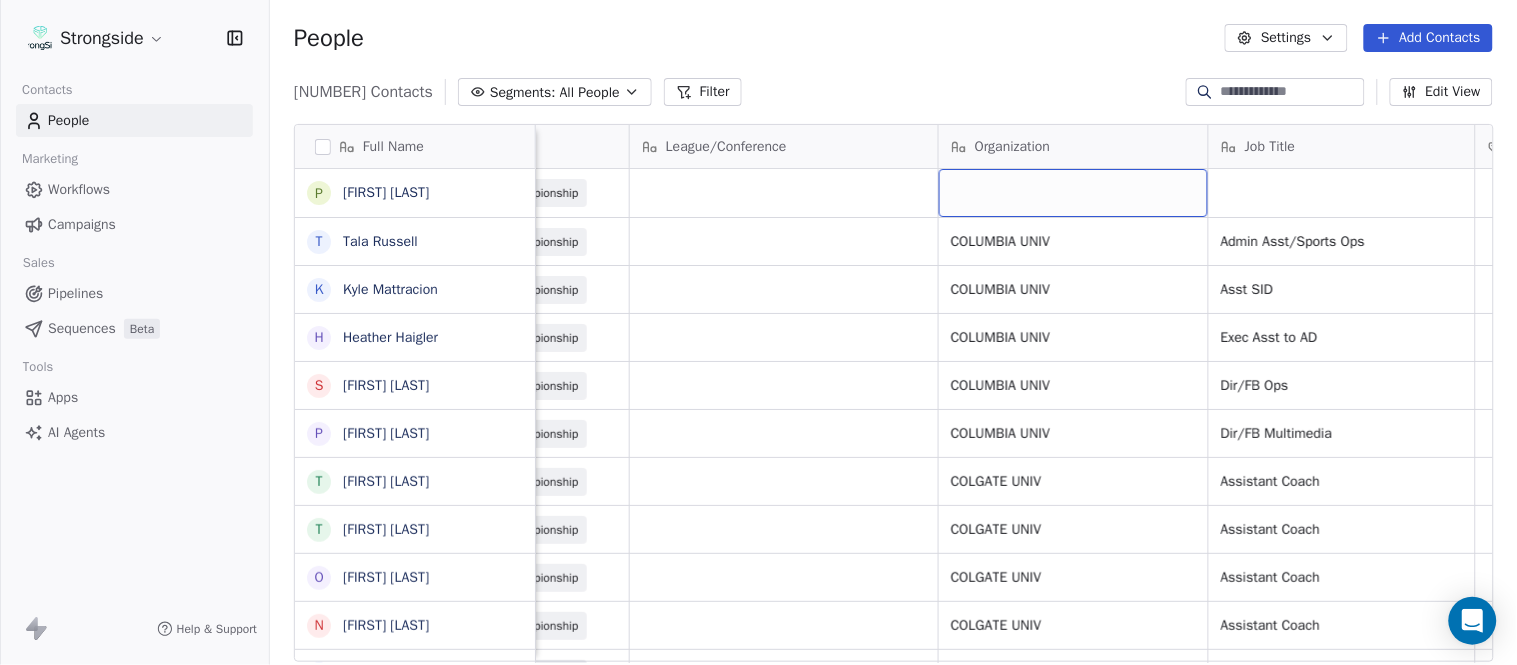 click at bounding box center [1073, 193] 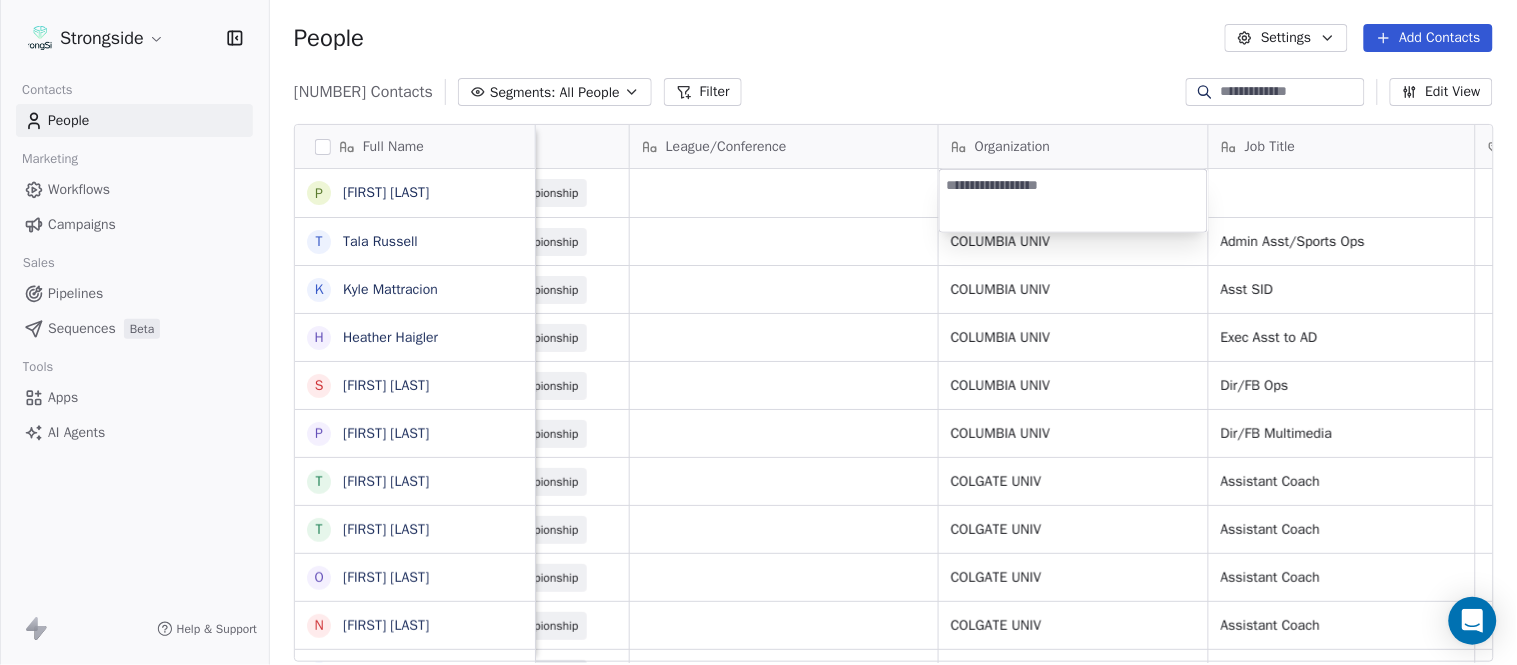 type on "**********" 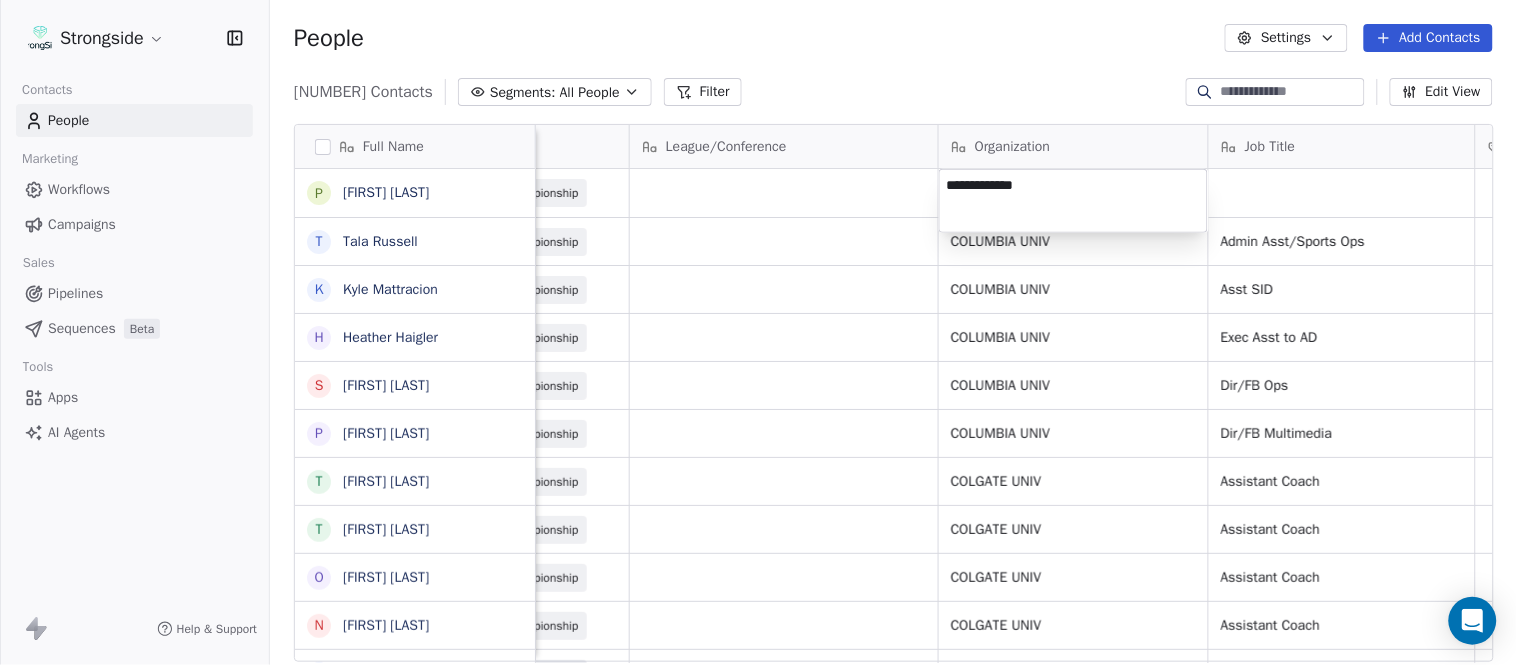click on "Strongside Contacts People Marketing Workflows Campaigns Sales Pipelines Sequences Beta Tools Apps AI Agents Help & Support People Settings  Add Contacts 13656 Contacts Segments: All People Filter  Edit View Tag Add to Sequence Export Full Name P Peter Pilling T Tala Russell K Kyle Mattracion H Heather Haigler S Sarah Parady P Perry Sosi T Taj-Amir Torres T Tom Biscardi O Omar King N Nate Trawick J Joe Gerbino P Patrick Rotchford D Dalton McCrann J Josh Ison T Trevor Warner D Dakota Dailey L Leslie Cowen M Meghan Kovac P Paul Verbitsky R Rodrigo Santiago J Jordan Doroshenko D Dominick Calhoun J Jillian Austin-Pottorff C Curt Fitzpatrick L Lori Godshalk Y Yariv Amir D Debbie Rhyde L Lynn Mentzer J Jordan Johnson C Caleb Haynes B Brian Dougherty Email Phone Number Level League/Conference Organization Job Title Tags Created Date BST Status Priority ppilling@columbia.edu (212) 854-4774 NCAA I-Championship Aug 06, 2025 10:44 PM tr2643@columbia.edu 	212-851-0101 NCAA I-Championship COLUMBIA UNIV 212-851-5643	 SID" at bounding box center (758, 332) 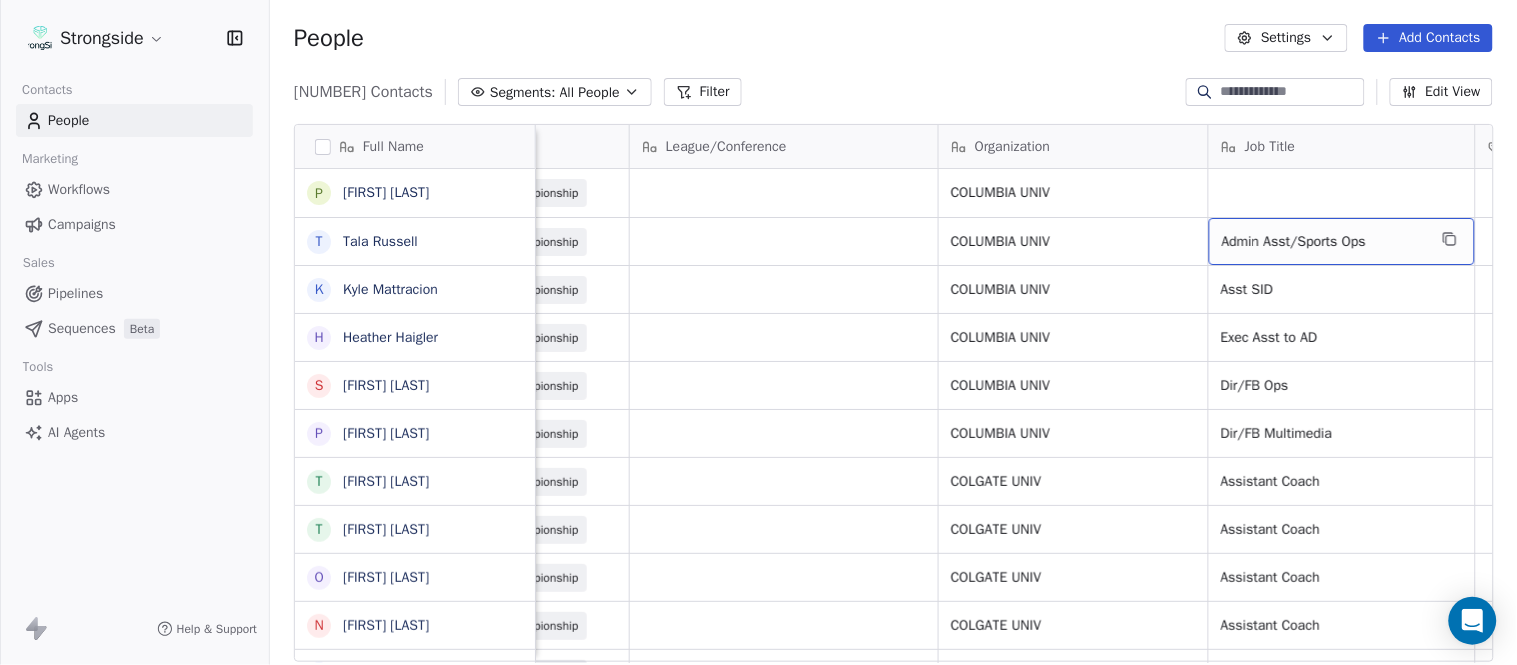click on "Admin Asst/Sports Ops" at bounding box center [1342, 241] 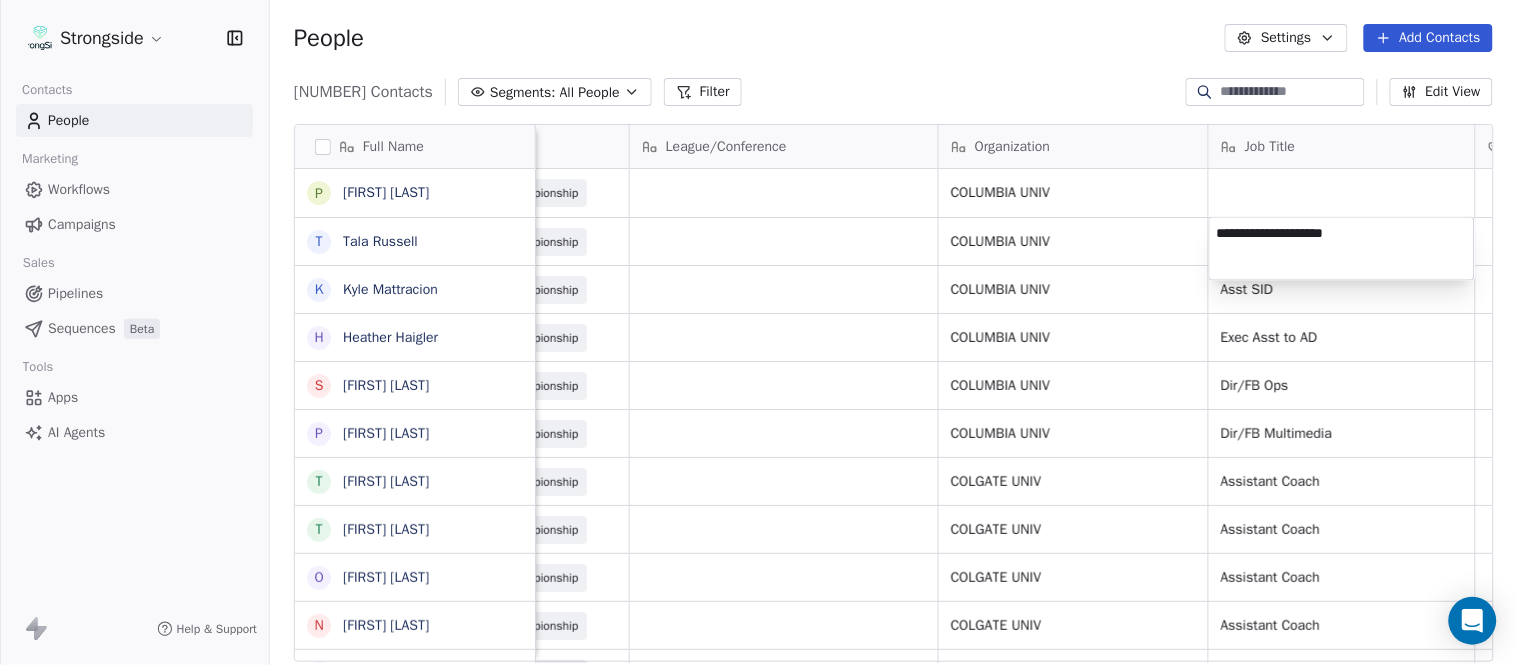 click on "Strongside Contacts People Marketing Workflows Campaigns Sales Pipelines Sequences Beta Tools Apps AI Agents Help & Support People Settings  Add Contacts 13656 Contacts Segments: All People Filter  Edit View Tag Add to Sequence Export Full Name P Peter Pilling T Tala Russell K Kyle Mattracion H Heather Haigler S Sarah Parady P Perry Sosi T Taj-Amir Torres T Tom Biscardi O Omar King N Nate Trawick J Joe Gerbino P Patrick Rotchford D Dalton McCrann J Josh Ison T Trevor Warner D Dakota Dailey L Leslie Cowen M Meghan Kovac P Paul Verbitsky R Rodrigo Santiago J Jordan Doroshenko D Dominick Calhoun J Jillian Austin-Pottorff C Curt Fitzpatrick L Lori Godshalk Y Yariv Amir D Debbie Rhyde L Lynn Mentzer J Jordan Johnson C Caleb Haynes B Brian Dougherty Email Phone Number Level League/Conference Organization Job Title Tags Created Date BST Status Priority ppilling@columbia.edu (212) 854-4774 NCAA I-Championship COLUMBIA UNIV Aug 06, 2025 10:44 PM tr2643@columbia.edu 	212-851-0101 NCAA I-Championship COLUMBIA UNIV SID" at bounding box center [758, 332] 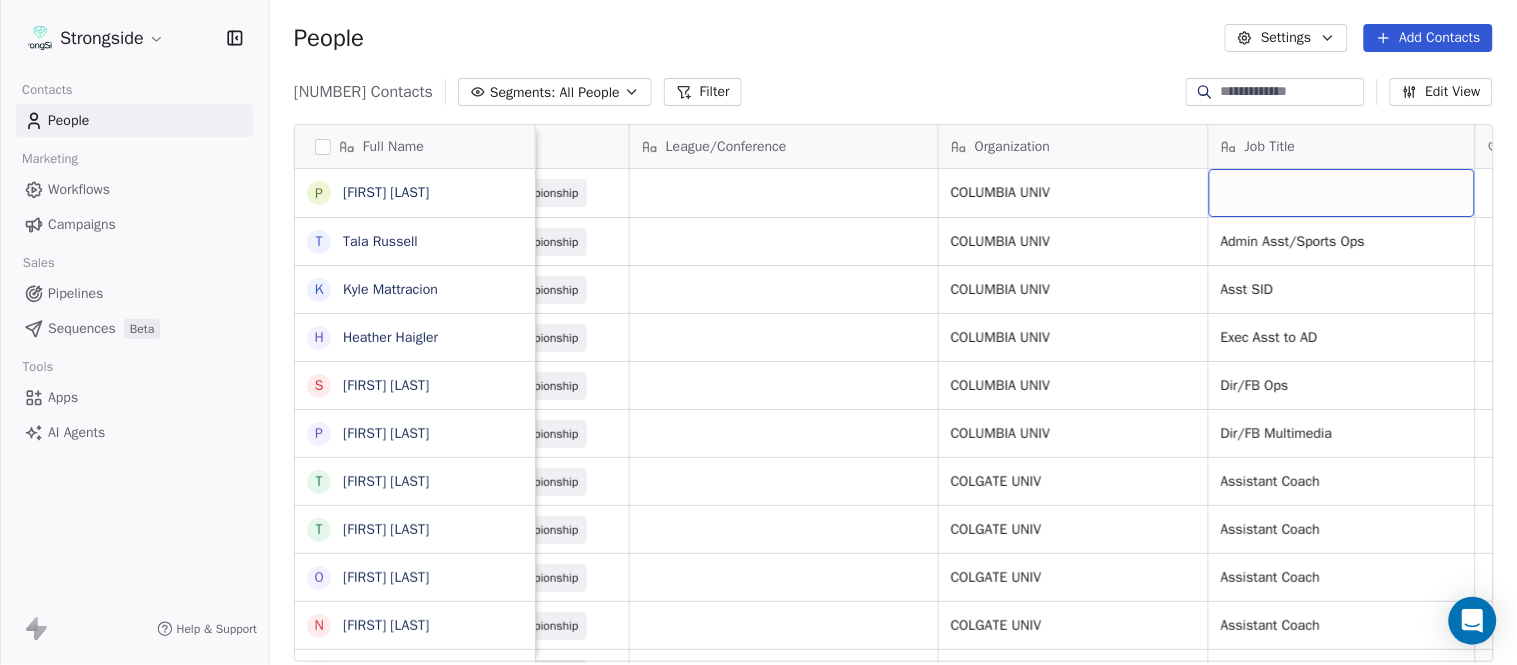 click at bounding box center (1342, 193) 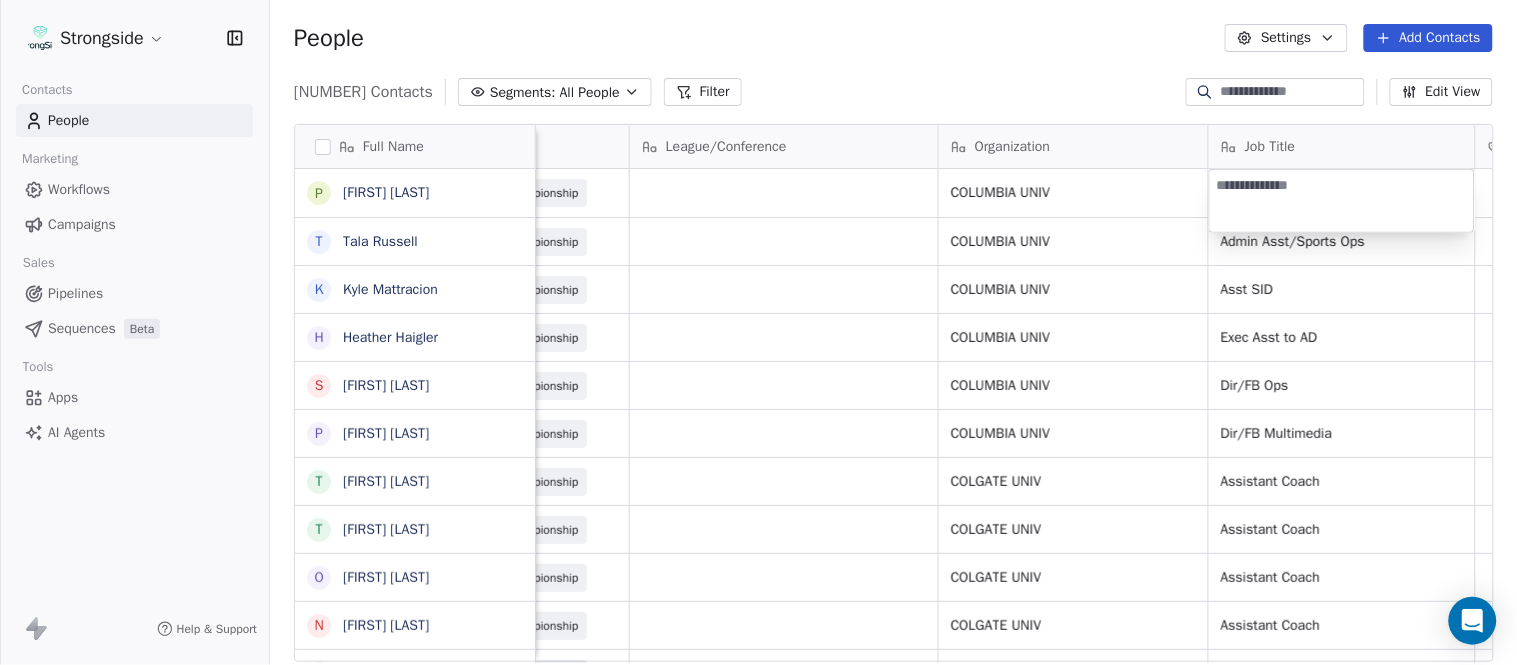 type on "**********" 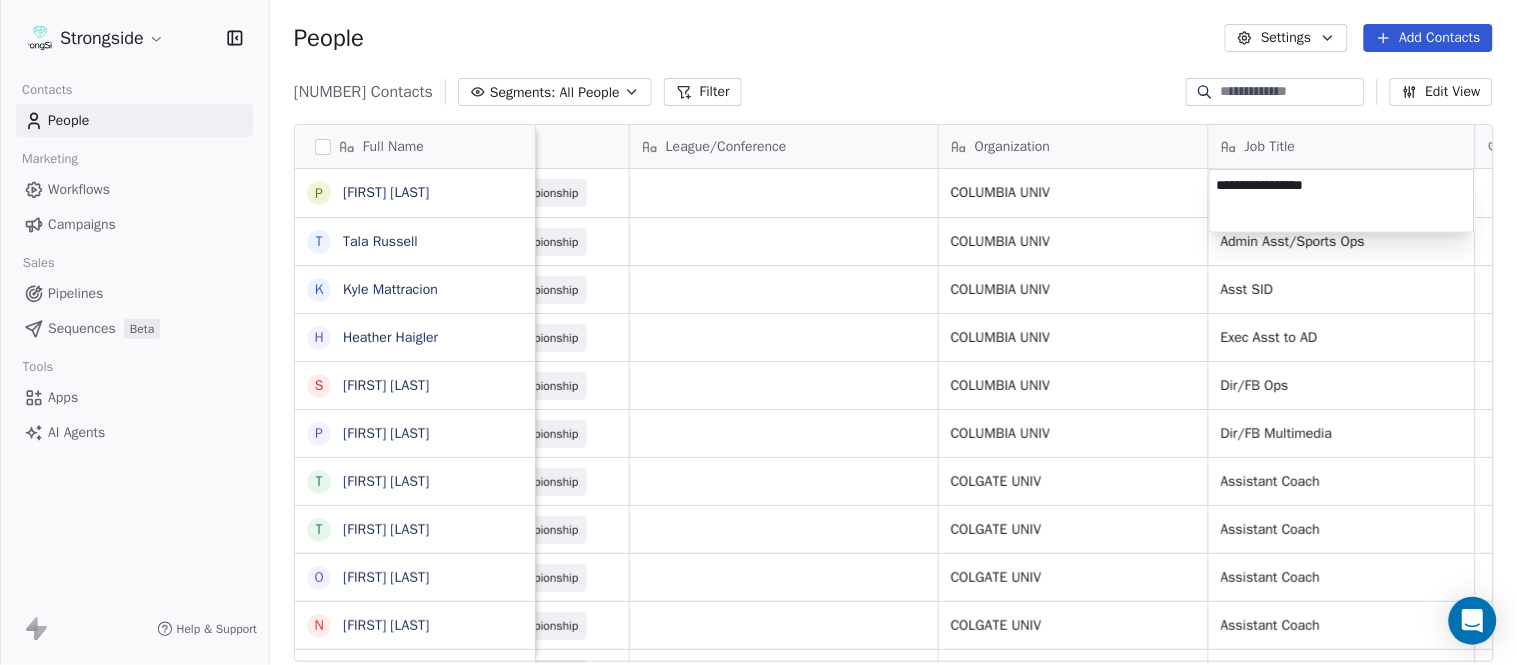 click on "Strongside Contacts People Marketing Workflows Campaigns Sales Pipelines Sequences Beta Tools Apps AI Agents Help & Support People Settings  Add Contacts 13656 Contacts Segments: All People Filter  Edit View Tag Add to Sequence Export Full Name P Peter Pilling T Tala Russell K Kyle Mattracion H Heather Haigler S Sarah Parady P Perry Sosi T Taj-Amir Torres T Tom Biscardi O Omar King N Nate Trawick J Joe Gerbino P Patrick Rotchford D Dalton McCrann J Josh Ison T Trevor Warner D Dakota Dailey L Leslie Cowen M Meghan Kovac P Paul Verbitsky R Rodrigo Santiago J Jordan Doroshenko D Dominick Calhoun J Jillian Austin-Pottorff C Curt Fitzpatrick L Lori Godshalk Y Yariv Amir D Debbie Rhyde L Lynn Mentzer J Jordan Johnson C Caleb Haynes B Brian Dougherty Email Phone Number Level League/Conference Organization Job Title Tags Created Date BST Status Priority ppilling@columbia.edu (212) 854-4774 NCAA I-Championship COLUMBIA UNIV Aug 06, 2025 10:44 PM tr2643@columbia.edu 	212-851-0101 NCAA I-Championship COLUMBIA UNIV SID" at bounding box center [758, 332] 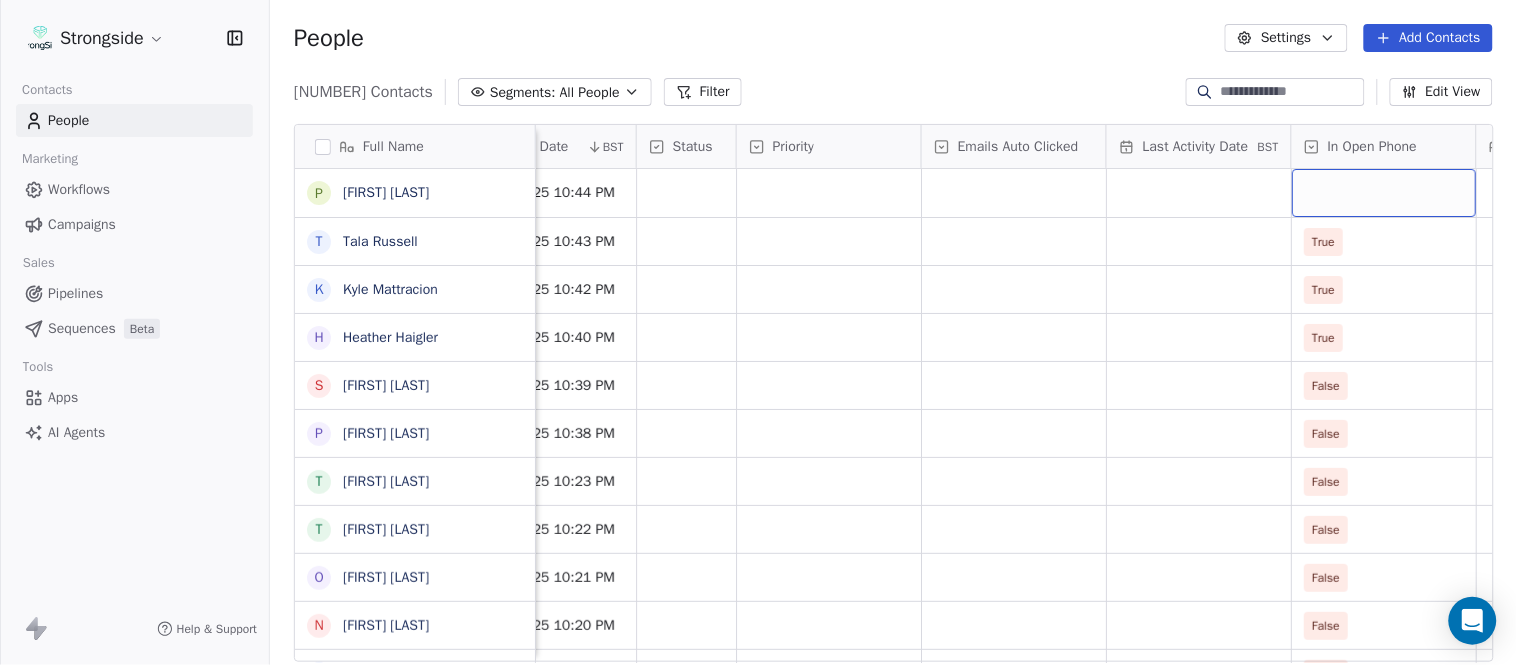 scroll, scrollTop: 0, scrollLeft: 1863, axis: horizontal 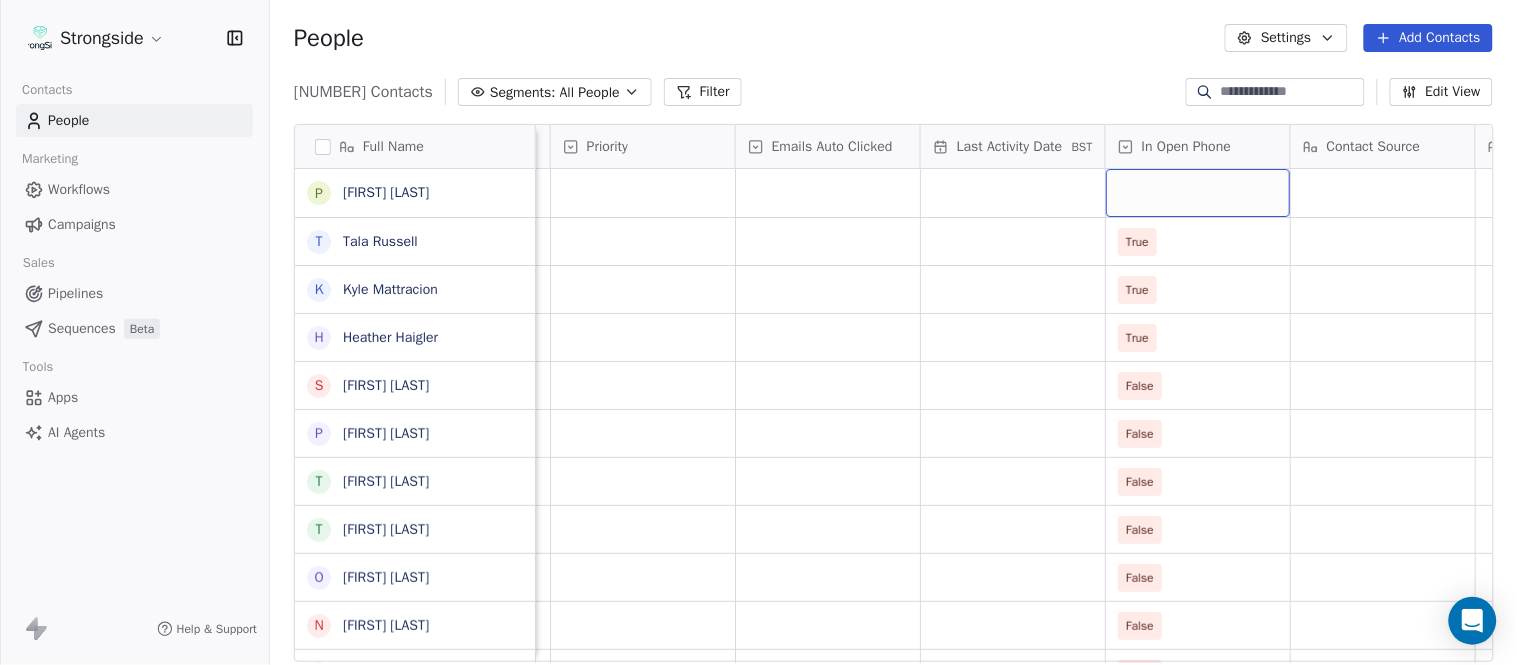 click at bounding box center (1198, 193) 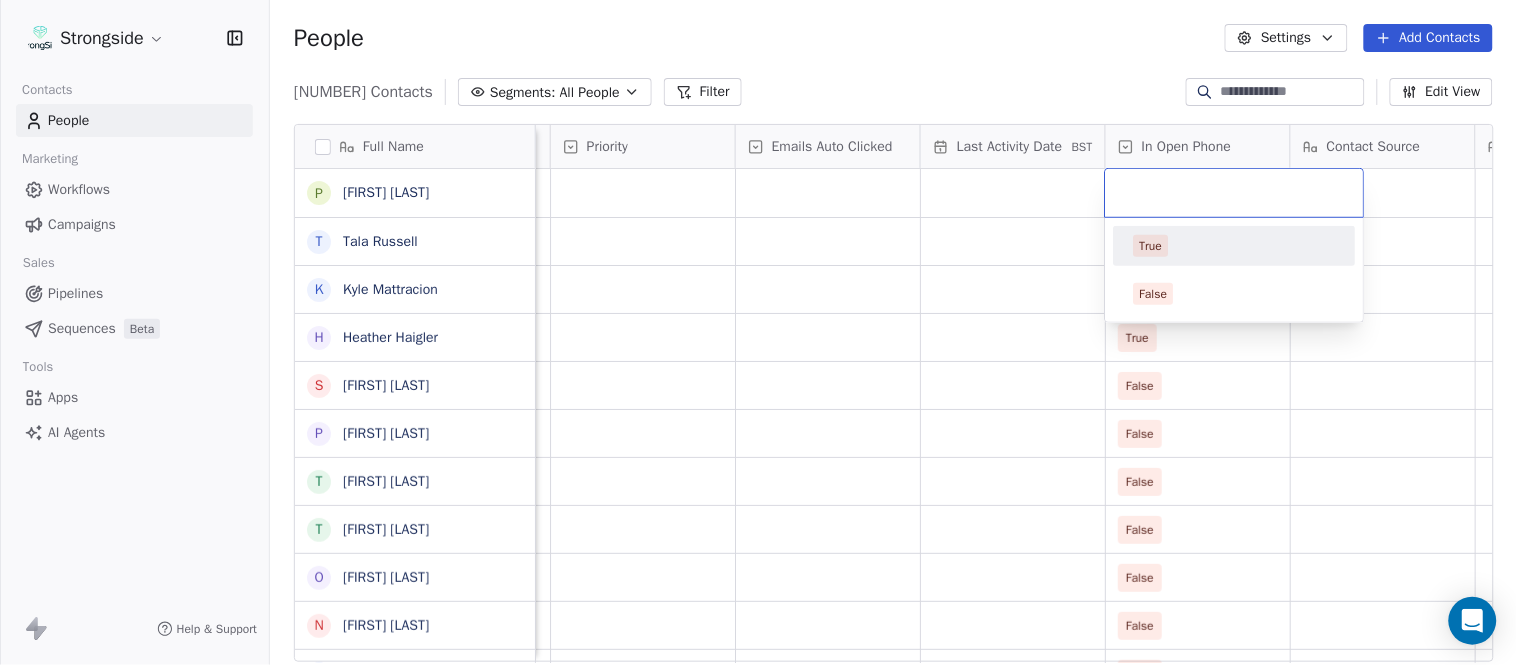 click on "True" at bounding box center [1235, 246] 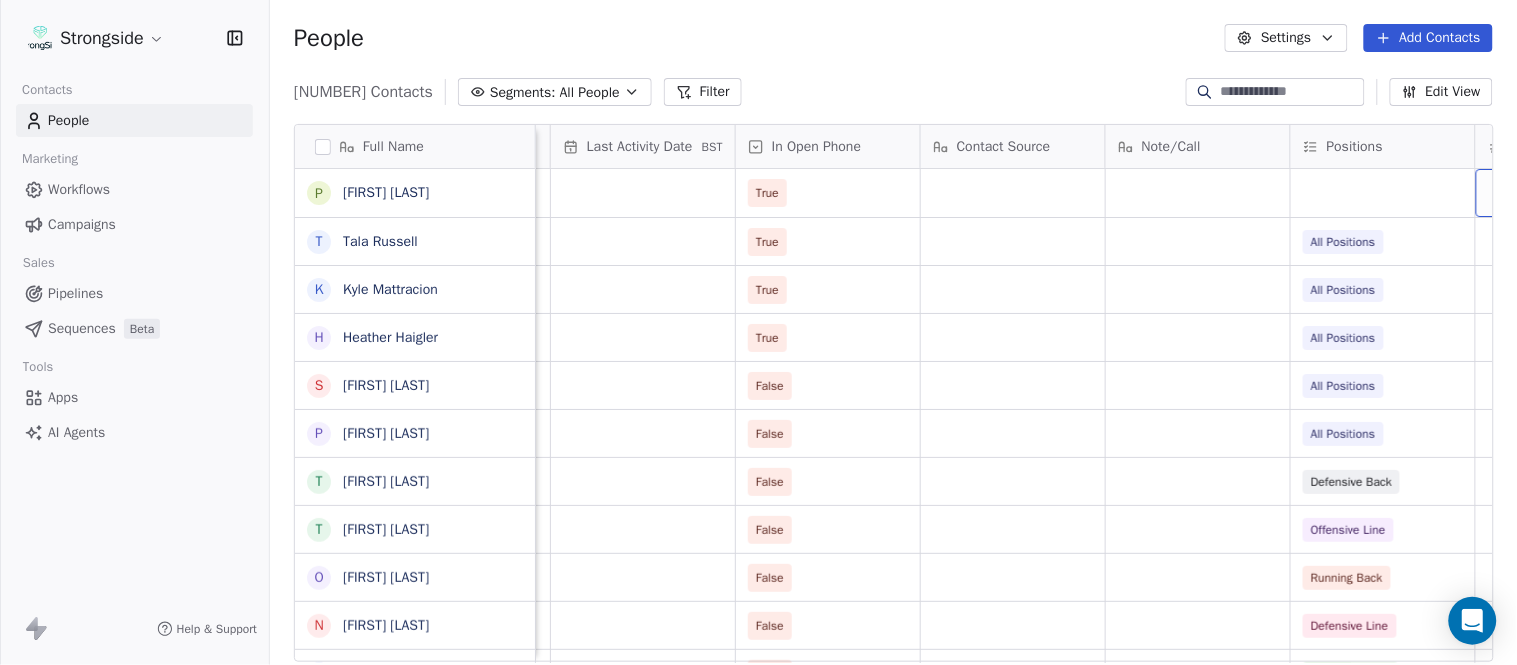 scroll, scrollTop: 0, scrollLeft: 2417, axis: horizontal 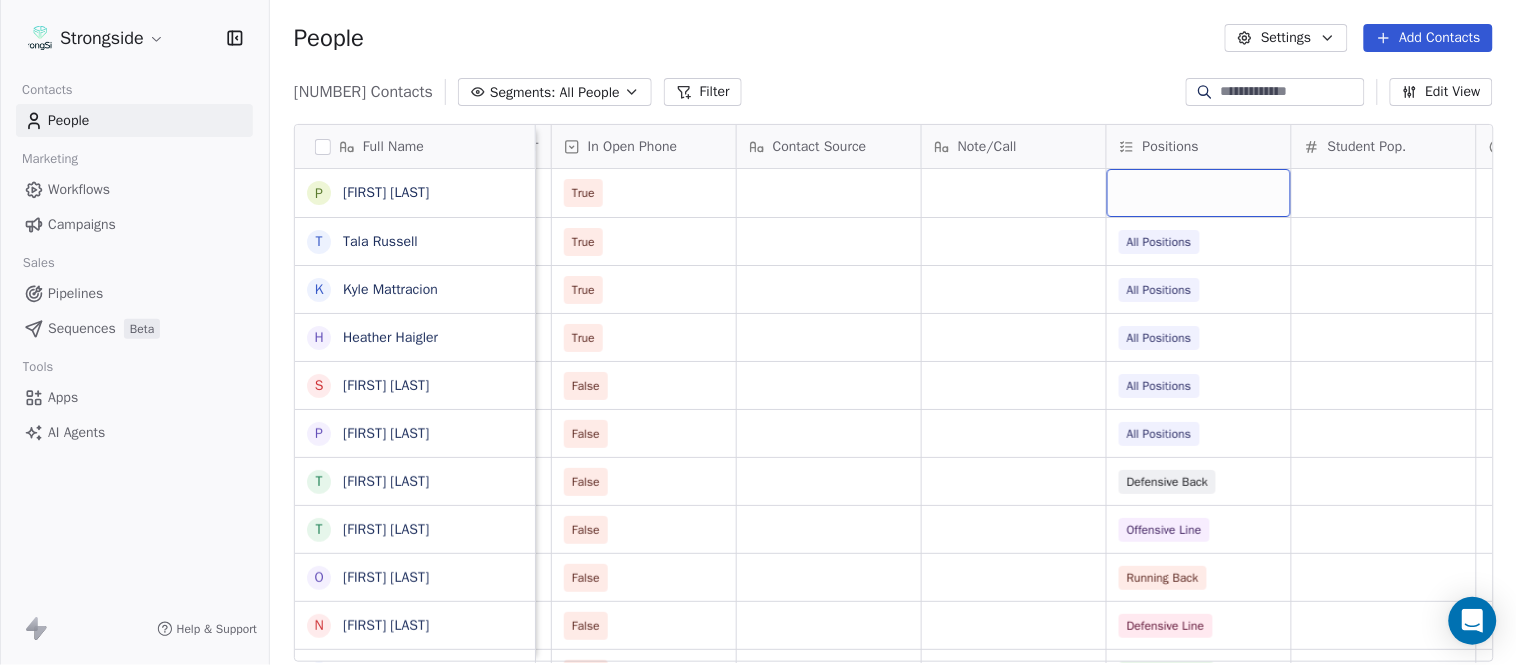 click at bounding box center [1199, 193] 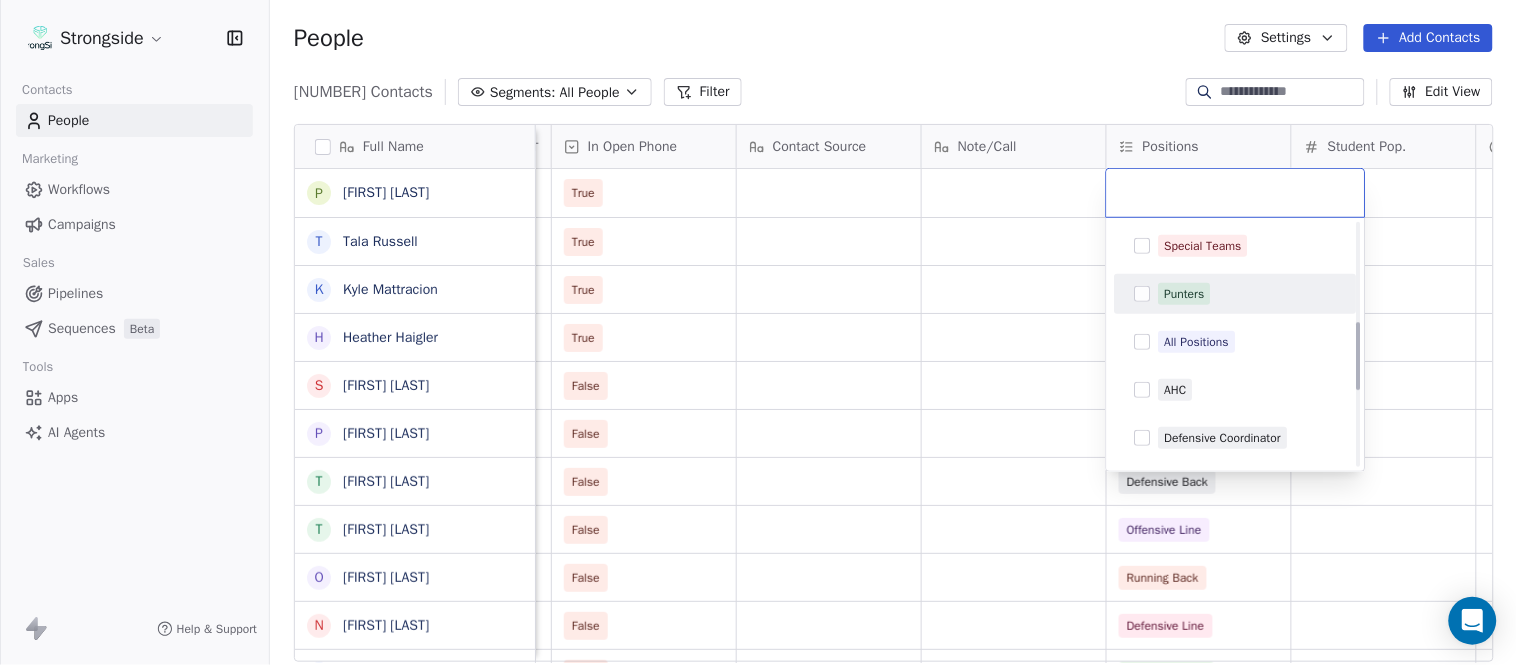 scroll, scrollTop: 444, scrollLeft: 0, axis: vertical 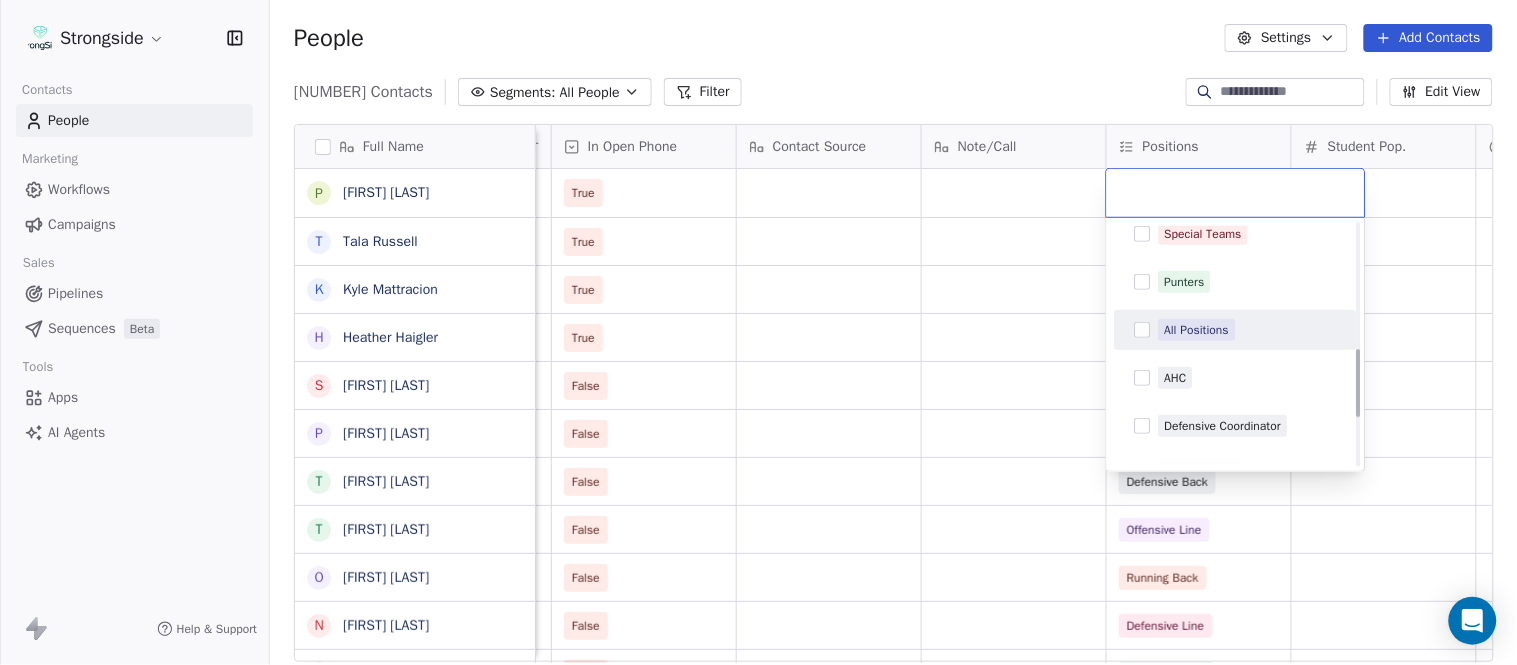 click on "All Positions" at bounding box center [1197, 330] 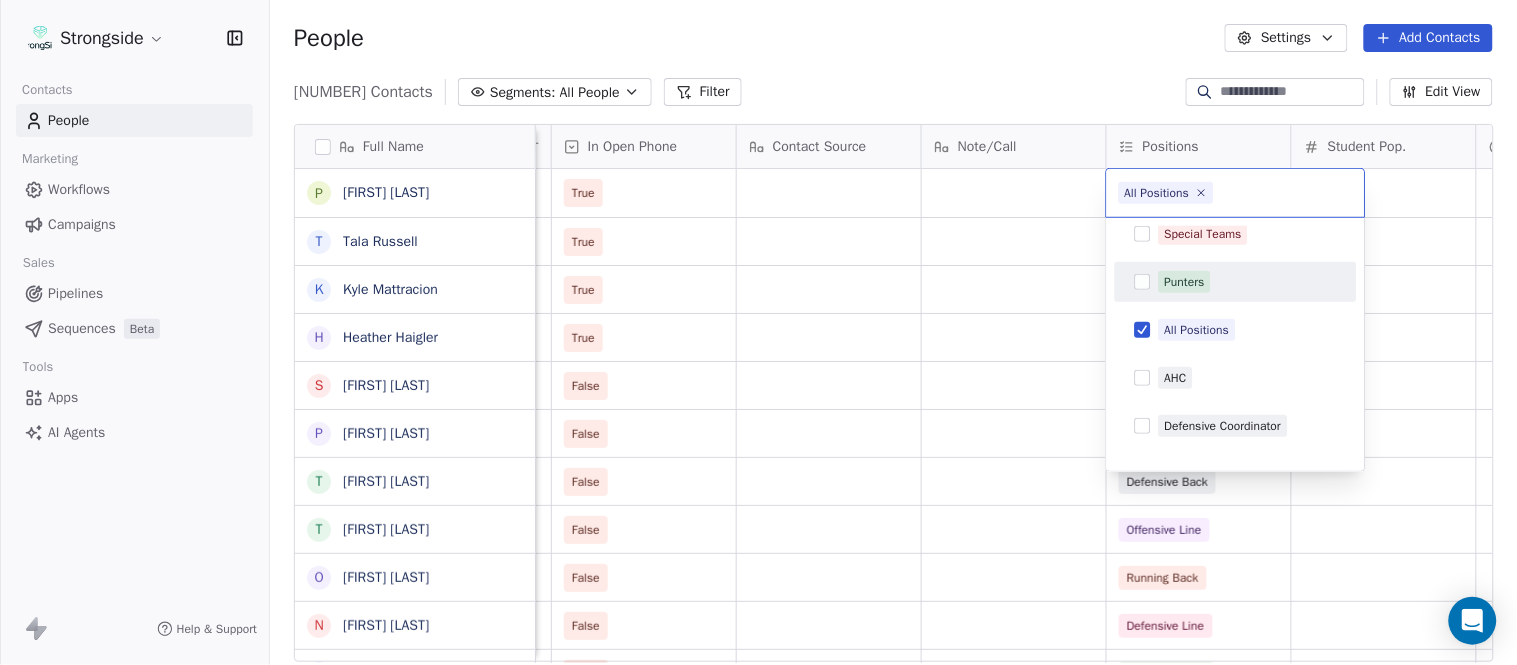 click on "Strongside Contacts People Marketing Workflows Campaigns Sales Pipelines Sequences Beta Tools Apps AI Agents Help & Support People Settings  Add Contacts 13656 Contacts Segments: All People Filter  Edit View Tag Add to Sequence Export Full Name P Peter Pilling T Tala Russell K Kyle Mattracion H Heather Haigler S Sarah Parady P Perry Sosi T Taj-Amir Torres T Tom Biscardi O Omar King N Nate Trawick J Joe Gerbino P Patrick Rotchford D Dalton McCrann J Josh Ison T Trevor Warner D Dakota Dailey L Leslie Cowen M Meghan Kovac P Paul Verbitsky R Rodrigo Santiago J Jordan Doroshenko D Dominick Calhoun J Jillian Austin-Pottorff C Curt Fitzpatrick L Lori Godshalk Y Yariv Amir D Debbie Rhyde L Lynn Mentzer J Jordan Johnson C Caleb Haynes B Brian Dougherty Status Priority Emails Auto Clicked Last Activity Date BST In Open Phone Contact Source Note/Call Positions Student Pop. Lead Account   True   True All Positions   True All Positions   True All Positions   False All Positions   False All Positions   False   False" at bounding box center (758, 332) 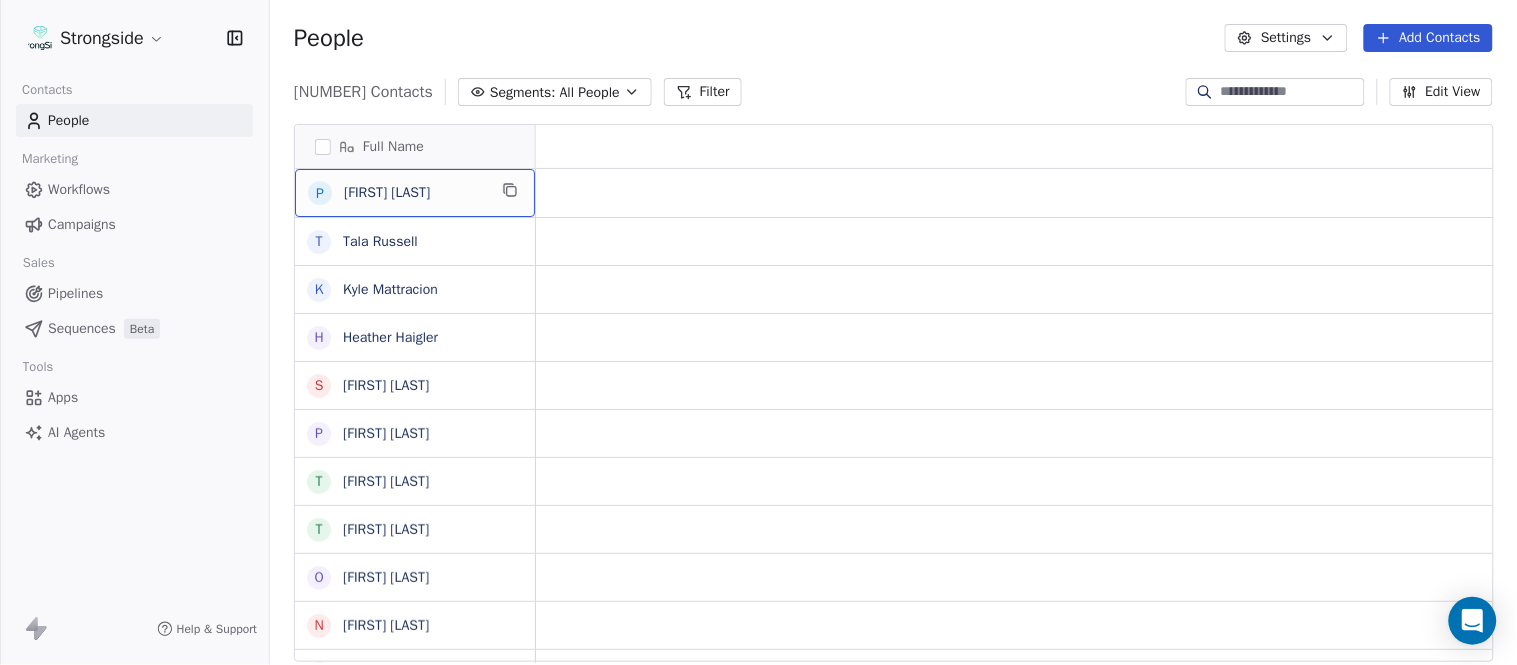 scroll, scrollTop: 0, scrollLeft: 0, axis: both 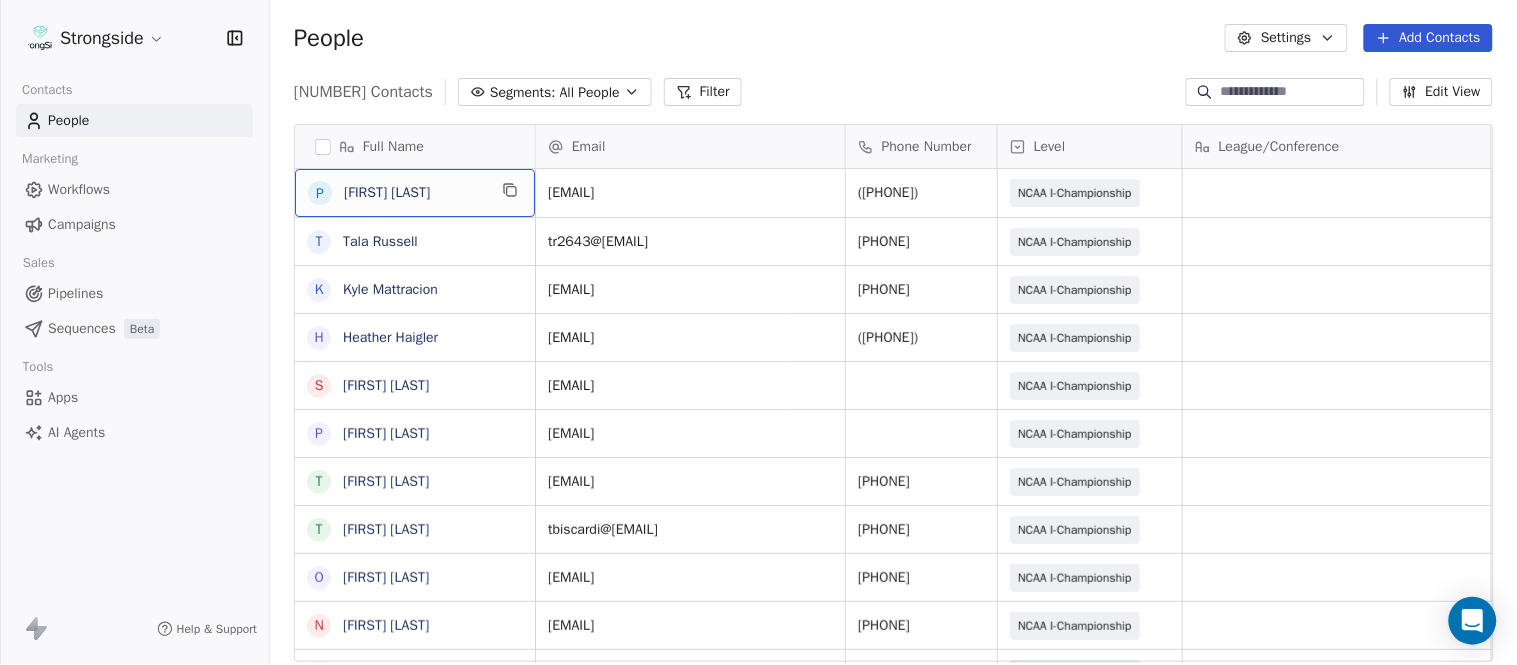 click on "P Peter Pilling" at bounding box center [415, 193] 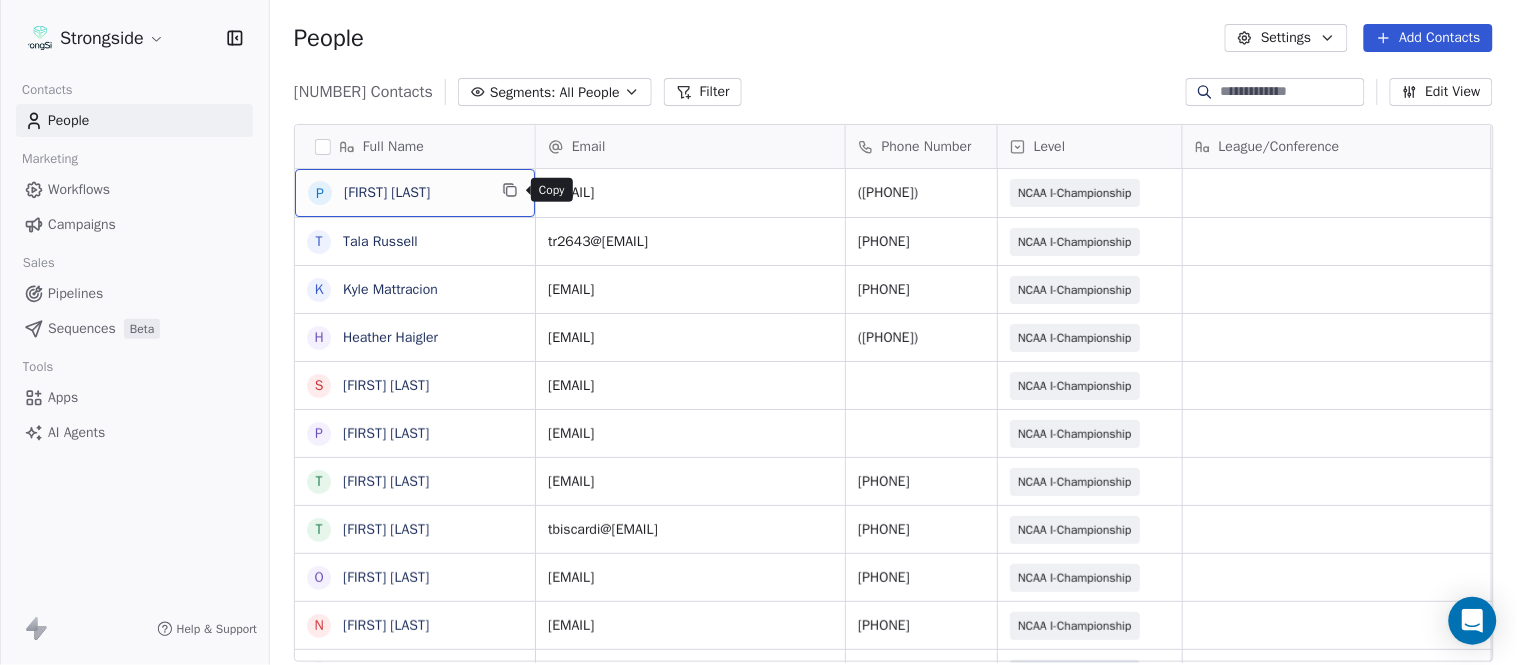 click at bounding box center [510, 190] 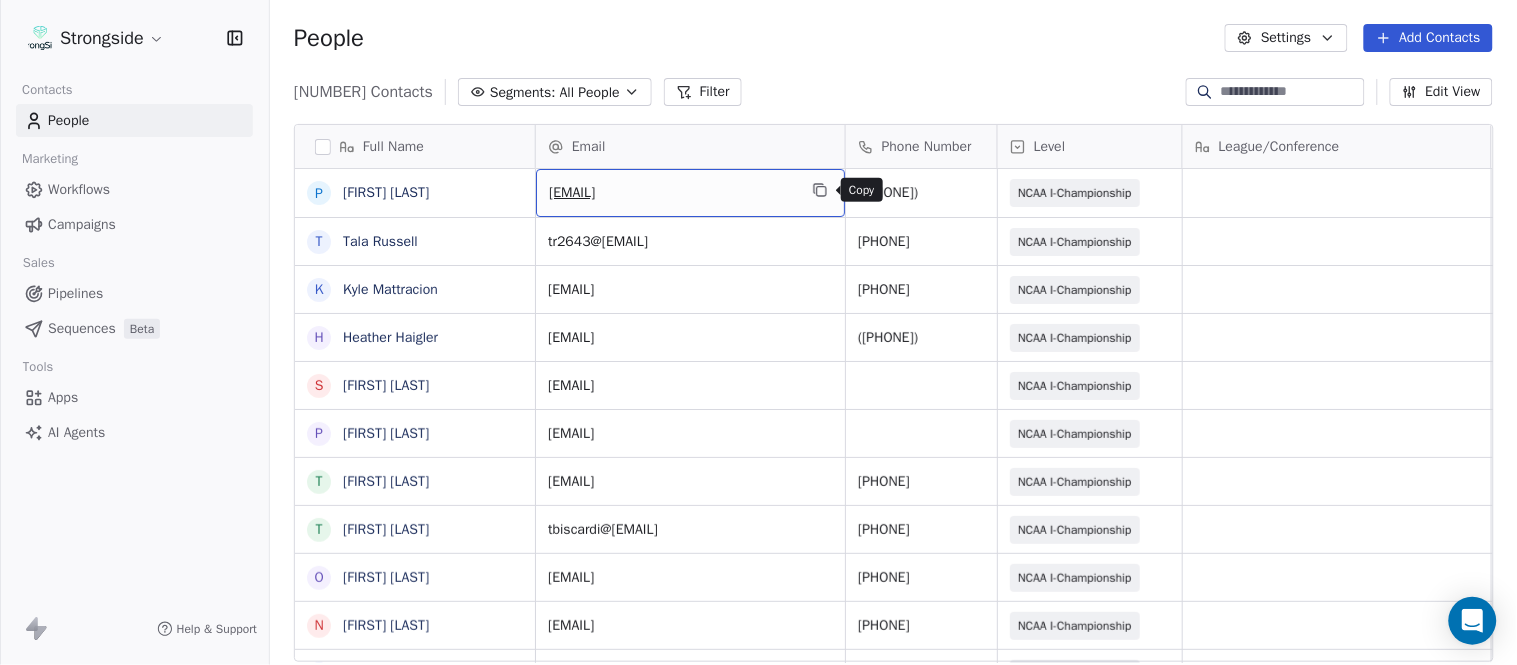 click 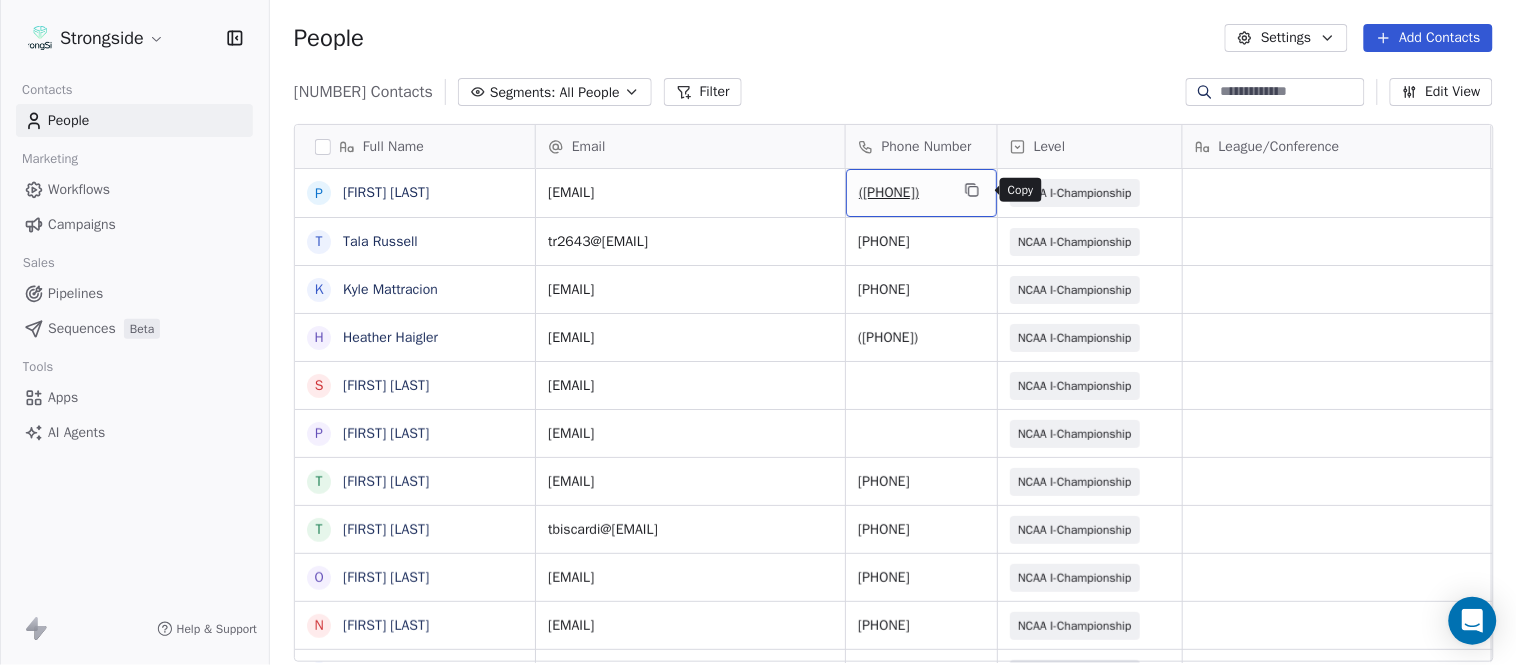 click 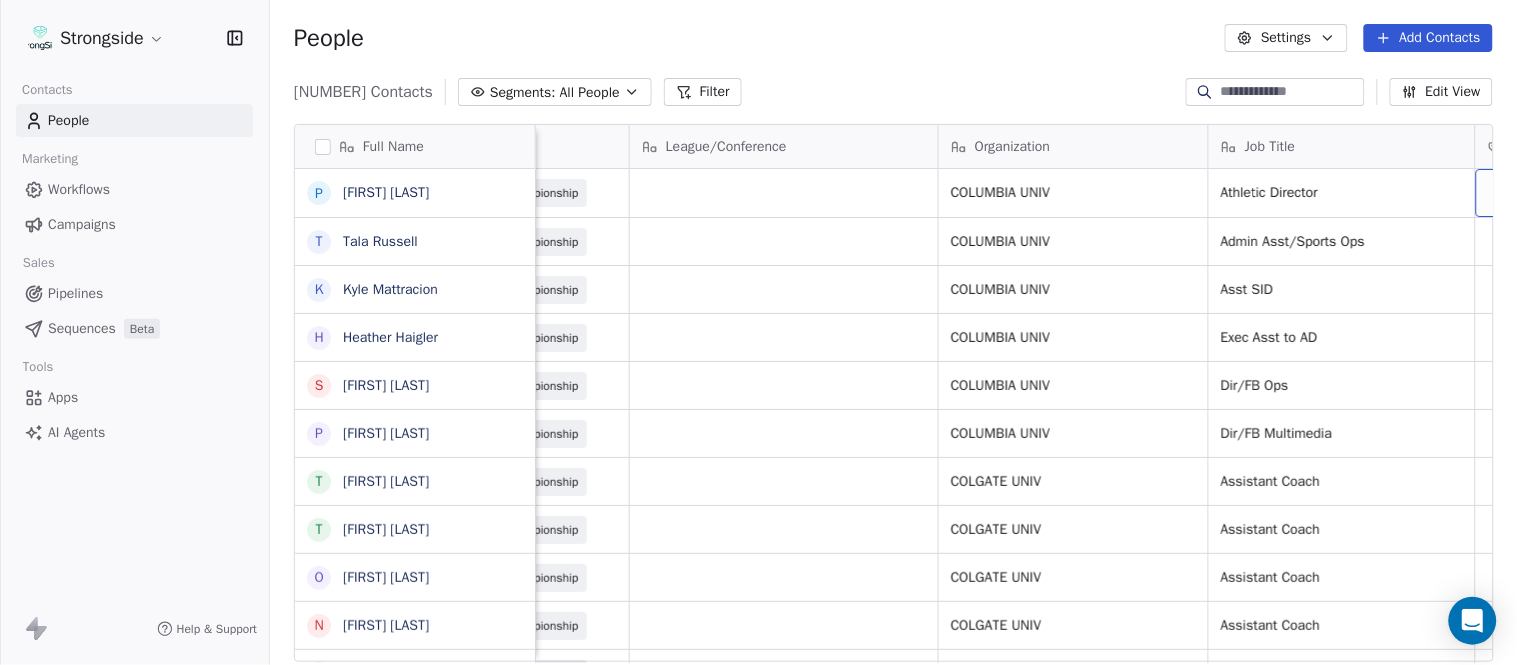 scroll, scrollTop: 0, scrollLeft: 653, axis: horizontal 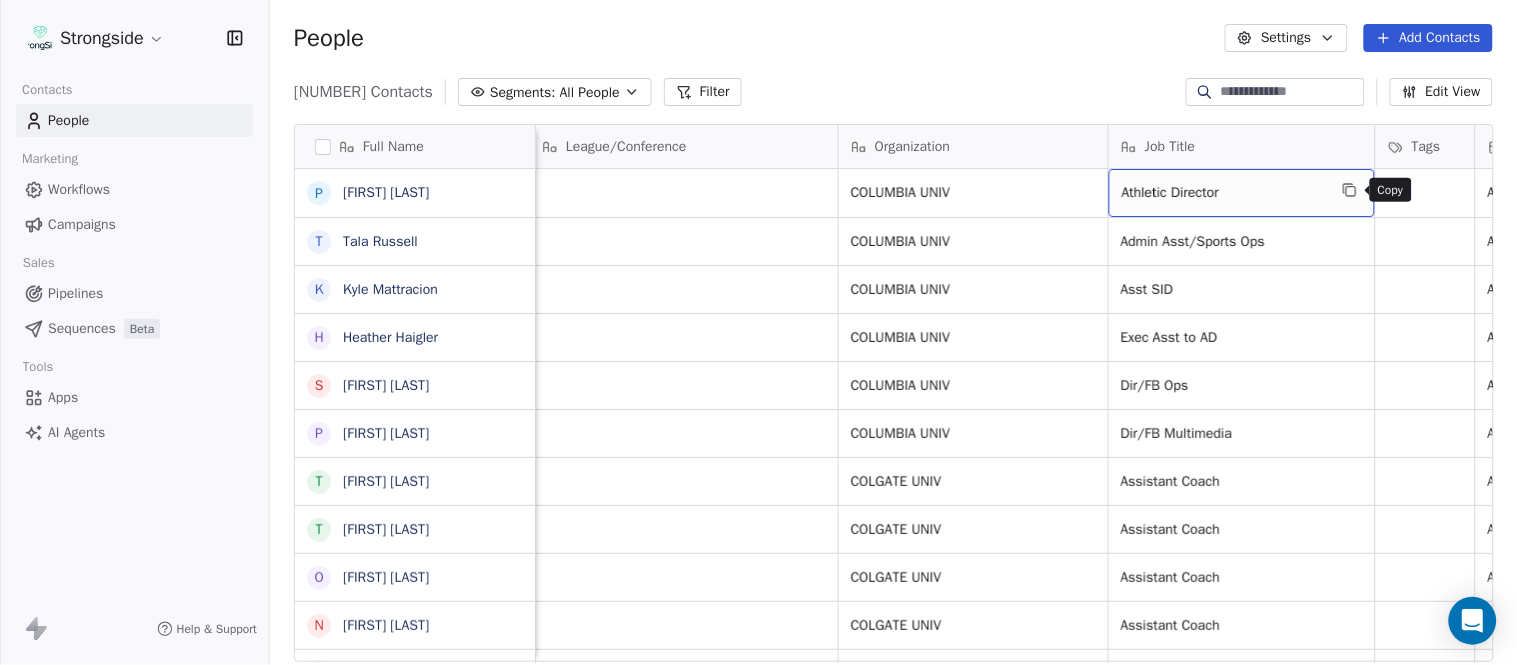 click 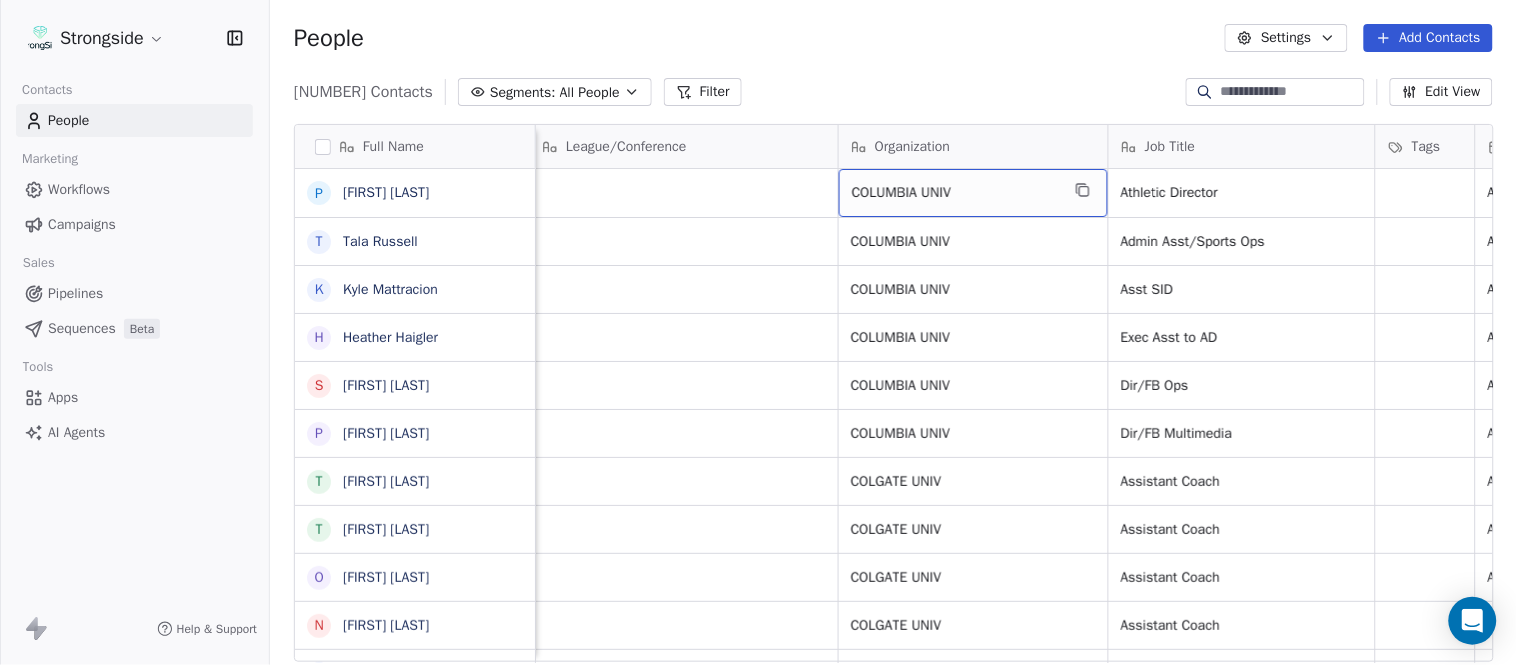 click on "COLUMBIA UNIV" at bounding box center (973, 193) 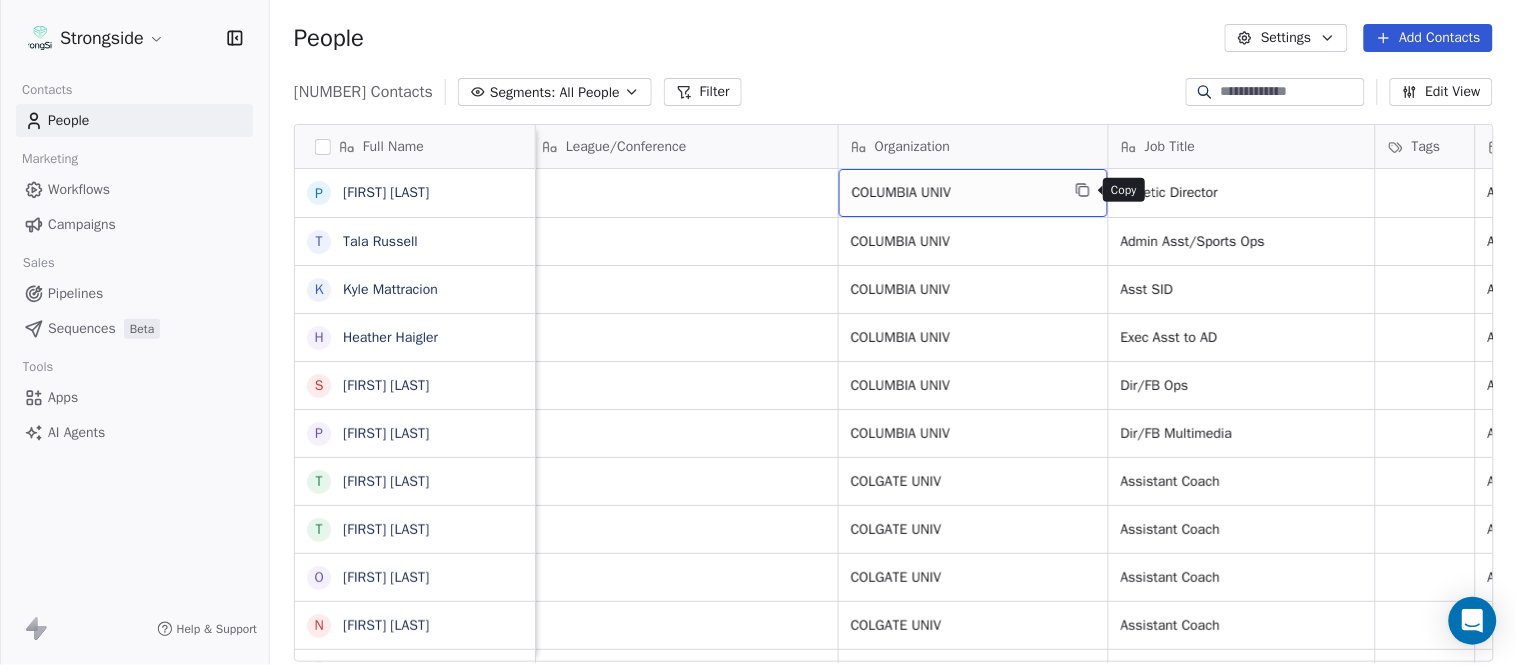 click 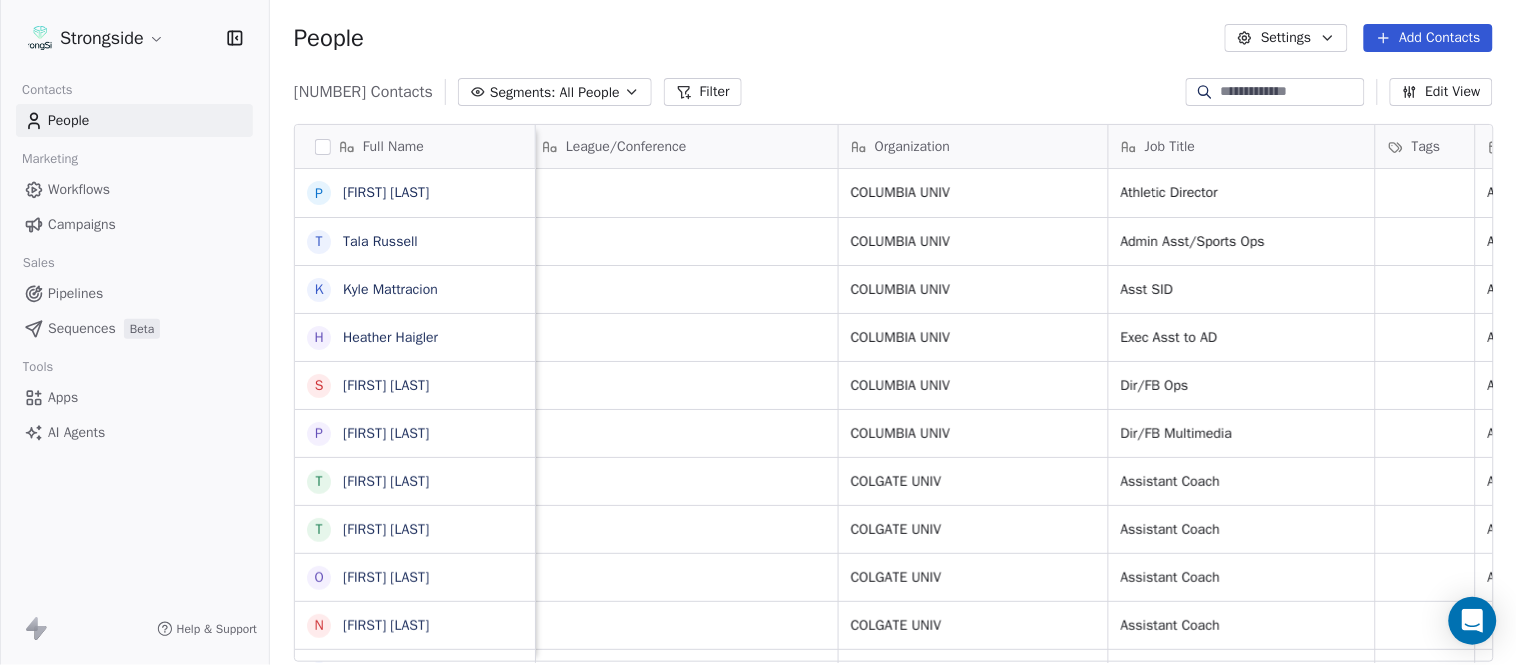 scroll, scrollTop: 0, scrollLeft: 0, axis: both 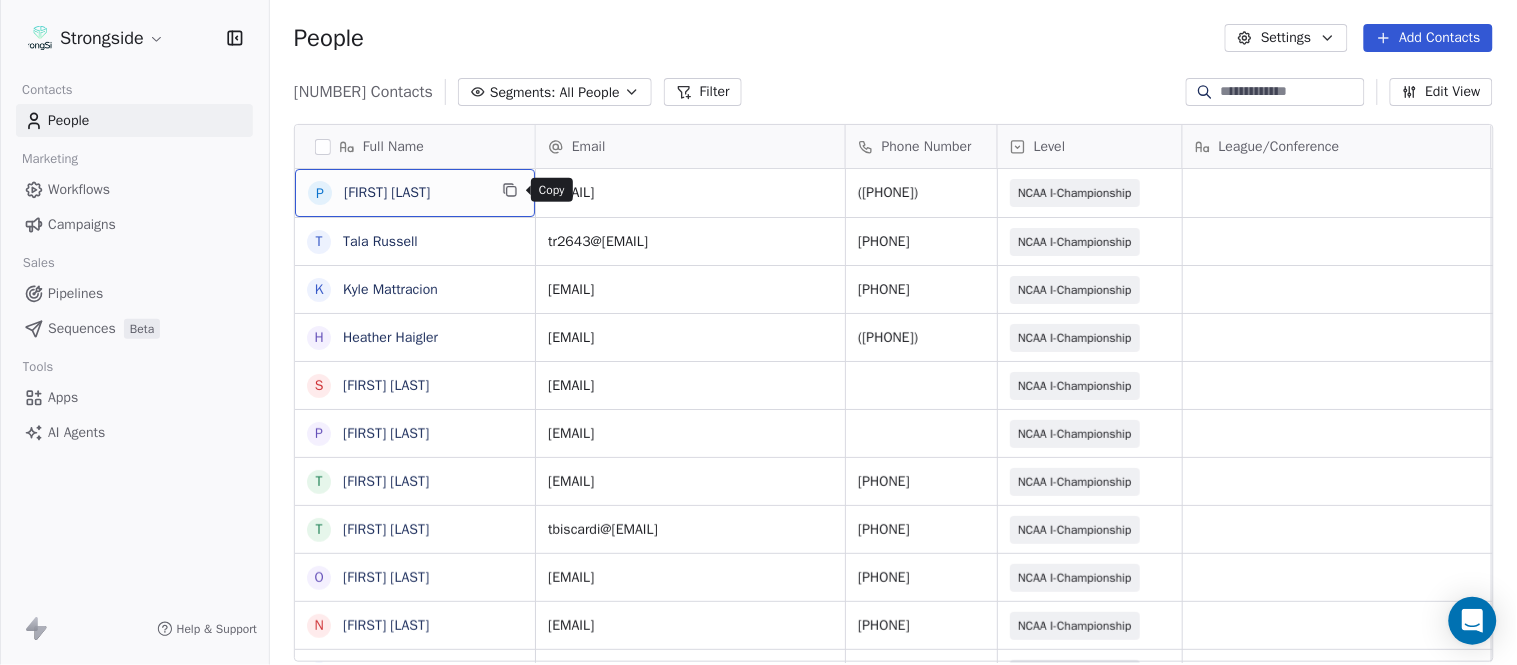 click 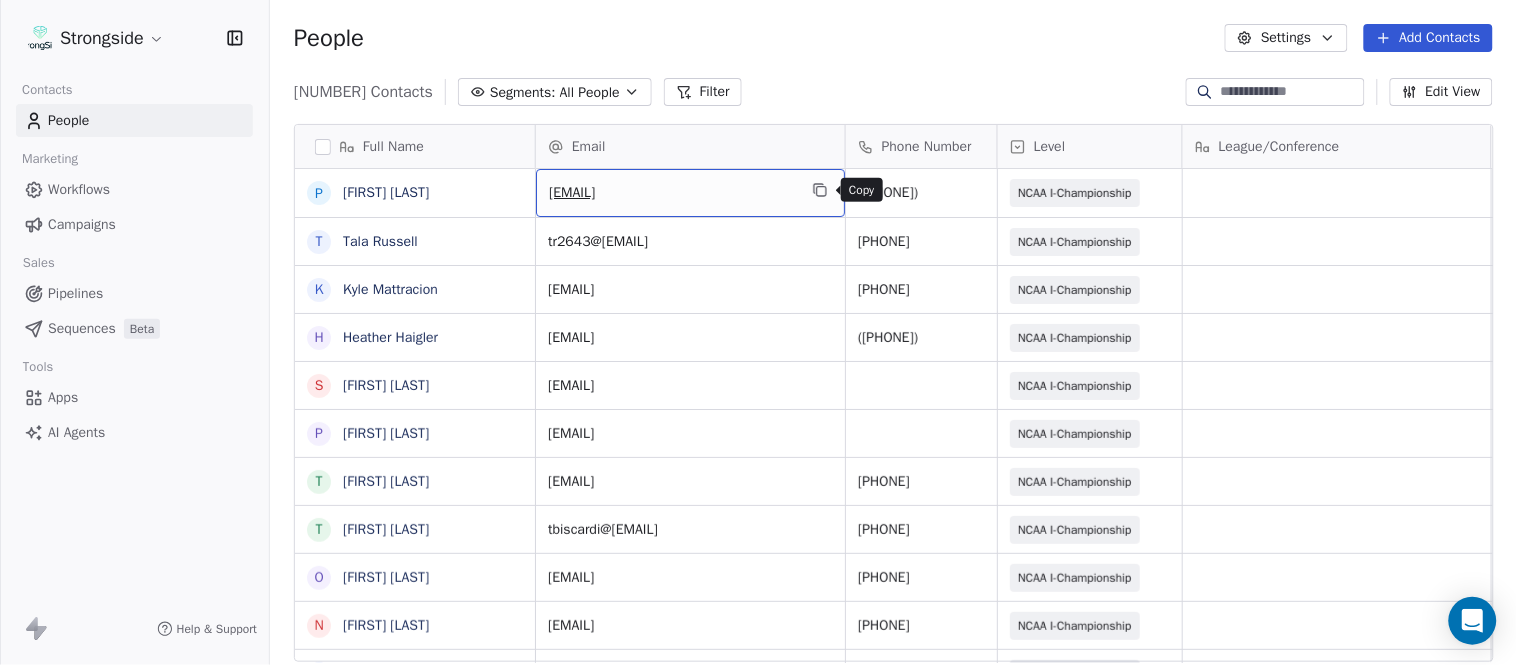 click 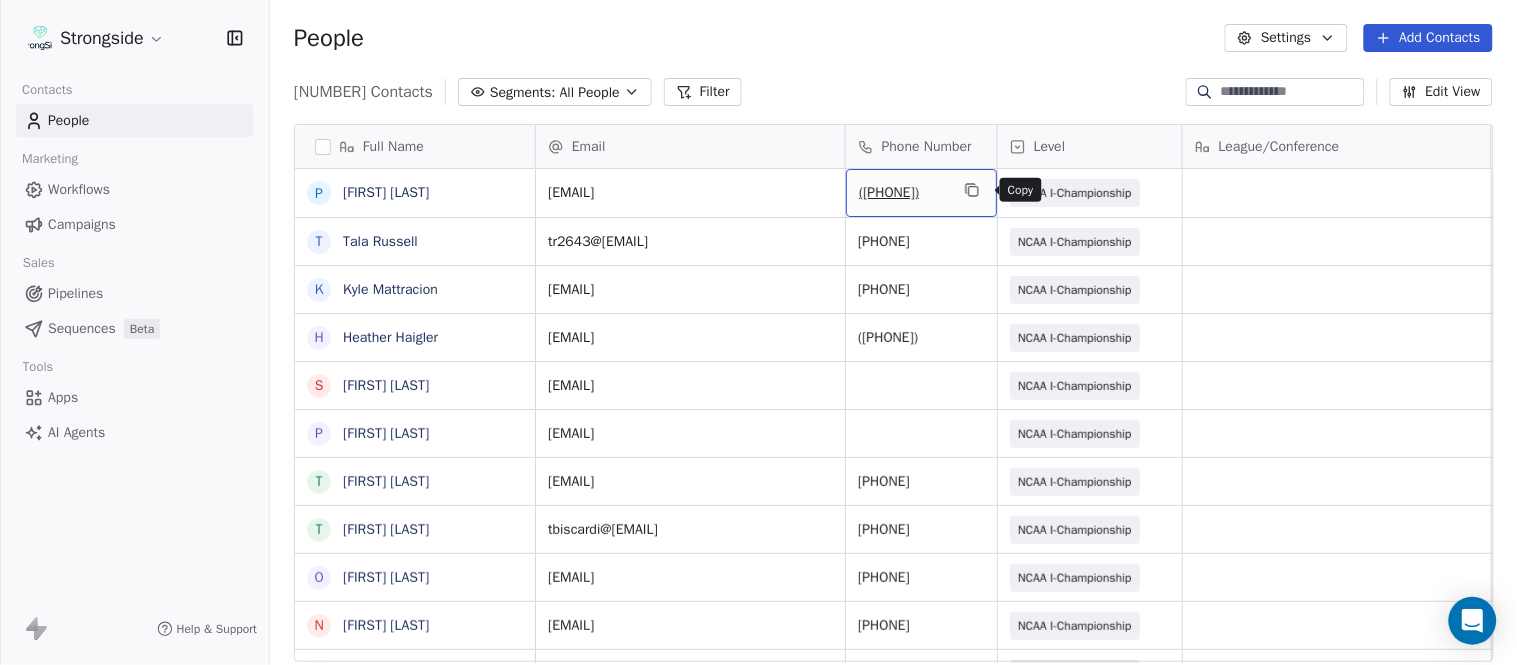 click 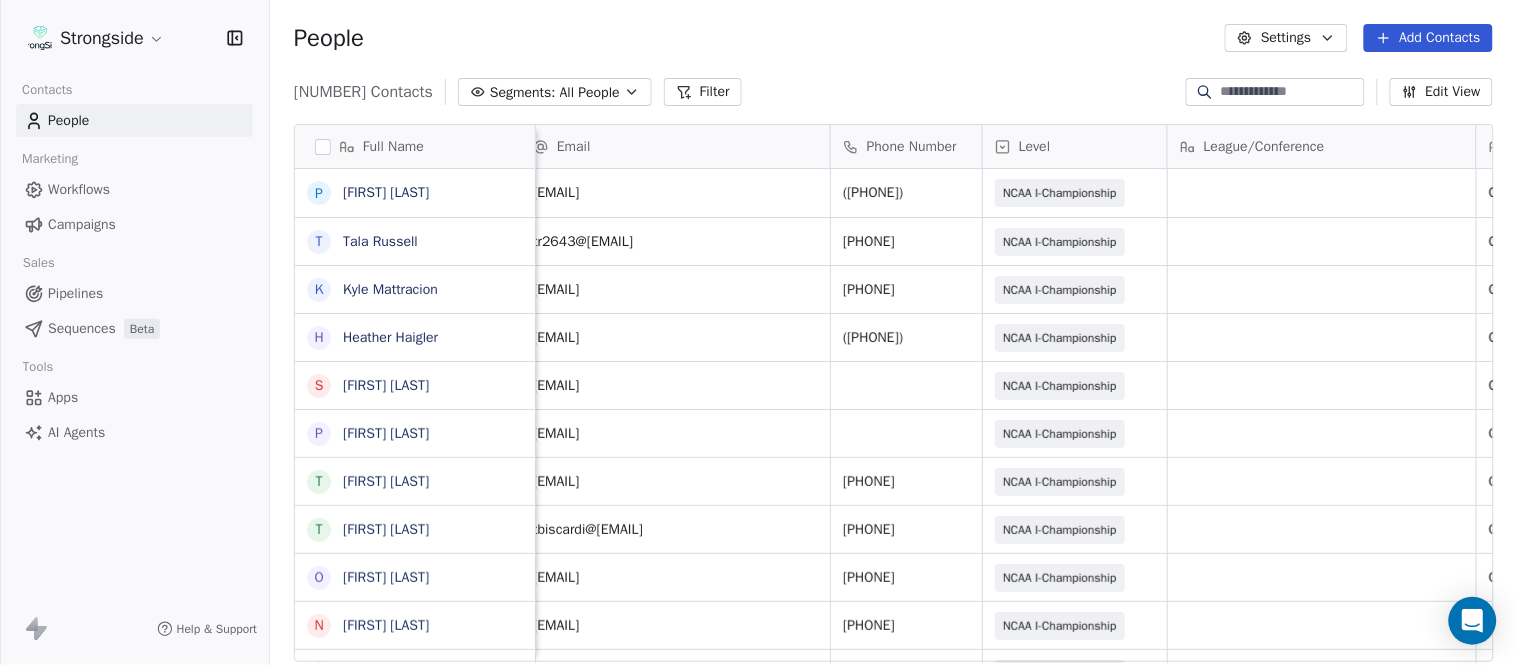 scroll, scrollTop: 0, scrollLeft: 553, axis: horizontal 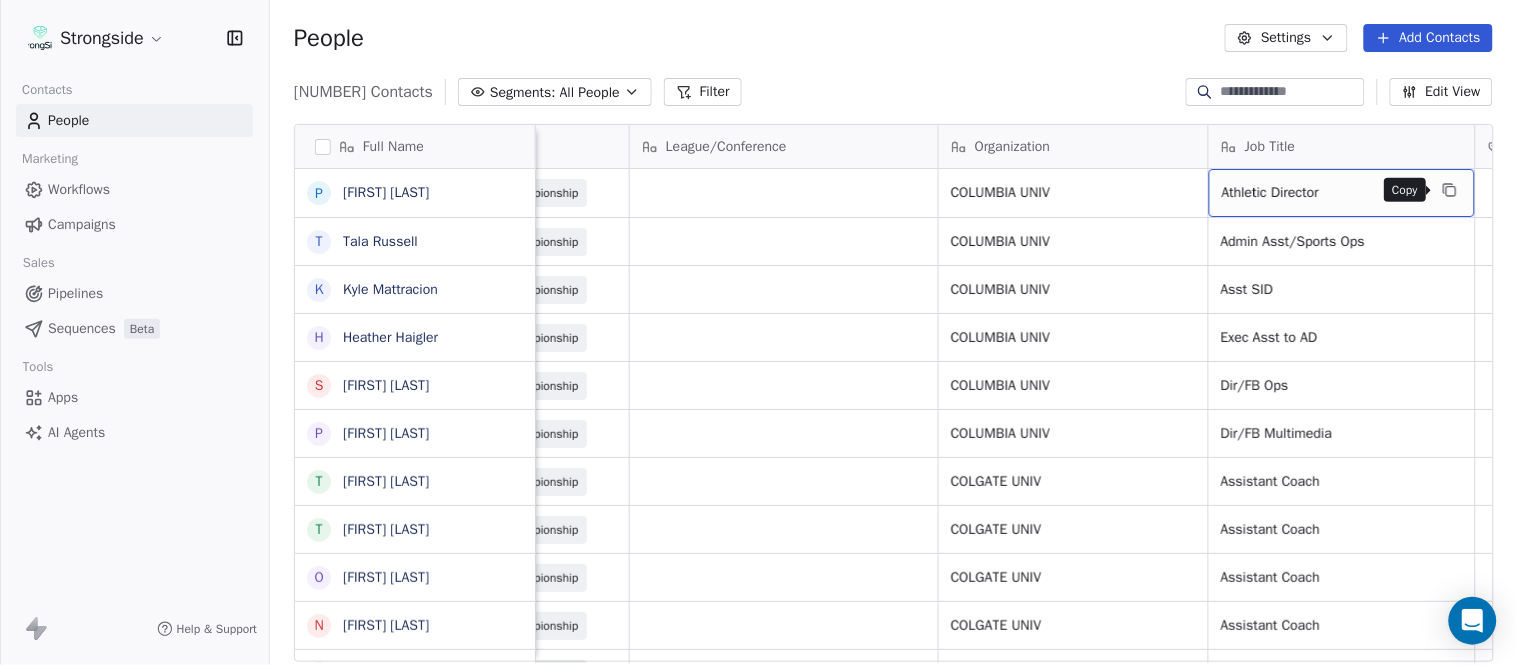 click 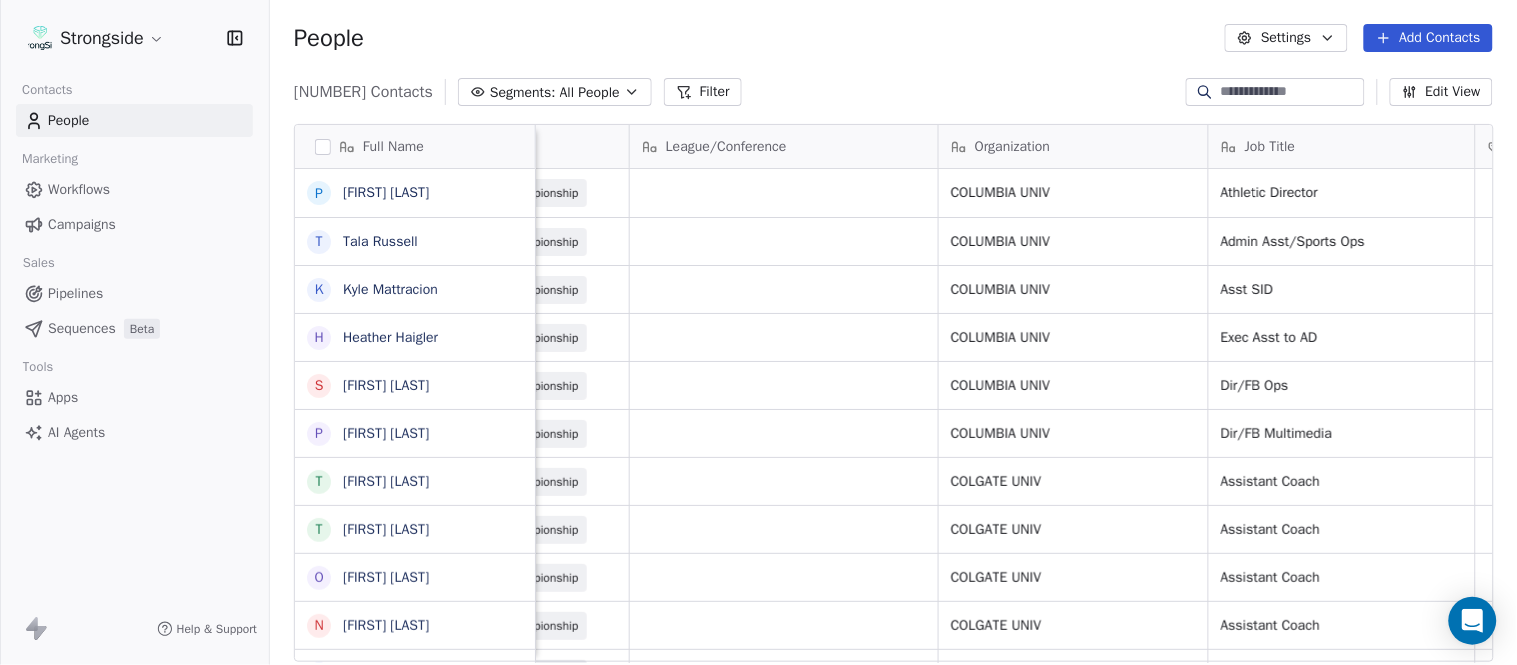 scroll, scrollTop: 0, scrollLeft: 0, axis: both 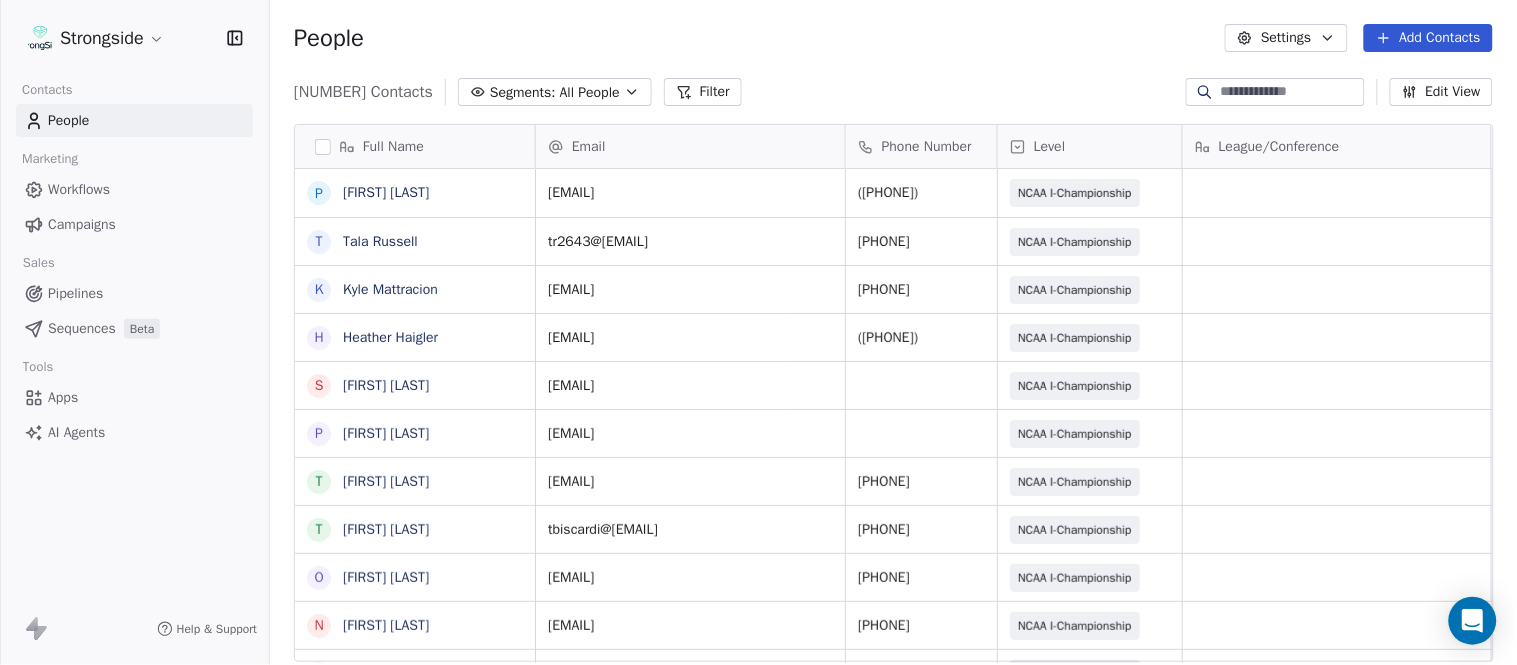 click on "Add Contacts" at bounding box center [1428, 38] 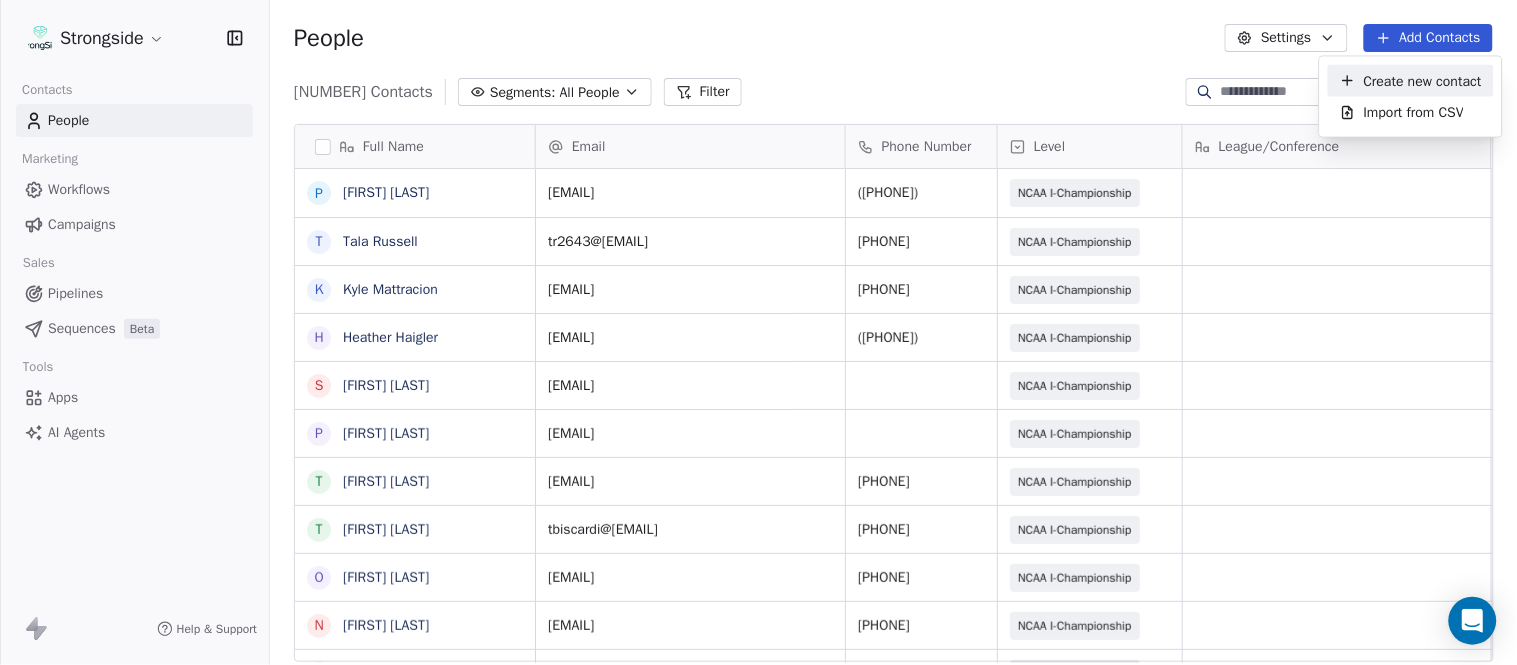 click on "Create new contact" at bounding box center [1411, 81] 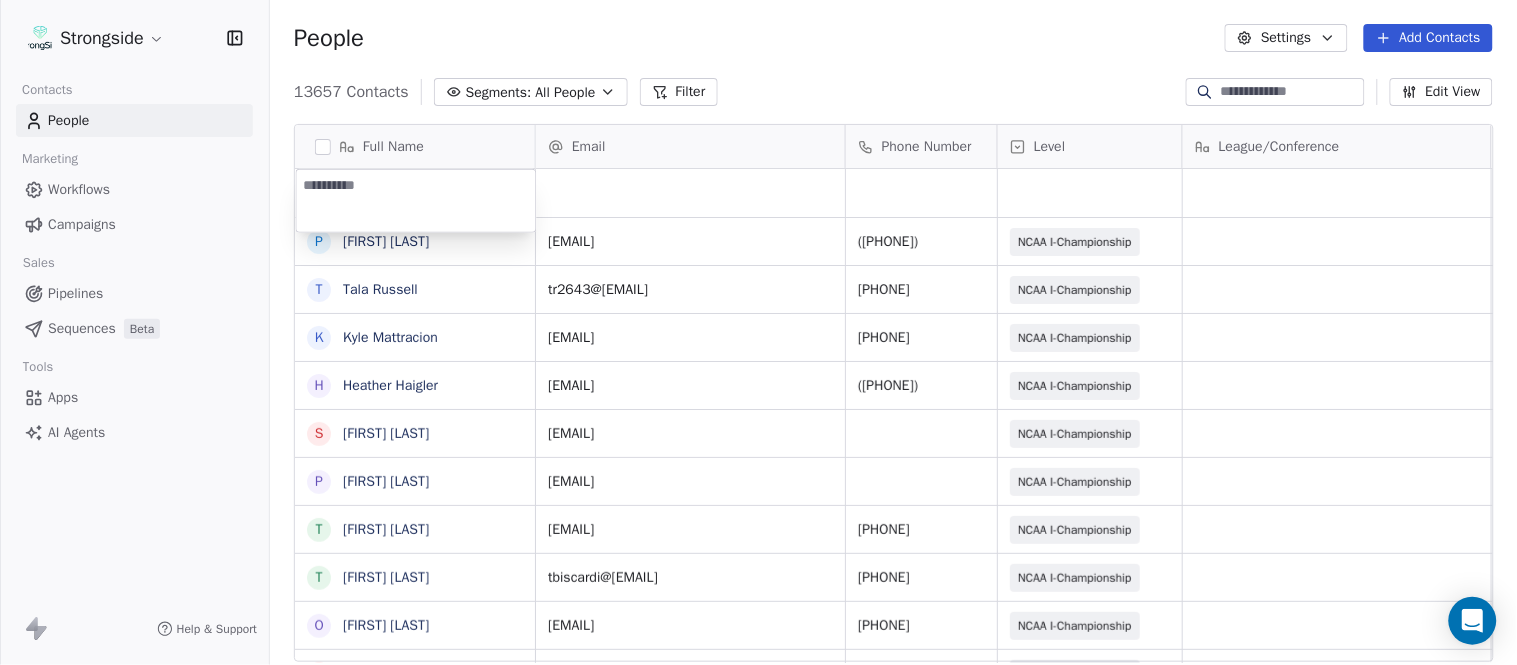 type on "*********" 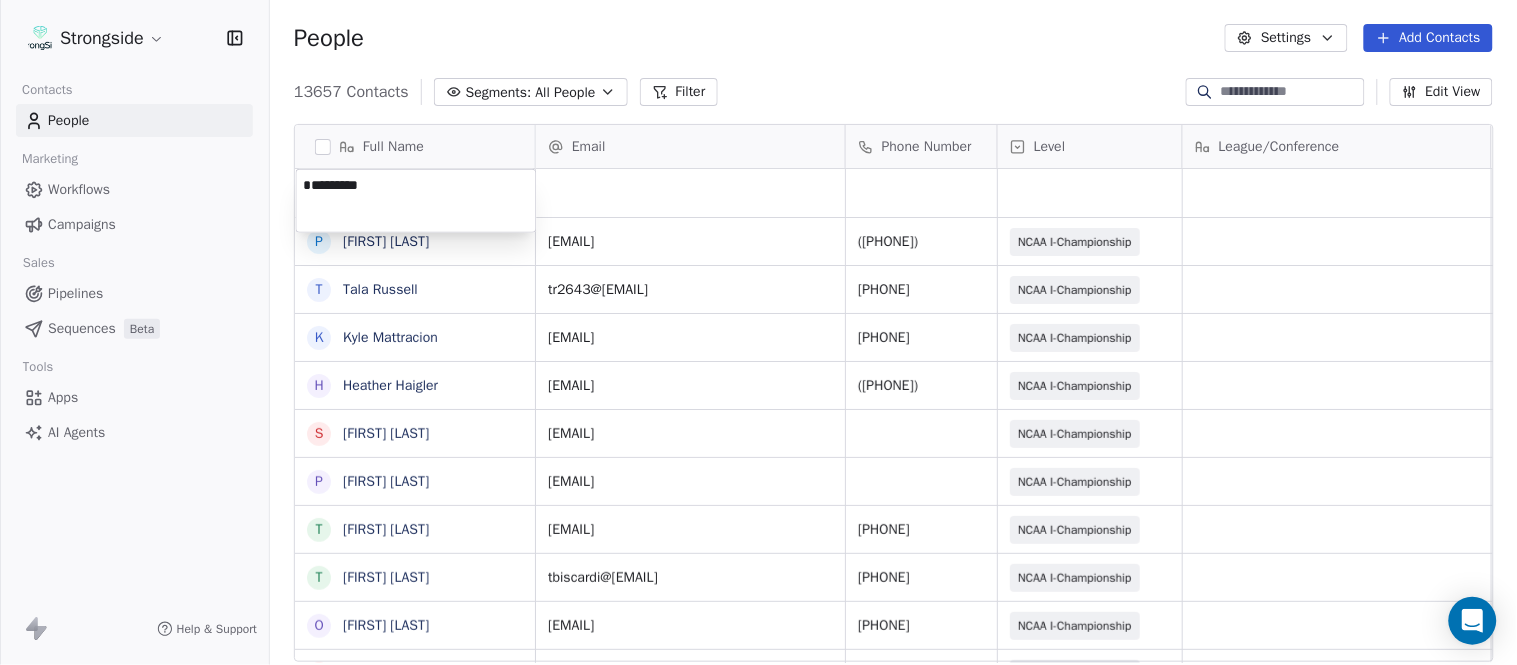 click on "Strongside Contacts People Marketing Workflows Campaigns Sales Pipelines Sequences Beta Tools Apps AI Agents Help & Support People Settings  Add Contacts 13657 Contacts Segments: All People Filter  Edit View Tag Add to Sequence Export Full Name P Peter Pilling T Tala Russell K Kyle Mattracion H Heather Haigler S Sarah Parady P Perry Sosi T Taj-Amir Torres T Tom Biscardi O Omar King N Nate Trawick J Joe Gerbino P Patrick Rotchford D Dalton McCrann J Josh Ison T Trevor Warner D Dakota Dailey L Leslie Cowen M Meghan Kovac P Paul Verbitsky R Rodrigo Santiago J Jordan Doroshenko D Dominick Calhoun J Jillian Austin-Pottorff C Curt Fitzpatrick L Lori Godshalk Y Yariv Amir D Debbie Rhyde L Lynn Mentzer J Jordan Johnson C Caleb Haynes Email Phone Number Level League/Conference Organization Job Title Tags Created Date BST Aug 06, 2025 10:46 PM ppilling@columbia.edu (212) 854-4774 NCAA I-Championship COLUMBIA UNIV Athletic Director Aug 06, 2025 10:44 PM tr2643@columbia.edu 	212-851-0101 NCAA I-Championship Asst SID" at bounding box center [758, 332] 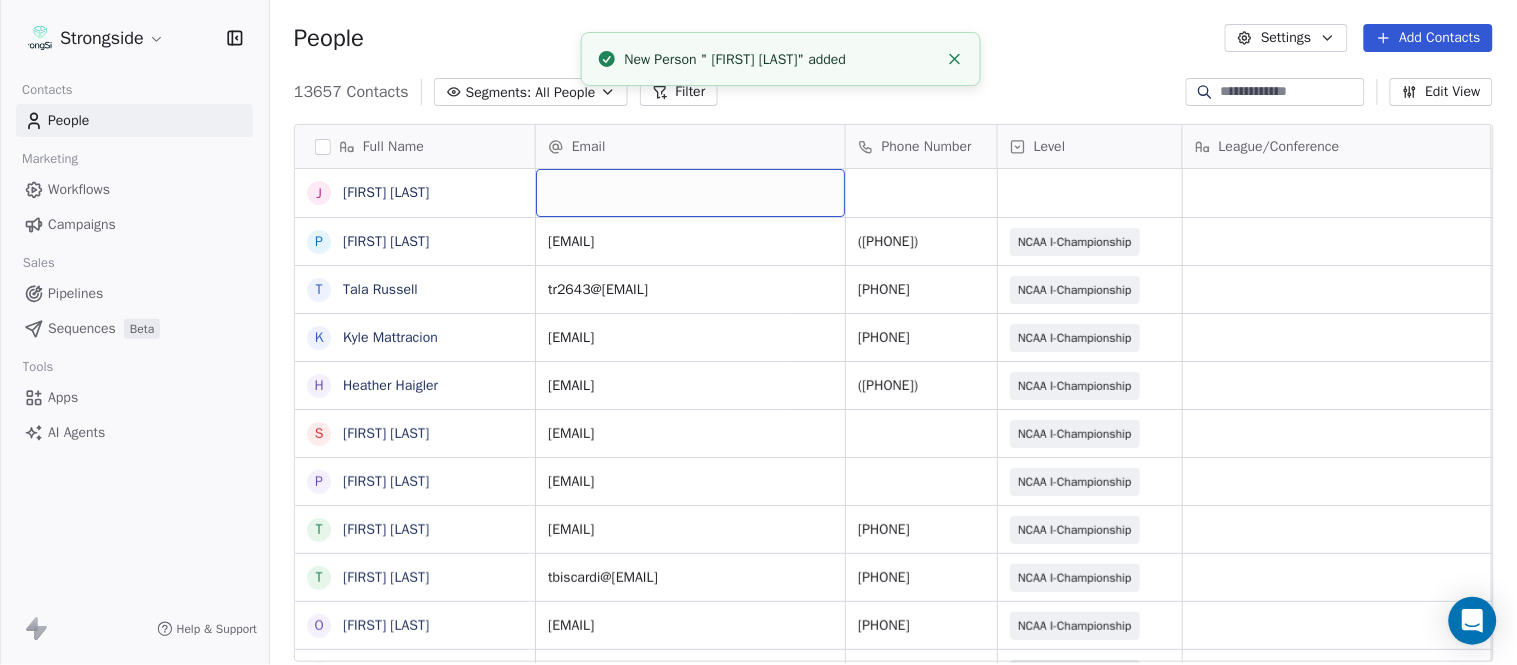 click at bounding box center [690, 193] 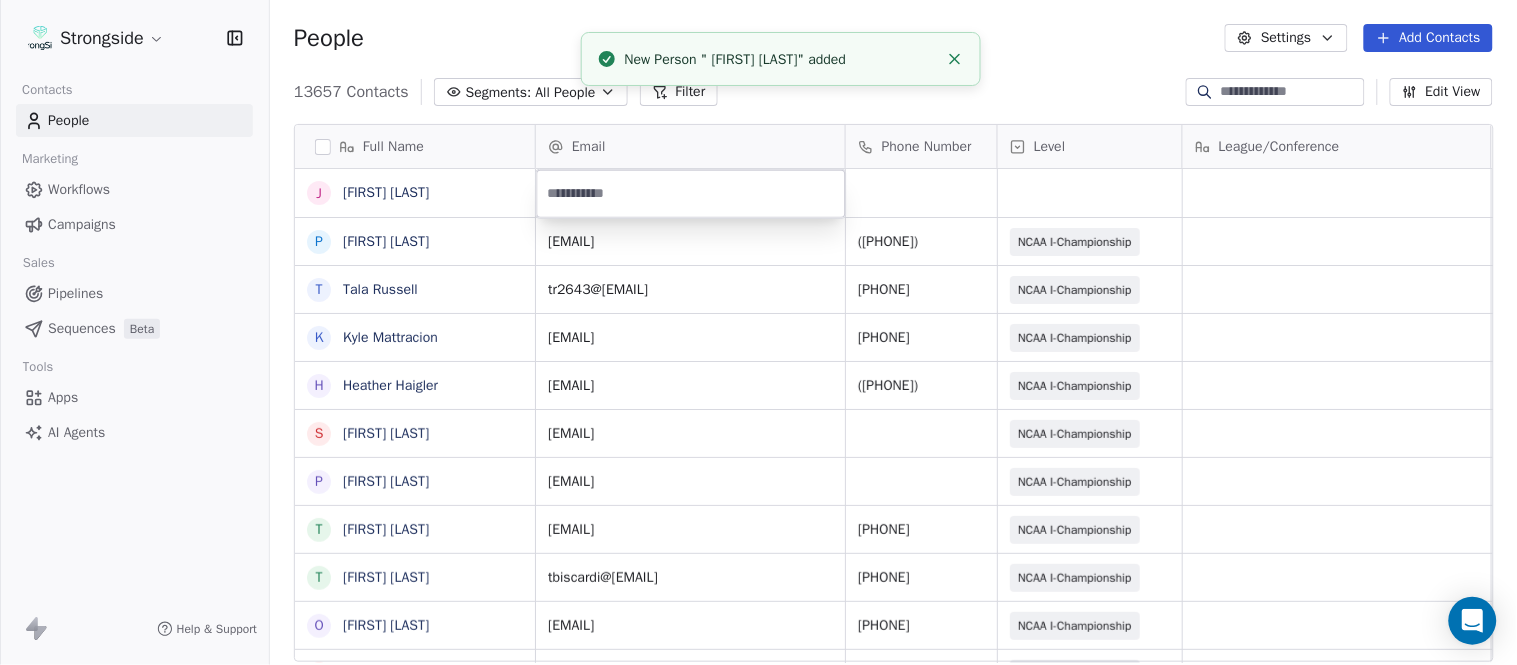 type on "**********" 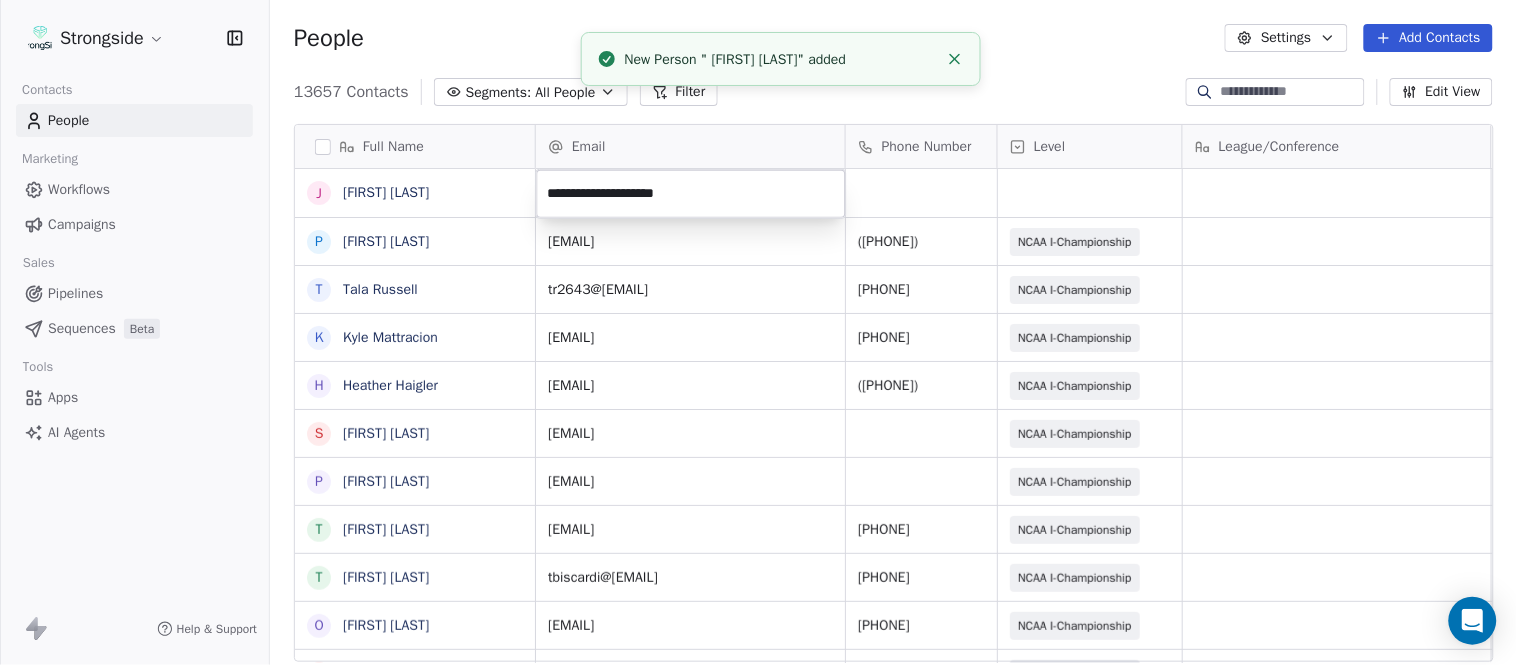 click on "Strongside Contacts People Marketing Workflows Campaigns Sales Pipelines Sequences Beta Tools Apps AI Agents Help & Support People Settings  Add Contacts 13657 Contacts Segments: All People Filter  Edit View Tag Add to Sequence Export Full Name J Jon Poppe P Peter Pilling T Tala Russell K Kyle Mattracion H Heather Haigler S Sarah Parady P Perry Sosi T Taj-Amir Torres T Tom Biscardi O Omar King N Nate Trawick J Joe Gerbino P Patrick Rotchford D Dalton McCrann J Josh Ison T Trevor Warner D Dakota Dailey L Leslie Cowen M Meghan Kovac P Paul Verbitsky R Rodrigo Santiago J Jordan Doroshenko D Dominick Calhoun J Jillian Austin-Pottorff C Curt Fitzpatrick L Lori Godshalk Y Yariv Amir D Debbie Rhyde L Lynn Mentzer J Jordan Johnson C Caleb Haynes Email Phone Number Level League/Conference Organization Job Title Tags Created Date BST Aug 06, 2025 10:46 PM ppilling@columbia.edu (212) 854-4774 NCAA I-Championship COLUMBIA UNIV Athletic Director Aug 06, 2025 10:44 PM tr2643@columbia.edu 	212-851-0101 NCAA I-Championship" at bounding box center (758, 332) 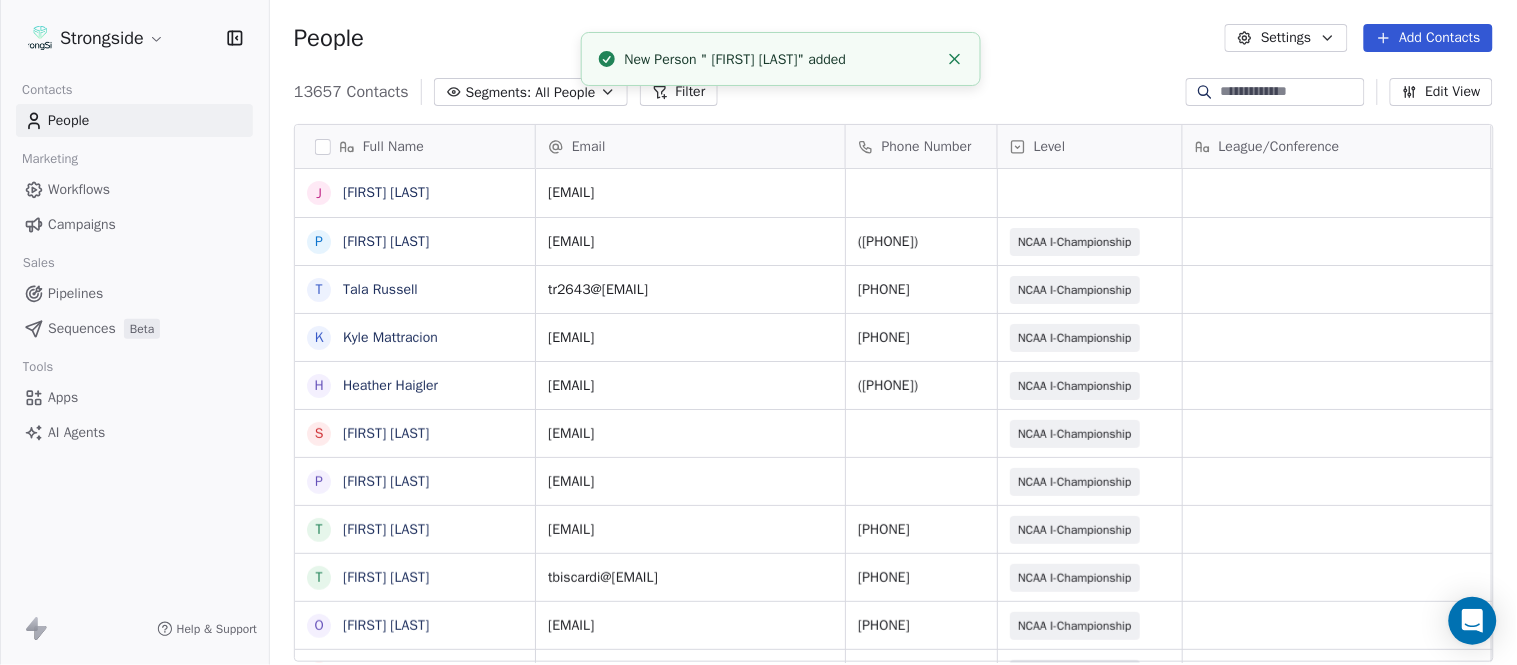 click at bounding box center (955, 59) 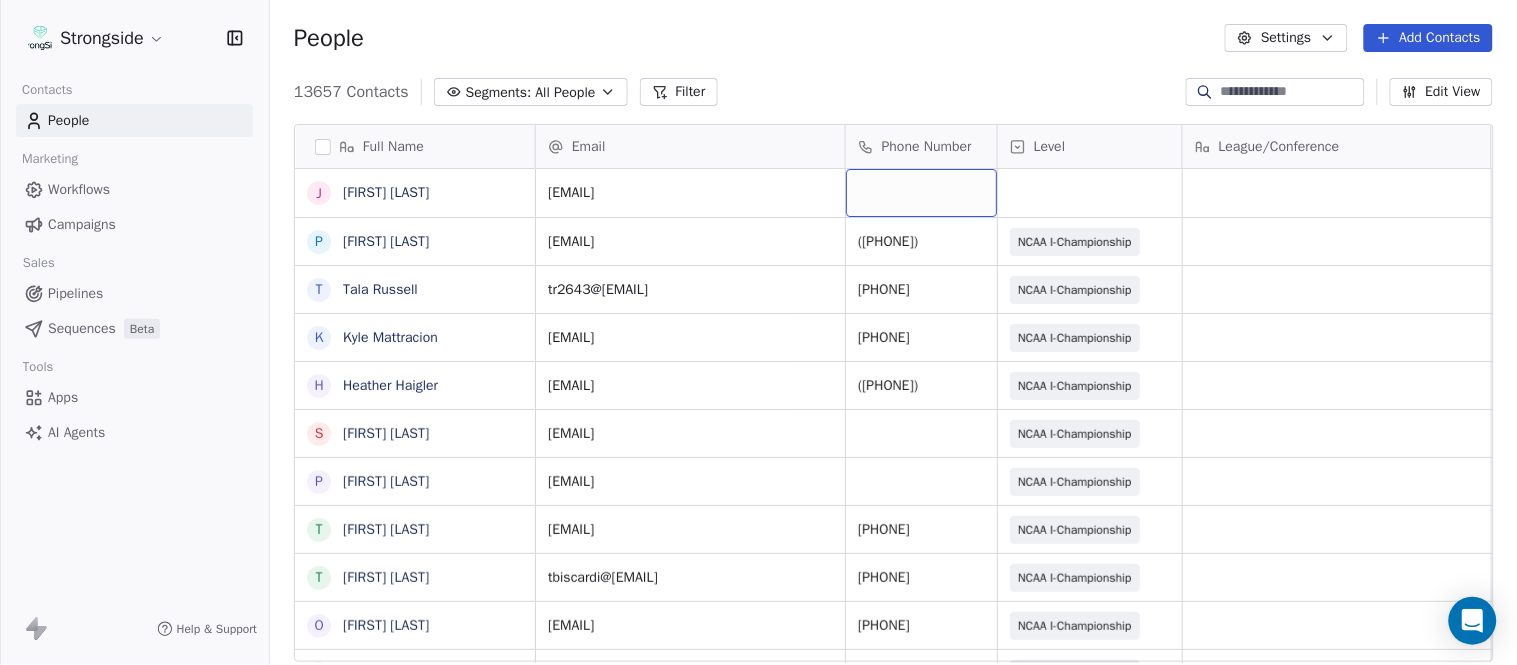 click at bounding box center (921, 193) 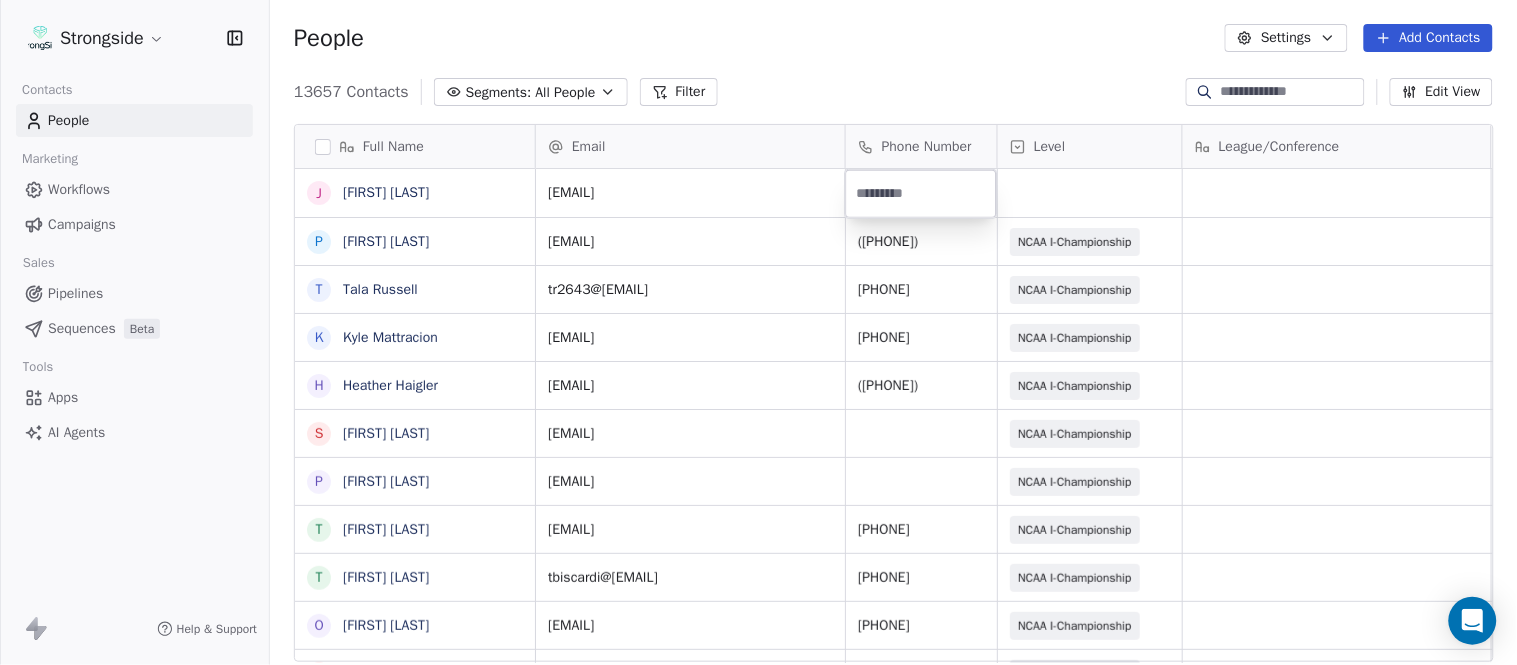 type on "**********" 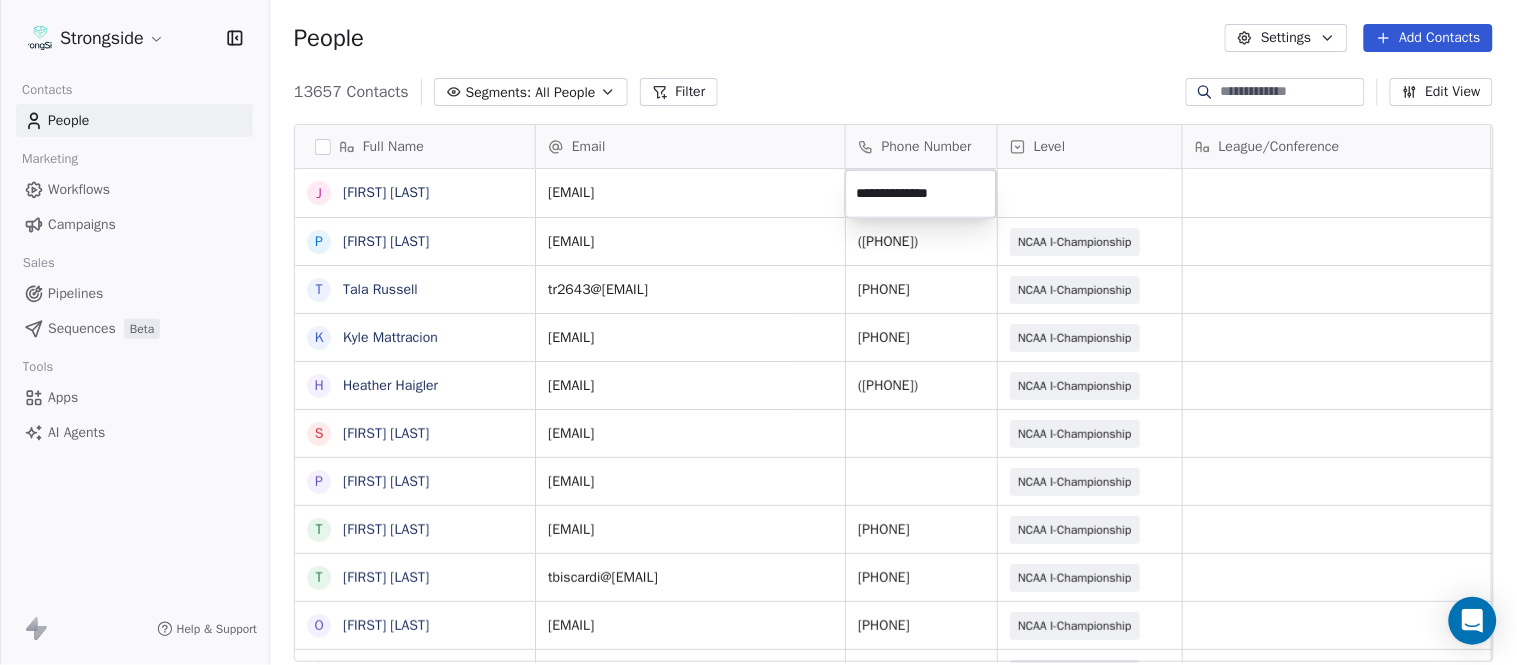 click on "Strongside Contacts People Marketing Workflows Campaigns Sales Pipelines Sequences Beta Tools Apps AI Agents Help & Support People Settings  Add Contacts 13657 Contacts Segments: All People Filter  Edit View Tag Add to Sequence Export Full Name J Jon Poppe P Peter Pilling T Tala Russell K Kyle Mattracion H Heather Haigler S Sarah Parady P Perry Sosi T Taj-Amir Torres T Tom Biscardi O Omar King N Nate Trawick J Joe Gerbino P Patrick Rotchford D Dalton McCrann J Josh Ison T Trevor Warner D Dakota Dailey L Leslie Cowen M Meghan Kovac P Paul Verbitsky R Rodrigo Santiago J Jordan Doroshenko D Dominick Calhoun J Jillian Austin-Pottorff C Curt Fitzpatrick L Lori Godshalk Y Yariv Amir D Debbie Rhyde L Lynn Mentzer J Jordan Johnson C Caleb Haynes Email Phone Number Level League/Conference Organization Job Title Tags Created Date BST football@columbia.edu Aug 06, 2025 10:46 PM ppilling@columbia.edu (212) 854-4774 NCAA I-Championship COLUMBIA UNIV Athletic Director Aug 06, 2025 10:44 PM tr2643@columbia.edu Asst SID" at bounding box center (758, 332) 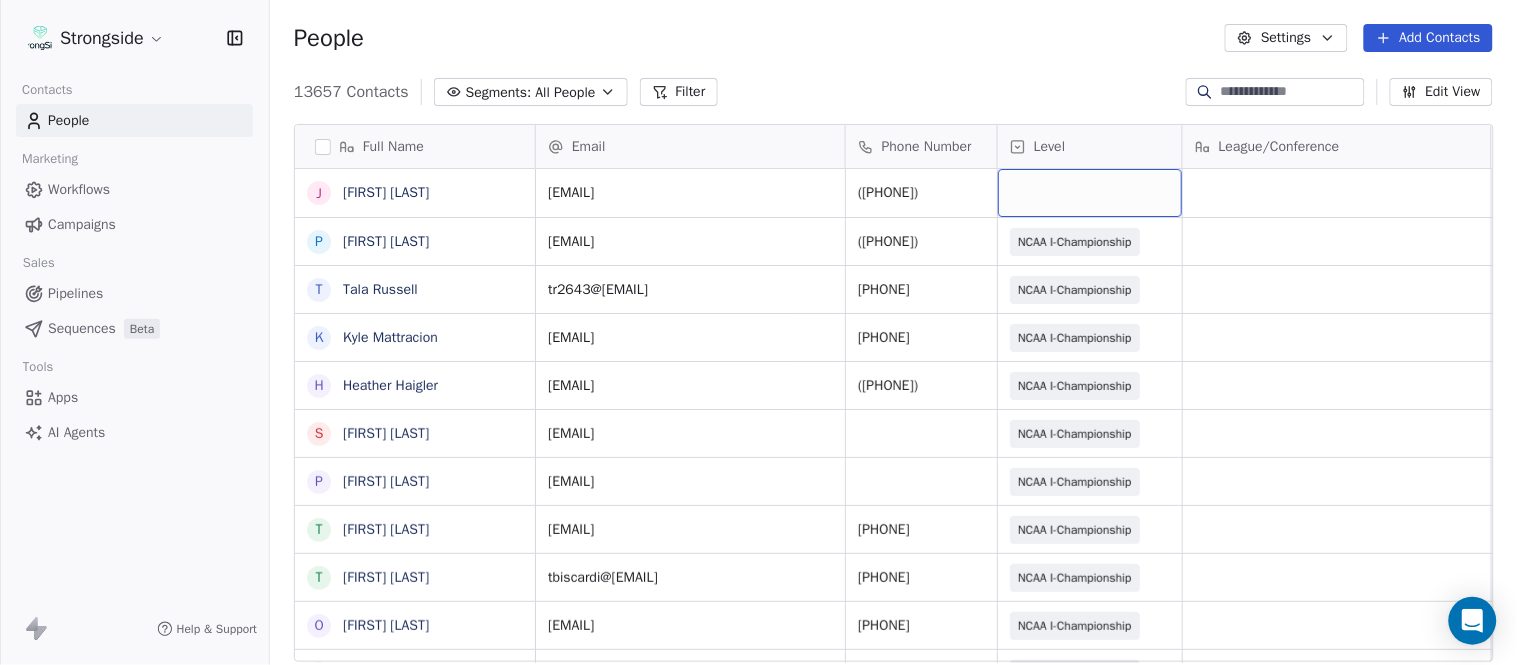 click at bounding box center [1090, 193] 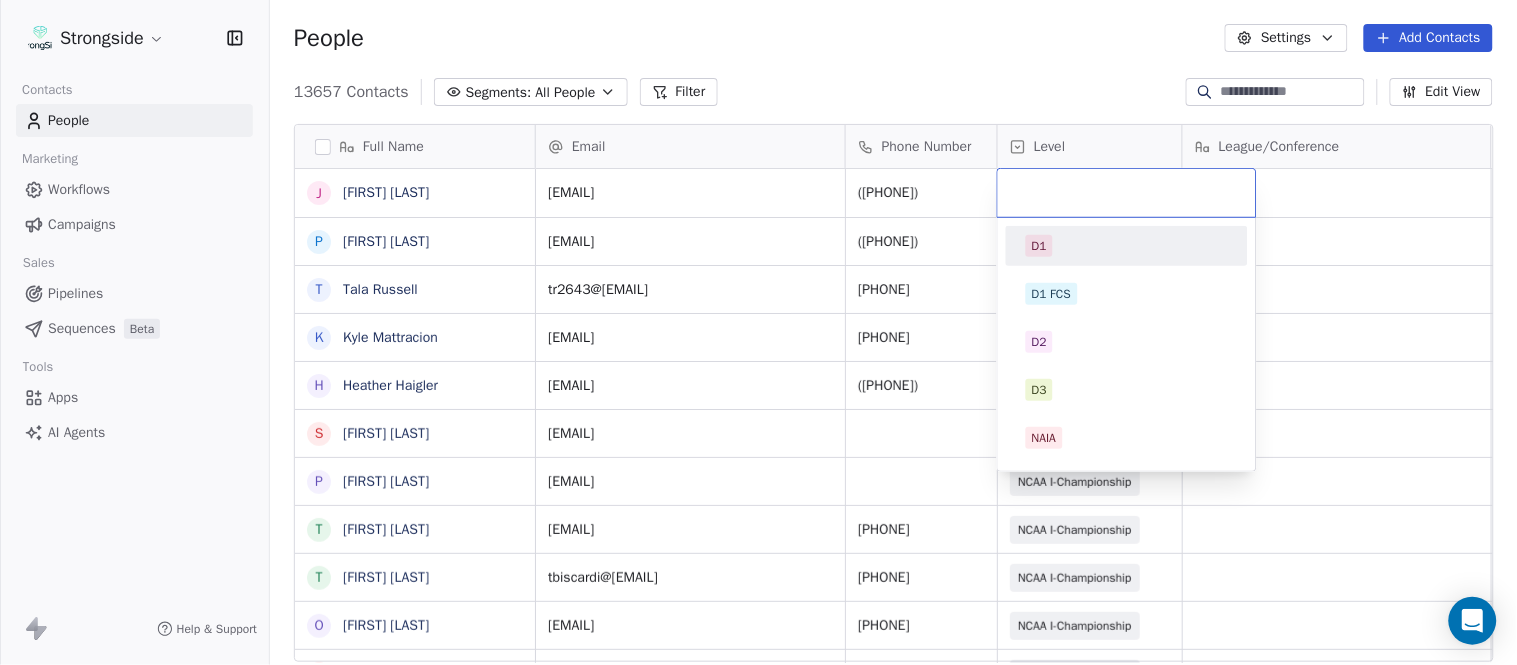 click at bounding box center (1127, 193) 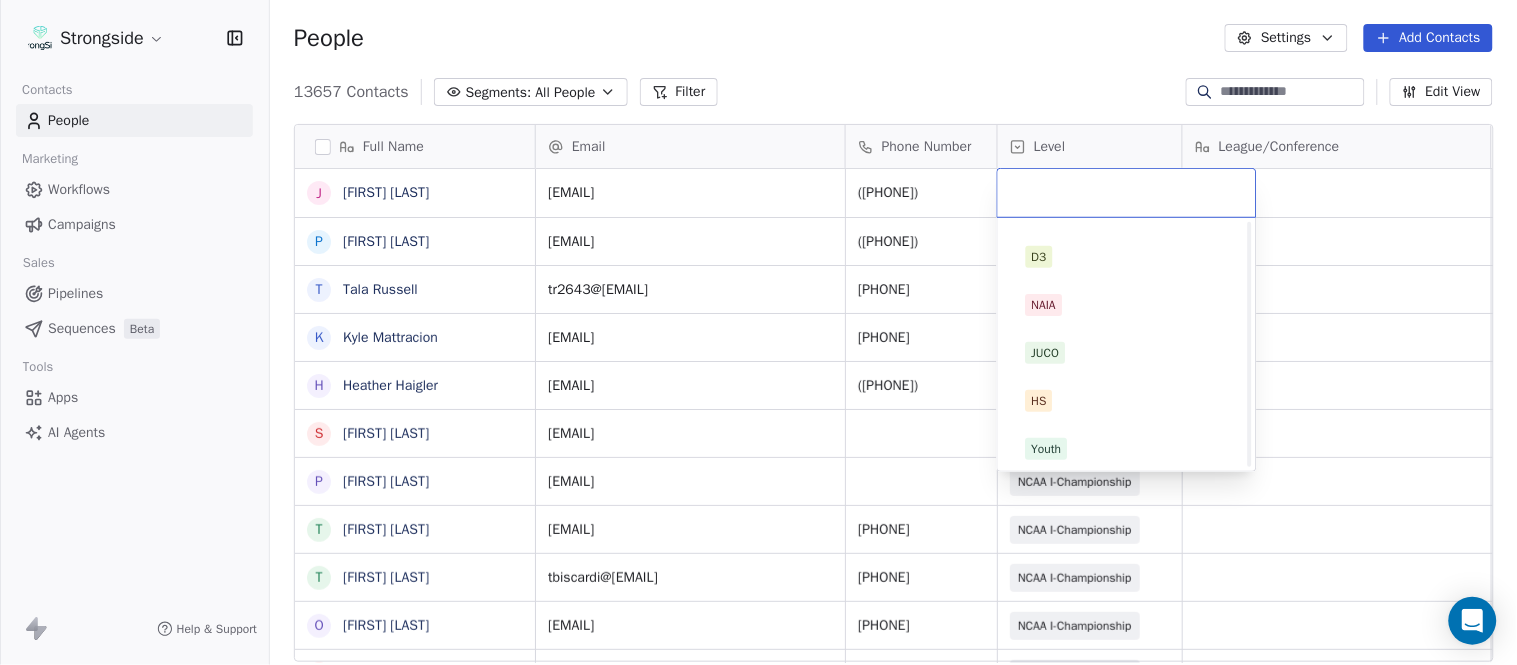 scroll, scrollTop: 378, scrollLeft: 0, axis: vertical 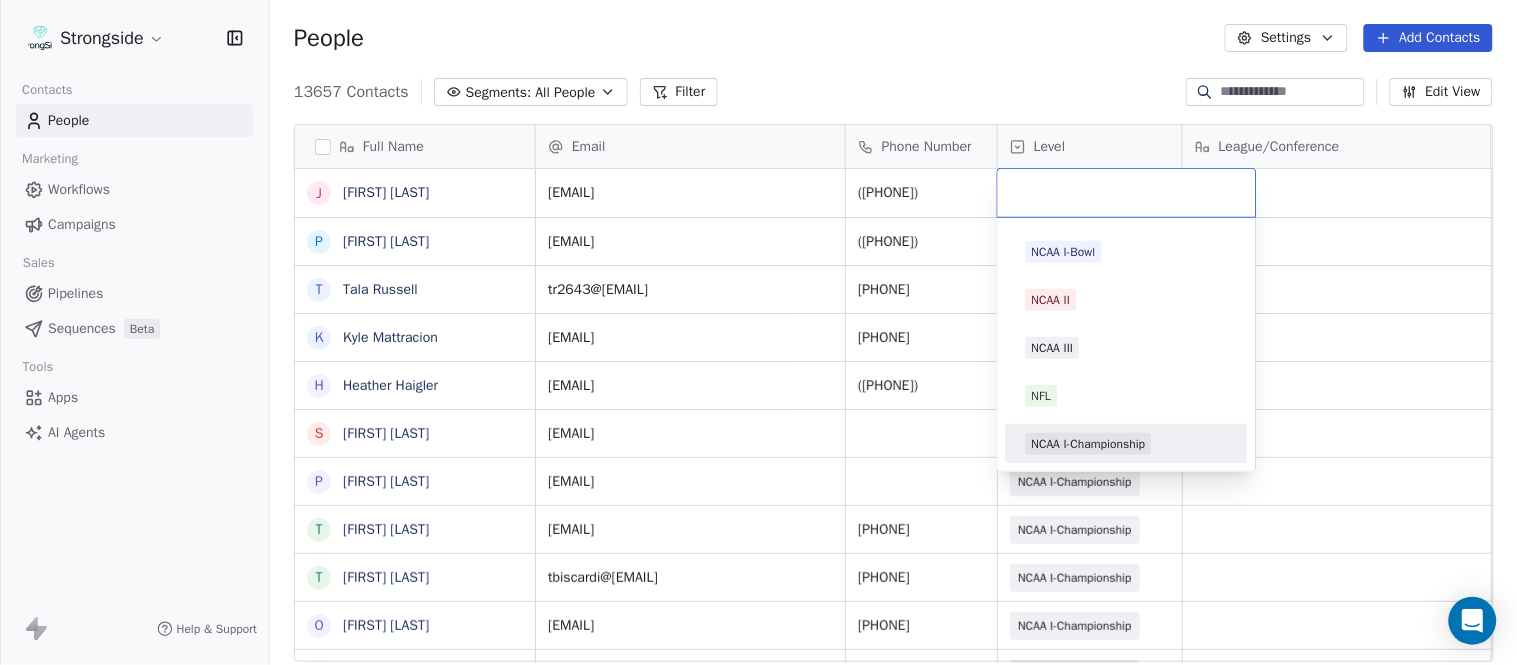 click on "NCAA I-Championship" at bounding box center (1089, 444) 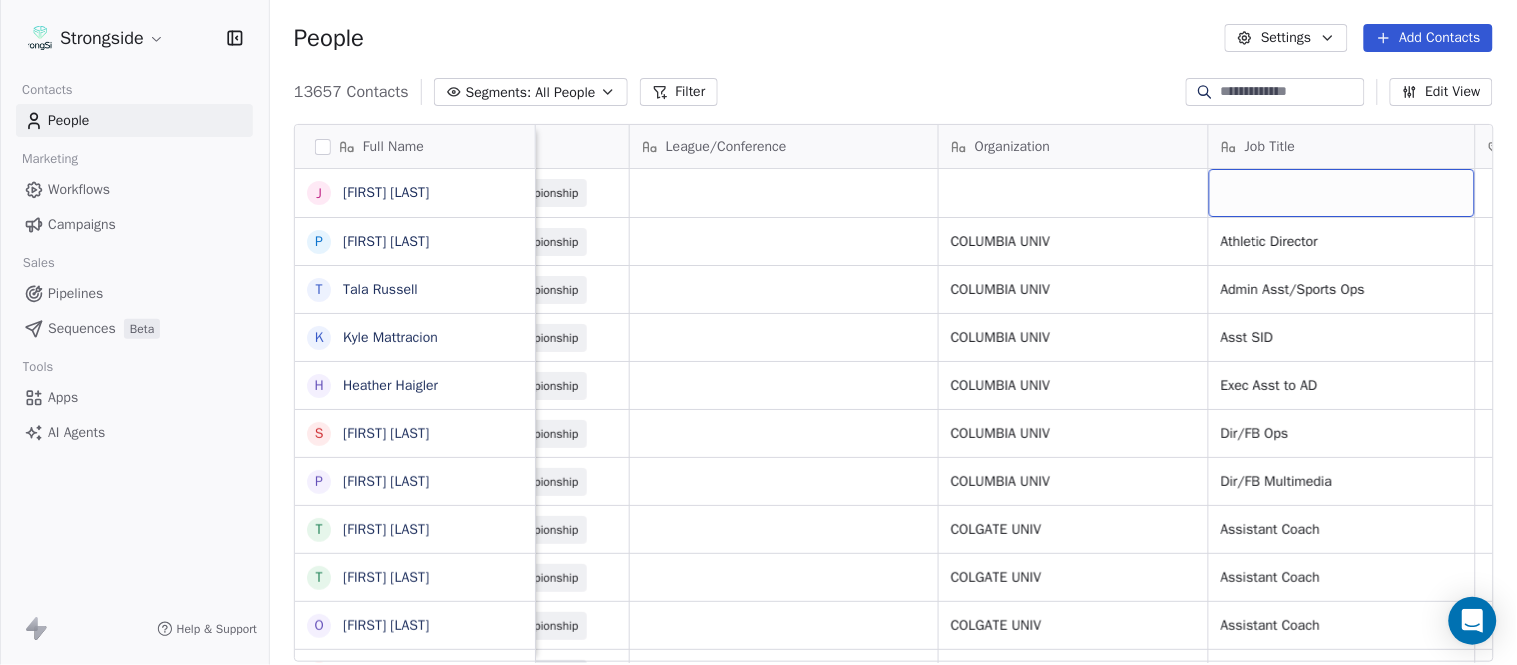 scroll, scrollTop: 0, scrollLeft: 653, axis: horizontal 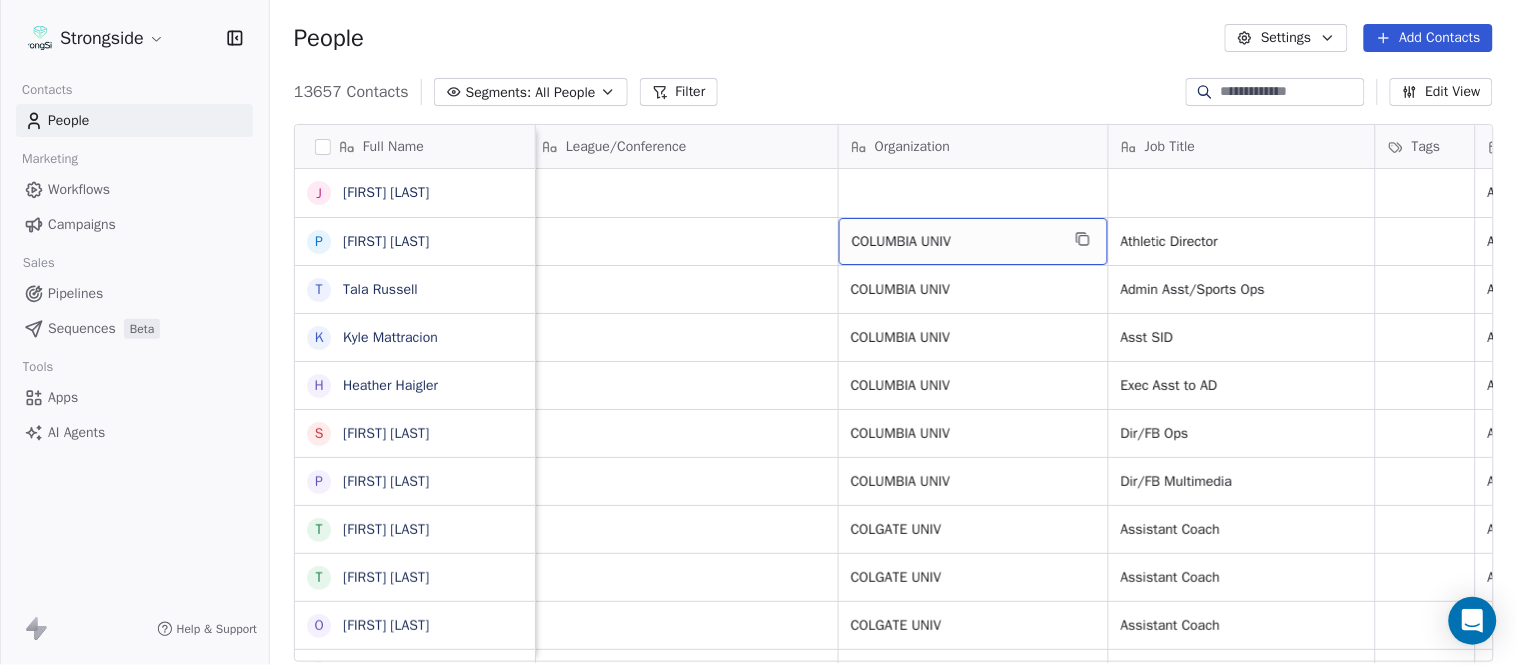 click on "COLUMBIA UNIV" at bounding box center [973, 241] 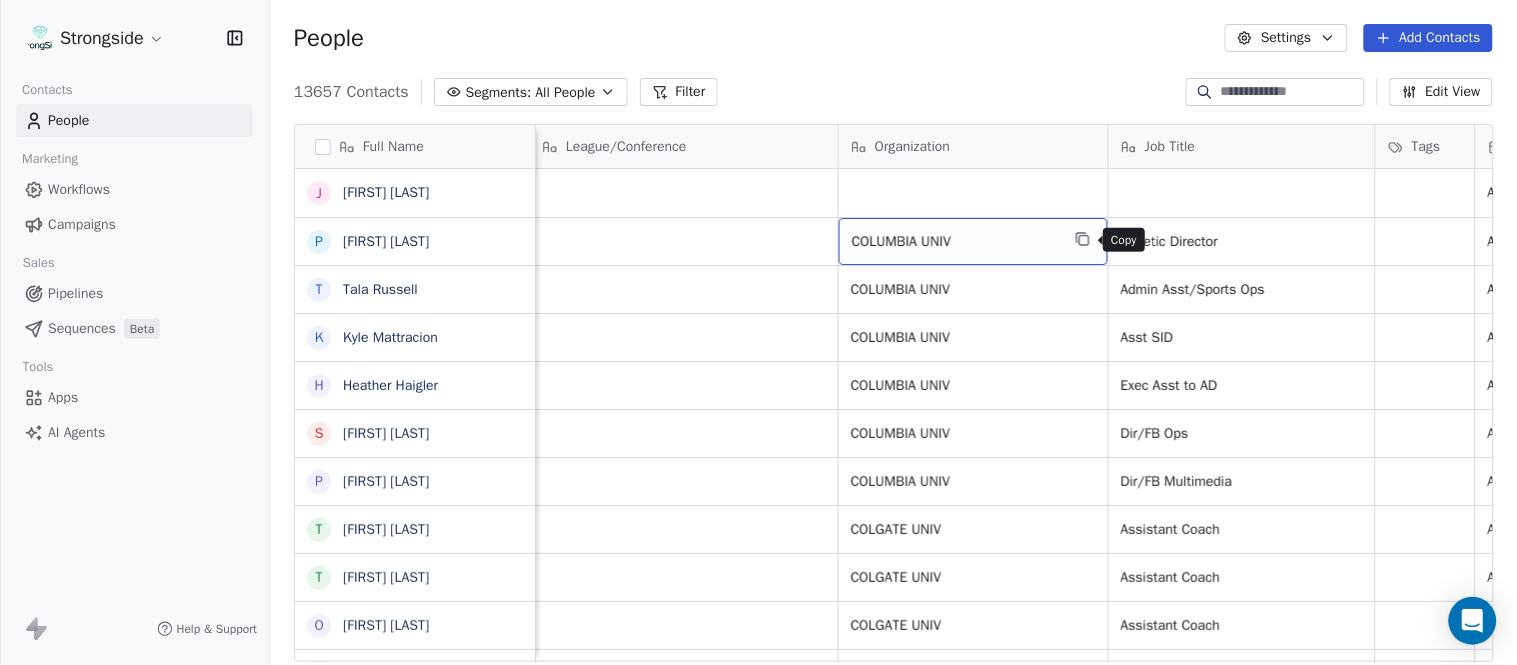 click 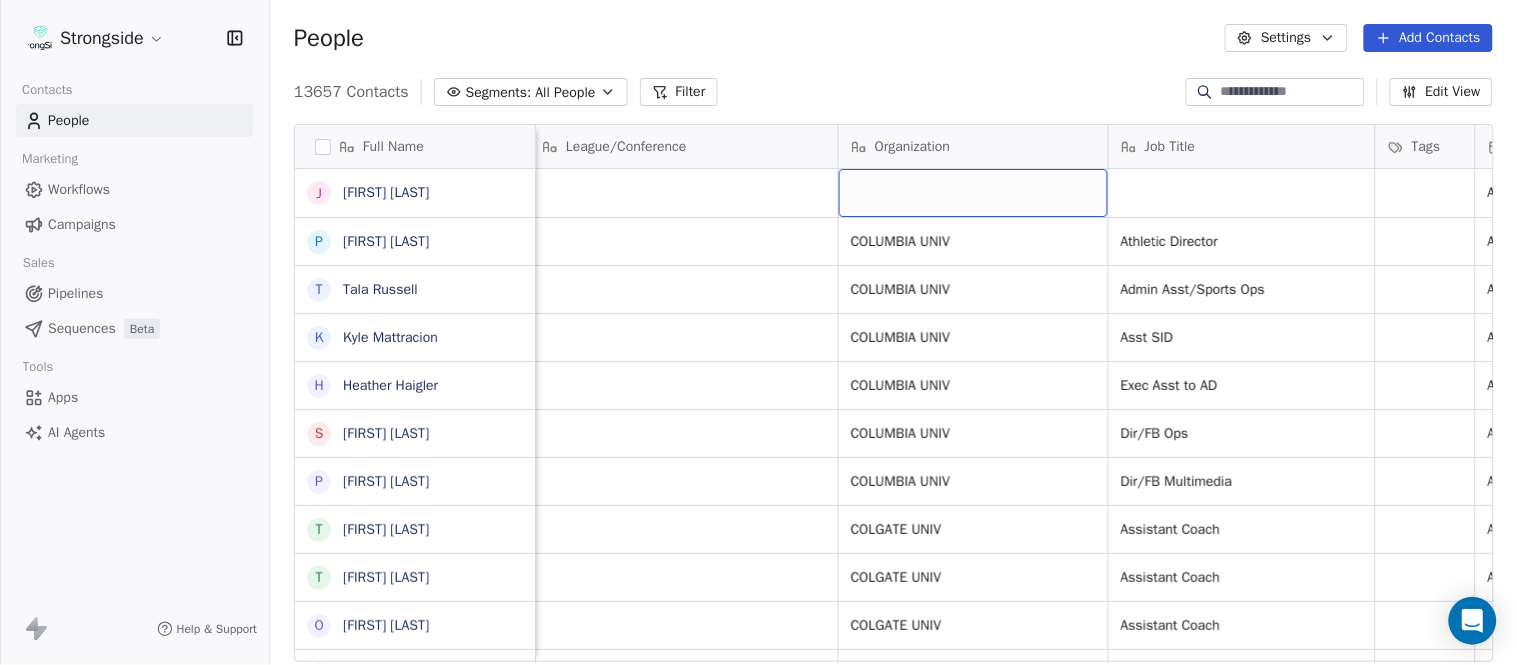 click at bounding box center (973, 193) 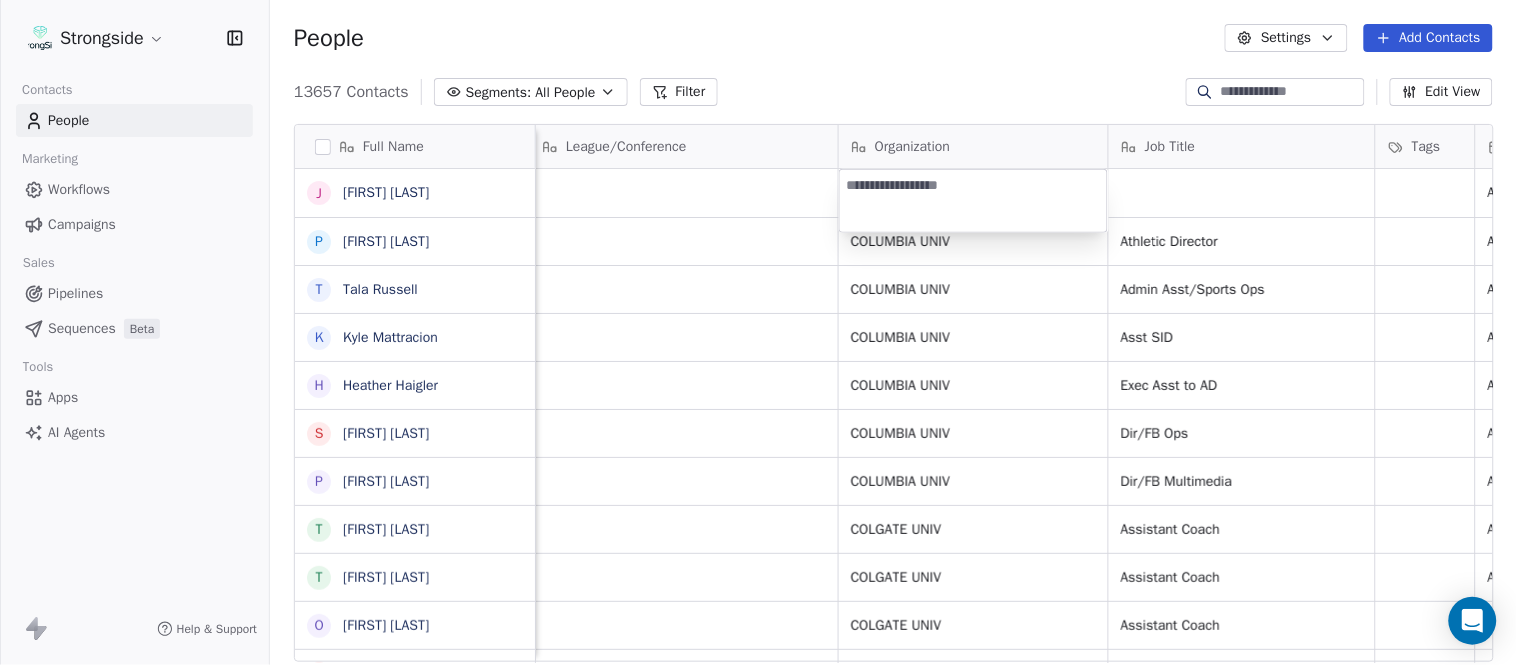 type on "**********" 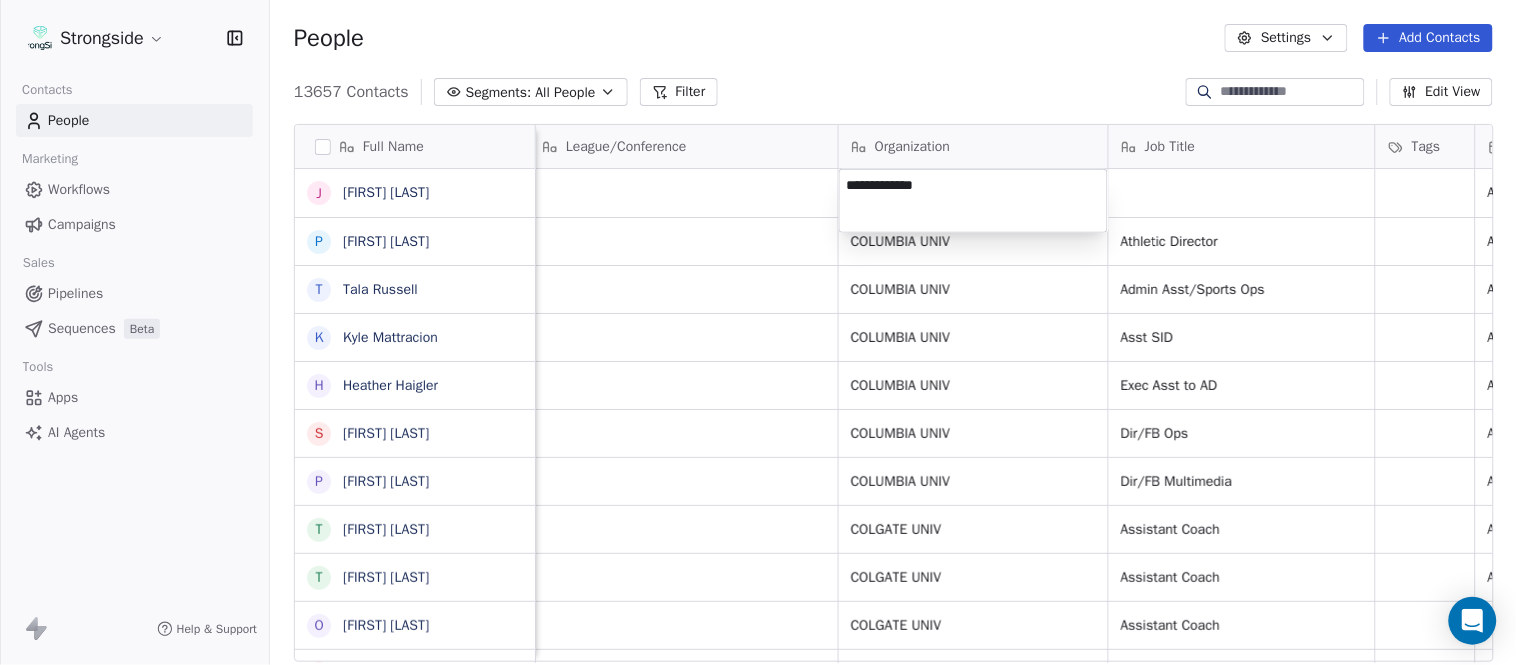 click on "Strongside Contacts People Marketing Workflows Campaigns Sales Pipelines Sequences Beta Tools Apps AI Agents Help & Support People Settings  Add Contacts 13657 Contacts Segments: All People Filter  Edit View Tag Add to Sequence Export Full Name J Jon Poppe P Peter Pilling T Tala Russell K Kyle Mattracion H Heather Haigler S Sarah Parady P Perry Sosi T Taj-Amir Torres T Tom Biscardi O Omar King N Nate Trawick J Joe Gerbino P Patrick Rotchford D Dalton McCrann J Josh Ison T Trevor Warner D Dakota Dailey L Leslie Cowen M Meghan Kovac P Paul Verbitsky R Rodrigo Santiago J Jordan Doroshenko D Dominick Calhoun J Jillian Austin-Pottorff C Curt Fitzpatrick L Lori Godshalk Y Yariv Amir D Debbie Rhyde L Lynn Mentzer J Jordan Johnson C Caleb Haynes Email Phone Number Level League/Conference Organization Job Title Tags Created Date BST Status Priority Emails Auto Clicked football@columbia.edu (212) 854-7062 NCAA I-Championship Aug 06, 2025 10:46 PM ppilling@columbia.edu (212) 854-4774 NCAA I-Championship COLUMBIA UNIV" at bounding box center [758, 332] 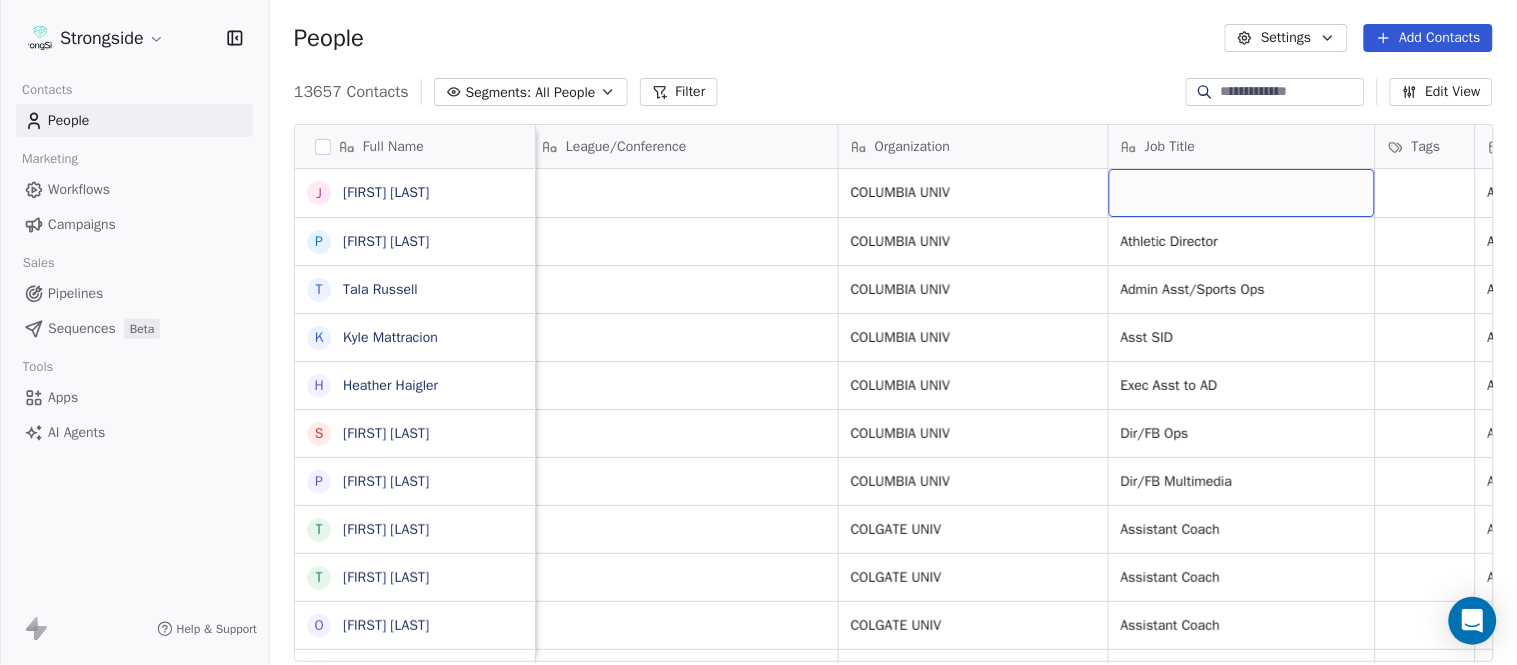 click at bounding box center [1242, 193] 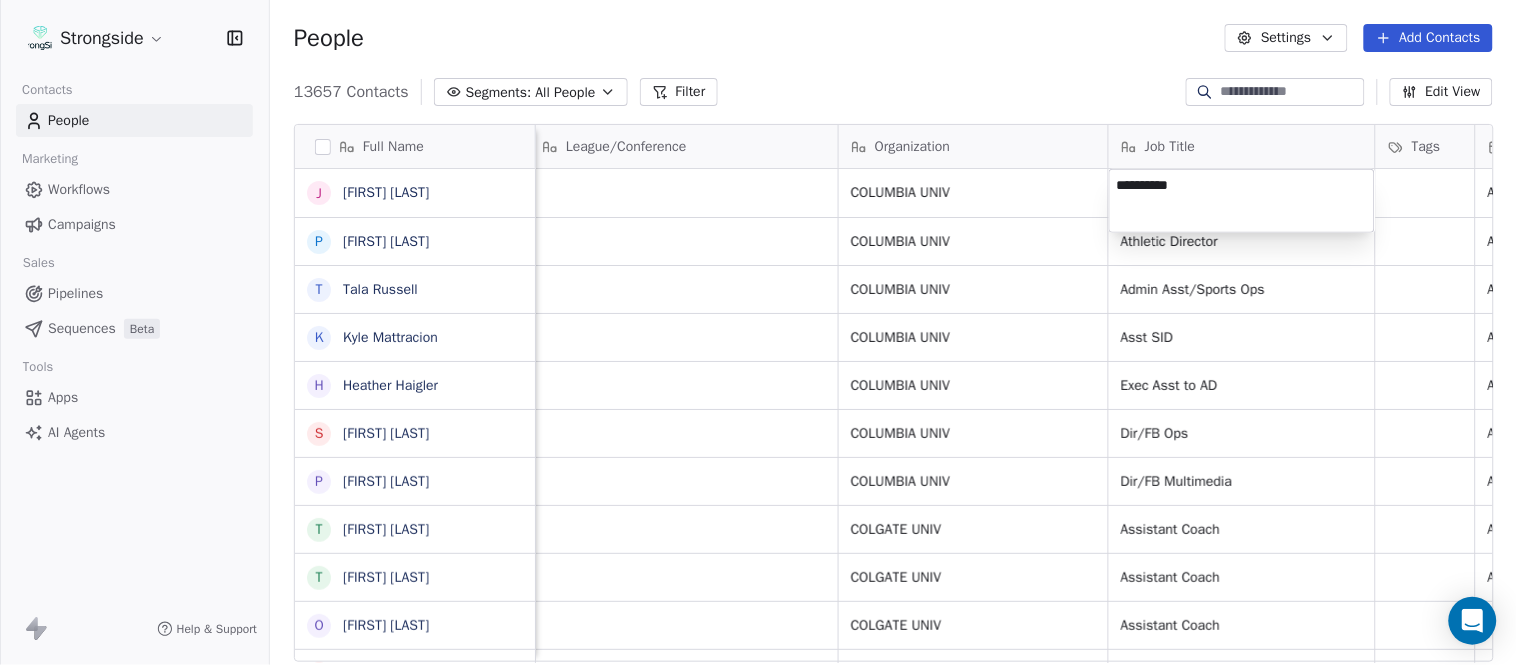 click on "Strongside Contacts People Marketing Workflows Campaigns Sales Pipelines Sequences Beta Tools Apps AI Agents Help & Support People Settings  Add Contacts 13657 Contacts Segments: All People Filter  Edit View Tag Add to Sequence Export Full Name J Jon Poppe P Peter Pilling T Tala Russell K Kyle Mattracion H Heather Haigler S Sarah Parady P Perry Sosi T Taj-Amir Torres T Tom Biscardi O Omar King N Nate Trawick J Joe Gerbino P Patrick Rotchford D Dalton McCrann J Josh Ison T Trevor Warner D Dakota Dailey L Leslie Cowen M Meghan Kovac P Paul Verbitsky R Rodrigo Santiago J Jordan Doroshenko D Dominick Calhoun J Jillian Austin-Pottorff C Curt Fitzpatrick L Lori Godshalk Y Yariv Amir D Debbie Rhyde L Lynn Mentzer J Jordan Johnson C Caleb Haynes Email Phone Number Level League/Conference Organization Job Title Tags Created Date BST Status Priority Emails Auto Clicked football@columbia.edu (212) 854-7062 NCAA I-Championship COLUMBIA UNIV Aug 06, 2025 10:46 PM ppilling@columbia.edu (212) 854-4774 NCAA I-Championship" at bounding box center (758, 332) 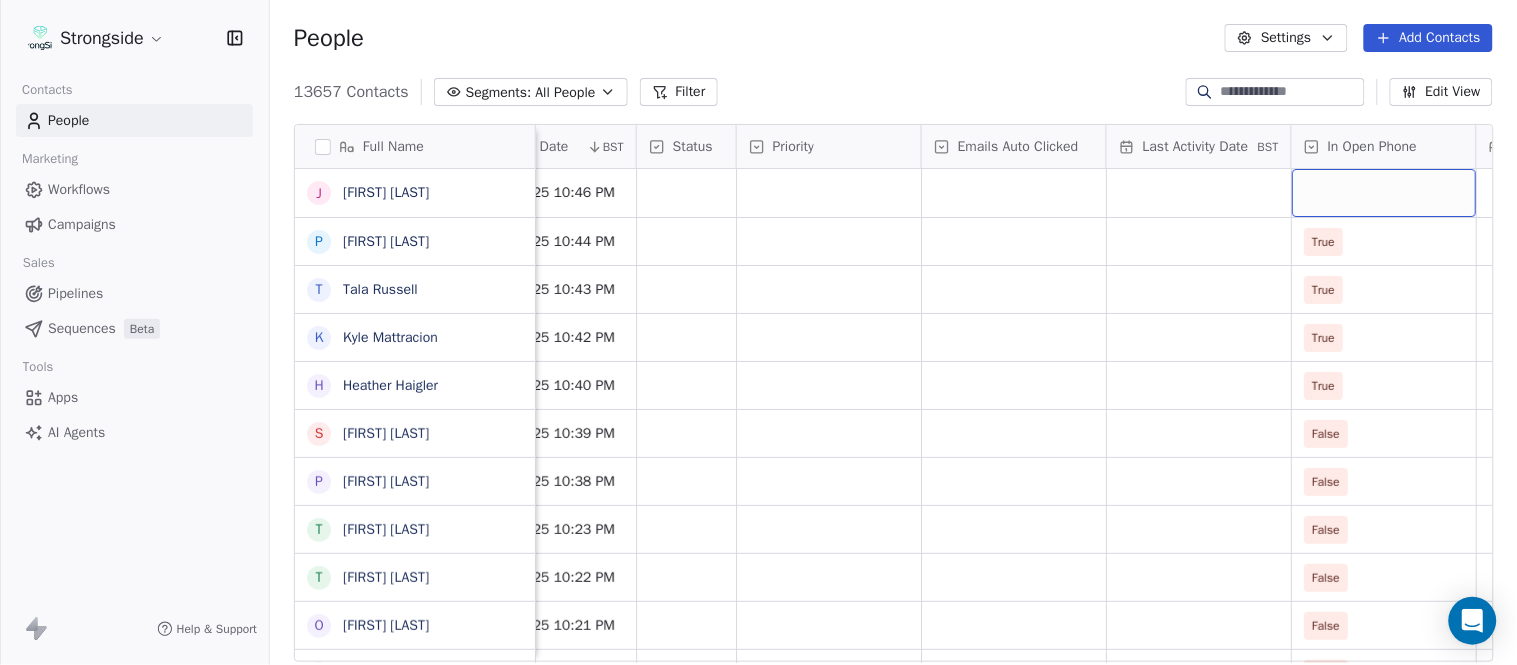 scroll, scrollTop: 0, scrollLeft: 1863, axis: horizontal 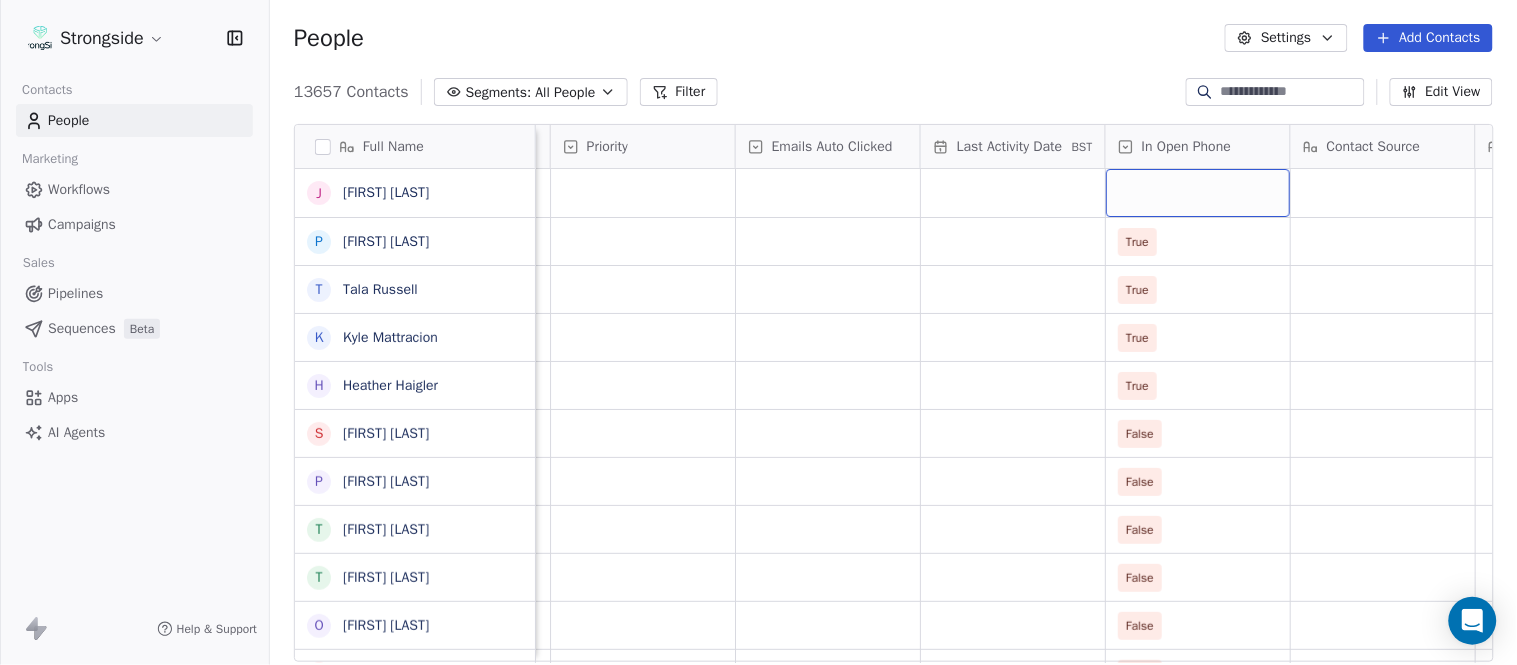 click at bounding box center (1198, 193) 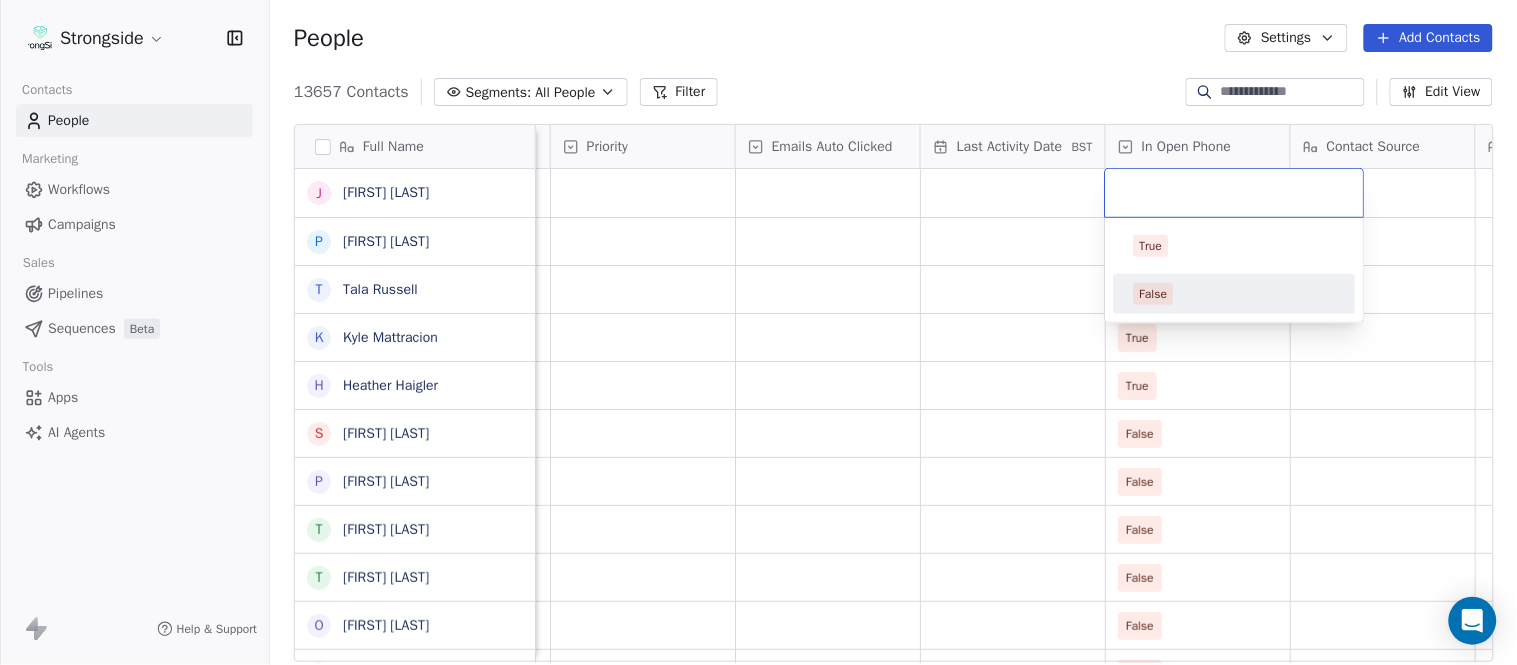 click on "False" at bounding box center (1235, 294) 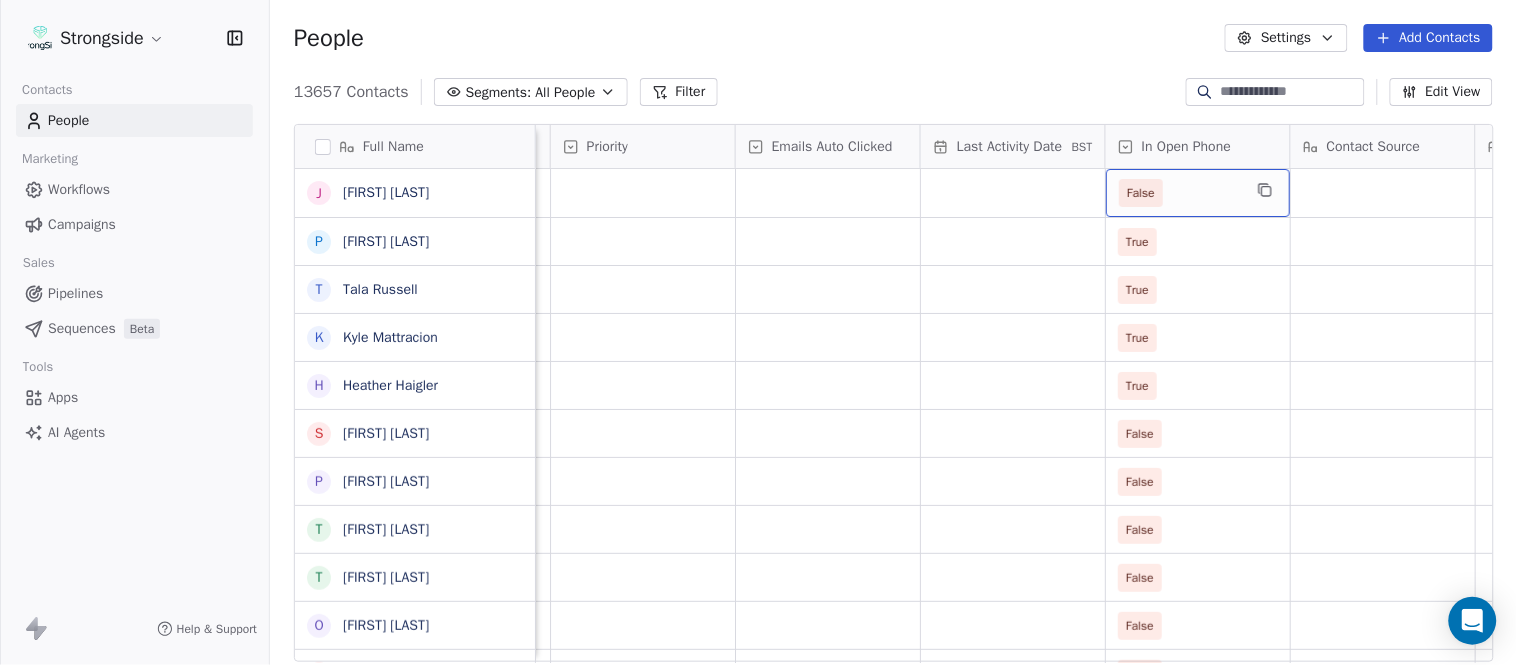 click on "False" at bounding box center [1180, 193] 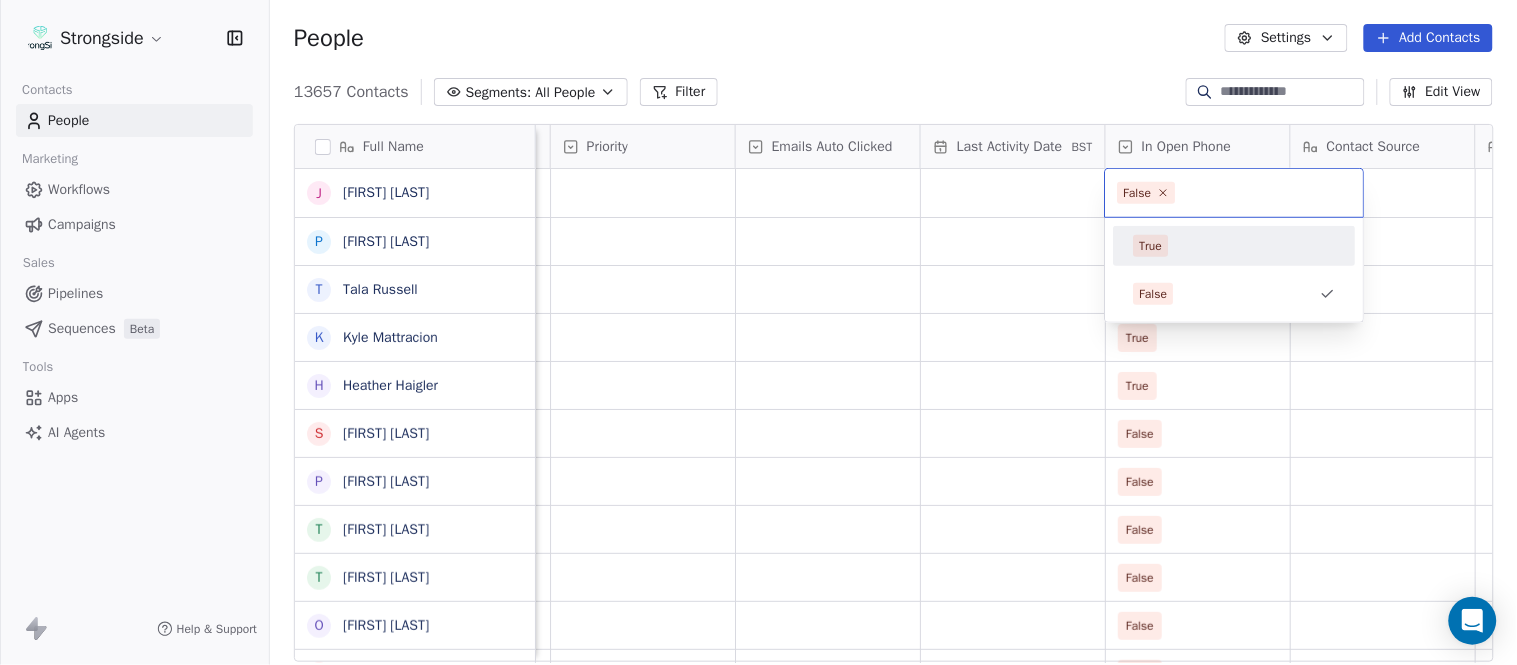 click on "True" at bounding box center (1235, 246) 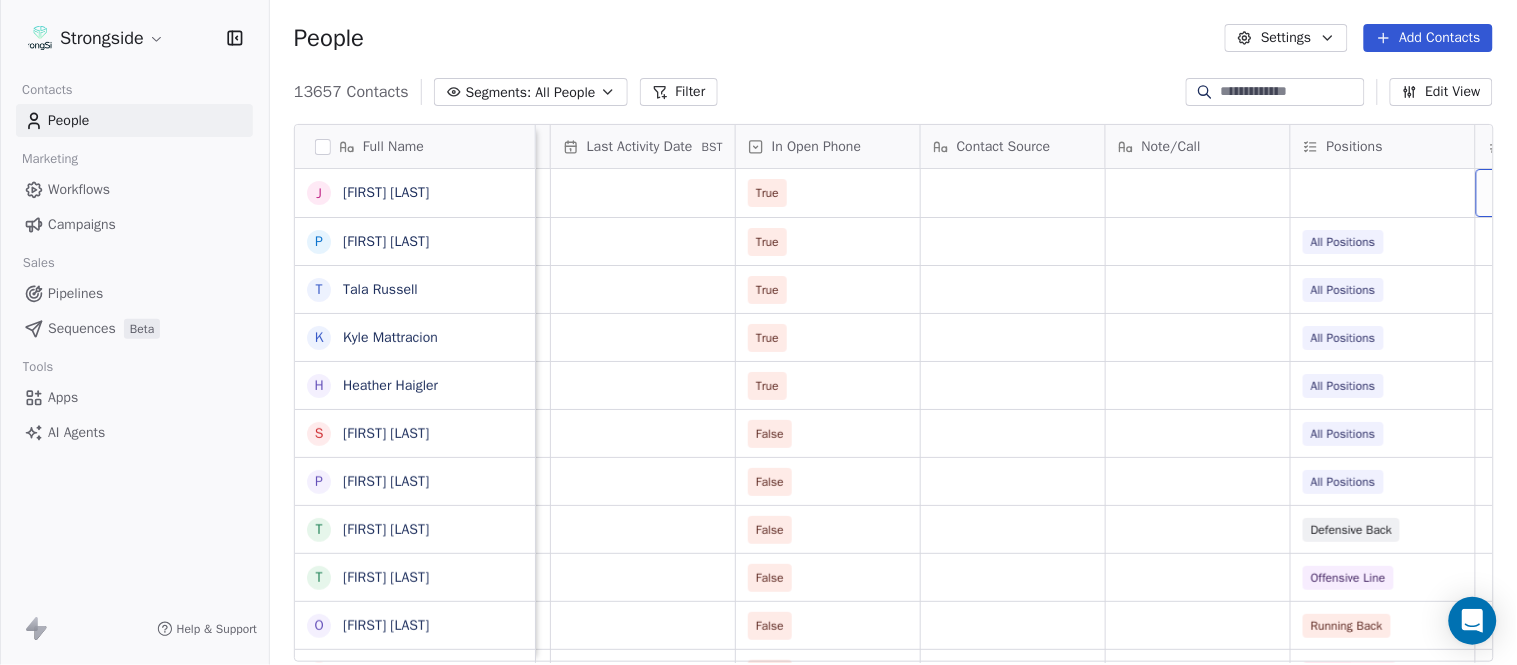 scroll, scrollTop: 0, scrollLeft: 2417, axis: horizontal 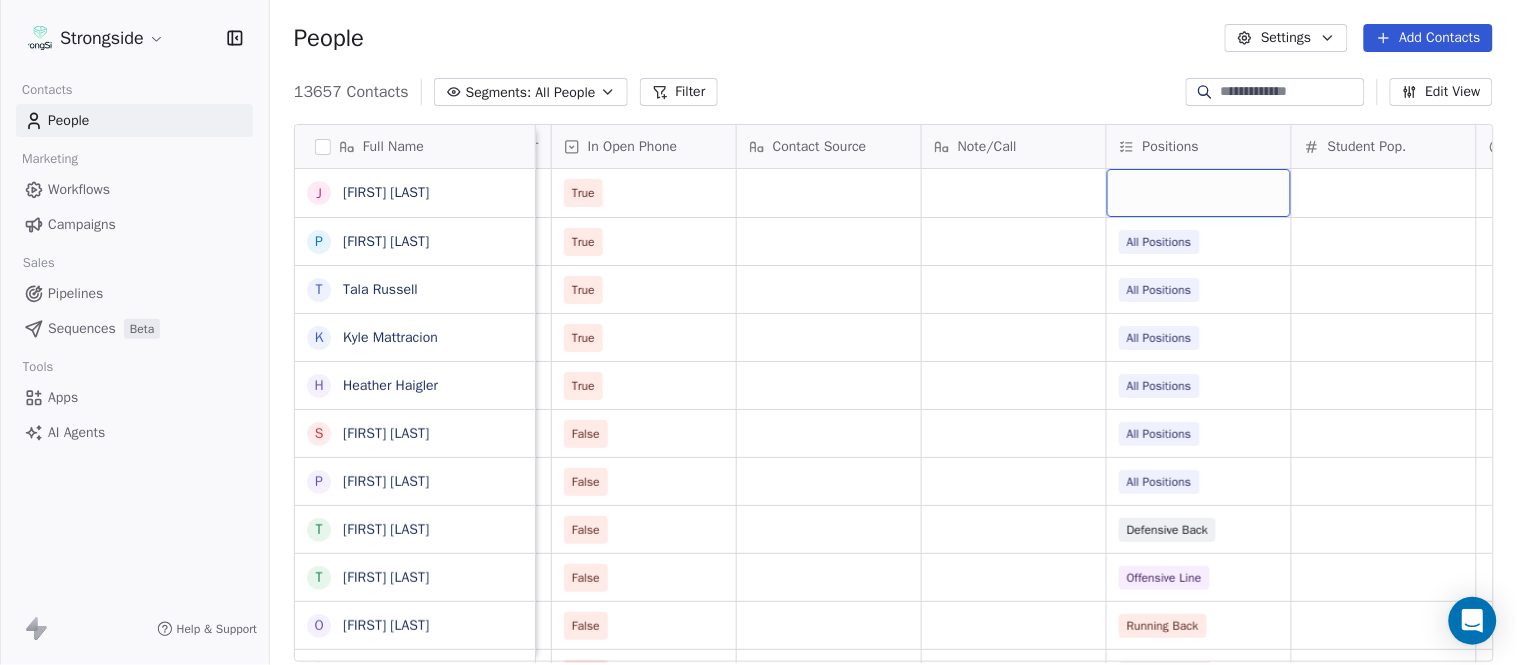 click at bounding box center (1199, 193) 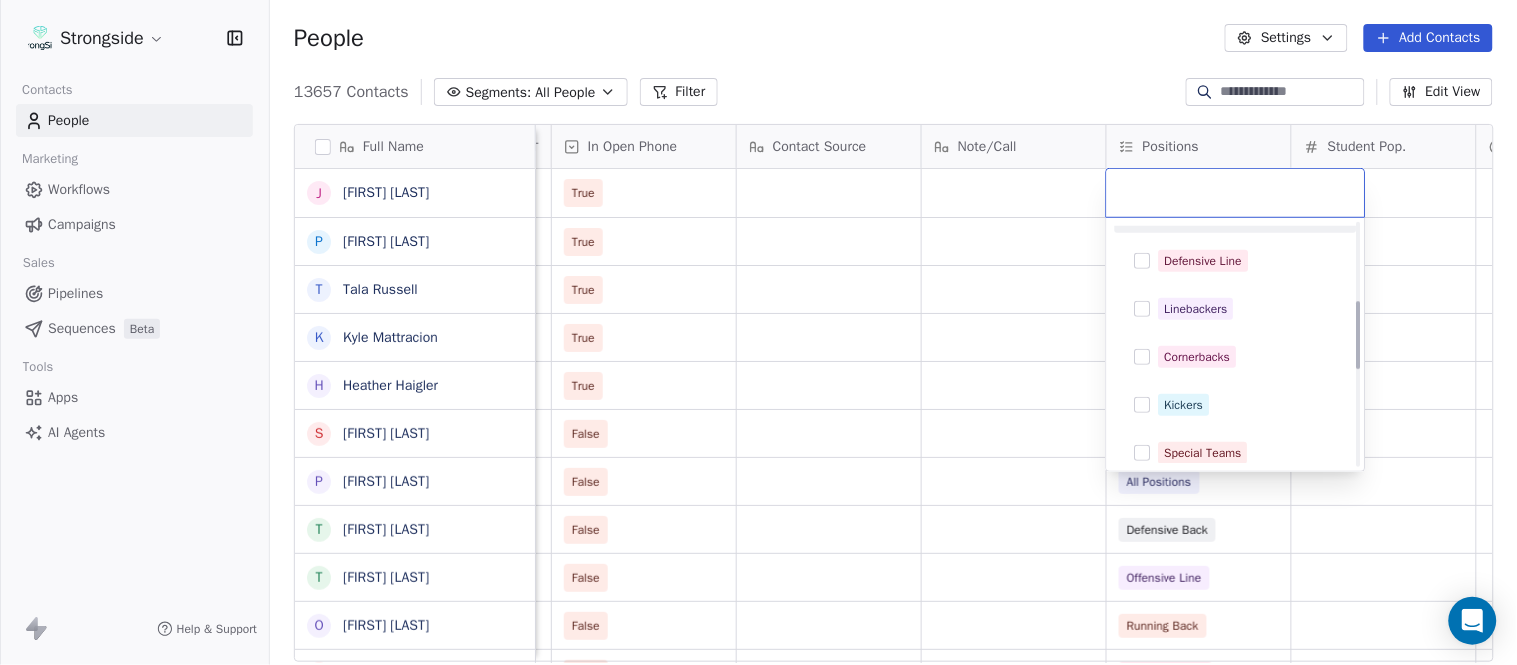 scroll, scrollTop: 444, scrollLeft: 0, axis: vertical 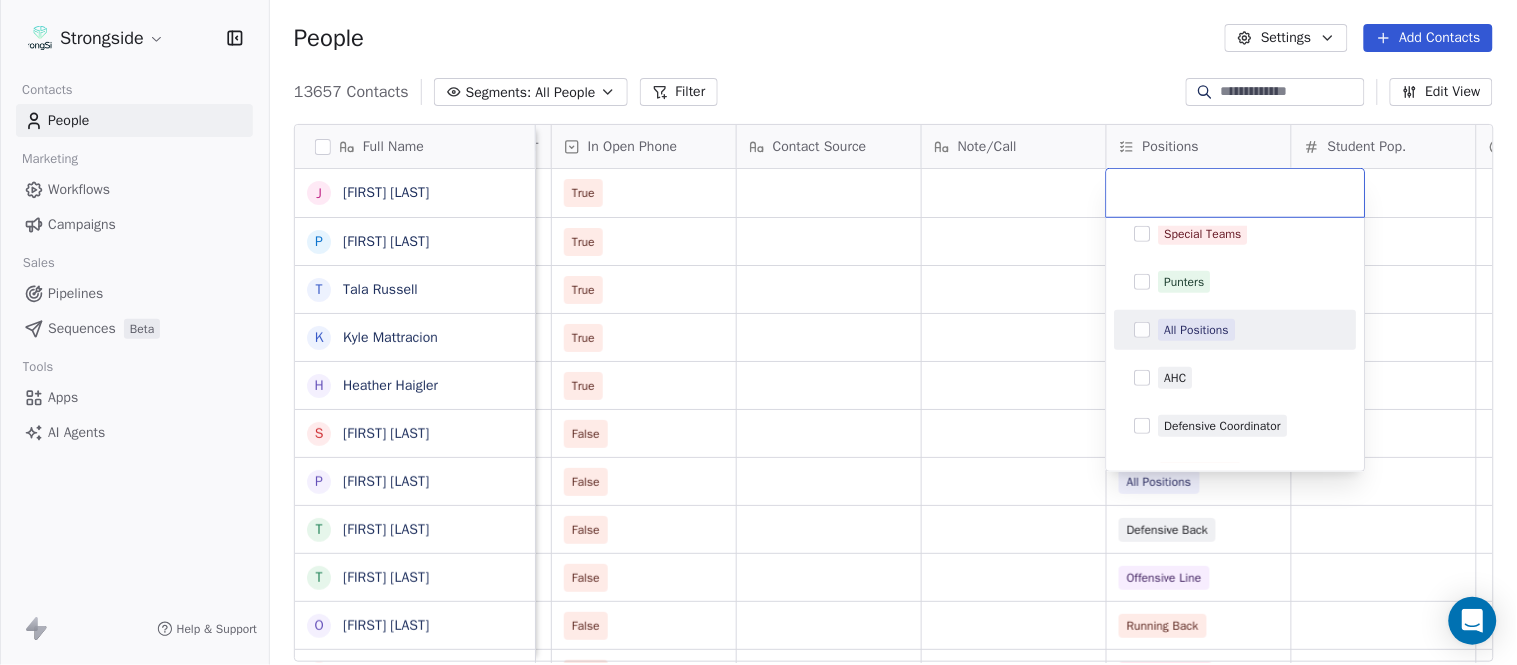 click on "All Positions" at bounding box center [1197, 330] 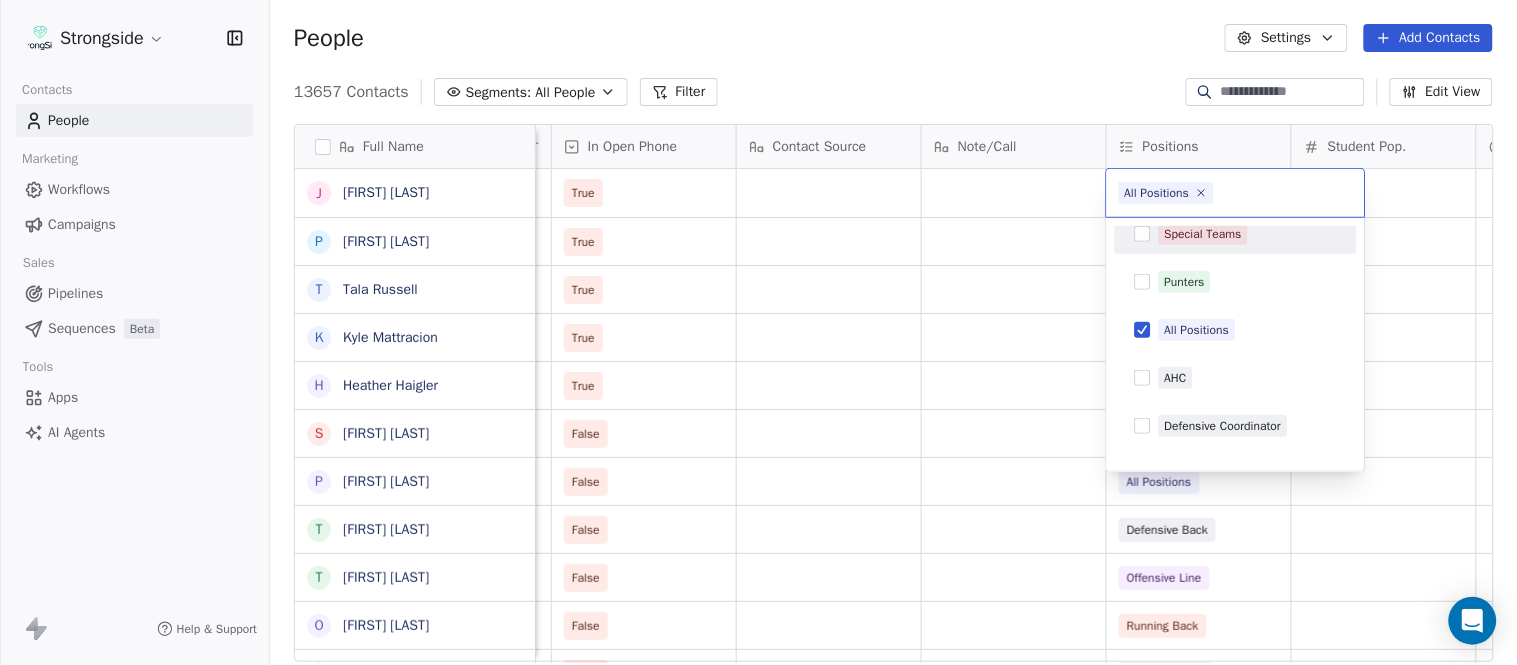 click on "Strongside Contacts People Marketing Workflows Campaigns Sales Pipelines Sequences Beta Tools Apps AI Agents Help & Support People Settings  Add Contacts 13657 Contacts Segments: All People Filter  Edit View Tag Add to Sequence Export Full Name J Jon Poppe P Peter Pilling T Tala Russell K Kyle Mattracion H Heather Haigler S Sarah Parady P Perry Sosi T Taj-Amir Torres T Tom Biscardi O Omar King N Nate Trawick J Joe Gerbino P Patrick Rotchford D Dalton McCrann J Josh Ison T Trevor Warner D Dakota Dailey L Leslie Cowen M Meghan Kovac P Paul Verbitsky R Rodrigo Santiago J Jordan Doroshenko D Dominick Calhoun J Jillian Austin-Pottorff C Curt Fitzpatrick L Lori Godshalk Y Yariv Amir D Debbie Rhyde L Lynn Mentzer J Jordan Johnson C Caleb Haynes Status Priority Emails Auto Clicked Last Activity Date BST In Open Phone Contact Source Note/Call Positions Student Pop. Lead Account   True   True All Positions   True All Positions   True All Positions   True All Positions   False All Positions   False All Positions" at bounding box center (758, 332) 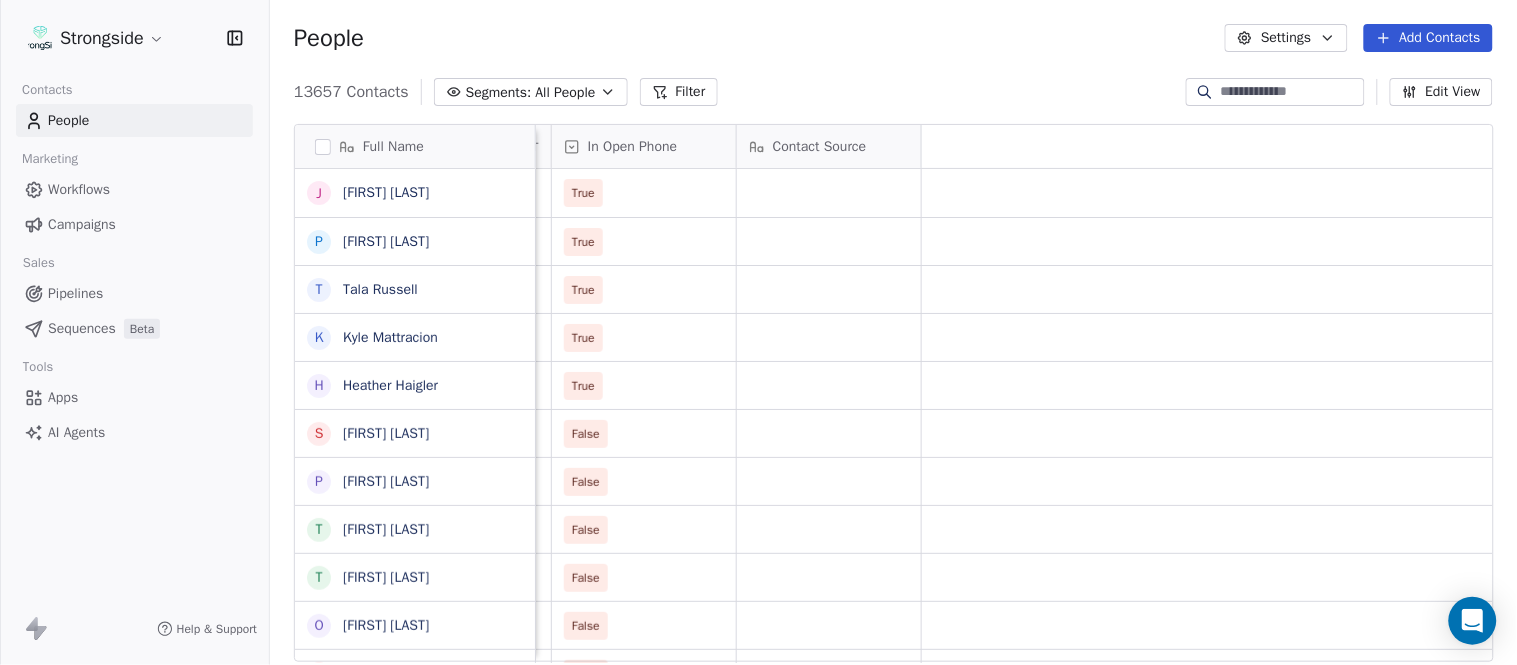 scroll, scrollTop: 0, scrollLeft: 0, axis: both 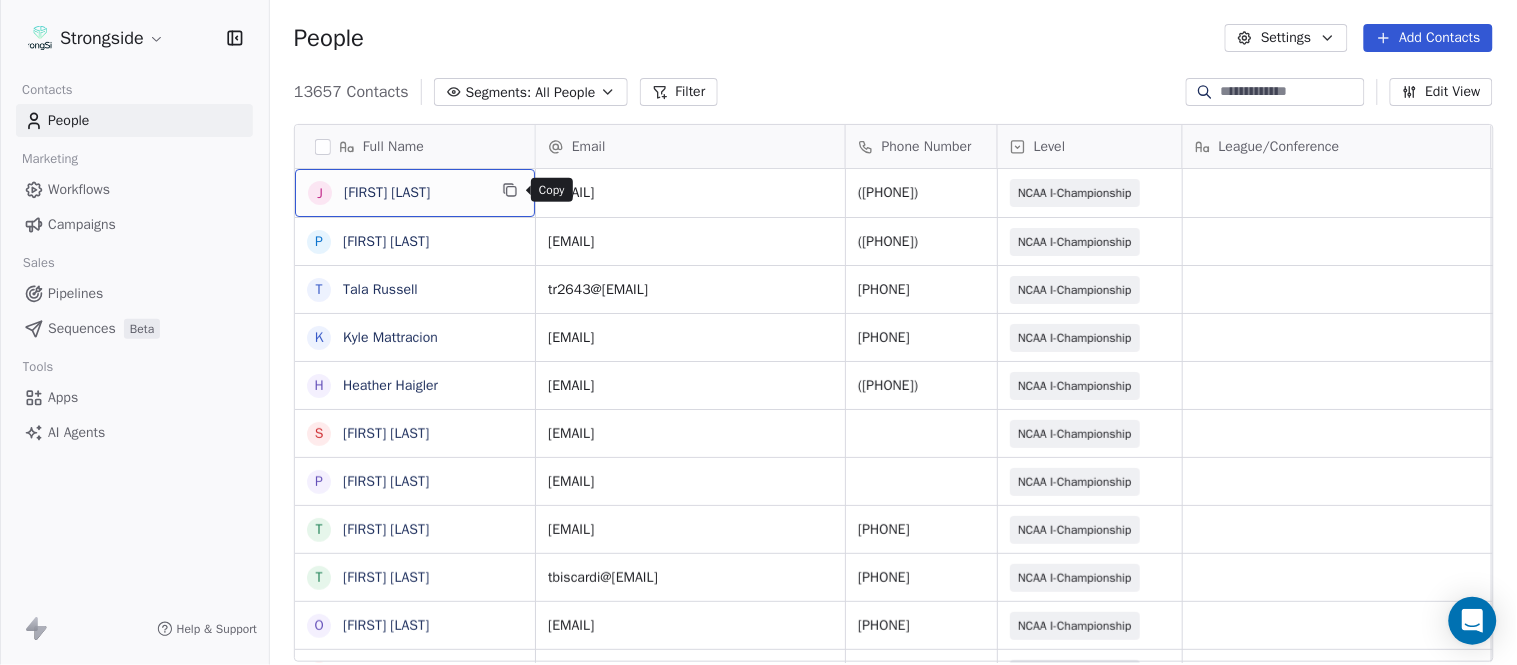 click 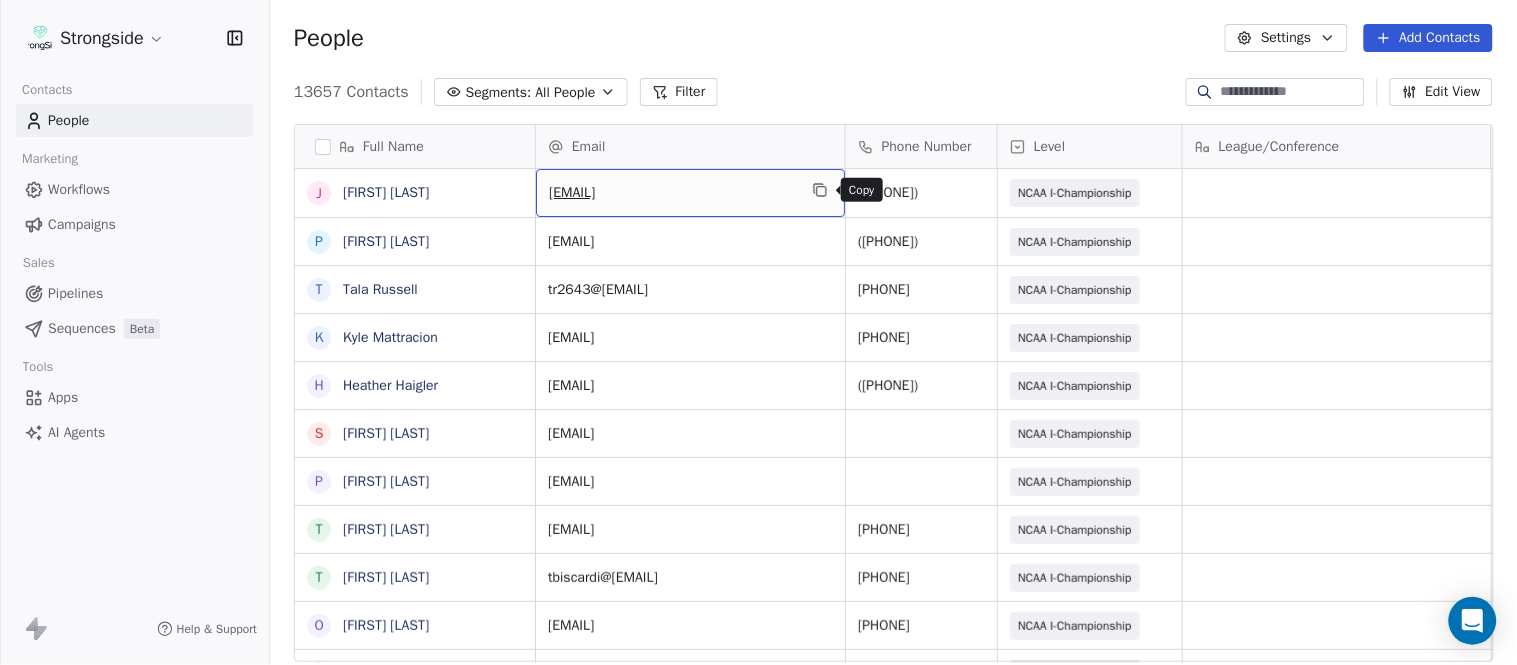 click at bounding box center (820, 190) 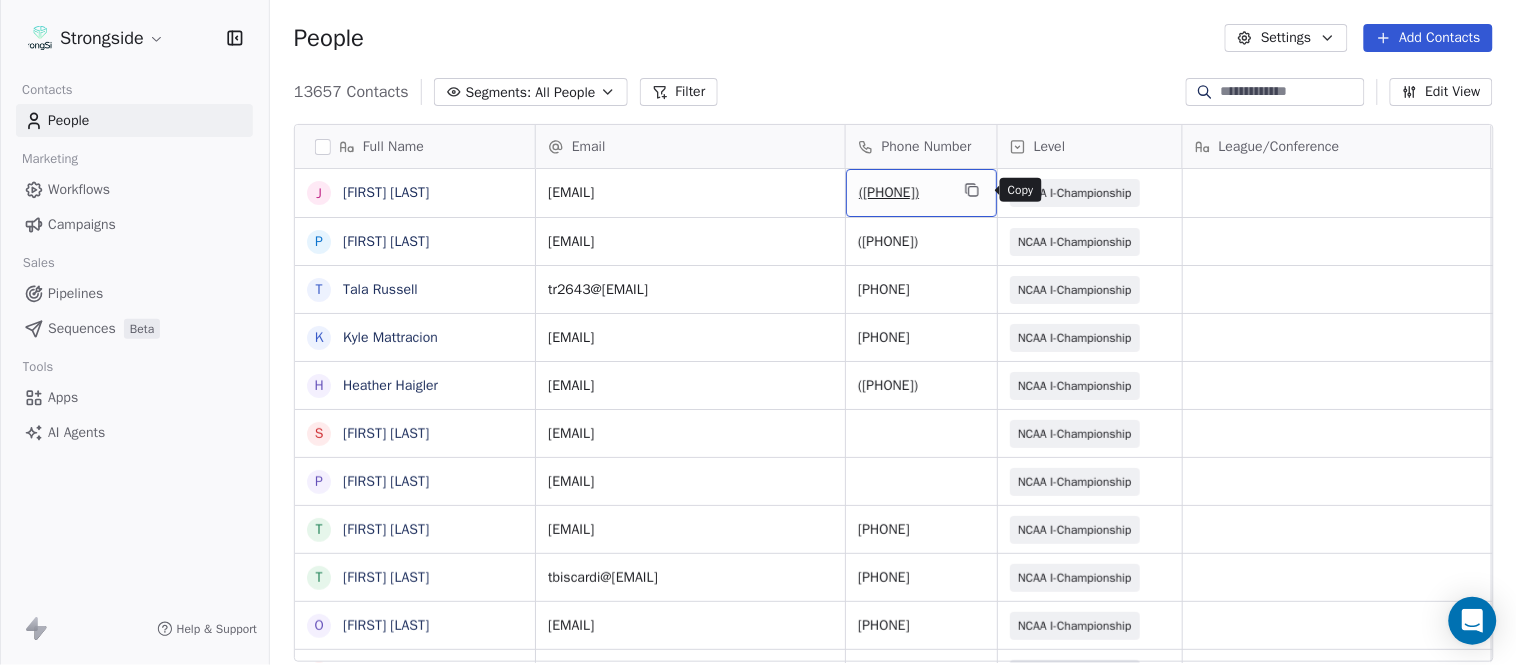 click 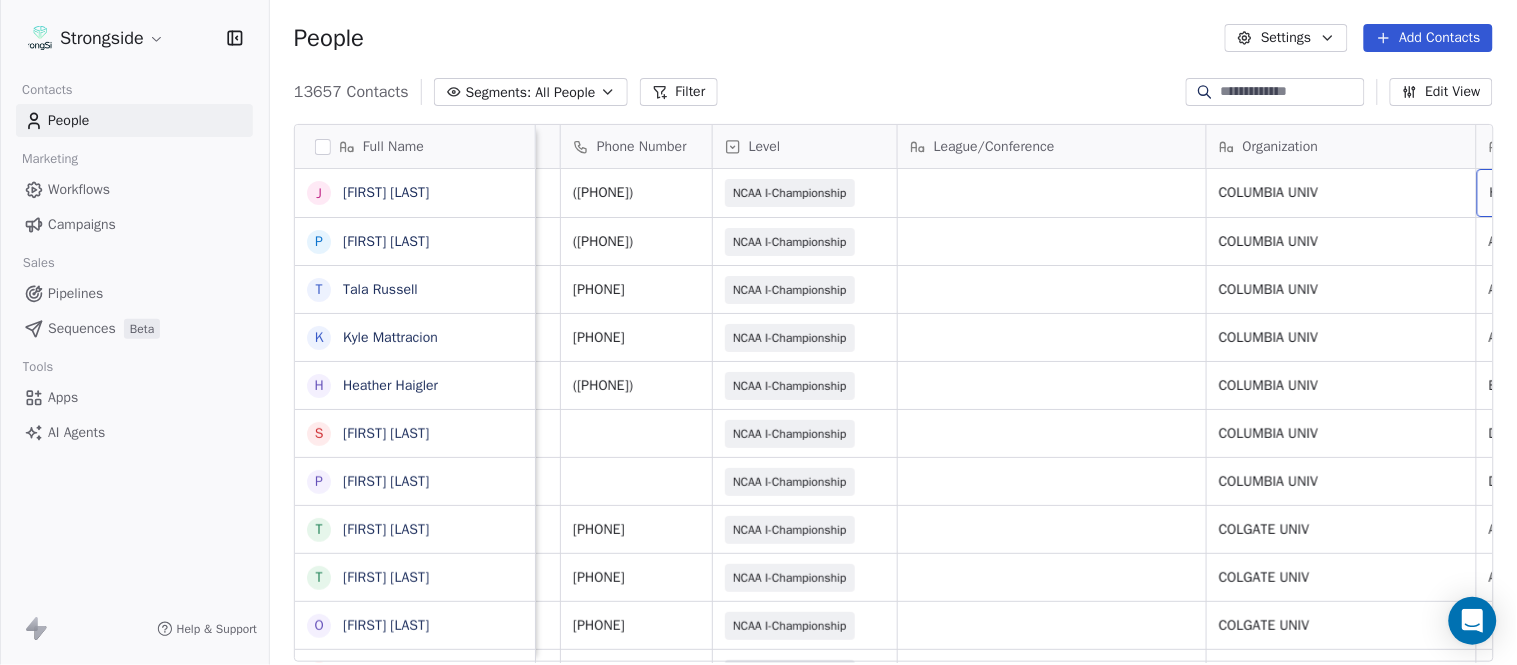 scroll, scrollTop: 0, scrollLeft: 553, axis: horizontal 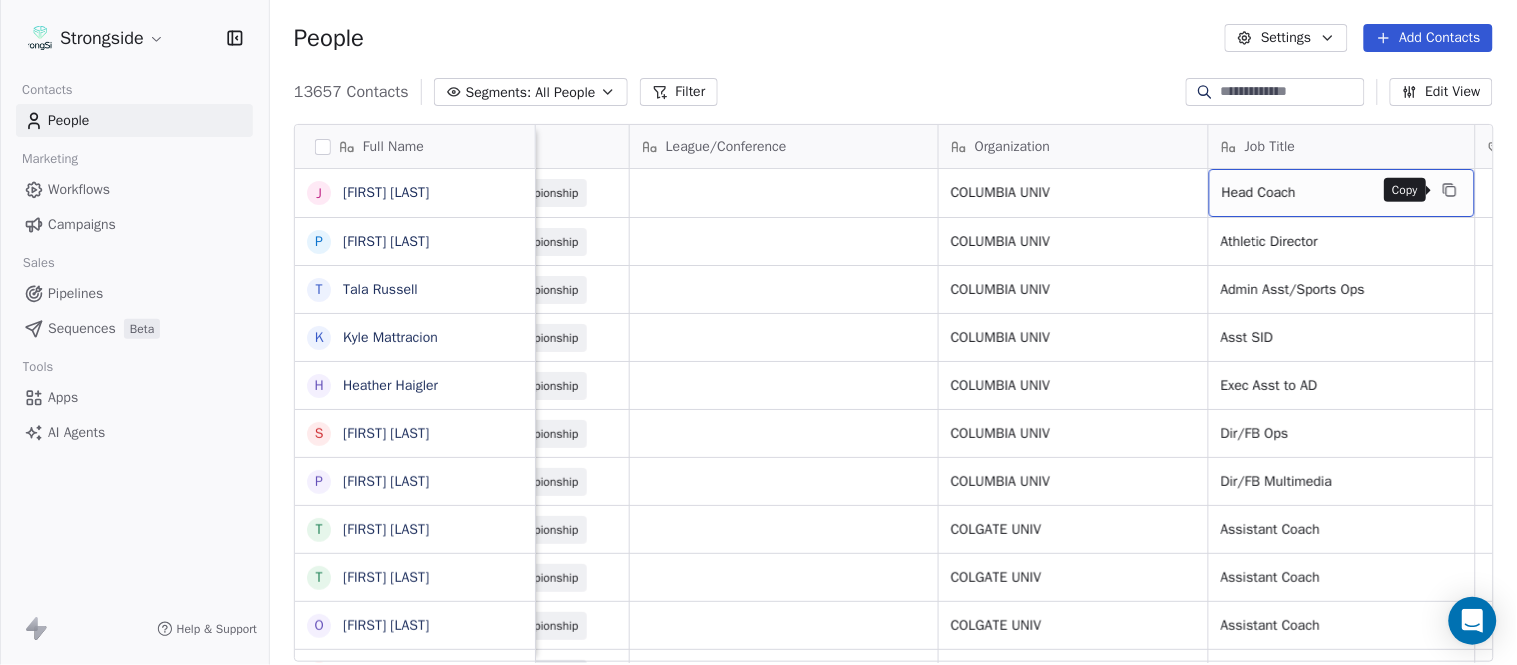 click at bounding box center [1450, 190] 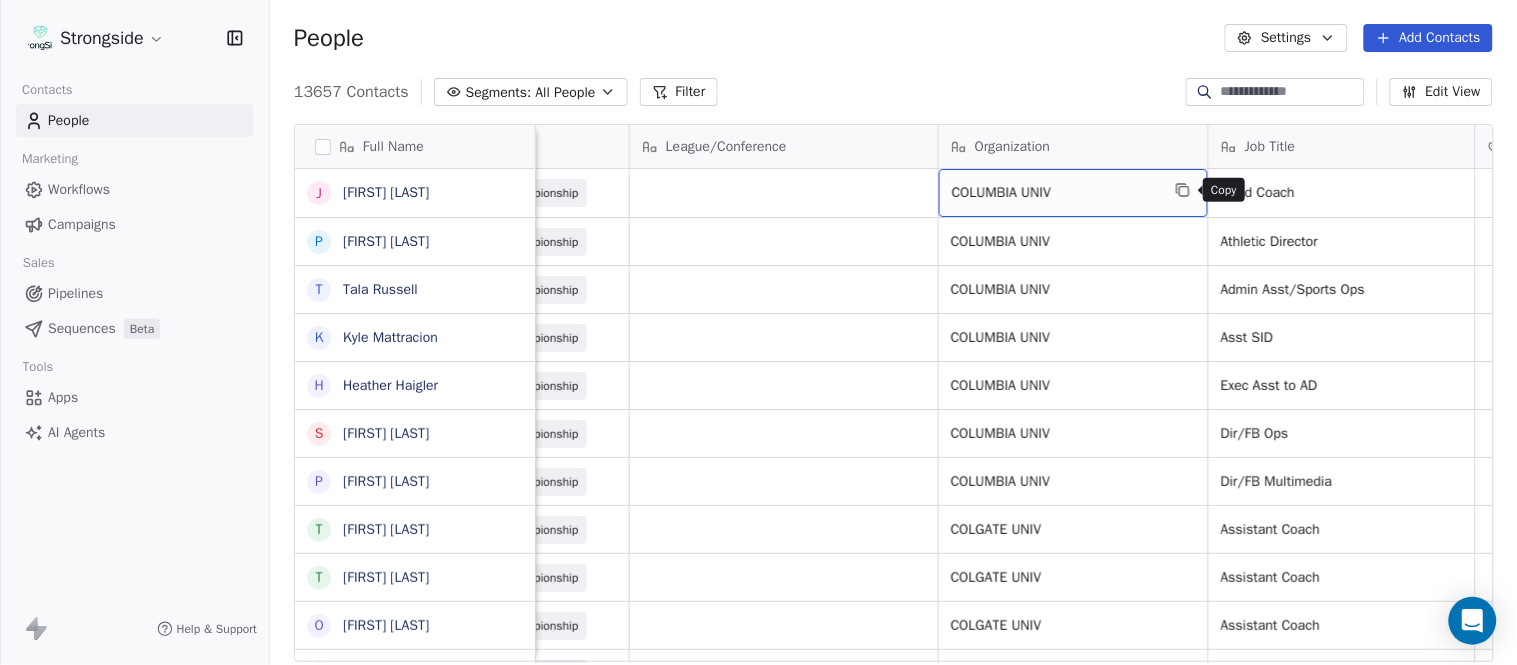 click 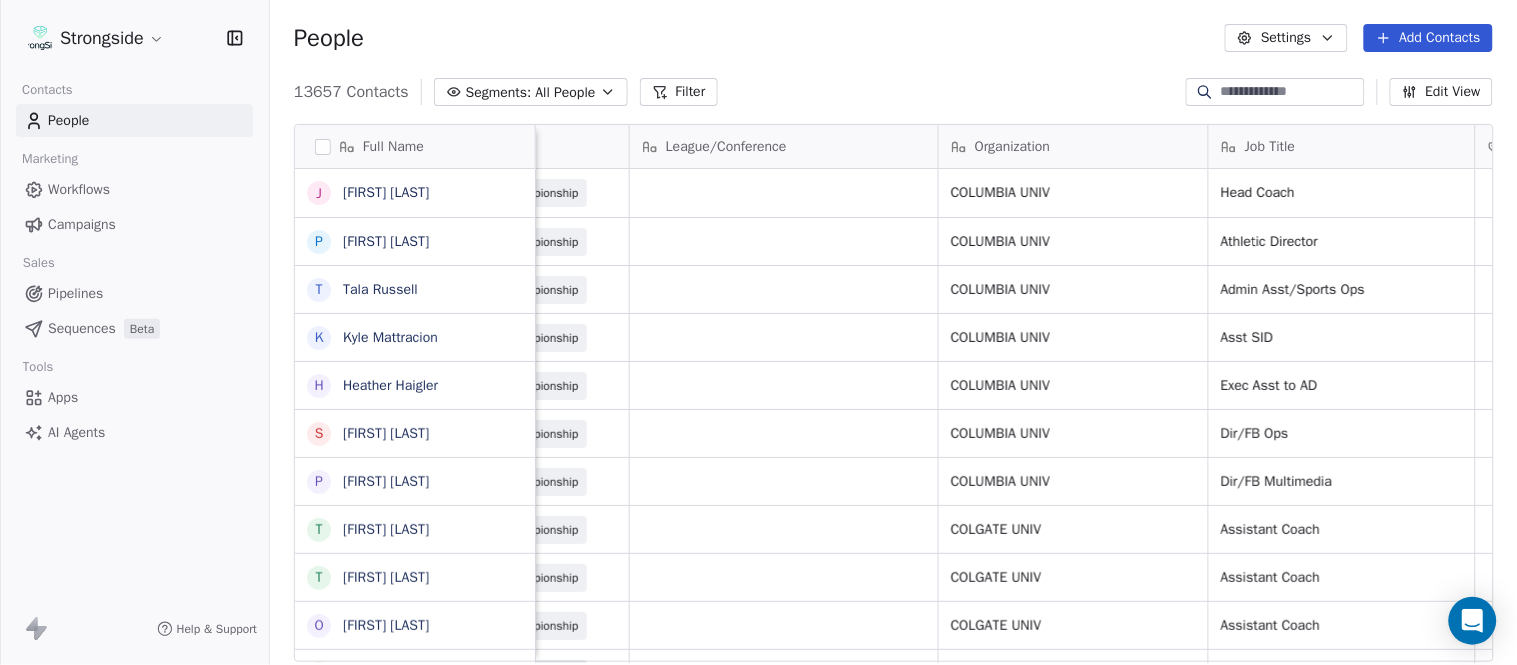 scroll, scrollTop: 0, scrollLeft: 0, axis: both 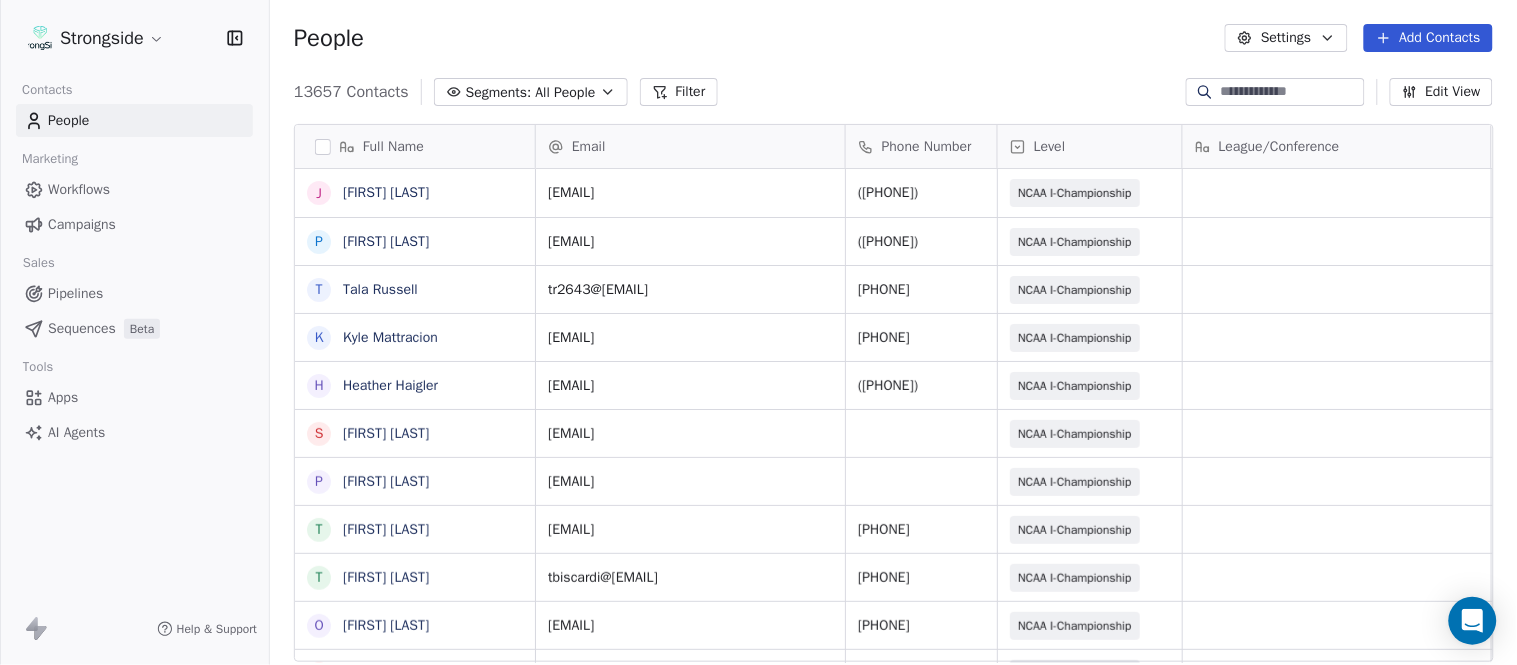 click on "Add Contacts" at bounding box center (1428, 38) 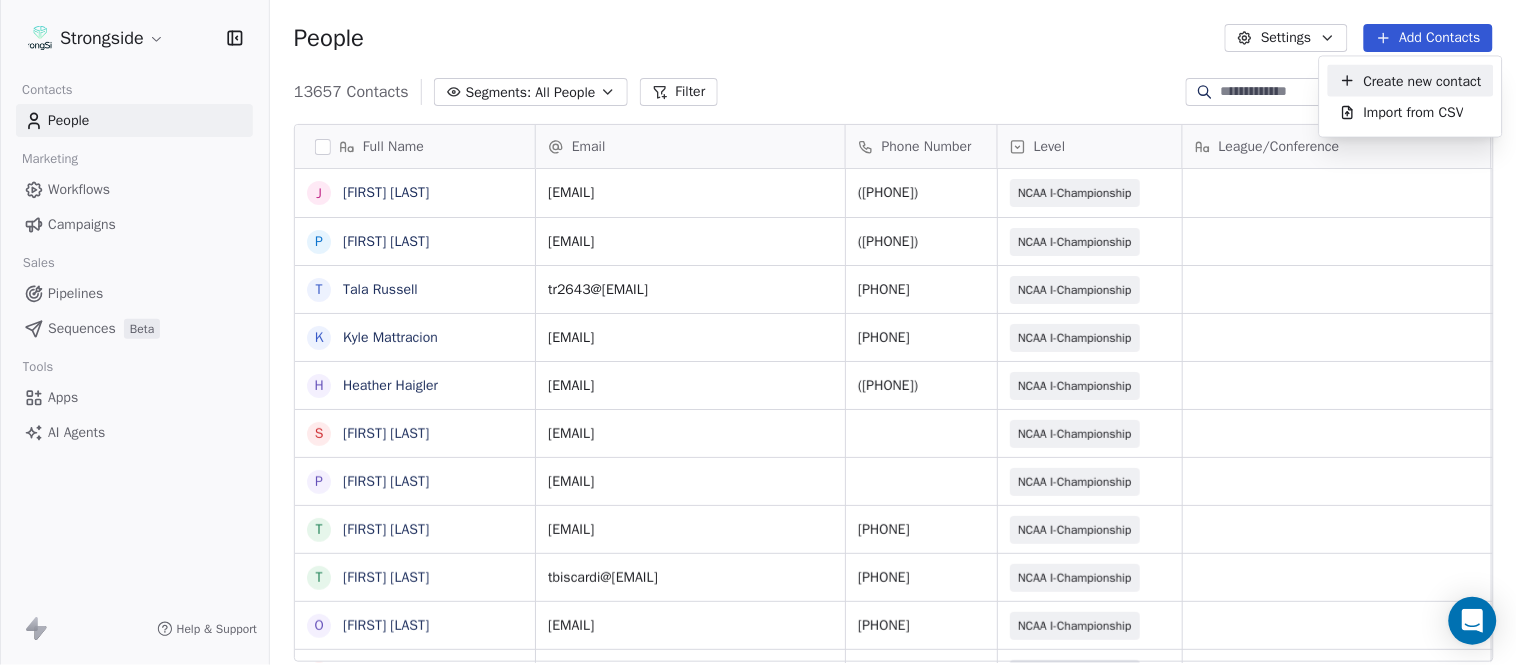 click on "Create new contact" at bounding box center [1423, 80] 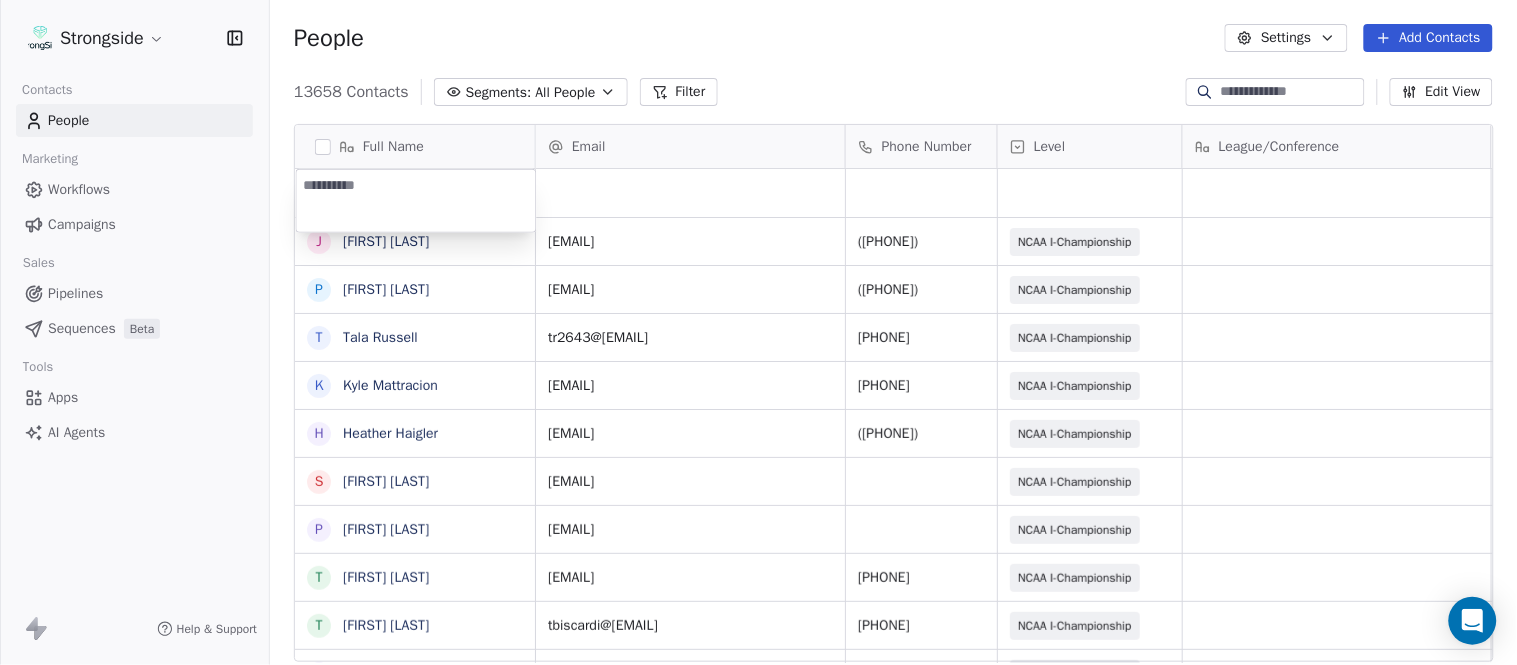 type on "**********" 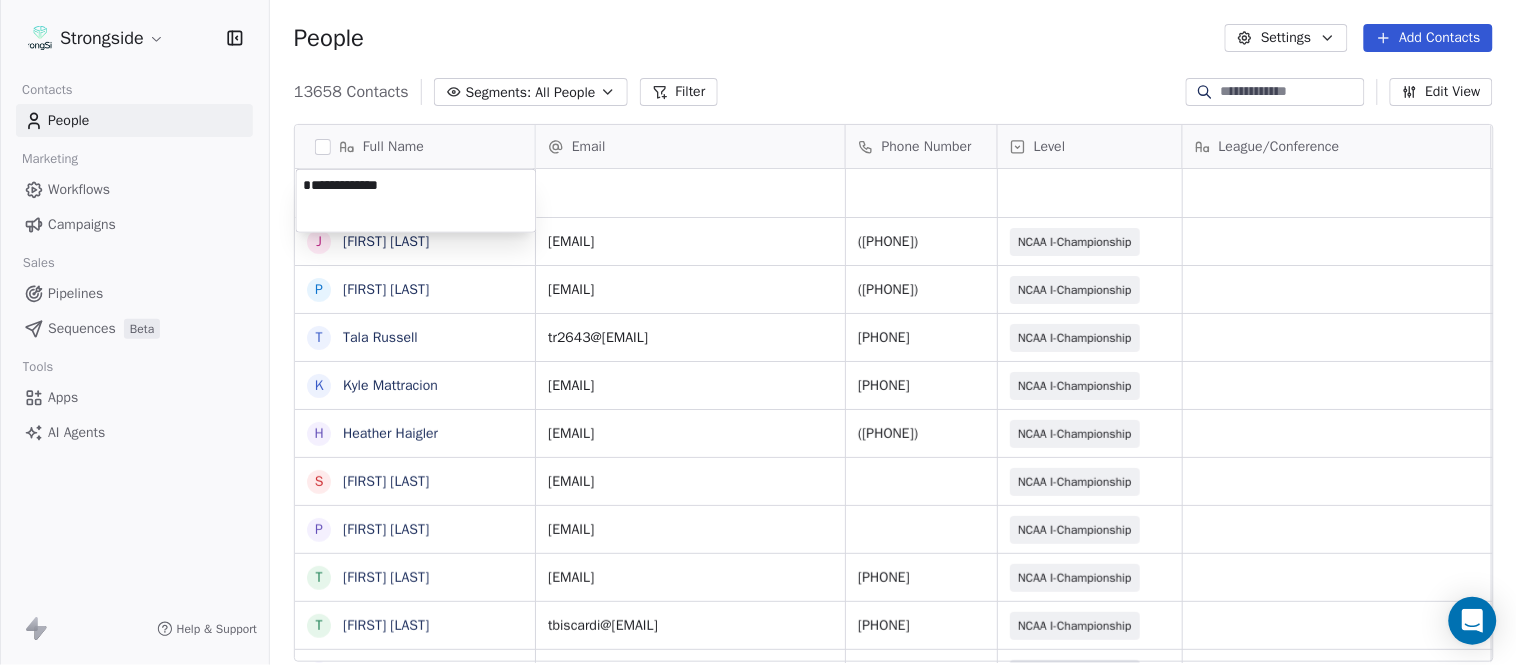 click on "Strongside Contacts People Marketing Workflows Campaigns Sales Pipelines Sequences Beta Tools Apps AI Agents Help & Support People Settings  Add Contacts 13658 Contacts Segments: All People Filter  Edit View Tag Add to Sequence Export Full Name J Jon Poppe P Peter Pilling T Tala Russell K Kyle Mattracion H Heather Haigler S Sarah Parady P Perry Sosi T Taj-Amir Torres T Tom Biscardi O Omar King N Nate Trawick J Joe Gerbino P Patrick Rotchford D Dalton McCrann J Josh Ison T Trevor Warner D Dakota Dailey L Leslie Cowen M Meghan Kovac P Paul Verbitsky R Rodrigo Santiago J Jordan Doroshenko D Dominick Calhoun J Jillian Austin-Pottorff C Curt Fitzpatrick L Lori Godshalk Y Yariv Amir D Debbie Rhyde L Lynn Mentzer J Jordan Johnson Email Phone Number Level League/Conference Organization Job Title Tags Created Date BST Aug 06, 2025 10:48 PM football@columbia.edu (212) 854-7062 NCAA I-Championship COLUMBIA UNIV Head Coach Aug 06, 2025 10:46 PM ppilling@columbia.edu (212) 854-4774 NCAA I-Championship COLUMBIA UNIV SID" at bounding box center (758, 332) 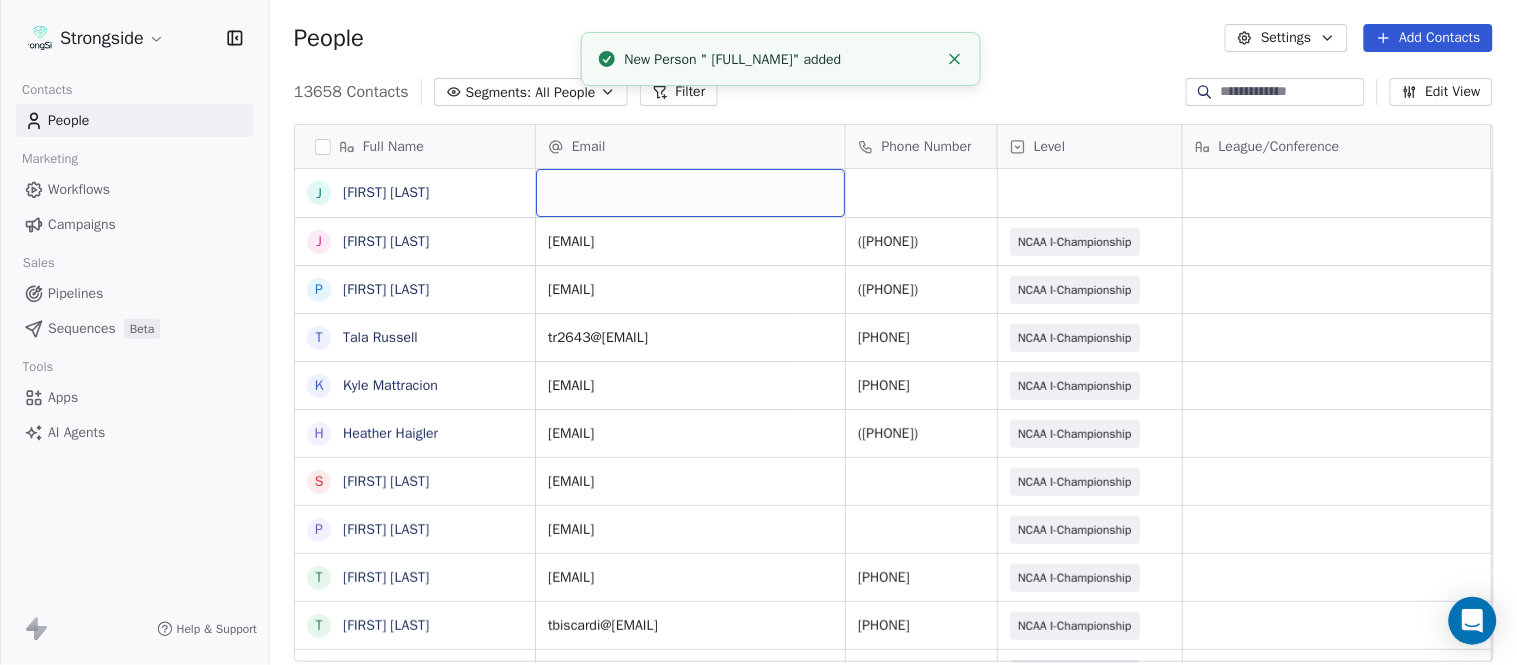click at bounding box center [690, 193] 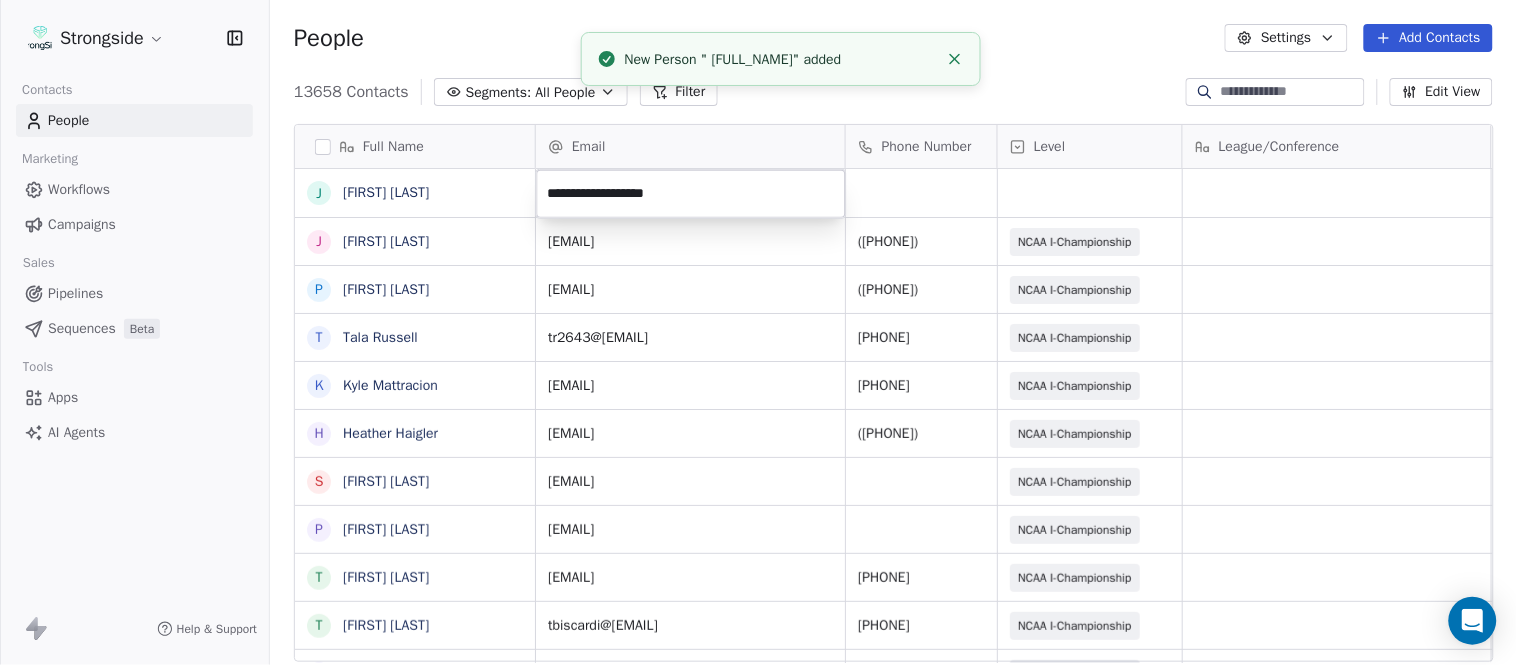 click on "Strongside Contacts People Marketing Workflows Campaigns Sales Pipelines Sequences Beta Tools Apps AI Agents Help & Support People Settings  Add Contacts 13658 Contacts Segments: All People Filter  Edit View Tag Add to Sequence Export Full Name J Jumpei Harada J Jon Poppe P Peter Pilling T Tala Russell K Kyle Mattracion H Heather Haigler S Sarah Parady P Perry Sosi T Taj-Amir Torres T Tom Biscardi O Omar King N Nate Trawick J Joe Gerbino P Patrick Rotchford D Dalton McCrann J Josh Ison T Trevor Warner D Dakota Dailey L Leslie Cowen M Meghan Kovac P Paul Verbitsky R Rodrigo Santiago J Jordan Doroshenko D Dominick Calhoun J Jillian Austin-Pottorff C Curt Fitzpatrick L Lori Godshalk Y Yariv Amir D Debbie Rhyde L Lynn Mentzer J Jordan Johnson Email Phone Number Level League/Conference Organization Job Title Tags Created Date BST Aug 06, 2025 10:48 PM football@columbia.edu (212) 854-7062 NCAA I-Championship COLUMBIA UNIV Head Coach Aug 06, 2025 10:46 PM ppilling@columbia.edu (212) 854-4774 NCAA I-Championship" at bounding box center (758, 332) 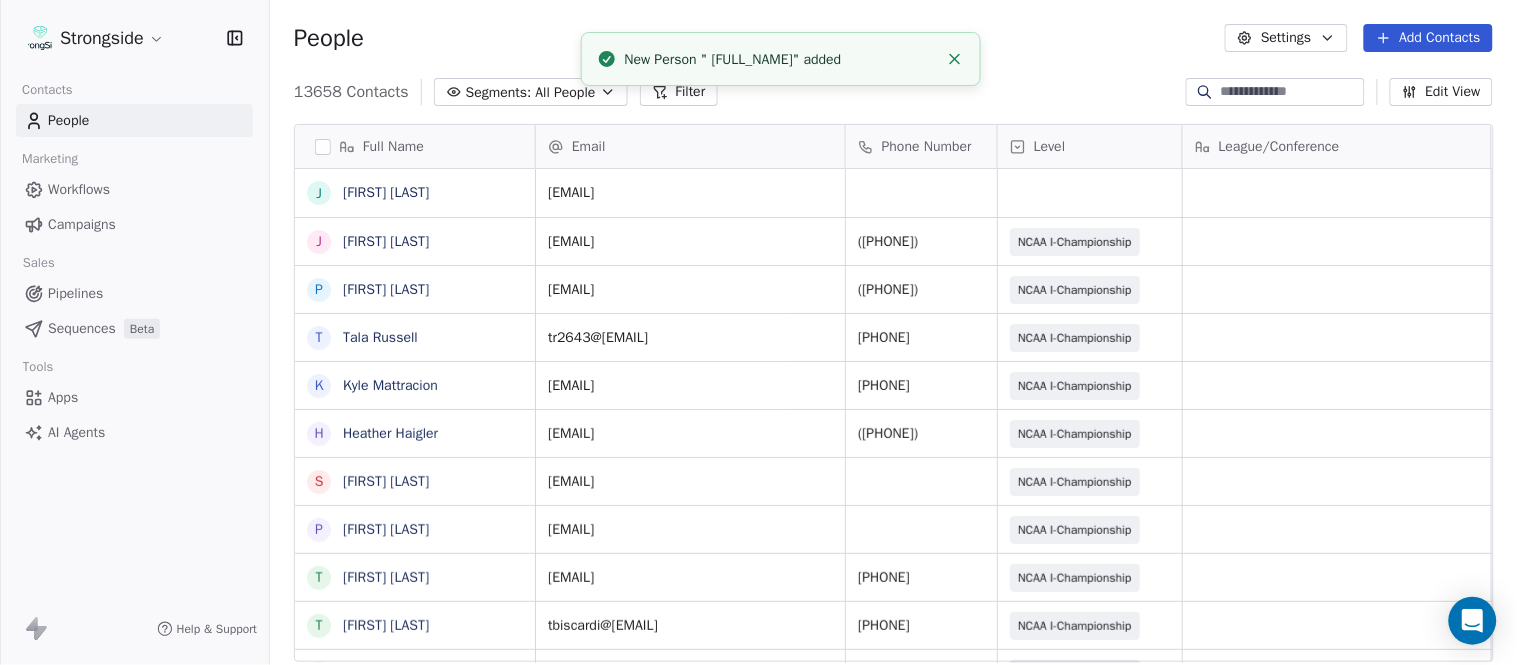 click 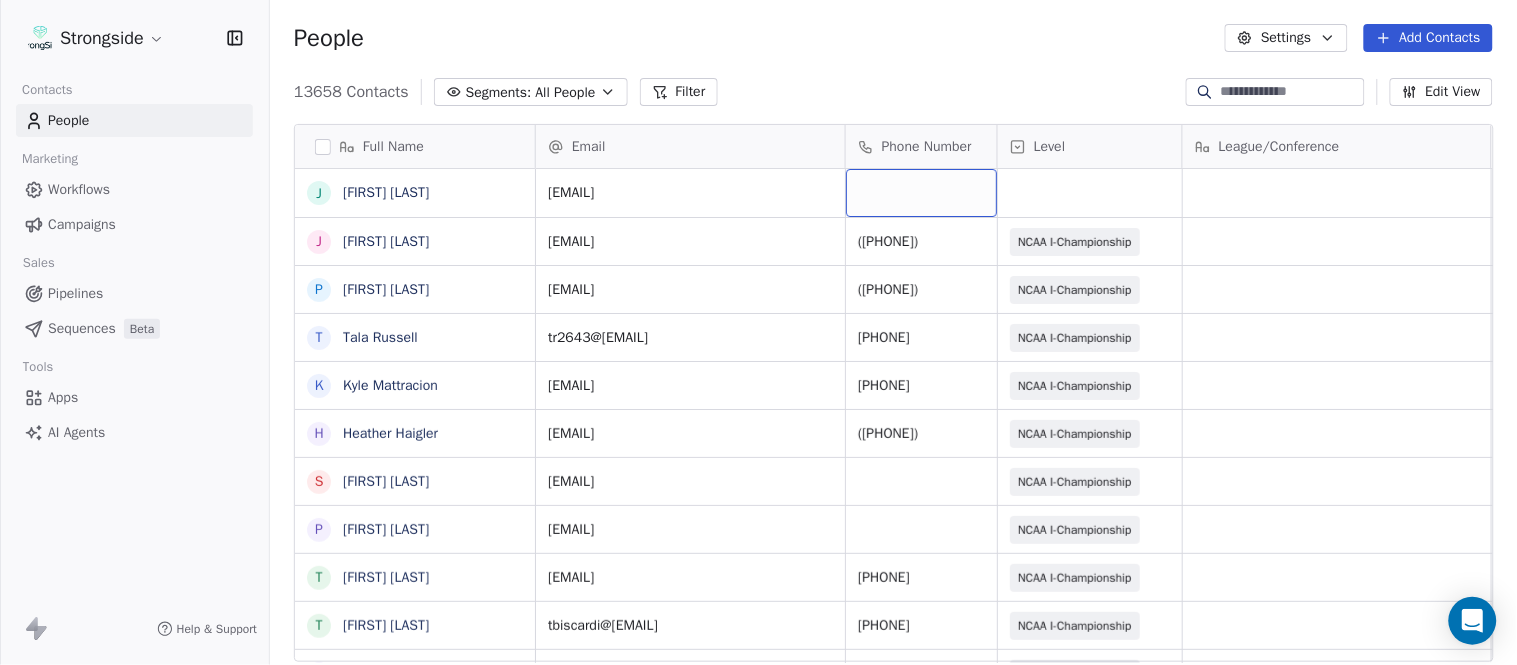 click at bounding box center [921, 193] 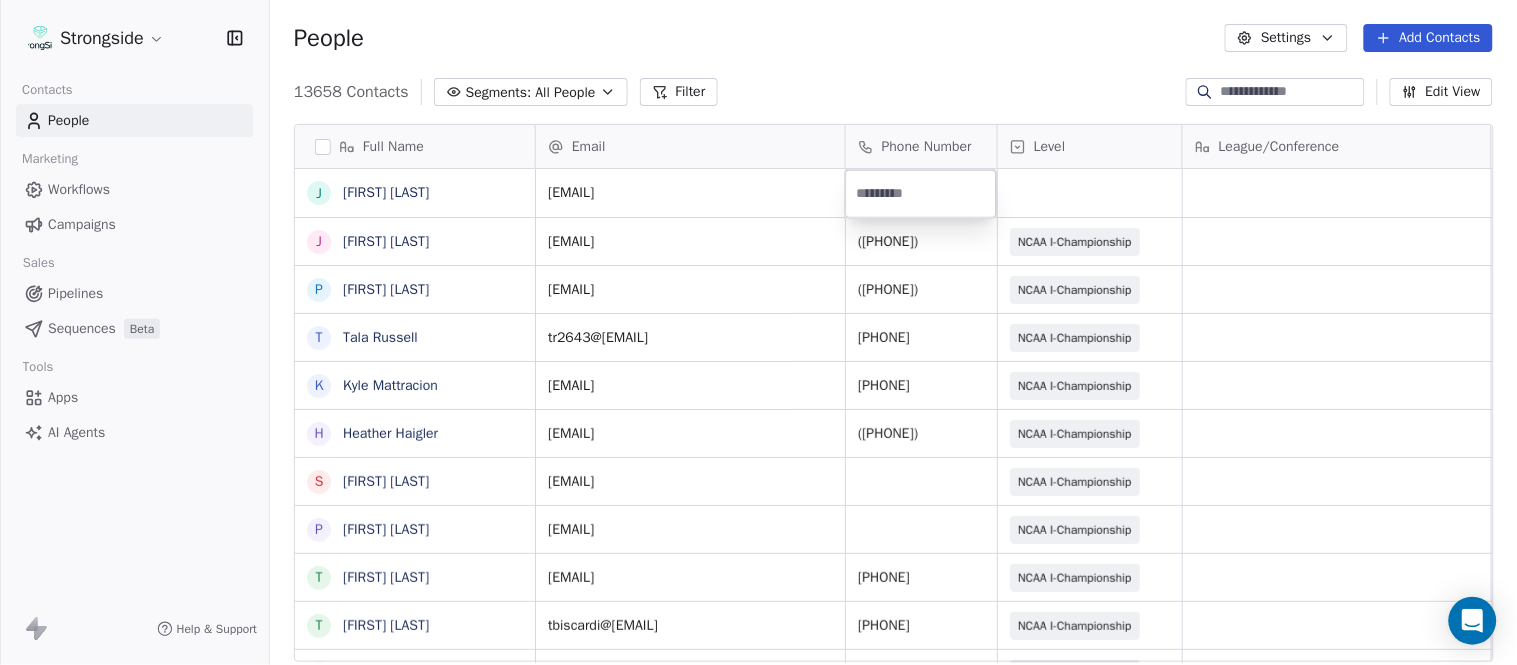 type on "**********" 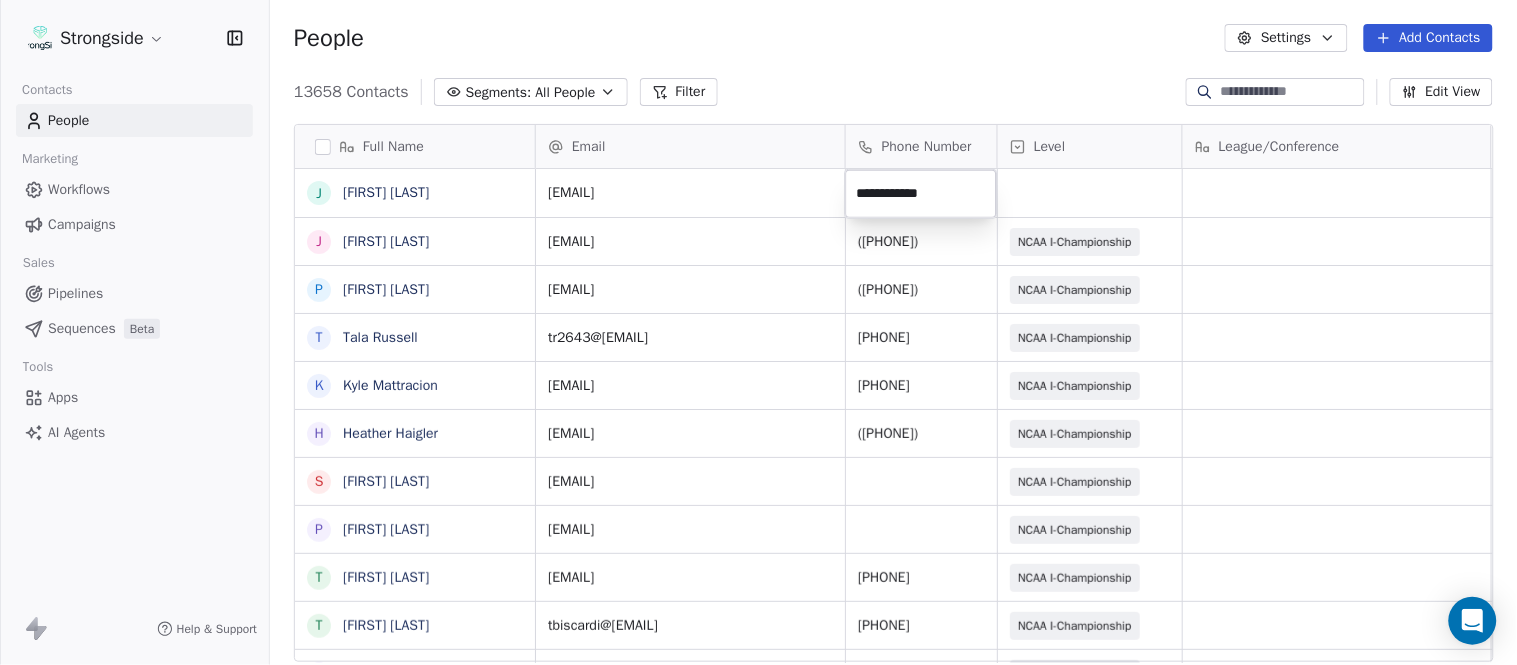 click on "Strongside Contacts People Marketing Workflows Campaigns Sales Pipelines Sequences Beta Tools Apps AI Agents Help & Support People Settings  Add Contacts 13658 Contacts Segments: All People Filter  Edit View Tag Add to Sequence Export Full Name J Jumpei Harada J Jon Poppe P Peter Pilling T Tala Russell K Kyle Mattracion H Heather Haigler S Sarah Parady P Perry Sosi T Taj-Amir Torres T Tom Biscardi O Omar King N Nate Trawick J Joe Gerbino P Patrick Rotchford D Dalton McCrann J Josh Ison T Trevor Warner D Dakota Dailey L Leslie Cowen M Meghan Kovac P Paul Verbitsky R Rodrigo Santiago J Jordan Doroshenko D Dominick Calhoun J Jillian Austin-Pottorff C Curt Fitzpatrick L Lori Godshalk Y Yariv Amir D Debbie Rhyde L Lynn Mentzer J Jordan Johnson Email Phone Number Level League/Conference Organization Job Title Tags Created Date BST jh2810@columbia.edu Aug 06, 2025 10:48 PM football@columbia.edu (212) 854-7062 NCAA I-Championship COLUMBIA UNIV Head Coach Aug 06, 2025 10:46 PM ppilling@columbia.edu (212) 854-4774" at bounding box center (758, 332) 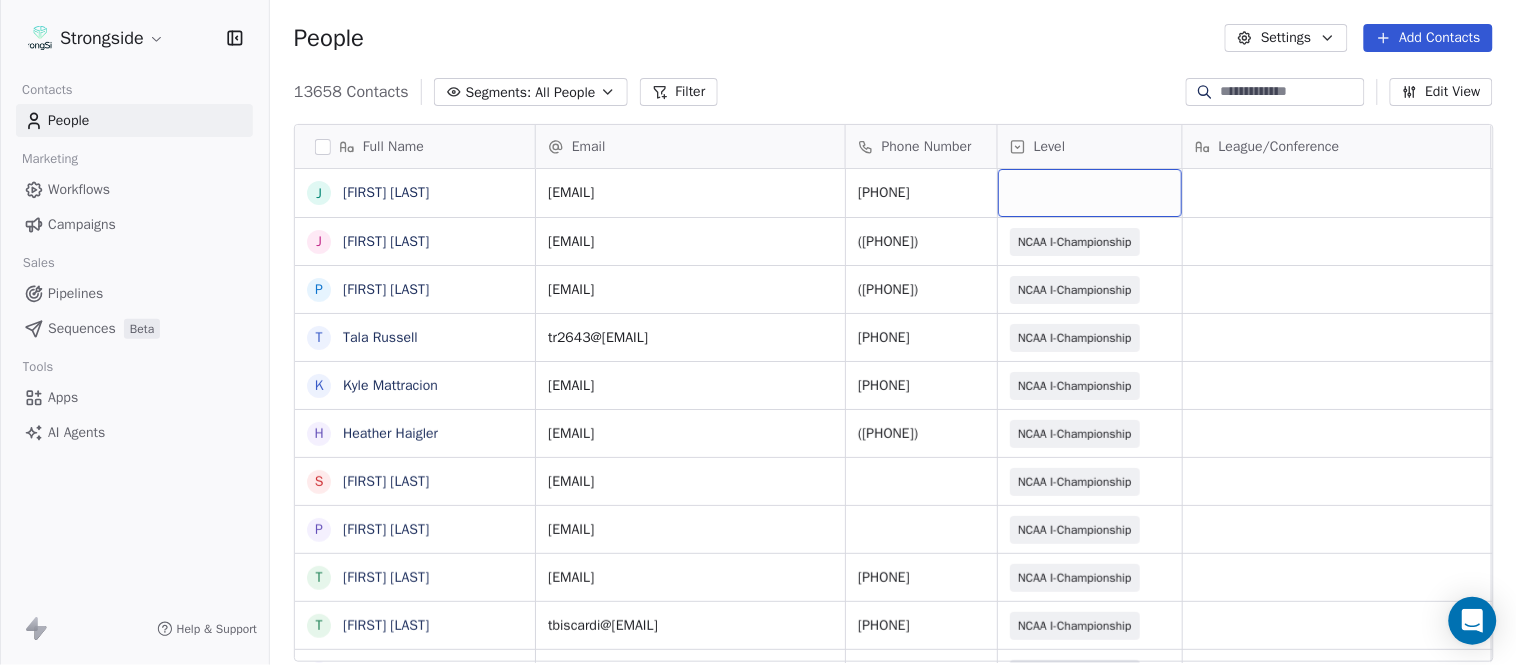 click at bounding box center [1090, 193] 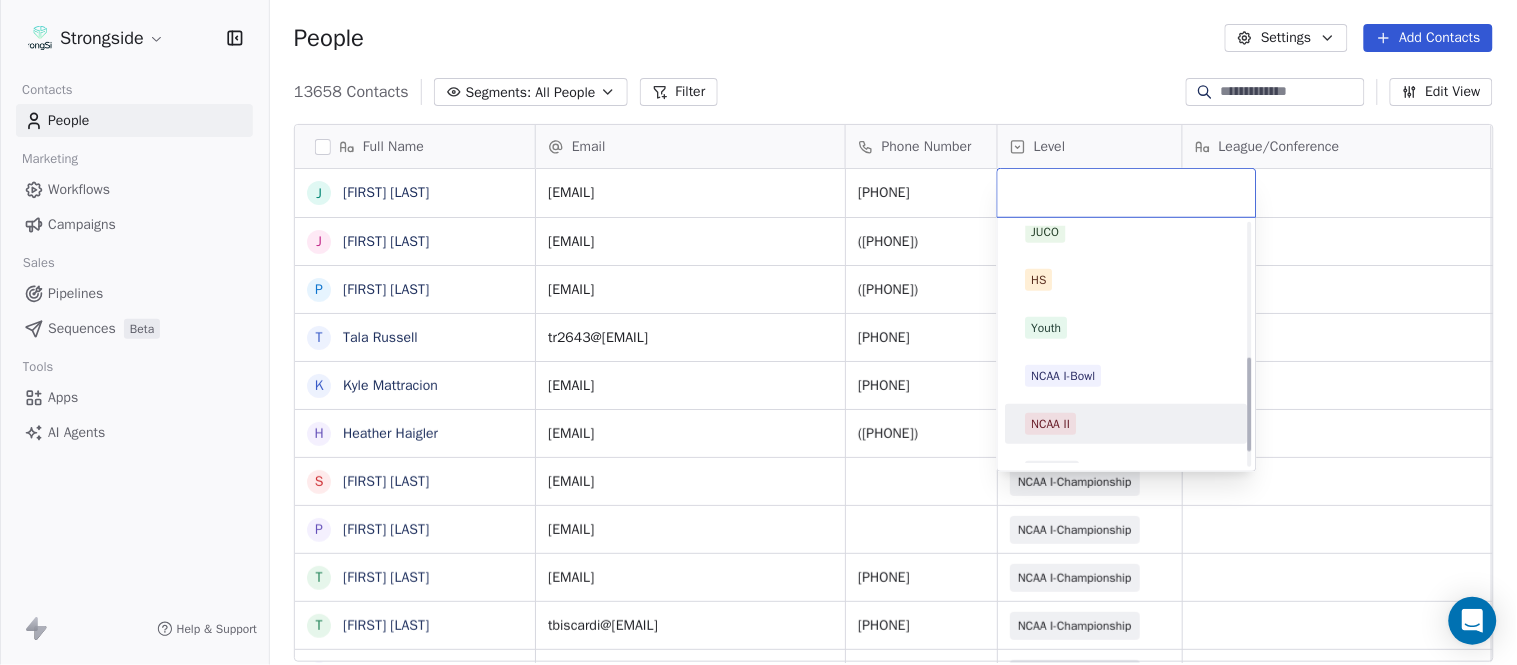 scroll, scrollTop: 378, scrollLeft: 0, axis: vertical 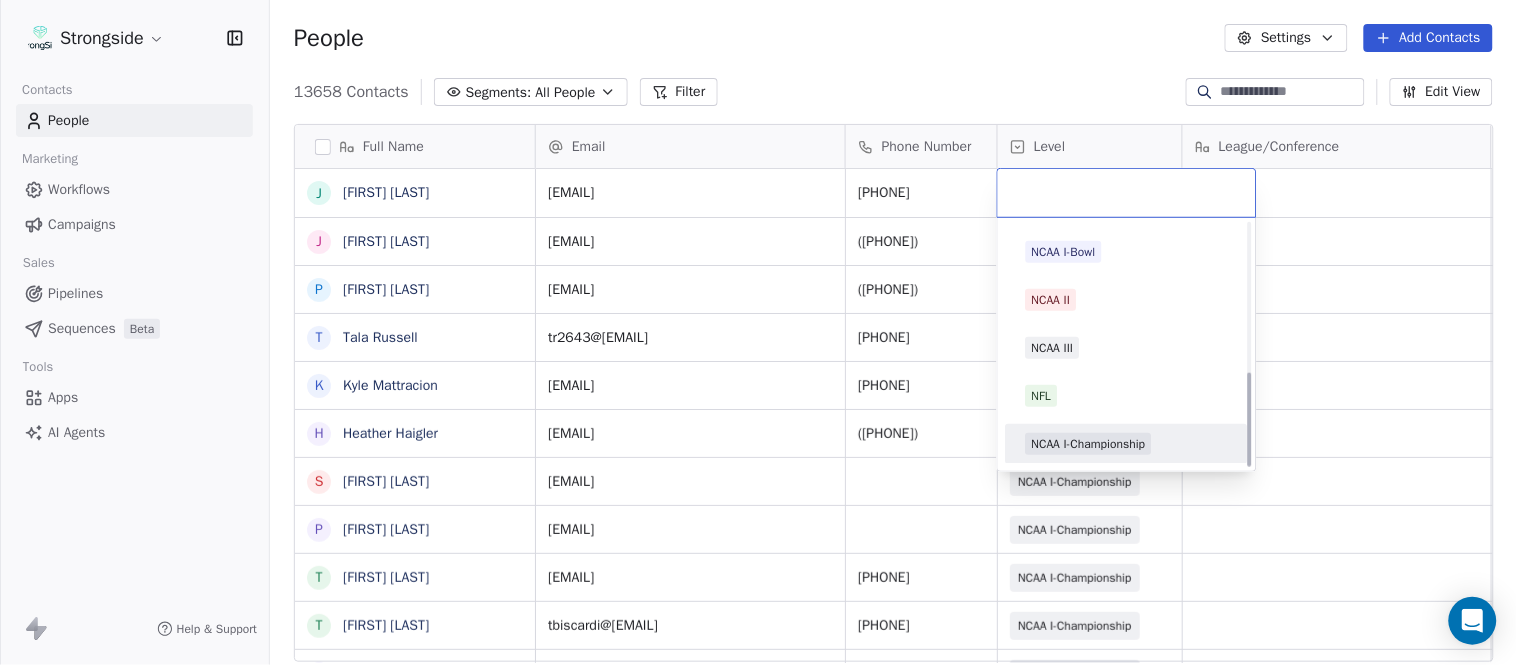 click on "NCAA I-Championship" at bounding box center [1089, 444] 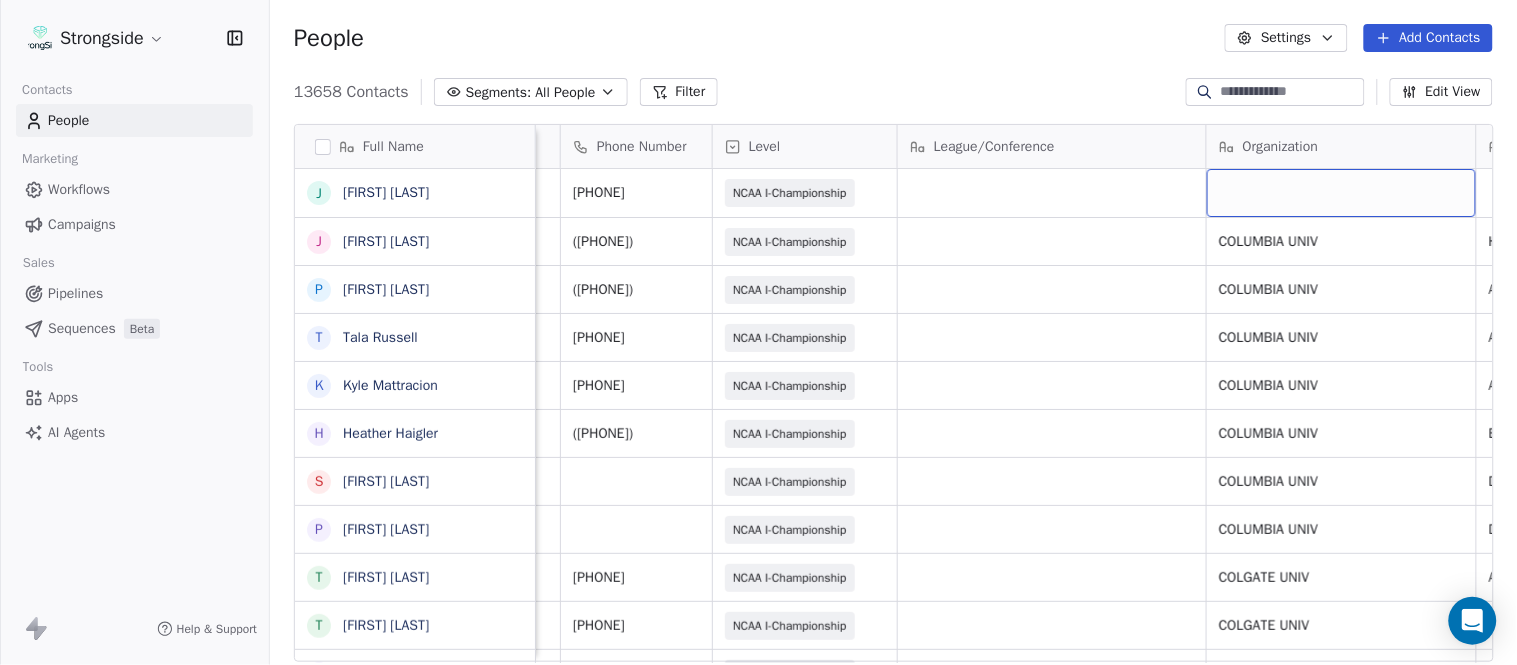 scroll, scrollTop: 0, scrollLeft: 553, axis: horizontal 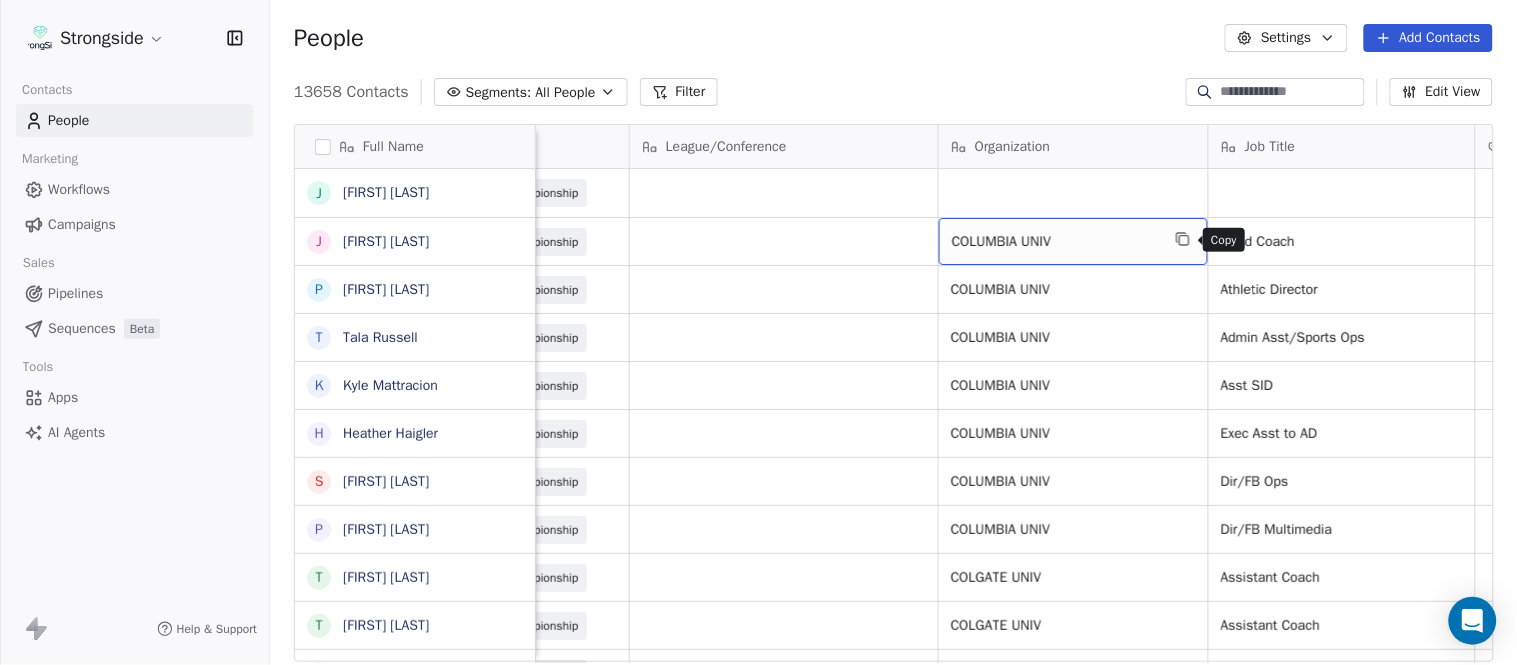 click 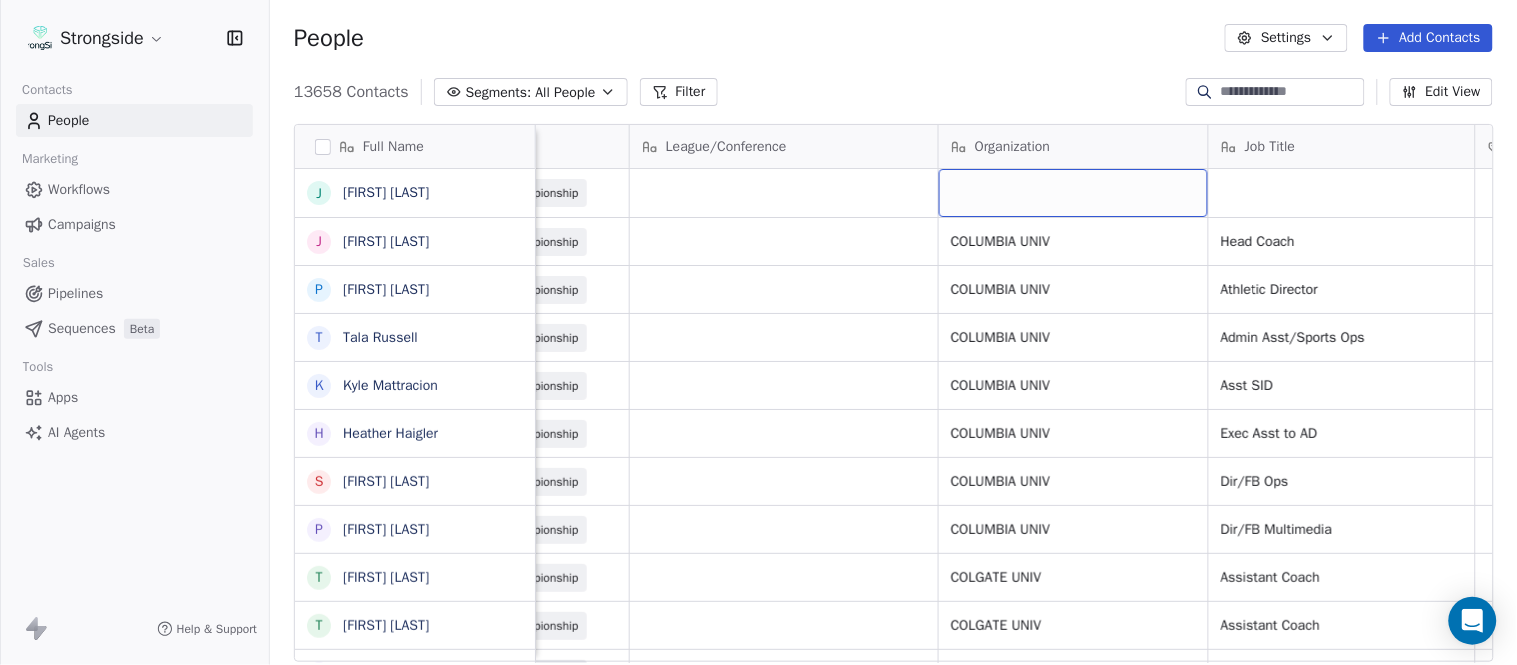 click at bounding box center (1073, 193) 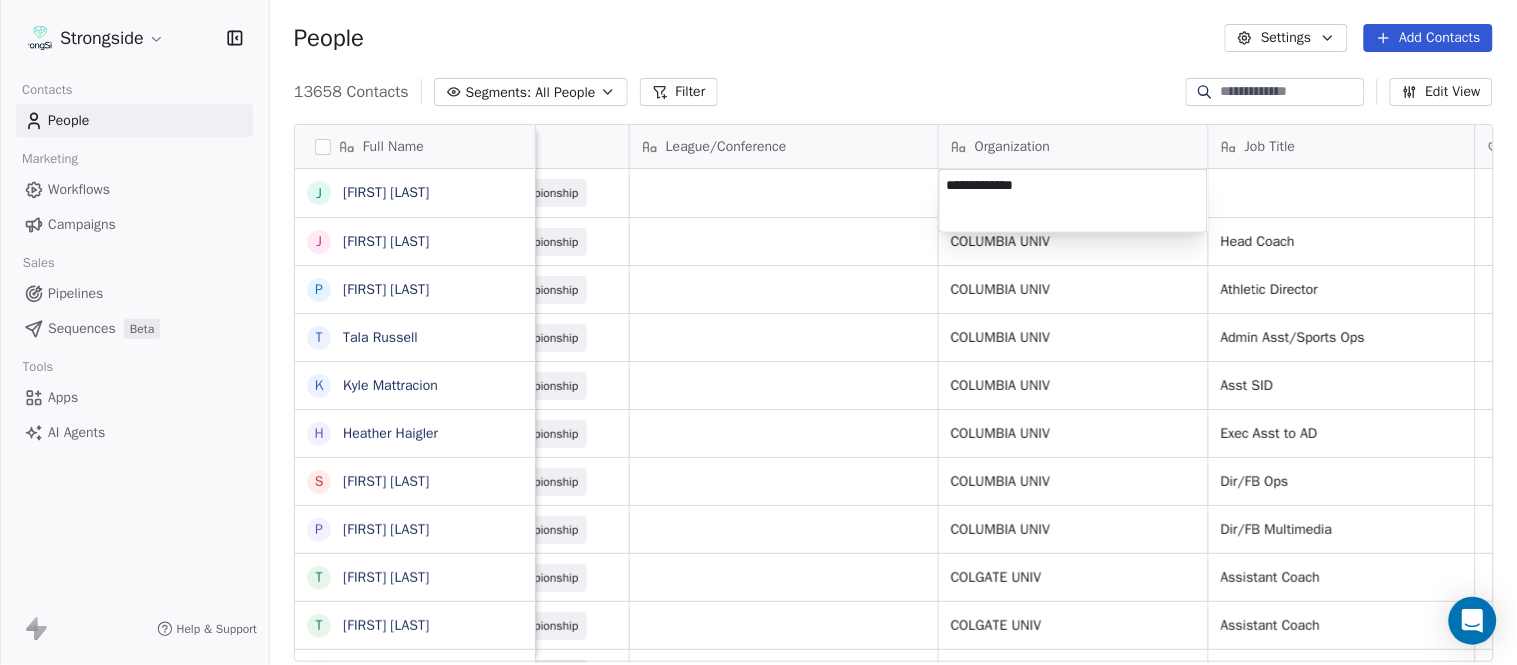 type on "**********" 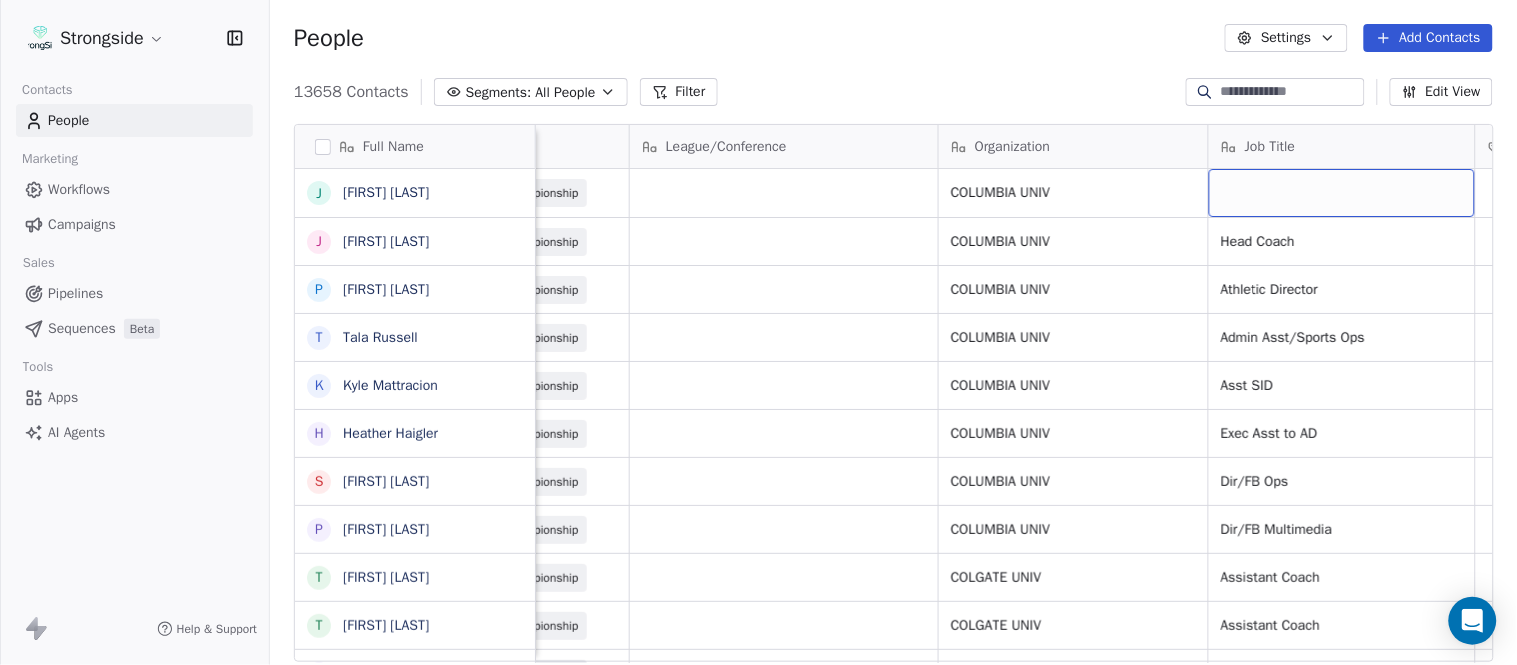 click at bounding box center (1342, 193) 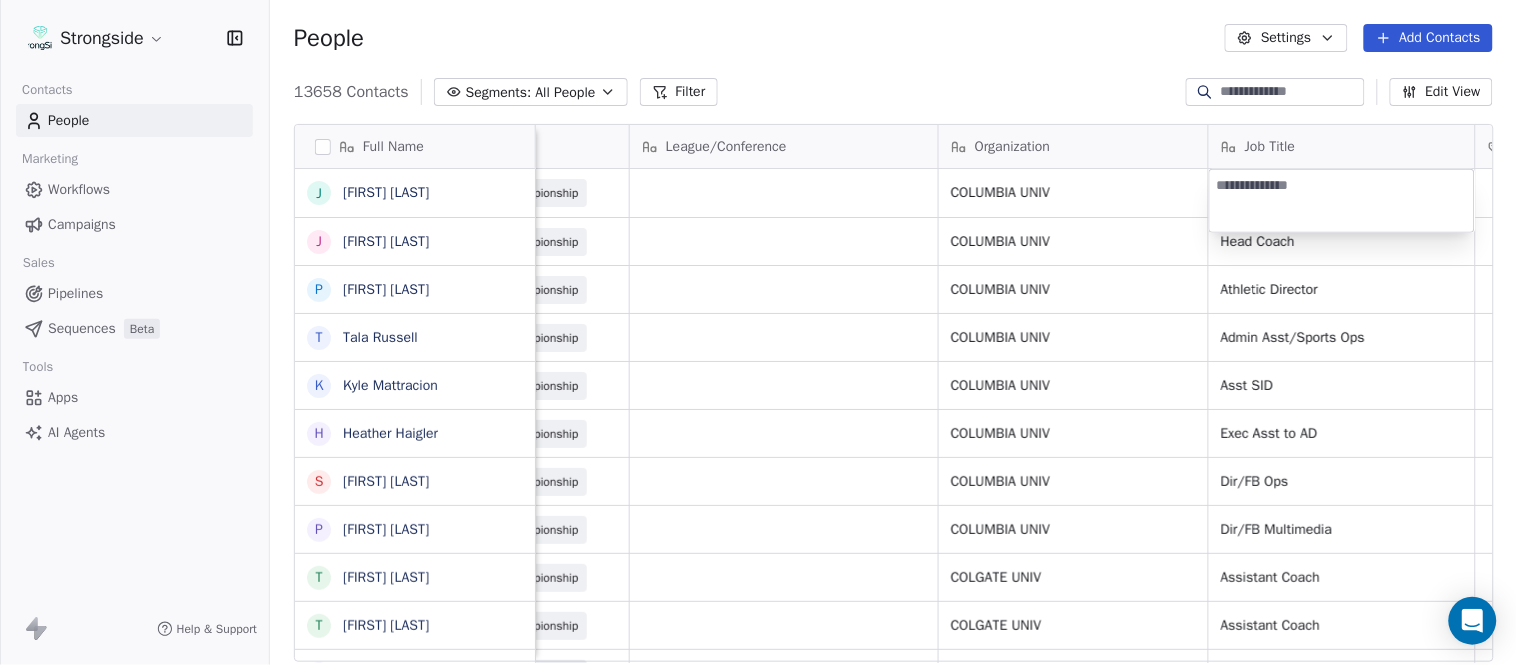 type on "**********" 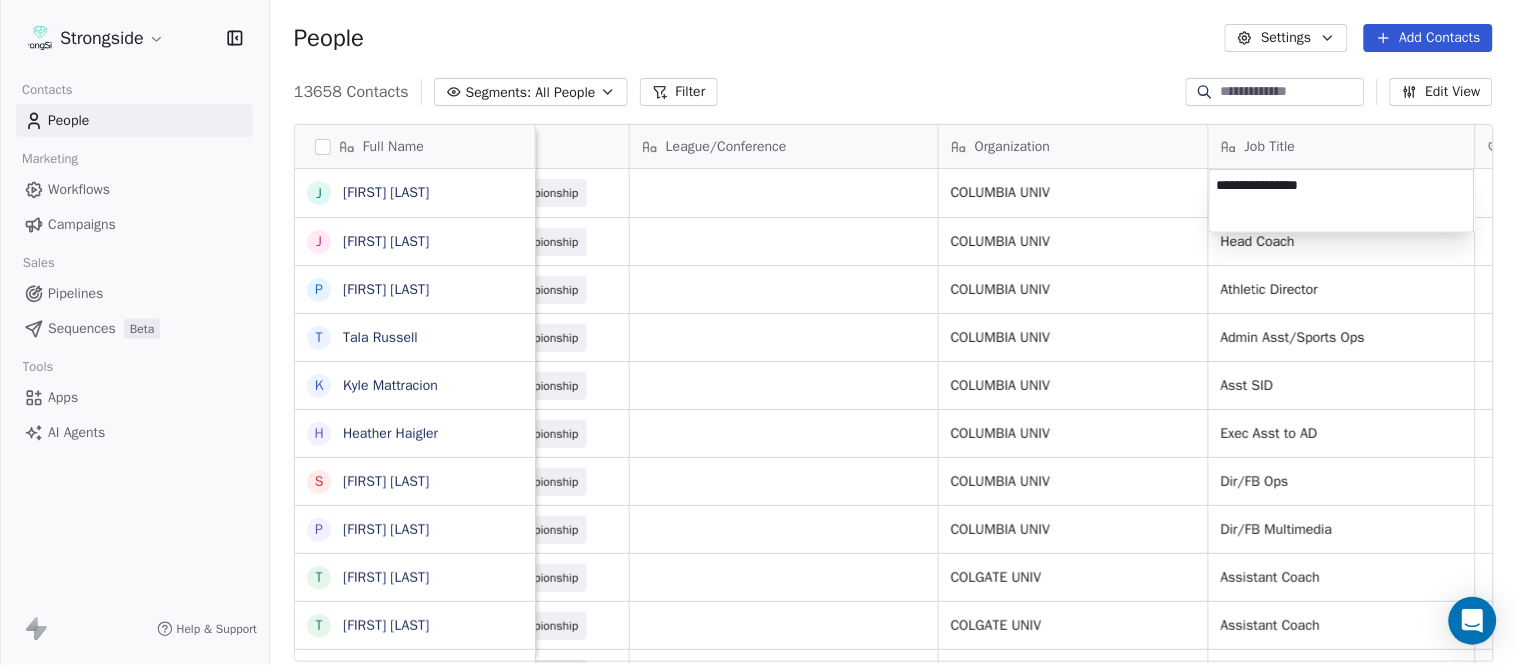 click on "Strongside Contacts People Marketing Workflows Campaigns Sales Pipelines Sequences Beta Tools Apps AI Agents Help & Support People Settings  Add Contacts 13658 Contacts Segments: All People Filter  Edit View Tag Add to Sequence Export Full Name J Jumpei Harada J Jon Poppe P Peter Pilling T Tala Russell K Kyle Mattracion H Heather Haigler S Sarah Parady P Perry Sosi T Taj-Amir Torres T Tom Biscardi O Omar King N Nate Trawick J Joe Gerbino P Patrick Rotchford D Dalton McCrann J Josh Ison T Trevor Warner D Dakota Dailey L Leslie Cowen M Meghan Kovac P Paul Verbitsky R Rodrigo Santiago J Jordan Doroshenko D Dominick Calhoun J Jillian Austin-Pottorff C Curt Fitzpatrick L Lori Godshalk Y Yariv Amir D Debbie Rhyde L Lynn Mentzer J Jordan Johnson Email Phone Number Level League/Conference Organization Job Title Tags Created Date BST Status Priority jh2810@columbia.edu 212-854-7056 NCAA I-Championship COLUMBIA UNIV Aug 06, 2025 10:48 PM football@columbia.edu (212) 854-7062 NCAA I-Championship COLUMBIA UNIV Asst SID" at bounding box center [758, 332] 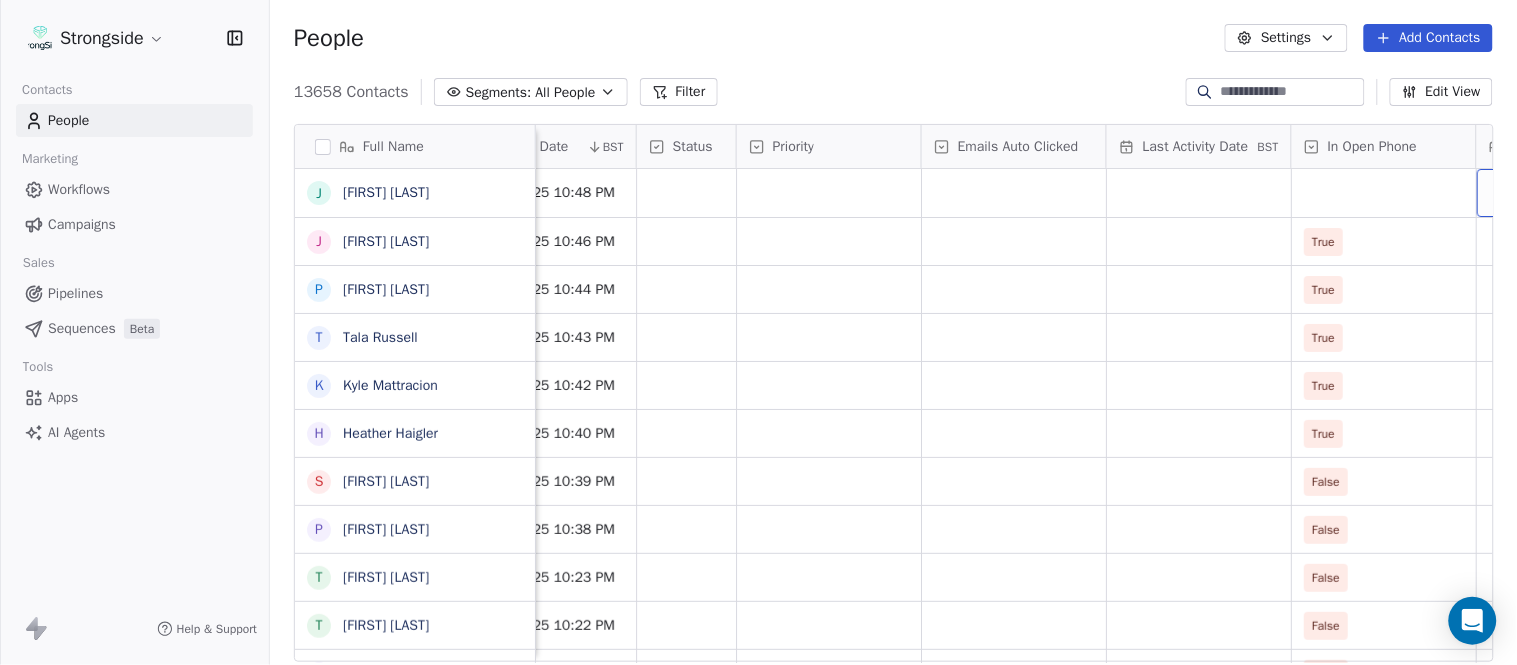 scroll, scrollTop: 0, scrollLeft: 1863, axis: horizontal 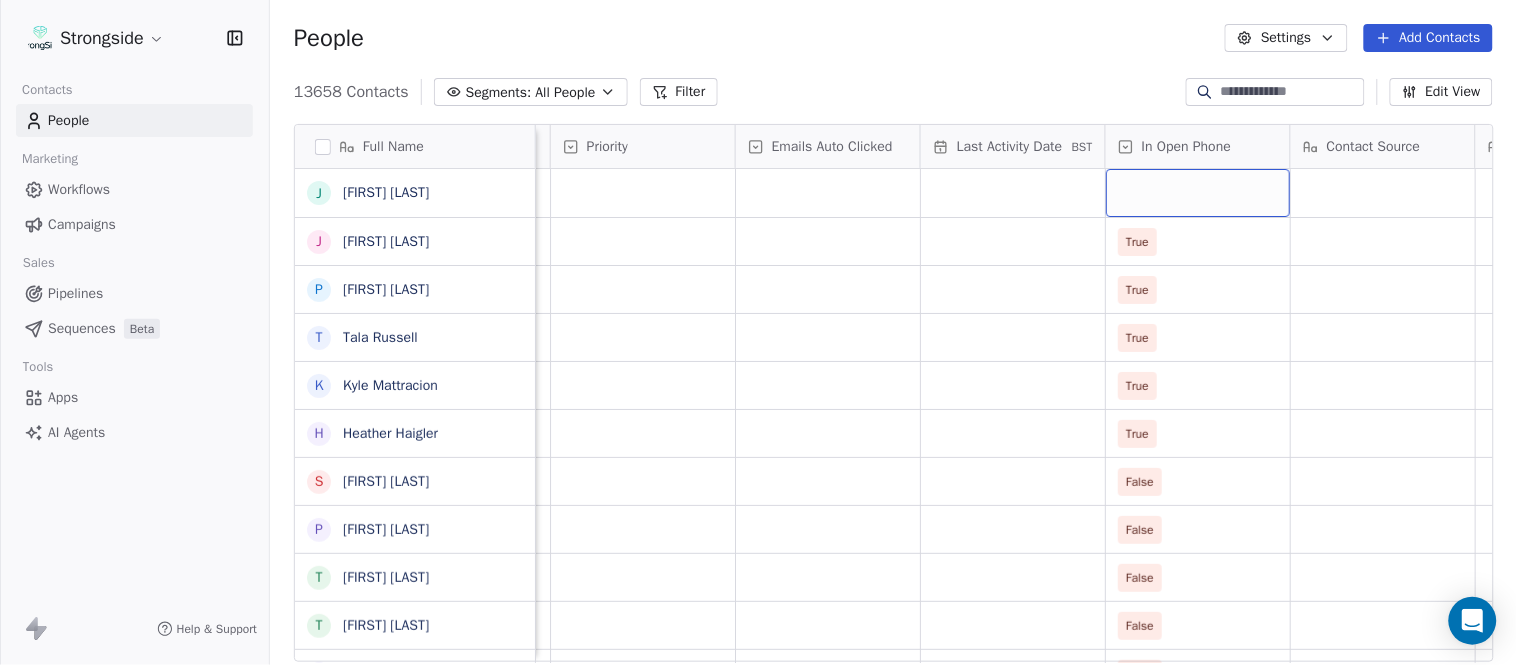 click at bounding box center (1198, 193) 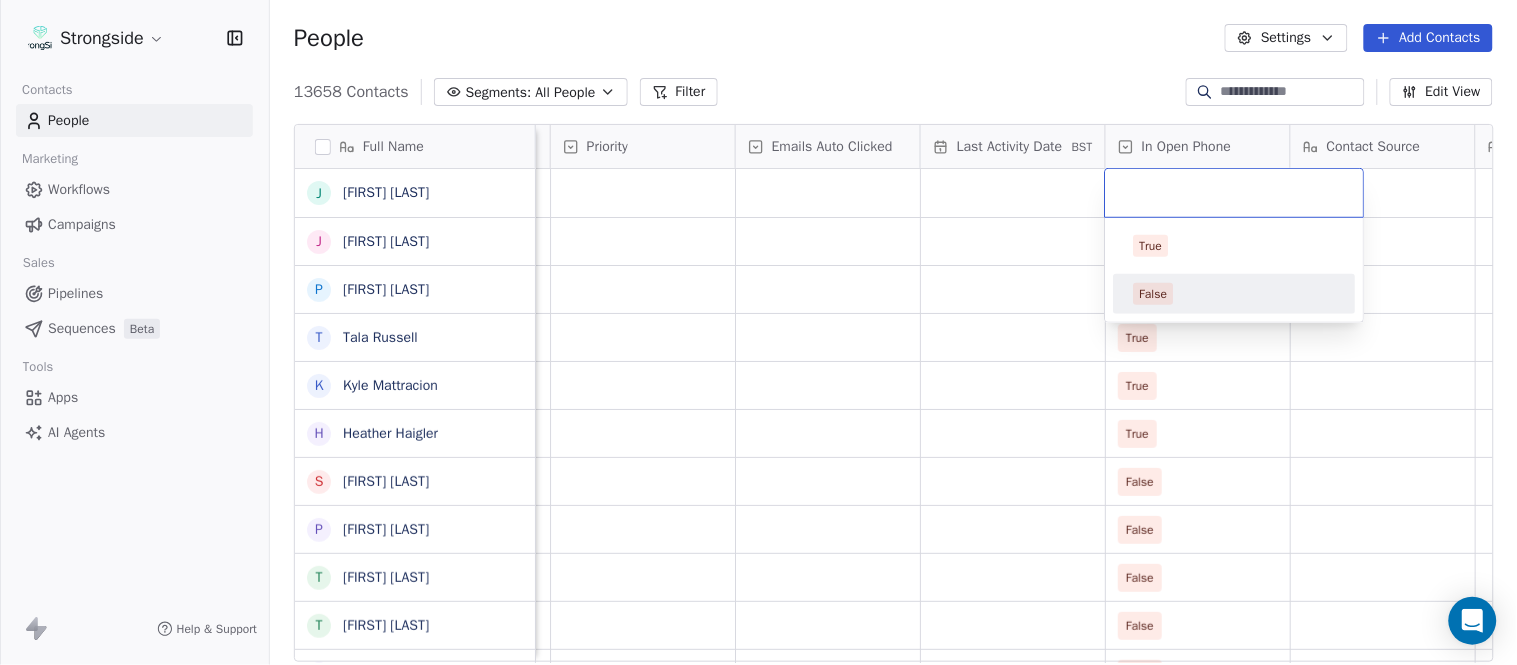 click on "False" at bounding box center [1235, 294] 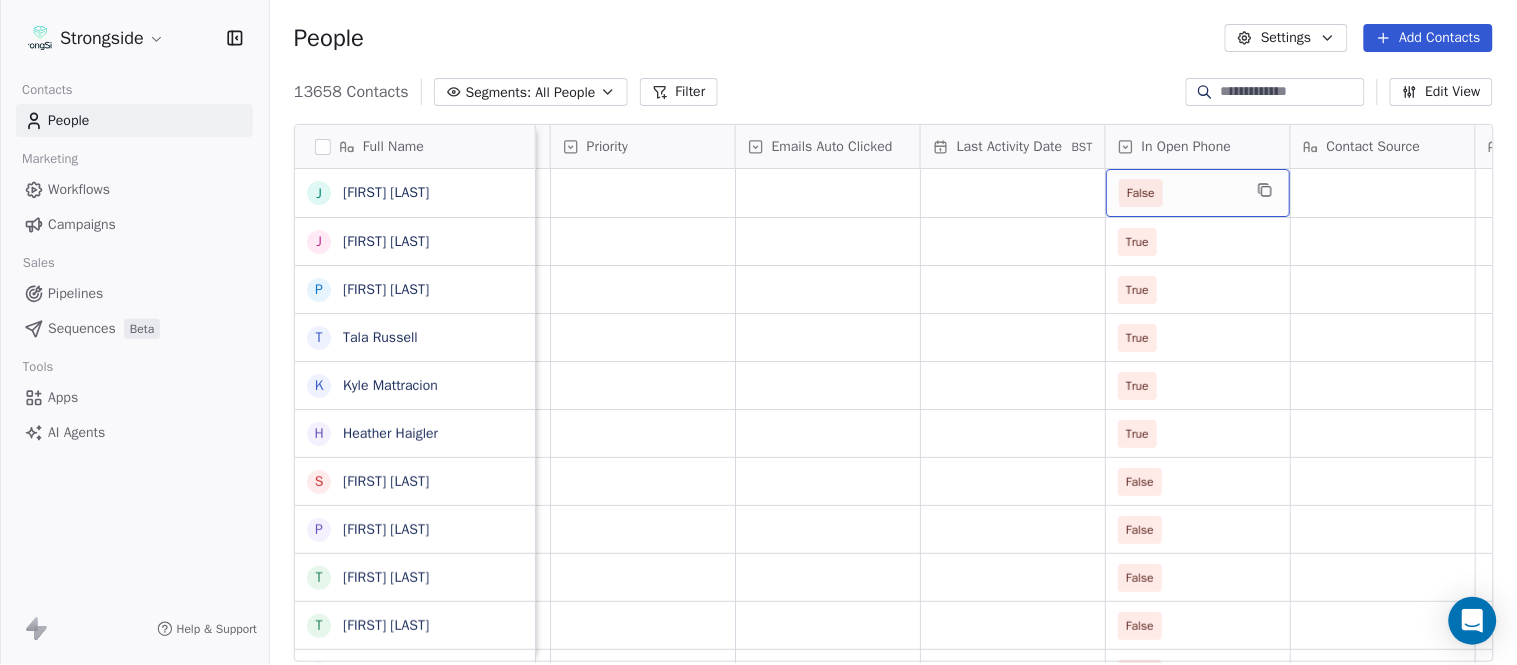 click on "False" at bounding box center [1198, 193] 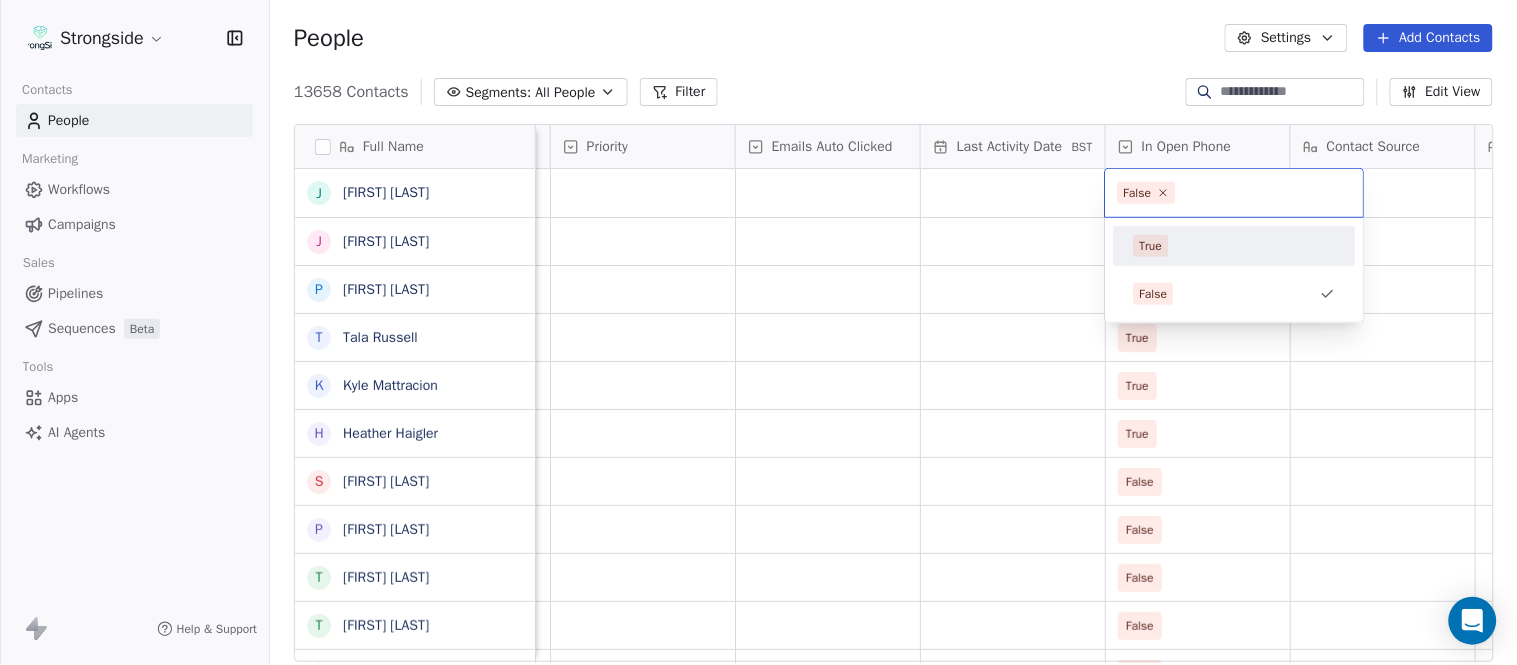 click on "True" at bounding box center [1235, 246] 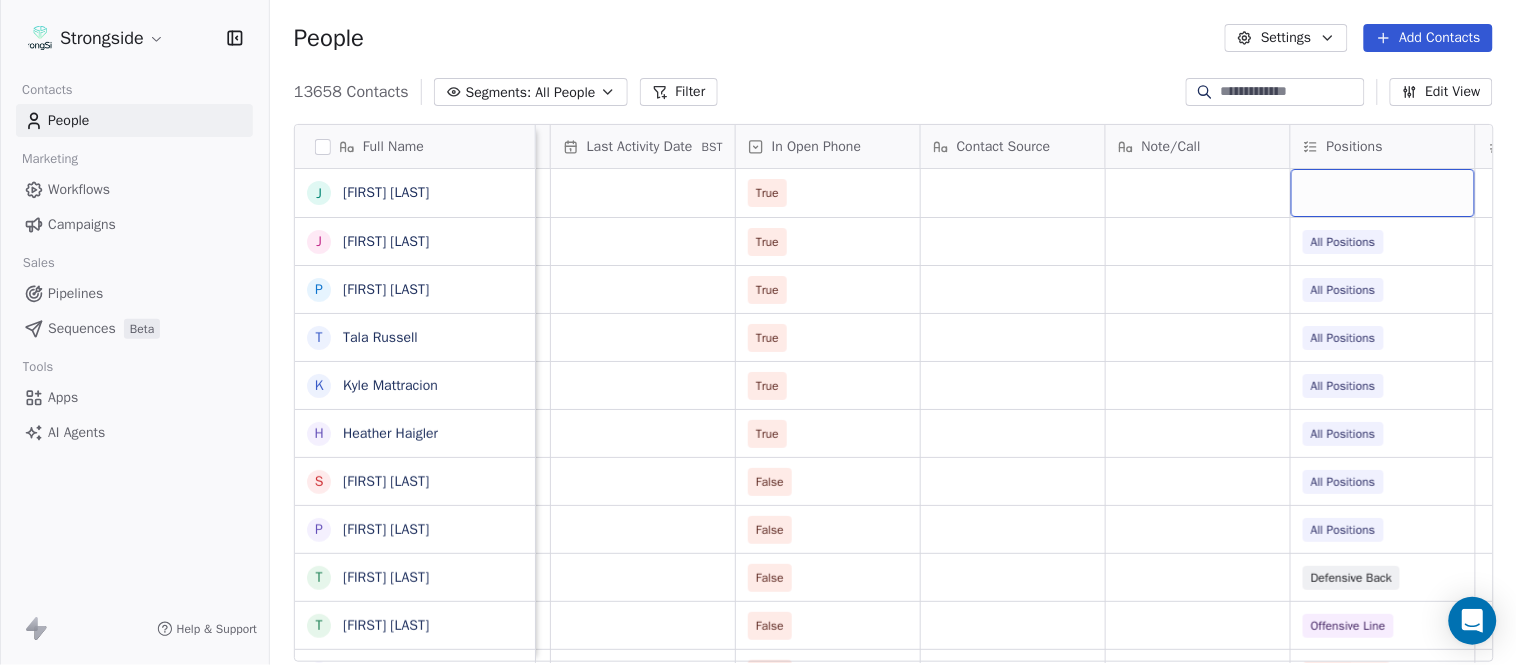scroll, scrollTop: 0, scrollLeft: 2417, axis: horizontal 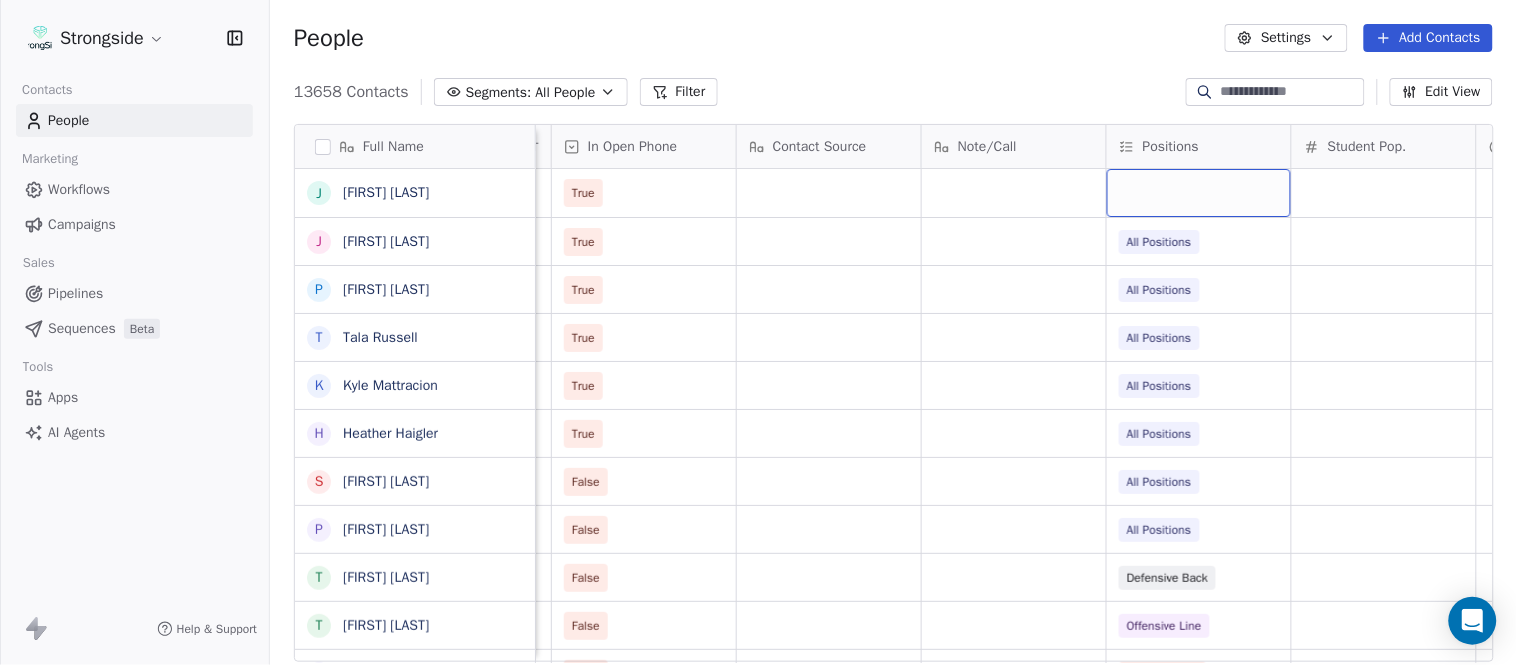 click at bounding box center (1199, 193) 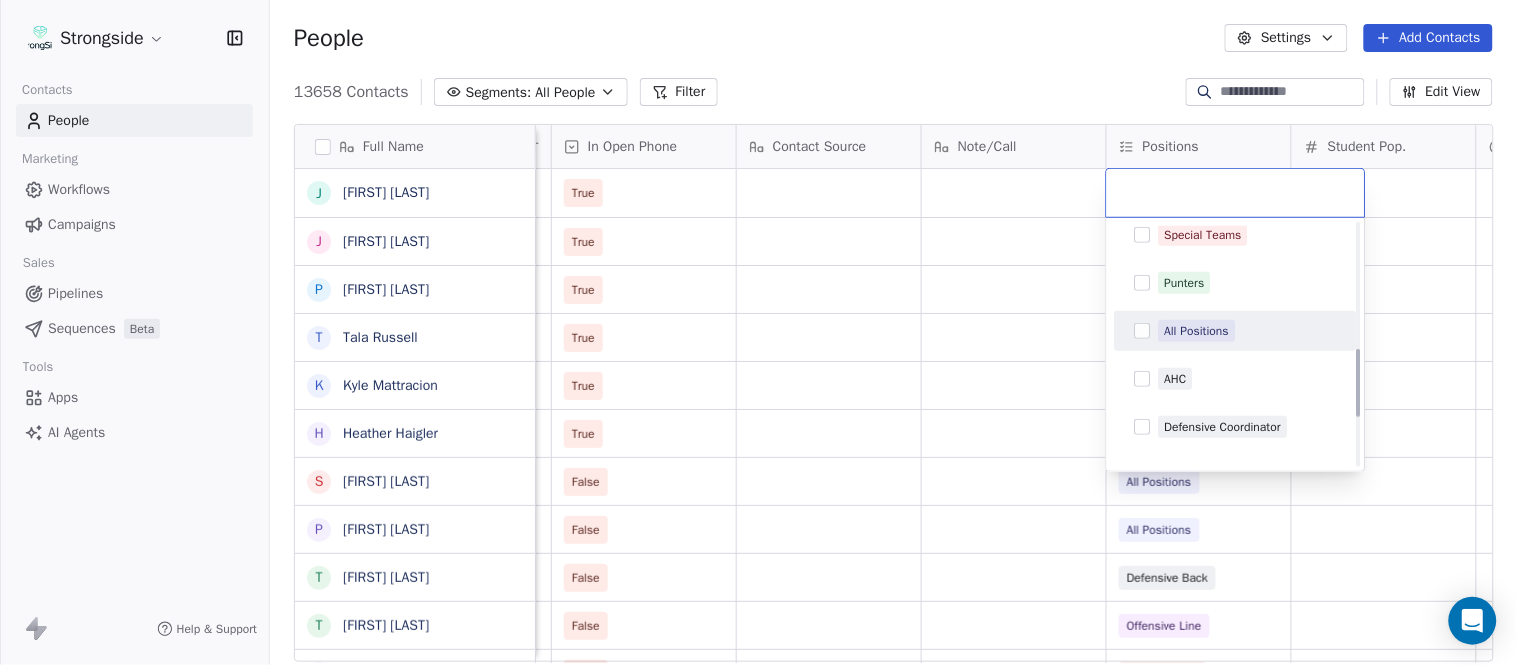 scroll, scrollTop: 444, scrollLeft: 0, axis: vertical 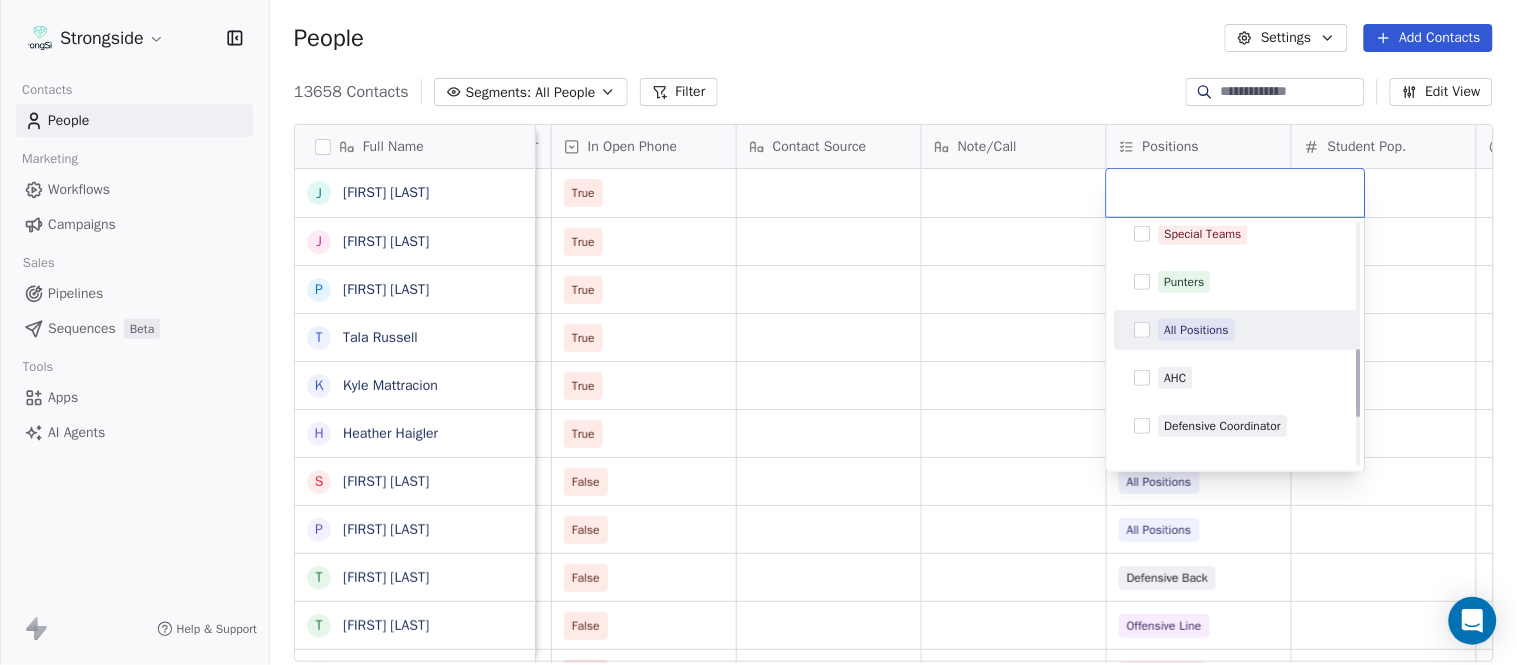 click on "All Positions" at bounding box center [1197, 330] 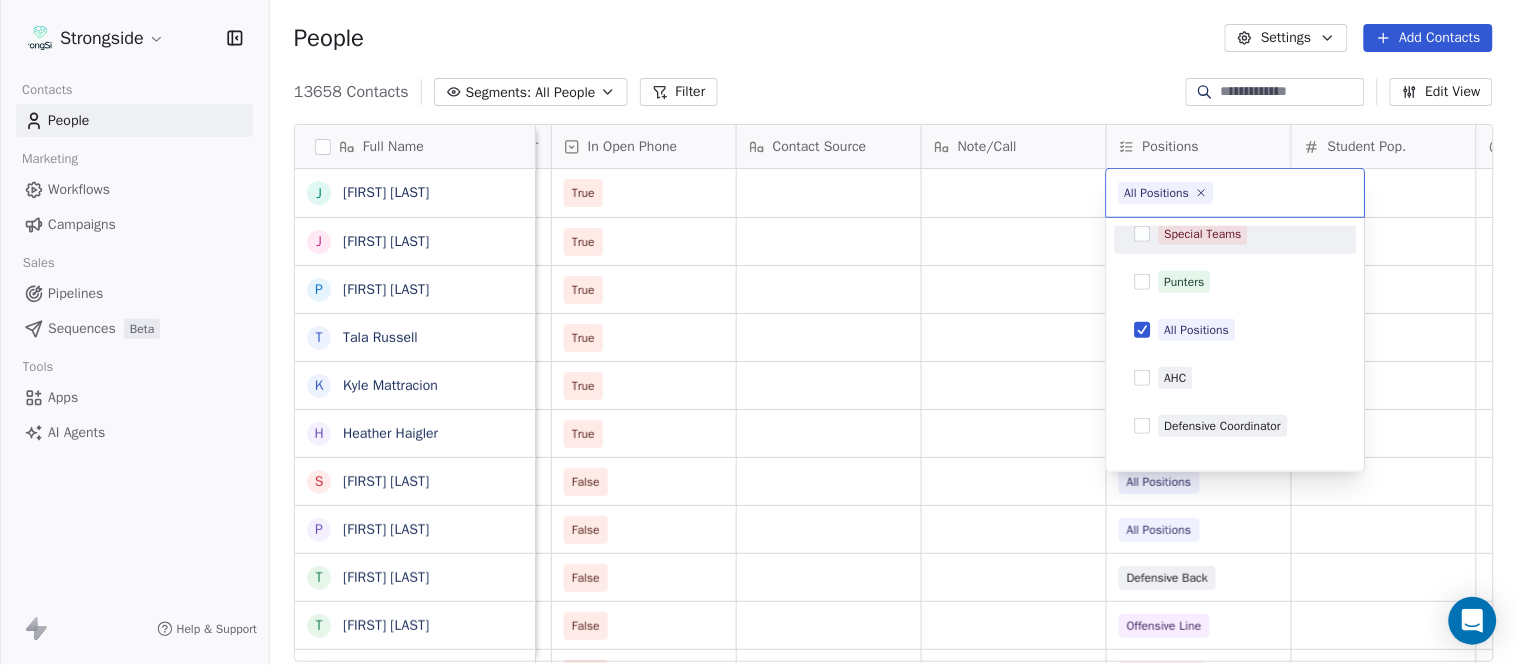 click on "Strongside Contacts People Marketing Workflows Campaigns Sales Pipelines Sequences Beta Tools Apps AI Agents Help & Support People Settings  Add Contacts 13658 Contacts Segments: All People Filter  Edit View Tag Add to Sequence Export Full Name J Jumpei Harada J Jon Poppe P Peter Pilling T Tala Russell K Kyle Mattracion H Heather Haigler S Sarah Parady P Perry Sosi T Taj-Amir Torres T Tom Biscardi O Omar King N Nate Trawick J Joe Gerbino P Patrick Rotchford D Dalton McCrann J Josh Ison T Trevor Warner D Dakota Dailey L Leslie Cowen M Meghan Kovac P Paul Verbitsky R Rodrigo Santiago J Jordan Doroshenko D Dominick Calhoun J Jillian Austin-Pottorff C Curt Fitzpatrick L Lori Godshalk Y Yariv Amir D Debbie Rhyde L Lynn Mentzer J Jordan Johnson Status Priority Emails Auto Clicked Last Activity Date BST In Open Phone Contact Source Note/Call Positions Student Pop. Lead Account   True   True All Positions   True All Positions   True All Positions   True All Positions   True All Positions   False All Positions" at bounding box center (758, 332) 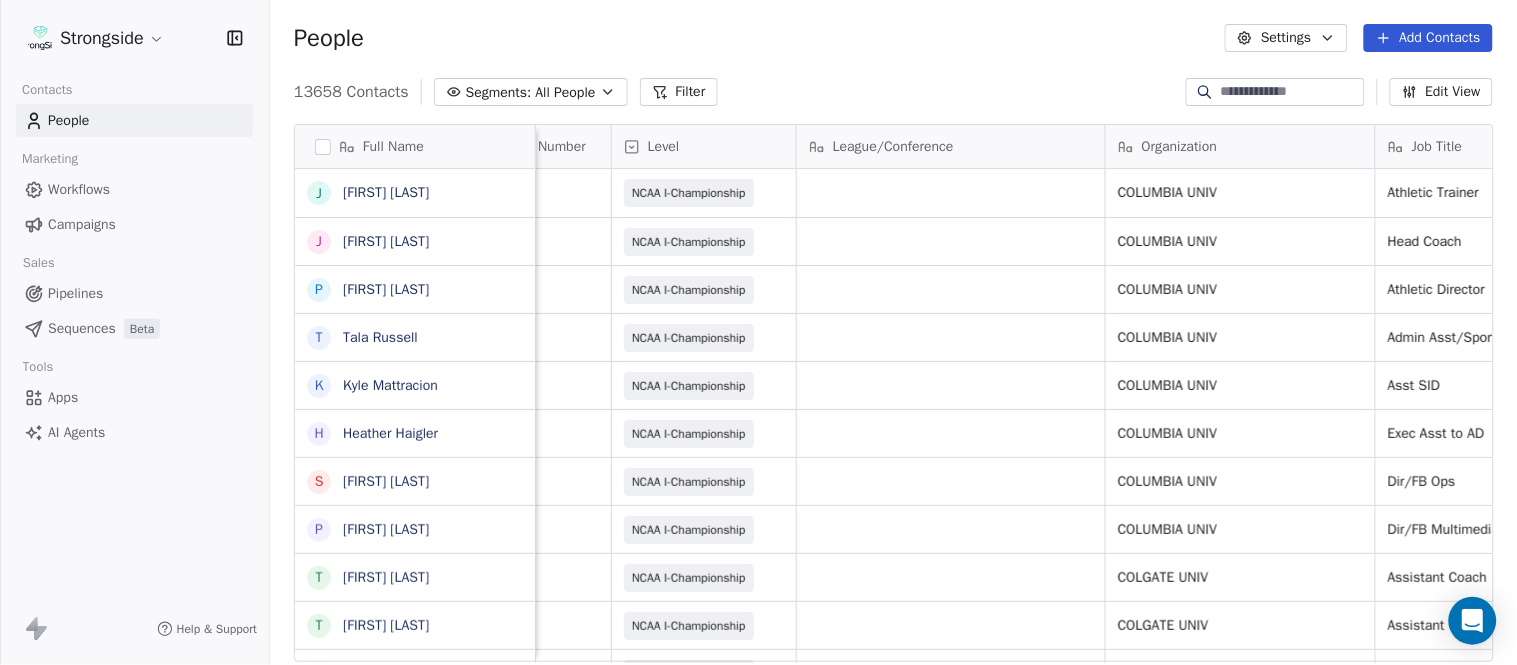 scroll, scrollTop: 0, scrollLeft: 0, axis: both 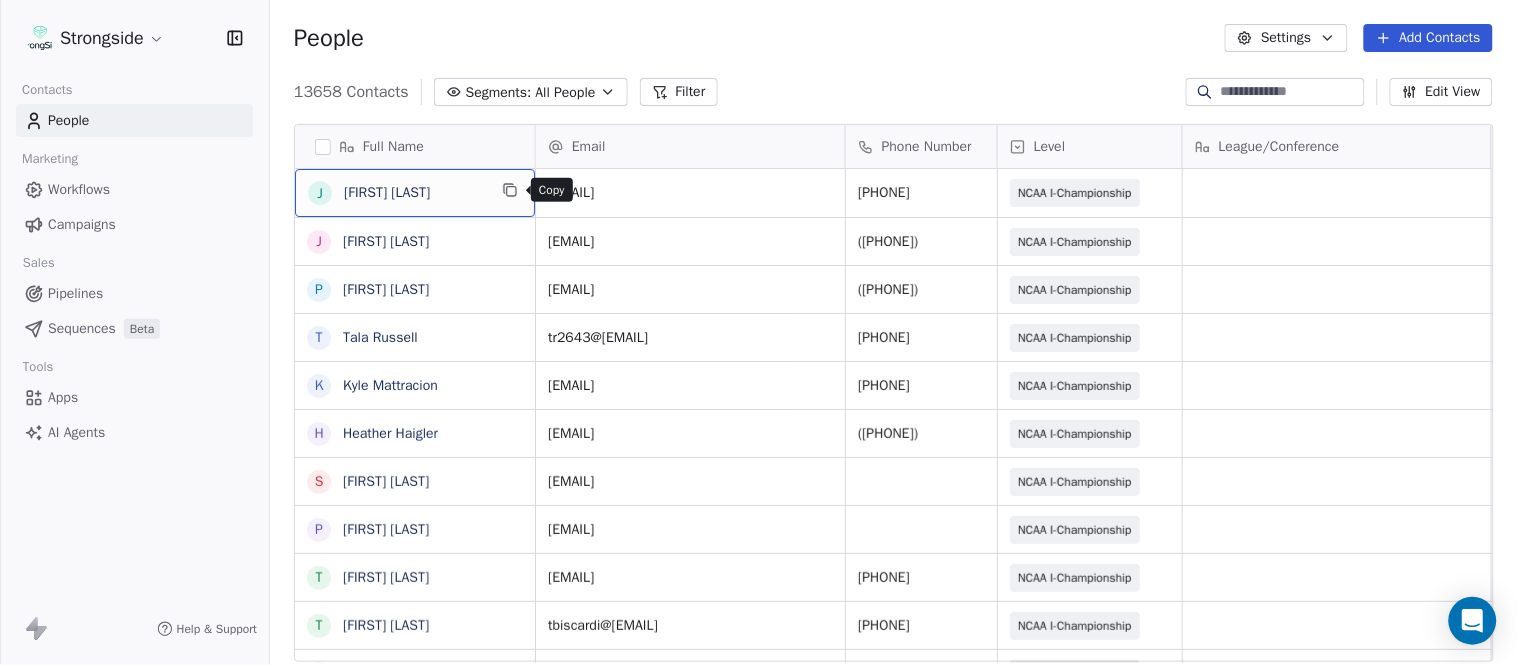 click 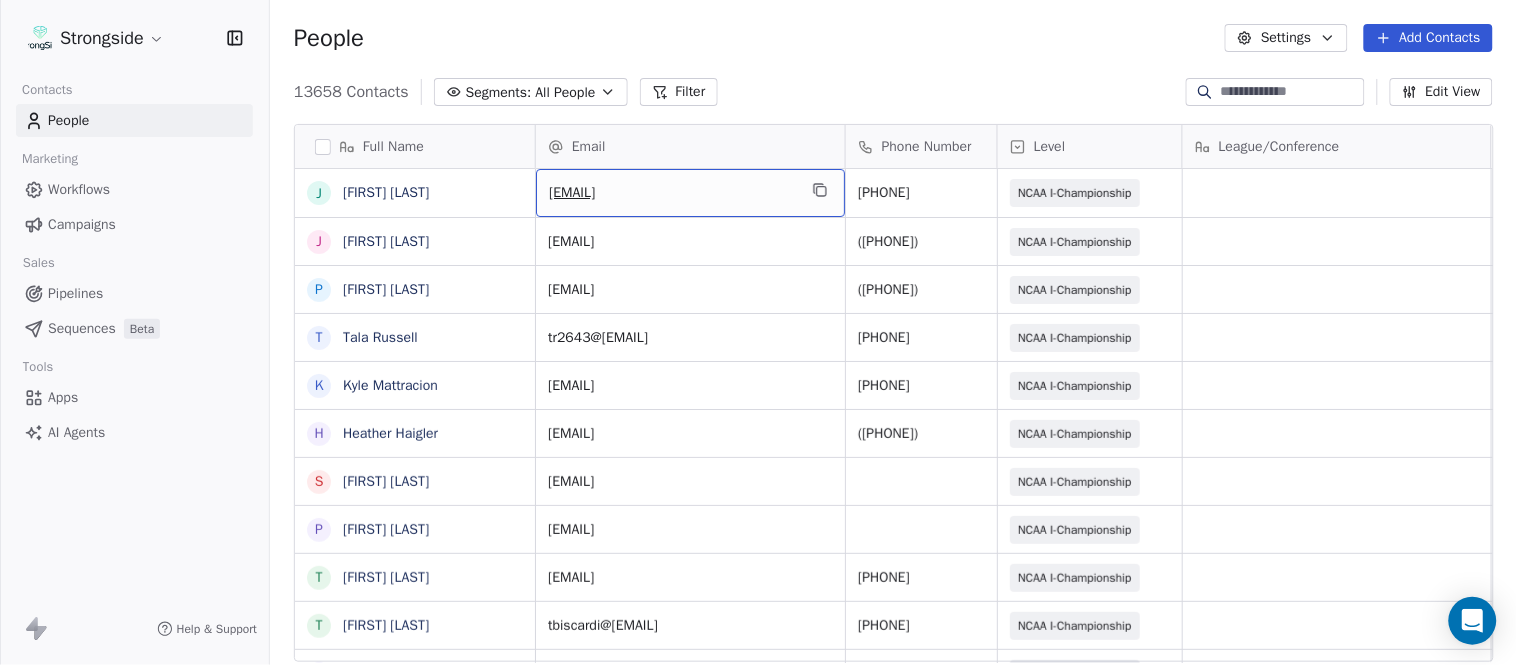 click at bounding box center [820, 190] 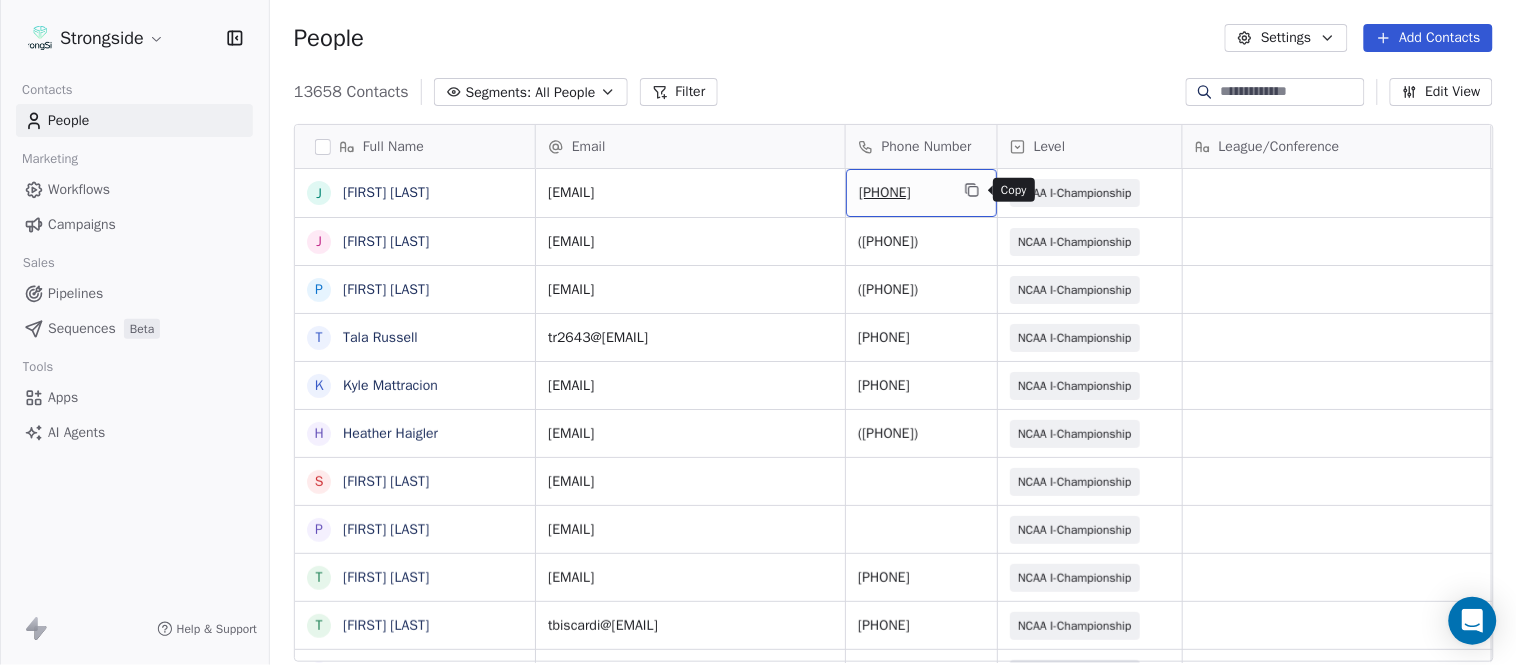 click 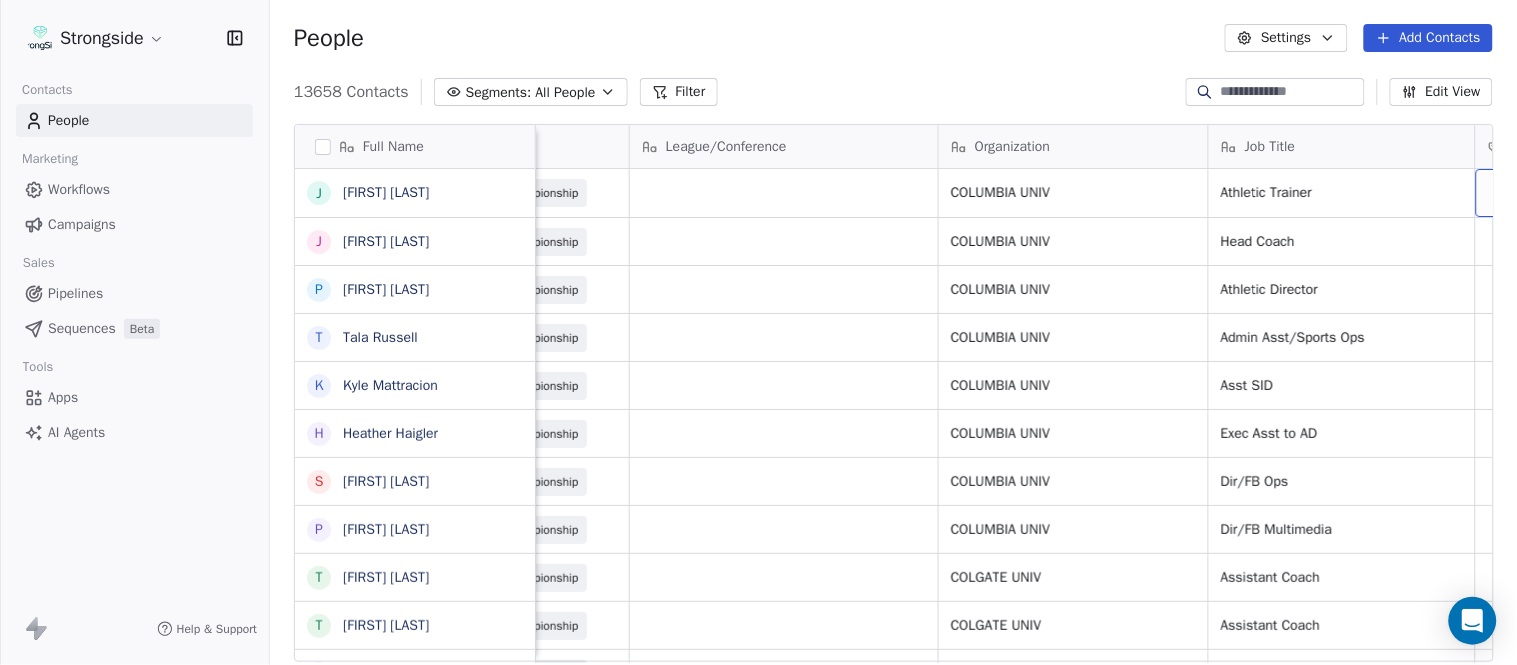 scroll, scrollTop: 0, scrollLeft: 653, axis: horizontal 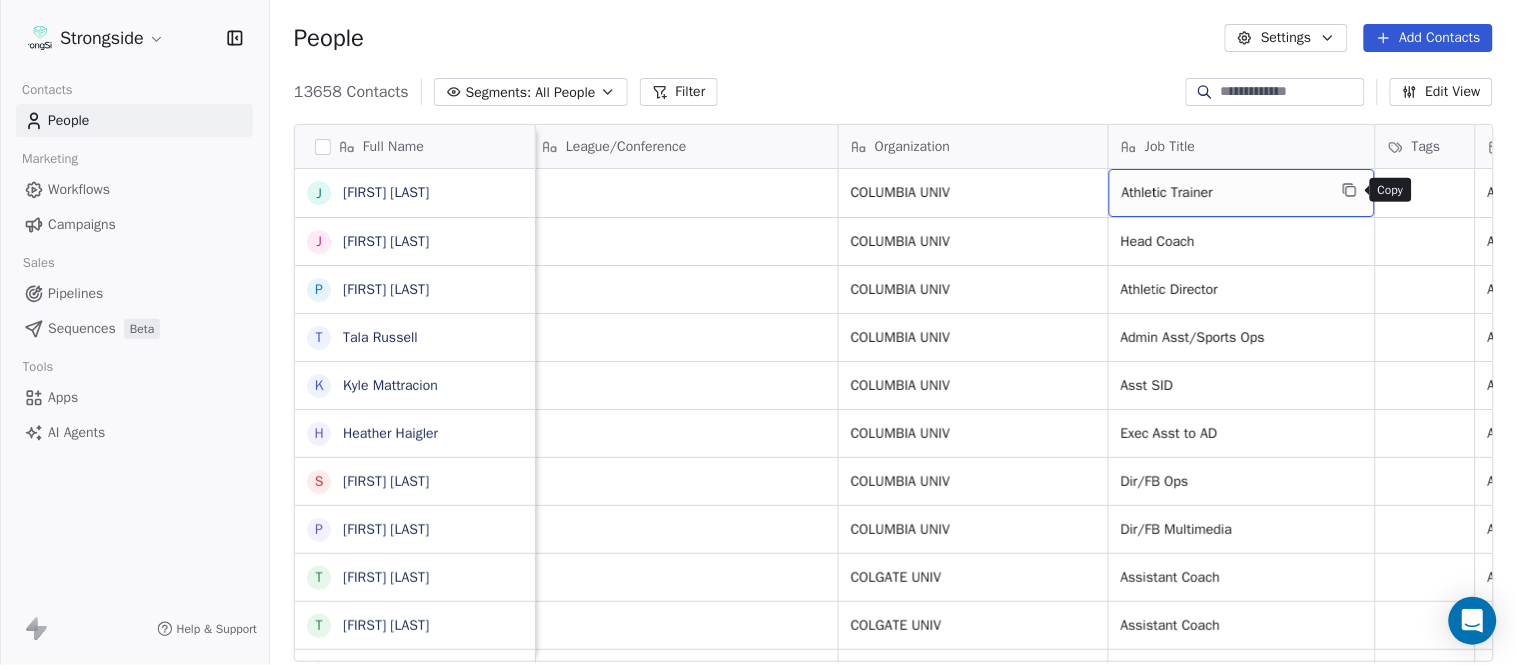click 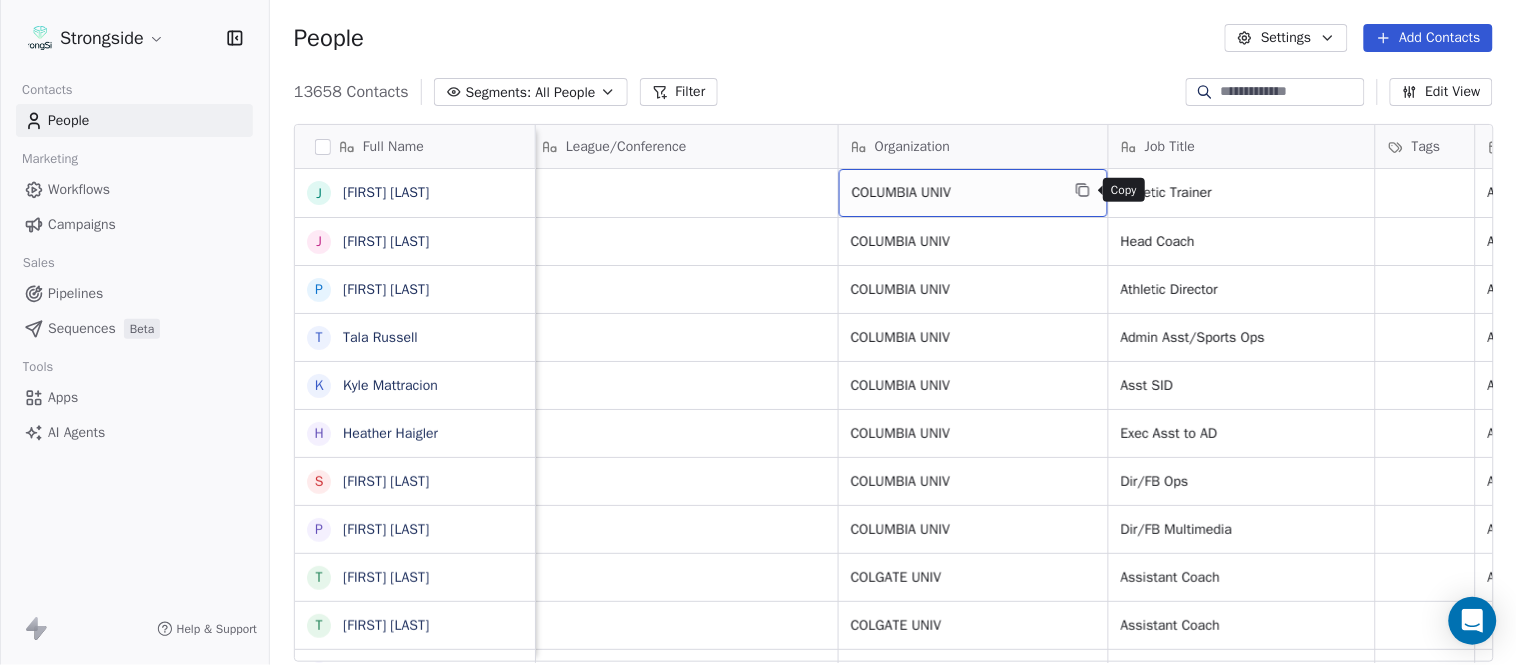 click 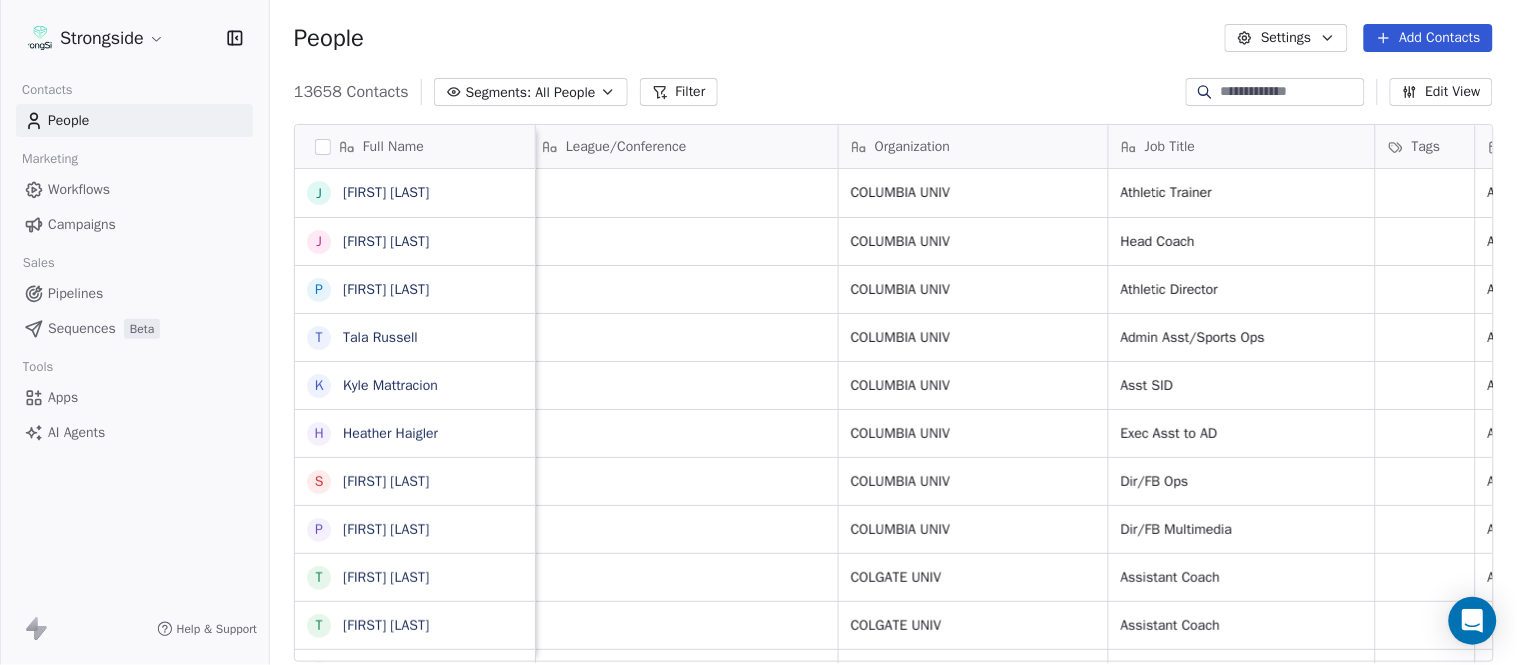 scroll, scrollTop: 0, scrollLeft: 0, axis: both 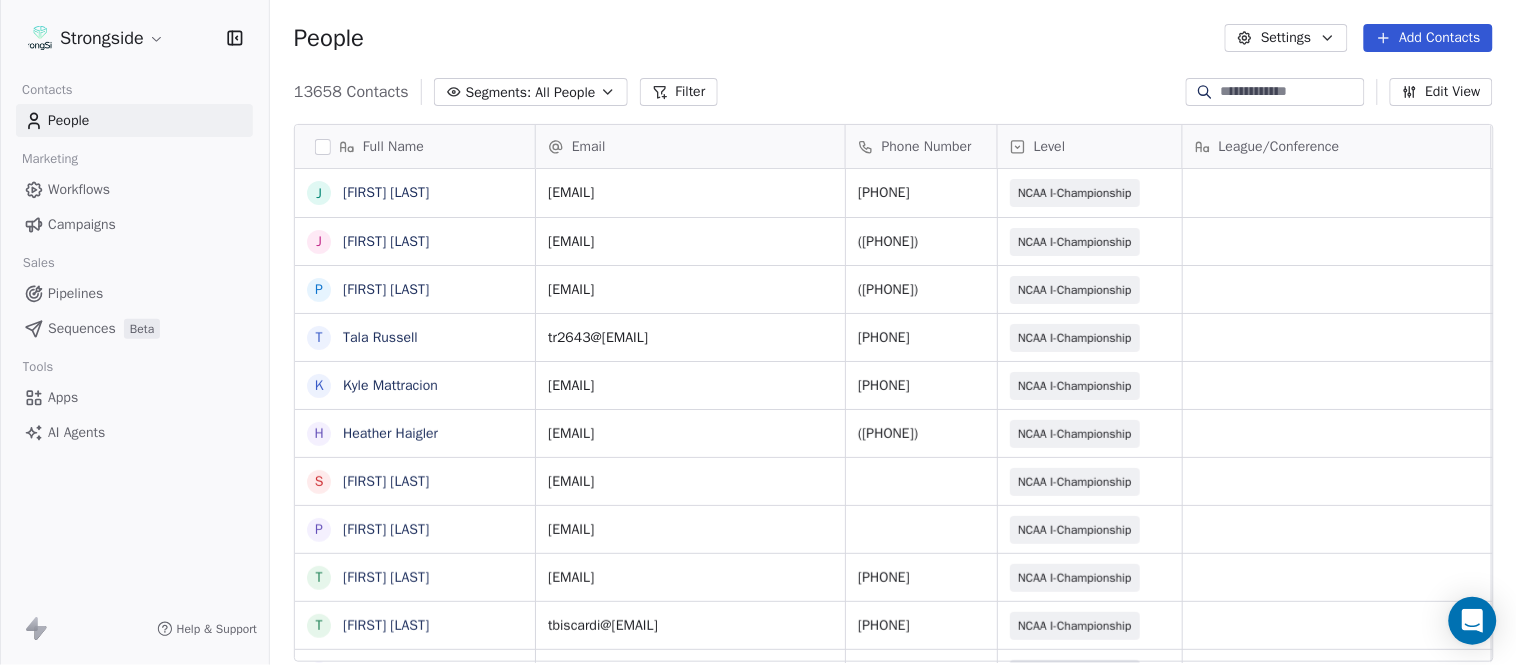 click on "Add Contacts" at bounding box center [1428, 38] 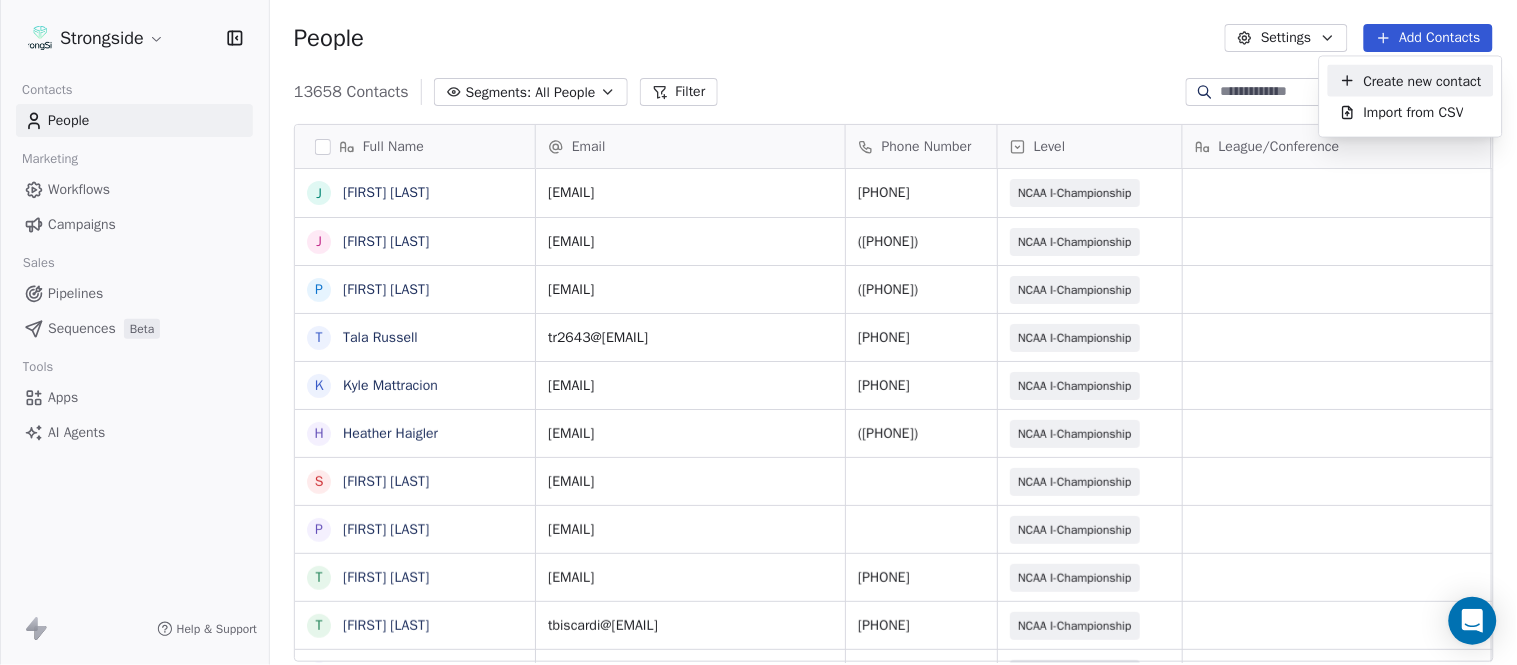 click on "Create new contact" at bounding box center (1423, 80) 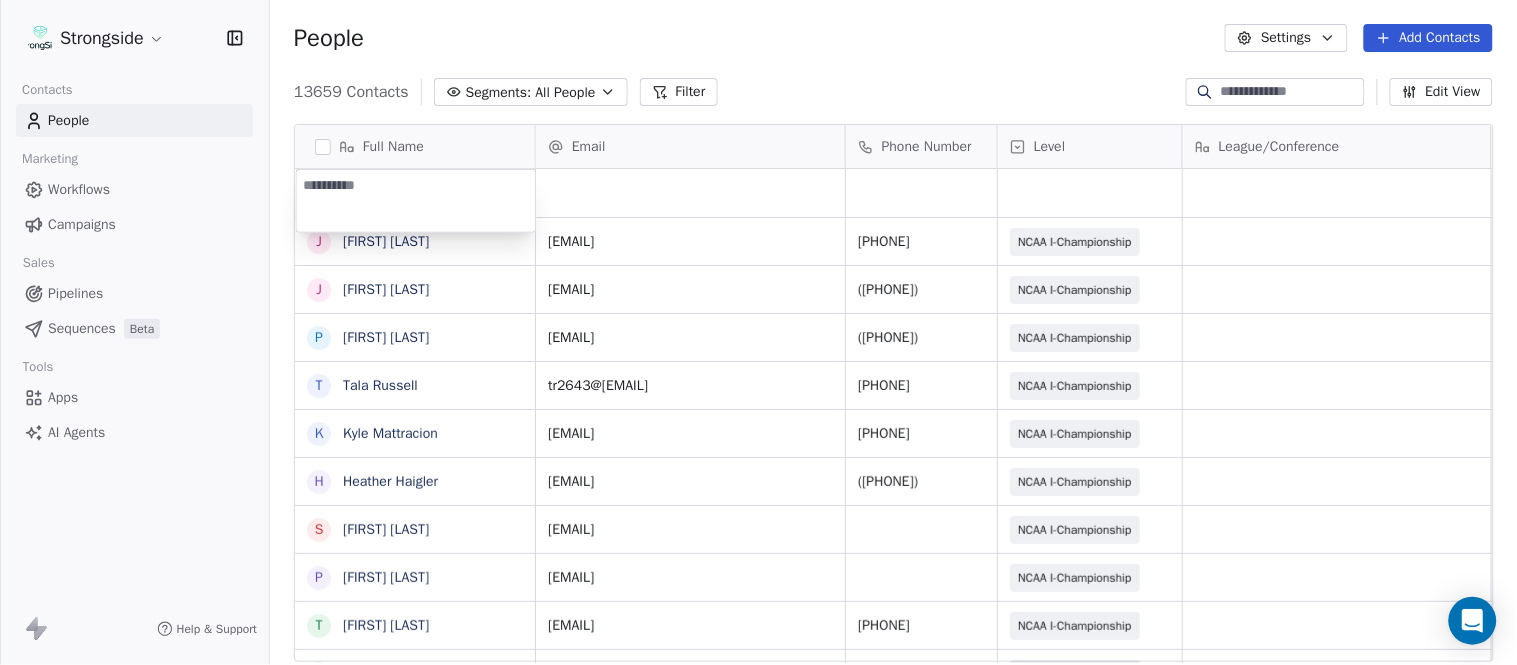 type on "**********" 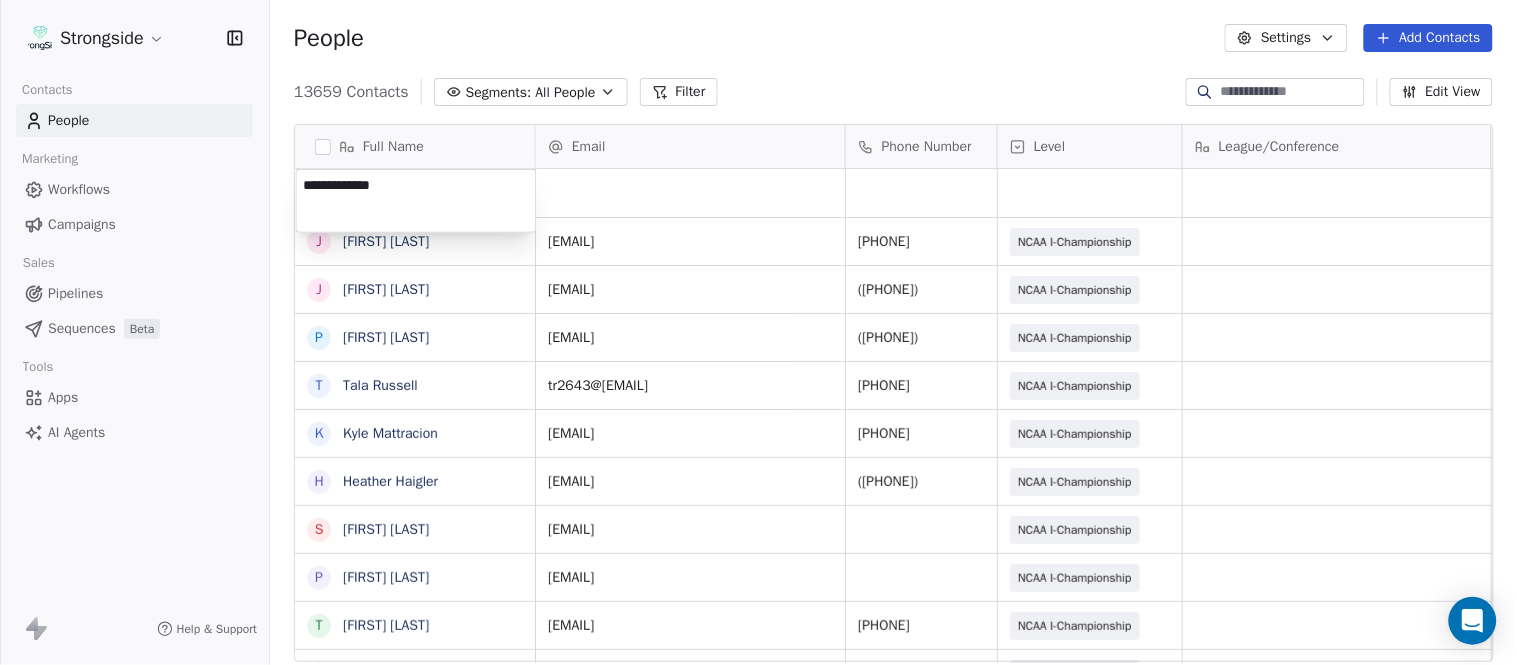 click on "Strongside Contacts People Marketing Workflows Campaigns Sales Pipelines Sequences Beta Tools Apps AI Agents Help & Support People Settings  Add Contacts 13659 Contacts Segments: All People Filter  Edit View Tag Add to Sequence Export Full Name J Jumpei Harada J Jon Poppe P Peter Pilling T Tala Russell K Kyle Mattracion H Heather Haigler S Sarah Parady P Perry Sosi T Taj-Amir Torres T Tom Biscardi O Omar King N Nate Trawick J Joe Gerbino P Patrick Rotchford D Dalton McCrann J Josh Ison T Trevor Warner D Dakota Dailey L Leslie Cowen M Meghan Kovac P Paul Verbitsky R Rodrigo Santiago J Jordan Doroshenko D Dominick Calhoun J Jillian Austin-Pottorff C Curt Fitzpatrick L Lori Godshalk Y Yariv Amir D Debbie Rhyde L Lynn Mentzer Email Phone Number Level League/Conference Organization Job Title Tags Created Date BST Aug 06, 2025 10:49 PM jh2810@columbia.edu 212-854-7056 NCAA I-Championship COLUMBIA UNIV Athletic Trainer Aug 06, 2025 10:48 PM football@columbia.edu (212) 854-7062 NCAA I-Championship COLUMBIA UNIV SID" at bounding box center [758, 332] 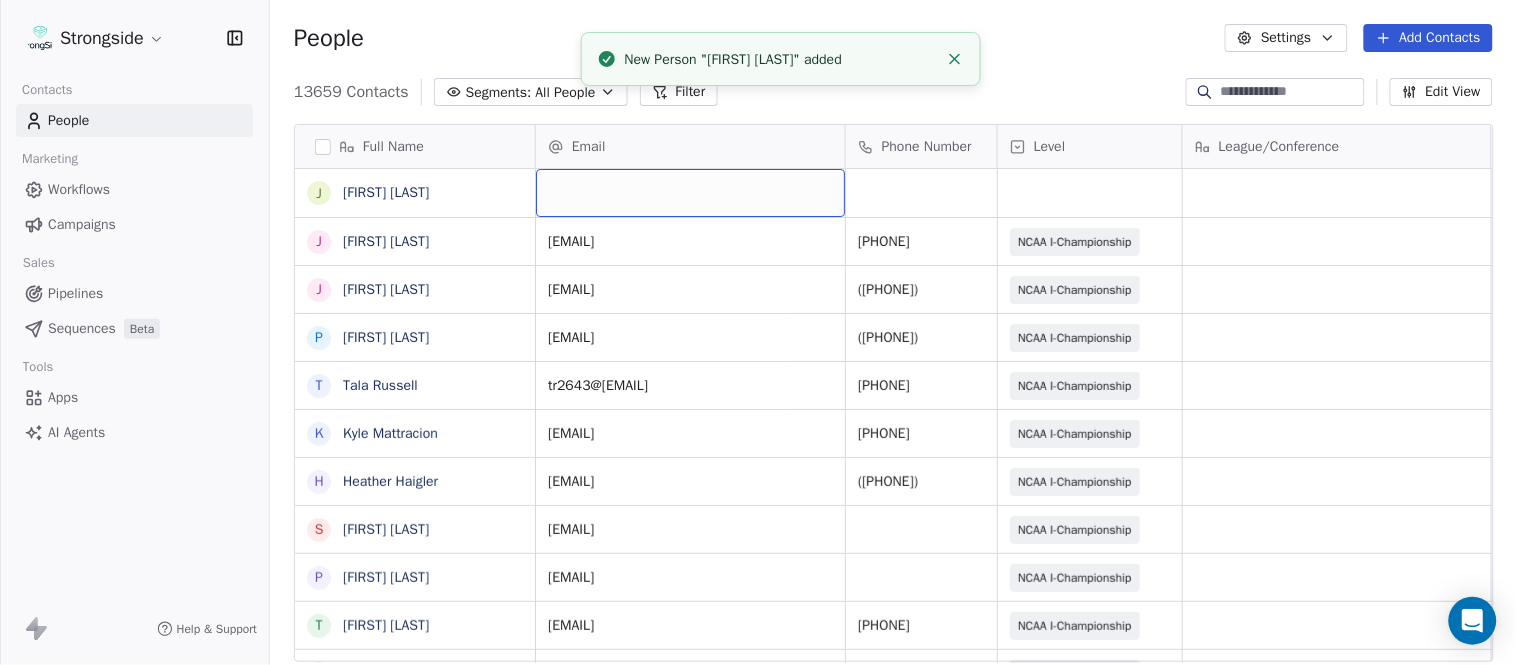 click at bounding box center (690, 193) 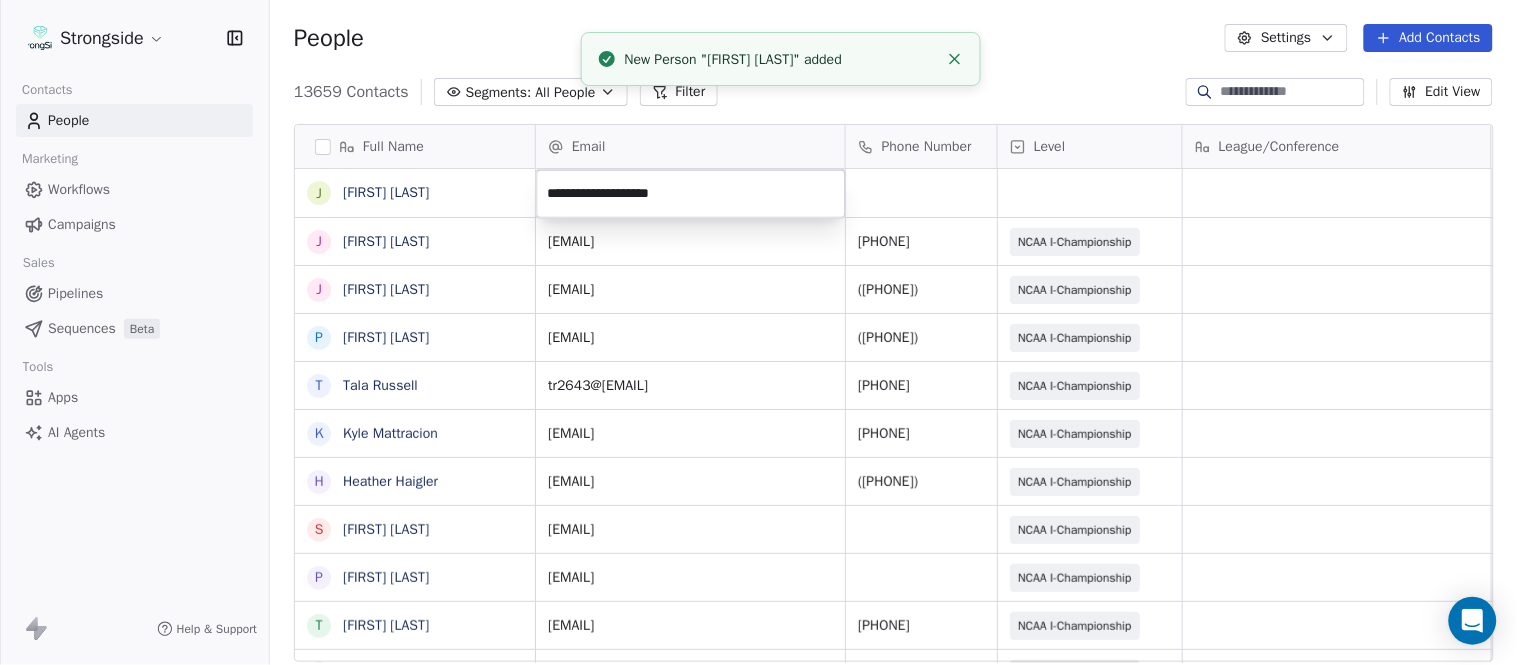 click on "Strongside Contacts People Marketing Workflows Campaigns Sales Pipelines Sequences Beta Tools Apps AI Agents Help & Support People Settings  Add Contacts 13659 Contacts Segments: All People Filter  Edit View Tag Add to Sequence Export Full Name J Jack Marchese J Jumpei Harada J Jon Poppe P Peter Pilling T Tala Russell K Kyle Mattracion H Heather Haigler S Sarah Parady P Perry Sosi T Taj-Amir Torres T Tom Biscardi O Omar King N Nate Trawick J Joe Gerbino P Patrick Rotchford D Dalton McCrann J Josh Ison T Trevor Warner D Dakota Dailey L Leslie Cowen M Meghan Kovac P Paul Verbitsky R Rodrigo Santiago J Jordan Doroshenko D Dominick Calhoun J Jillian Austin-Pottorff C Curt Fitzpatrick L Lori Godshalk Y Yariv Amir D Debbie Rhyde L Lynn Mentzer Email Phone Number Level League/Conference Organization Job Title Tags Created Date BST Aug 06, 2025 10:49 PM jh2810@columbia.edu 212-854-7056 NCAA I-Championship COLUMBIA UNIV Athletic Trainer Aug 06, 2025 10:48 PM football@columbia.edu (212) 854-7062 NCAA I-Championship" at bounding box center [758, 332] 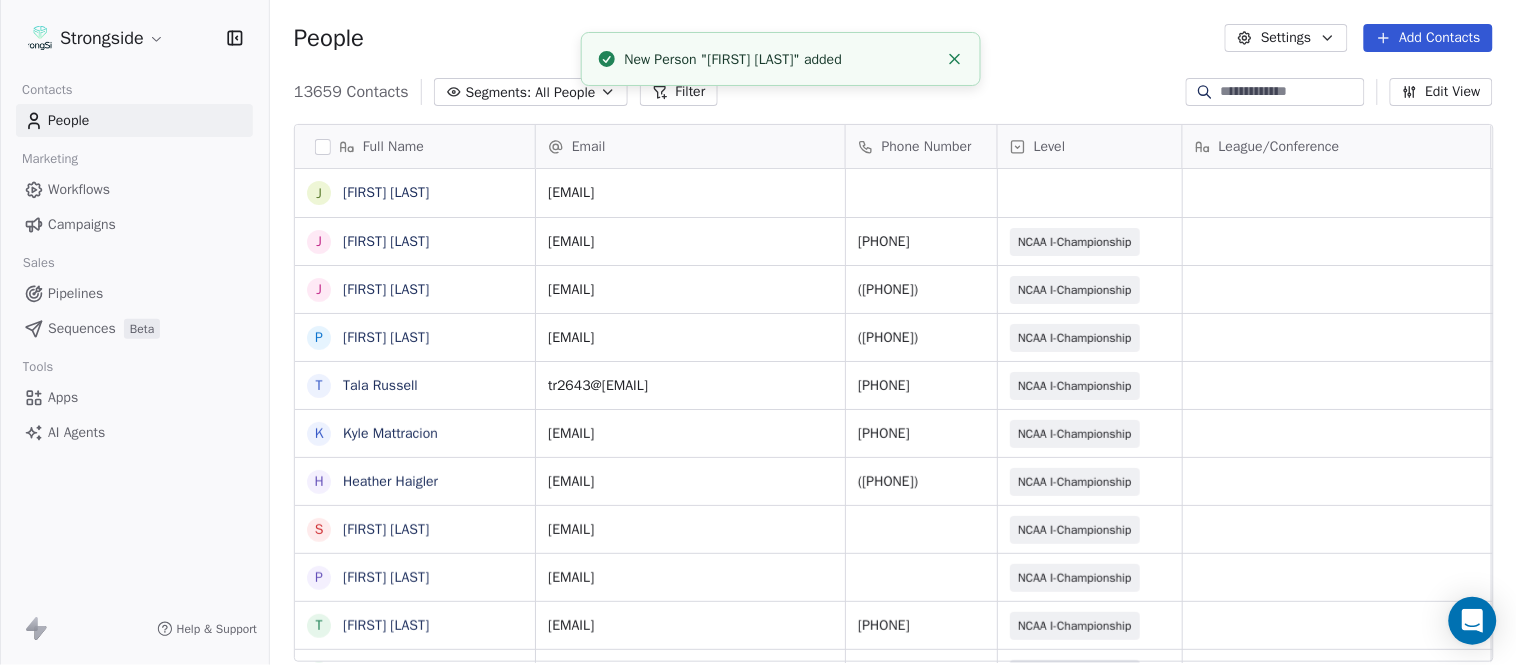 click 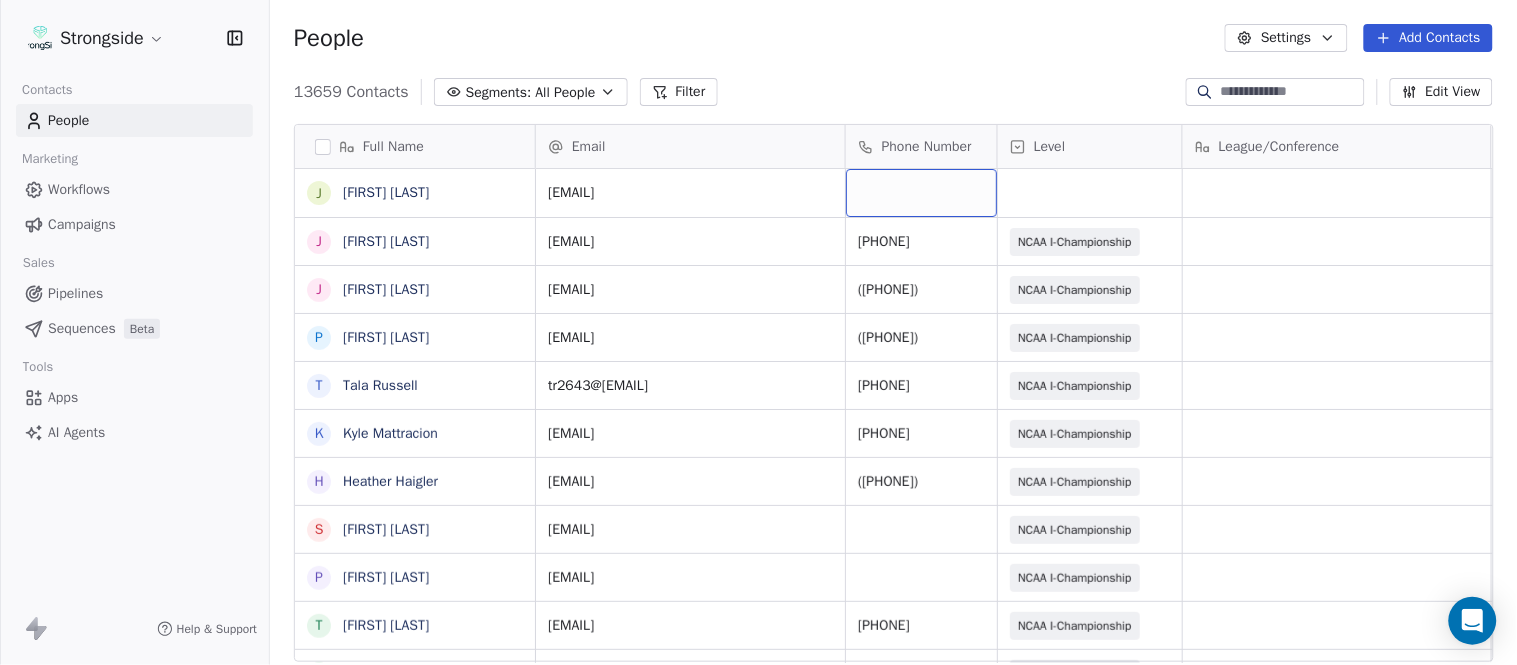 click at bounding box center (921, 193) 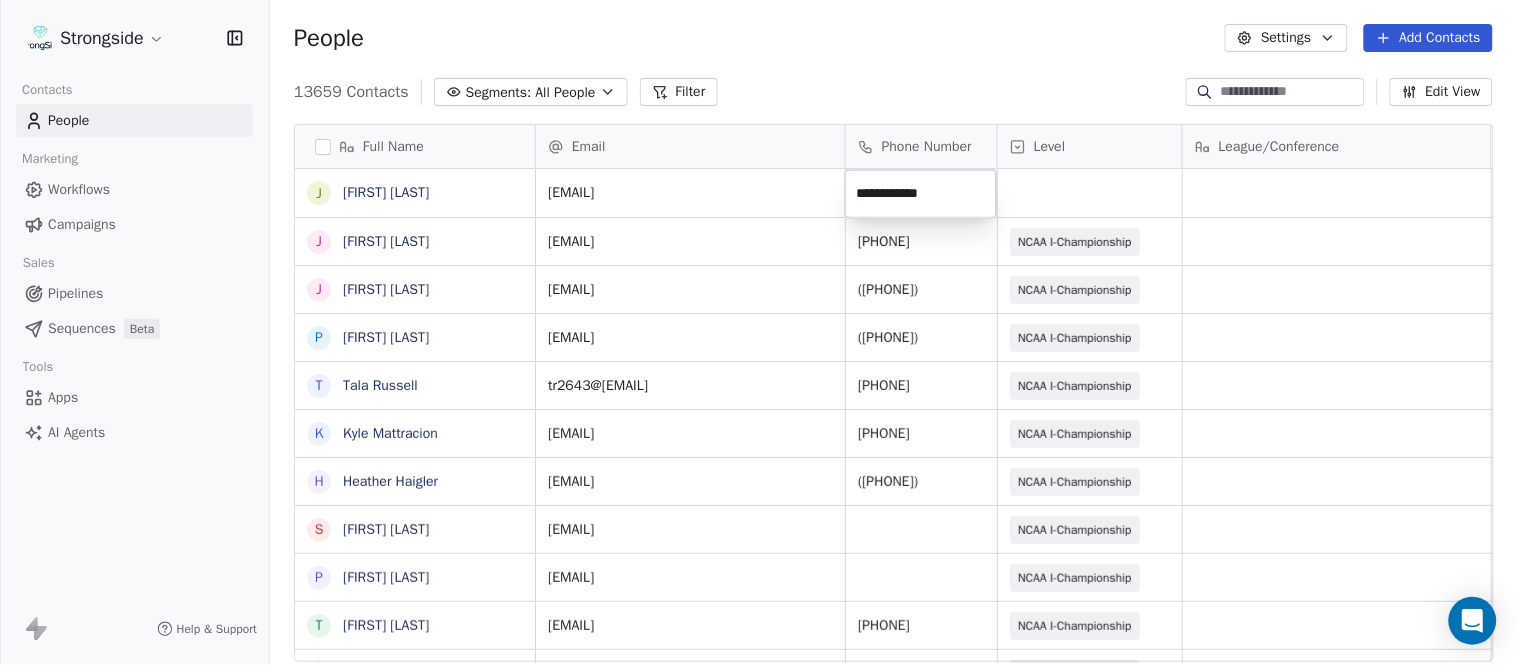 click on "Strongside Contacts People Marketing Workflows Campaigns Sales Pipelines Sequences Beta Tools Apps AI Agents Help & Support People Settings  Add Contacts 13659 Contacts Segments: All People Filter  Edit View Tag Add to Sequence Export Full Name J Jack Marchese J Jumpei Harada J Jon Poppe P Peter Pilling T Tala Russell K Kyle Mattracion H Heather Haigler S Sarah Parady P Perry Sosi T Taj-Amir Torres T Tom Biscardi O Omar King N Nate Trawick J Joe Gerbino P Patrick Rotchford D Dalton McCrann J Josh Ison T Trevor Warner D Dakota Dailey L Leslie Cowen M Meghan Kovac P Paul Verbitsky R Rodrigo Santiago J Jordan Doroshenko D Dominick Calhoun J Jillian Austin-Pottorff C Curt Fitzpatrick L Lori Godshalk Y Yariv Amir D Debbie Rhyde L Lynn Mentzer Email Phone Number Level League/Conference Organization Job Title Tags Created Date BST jsm2271@columbia.edu Aug 06, 2025 10:49 PM jh2810@columbia.edu 212-854-7056 NCAA I-Championship COLUMBIA UNIV Athletic Trainer Aug 06, 2025 10:48 PM football@columbia.edu (212) 854-7062" at bounding box center (758, 332) 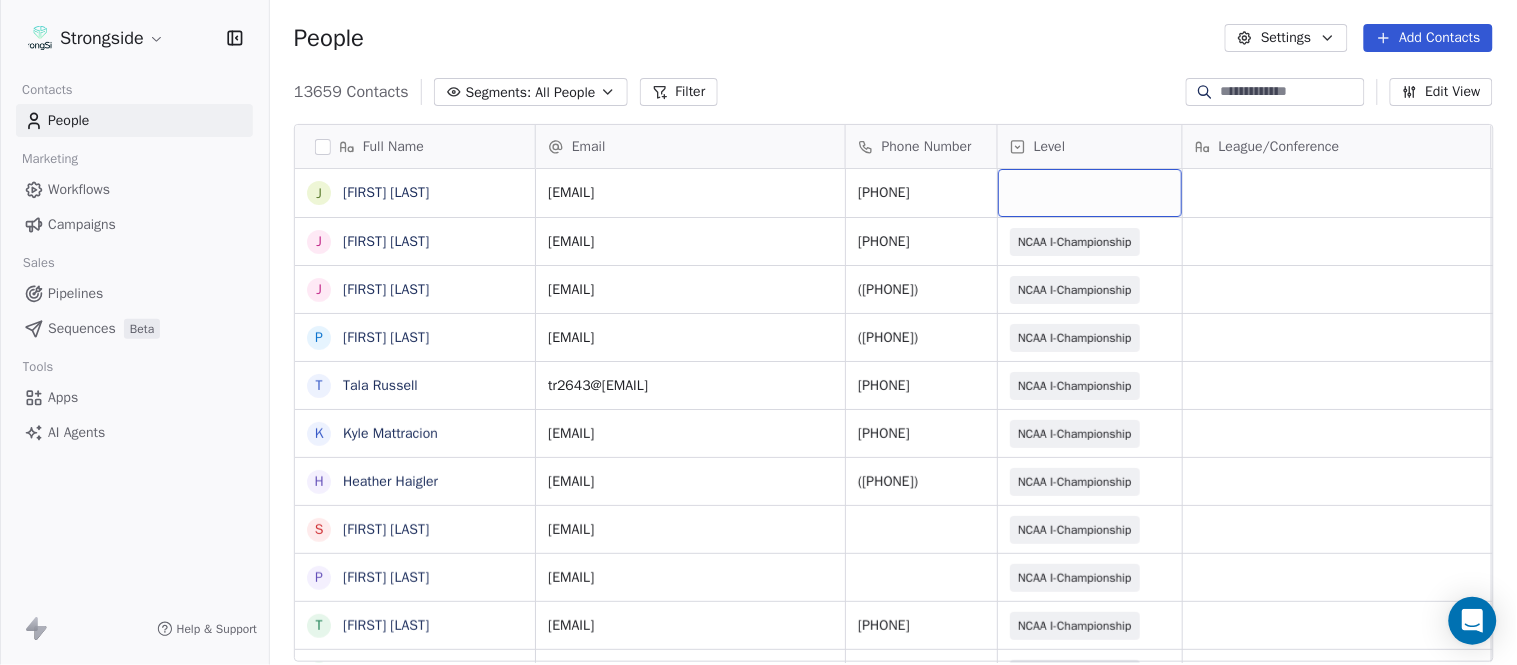 click at bounding box center (1090, 193) 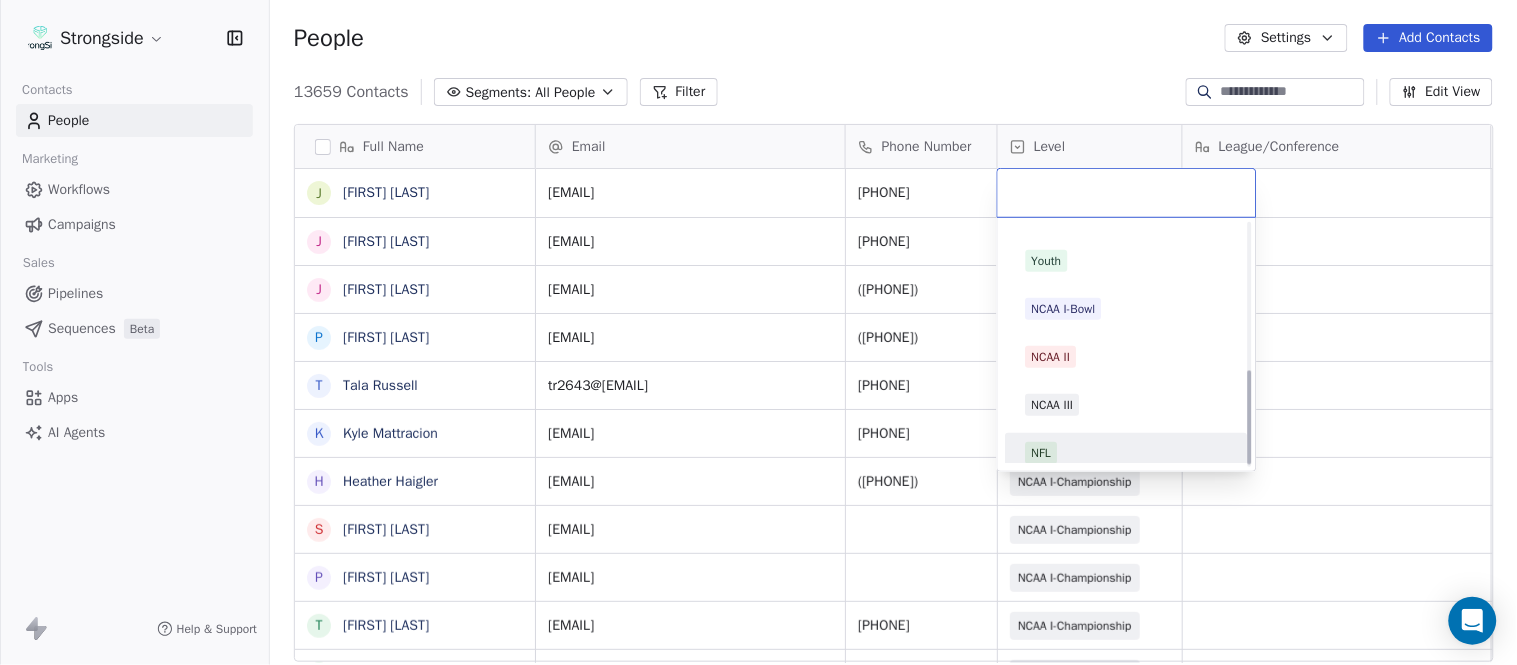 scroll, scrollTop: 378, scrollLeft: 0, axis: vertical 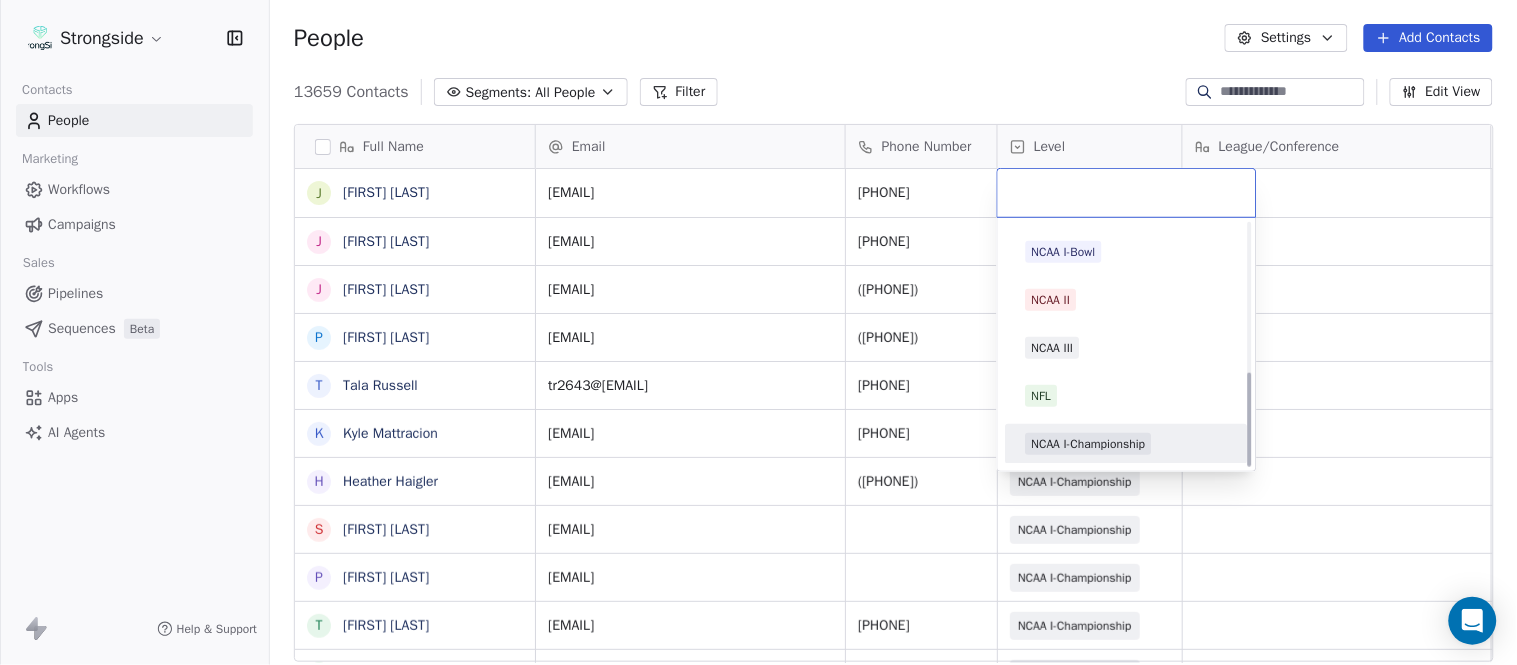 click on "NCAA I-Championship" at bounding box center (1089, 444) 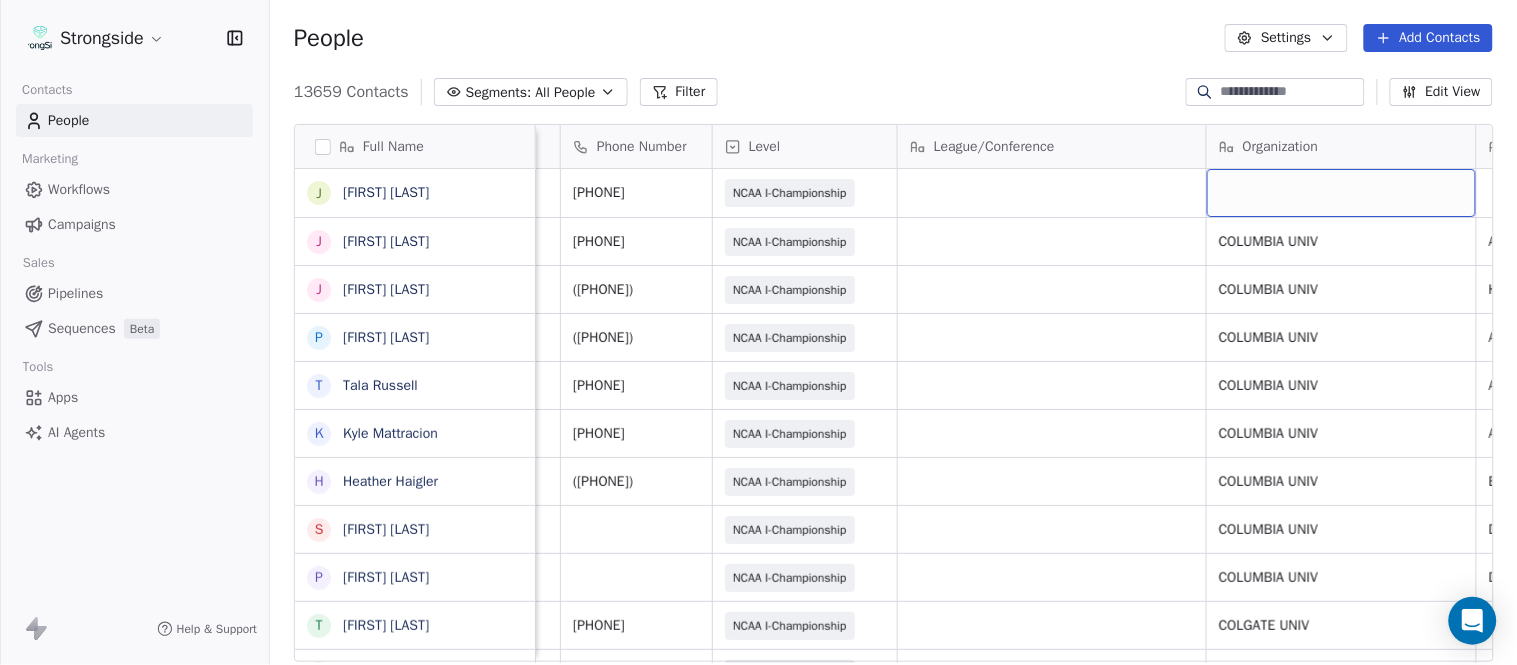 scroll, scrollTop: 0, scrollLeft: 553, axis: horizontal 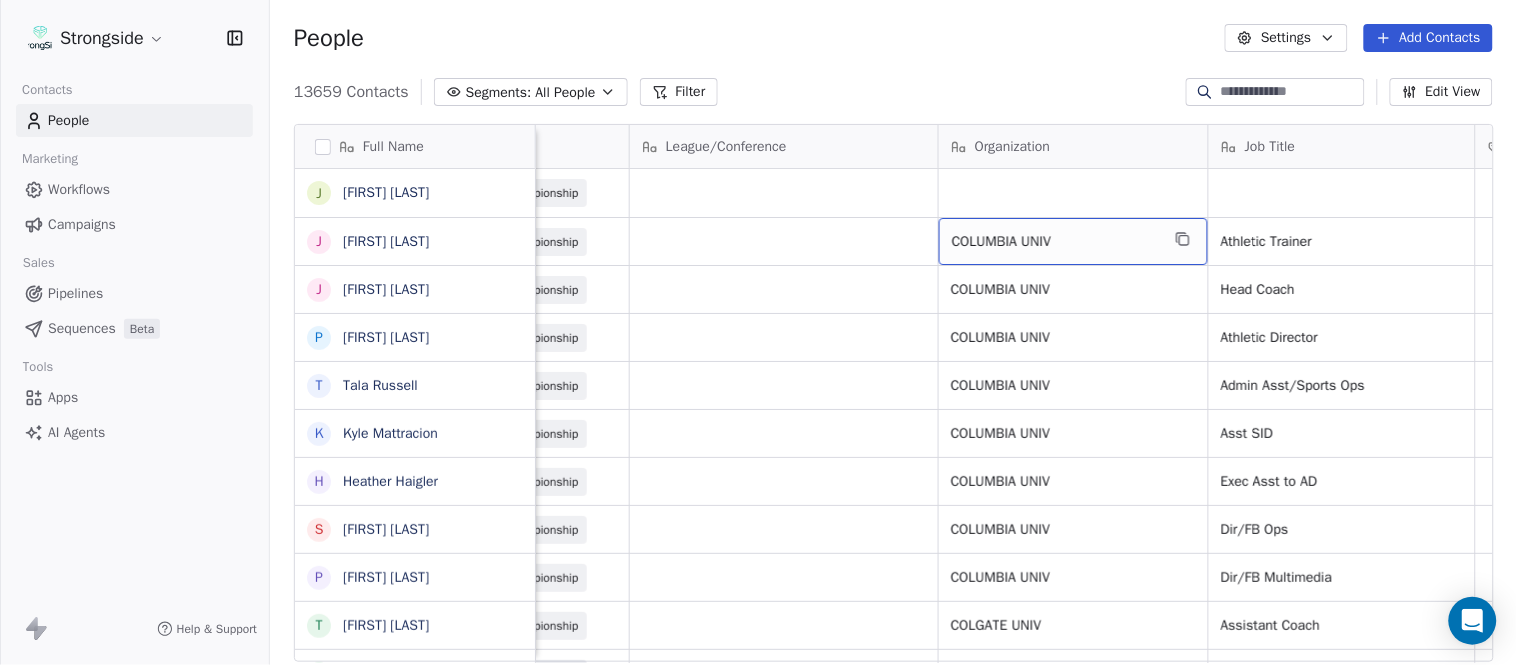 click at bounding box center [1183, 239] 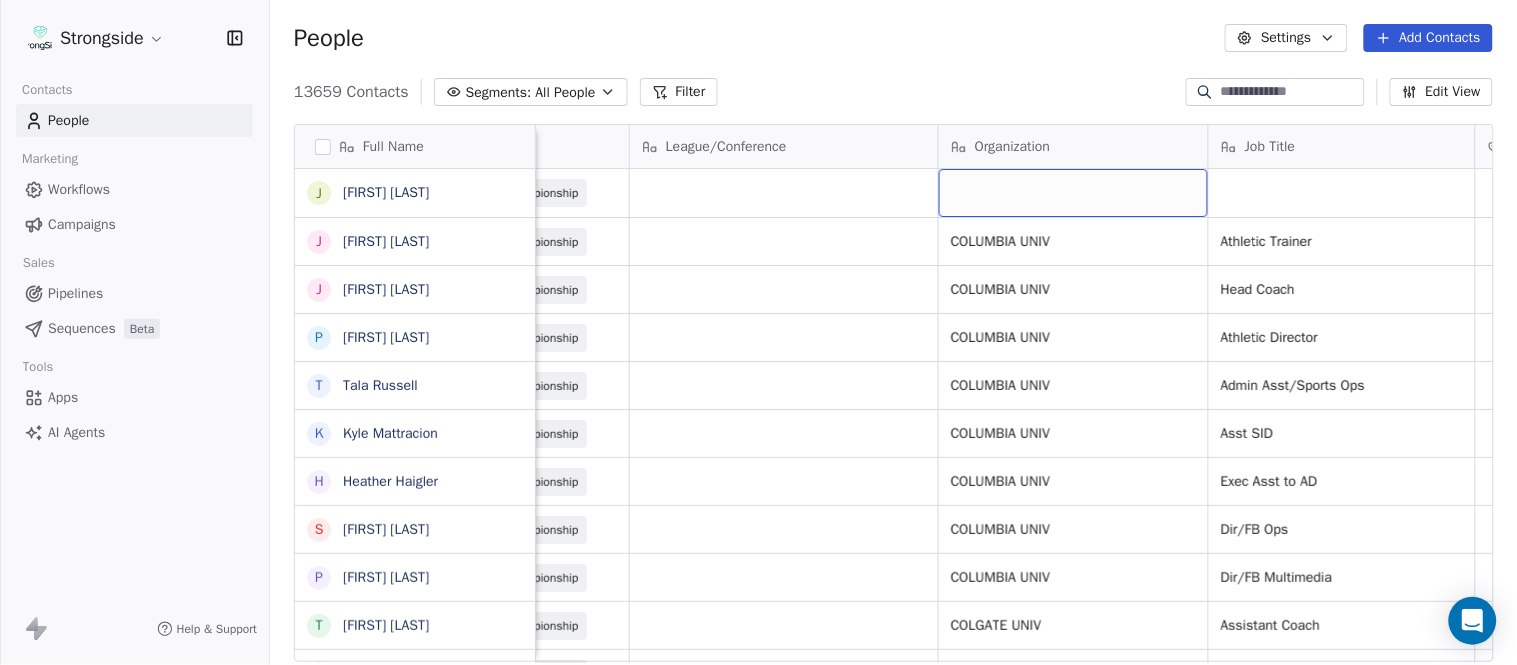 click at bounding box center [1073, 193] 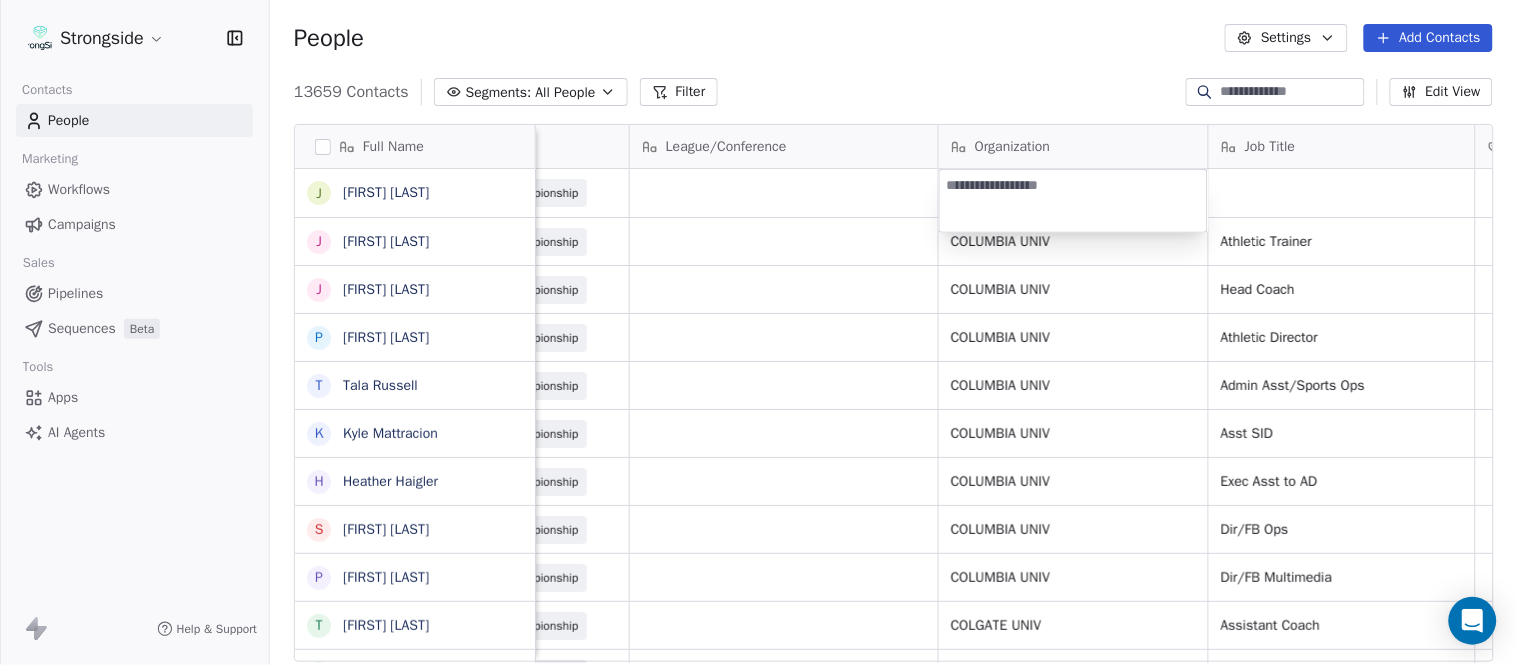 type on "**********" 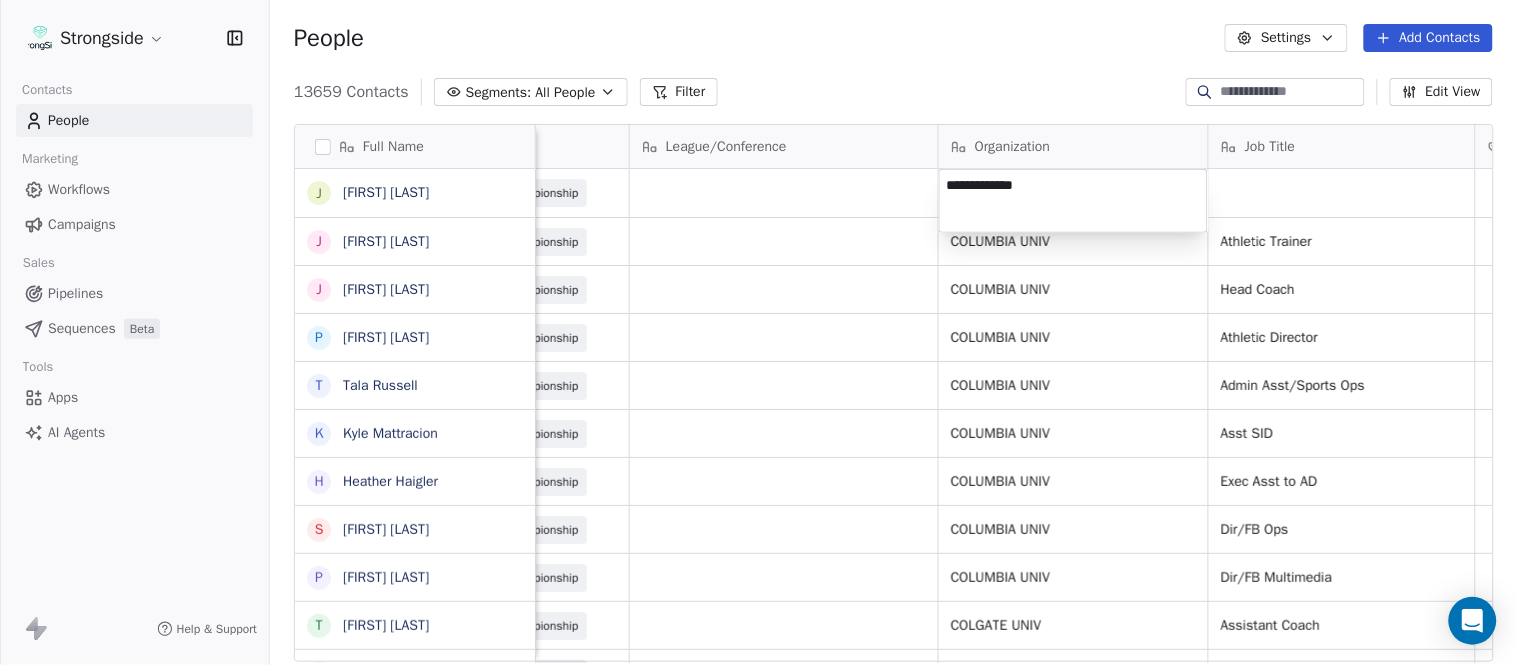 click on "Strongside Contacts People Marketing Workflows Campaigns Sales Pipelines Sequences Beta Tools Apps AI Agents Help & Support People Settings  Add Contacts 13659 Contacts Segments: All People Filter  Edit View Tag Add to Sequence Export Full Name J Jack Marchese J Jumpei Harada J Jon Poppe P Peter Pilling T Tala Russell K Kyle Mattracion H Heather Haigler S Sarah Parady P Perry Sosi T Taj-Amir Torres T Tom Biscardi O Omar King N Nate Trawick J Joe Gerbino P Patrick Rotchford D Dalton McCrann J Josh Ison T Trevor Warner D Dakota Dailey L Leslie Cowen M Meghan Kovac P Paul Verbitsky R Rodrigo Santiago J Jordan Doroshenko D Dominick Calhoun J Jillian Austin-Pottorff C Curt Fitzpatrick L Lori Godshalk Y Yariv Amir D Debbie Rhyde L Lynn Mentzer Email Phone Number Level League/Conference Organization Job Title Tags Created Date BST Status Priority jsm2271@columbia.edu 212-851-2917 NCAA I-Championship Aug 06, 2025 10:49 PM jh2810@columbia.edu 212-854-7056 NCAA I-Championship COLUMBIA UNIV Athletic Trainer Head Coach" at bounding box center [758, 332] 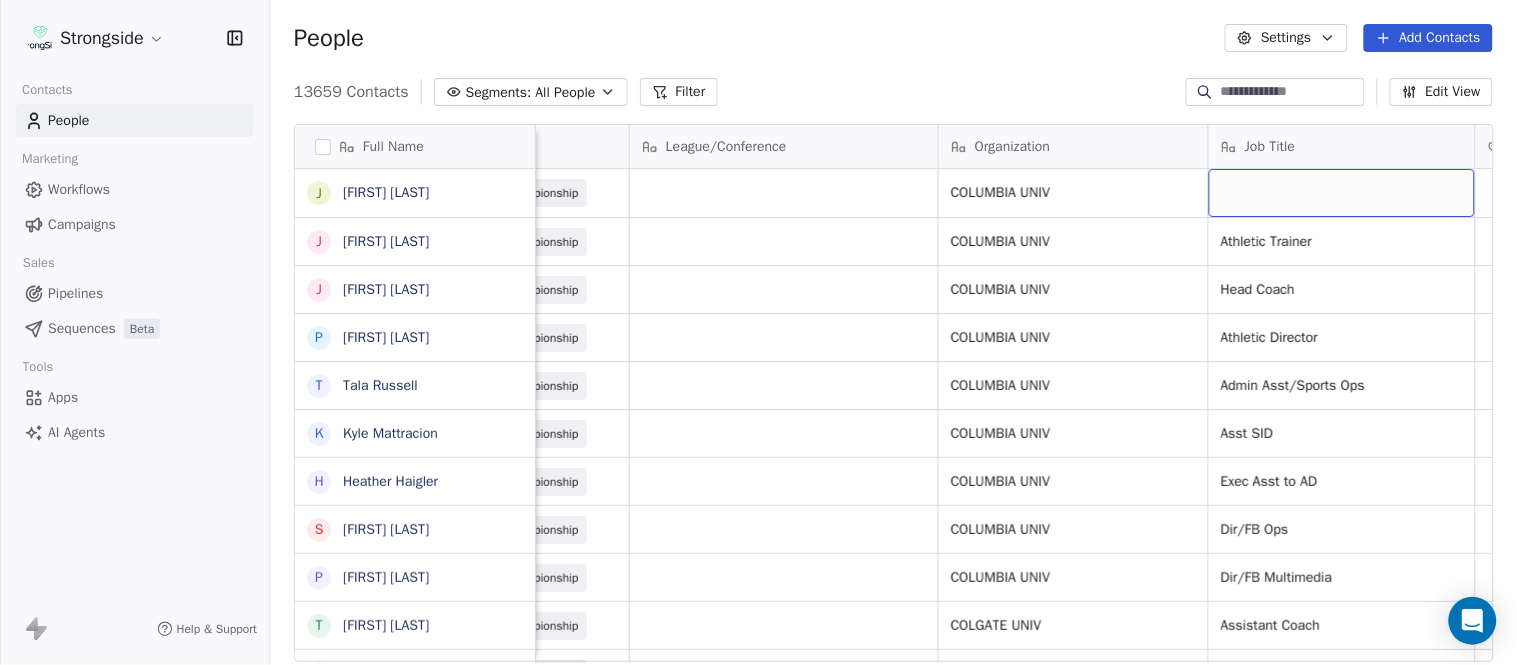 click at bounding box center [1342, 193] 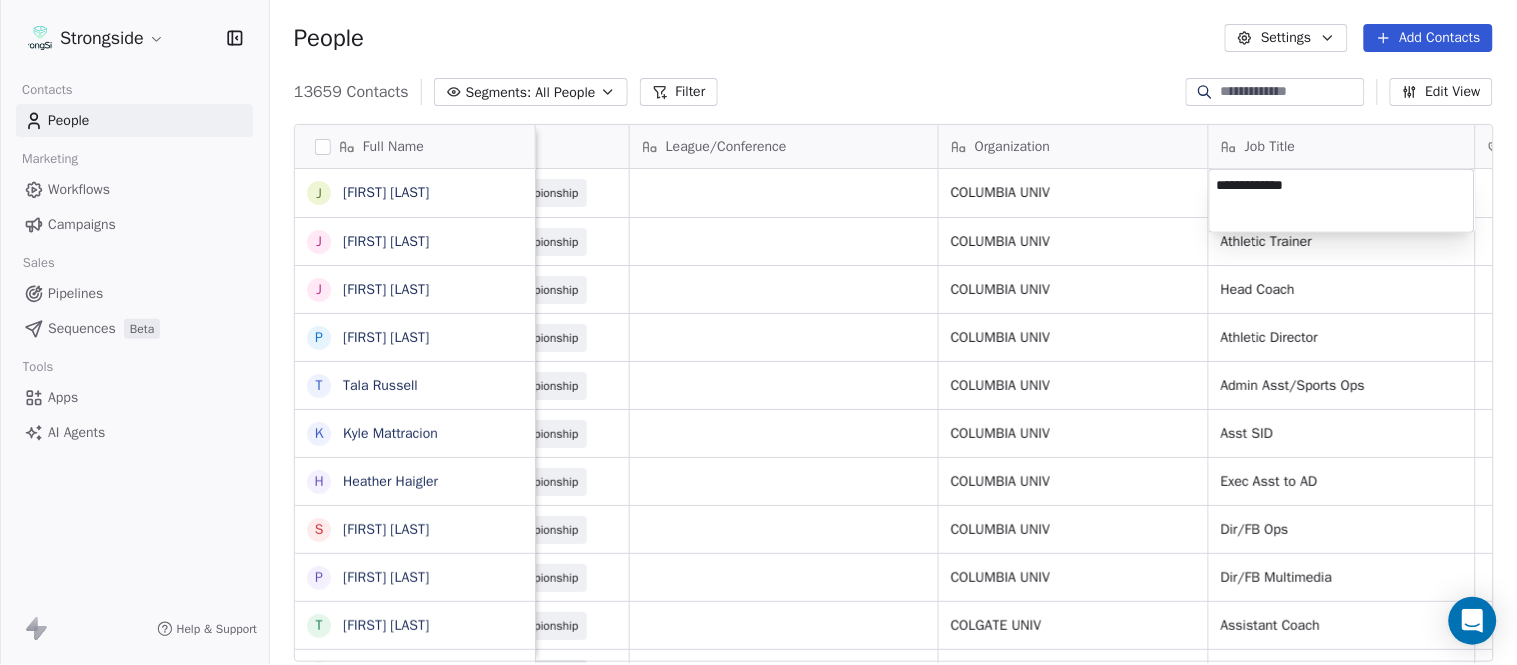 click on "Strongside Contacts People Marketing Workflows Campaigns Sales Pipelines Sequences Beta Tools Apps AI Agents Help & Support People Settings  Add Contacts 13659 Contacts Segments: All People Filter  Edit View Tag Add to Sequence Export Full Name J Jack Marchese J Jumpei Harada J Jon Poppe P Peter Pilling T Tala Russell K Kyle Mattracion H Heather Haigler S Sarah Parady P Perry Sosi T Taj-Amir Torres T Tom Biscardi O Omar King N Nate Trawick J Joe Gerbino P Patrick Rotchford D Dalton McCrann J Josh Ison T Trevor Warner D Dakota Dailey L Leslie Cowen M Meghan Kovac P Paul Verbitsky R Rodrigo Santiago J Jordan Doroshenko D Dominick Calhoun J Jillian Austin-Pottorff C Curt Fitzpatrick L Lori Godshalk Y Yariv Amir D Debbie Rhyde L Lynn Mentzer Email Phone Number Level League/Conference Organization Job Title Tags Created Date BST Status Priority jsm2271@columbia.edu 212-851-2917 NCAA I-Championship COLUMBIA UNIV Aug 06, 2025 10:49 PM jh2810@columbia.edu 212-854-7056 NCAA I-Championship COLUMBIA UNIV COLUMBIA UNIV" at bounding box center (758, 332) 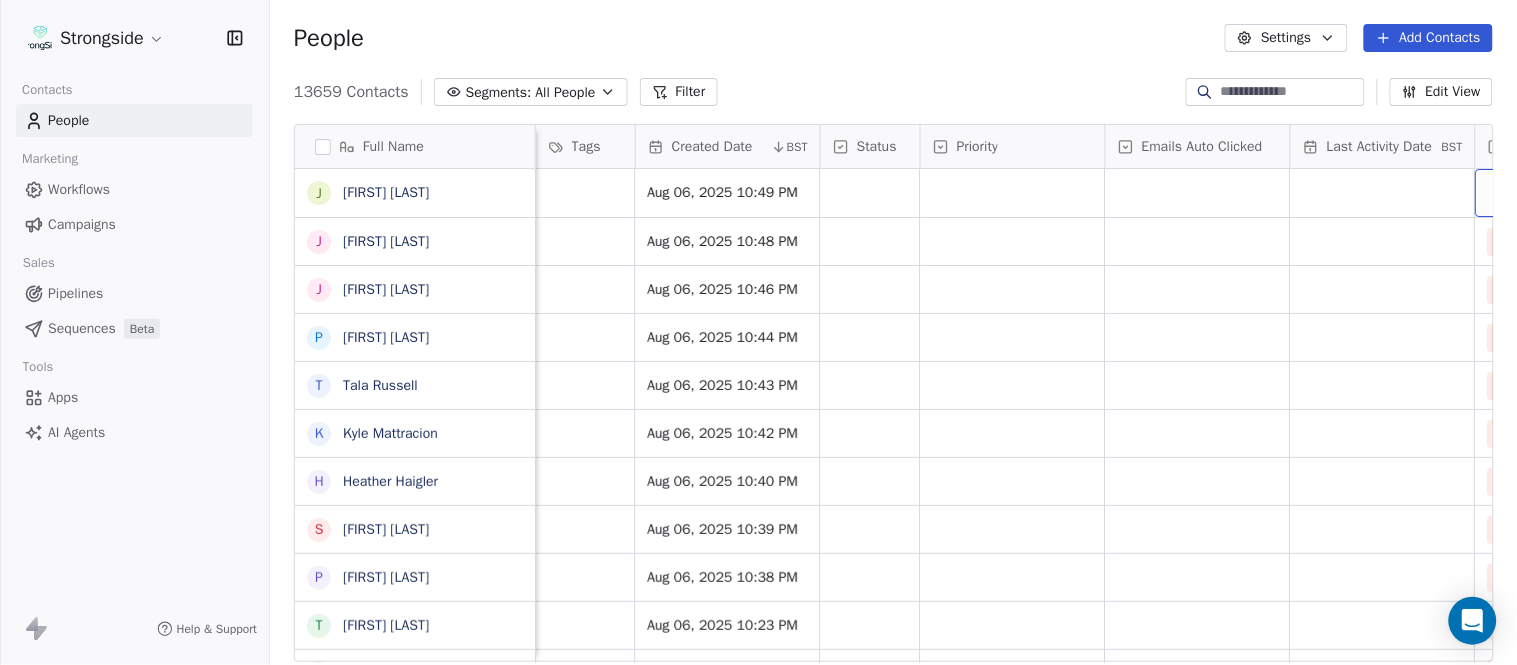 scroll, scrollTop: 0, scrollLeft: 1677, axis: horizontal 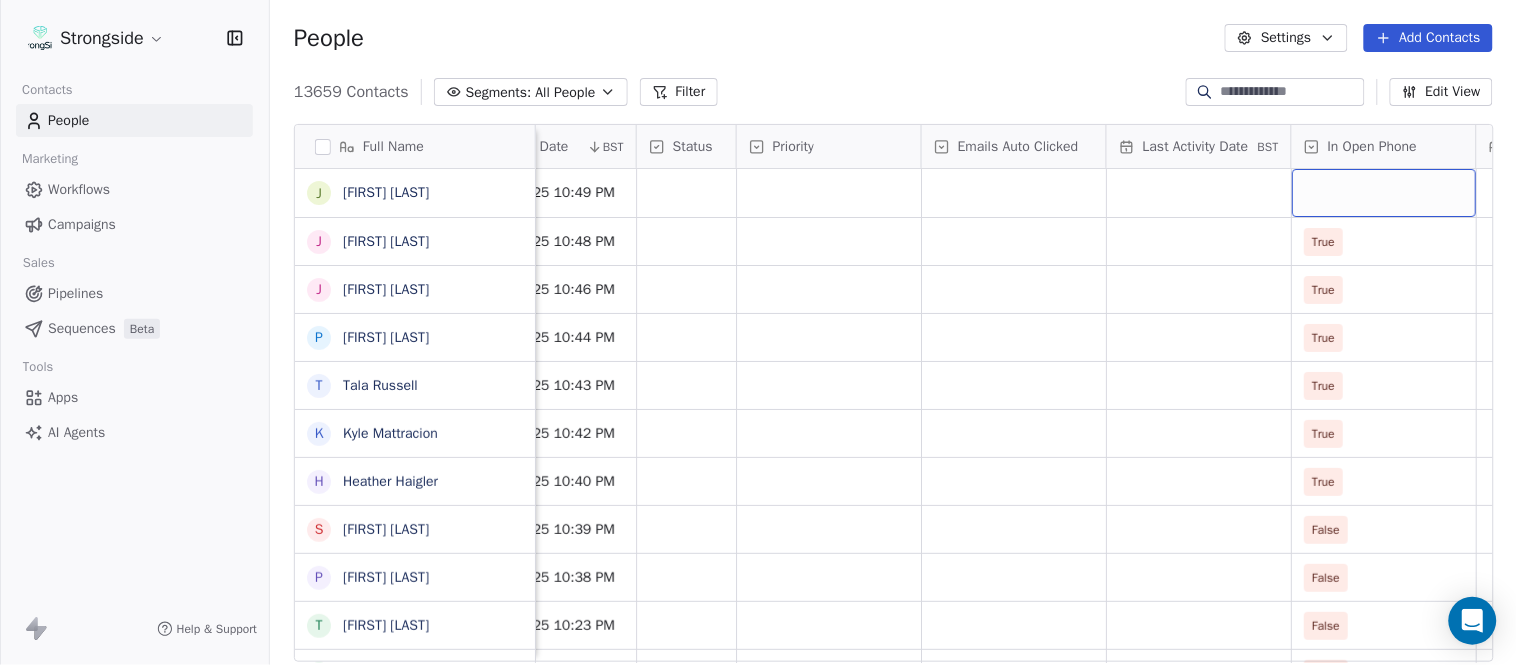 click at bounding box center [1384, 193] 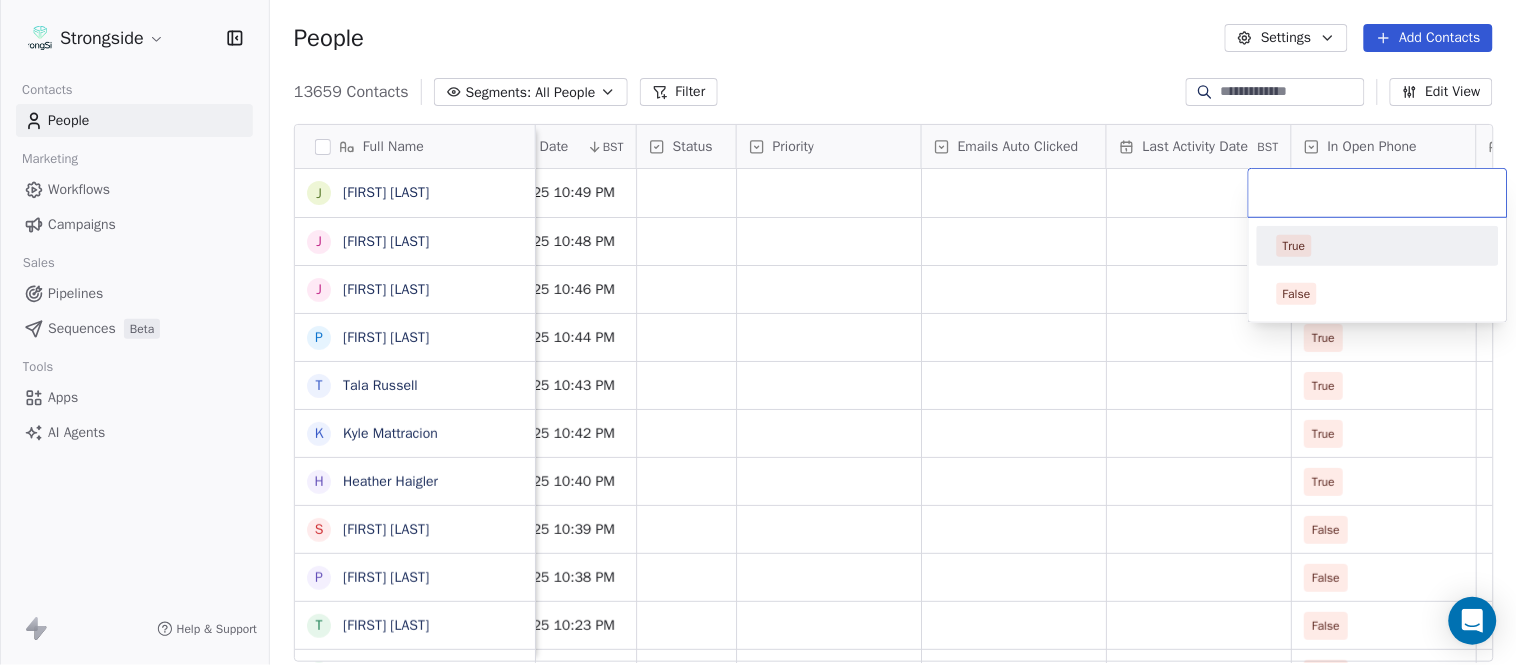 click on "True" at bounding box center (1378, 246) 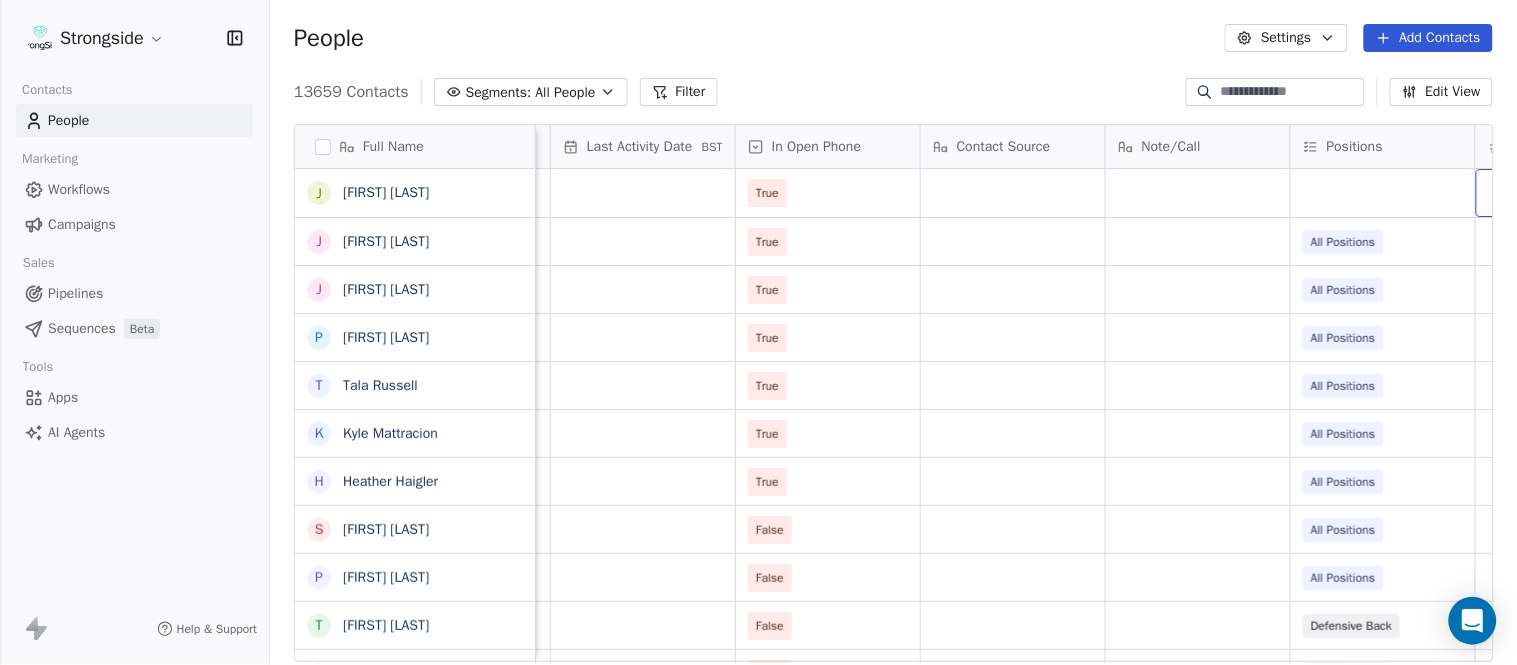 scroll, scrollTop: 0, scrollLeft: 2417, axis: horizontal 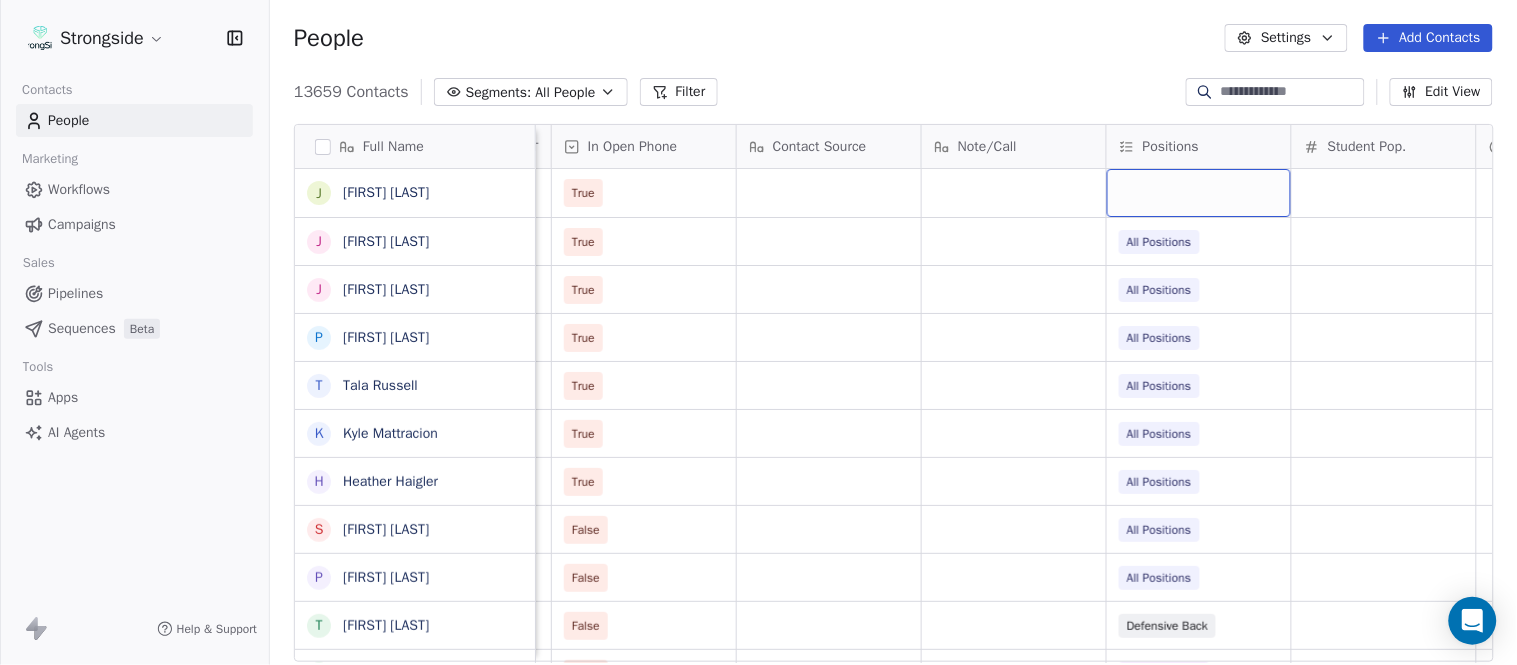 click at bounding box center [1199, 193] 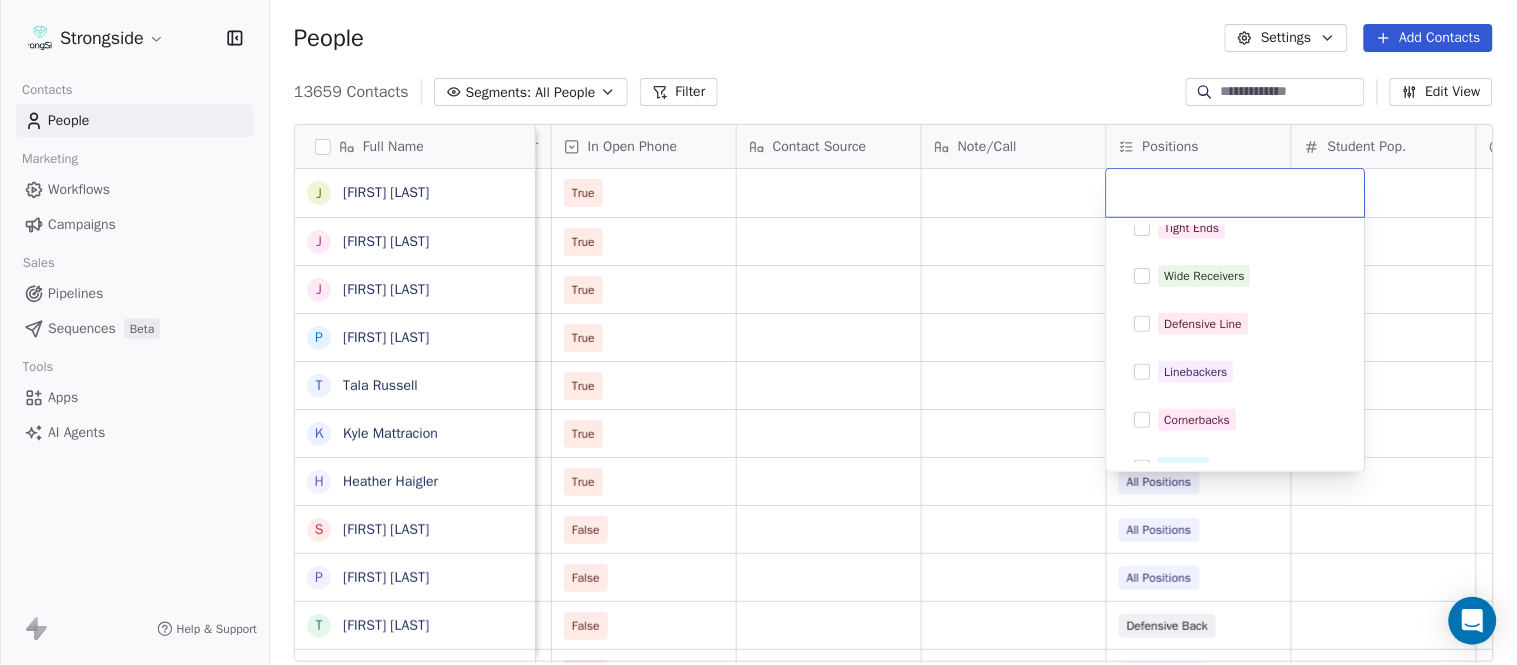 scroll, scrollTop: 444, scrollLeft: 0, axis: vertical 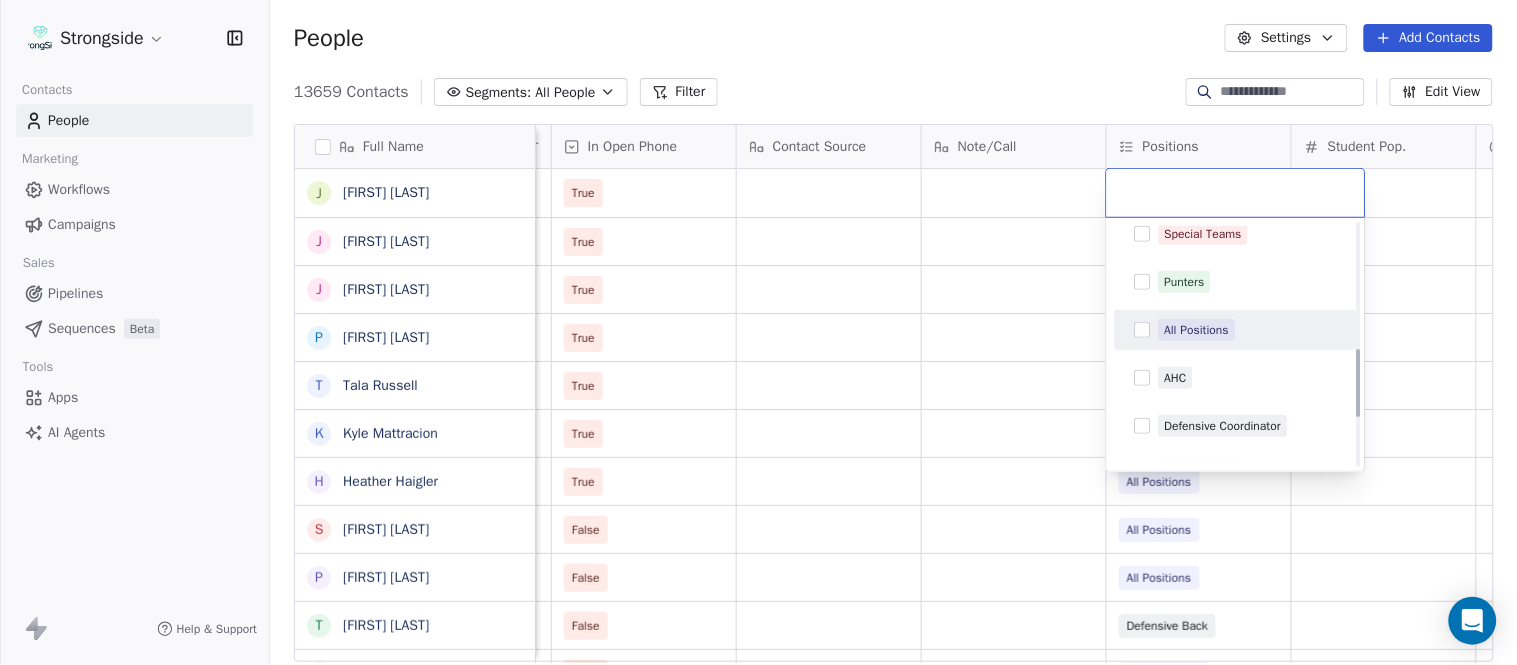 click on "All Positions" at bounding box center (1197, 330) 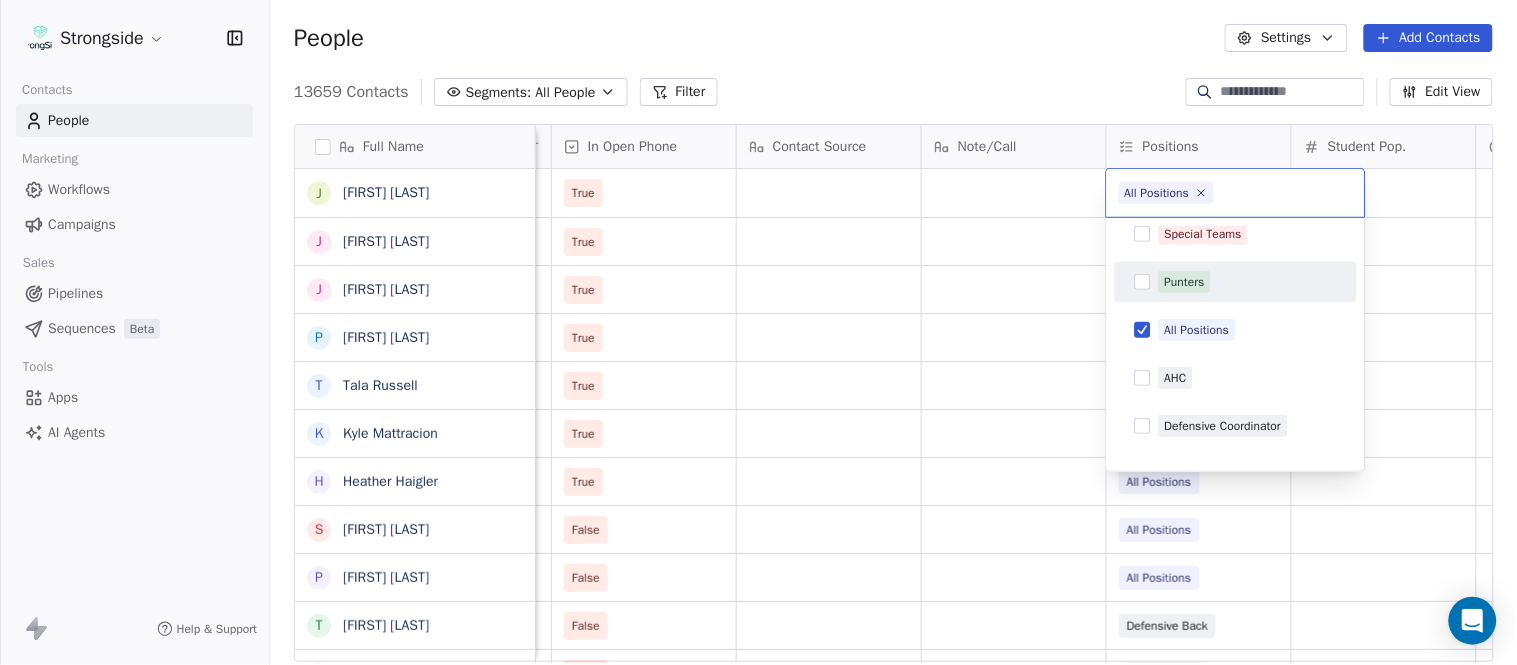click on "Strongside Contacts People Marketing Workflows Campaigns Sales Pipelines Sequences Beta Tools Apps AI Agents Help & Support People Settings  Add Contacts 13659 Contacts Segments: All People Filter  Edit View Tag Add to Sequence Export Full Name J Jack Marchese J Jumpei Harada J Jon Poppe P Peter Pilling T Tala Russell K Kyle Mattracion H Heather Haigler S Sarah Parady P Perry Sosi T Taj-Amir Torres T Tom Biscardi O Omar King N Nate Trawick J Joe Gerbino P Patrick Rotchford D Dalton McCrann J Josh Ison T Trevor Warner D Dakota Dailey L Leslie Cowen M Meghan Kovac P Paul Verbitsky R Rodrigo Santiago J Jordan Doroshenko D Dominick Calhoun J Jillian Austin-Pottorff C Curt Fitzpatrick L Lori Godshalk Y Yariv Amir D Debbie Rhyde L Lynn Mentzer Status Priority Emails Auto Clicked Last Activity Date BST In Open Phone Contact Source Note/Call Positions Student Pop. Lead Account   True   True All Positions   True All Positions   True All Positions   True All Positions   True All Positions   True All Positions   False" at bounding box center (758, 332) 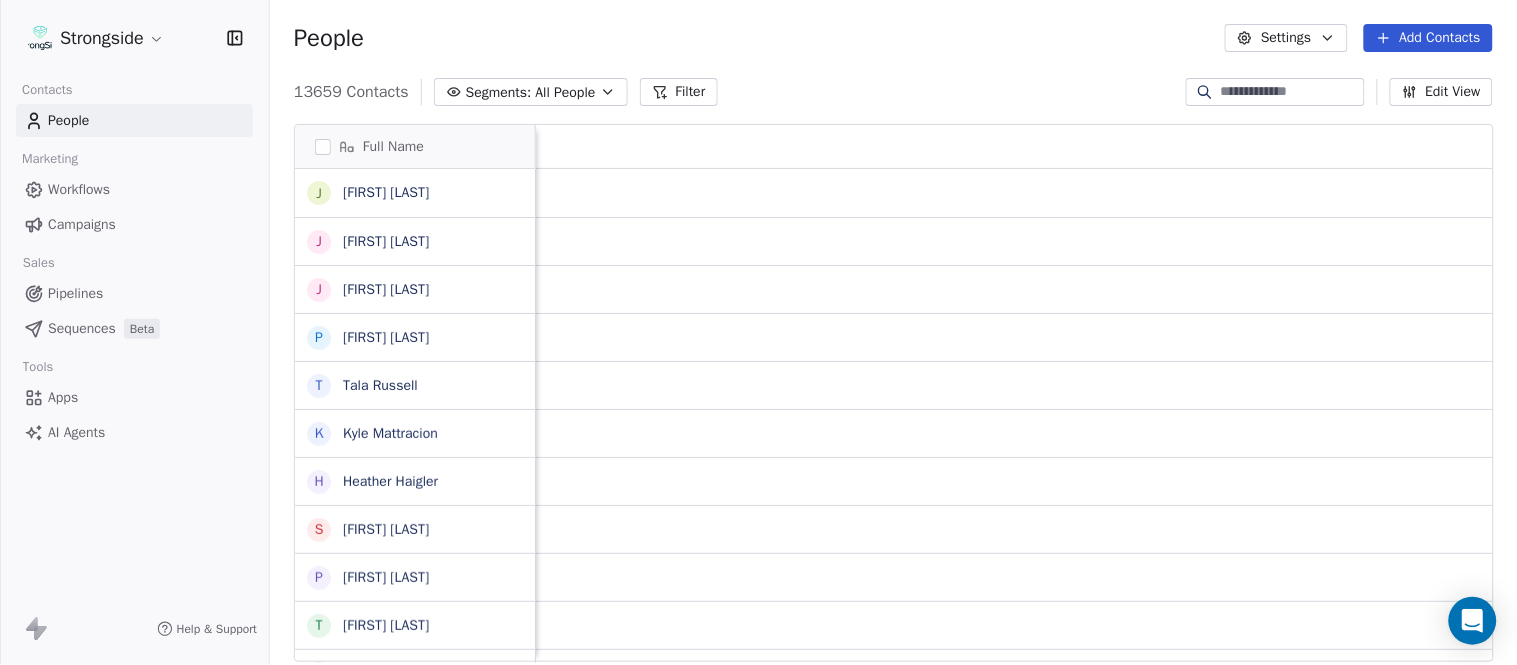 scroll, scrollTop: 0, scrollLeft: 0, axis: both 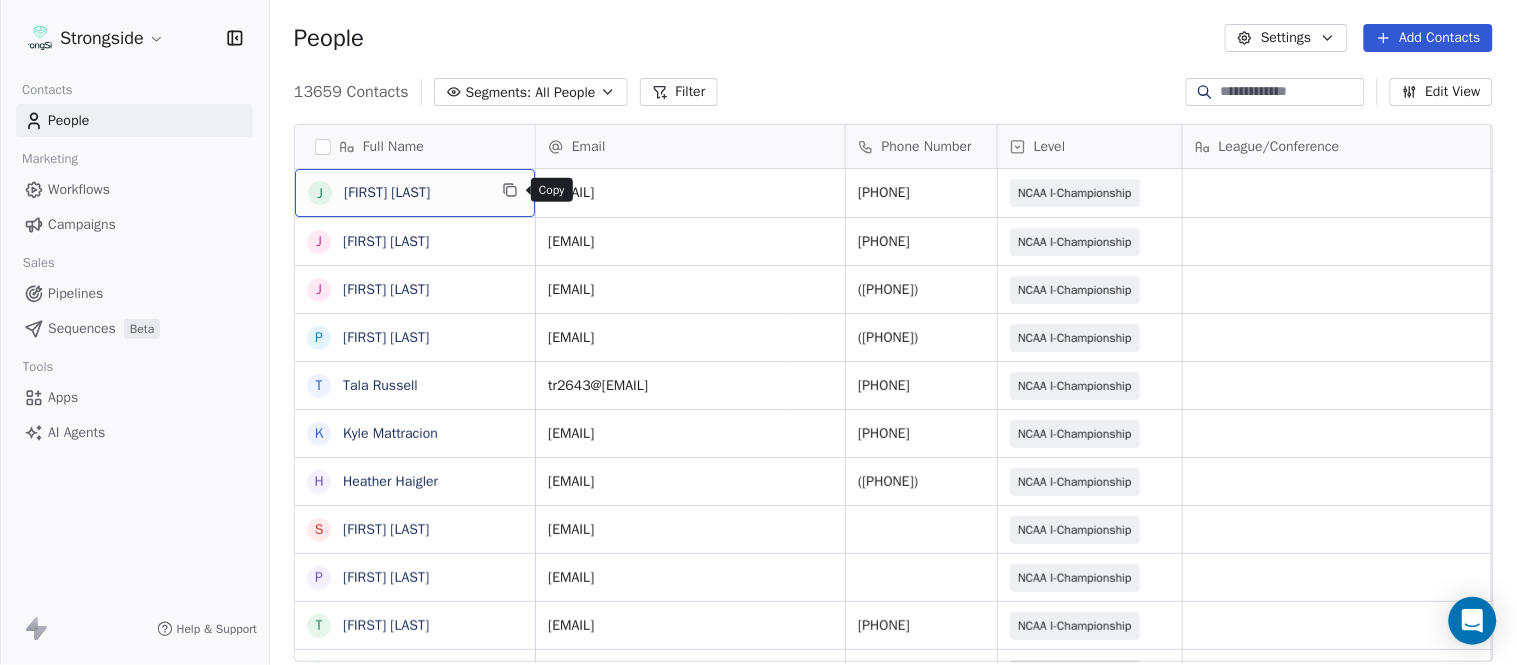 click 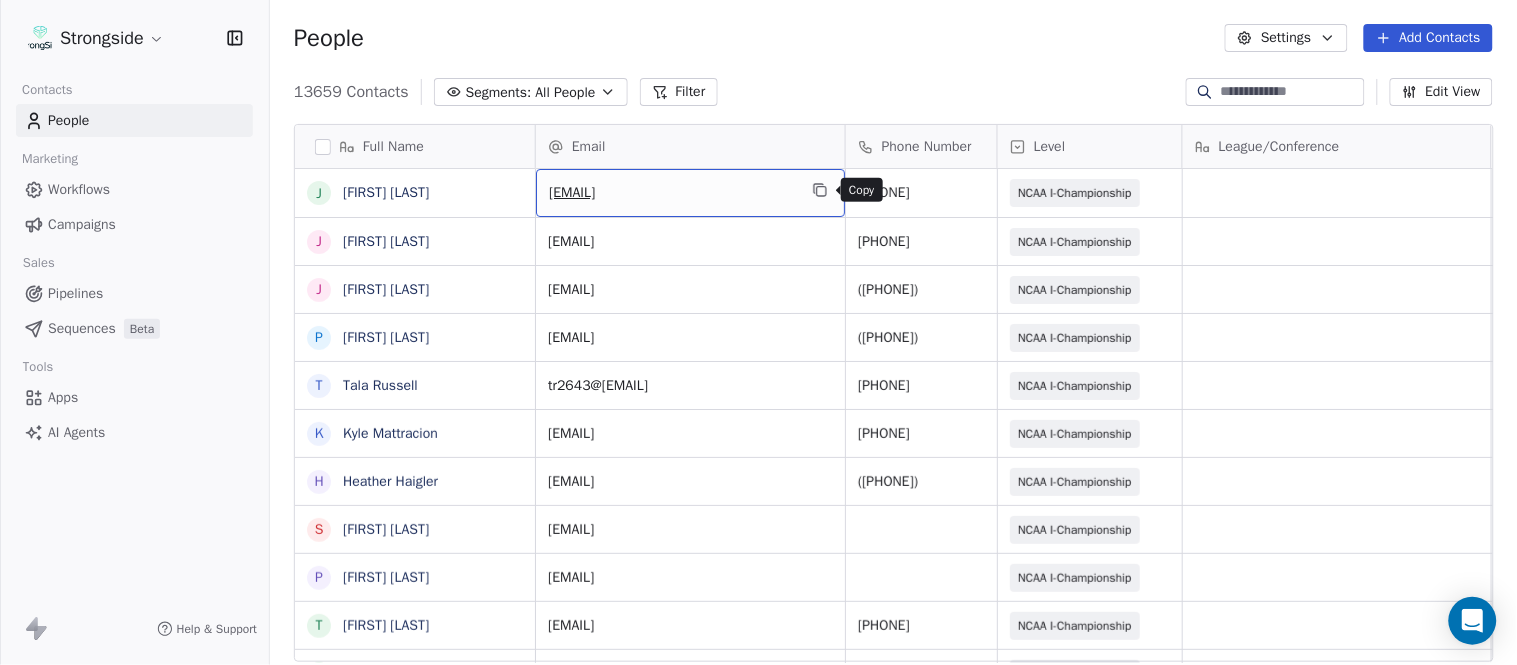 click at bounding box center (820, 190) 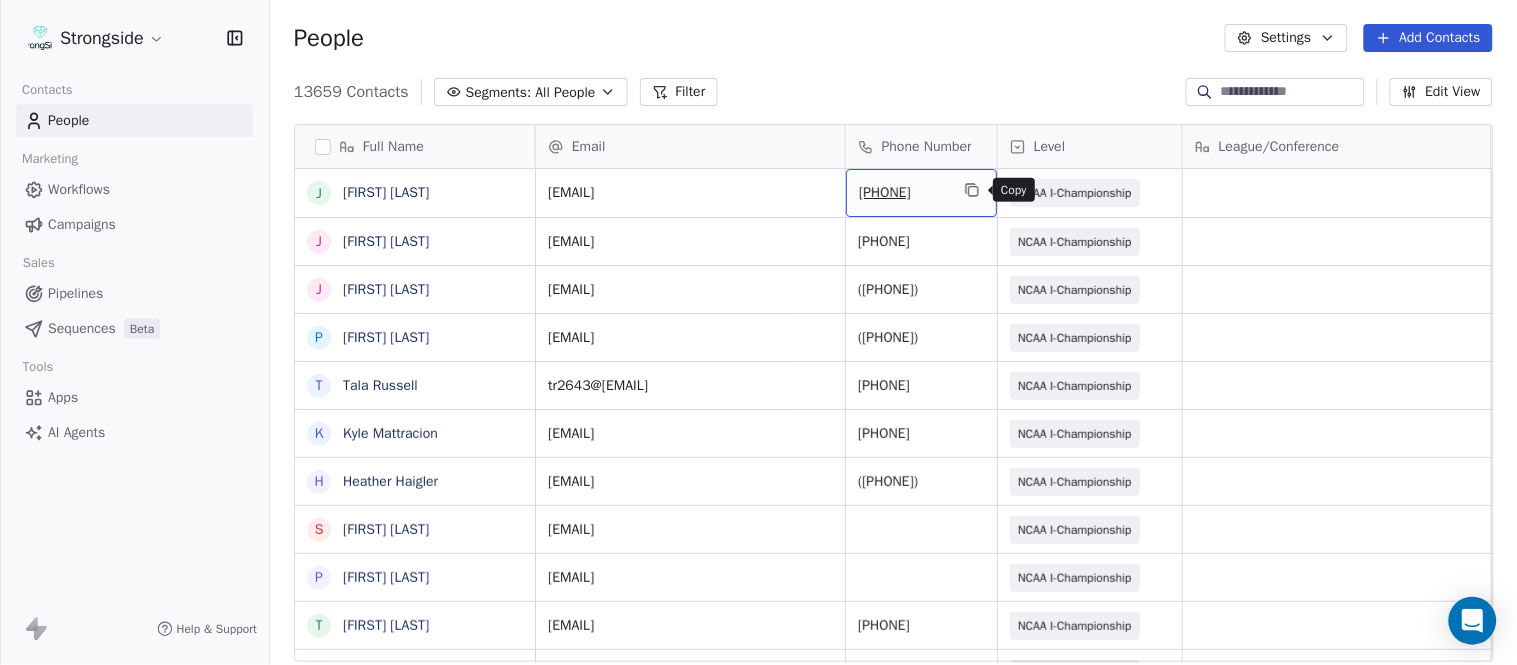click at bounding box center (972, 190) 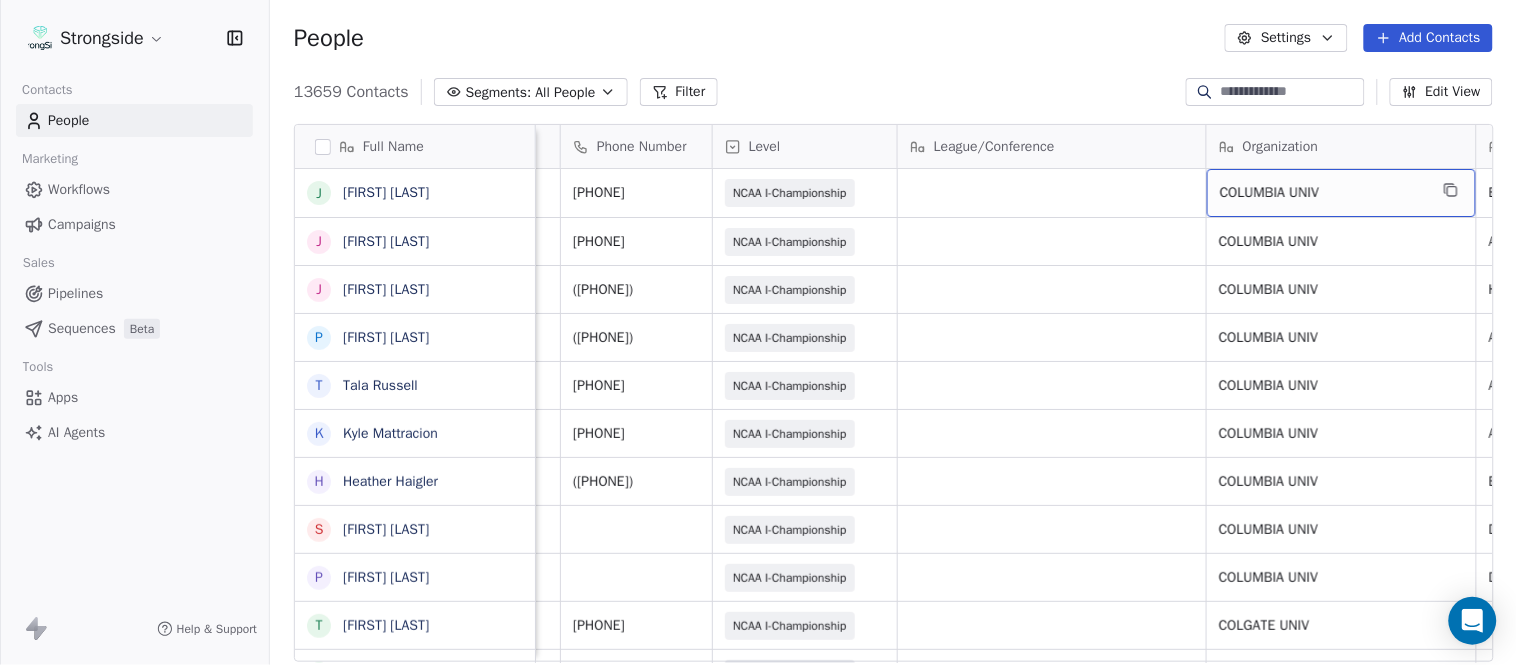 scroll, scrollTop: 0, scrollLeft: 553, axis: horizontal 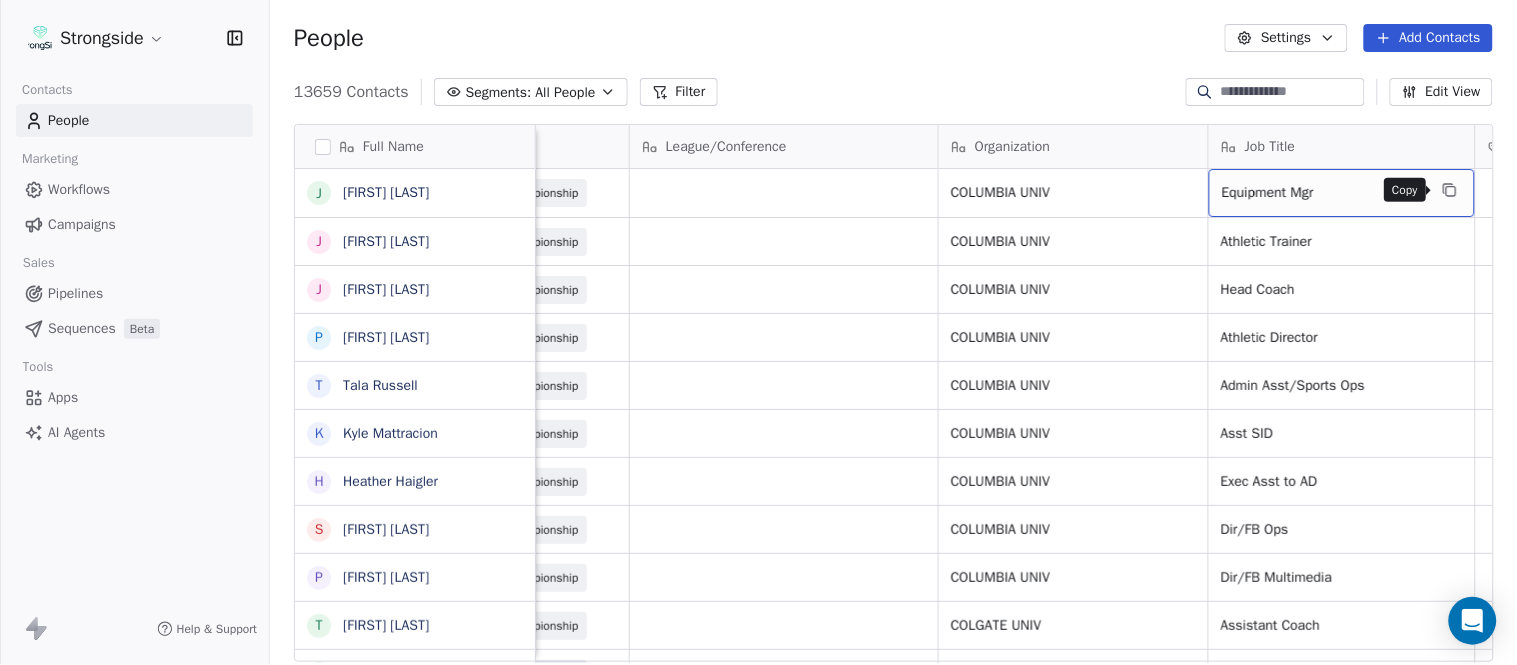 click 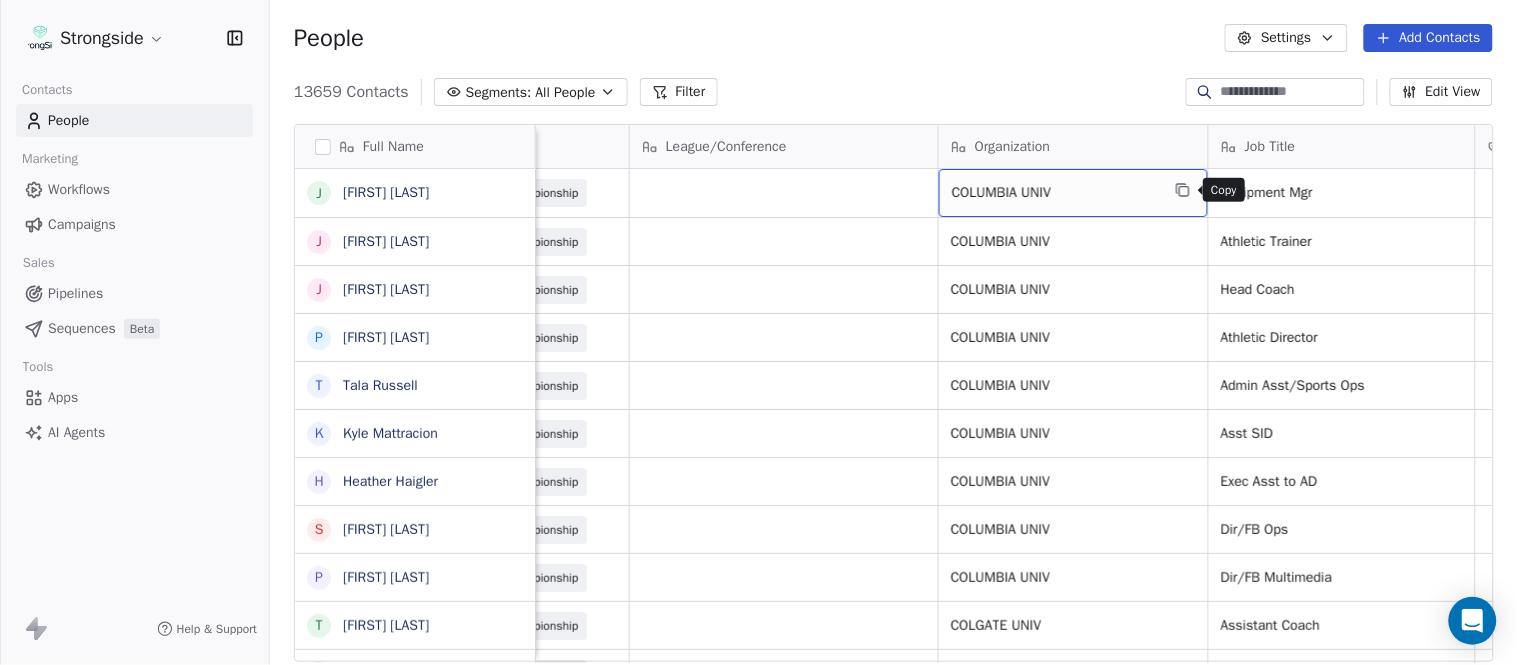 click 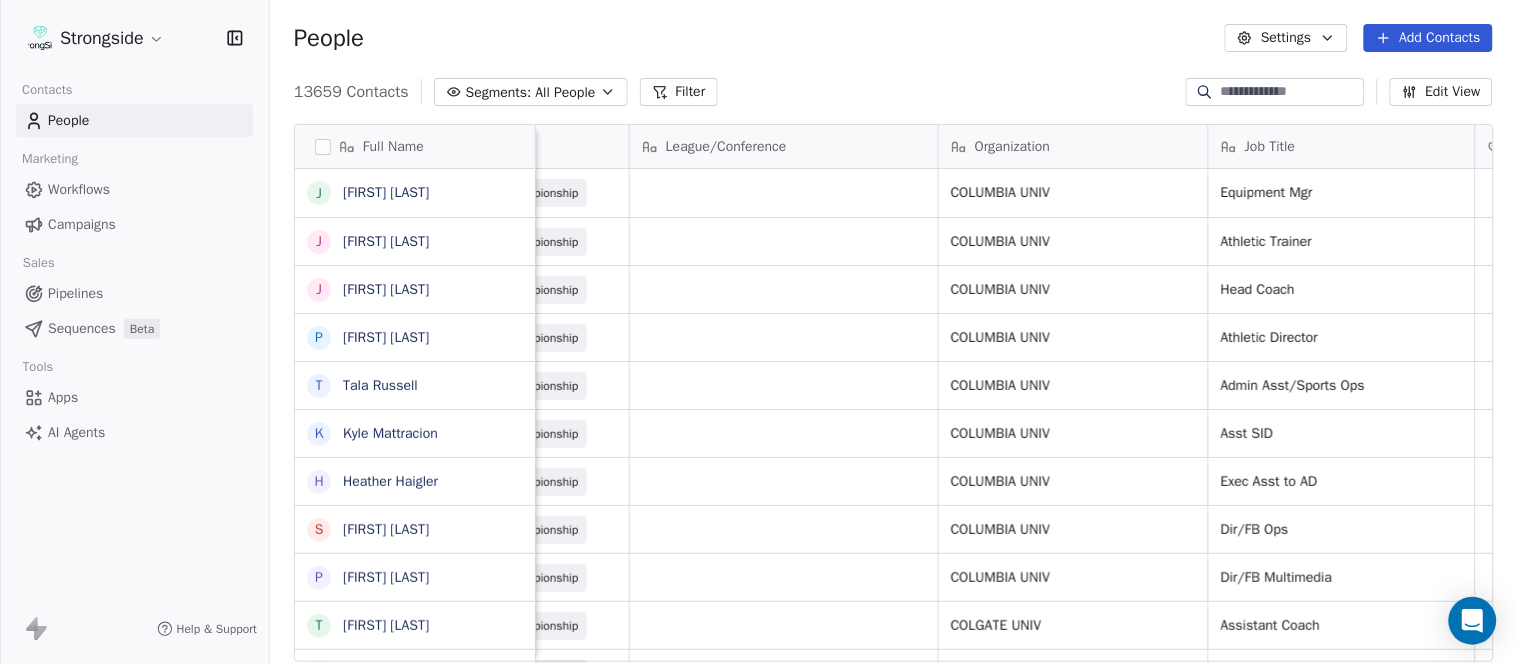 scroll, scrollTop: 0, scrollLeft: 0, axis: both 